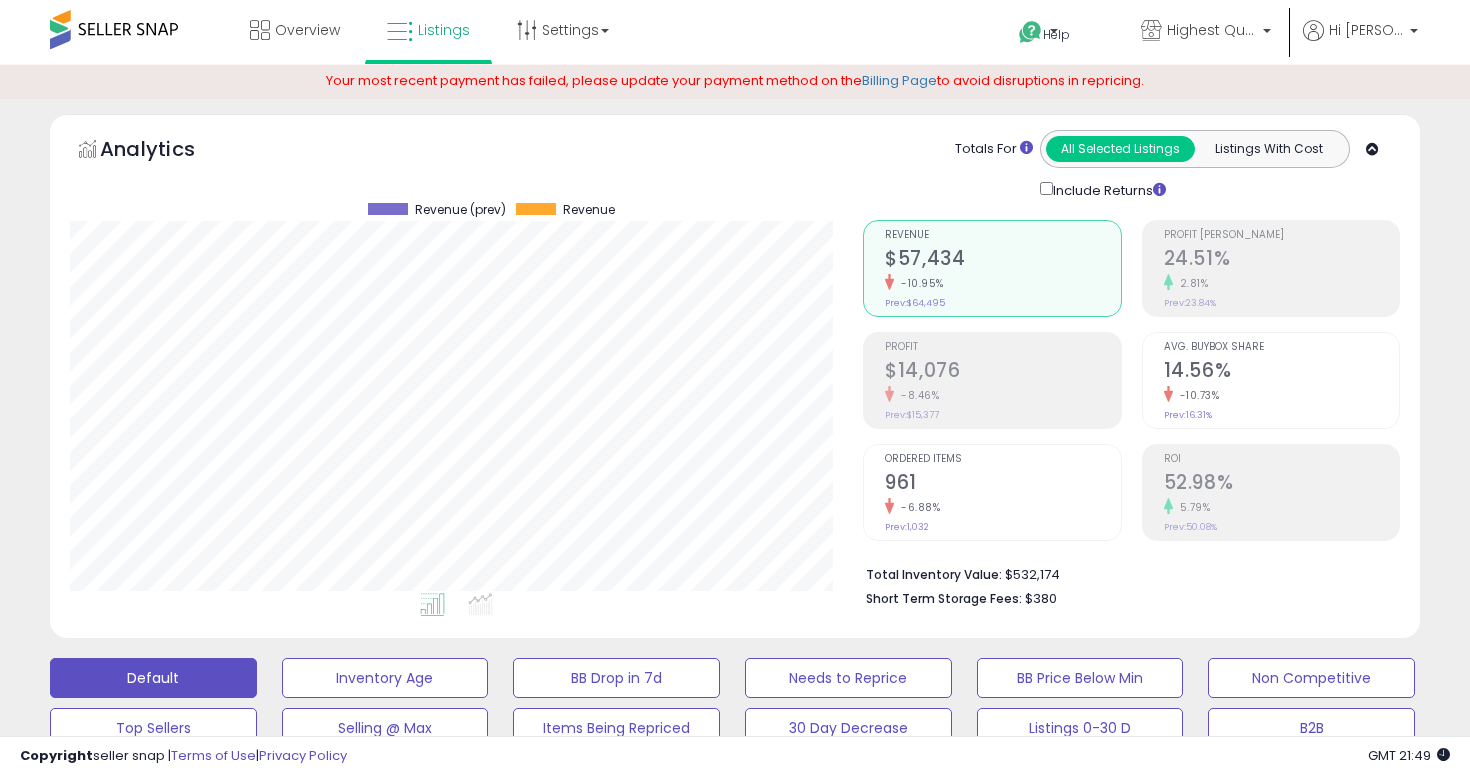 scroll, scrollTop: 745, scrollLeft: 0, axis: vertical 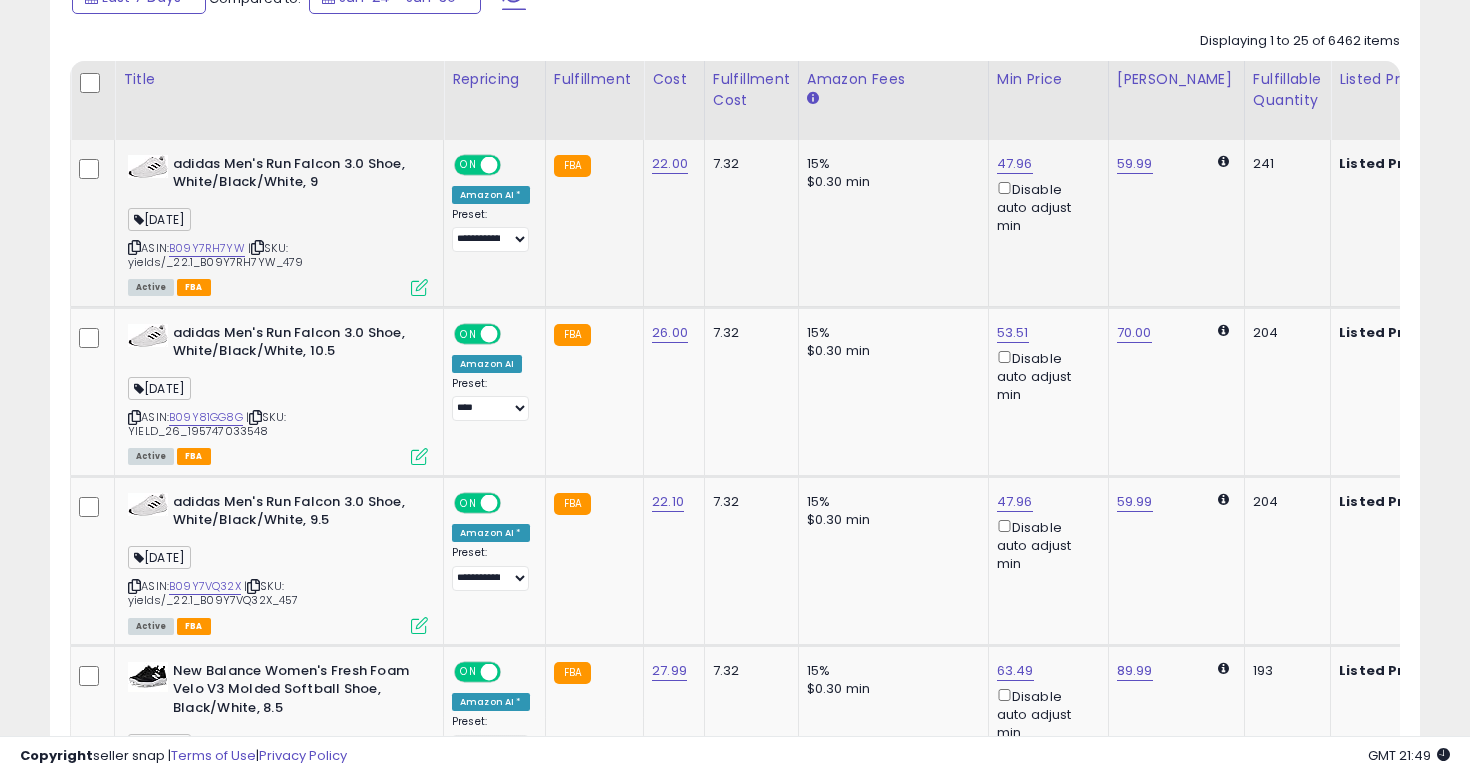 click on "adidas Men's Run Falcon 3.0 Shoe, White/Black/White, 9" at bounding box center [294, 176] 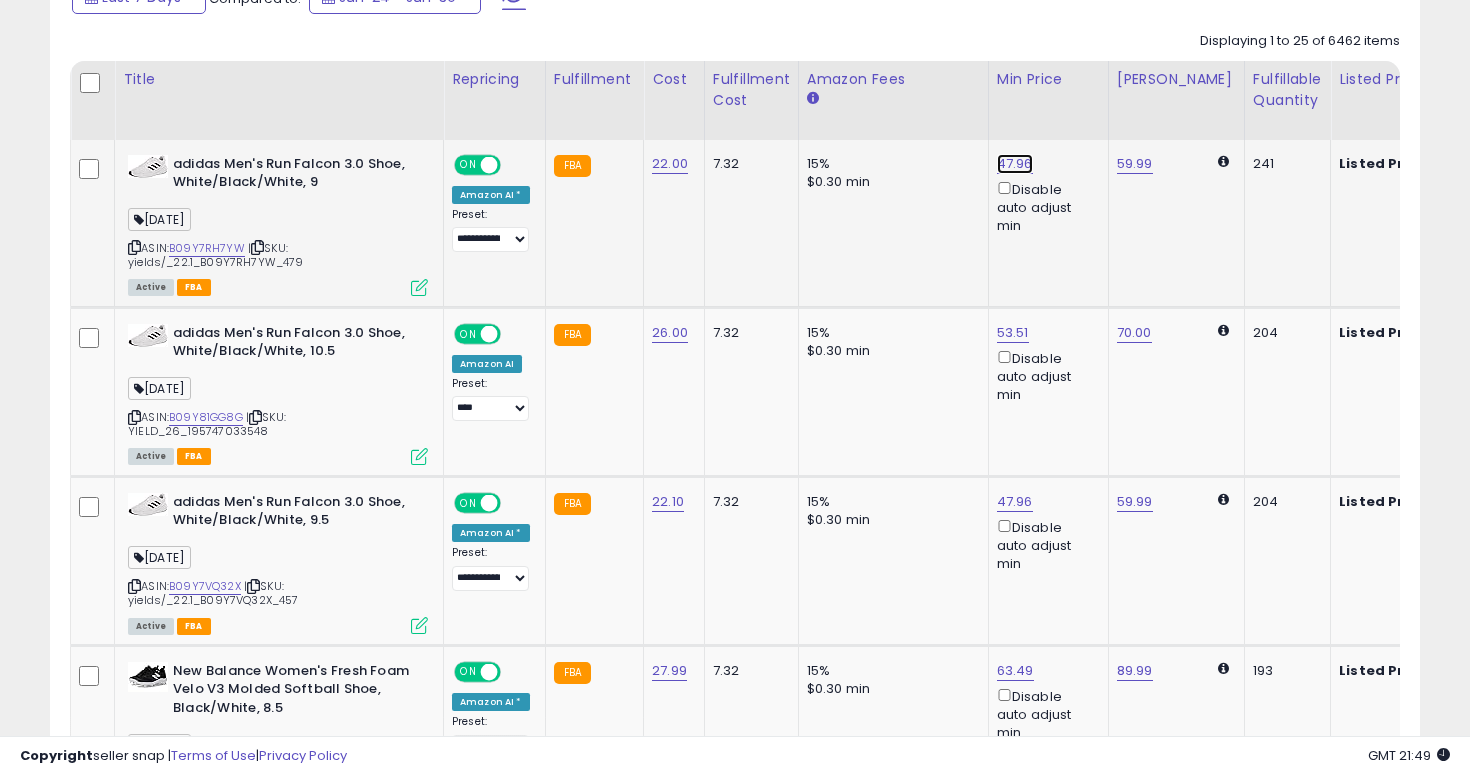 click on "47.96" at bounding box center [1015, 164] 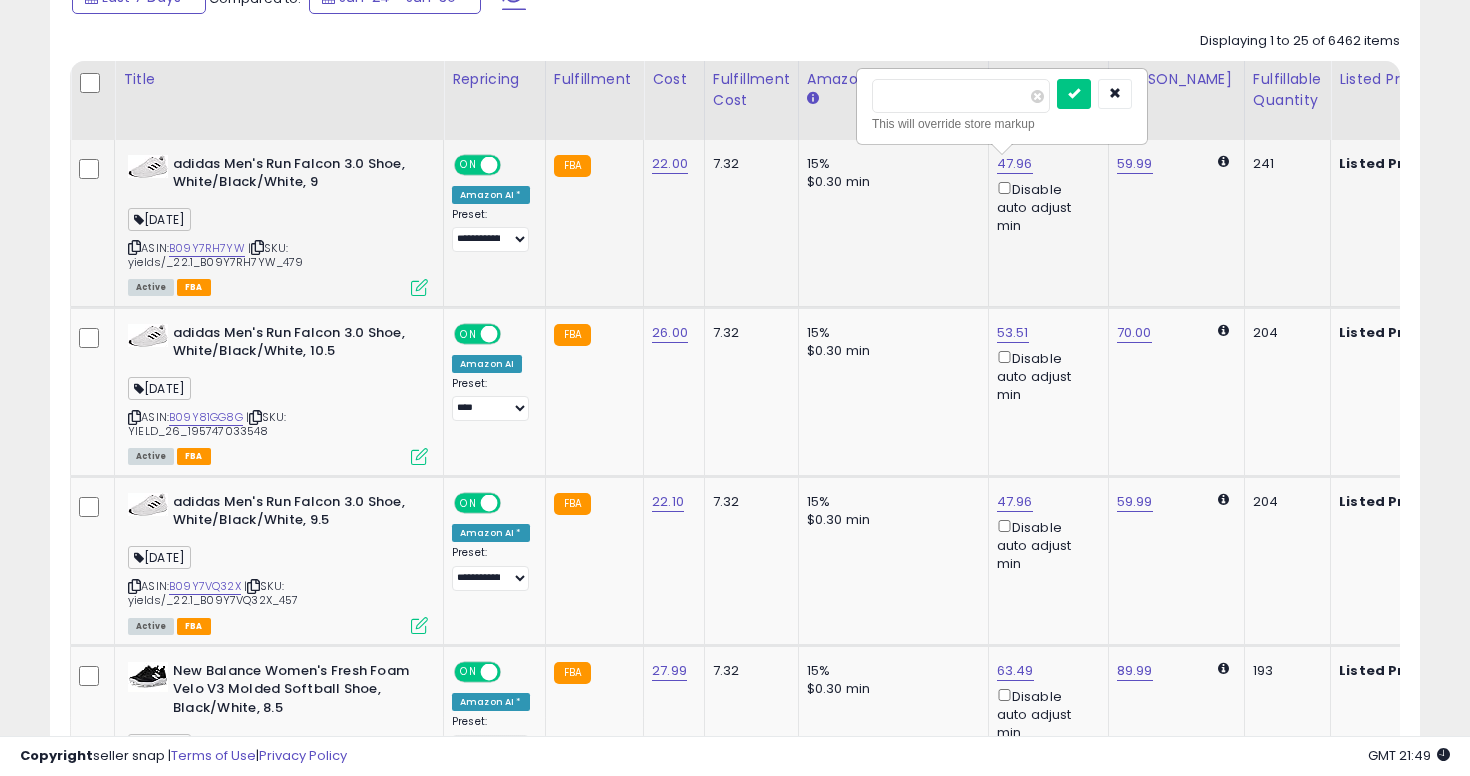 click on "*****" at bounding box center (961, 96) 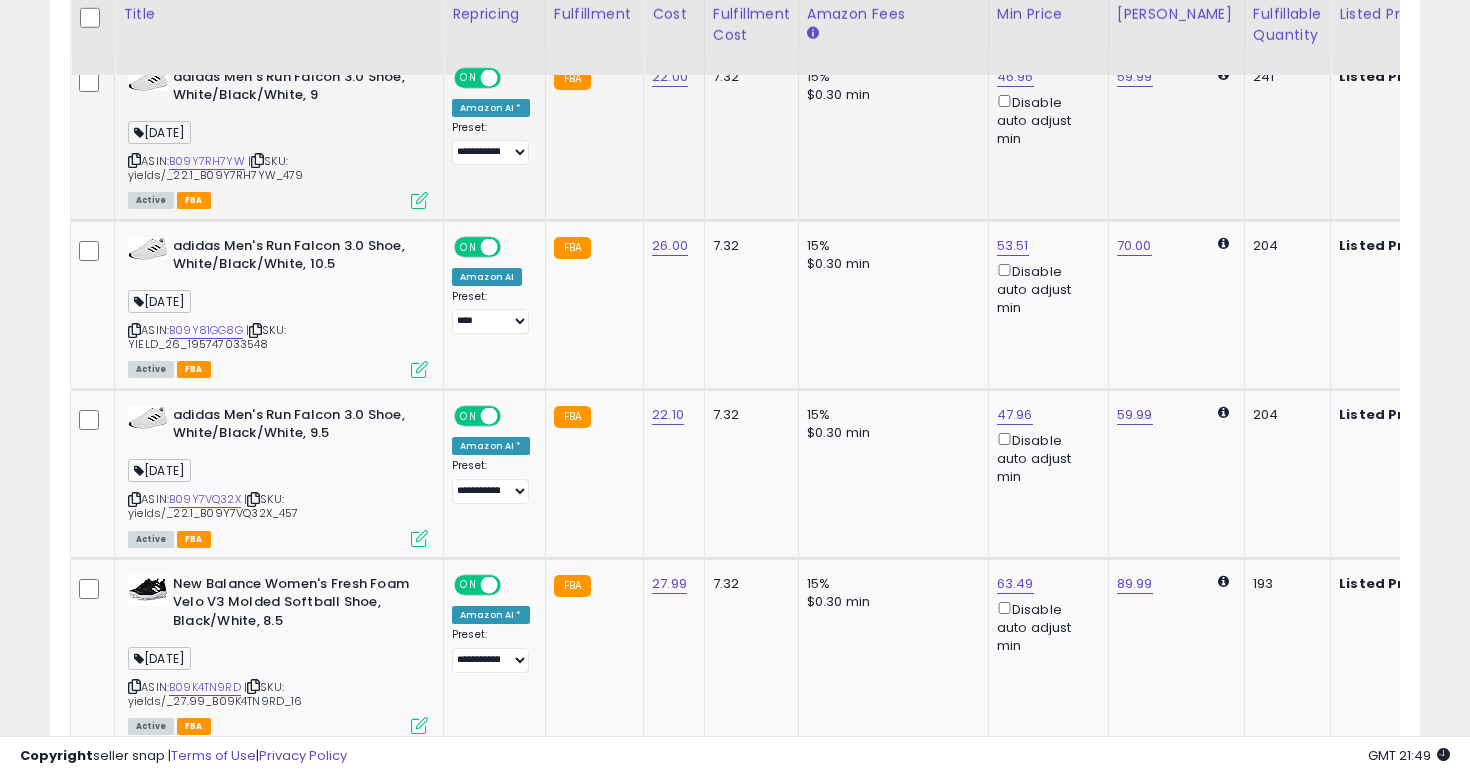 scroll, scrollTop: 1028, scrollLeft: 0, axis: vertical 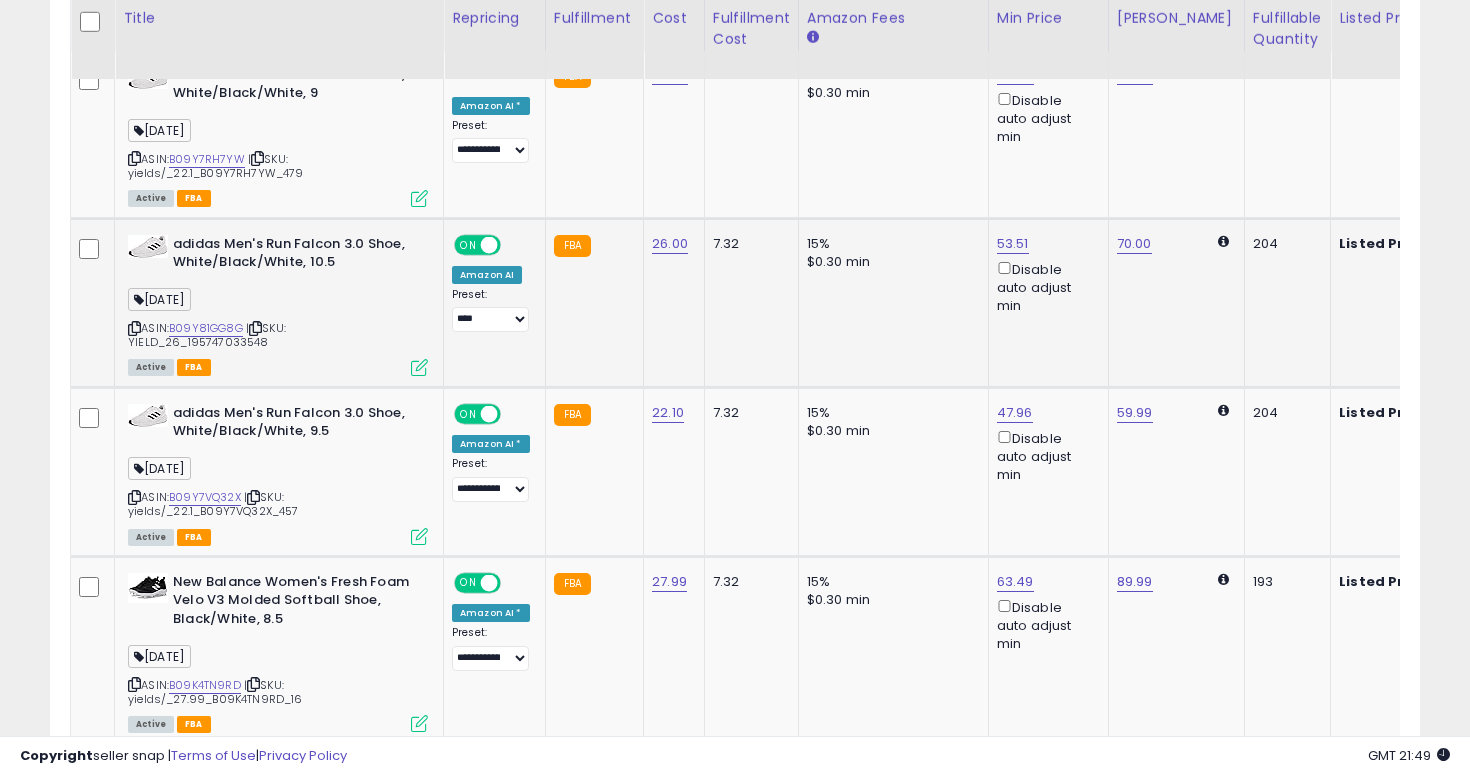 click at bounding box center (134, 328) 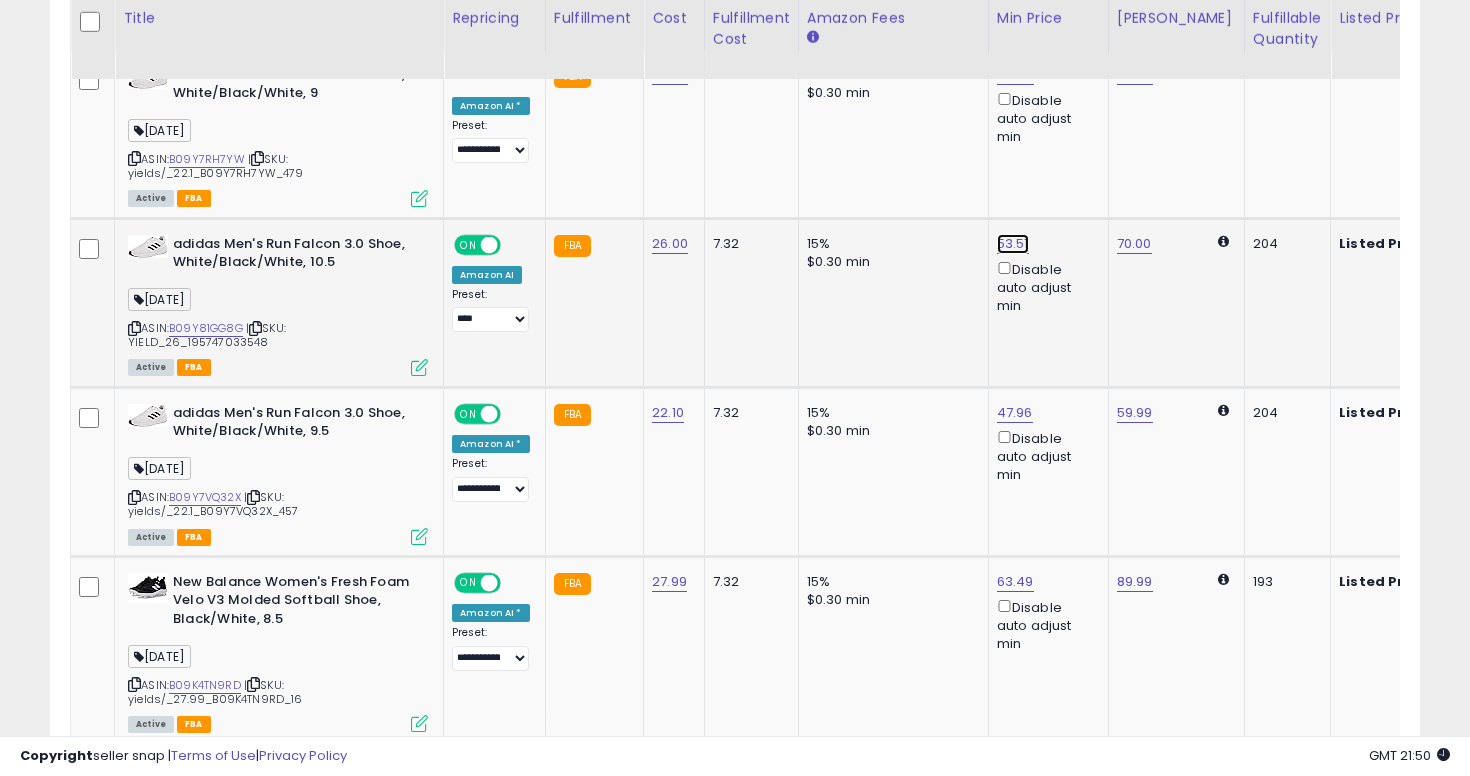 click on "53.51" at bounding box center (1015, 75) 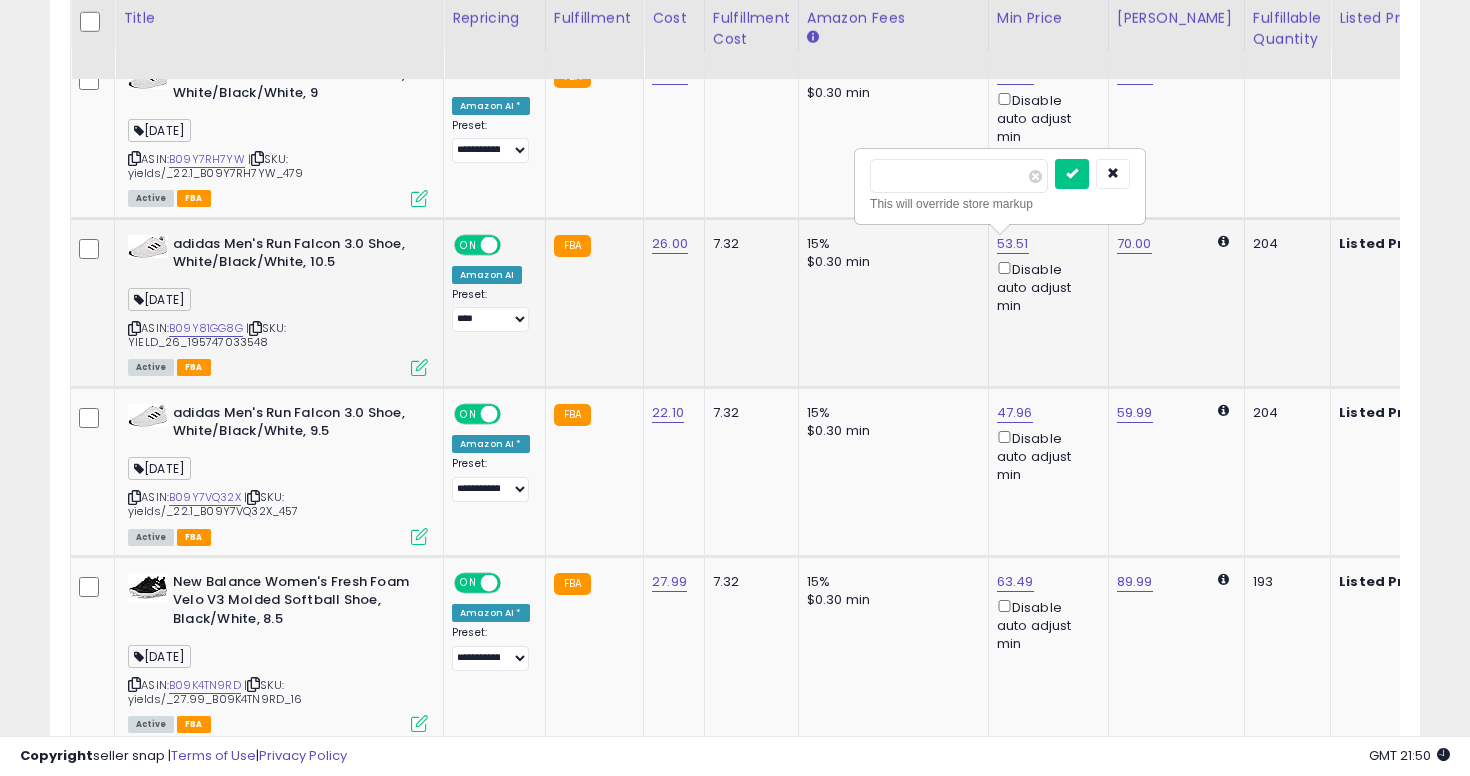 click on "*****" at bounding box center (959, 176) 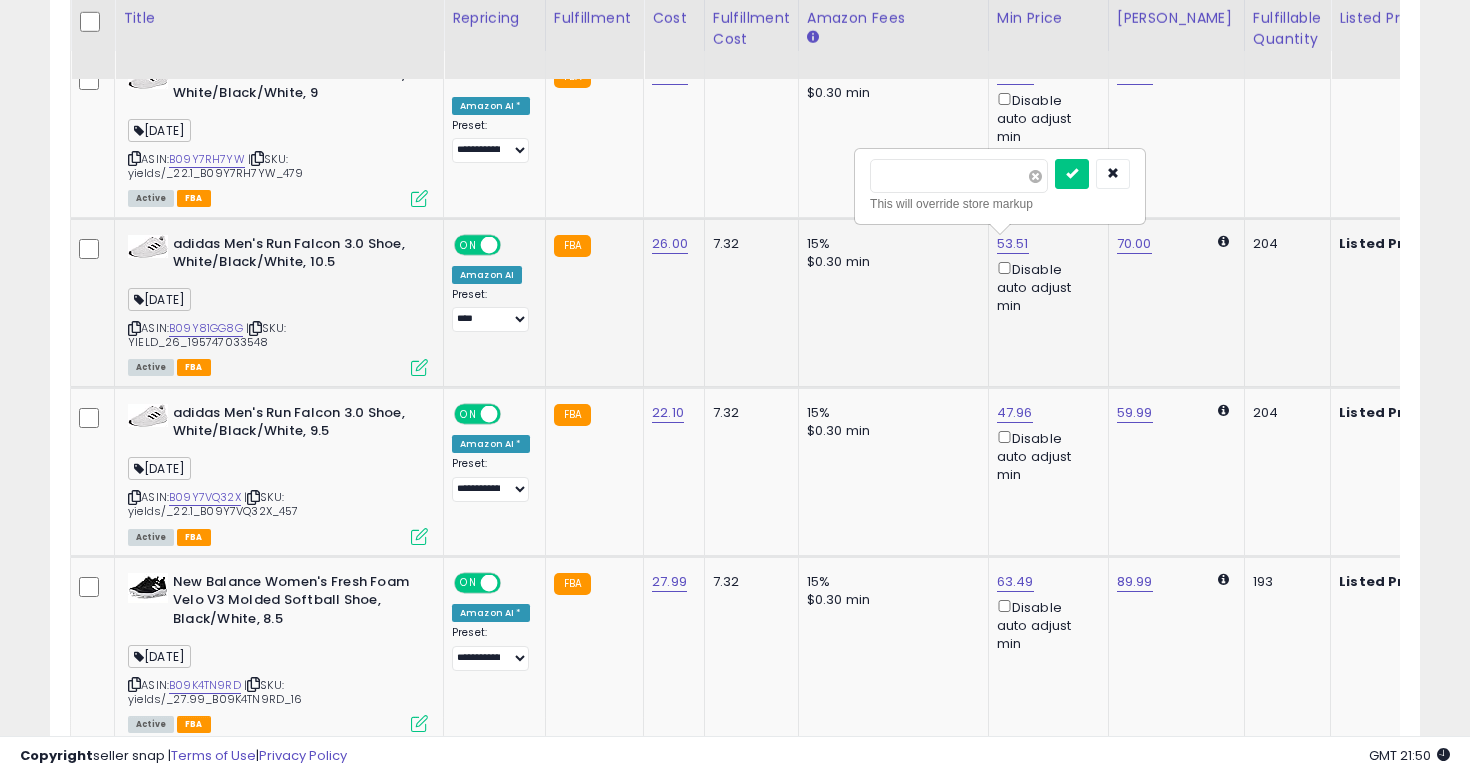 type on "*******" 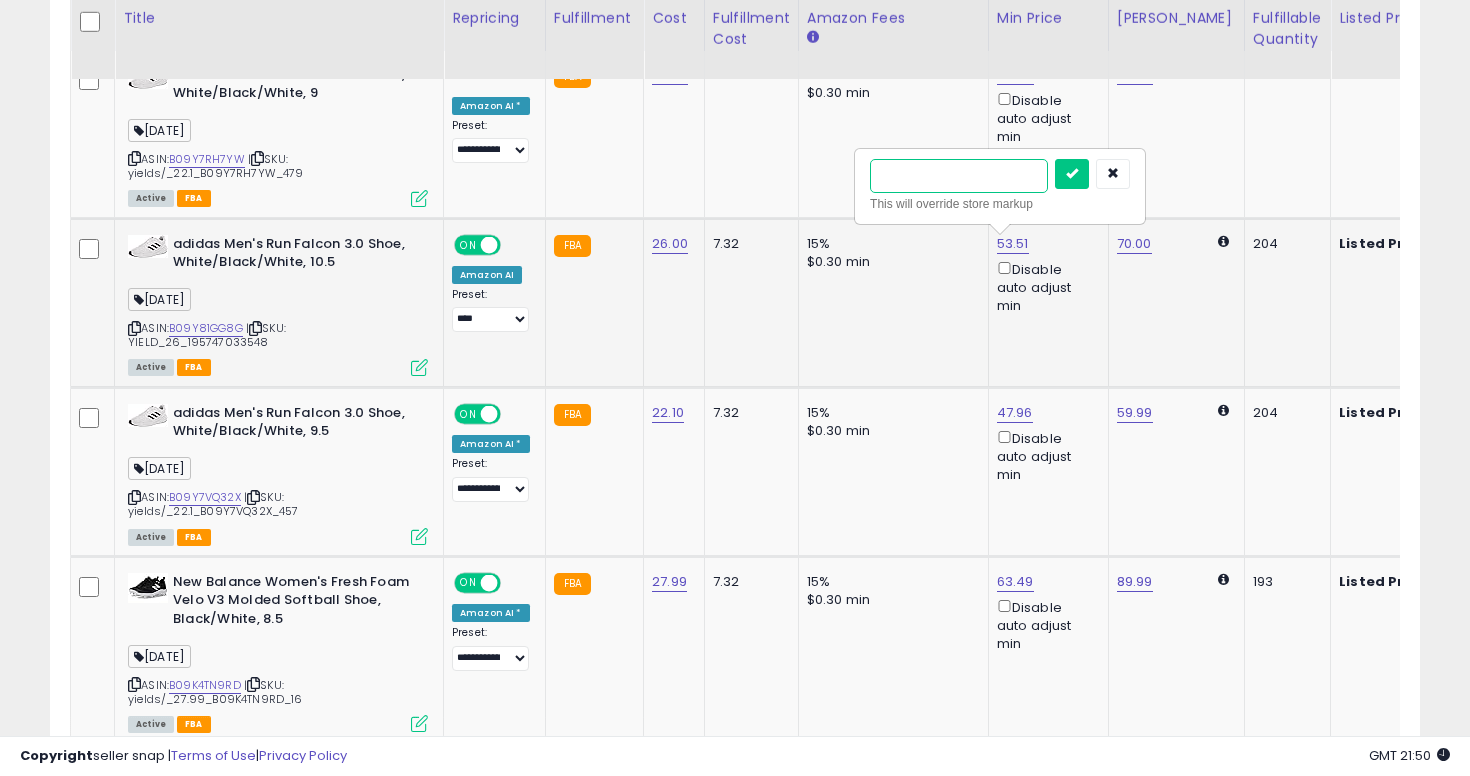 type on "****" 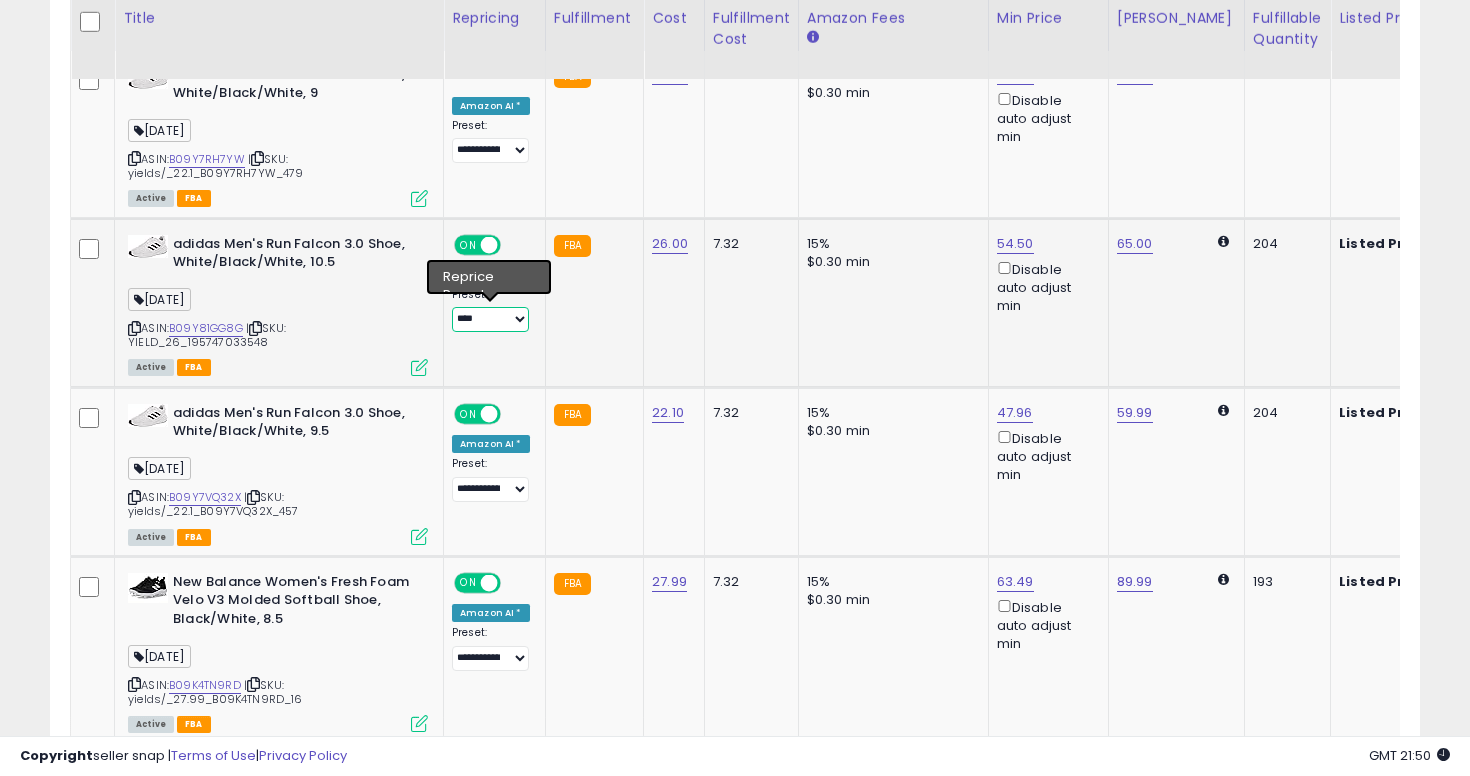 click on "**********" at bounding box center [490, 319] 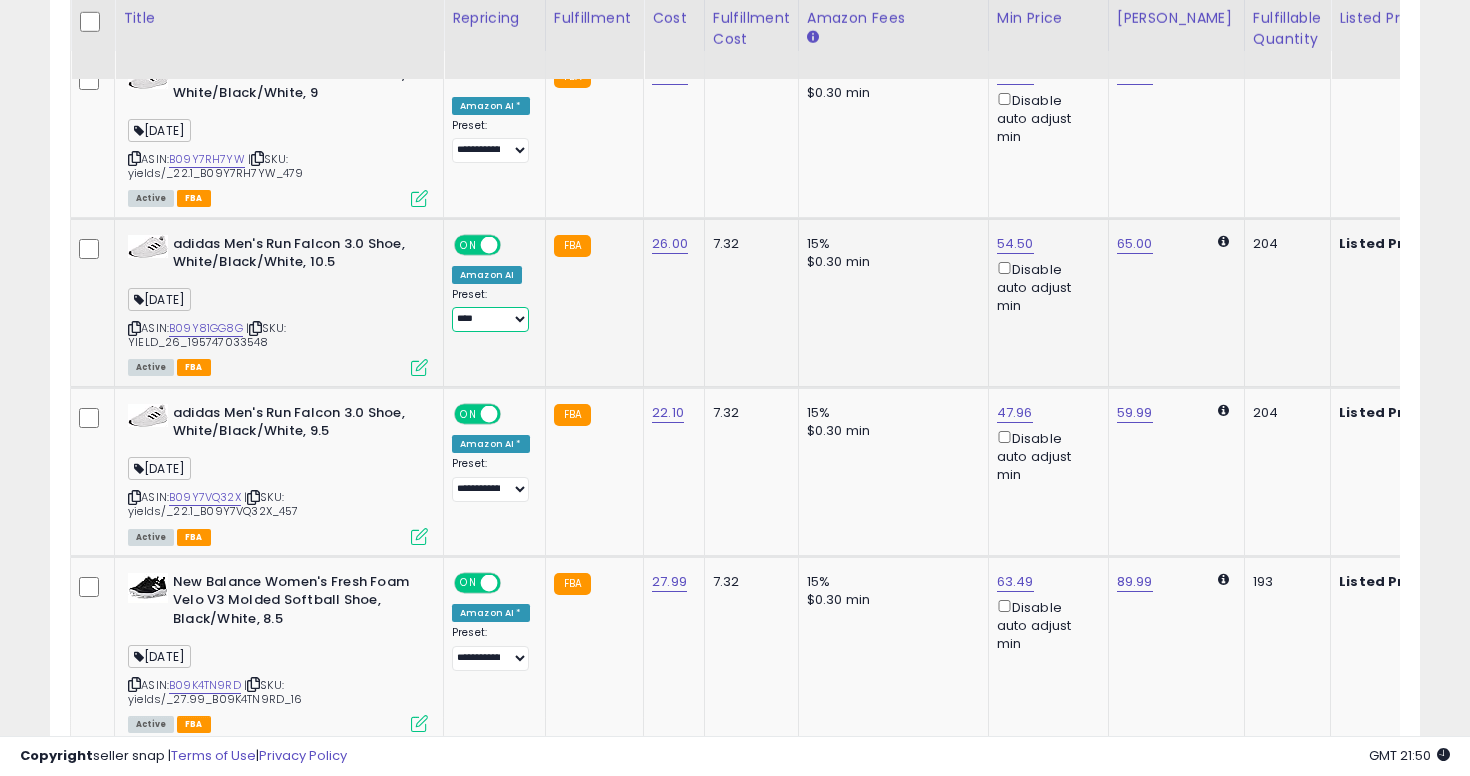 select on "**********" 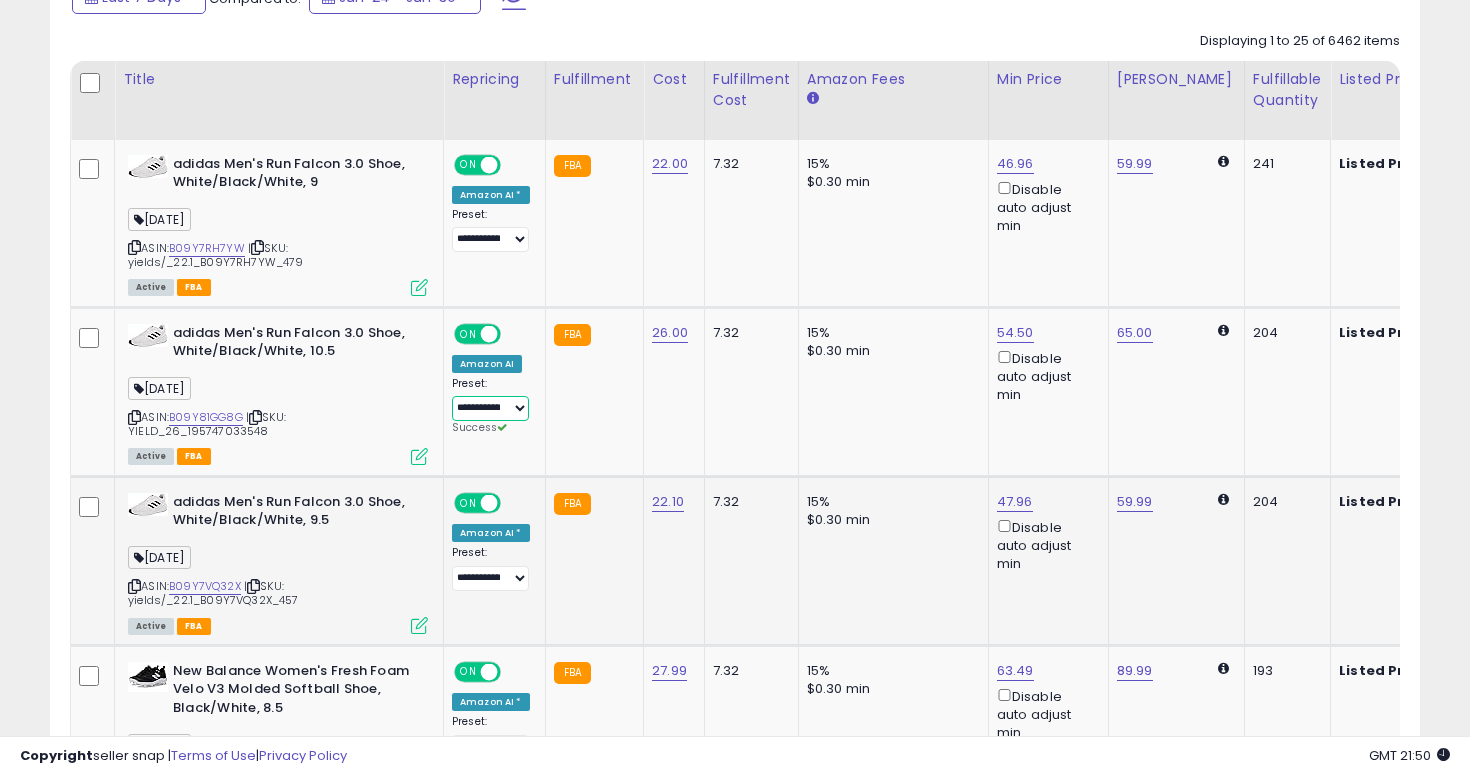 scroll, scrollTop: 942, scrollLeft: 0, axis: vertical 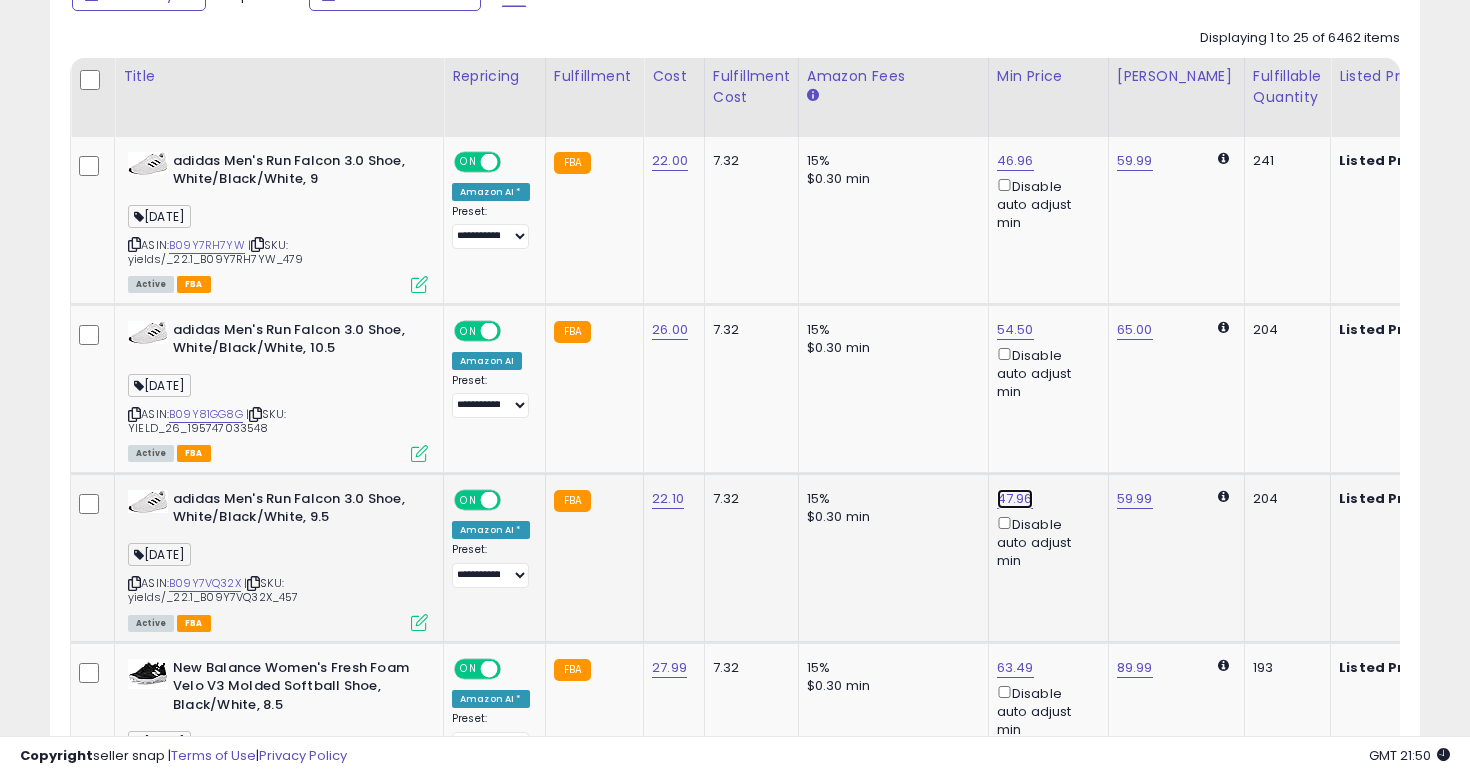 click on "47.96" at bounding box center (1015, 161) 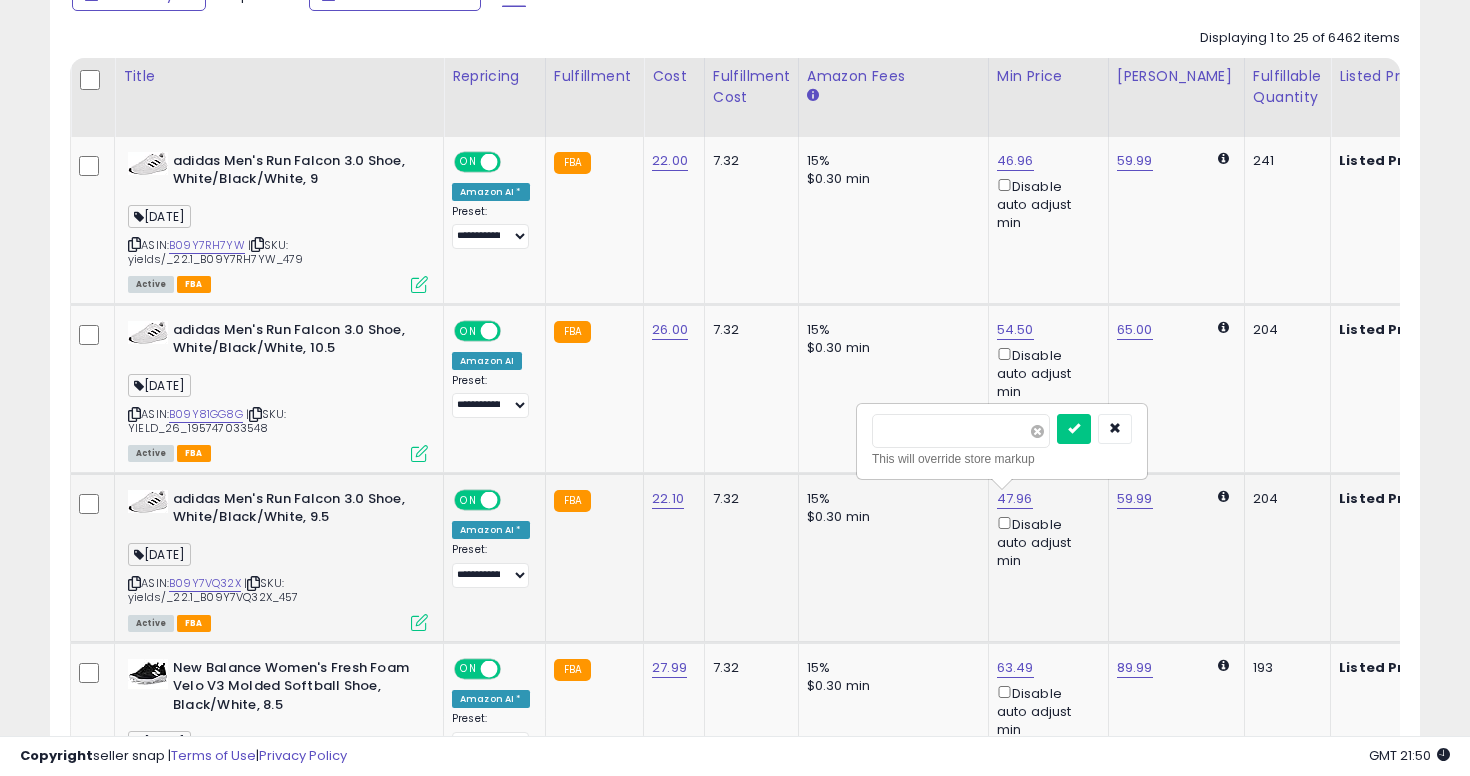 click at bounding box center [1037, 431] 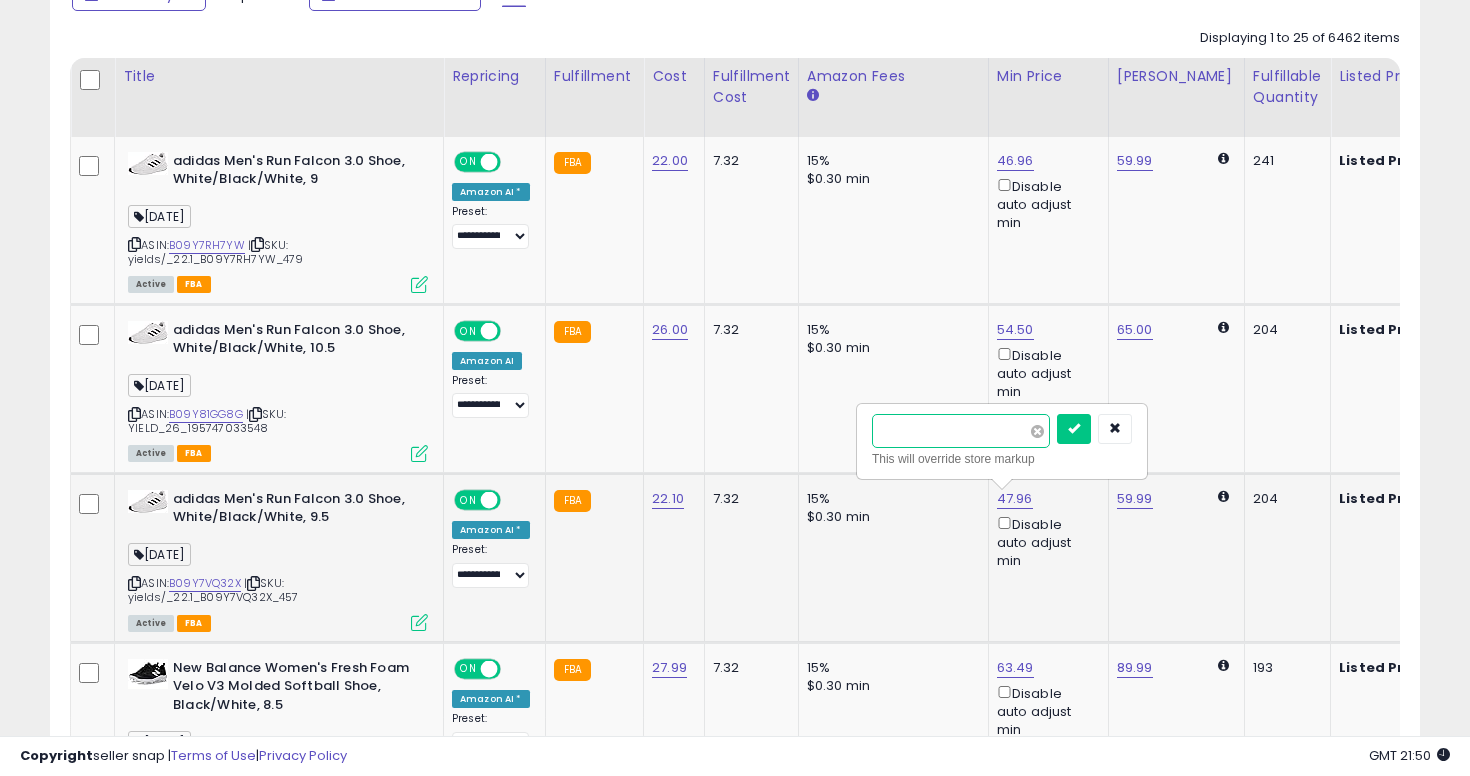 type on "*****" 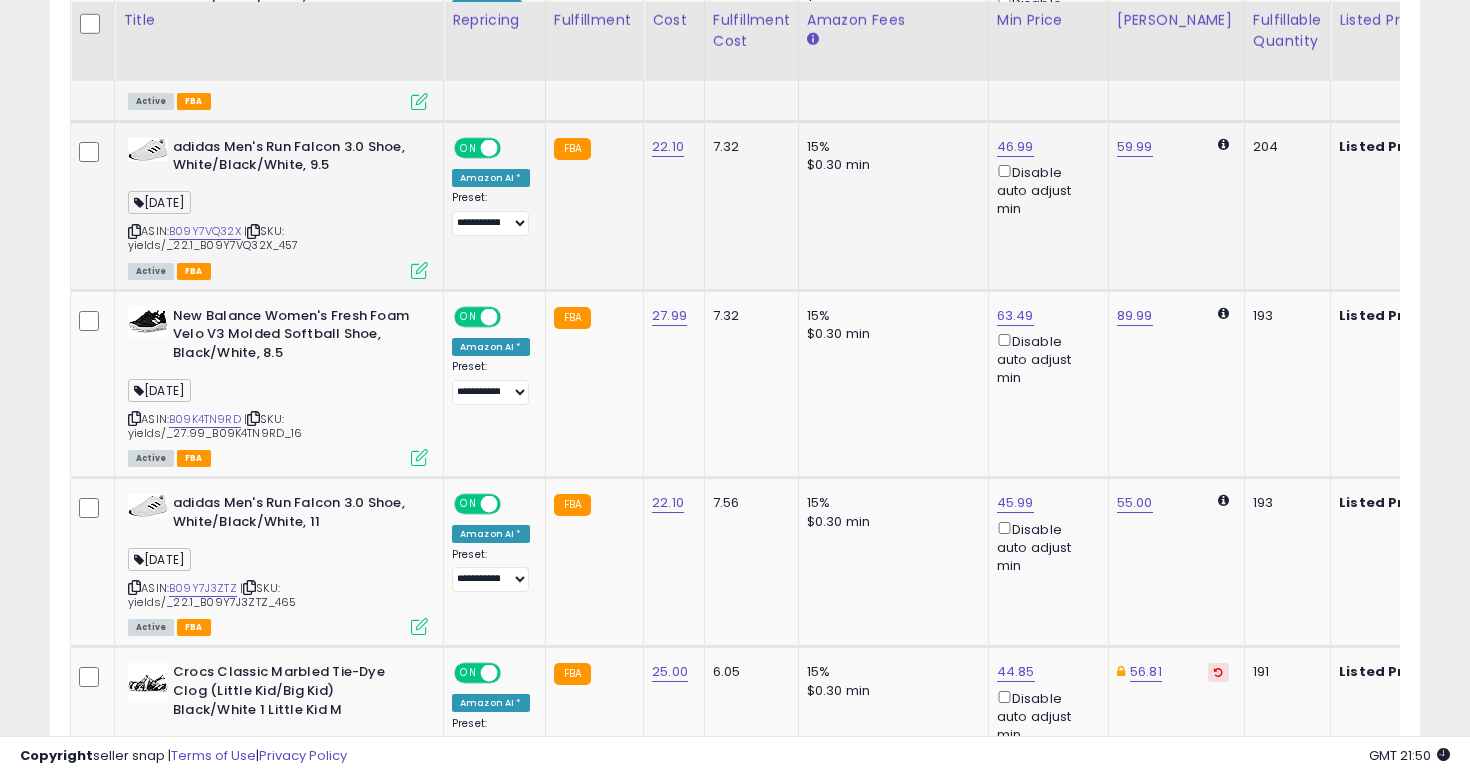 scroll, scrollTop: 1296, scrollLeft: 0, axis: vertical 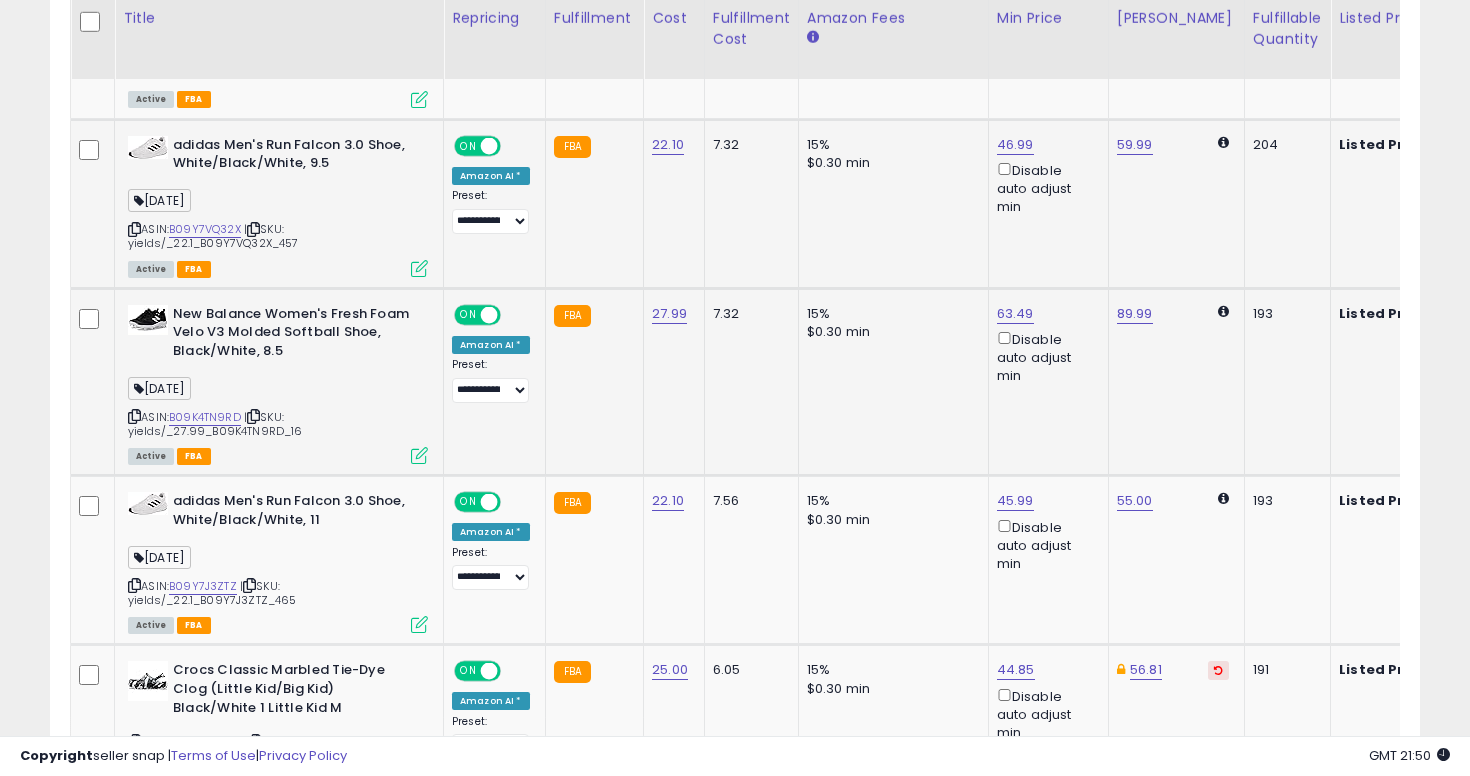 click at bounding box center (134, 416) 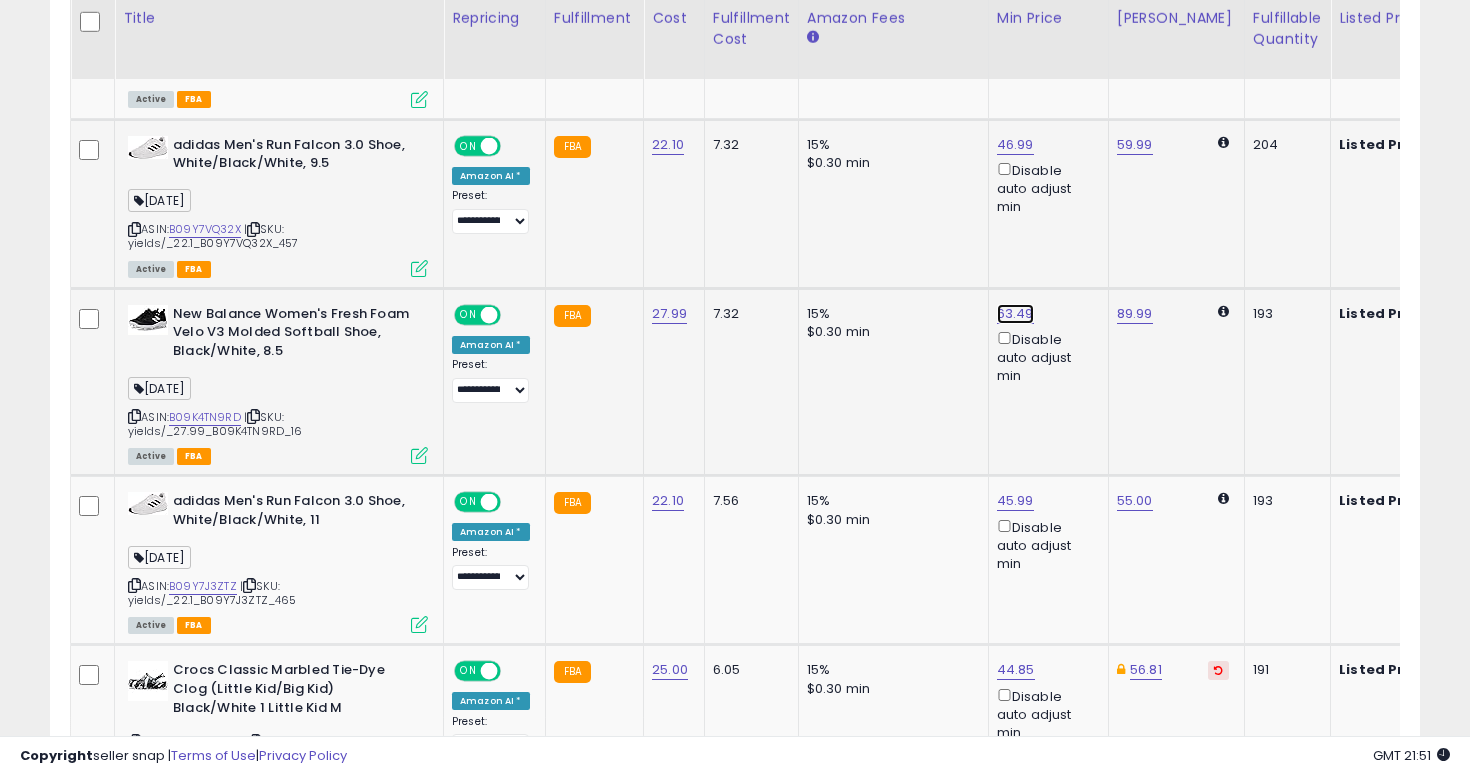 click on "63.49" at bounding box center [1015, -193] 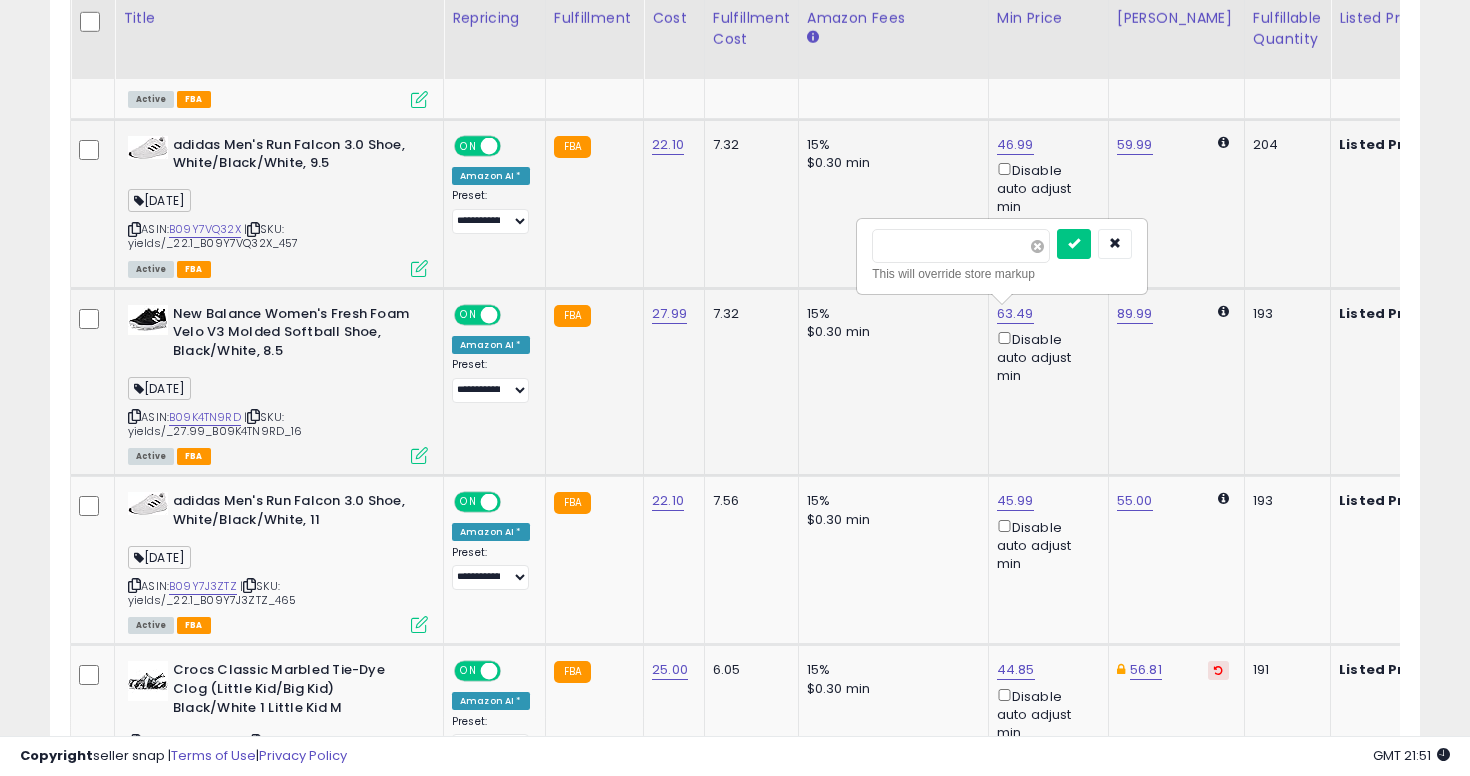 click at bounding box center (1037, 246) 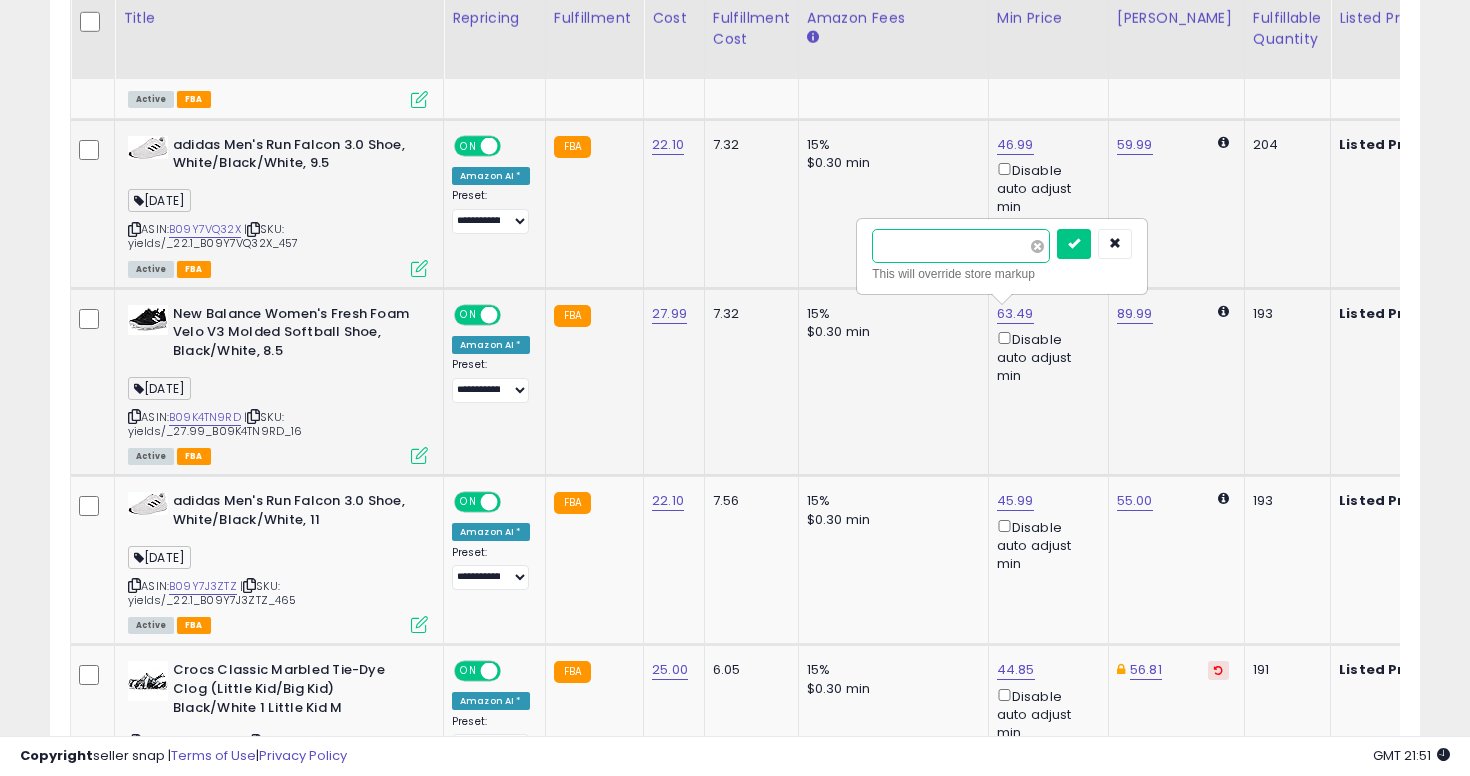 type on "*****" 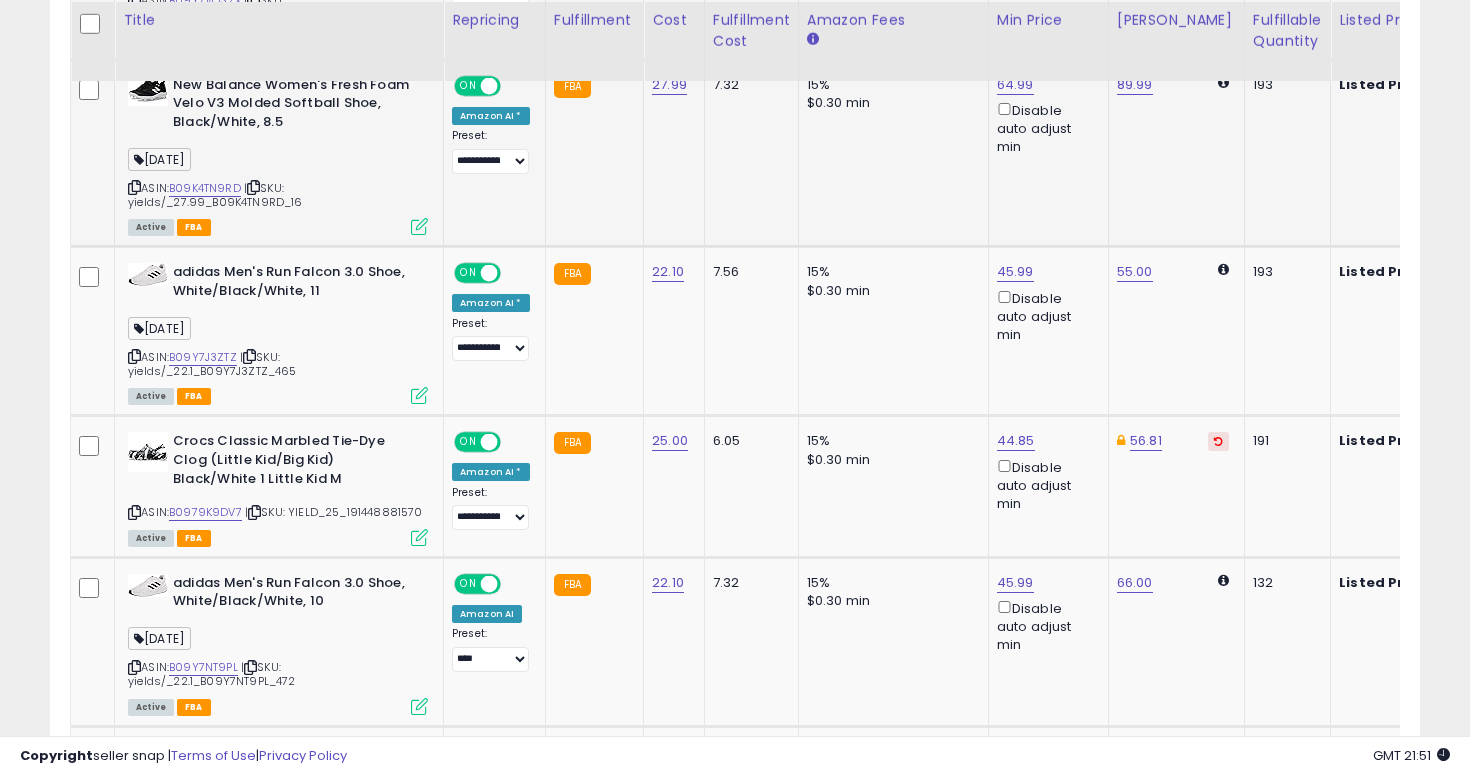 scroll, scrollTop: 1526, scrollLeft: 0, axis: vertical 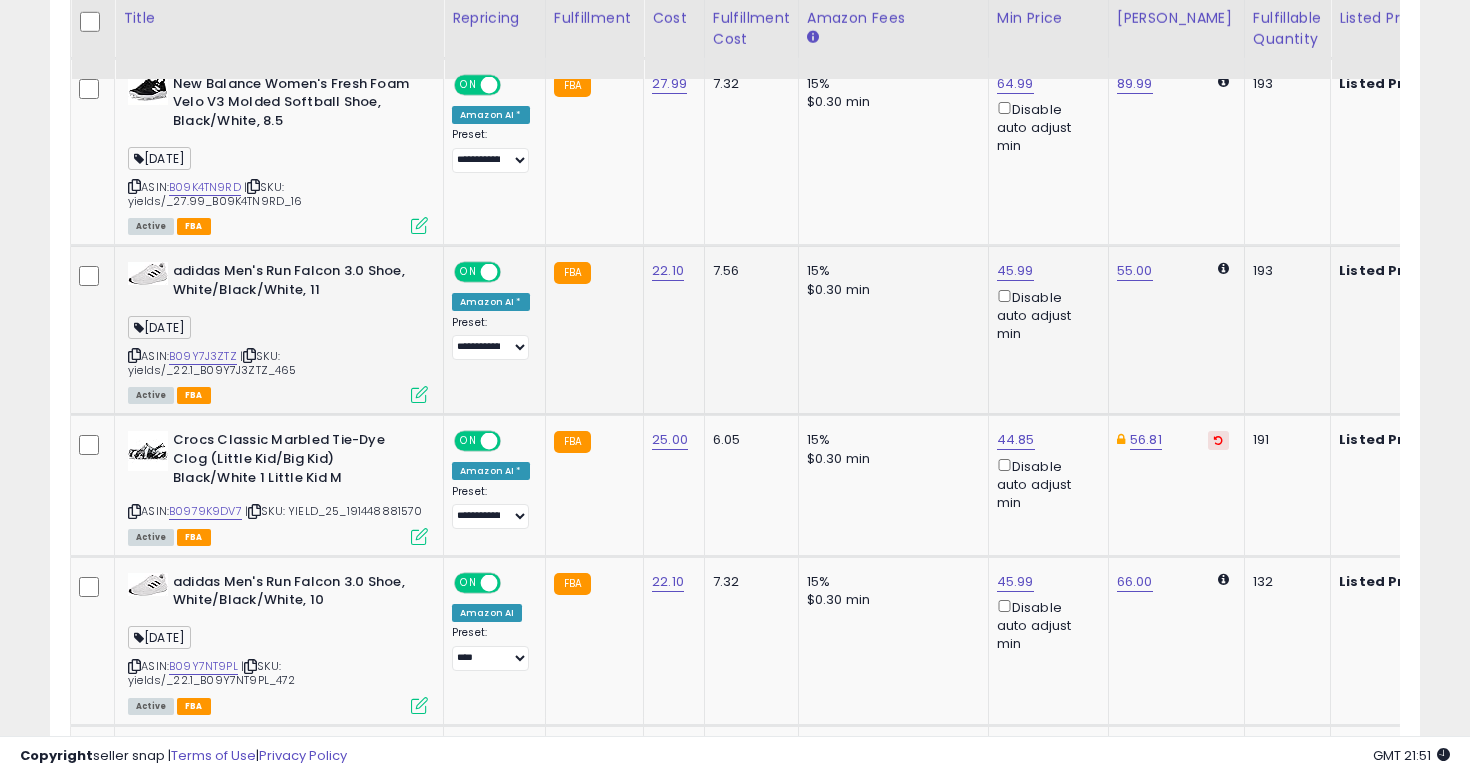 click at bounding box center (134, 355) 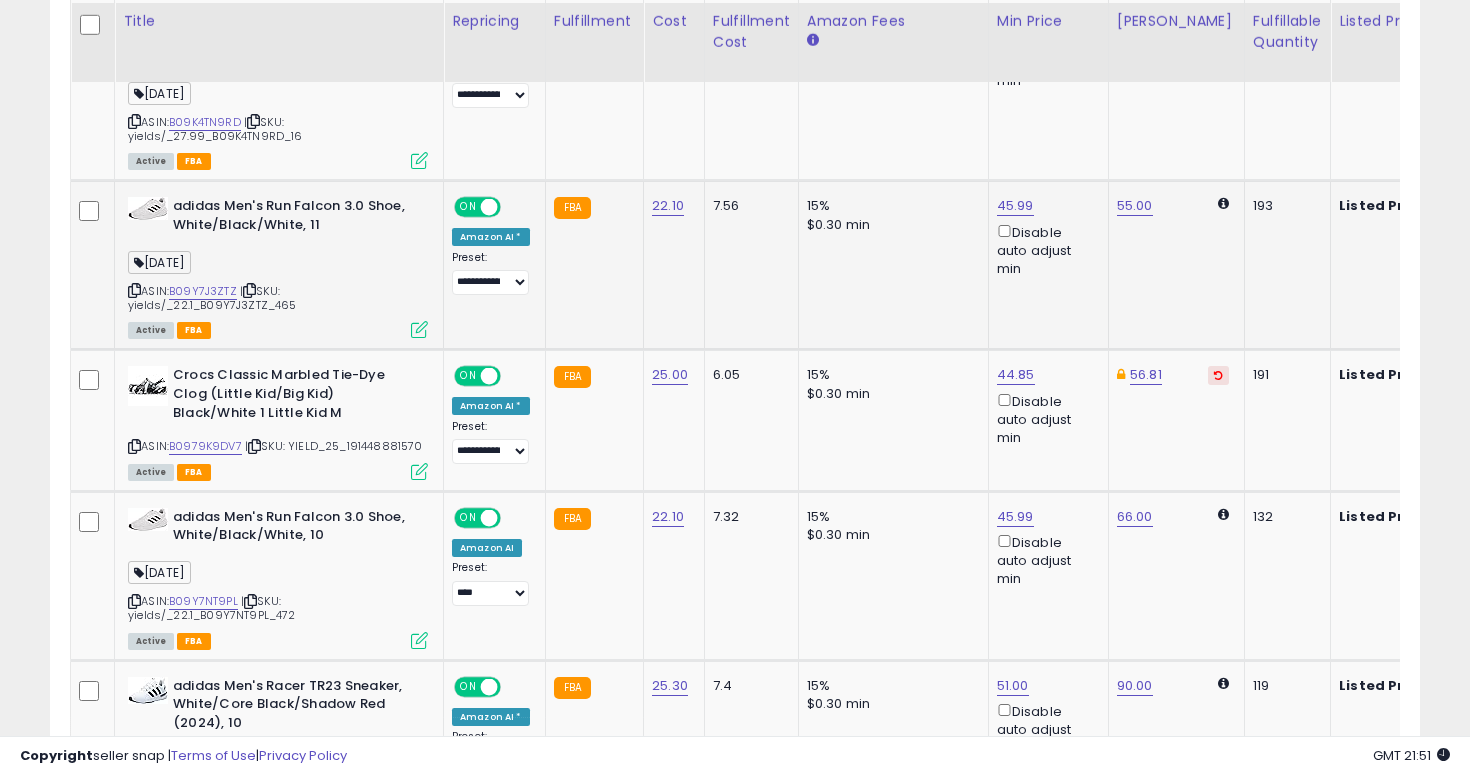 scroll, scrollTop: 1594, scrollLeft: 0, axis: vertical 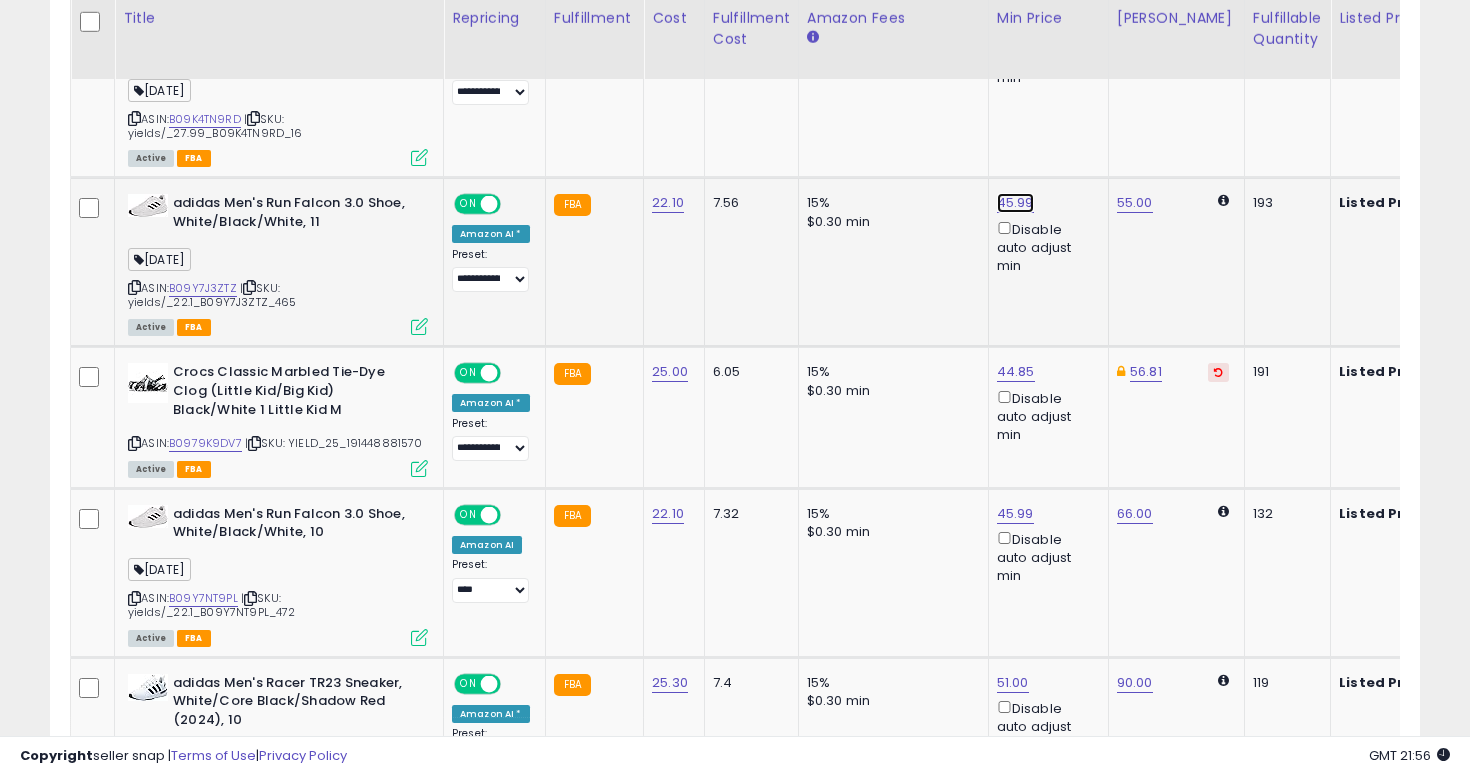 click on "45.99" at bounding box center (1015, -491) 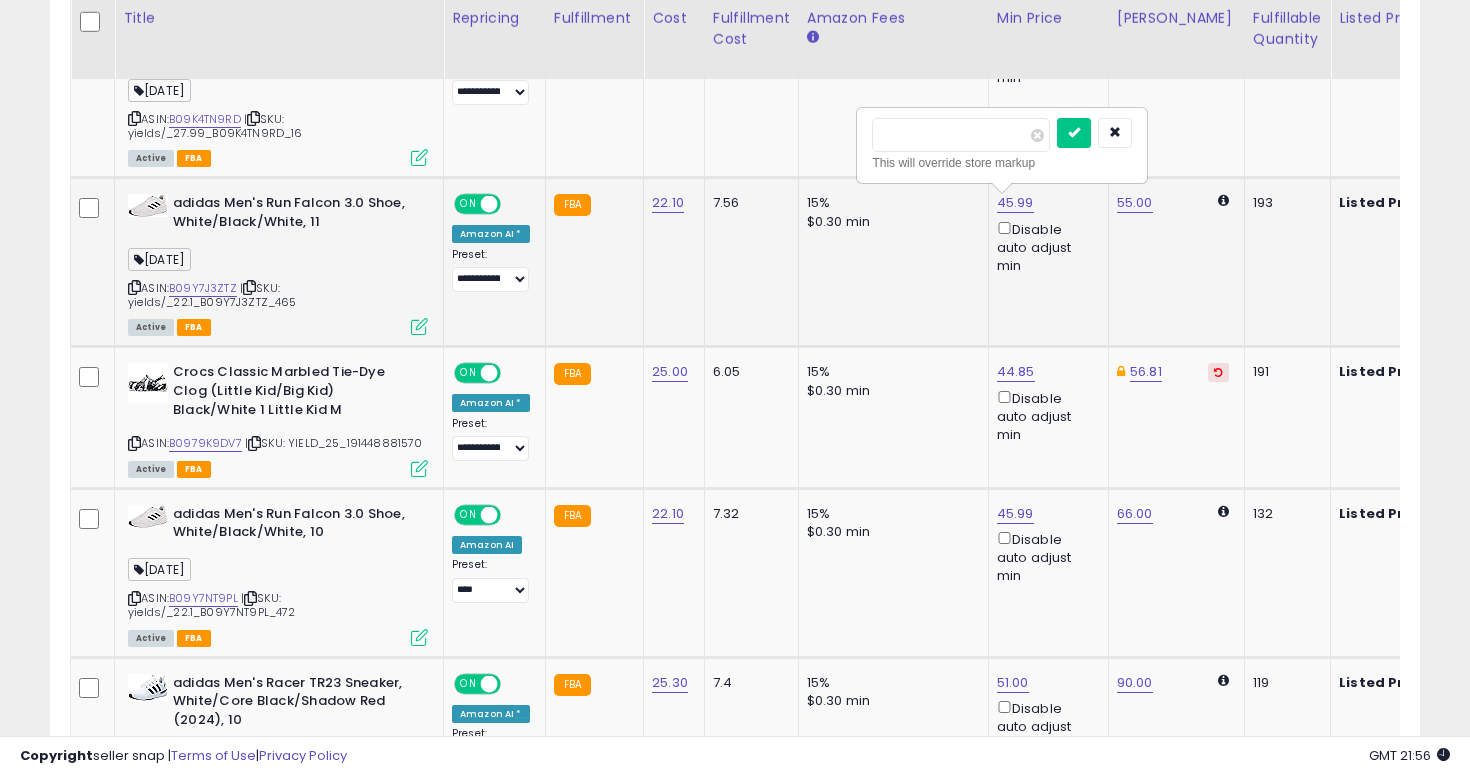 type on "*****" 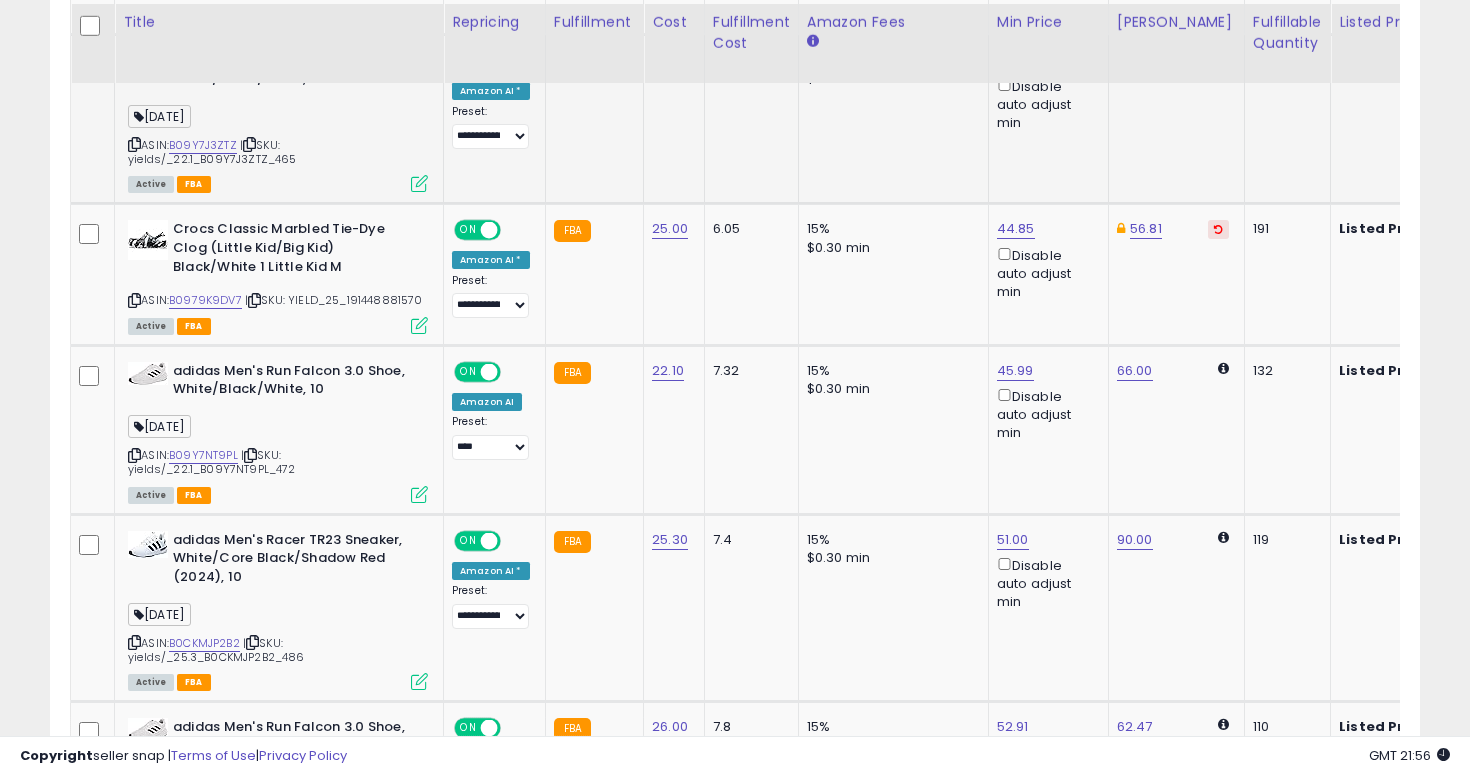 scroll, scrollTop: 1741, scrollLeft: 0, axis: vertical 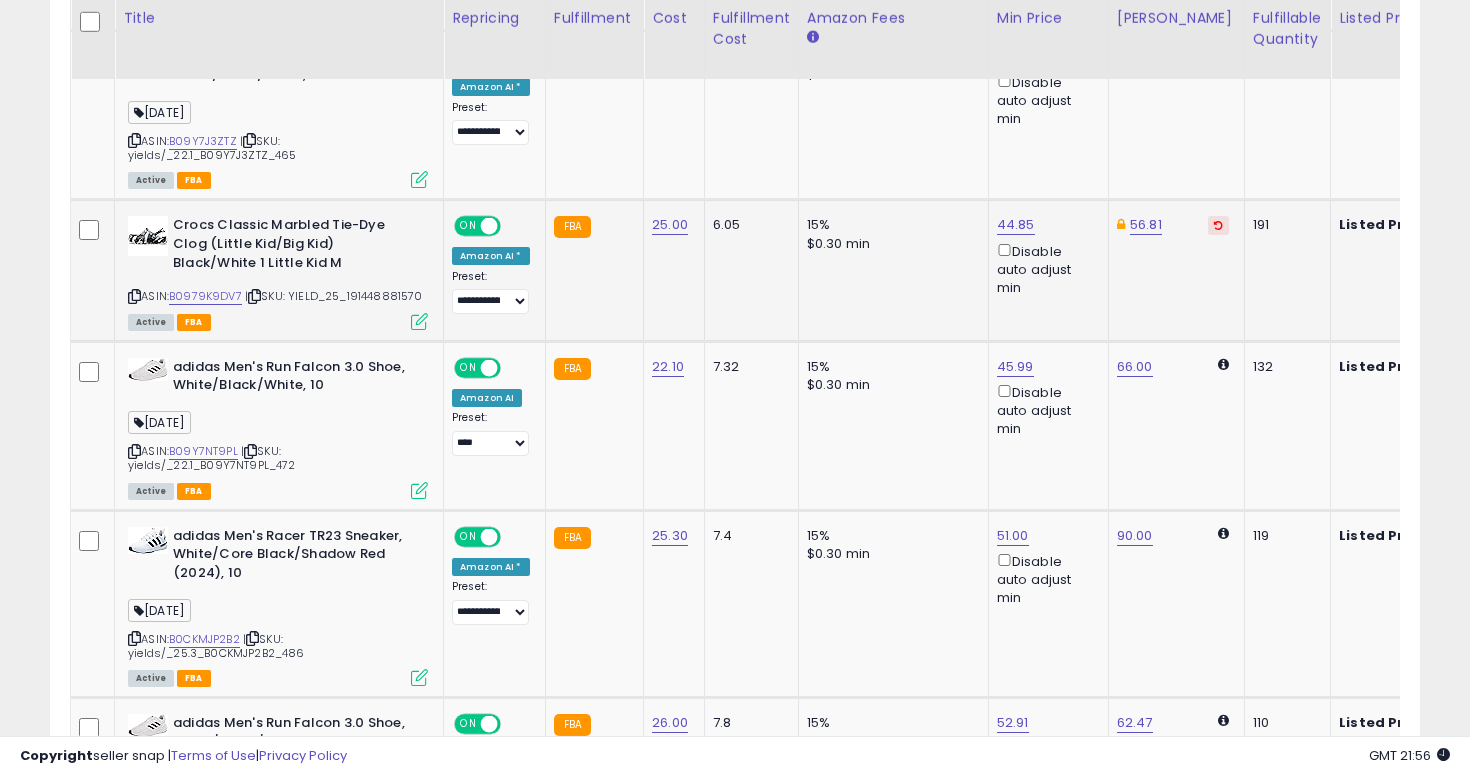 click at bounding box center [134, 296] 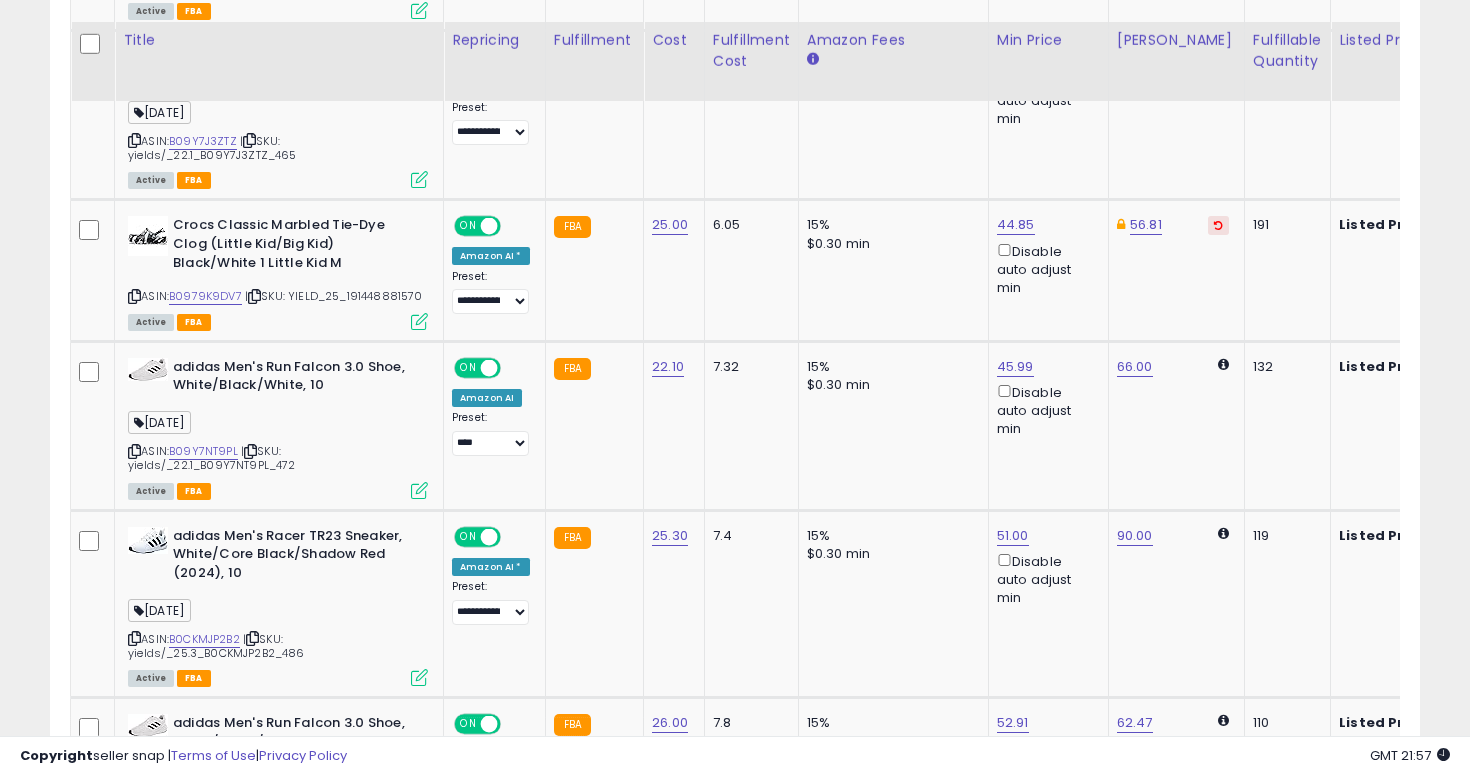 scroll, scrollTop: 1906, scrollLeft: 0, axis: vertical 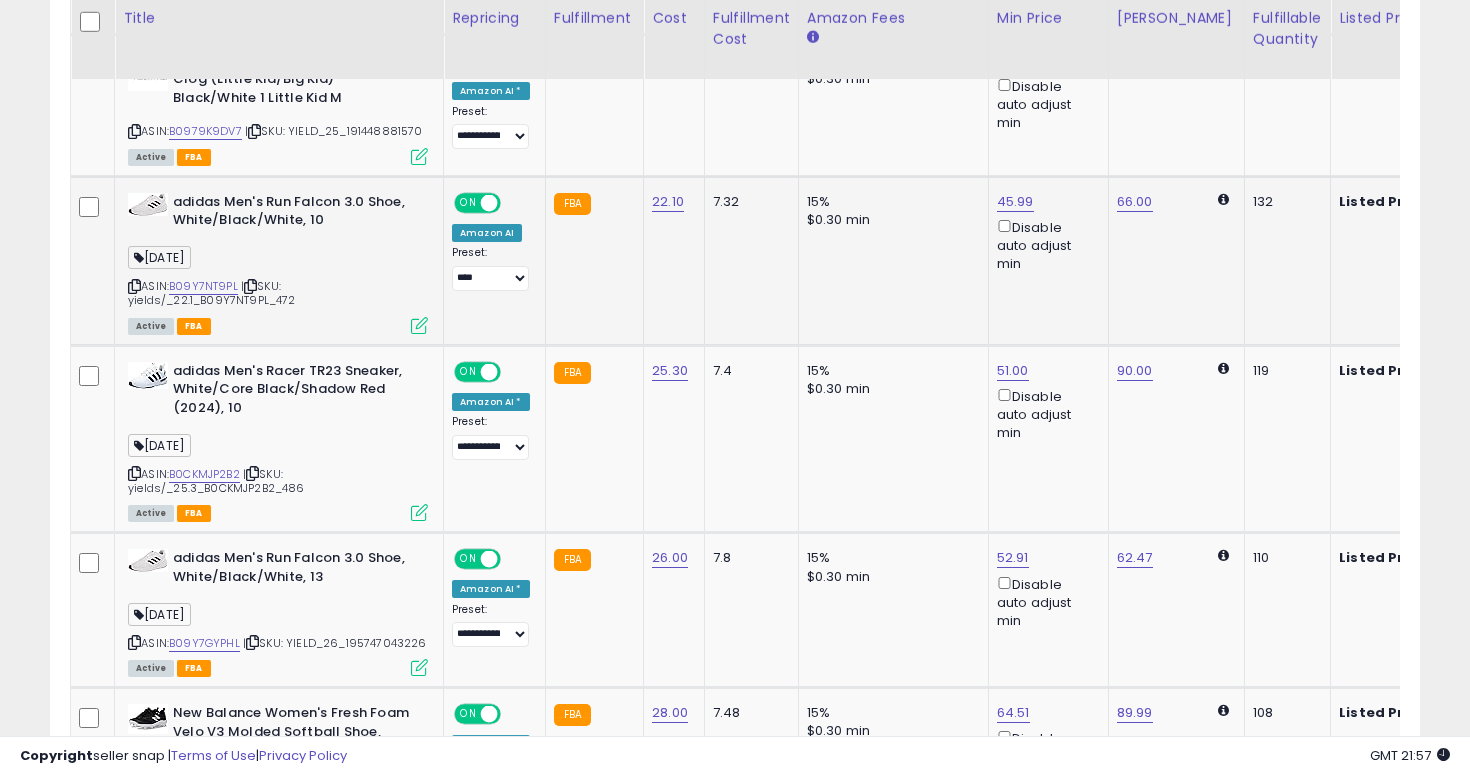 click on "15% $0.30 min" 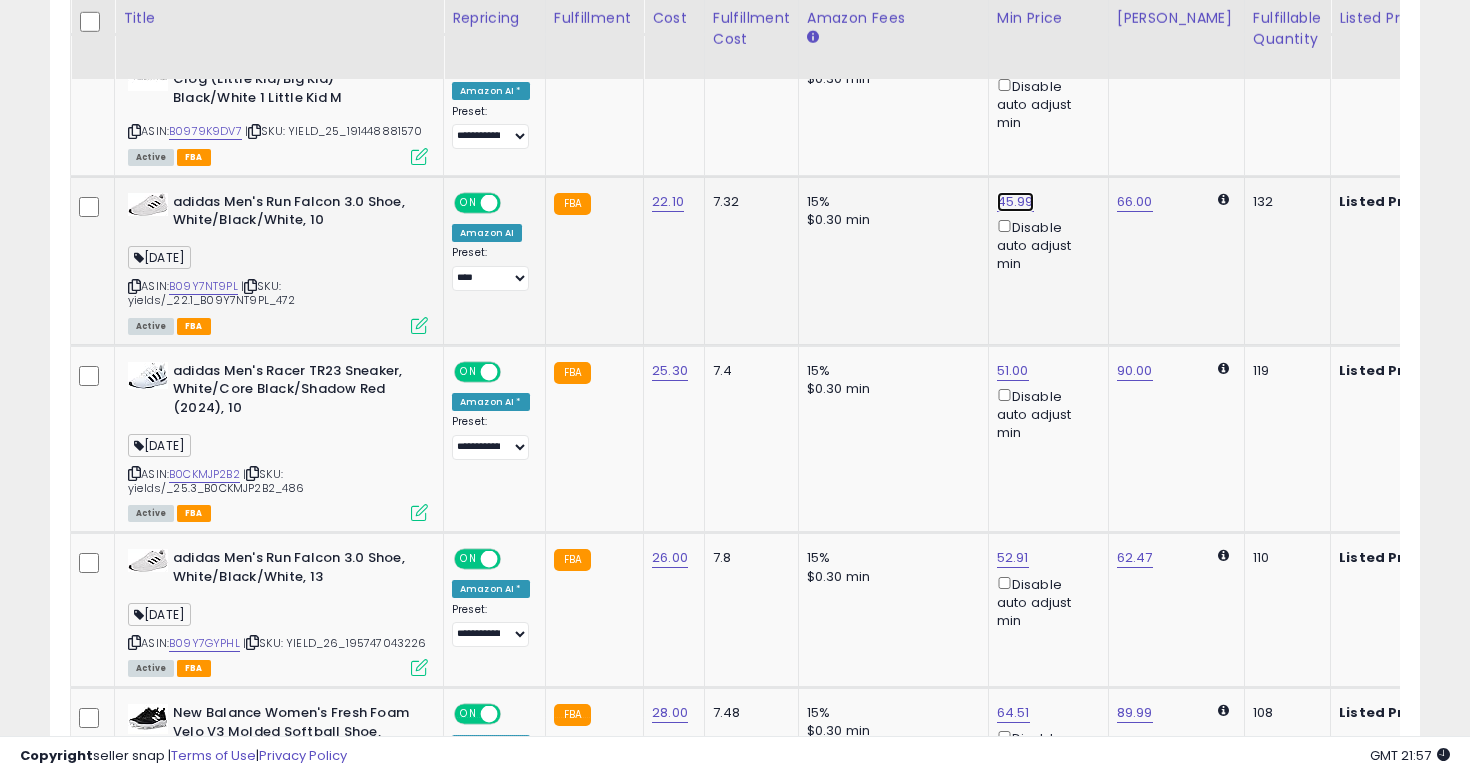 click on "45.99" at bounding box center [1015, -803] 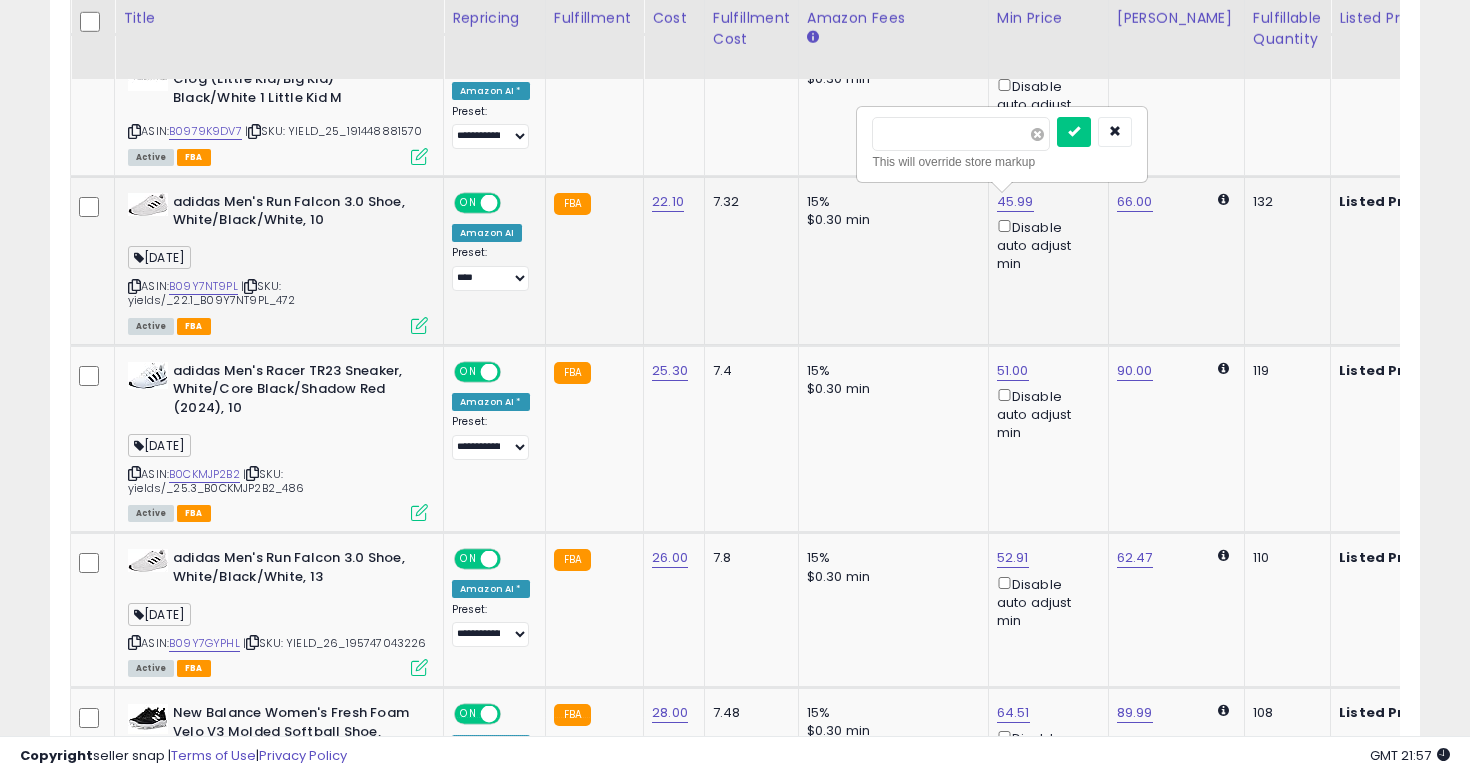 click at bounding box center (1037, 134) 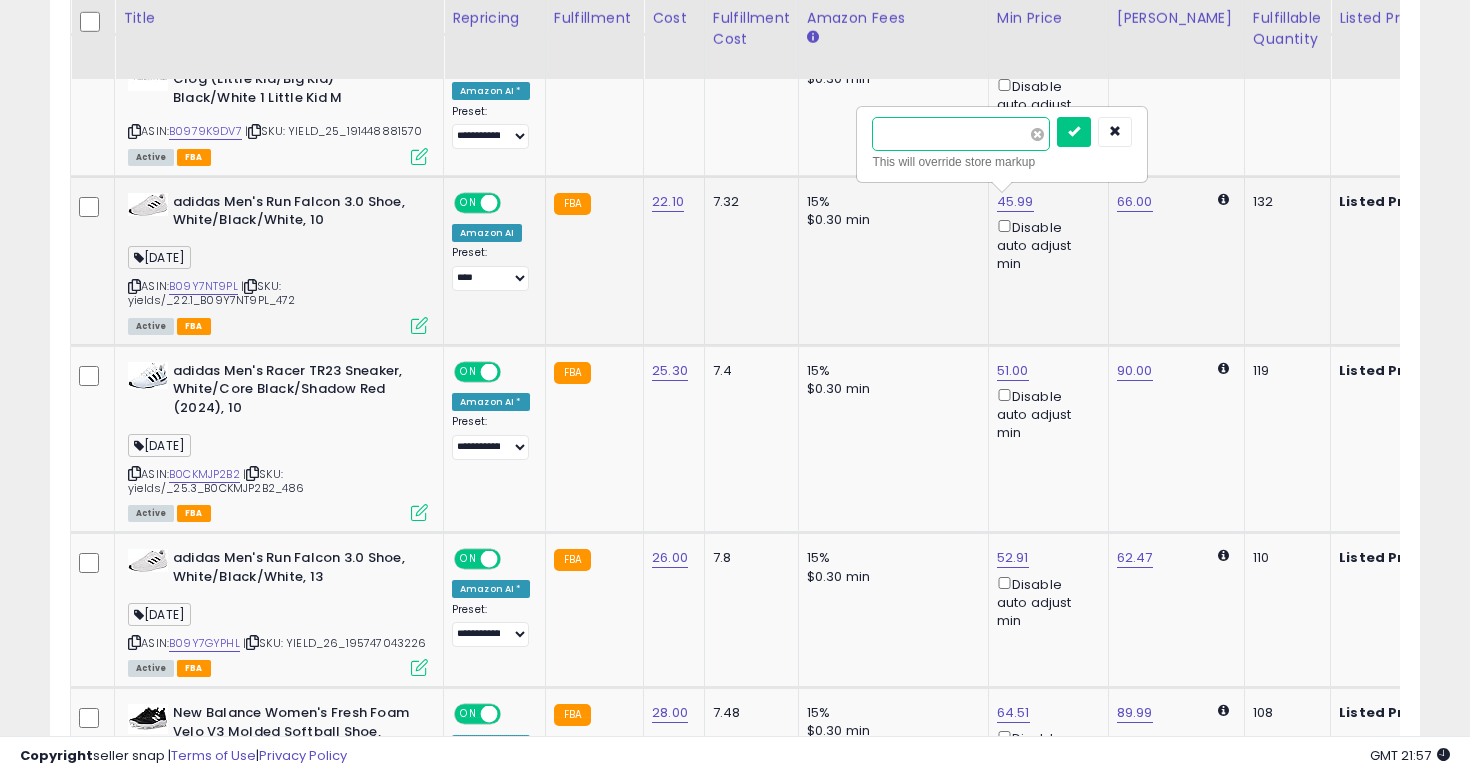 type on "*****" 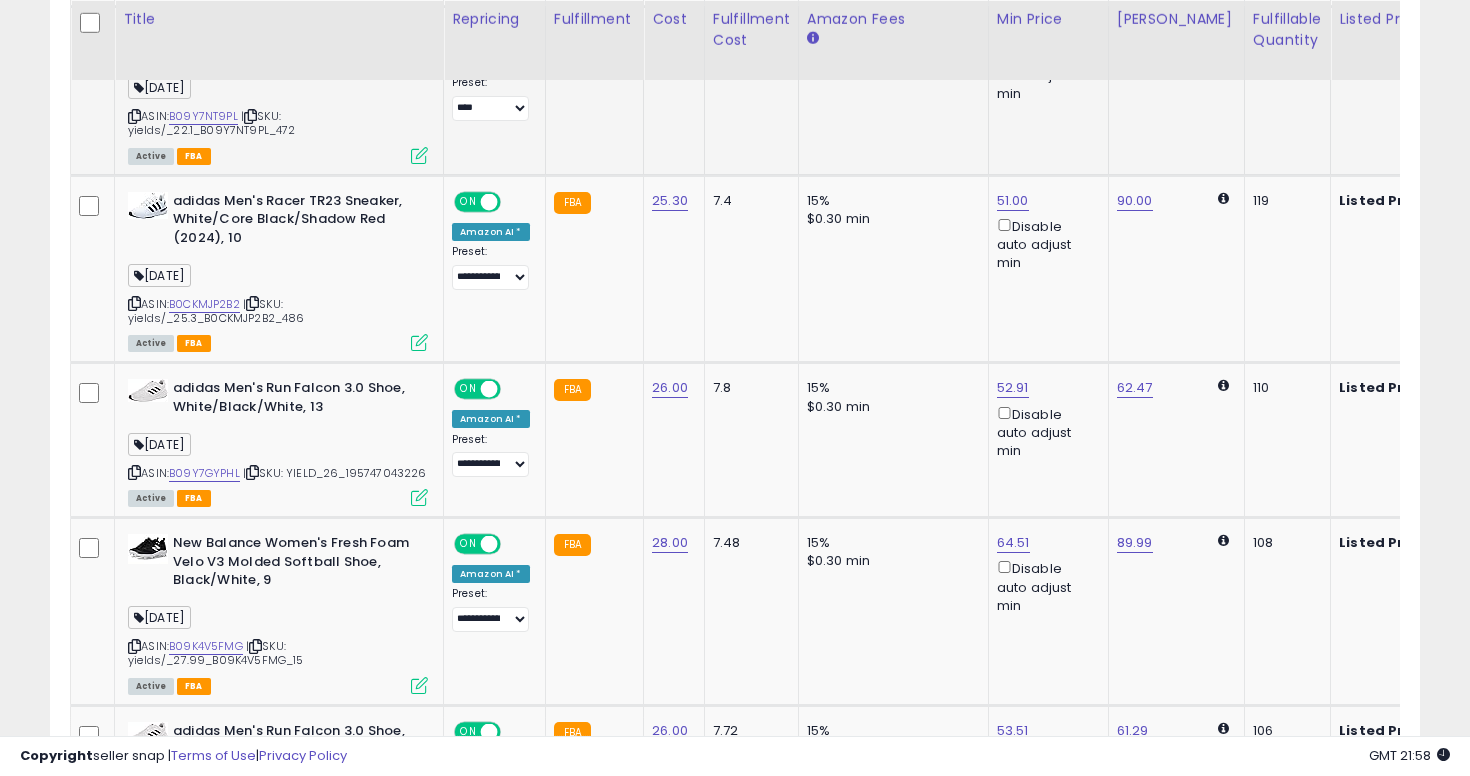 scroll, scrollTop: 2077, scrollLeft: 0, axis: vertical 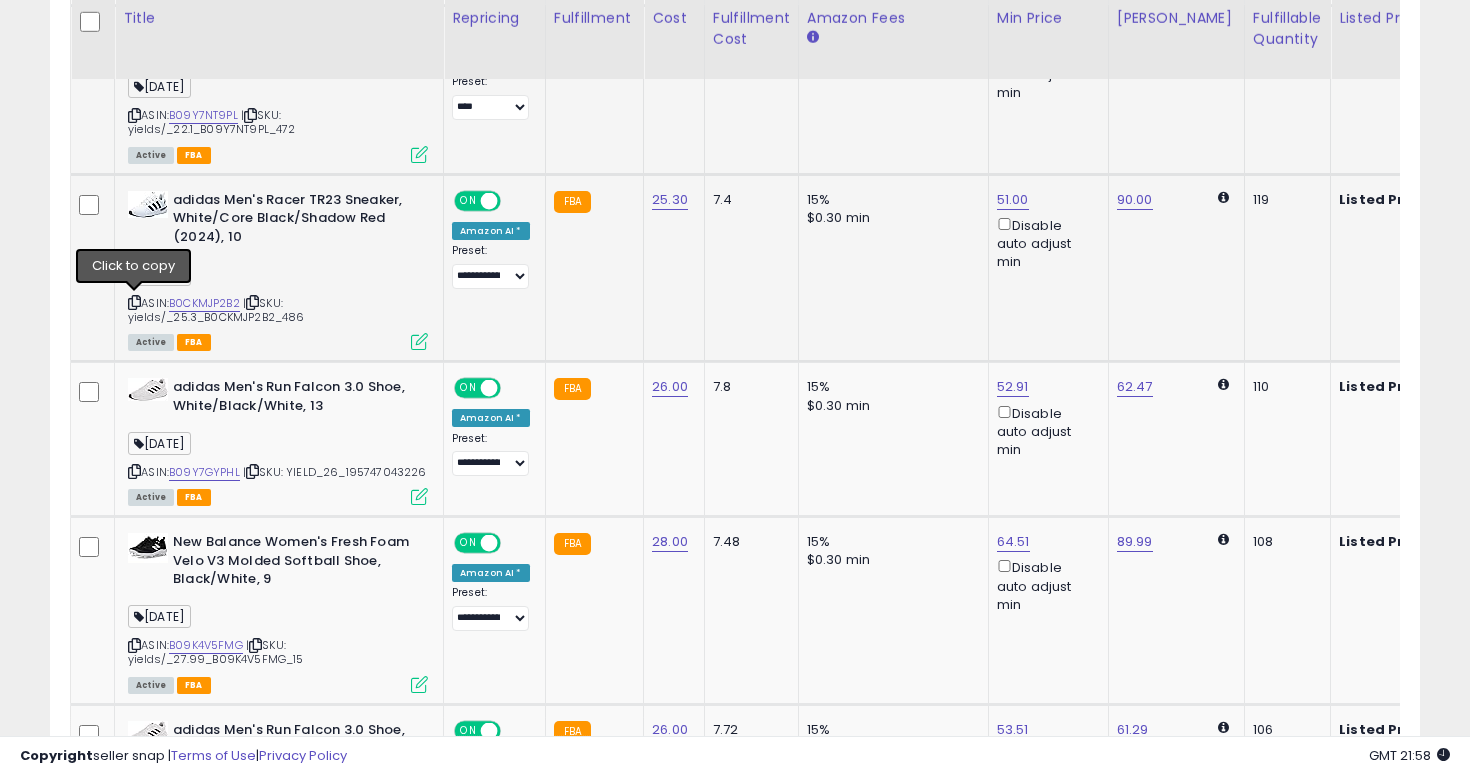 click at bounding box center (134, 302) 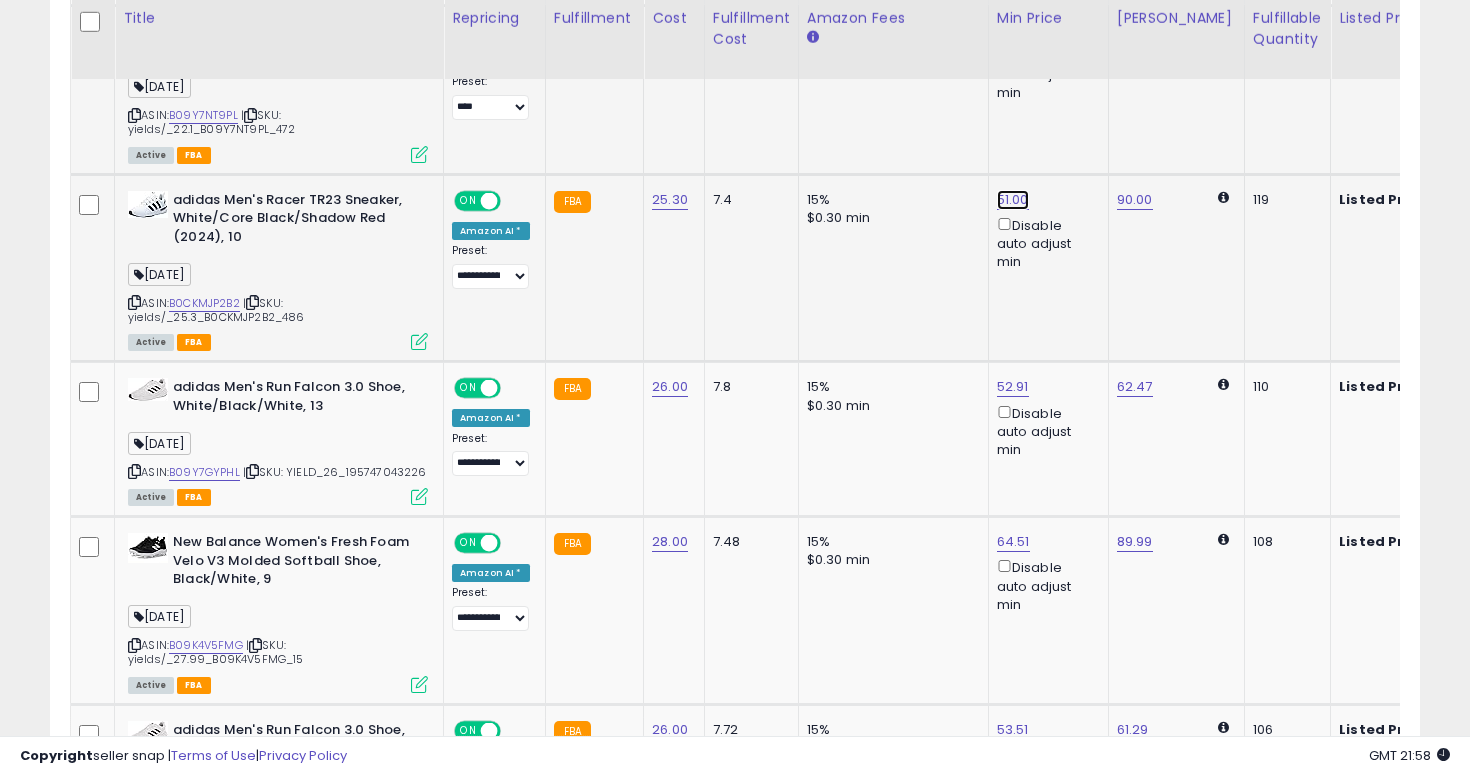 click on "51.00" at bounding box center (1015, -974) 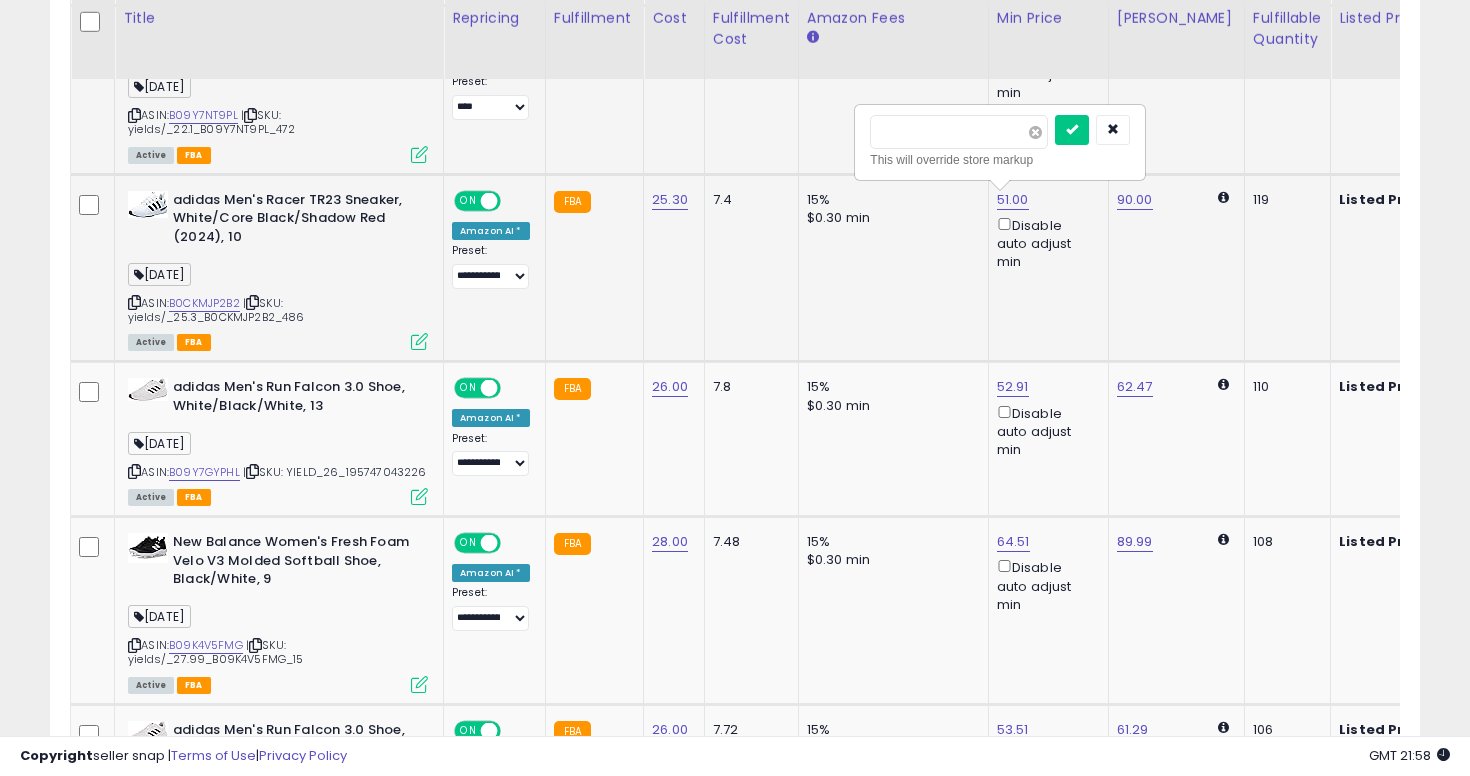 click at bounding box center (1035, 132) 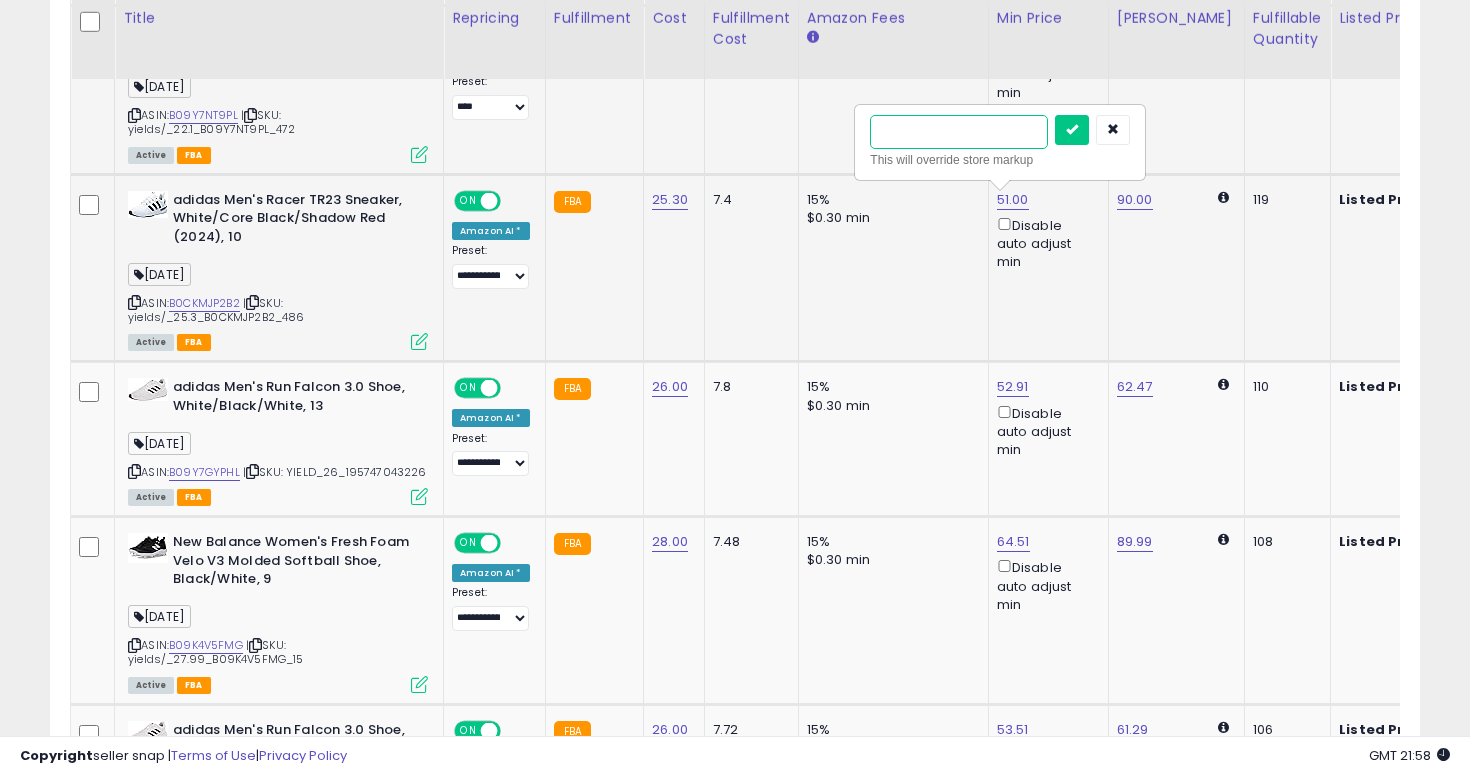 type on "****" 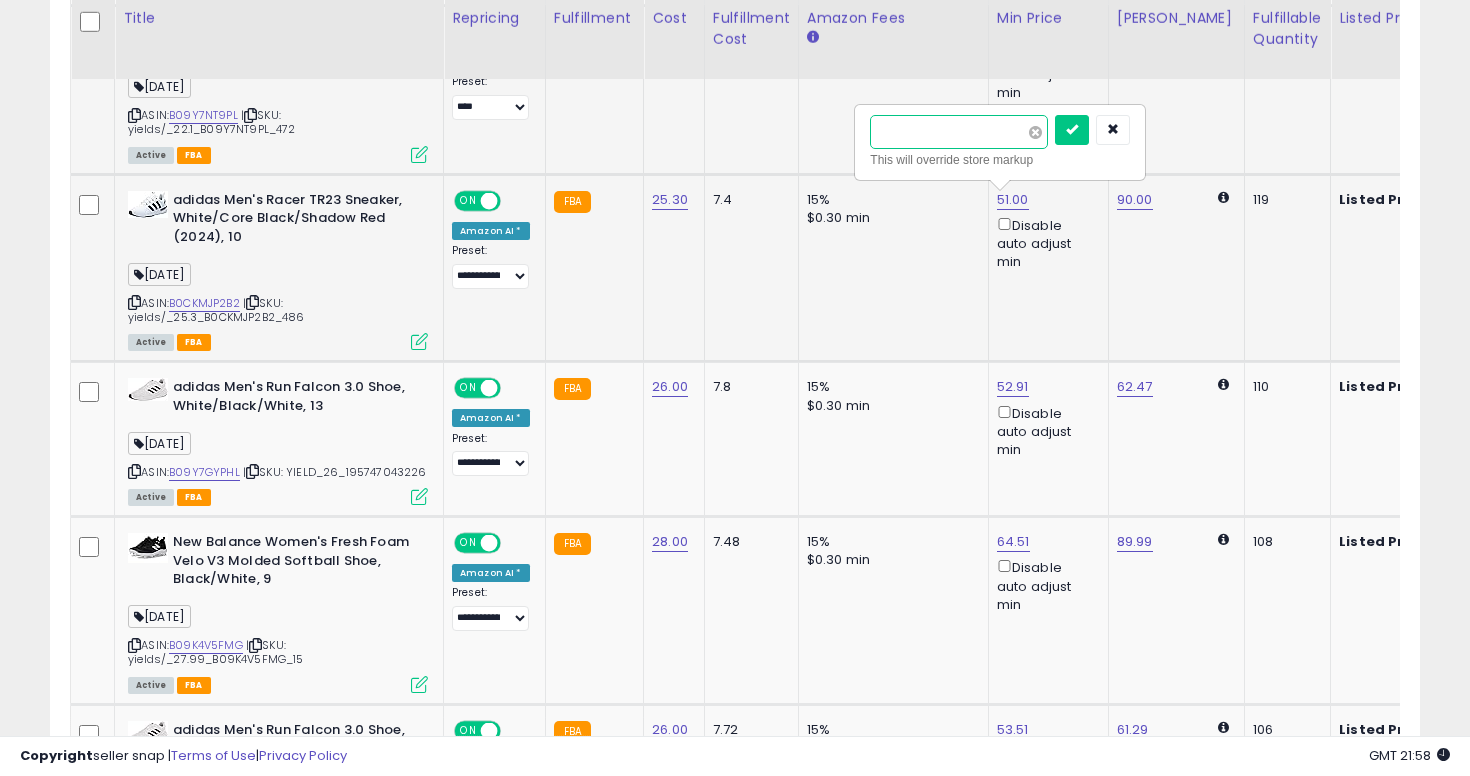 click at bounding box center (1072, 130) 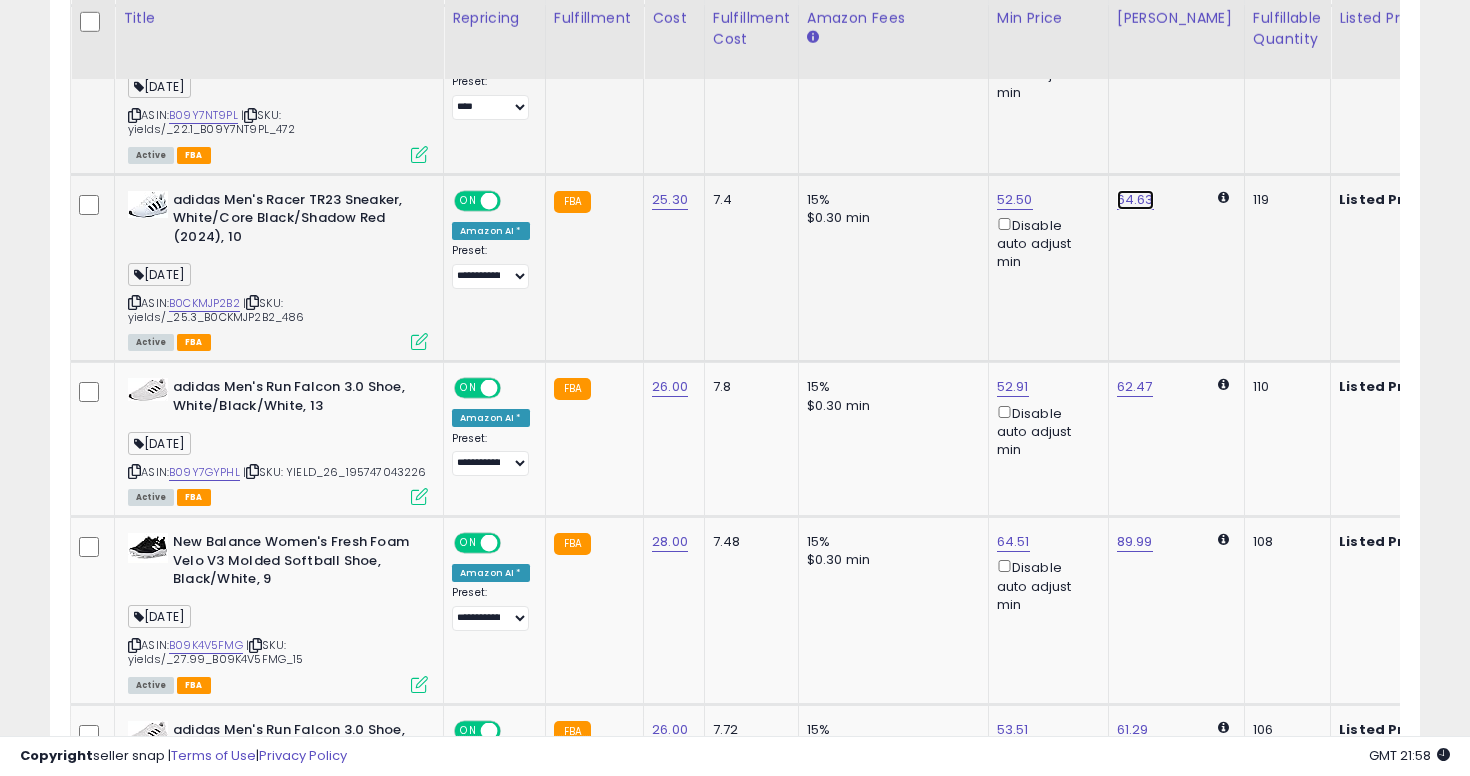 click on "64.63" at bounding box center (1135, -974) 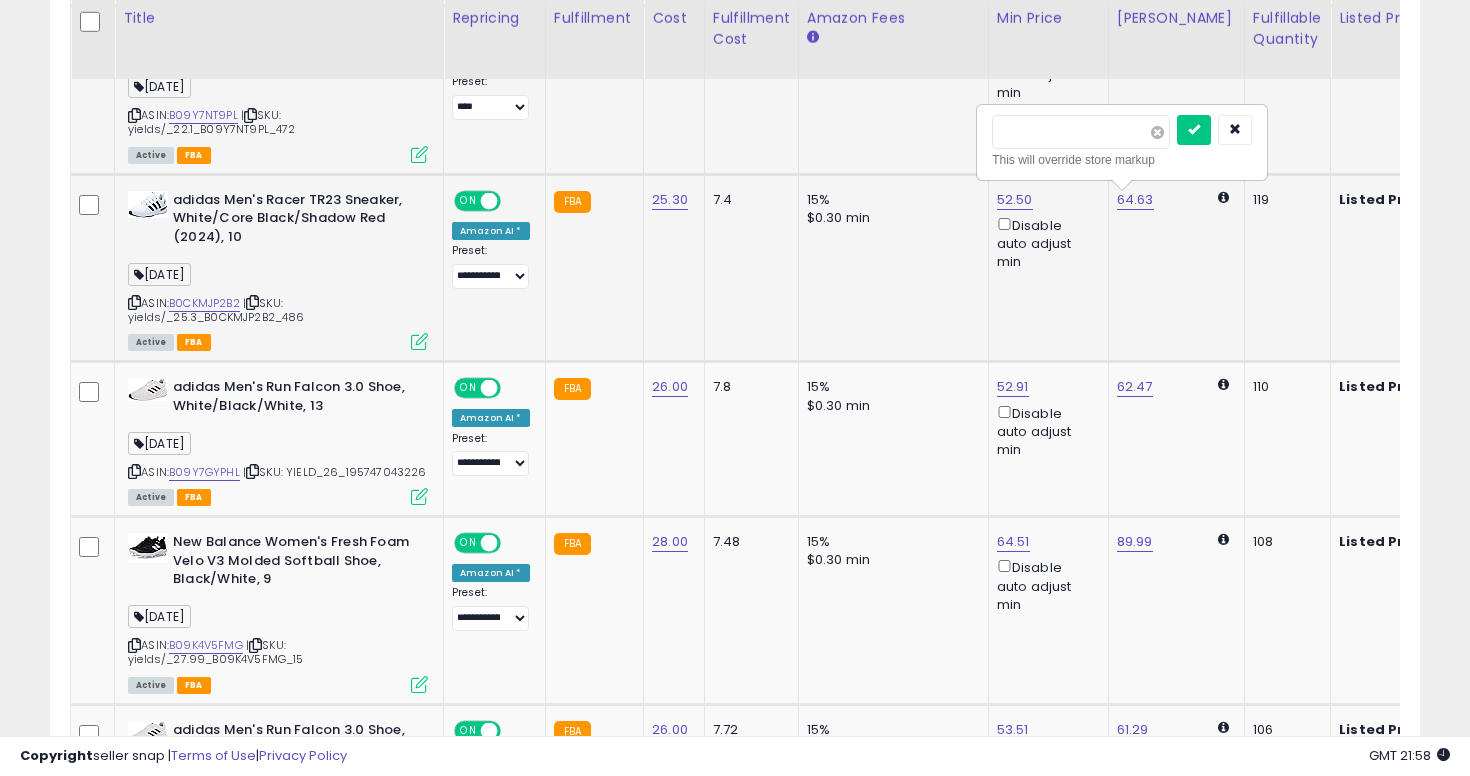 click at bounding box center [1157, 132] 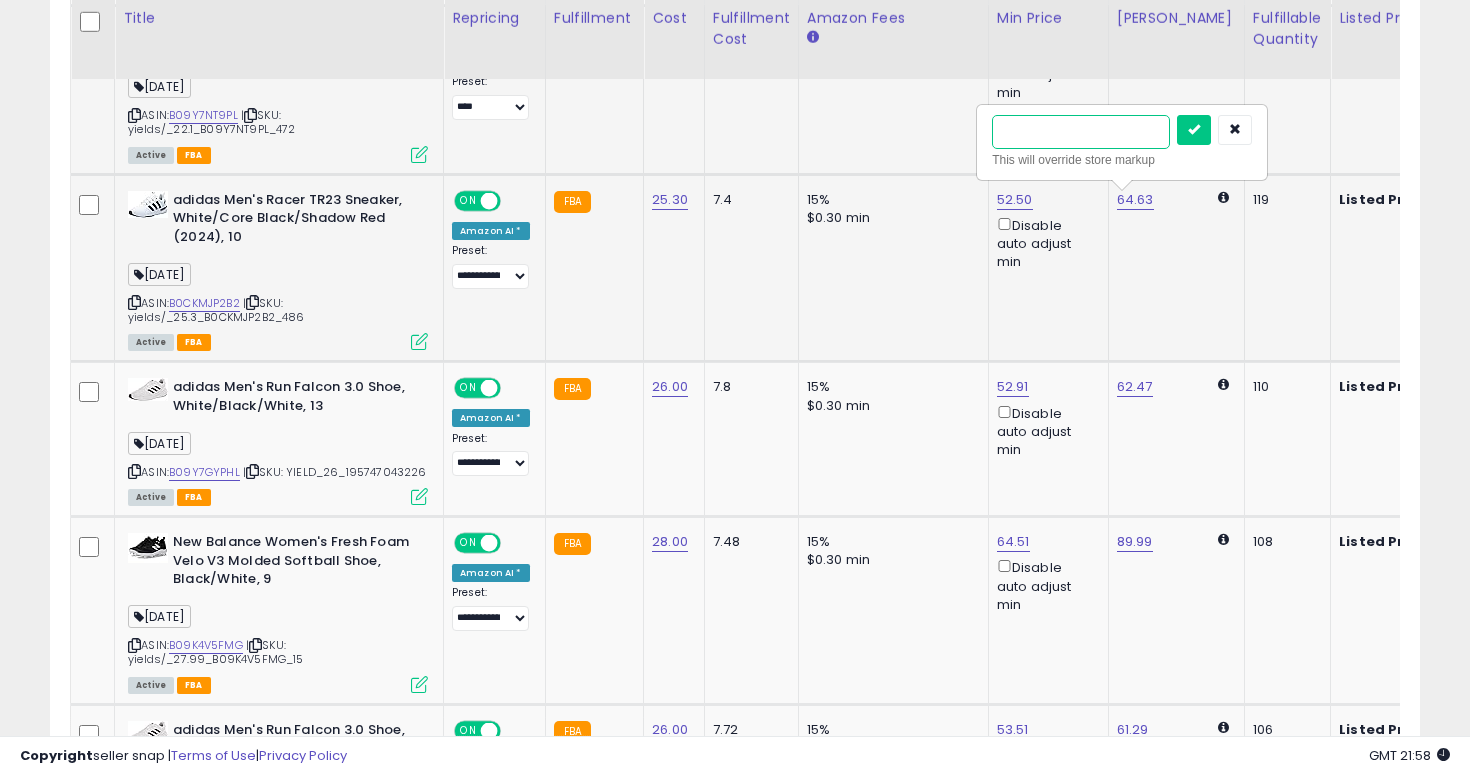 type on "**" 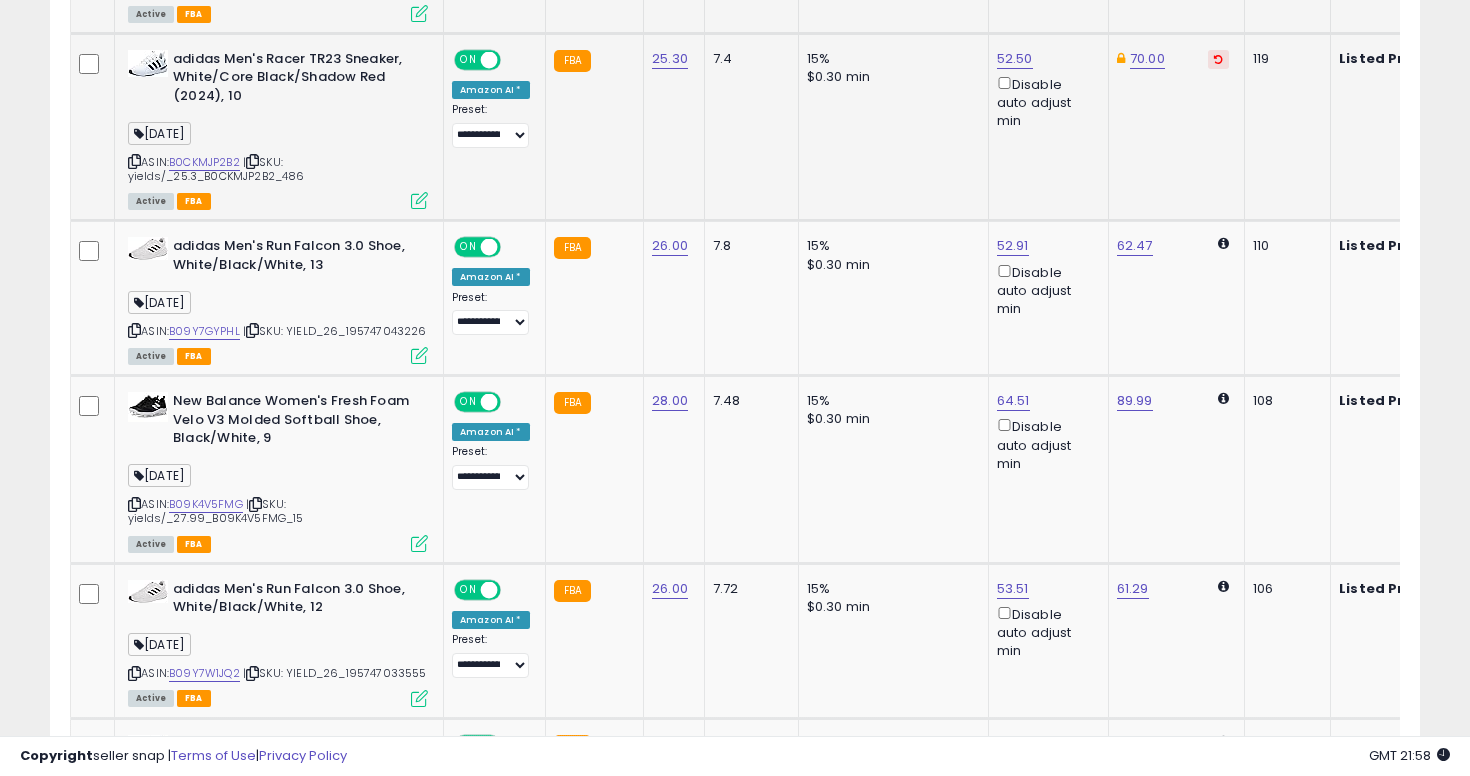 scroll, scrollTop: 2245, scrollLeft: 0, axis: vertical 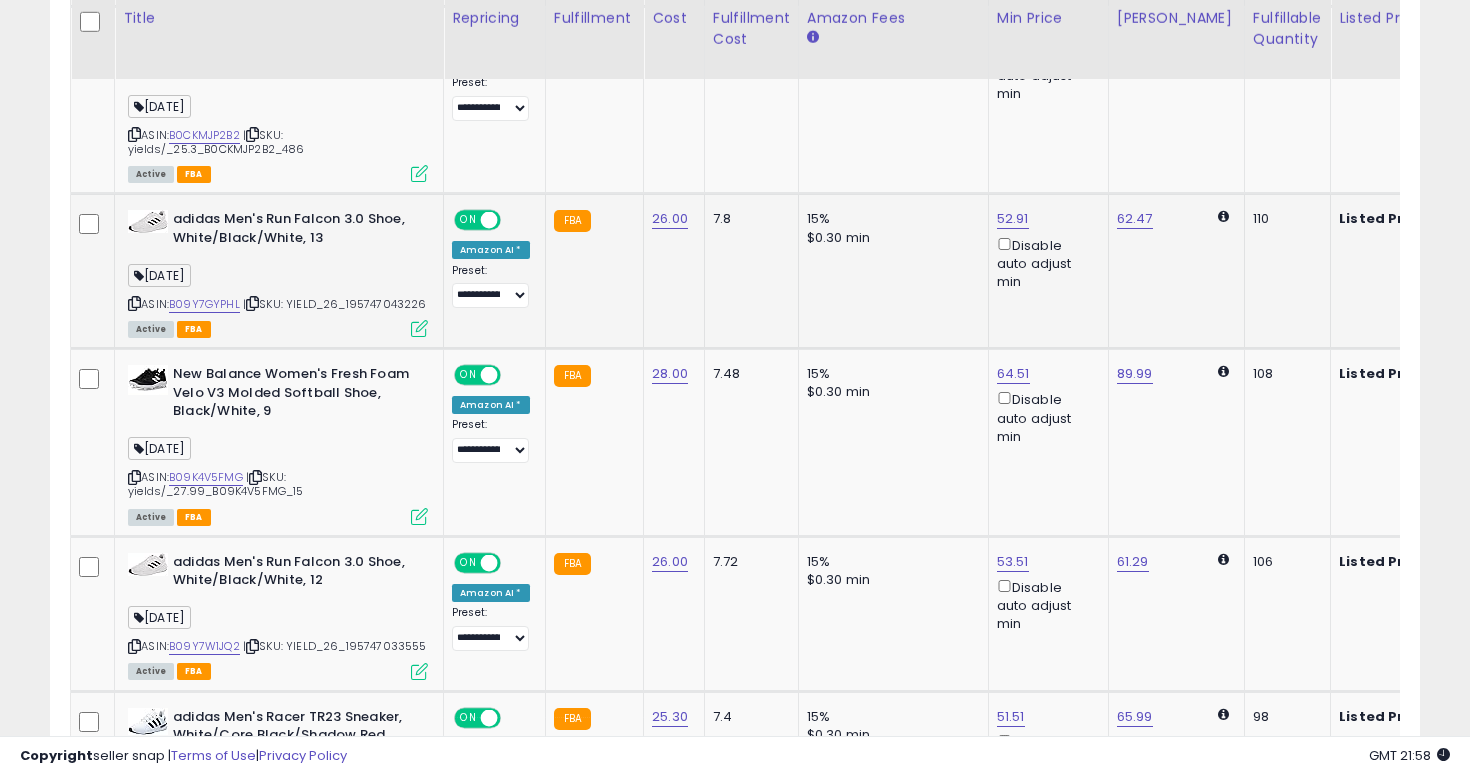 click at bounding box center [134, 303] 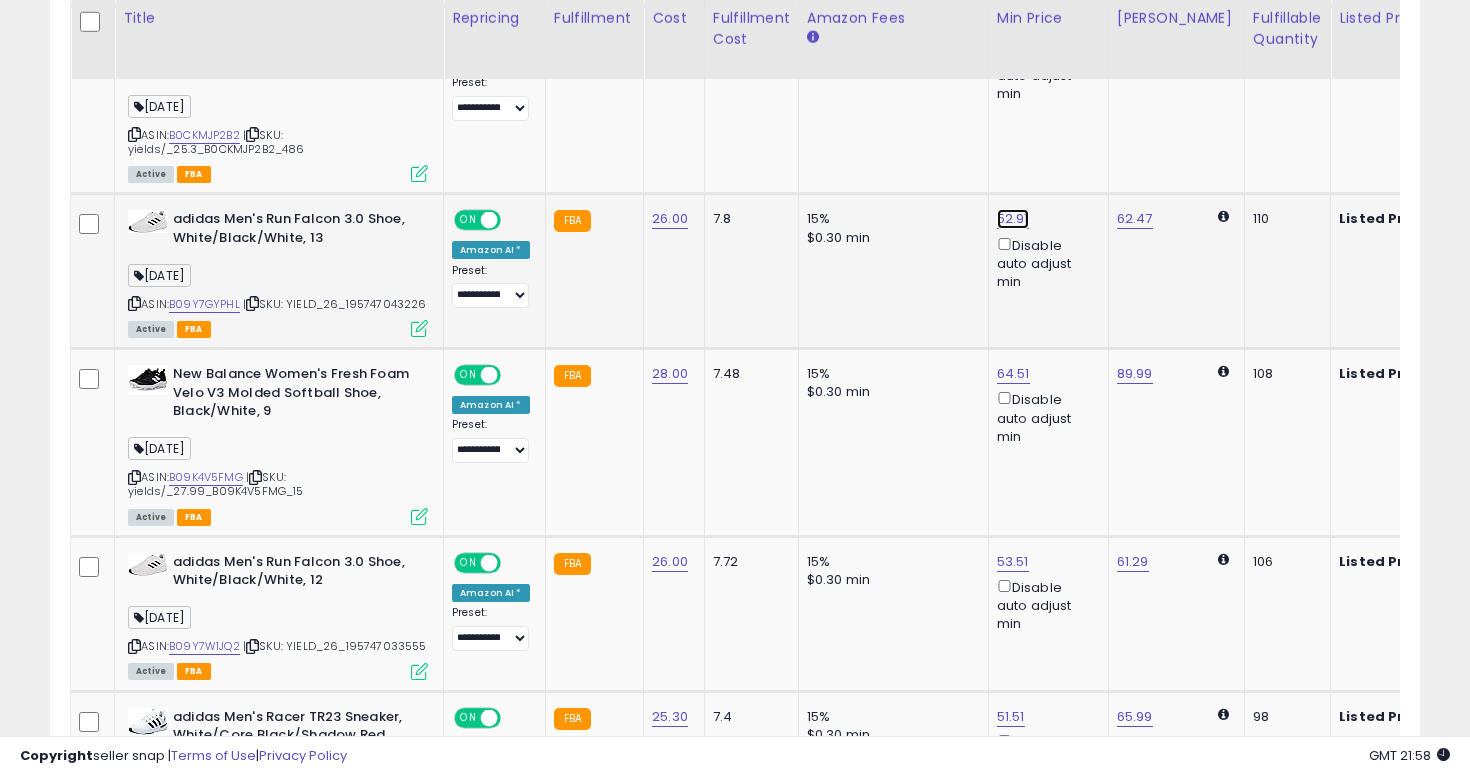 click on "52.91" at bounding box center (1015, -1142) 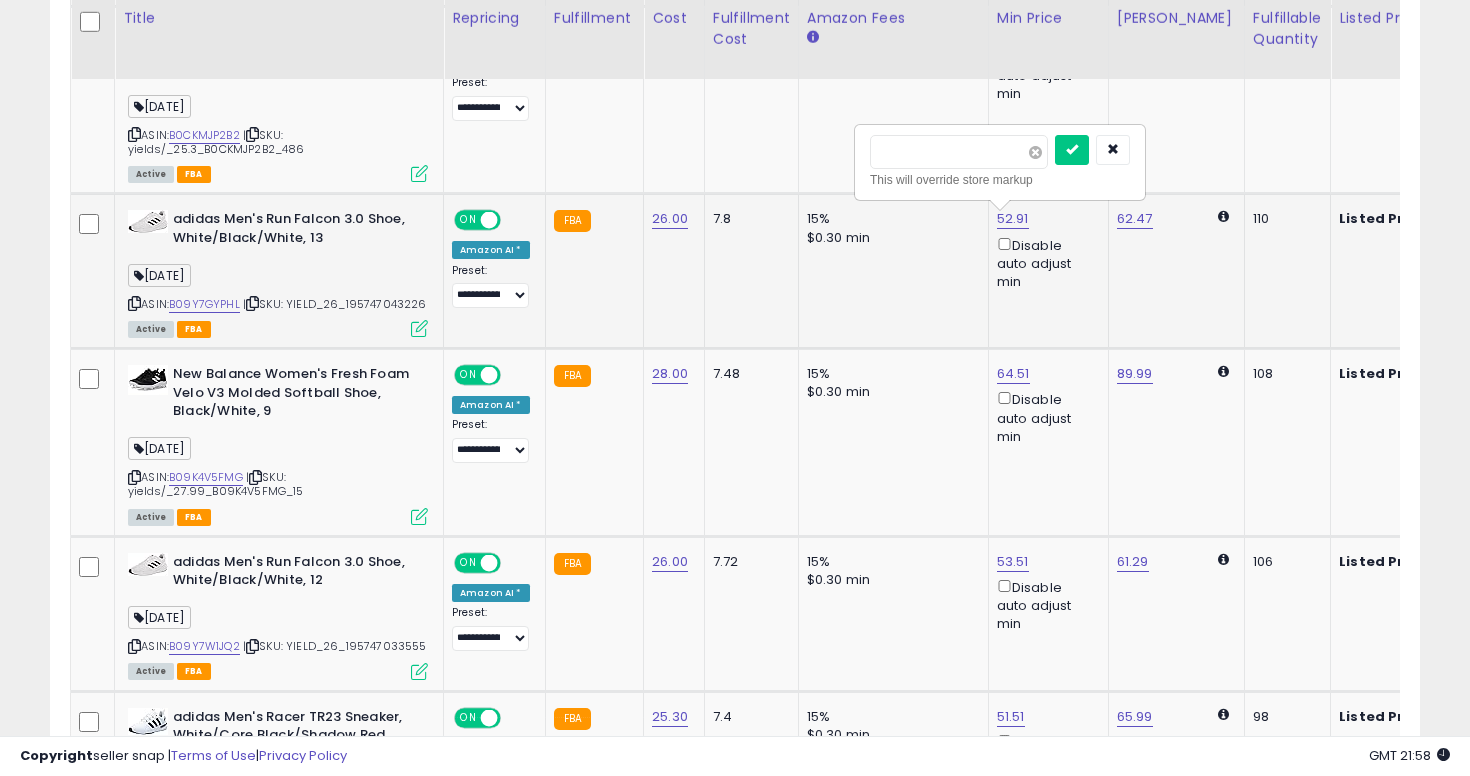 click at bounding box center [1035, 152] 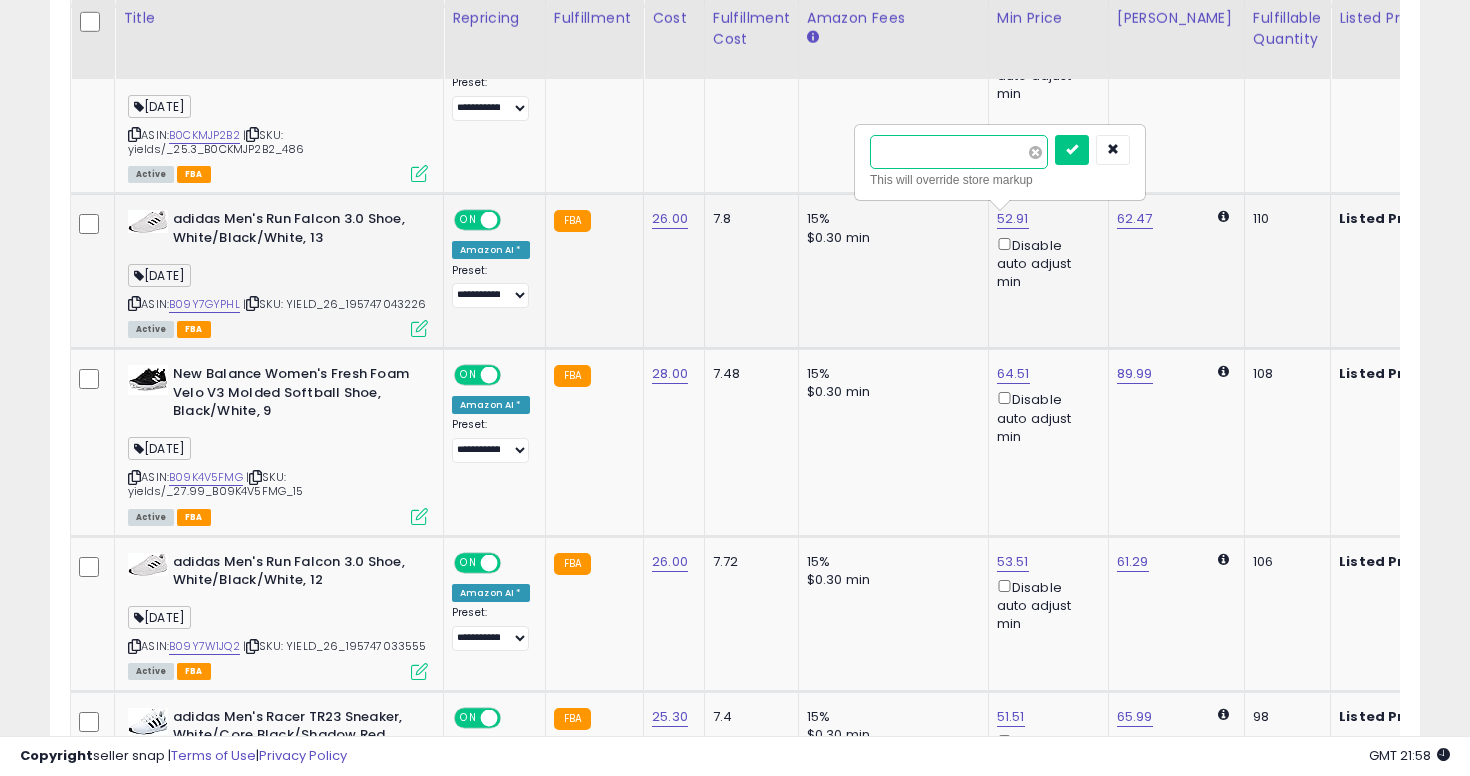 type on "*****" 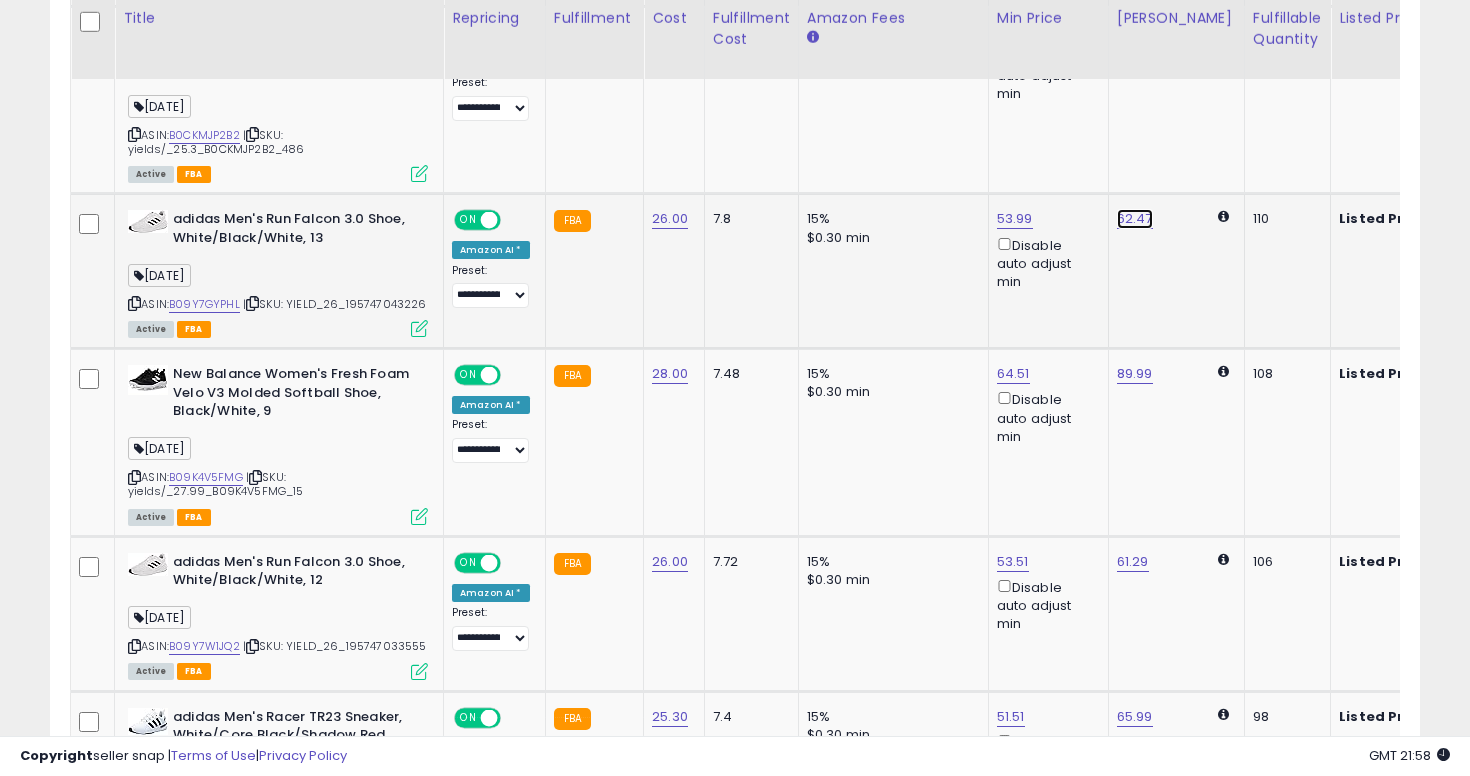 click on "62.47" at bounding box center (1135, -1142) 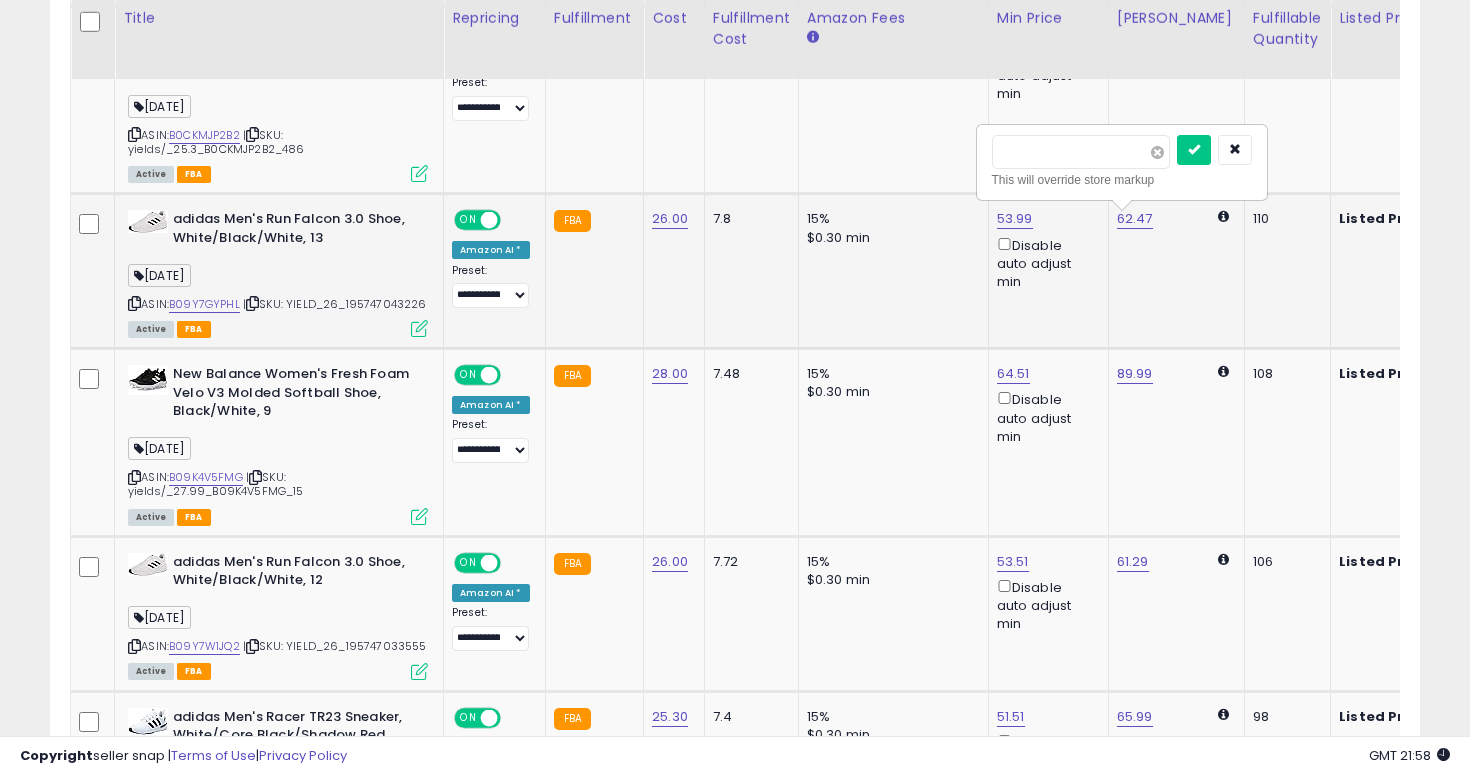 click at bounding box center (1157, 152) 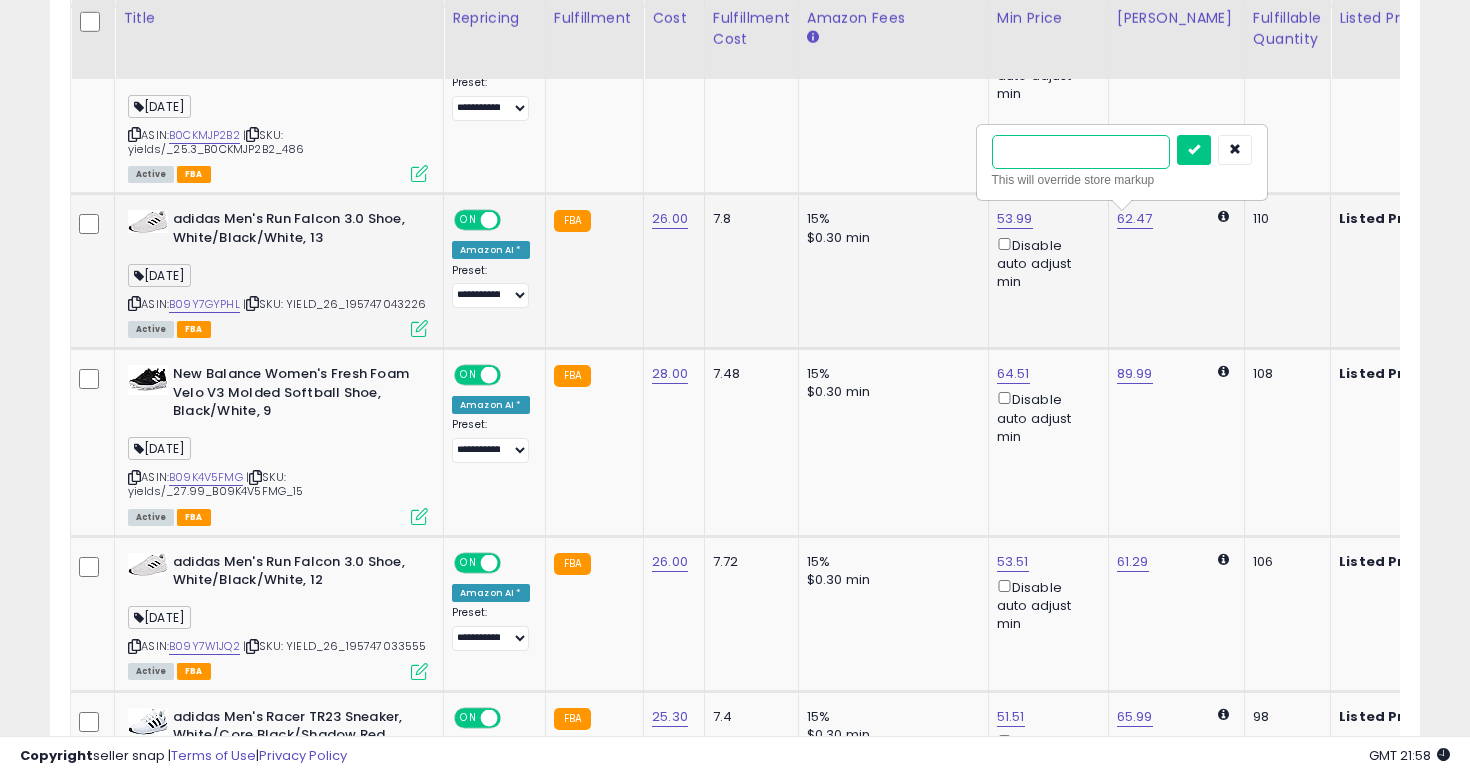 type on "**" 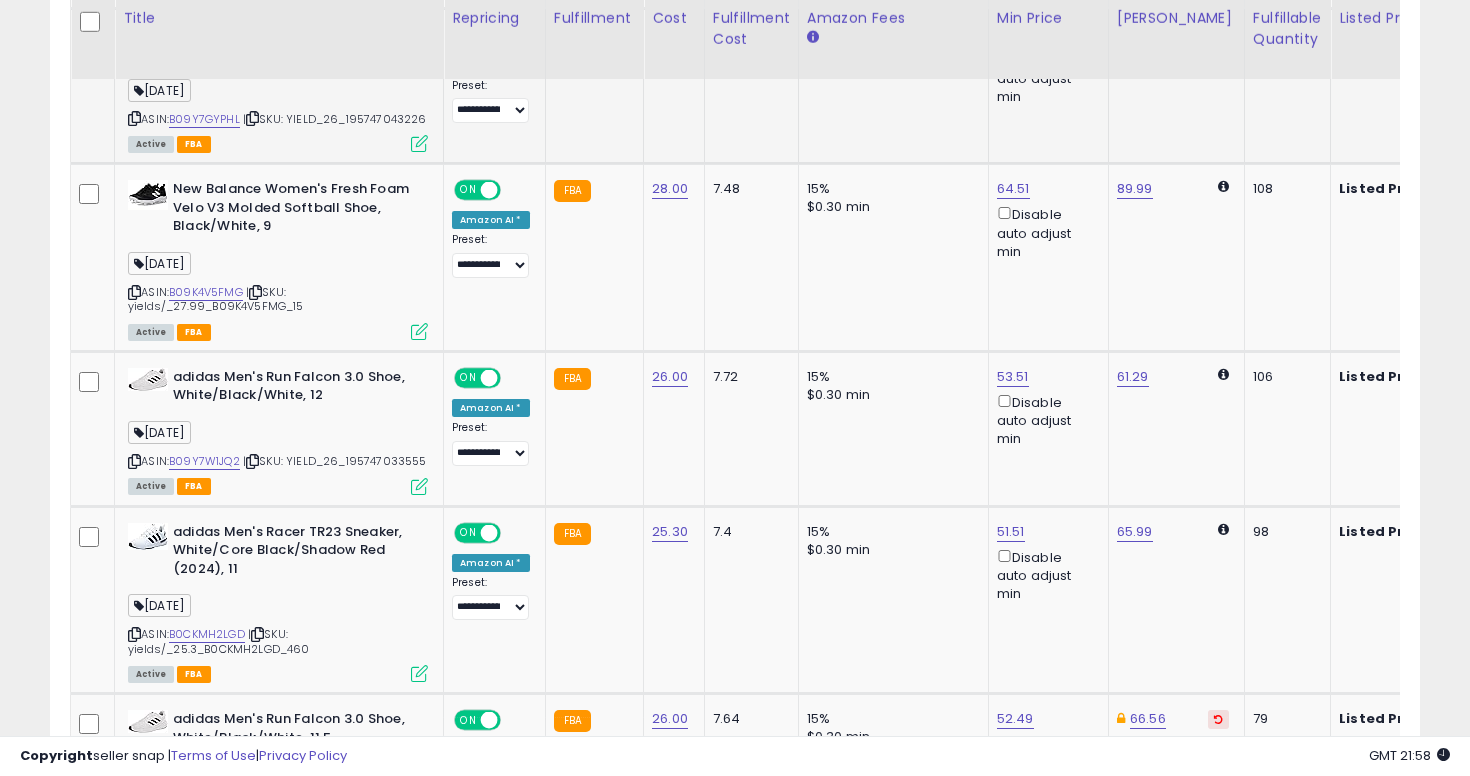 scroll, scrollTop: 2426, scrollLeft: 0, axis: vertical 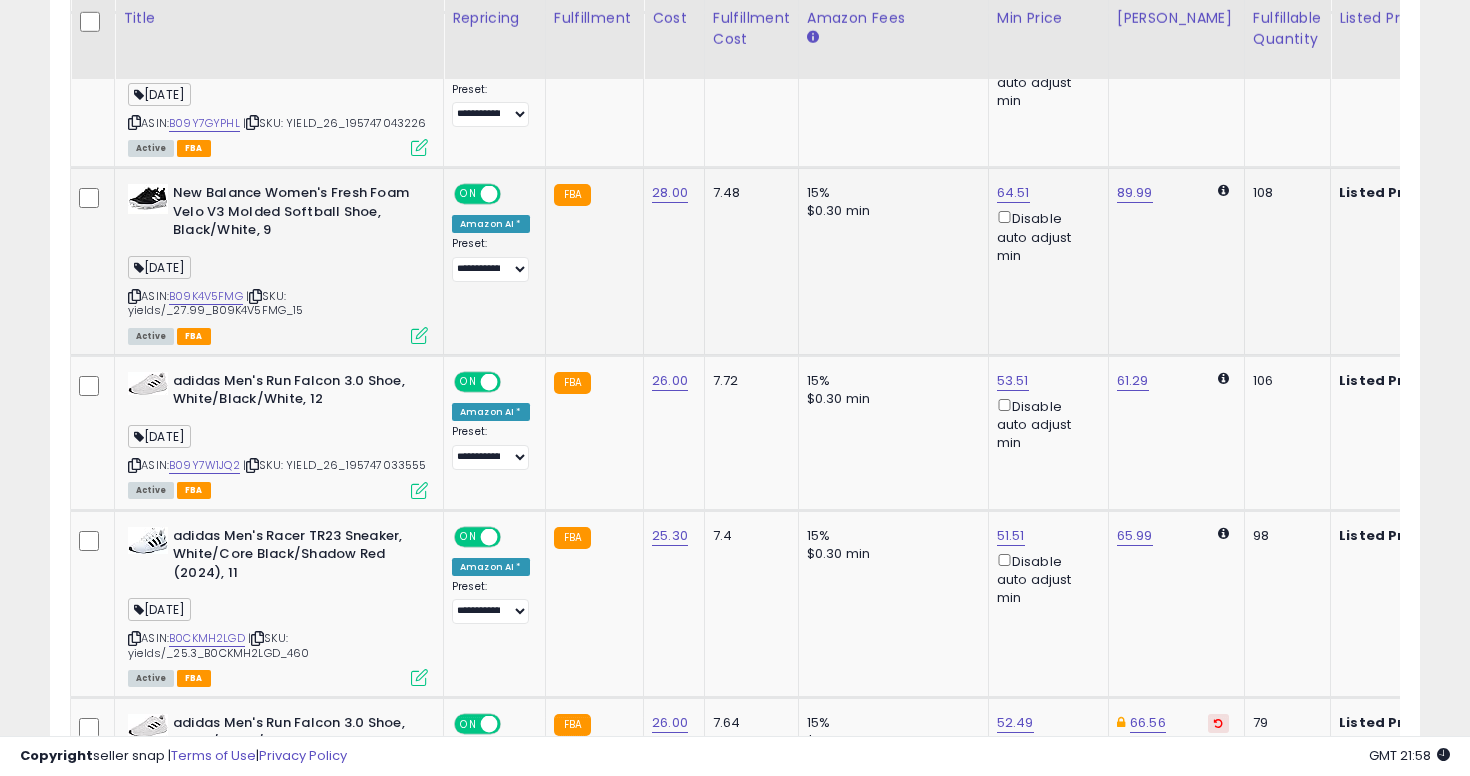 click at bounding box center (134, 296) 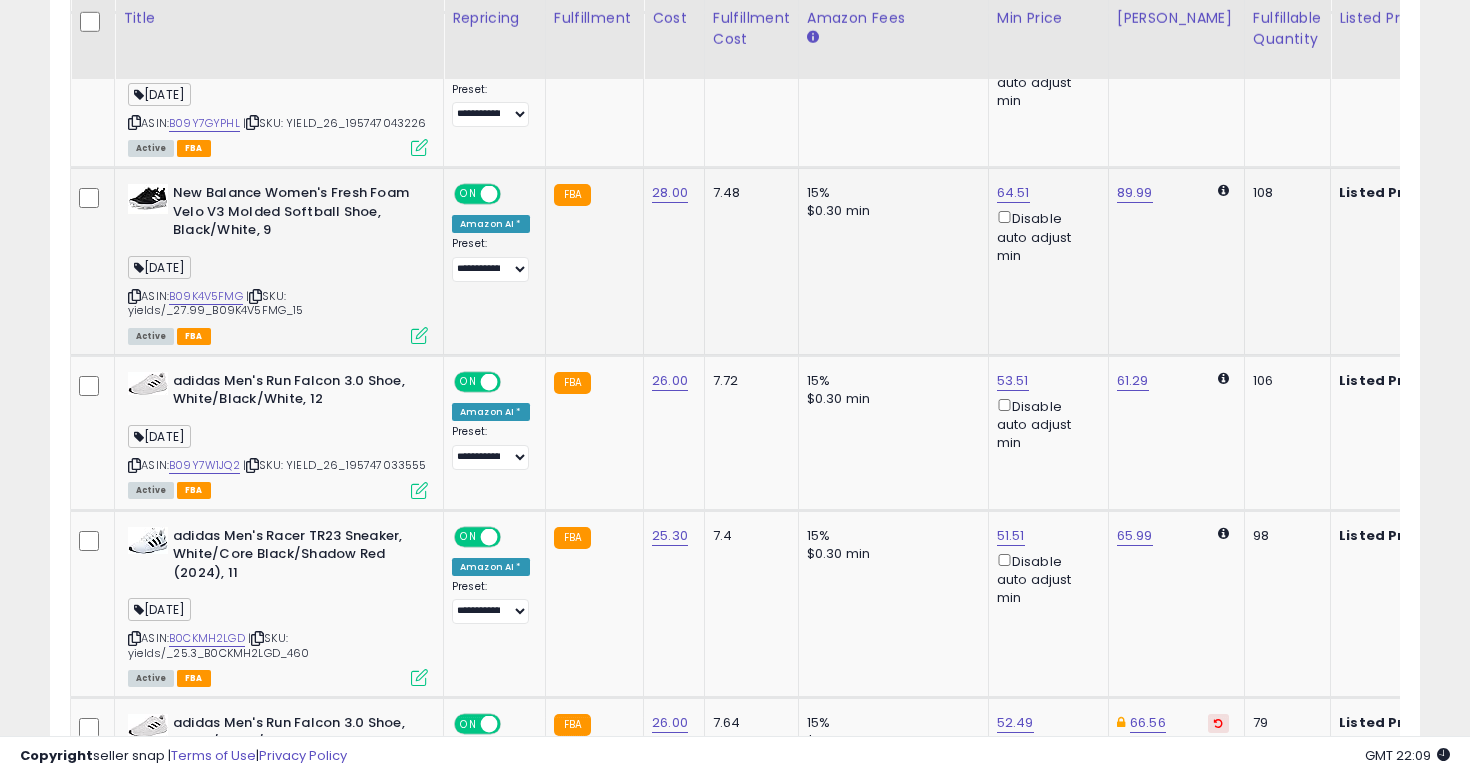 click on "7.48" 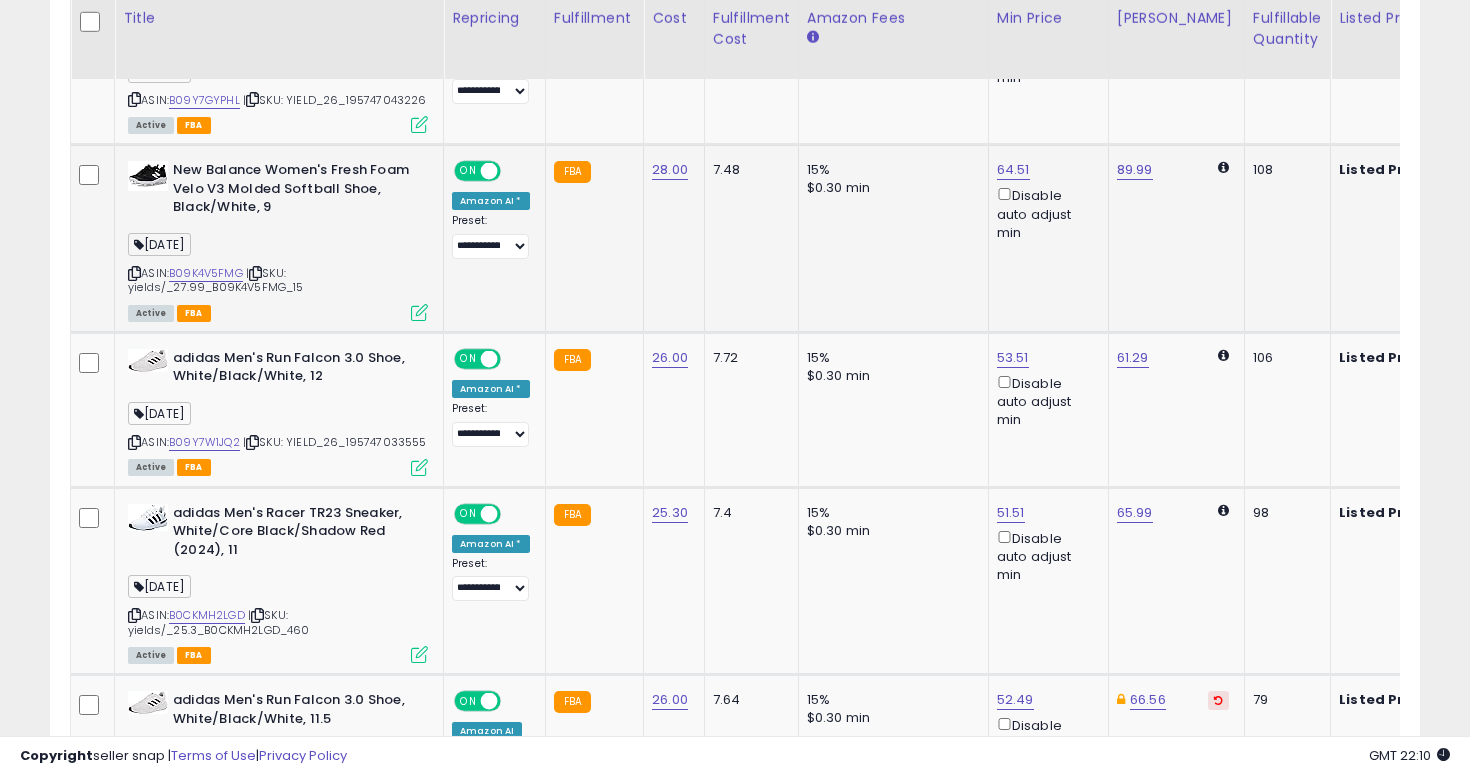 scroll, scrollTop: 2457, scrollLeft: 0, axis: vertical 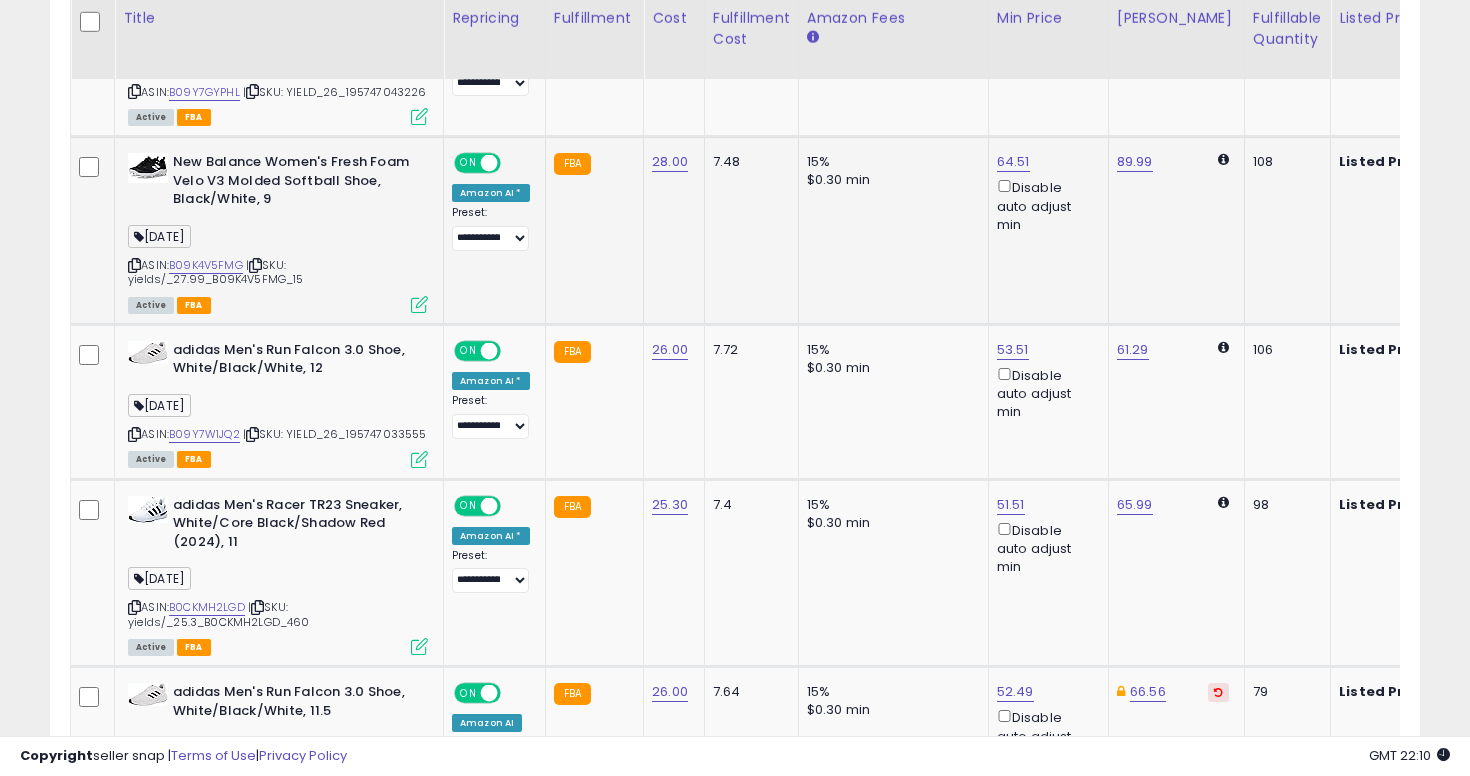 click on "64.51  Disable auto adjust min" 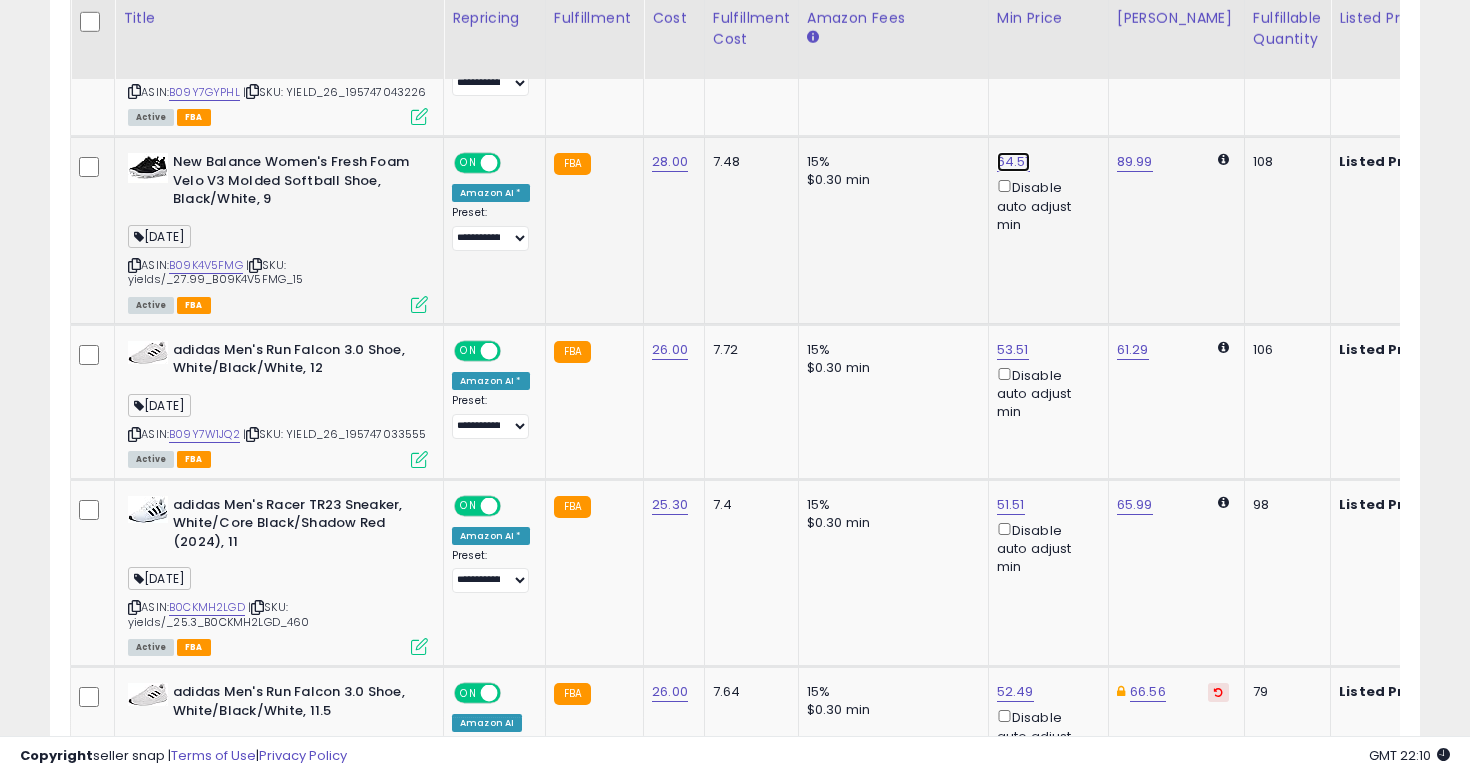click on "64.51" at bounding box center (1015, -1354) 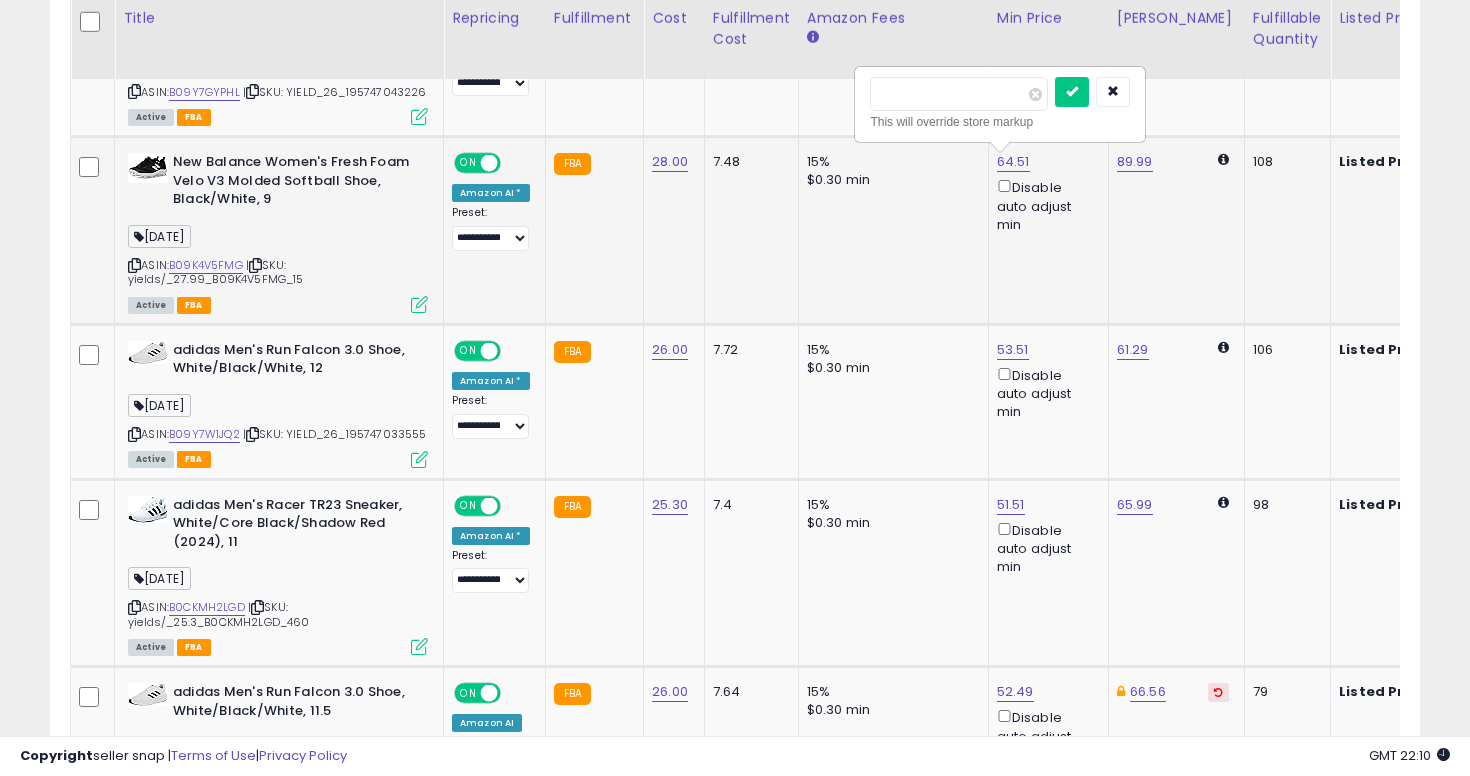 type on "**" 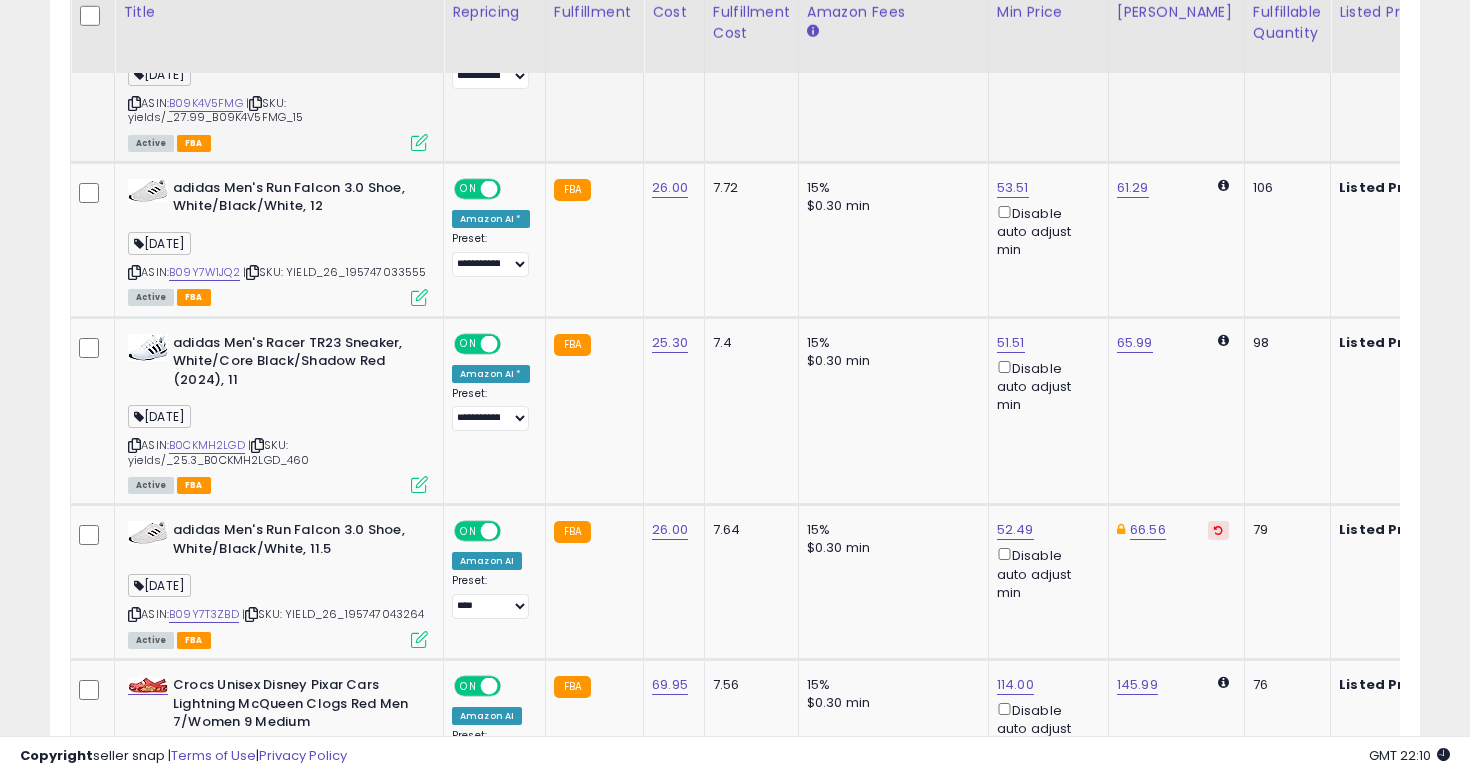 scroll, scrollTop: 2621, scrollLeft: 0, axis: vertical 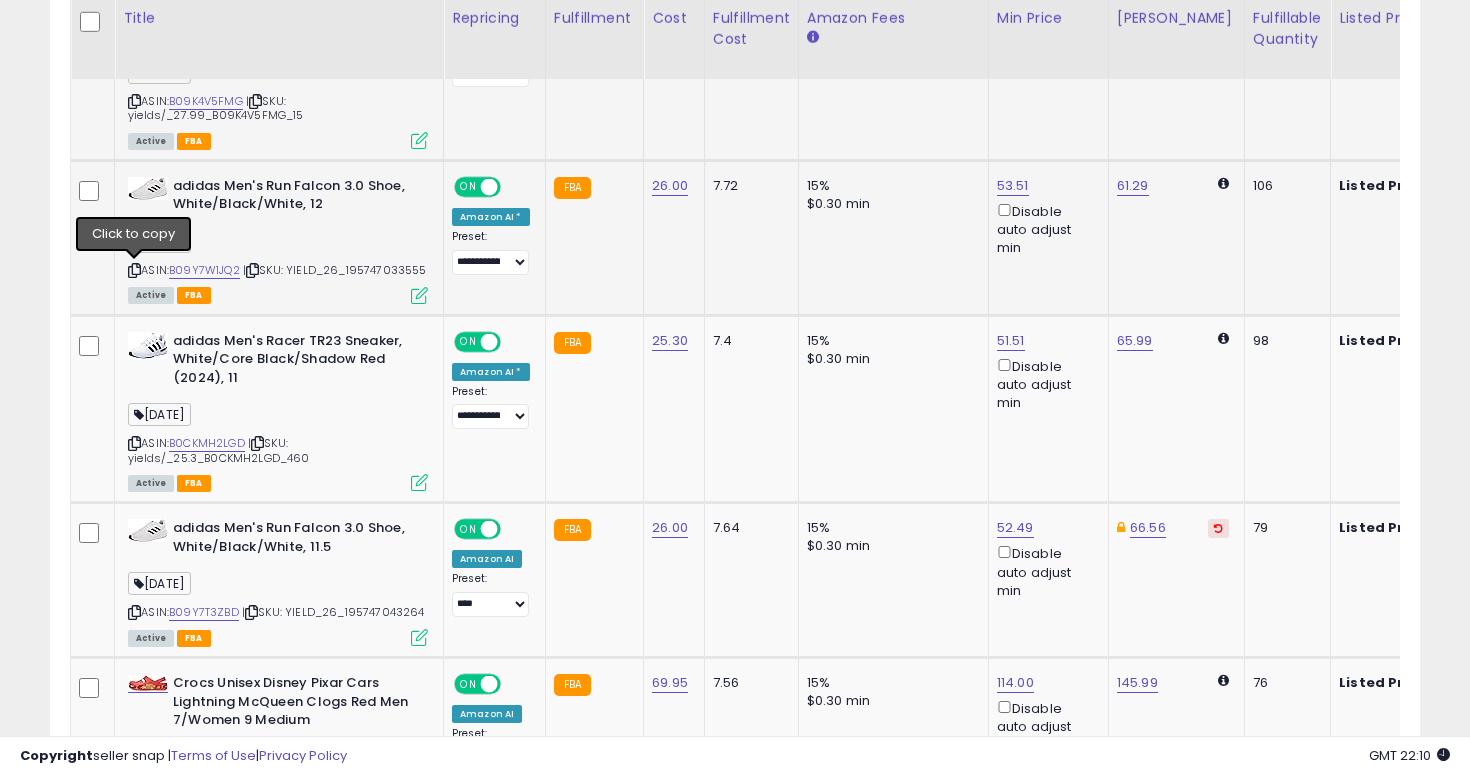 click at bounding box center [134, 270] 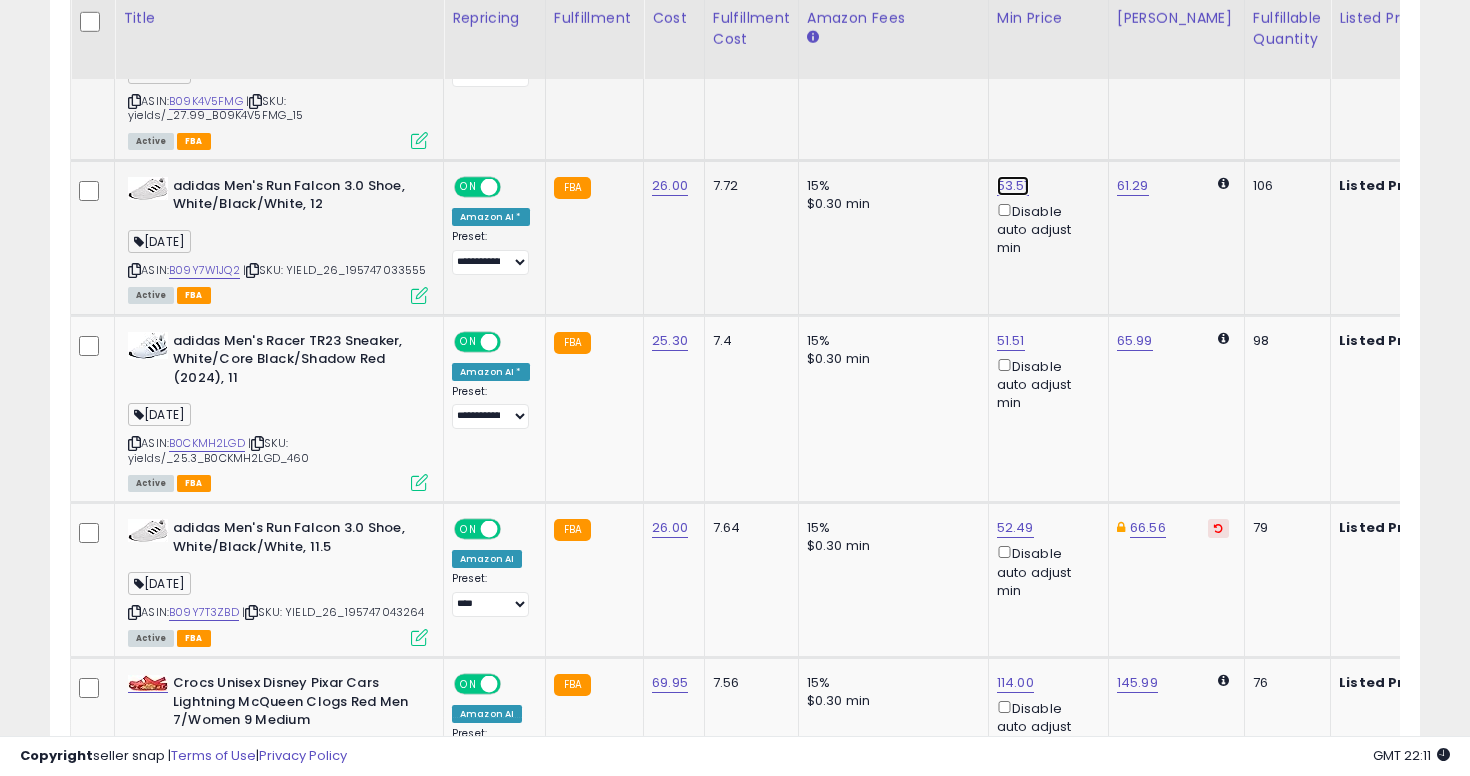click on "53.51" at bounding box center [1015, -1518] 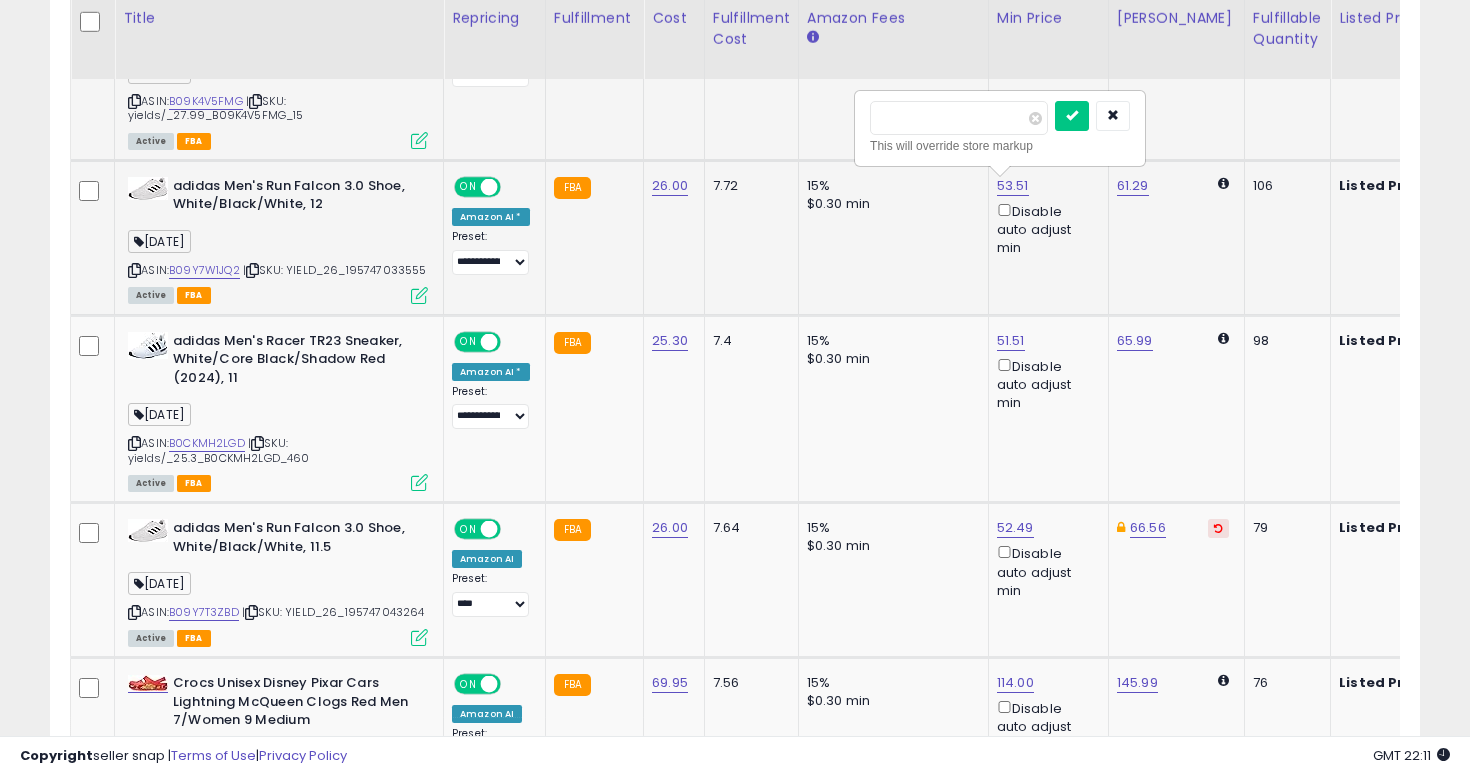 type on "****" 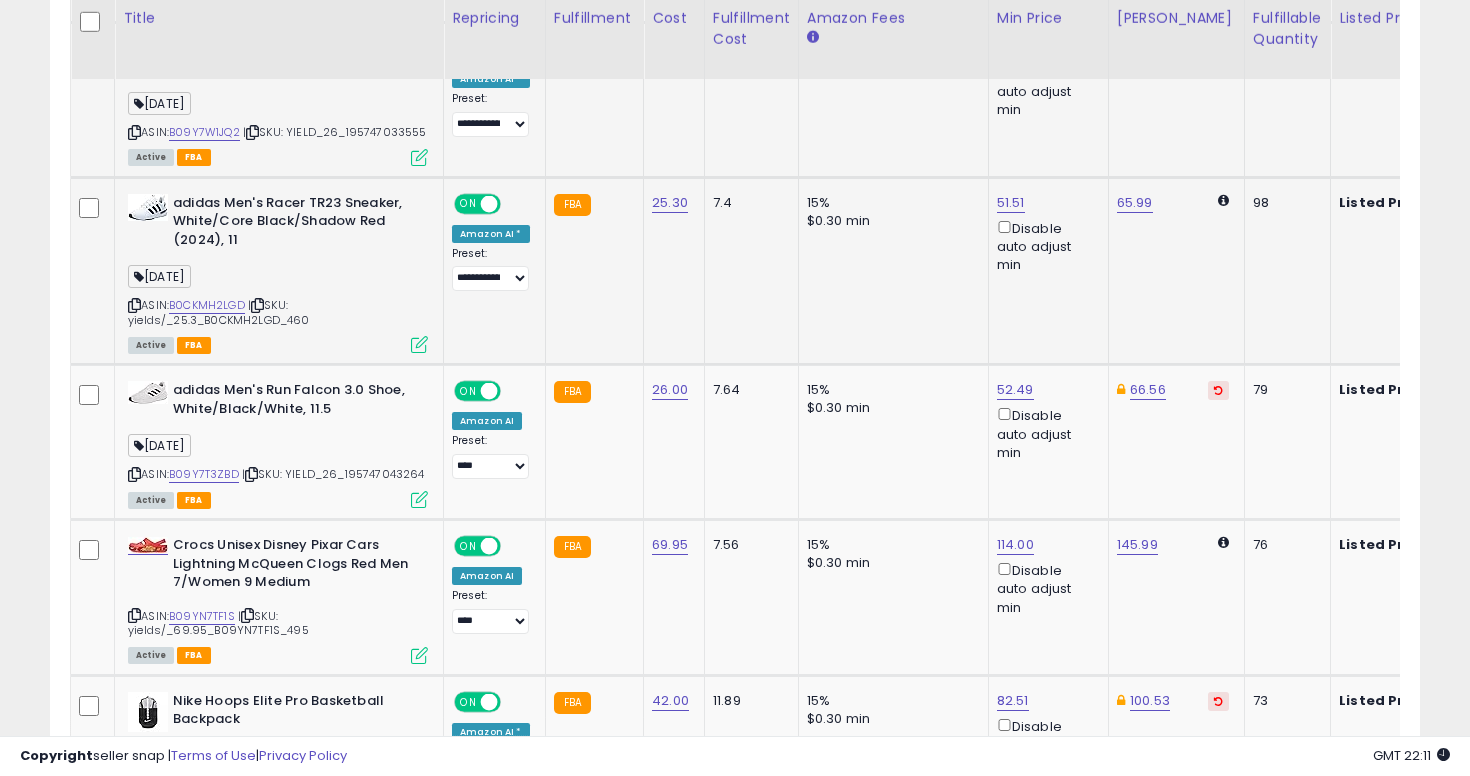 click on "adidas Men's Racer TR23 Sneaker, White/Core Black/Shadow Red (2024), 11" at bounding box center [294, 224] 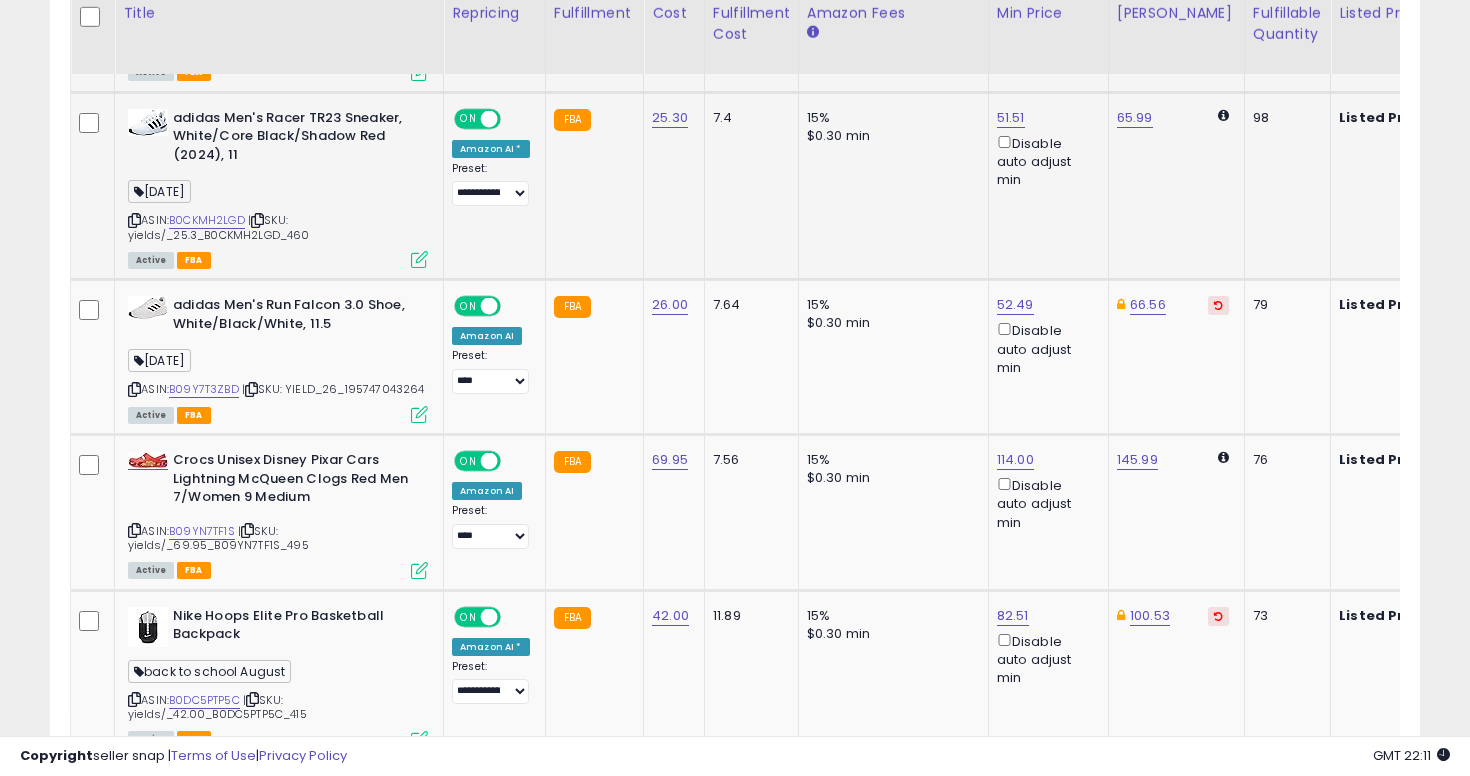 scroll, scrollTop: 2809, scrollLeft: 0, axis: vertical 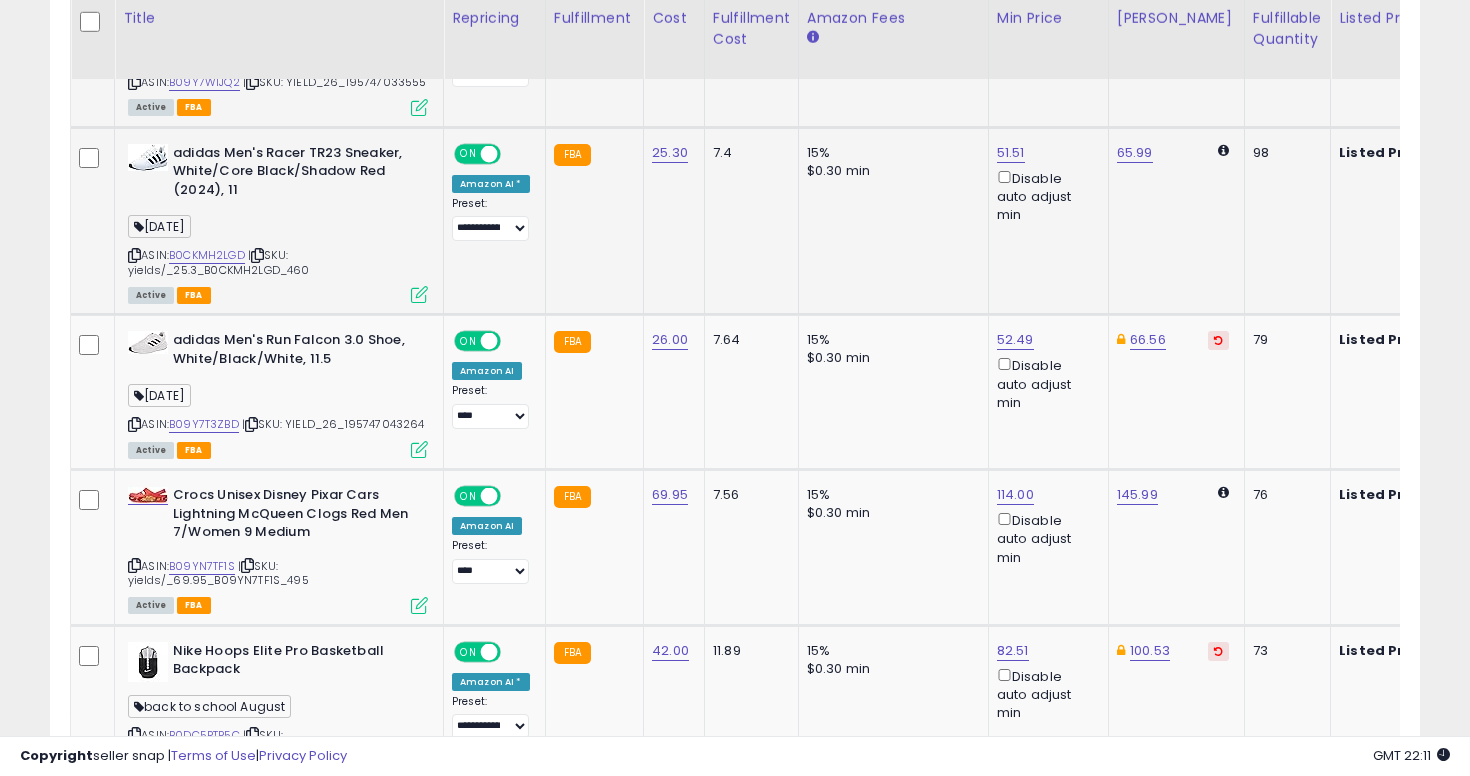 click at bounding box center [134, 255] 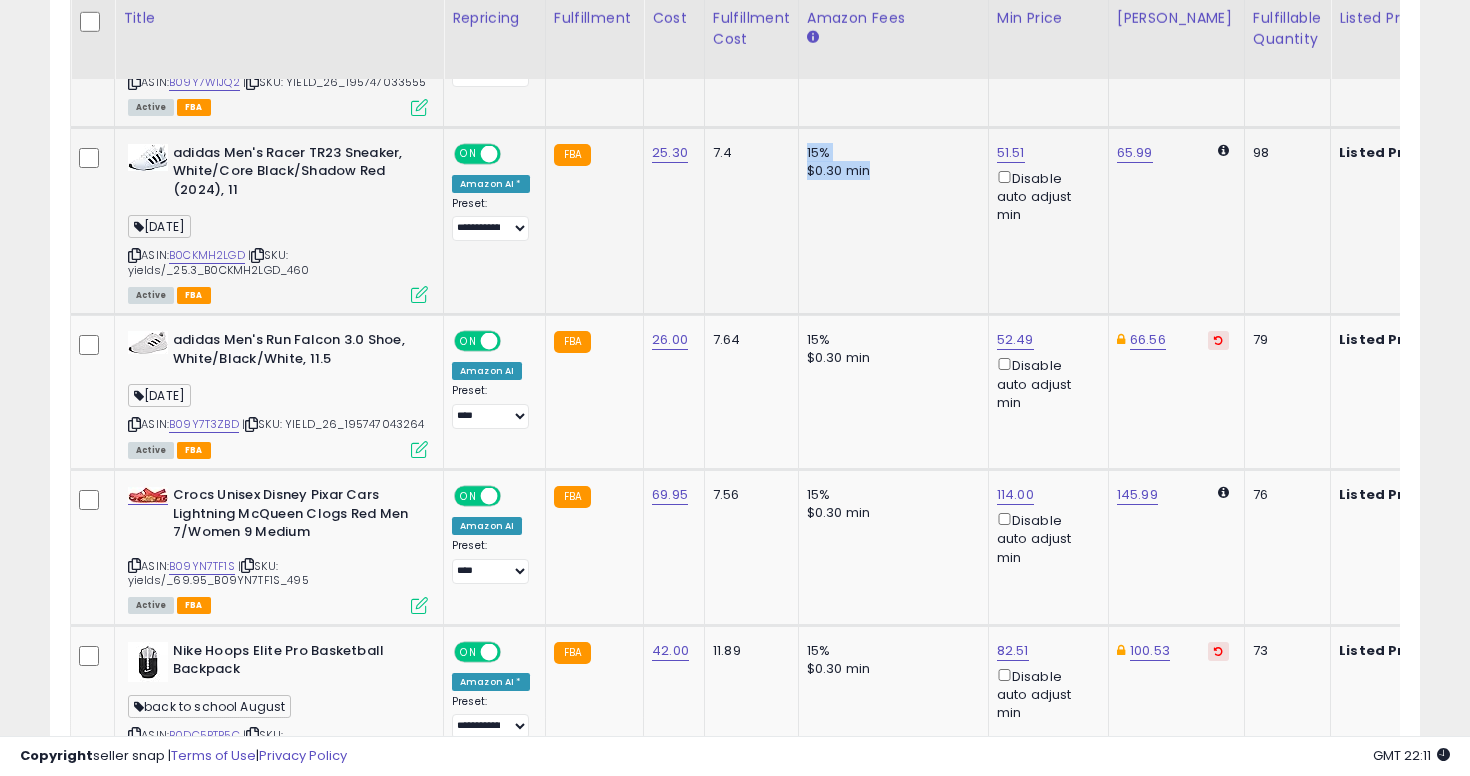 drag, startPoint x: 800, startPoint y: 155, endPoint x: 867, endPoint y: 178, distance: 70.837845 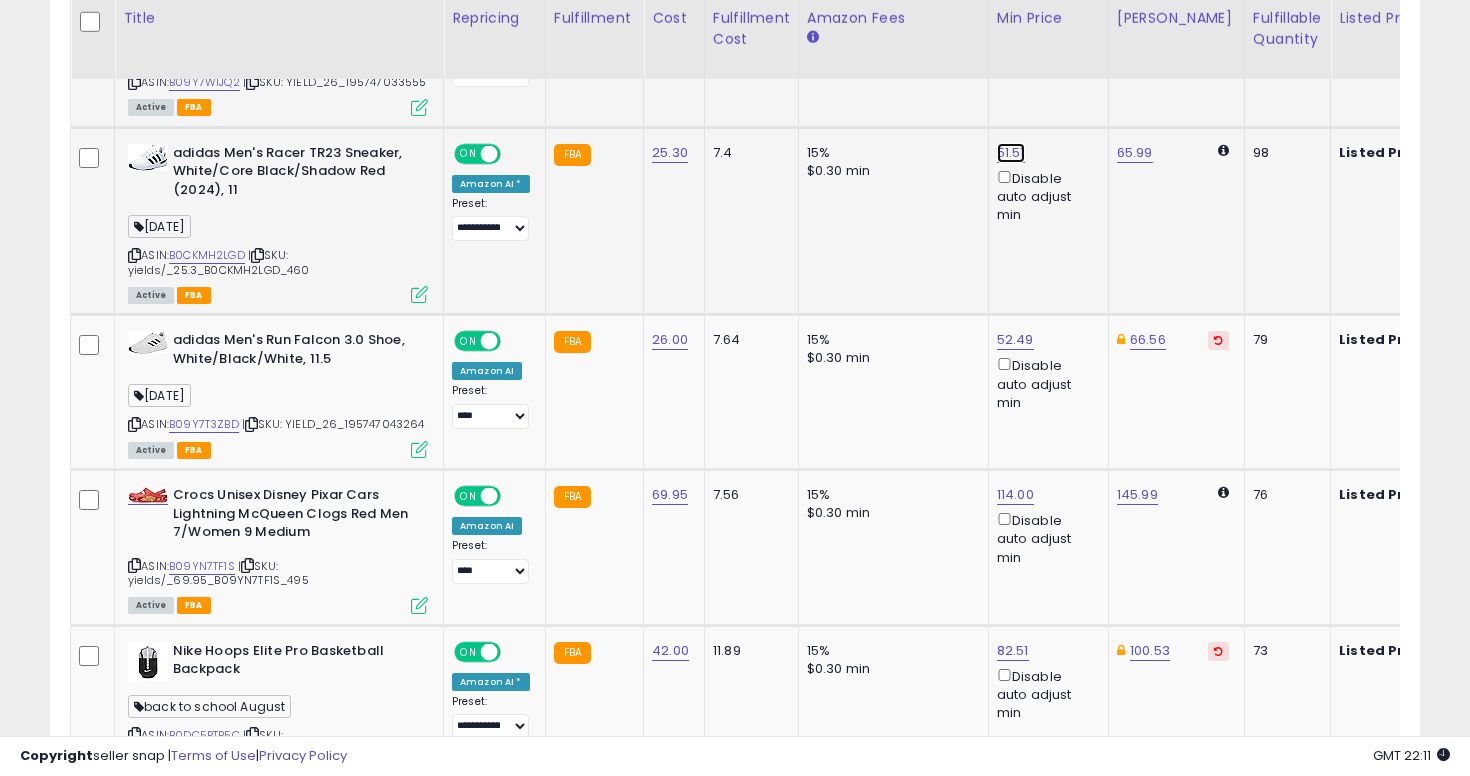 click on "51.51" at bounding box center (1015, -1706) 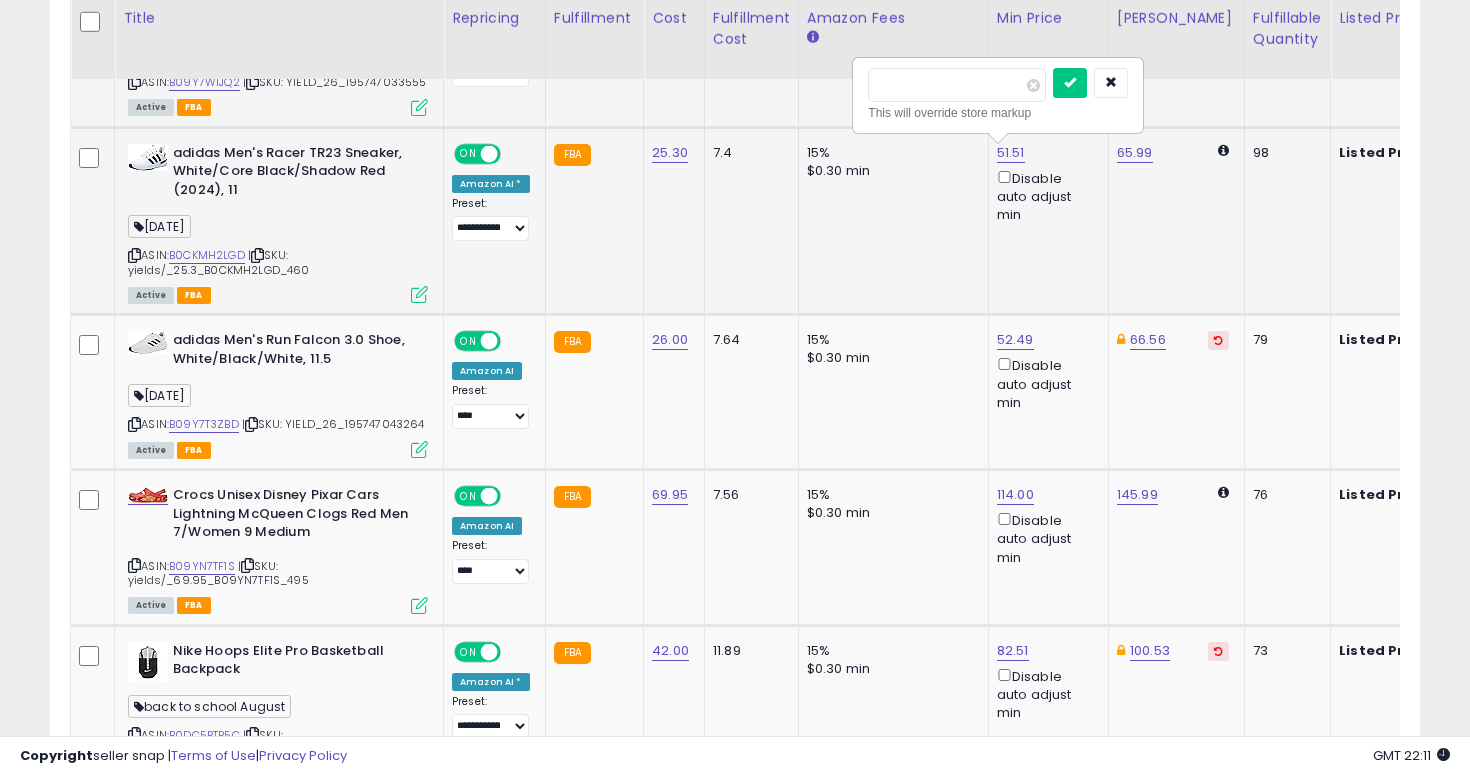 type on "*" 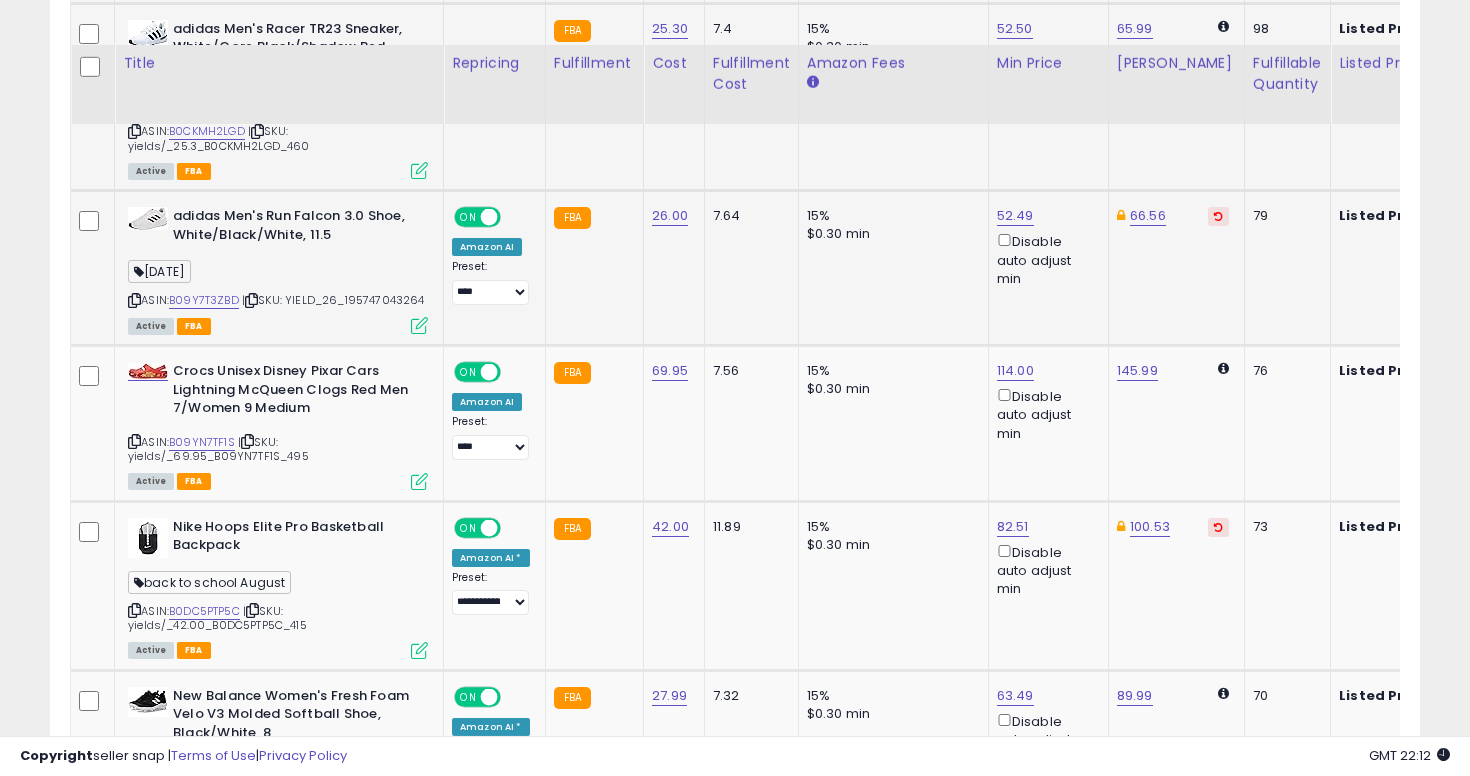 scroll, scrollTop: 3016, scrollLeft: 0, axis: vertical 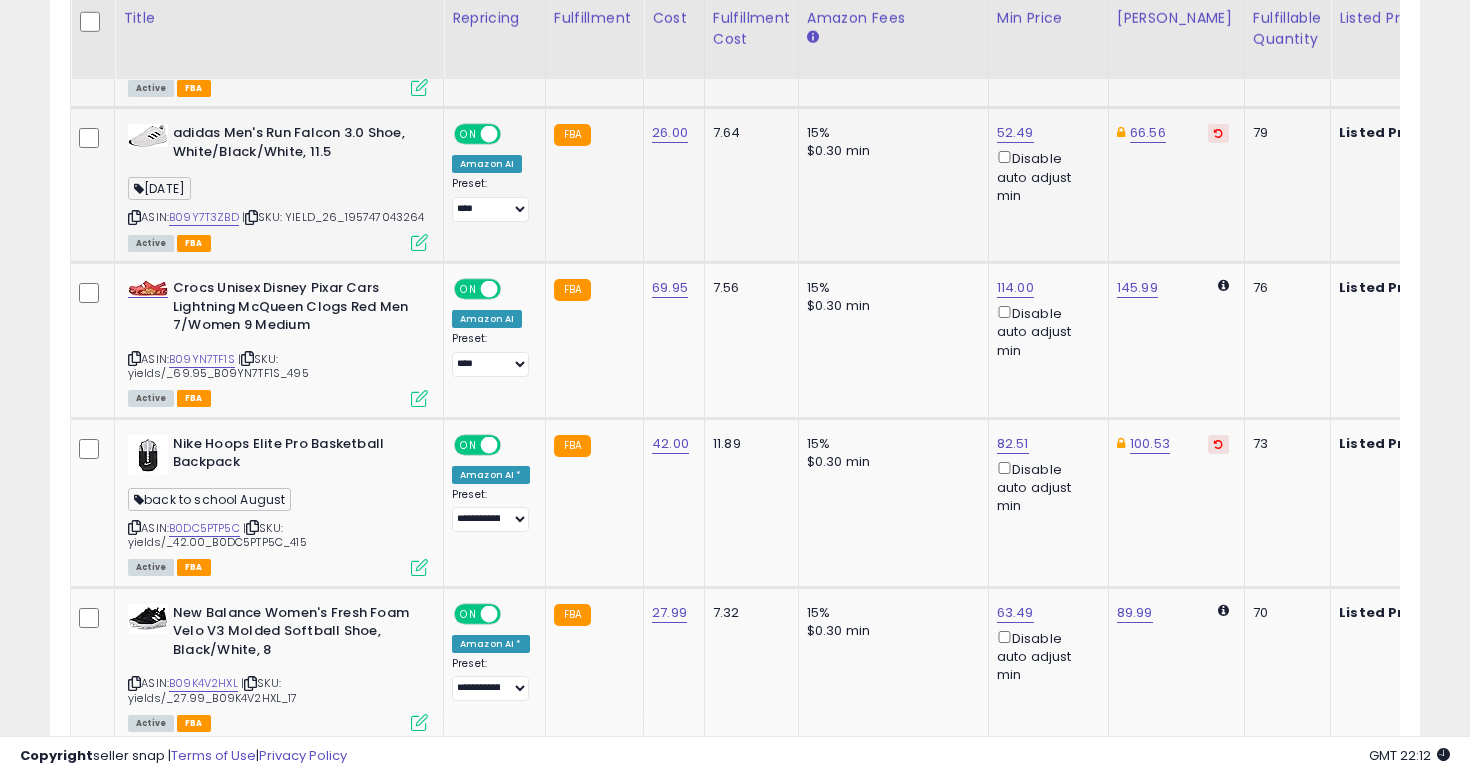 click at bounding box center (134, 217) 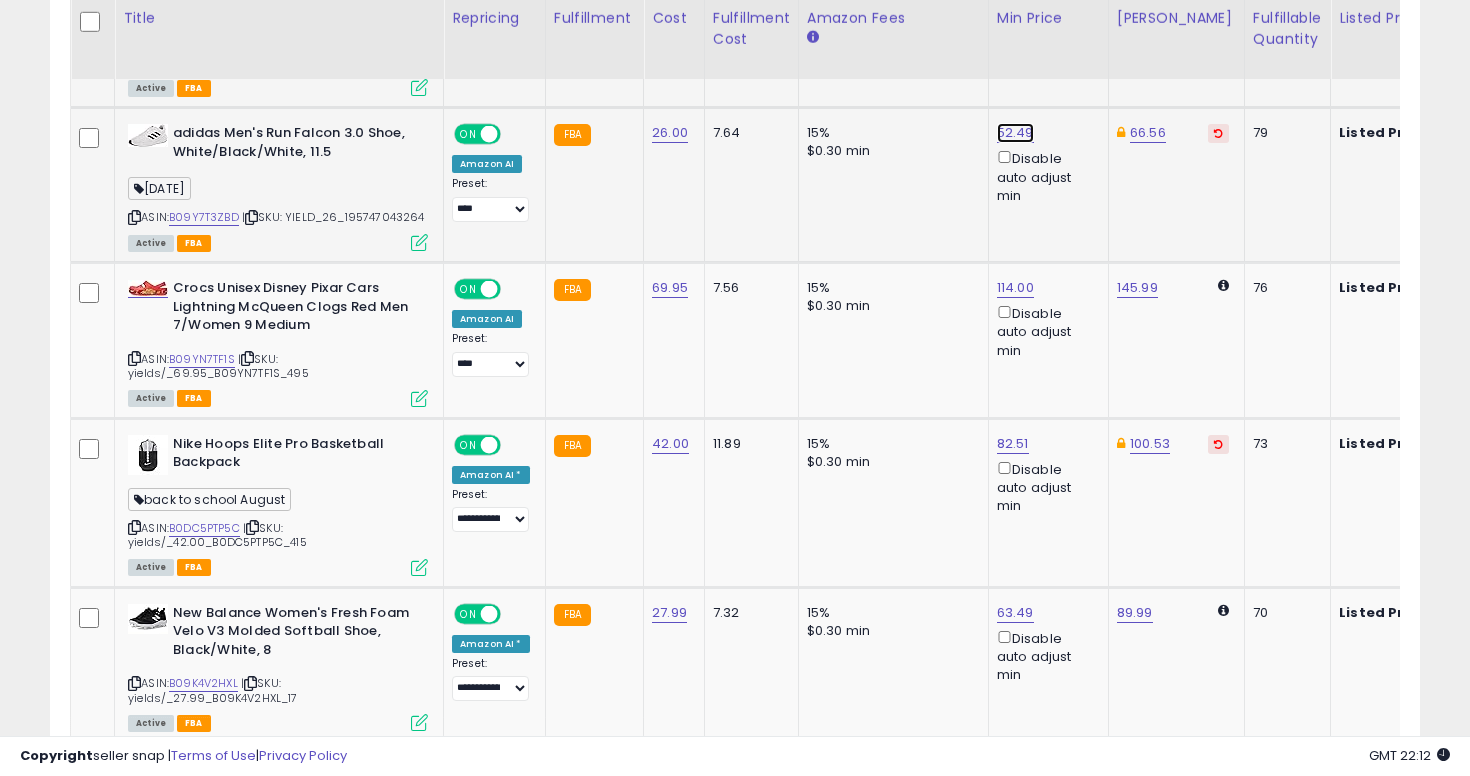 click on "52.49" at bounding box center (1015, -1913) 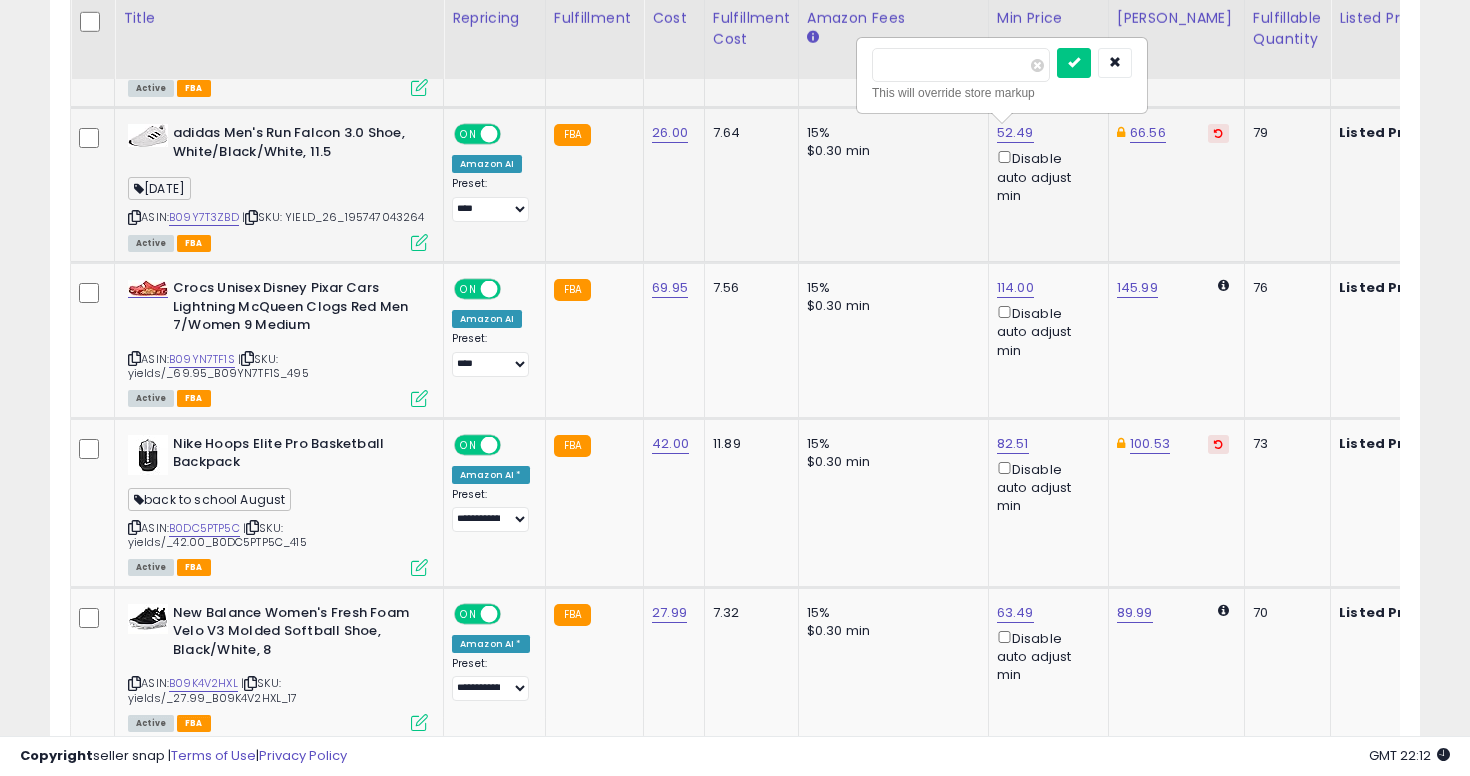 click on "*****" at bounding box center (961, 65) 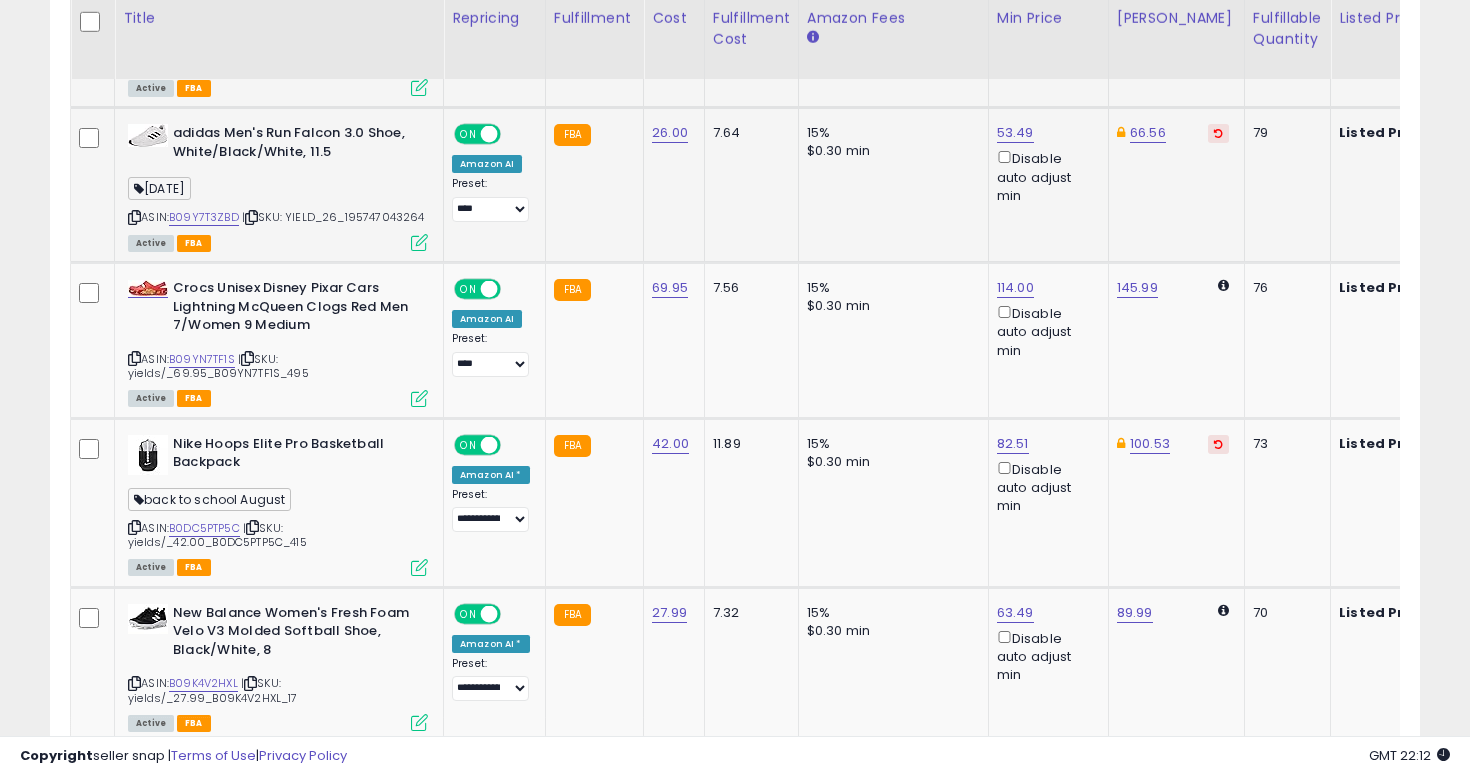 click on "53.49  Disable auto adjust min" 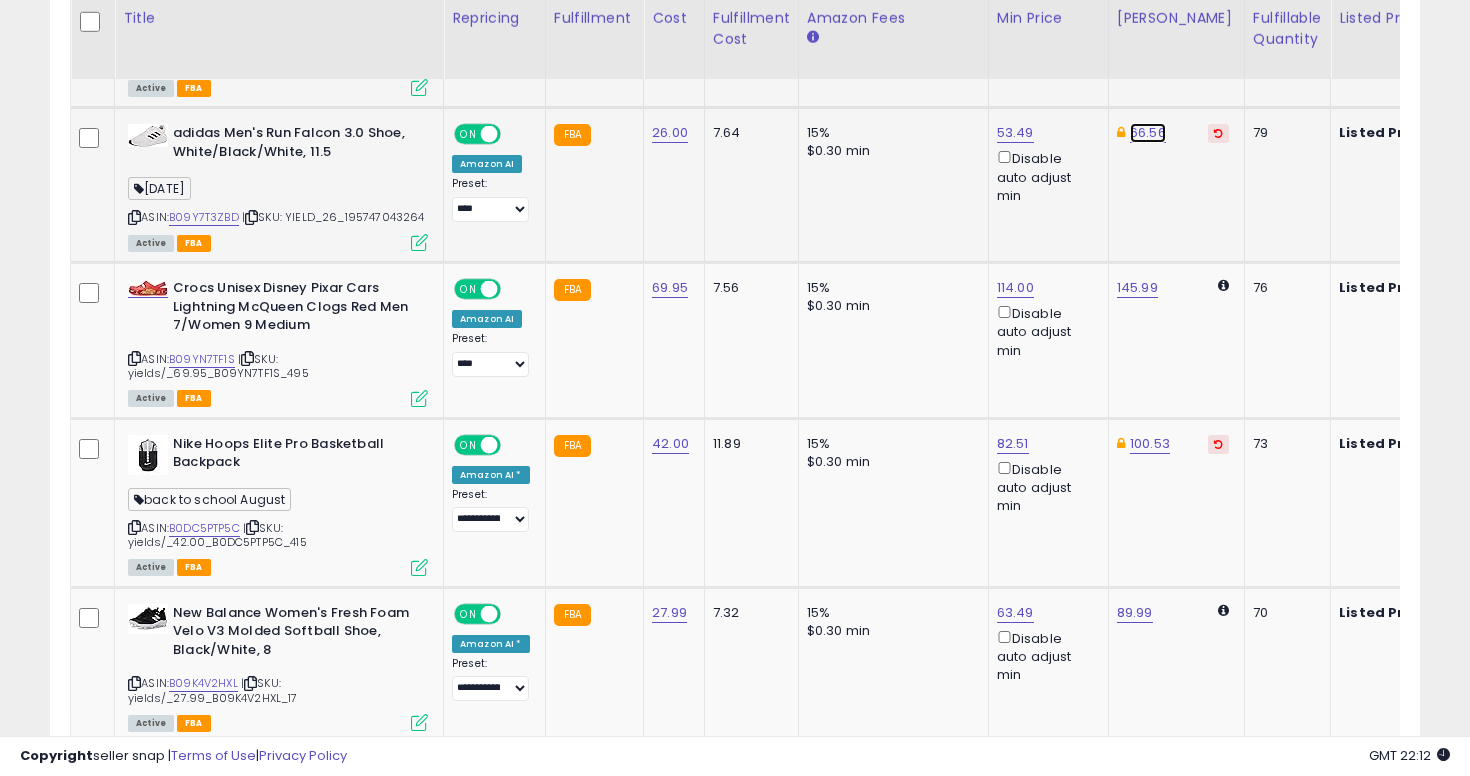 click on "66.56" at bounding box center (1146, -1050) 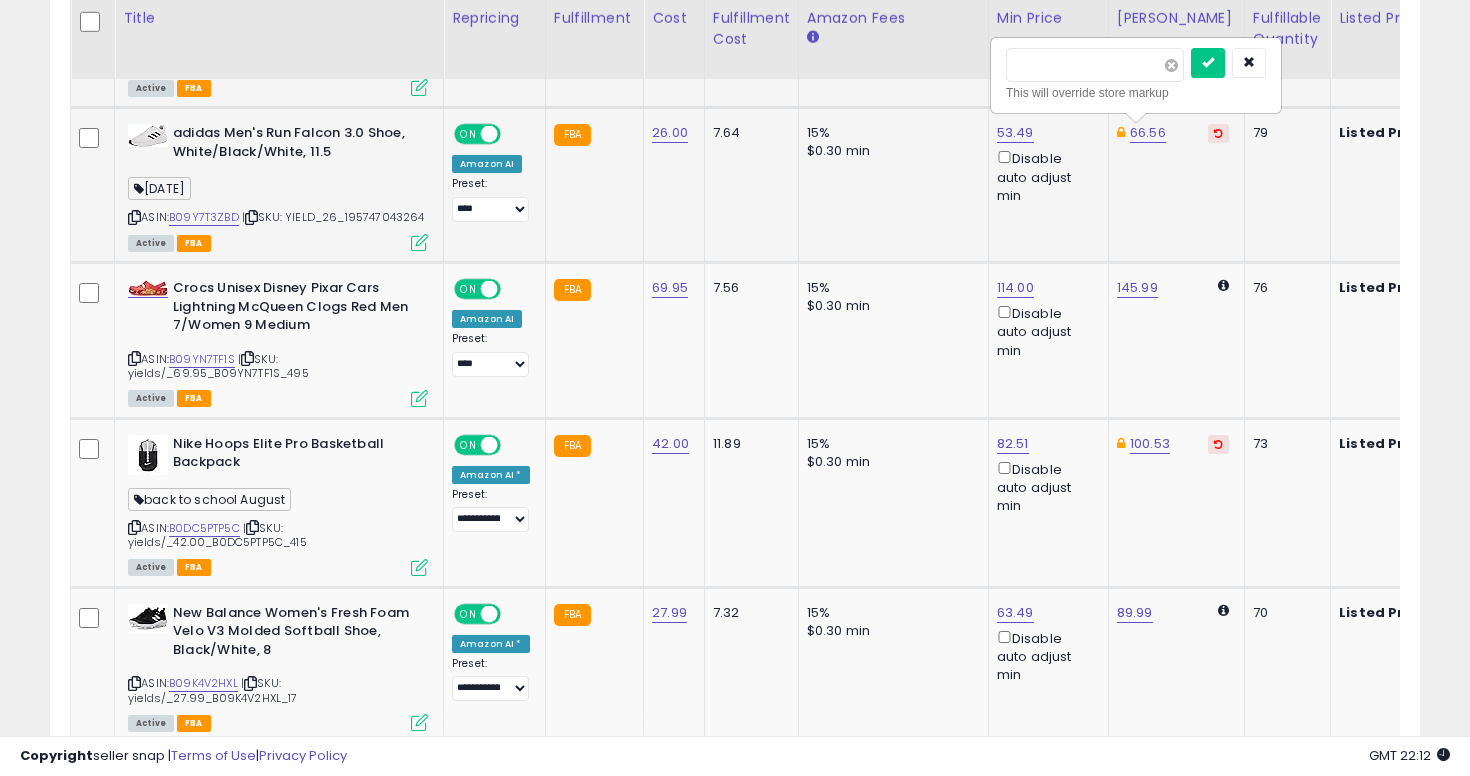 click at bounding box center [1171, 65] 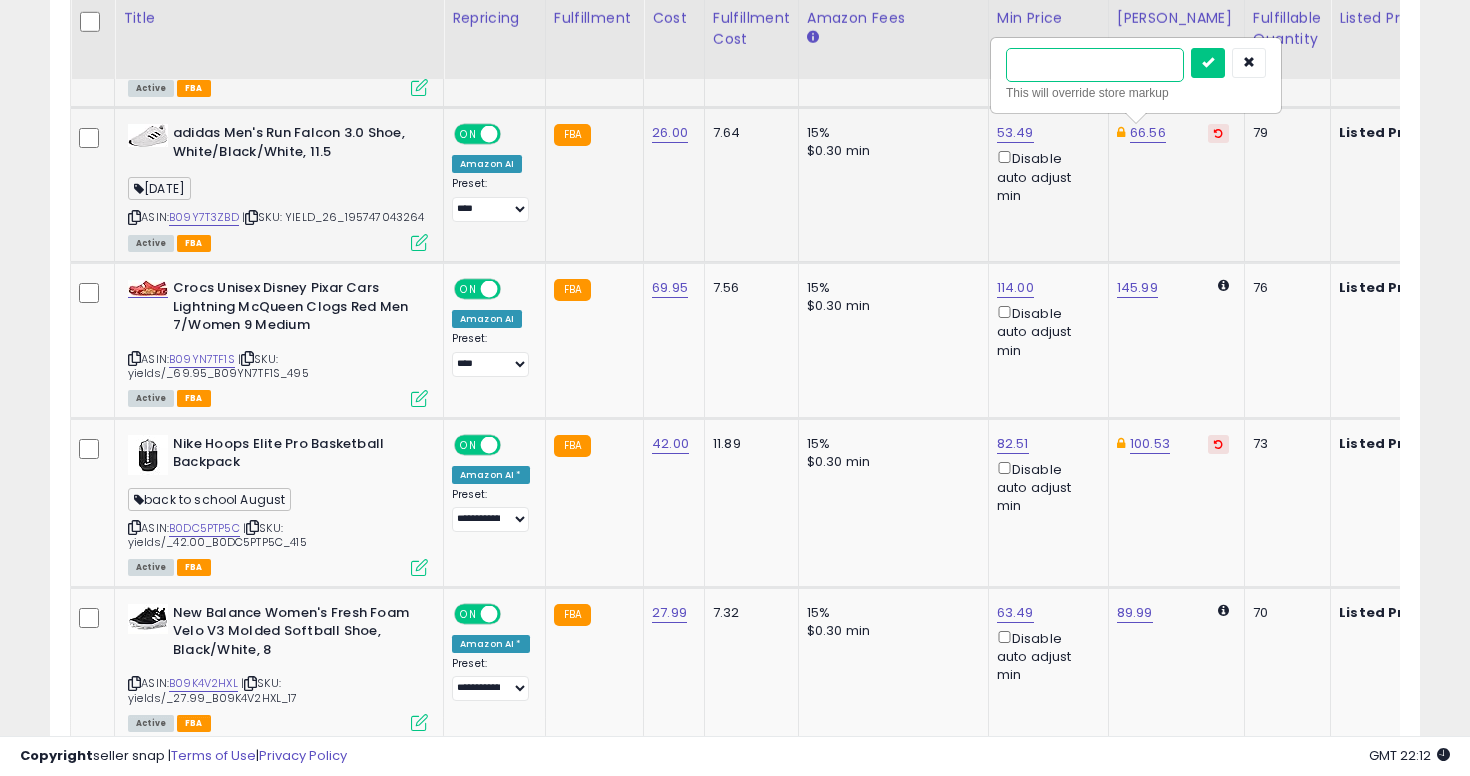 type on "**" 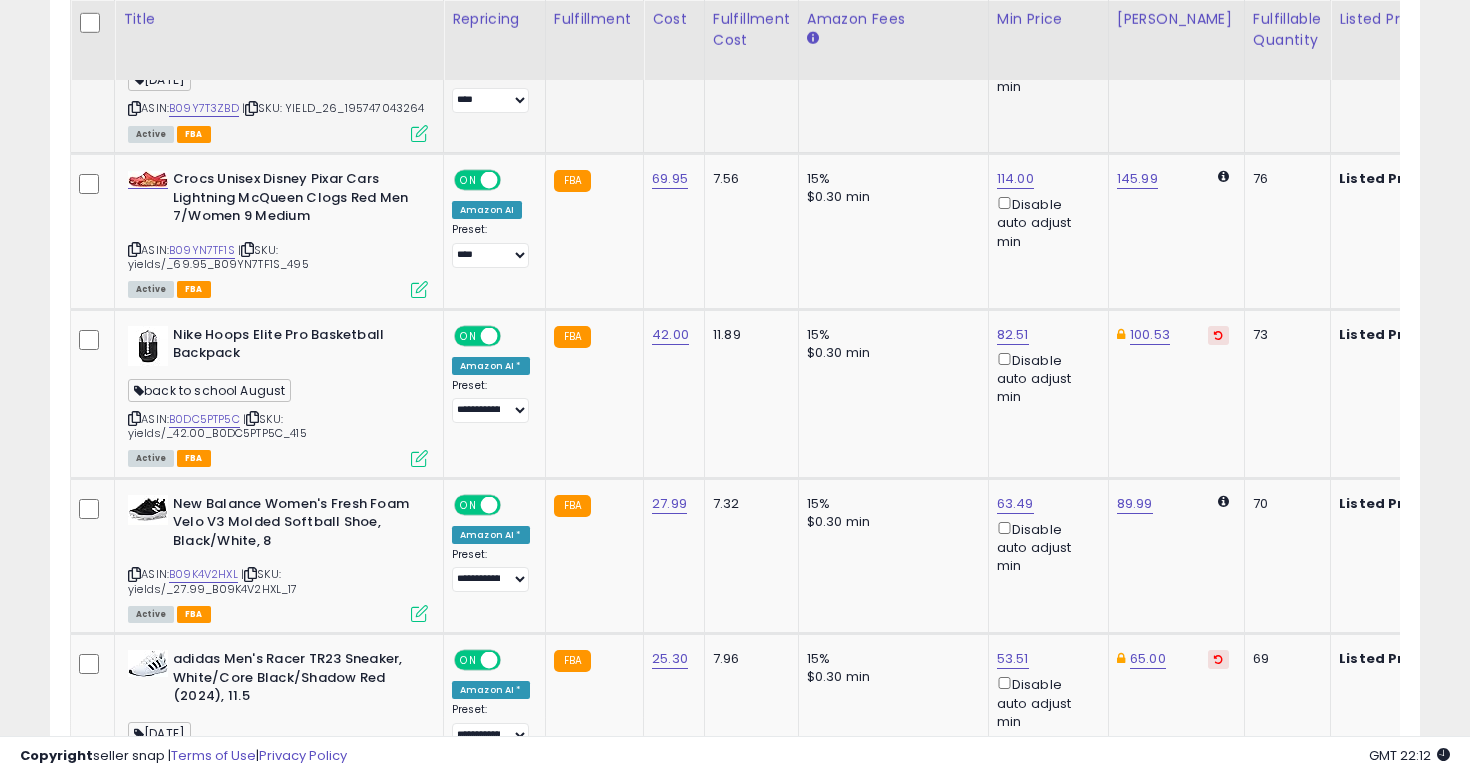 scroll, scrollTop: 3126, scrollLeft: 0, axis: vertical 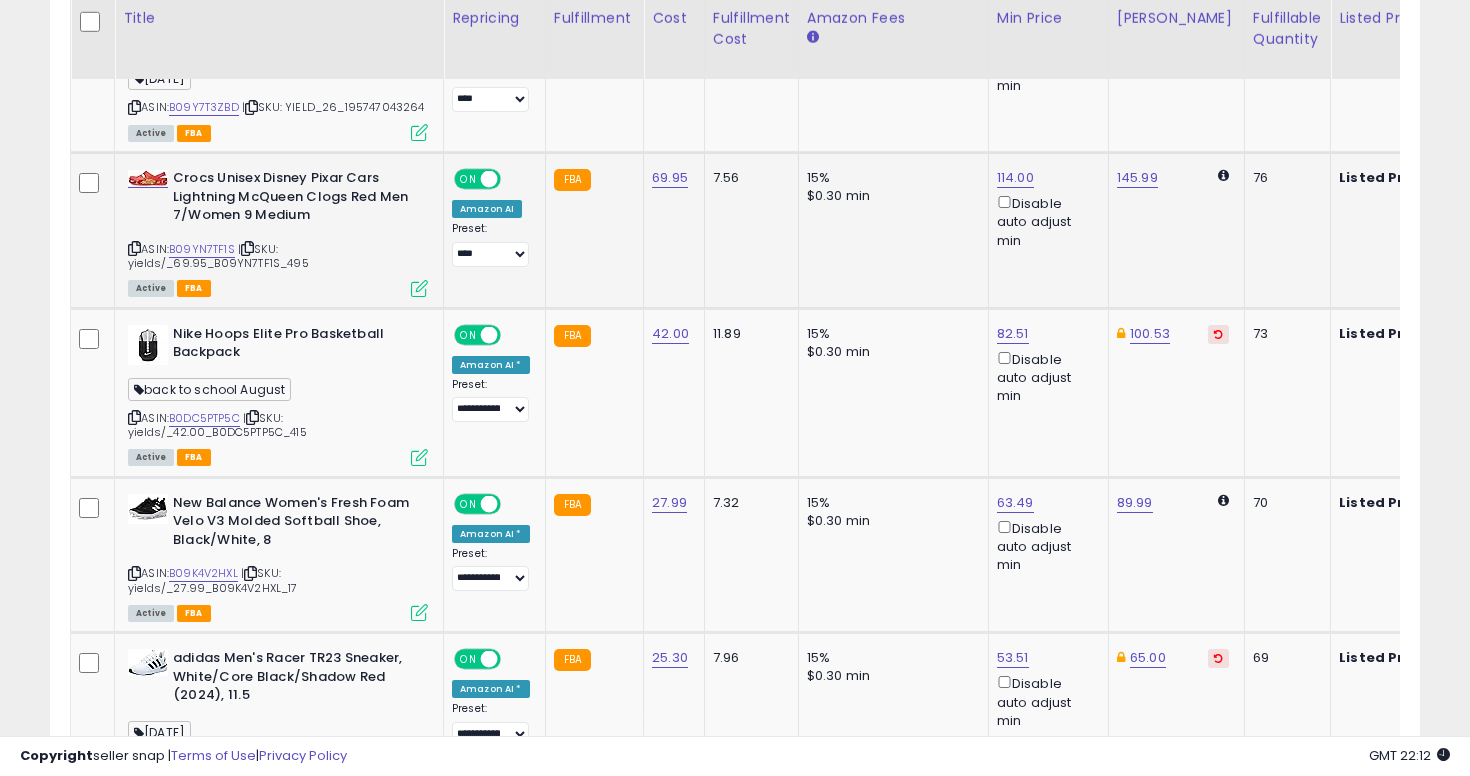click on "Crocs Unisex Disney Pixar Cars Lightning McQueen Clogs Red Men 7/Women 9 Medium" at bounding box center (294, 199) 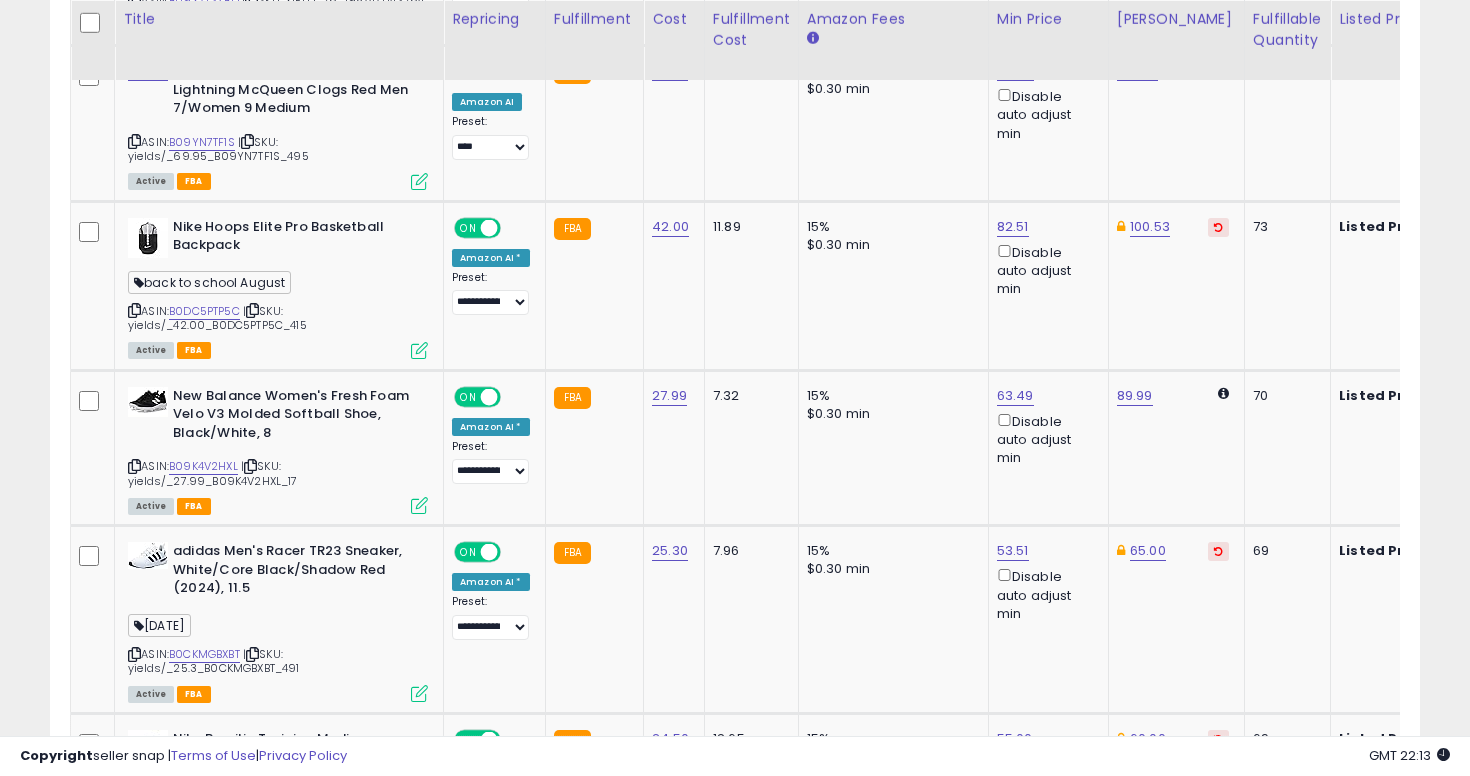 scroll, scrollTop: 3234, scrollLeft: 0, axis: vertical 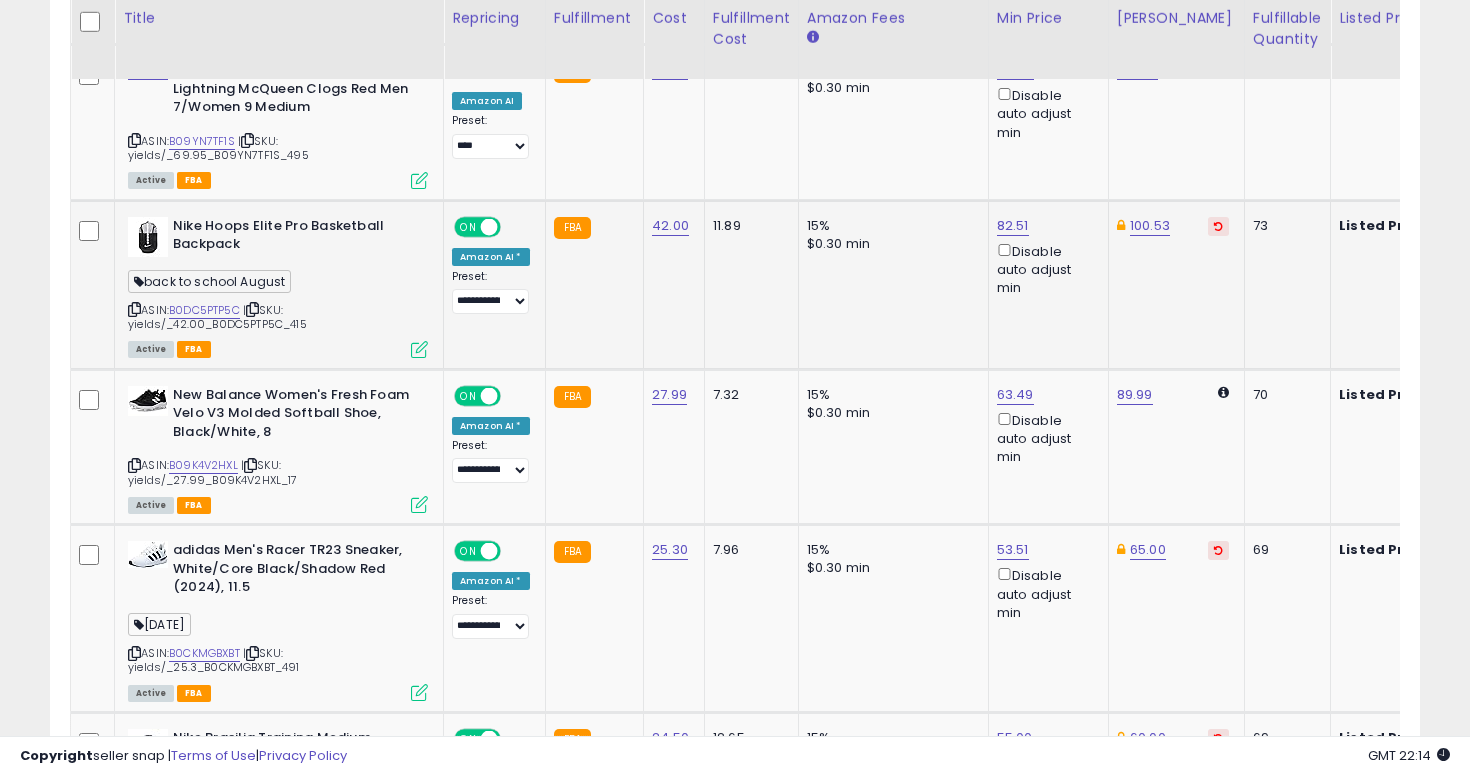 click on "ASIN:  B0DC5PTP5C    |   SKU: yields/_42.00_B0DC5PTP5C_415 Active FBA" at bounding box center (278, 286) 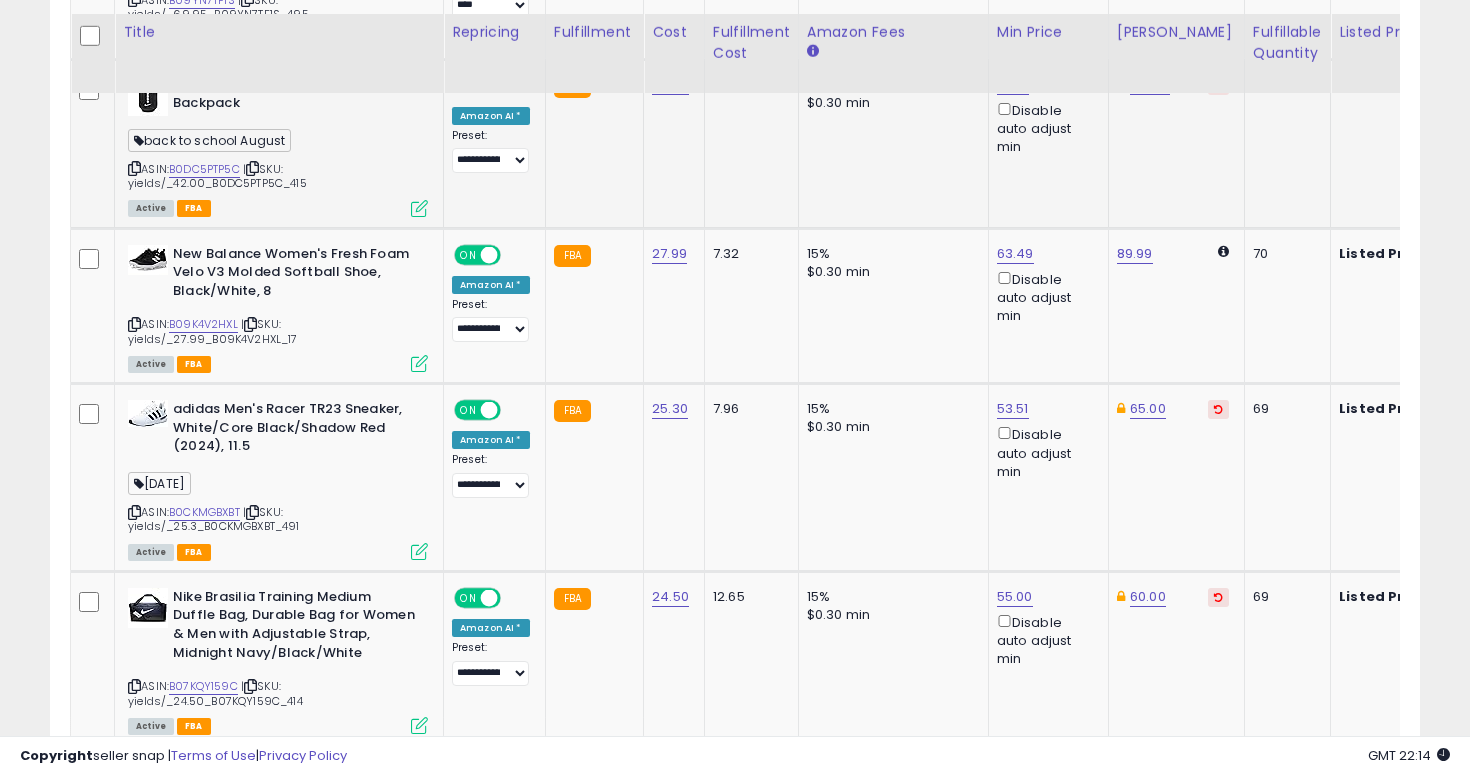 scroll, scrollTop: 3392, scrollLeft: 0, axis: vertical 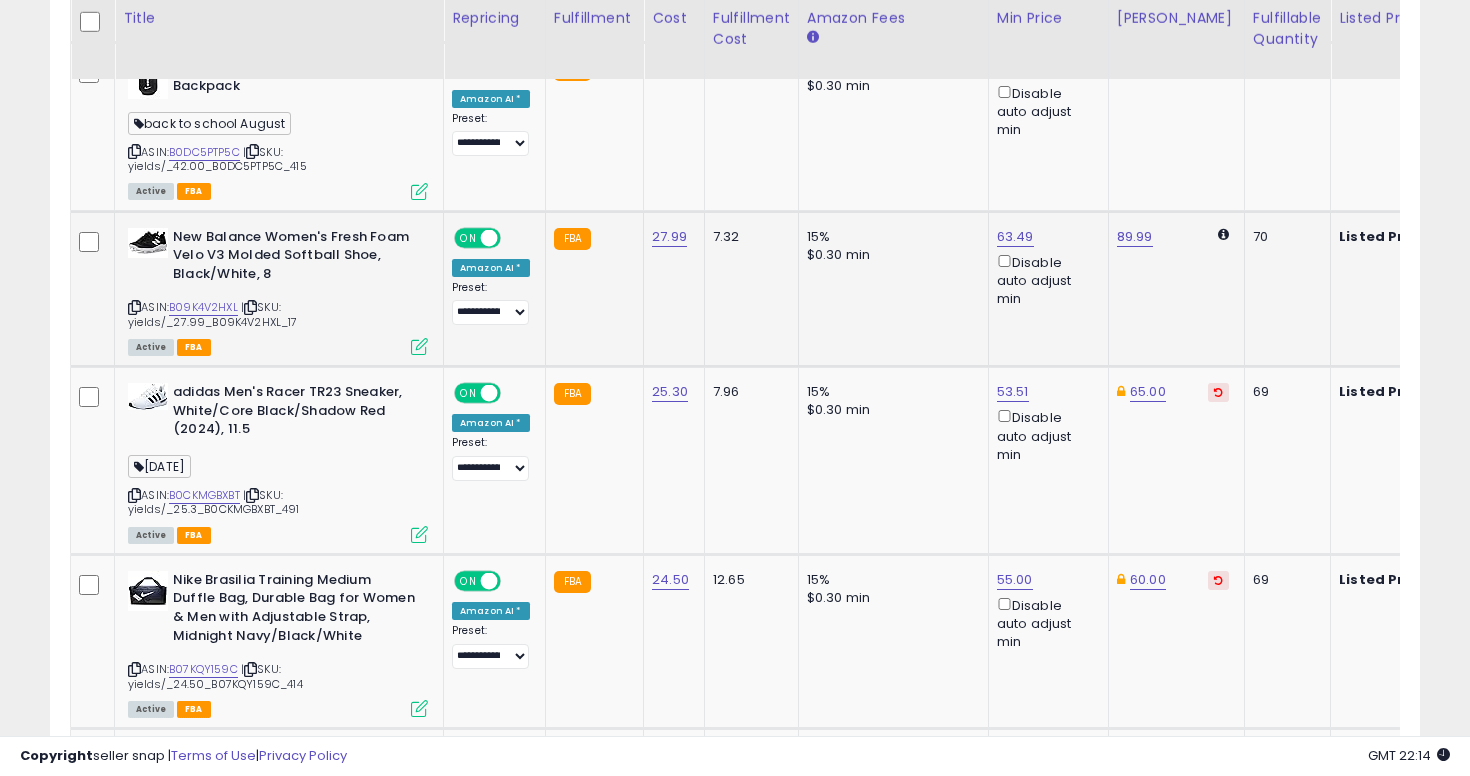 click on "New Balance Women's Fresh Foam Velo V3 Molded Softball Shoe, Black/White, 8  ASIN:  B09K4V2HXL    |   SKU: yields/_27.99_B09K4V2HXL_17 Active FBA" 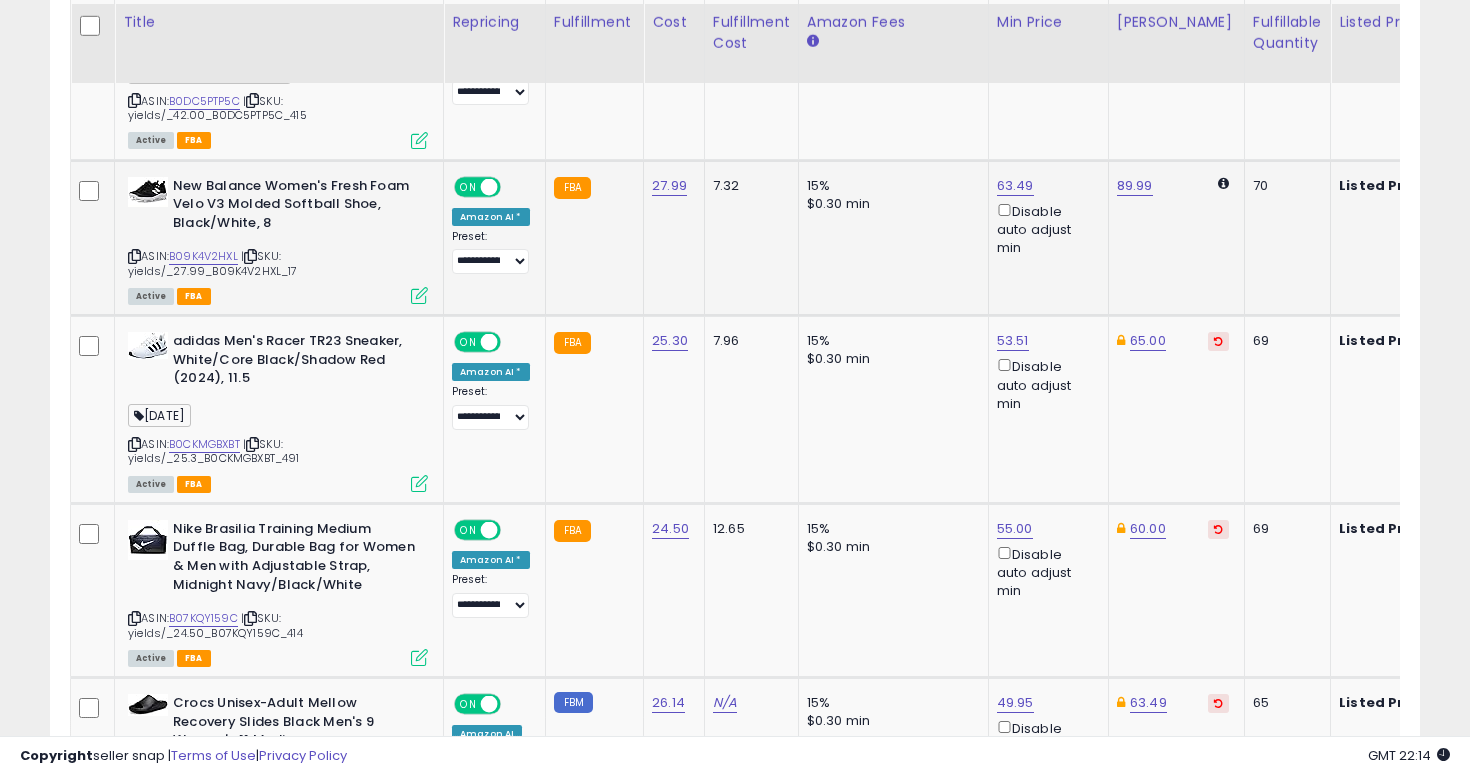 scroll, scrollTop: 3447, scrollLeft: 0, axis: vertical 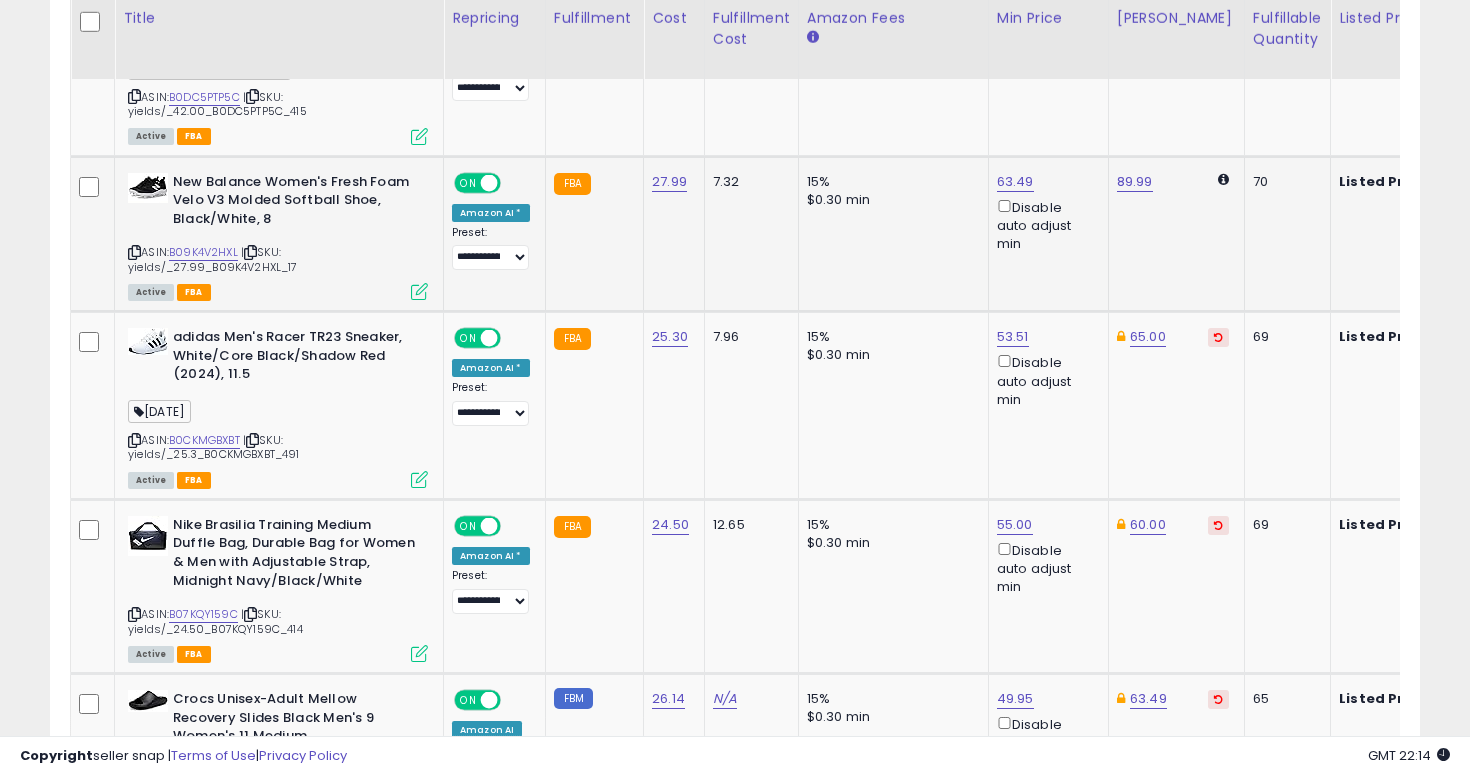 click at bounding box center (134, 252) 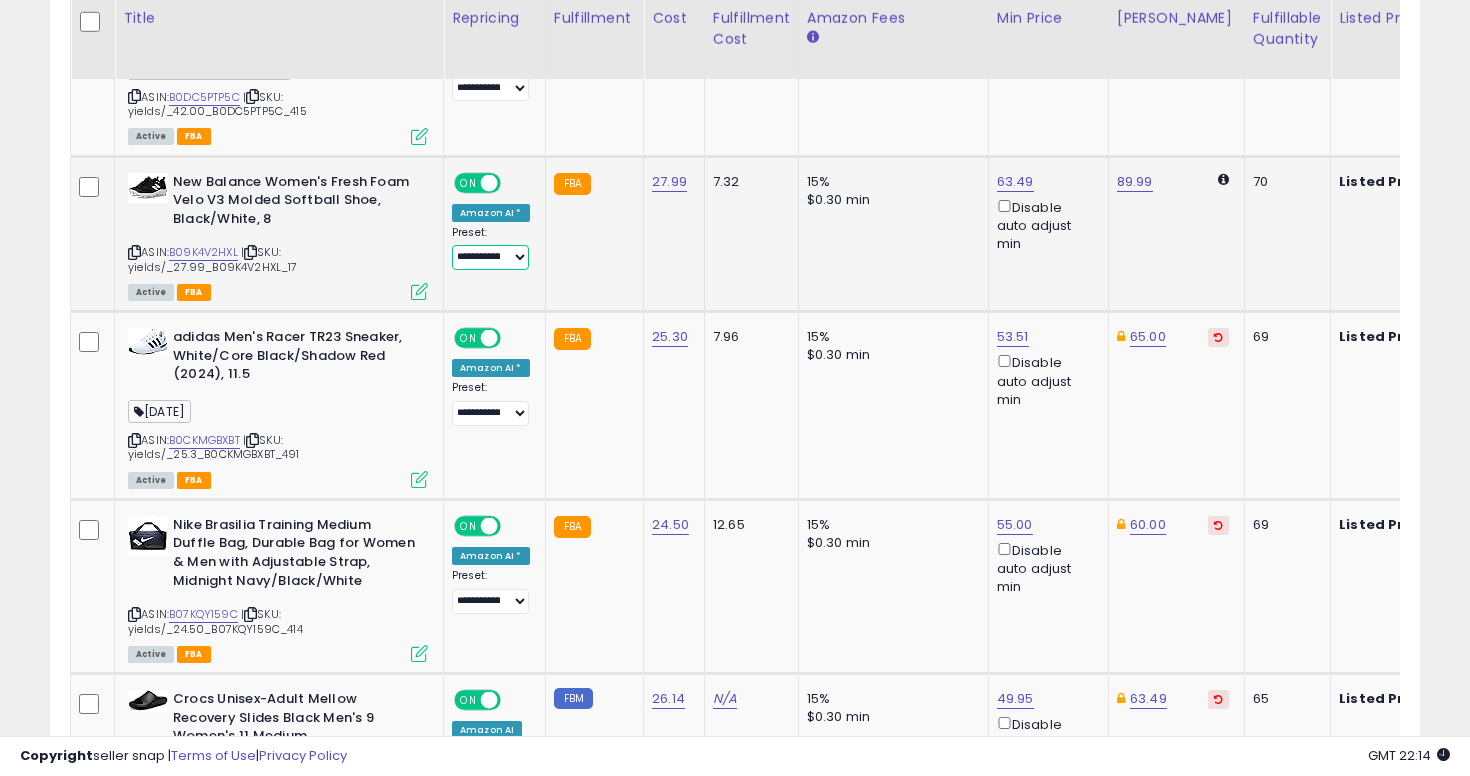 click on "**********" at bounding box center [490, 257] 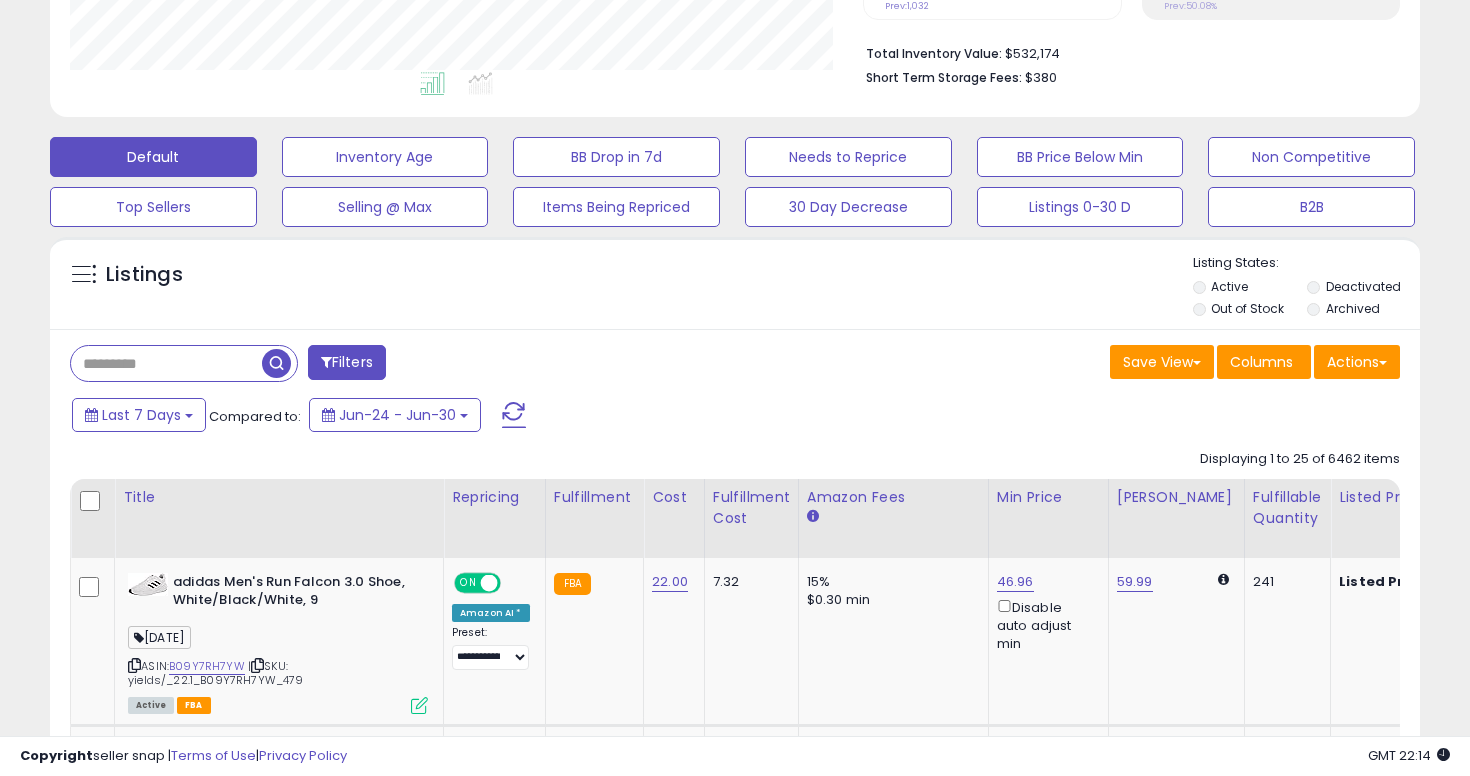 scroll, scrollTop: 0, scrollLeft: 0, axis: both 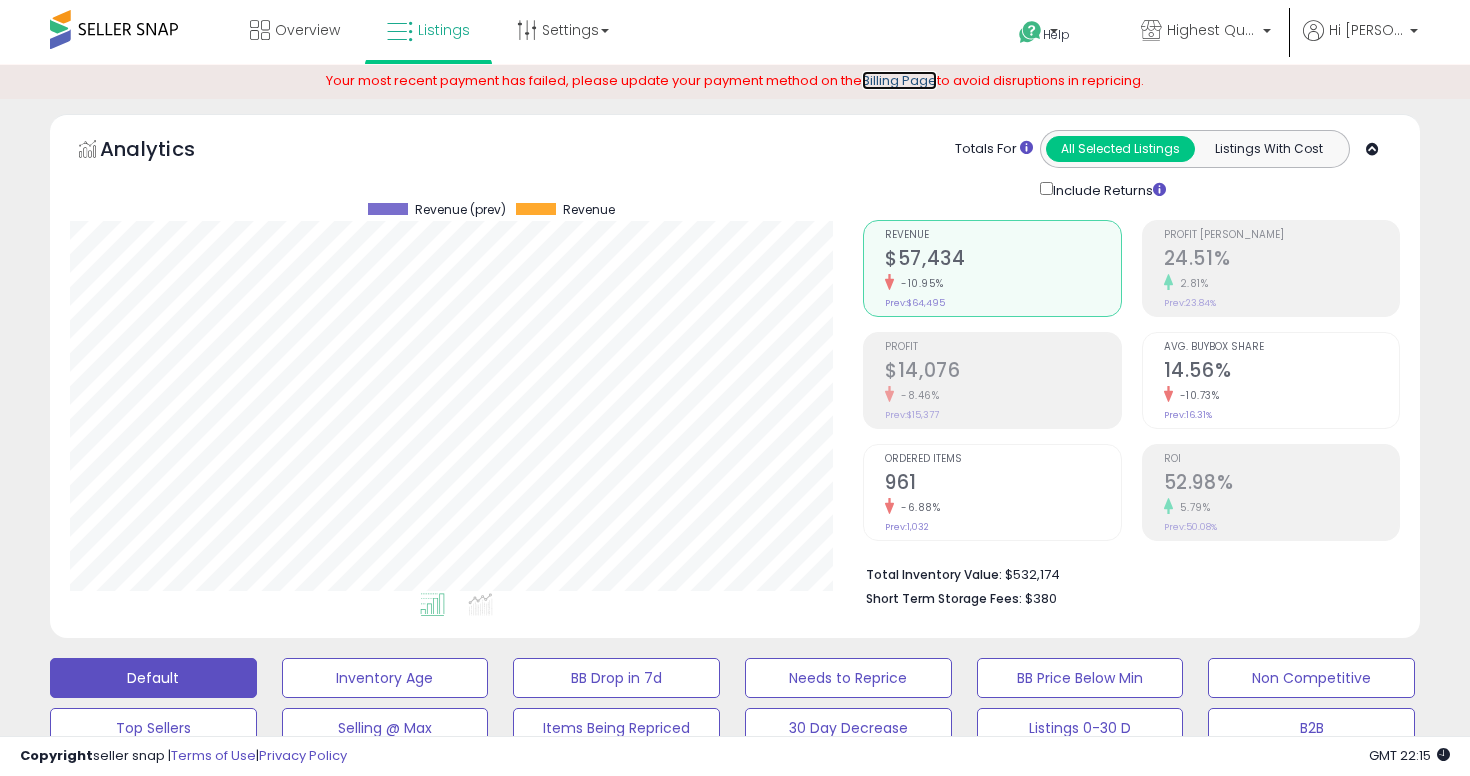click on "Billing Page" at bounding box center (899, 80) 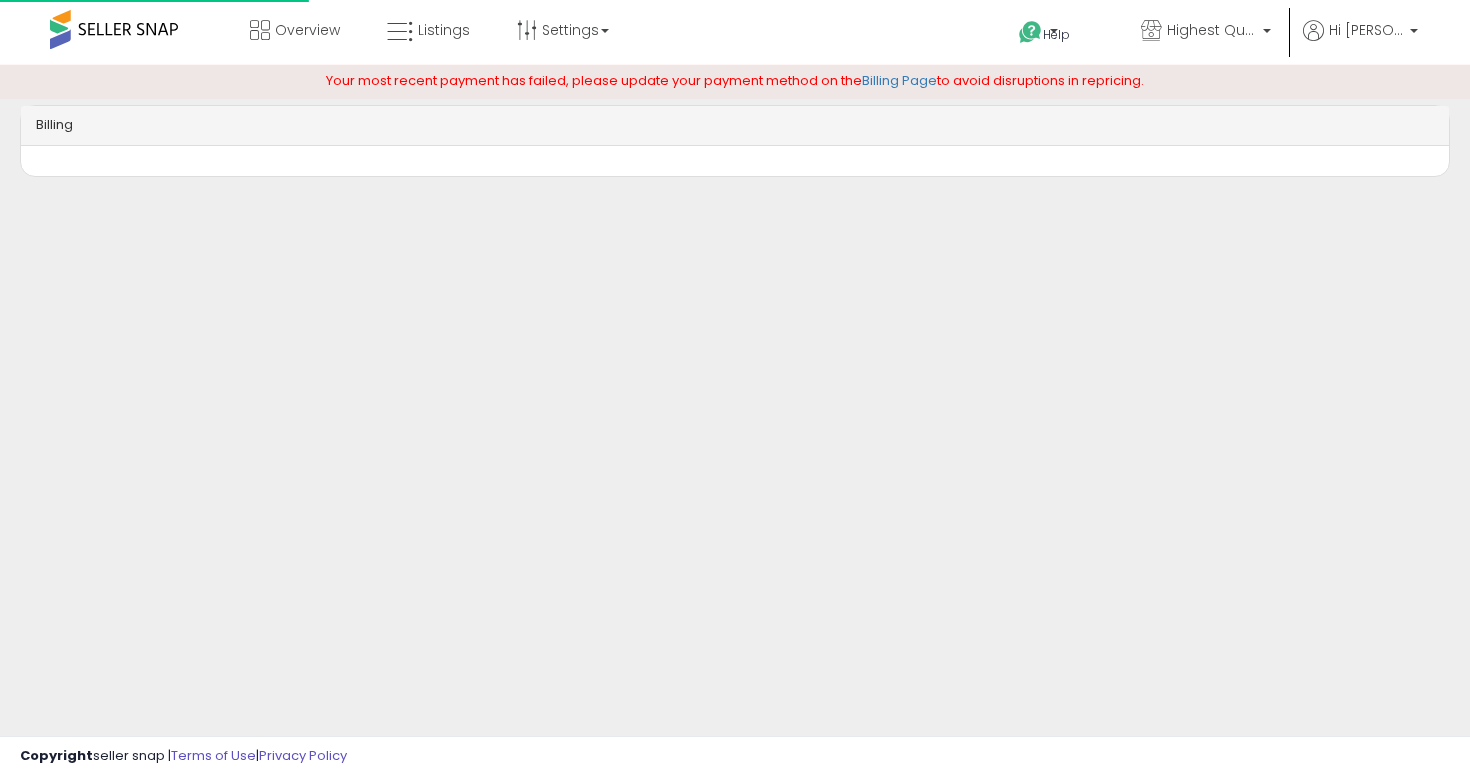 scroll, scrollTop: 0, scrollLeft: 0, axis: both 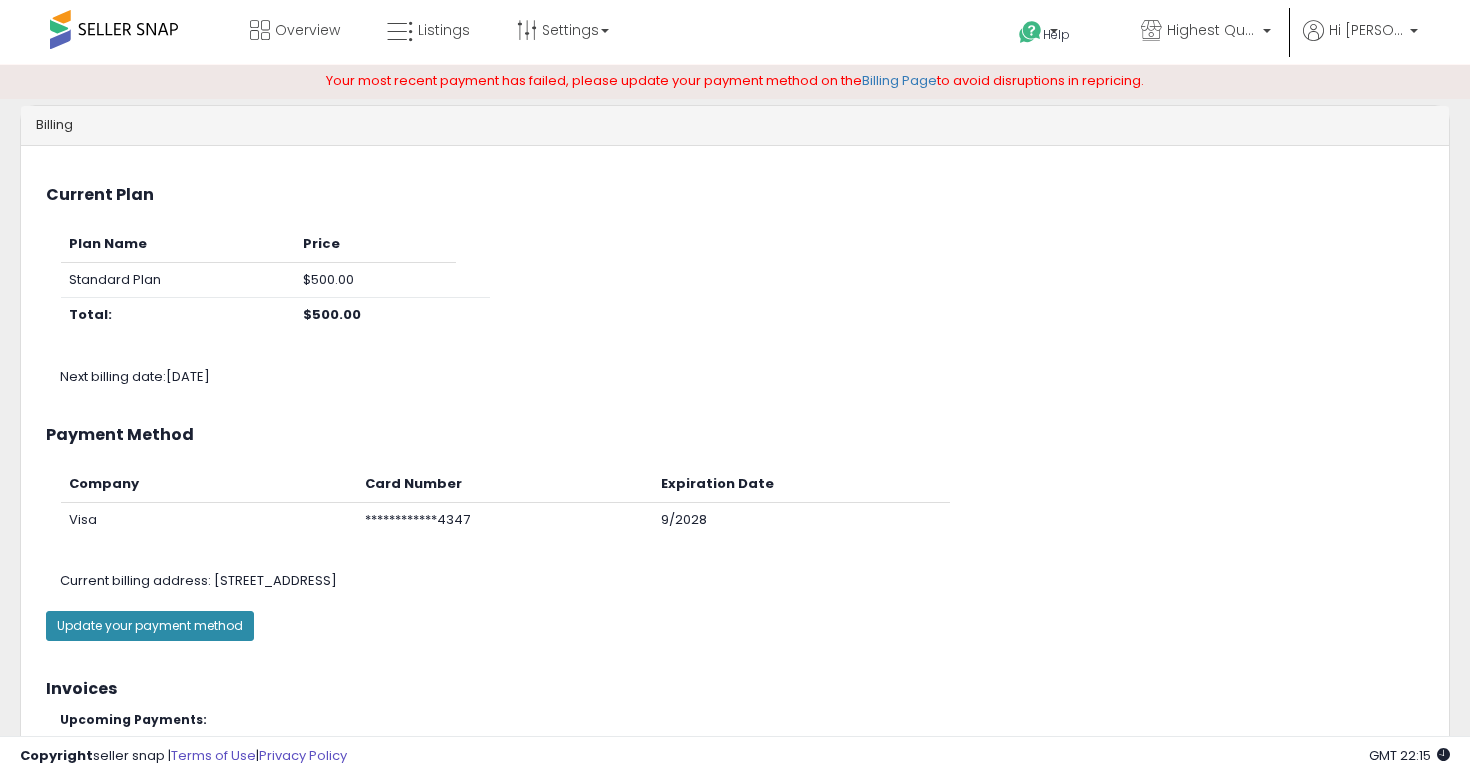 click on "Update your payment method" at bounding box center (150, 626) 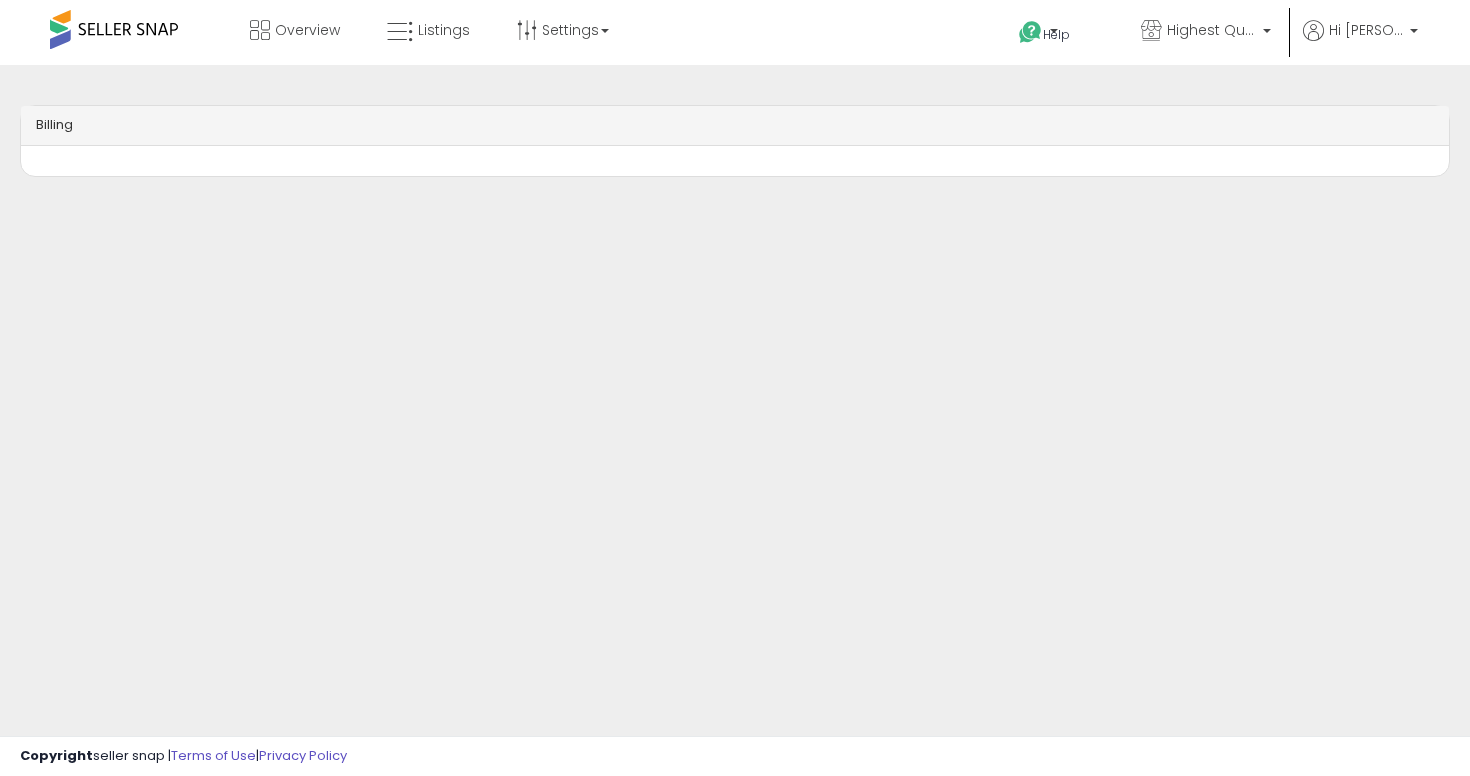 scroll, scrollTop: 0, scrollLeft: 0, axis: both 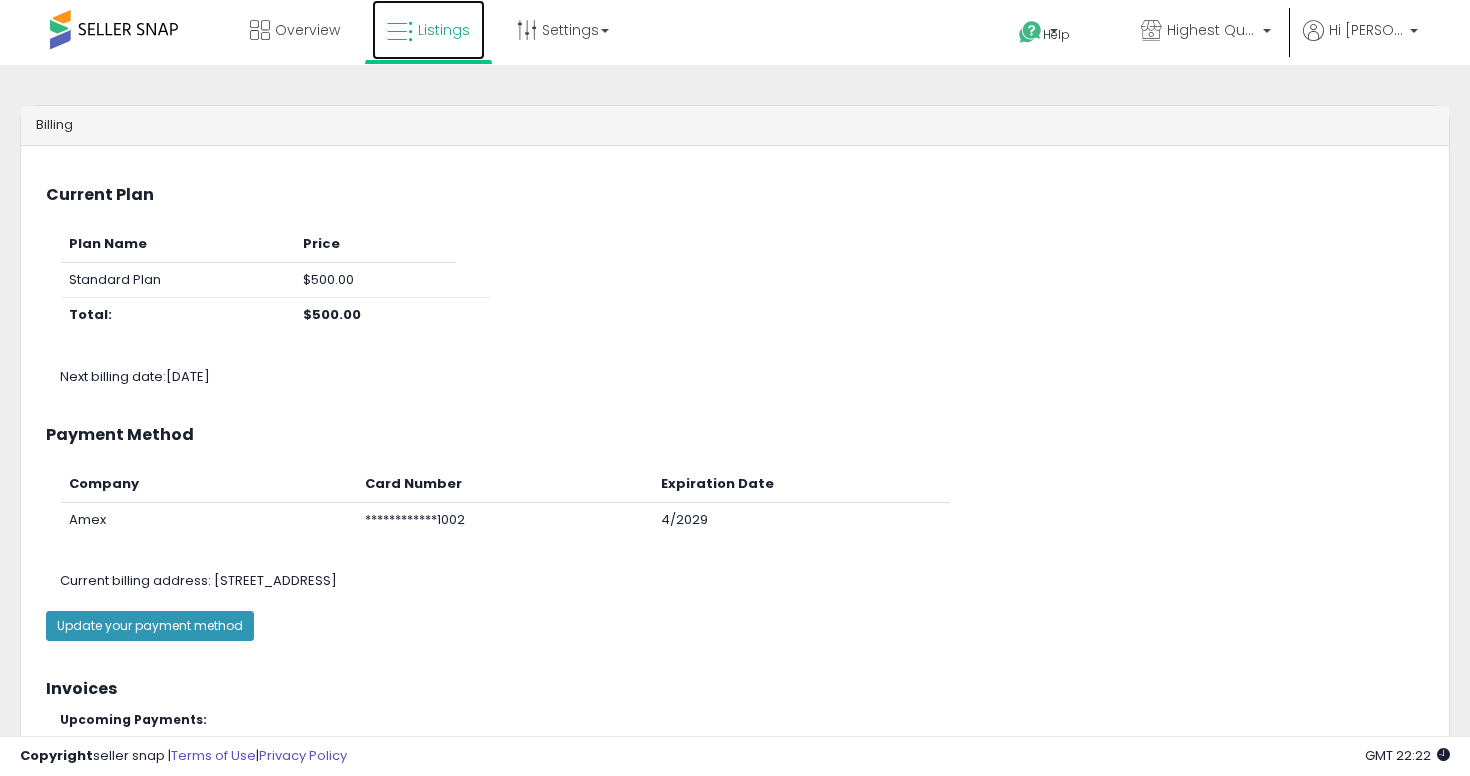 click on "Listings" at bounding box center [428, 30] 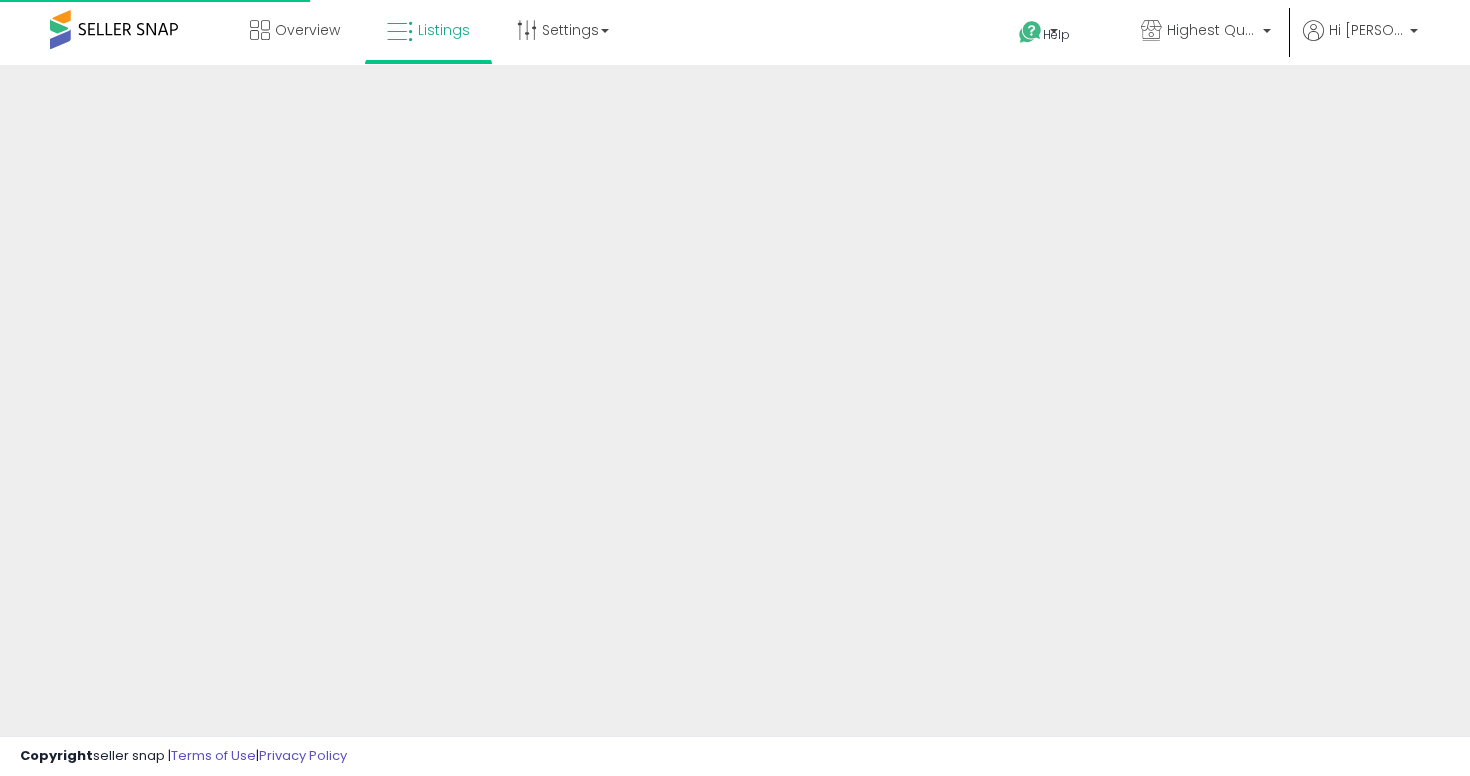 scroll, scrollTop: 0, scrollLeft: 0, axis: both 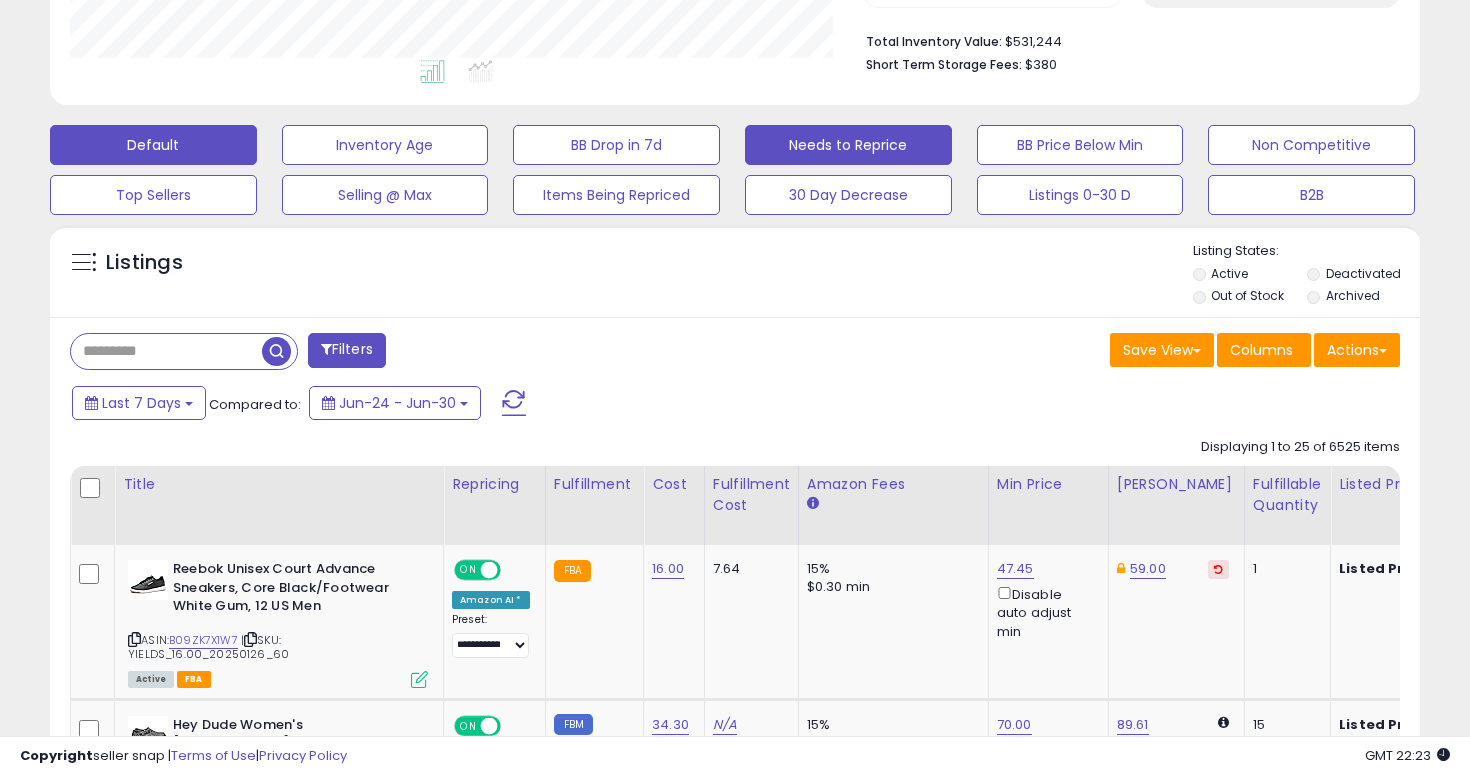 click on "Needs to Reprice" at bounding box center (385, 145) 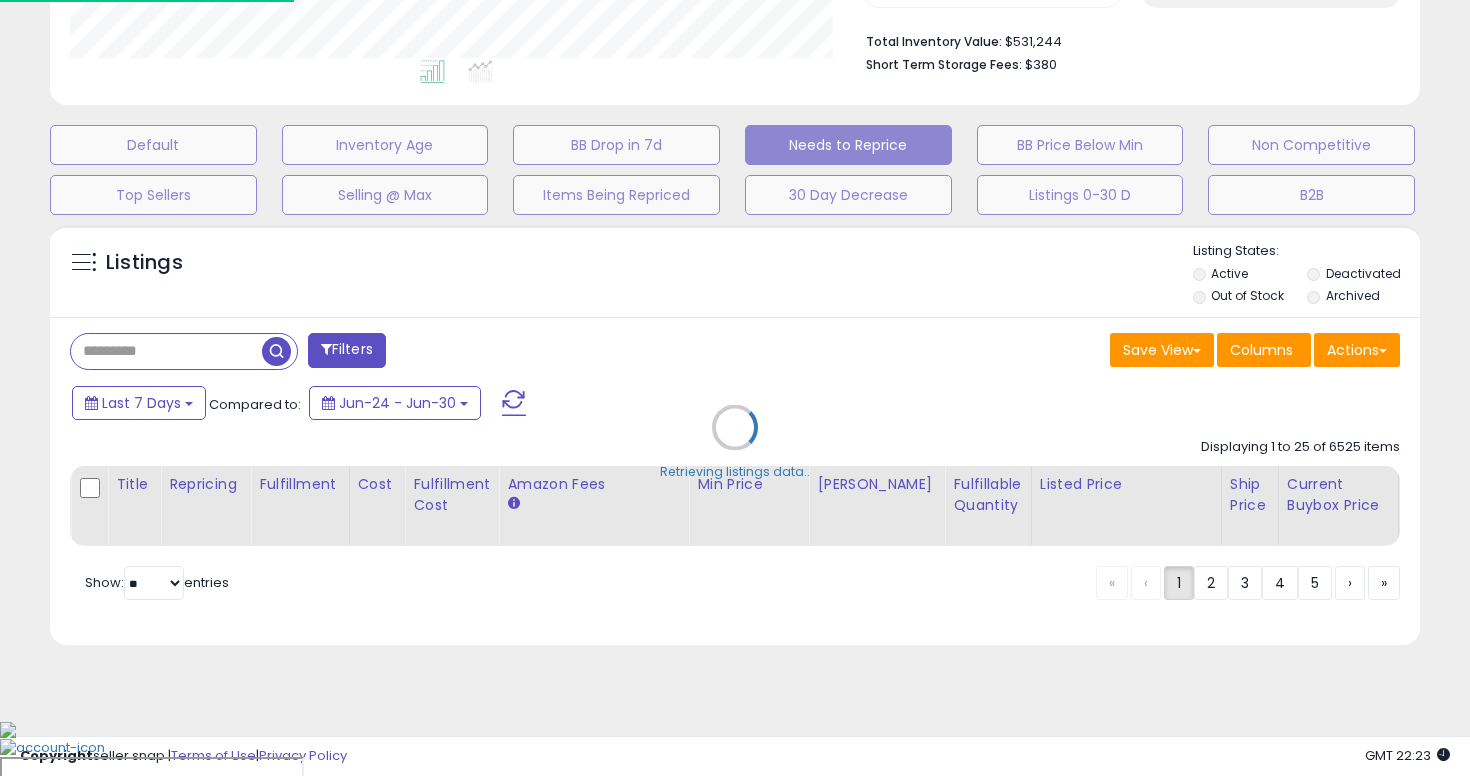 scroll, scrollTop: 449, scrollLeft: 0, axis: vertical 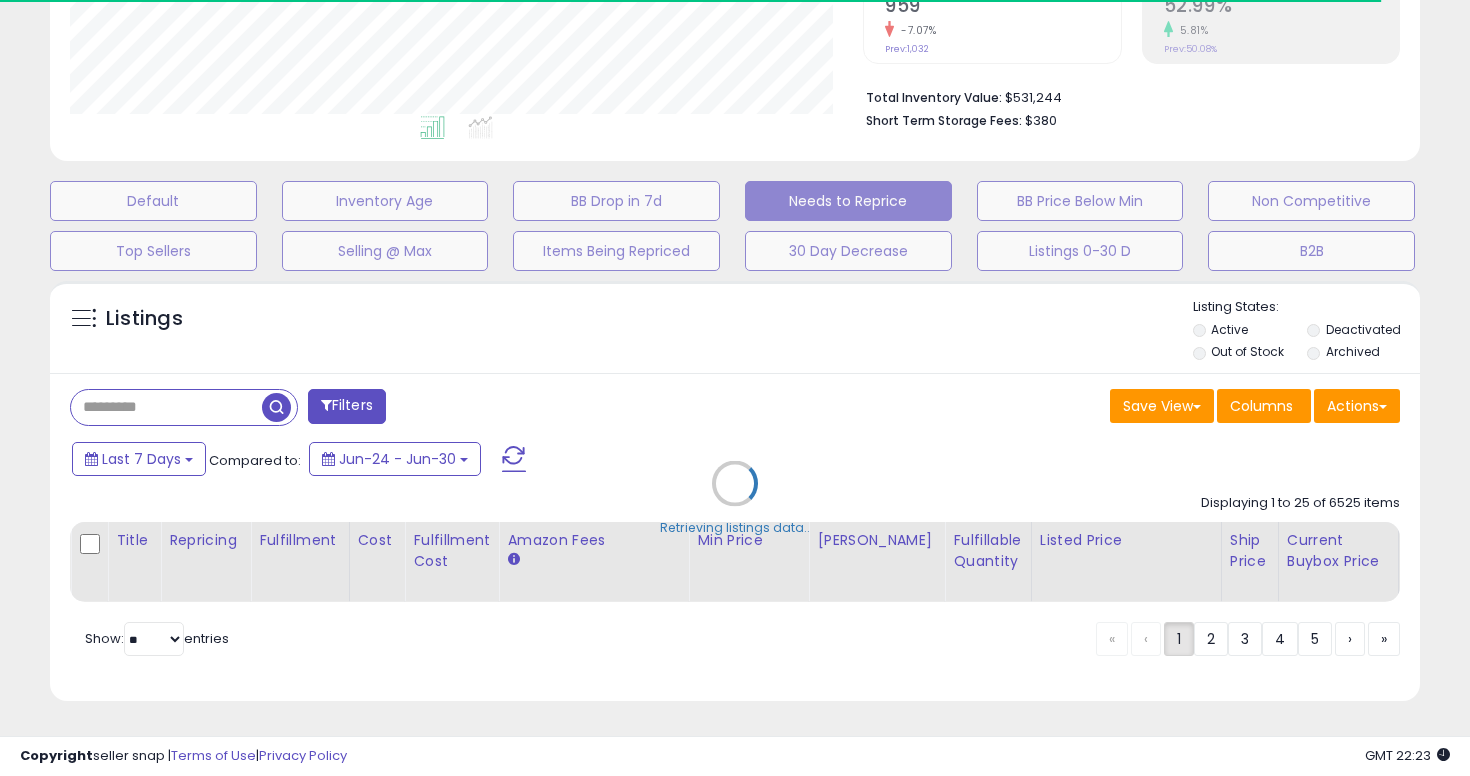 select on "**" 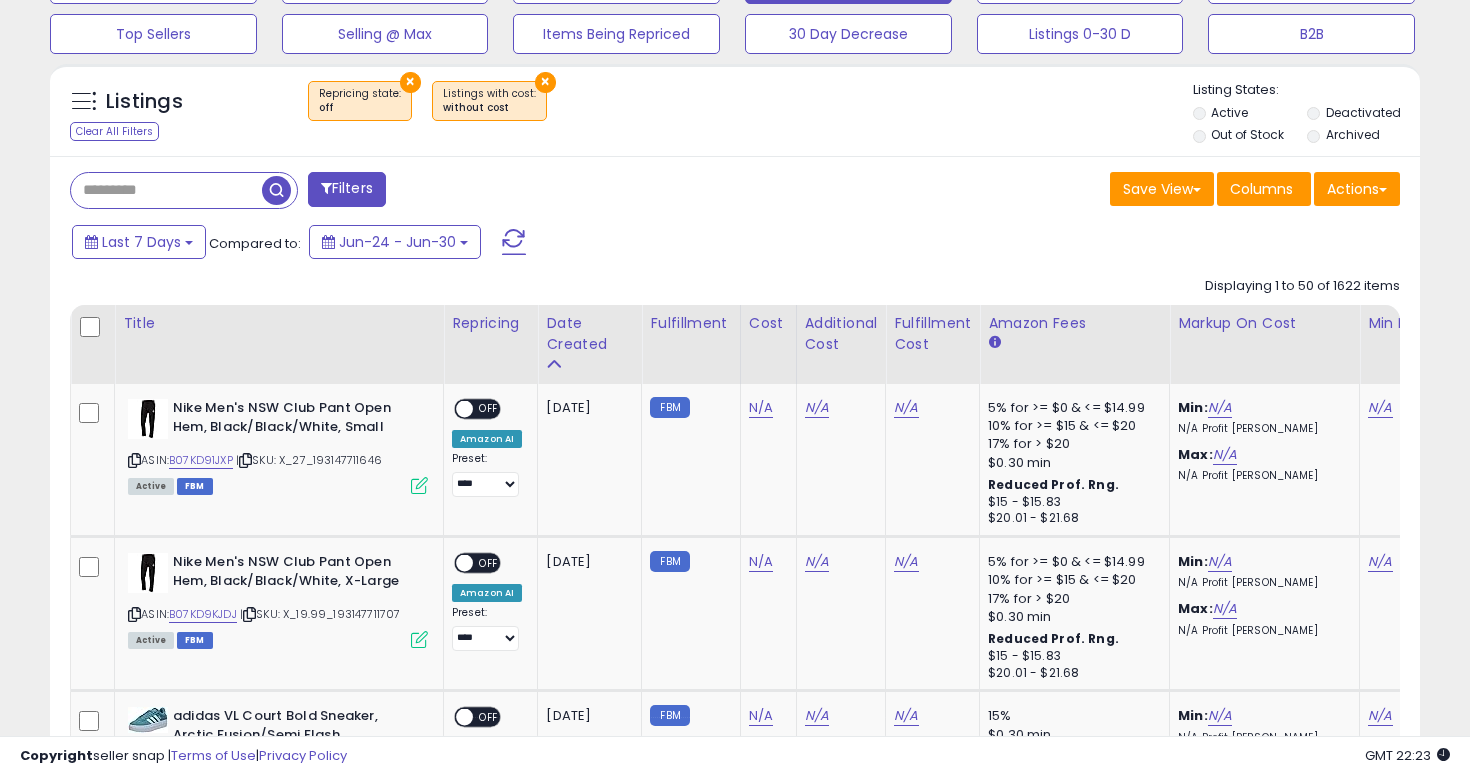 scroll, scrollTop: 834, scrollLeft: 0, axis: vertical 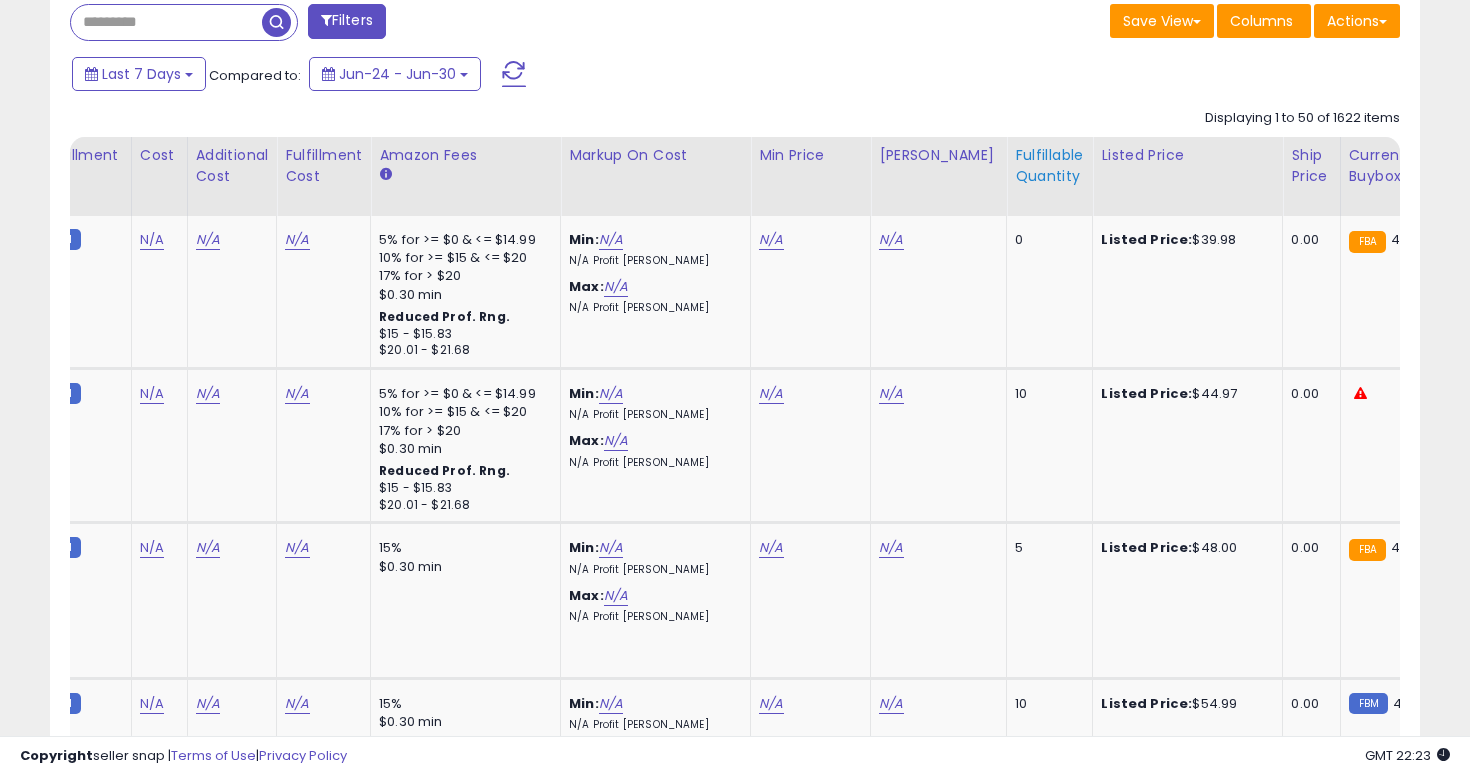 click on "Fulfillable Quantity" at bounding box center (1049, 166) 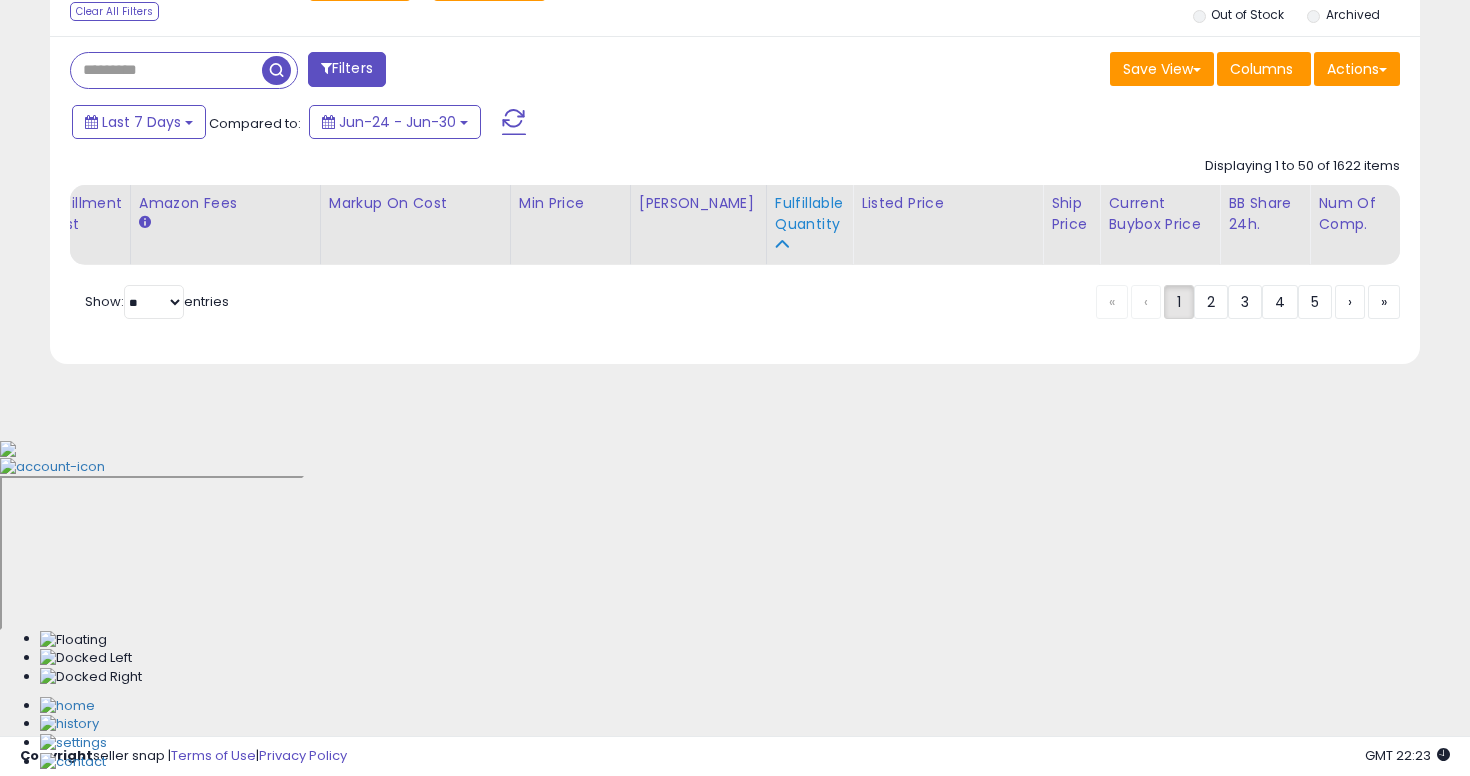 scroll, scrollTop: 449, scrollLeft: 0, axis: vertical 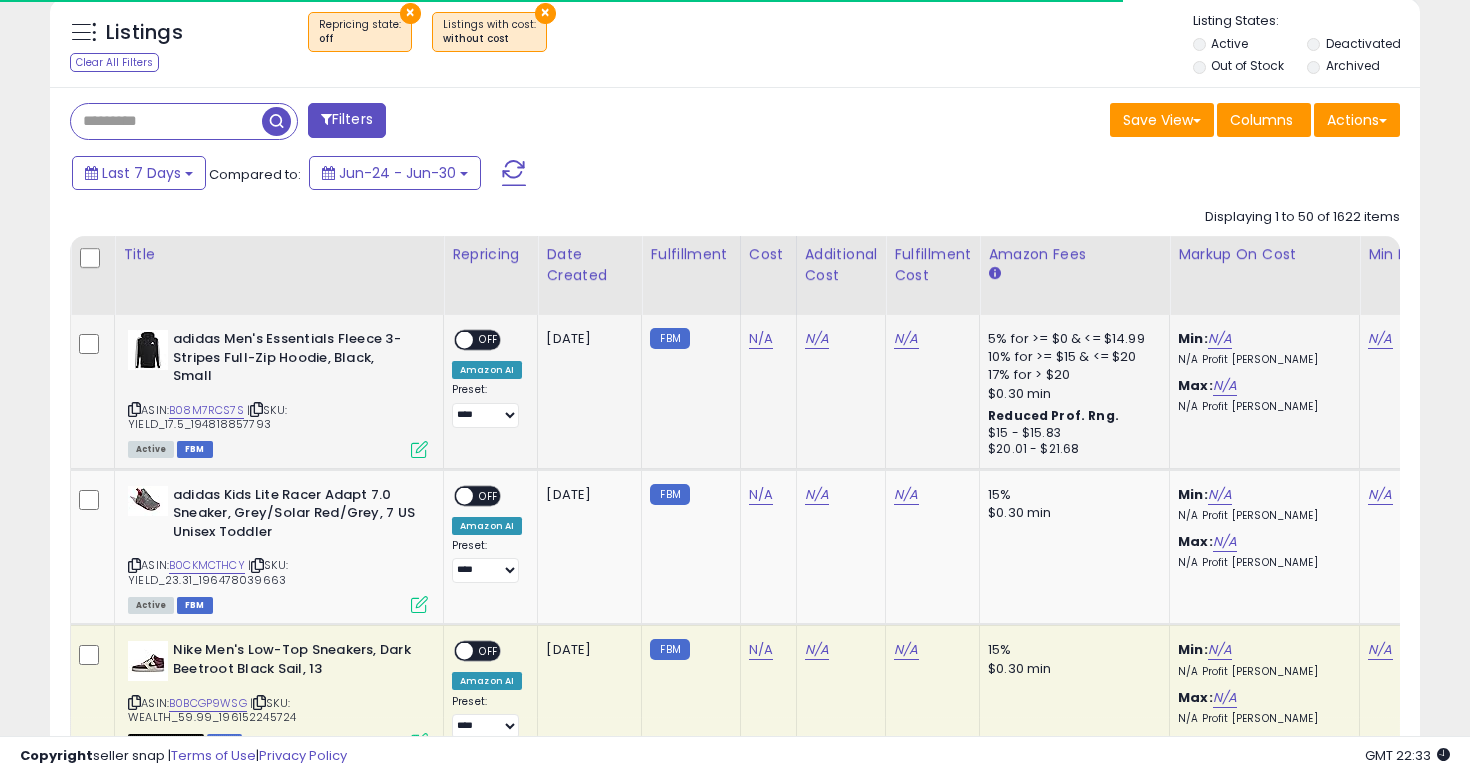 click at bounding box center [134, 409] 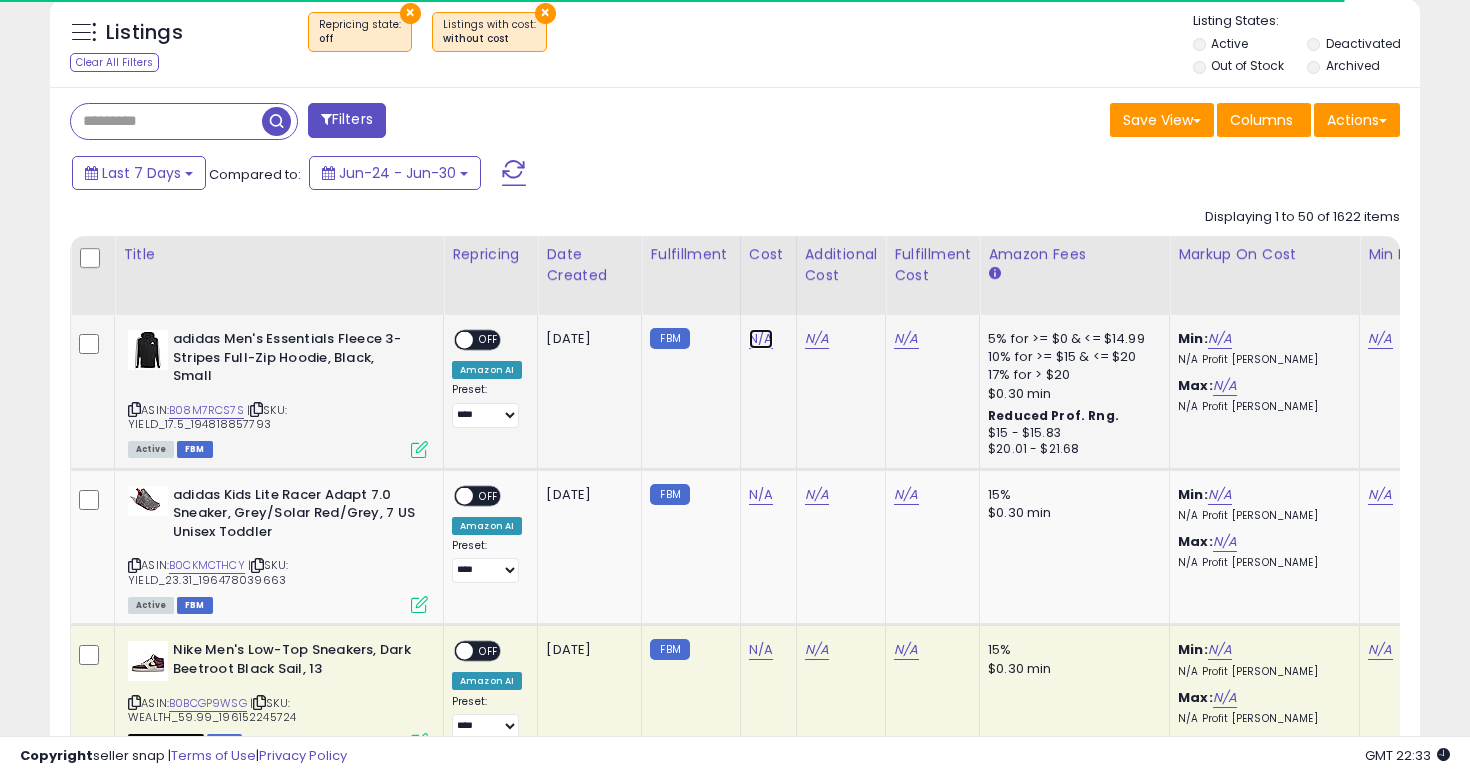click on "N/A" at bounding box center (761, 339) 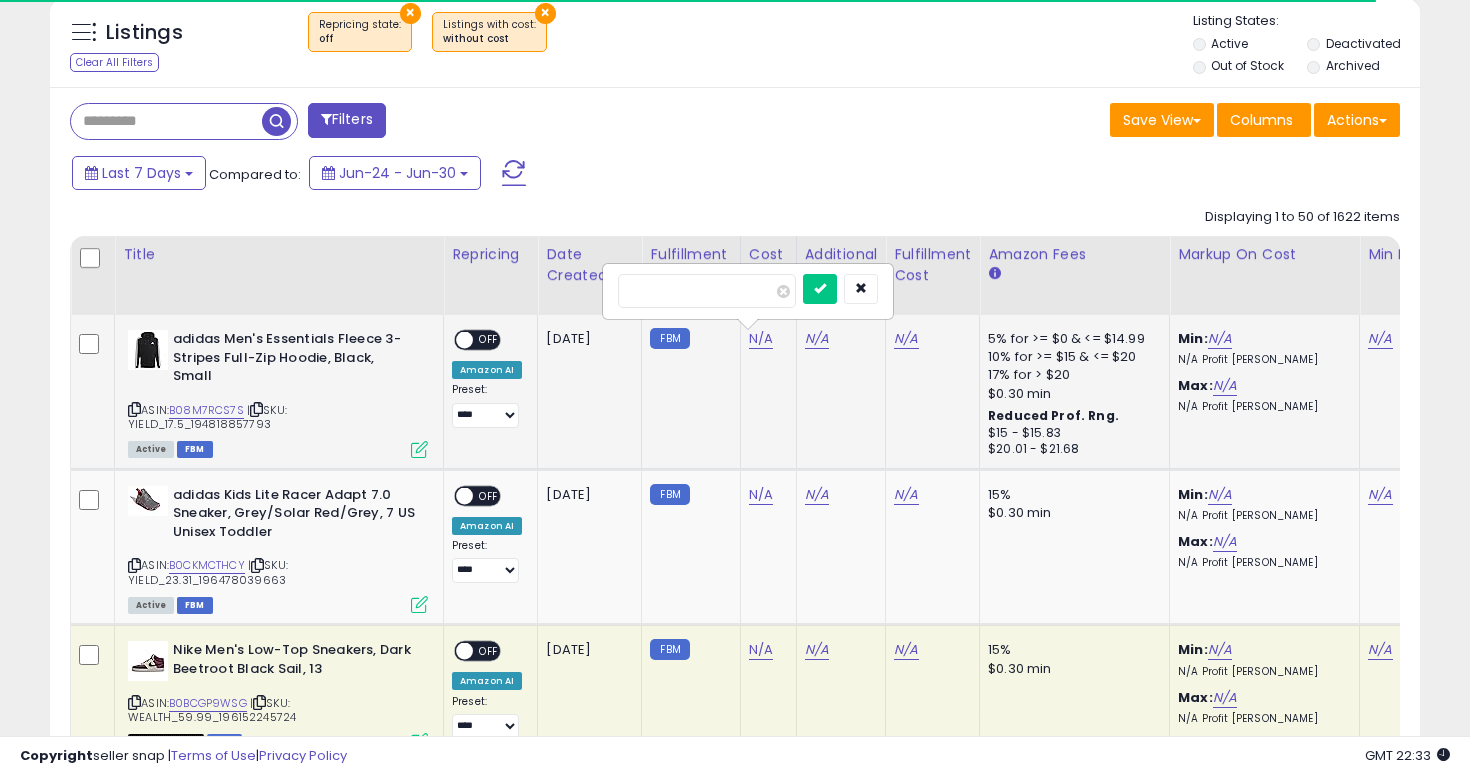 type on "****" 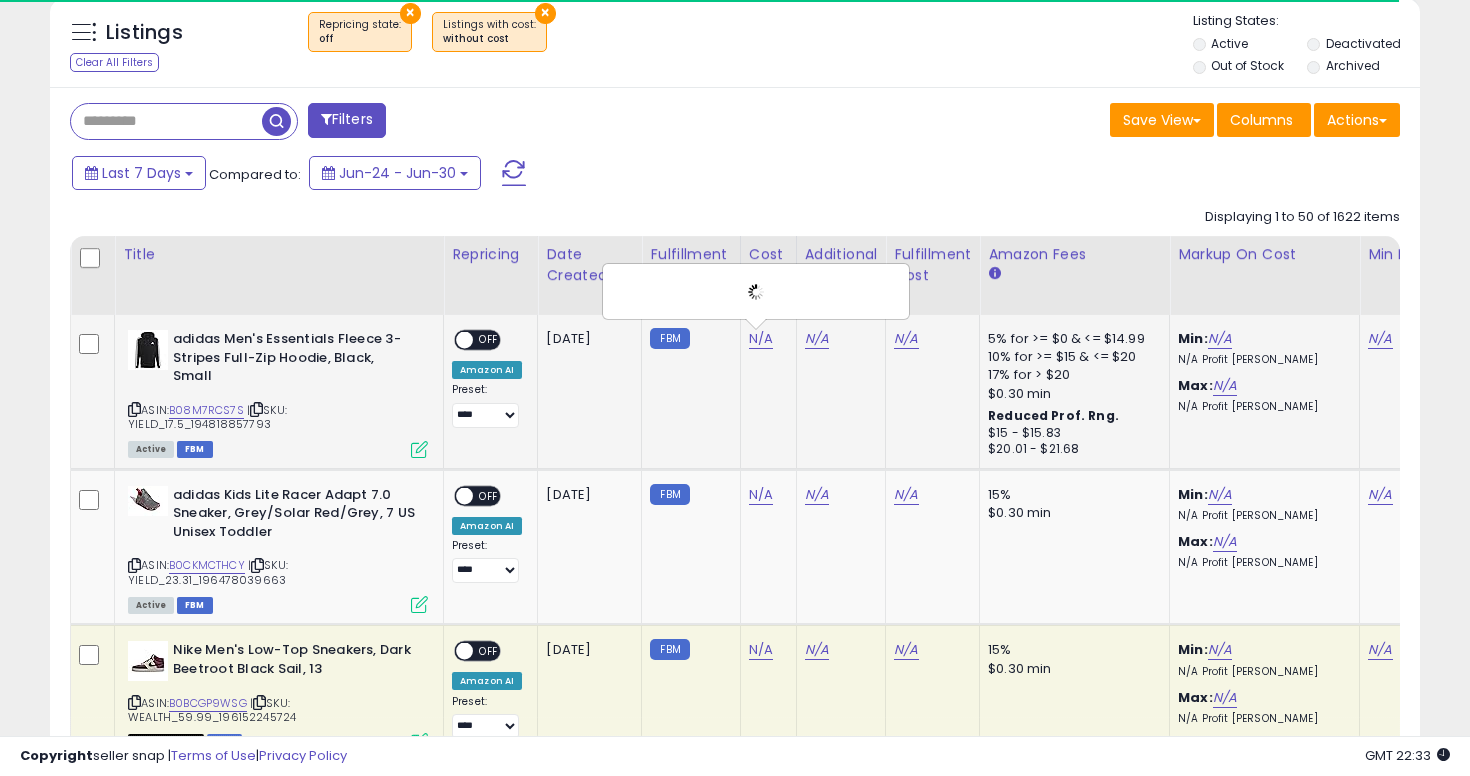 scroll, scrollTop: 0, scrollLeft: 203, axis: horizontal 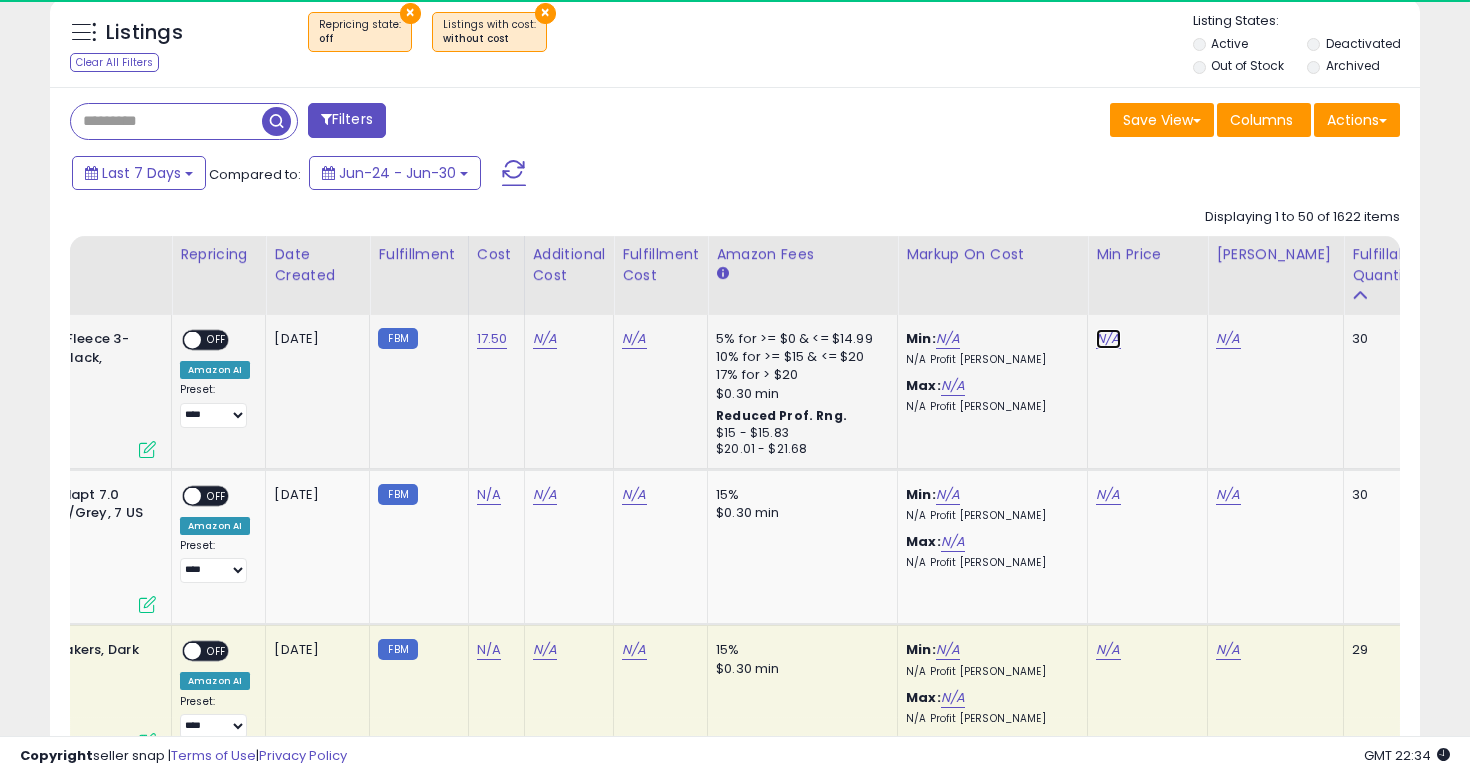 click on "N/A" at bounding box center (1108, 339) 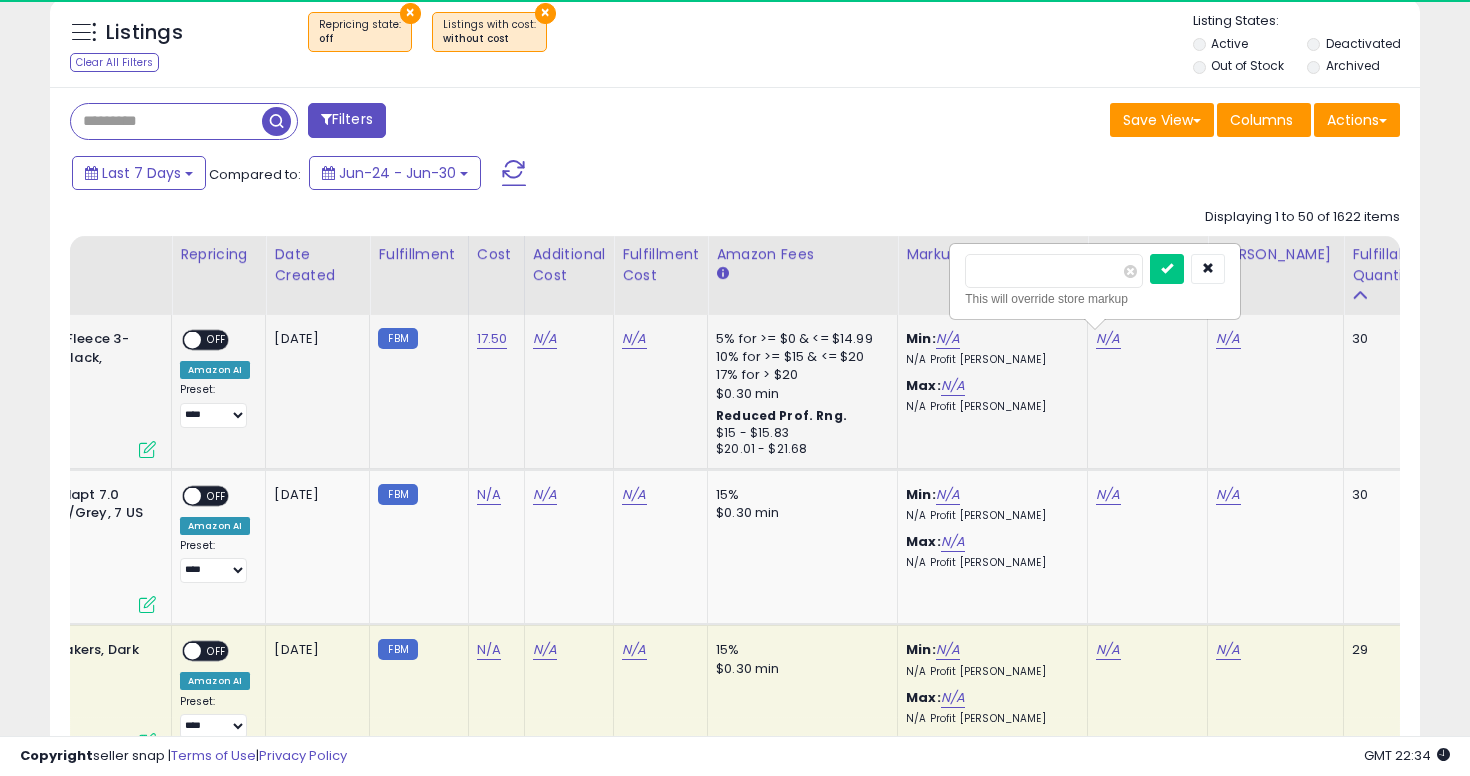 type on "*****" 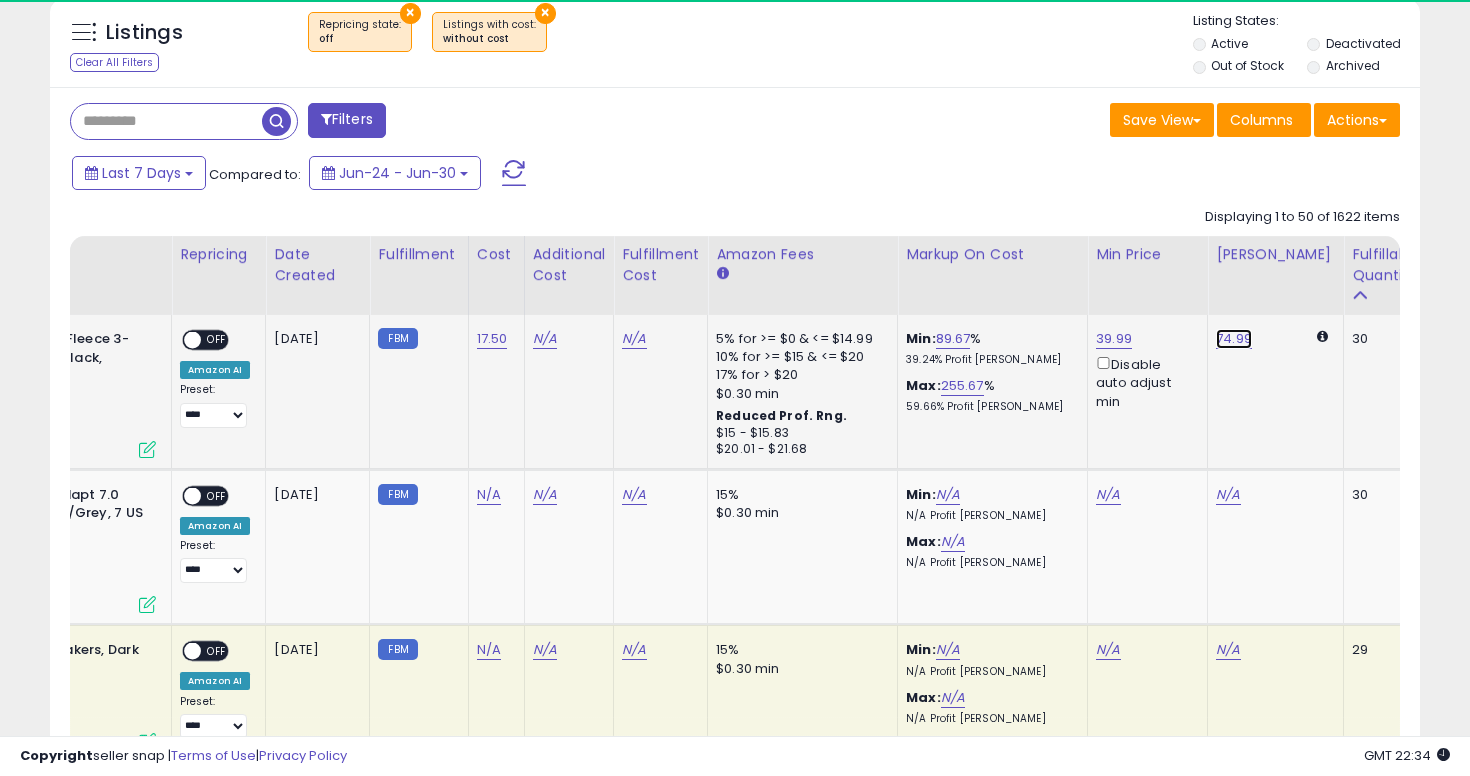 click on "74.99" at bounding box center (1234, 339) 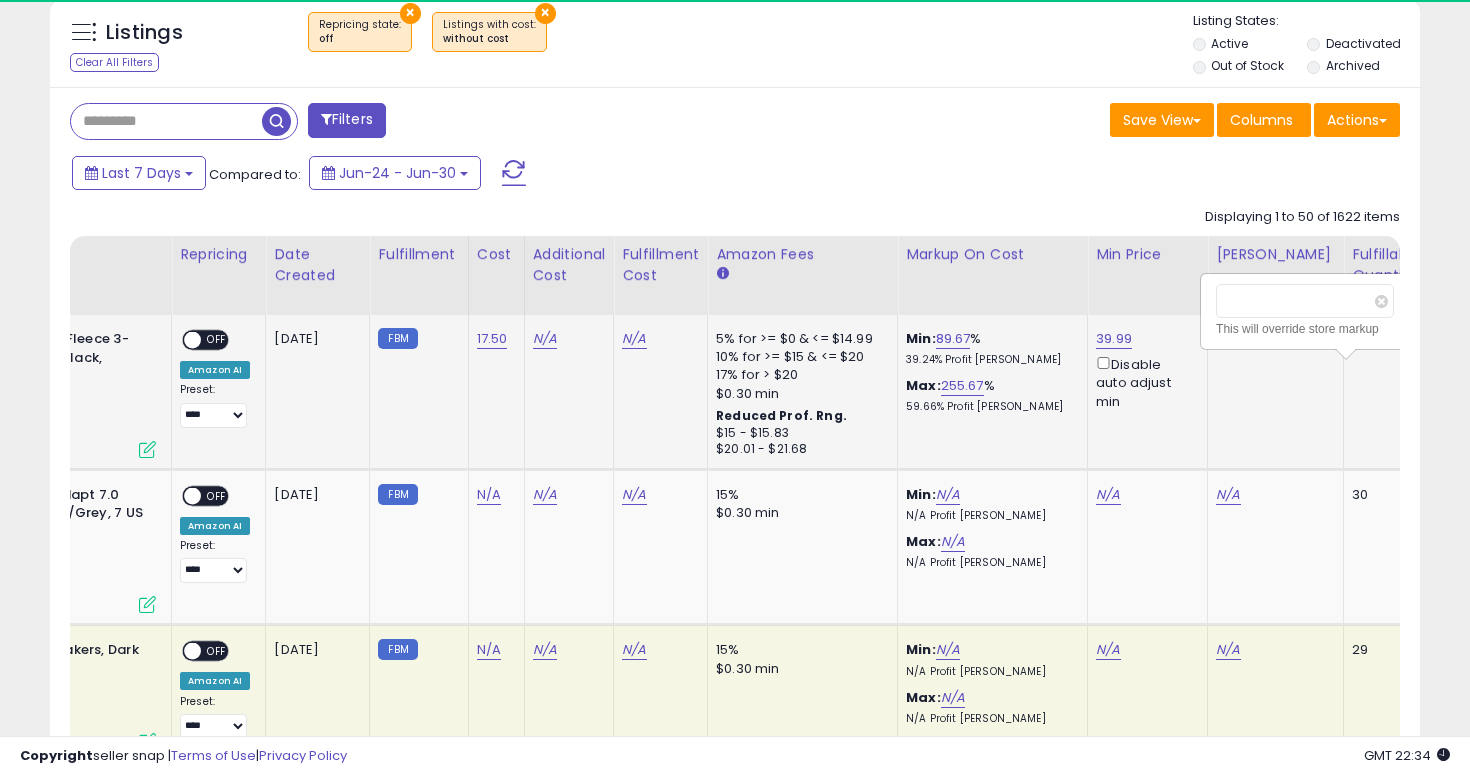scroll, scrollTop: 0, scrollLeft: 282, axis: horizontal 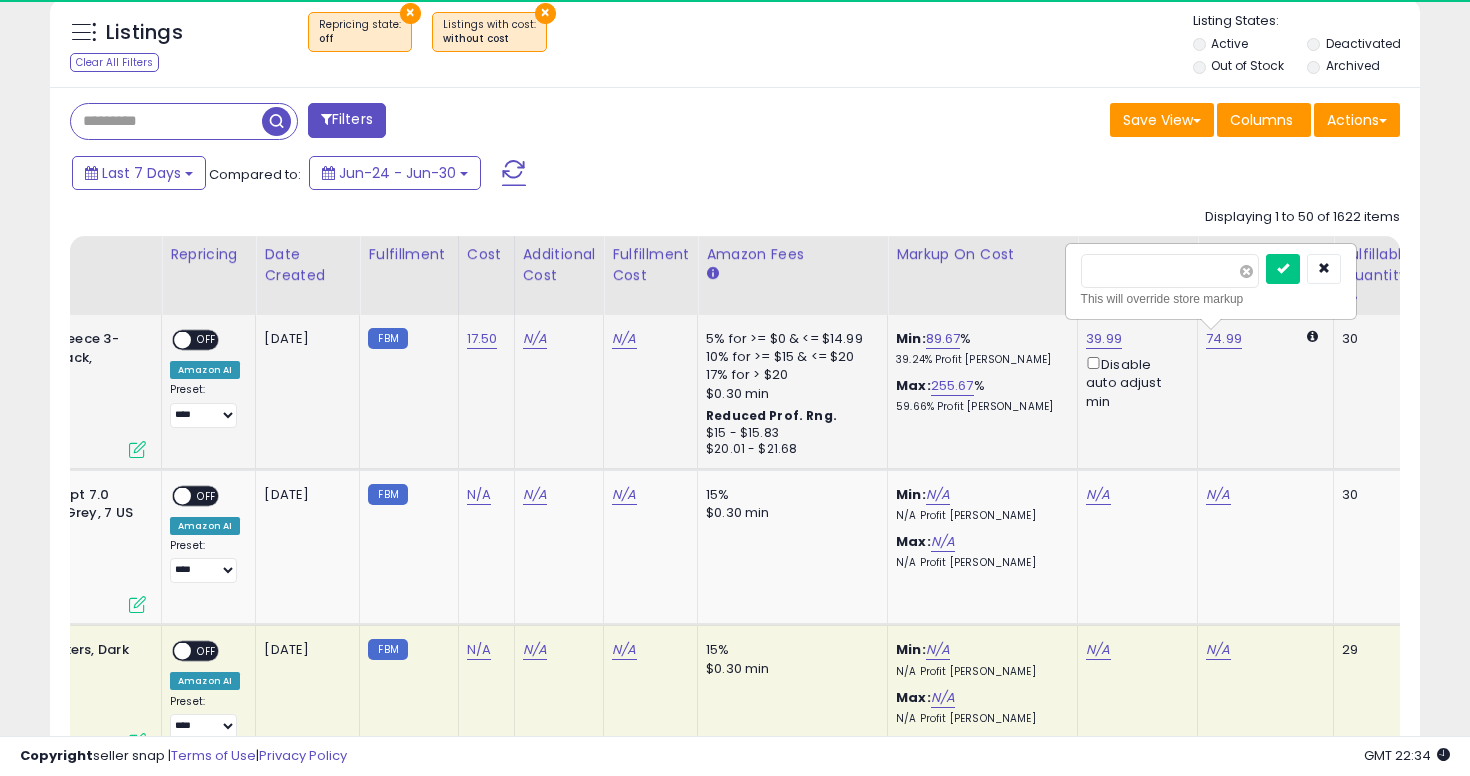 click at bounding box center (1246, 271) 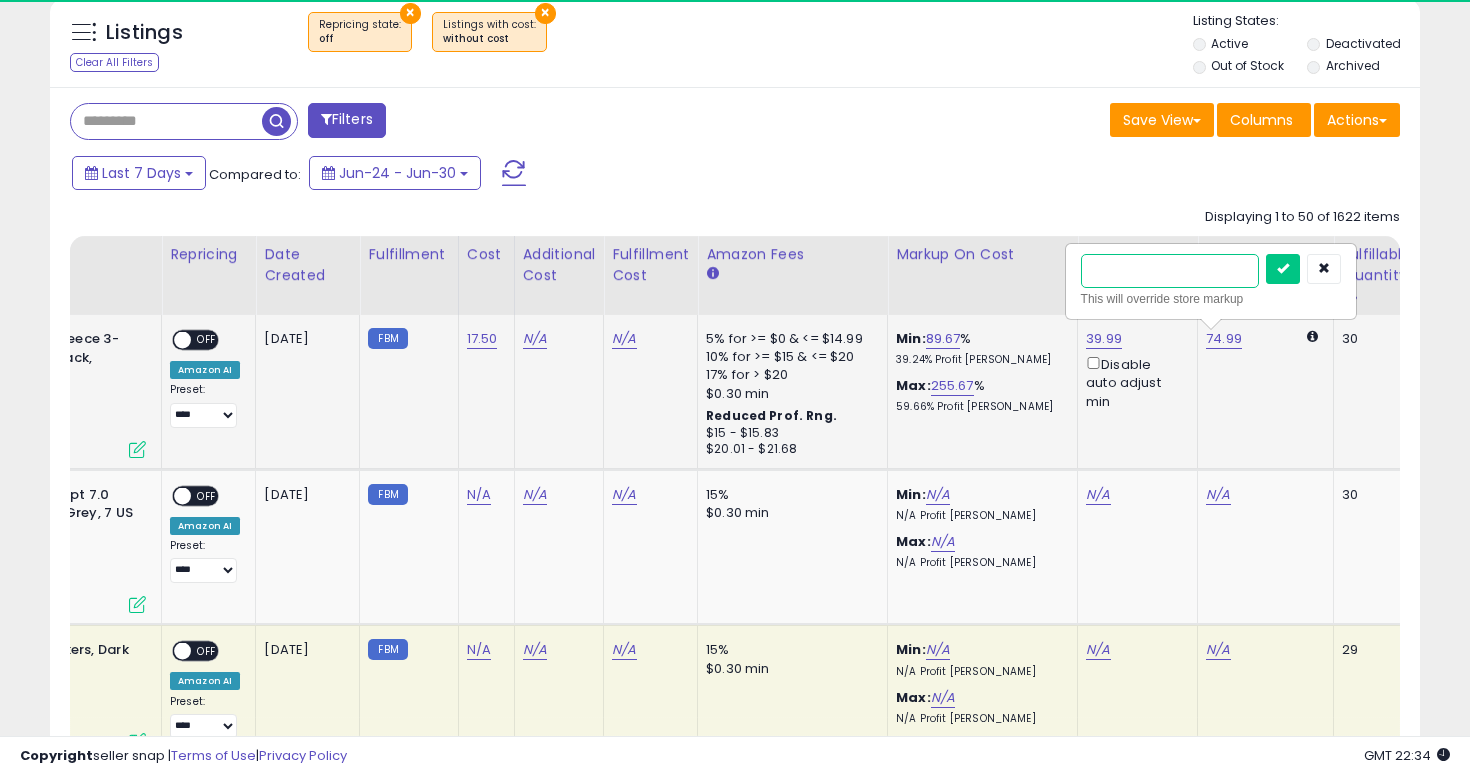type on "**" 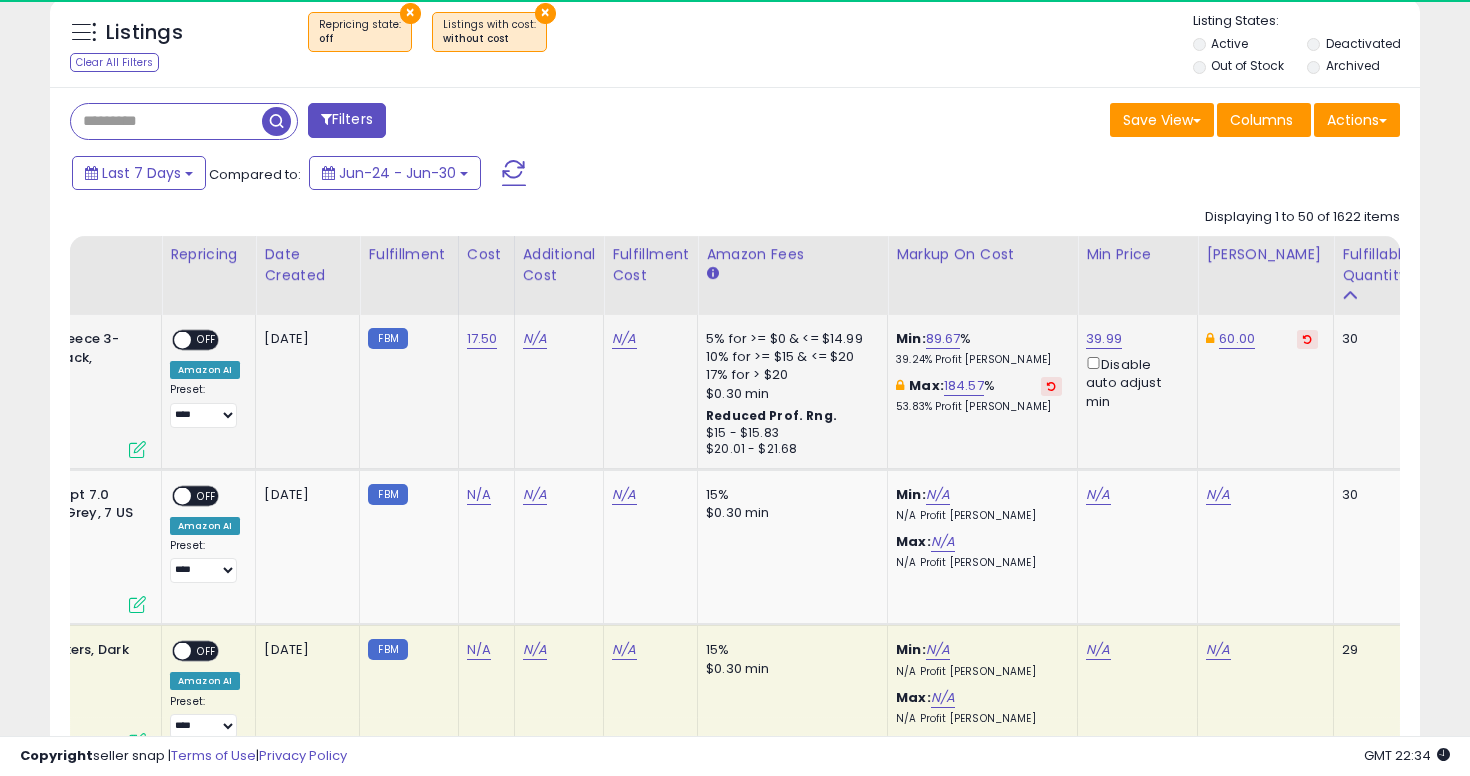 scroll, scrollTop: 0, scrollLeft: 156, axis: horizontal 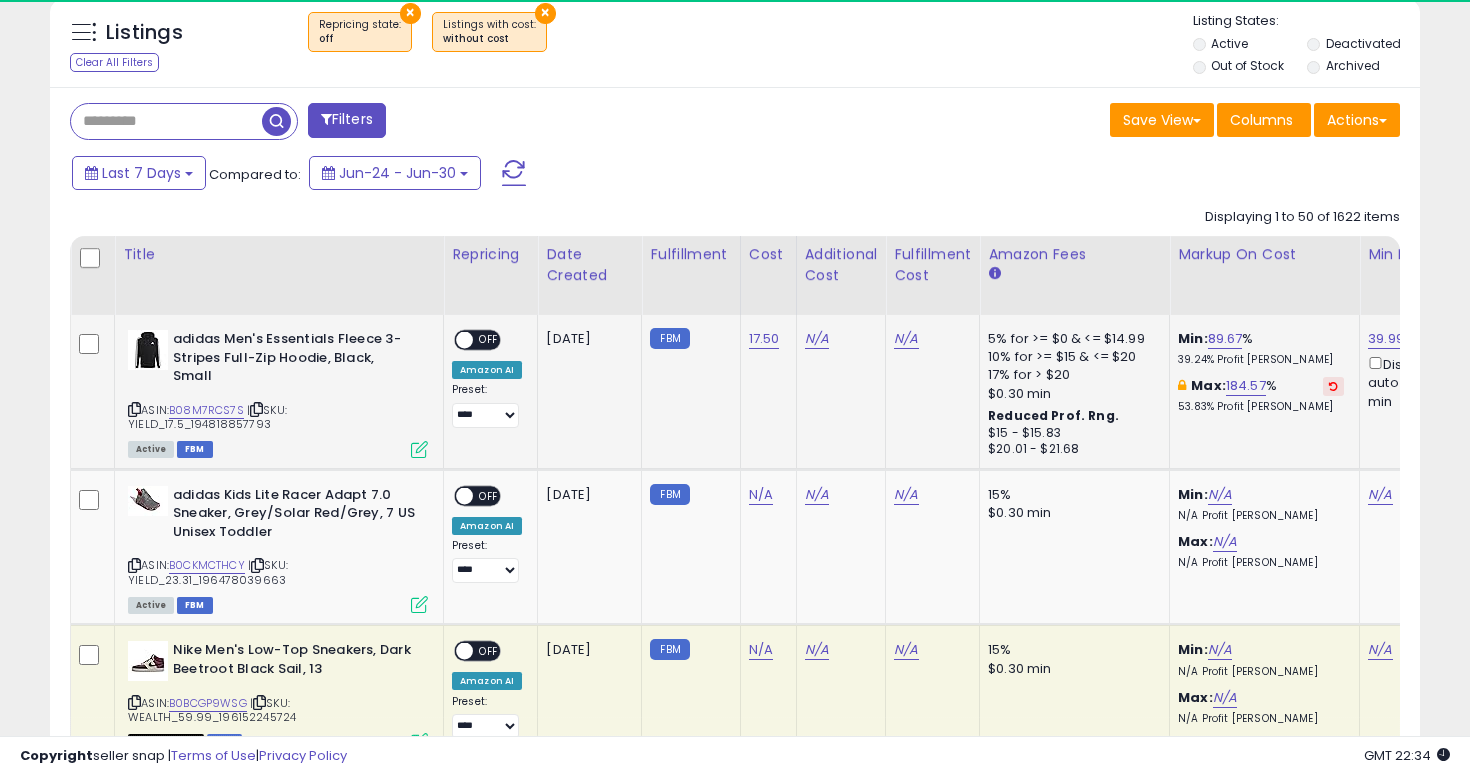 click on "OFF" at bounding box center [489, 340] 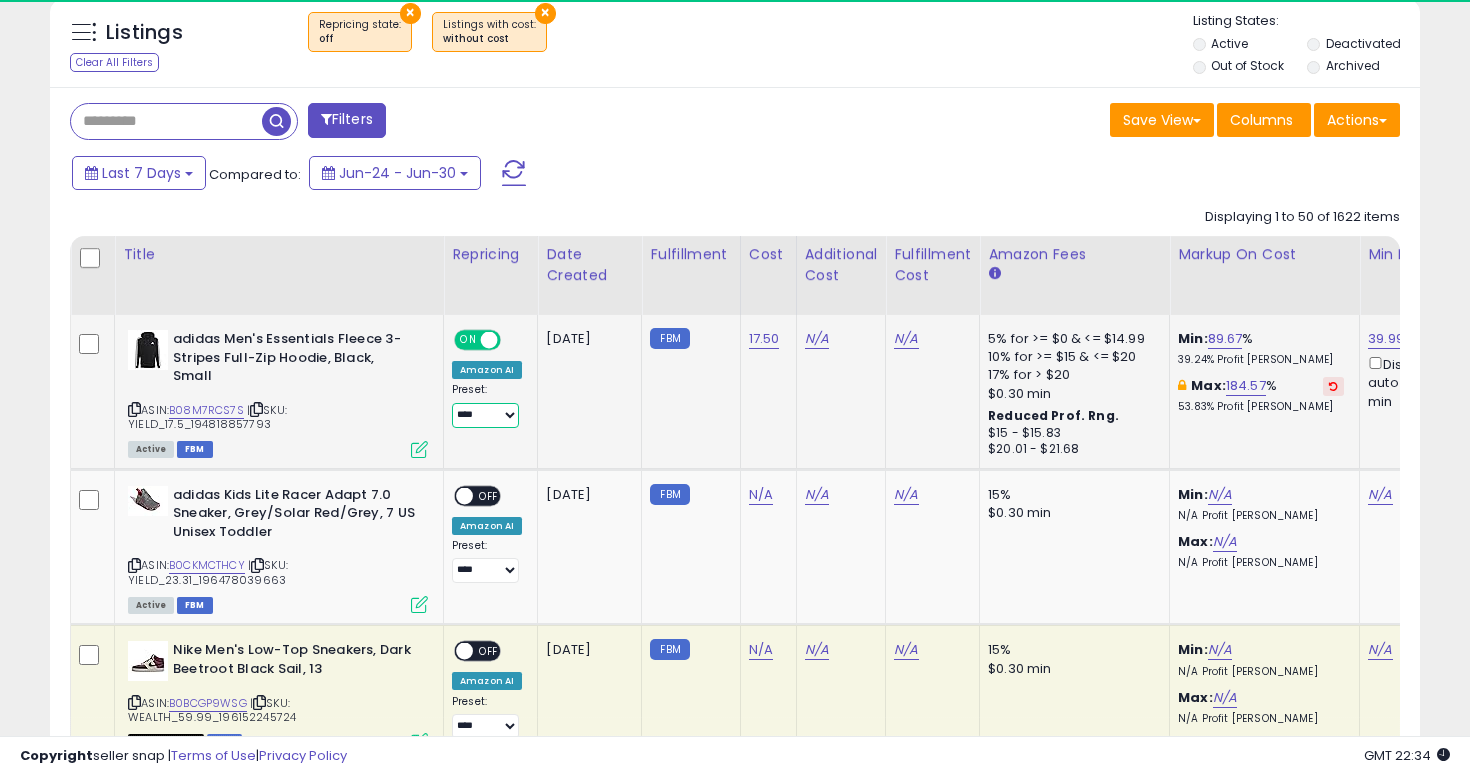 click on "**********" at bounding box center [485, 415] 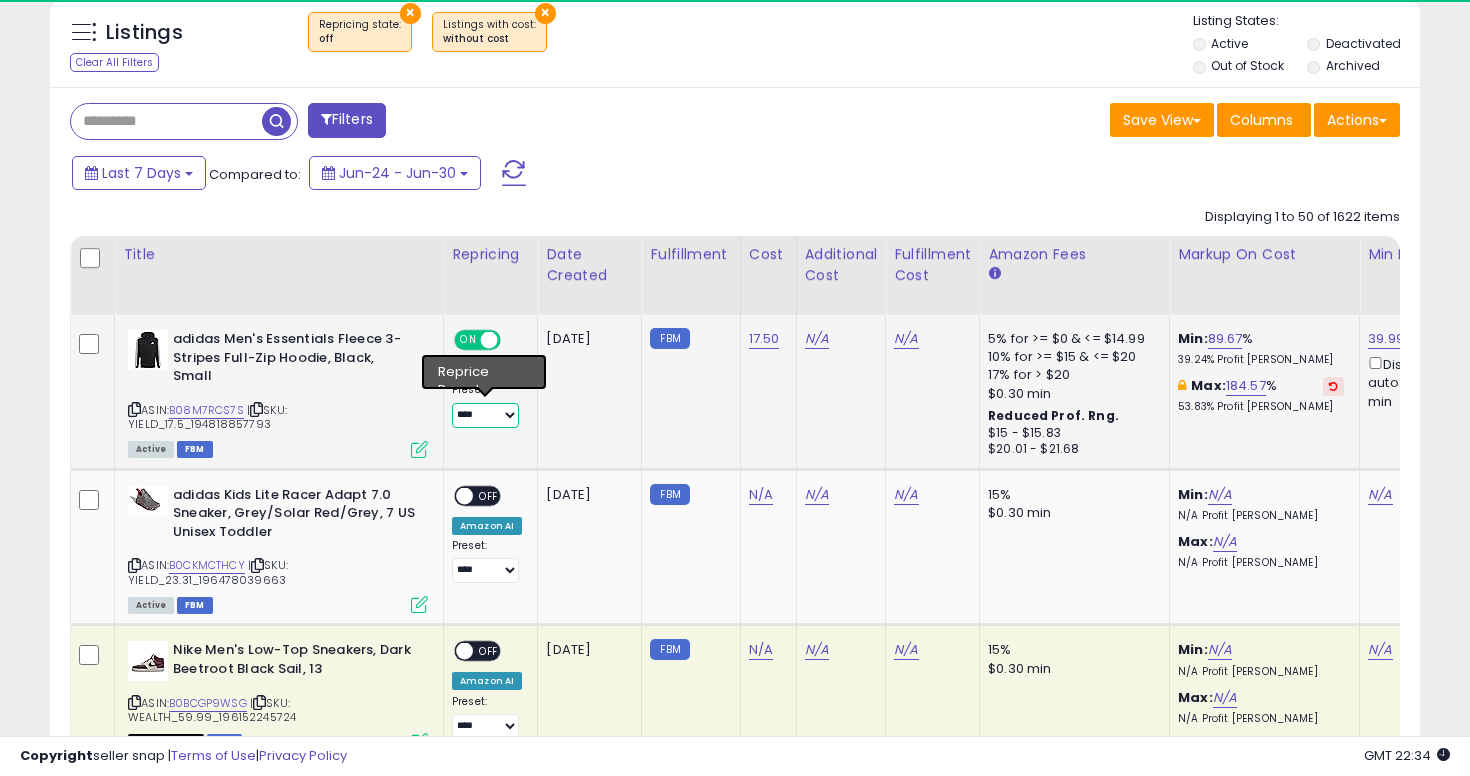 select on "**********" 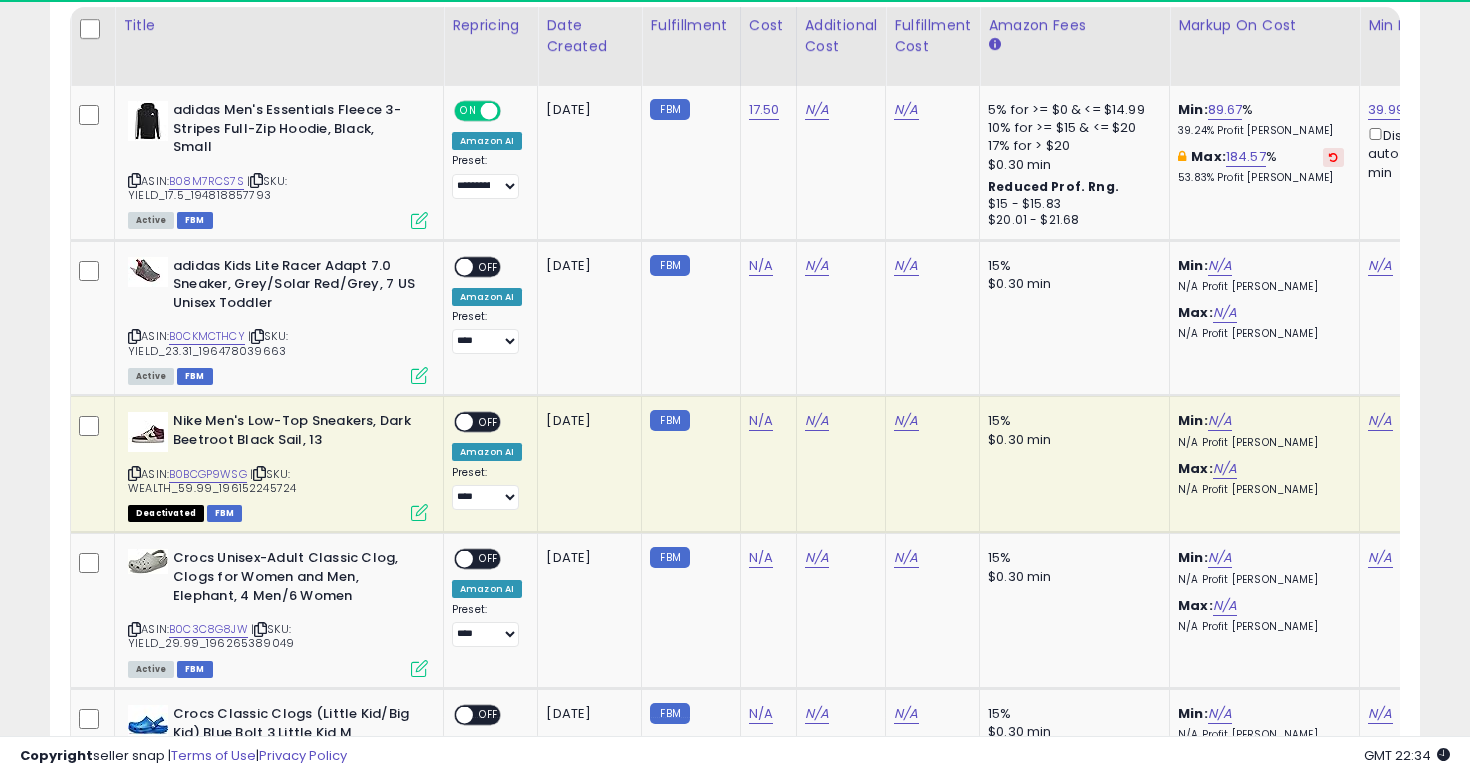 scroll, scrollTop: 1002, scrollLeft: 0, axis: vertical 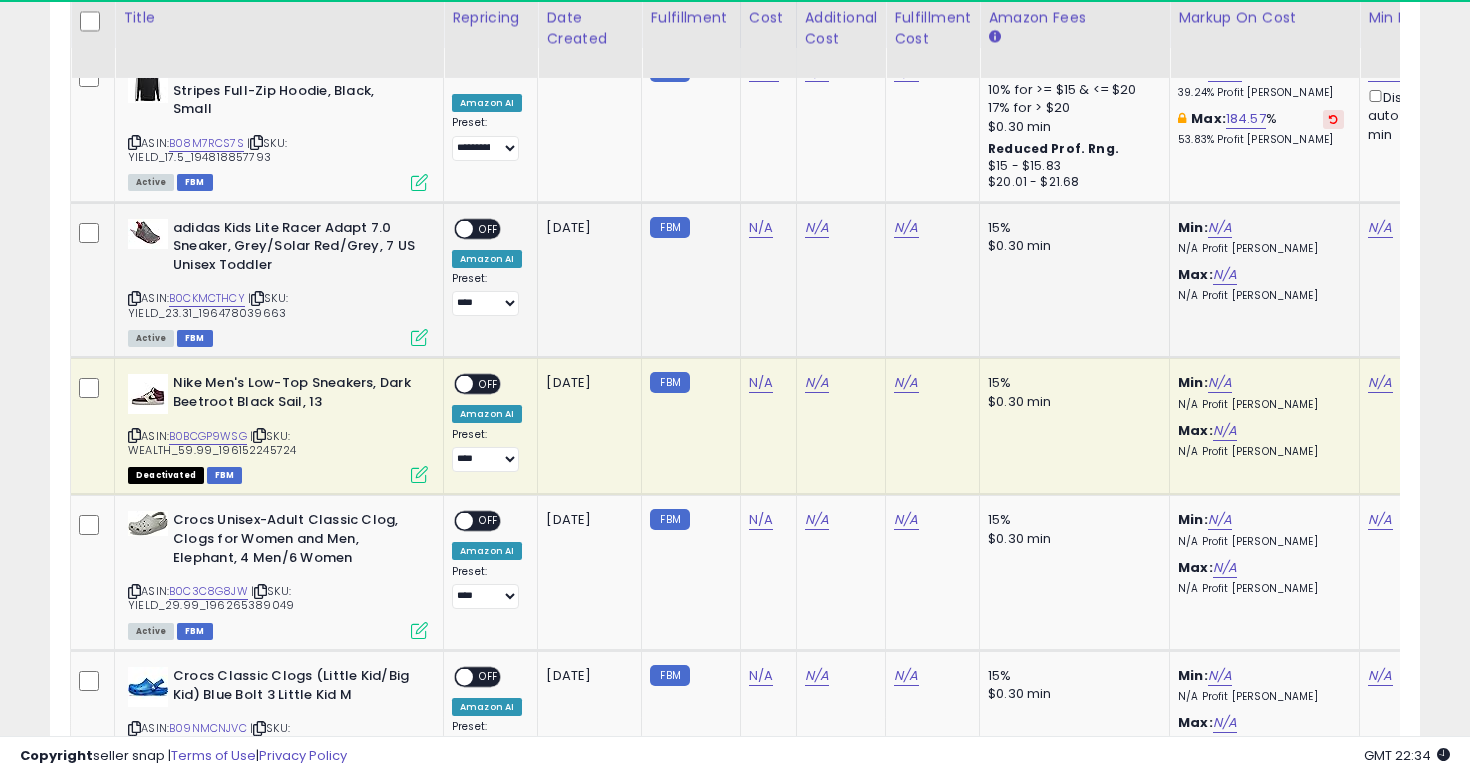 click on "adidas Kids Lite Racer Adapt 7.0 Sneaker, Grey/Solar Red/Grey, 7 US Unisex Toddler  ASIN:  B0CKMCTHCY    |   SKU: YIELD_23.31_196478039663 Active FBM" at bounding box center [275, 282] 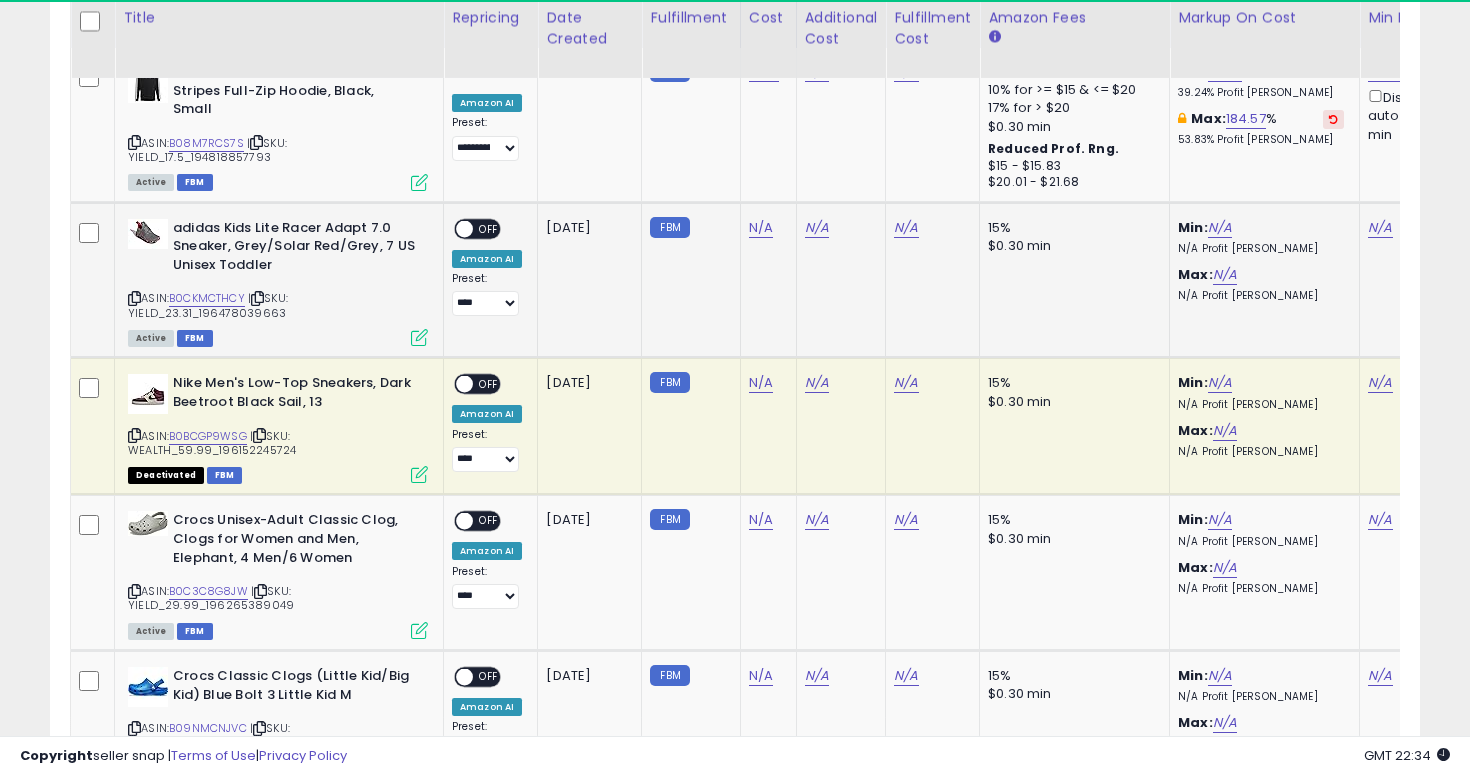 click 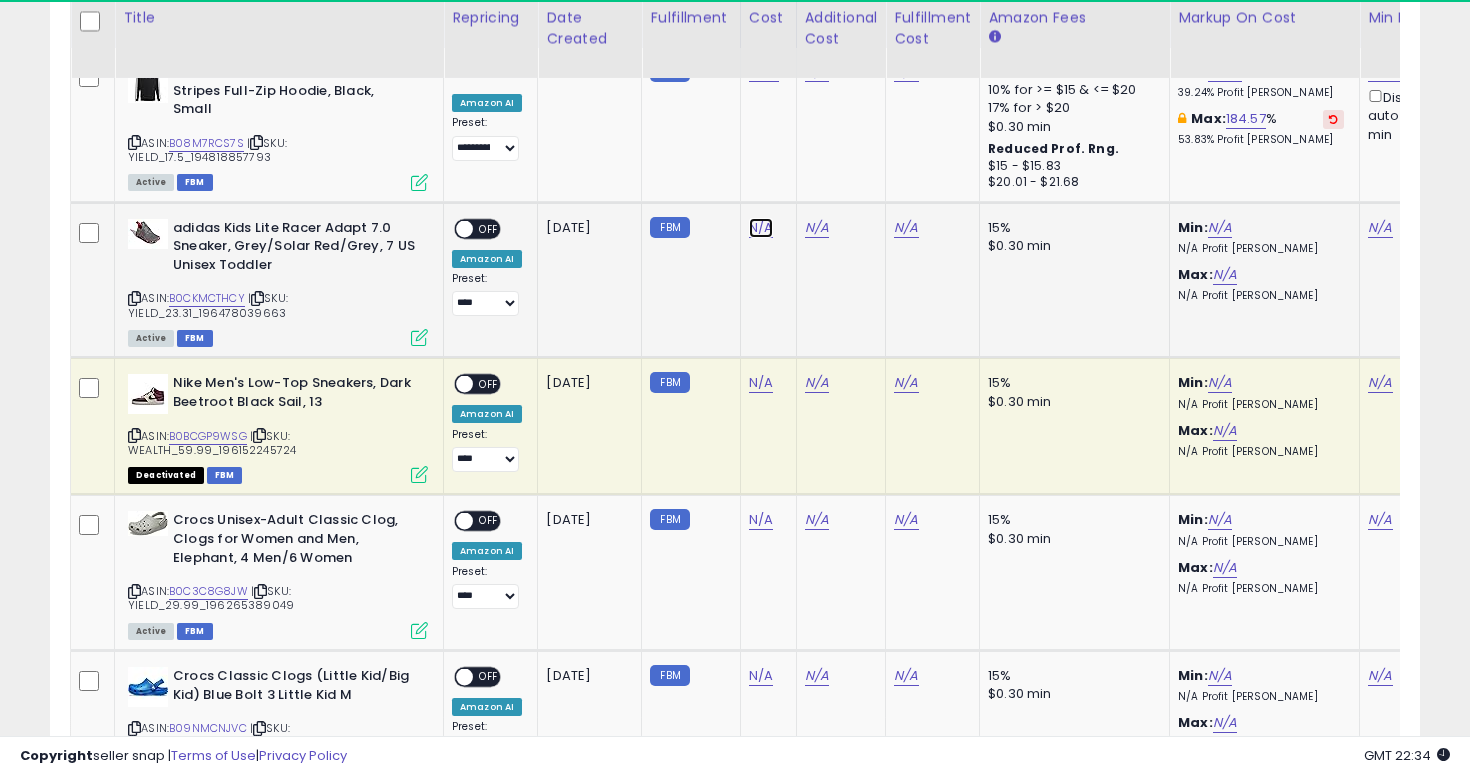 click on "N/A" at bounding box center [761, 228] 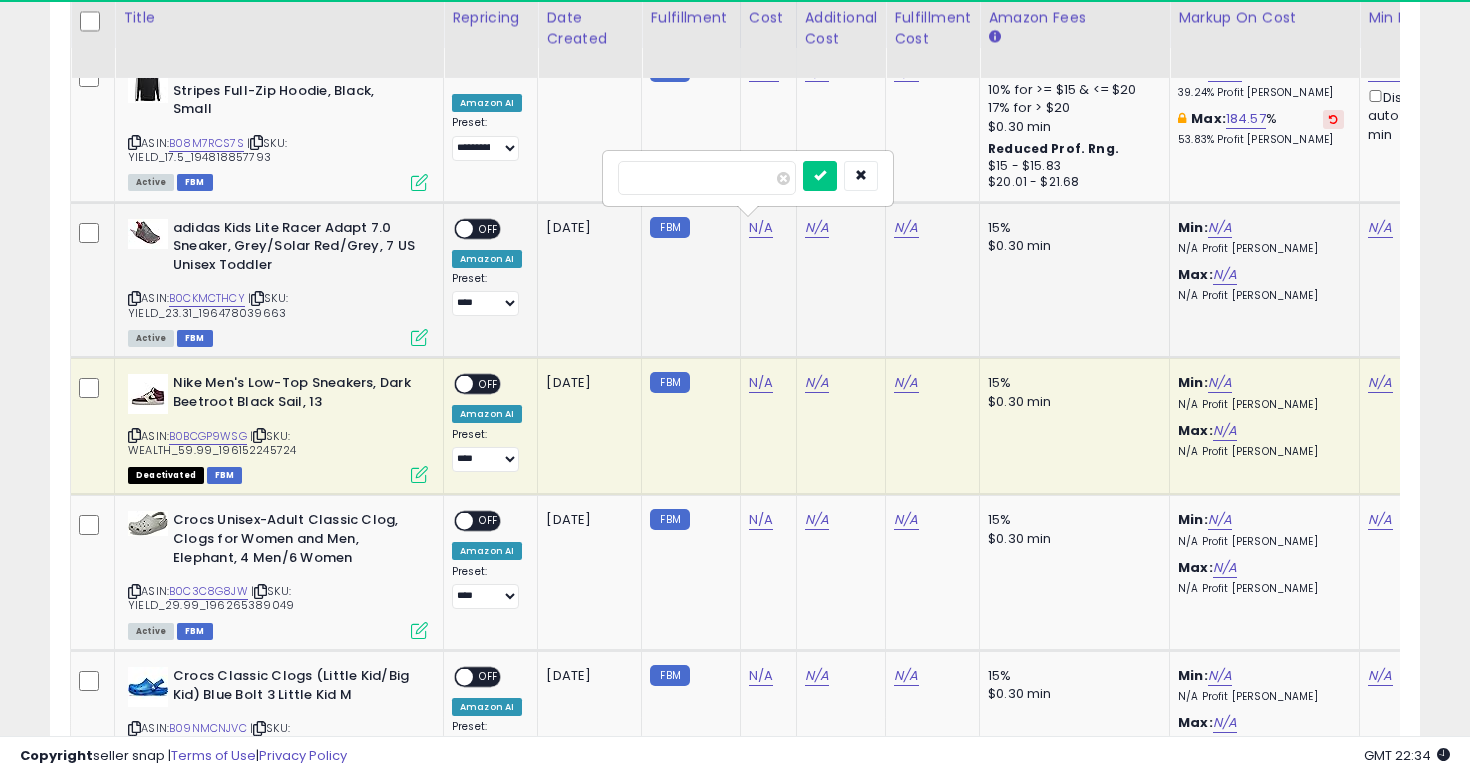 type on "*****" 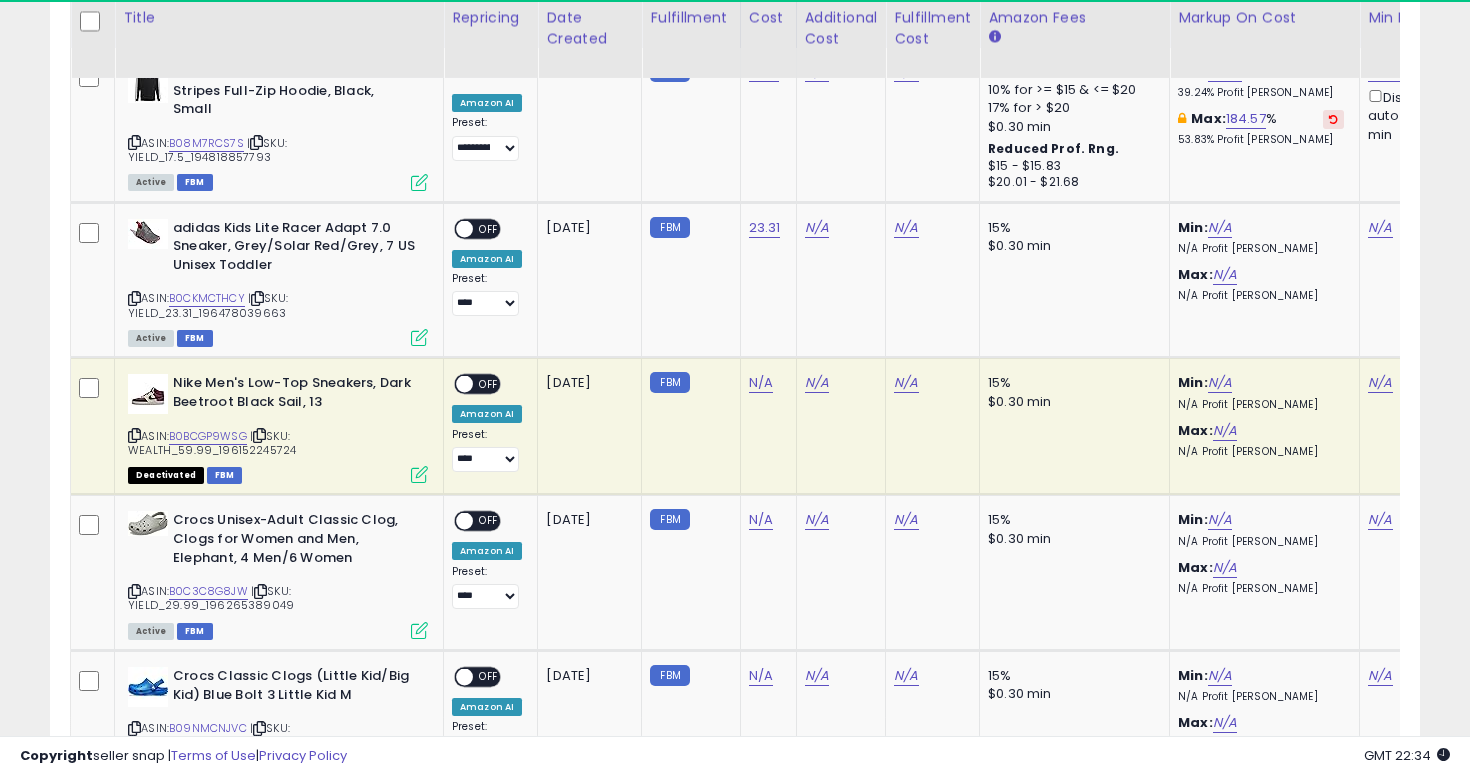 scroll, scrollTop: 0, scrollLeft: 178, axis: horizontal 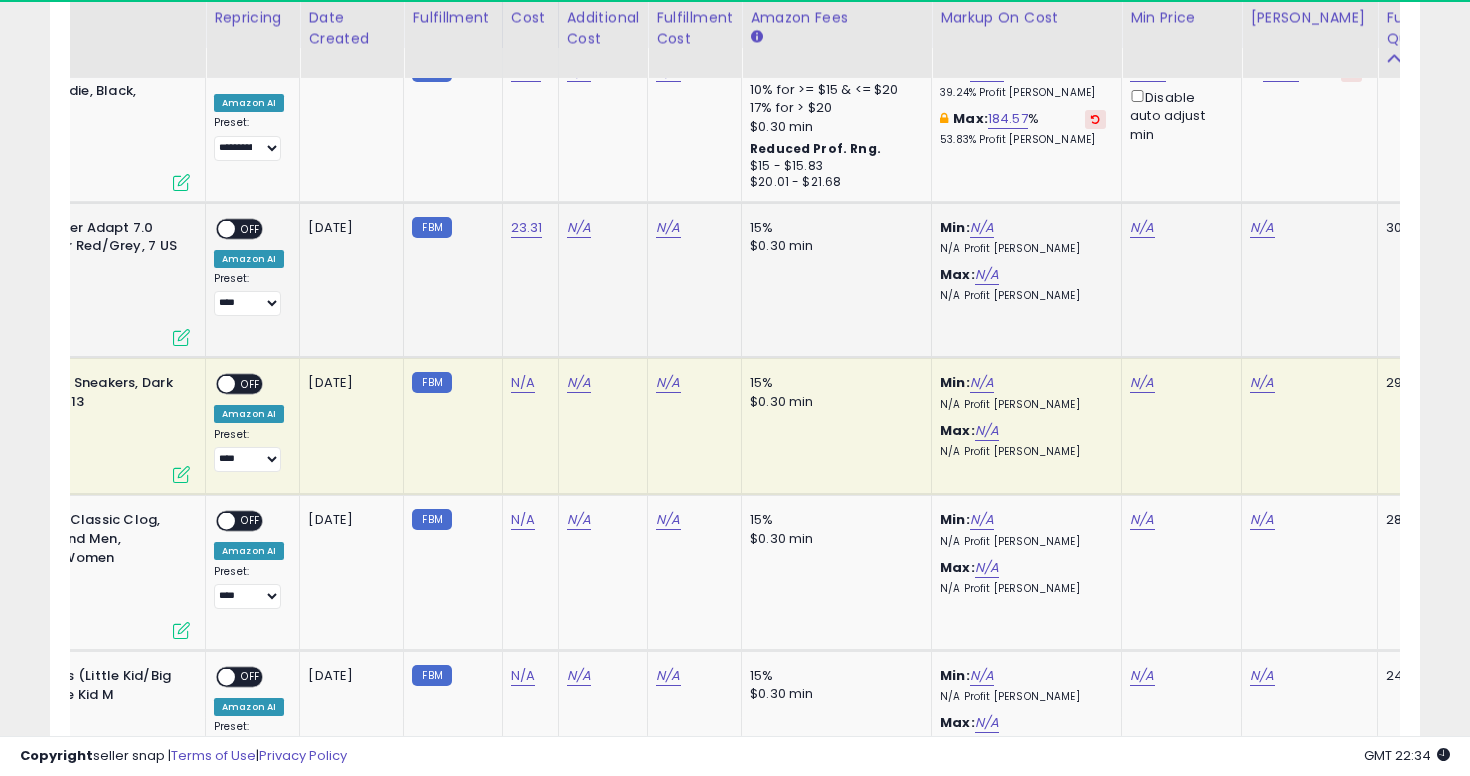 click on "Max:  N/A    N/A  Profit Margin" at bounding box center (1023, 284) 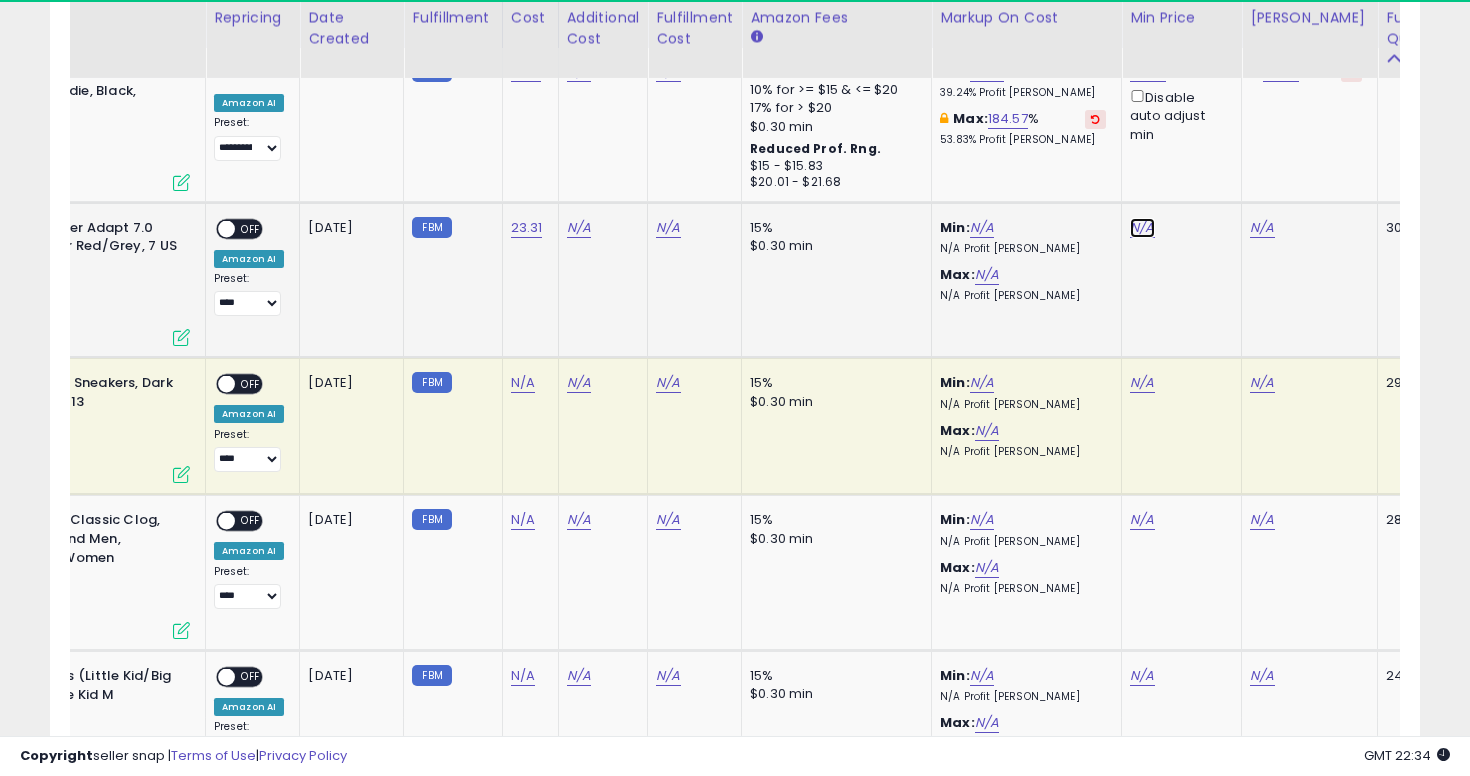 click on "N/A" at bounding box center [1142, 228] 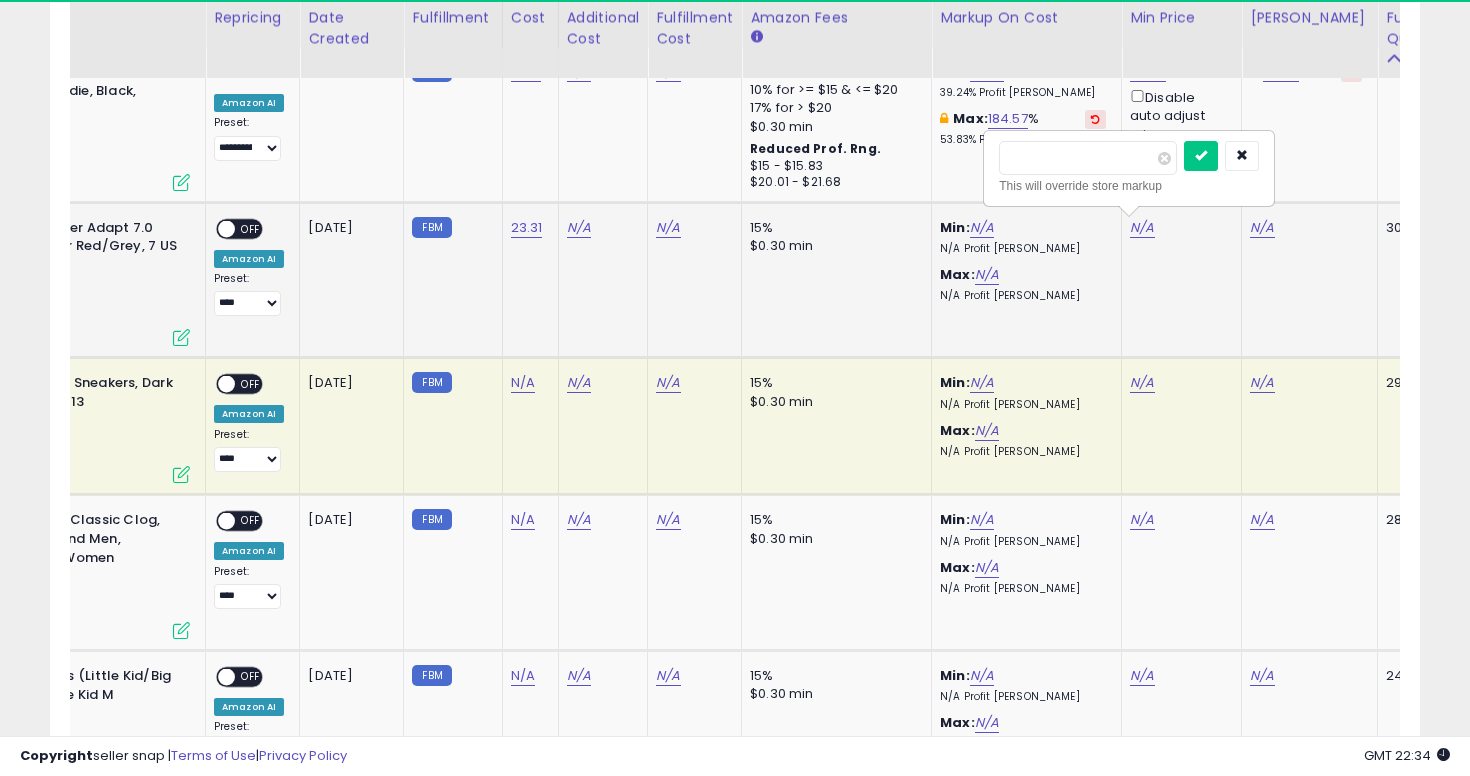 type on "**" 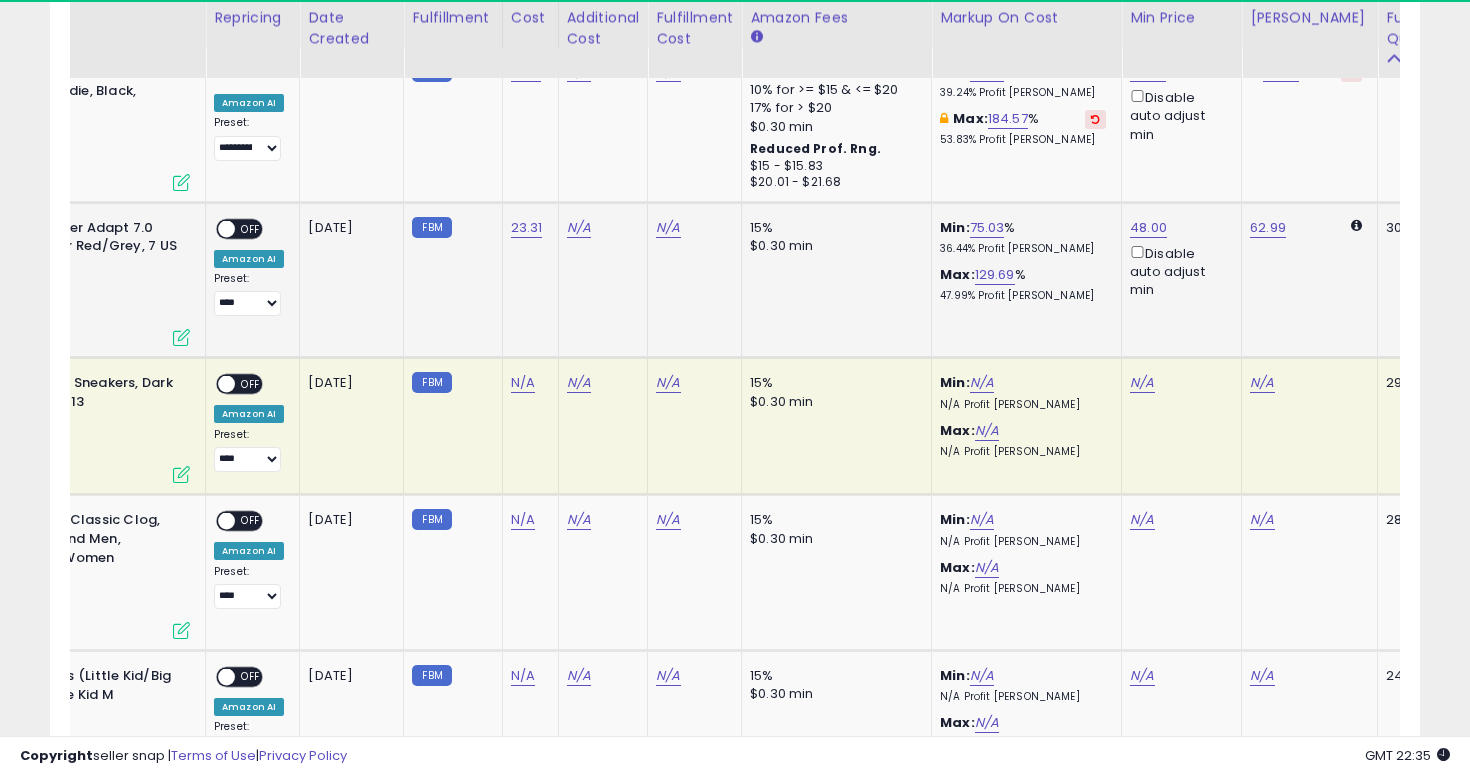 scroll, scrollTop: 0, scrollLeft: 0, axis: both 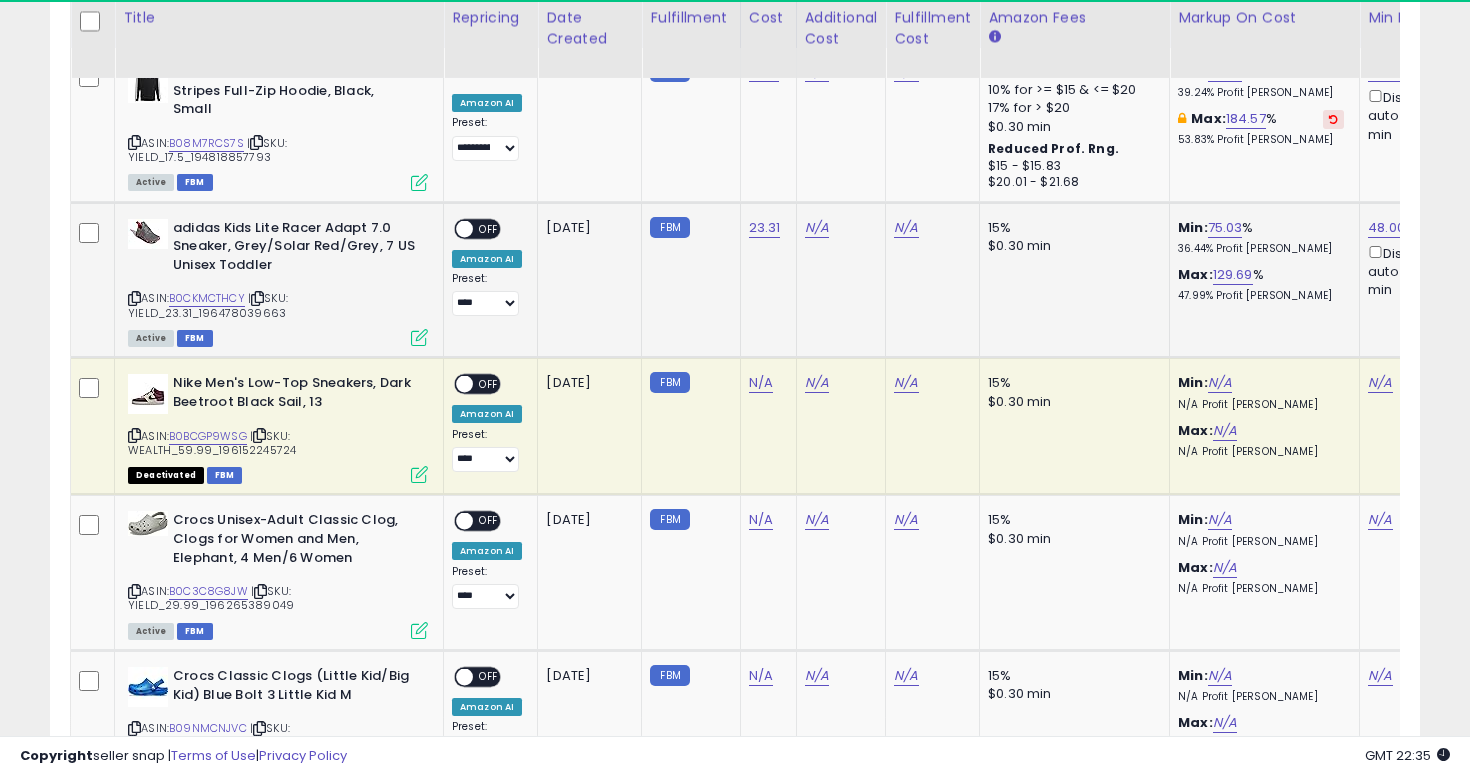 click on "OFF" at bounding box center [489, 228] 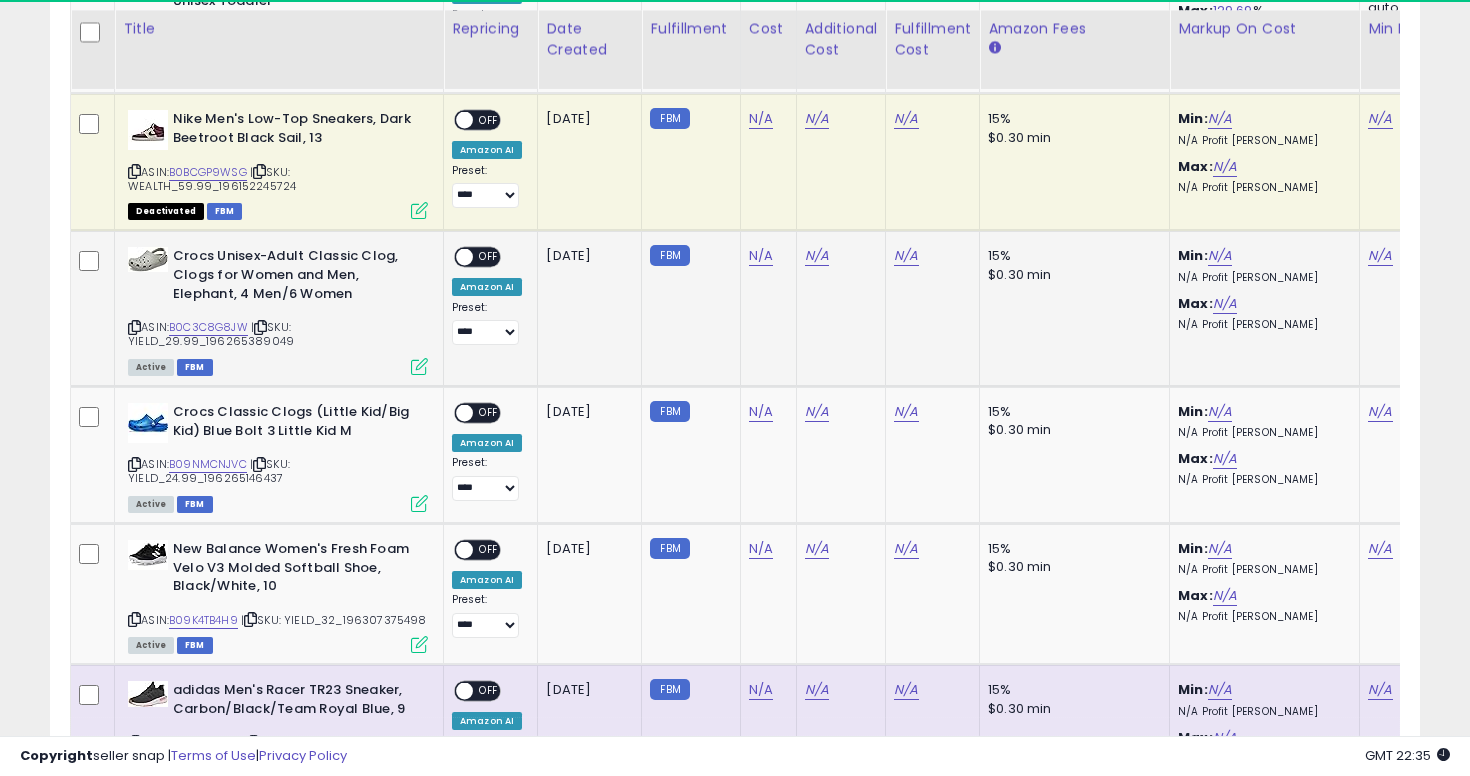 scroll, scrollTop: 1292, scrollLeft: 0, axis: vertical 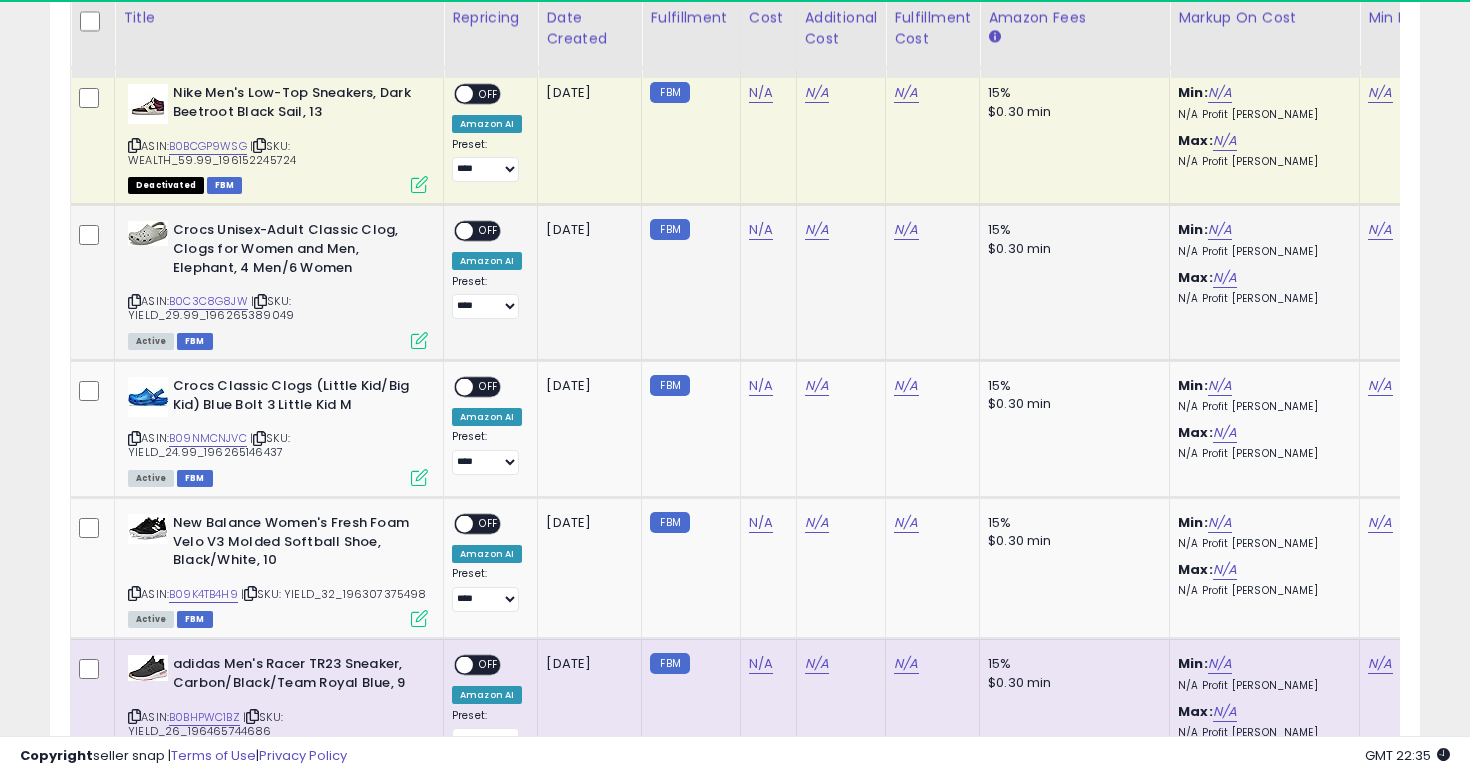 click at bounding box center (134, 301) 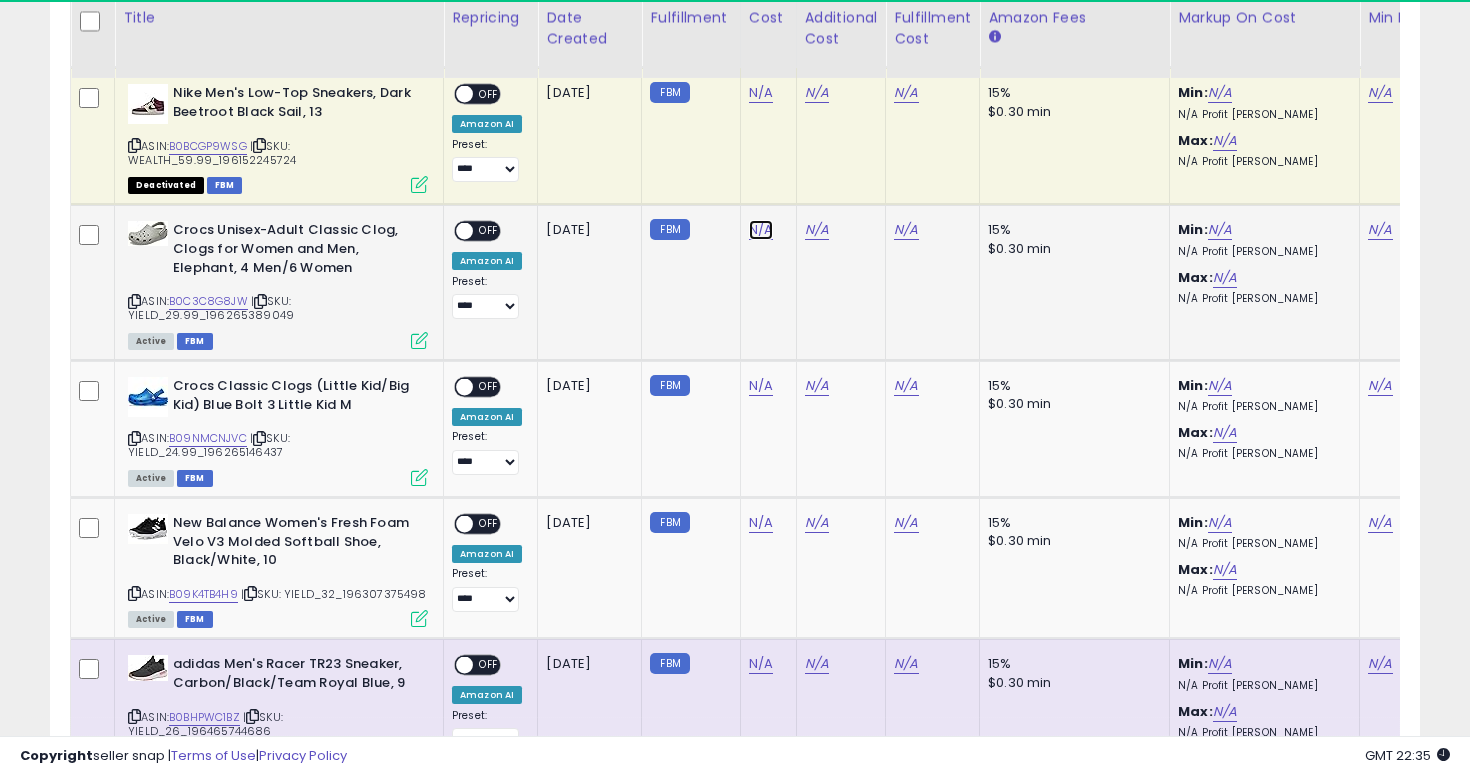 click on "N/A" at bounding box center (761, 93) 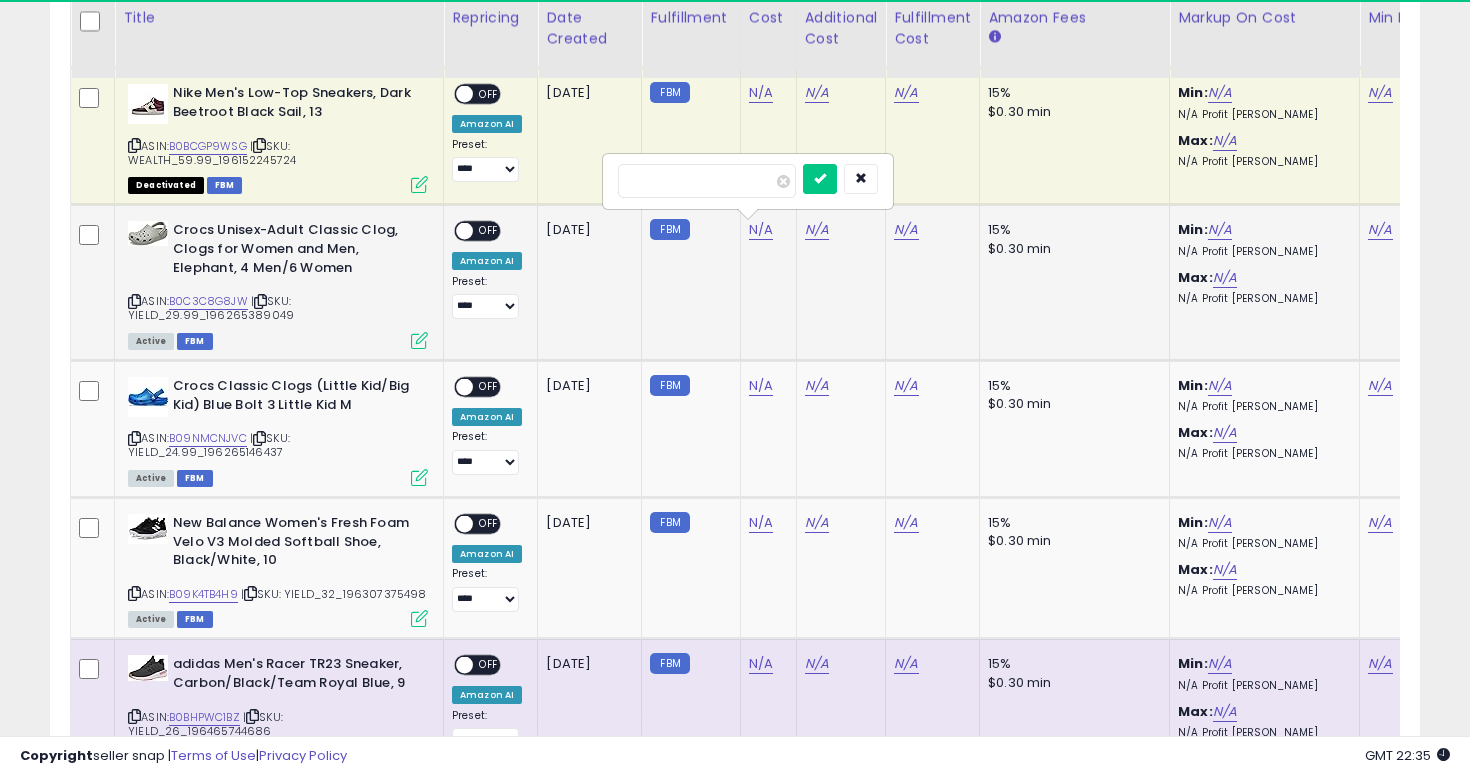 type on "**" 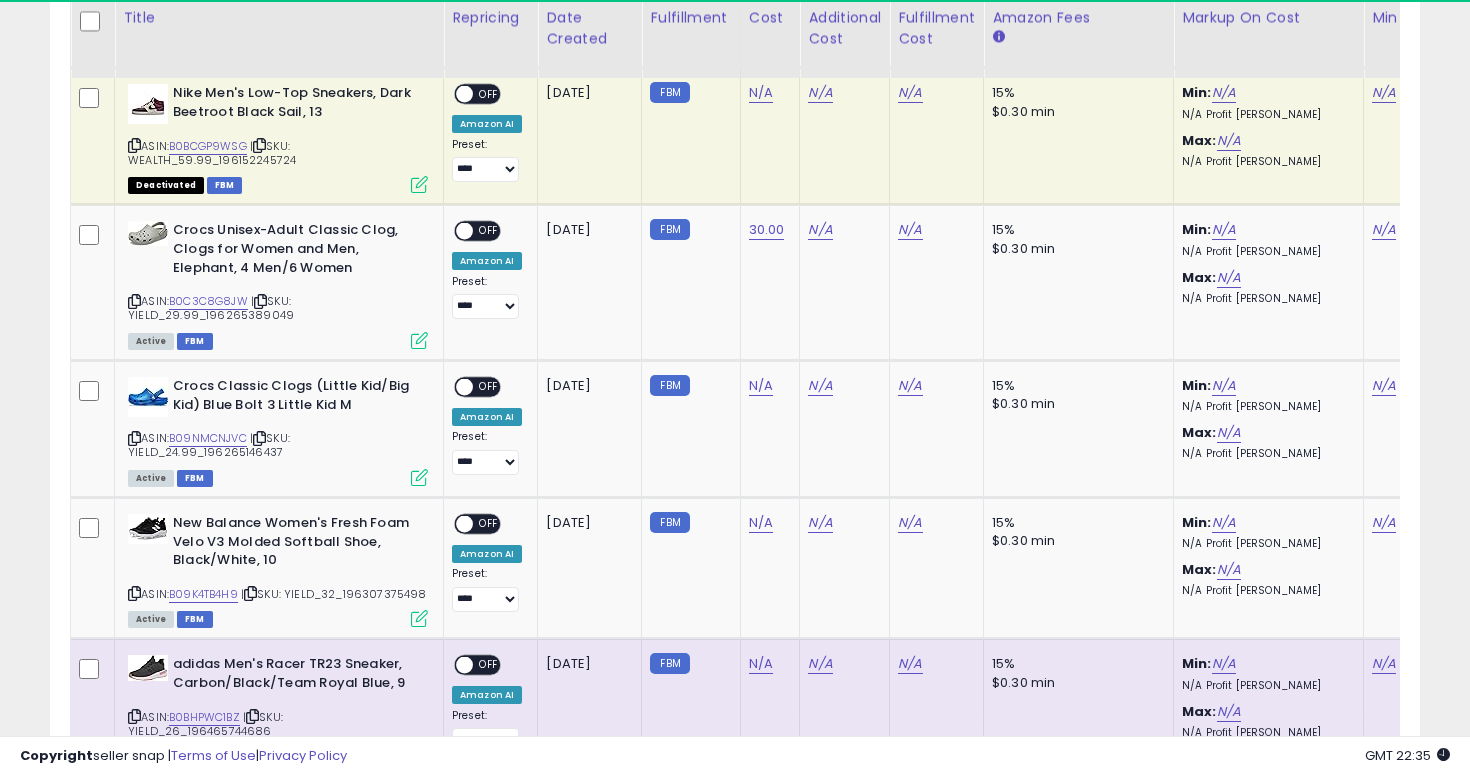 scroll, scrollTop: 0, scrollLeft: 215, axis: horizontal 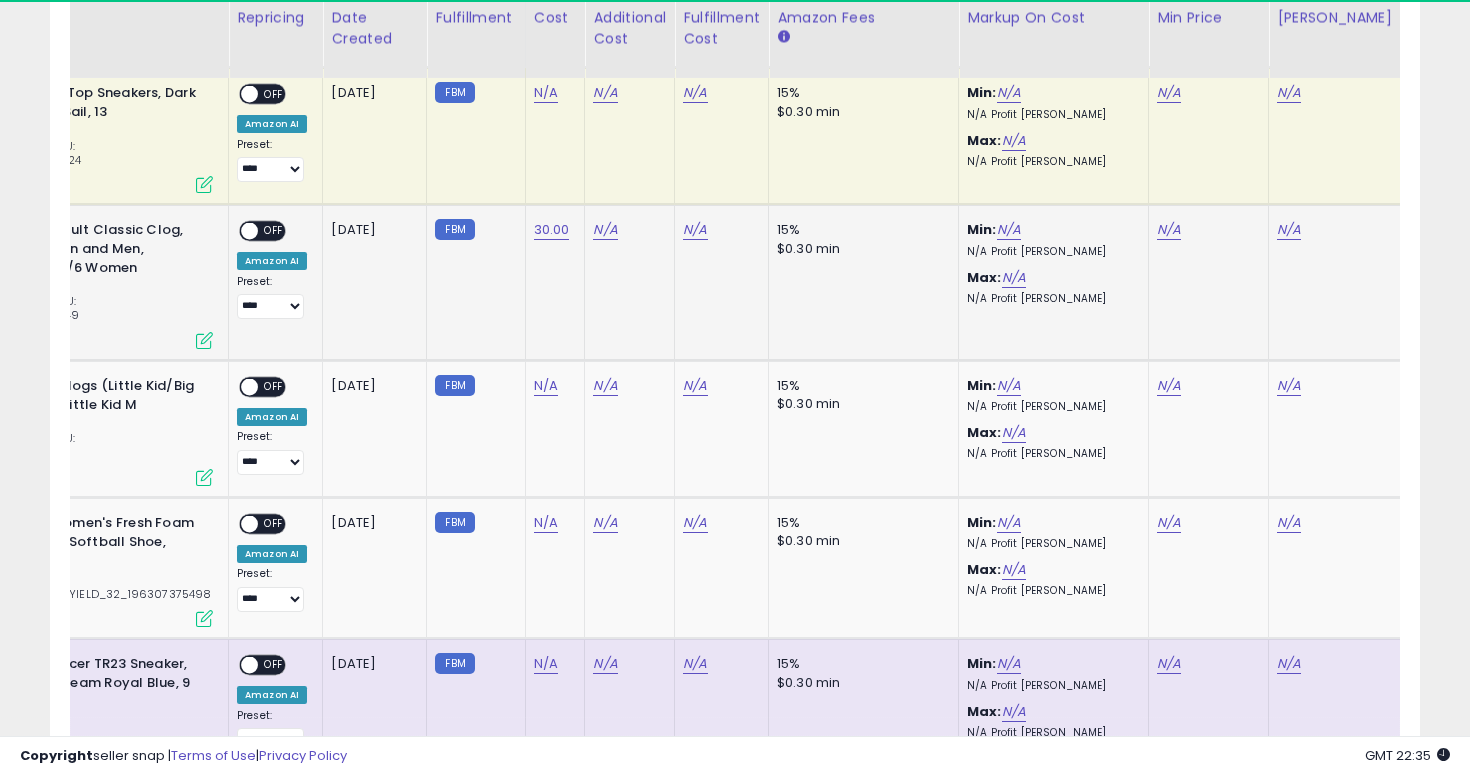 click on "Min:  N/A    N/A  Profit Margin" at bounding box center (1050, 239) 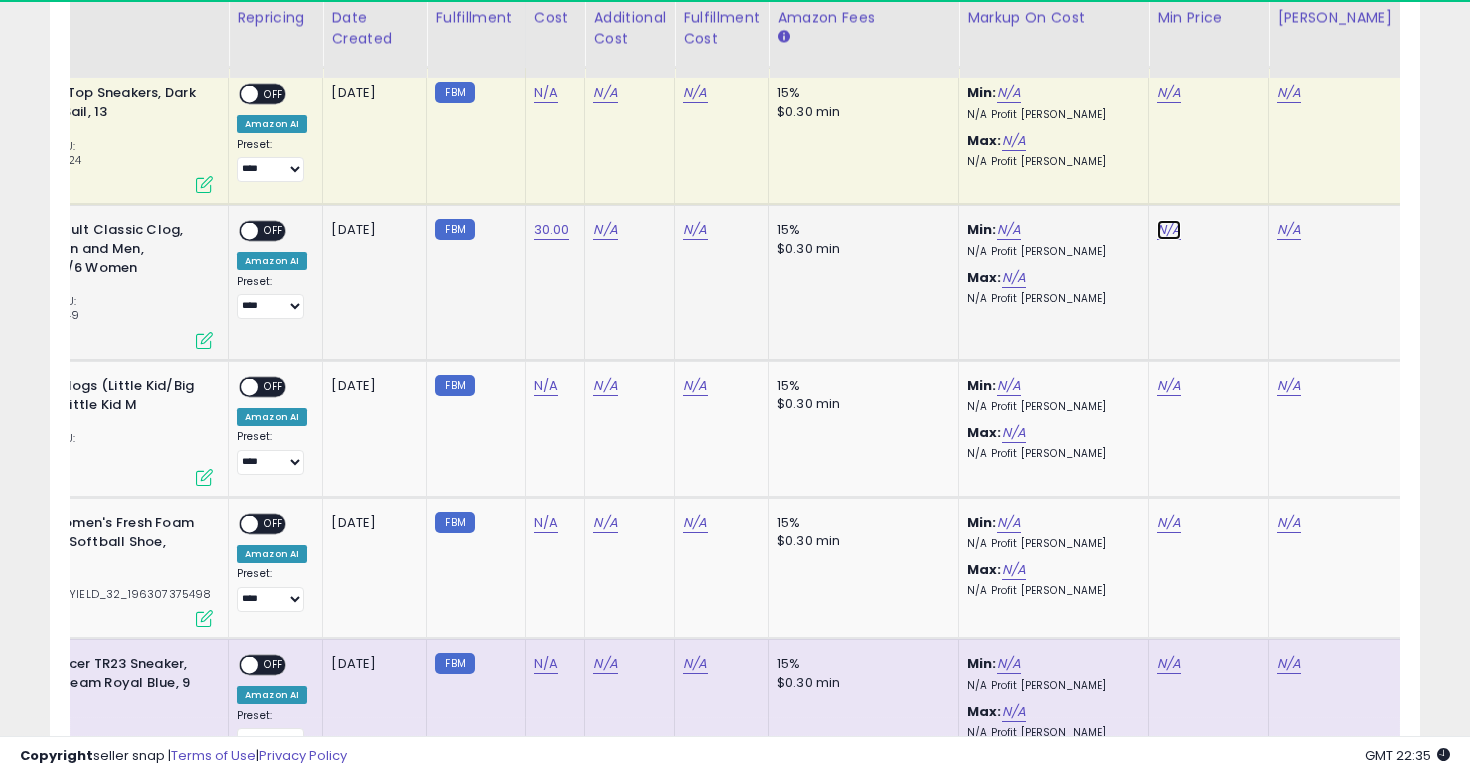 click on "N/A" at bounding box center [1169, 93] 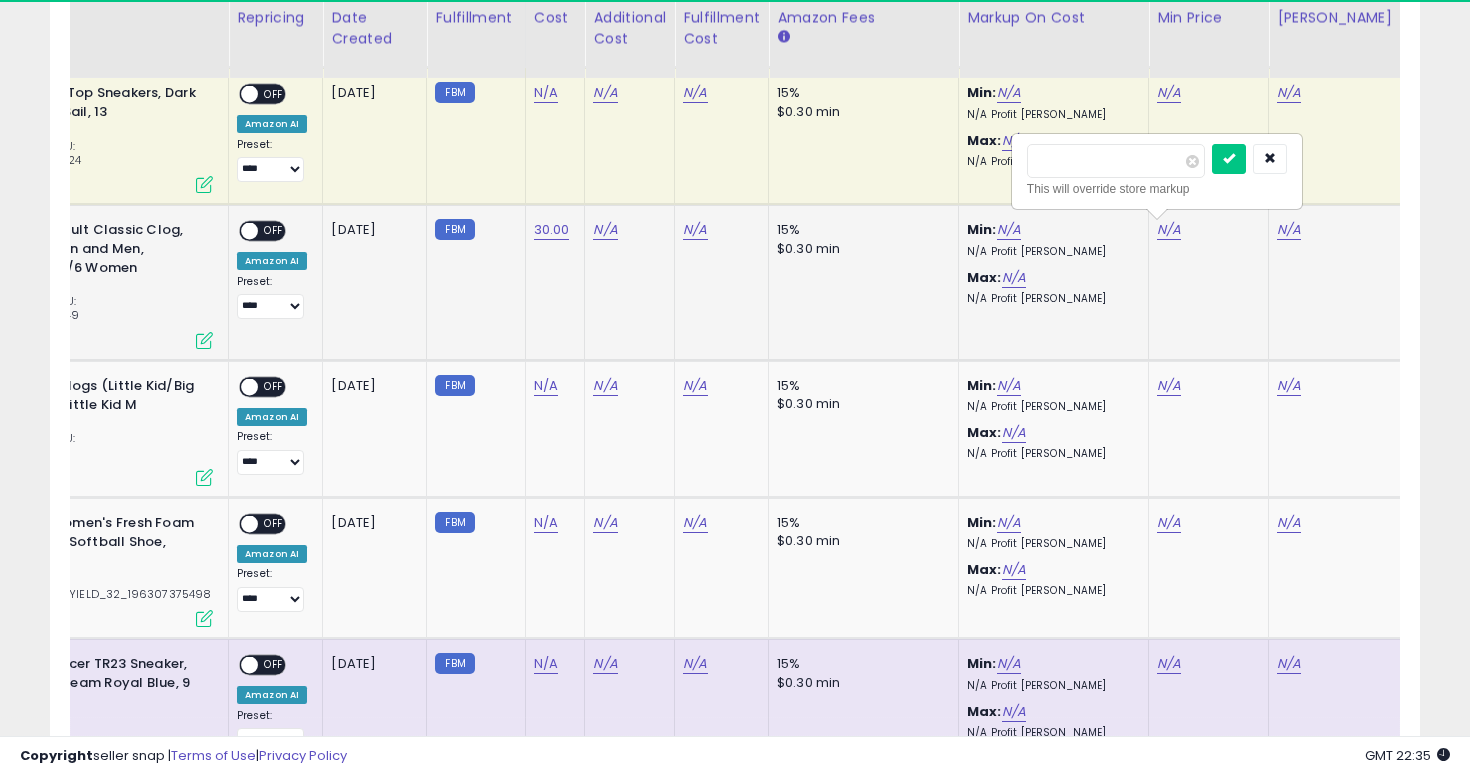type on "**" 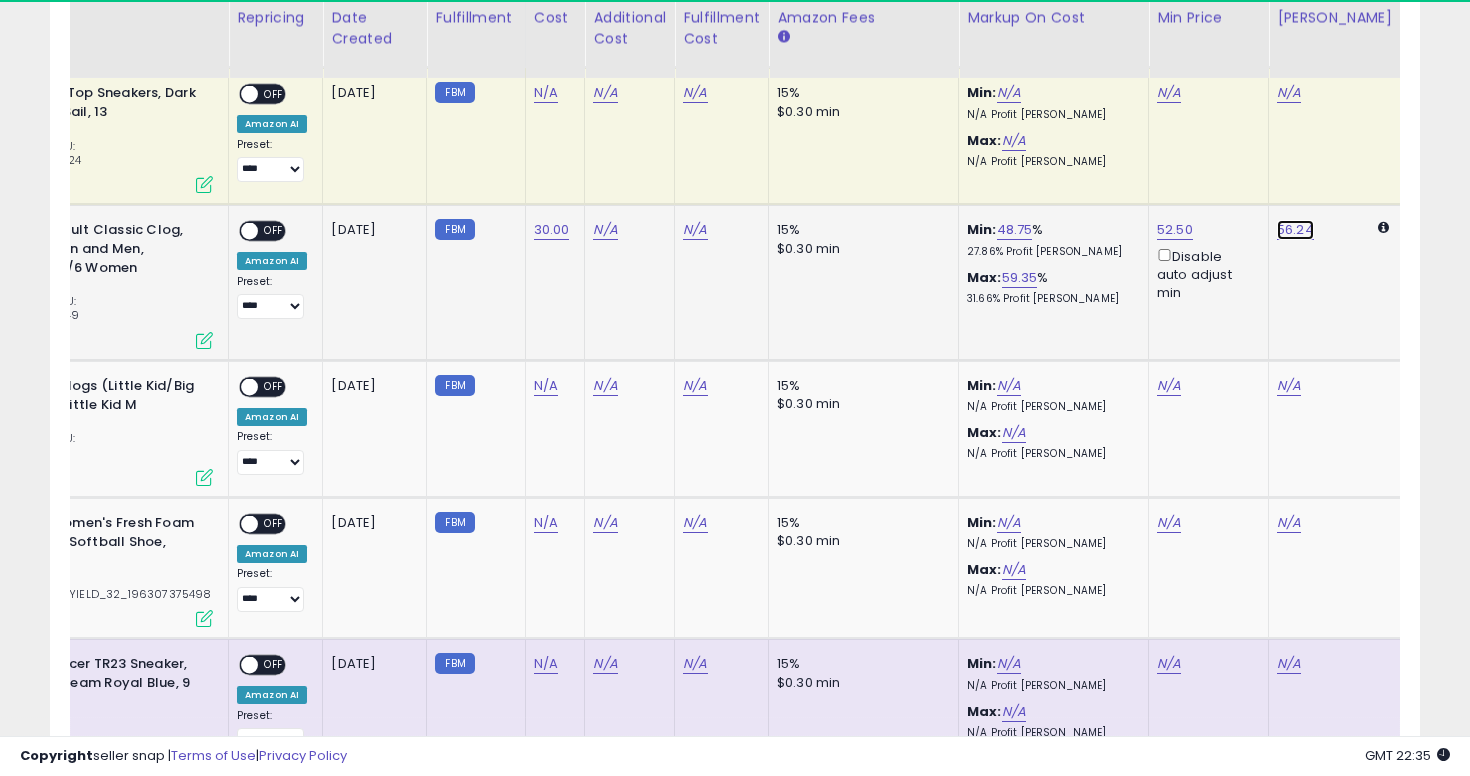 click on "56.24" at bounding box center [1295, -62] 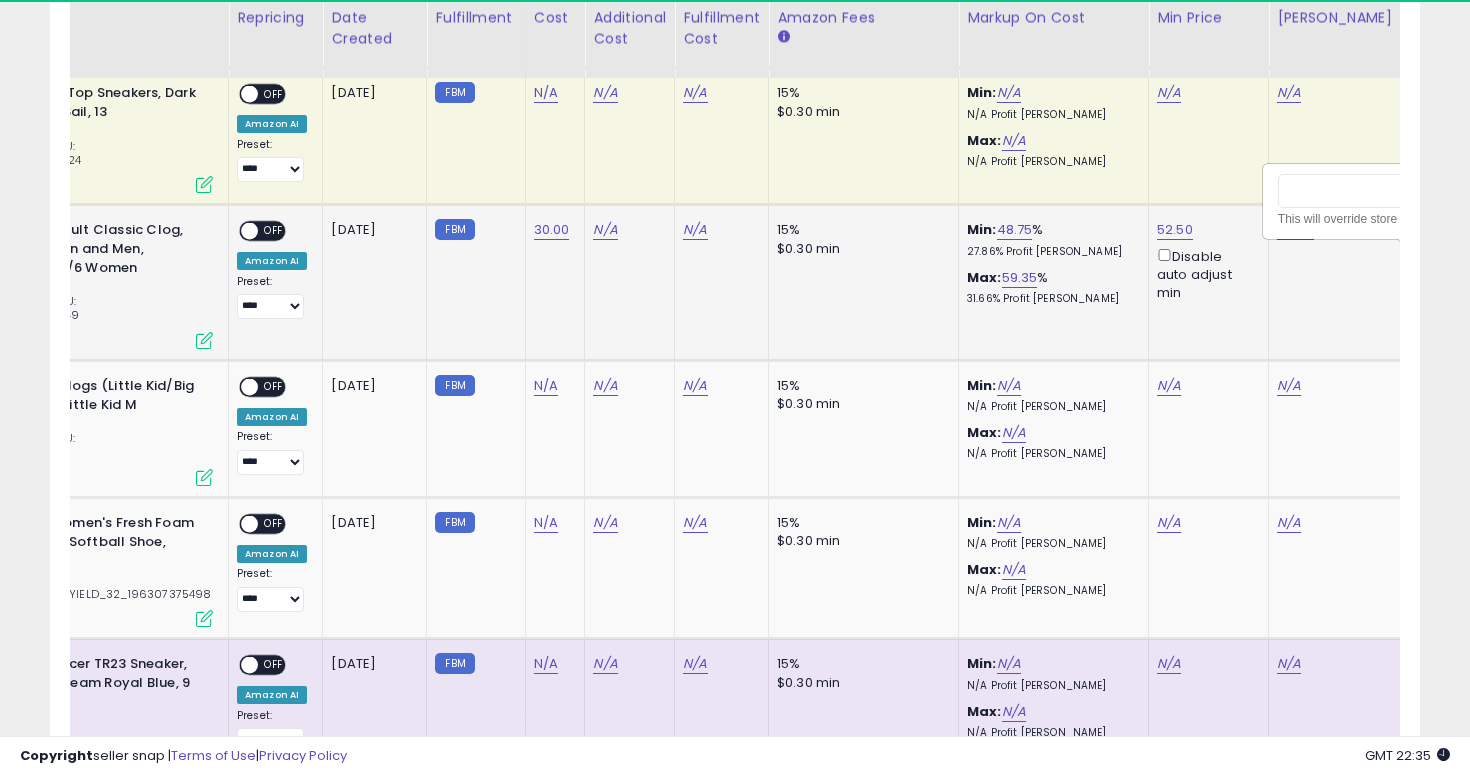 scroll, scrollTop: 0, scrollLeft: 287, axis: horizontal 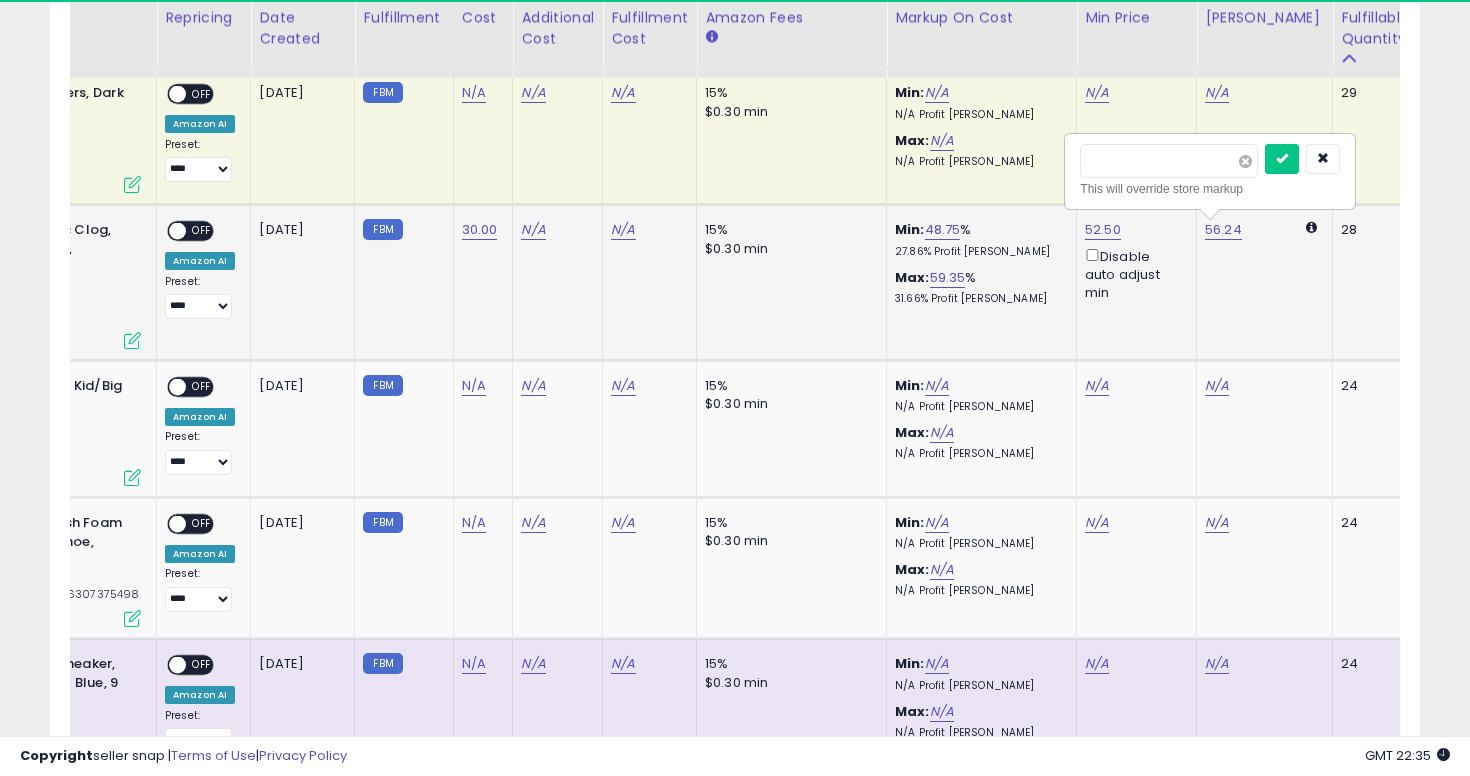 click at bounding box center (1245, 161) 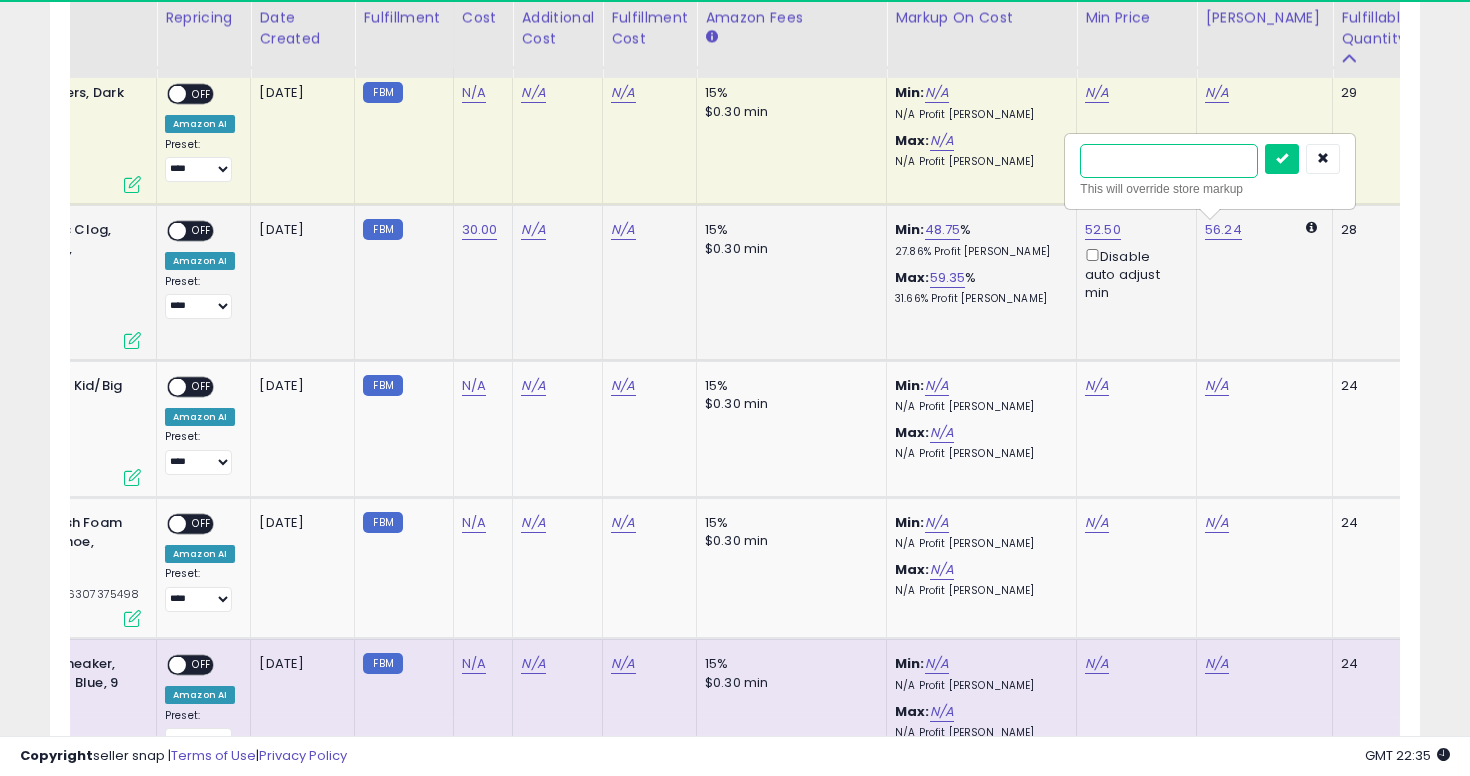 type on "**" 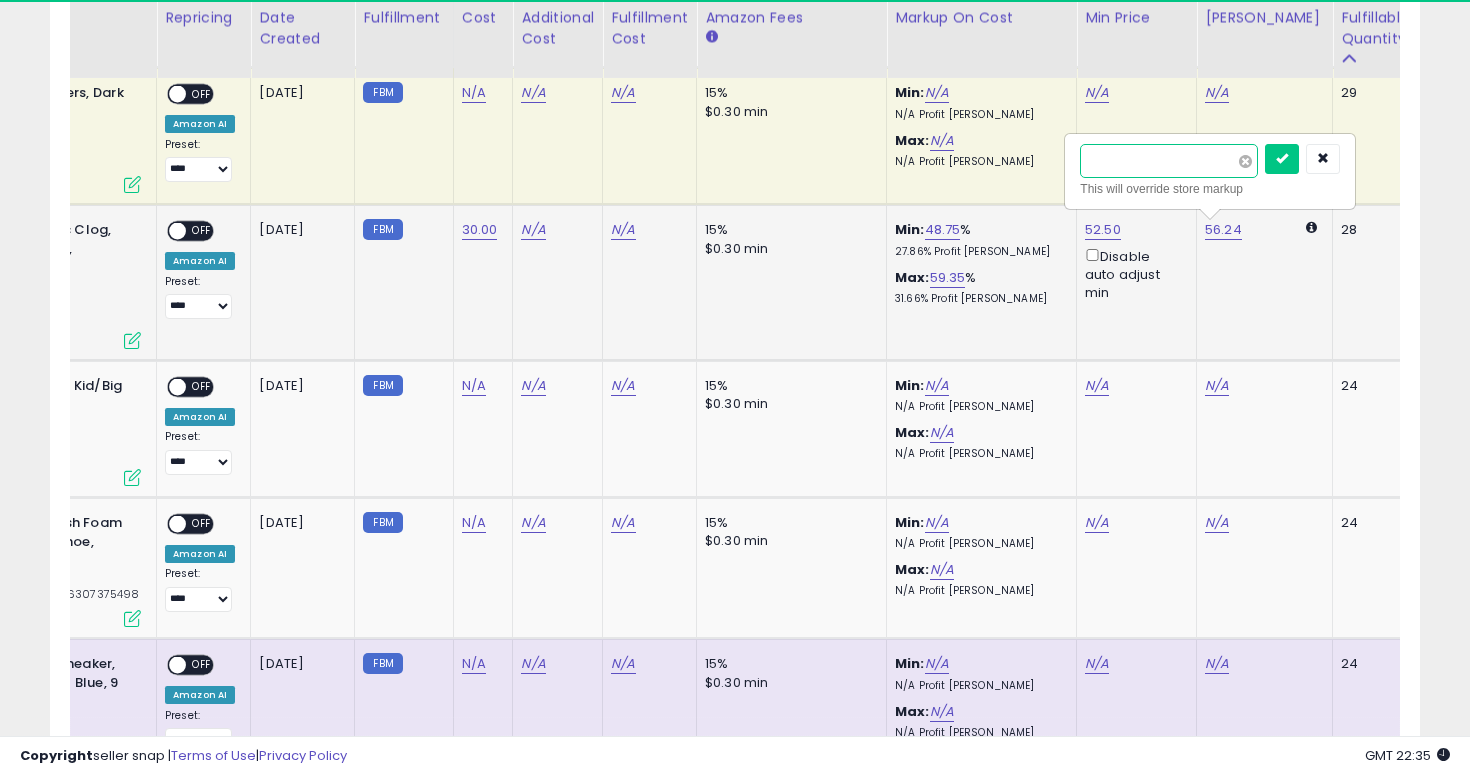 click at bounding box center [1282, 159] 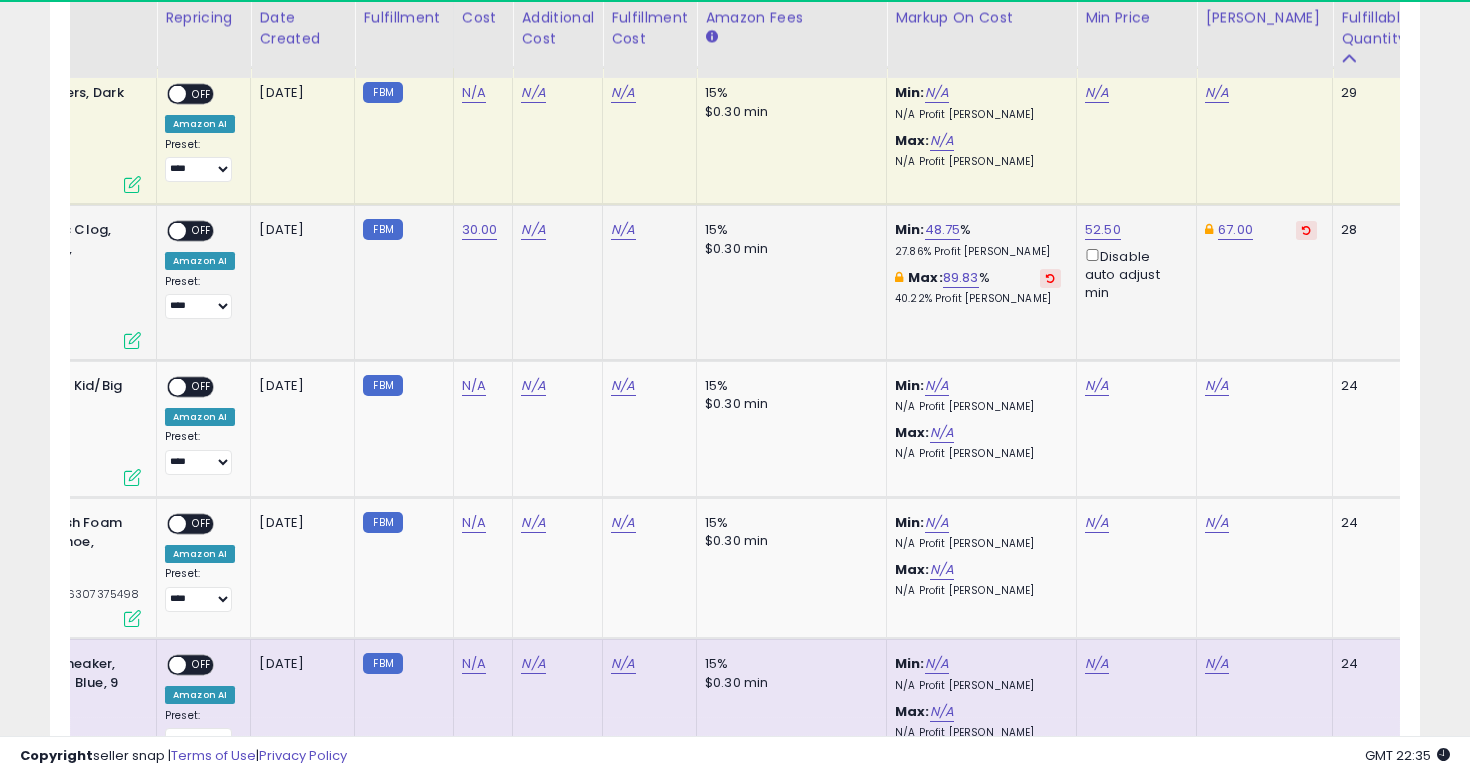 scroll, scrollTop: 0, scrollLeft: 0, axis: both 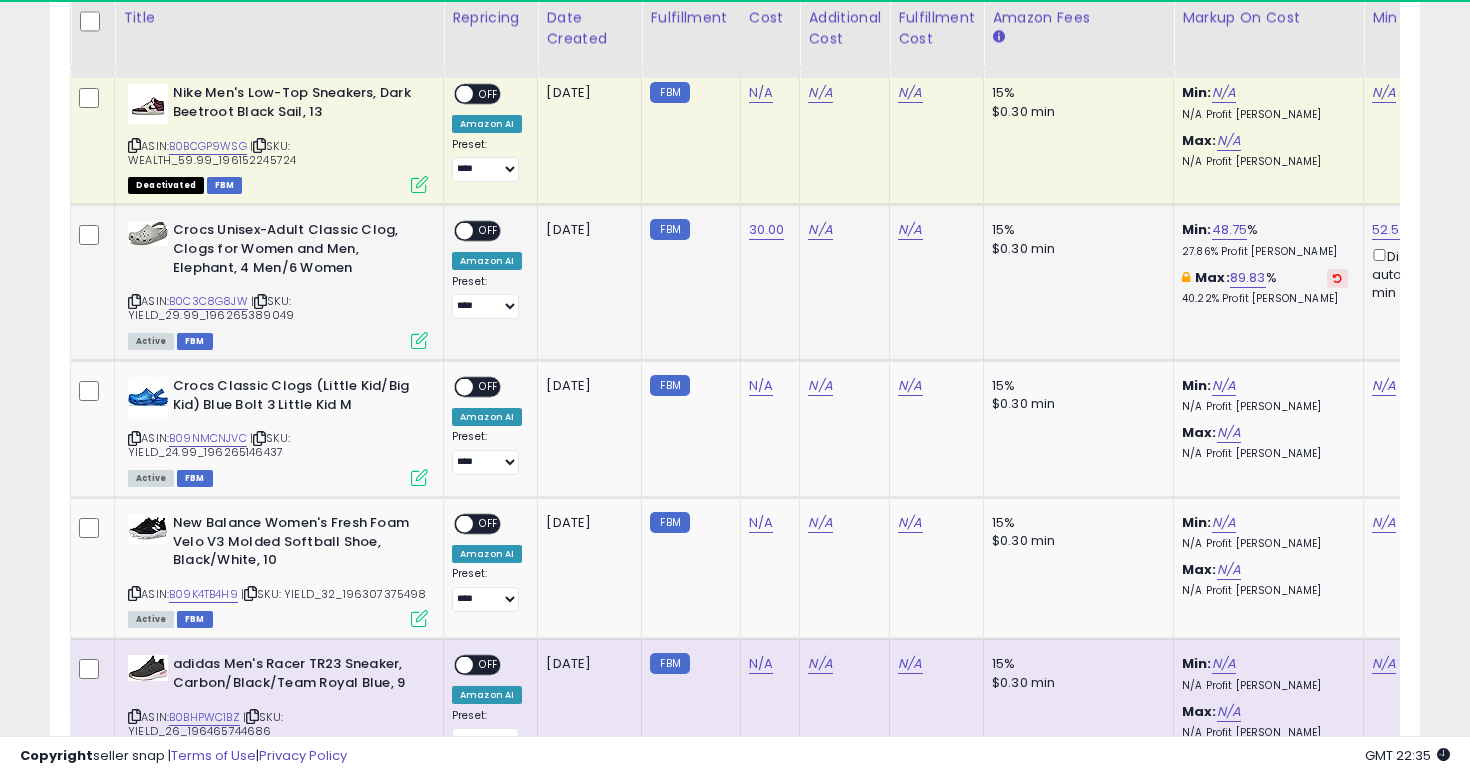 click on "OFF" at bounding box center (489, 231) 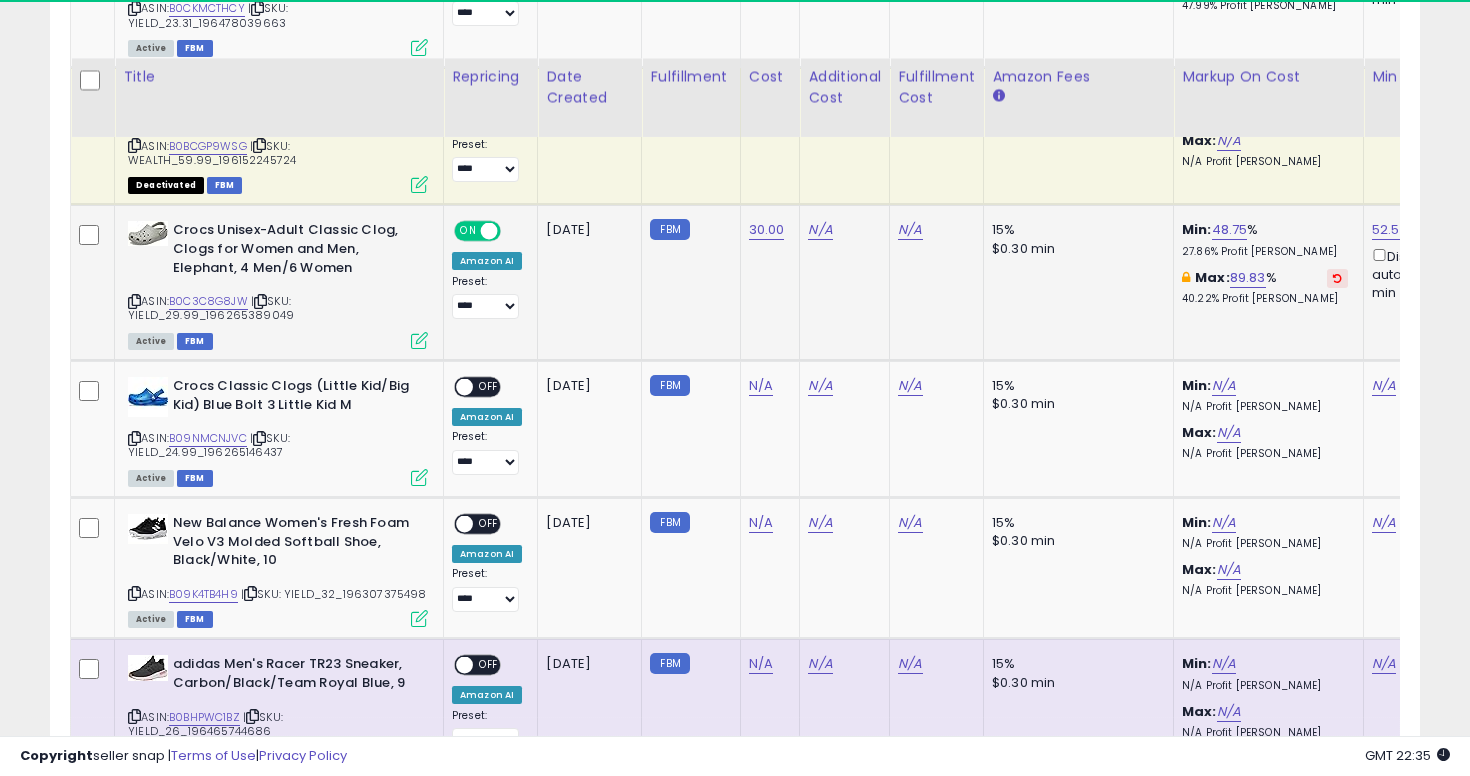 scroll, scrollTop: 1480, scrollLeft: 0, axis: vertical 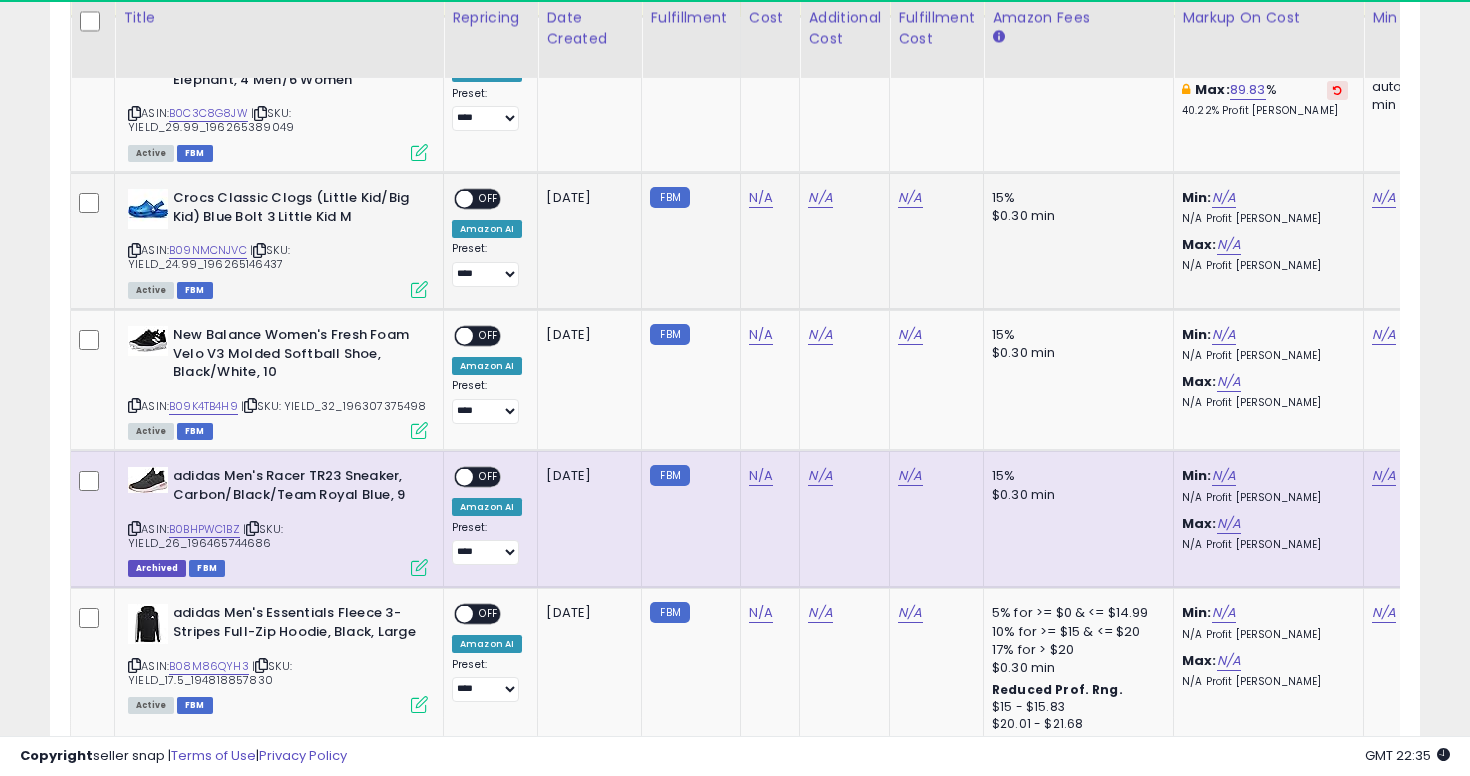 click at bounding box center [134, 250] 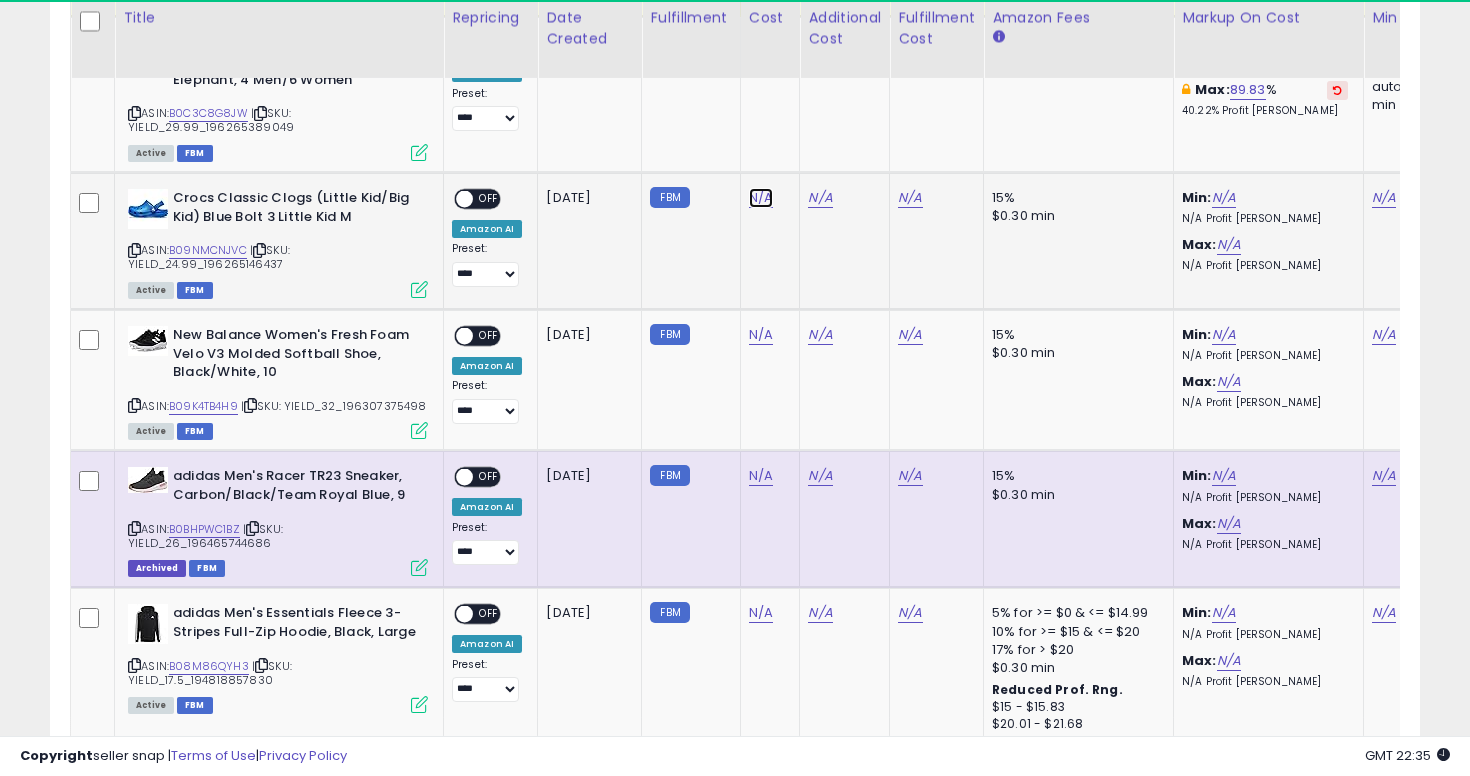 click on "N/A" at bounding box center (761, -95) 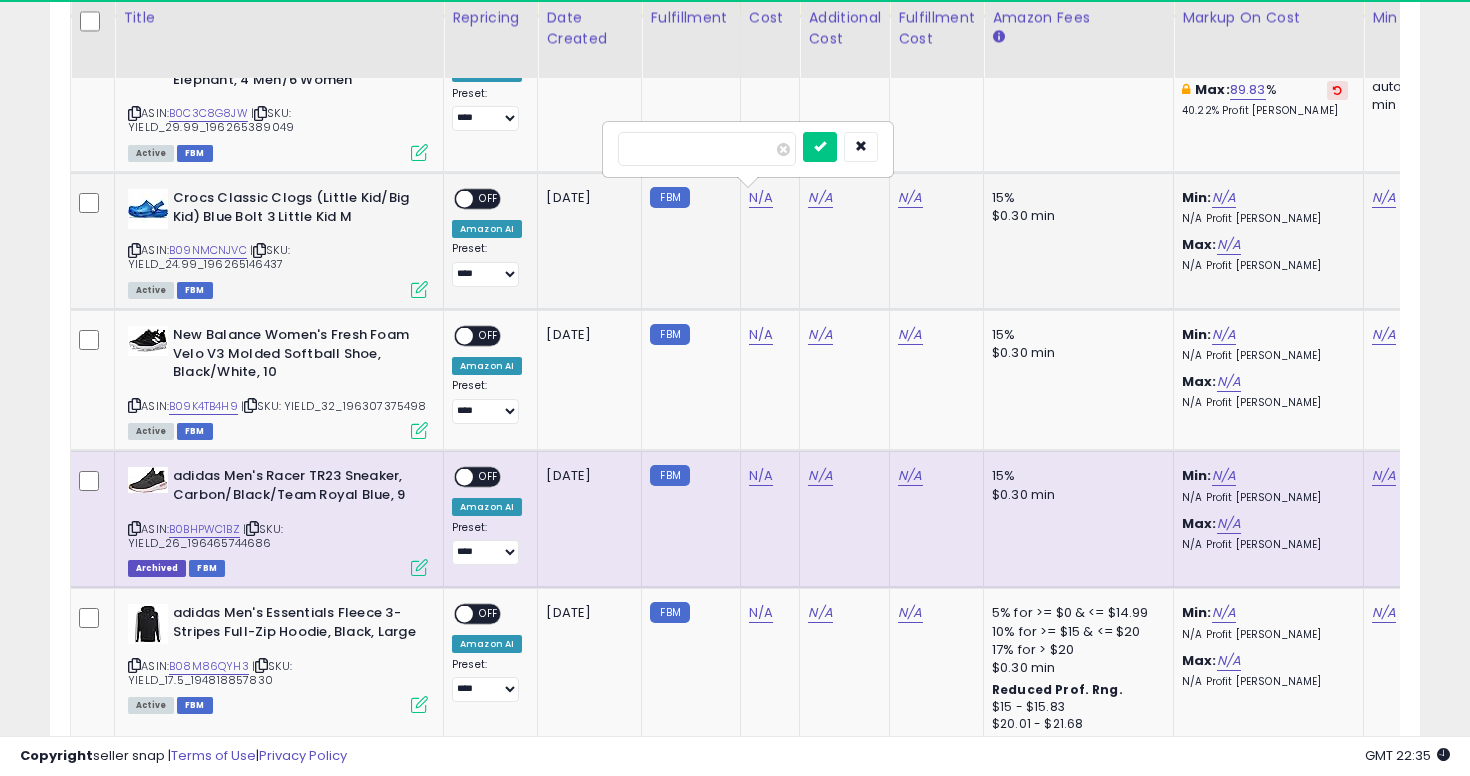 type on "**" 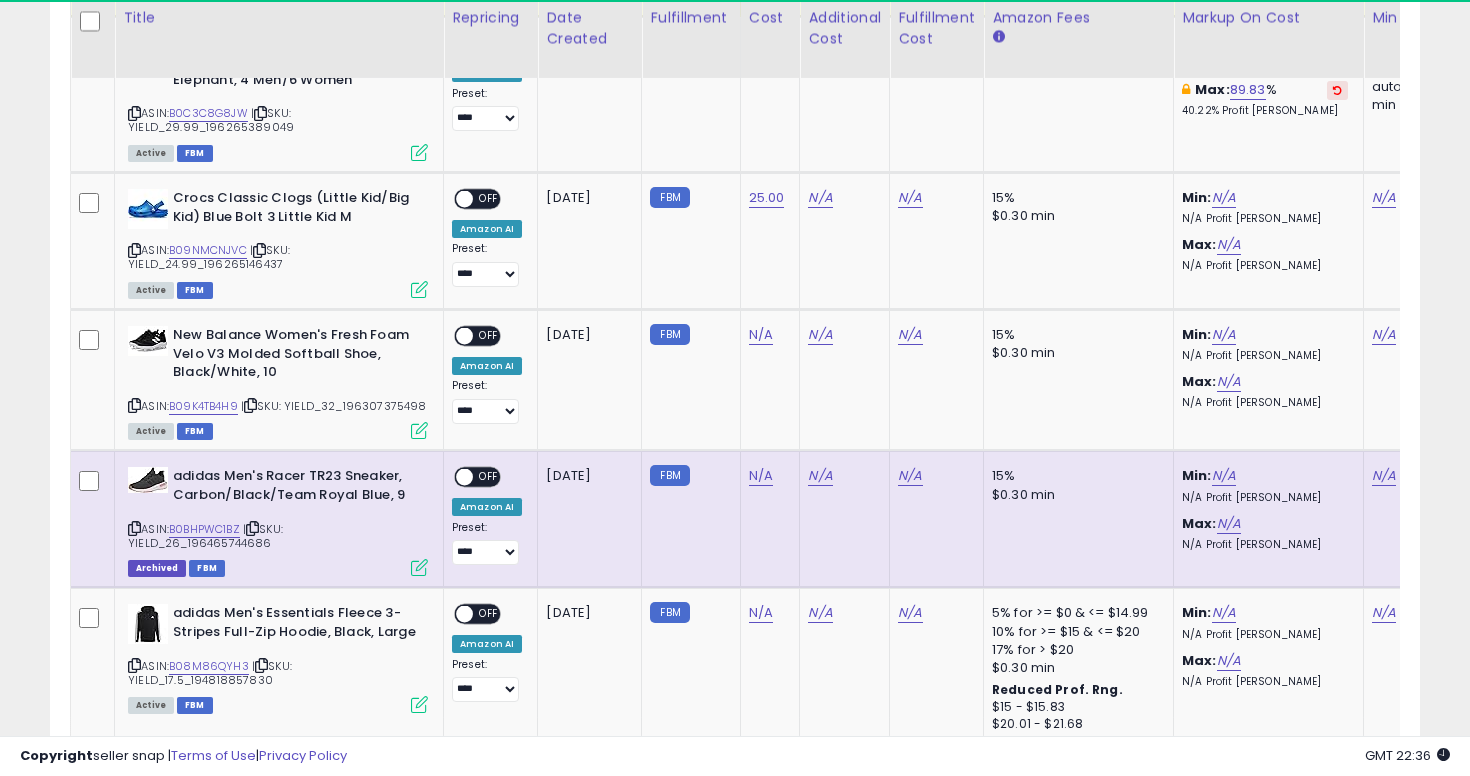 scroll, scrollTop: 0, scrollLeft: 441, axis: horizontal 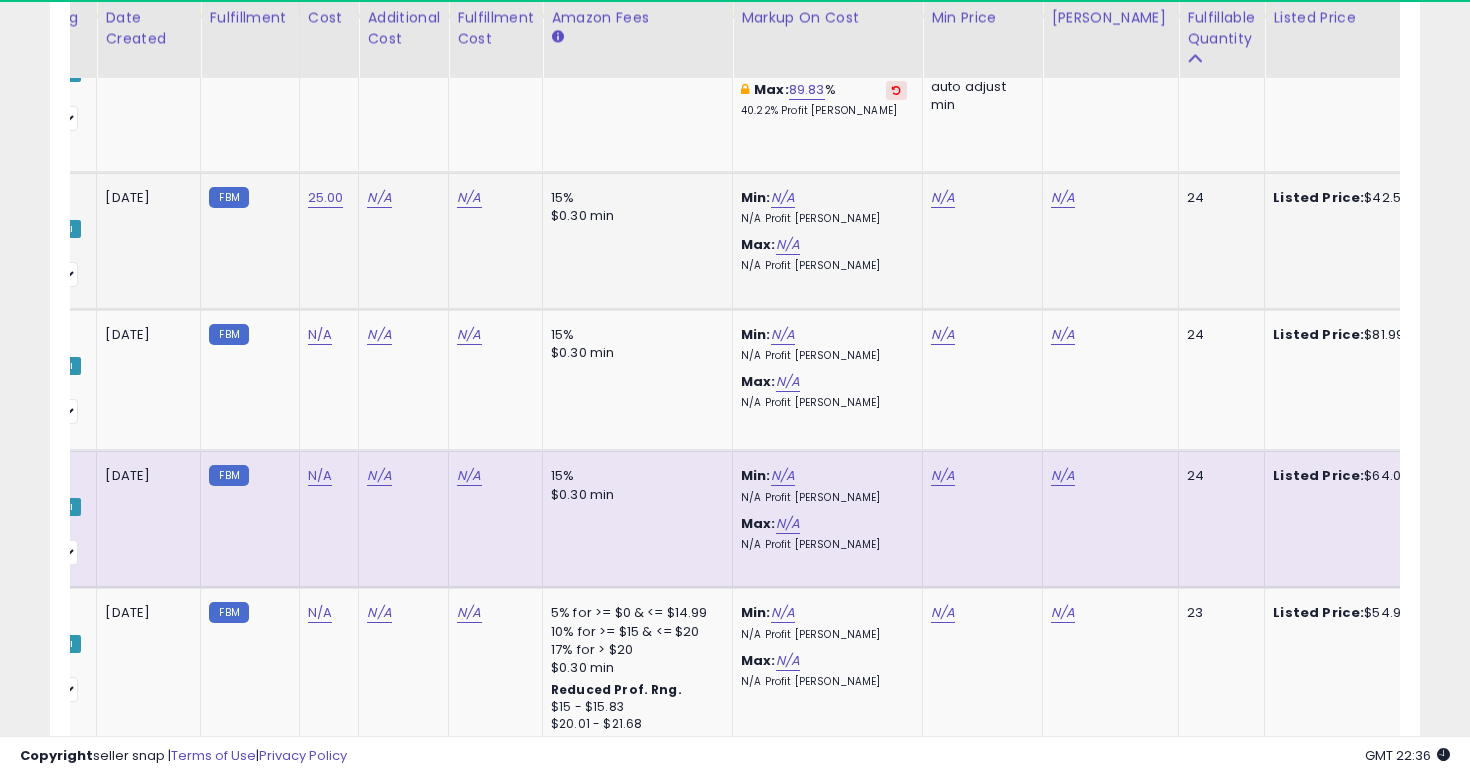 click on "N/A" 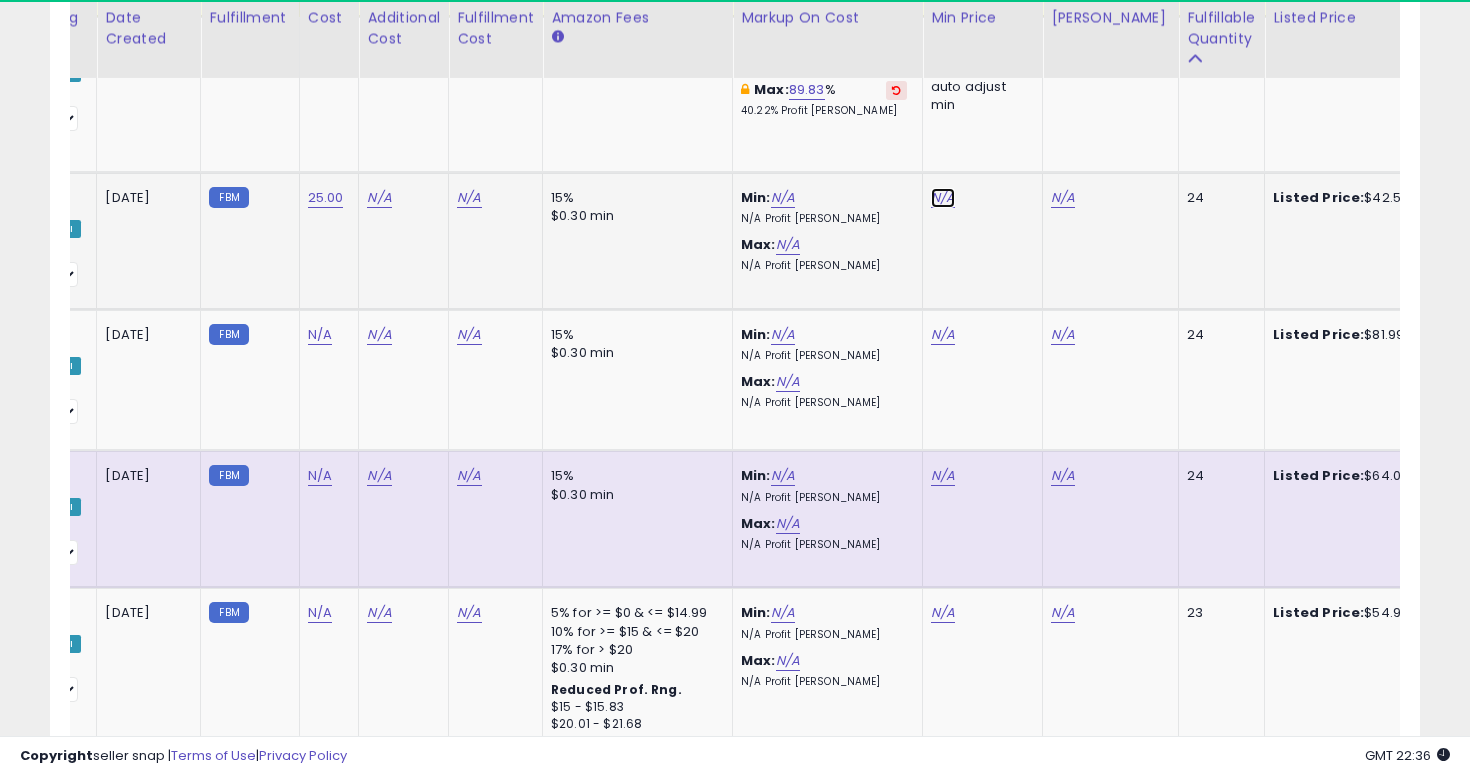 click on "N/A" at bounding box center (943, -95) 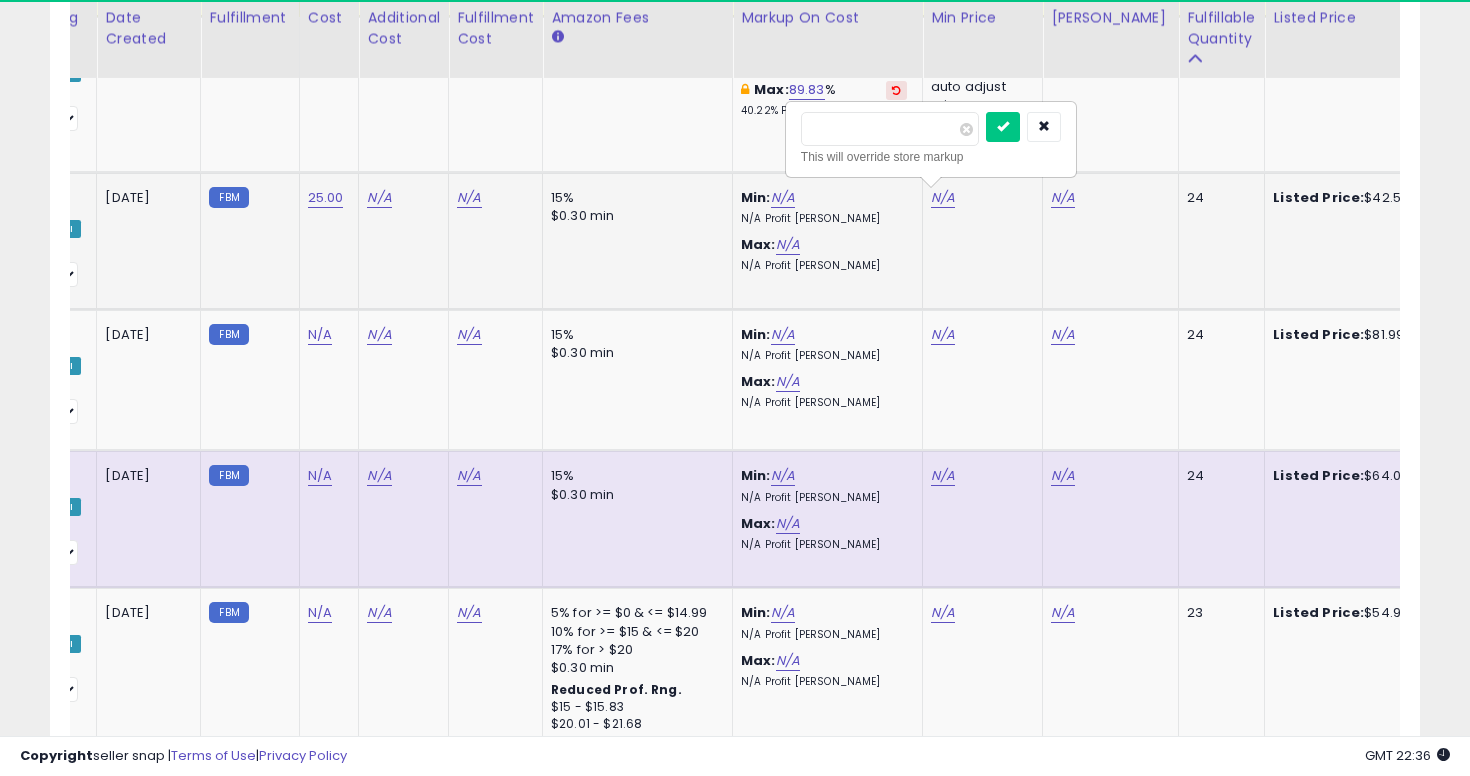 type on "*****" 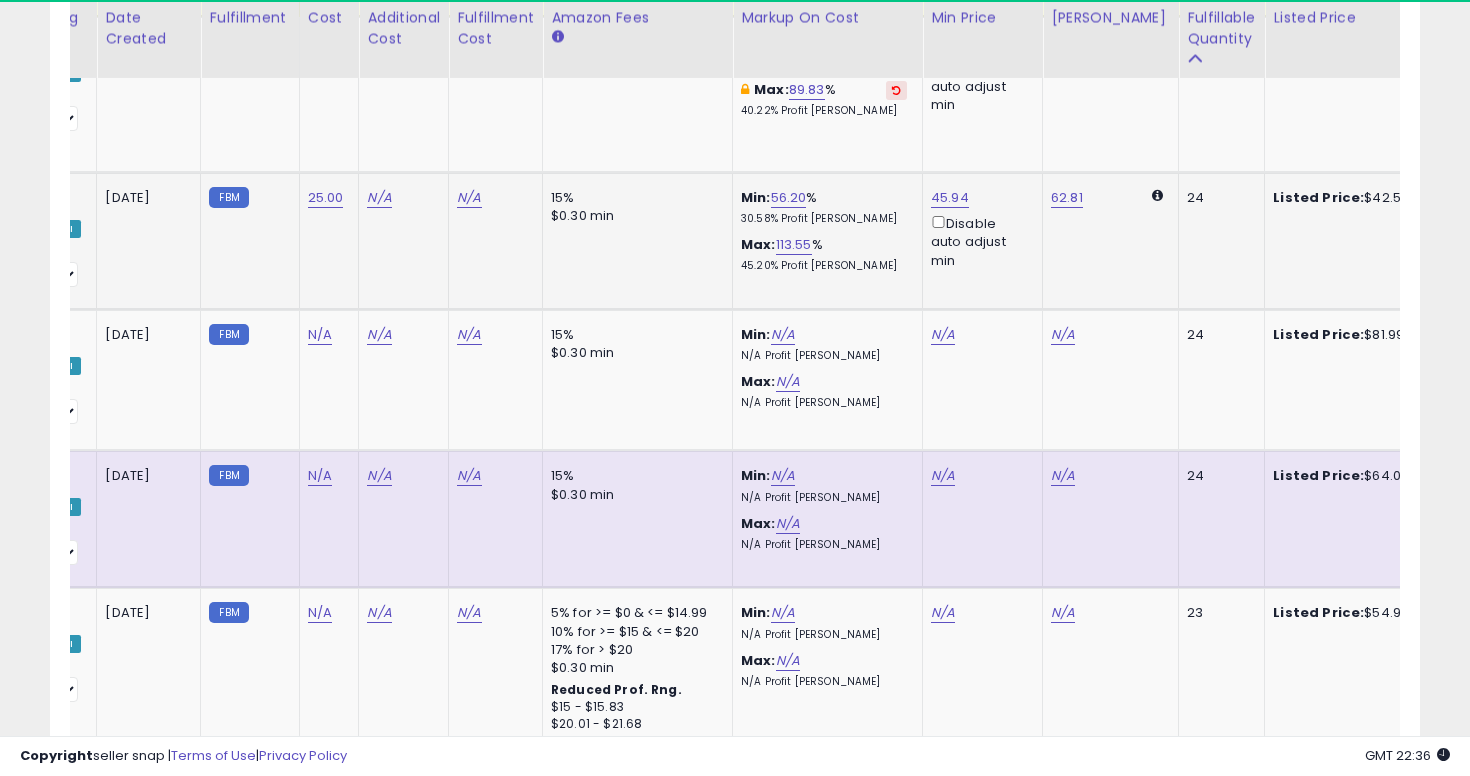 scroll, scrollTop: 0, scrollLeft: 0, axis: both 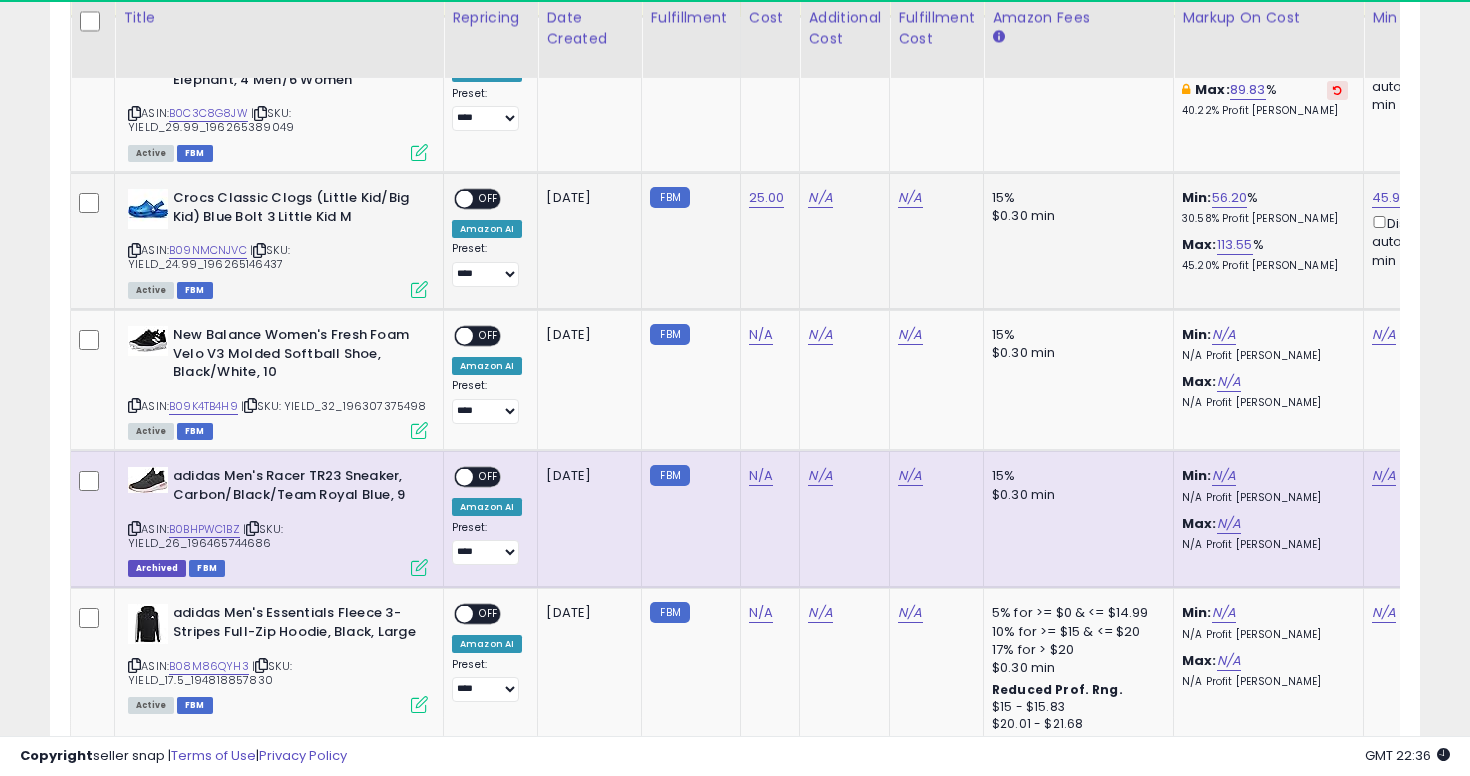 click on "OFF" at bounding box center [489, 199] 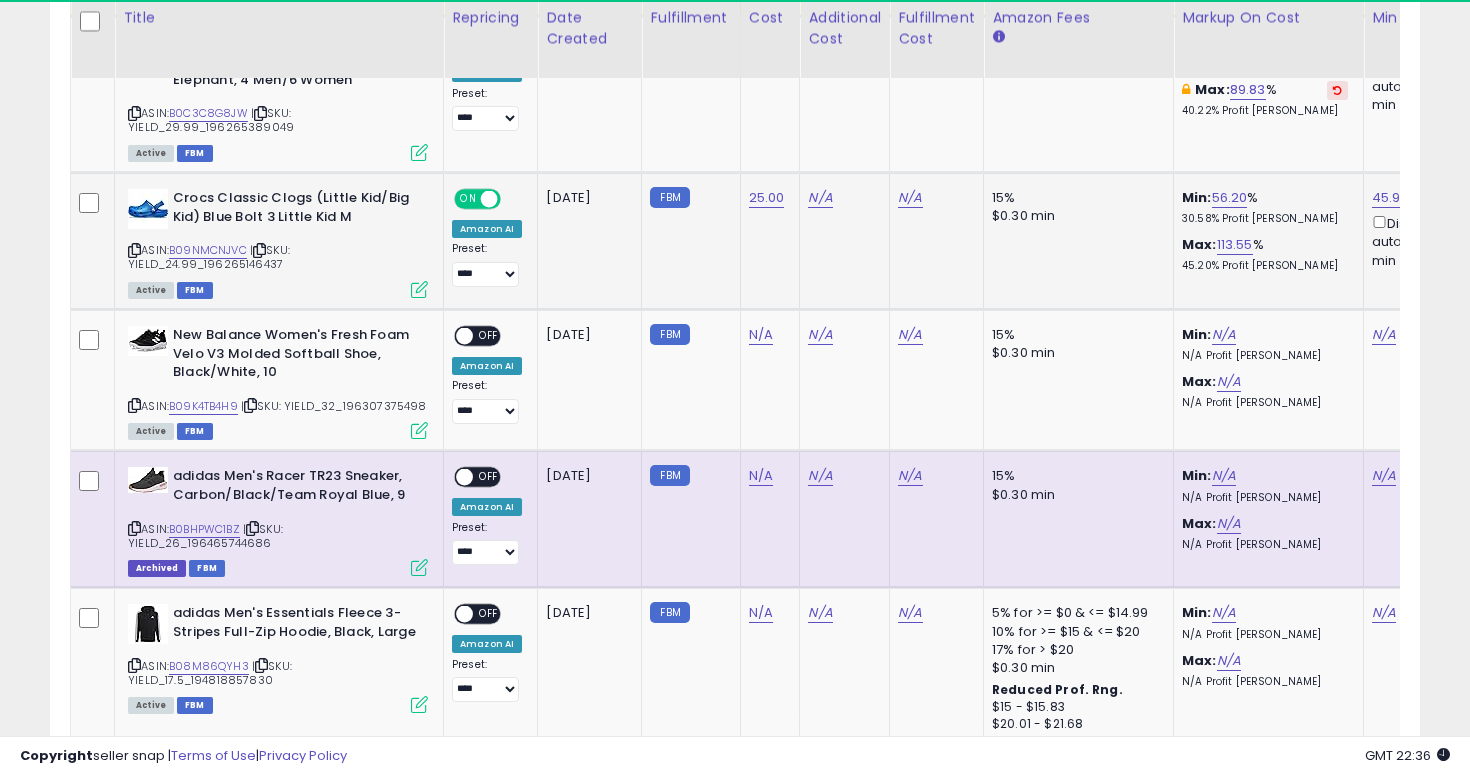 scroll, scrollTop: 0, scrollLeft: 500, axis: horizontal 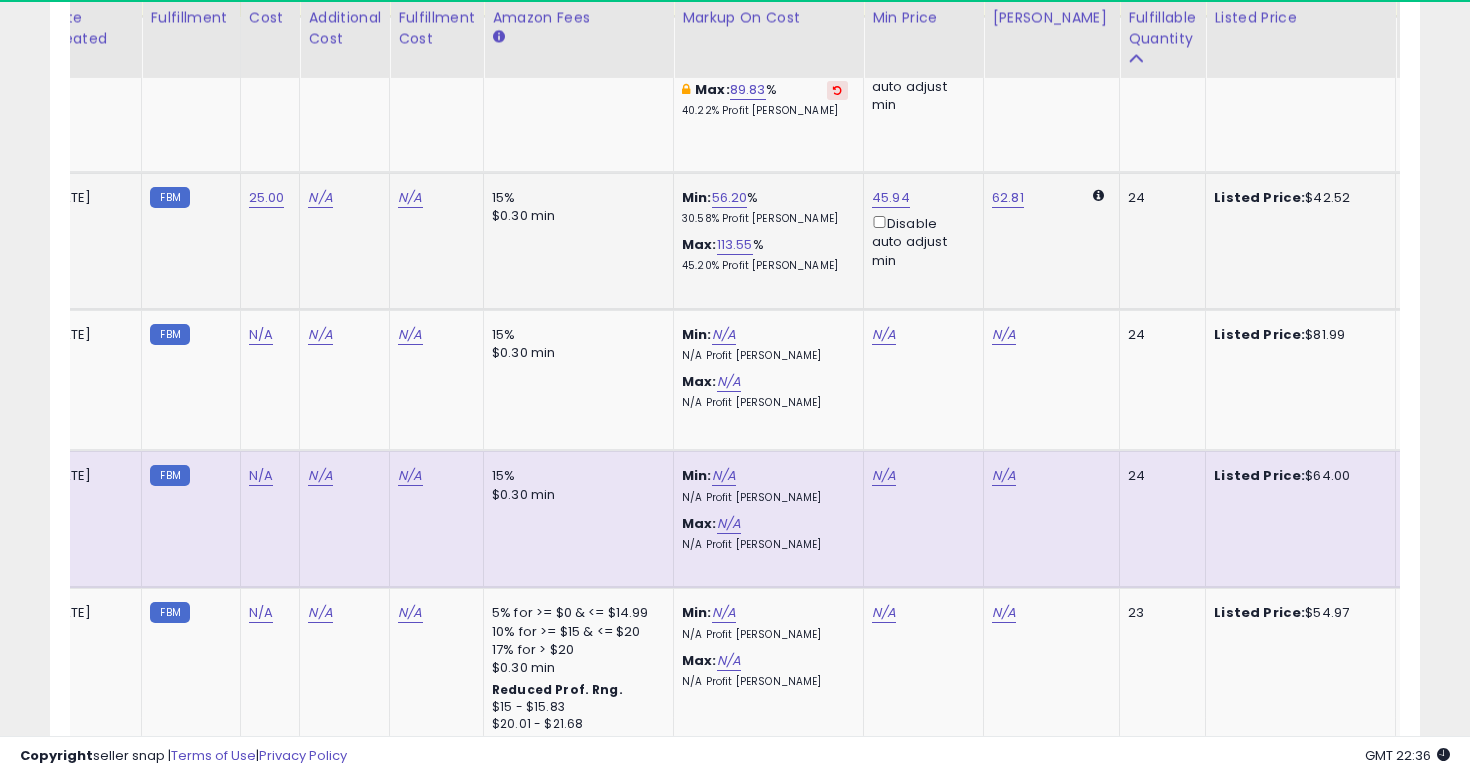 drag, startPoint x: 707, startPoint y: 236, endPoint x: 838, endPoint y: 229, distance: 131.18689 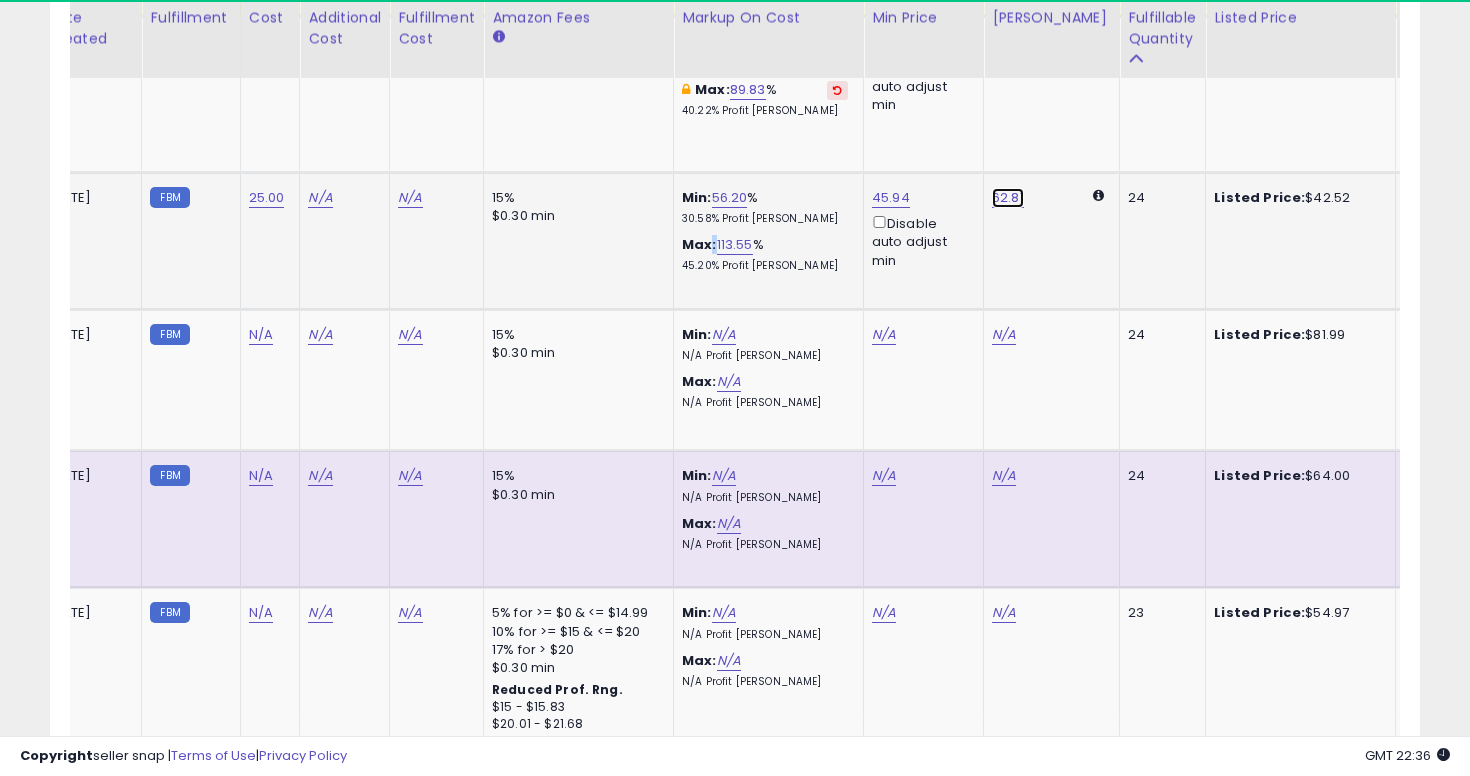 click on "62.81" at bounding box center [1010, -250] 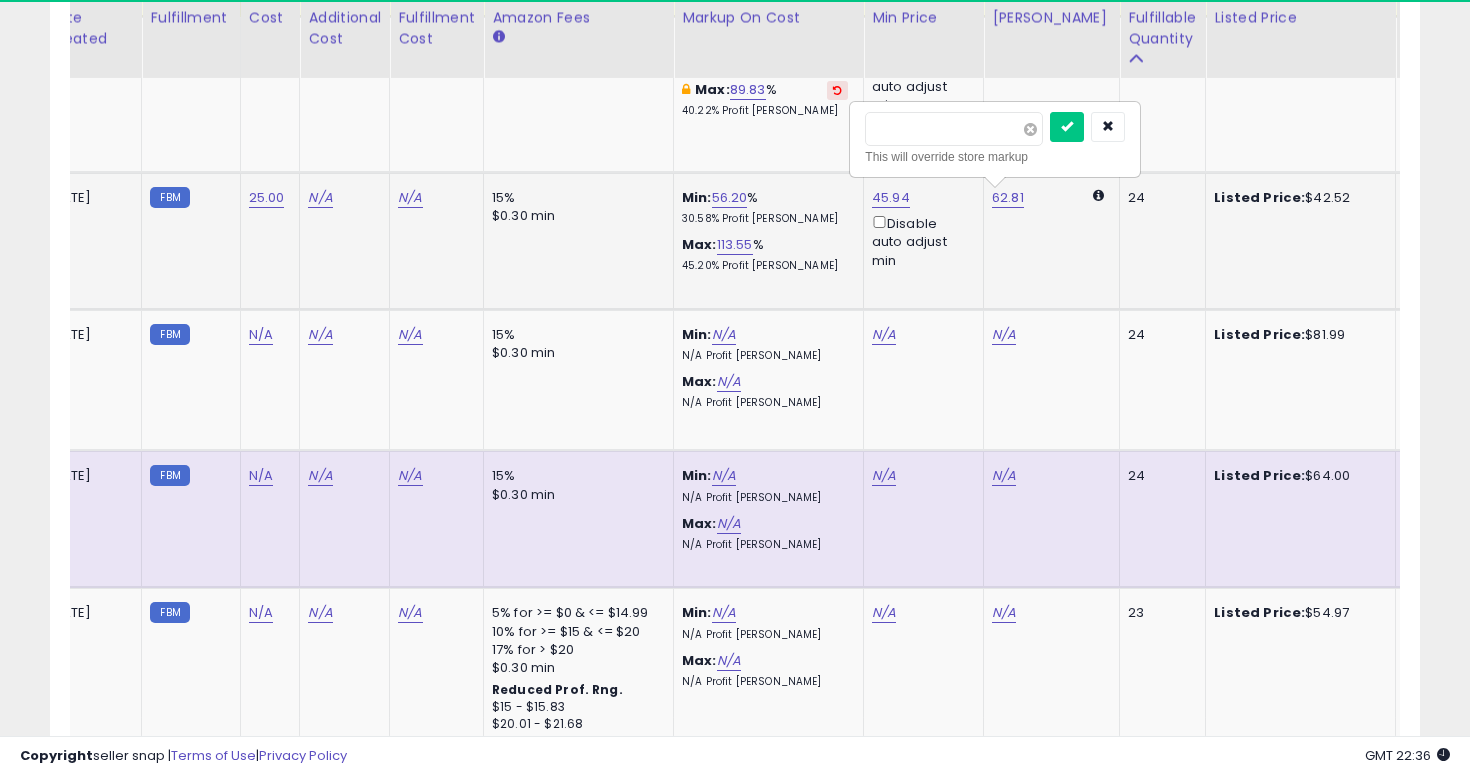 click at bounding box center (1030, 129) 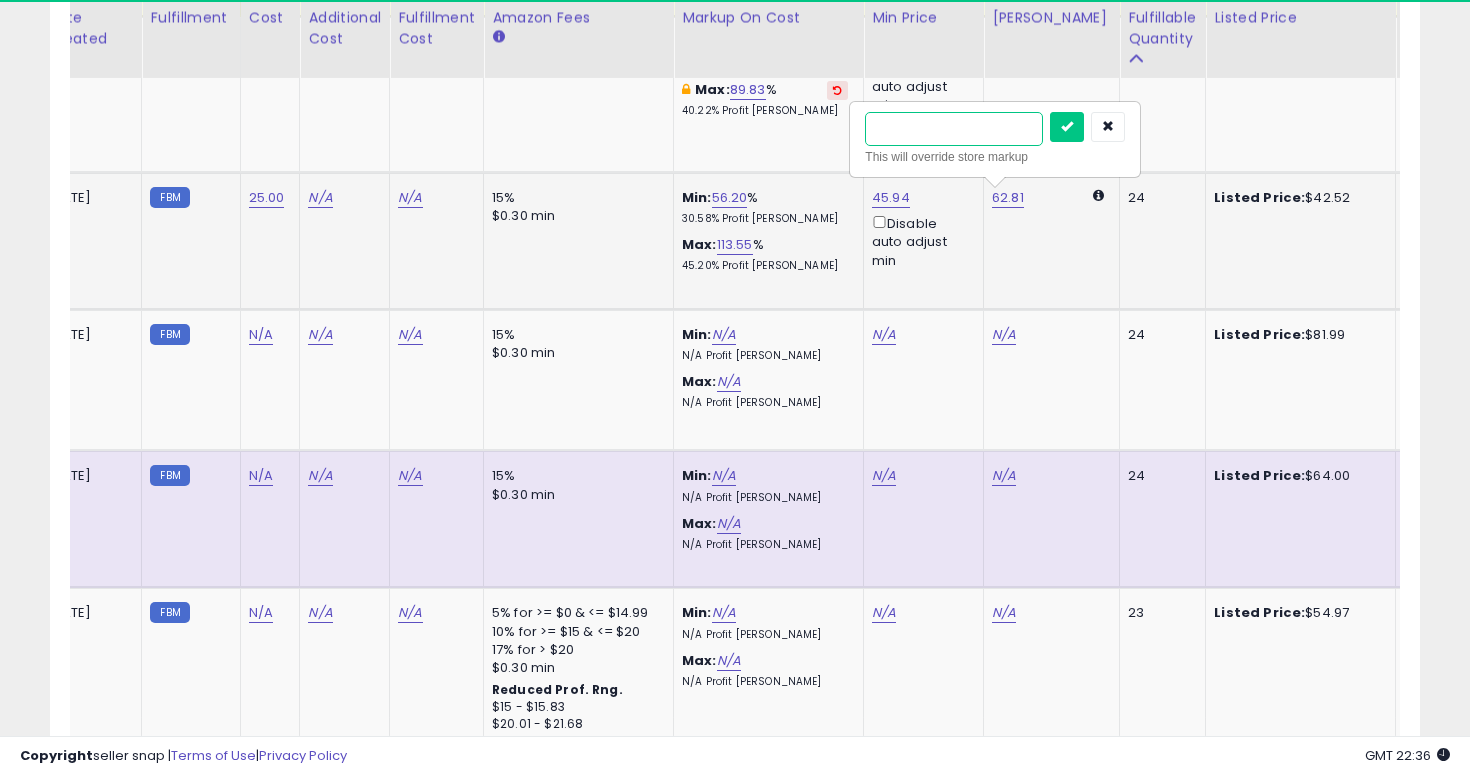 type on "**" 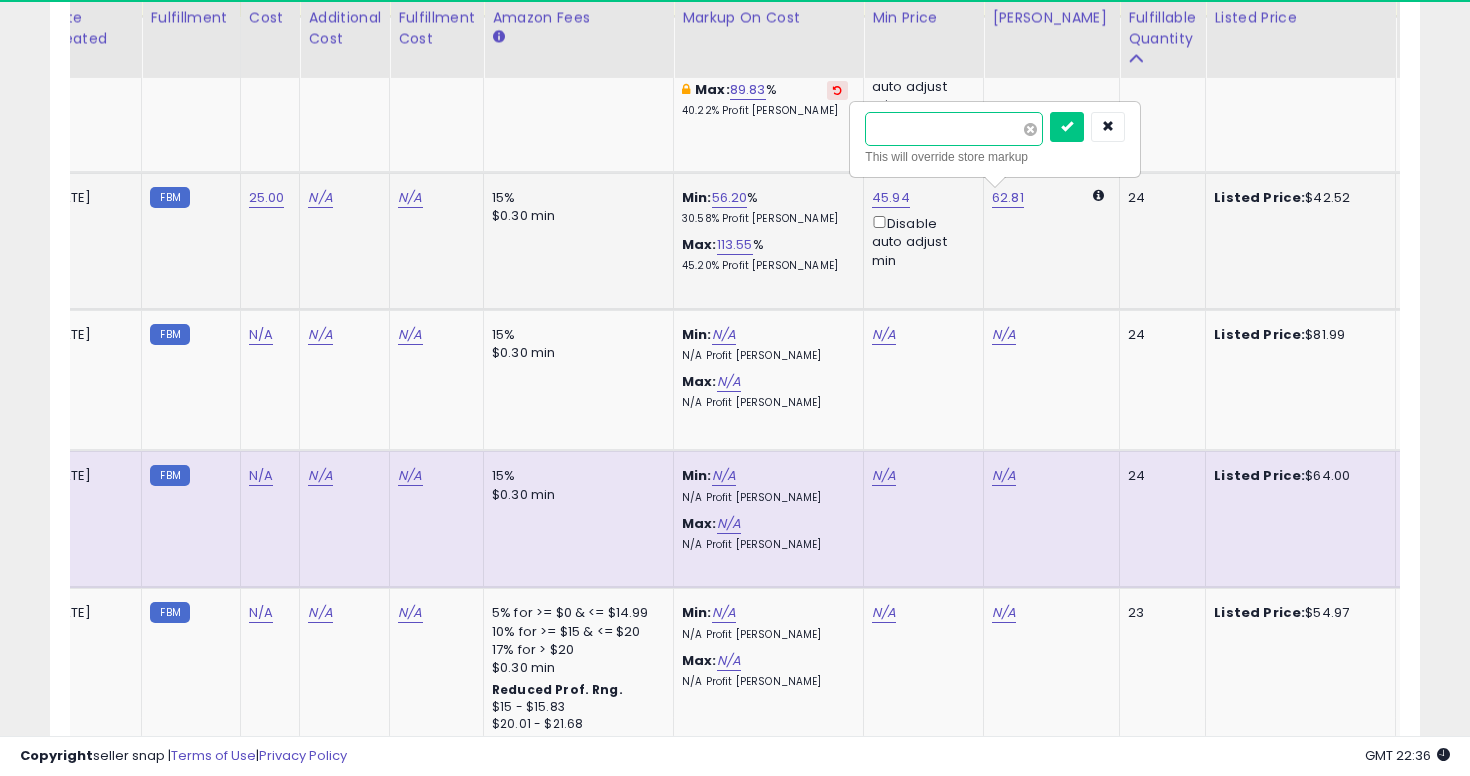 click at bounding box center [1067, 127] 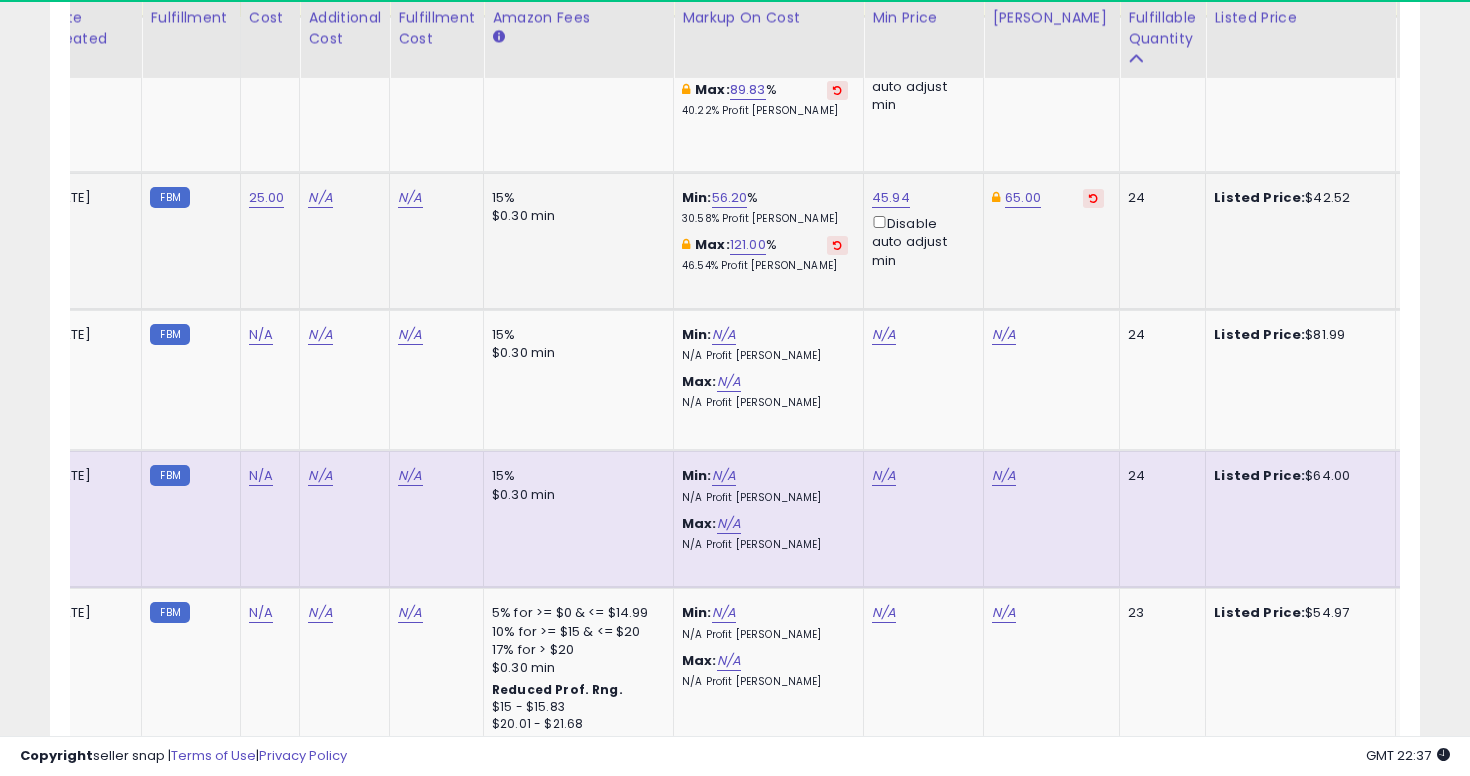 scroll, scrollTop: 0, scrollLeft: 482, axis: horizontal 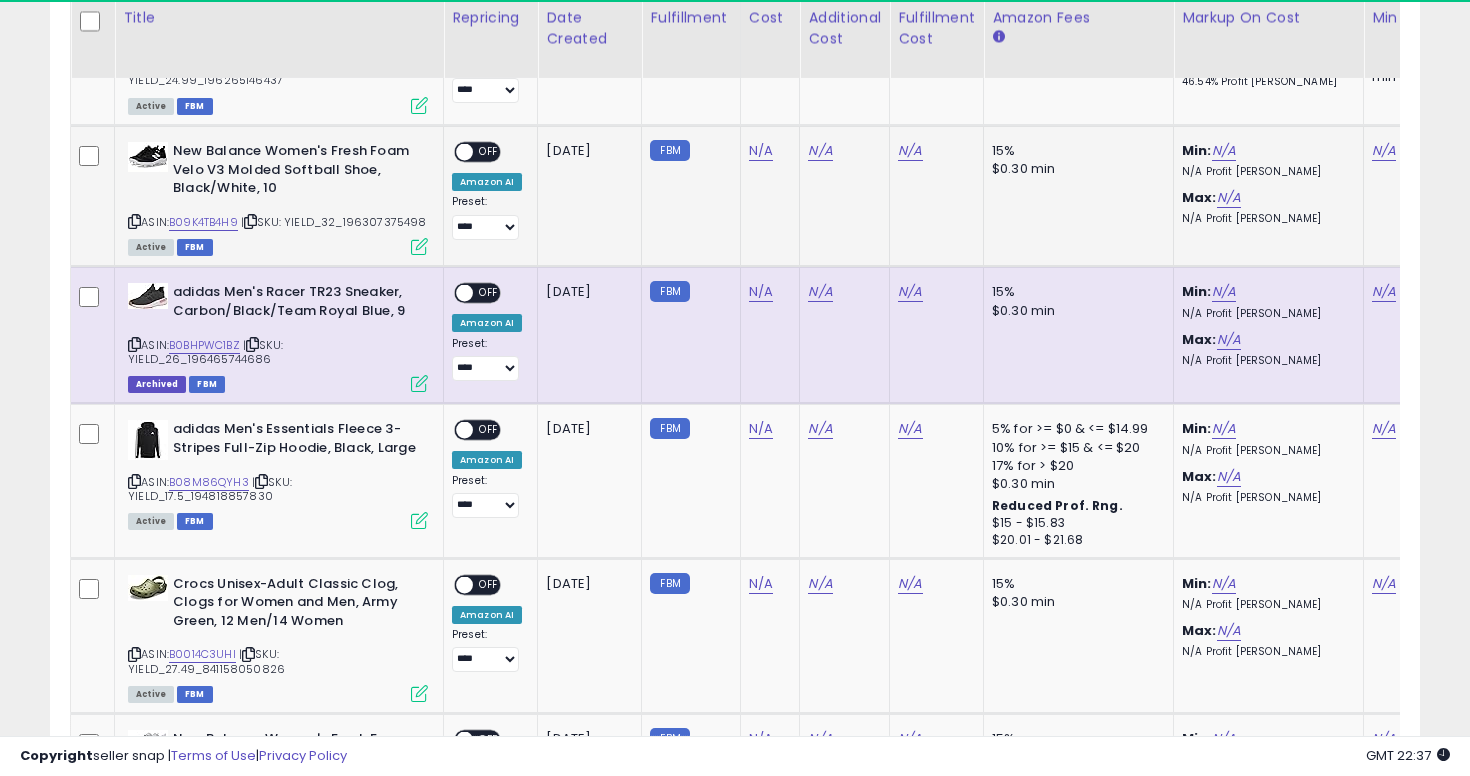 click at bounding box center (134, 221) 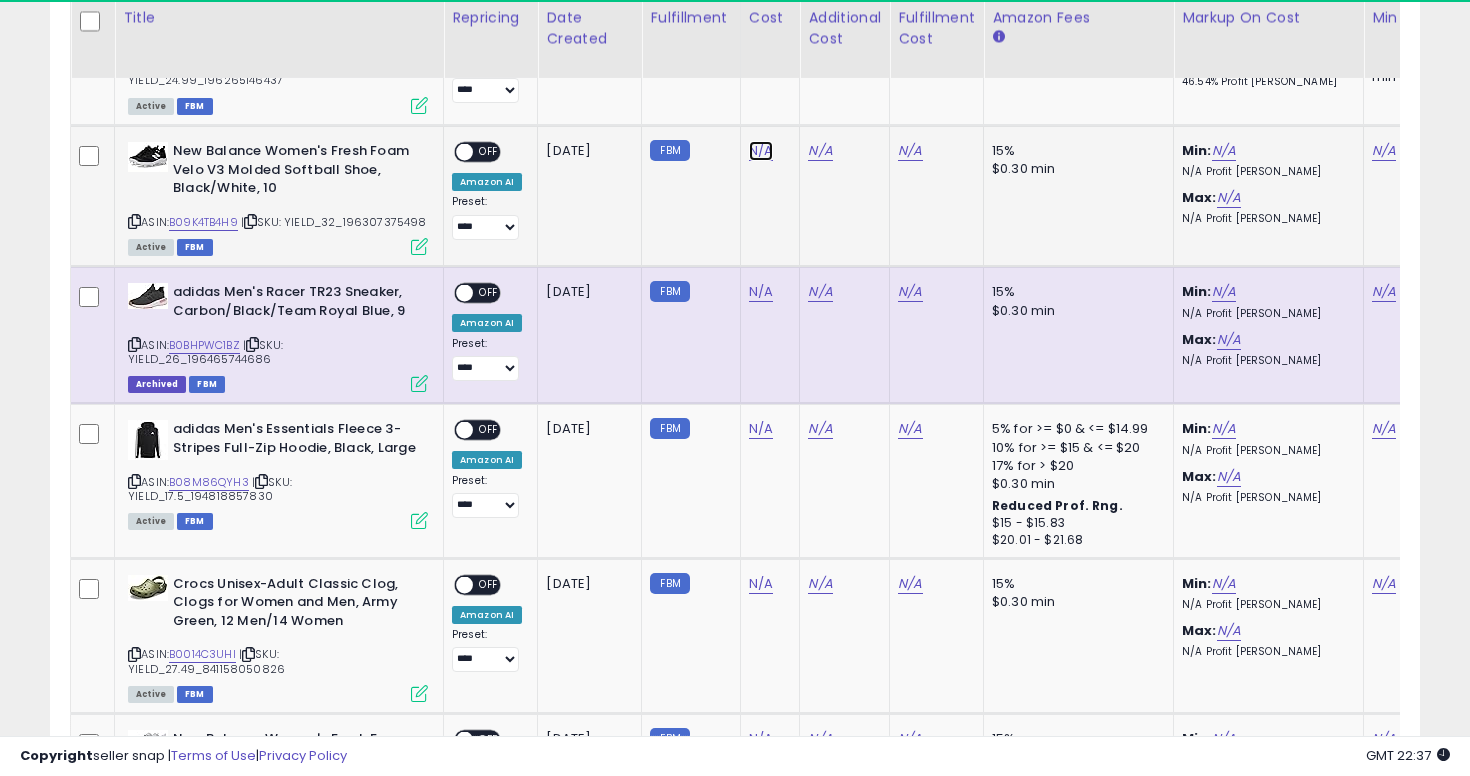 click on "N/A" at bounding box center [761, -279] 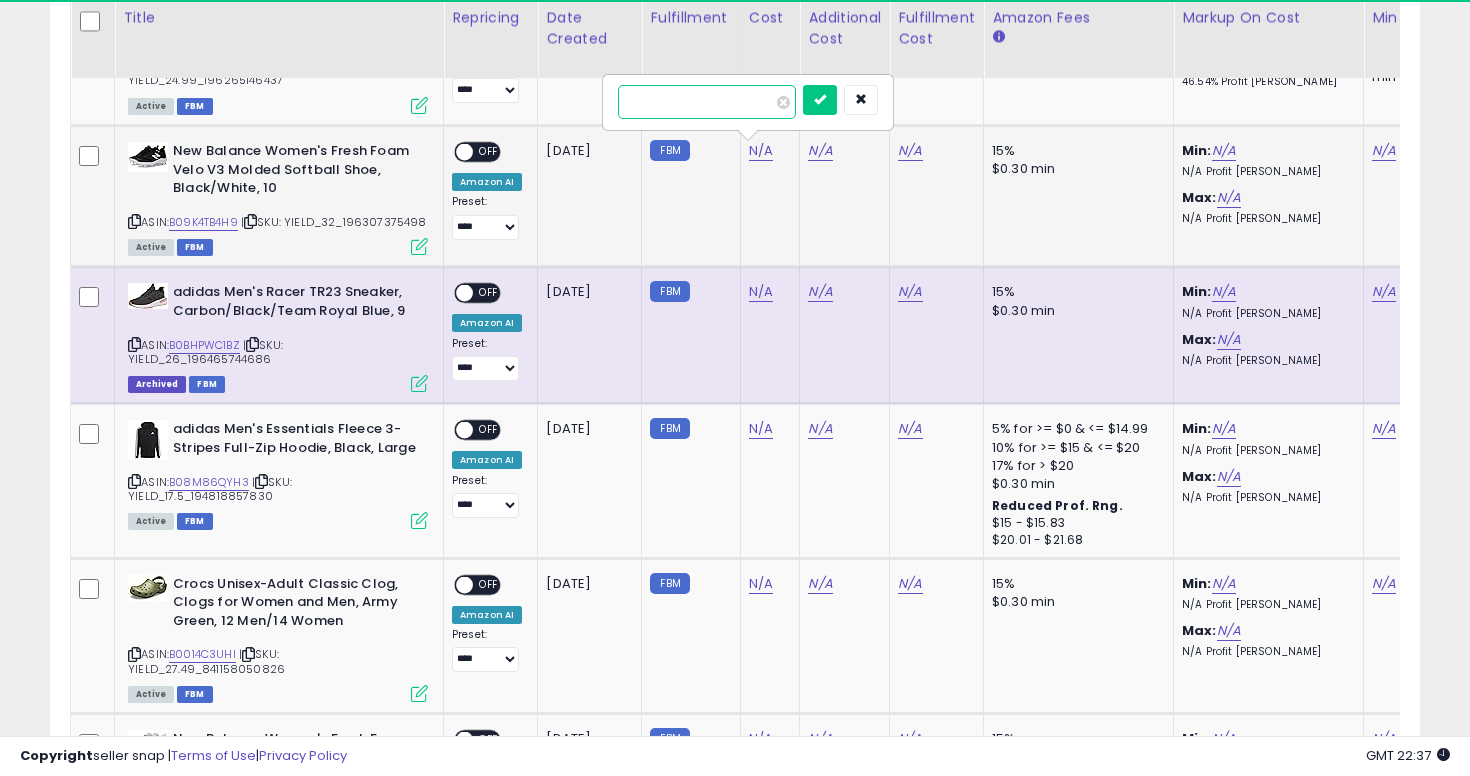 type on "**" 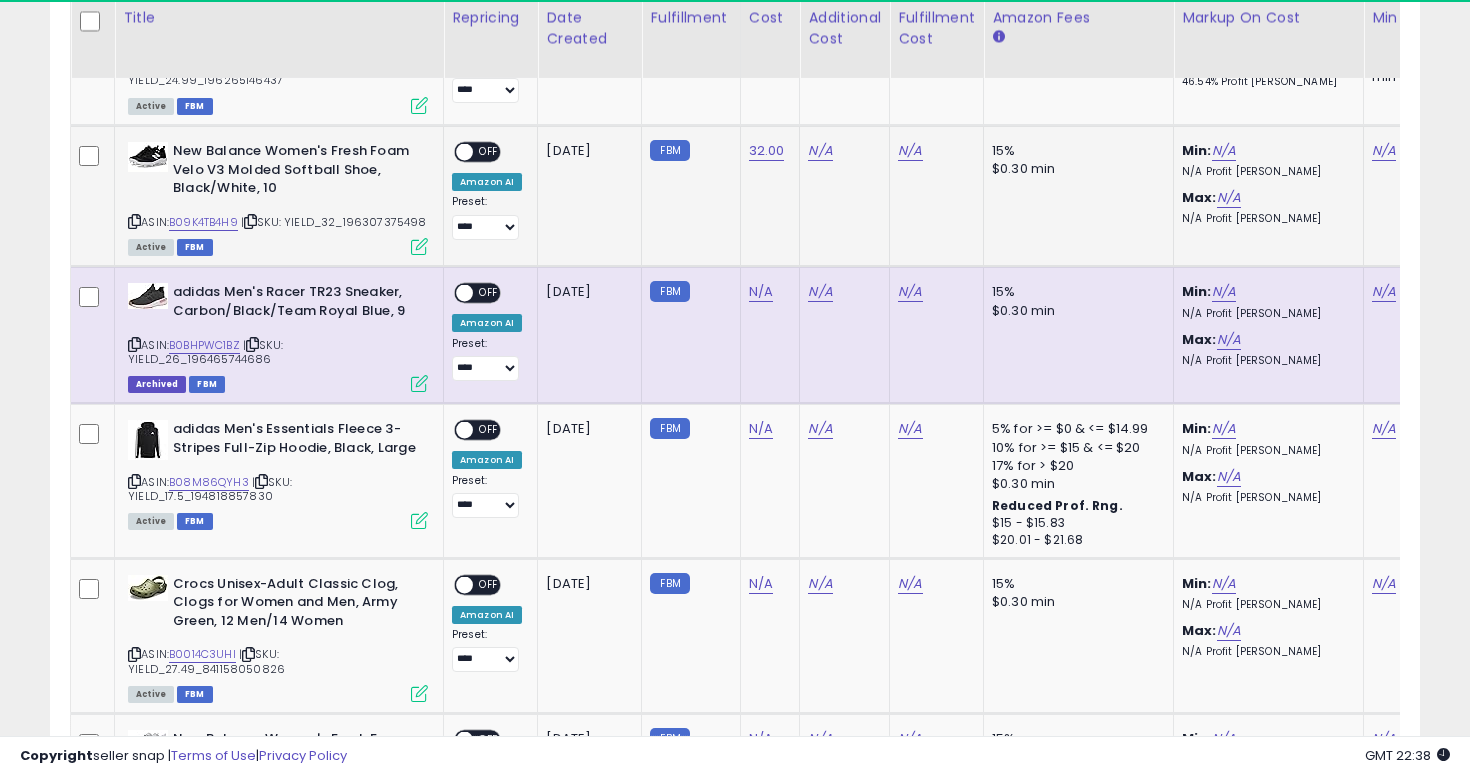 scroll, scrollTop: 0, scrollLeft: 260, axis: horizontal 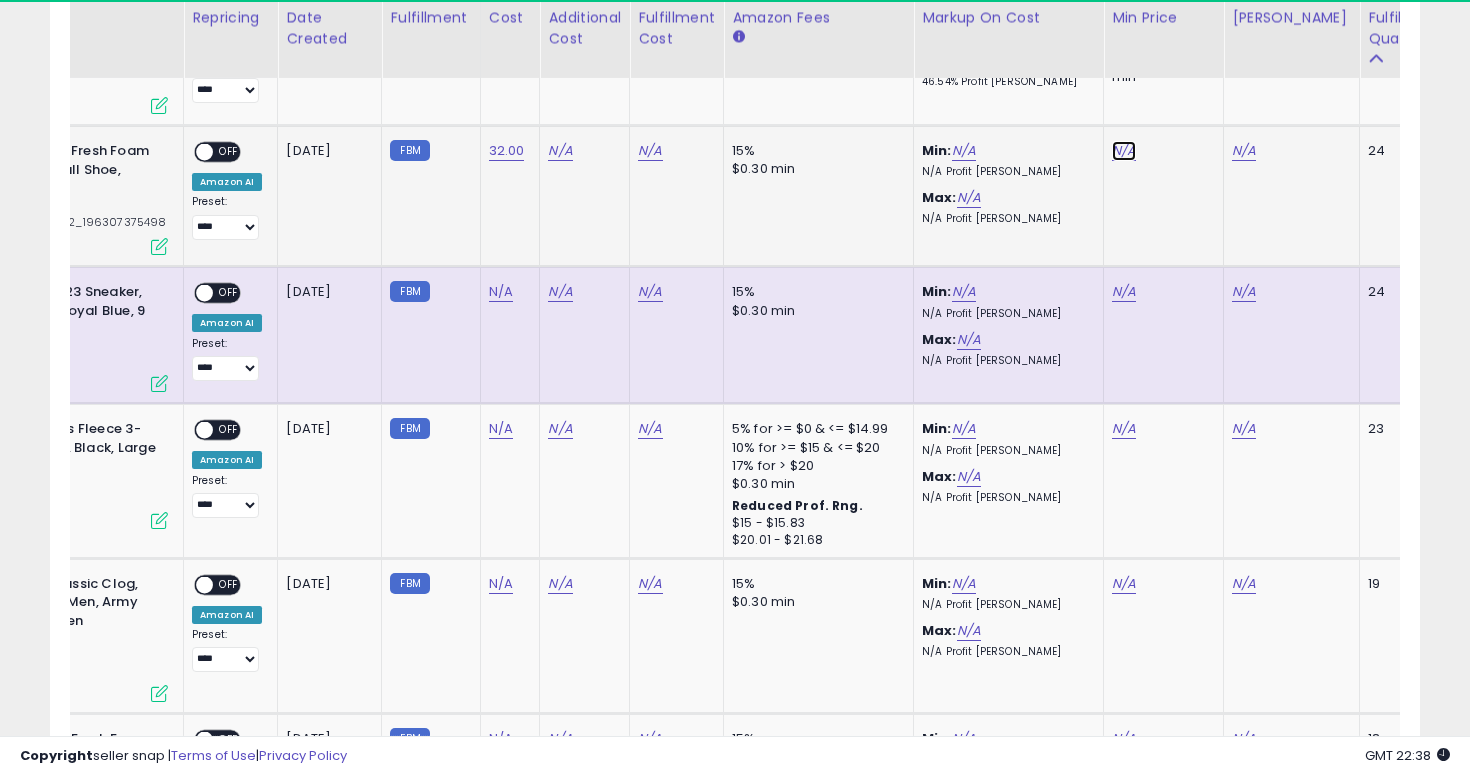 click on "N/A" at bounding box center (1124, -279) 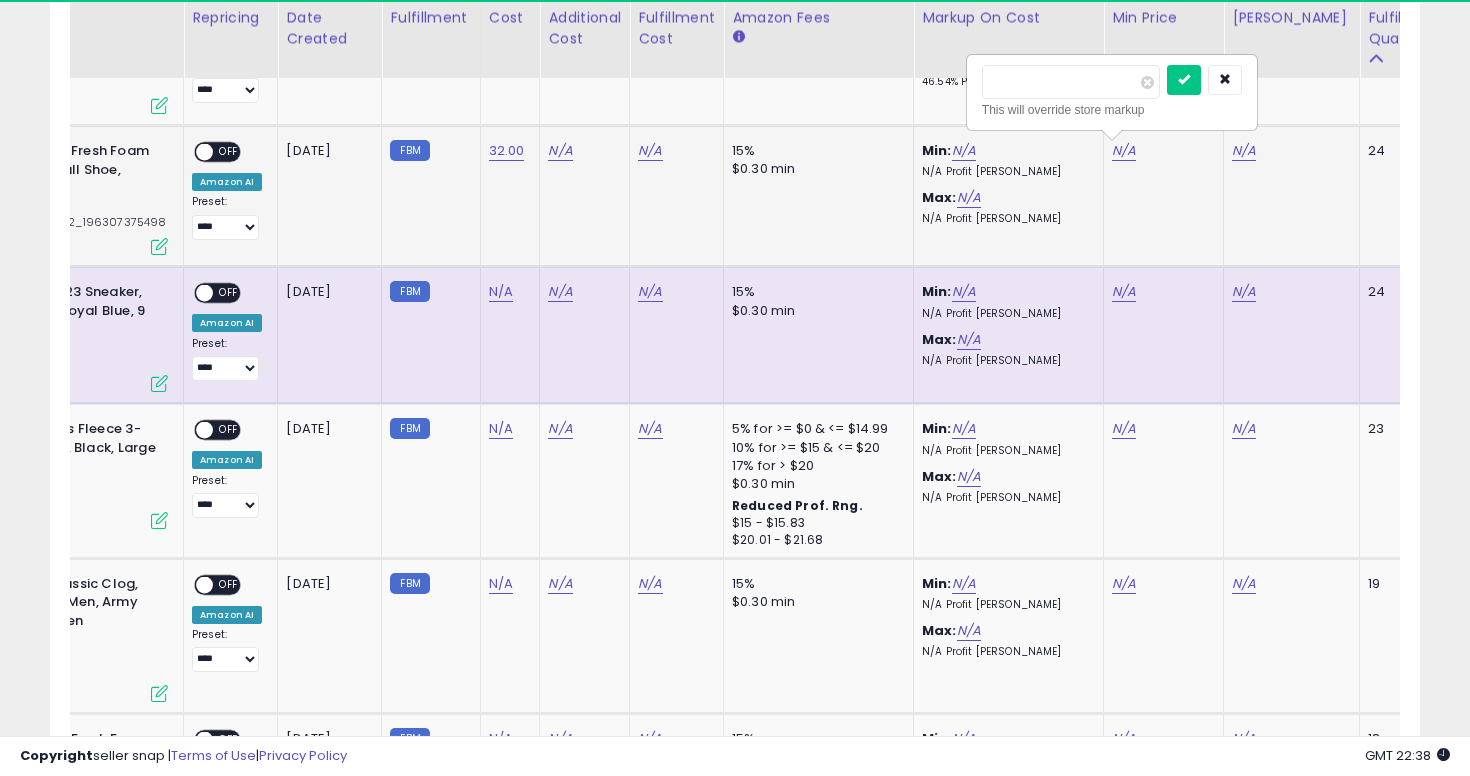 type on "**" 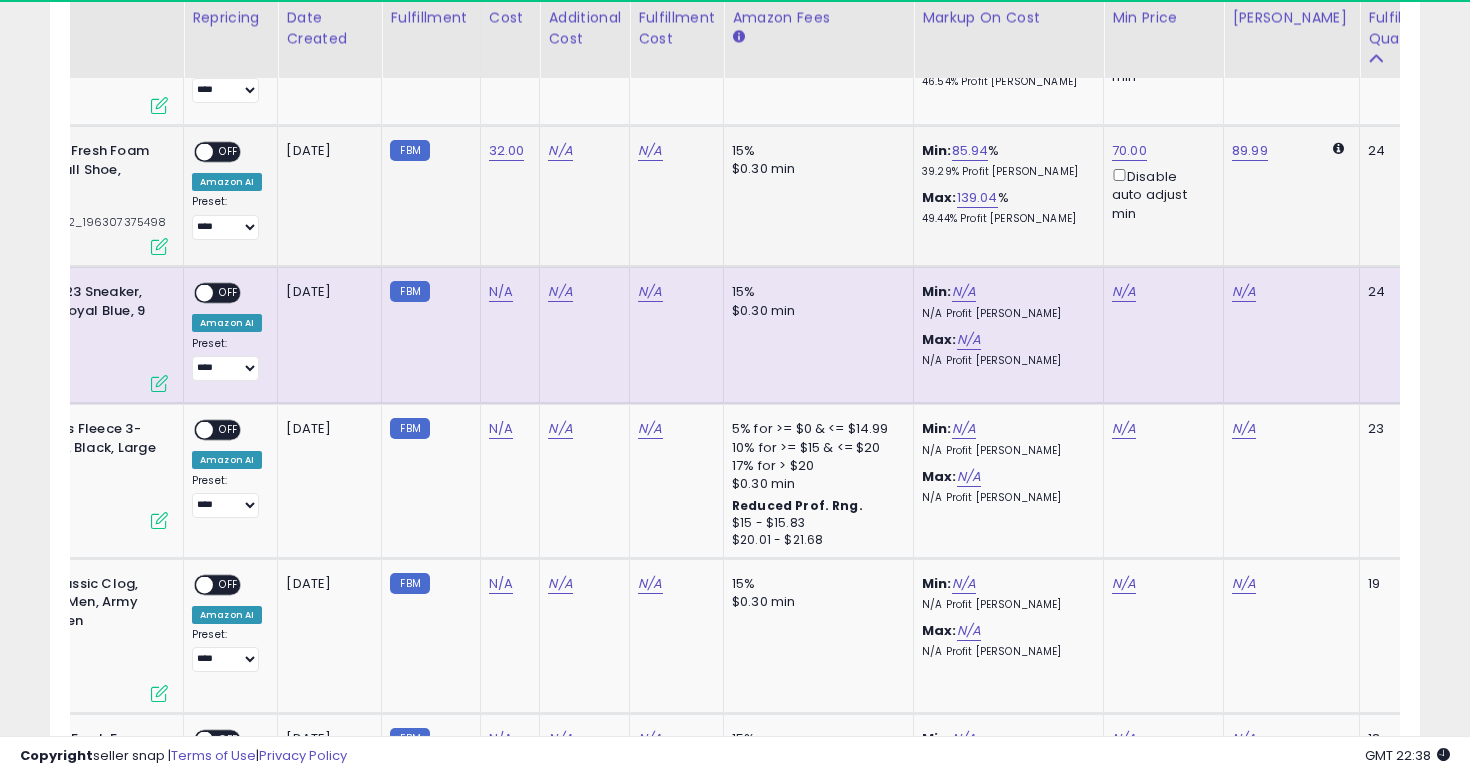 scroll, scrollTop: 0, scrollLeft: 0, axis: both 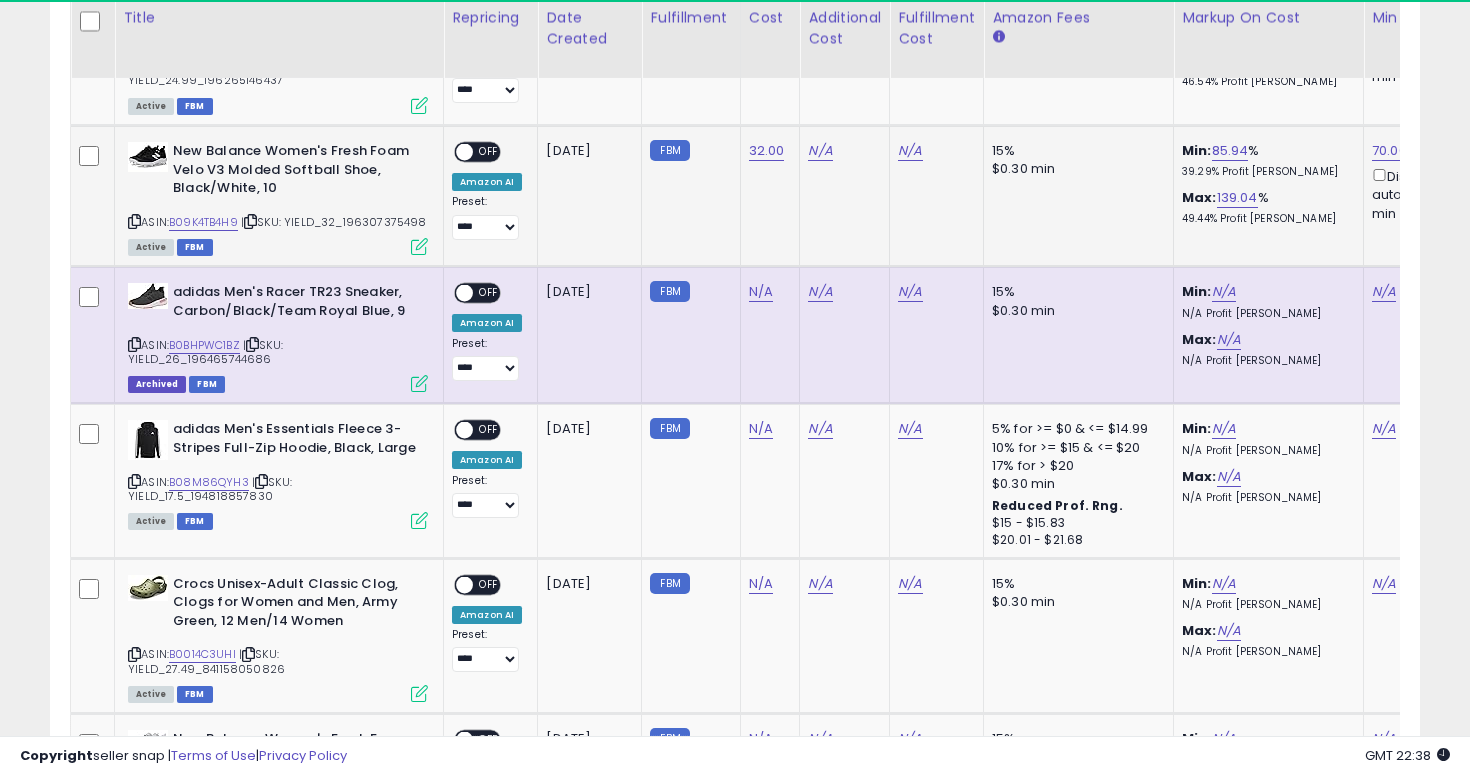 click on "OFF" at bounding box center (489, 152) 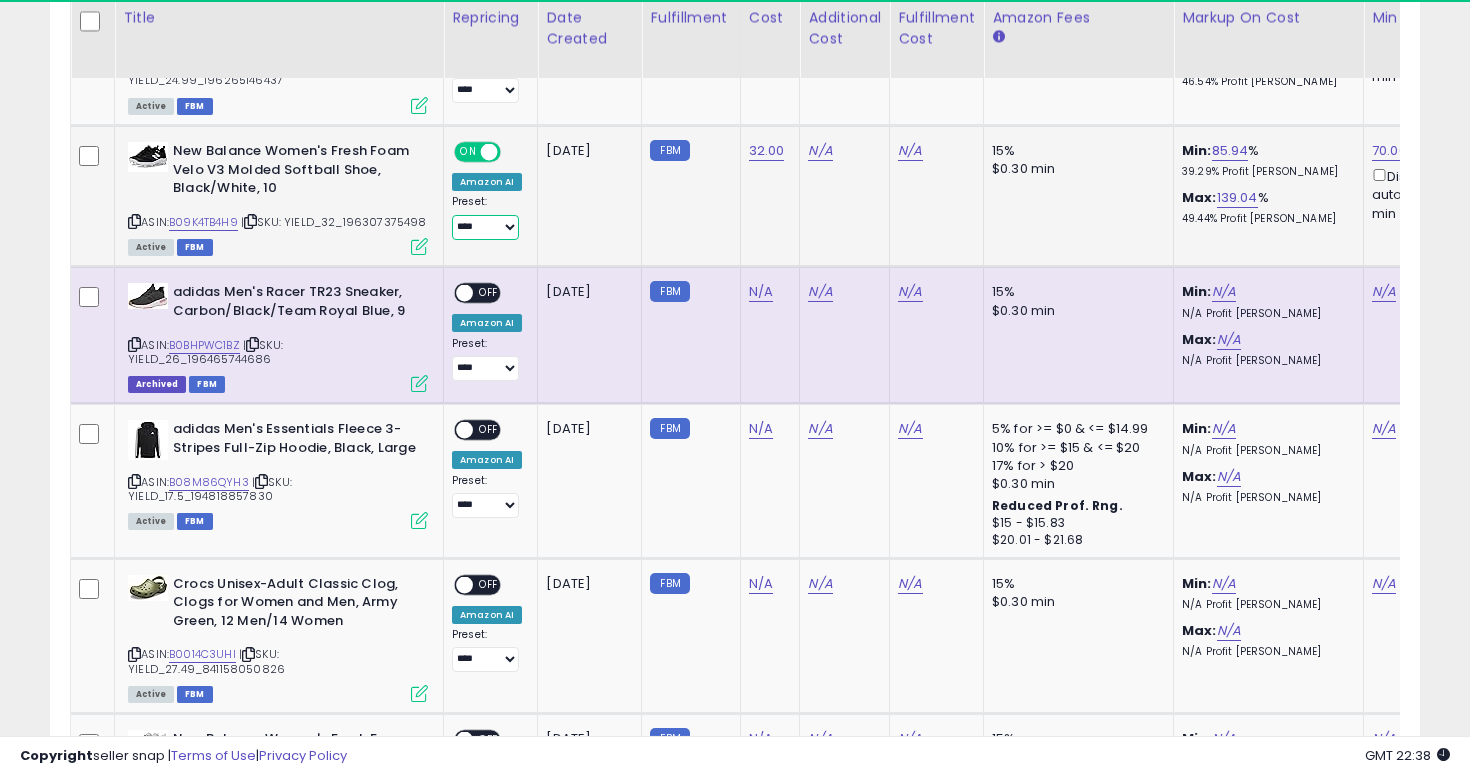 click on "**********" at bounding box center (485, 227) 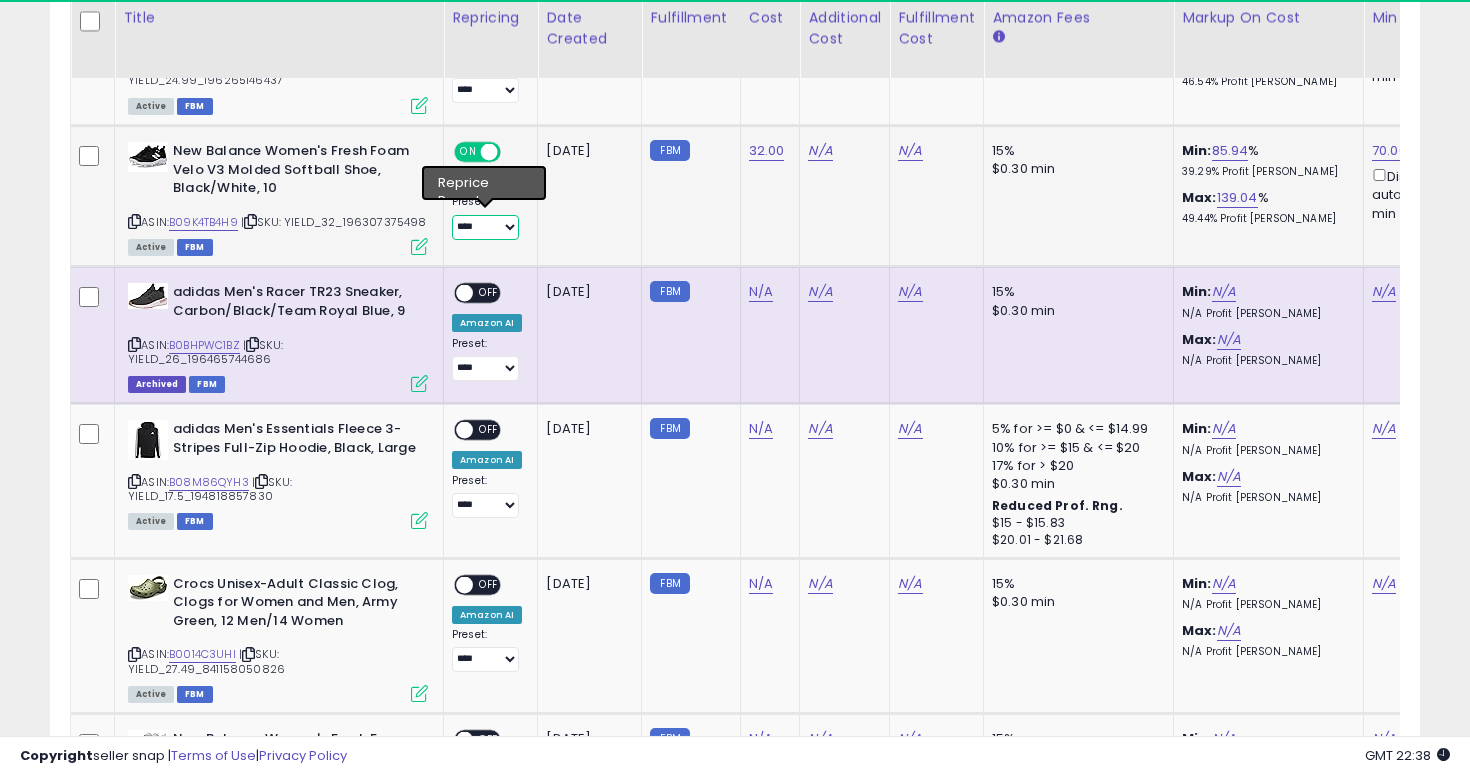 select on "**********" 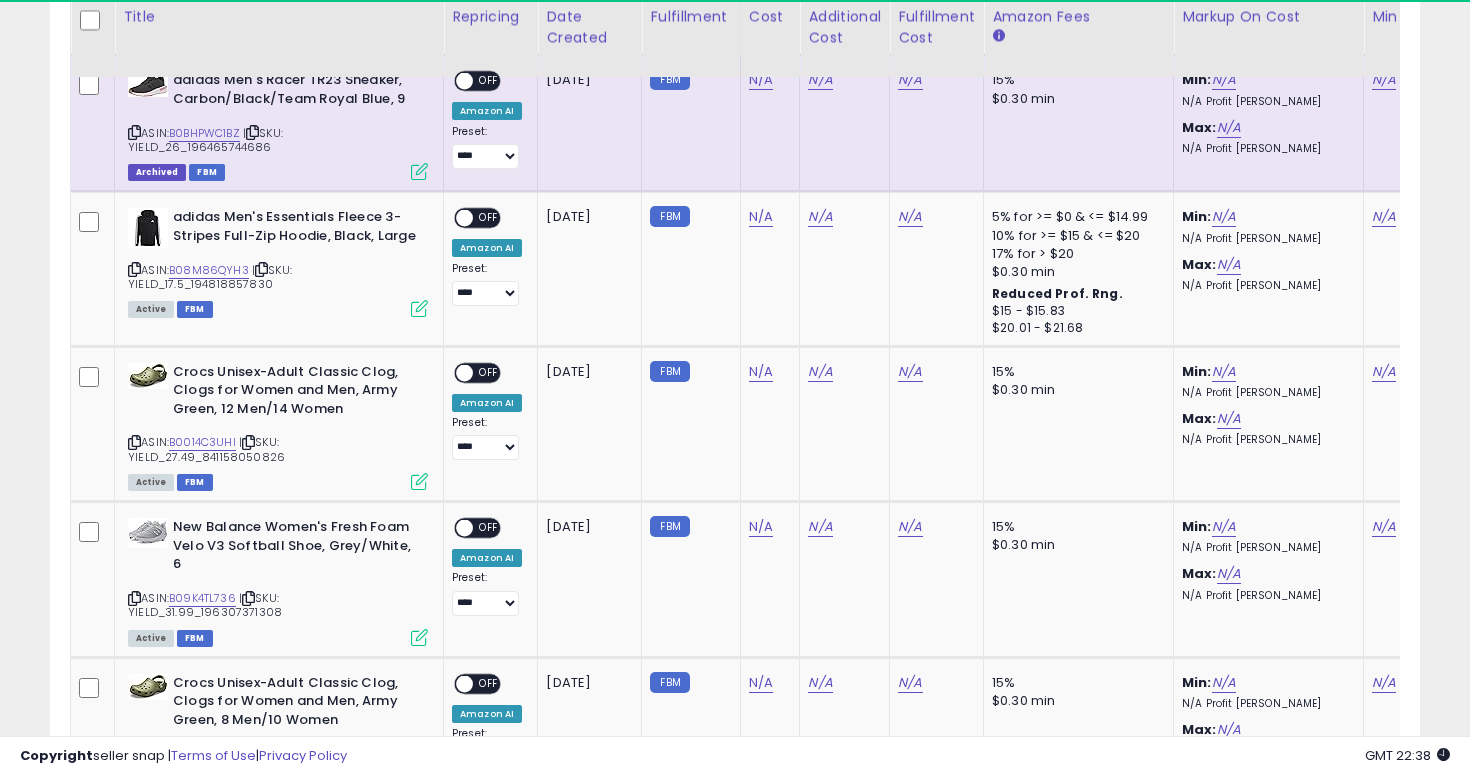 scroll, scrollTop: 1877, scrollLeft: 0, axis: vertical 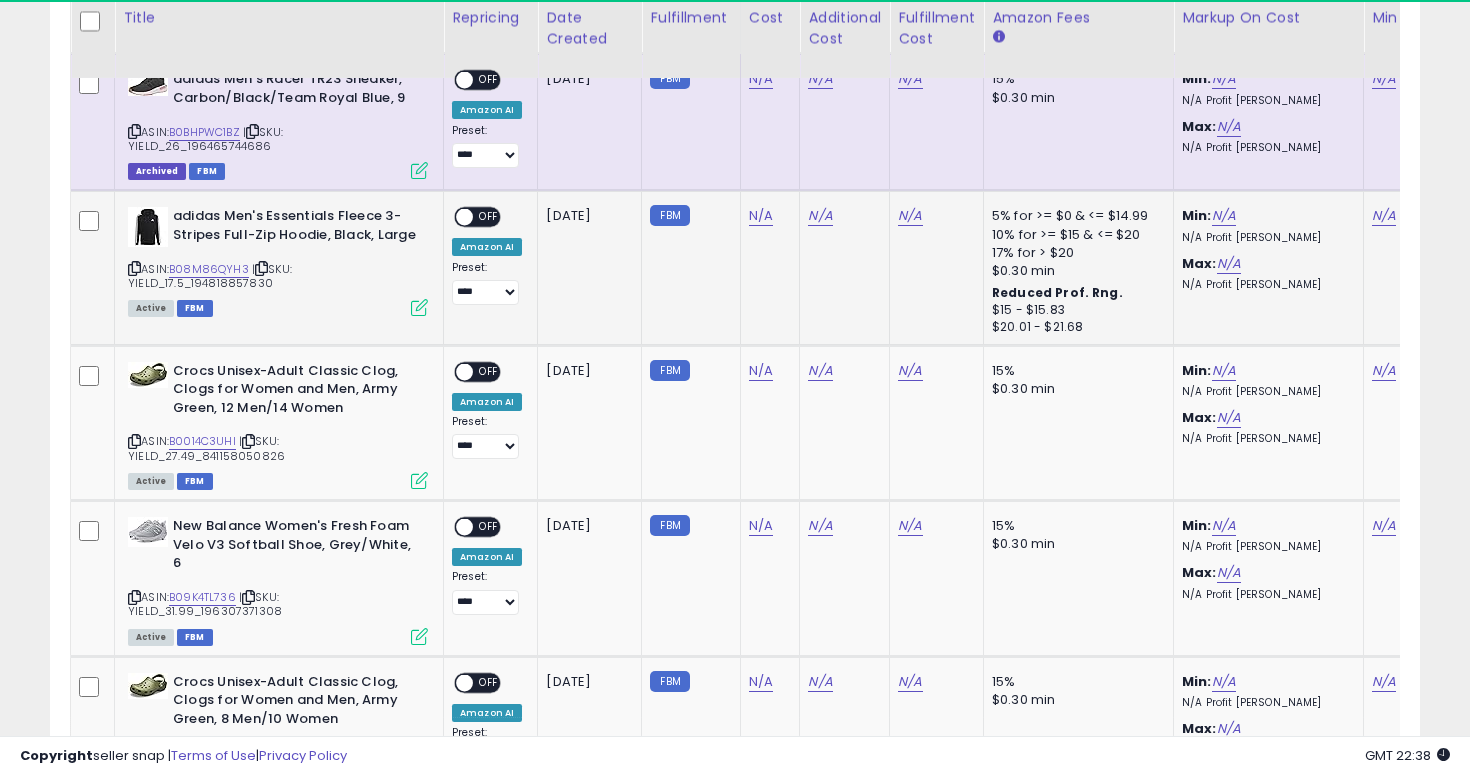 click at bounding box center [134, 268] 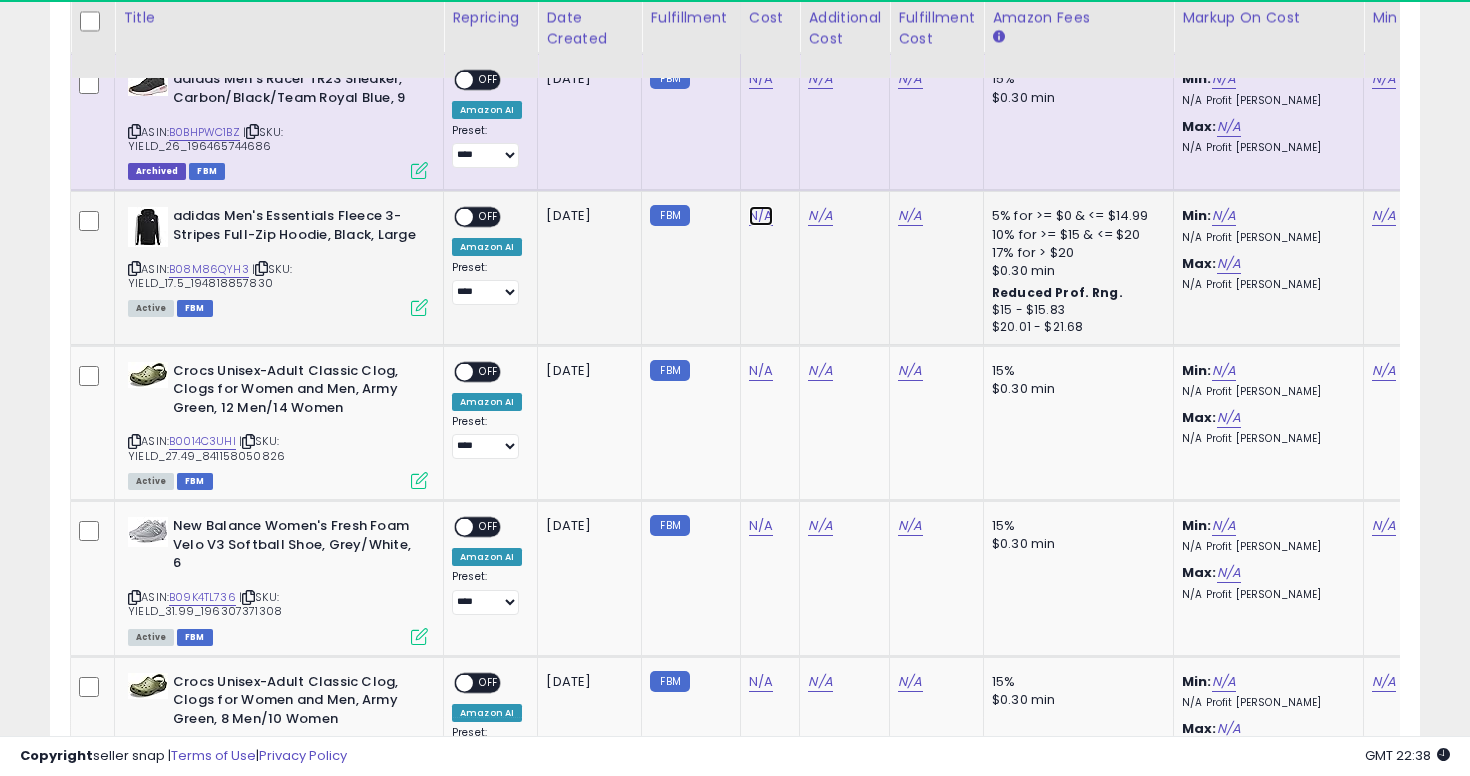 click on "N/A" at bounding box center (761, -492) 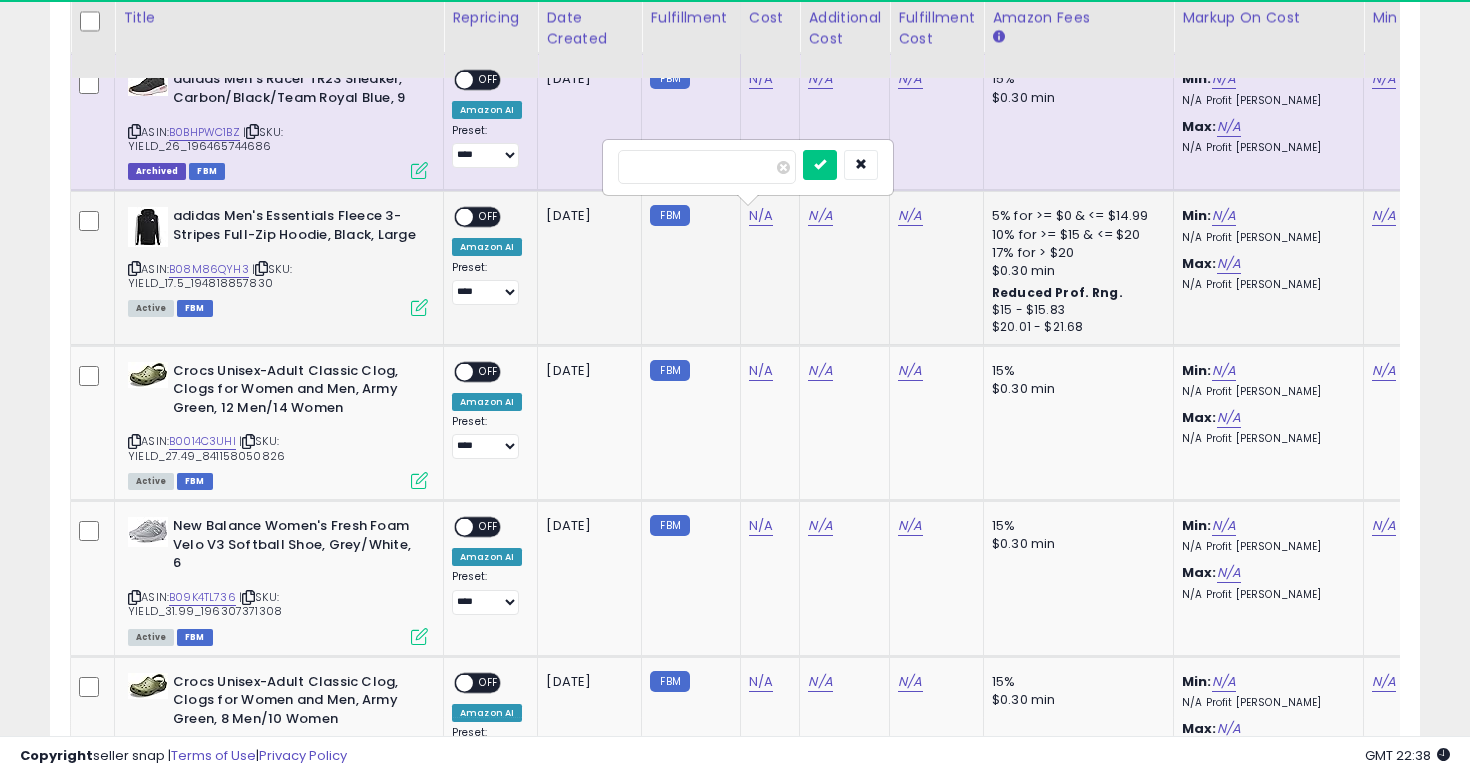 type on "****" 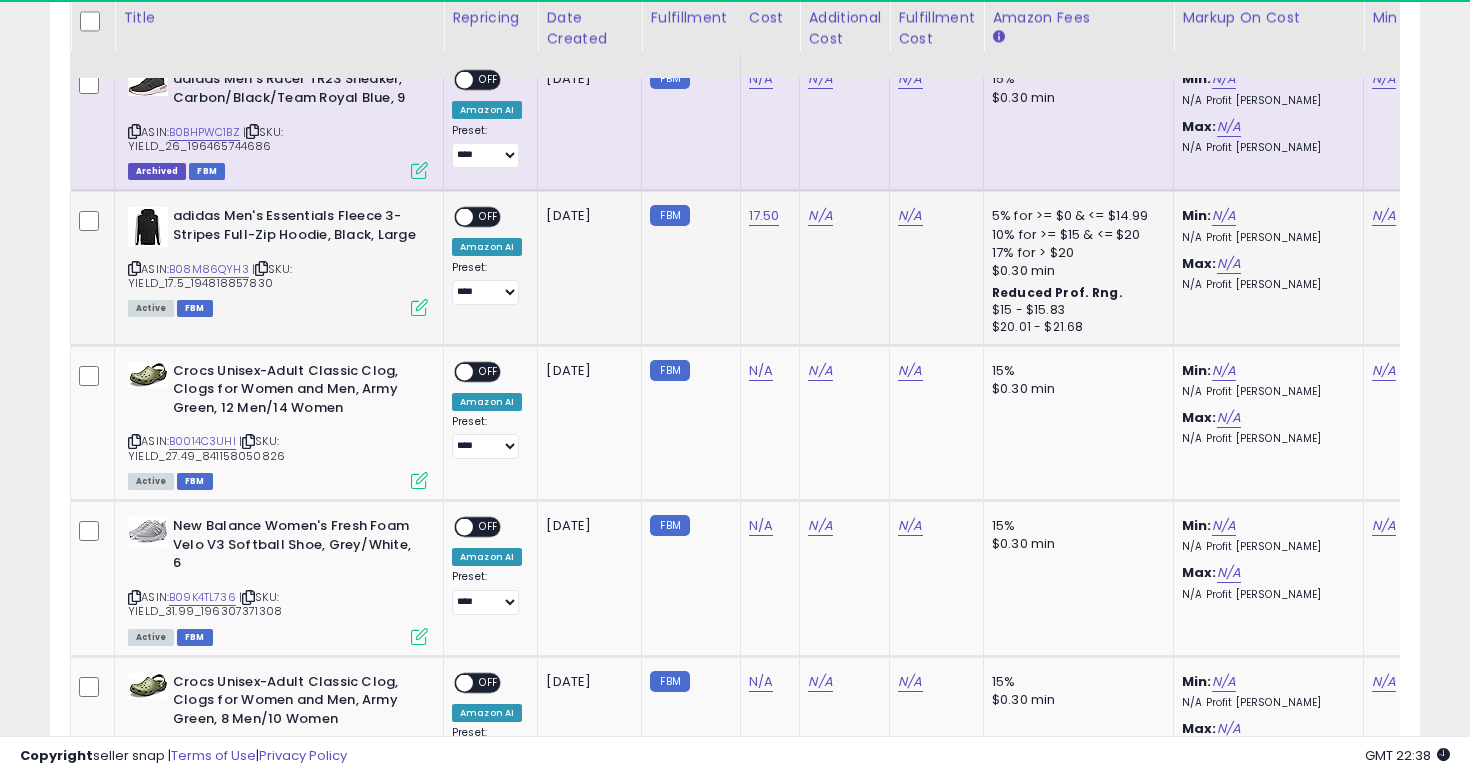scroll, scrollTop: 0, scrollLeft: 203, axis: horizontal 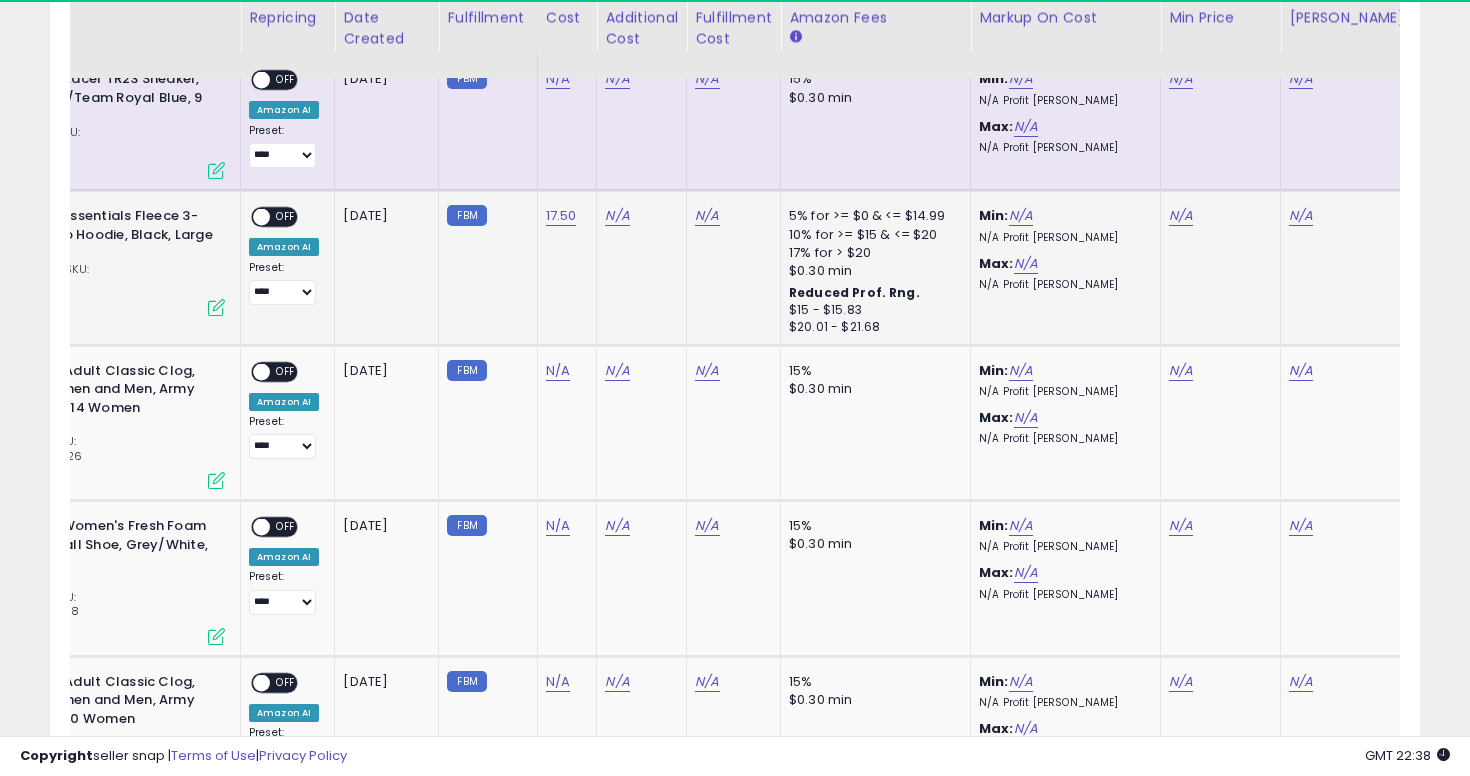 click on "Min:  N/A    N/A  Profit Margin Max:  N/A    N/A  Profit Margin" at bounding box center [1062, 249] 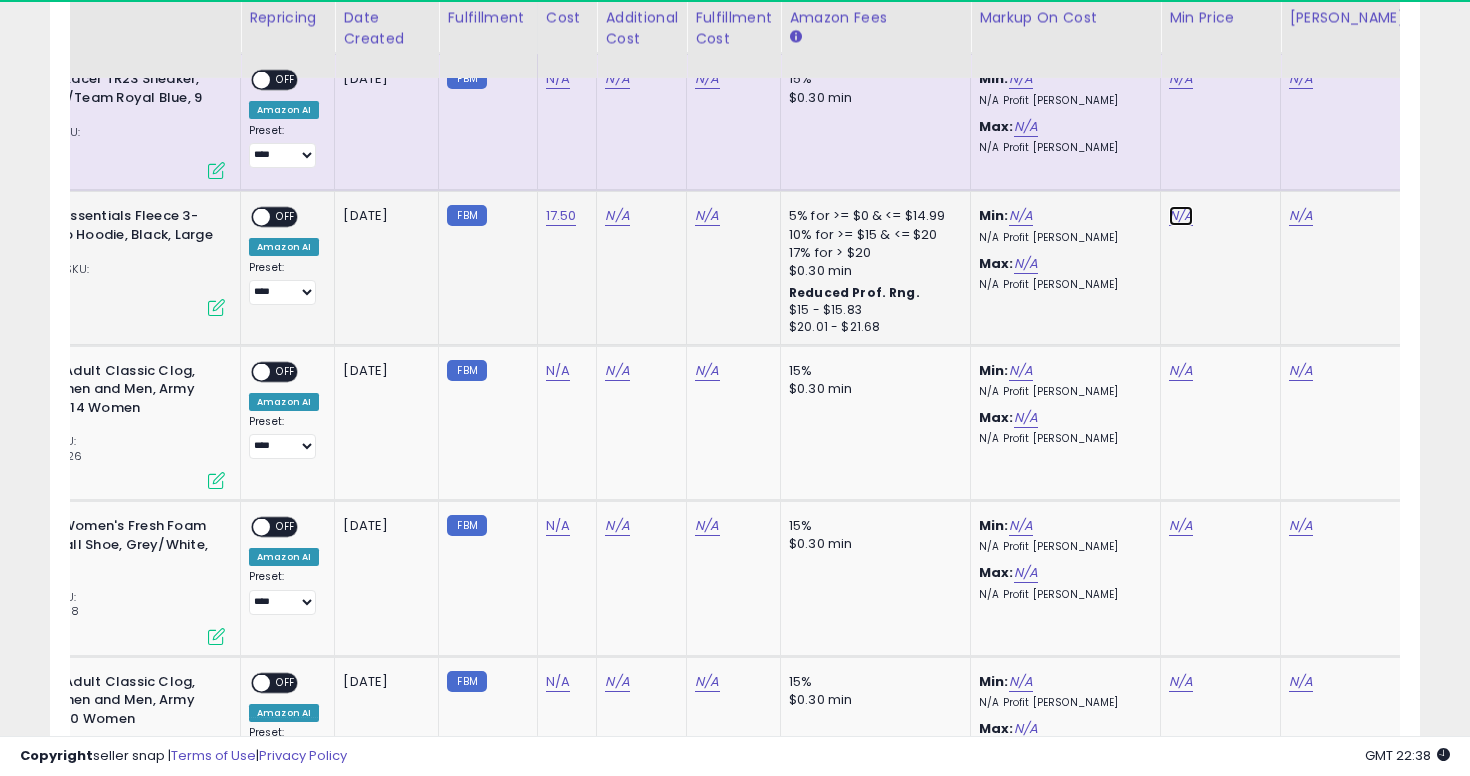 click on "N/A" at bounding box center [1181, -492] 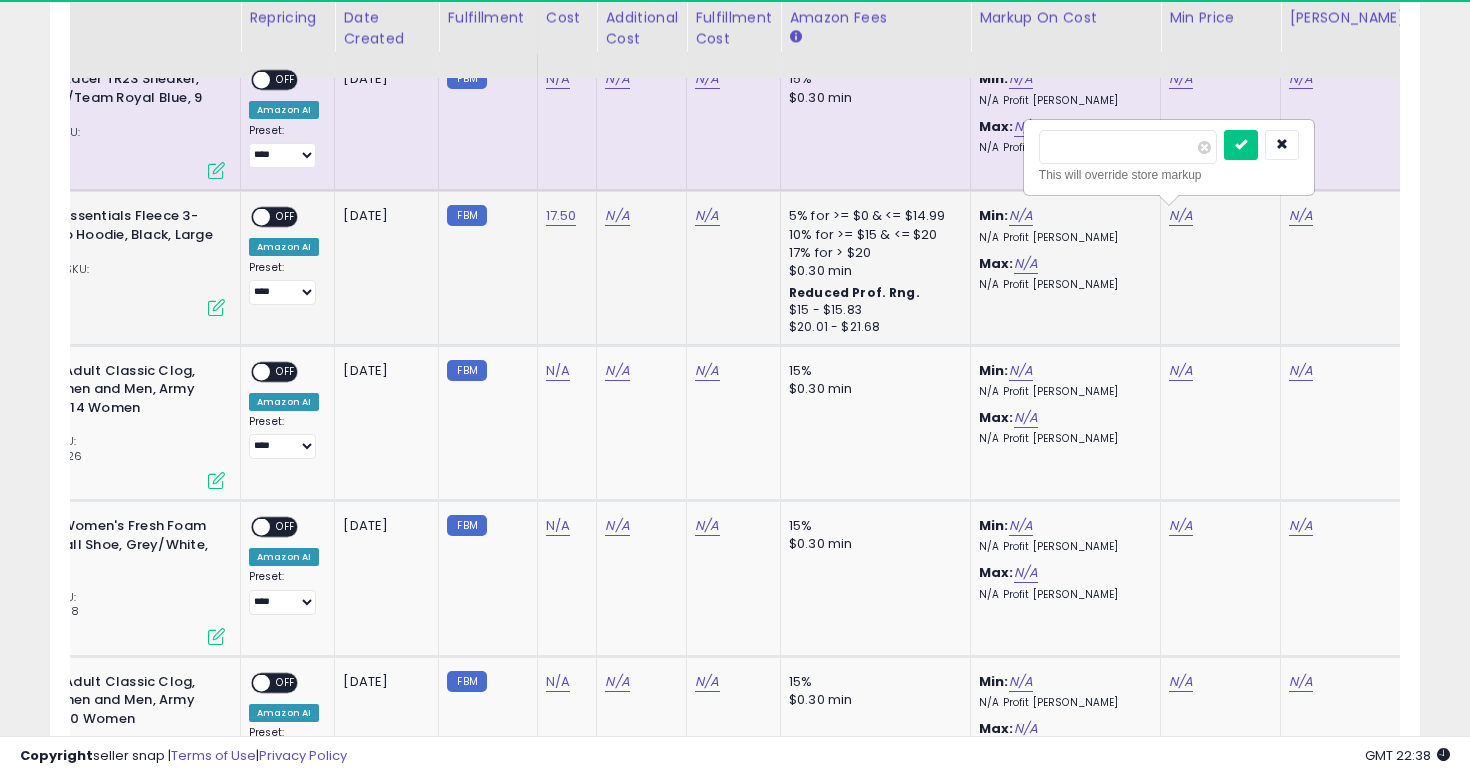type on "**" 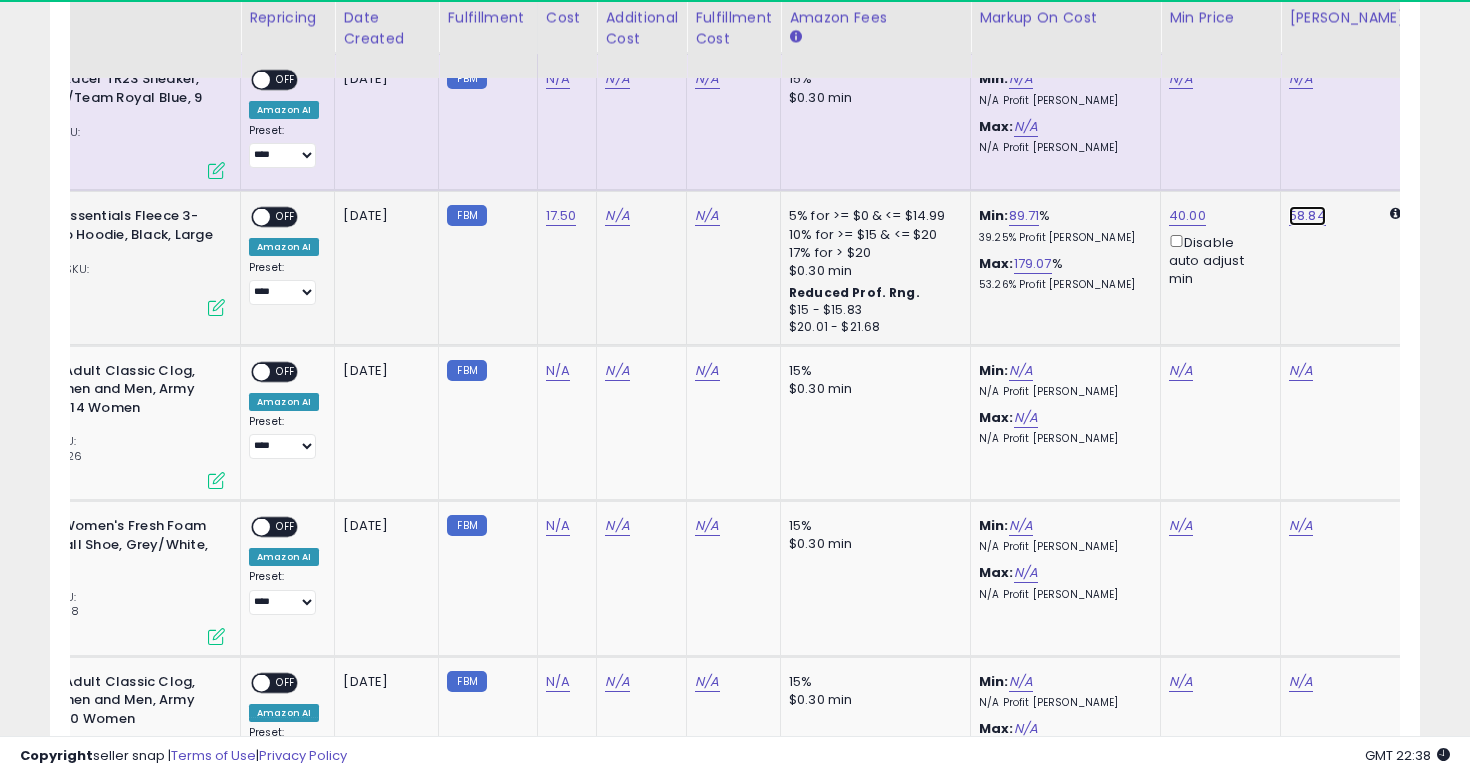 click on "58.84" at bounding box center (1307, -647) 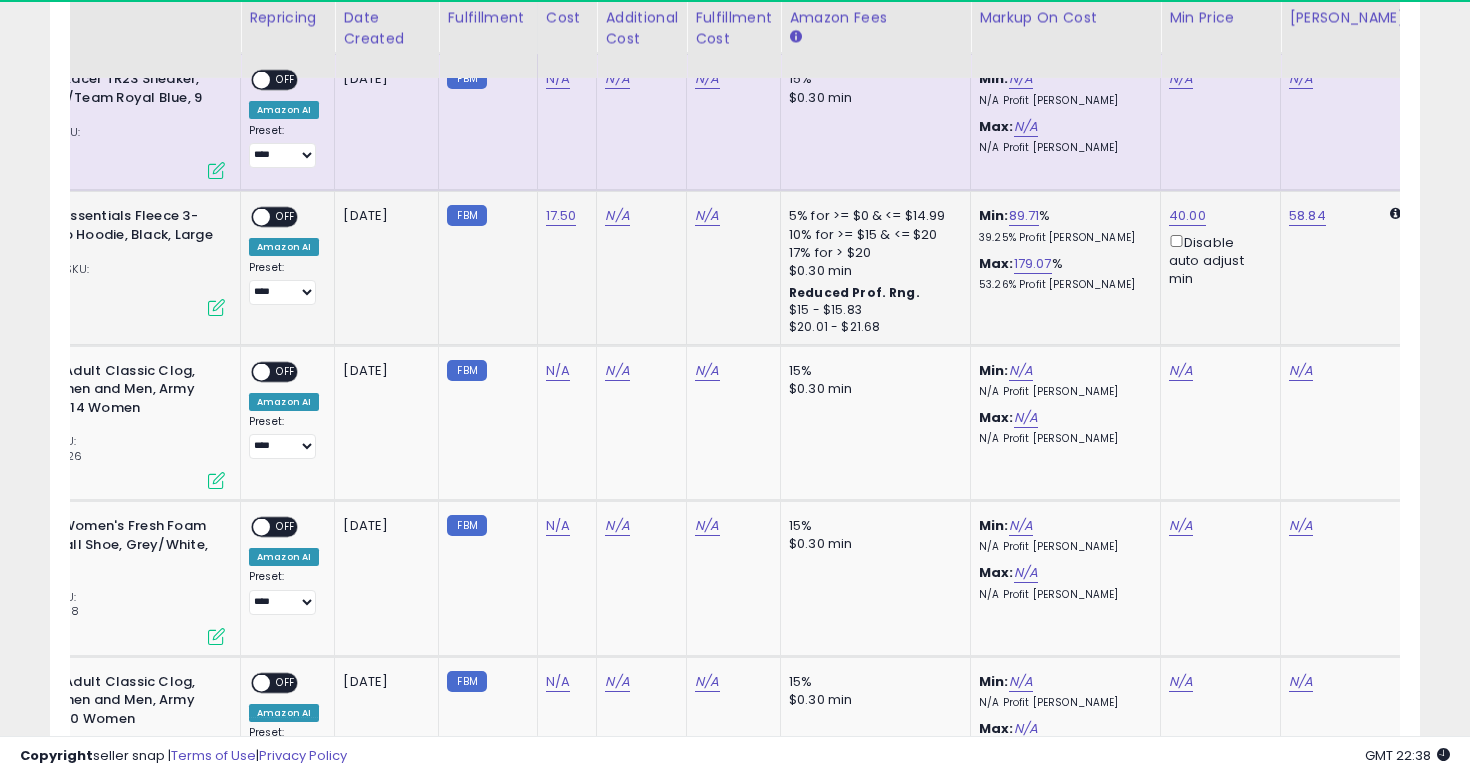 scroll, scrollTop: 0, scrollLeft: 287, axis: horizontal 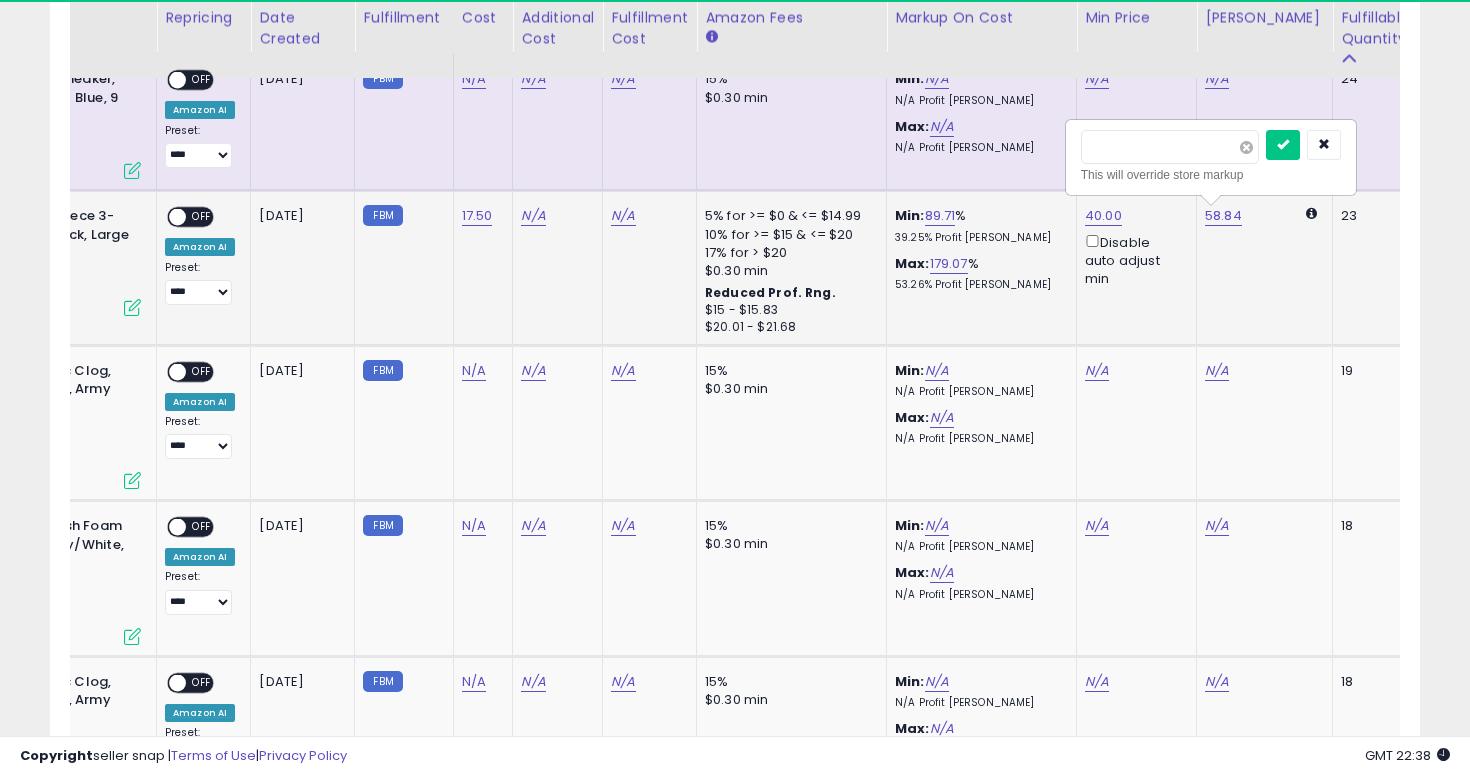 click at bounding box center [1246, 147] 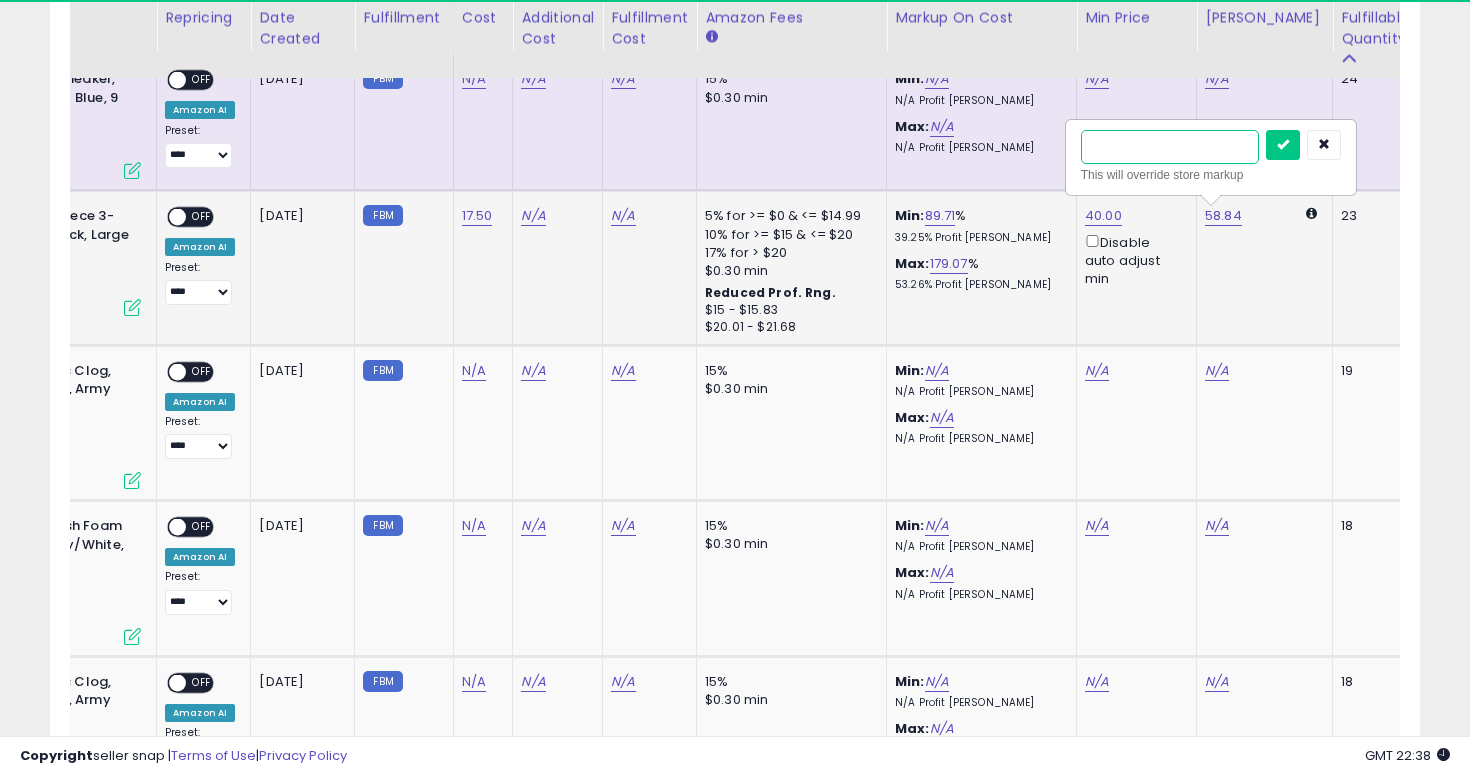 type on "**" 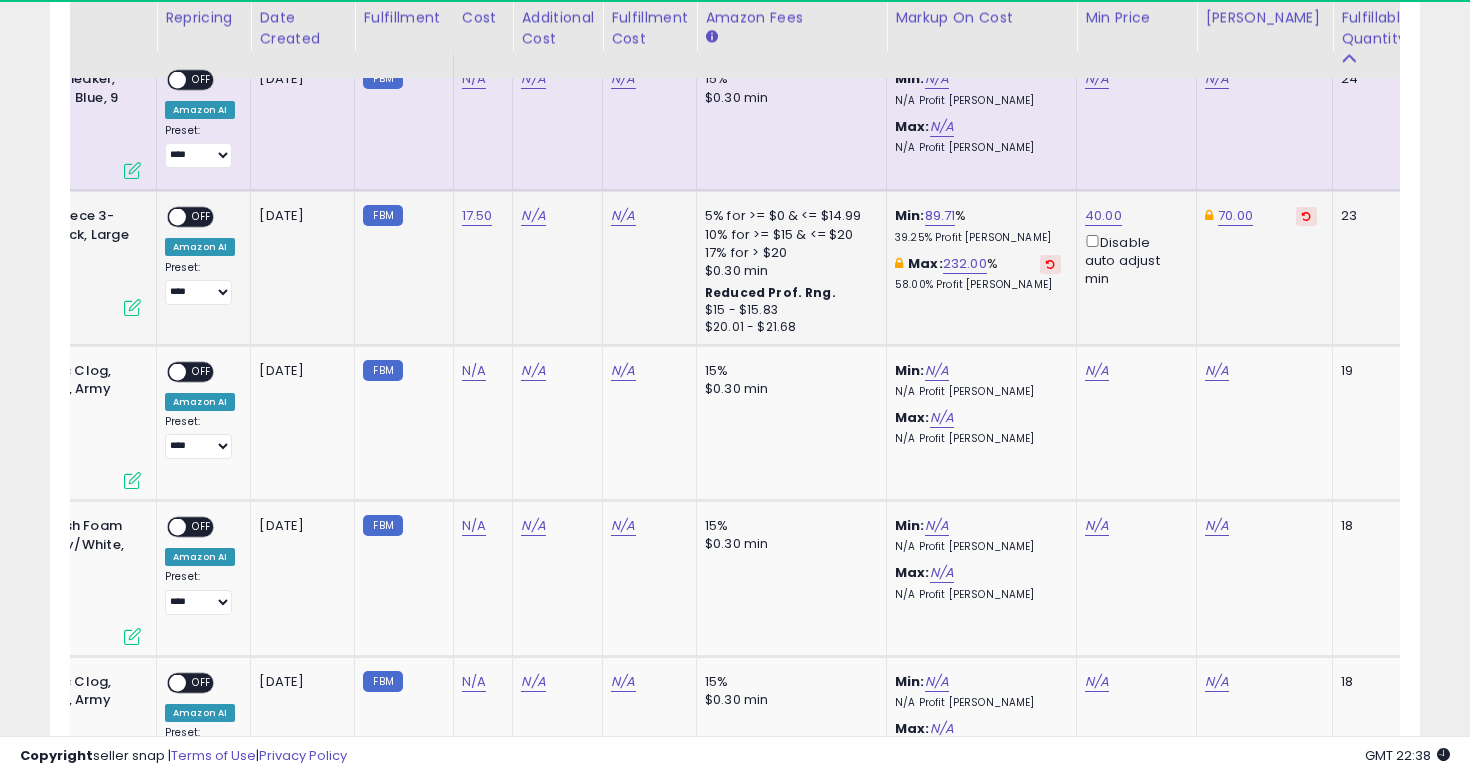 scroll, scrollTop: 1878, scrollLeft: 0, axis: vertical 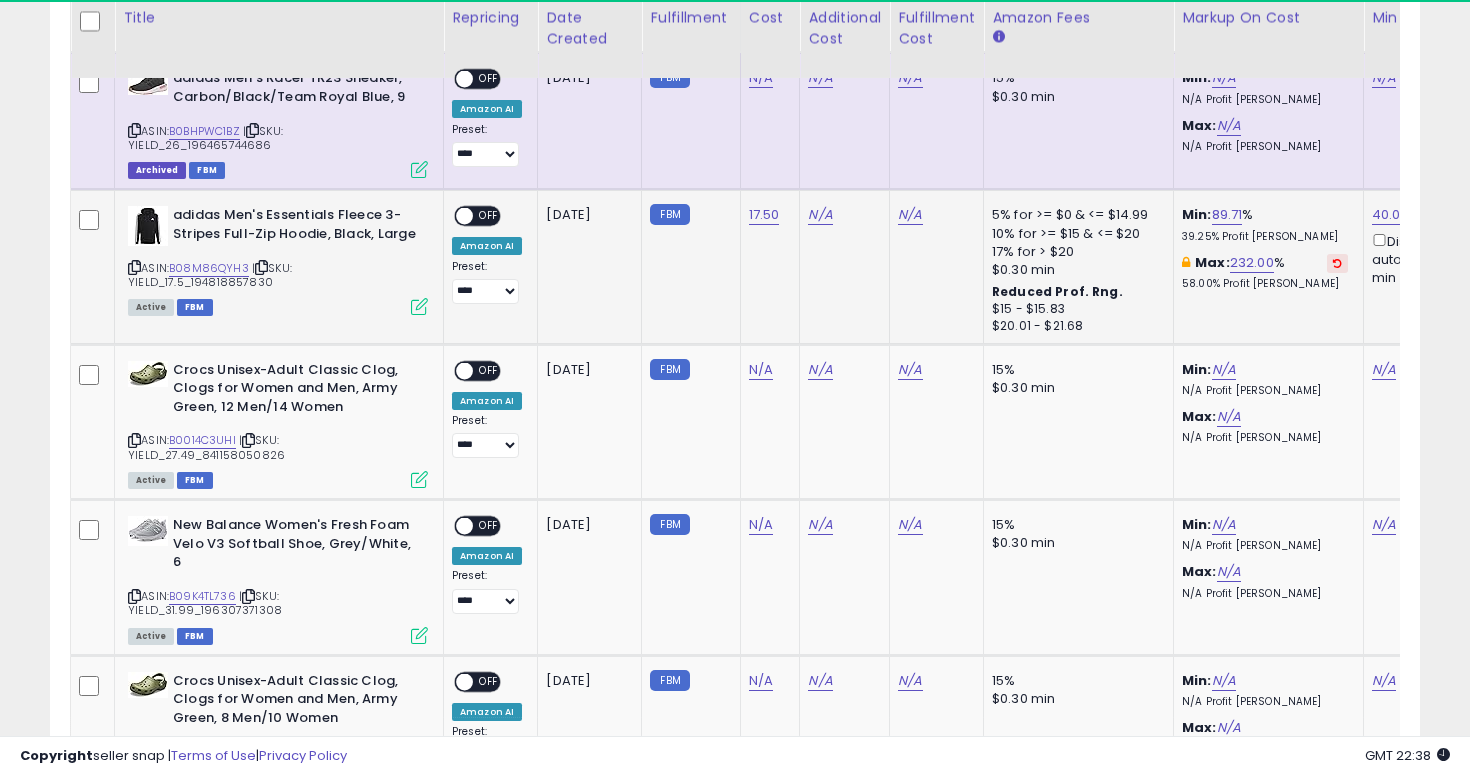 click on "OFF" at bounding box center (489, 216) 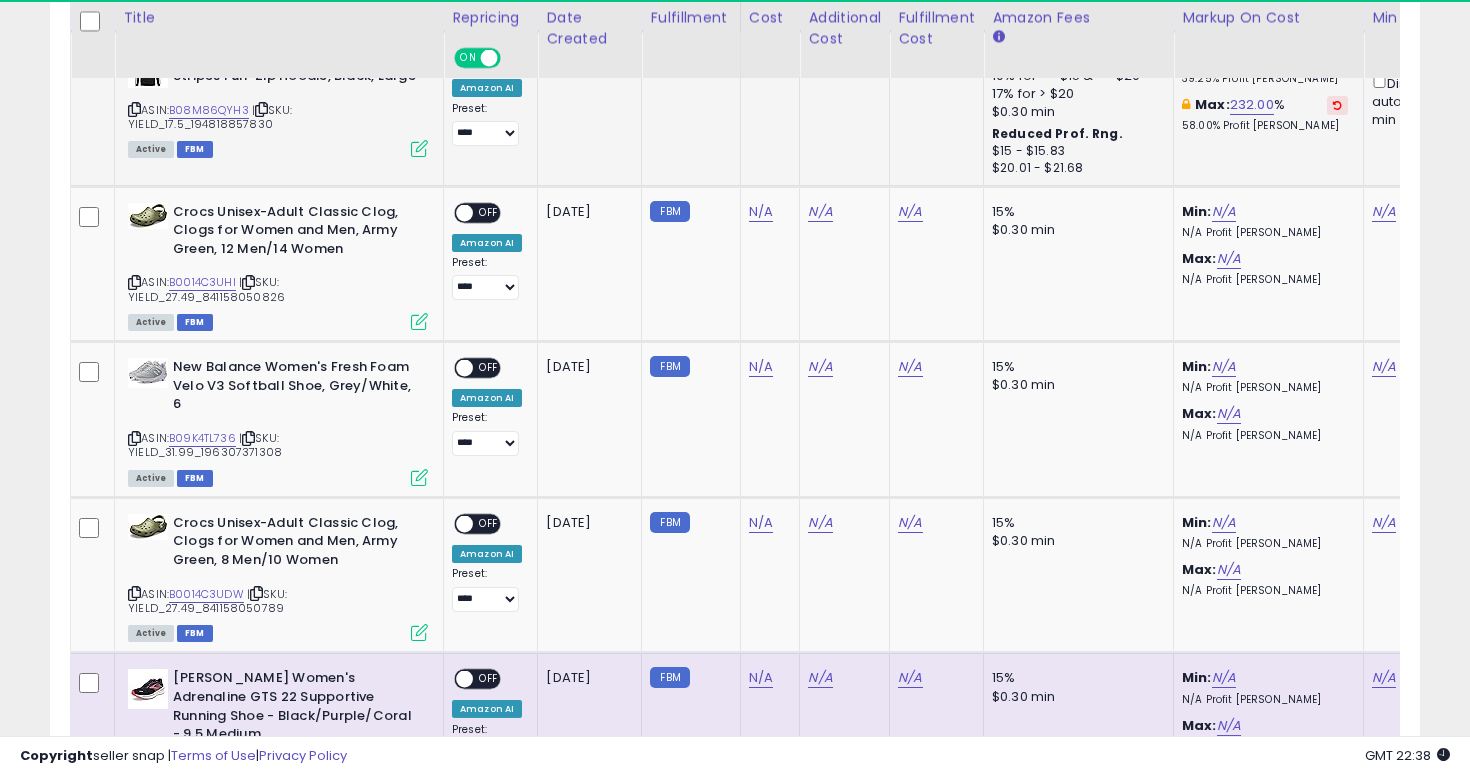 scroll, scrollTop: 2065, scrollLeft: 0, axis: vertical 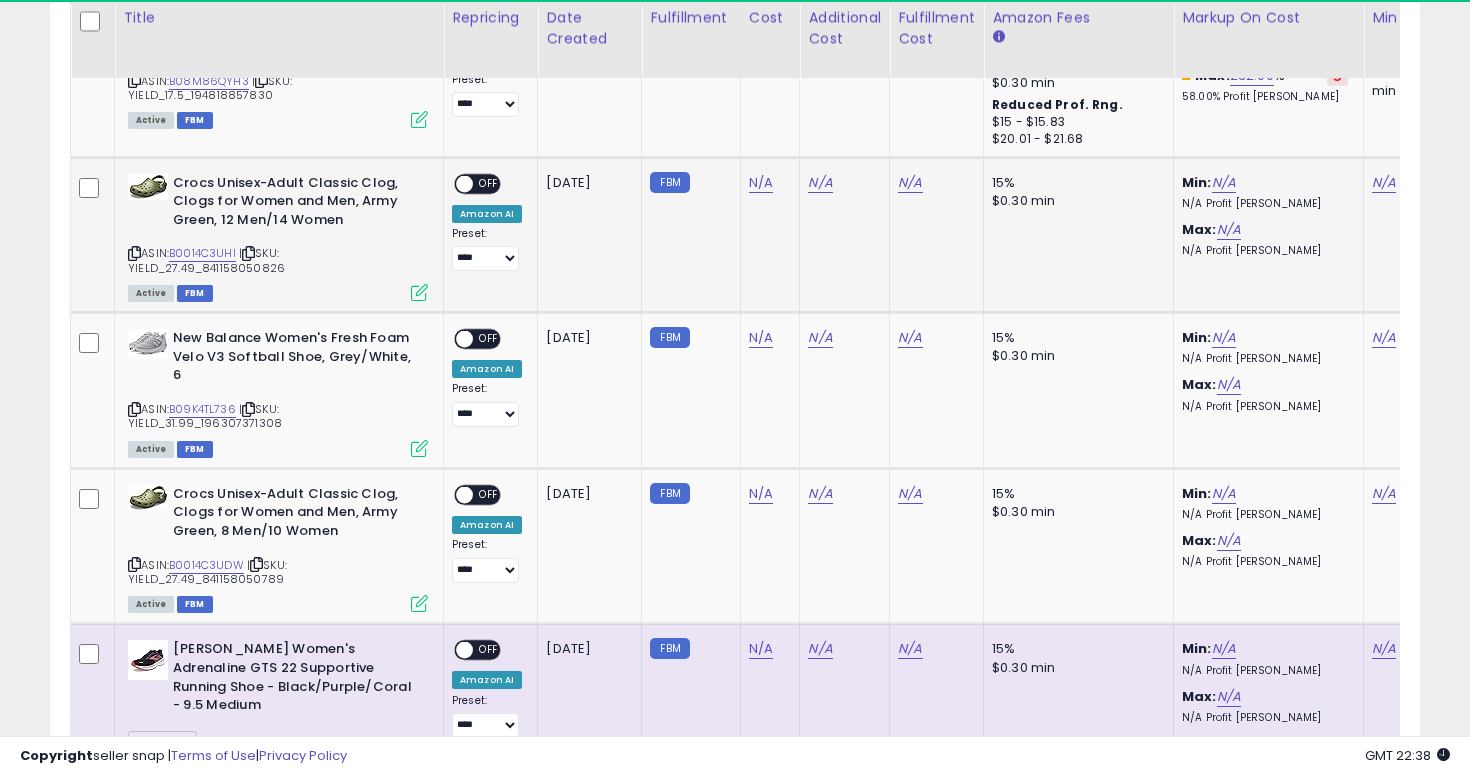 click at bounding box center (134, 253) 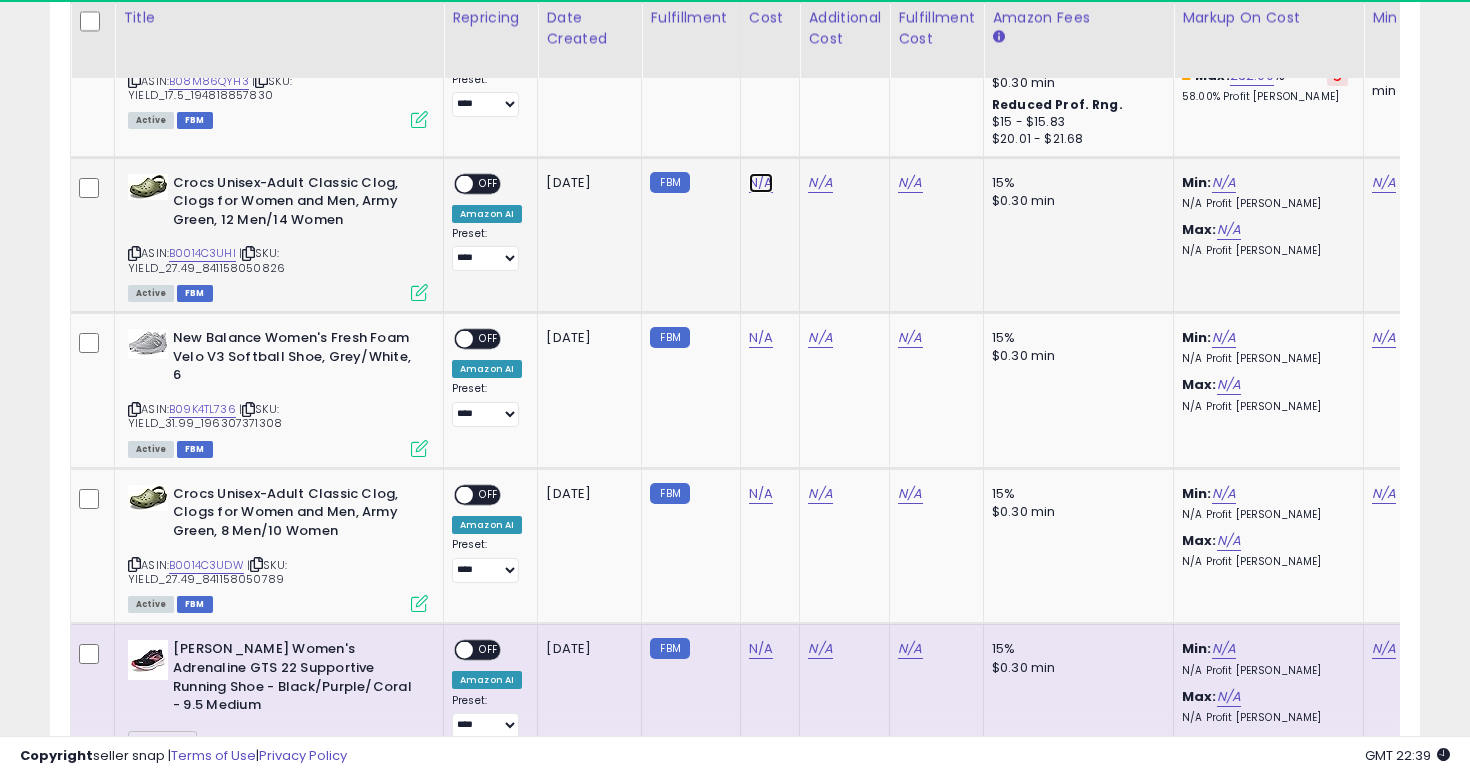 click on "N/A" at bounding box center (761, -680) 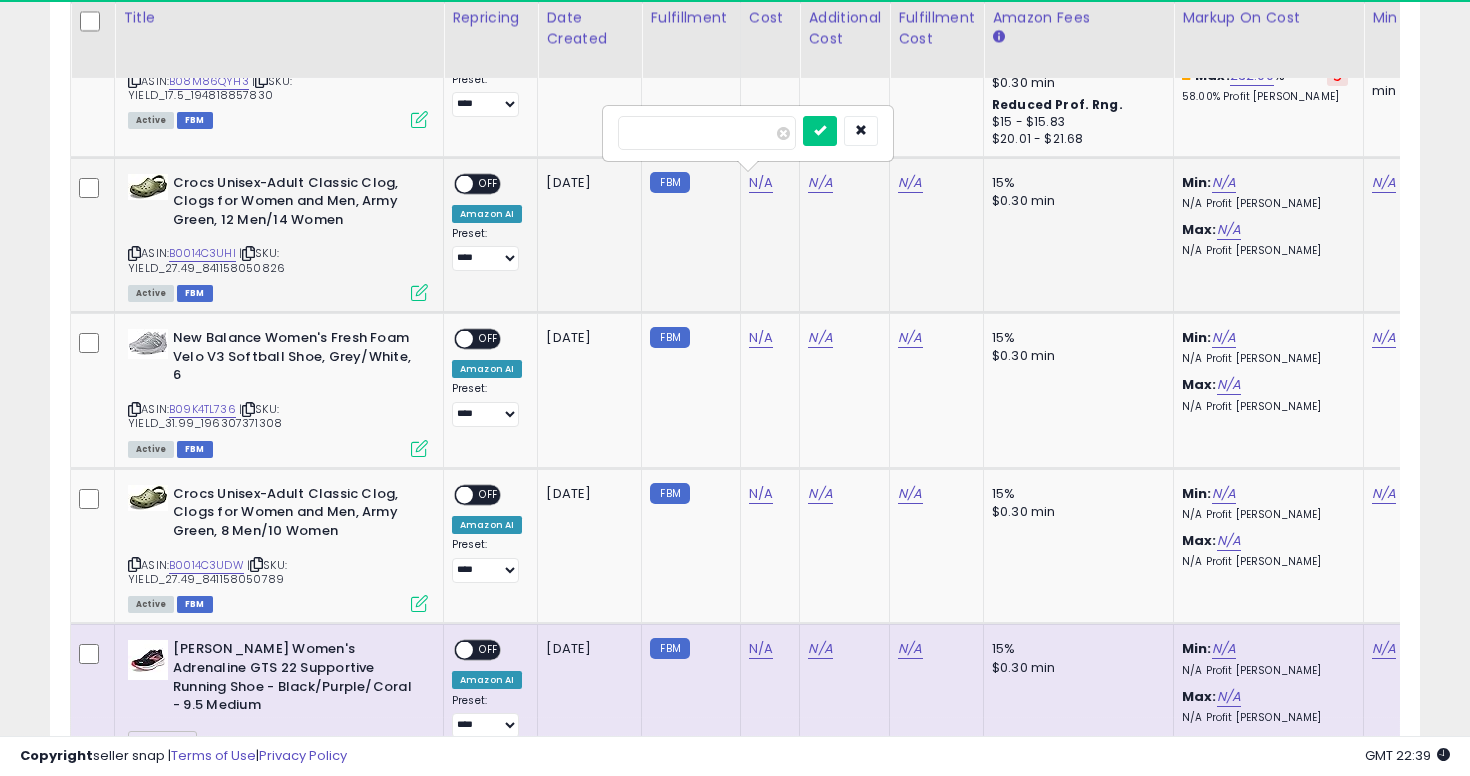 type on "****" 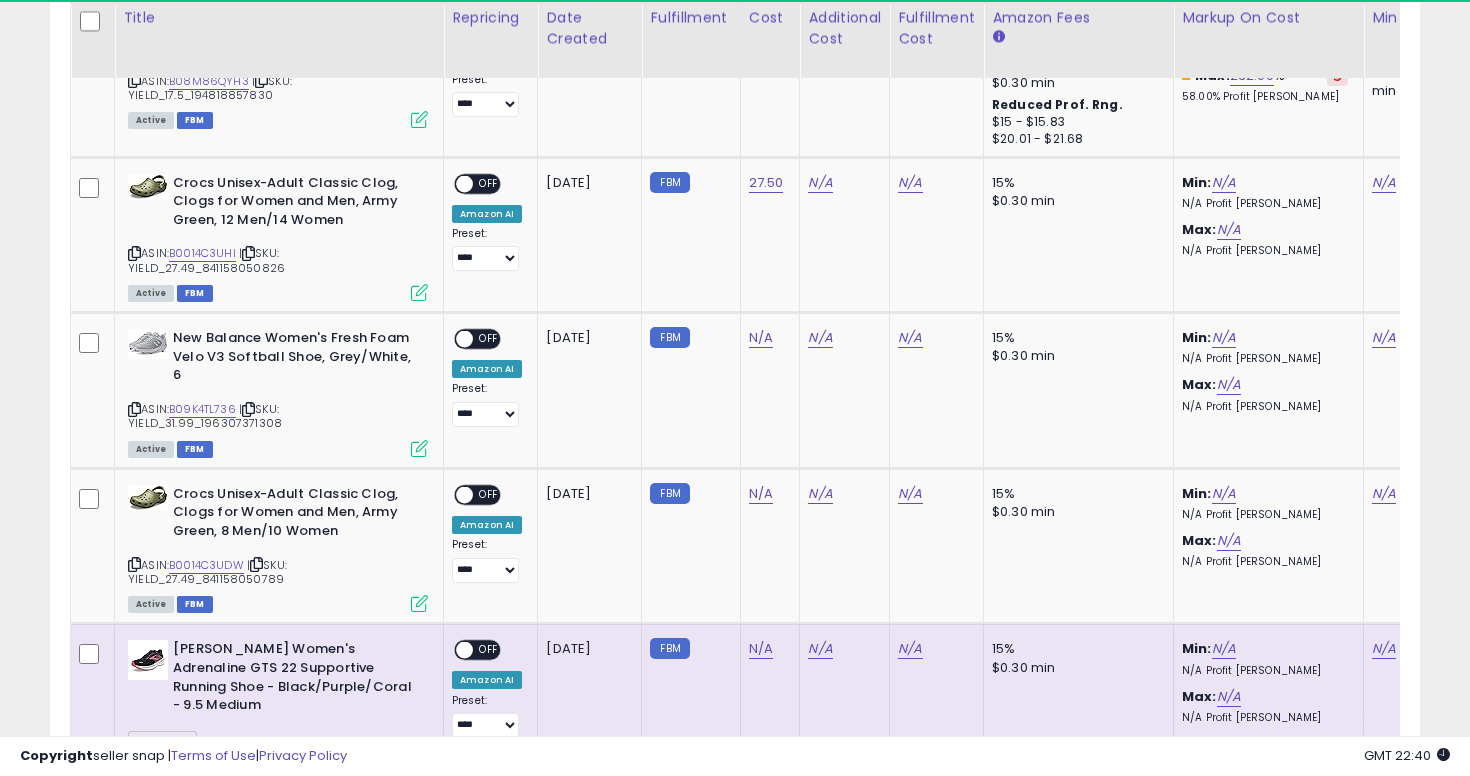 scroll, scrollTop: 0, scrollLeft: 529, axis: horizontal 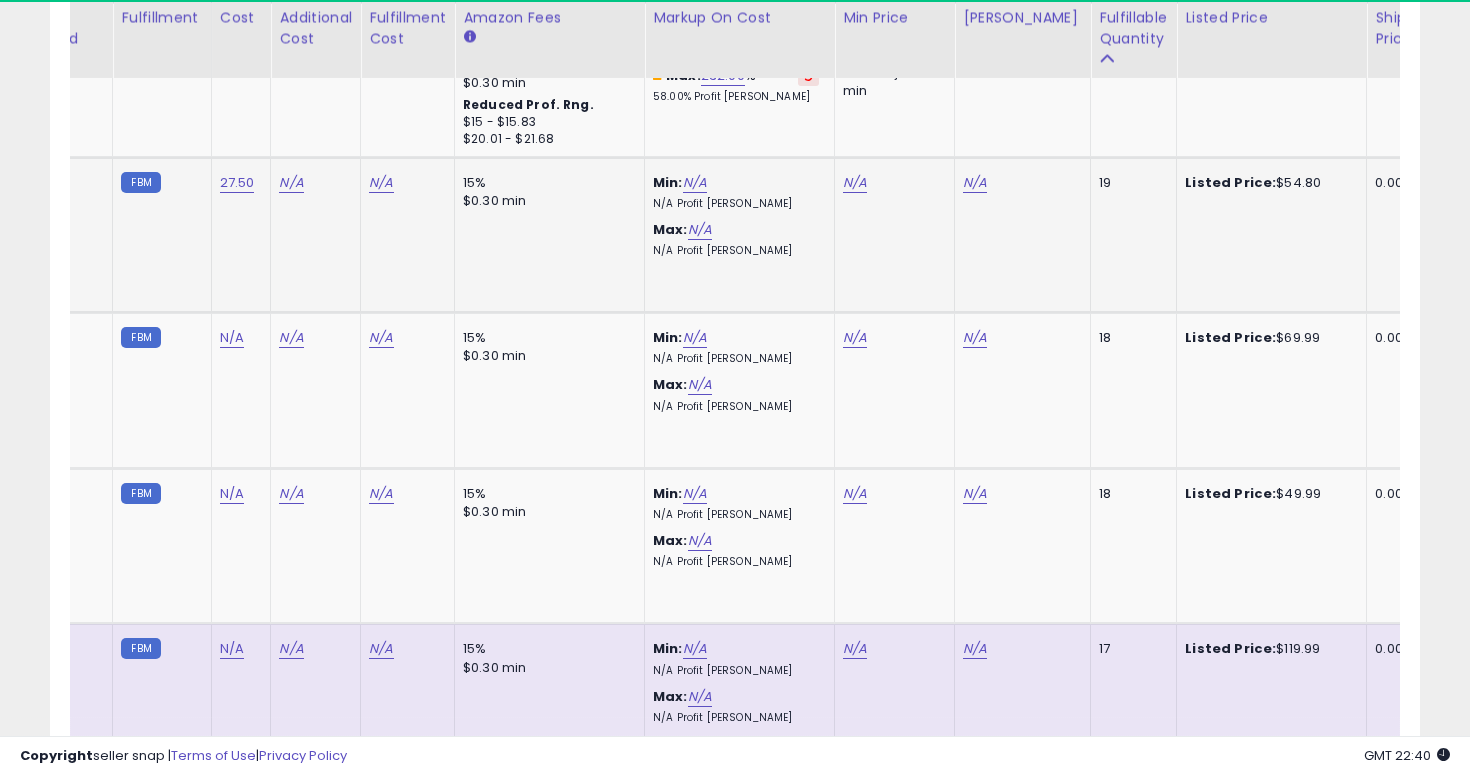 click on "N/A" 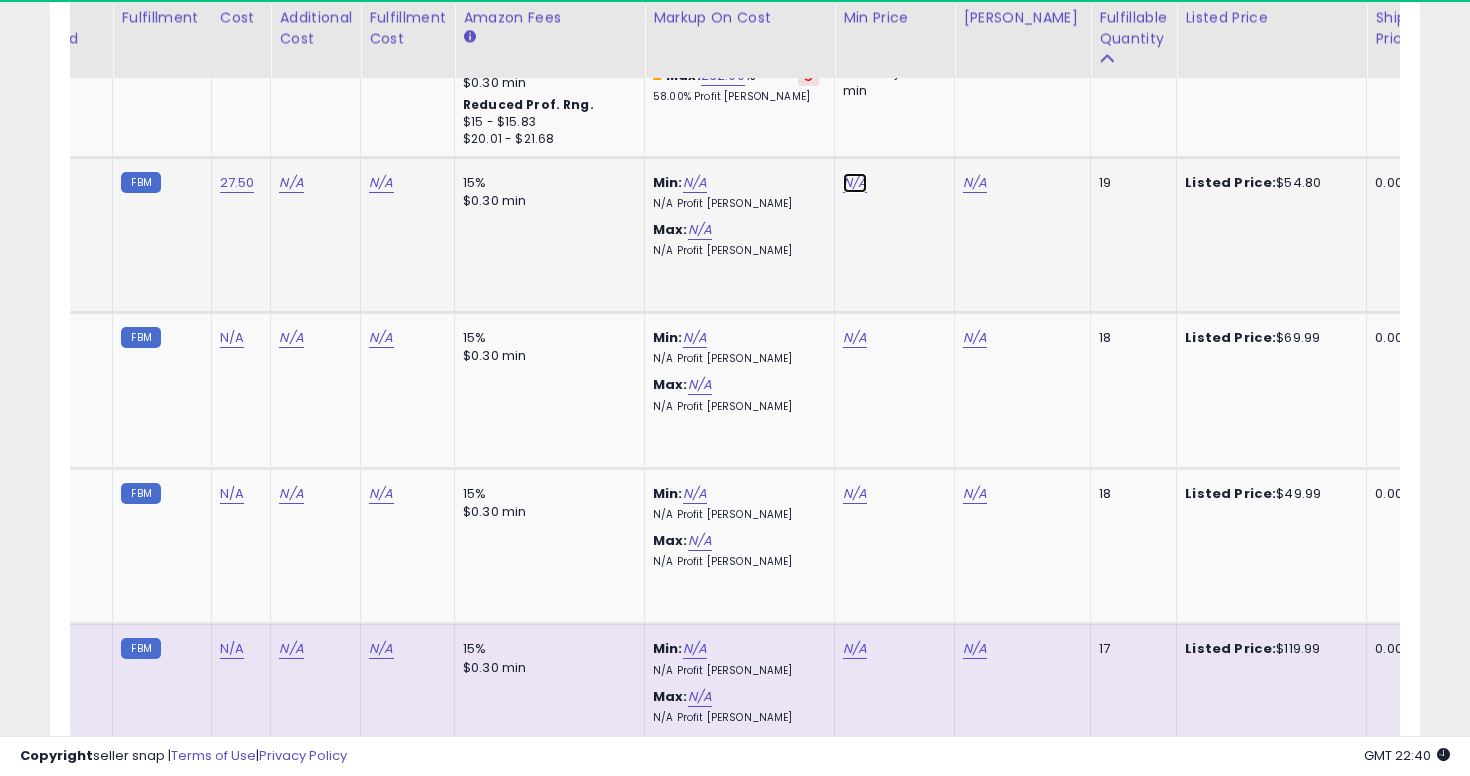 click on "N/A" at bounding box center (855, -680) 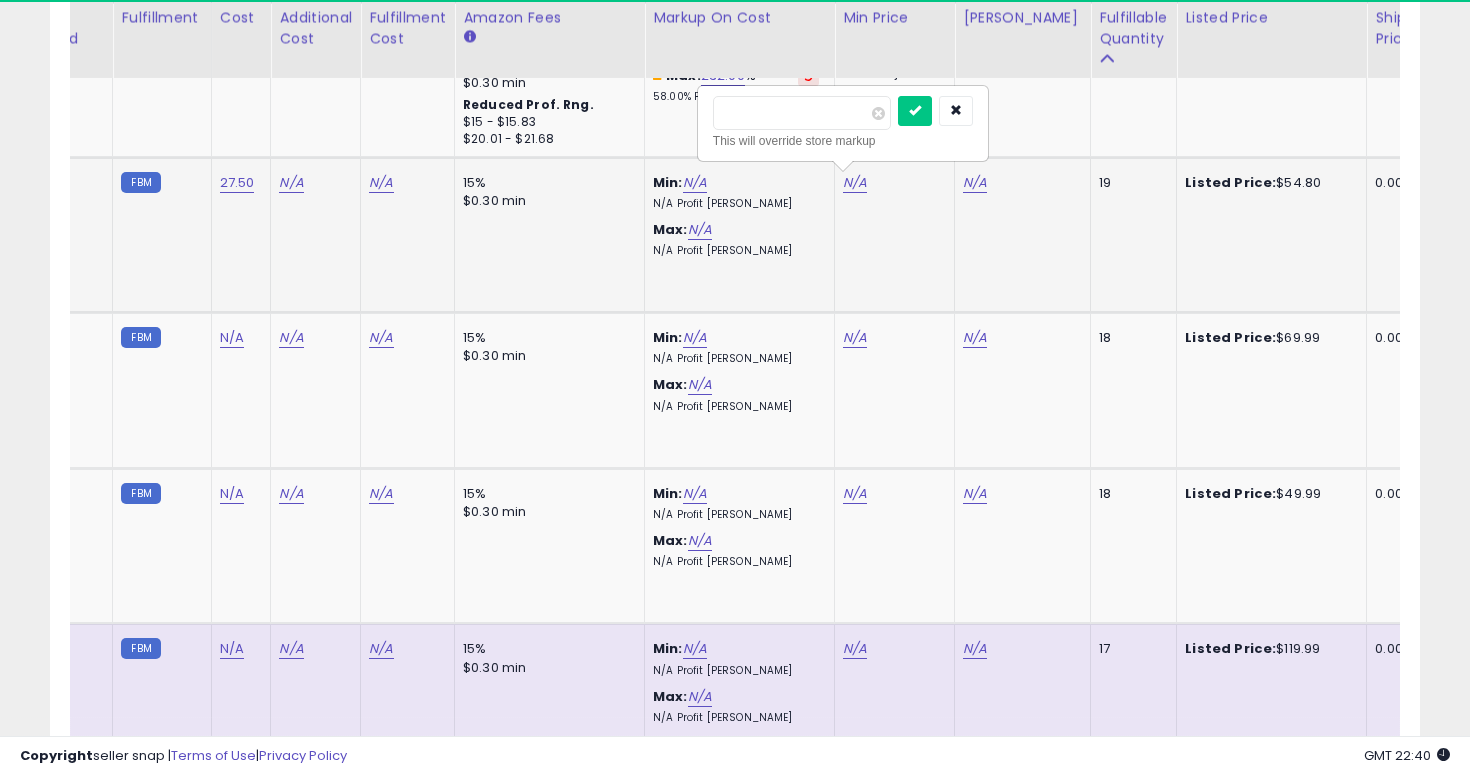 type on "**" 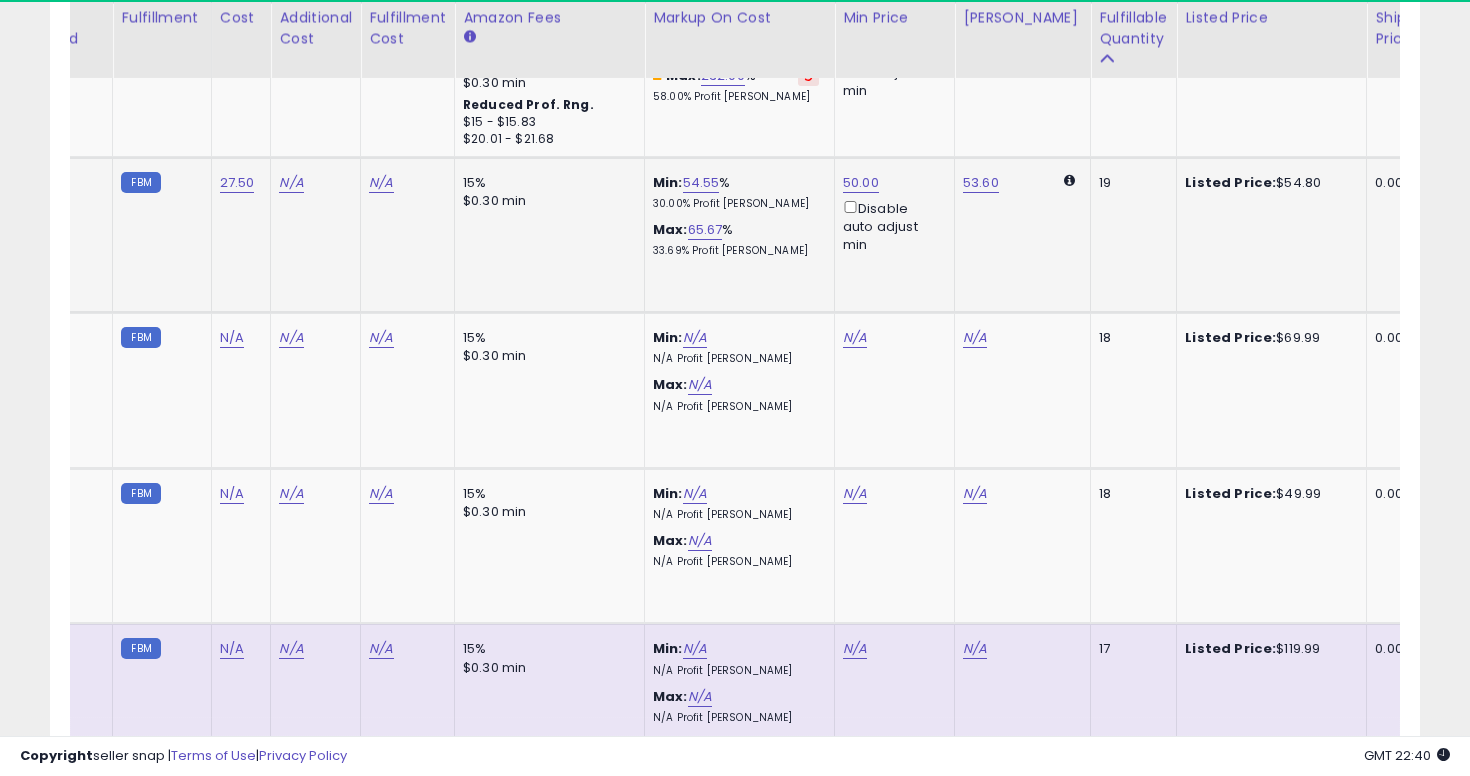 click on "53.60" 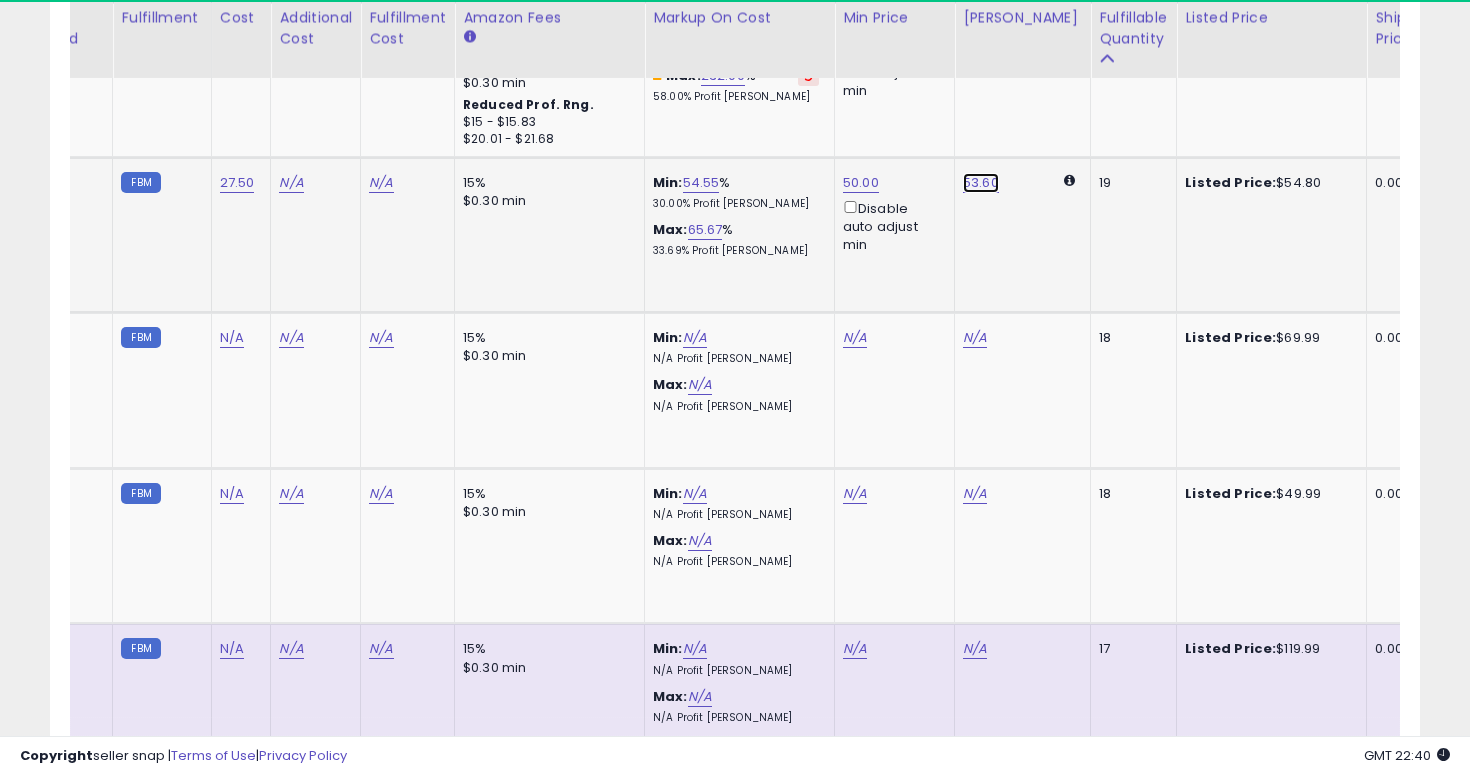 click on "53.60" at bounding box center [981, -835] 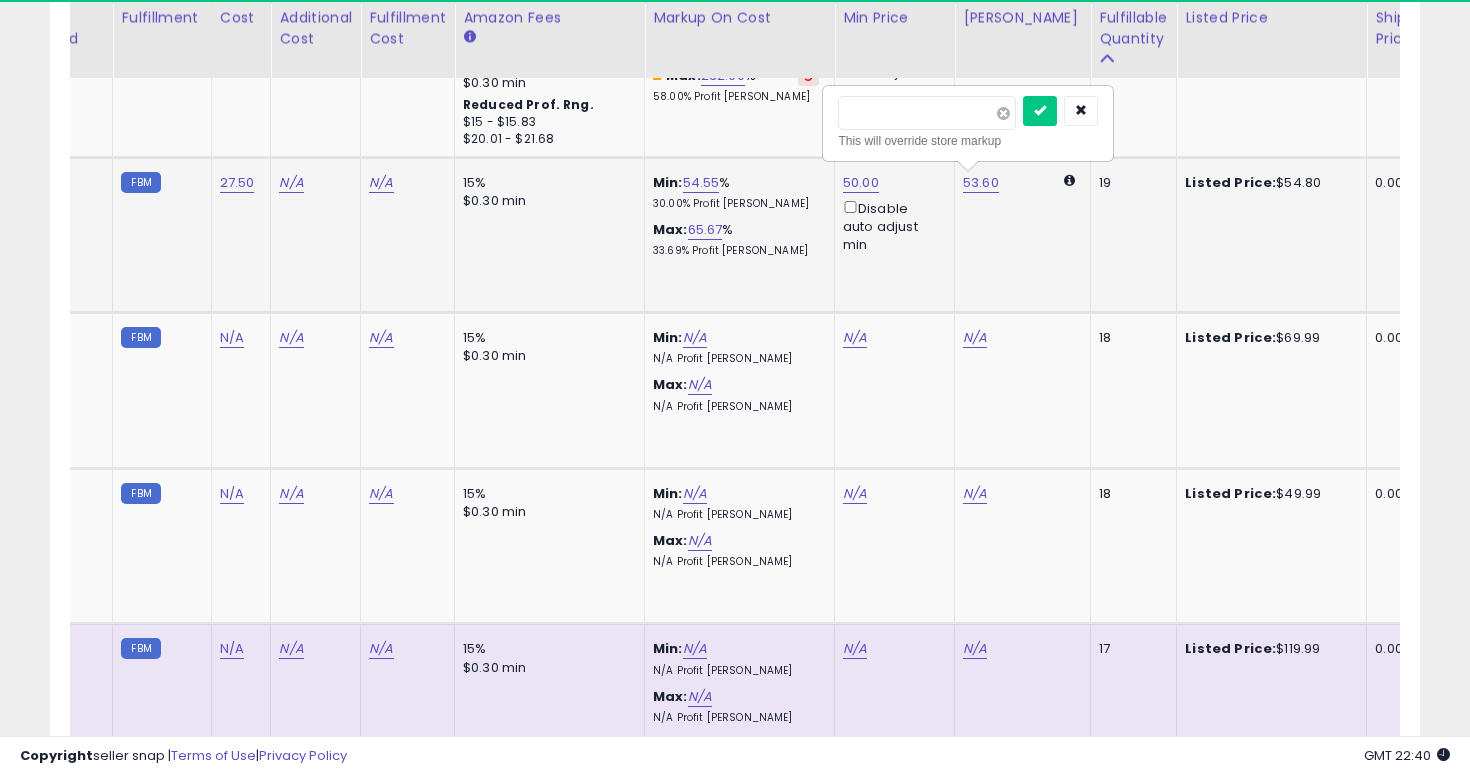 click at bounding box center (1003, 113) 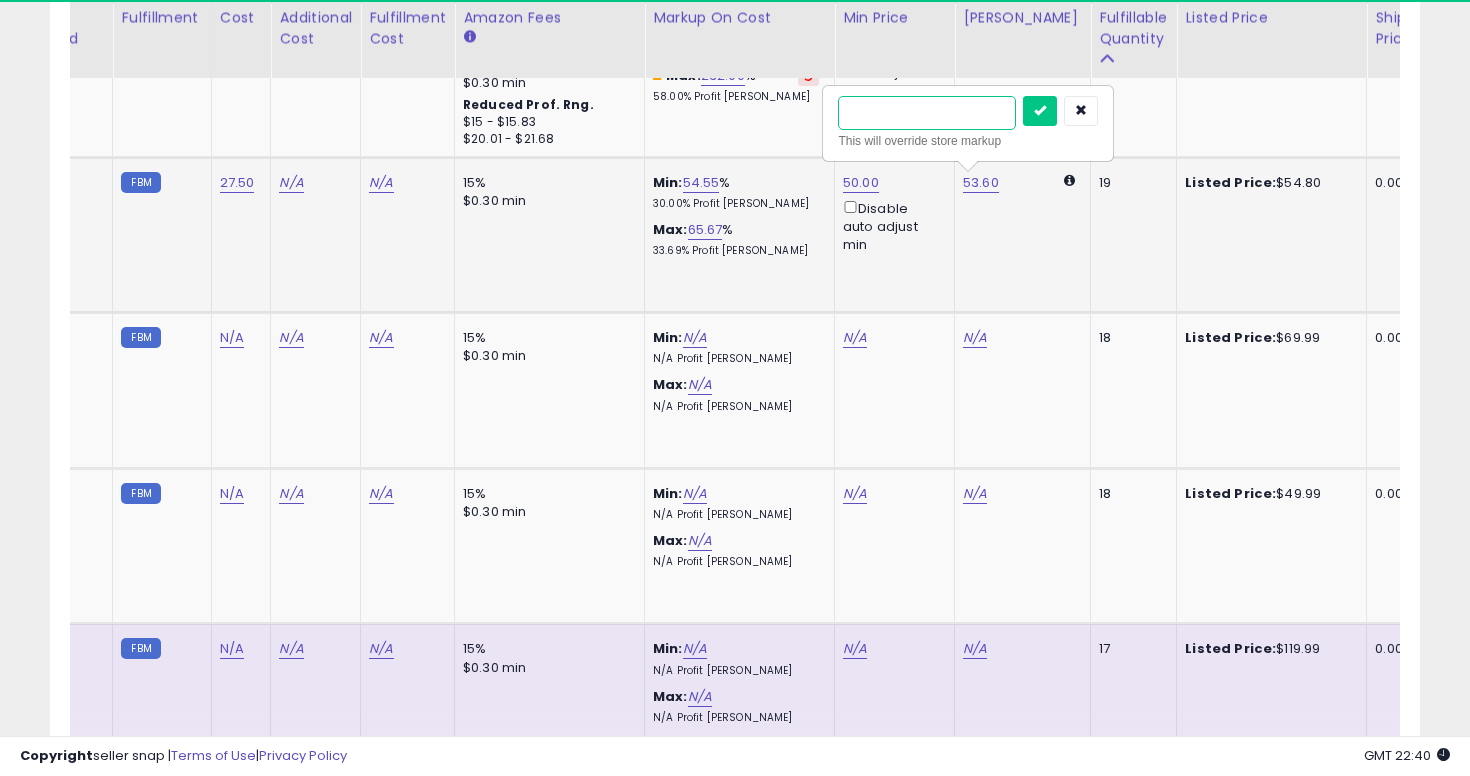 type on "**" 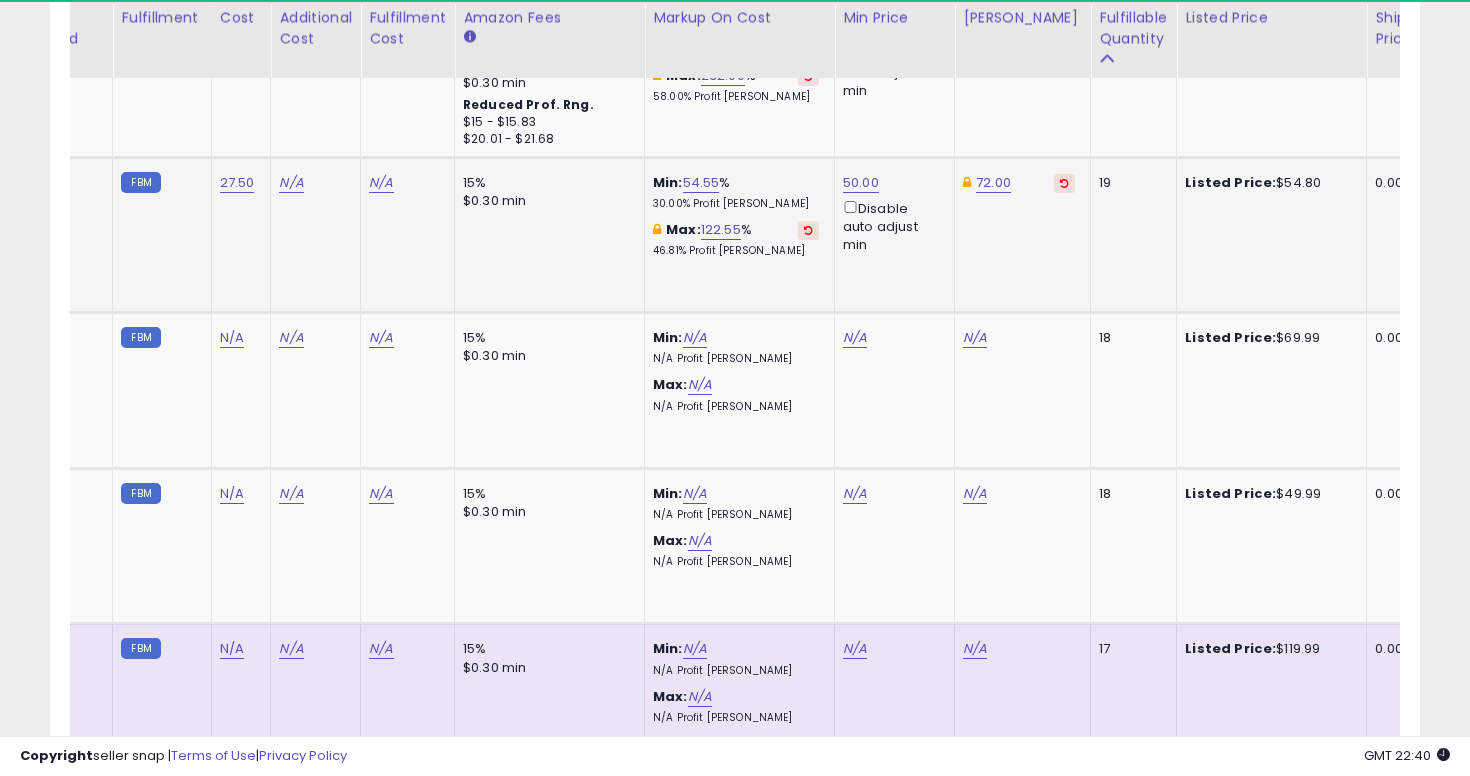 scroll, scrollTop: 0, scrollLeft: 0, axis: both 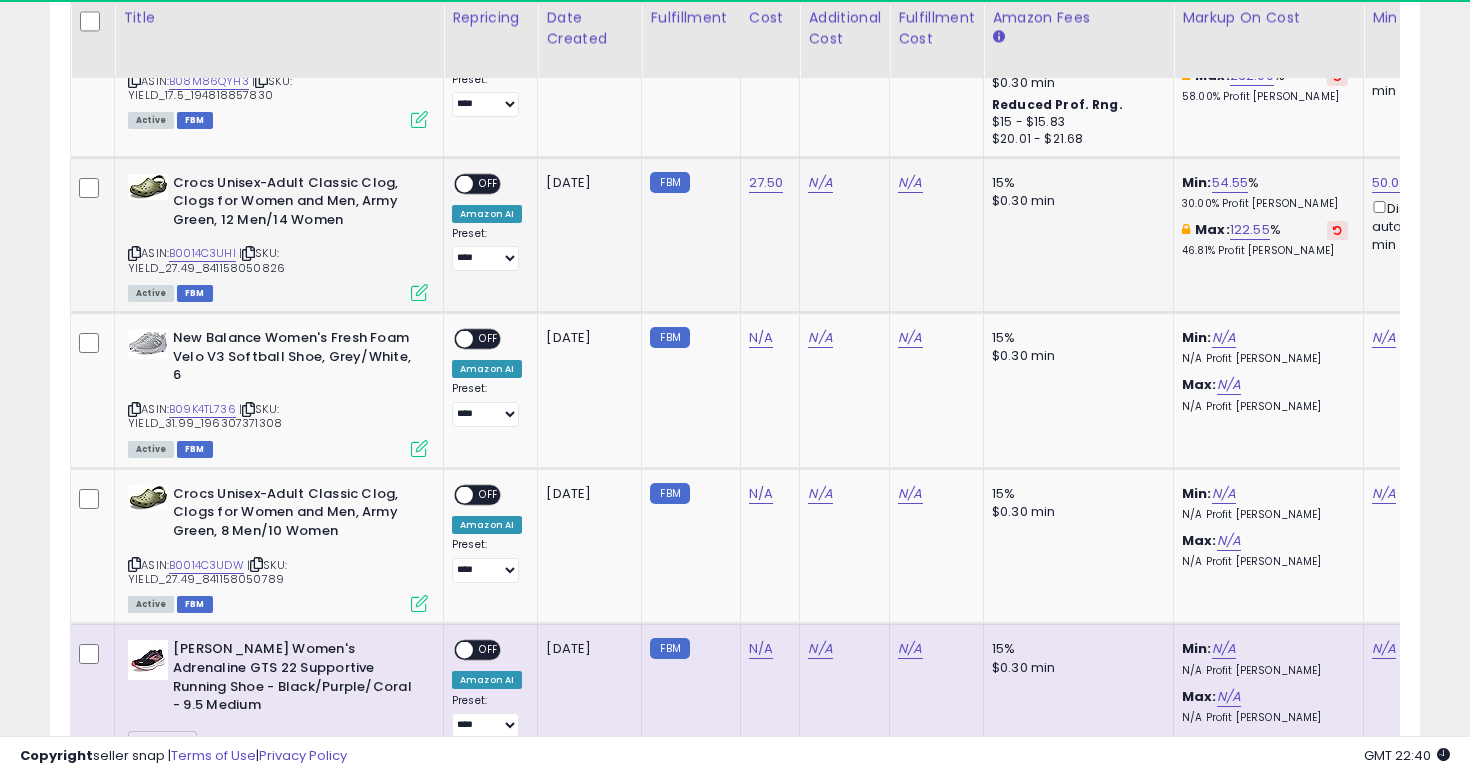 click on "OFF" at bounding box center (489, 183) 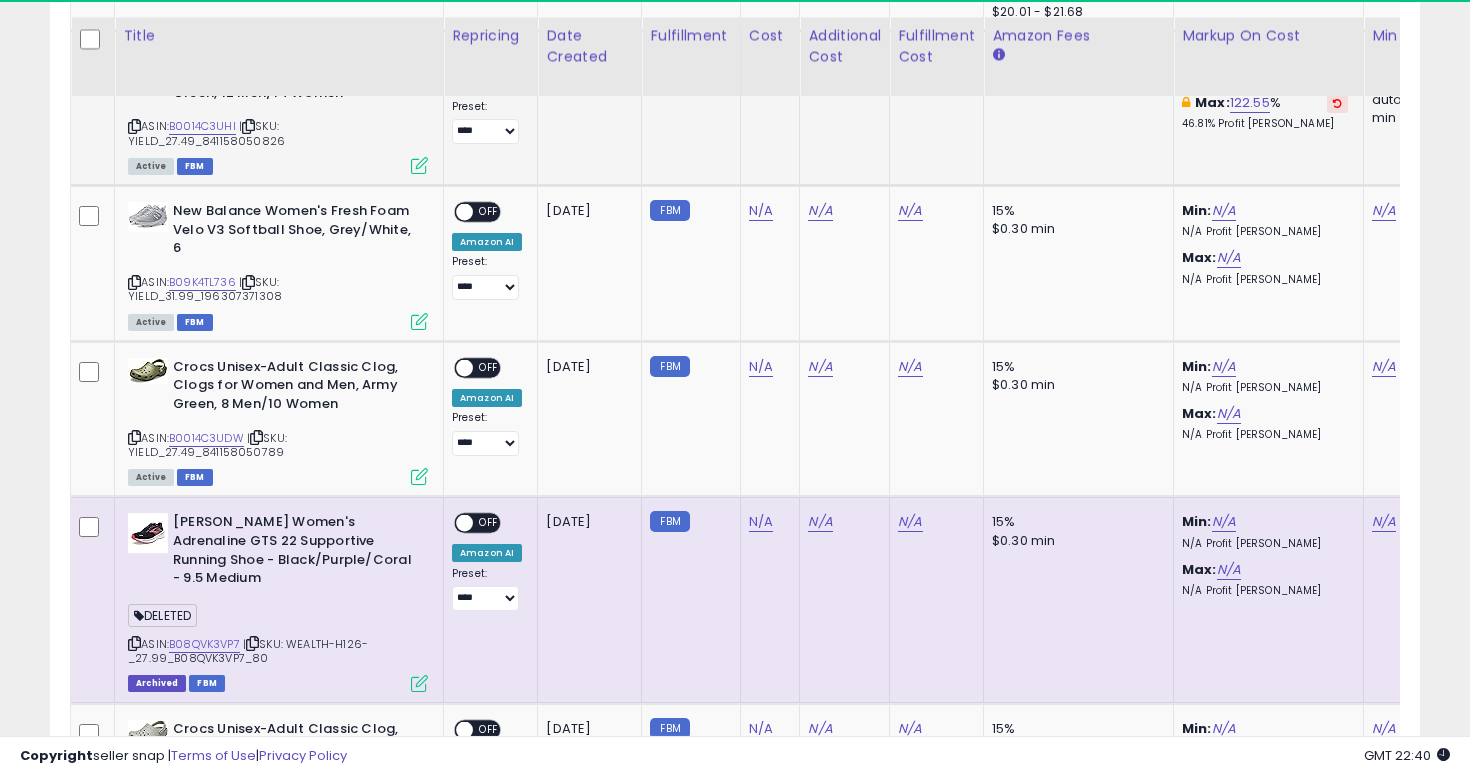 scroll, scrollTop: 2211, scrollLeft: 0, axis: vertical 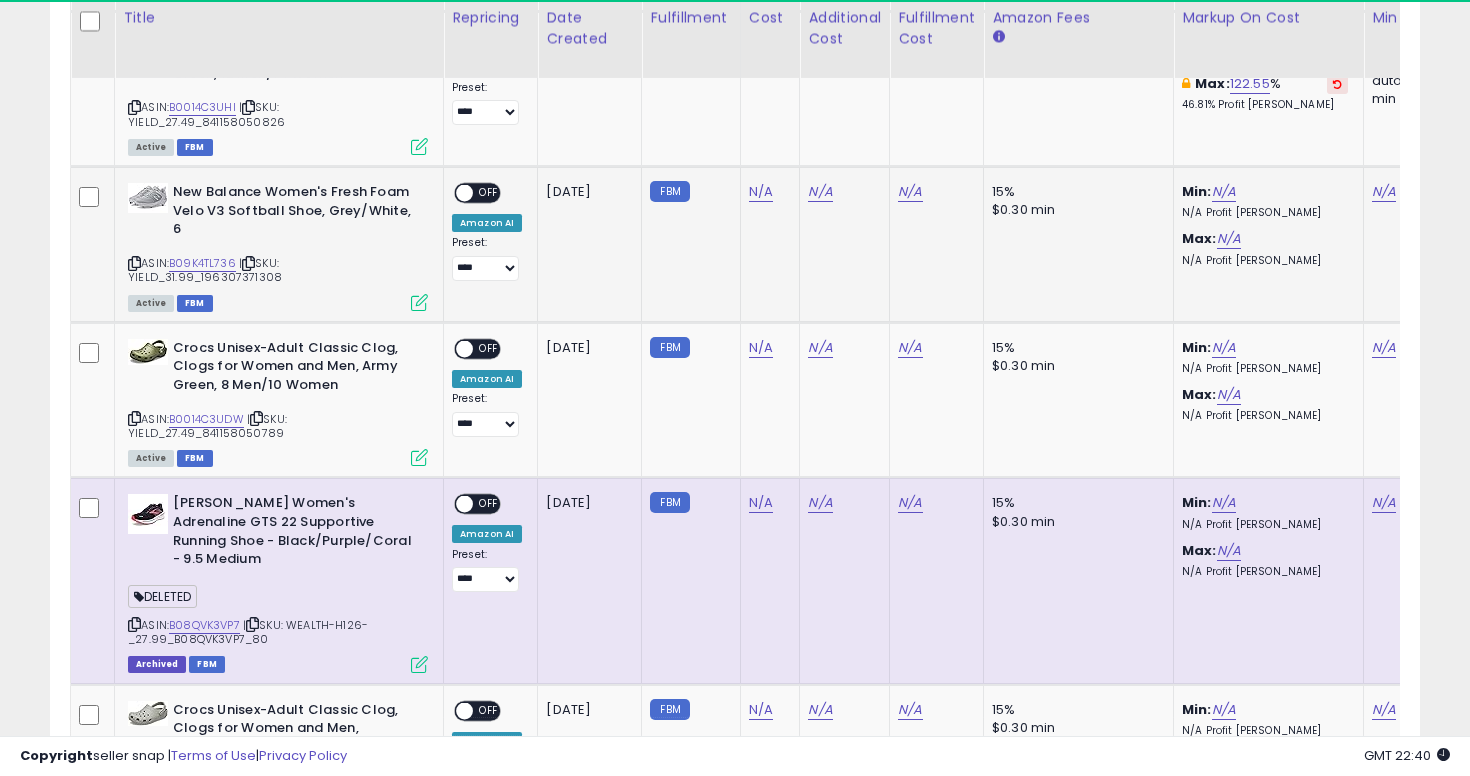 click at bounding box center [134, 263] 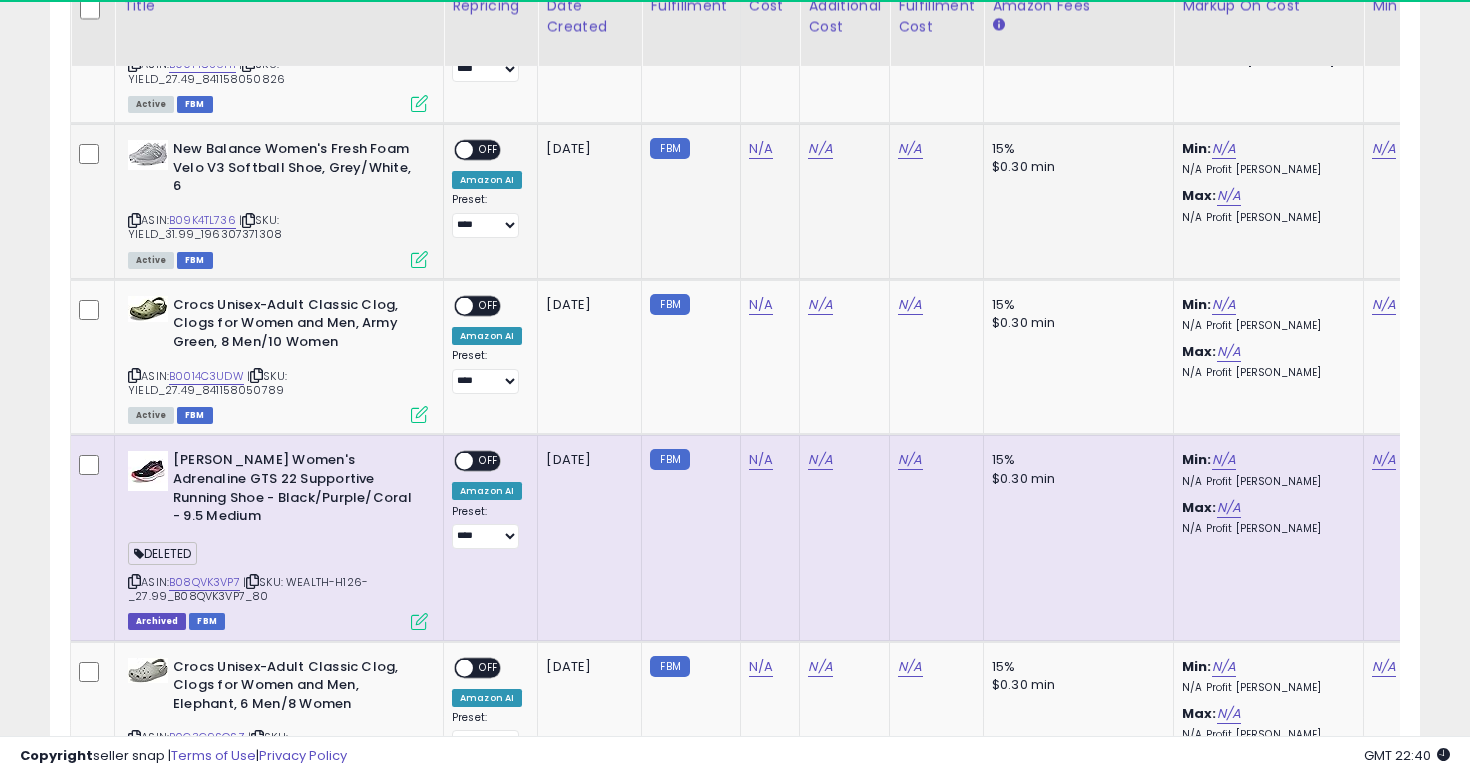 scroll, scrollTop: 2256, scrollLeft: 0, axis: vertical 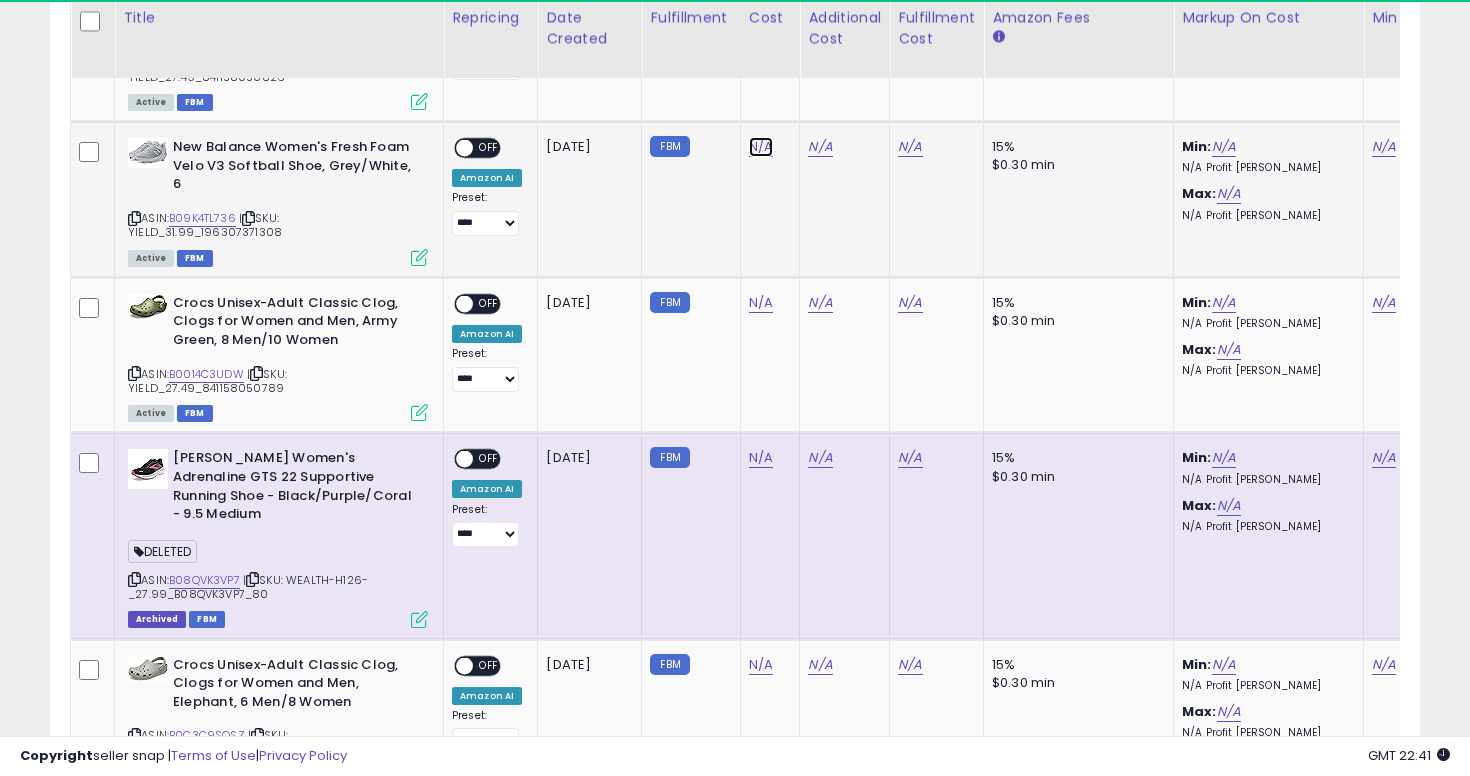 click on "N/A" at bounding box center [761, -871] 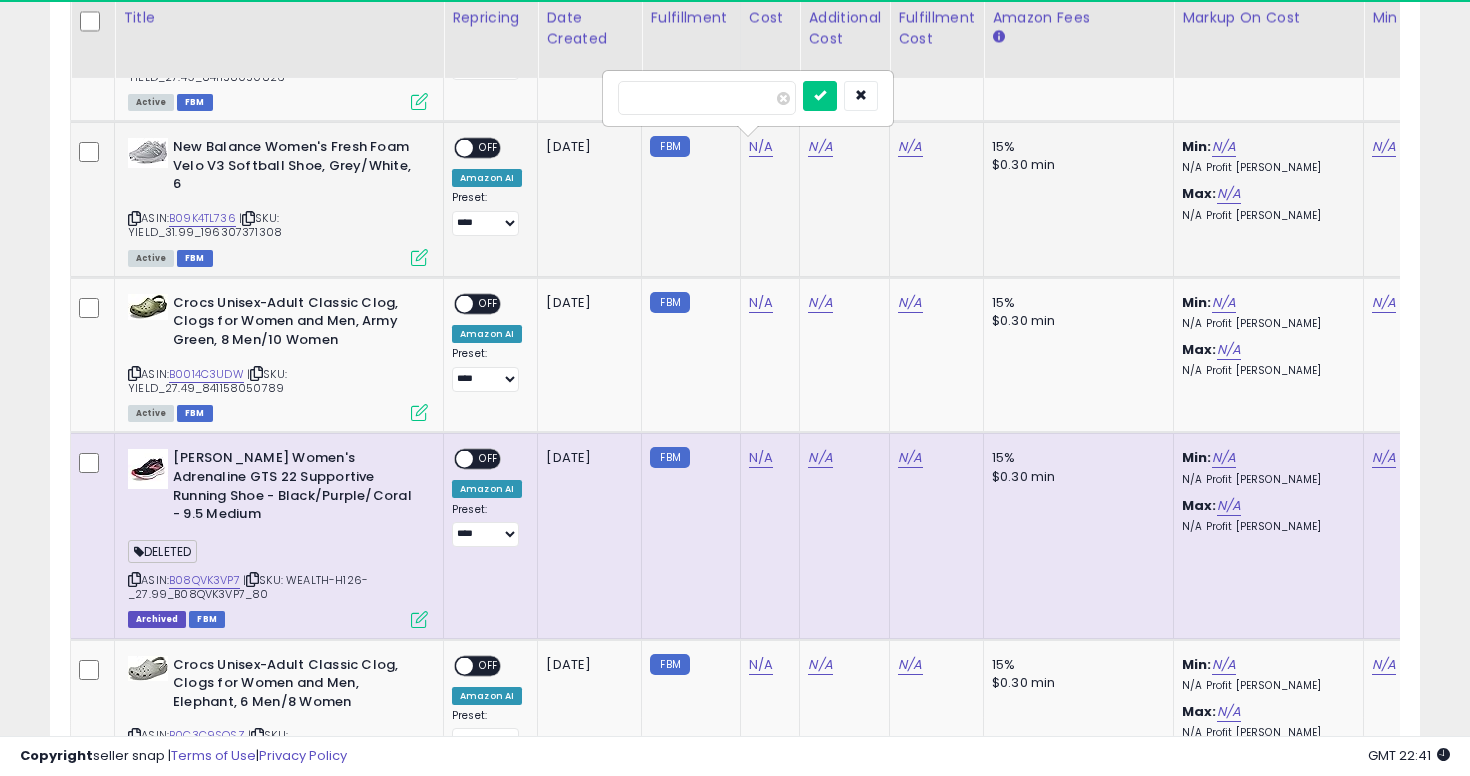 type on "**" 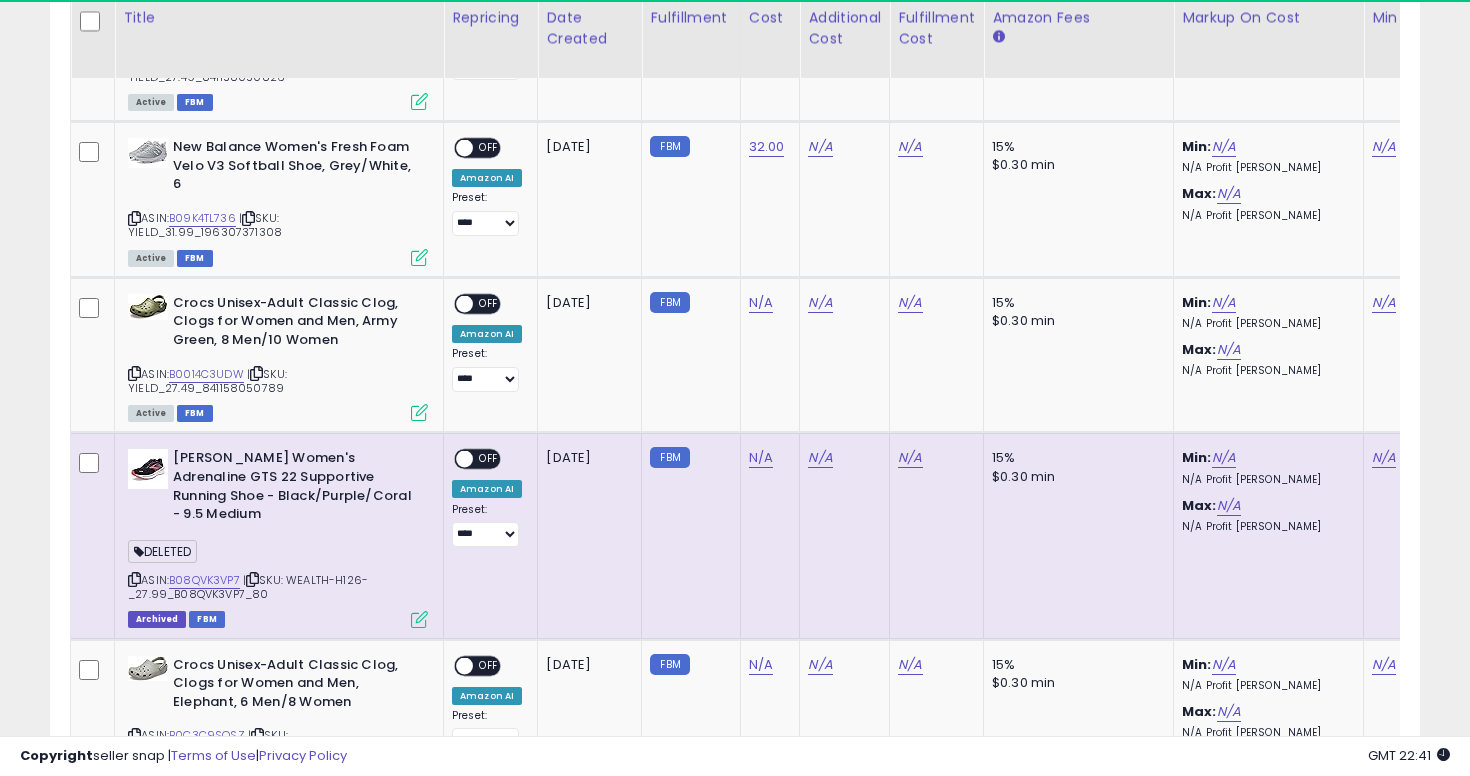 scroll, scrollTop: 0, scrollLeft: 176, axis: horizontal 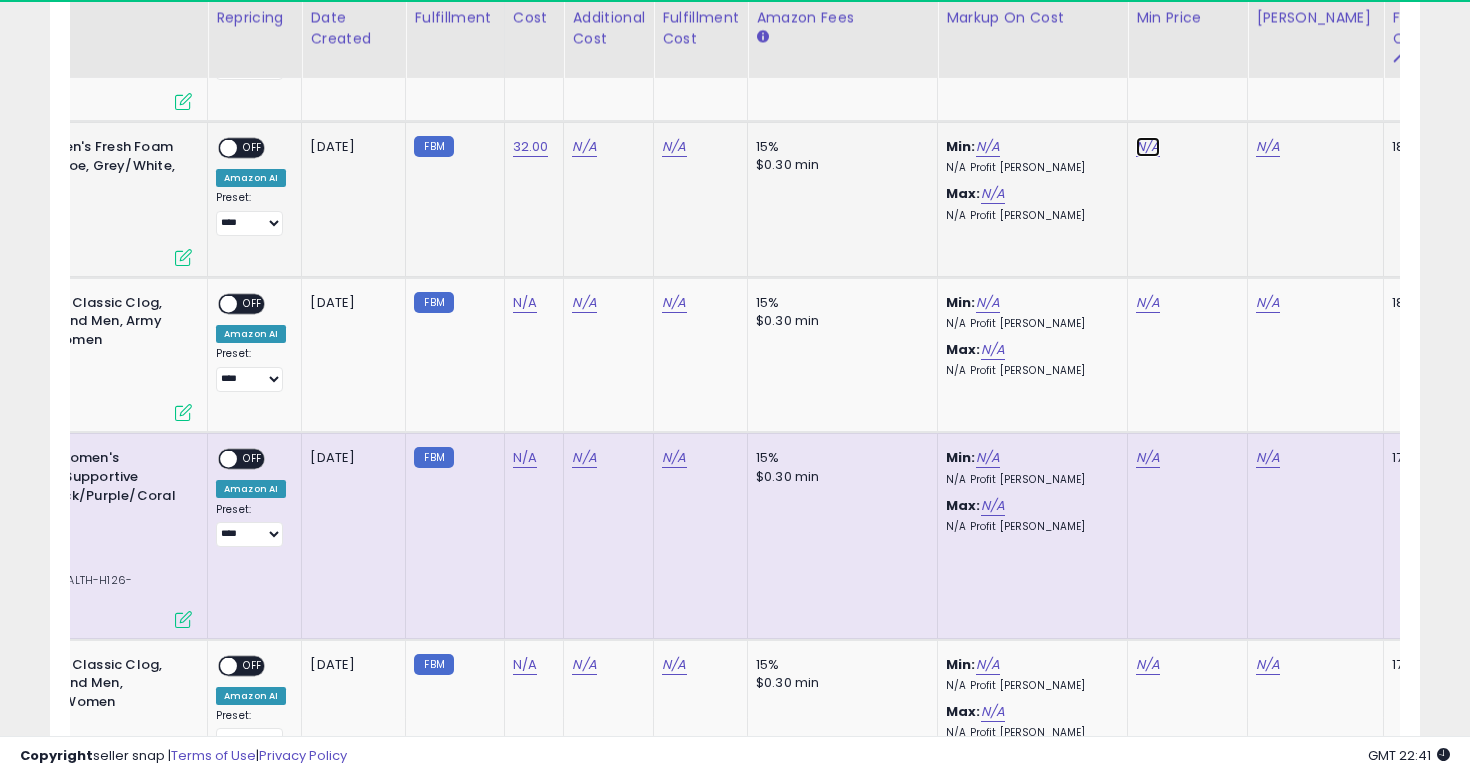 click on "N/A" at bounding box center (1148, -871) 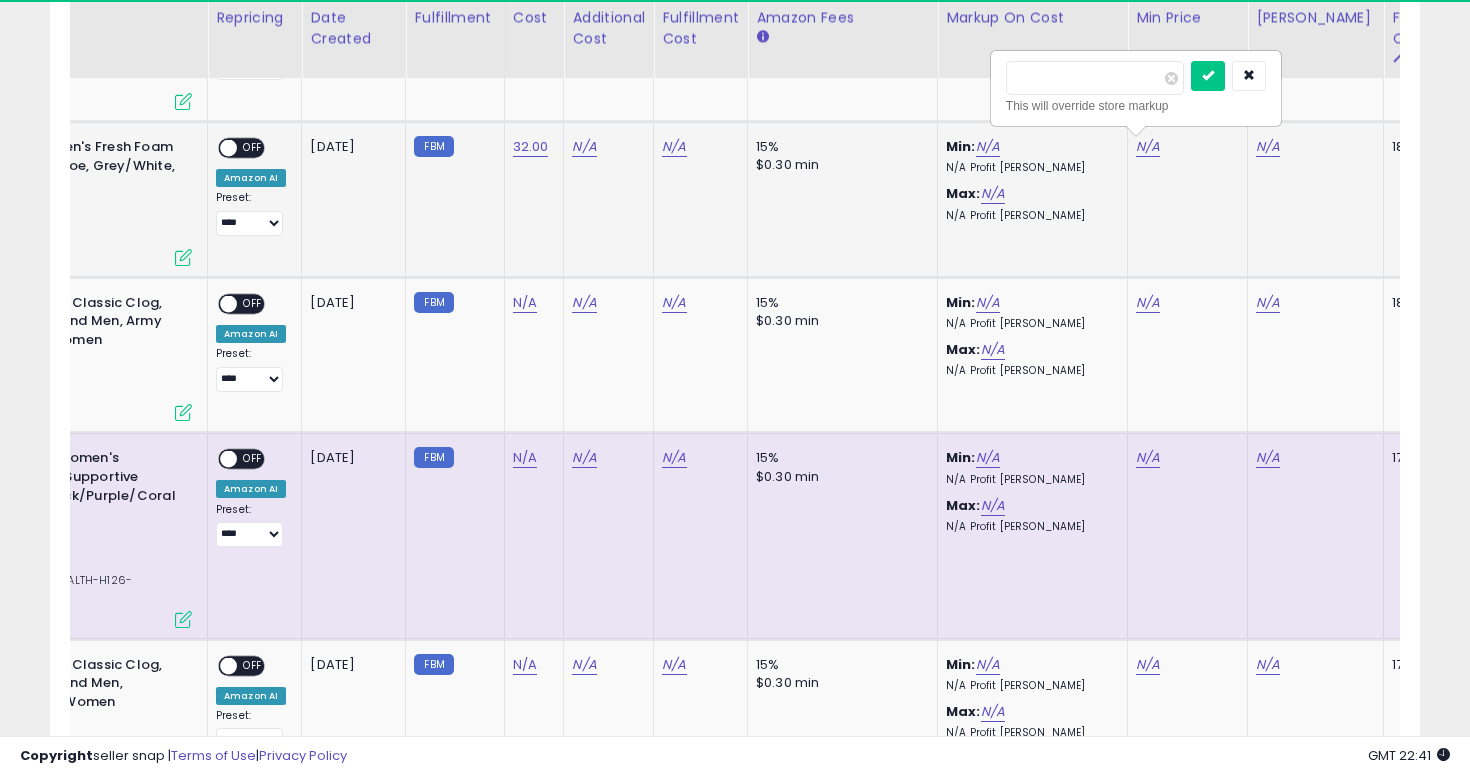 type on "****" 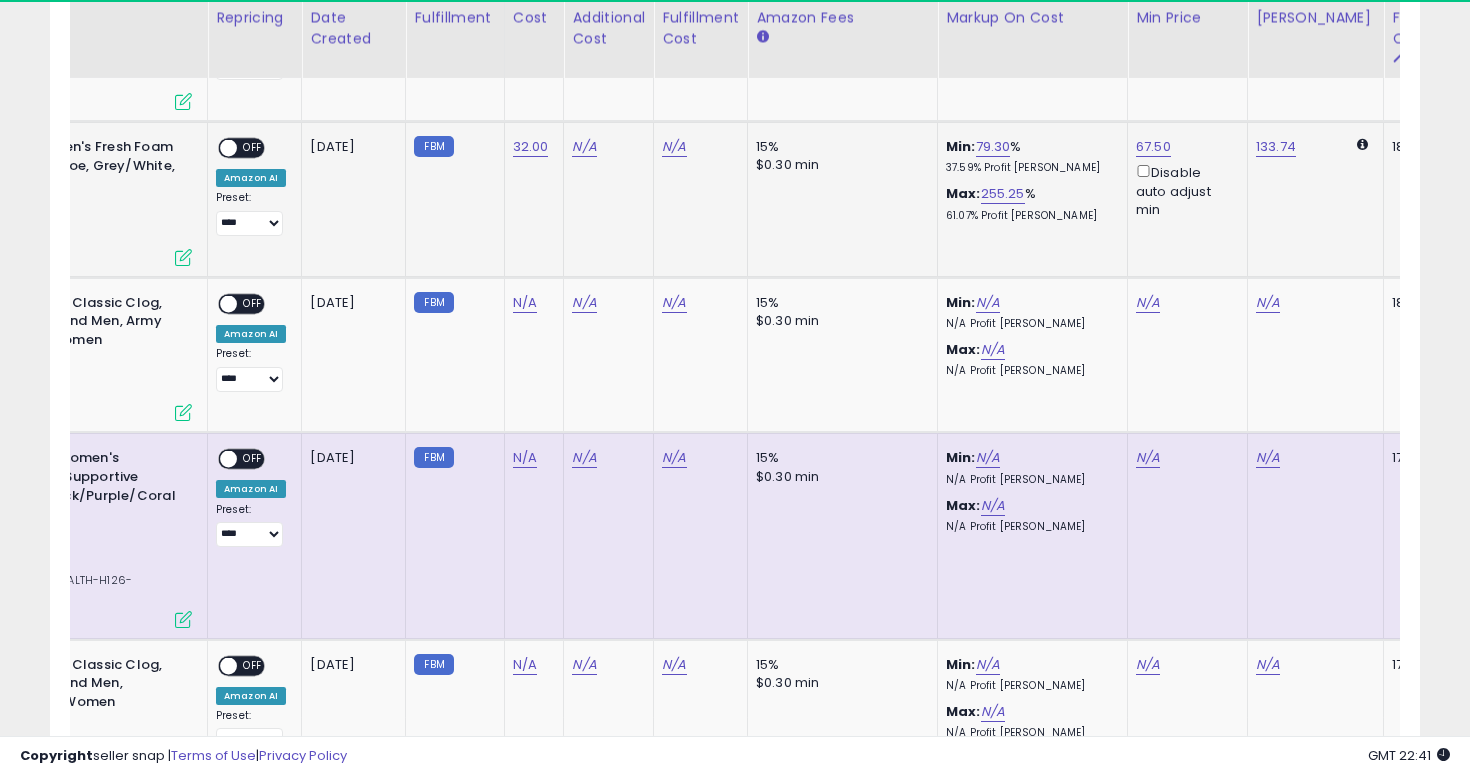 scroll, scrollTop: 0, scrollLeft: 0, axis: both 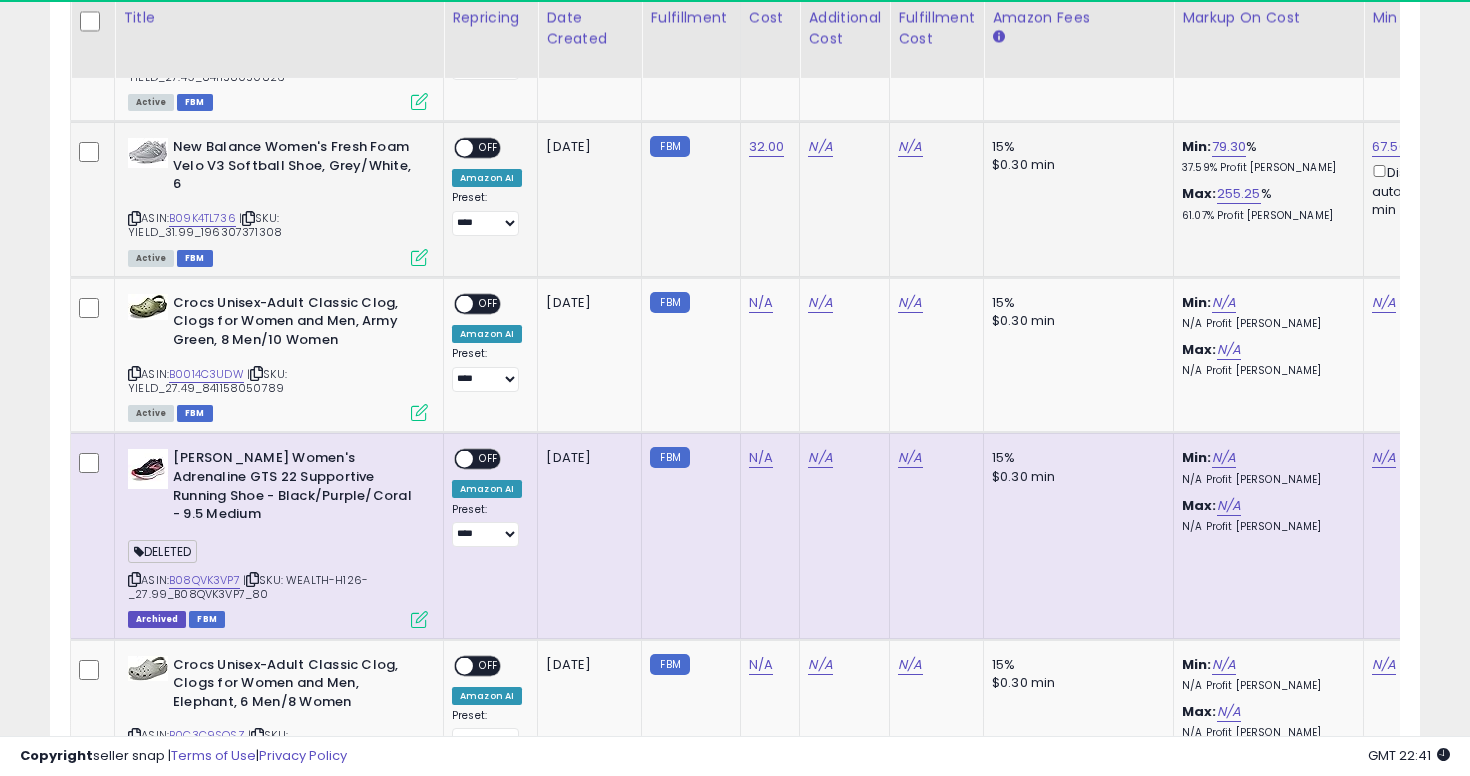 click on "OFF" at bounding box center (489, 148) 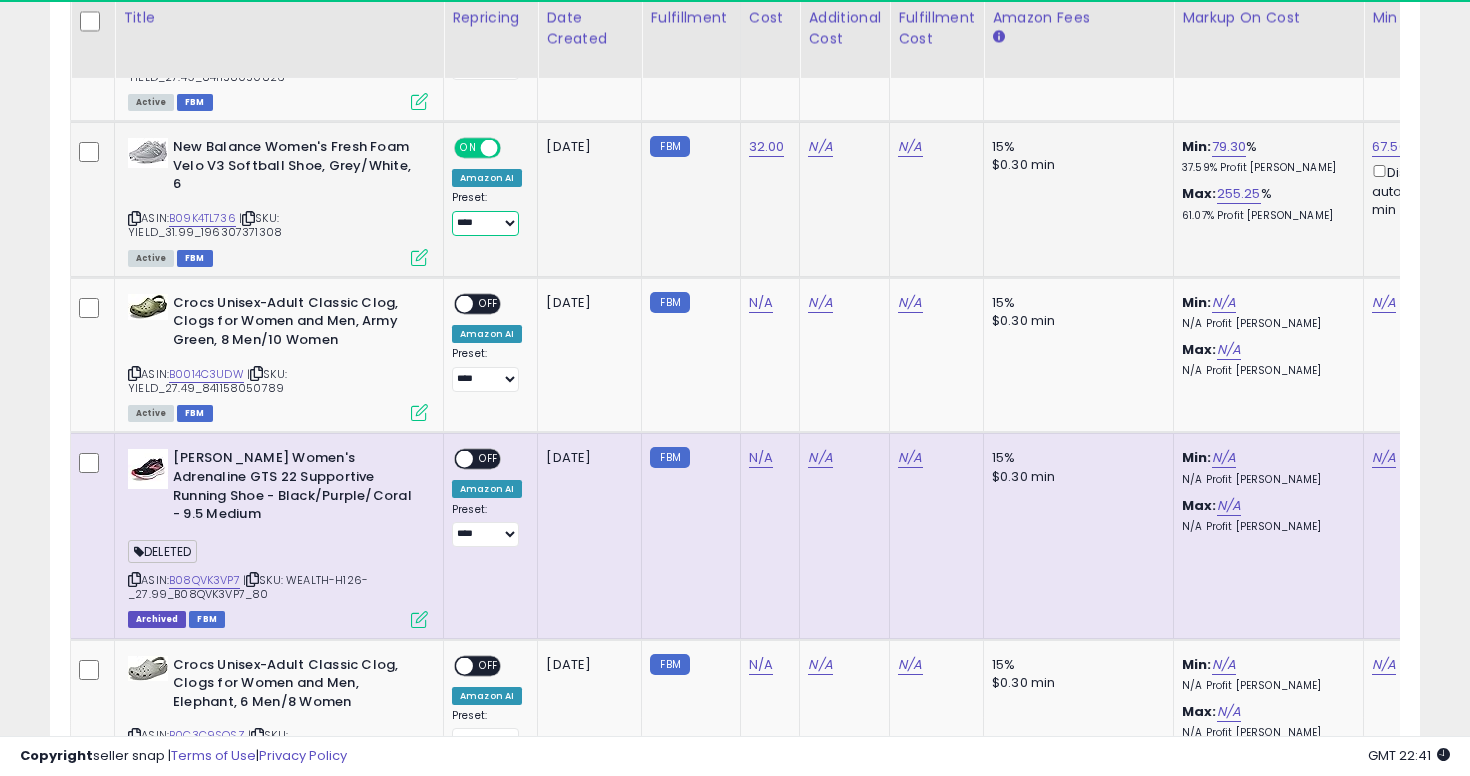 click on "**********" at bounding box center [485, 223] 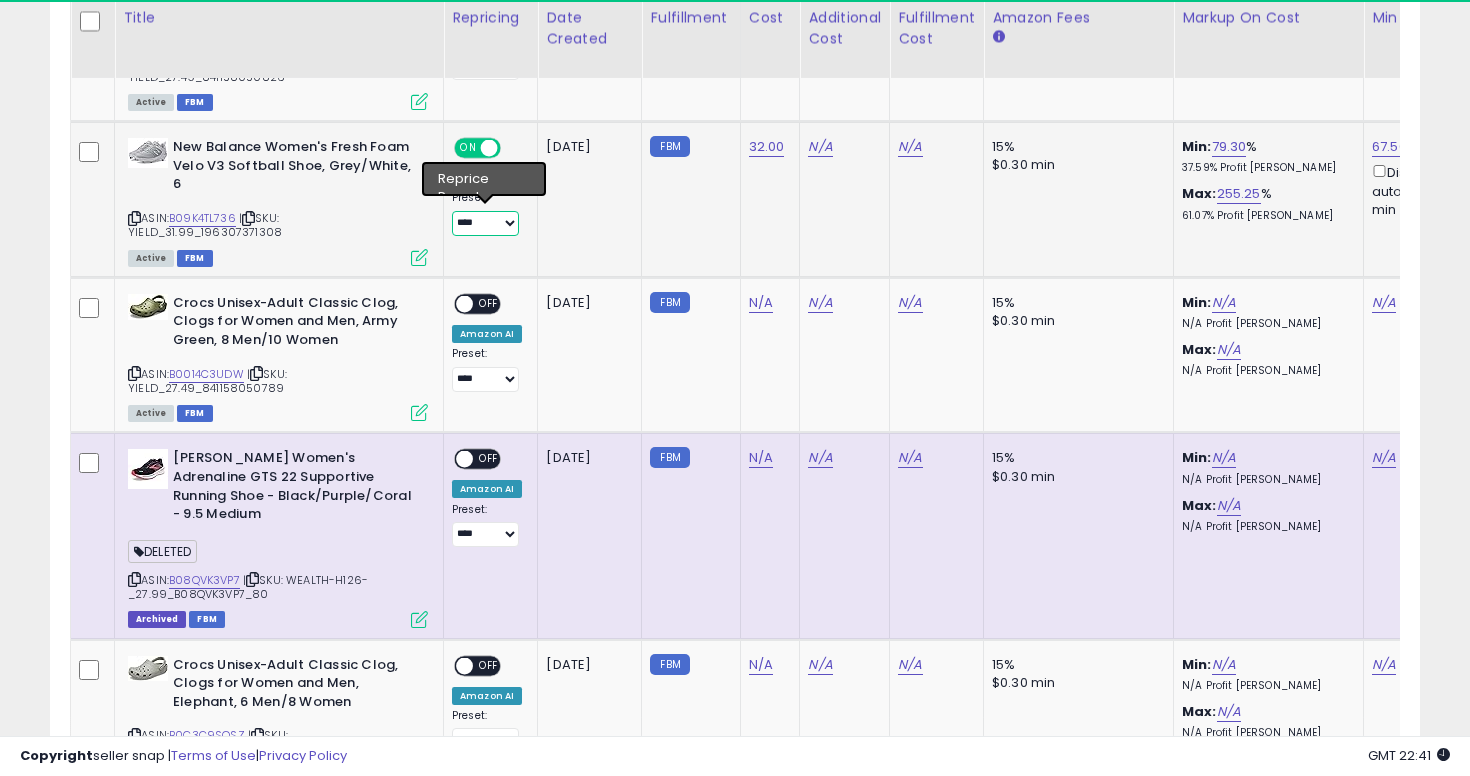 select on "**********" 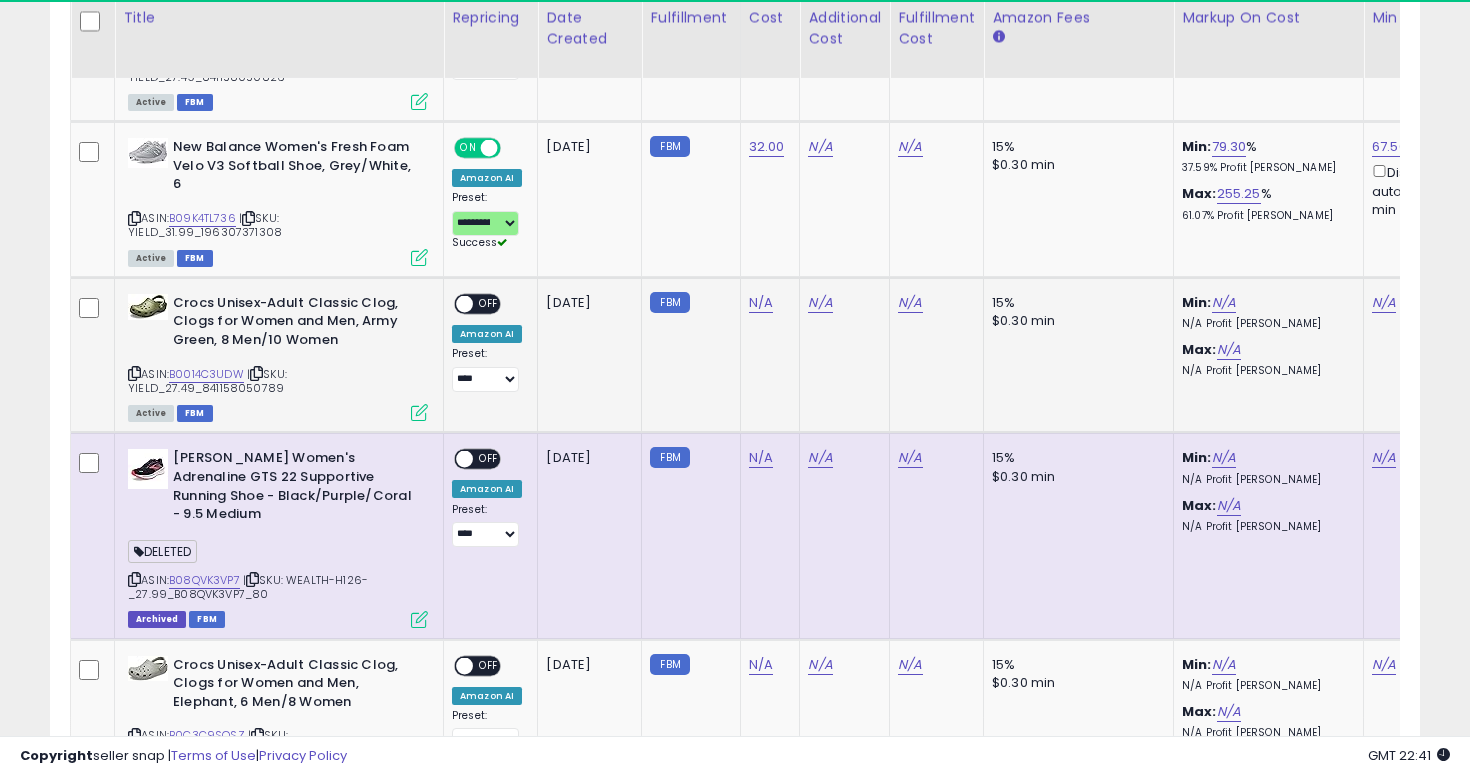 click at bounding box center (134, 373) 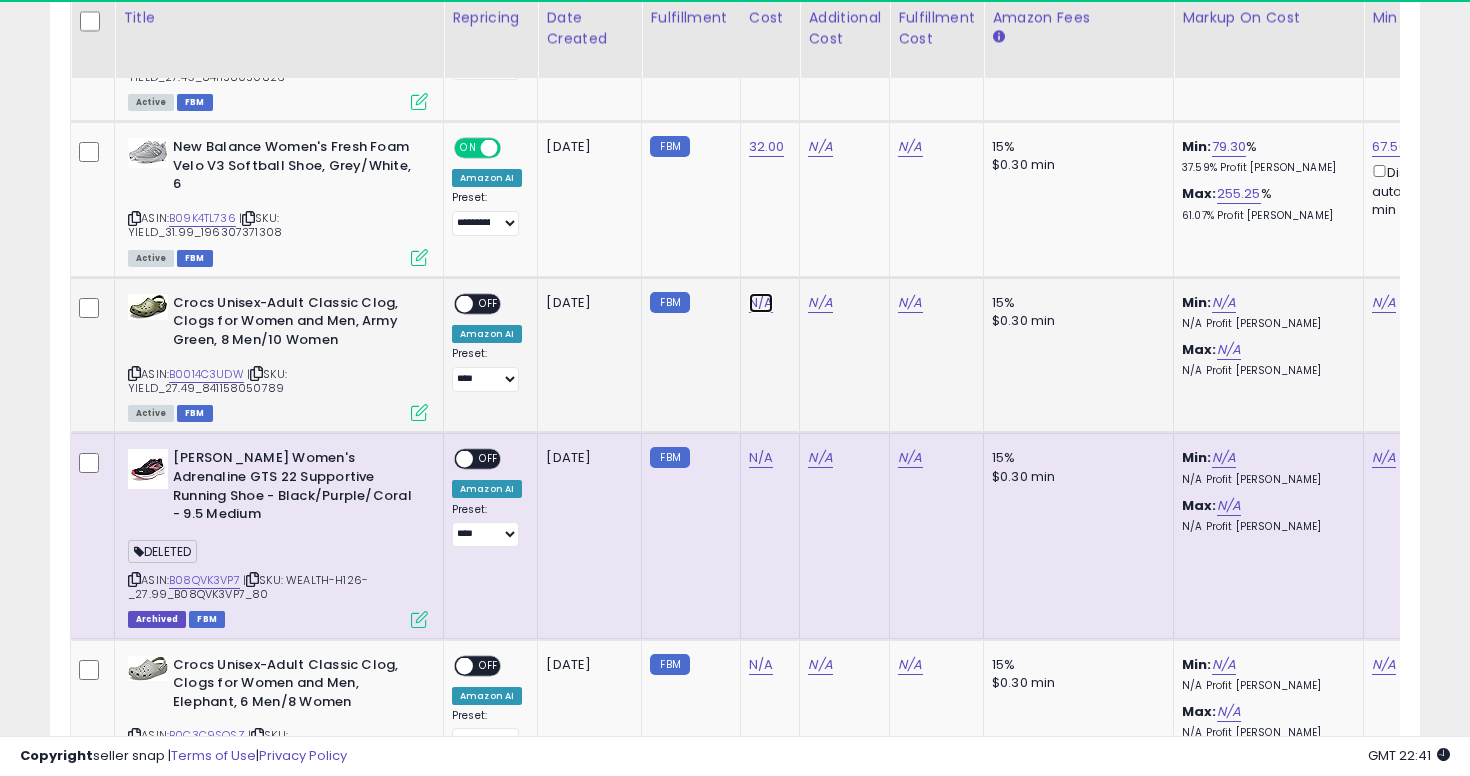 click on "N/A" at bounding box center [761, -871] 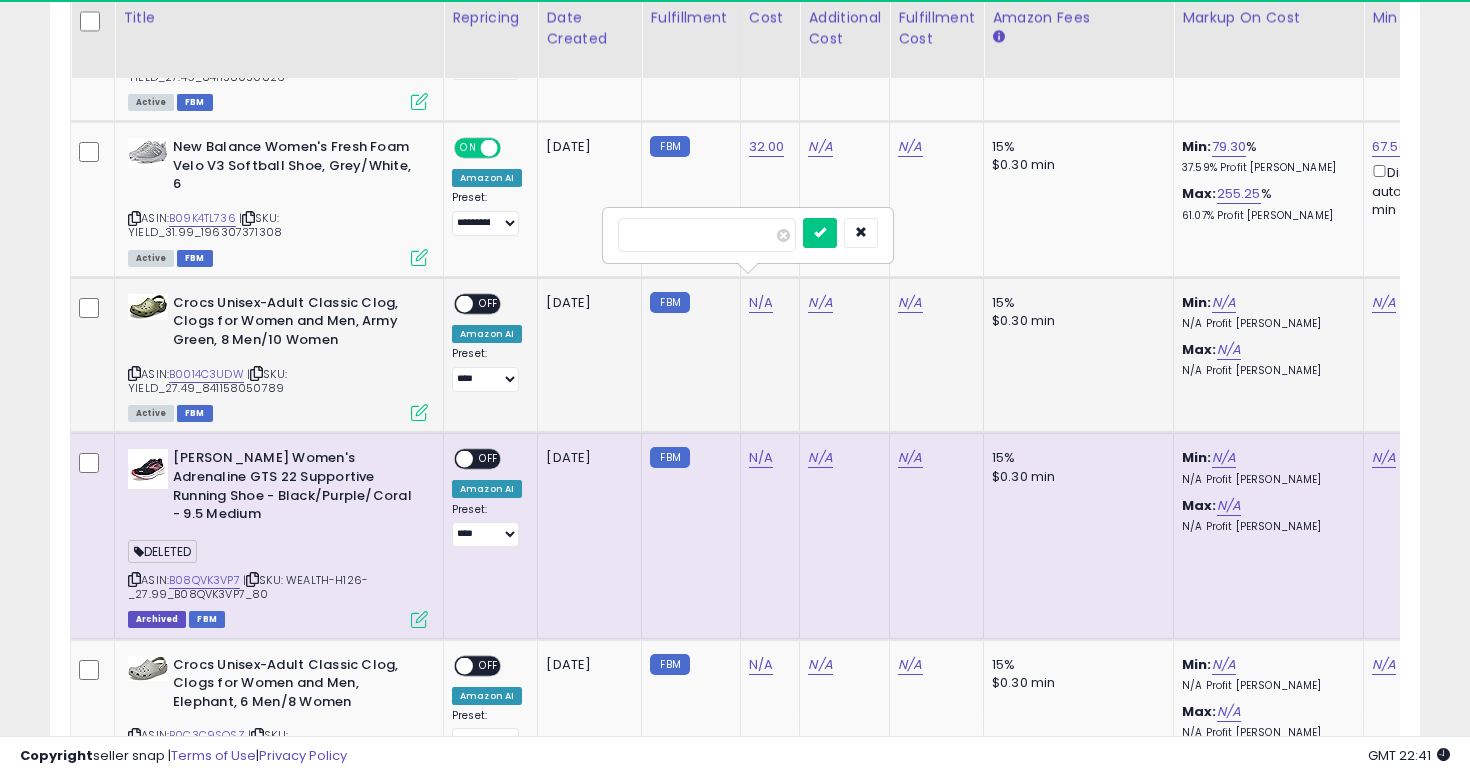 type on "****" 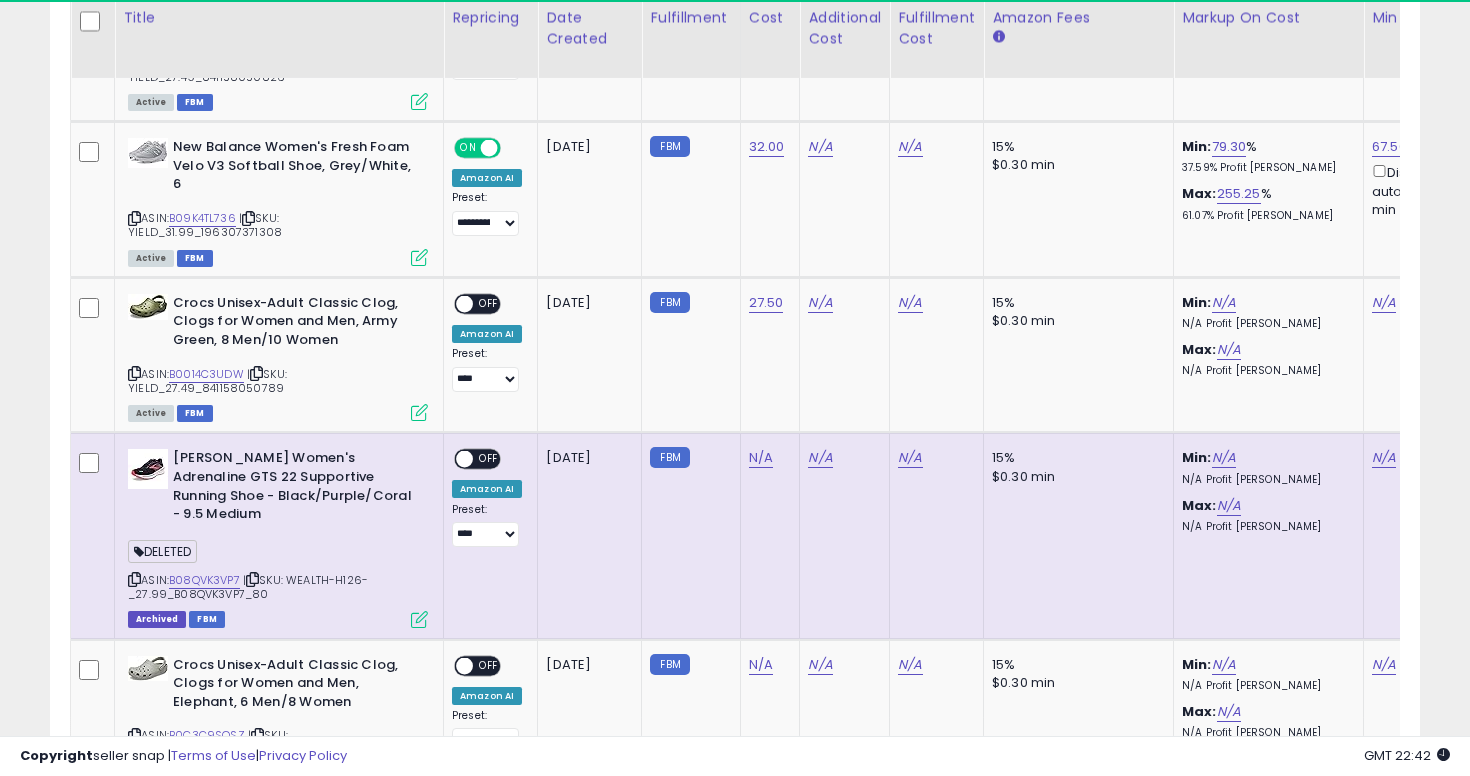 scroll, scrollTop: 0, scrollLeft: 155, axis: horizontal 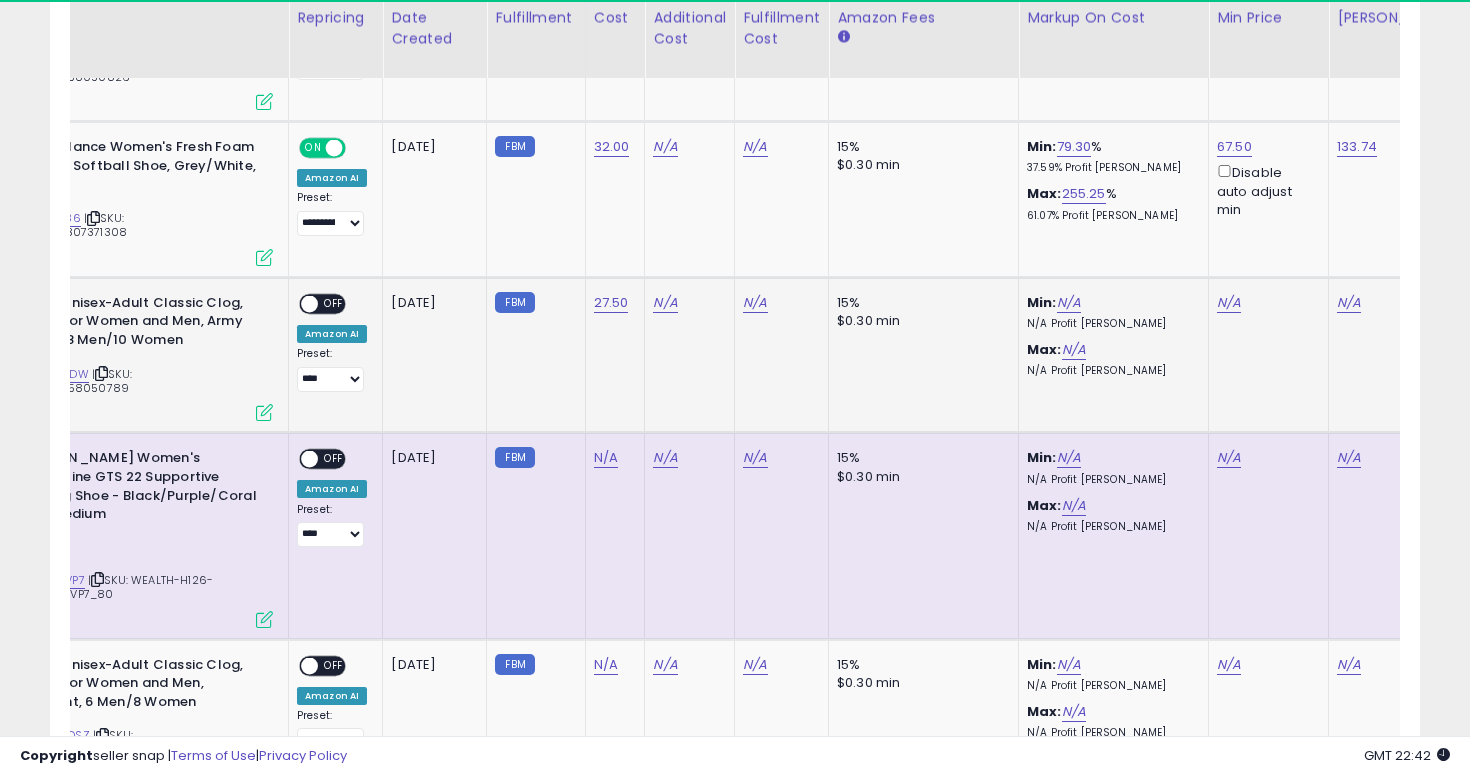 click on "N/A  Profit Margin" at bounding box center [1110, 324] 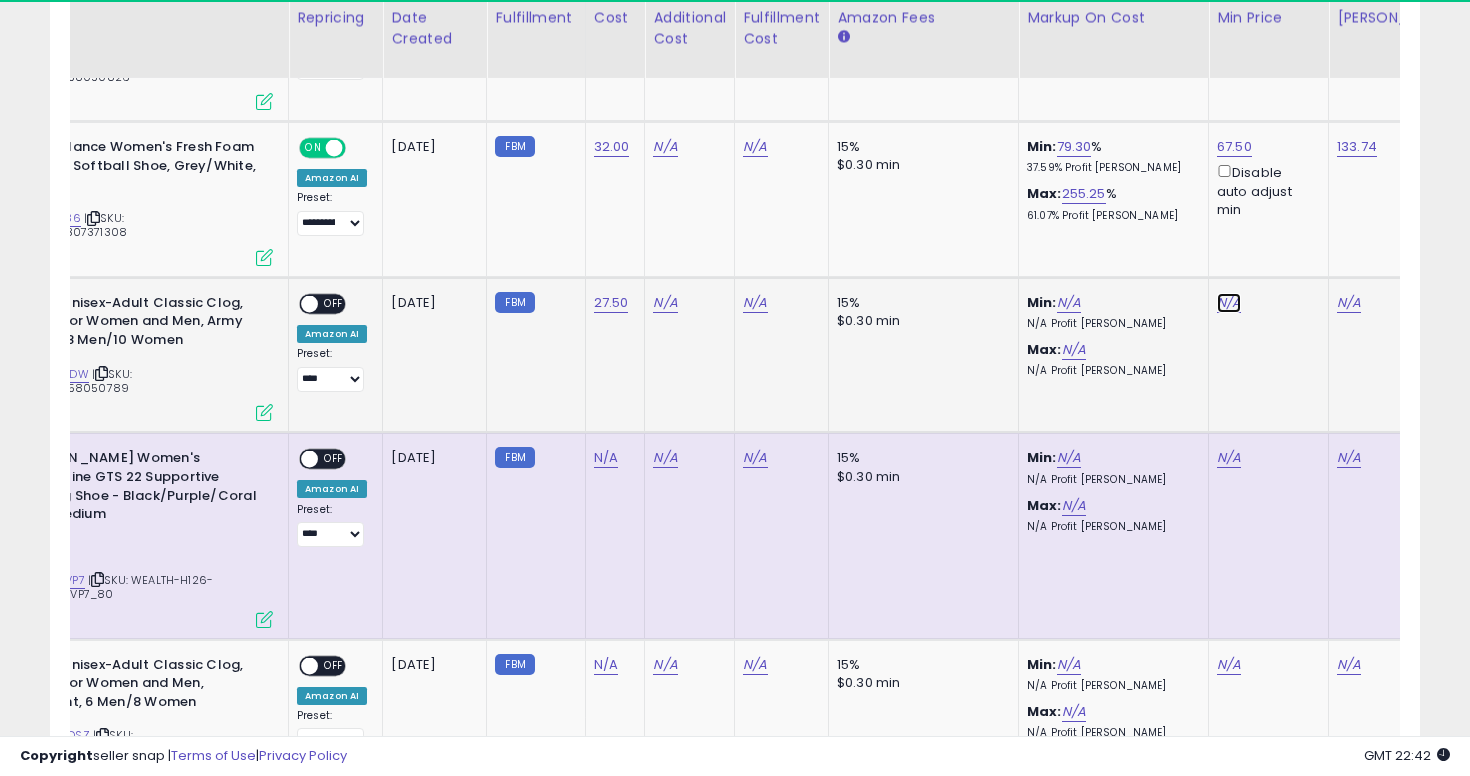 click on "N/A" at bounding box center [1229, -871] 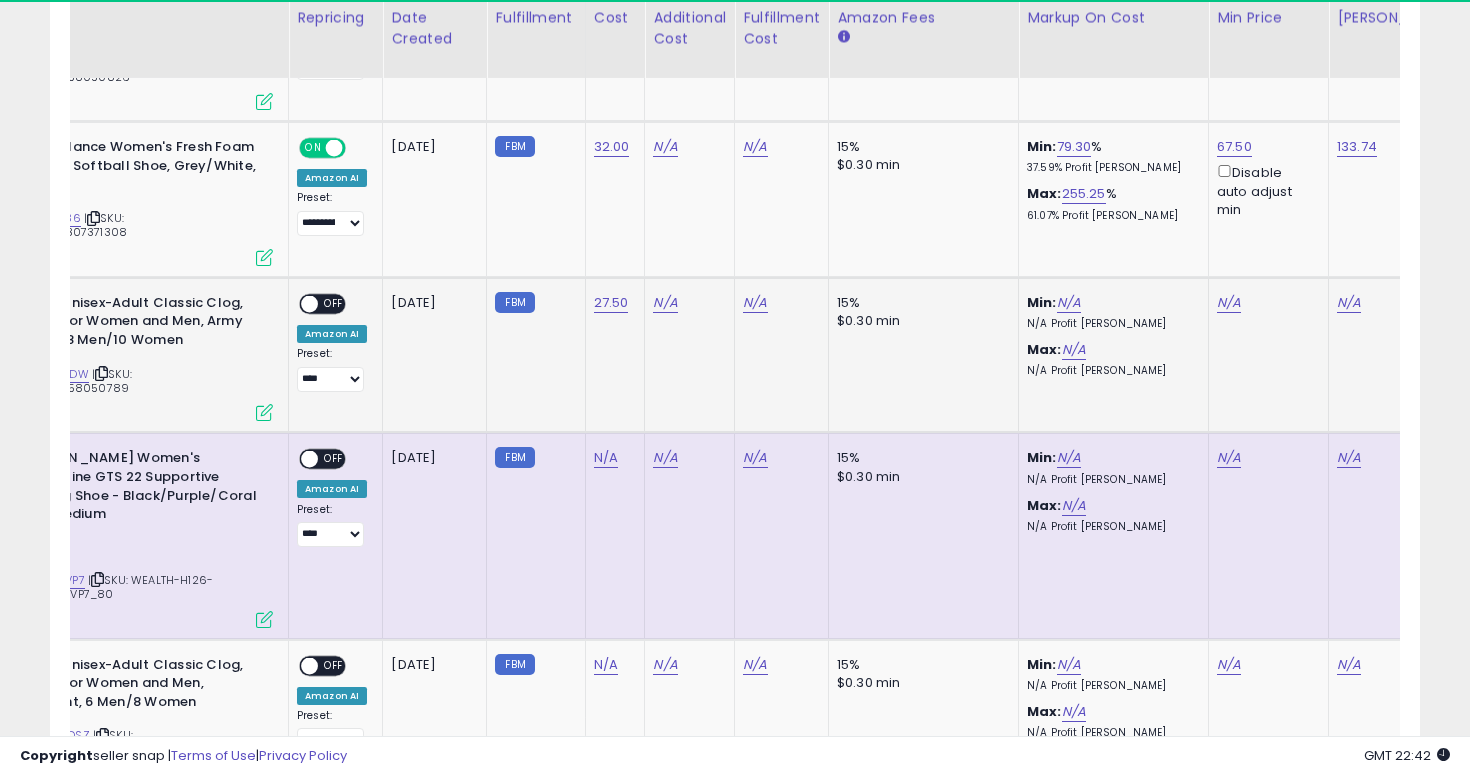 scroll, scrollTop: 0, scrollLeft: 161, axis: horizontal 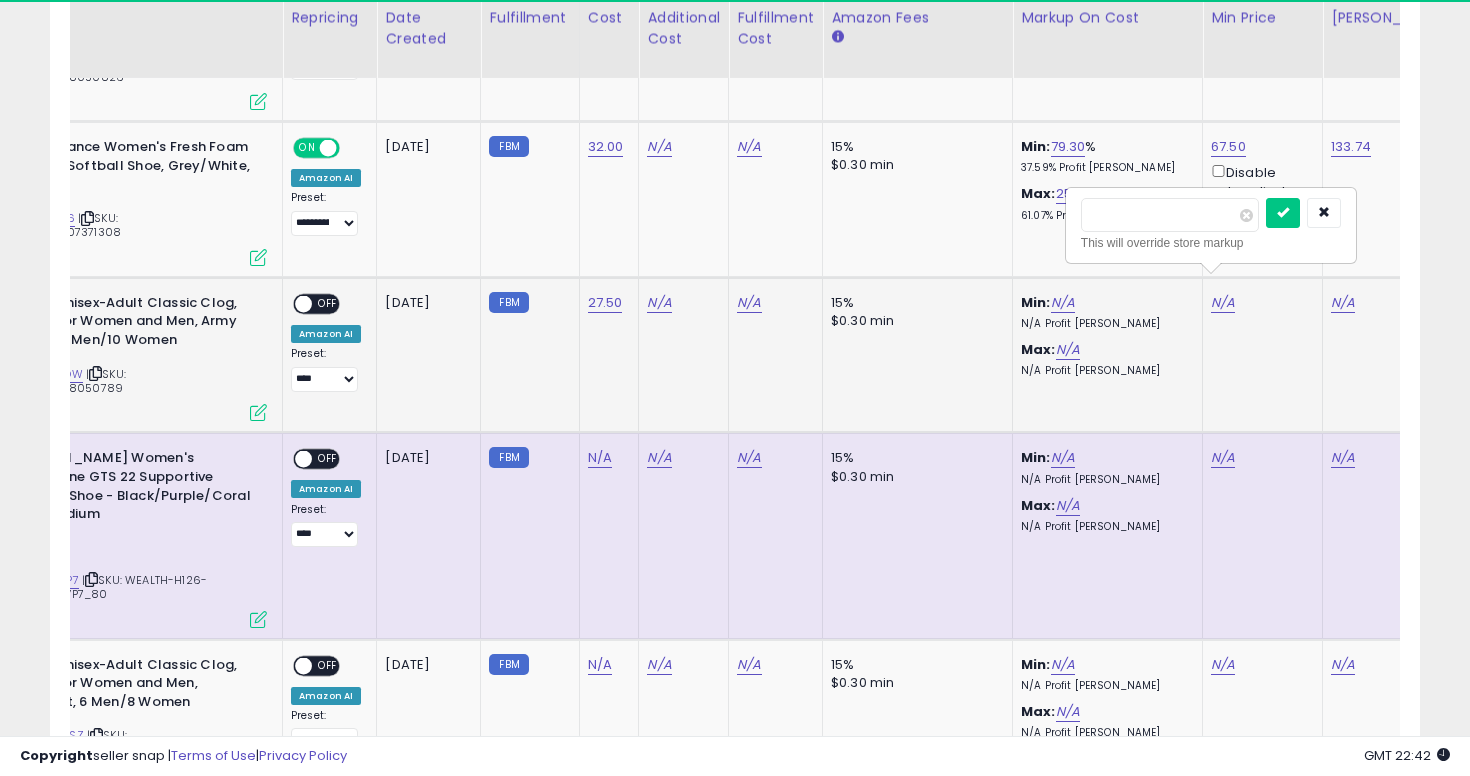 type on "**" 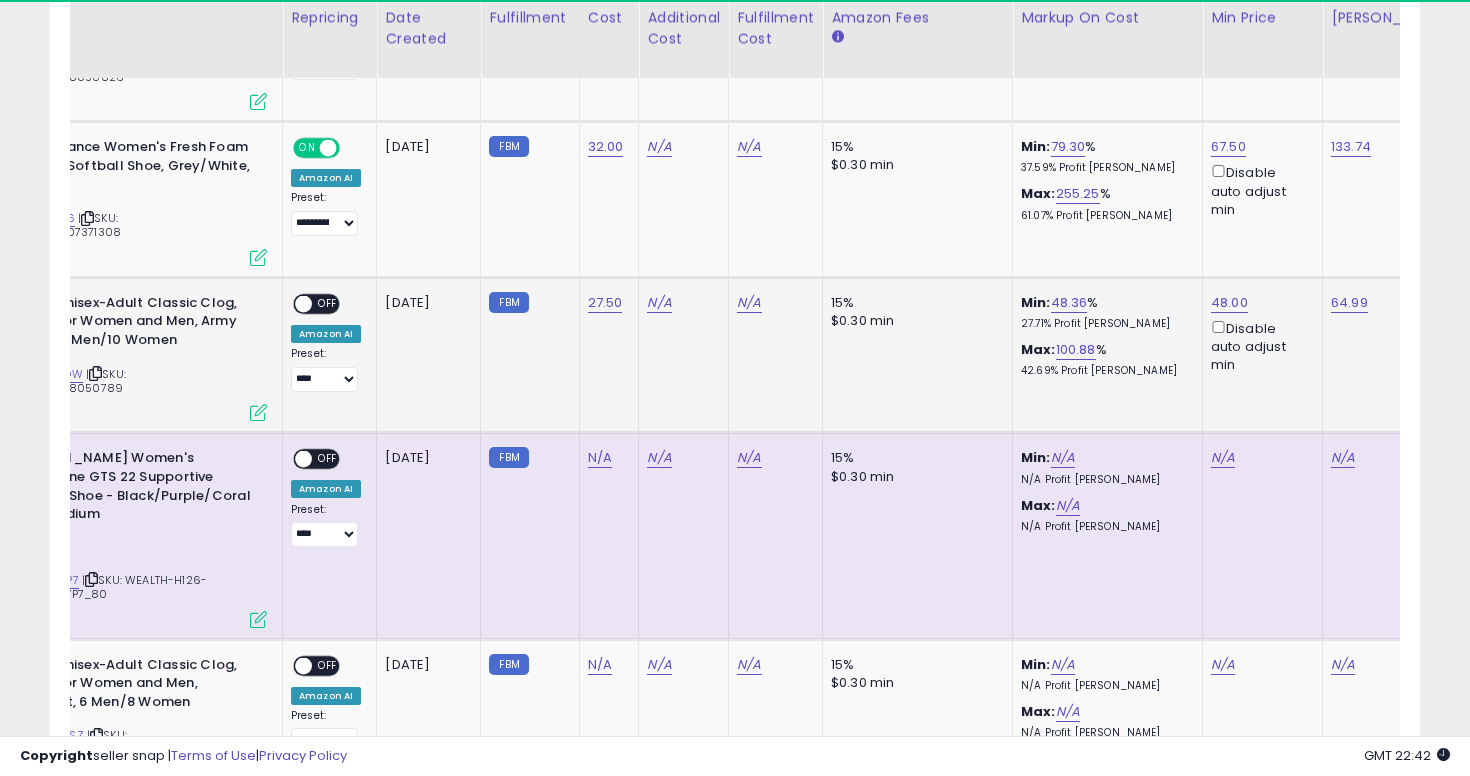 scroll, scrollTop: 0, scrollLeft: 0, axis: both 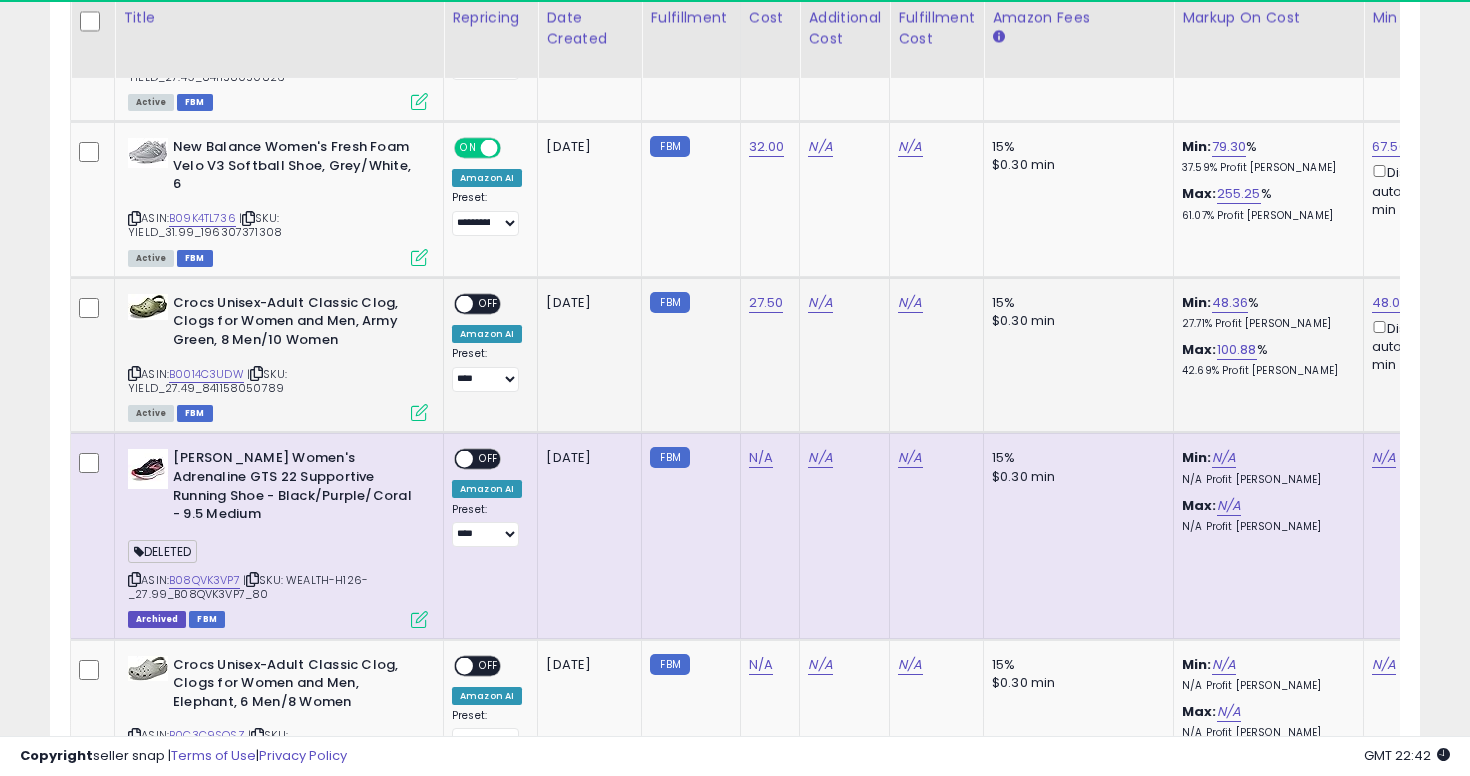 click on "OFF" at bounding box center [489, 303] 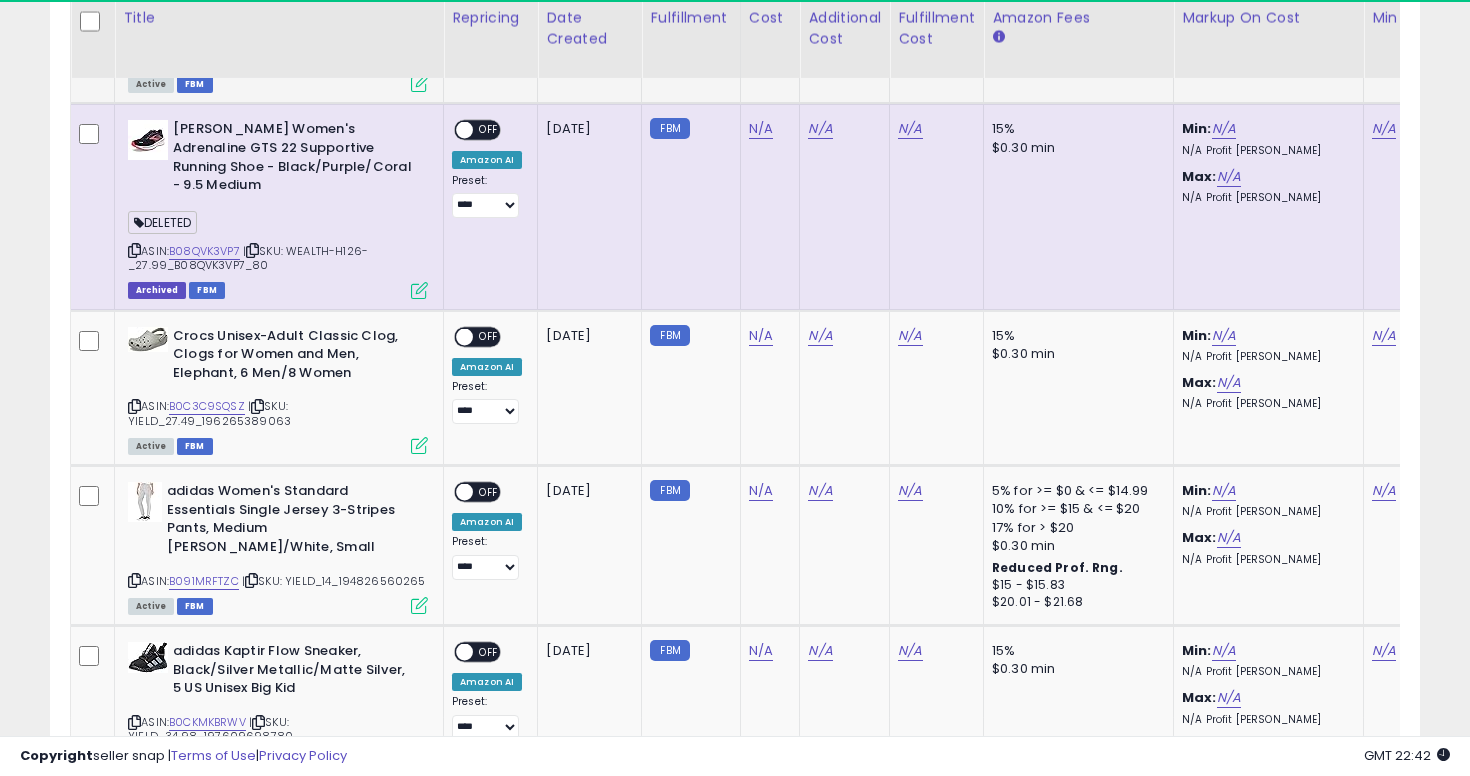 scroll, scrollTop: 2653, scrollLeft: 0, axis: vertical 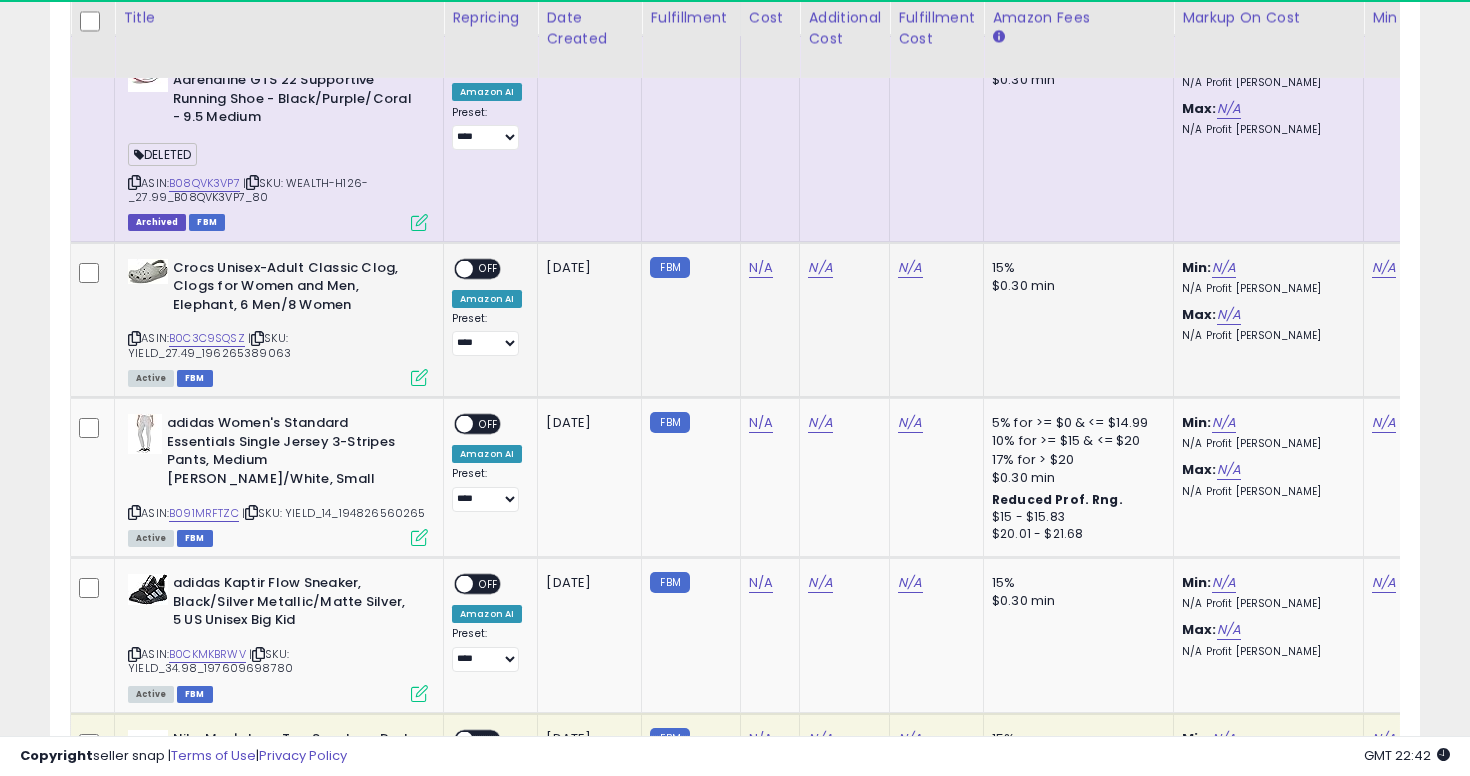 click at bounding box center (134, 338) 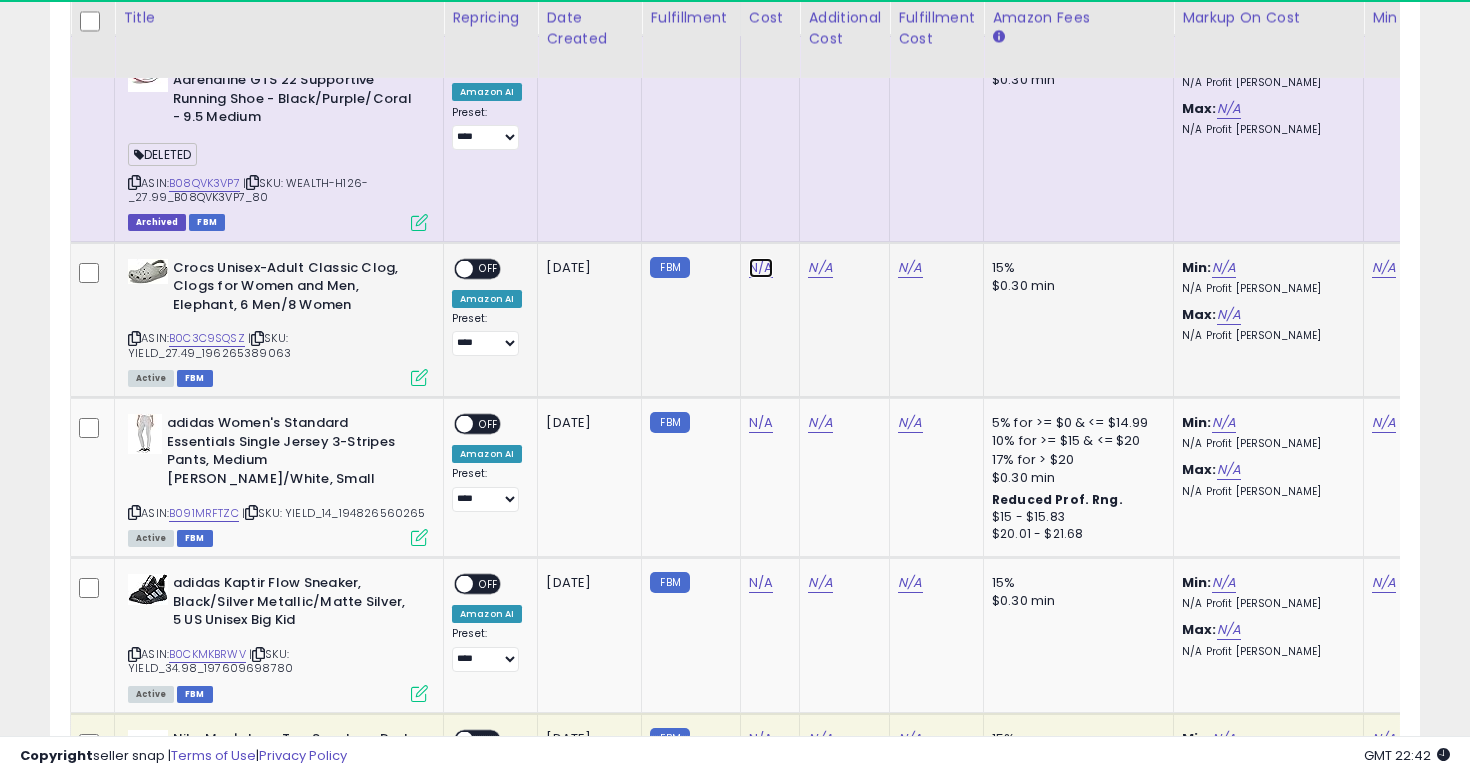 click on "N/A" at bounding box center (761, -1268) 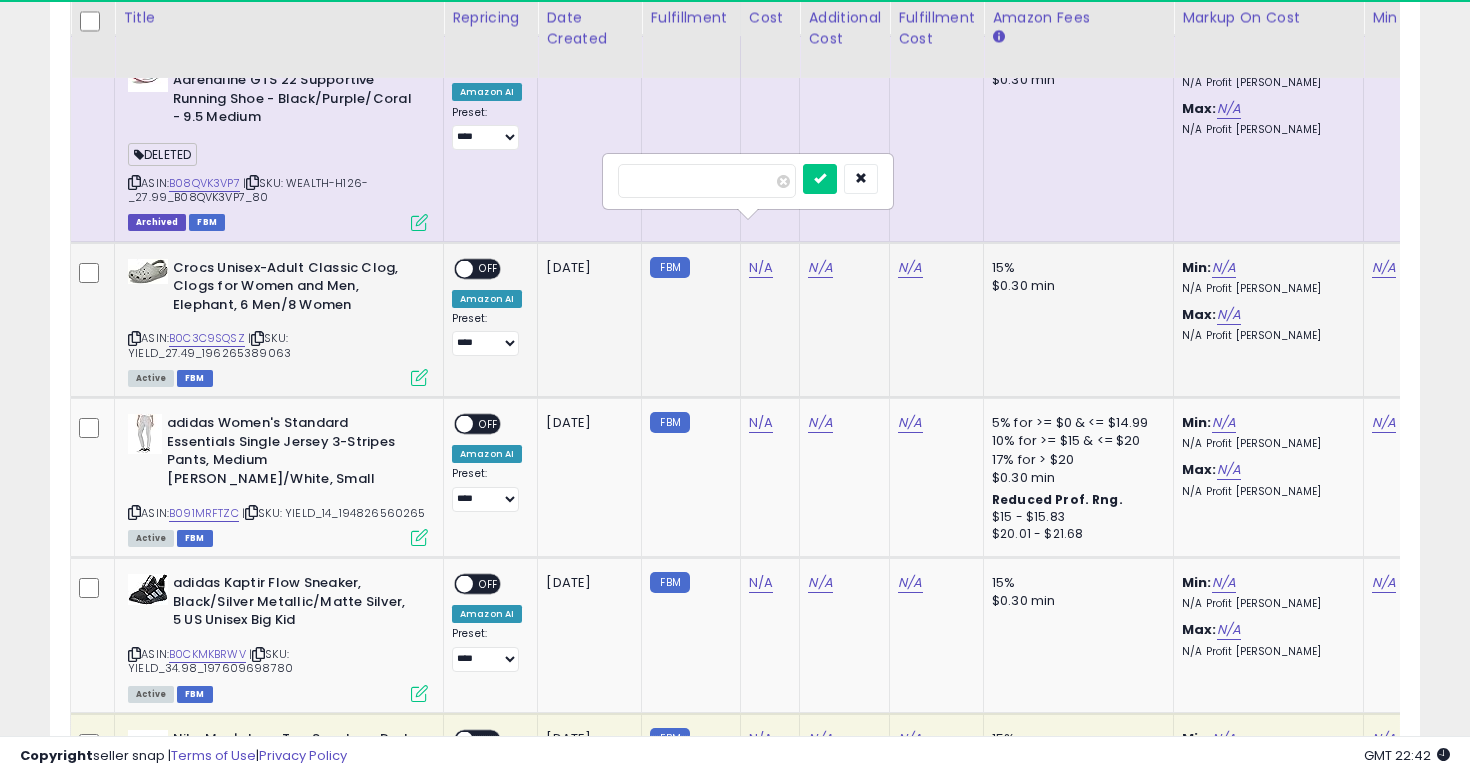 type on "****" 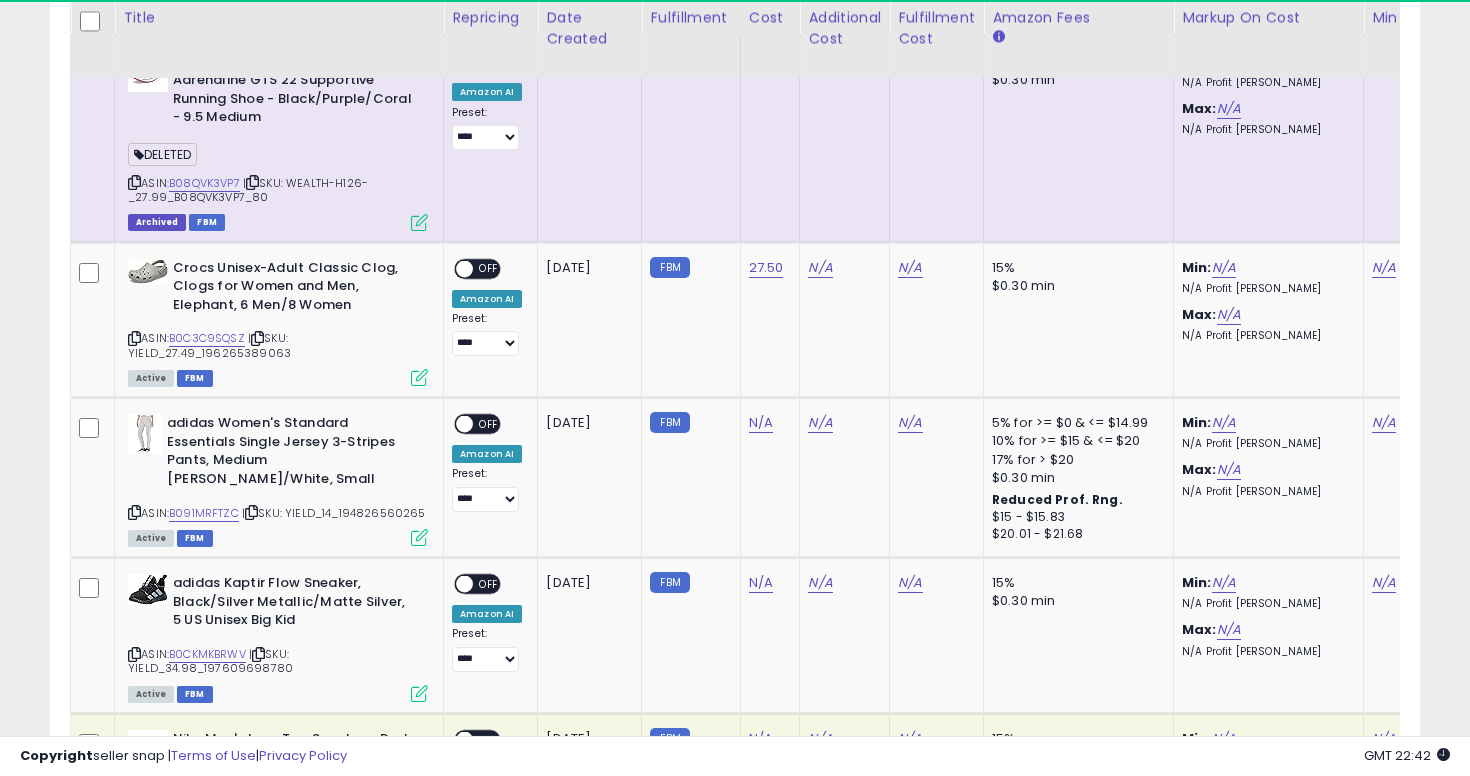 scroll, scrollTop: 0, scrollLeft: 335, axis: horizontal 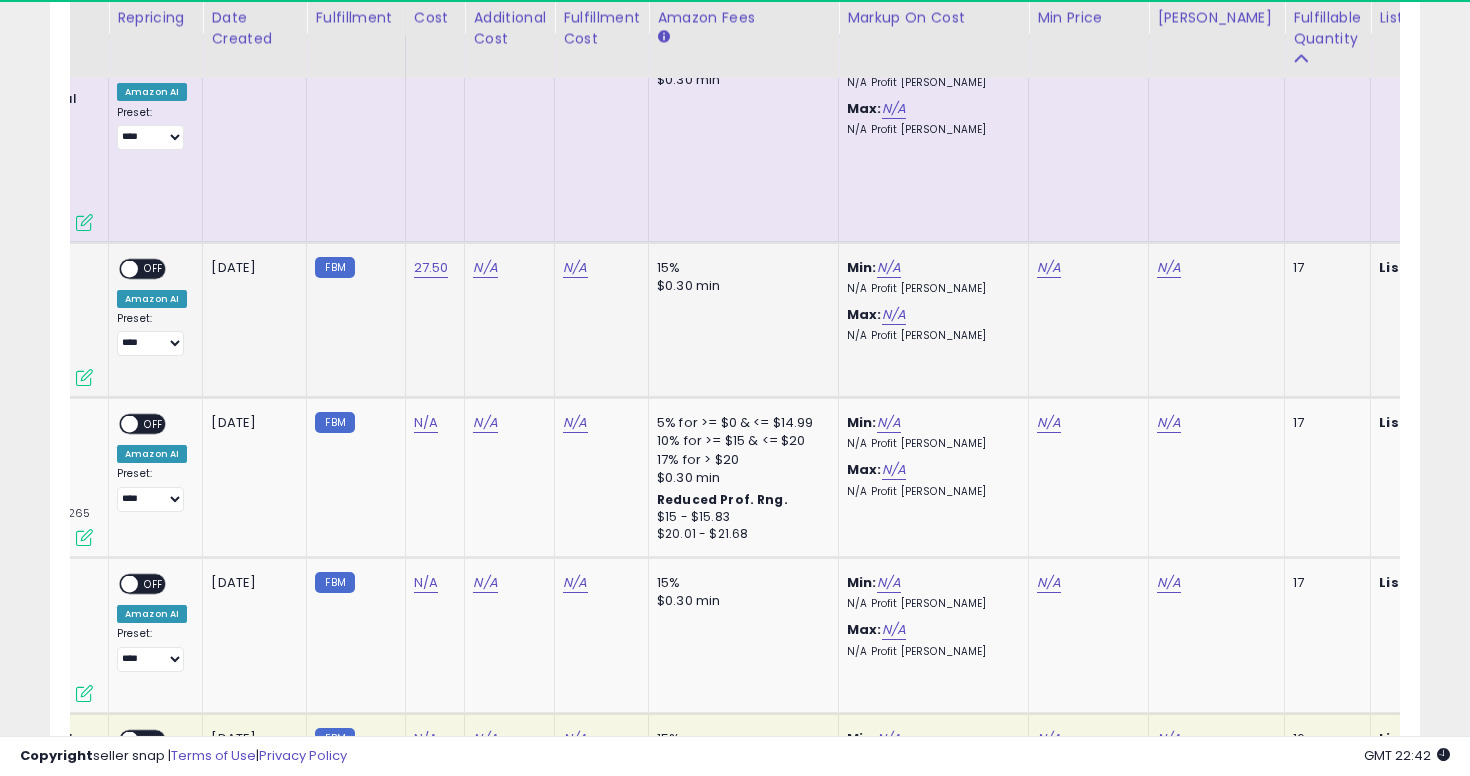 click on "N/A" 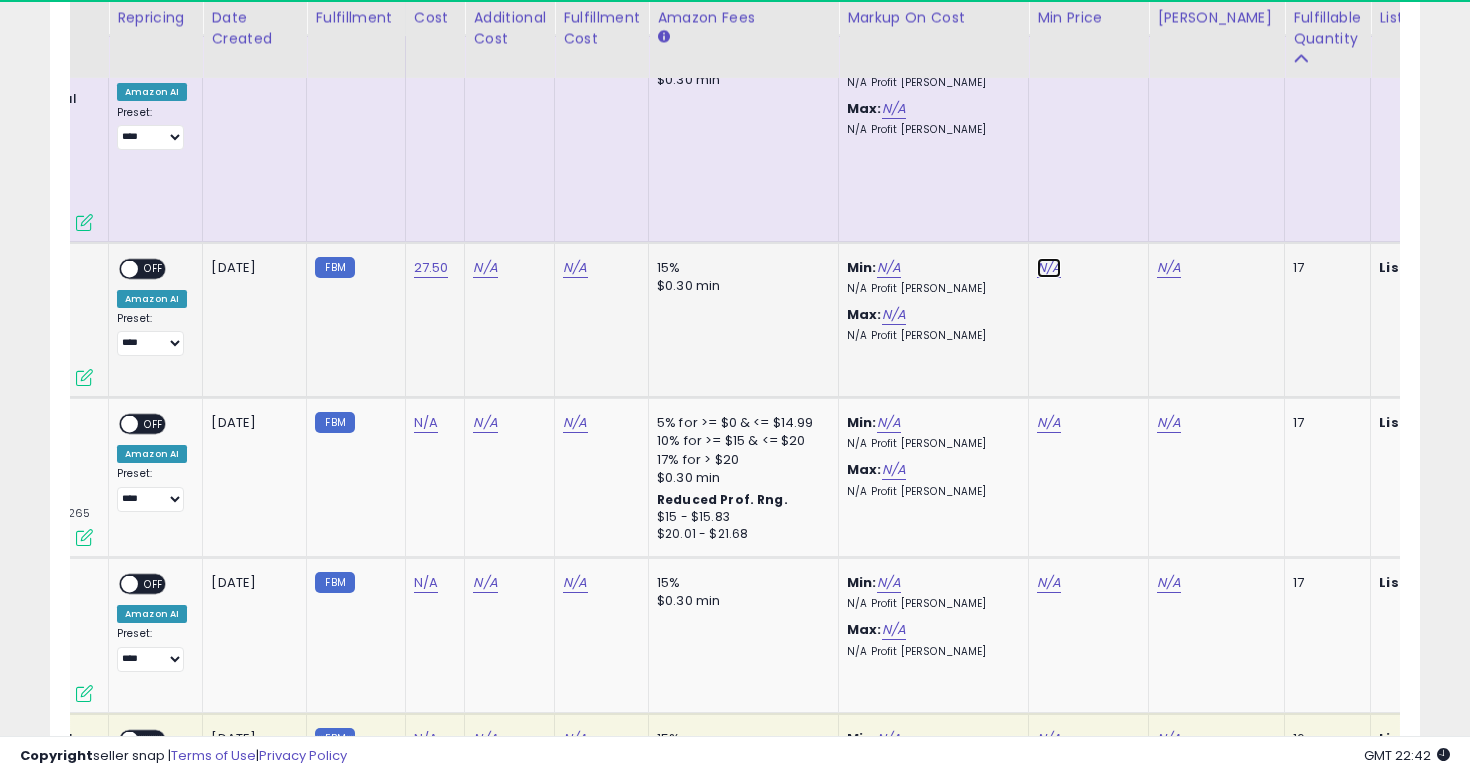 click on "N/A" at bounding box center (1049, -1268) 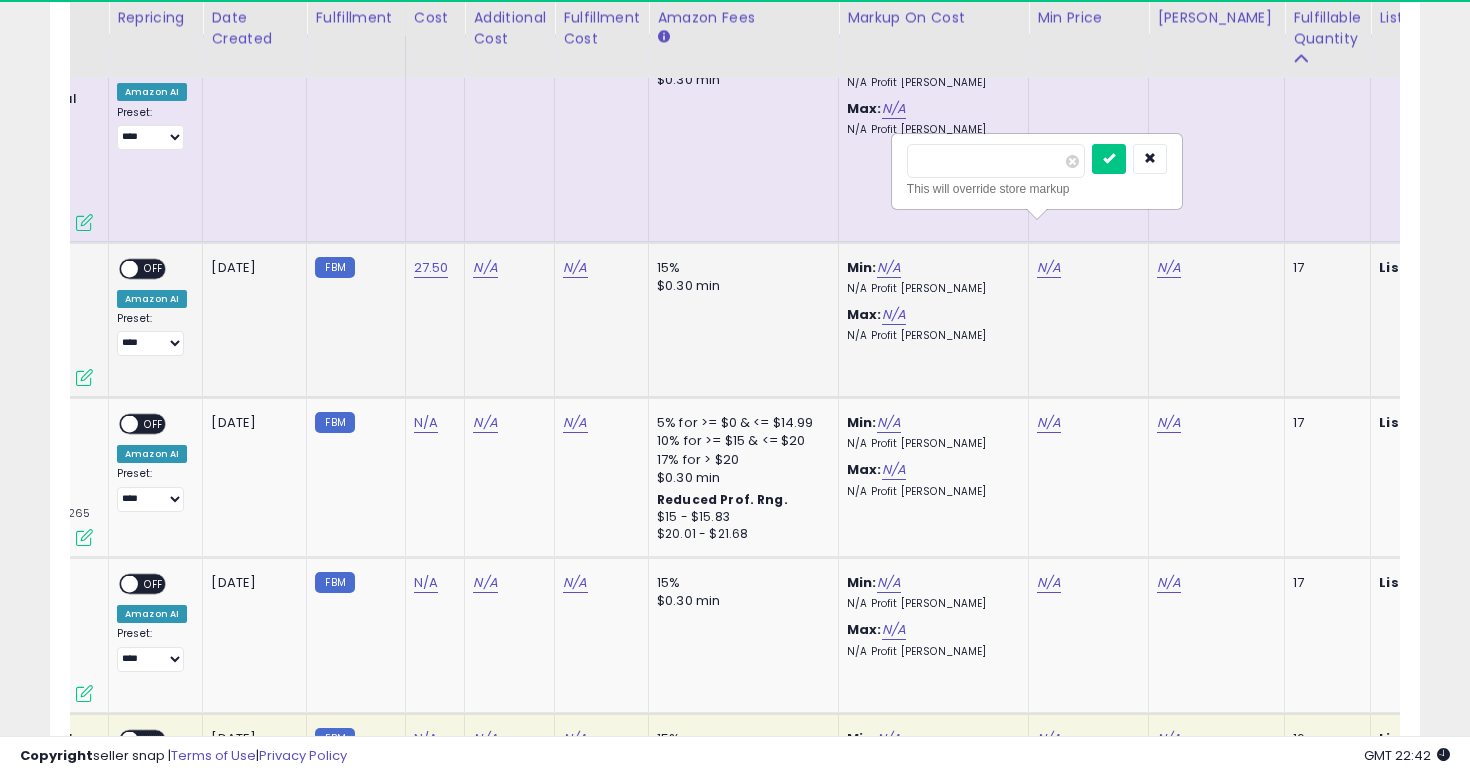 type on "**" 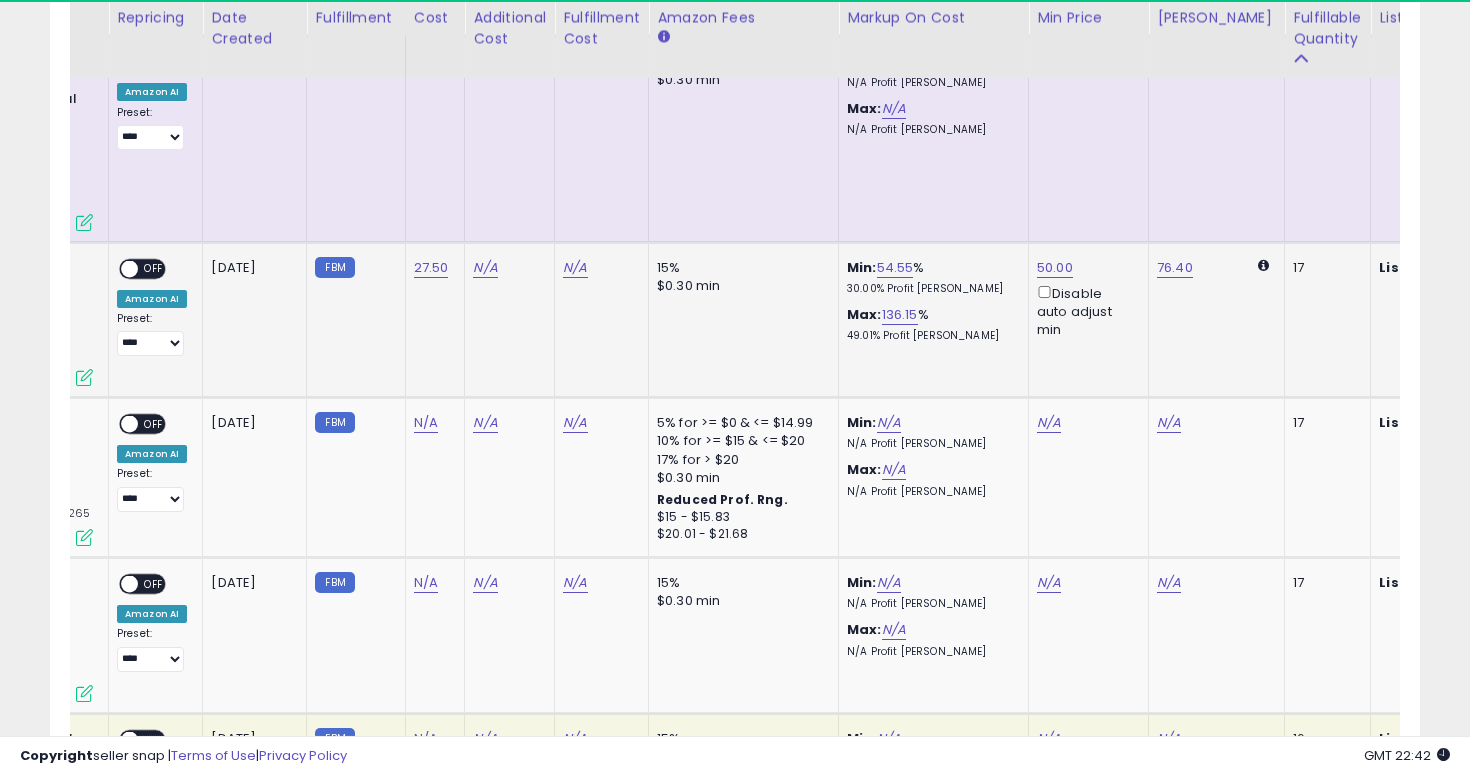 scroll, scrollTop: 0, scrollLeft: 0, axis: both 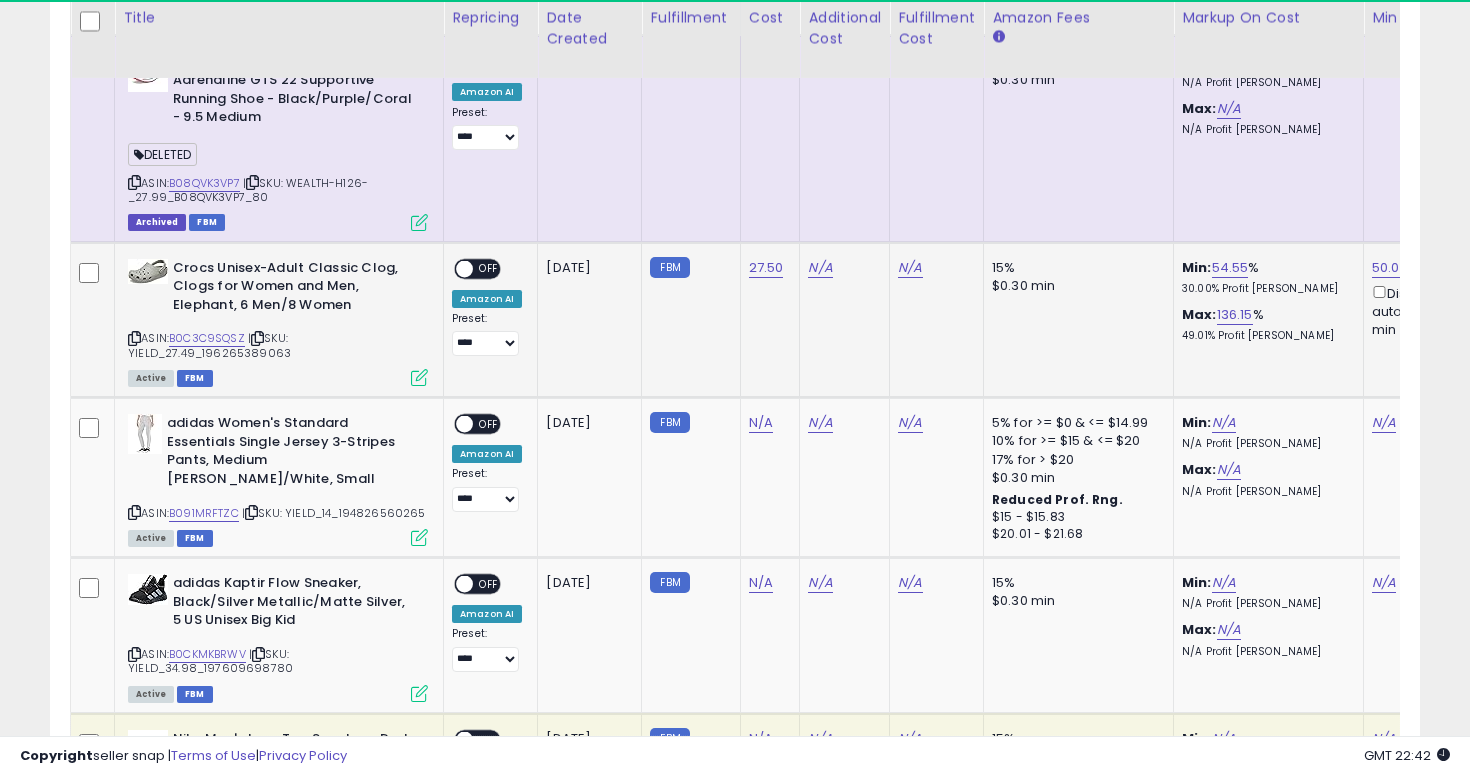 click on "OFF" at bounding box center [489, 268] 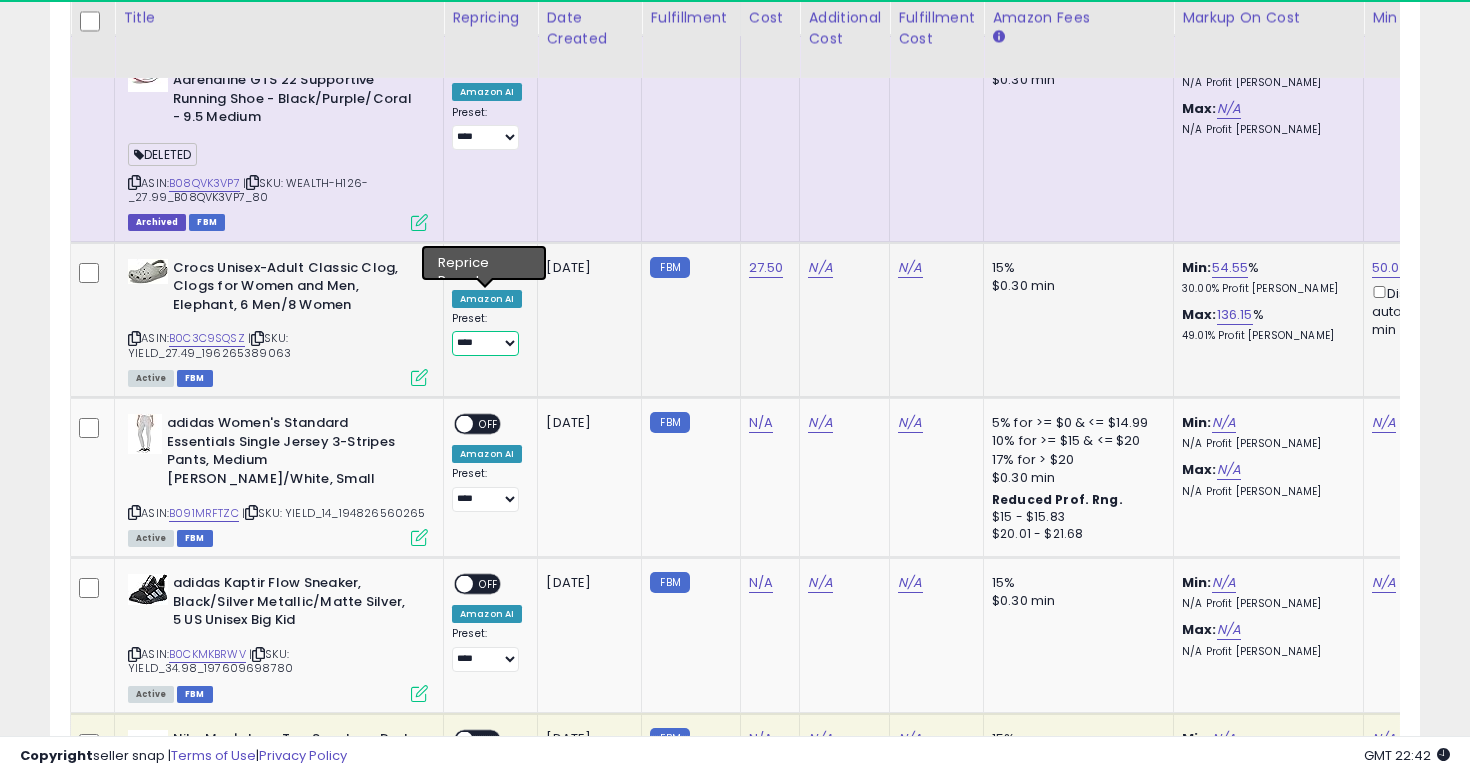 click on "**********" at bounding box center [485, 343] 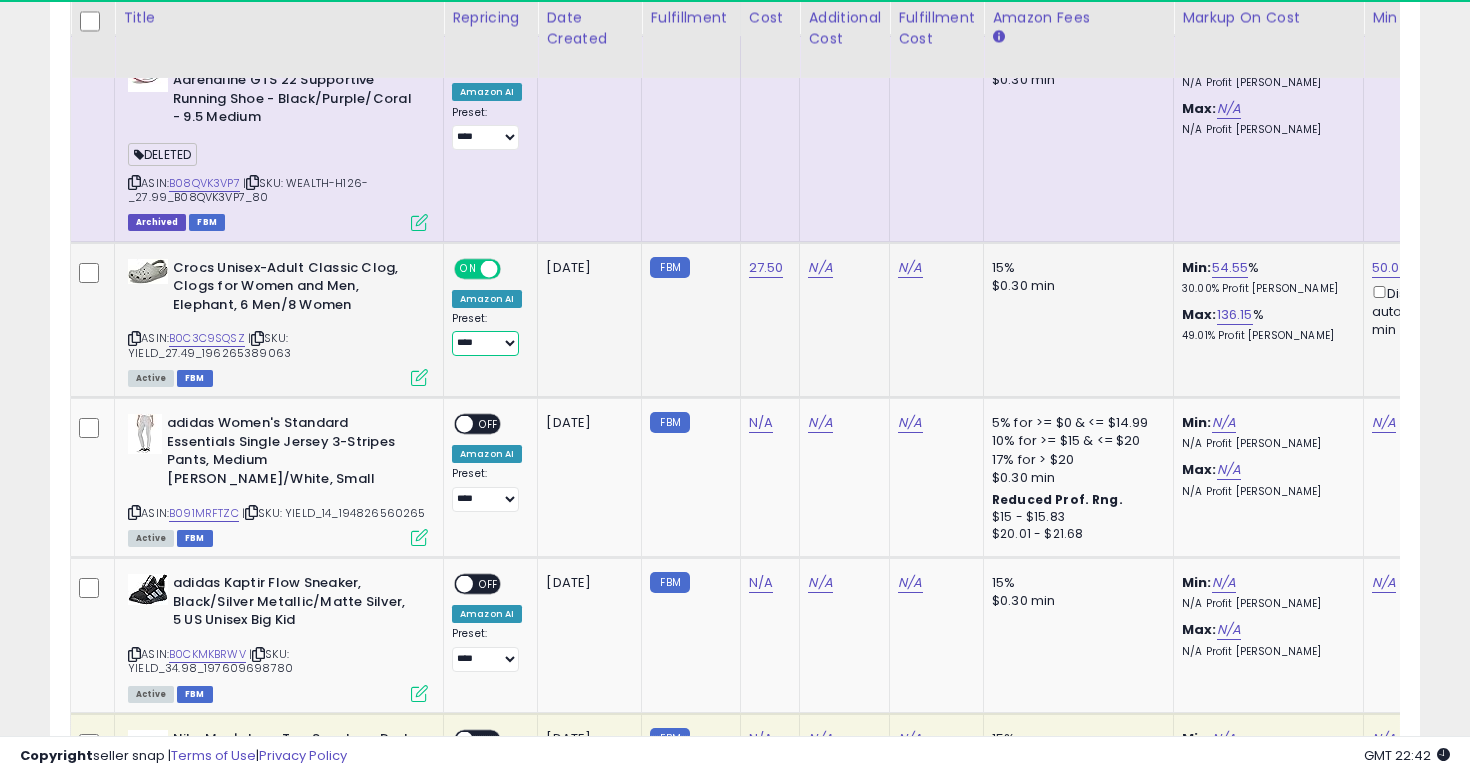 select on "**********" 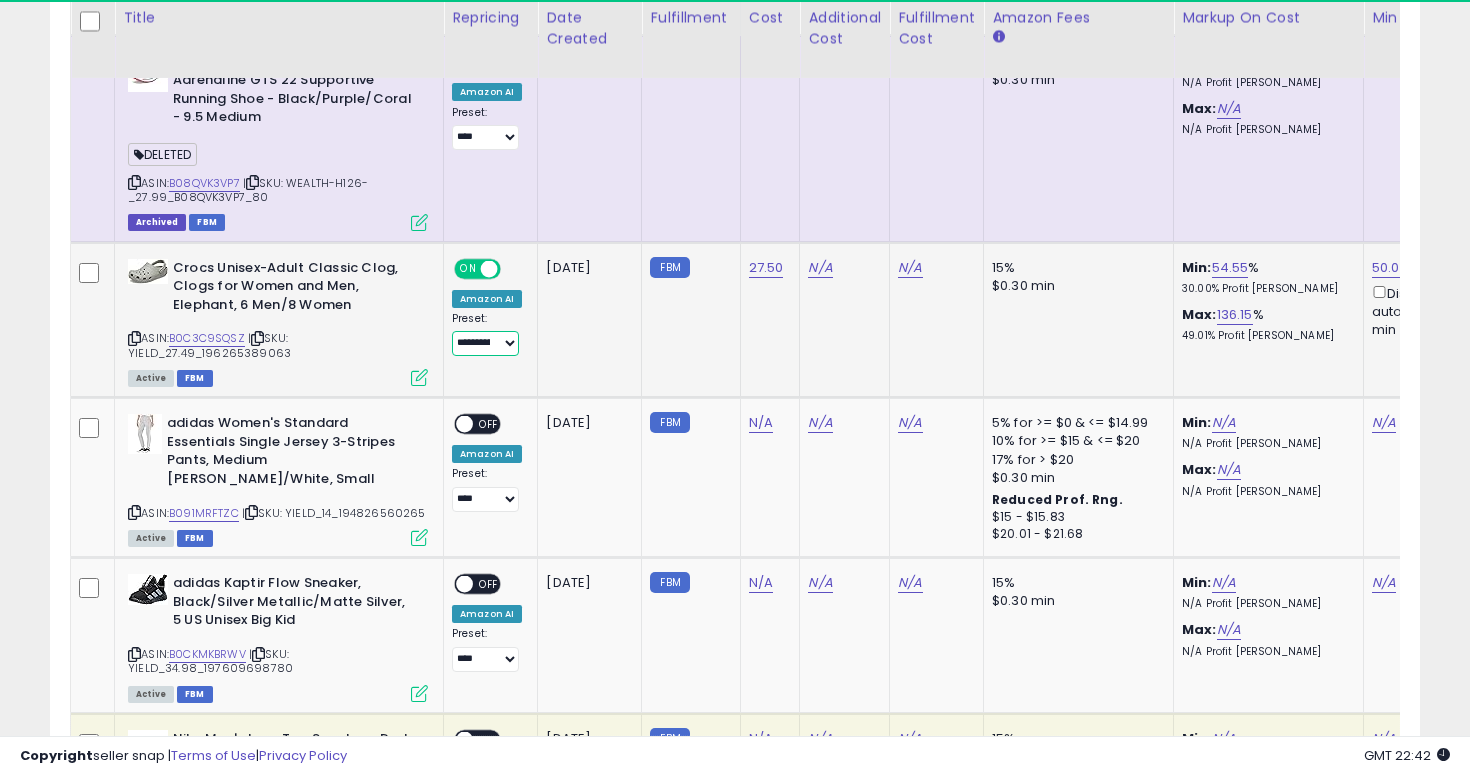 scroll, scrollTop: 2735, scrollLeft: 0, axis: vertical 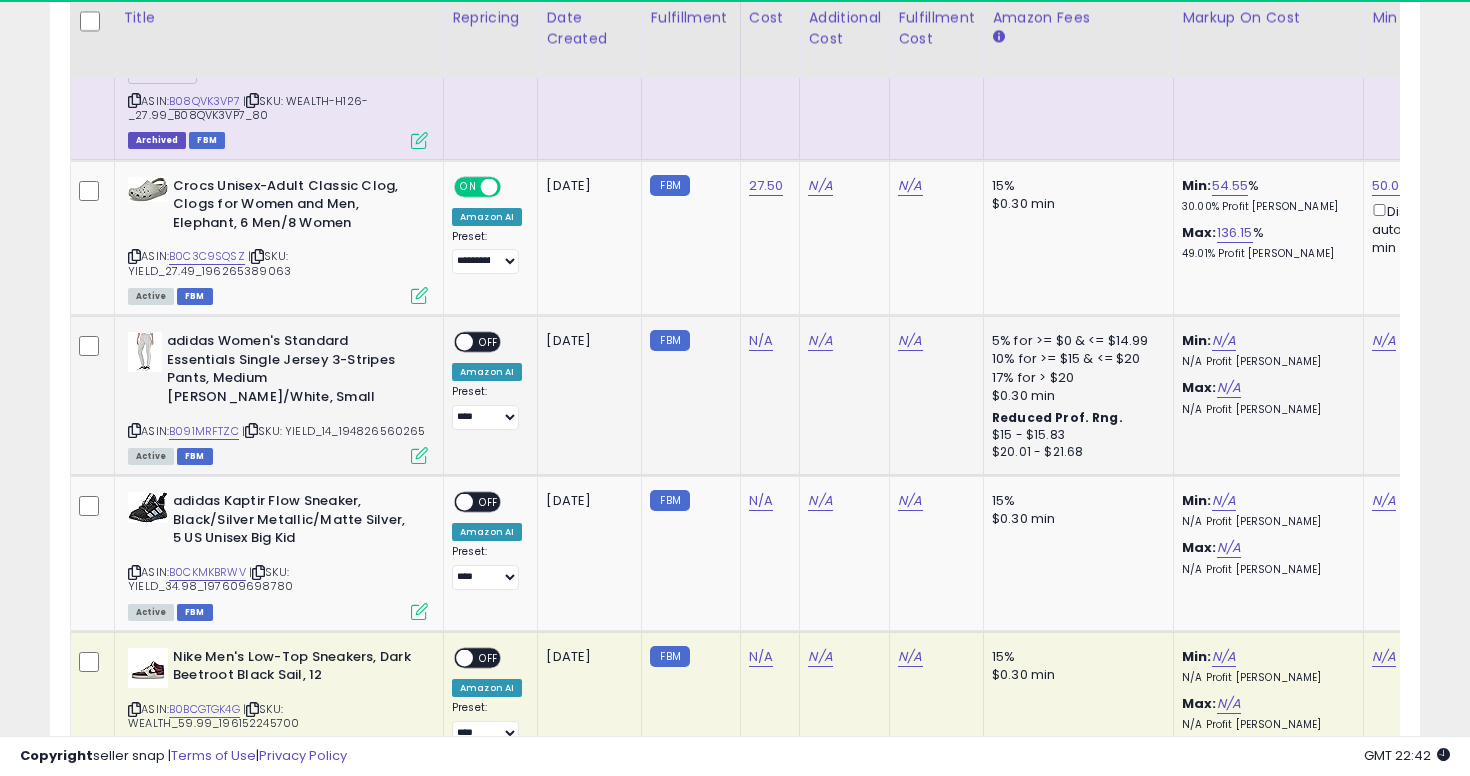click at bounding box center [134, 430] 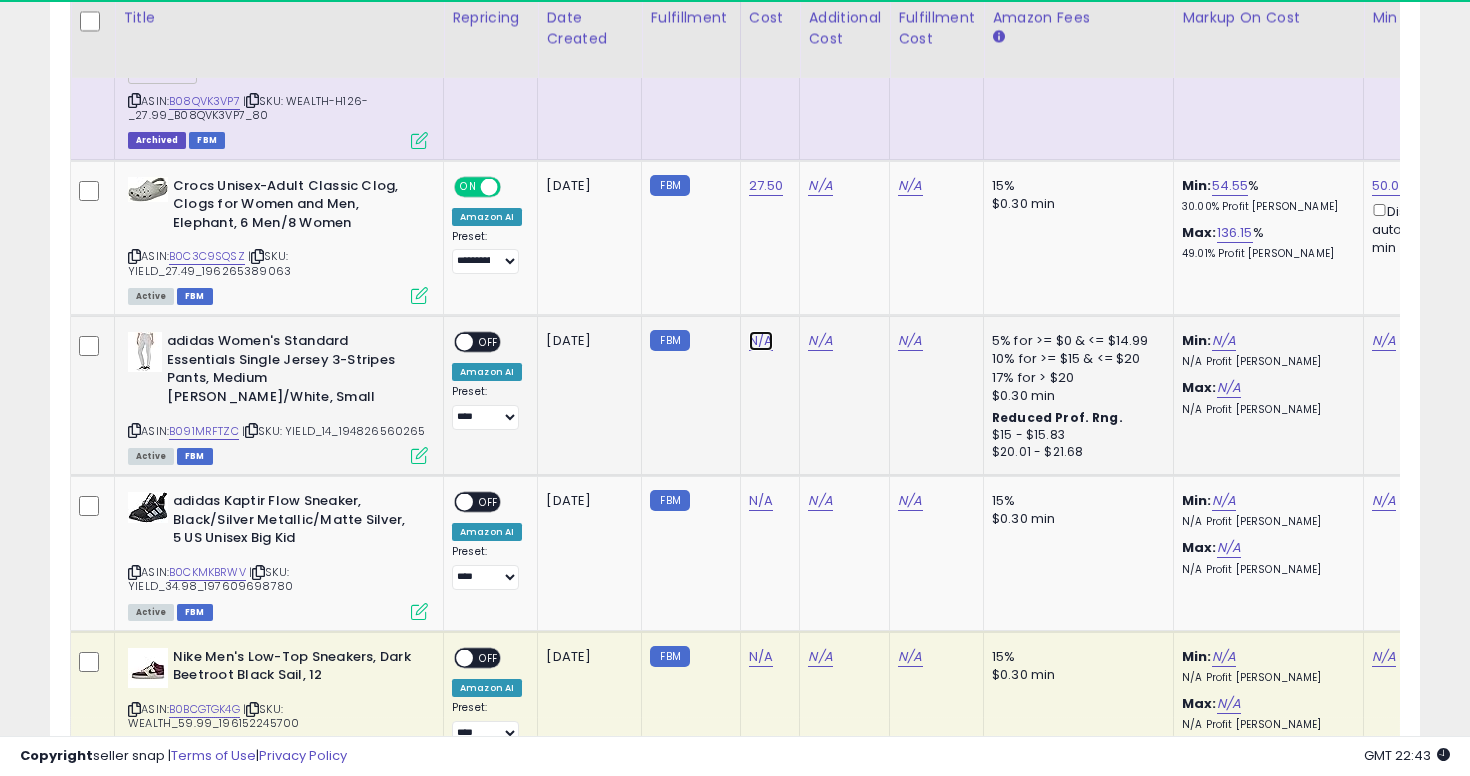 click on "N/A" at bounding box center [761, -1350] 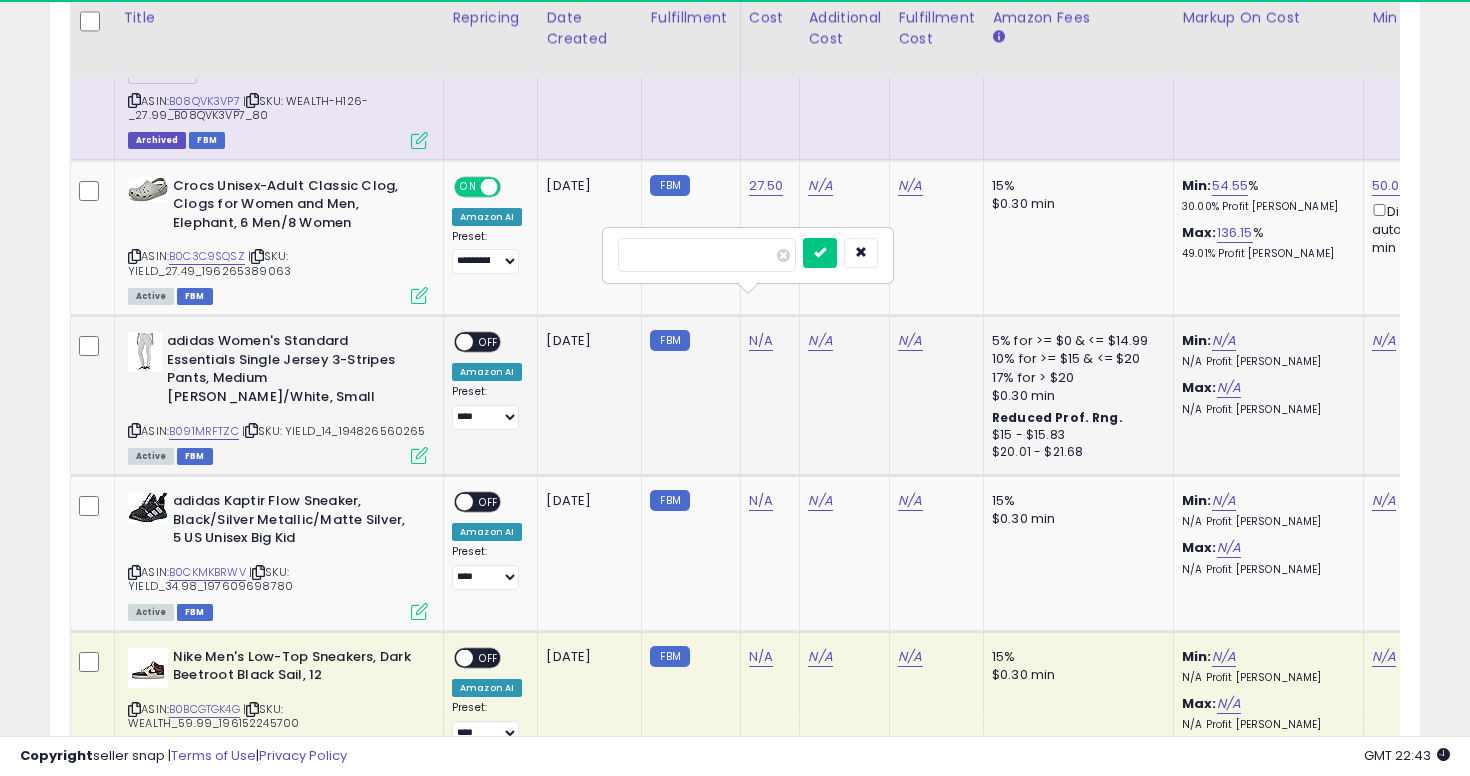 type on "**" 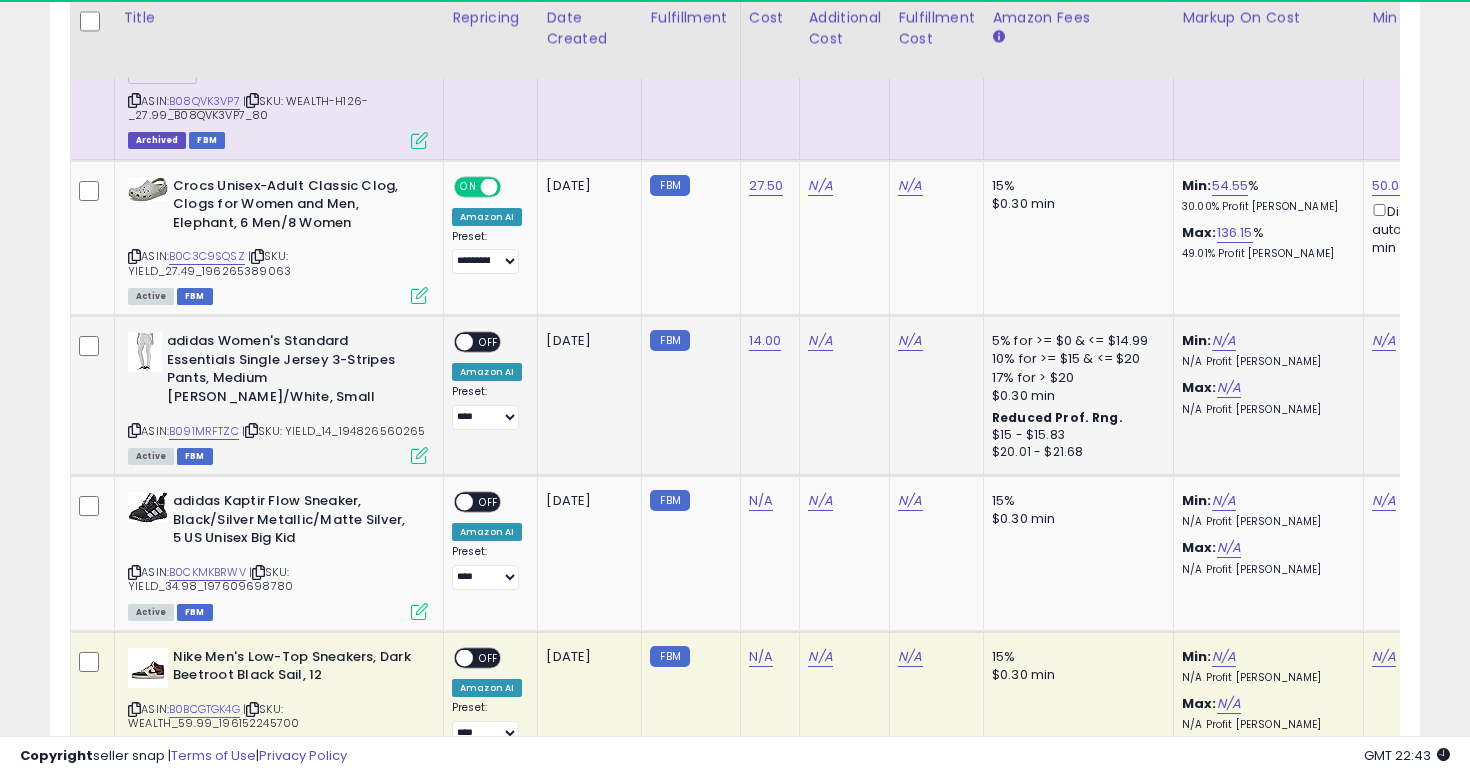scroll, scrollTop: 0, scrollLeft: 380, axis: horizontal 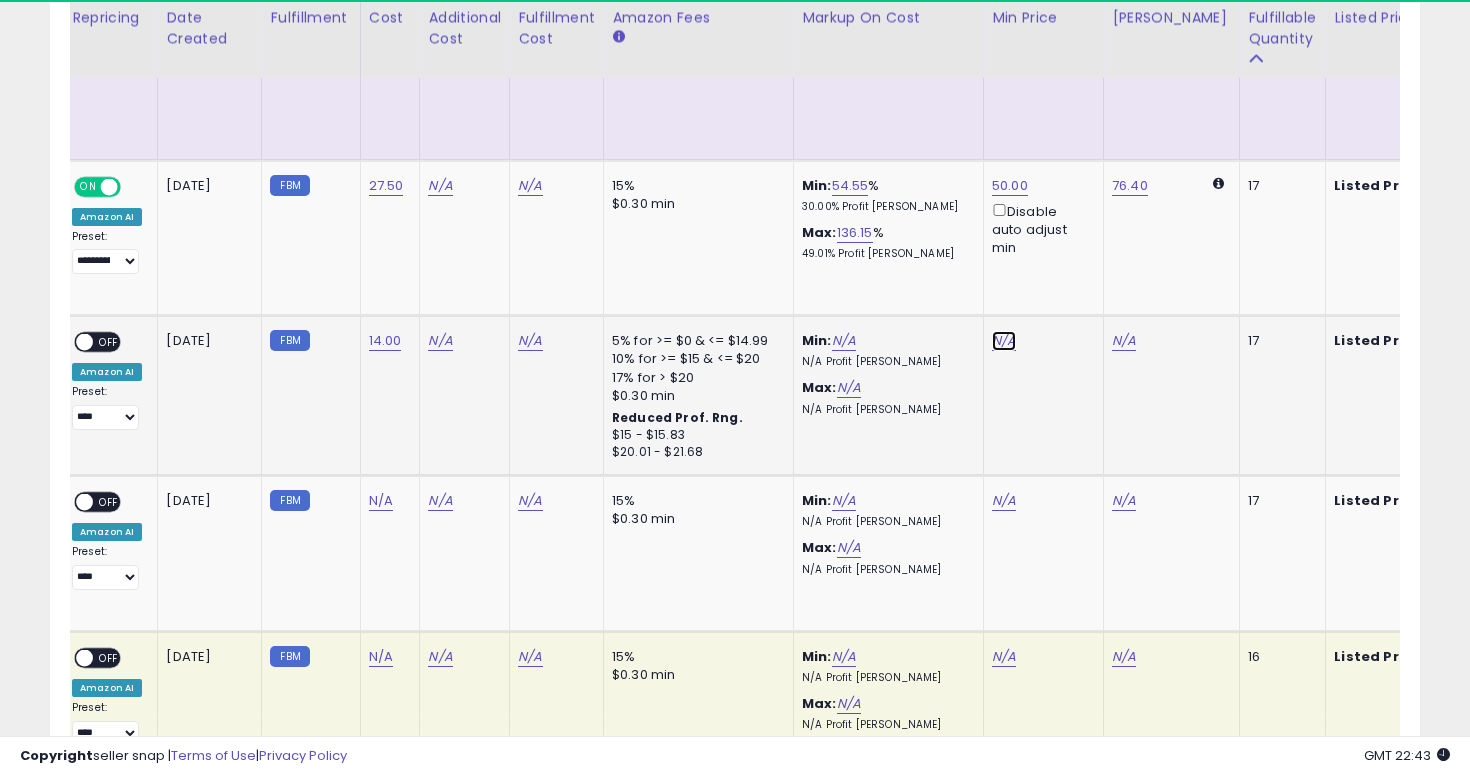 click on "N/A" at bounding box center (1004, -1350) 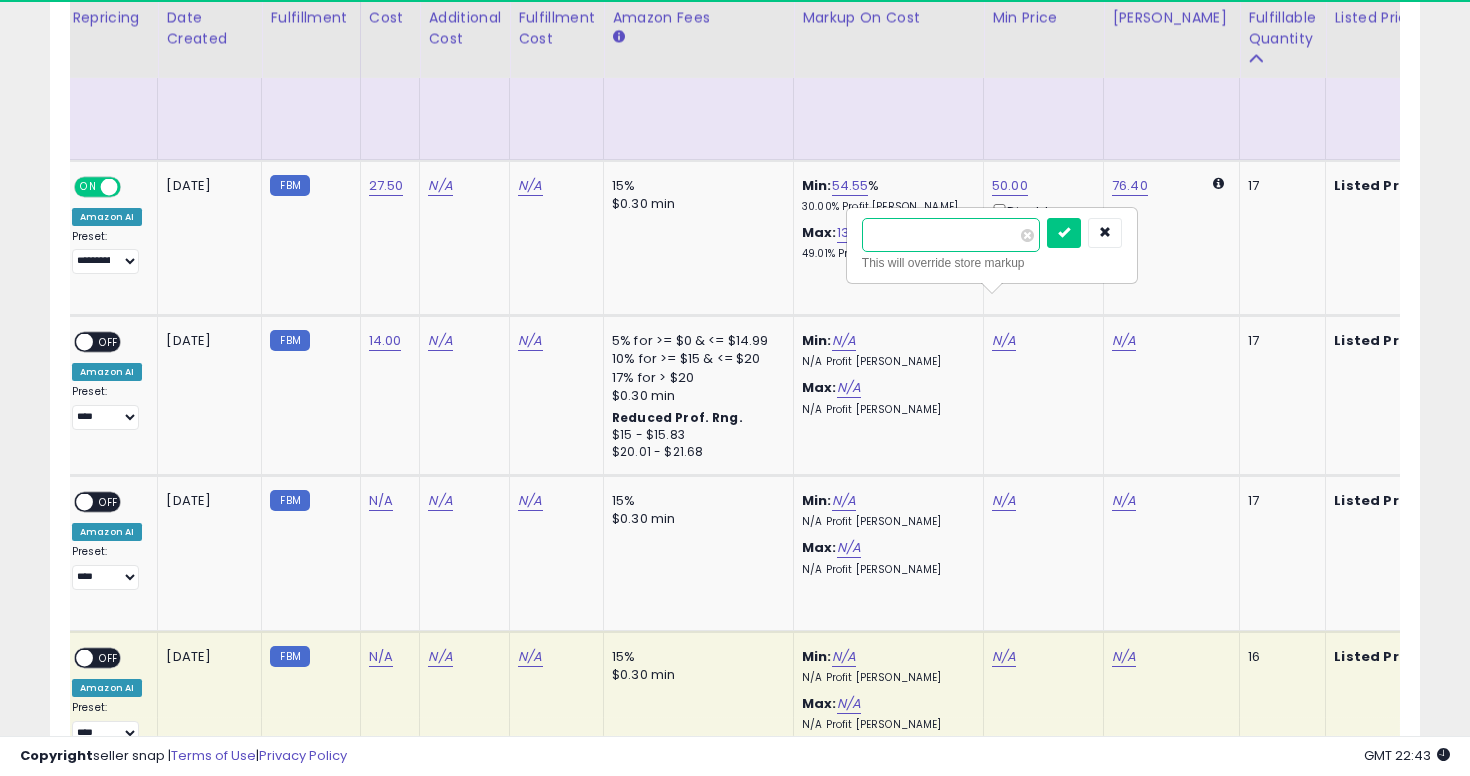 type on "*****" 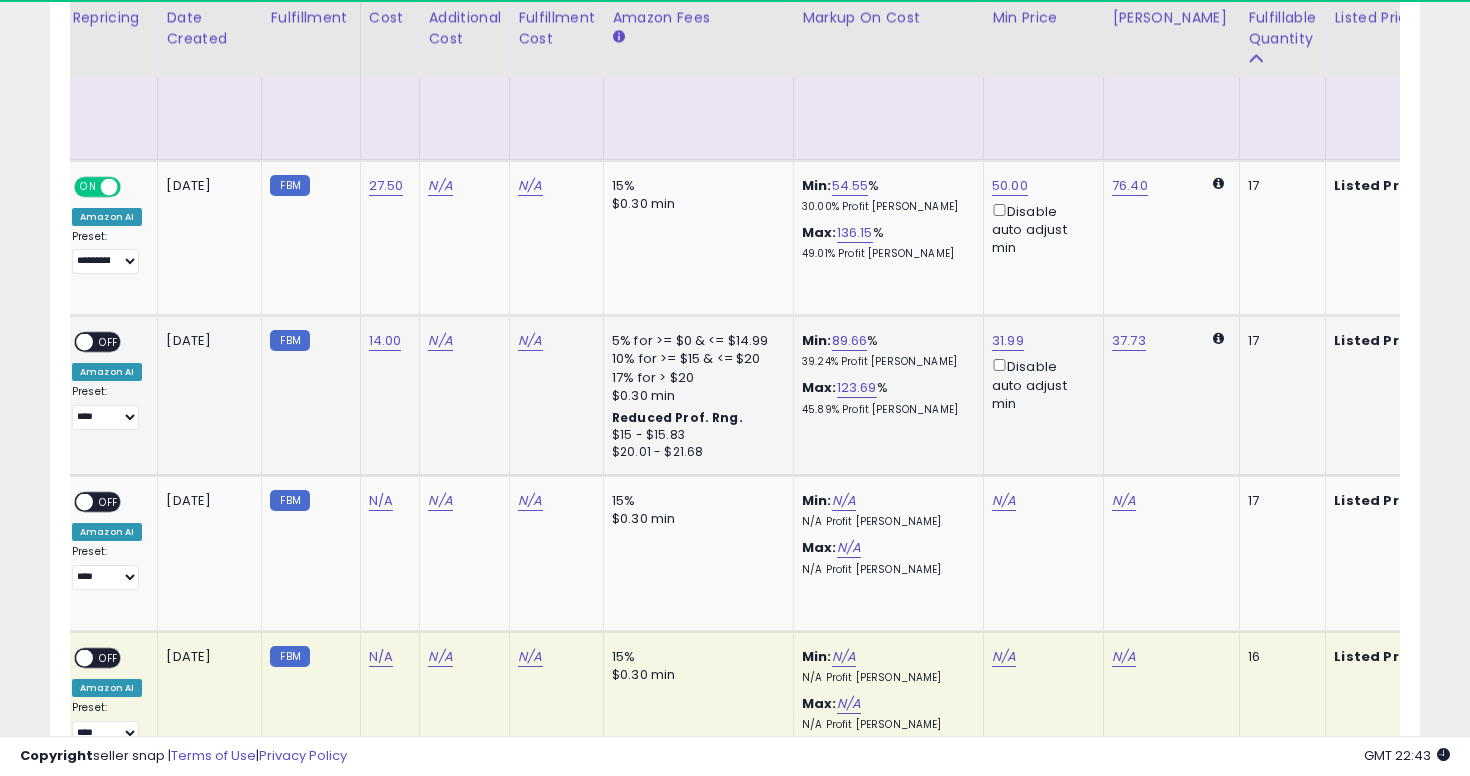 click on "37.73" 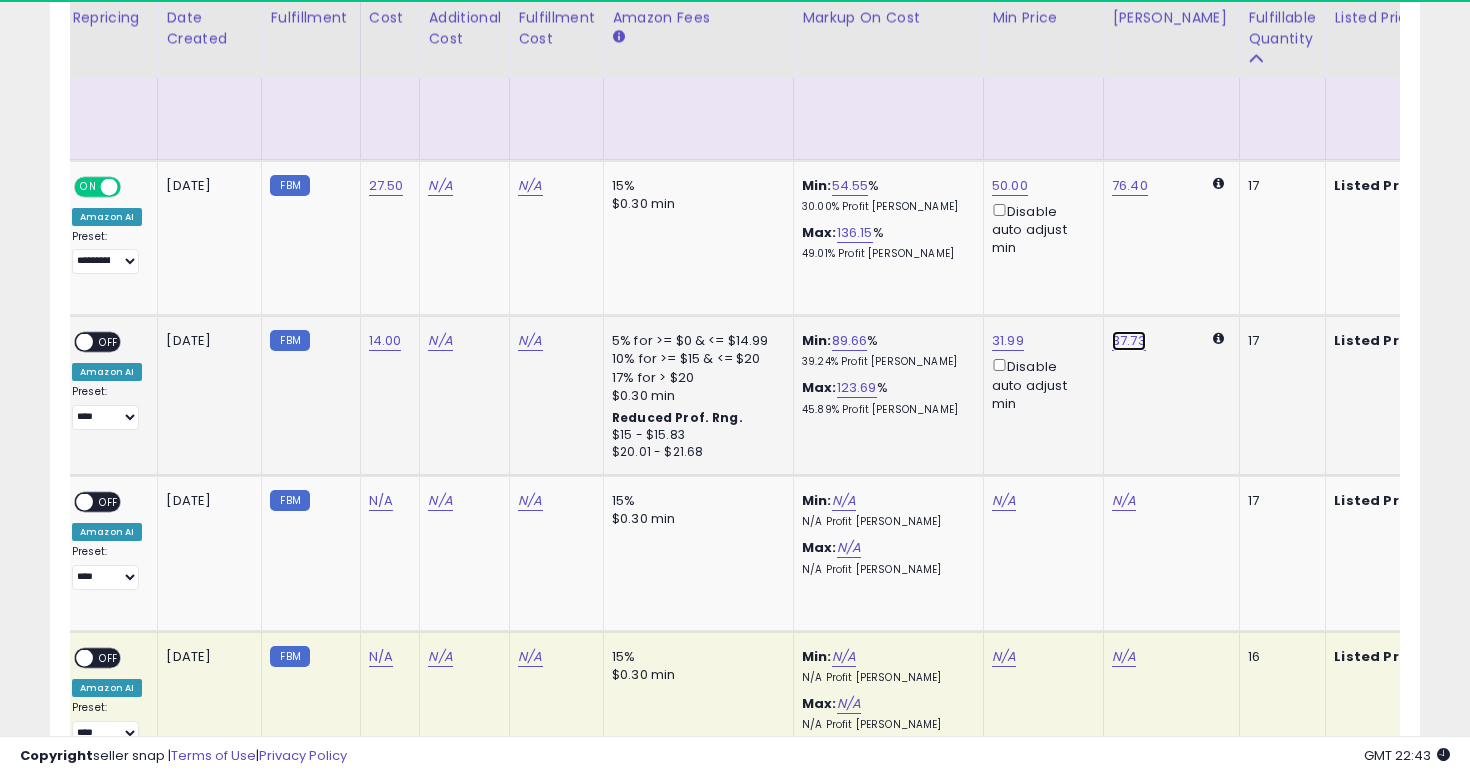 click on "37.73" at bounding box center [1130, -1505] 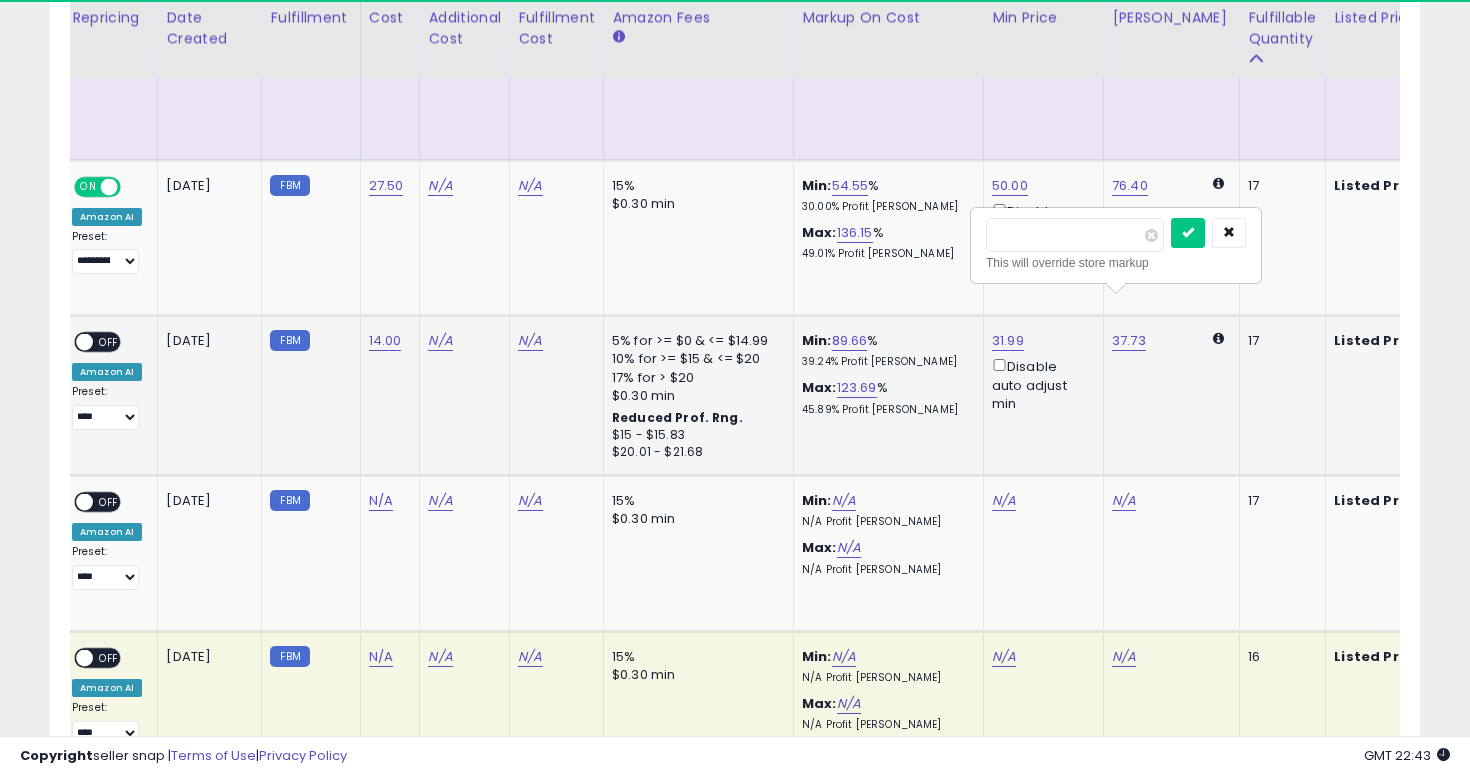 type on "*" 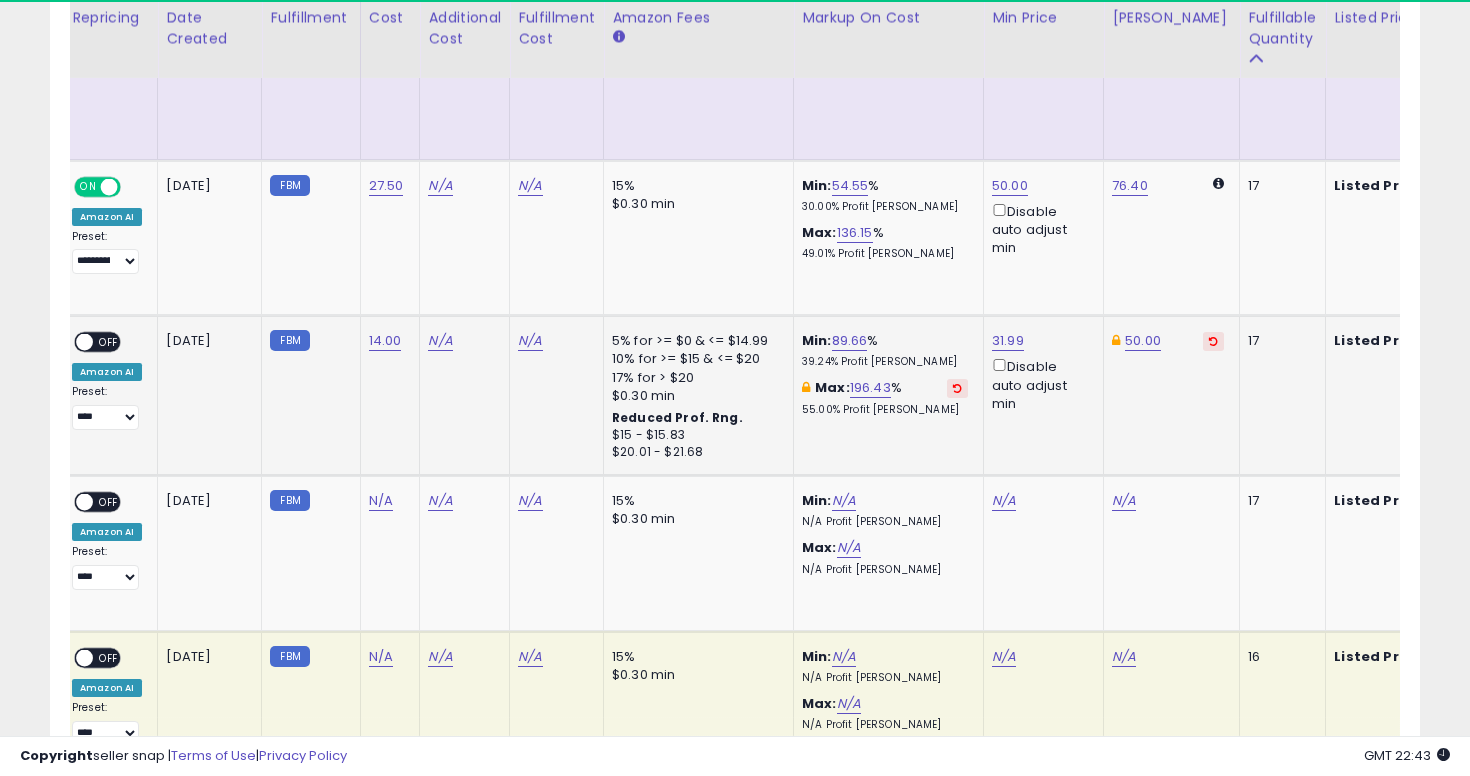 scroll, scrollTop: 0, scrollLeft: 0, axis: both 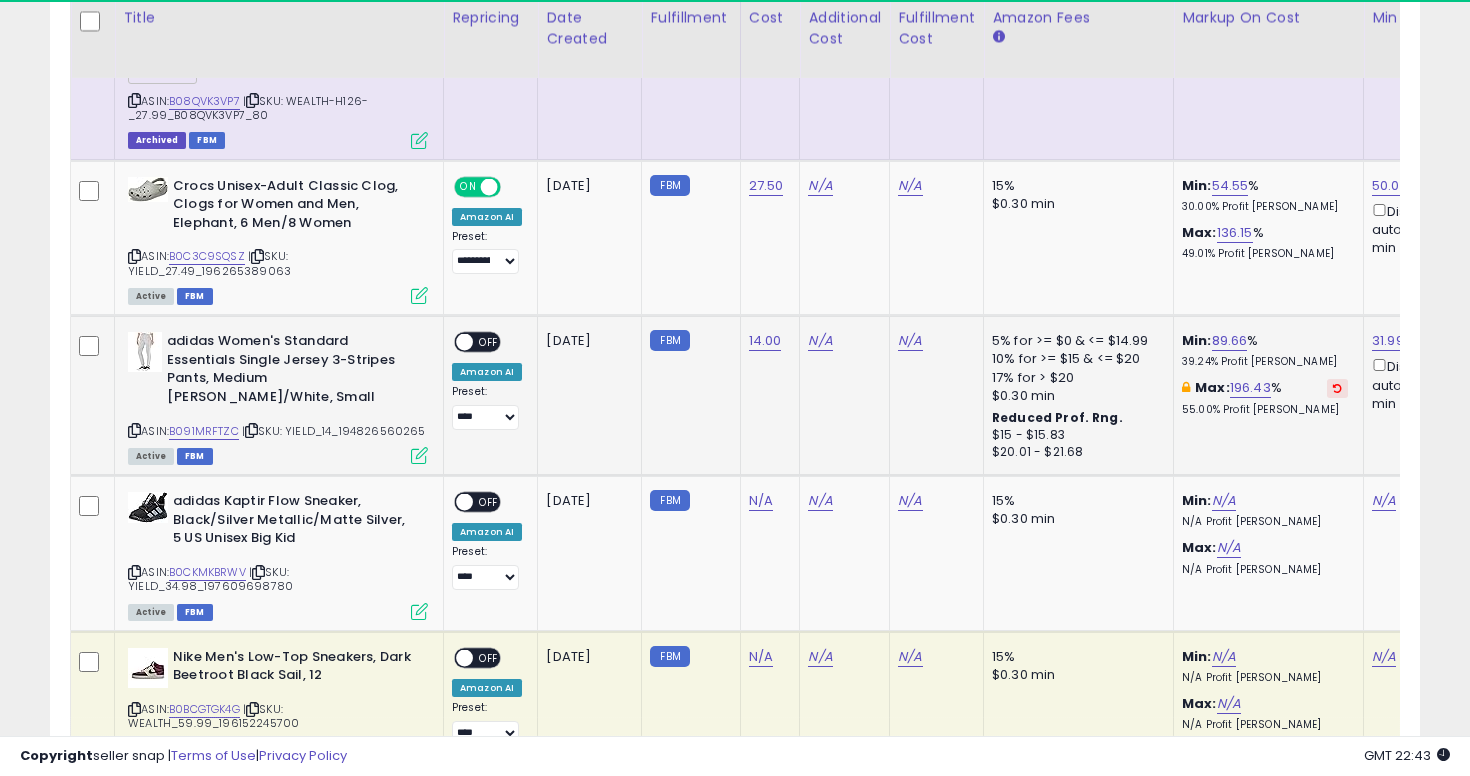 click on "OFF" at bounding box center (489, 342) 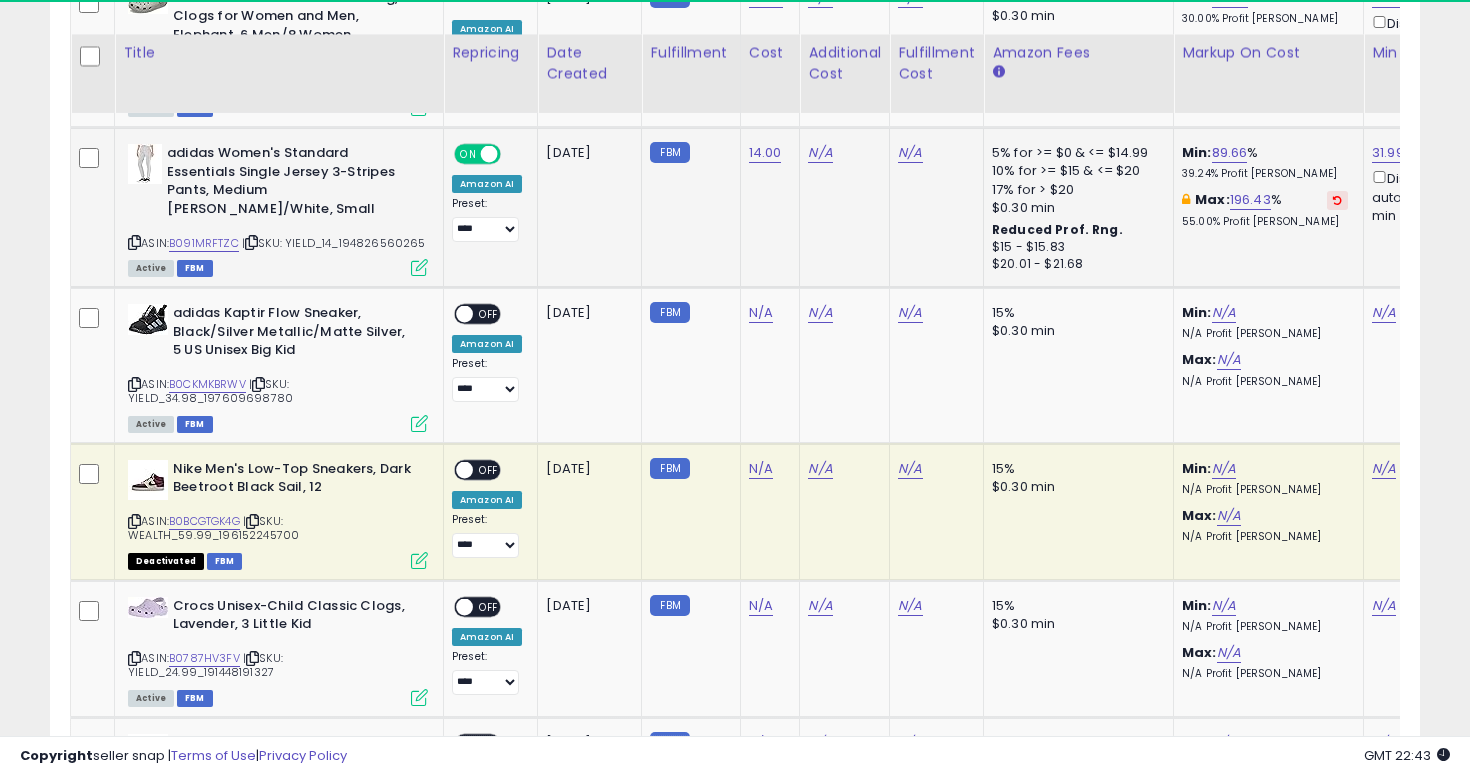 scroll, scrollTop: 2958, scrollLeft: 0, axis: vertical 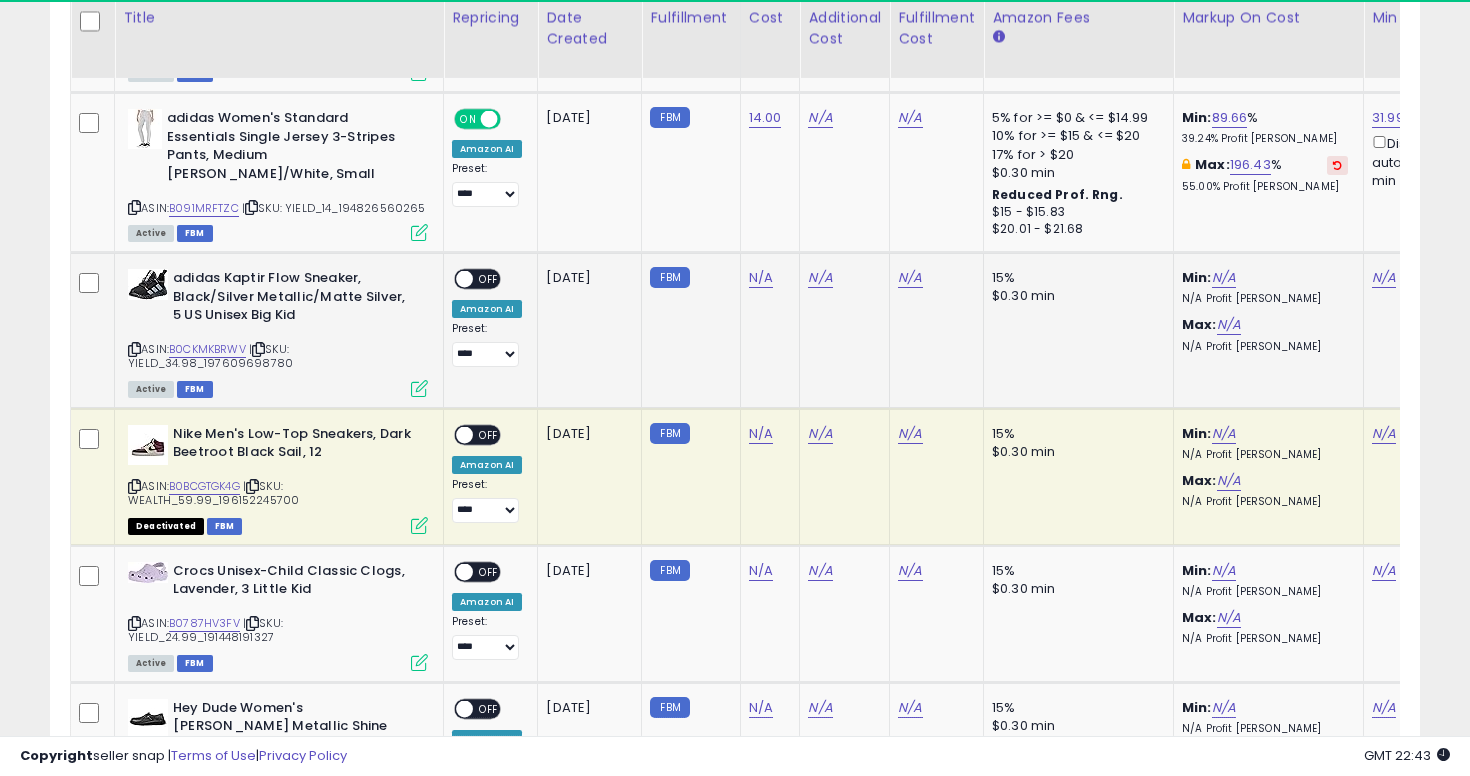click on "ASIN:  B0CKMKBRWV    |   SKU: YIELD_34.98_197609698780 Active FBM" at bounding box center (278, 332) 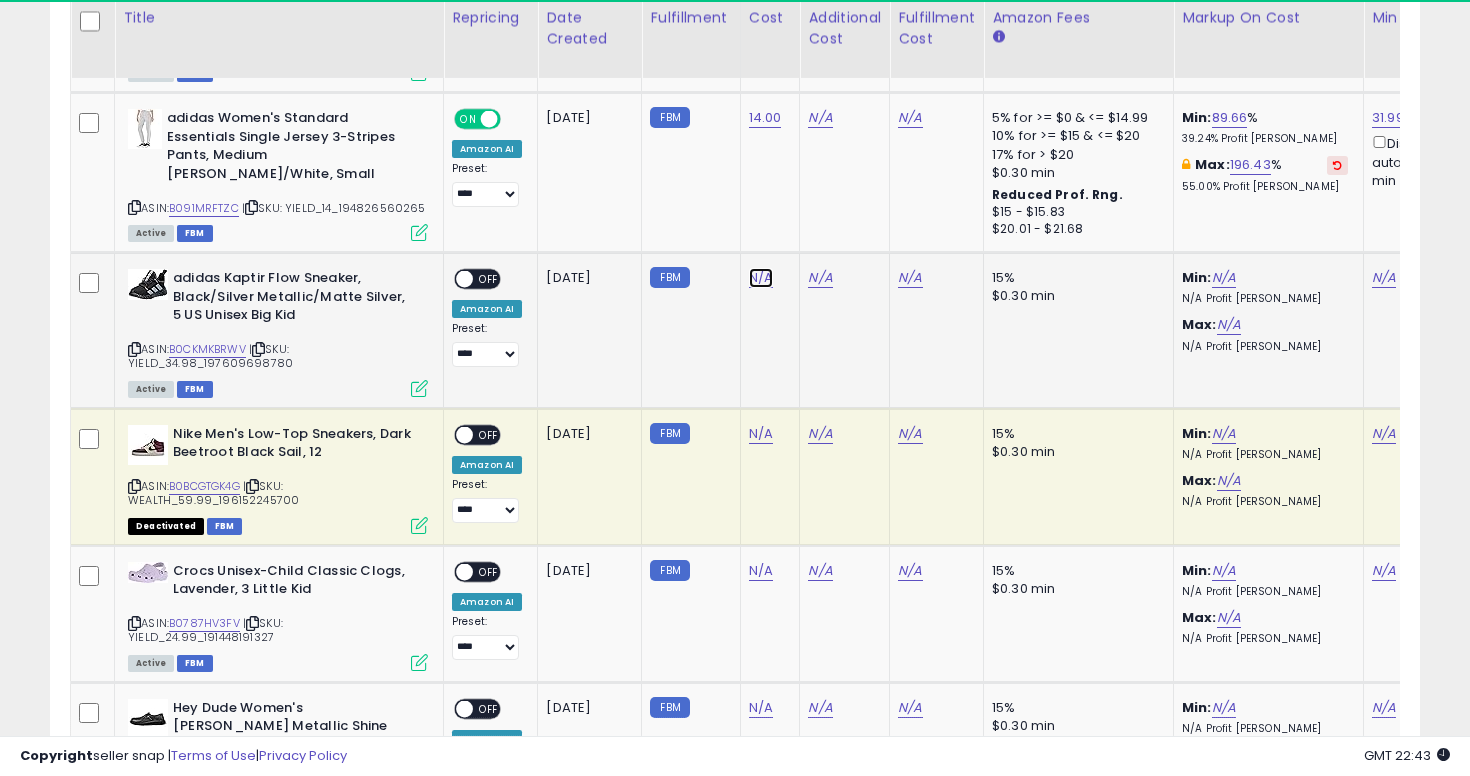 click on "N/A" at bounding box center [761, -1573] 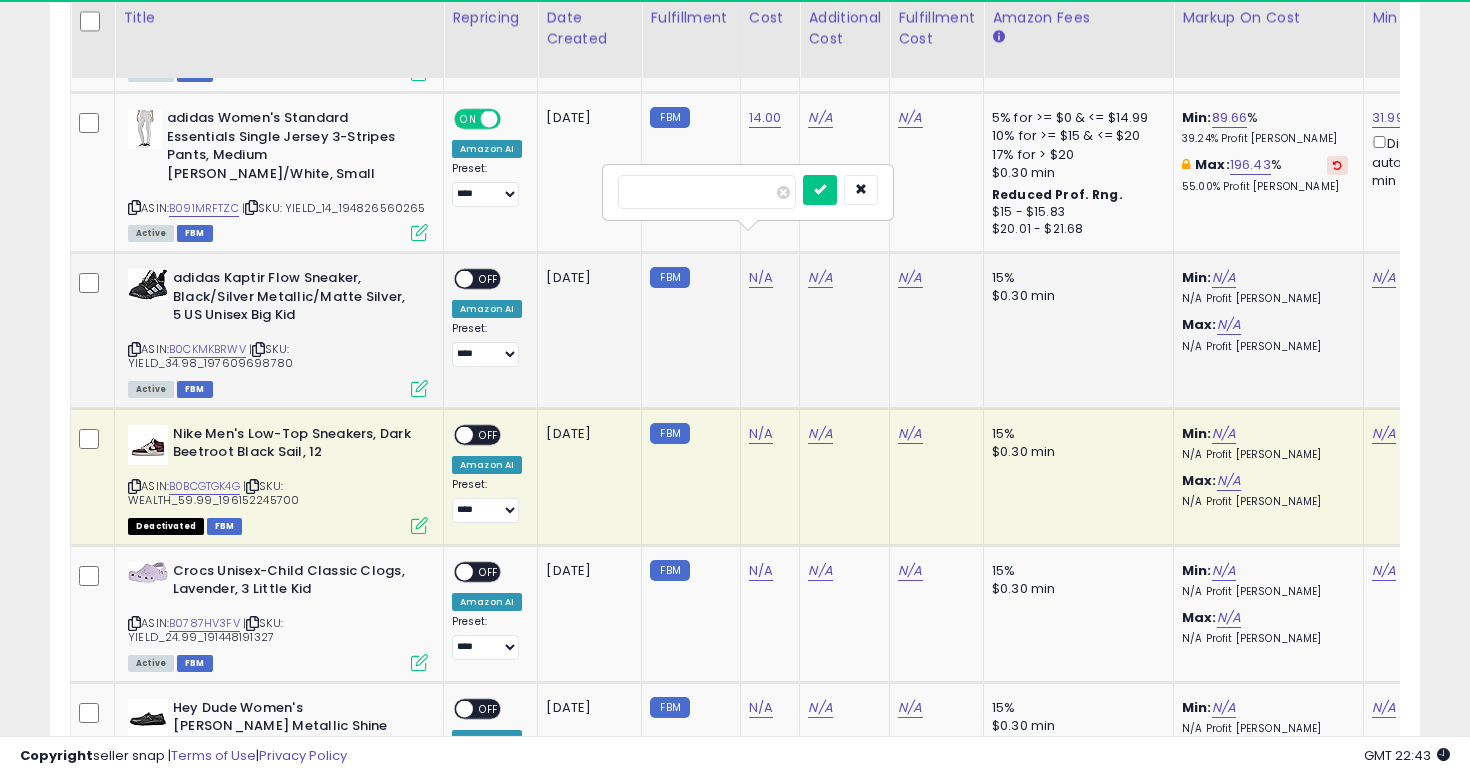 type on "*" 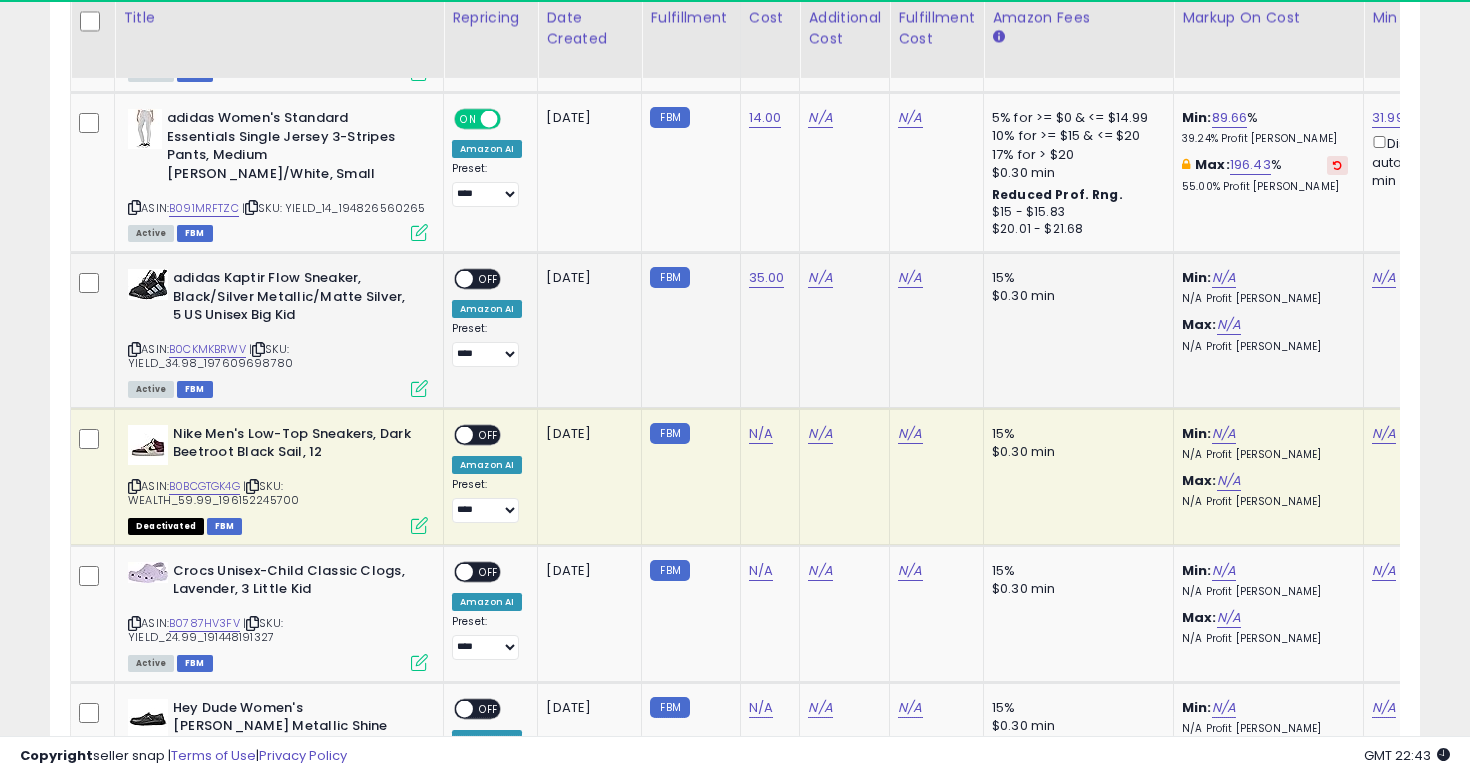 scroll, scrollTop: 0, scrollLeft: 101, axis: horizontal 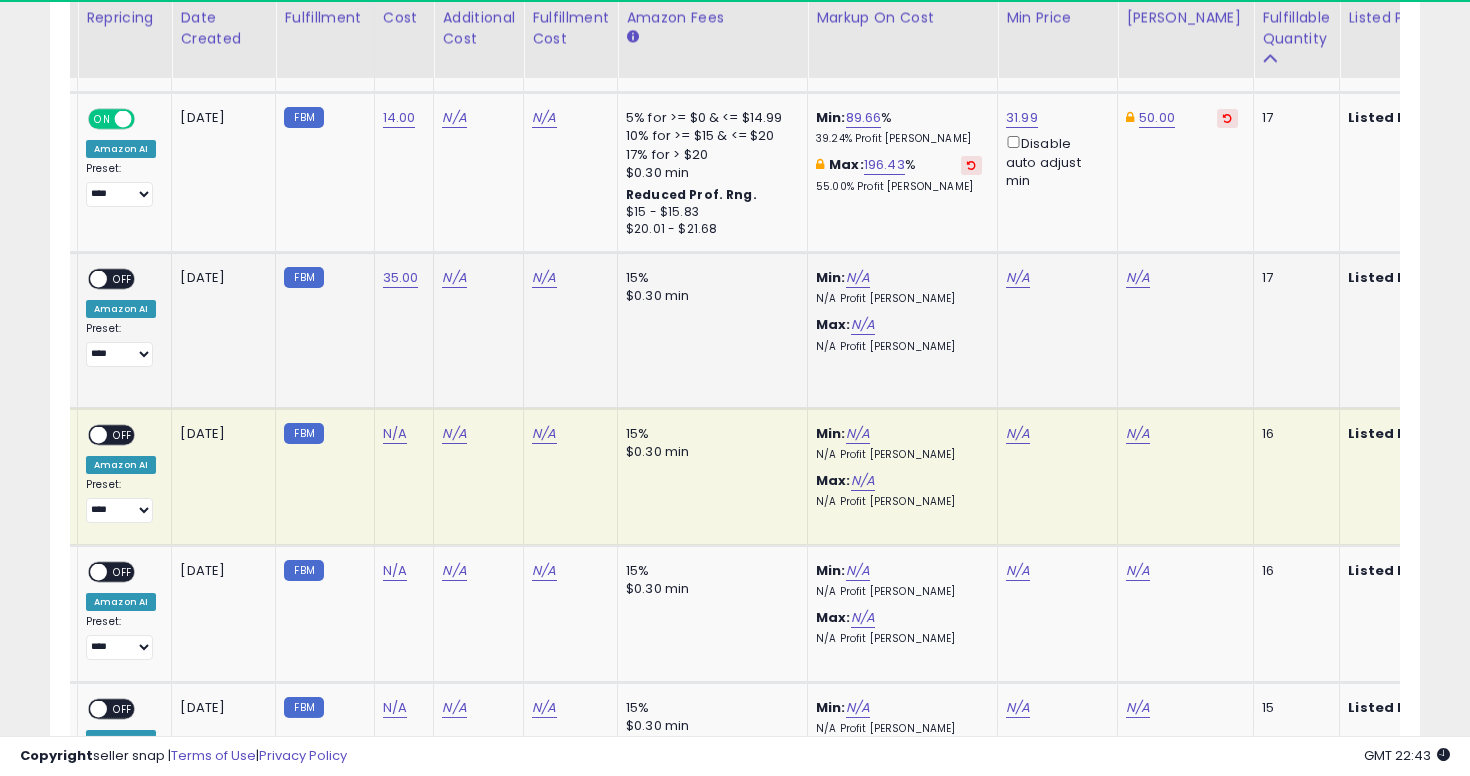 click on "N/A" 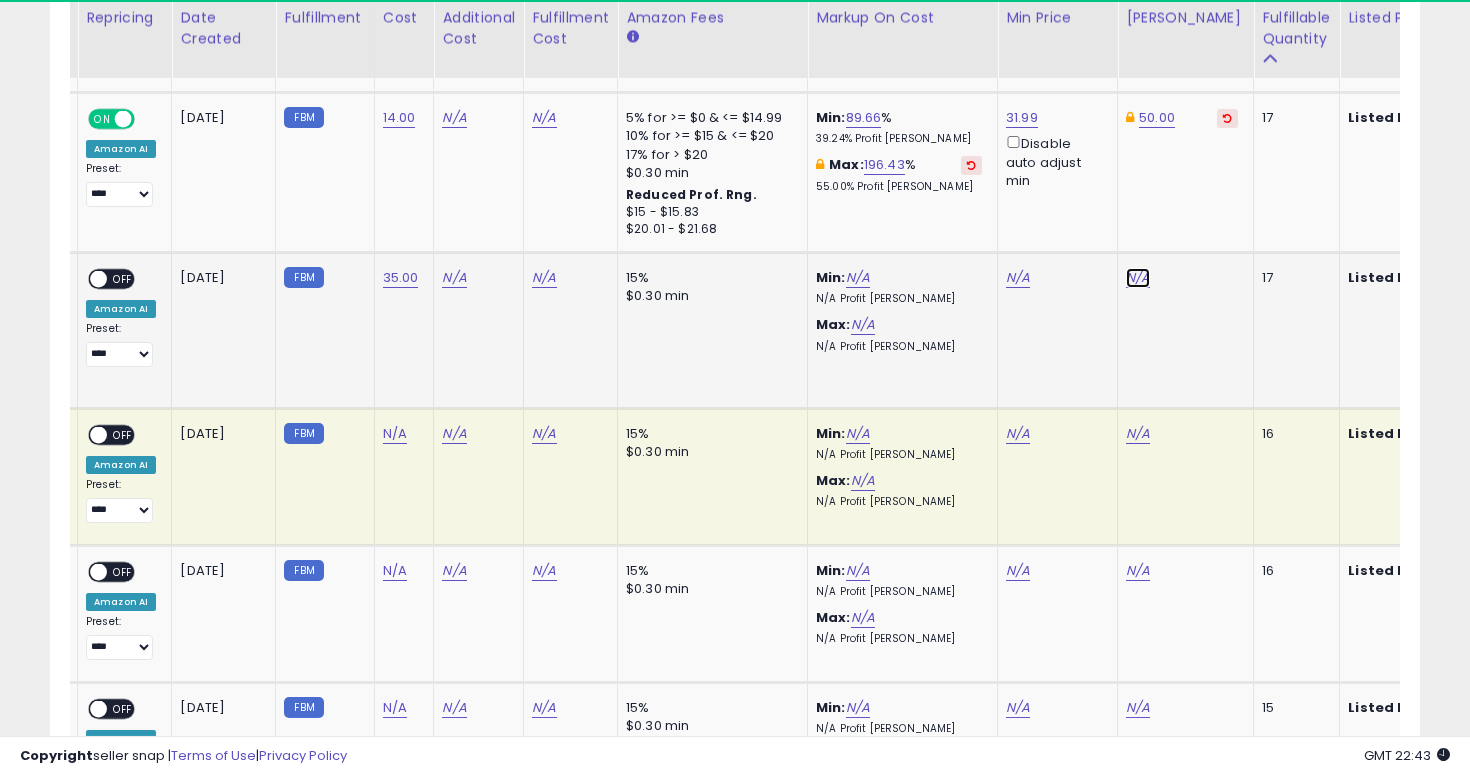 click on "N/A" at bounding box center (1138, -1573) 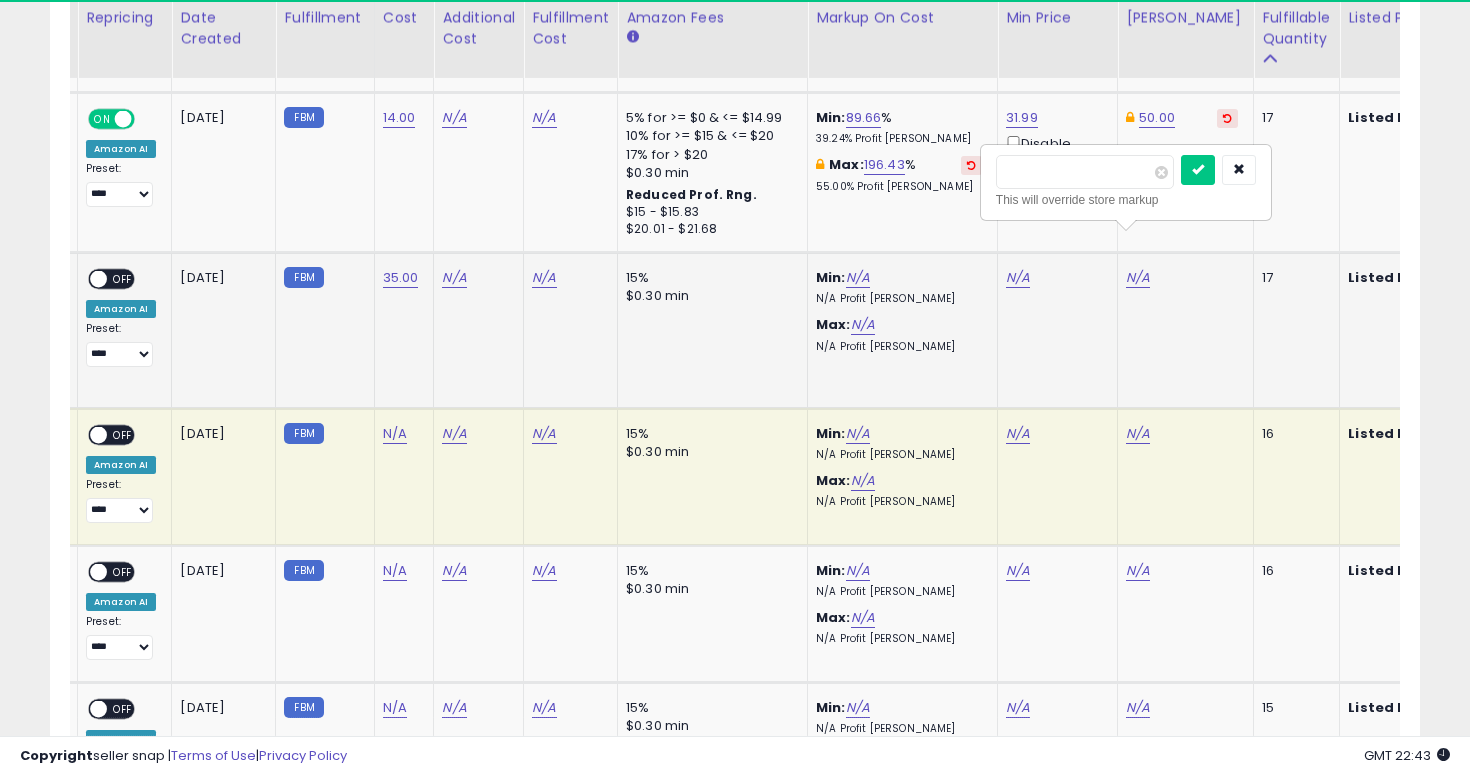 type on "*" 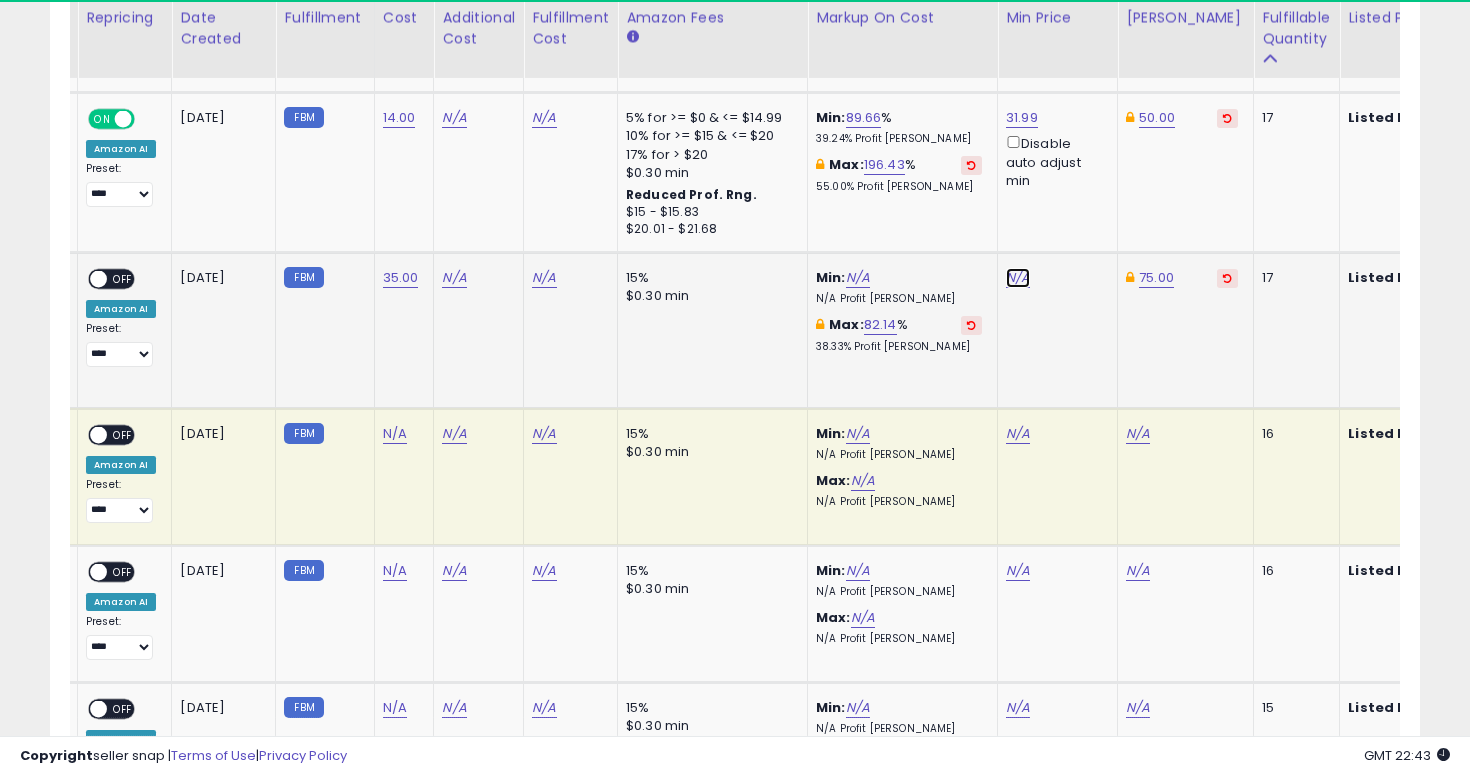 click on "N/A" at bounding box center [1018, -1573] 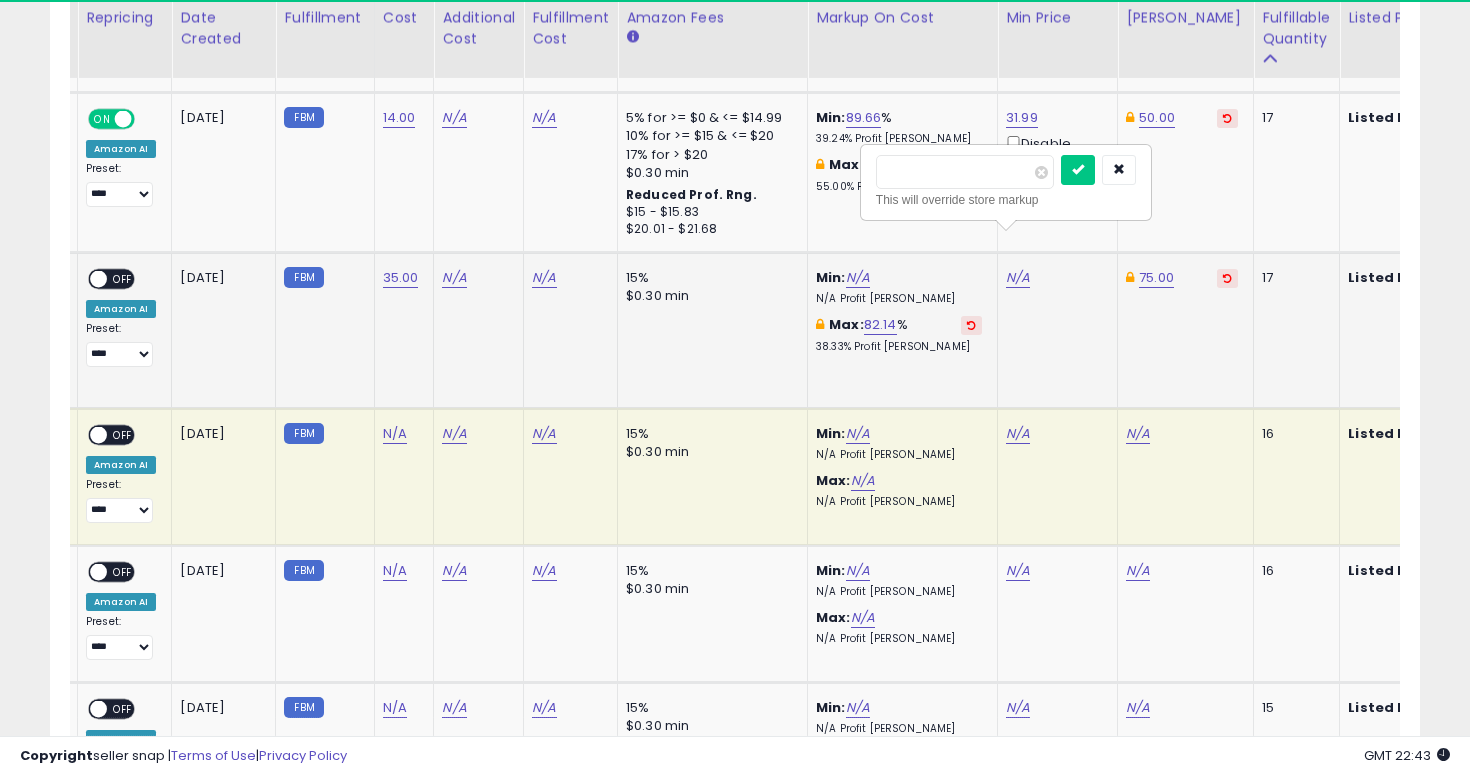 type on "**" 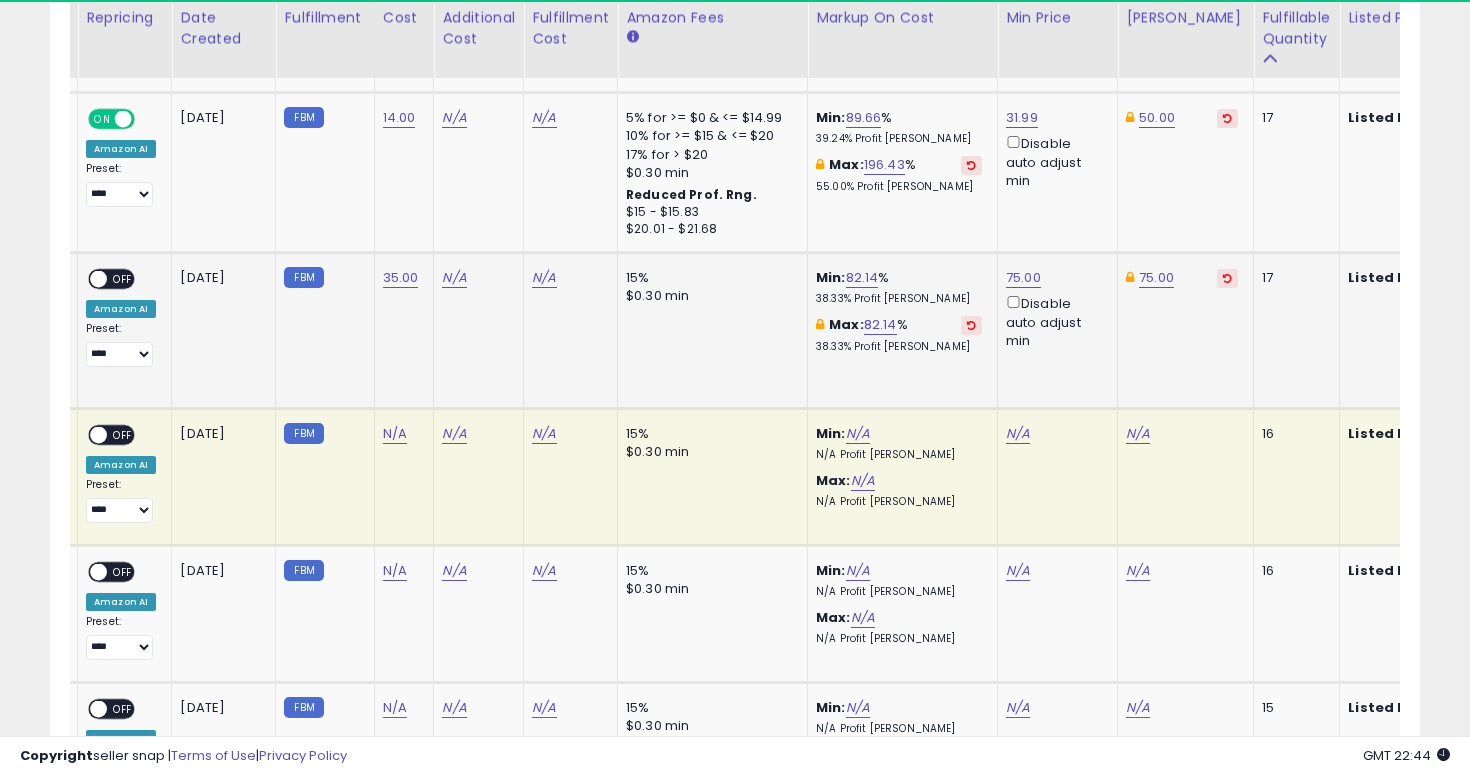 scroll, scrollTop: 0, scrollLeft: 0, axis: both 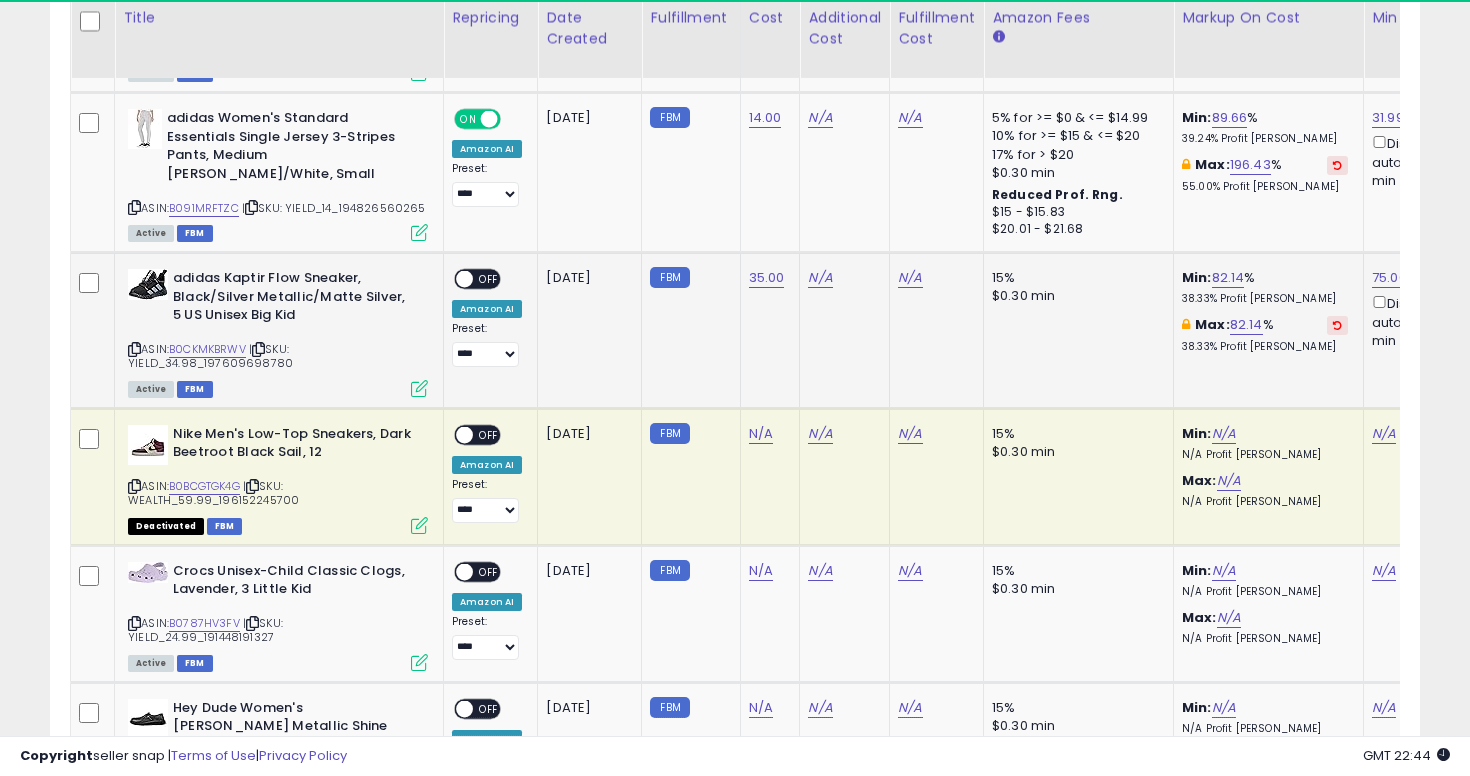 click on "**********" at bounding box center (487, 318) 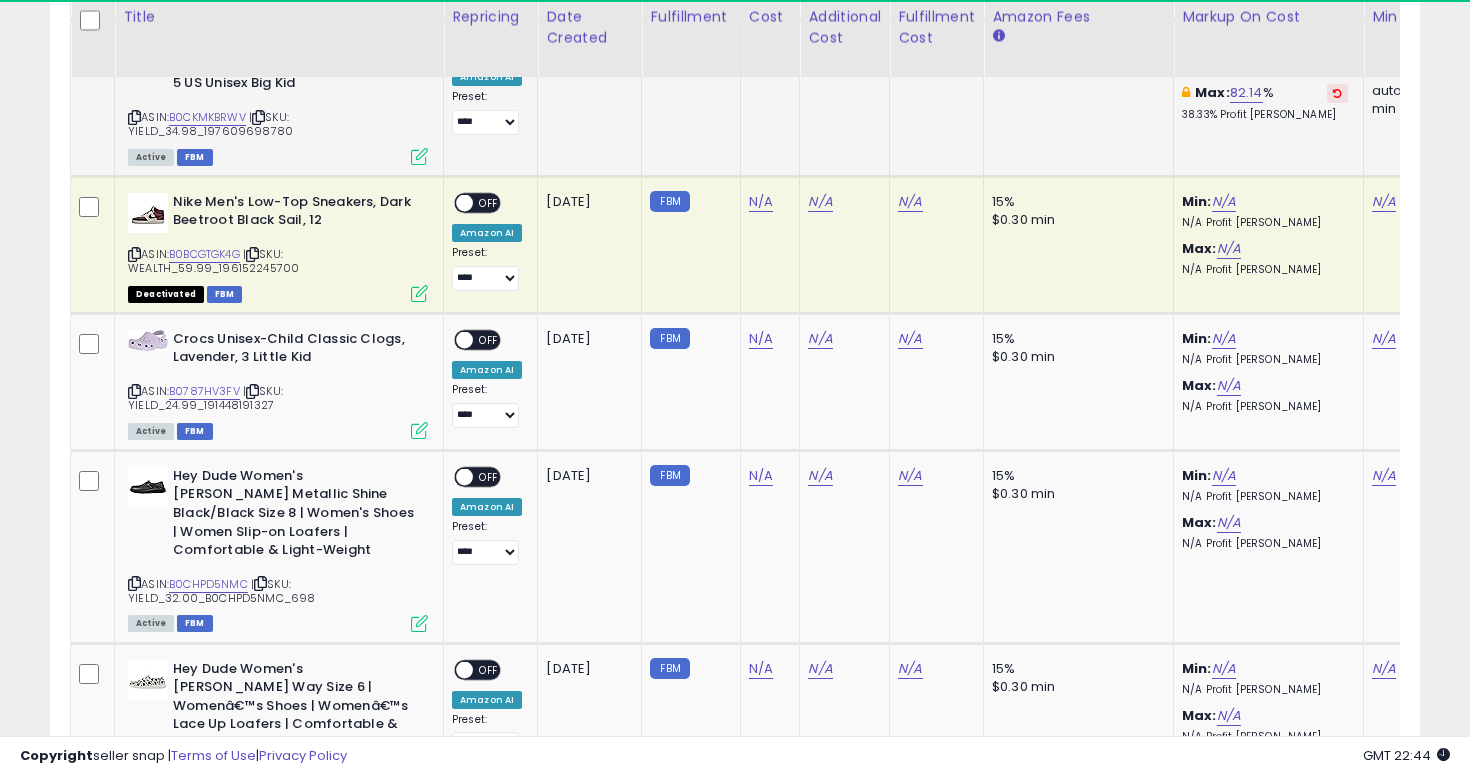scroll, scrollTop: 3191, scrollLeft: 0, axis: vertical 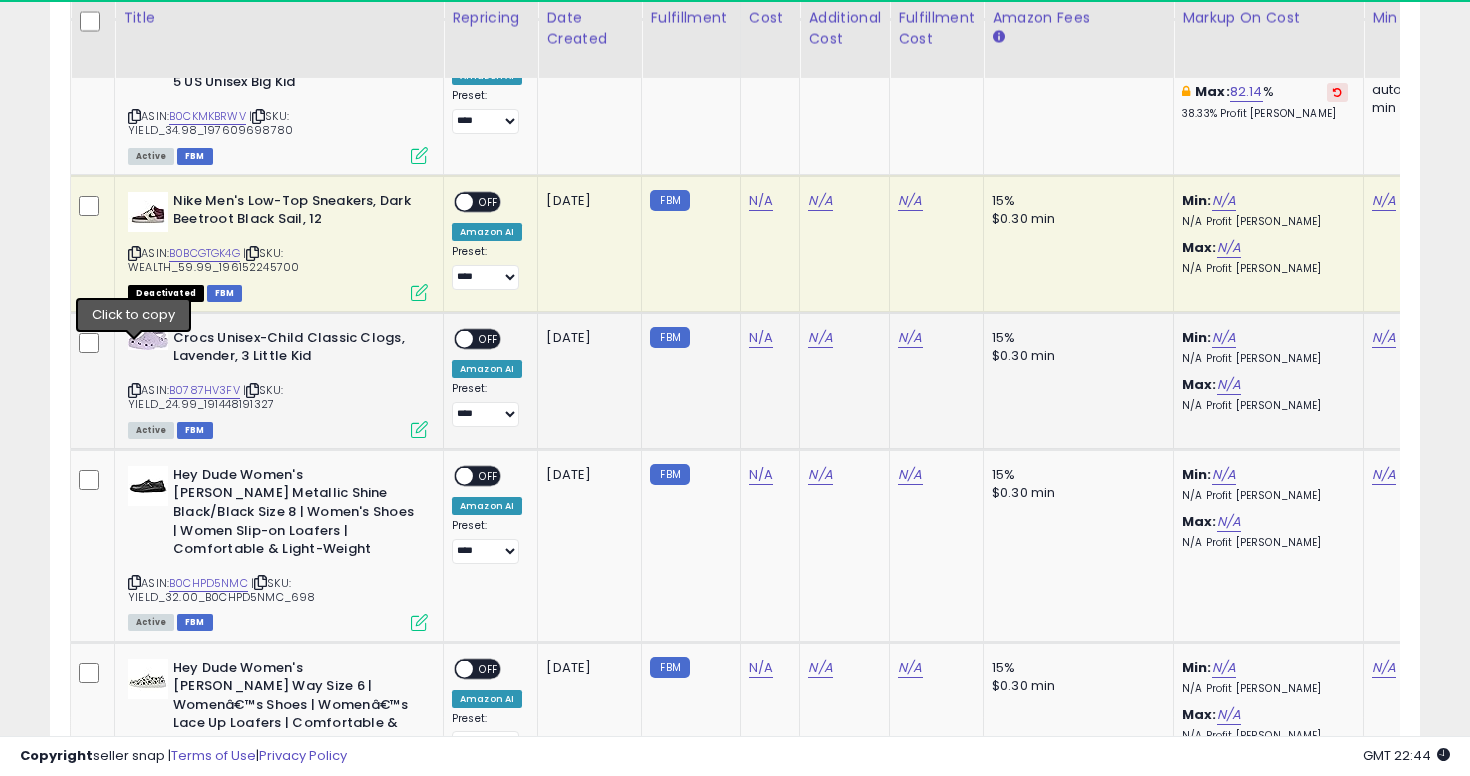 click at bounding box center [134, 390] 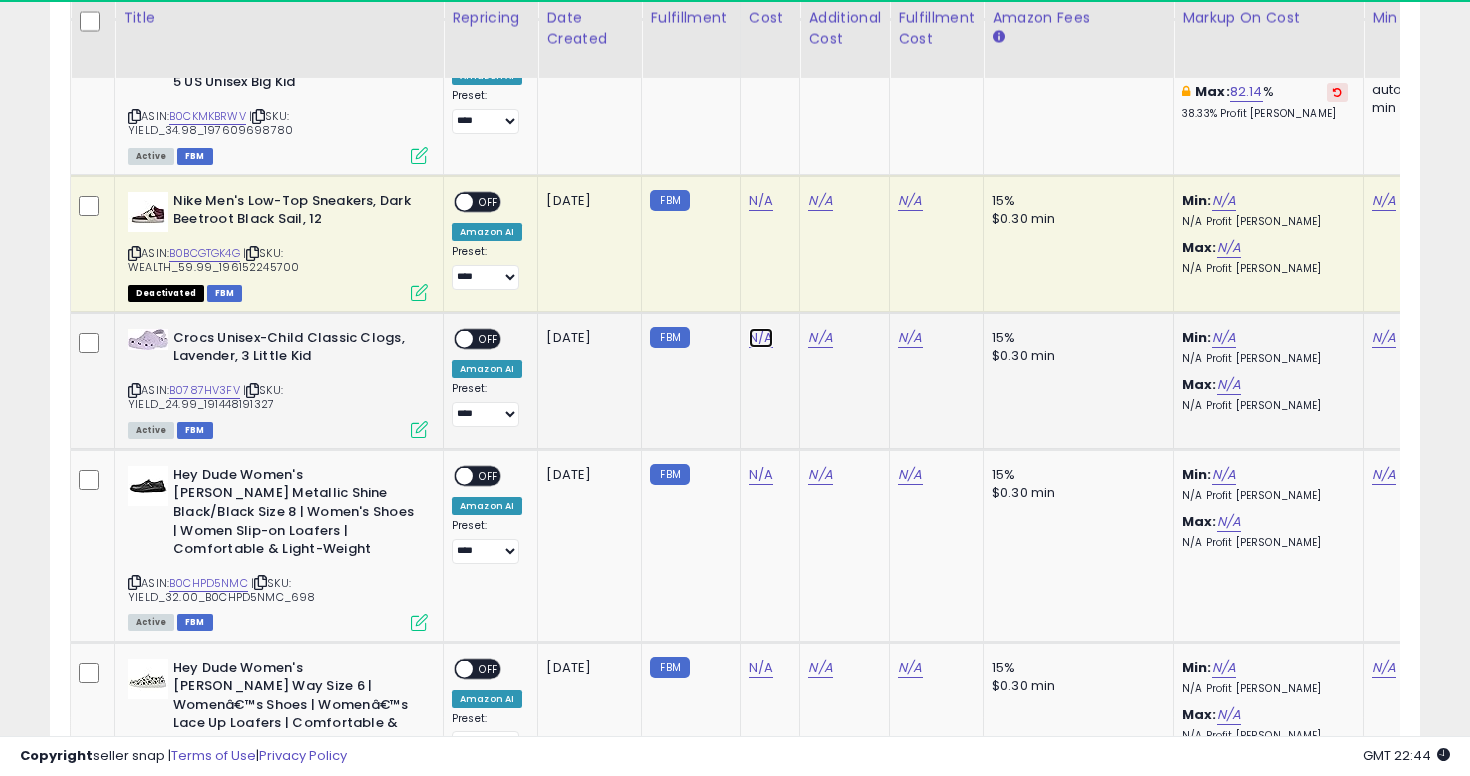click on "N/A" at bounding box center (761, -1806) 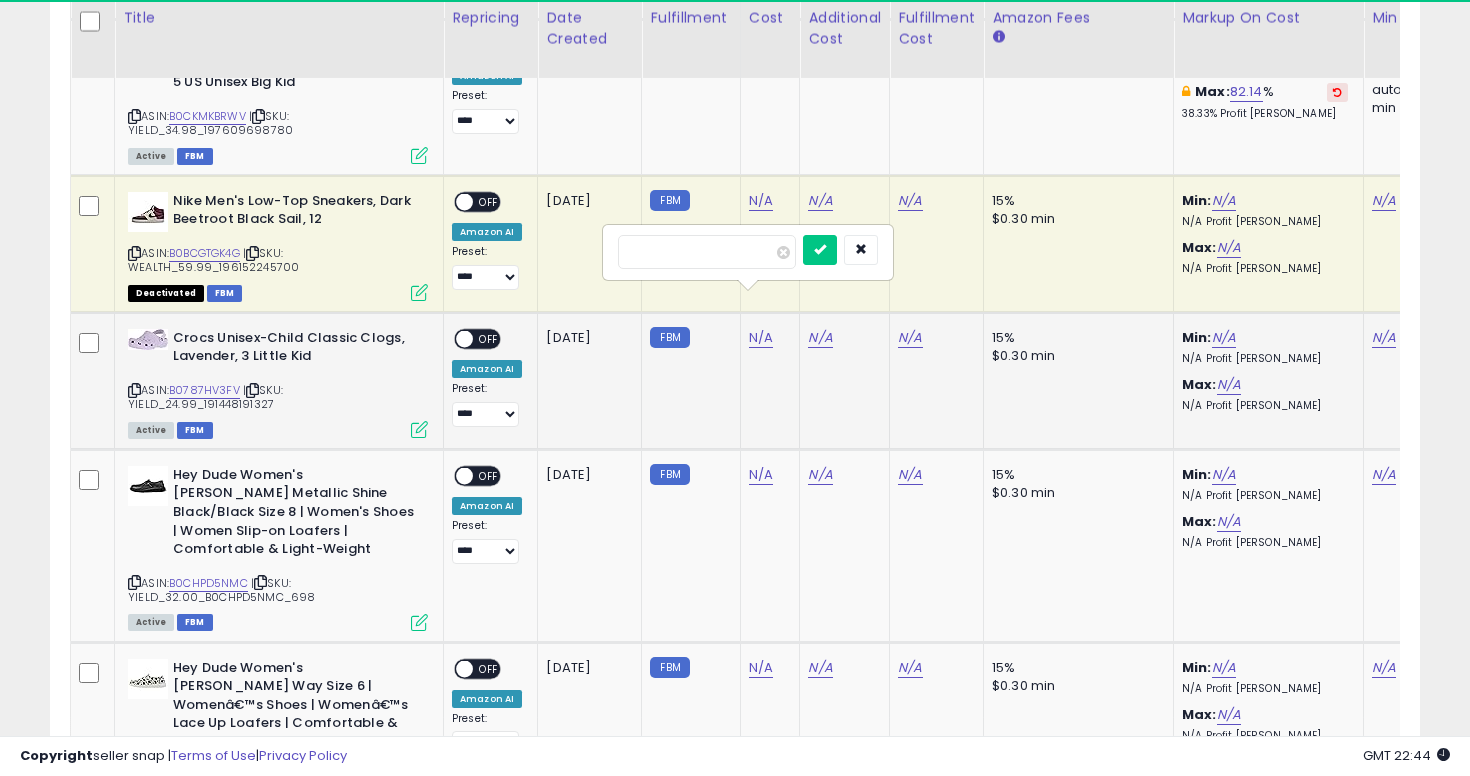 type on "**" 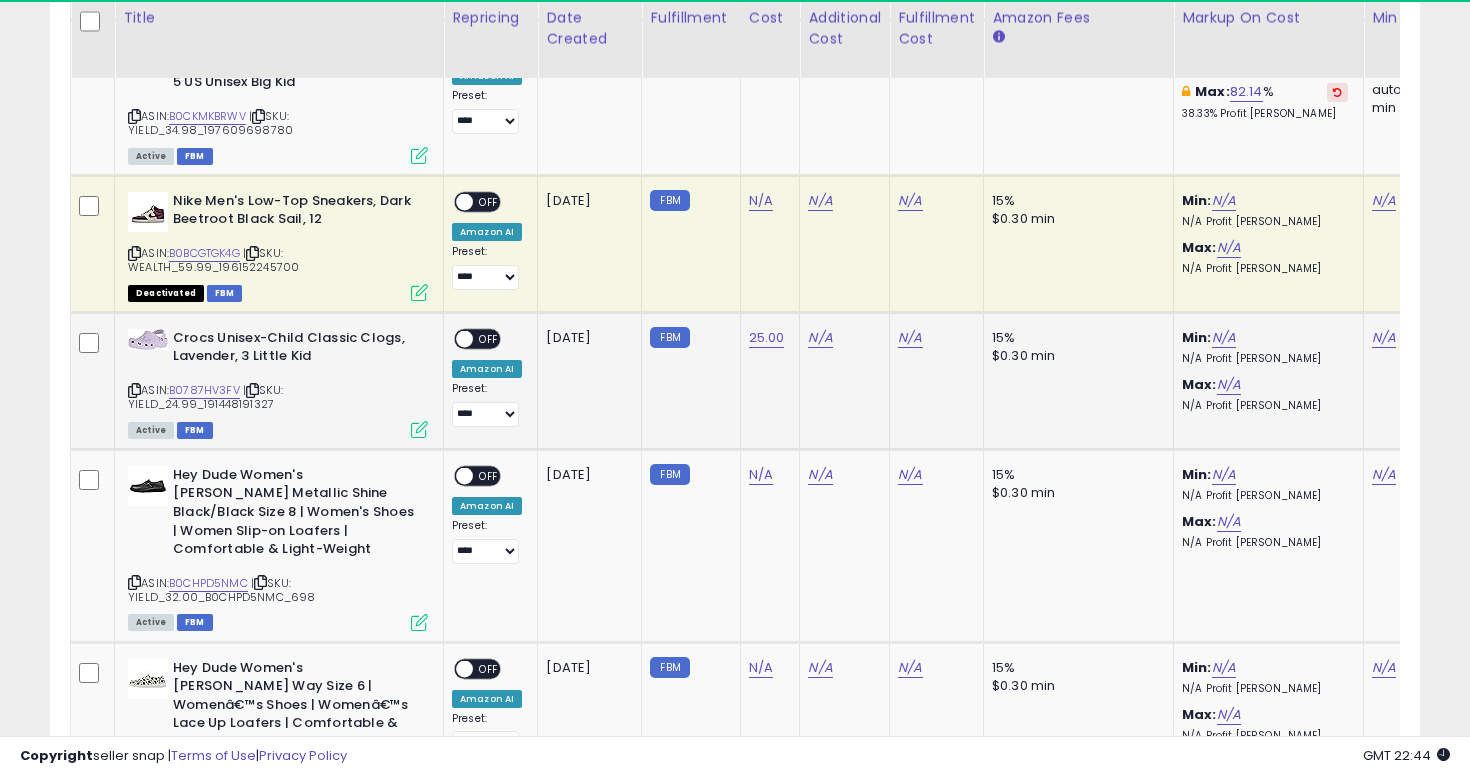 scroll, scrollTop: 0, scrollLeft: 338, axis: horizontal 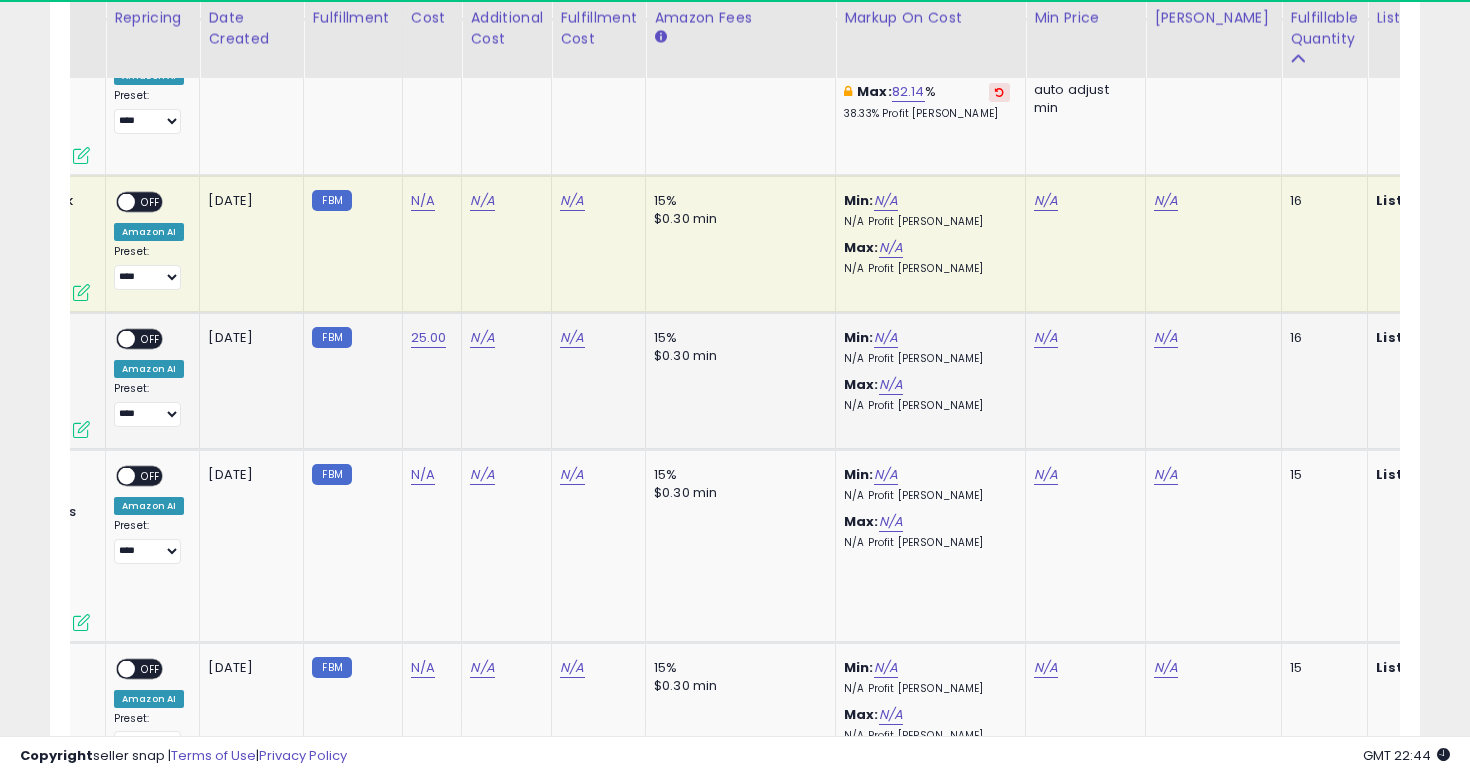 click on "Min:  N/A    N/A  Profit Margin Max:  N/A    N/A  Profit Margin" 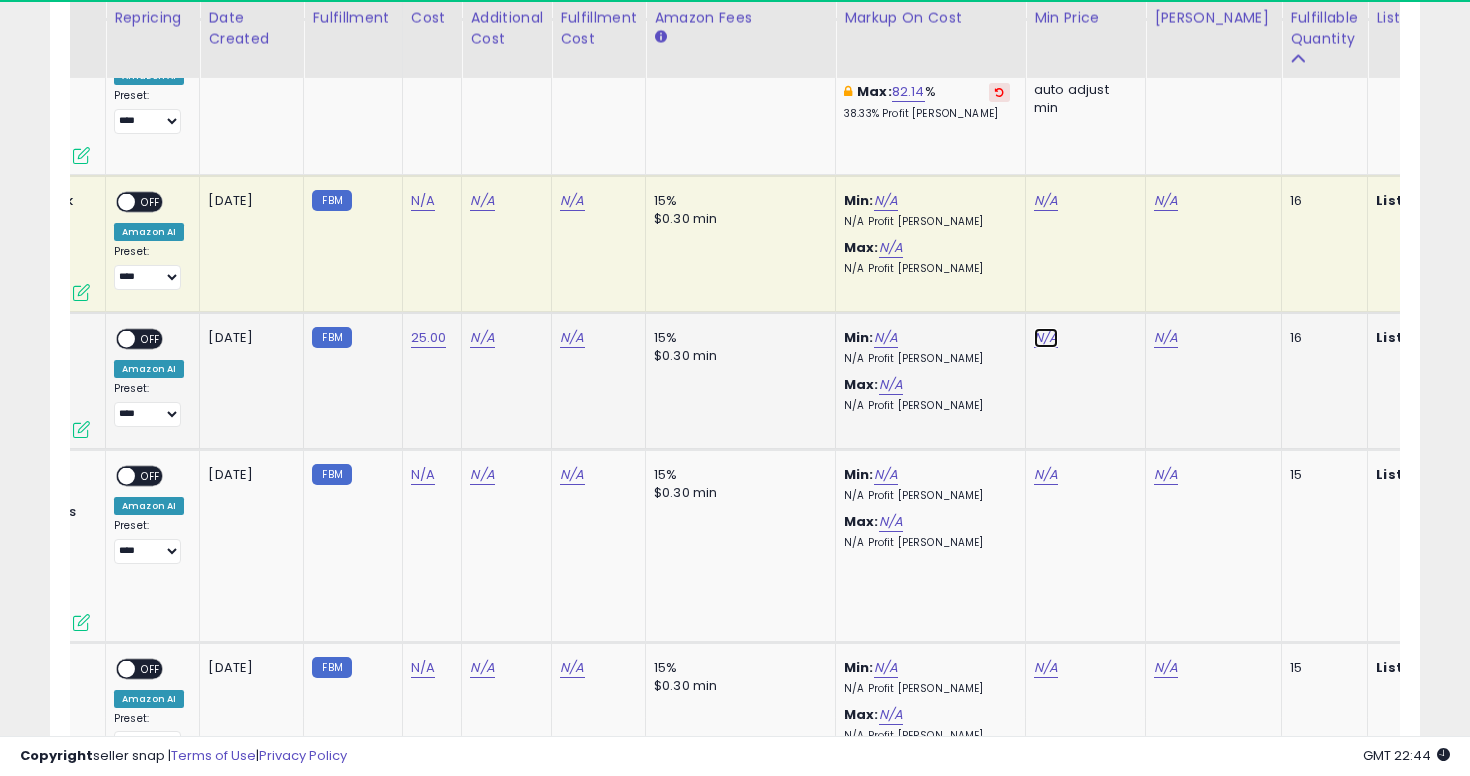 click on "N/A" at bounding box center (1046, -1806) 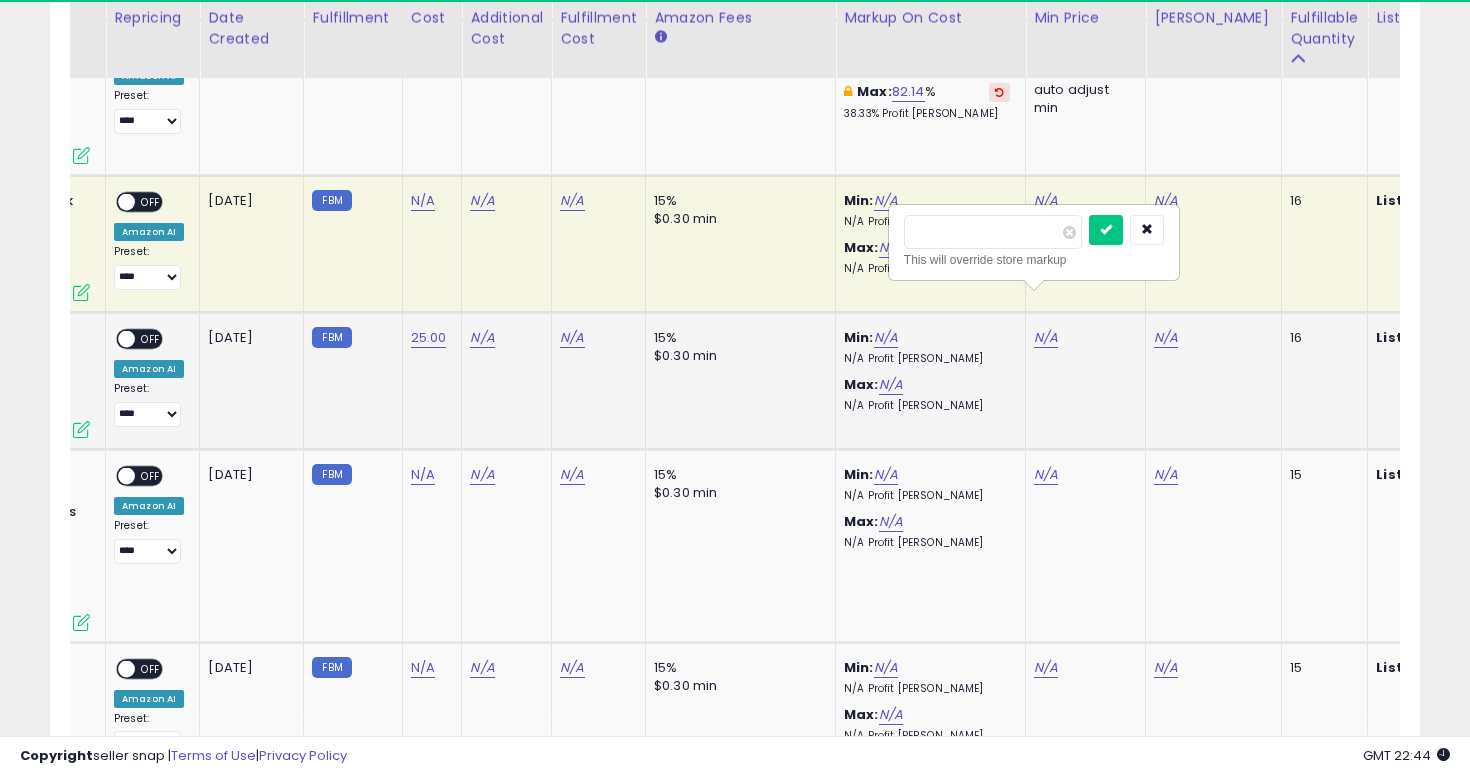 type on "****" 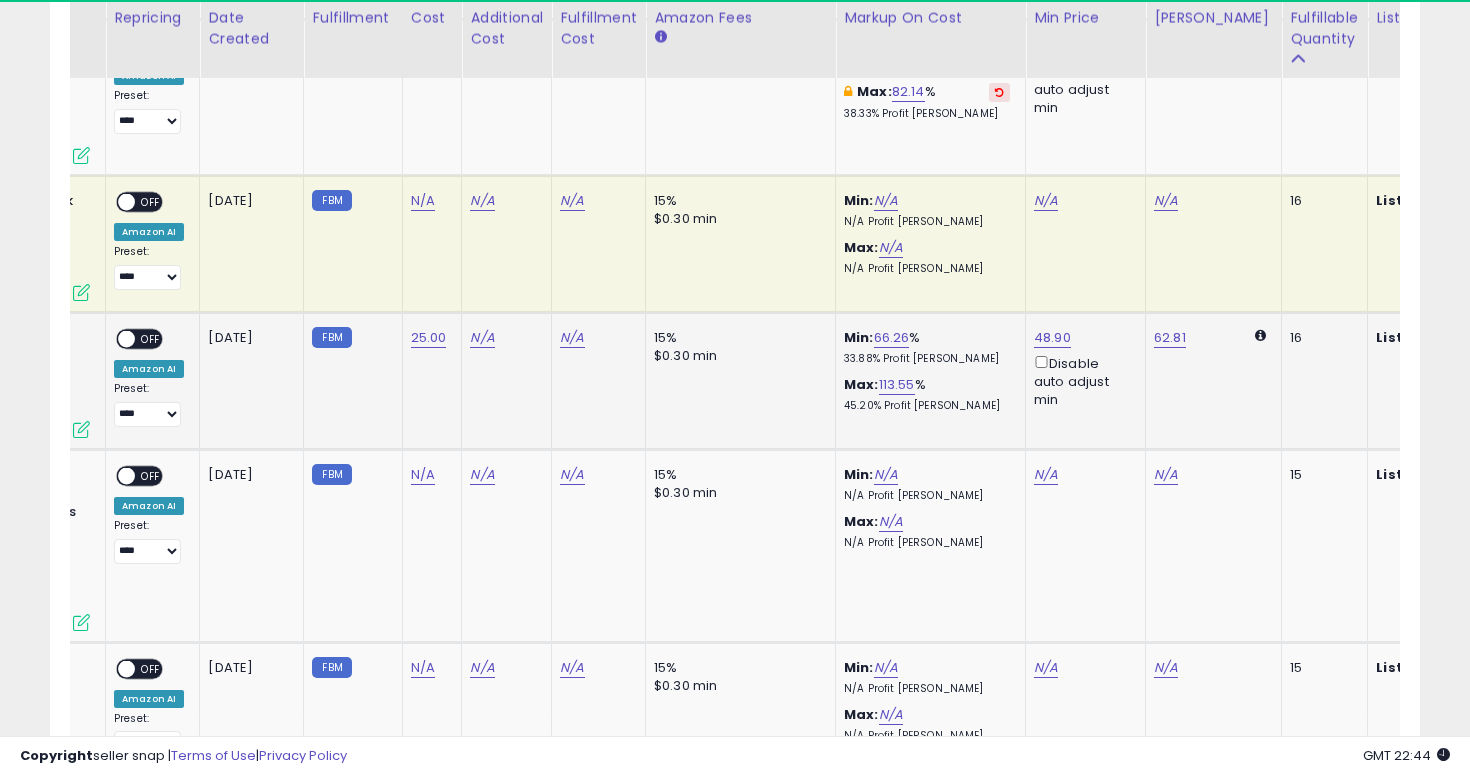 scroll, scrollTop: 0, scrollLeft: 0, axis: both 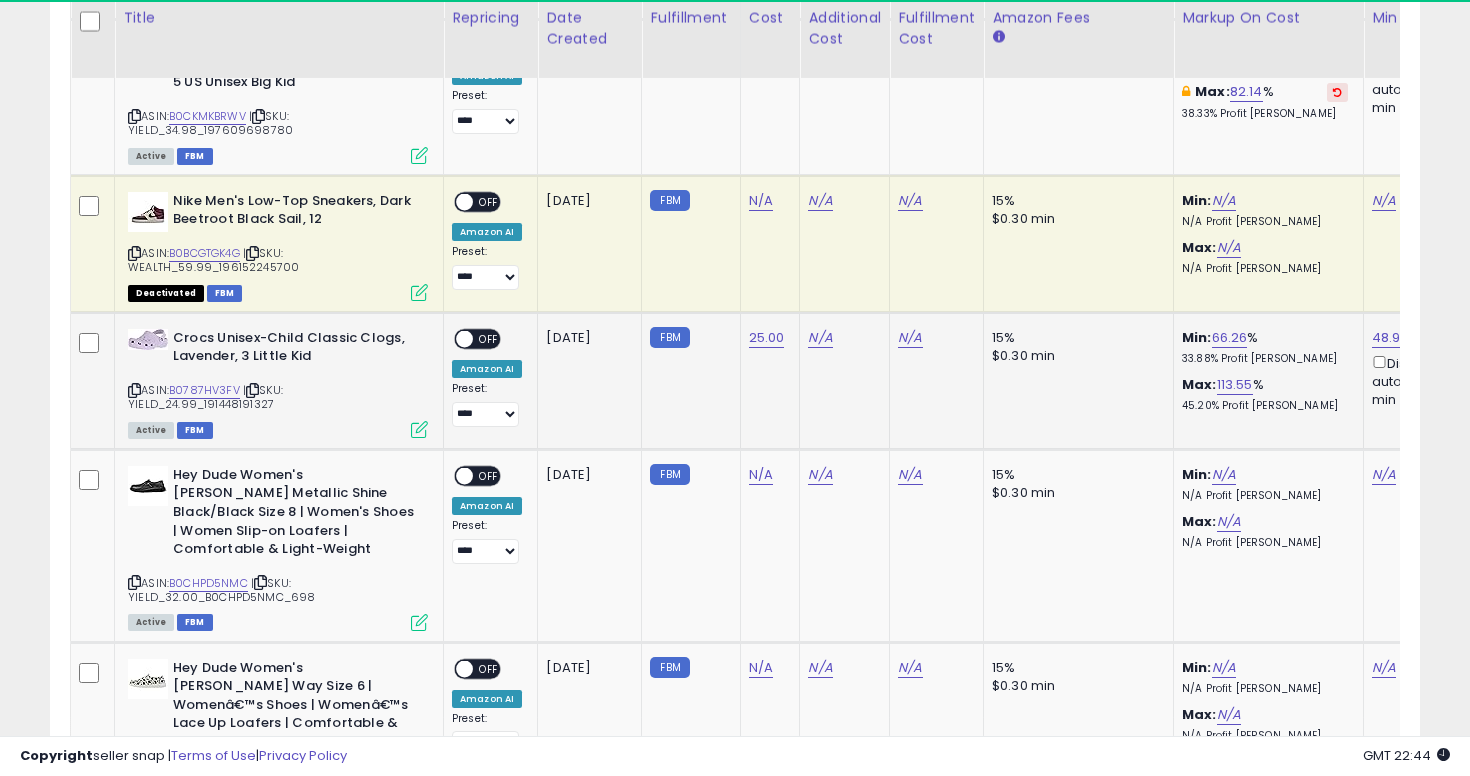click on "OFF" at bounding box center (489, 338) 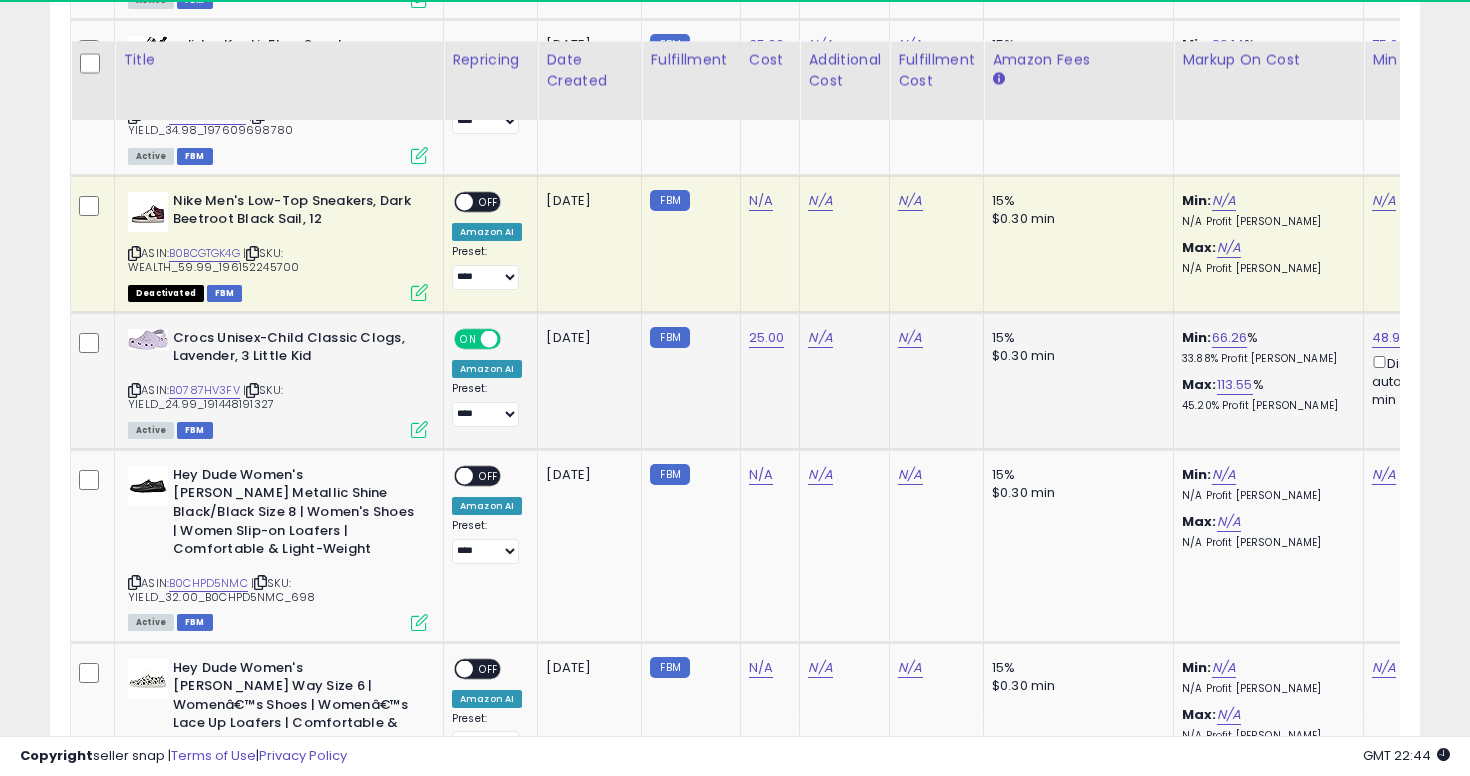 scroll, scrollTop: 3394, scrollLeft: 0, axis: vertical 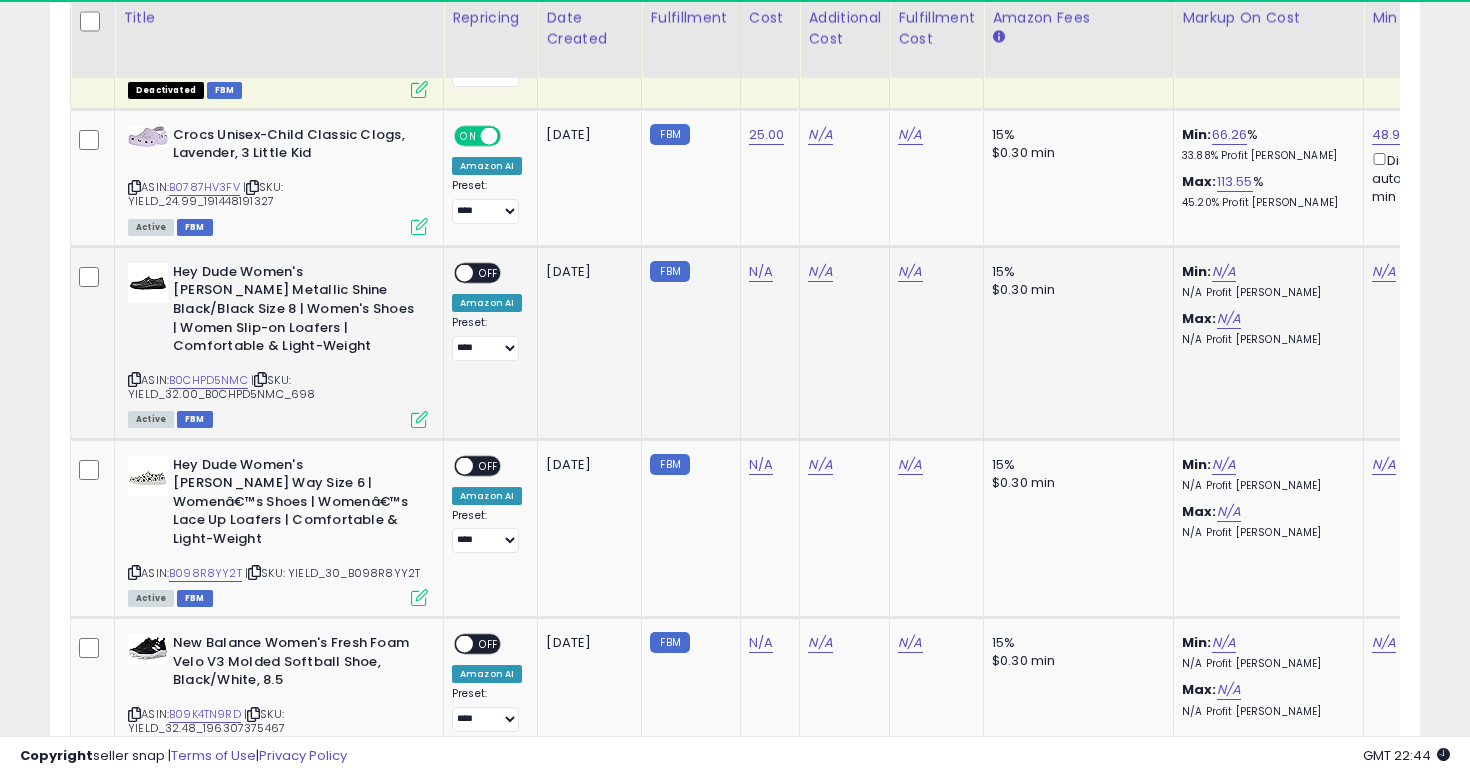 click on "ASIN:  B0CHPD5NMC    |   SKU: YIELD_32.00_B0CHPD5NMC_698 Active FBM" at bounding box center [278, 344] 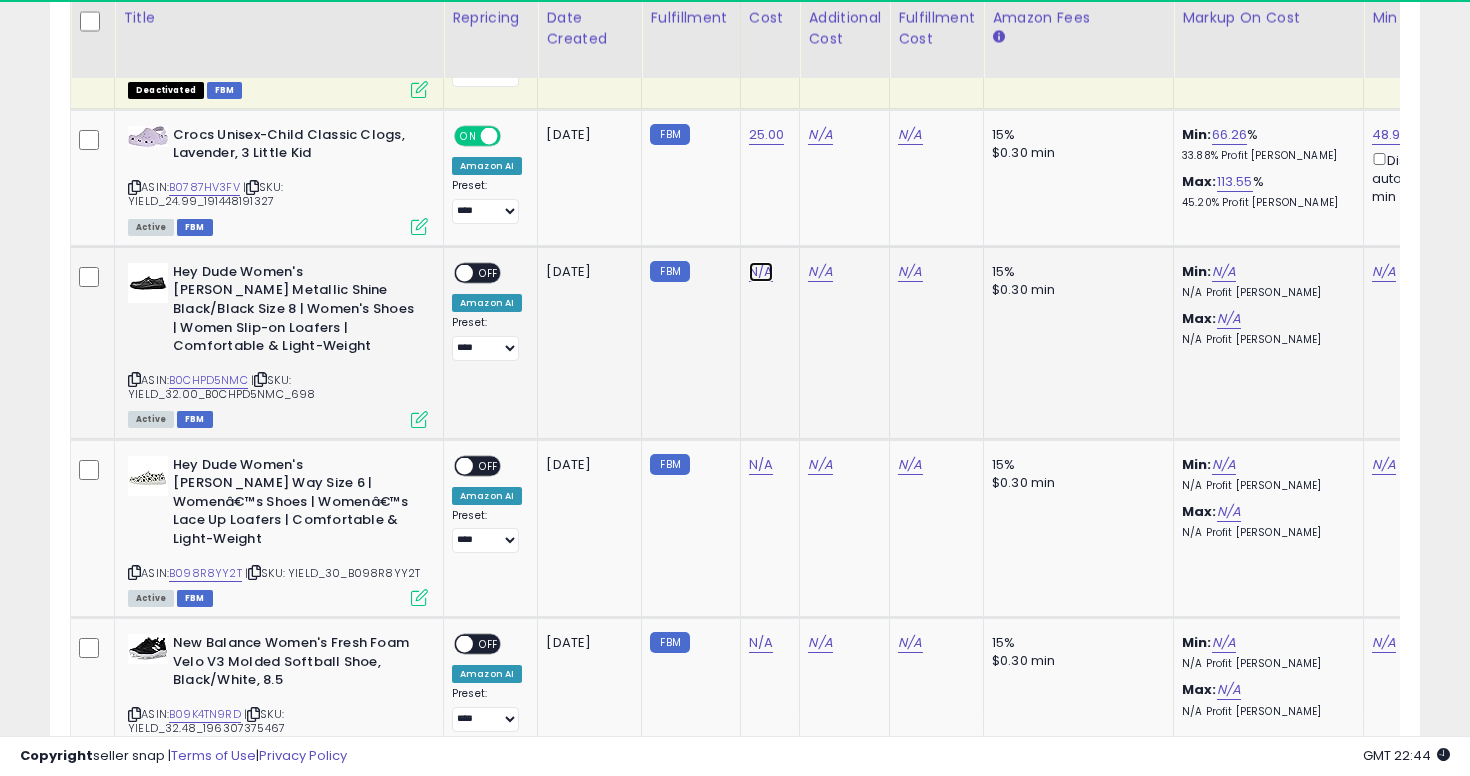 click on "N/A" at bounding box center [761, -2009] 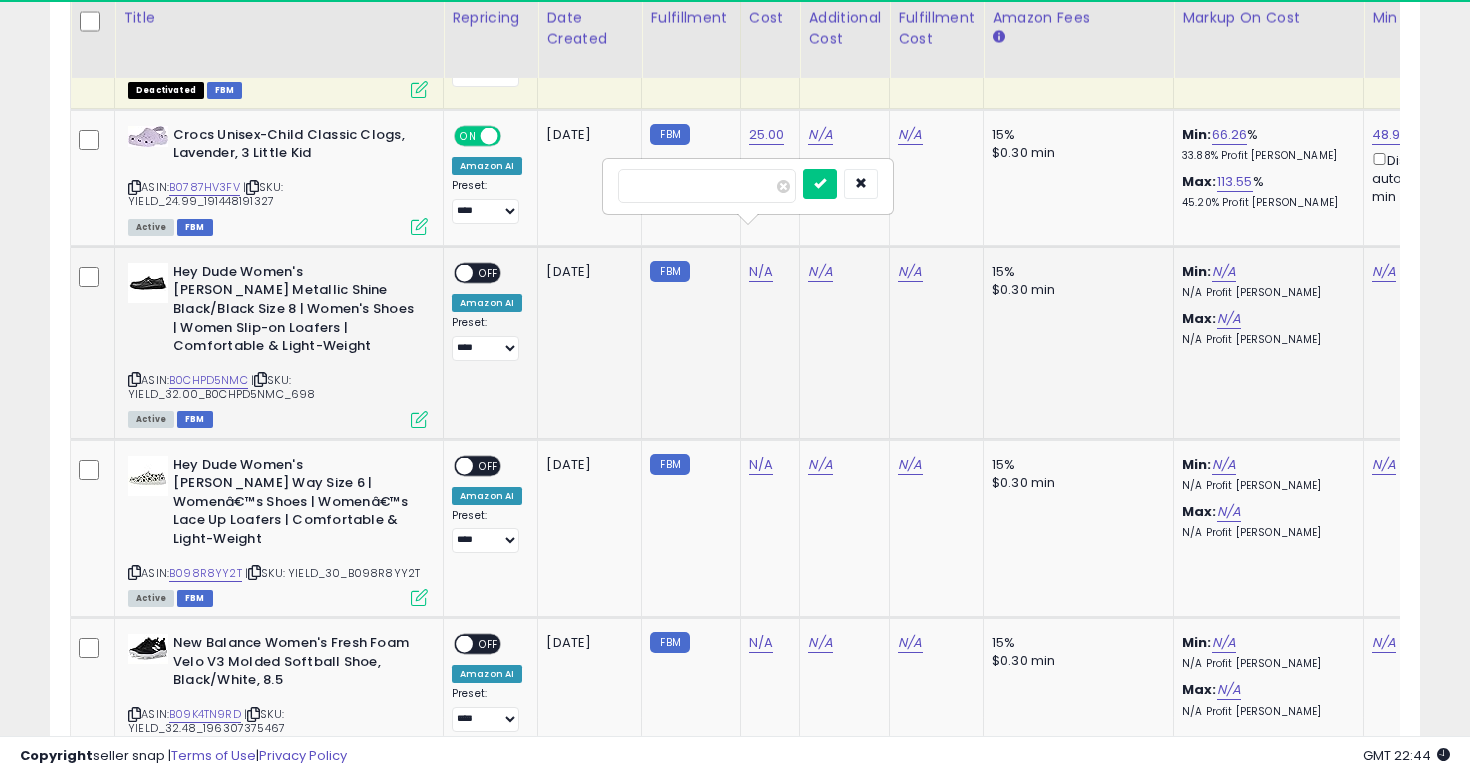 type on "**" 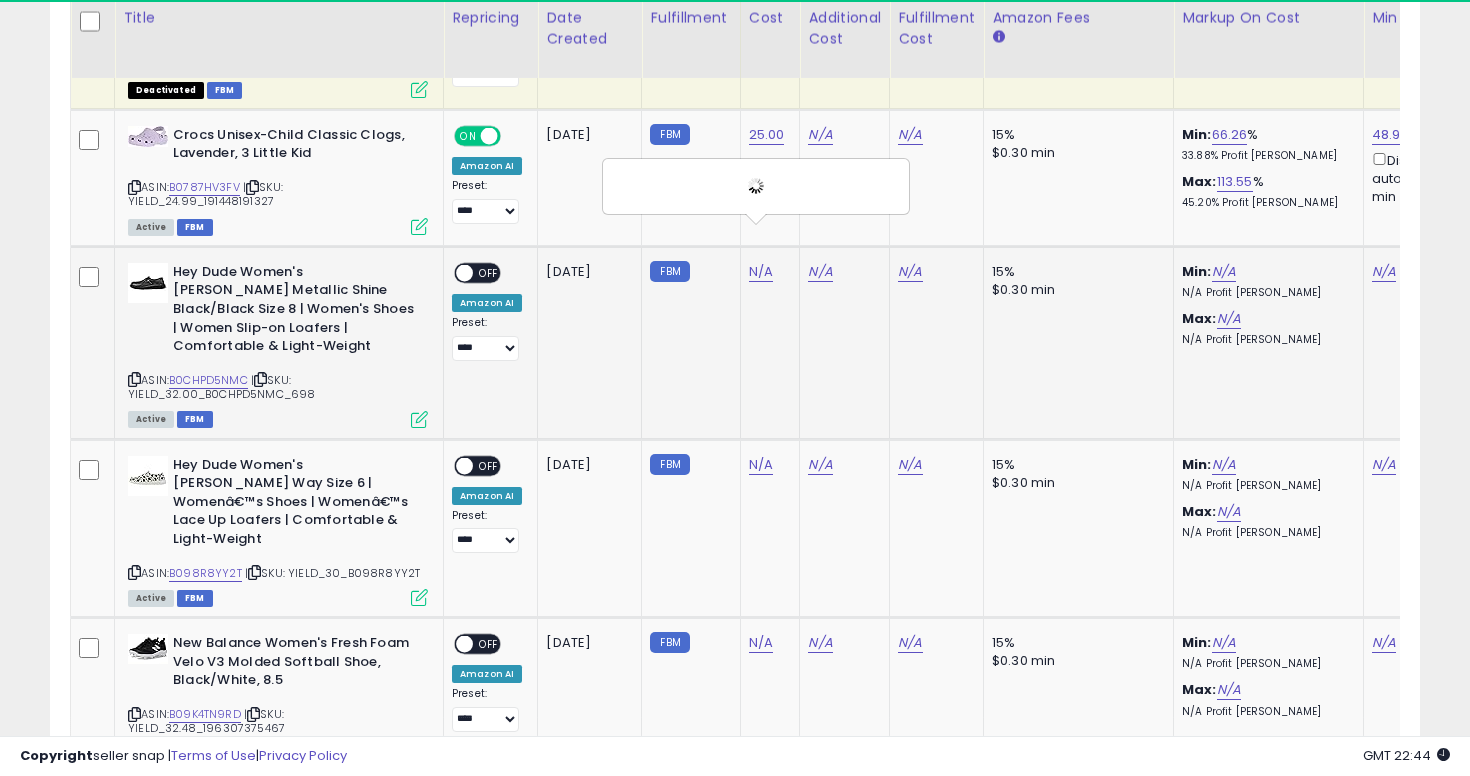 scroll, scrollTop: 0, scrollLeft: 123, axis: horizontal 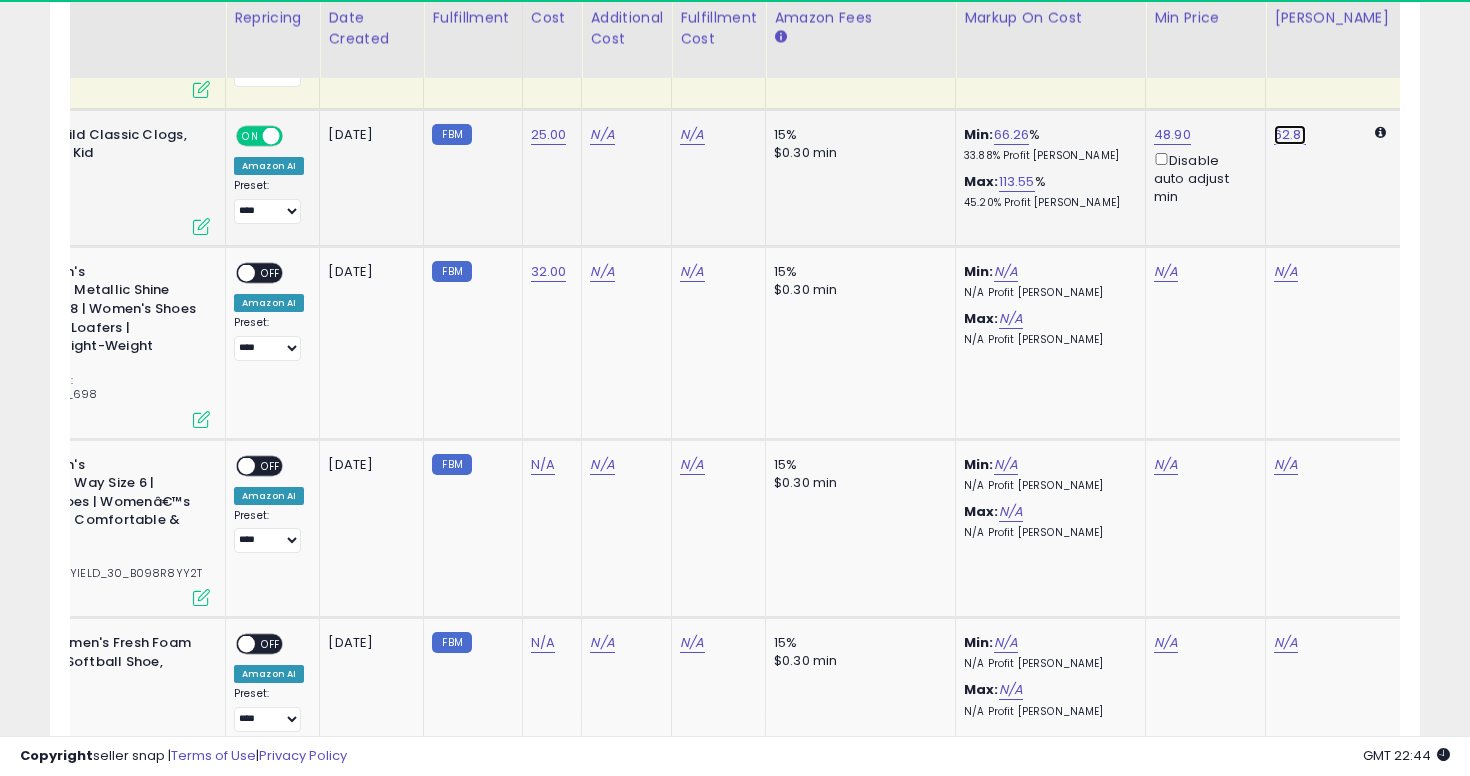 click on "62.81" at bounding box center (1292, -2164) 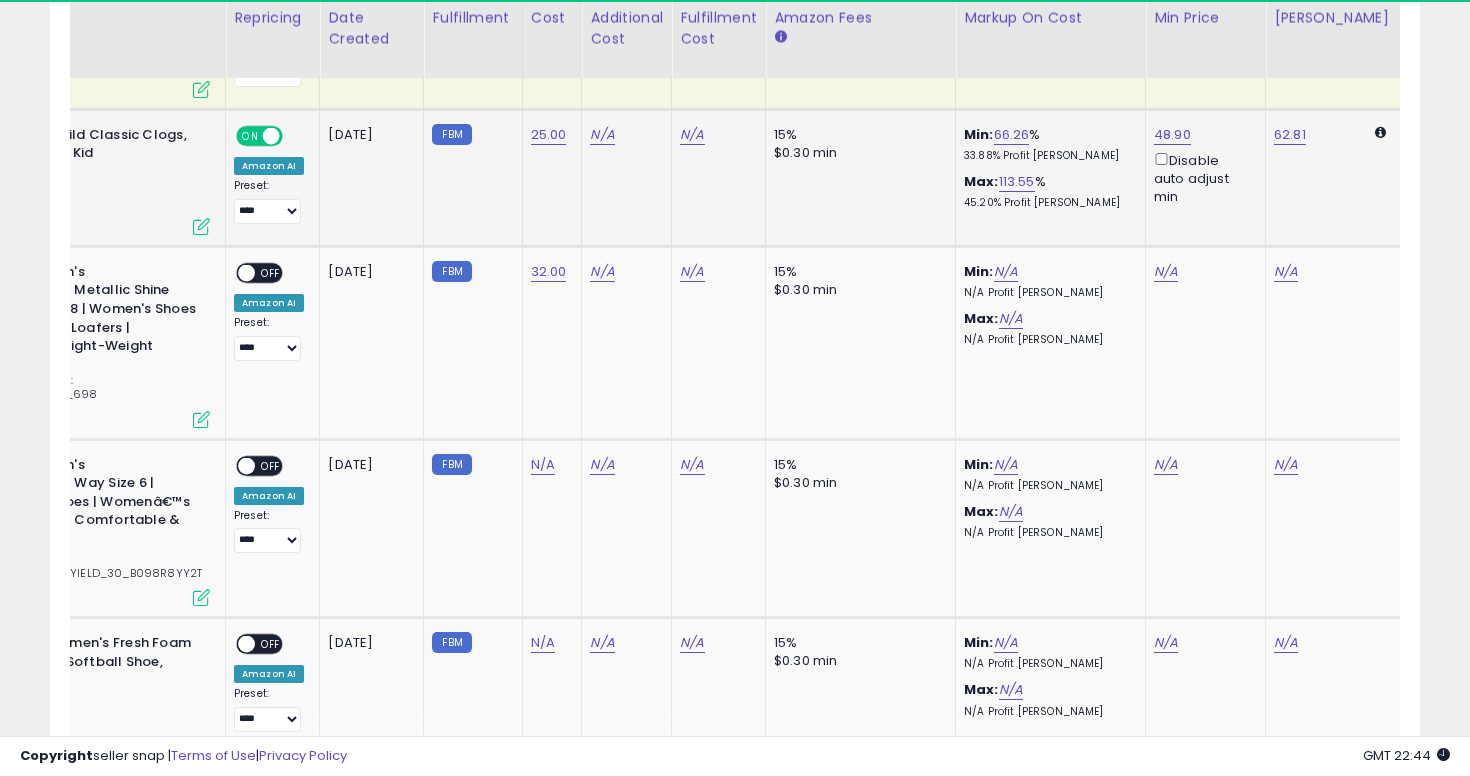 scroll, scrollTop: 0, scrollLeft: 285, axis: horizontal 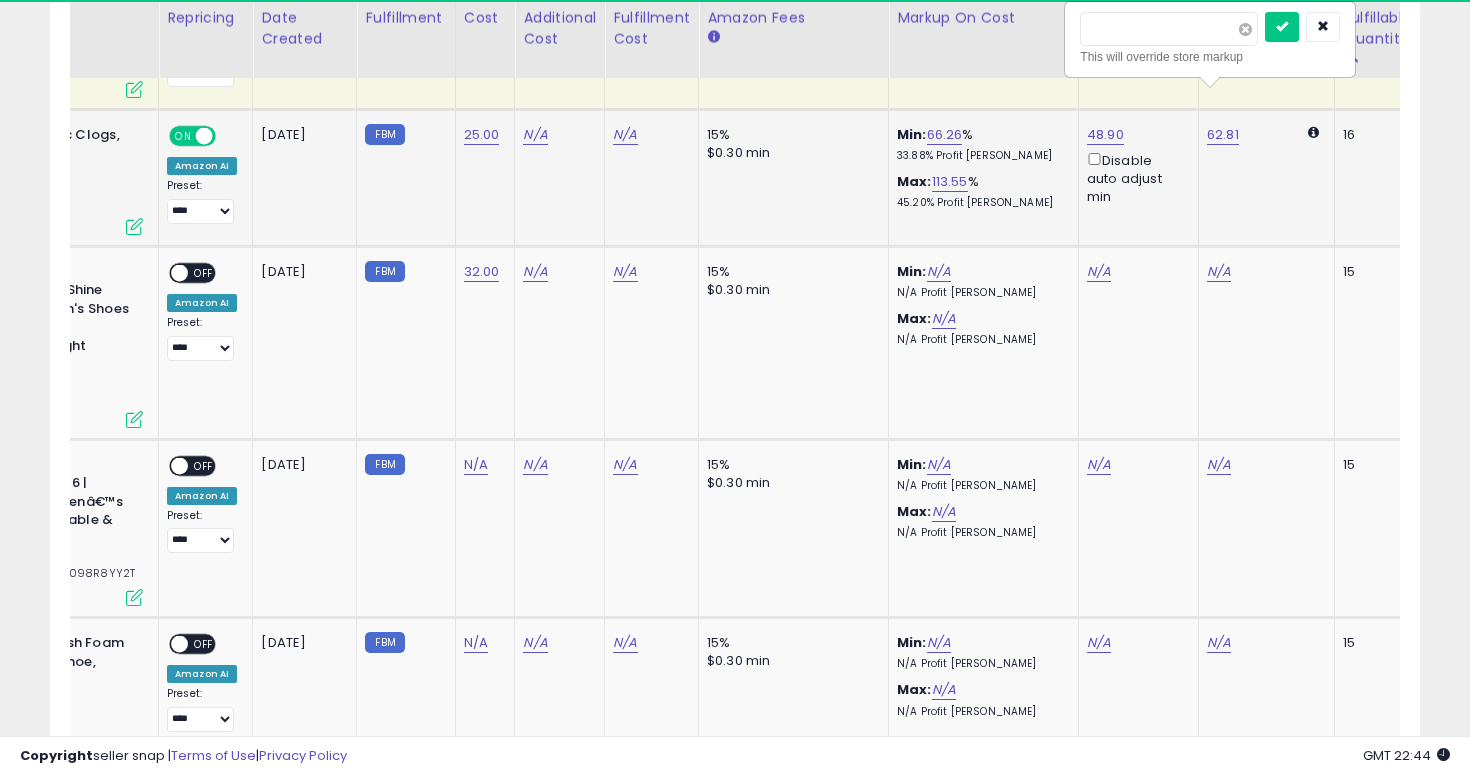 click at bounding box center (1245, 29) 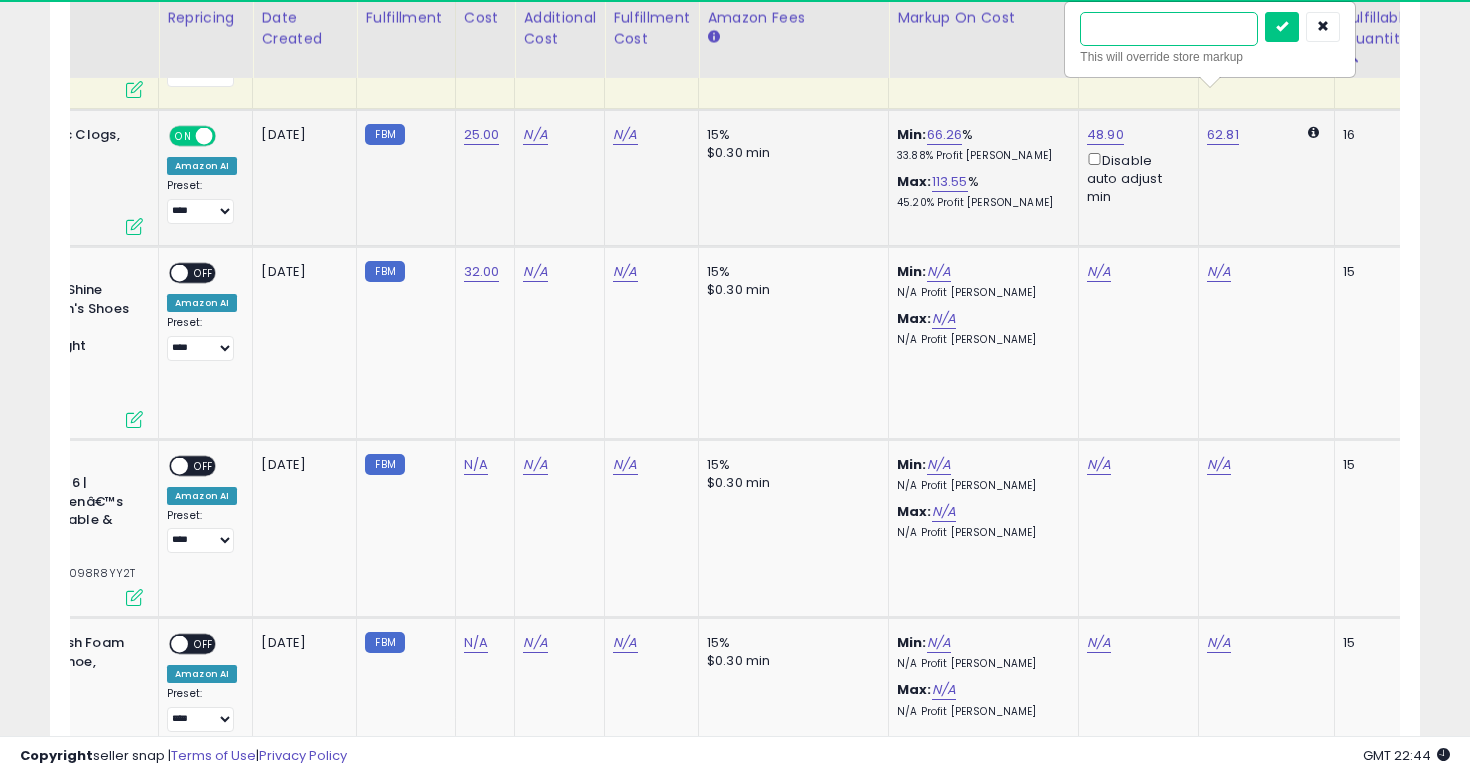type on "**" 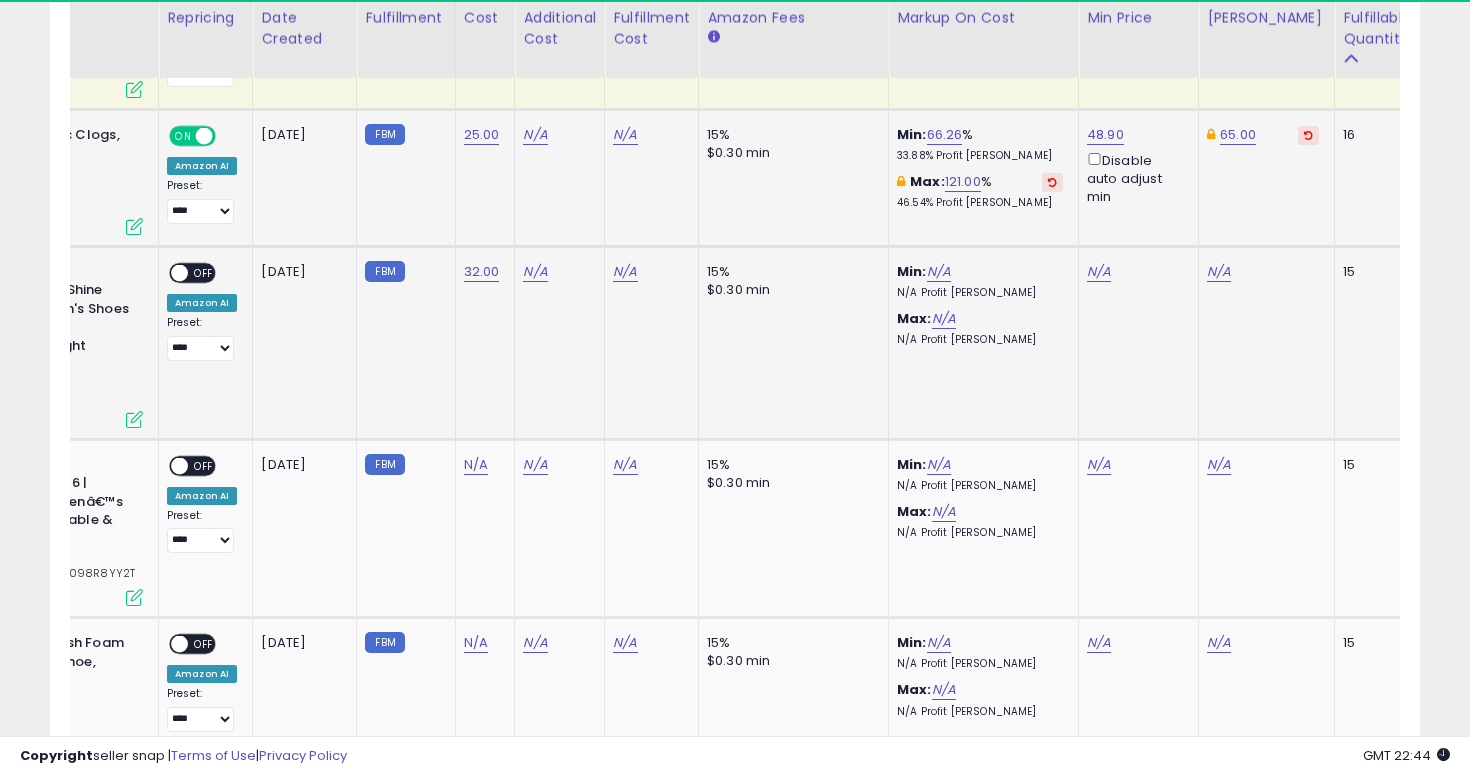 click on "N/A" 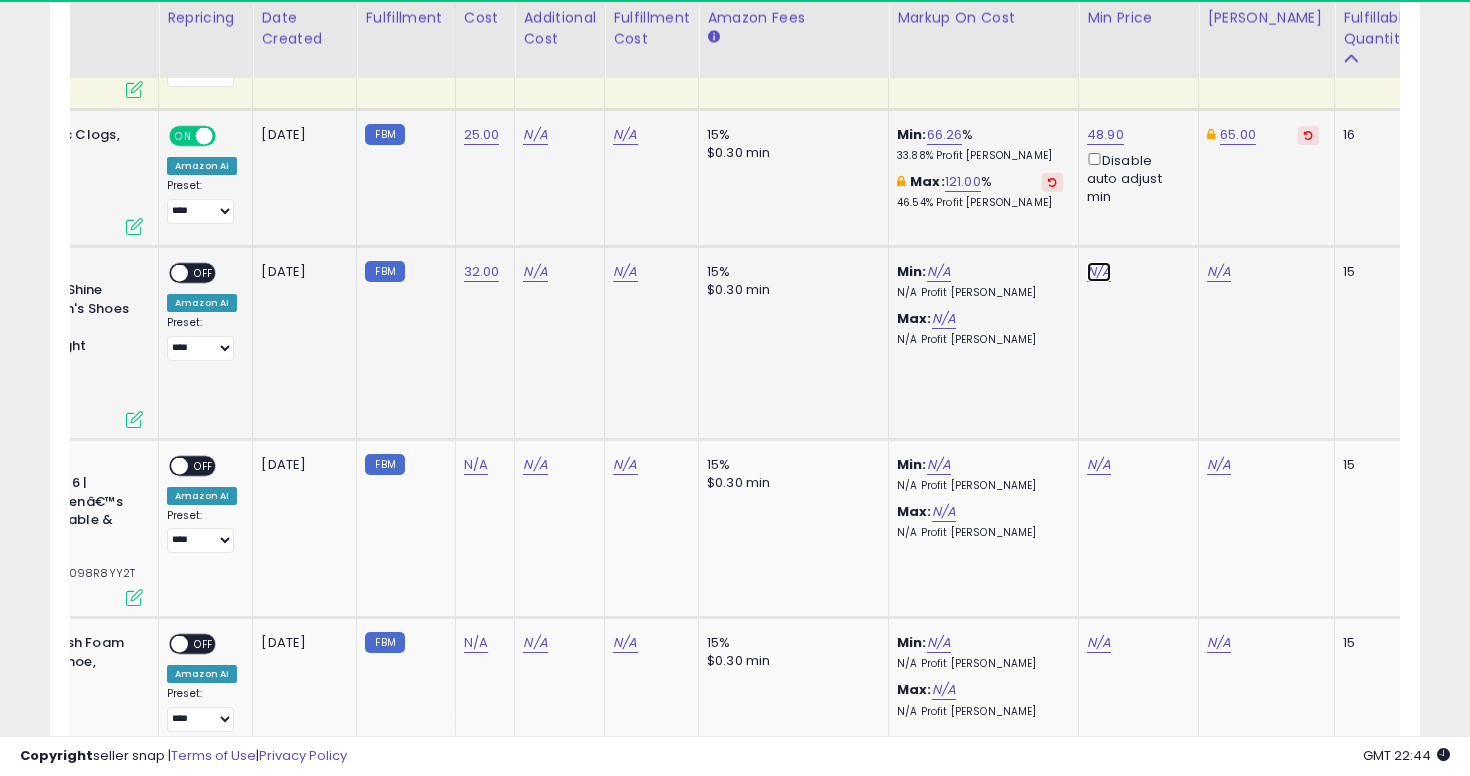 click on "N/A" at bounding box center [1099, -2009] 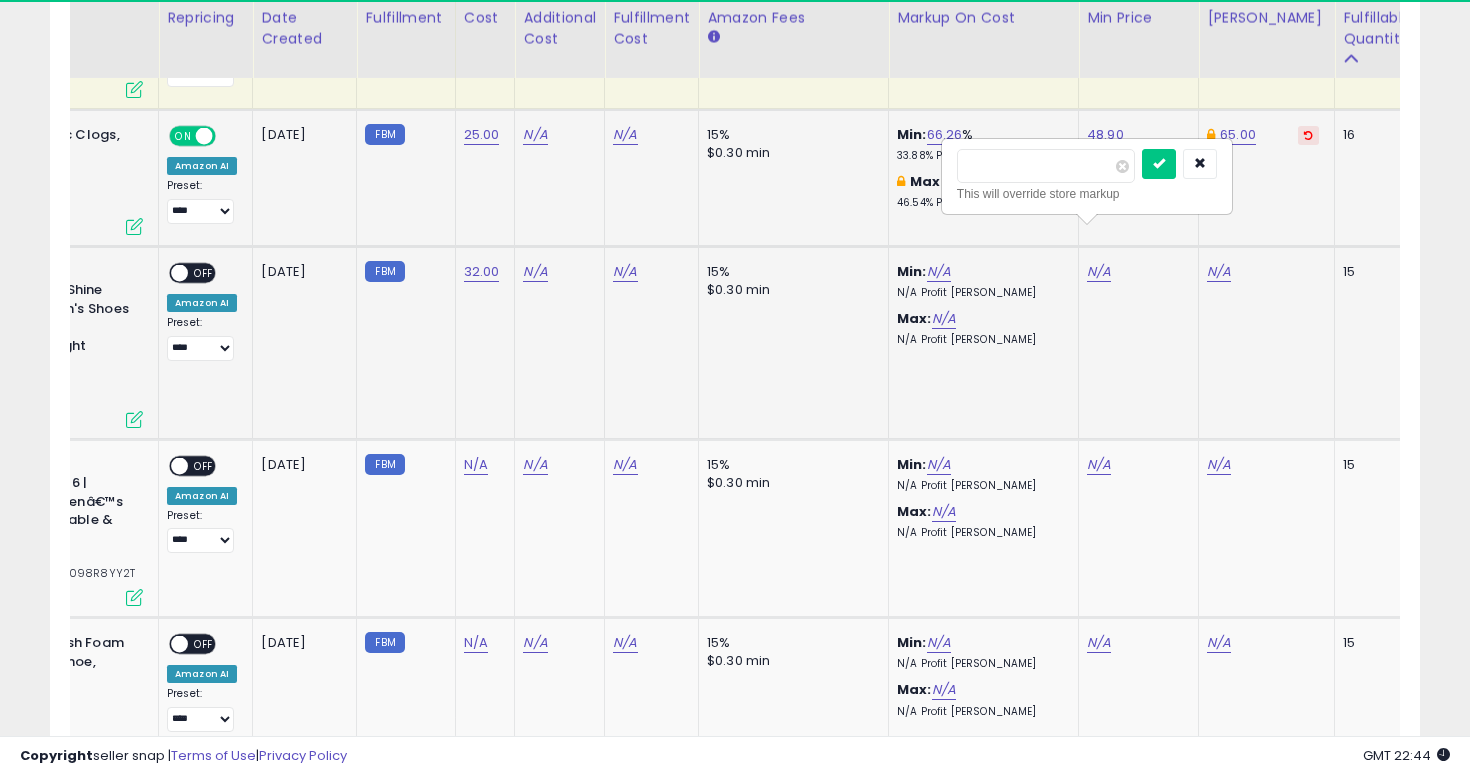 type on "**" 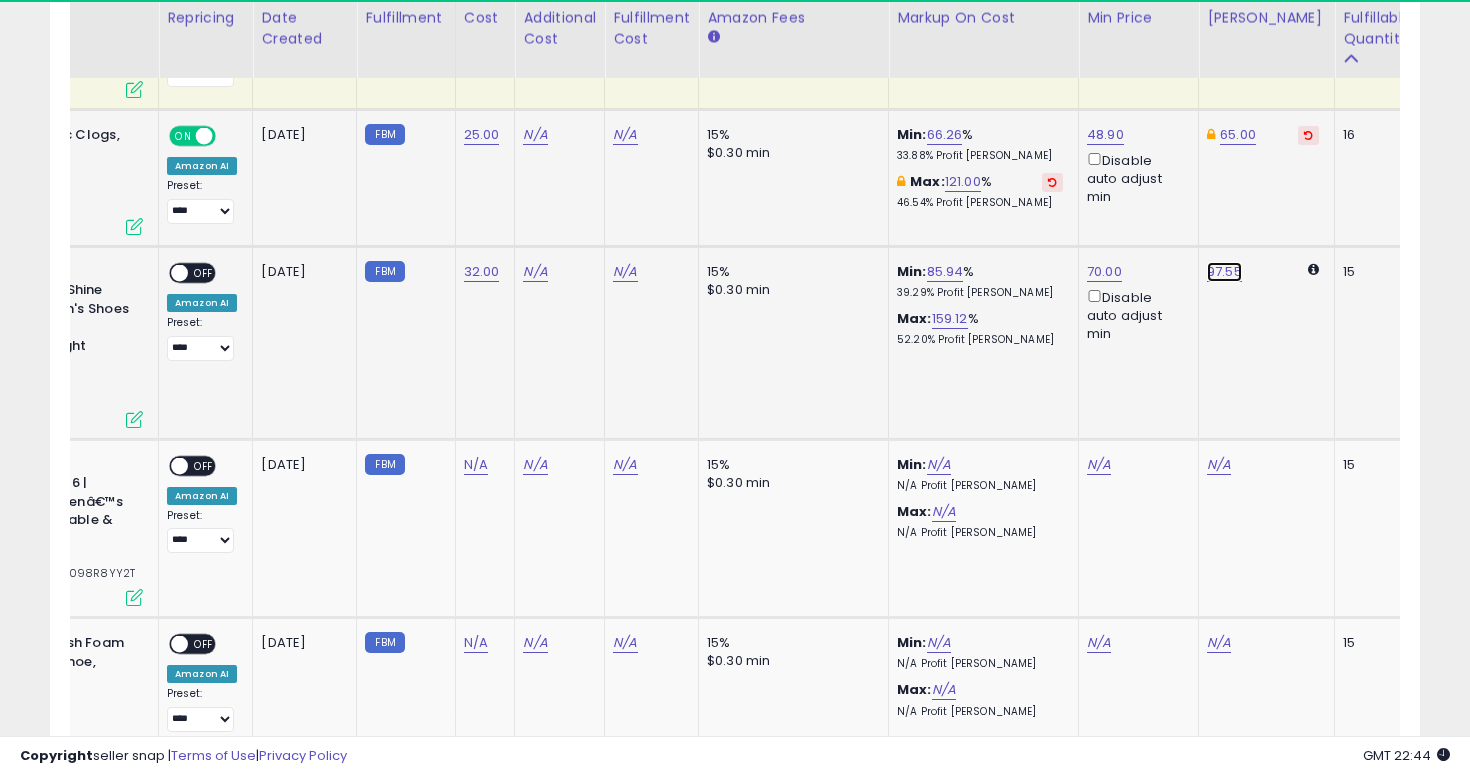 click on "97.55" at bounding box center [1225, -2164] 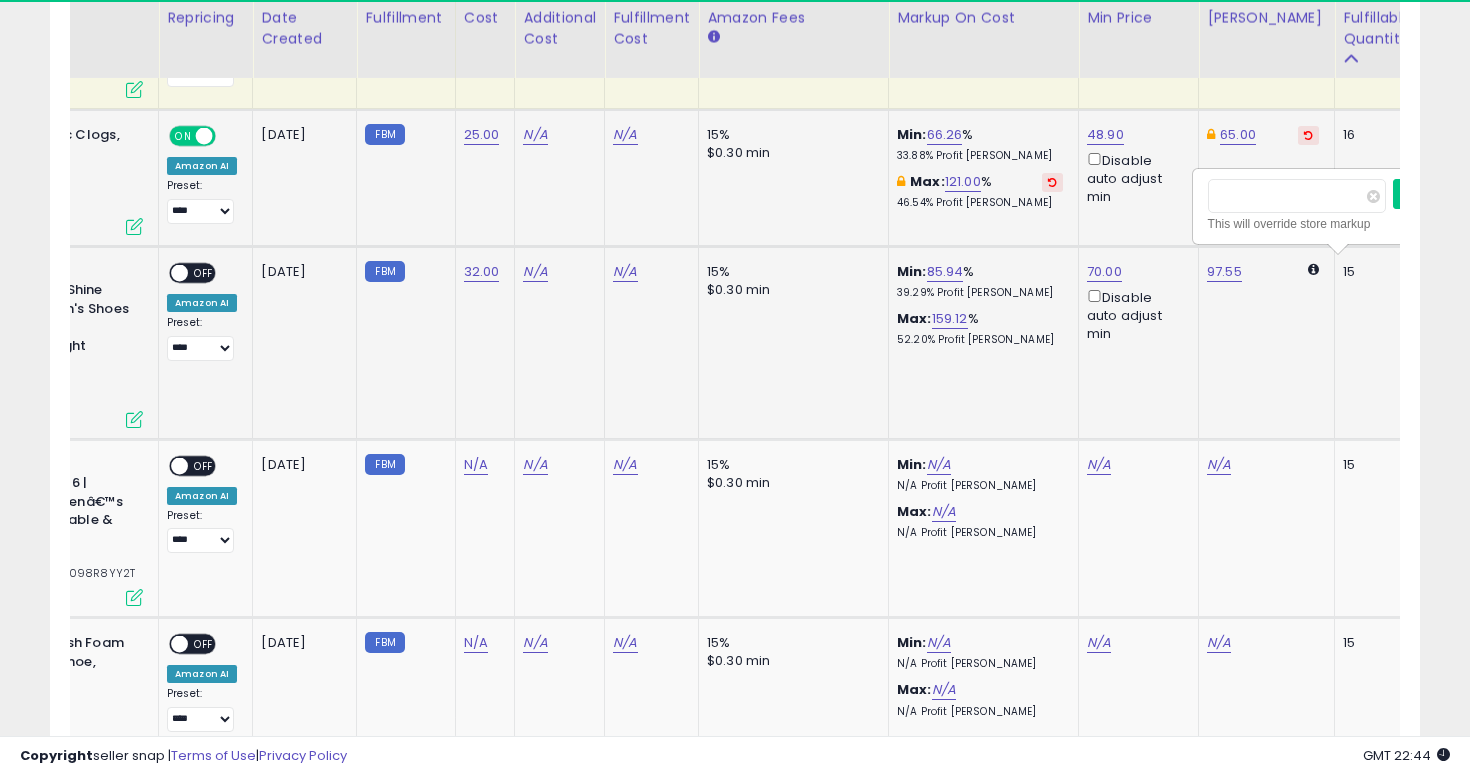 scroll, scrollTop: 0, scrollLeft: 286, axis: horizontal 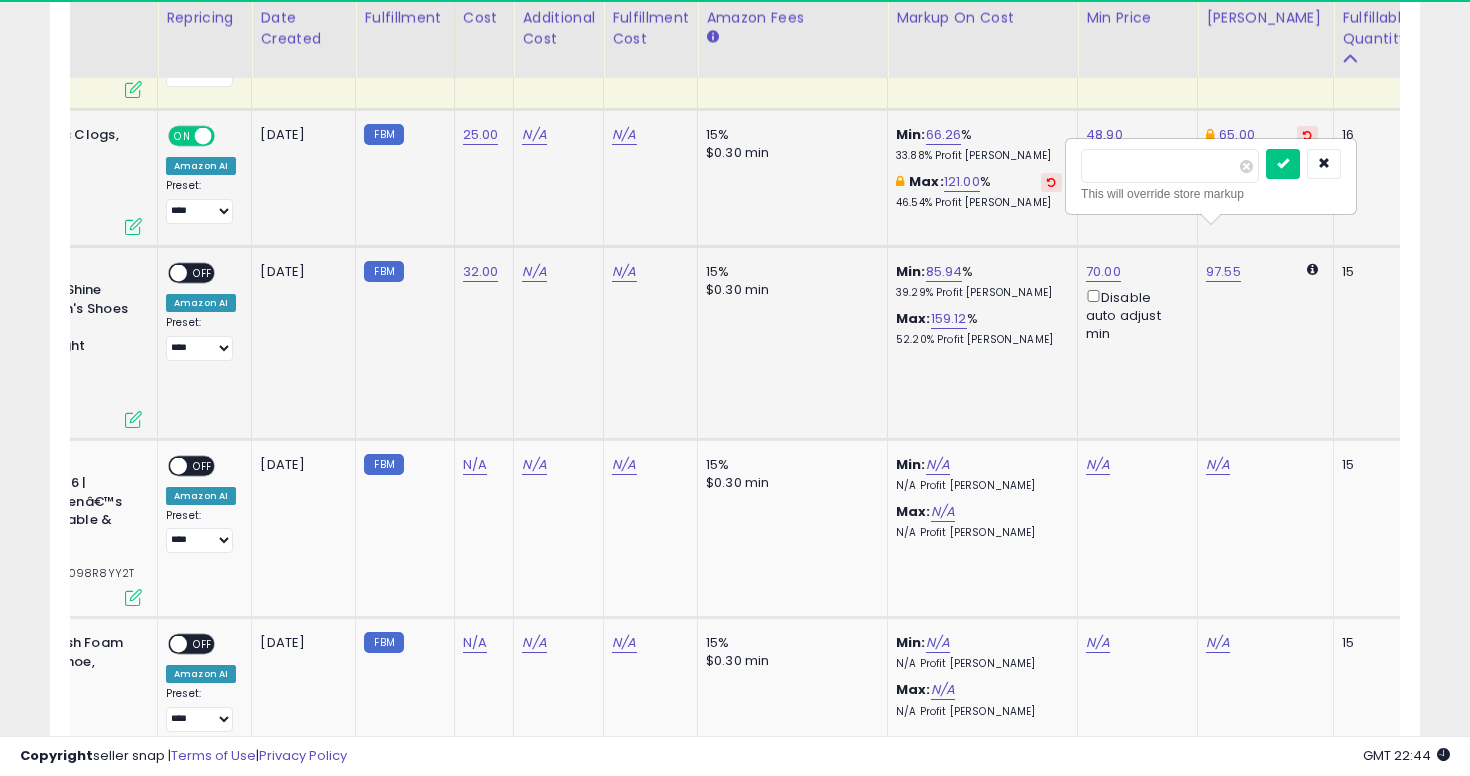 click on "*****" at bounding box center (1170, 166) 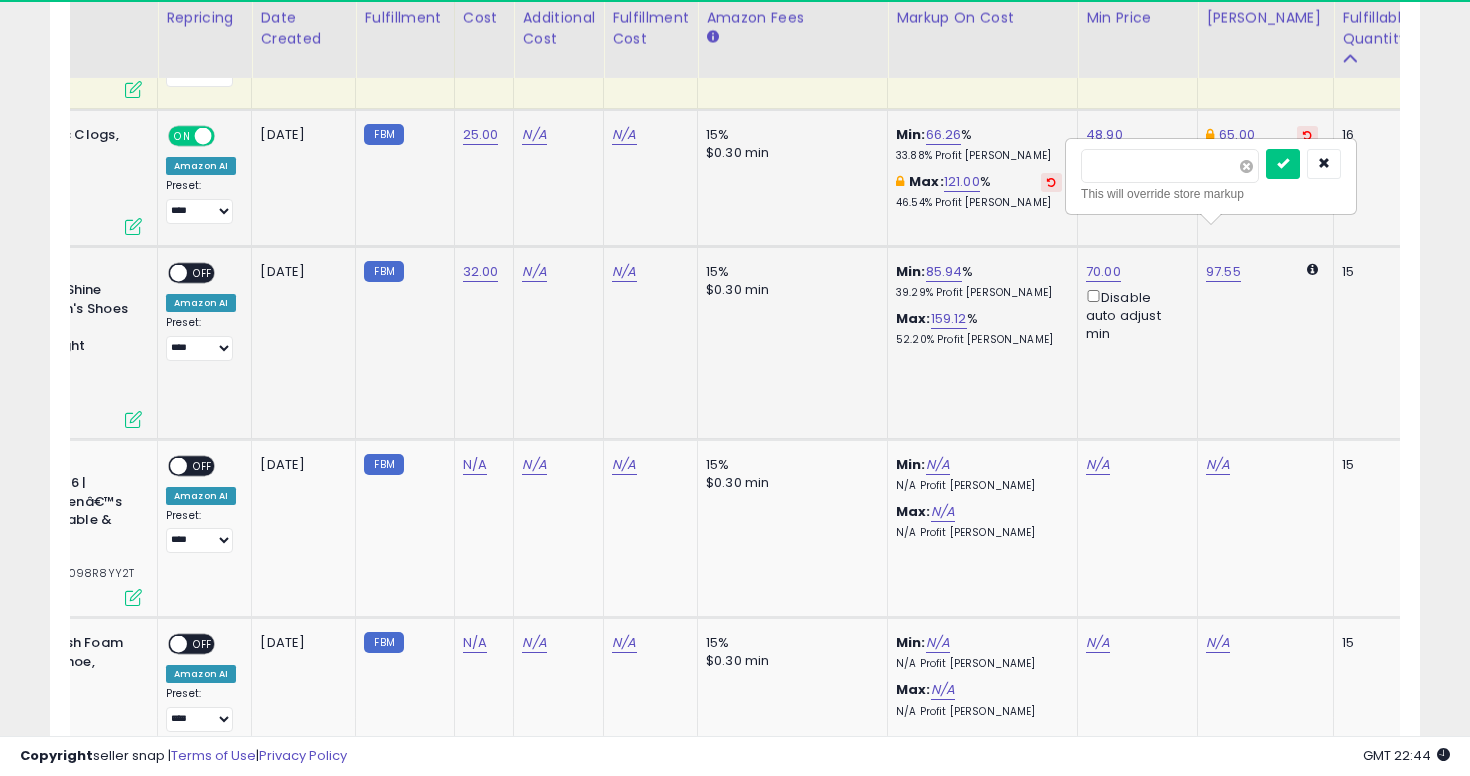 click at bounding box center (1246, 166) 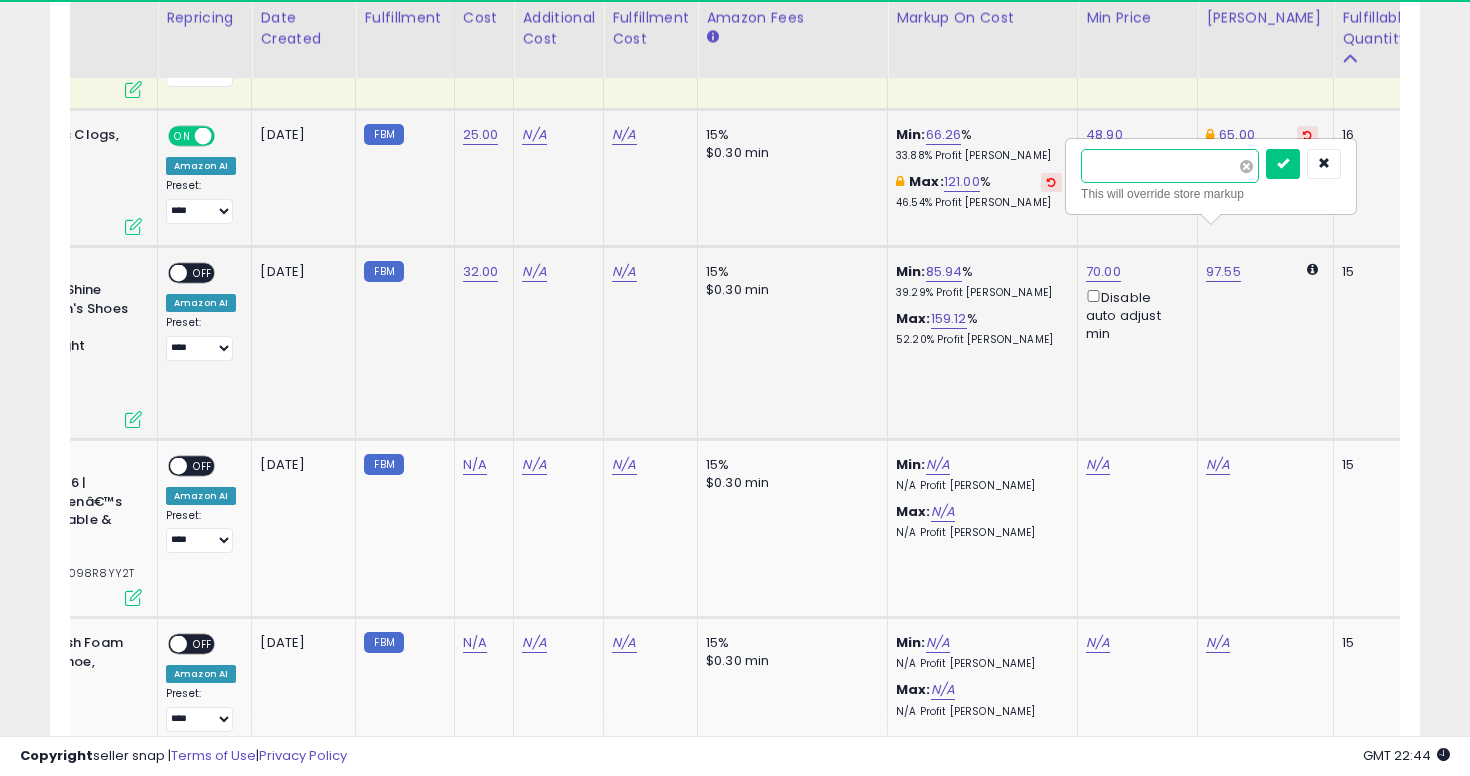 type on "****" 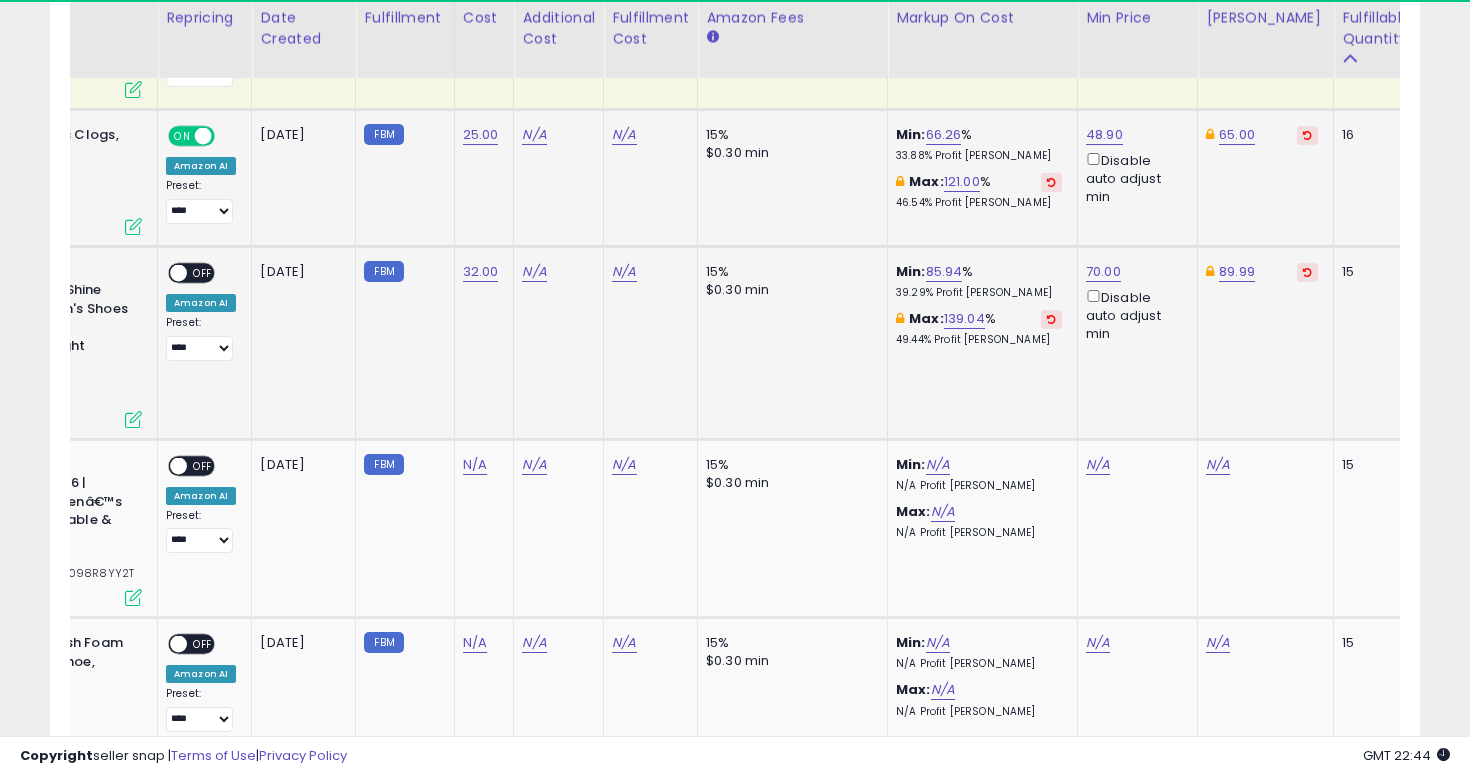 scroll, scrollTop: 0, scrollLeft: 0, axis: both 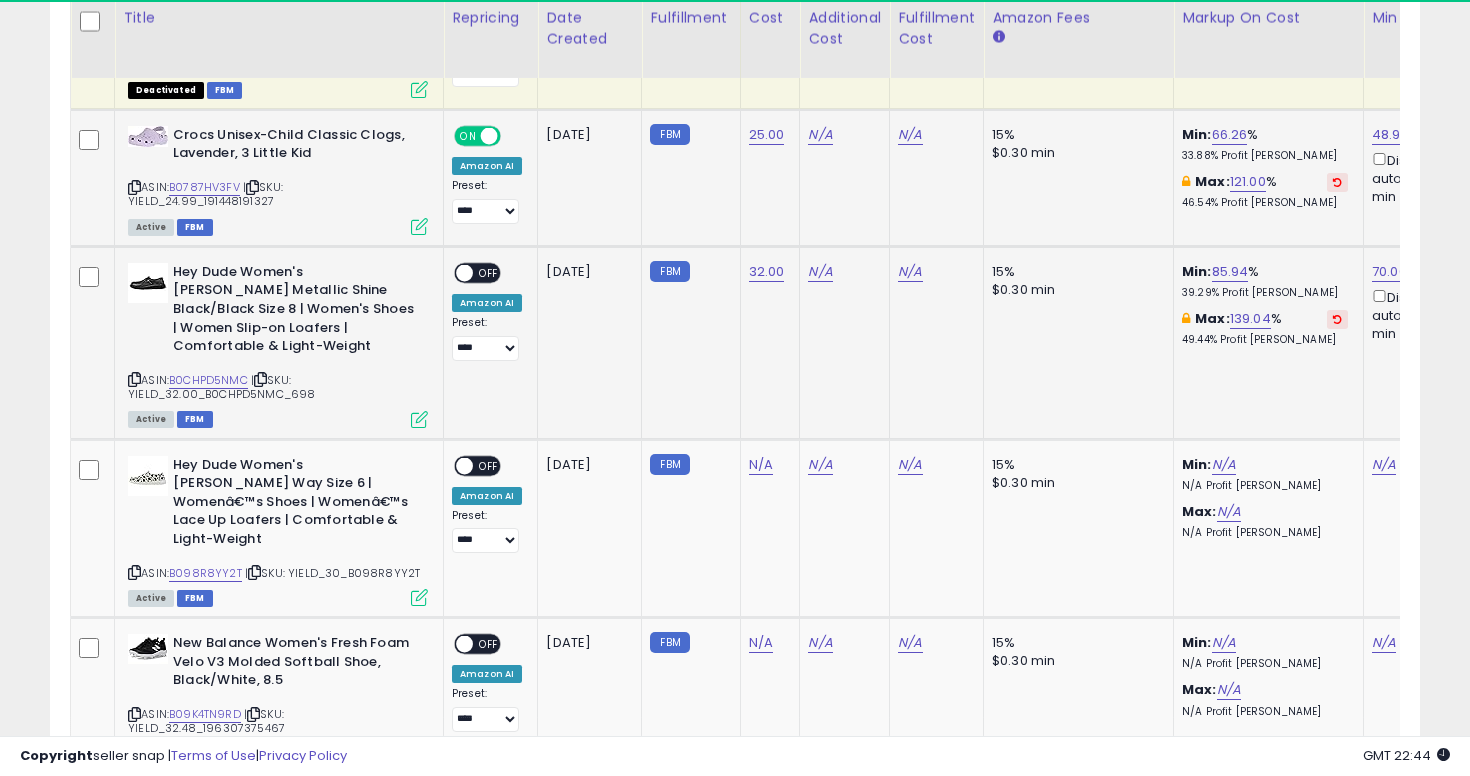 click on "OFF" at bounding box center [489, 273] 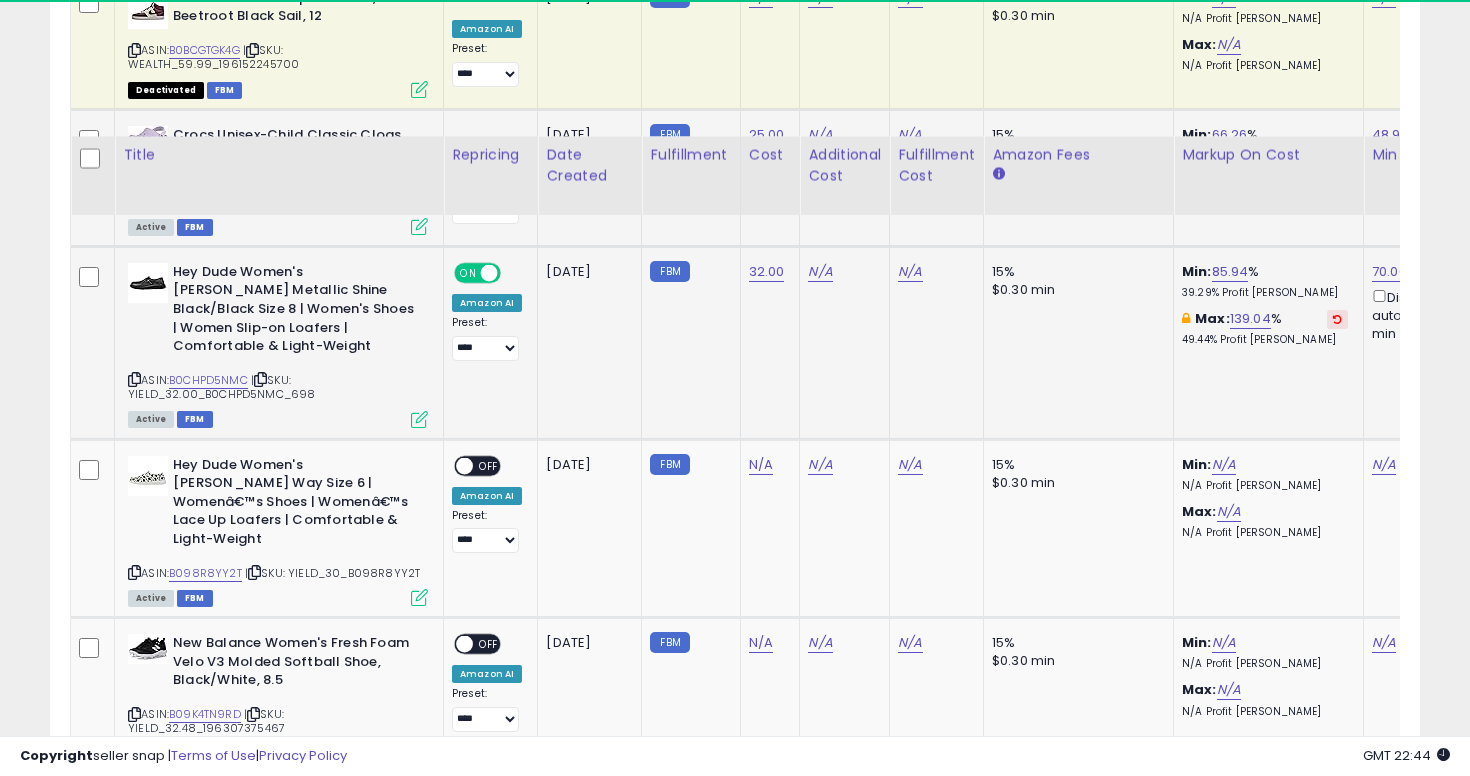 scroll, scrollTop: 3582, scrollLeft: 0, axis: vertical 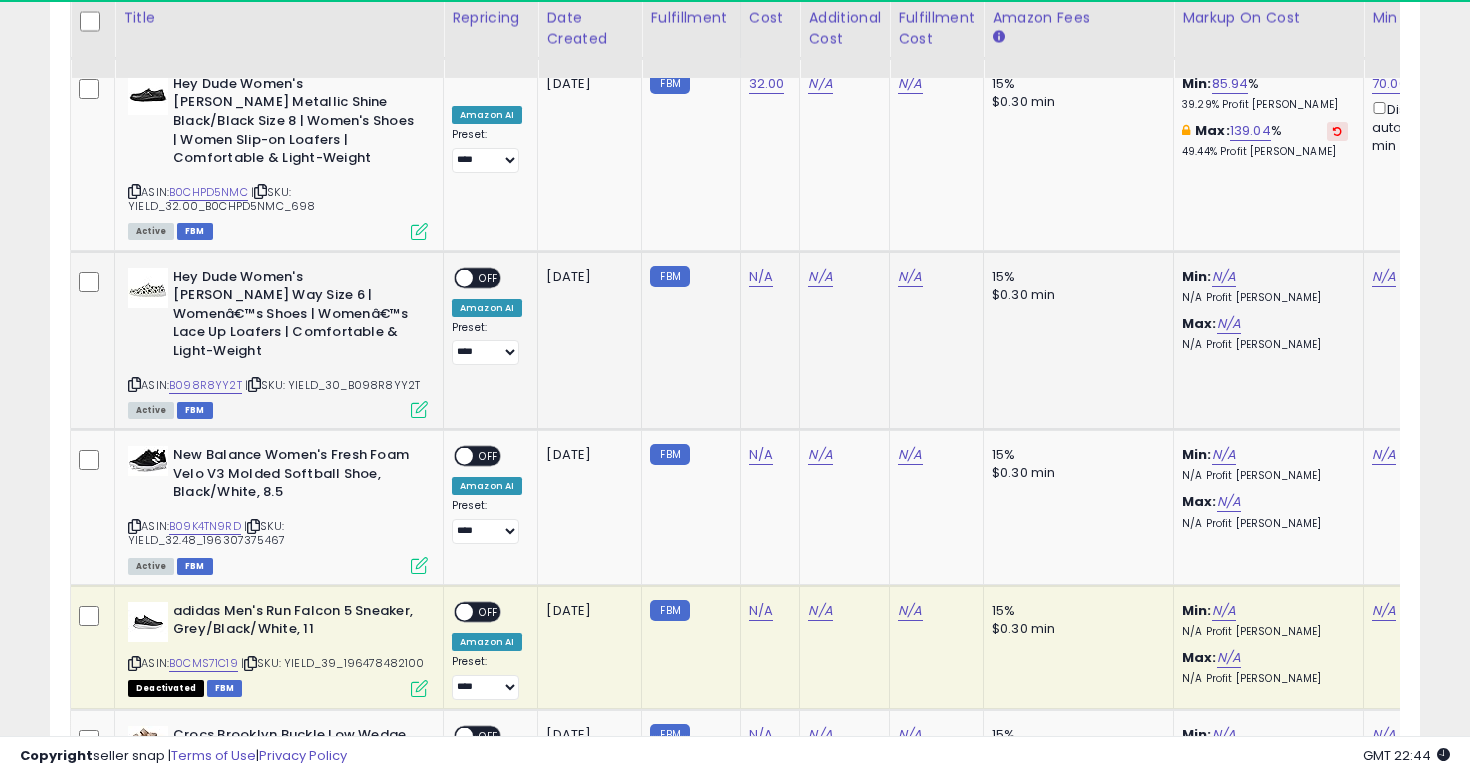 click at bounding box center (134, 384) 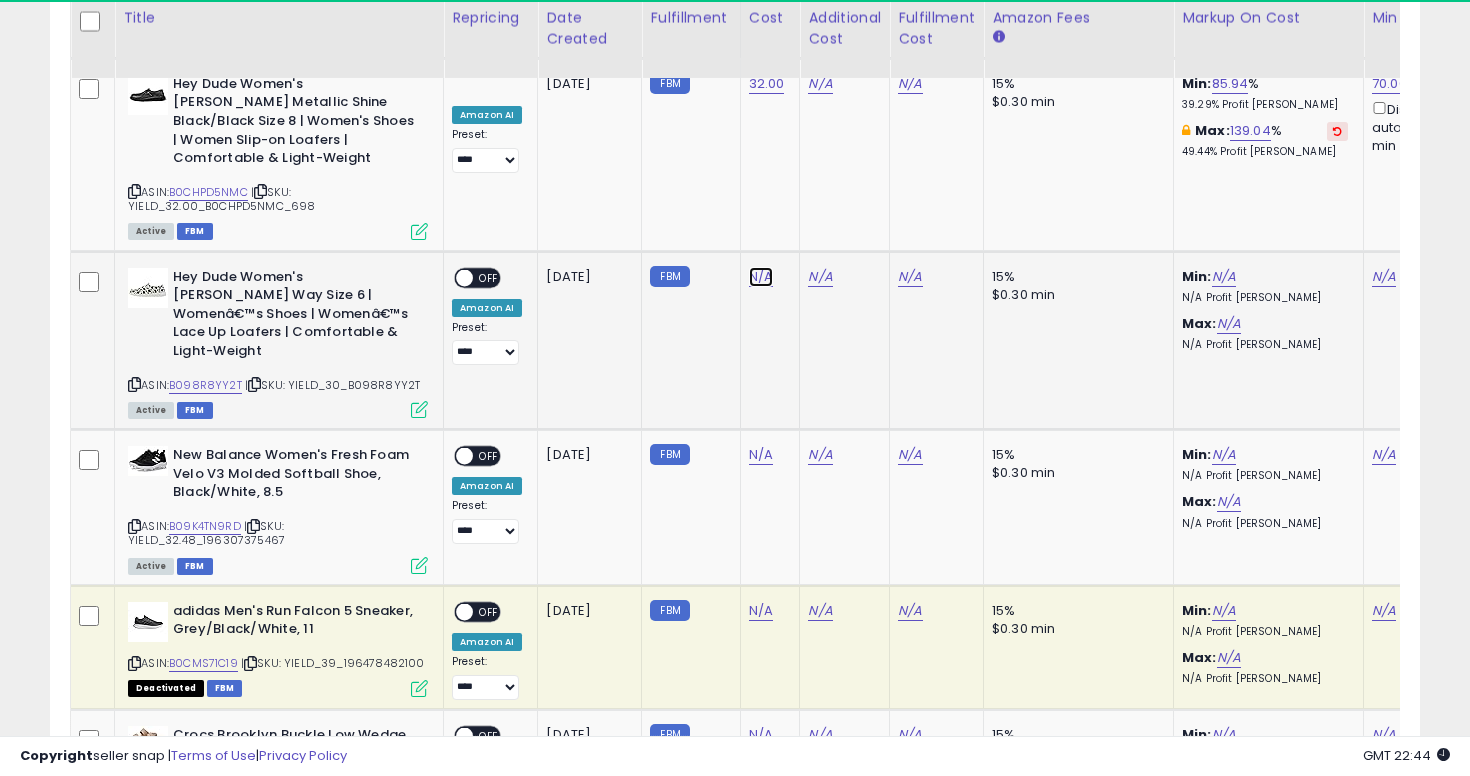 click on "N/A" at bounding box center [761, -2197] 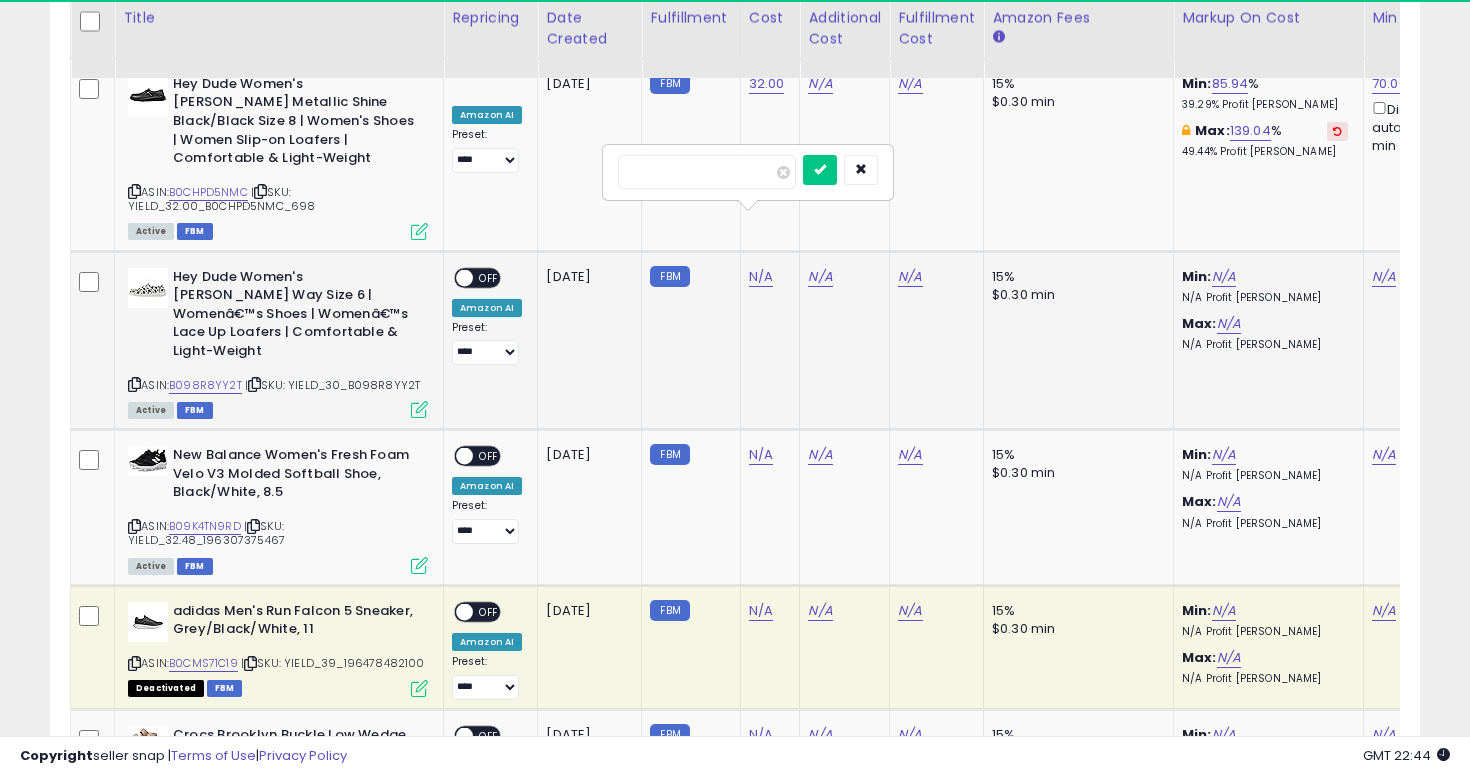 type on "**" 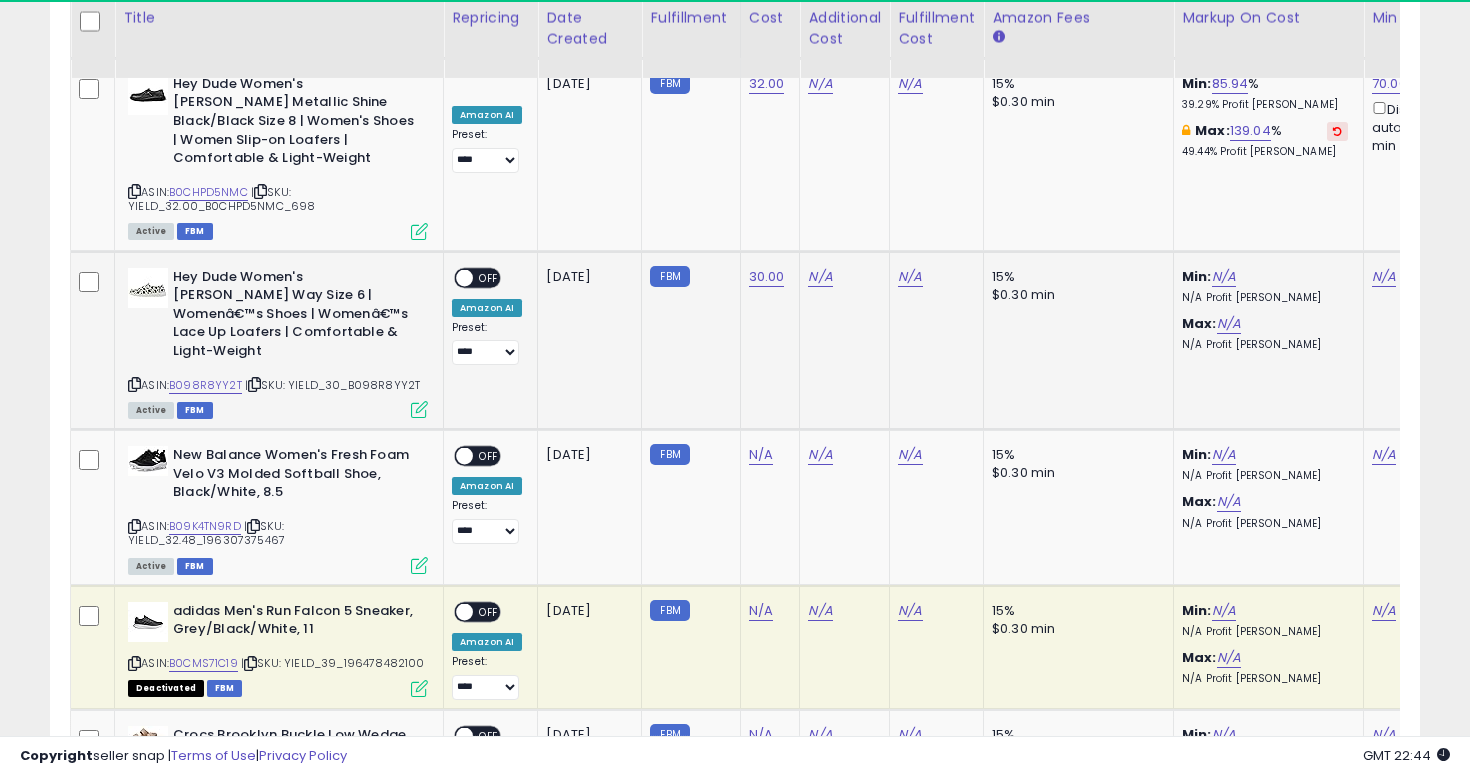 scroll, scrollTop: 0, scrollLeft: 178, axis: horizontal 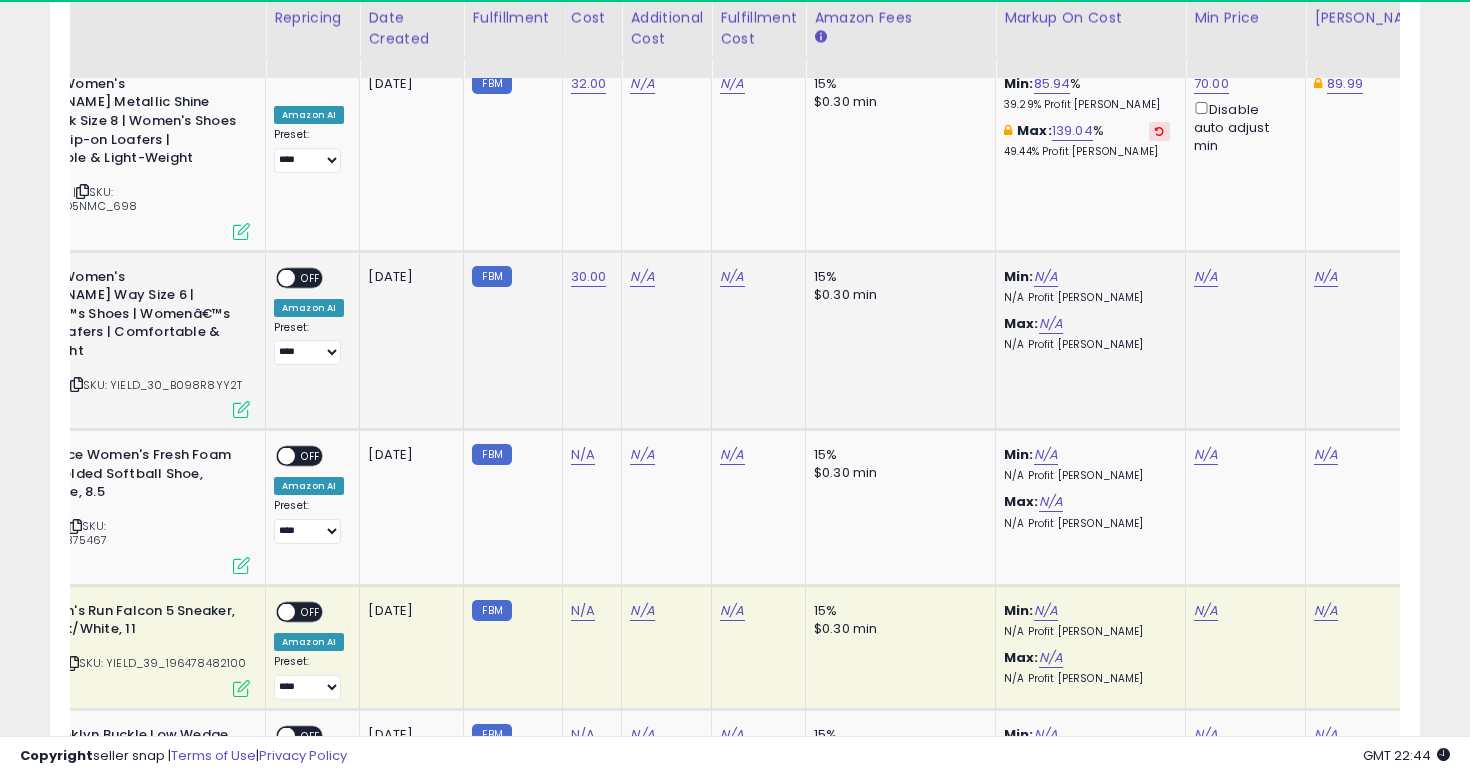 click on "N/A" 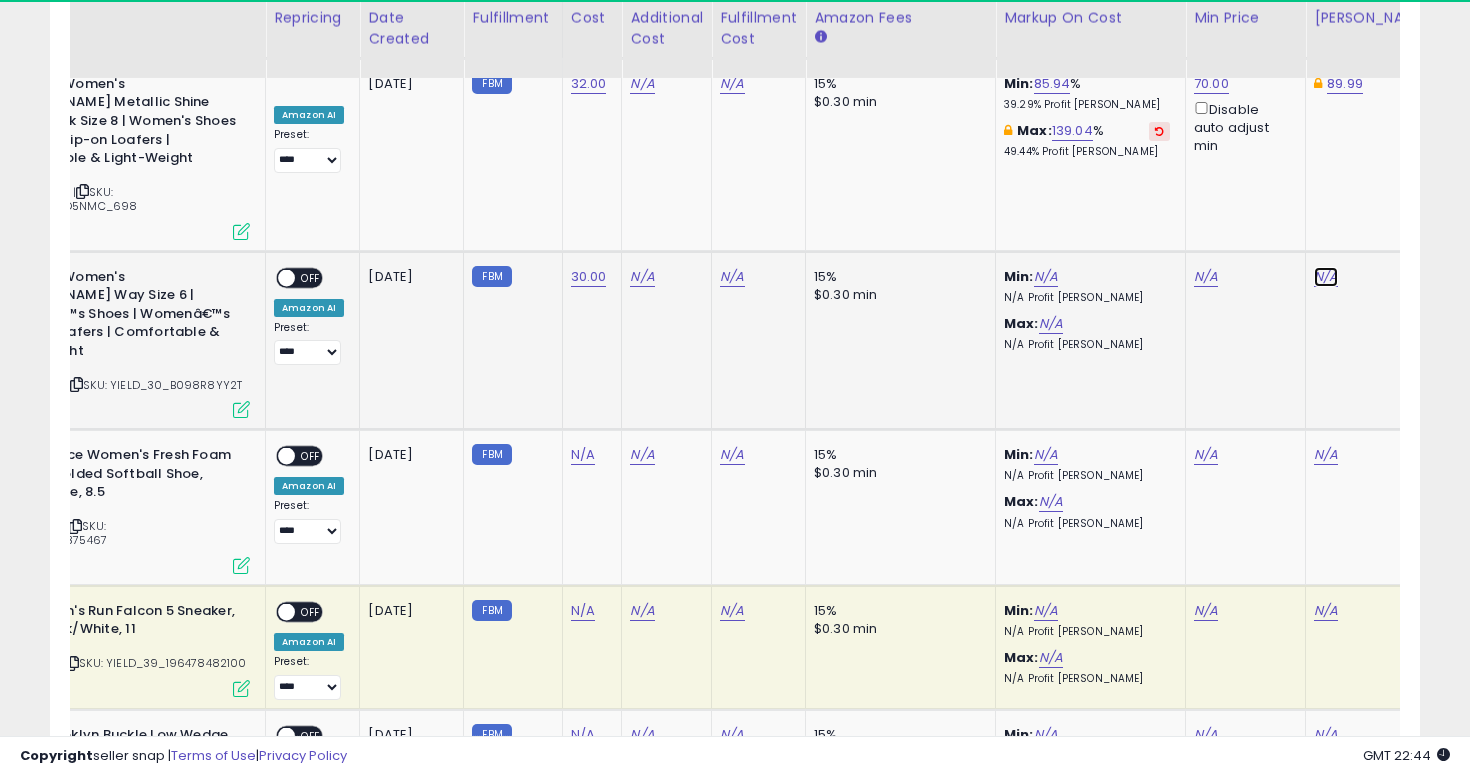 click on "N/A" at bounding box center (1326, -2197) 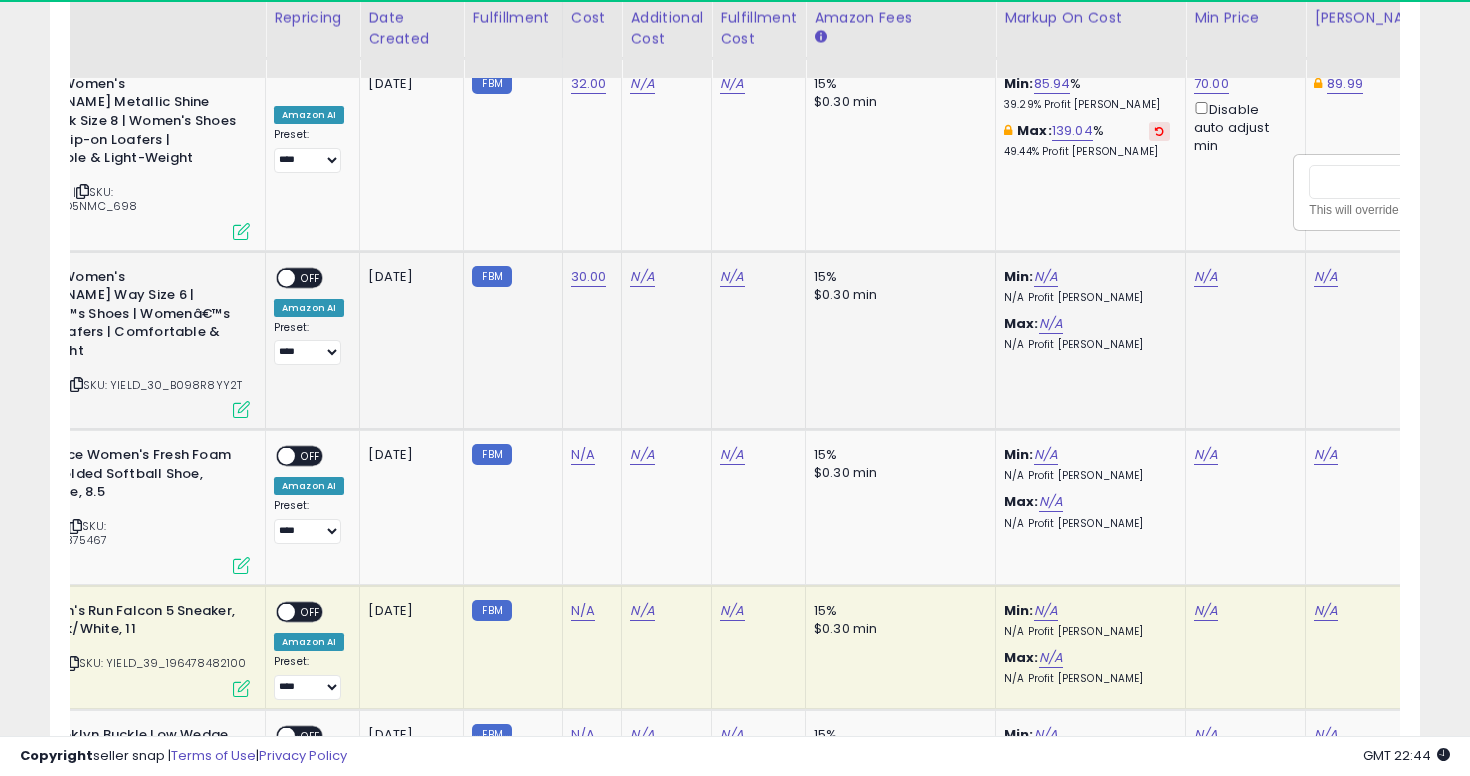 scroll, scrollTop: 0, scrollLeft: 281, axis: horizontal 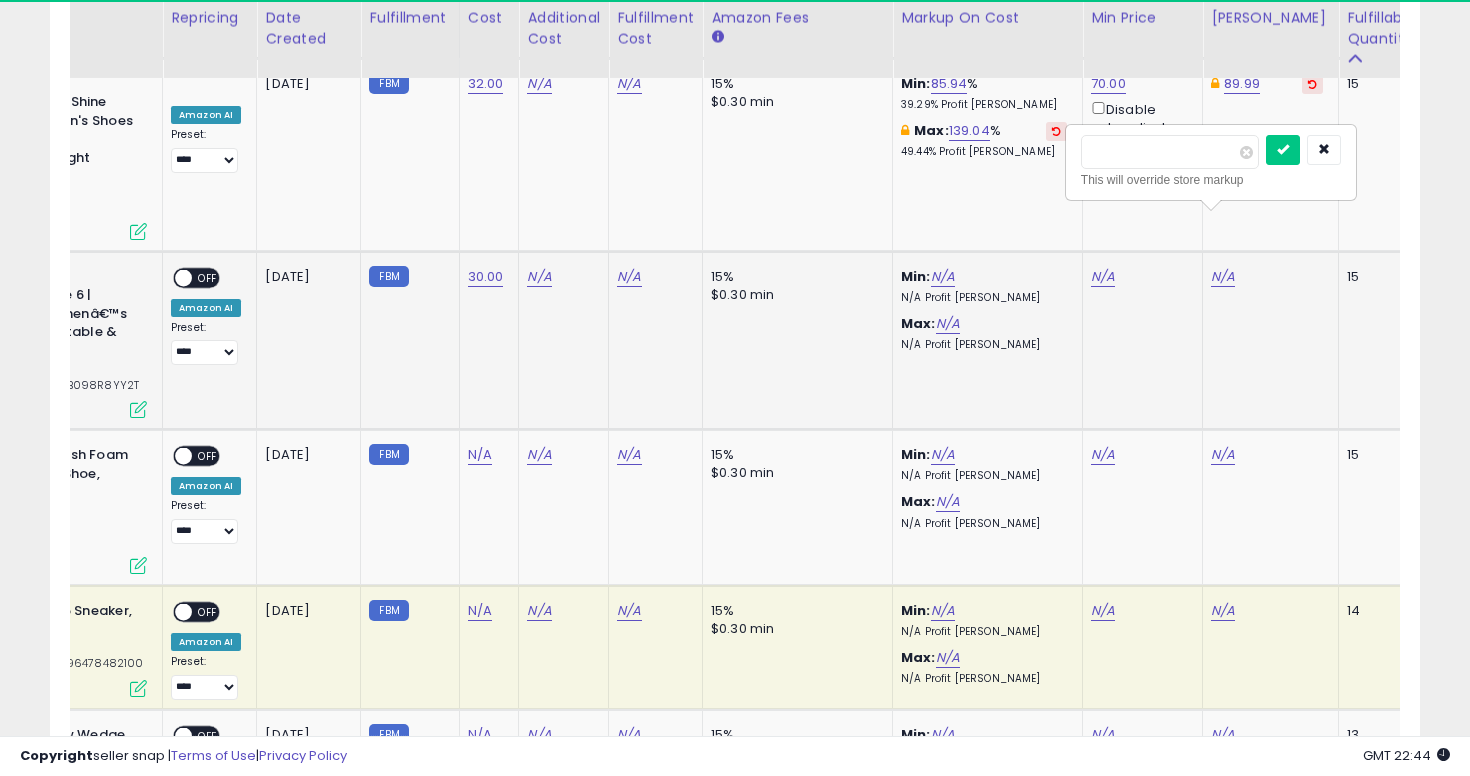type on "**" 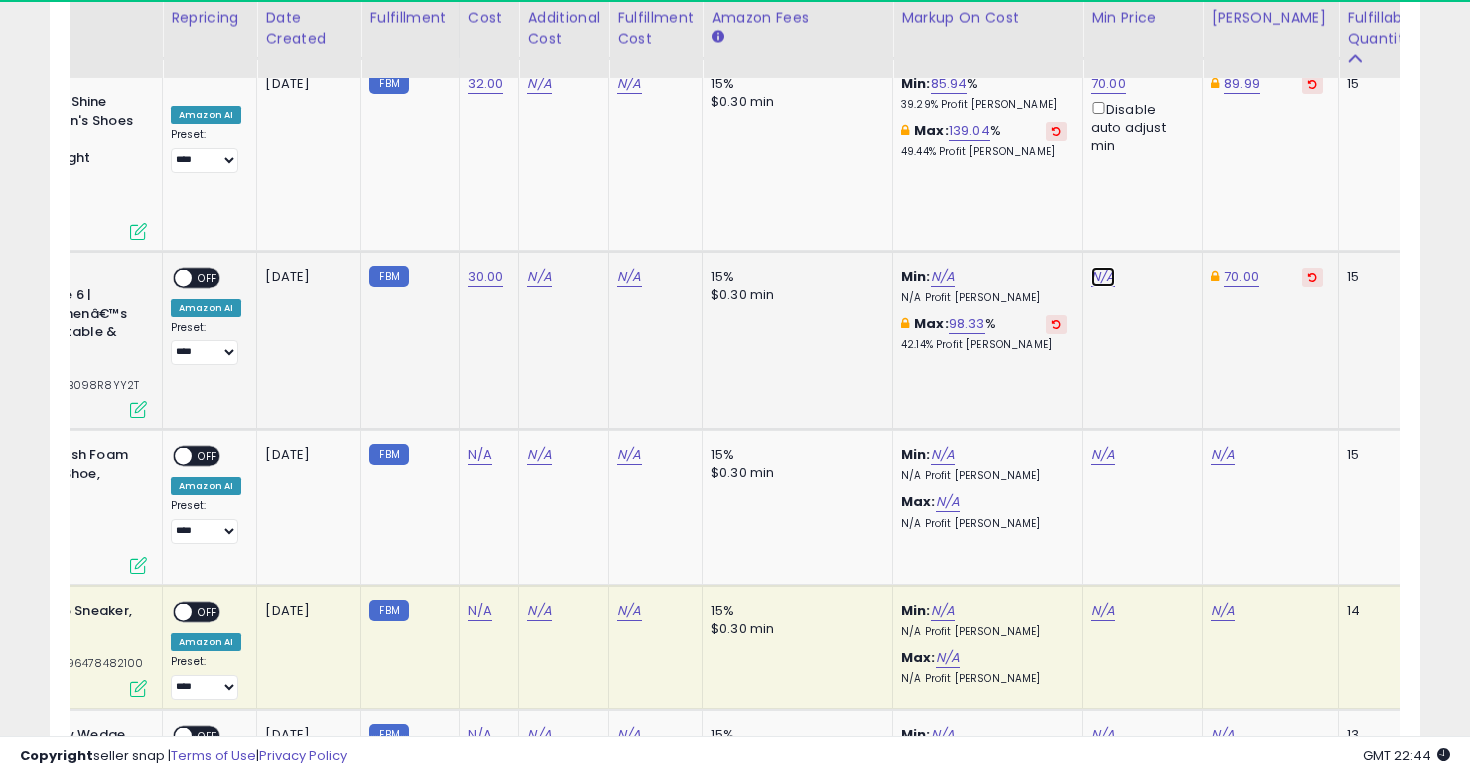 click on "N/A" at bounding box center [1103, -2197] 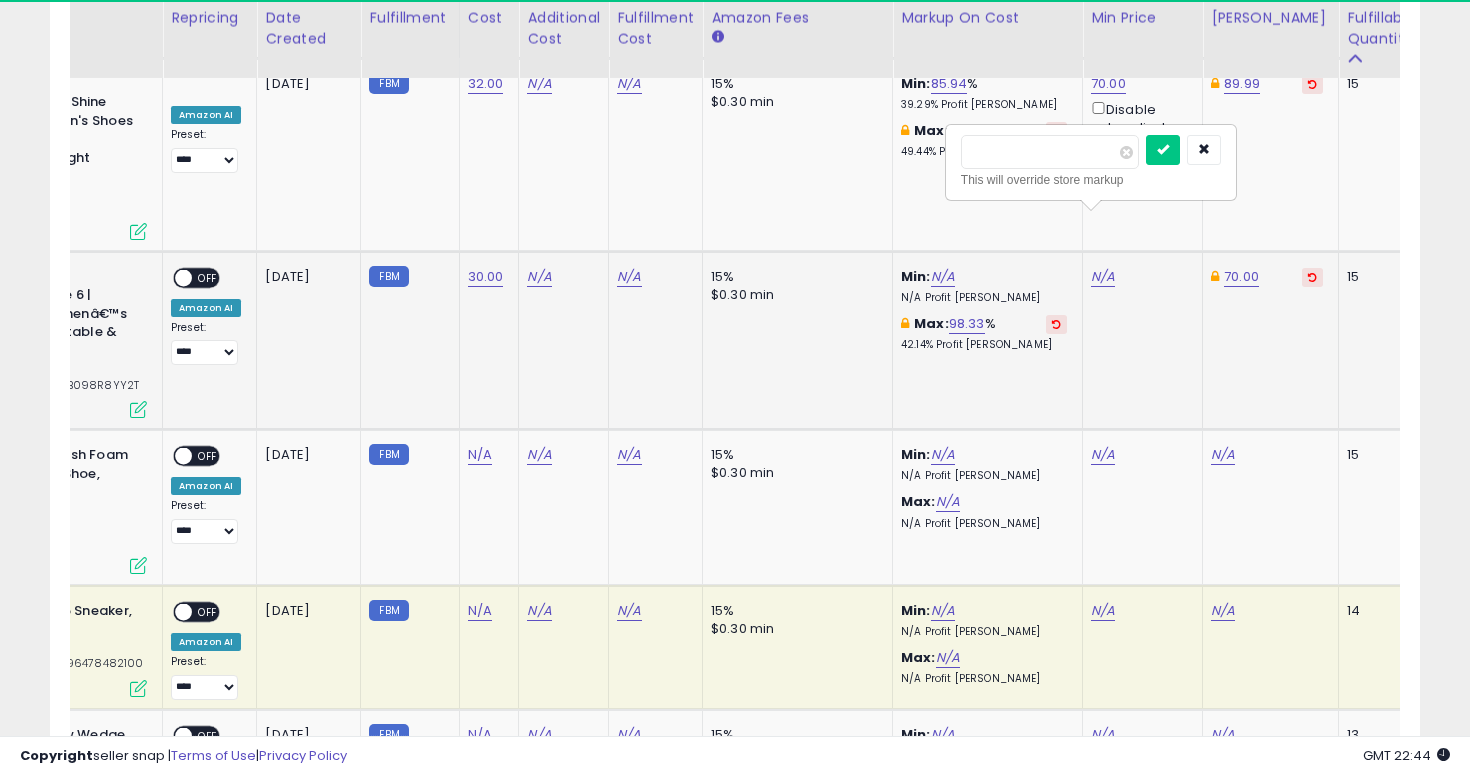 type on "**" 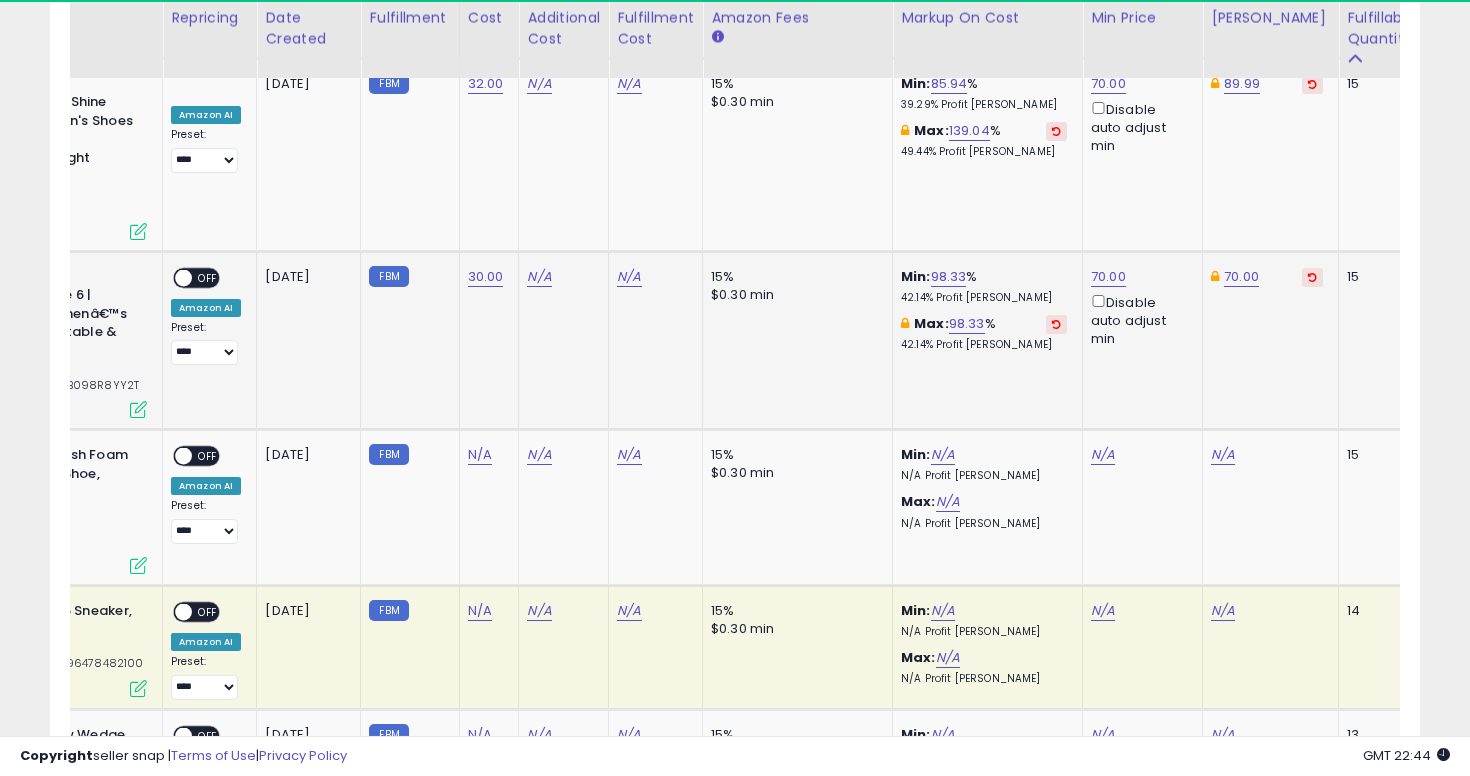 scroll, scrollTop: 0, scrollLeft: 0, axis: both 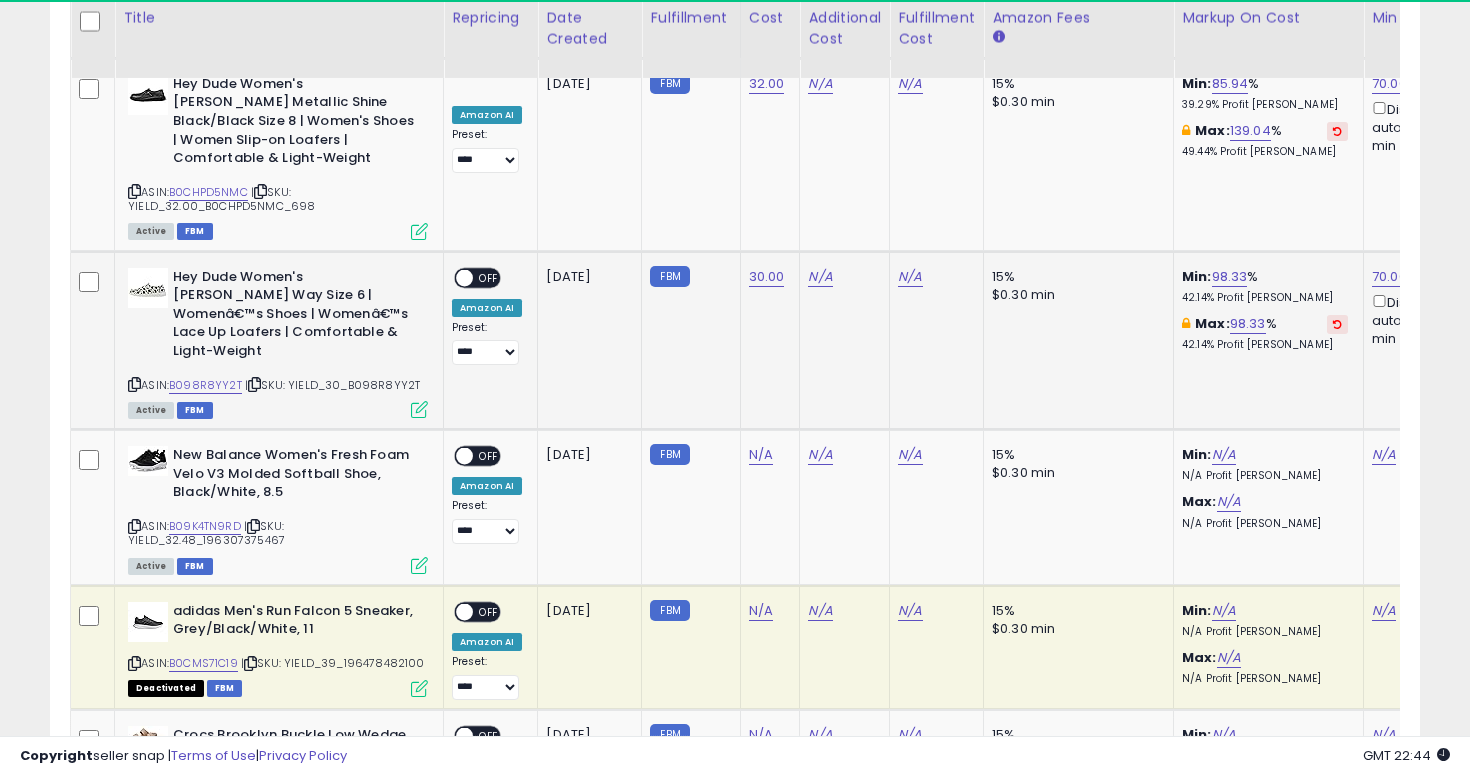 click on "OFF" at bounding box center (489, 277) 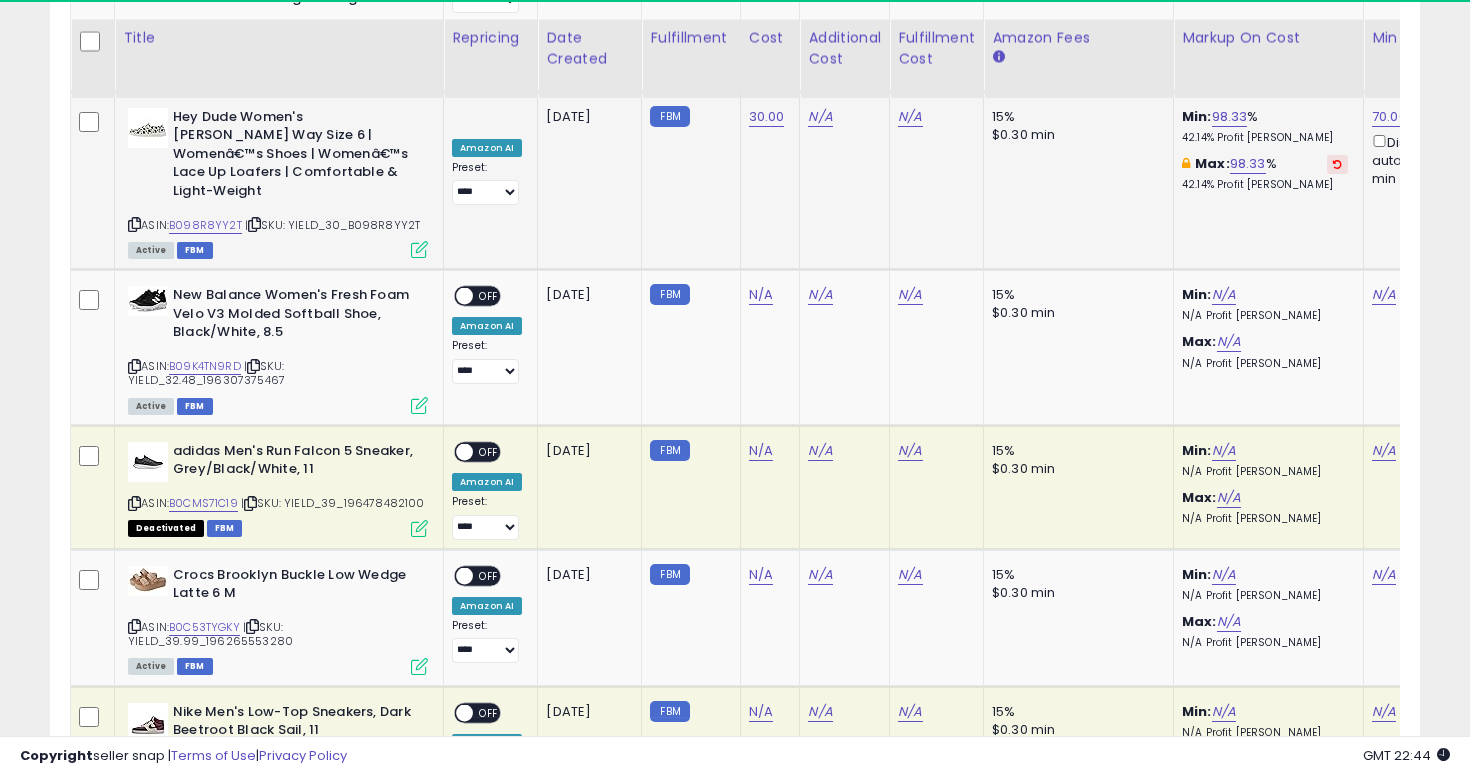 scroll, scrollTop: 3763, scrollLeft: 0, axis: vertical 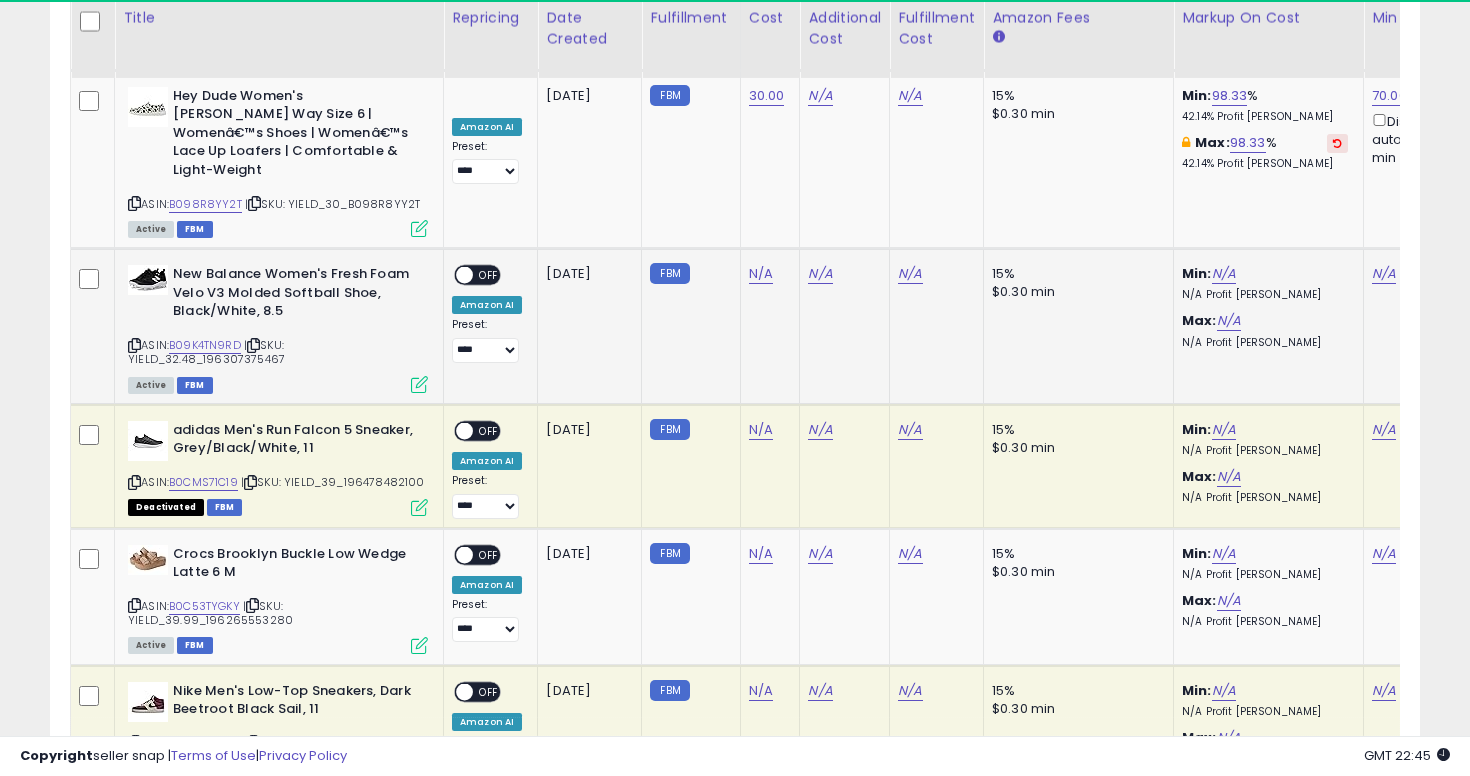 click at bounding box center (134, 345) 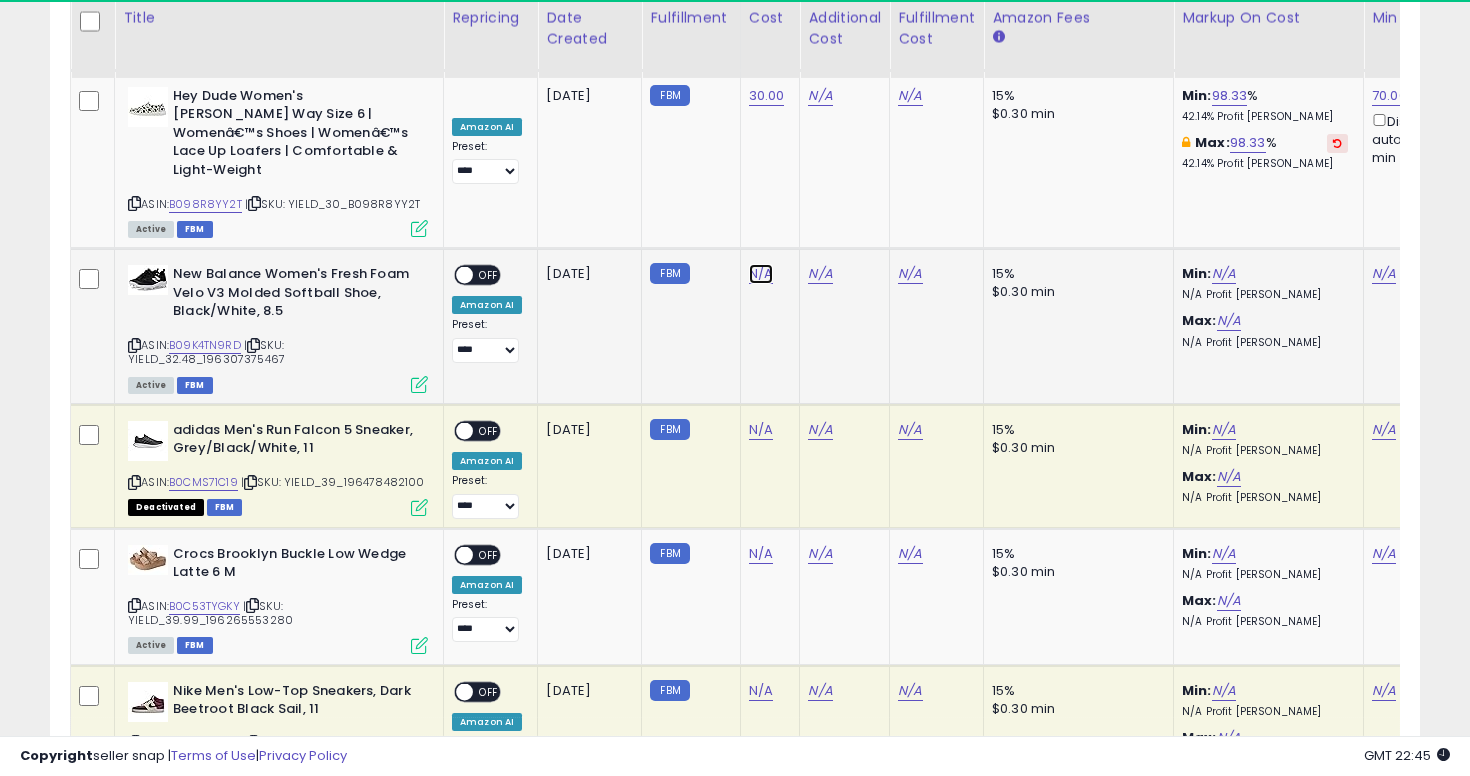 click on "N/A" at bounding box center (761, -2378) 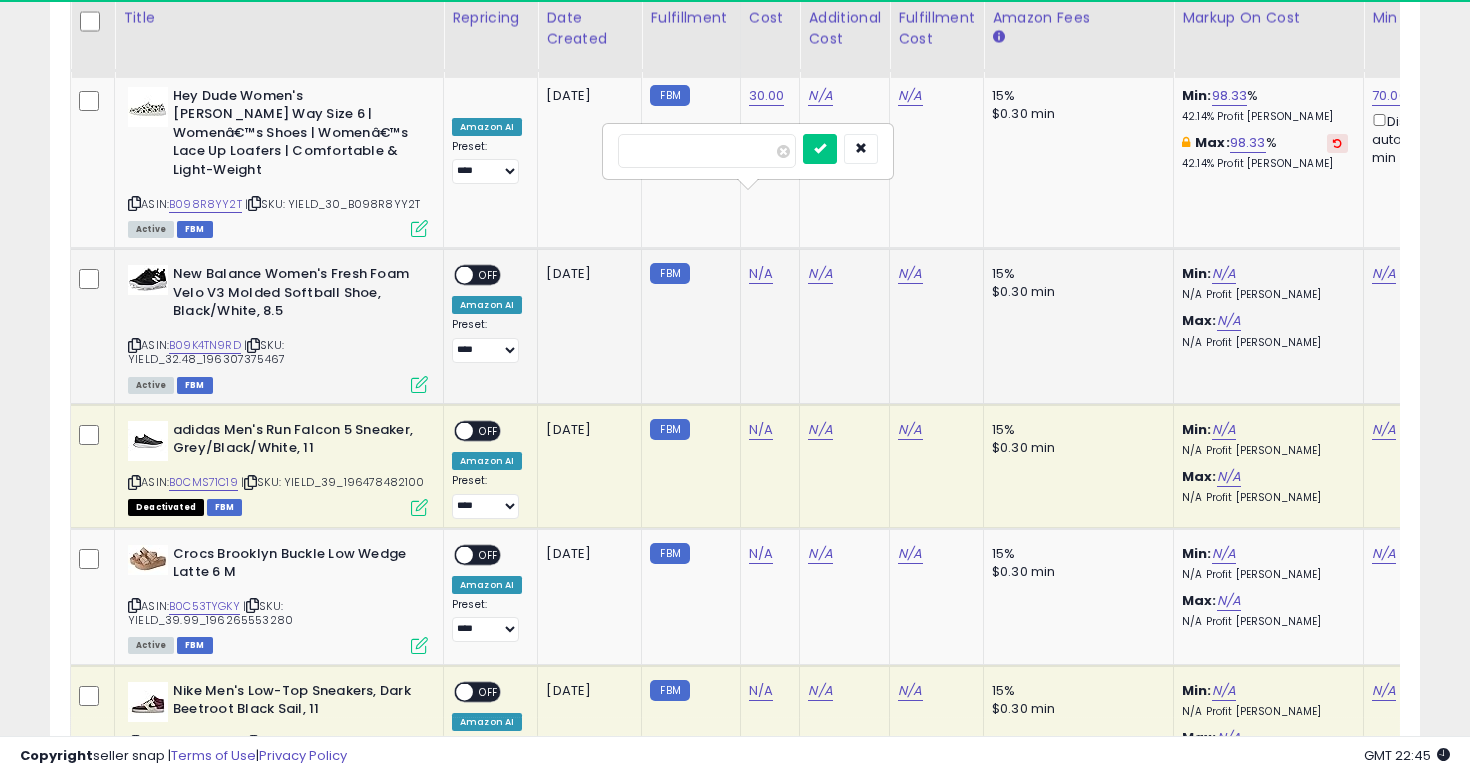 type on "****" 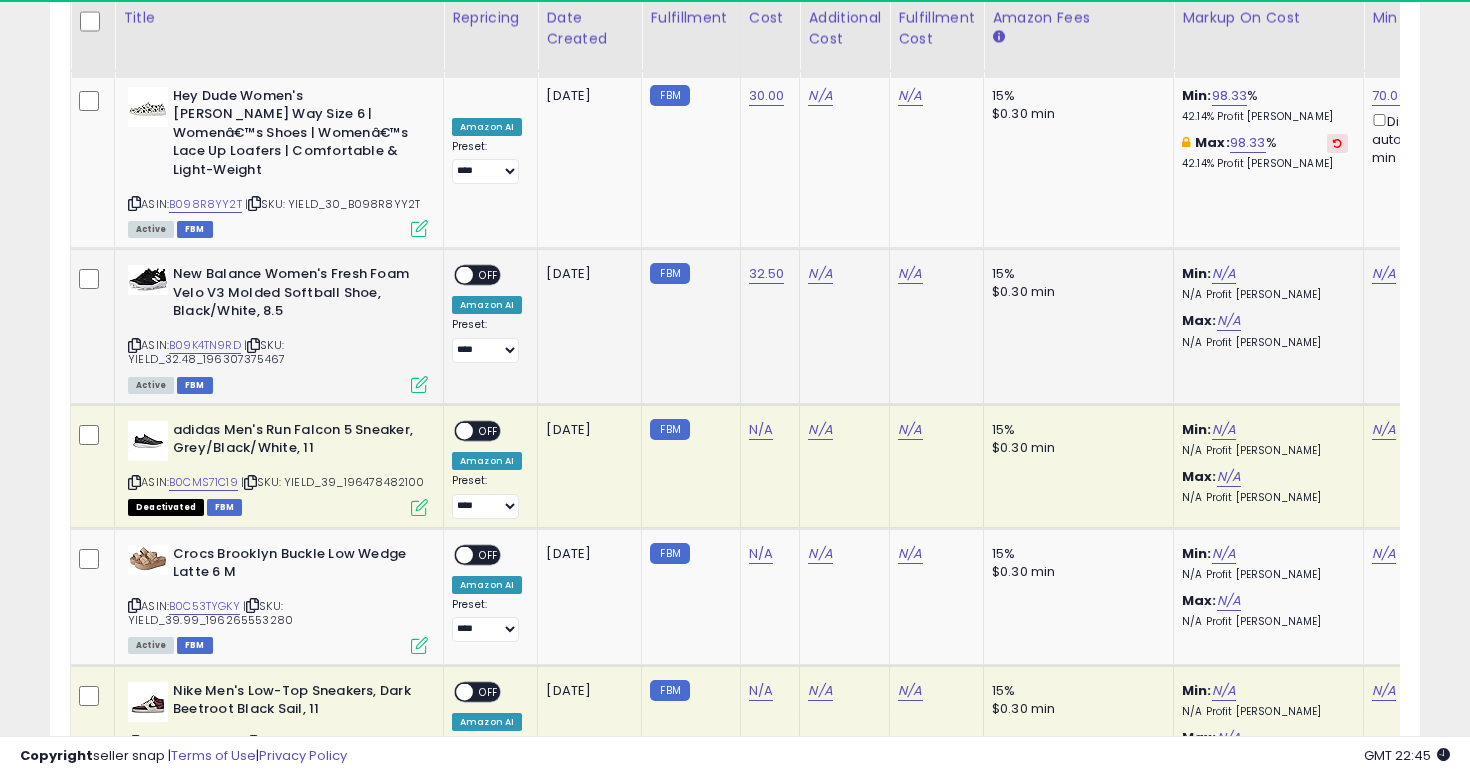 scroll, scrollTop: 0, scrollLeft: 43, axis: horizontal 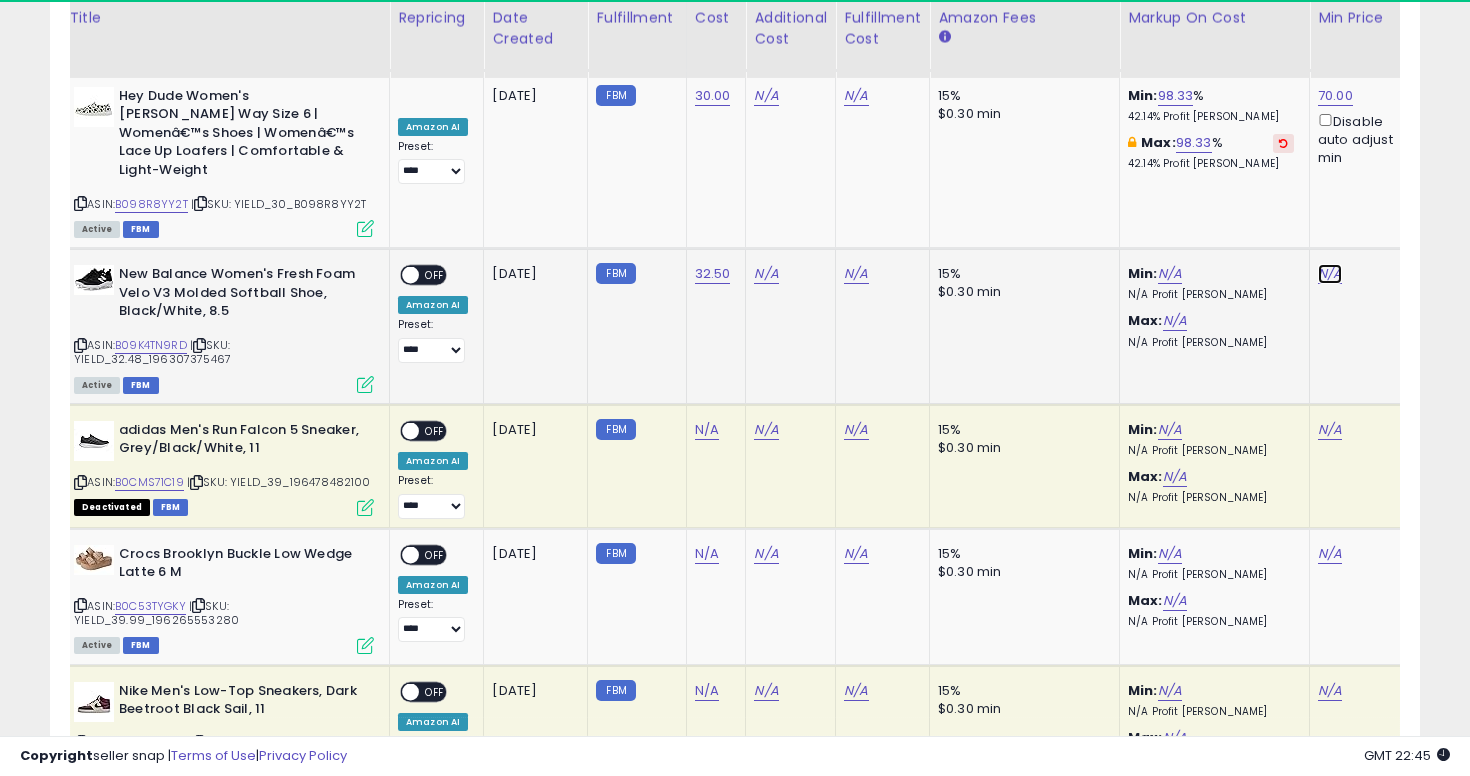 click on "N/A" at bounding box center [1330, -2378] 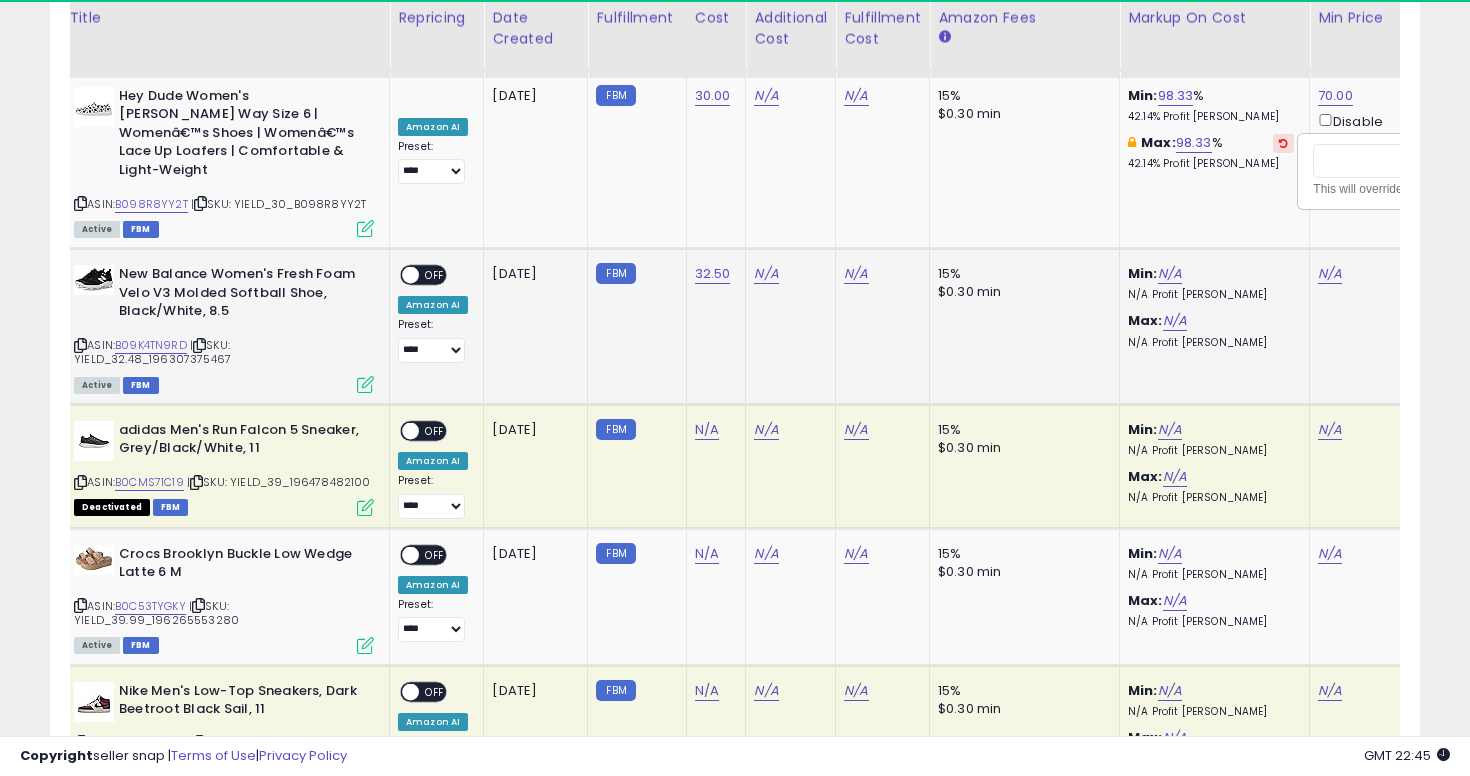 scroll, scrollTop: 0, scrollLeft: 161, axis: horizontal 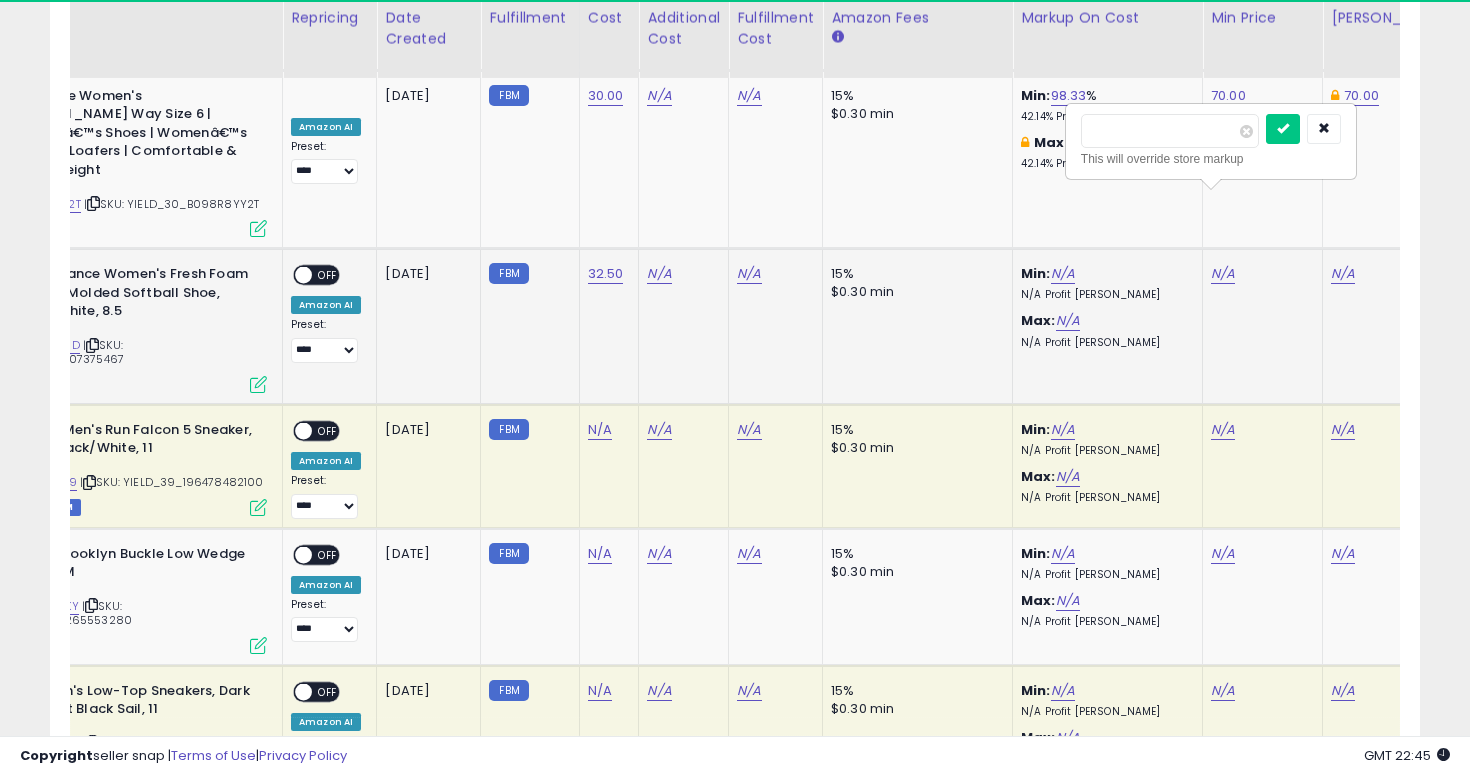 type on "**" 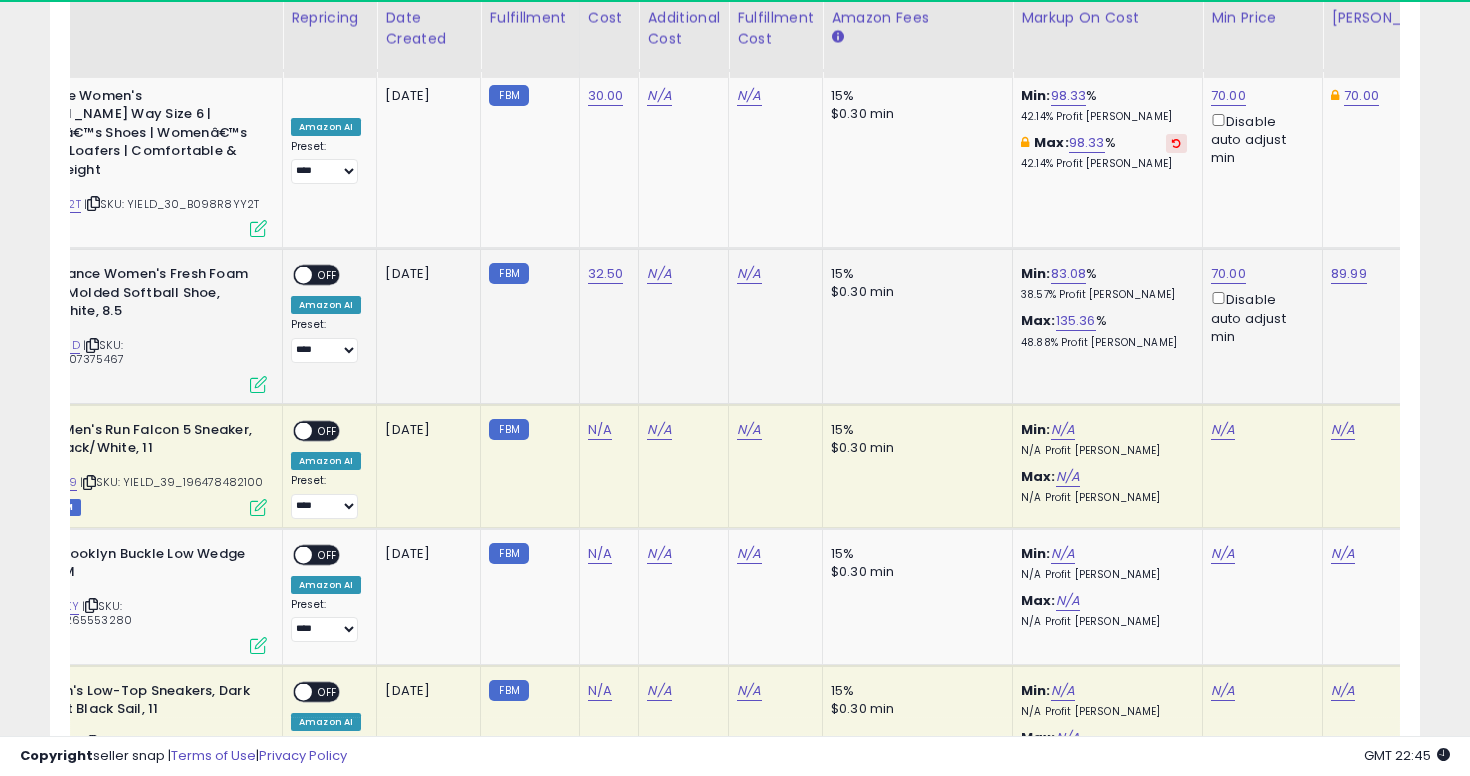 scroll, scrollTop: 0, scrollLeft: 0, axis: both 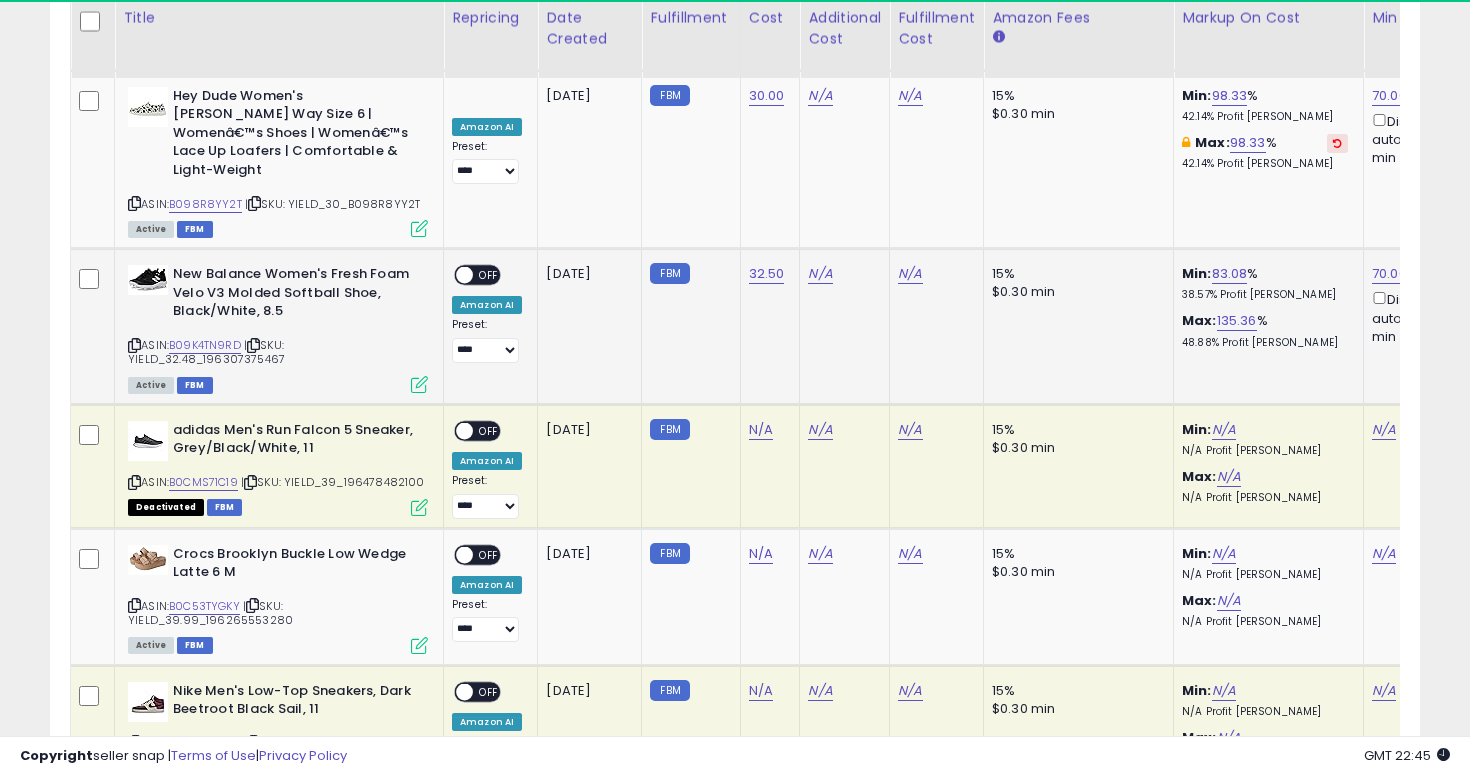 click on "OFF" at bounding box center [489, 275] 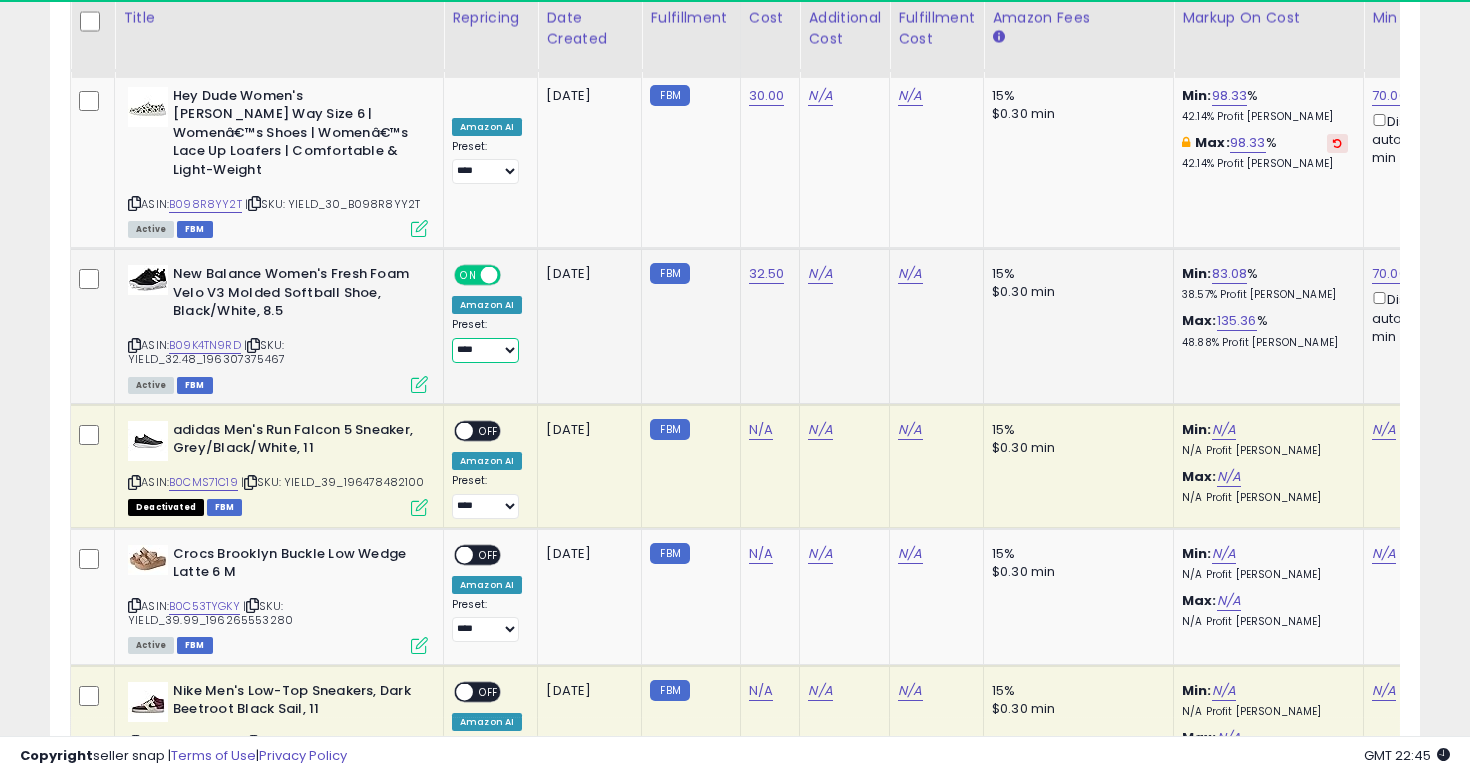 click on "**********" at bounding box center (485, 350) 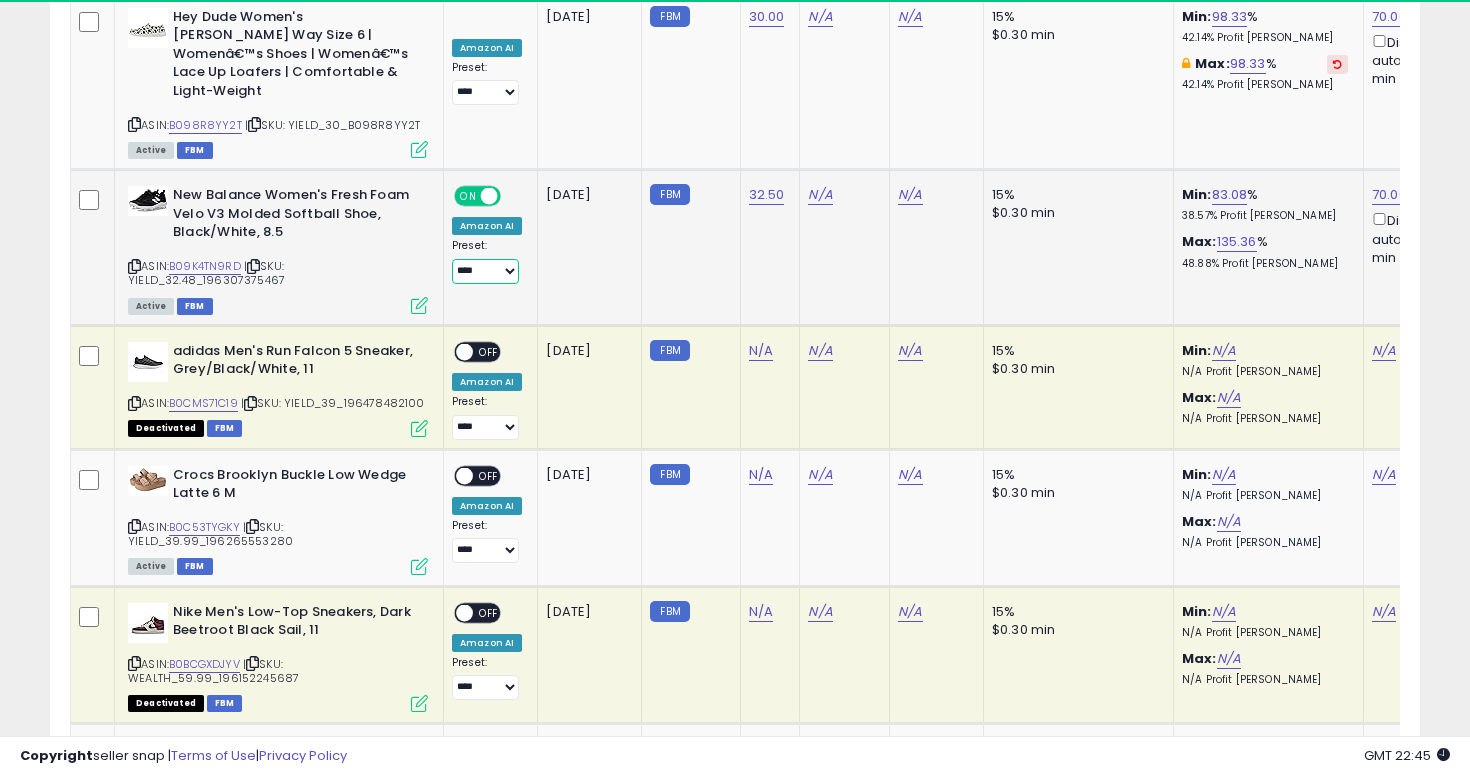 scroll, scrollTop: 3853, scrollLeft: 0, axis: vertical 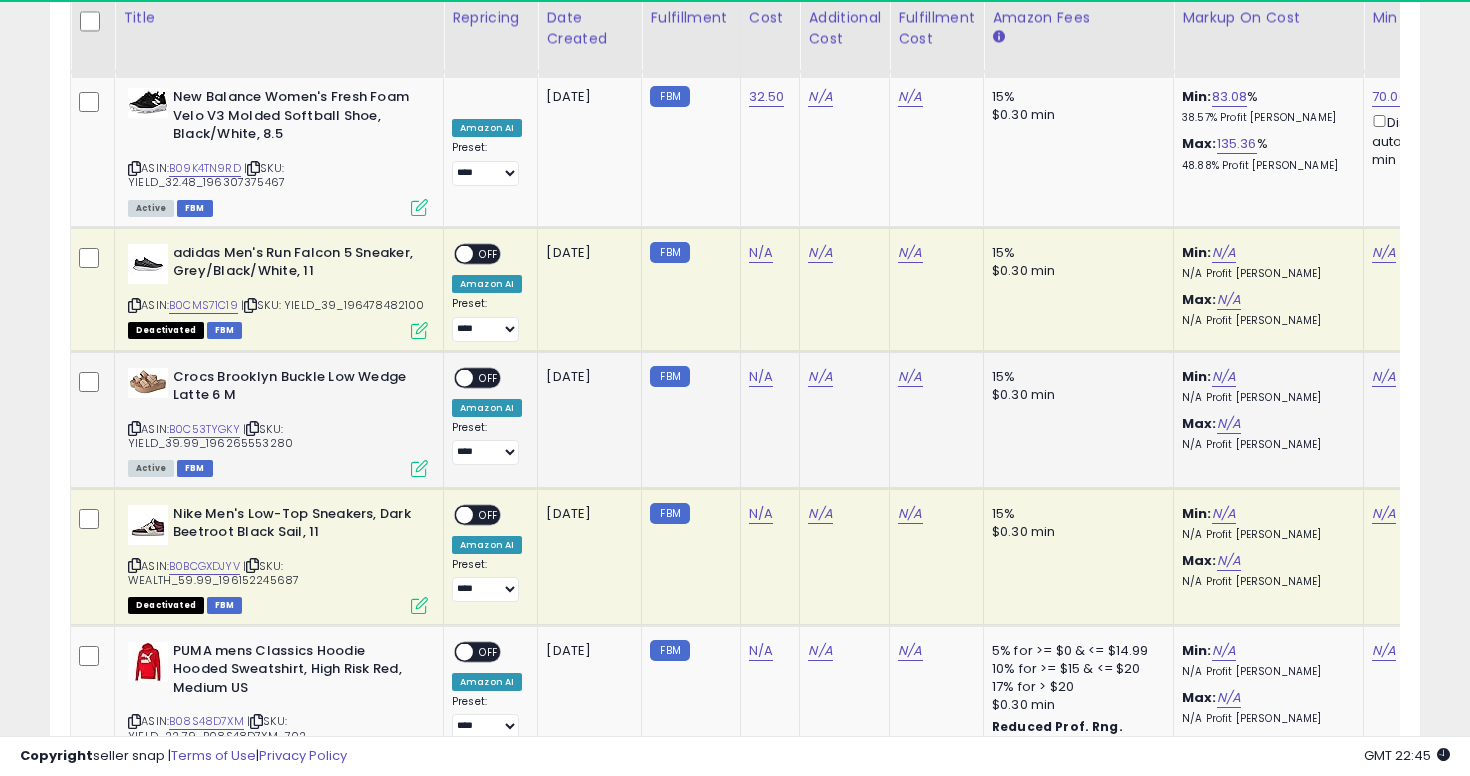 click on "Crocs Brooklyn Buckle Low Wedge Latte 6 M" at bounding box center [294, 389] 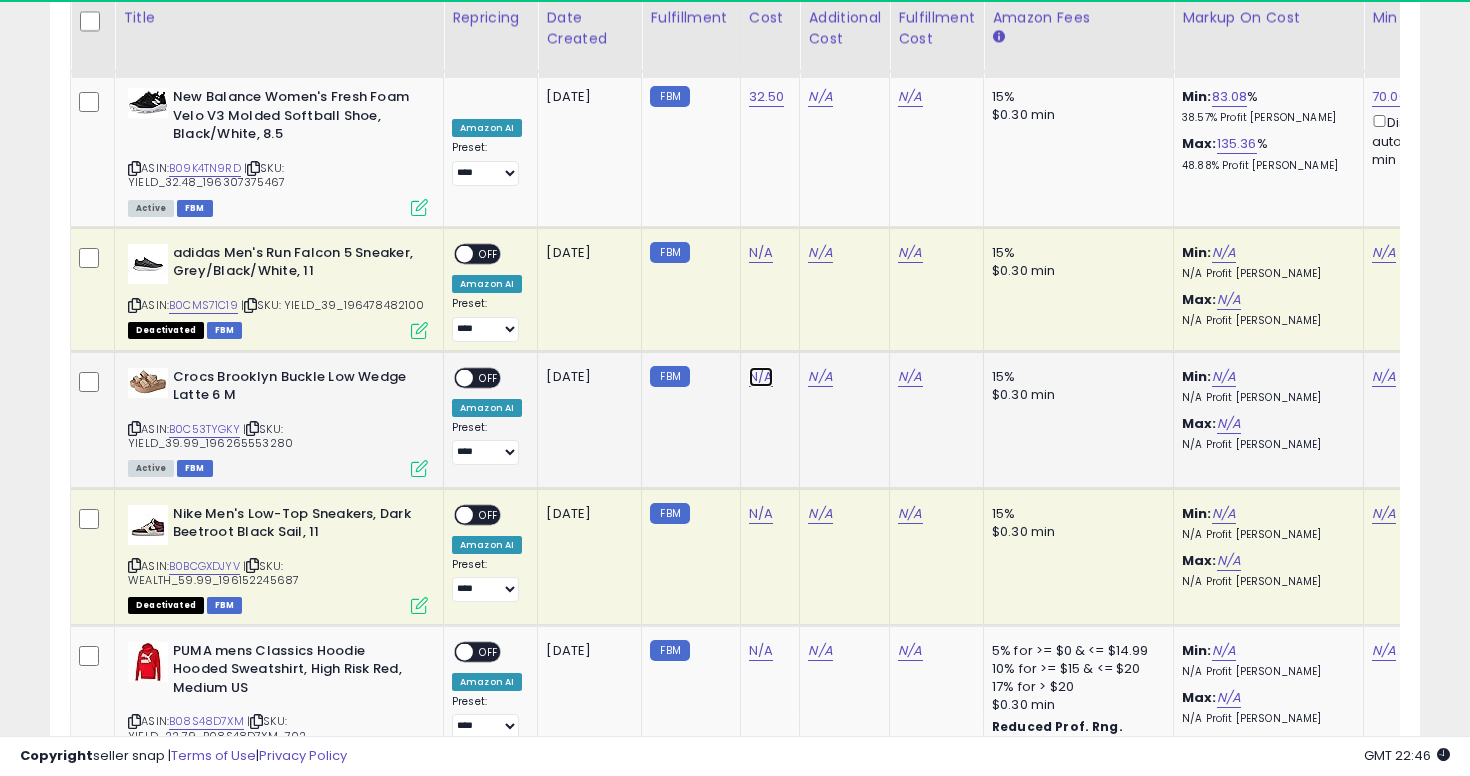 click on "N/A" at bounding box center (761, -2555) 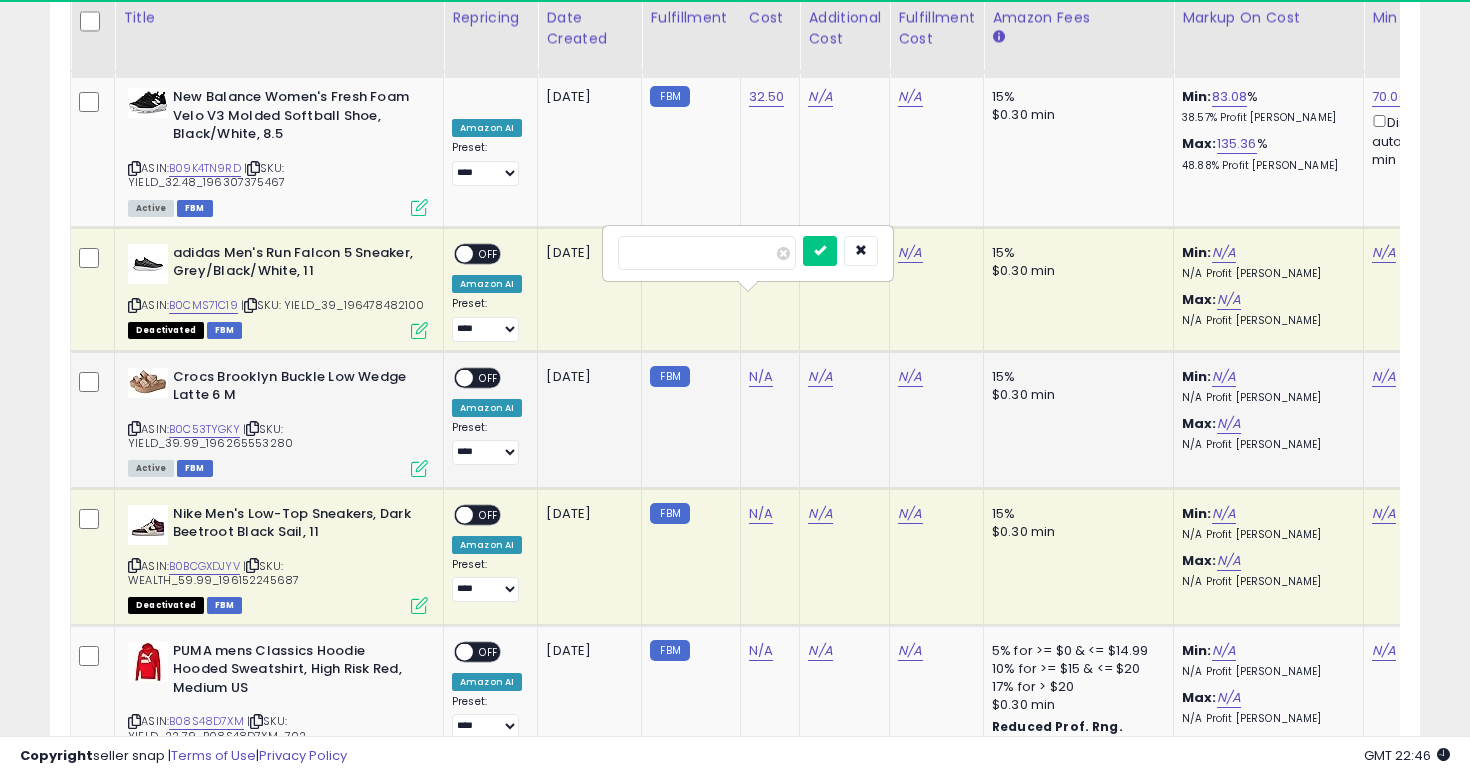 type on "**" 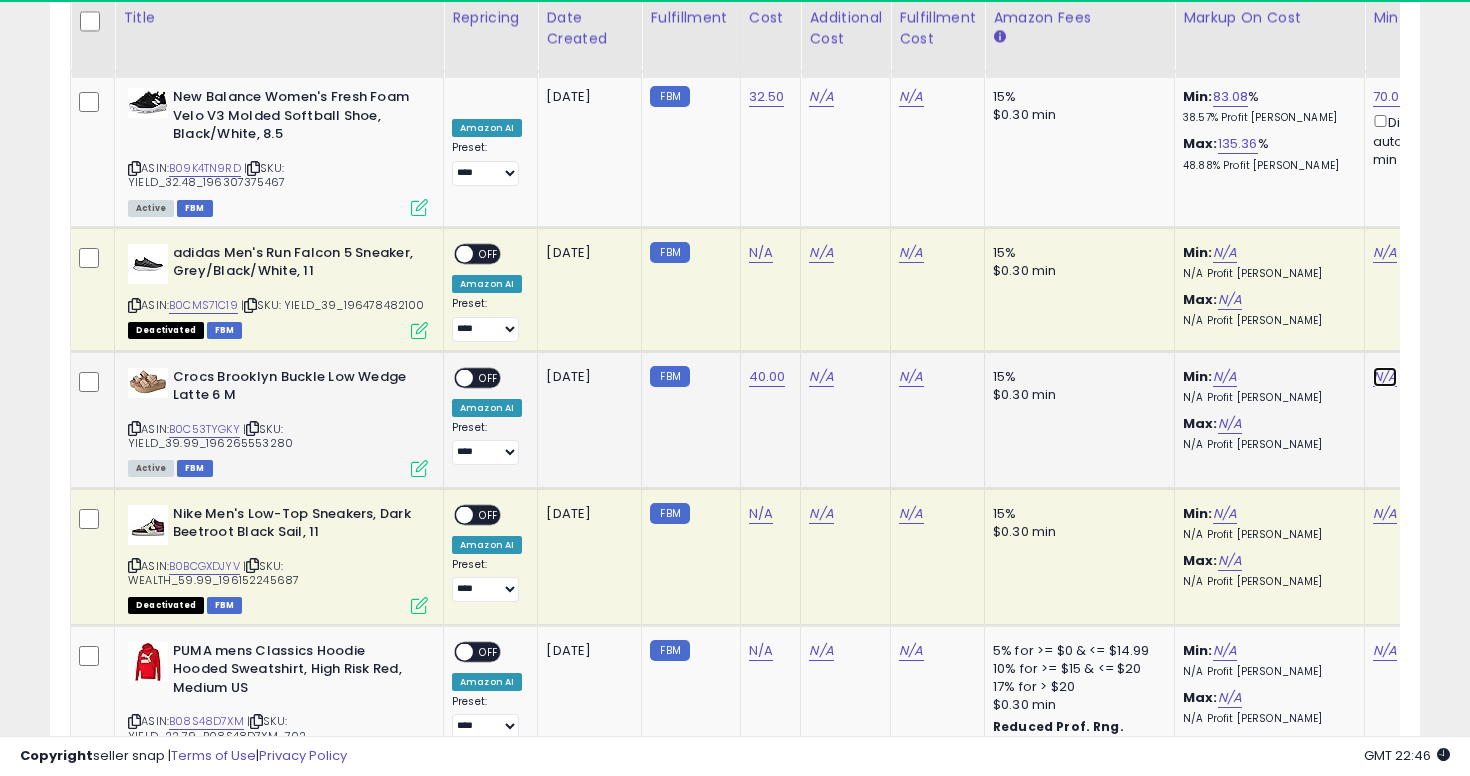 click on "N/A" at bounding box center [1385, -2555] 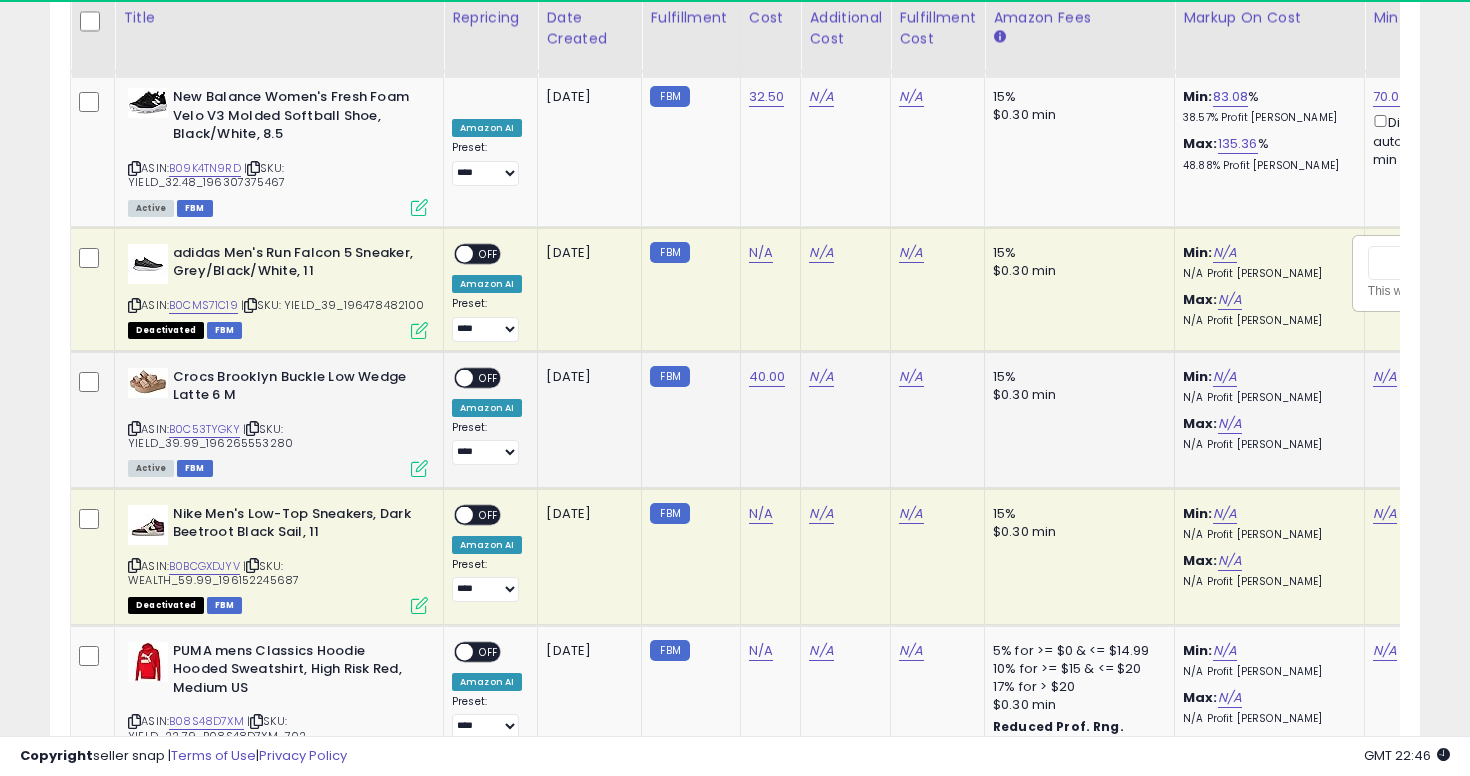 scroll, scrollTop: 0, scrollLeft: 162, axis: horizontal 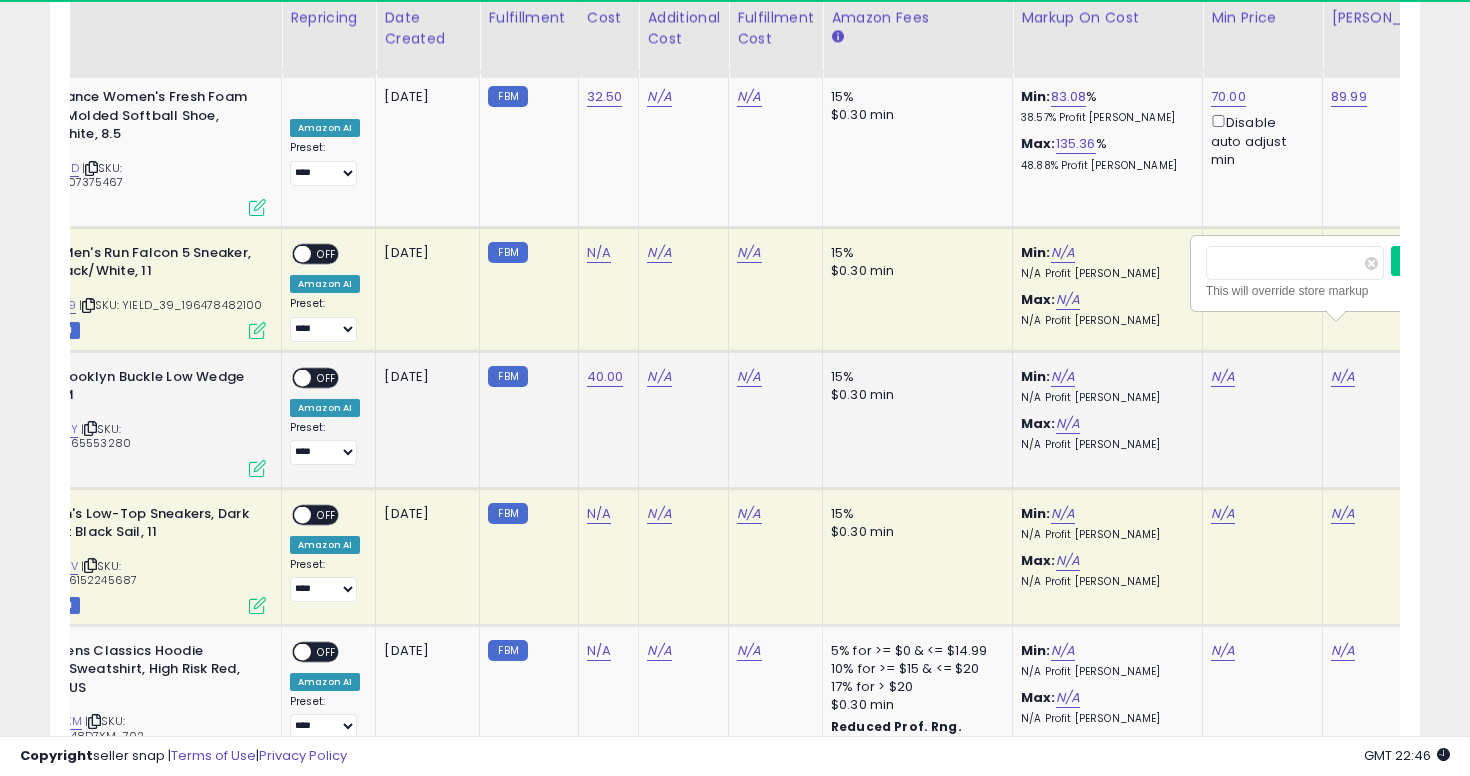 type on "**" 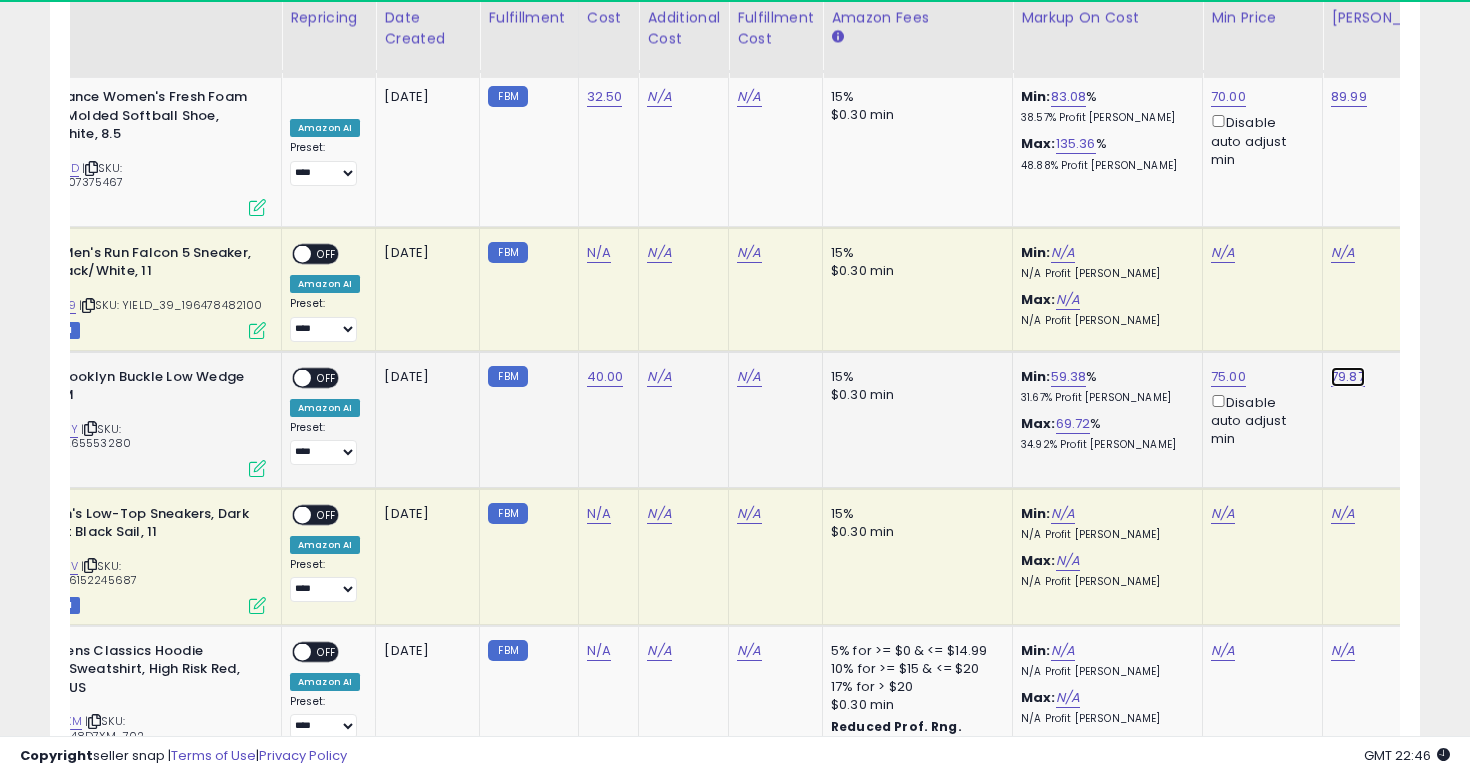 click on "79.87" at bounding box center (1349, -2710) 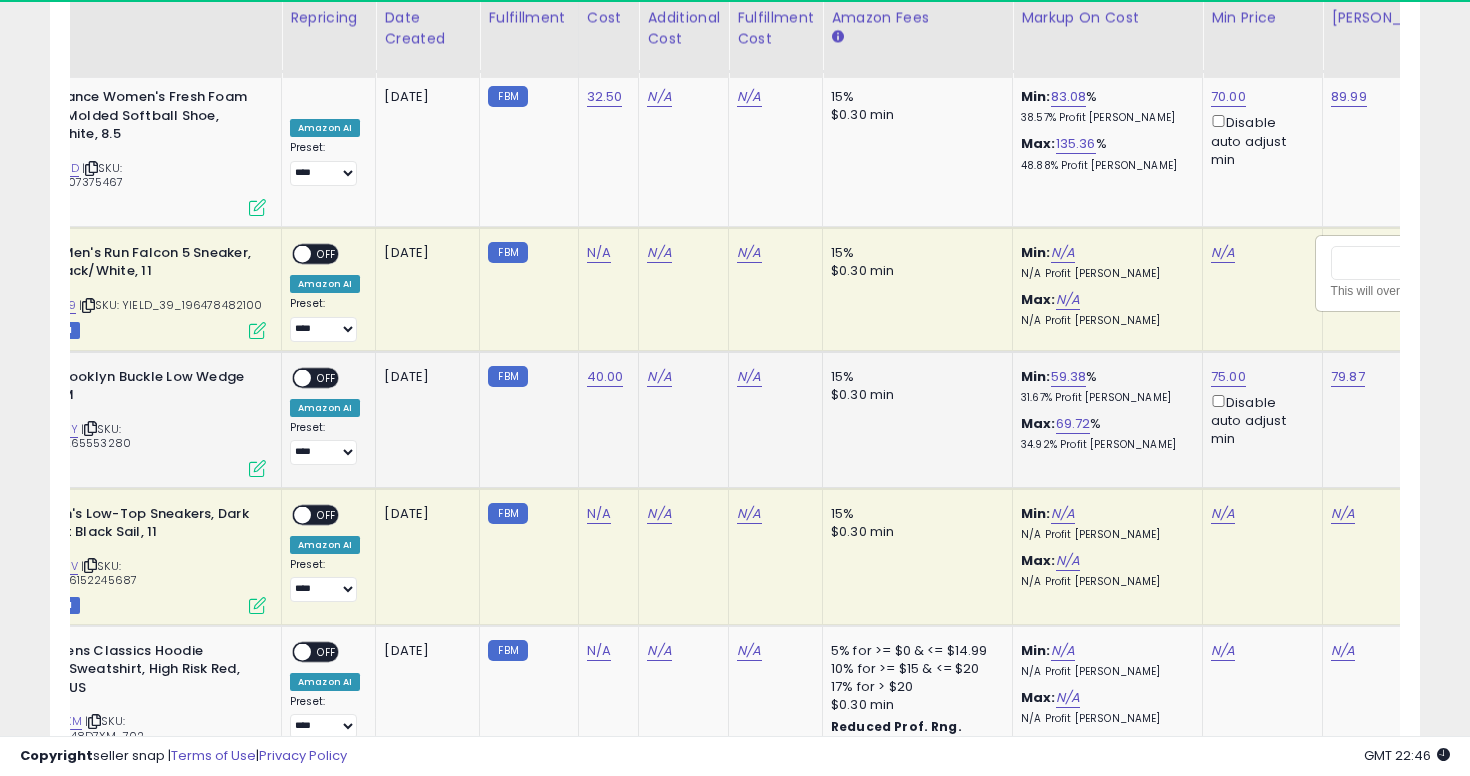 scroll, scrollTop: 0, scrollLeft: 286, axis: horizontal 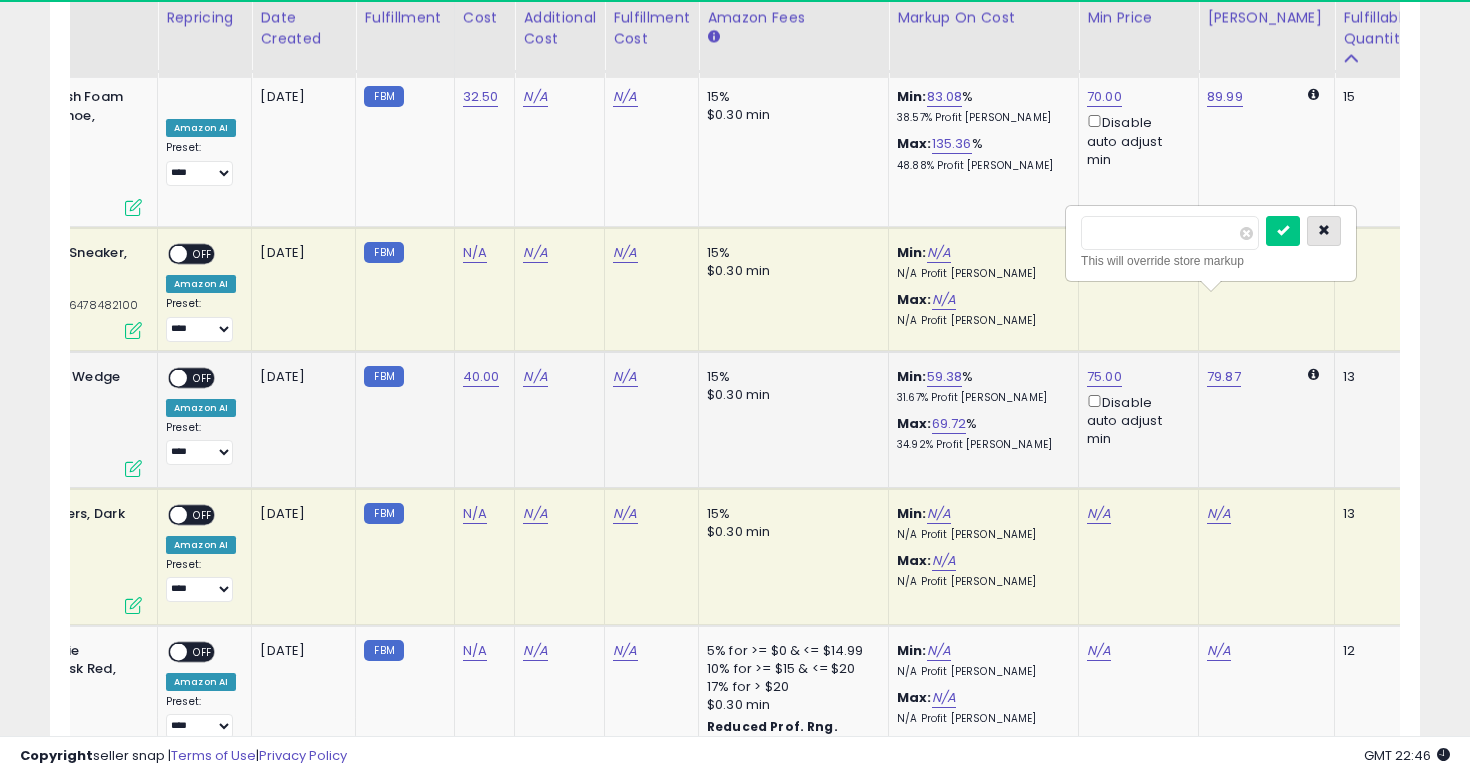 click at bounding box center (1324, 231) 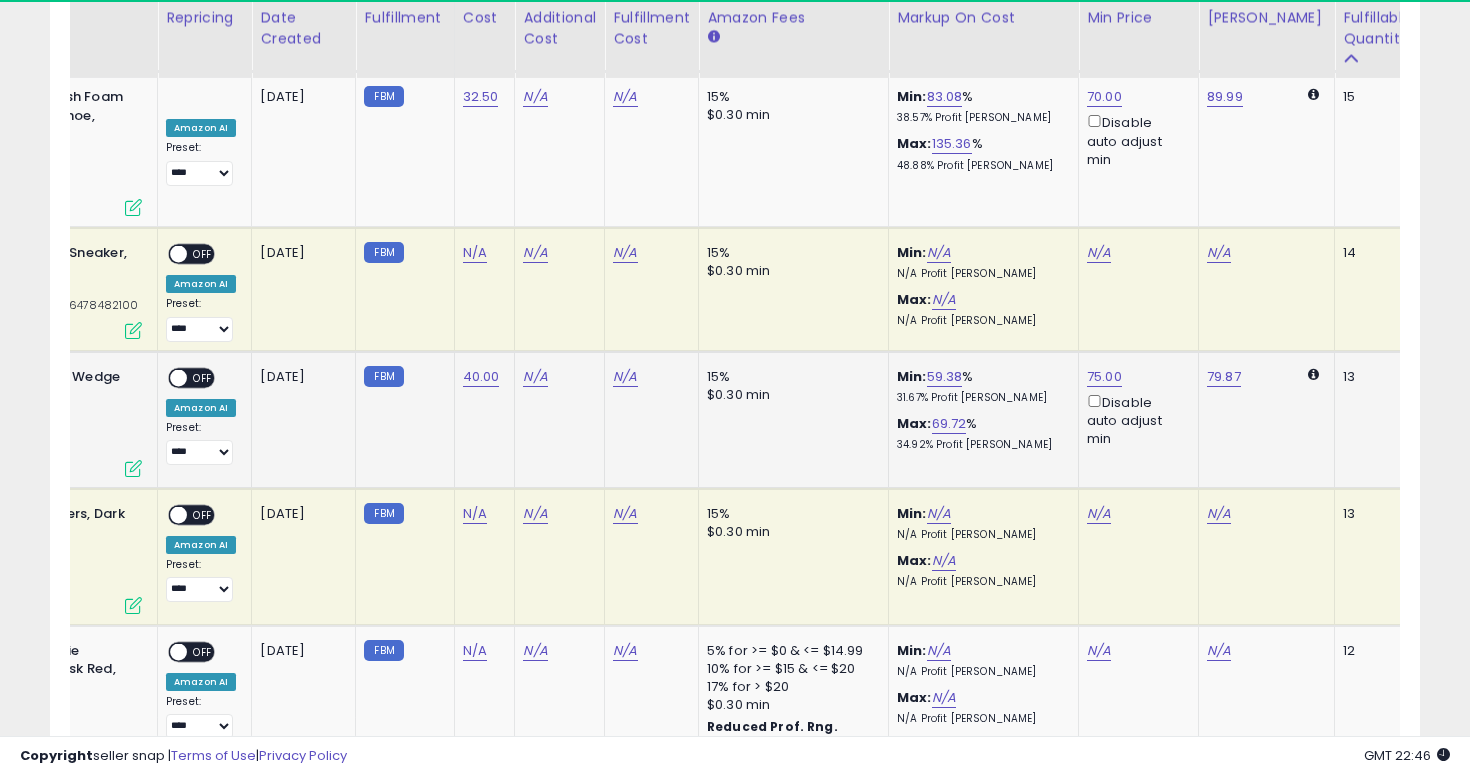 scroll, scrollTop: 0, scrollLeft: 0, axis: both 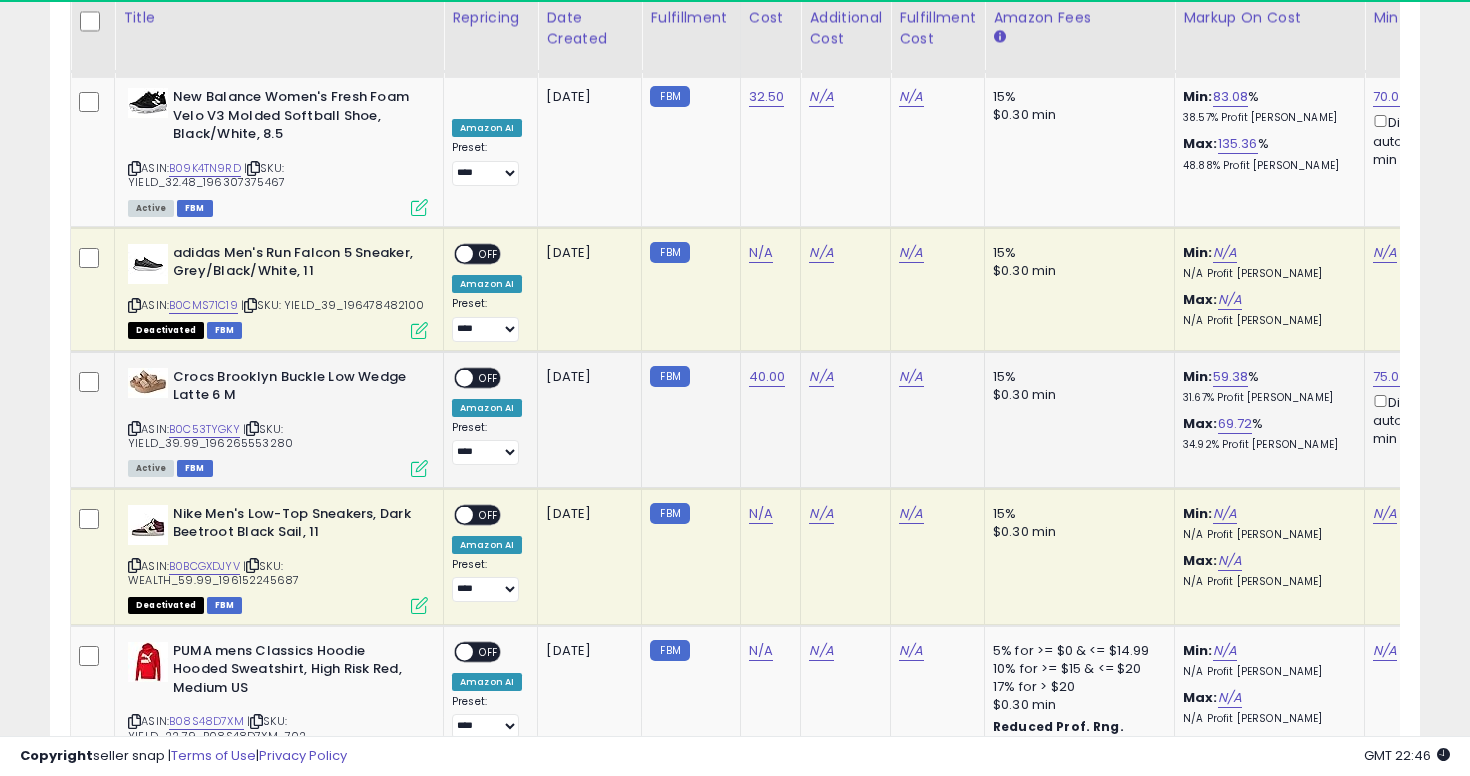 click on "**********" at bounding box center [487, 417] 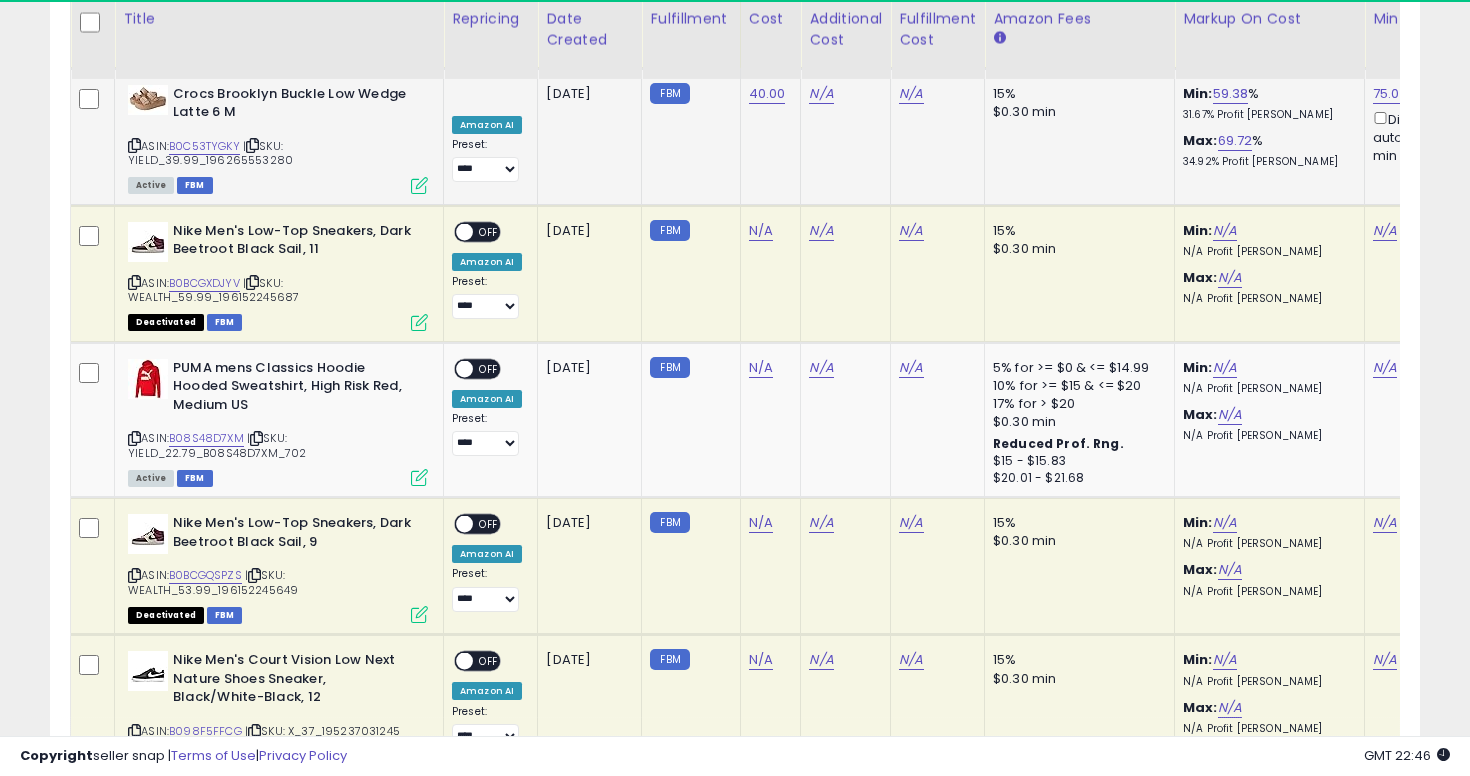 scroll, scrollTop: 4224, scrollLeft: 0, axis: vertical 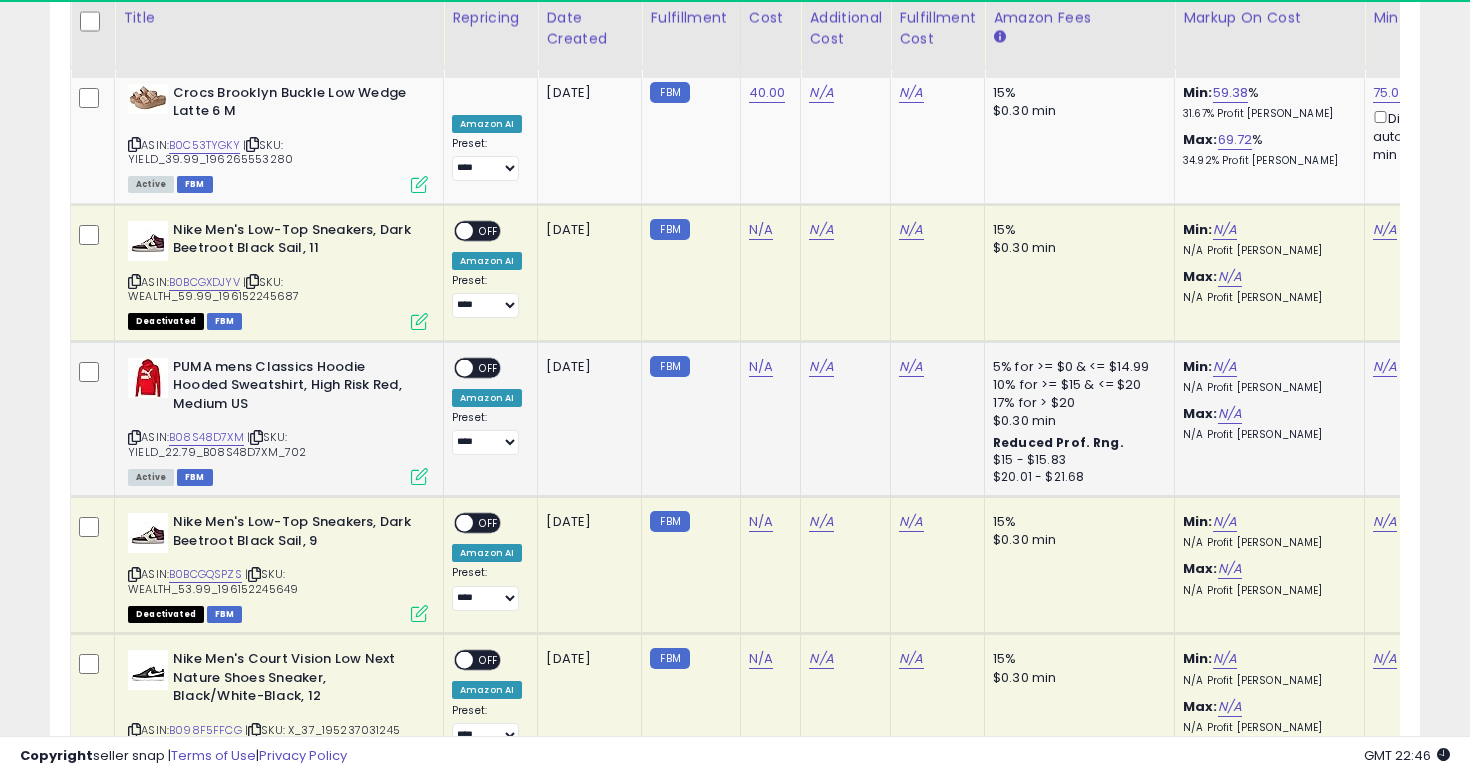 click at bounding box center [134, 437] 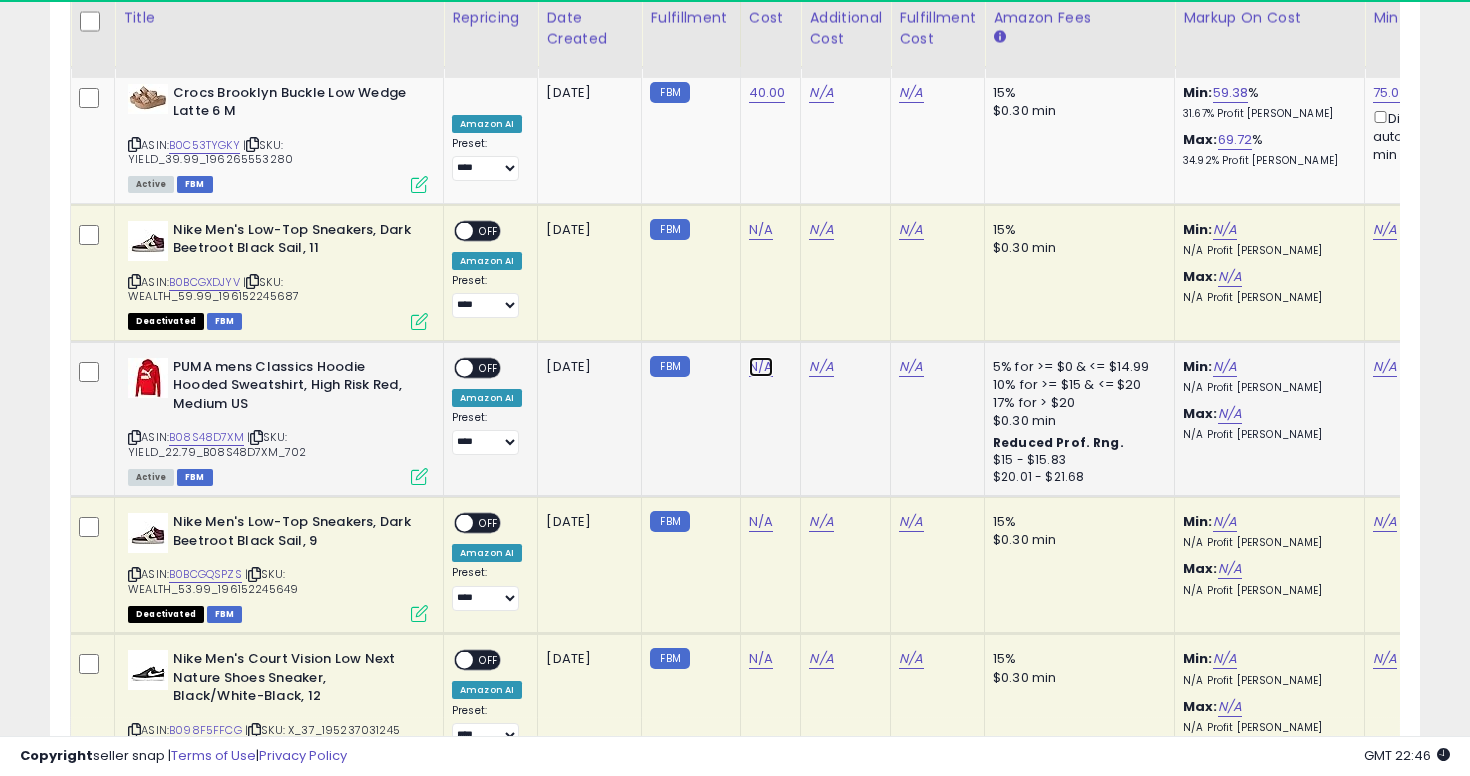 click on "N/A" at bounding box center (761, -2839) 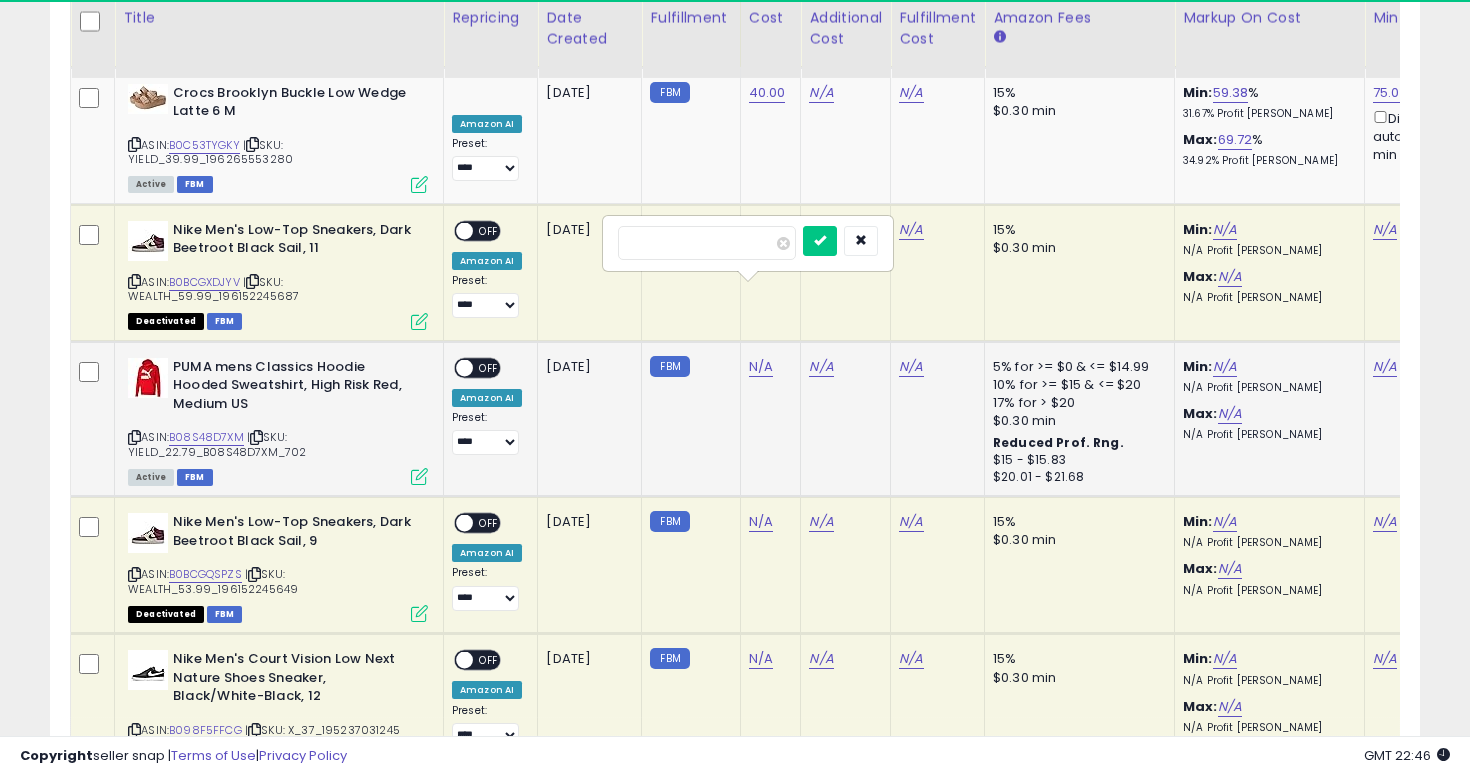 type on "****" 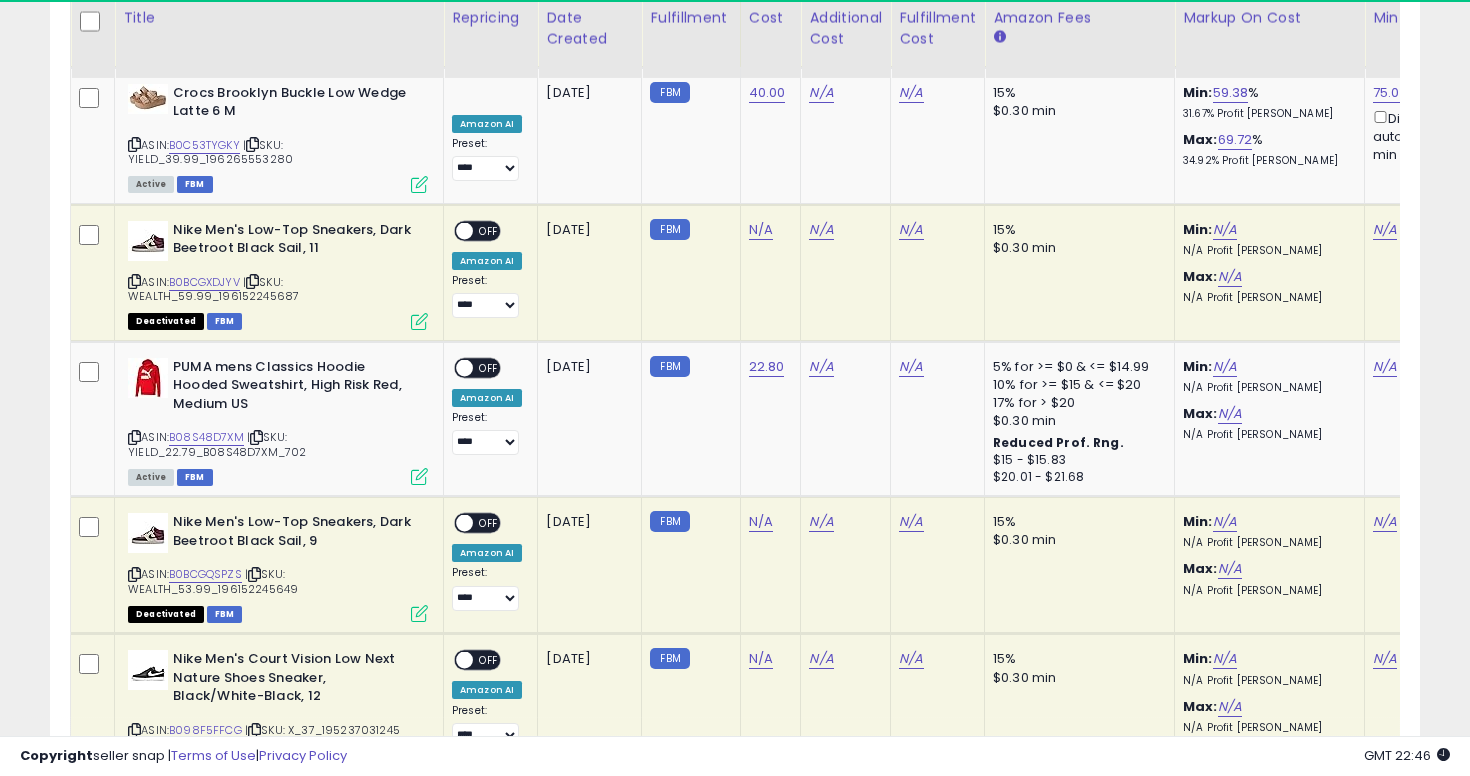 scroll, scrollTop: 0, scrollLeft: 423, axis: horizontal 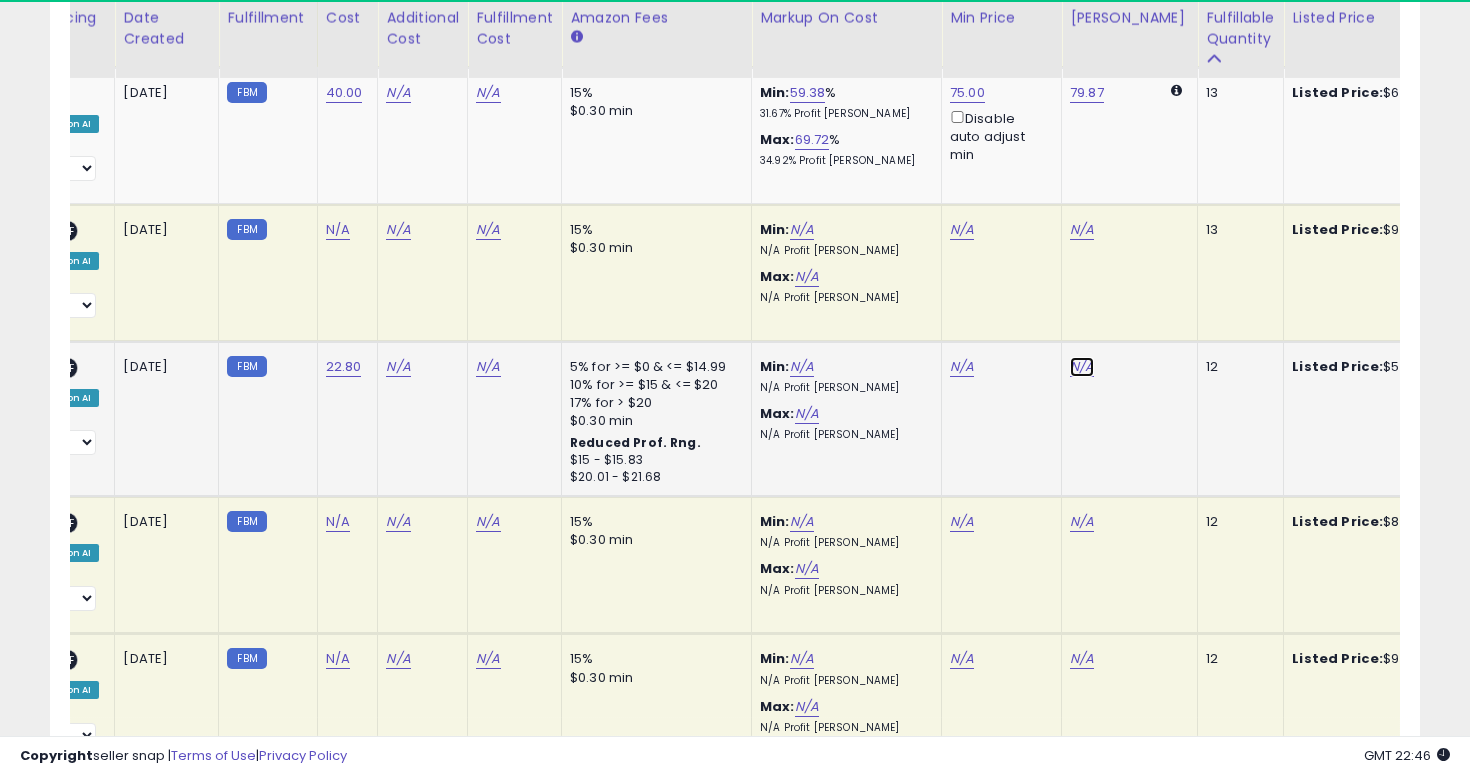 click on "N/A" at bounding box center [1082, -2839] 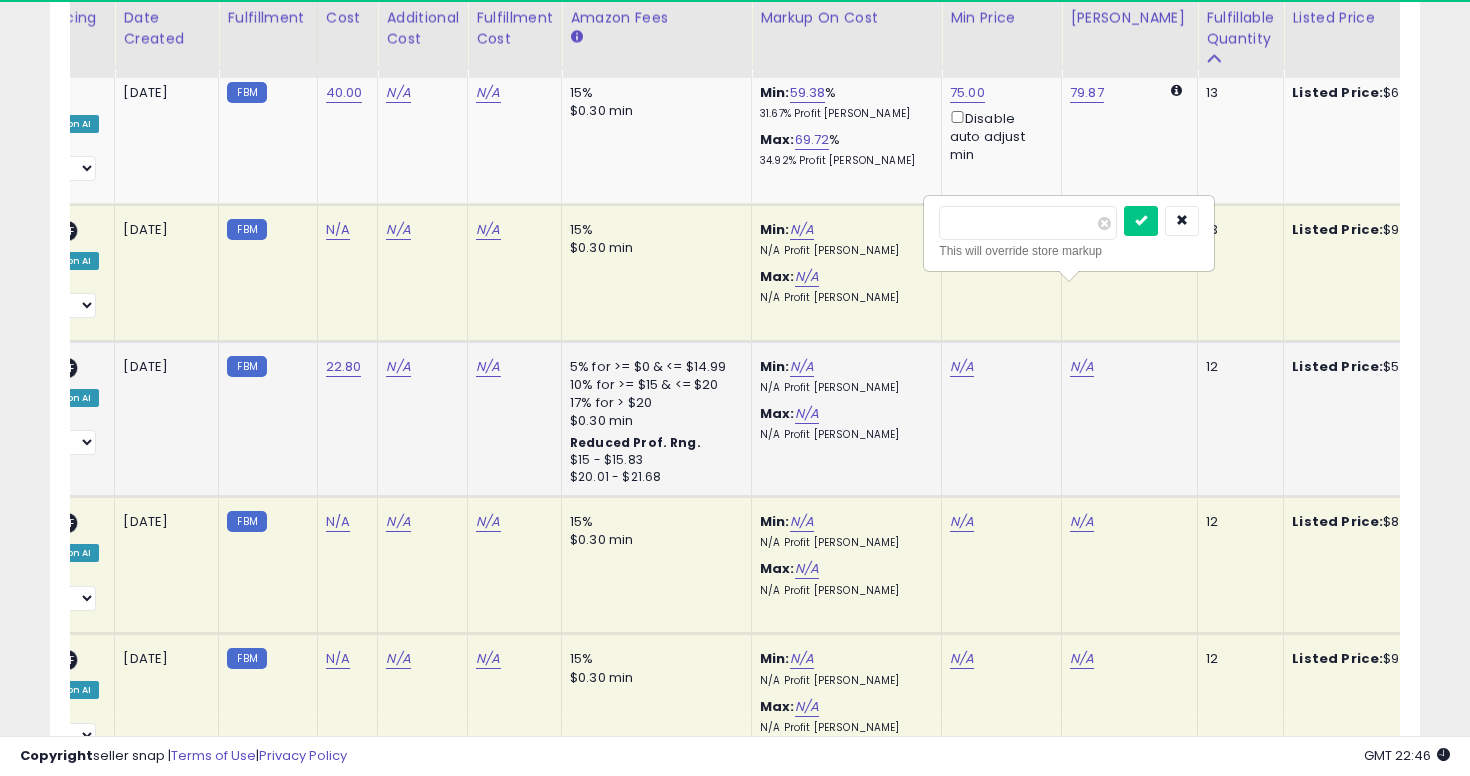 type on "*" 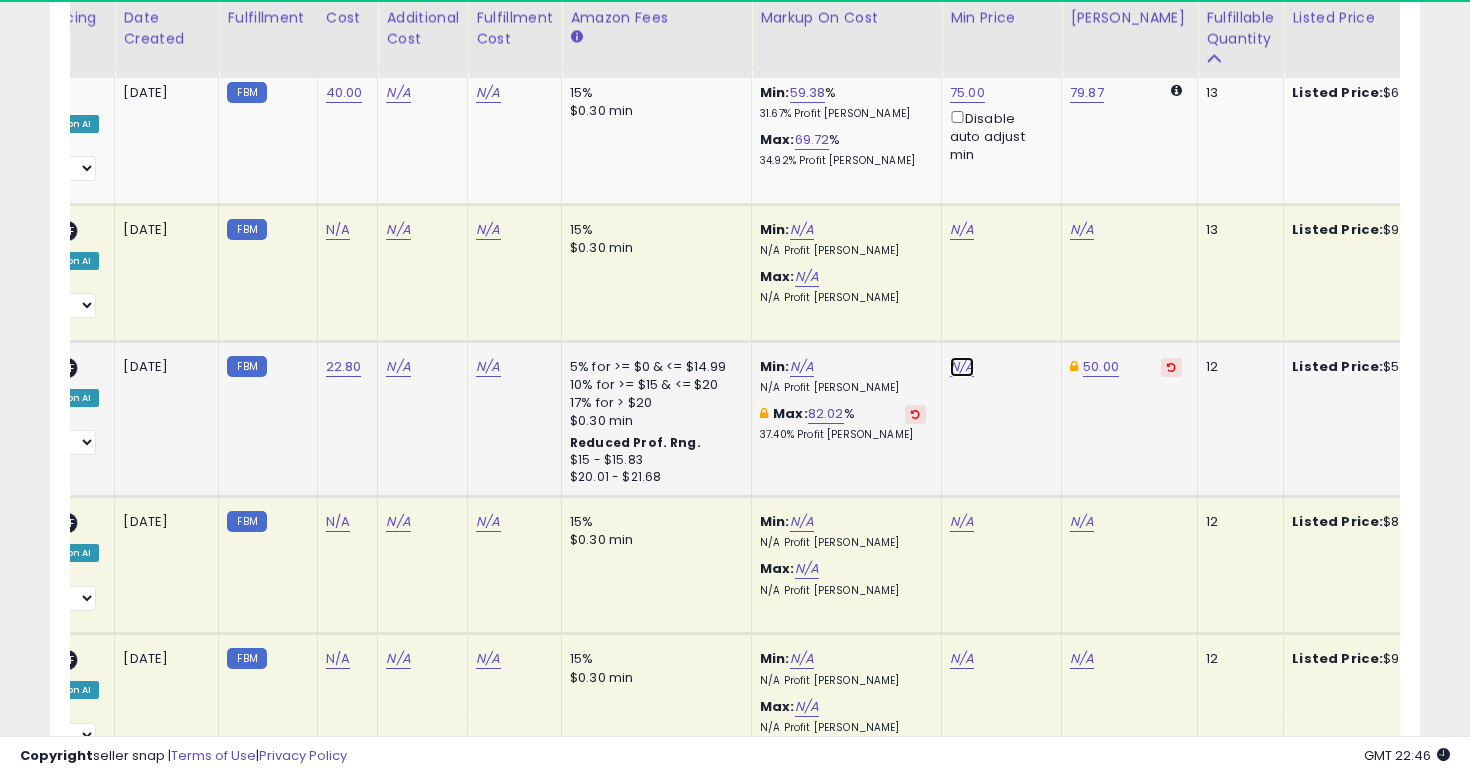 click on "N/A" at bounding box center [962, -2839] 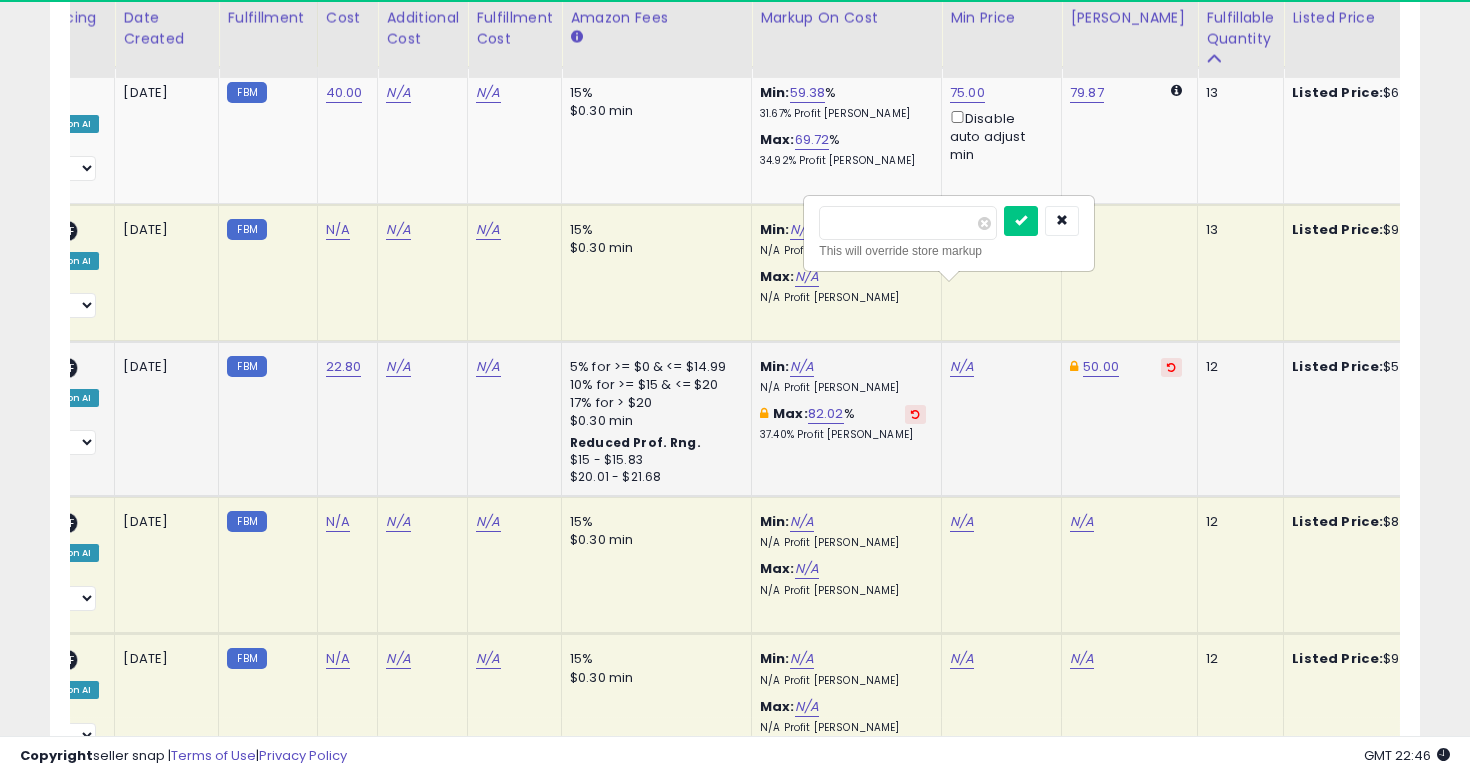 type on "**" 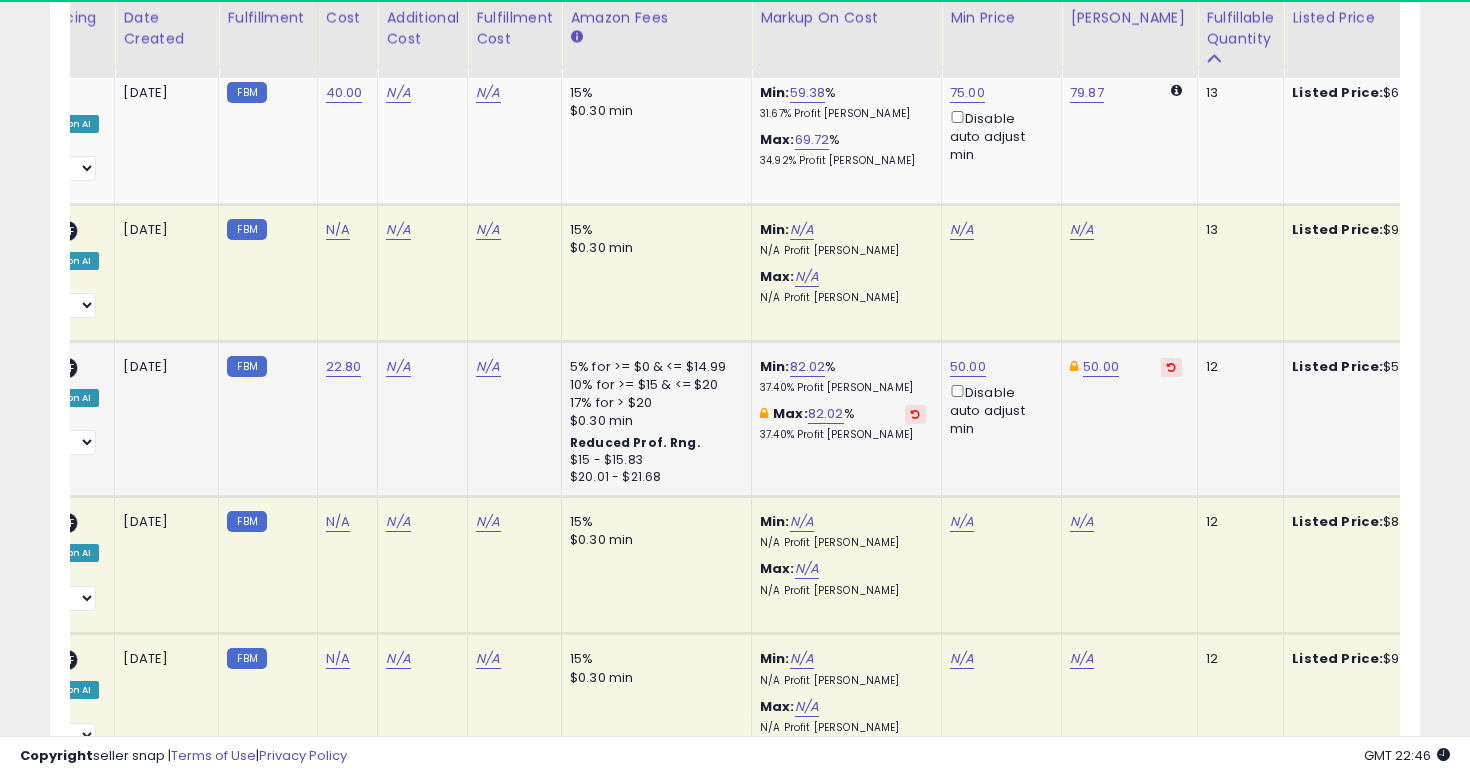 scroll, scrollTop: 0, scrollLeft: 94, axis: horizontal 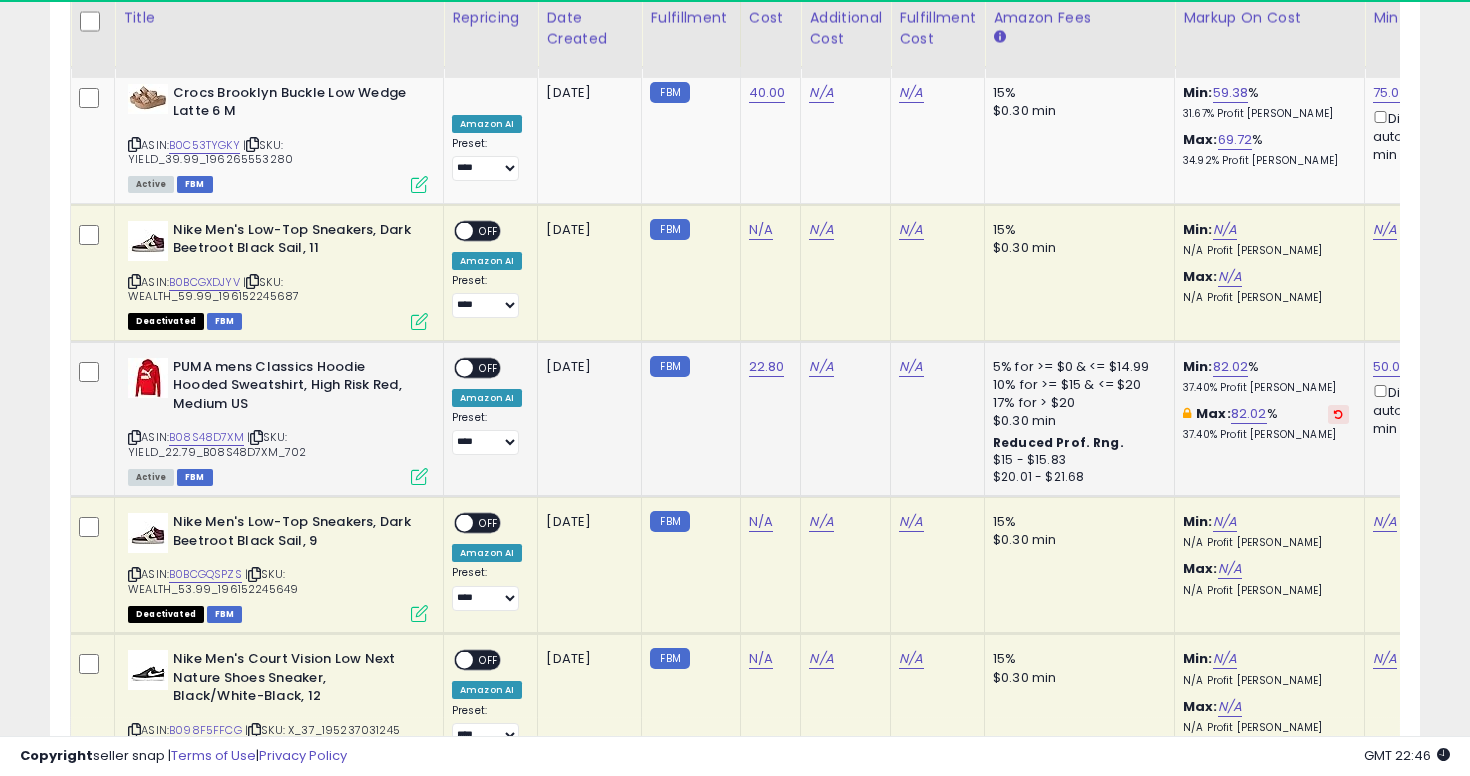 click on "OFF" at bounding box center (489, 367) 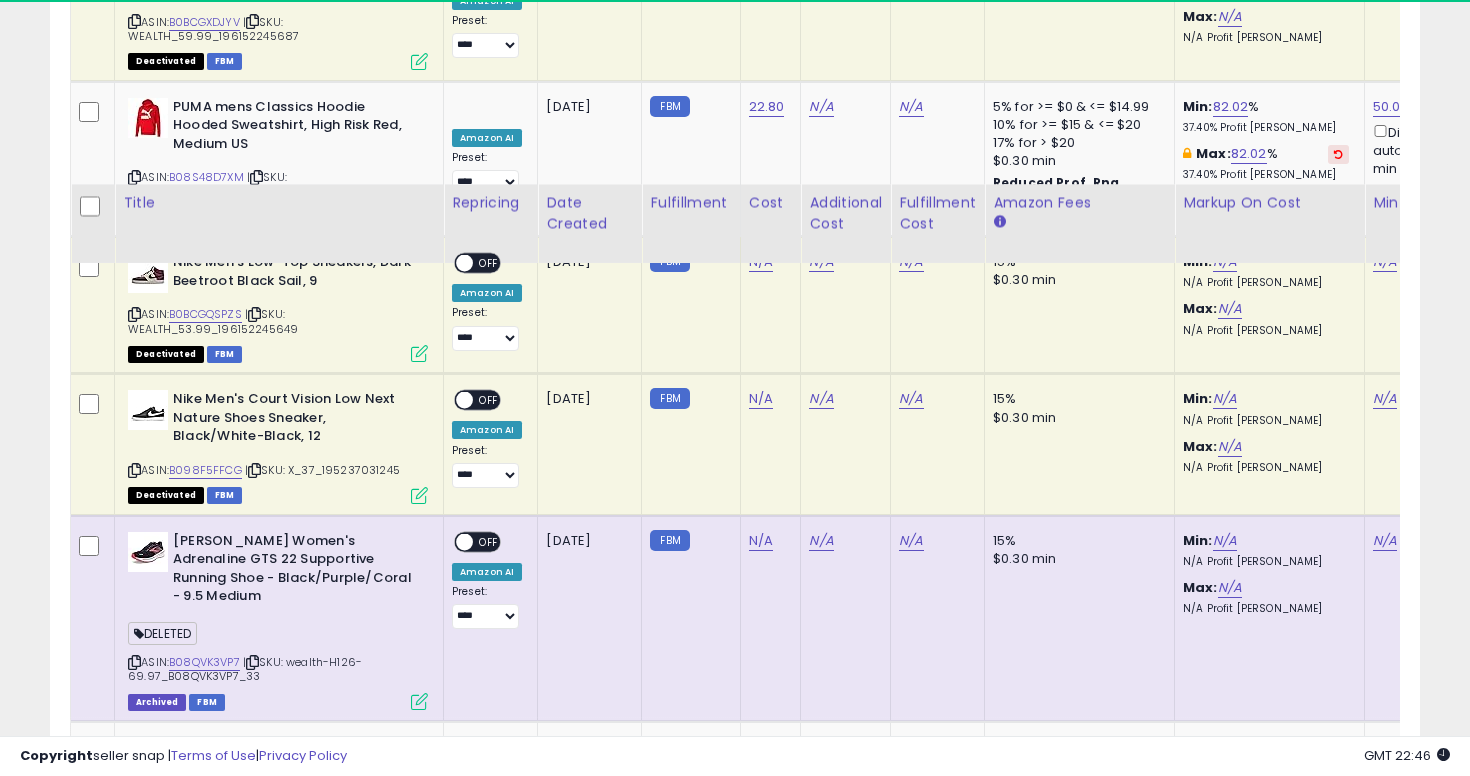 scroll, scrollTop: 4819, scrollLeft: 0, axis: vertical 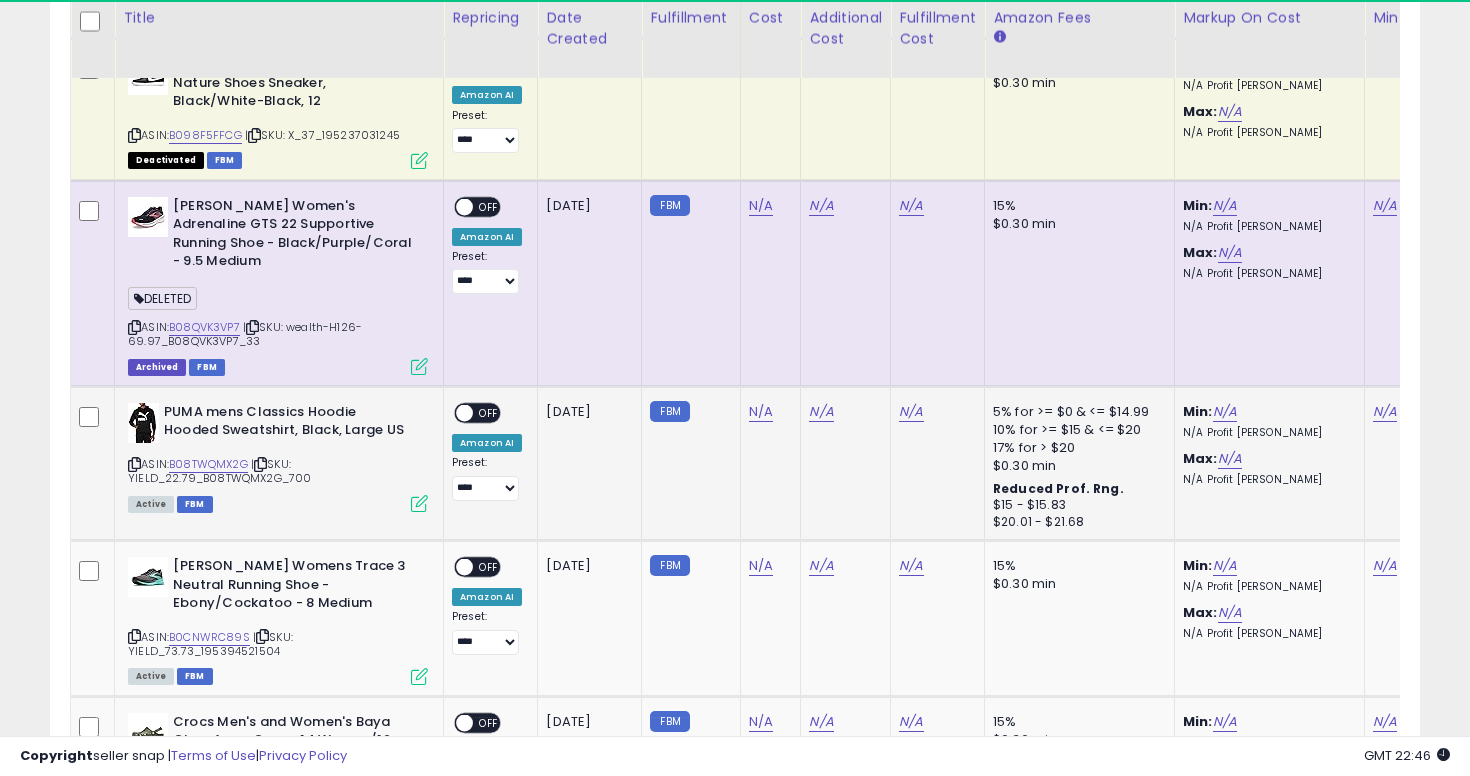 click at bounding box center [134, 464] 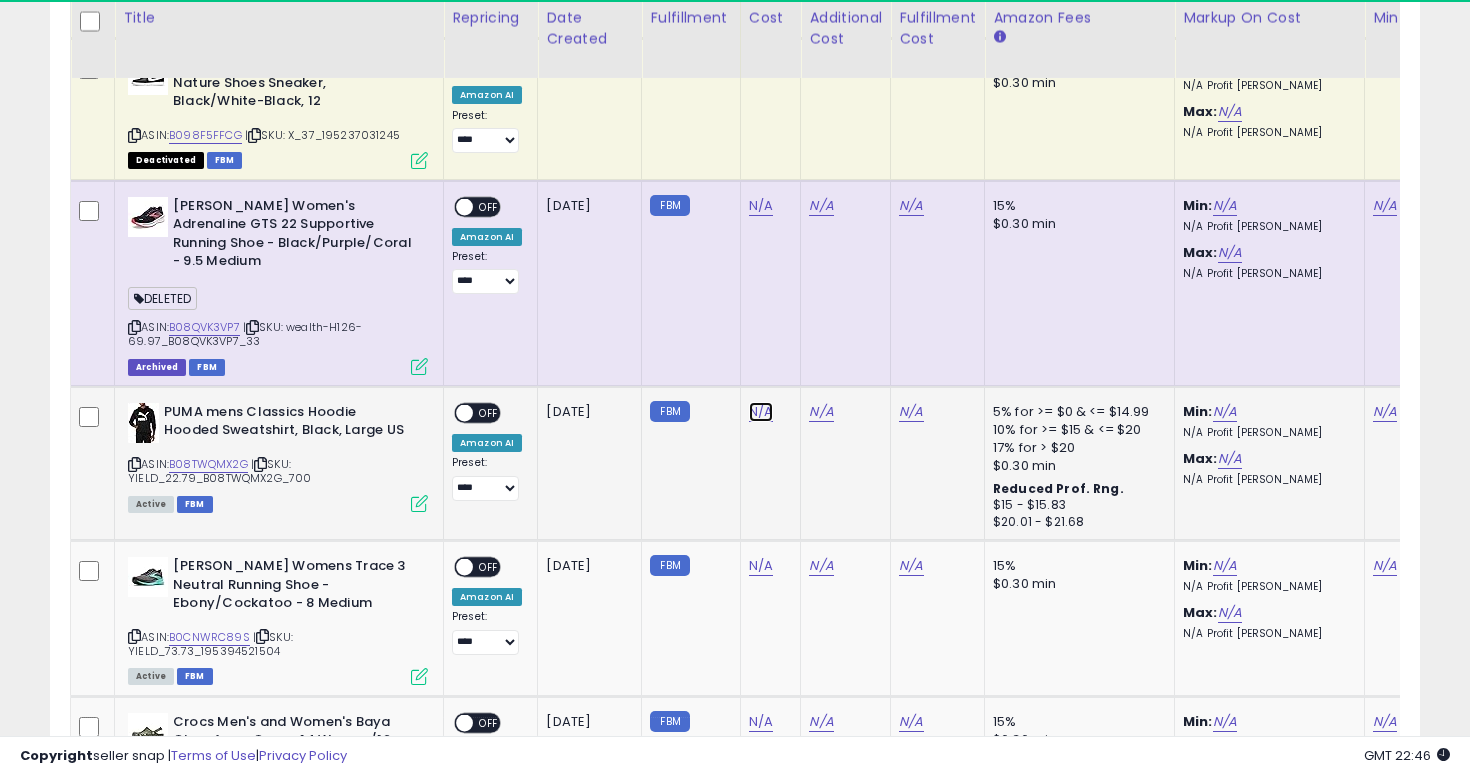 click on "N/A" at bounding box center [761, -3434] 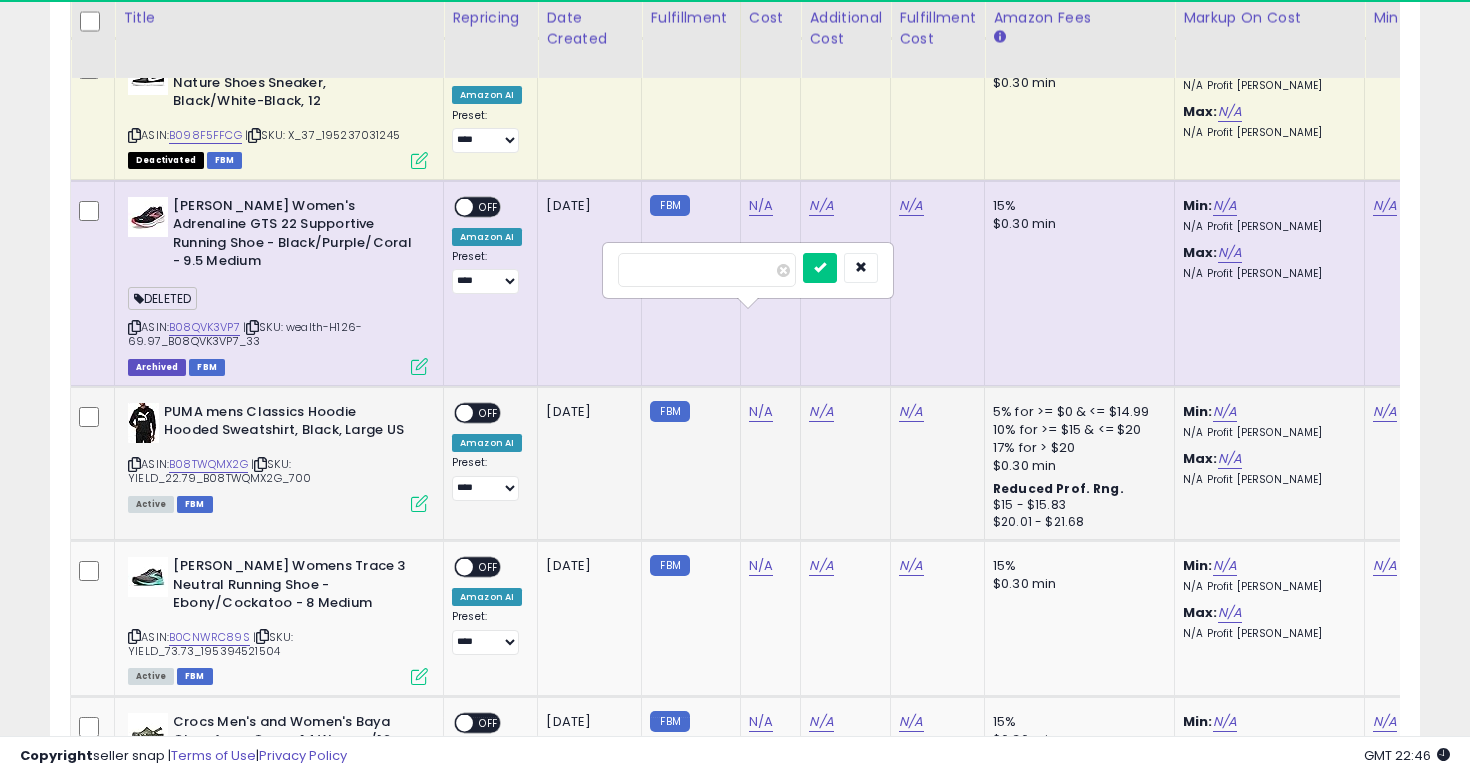 type on "****" 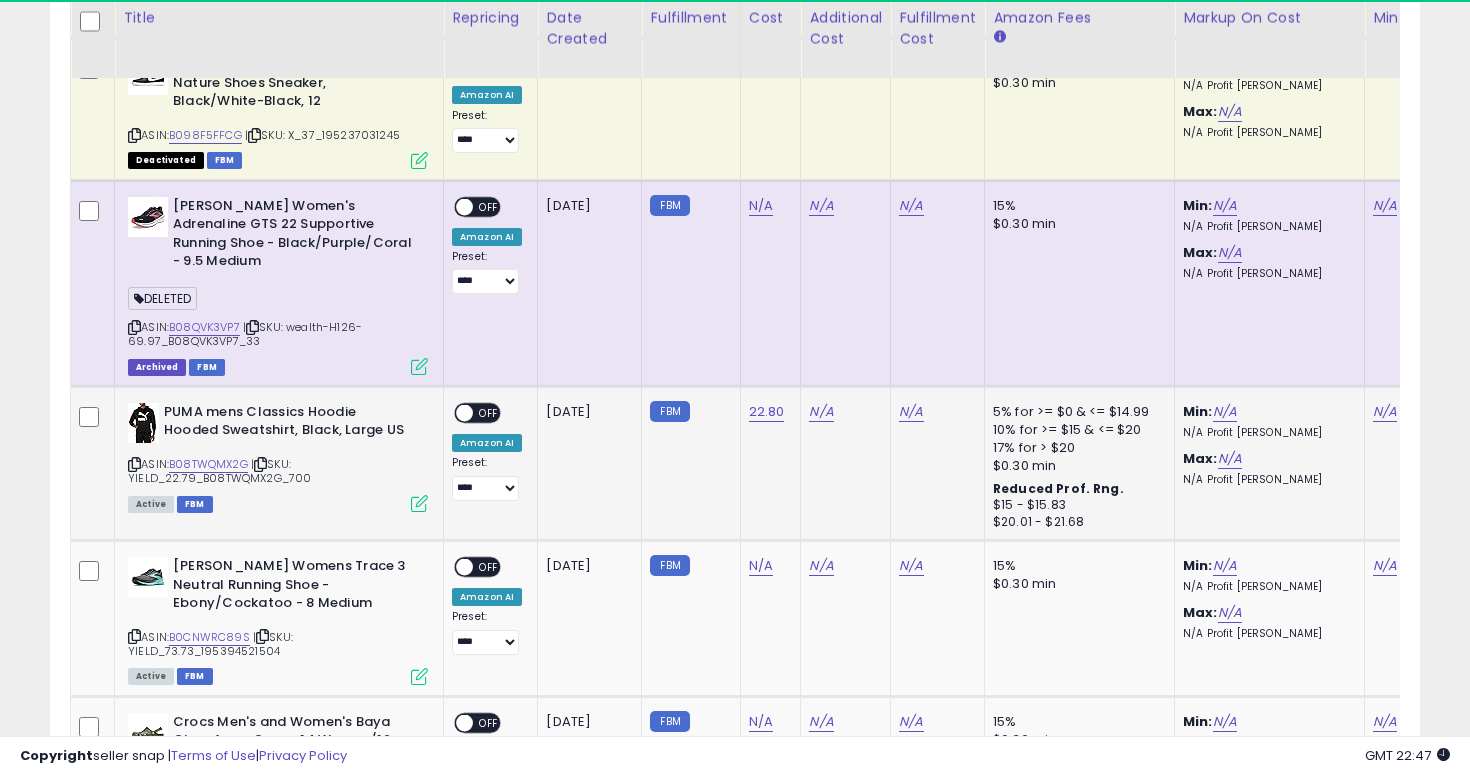 scroll, scrollTop: 0, scrollLeft: 139, axis: horizontal 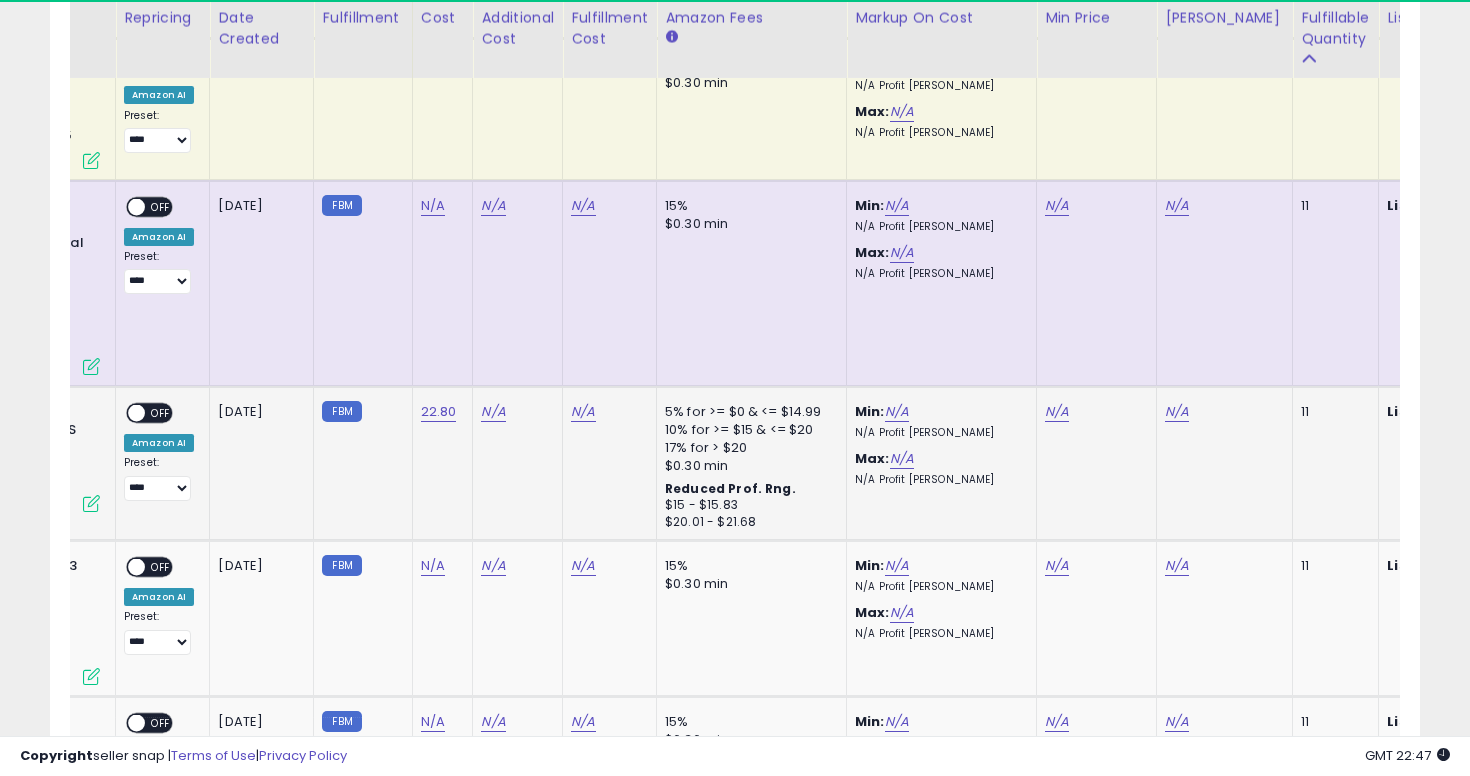 click on "Min:  N/A    N/A  Profit Margin Max:  N/A    N/A  Profit Margin" at bounding box center [938, 445] 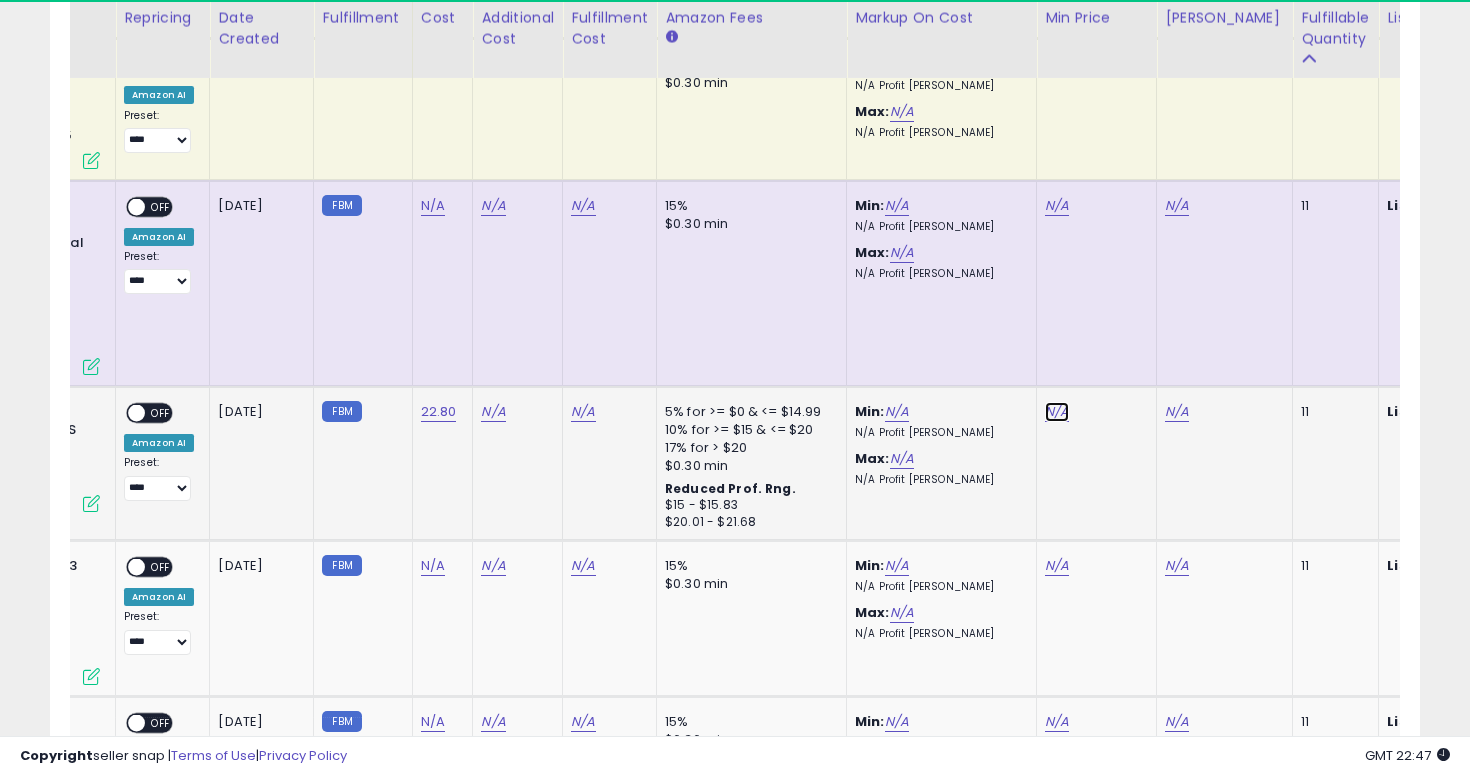 click on "N/A" at bounding box center (1057, -3434) 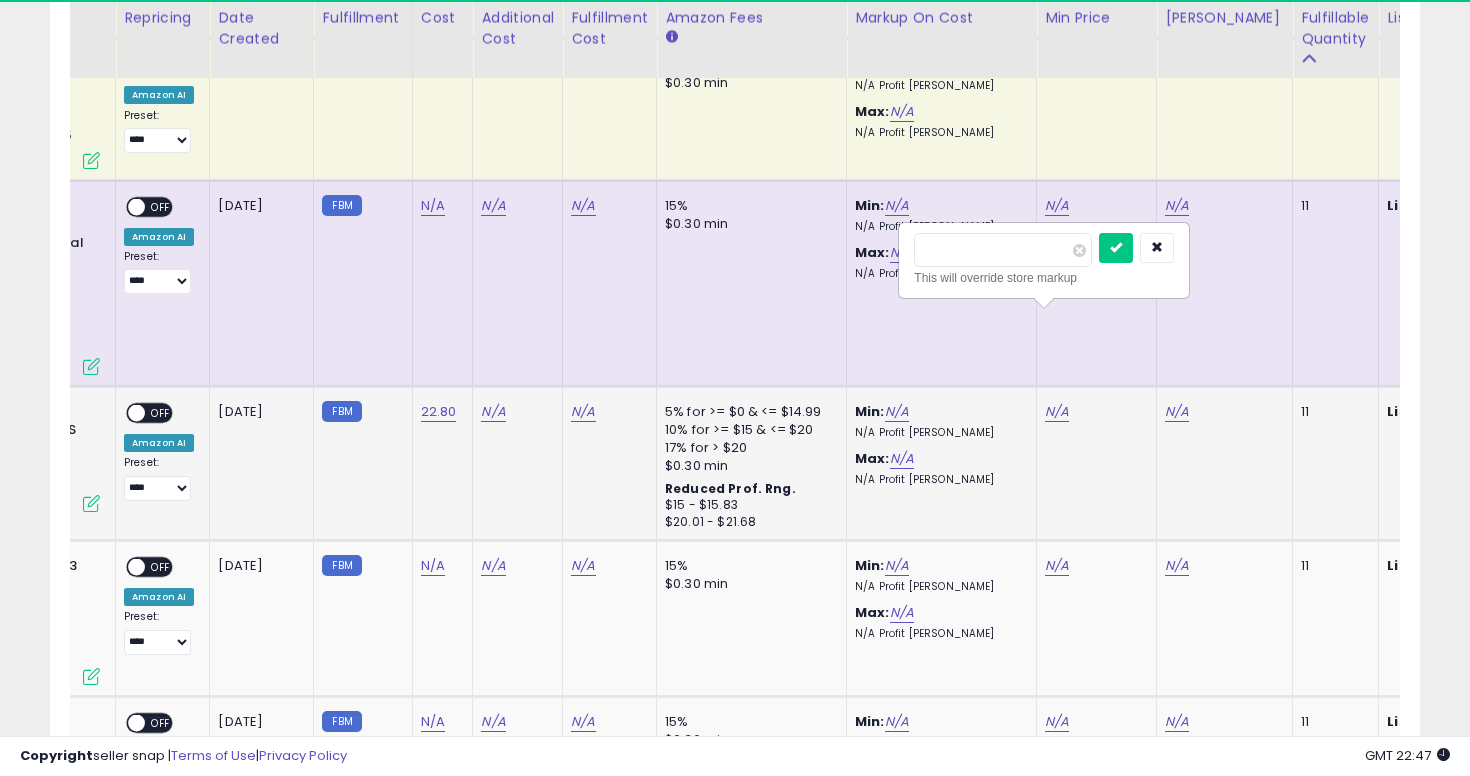 type on "**" 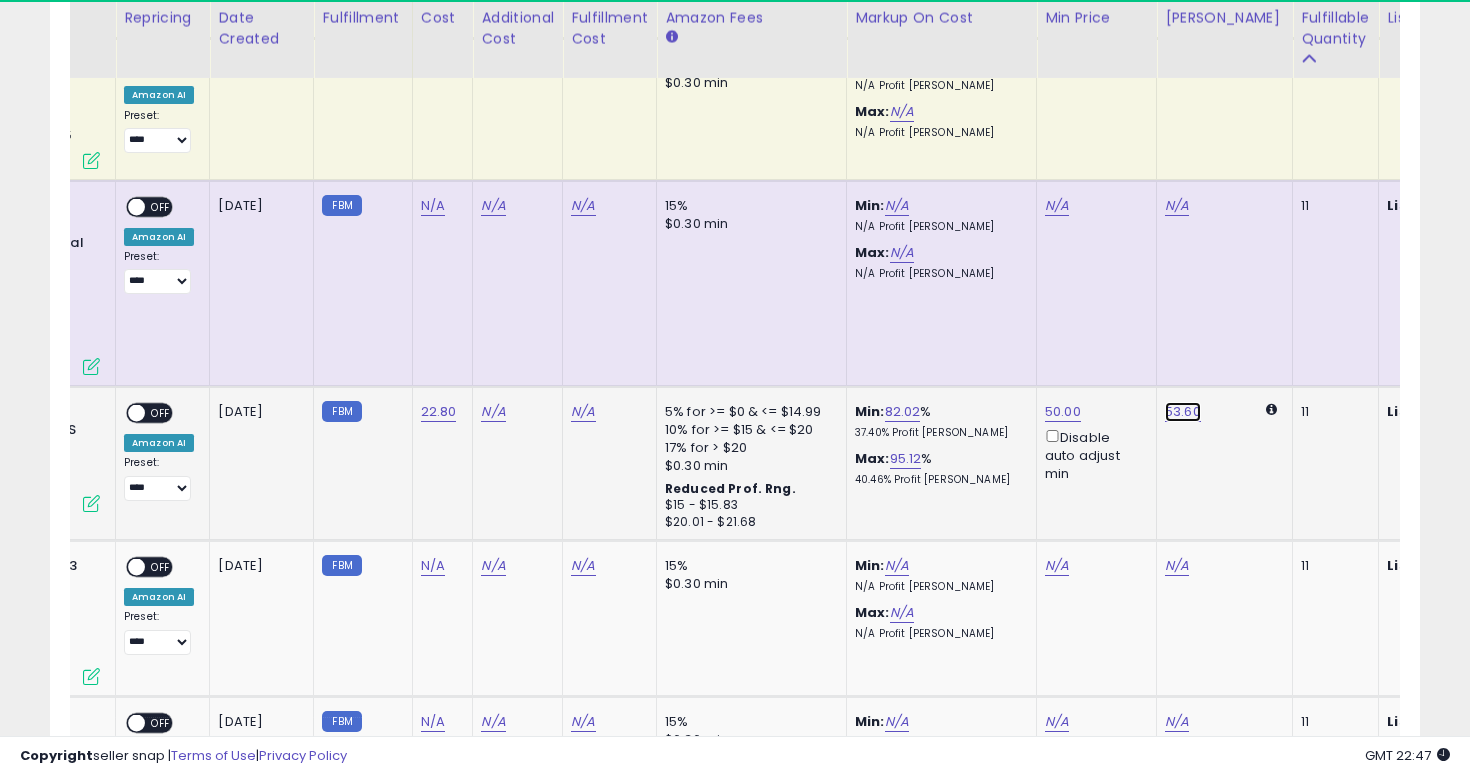 click on "53.60" at bounding box center (1183, -3589) 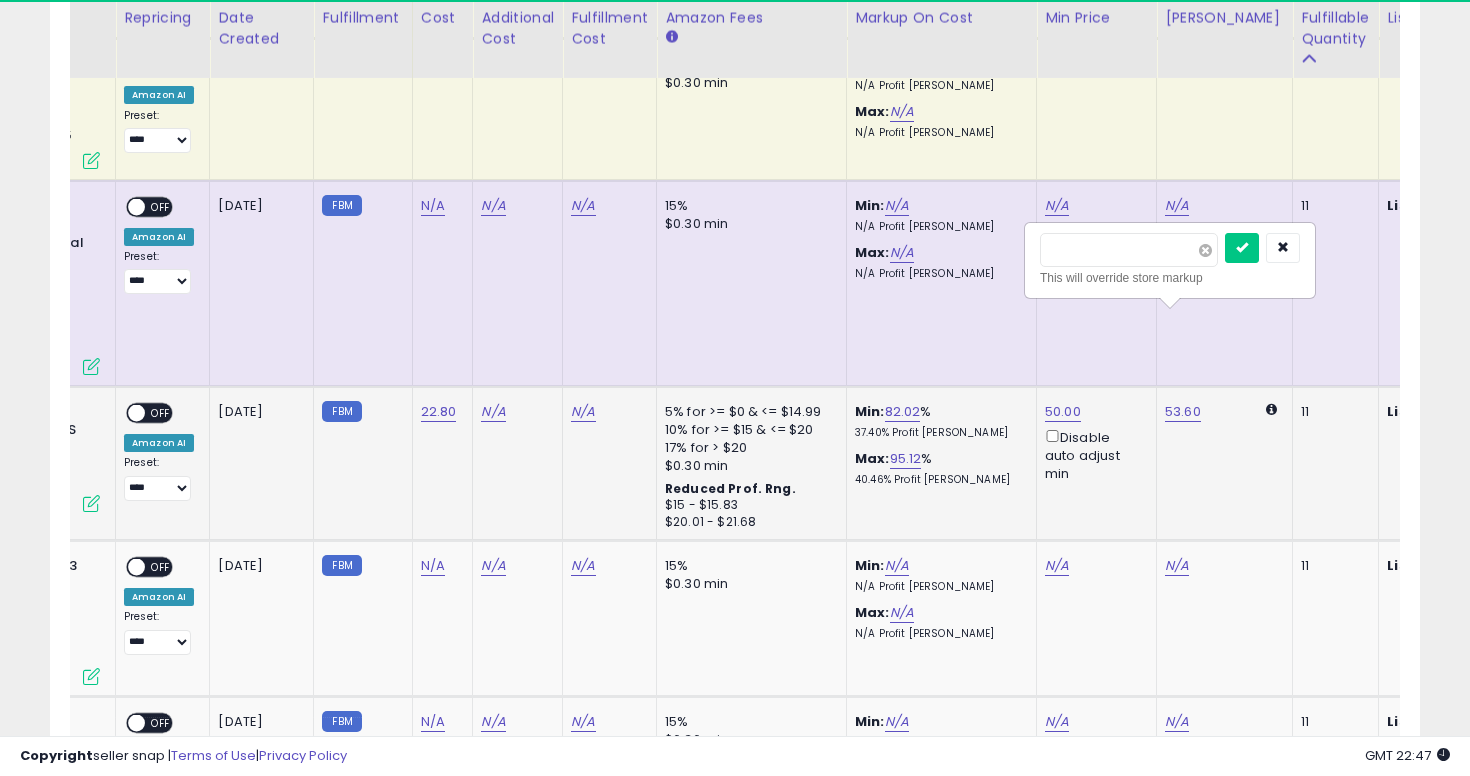 click at bounding box center [1205, 250] 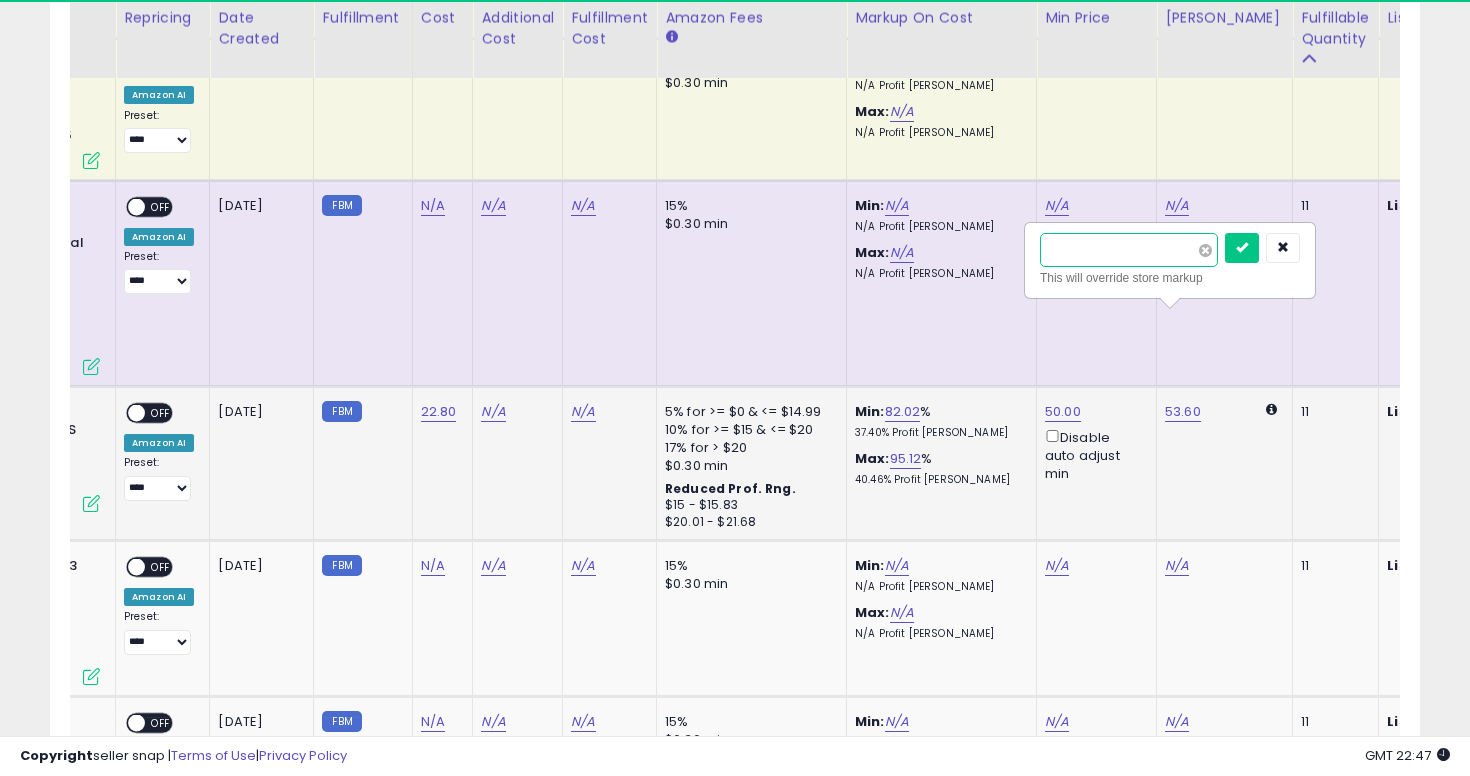 type on "**" 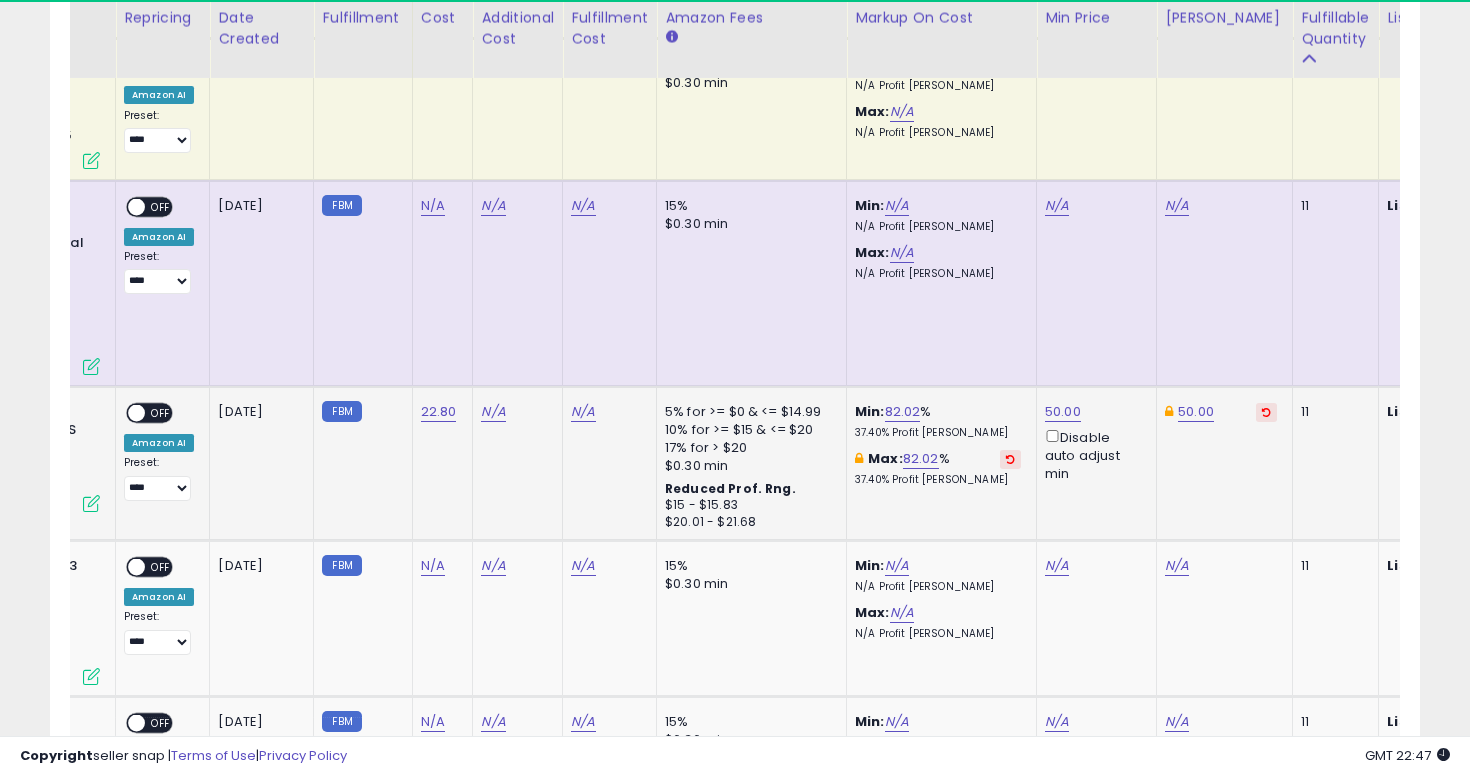 scroll, scrollTop: 0, scrollLeft: 0, axis: both 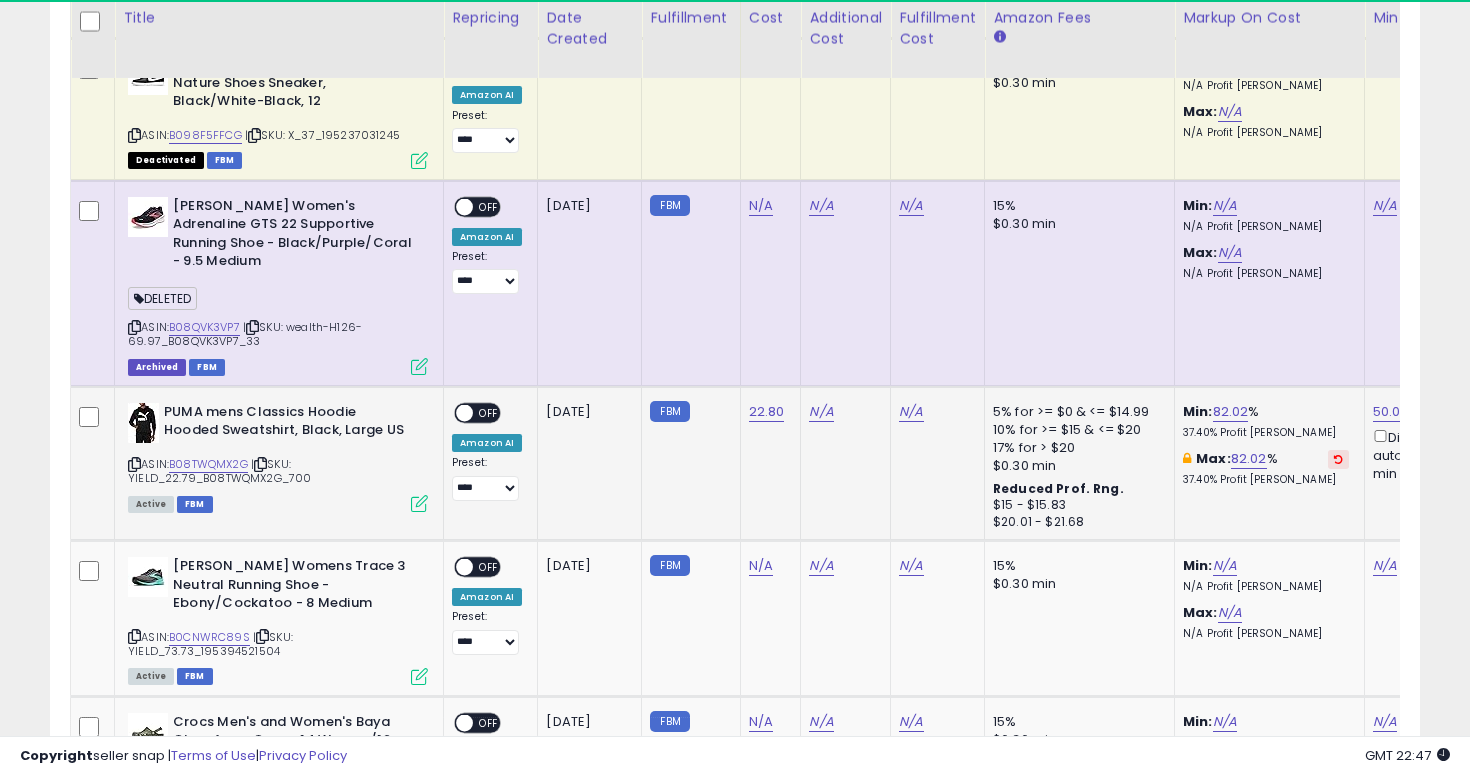 click on "ON   OFF" at bounding box center [477, 412] 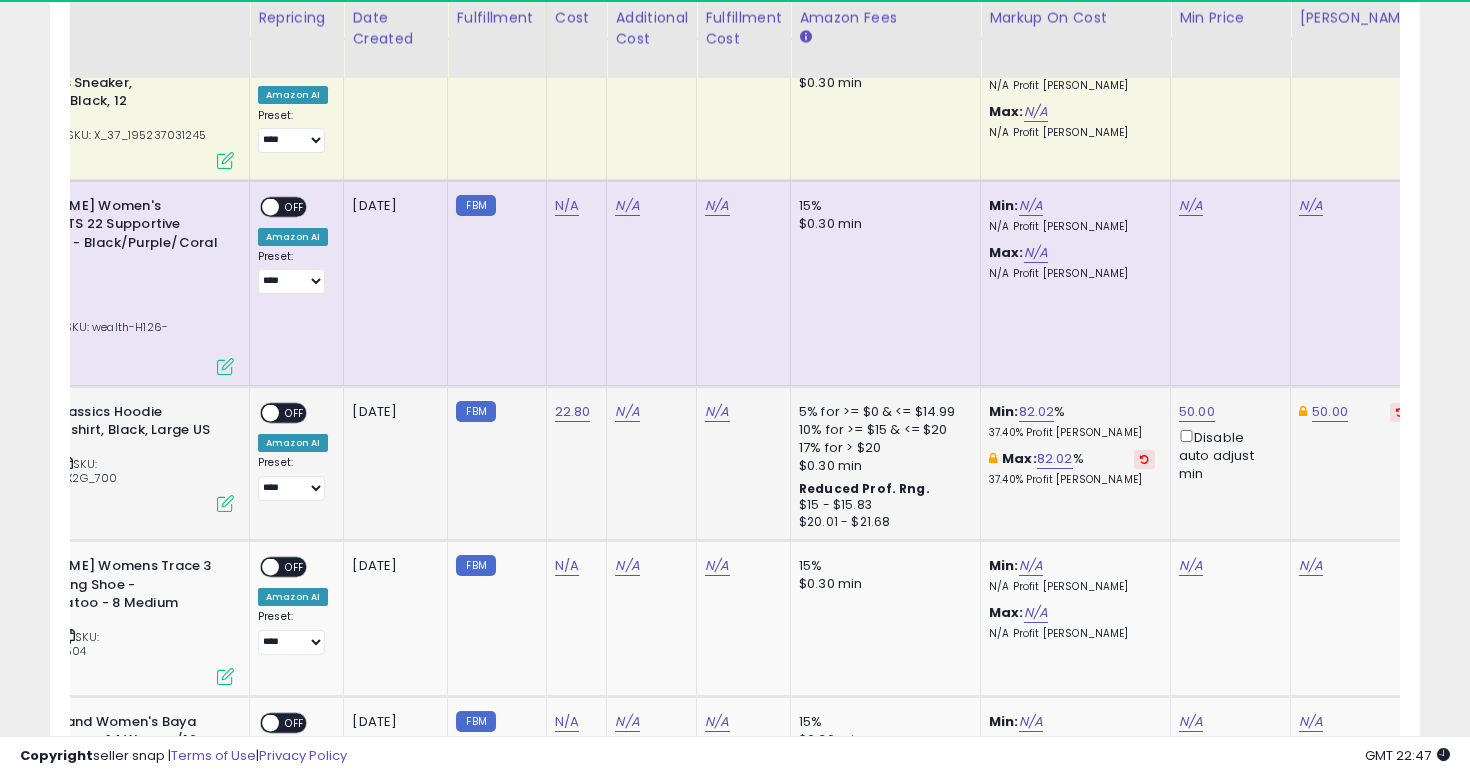 scroll, scrollTop: 0, scrollLeft: 217, axis: horizontal 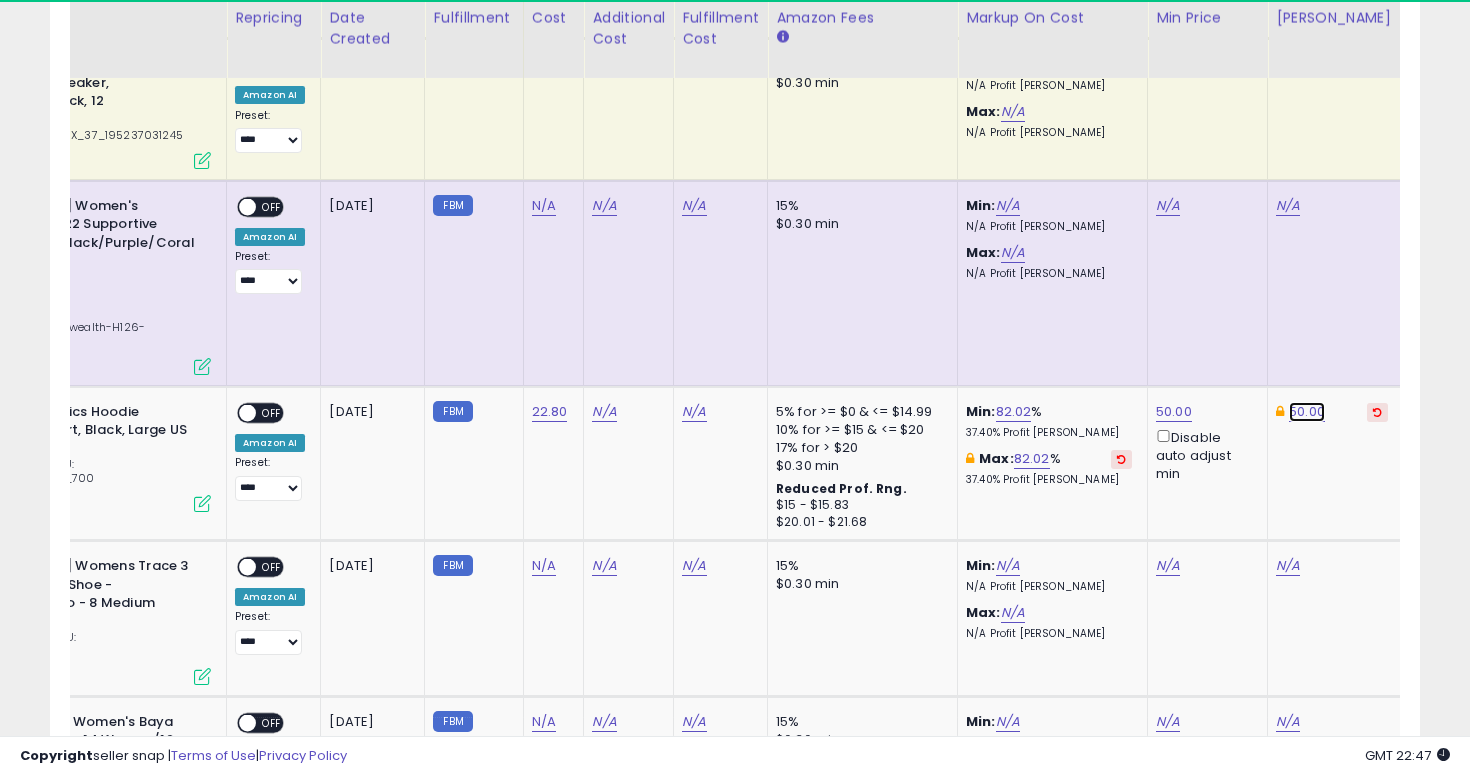 click on "50.00" at bounding box center (1307, -3745) 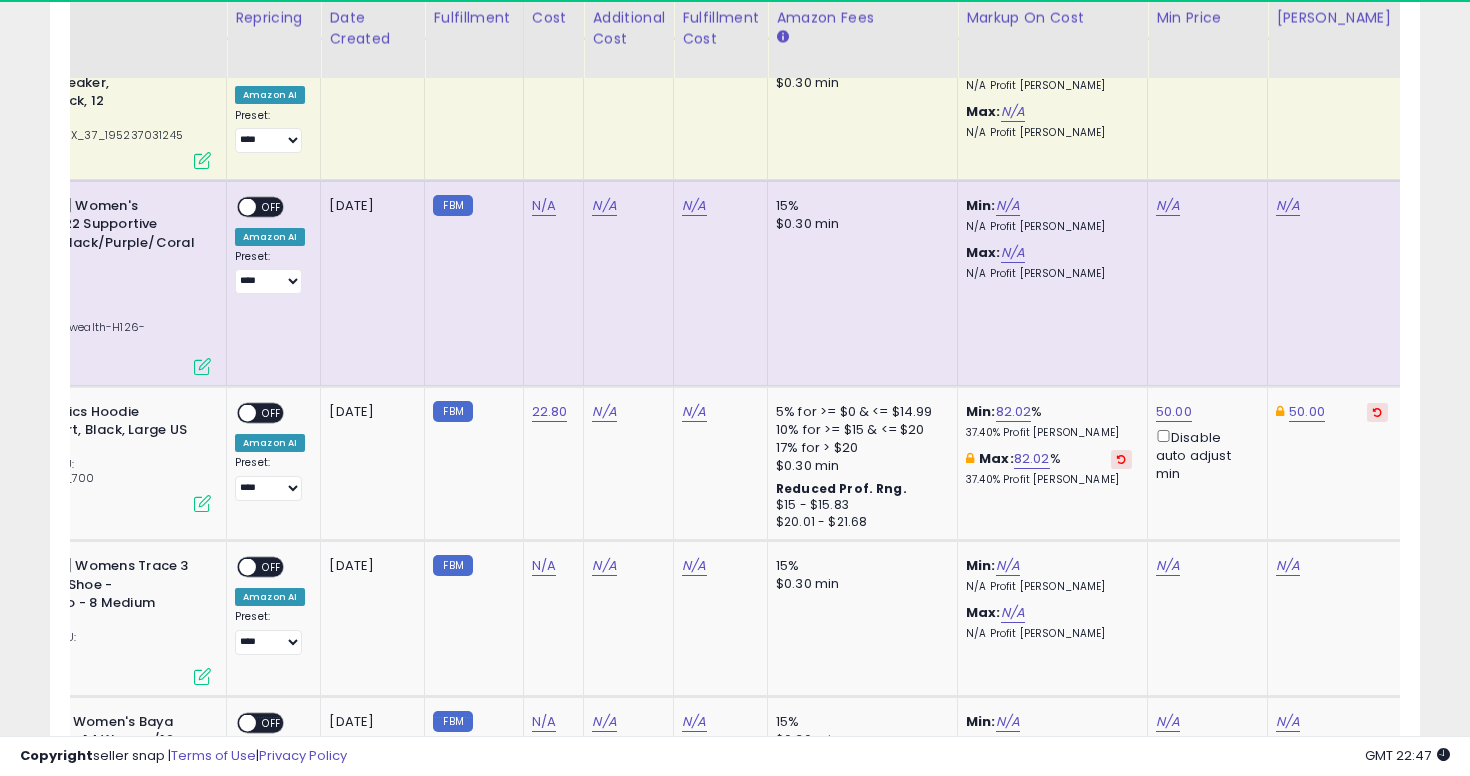 scroll, scrollTop: 0, scrollLeft: 301, axis: horizontal 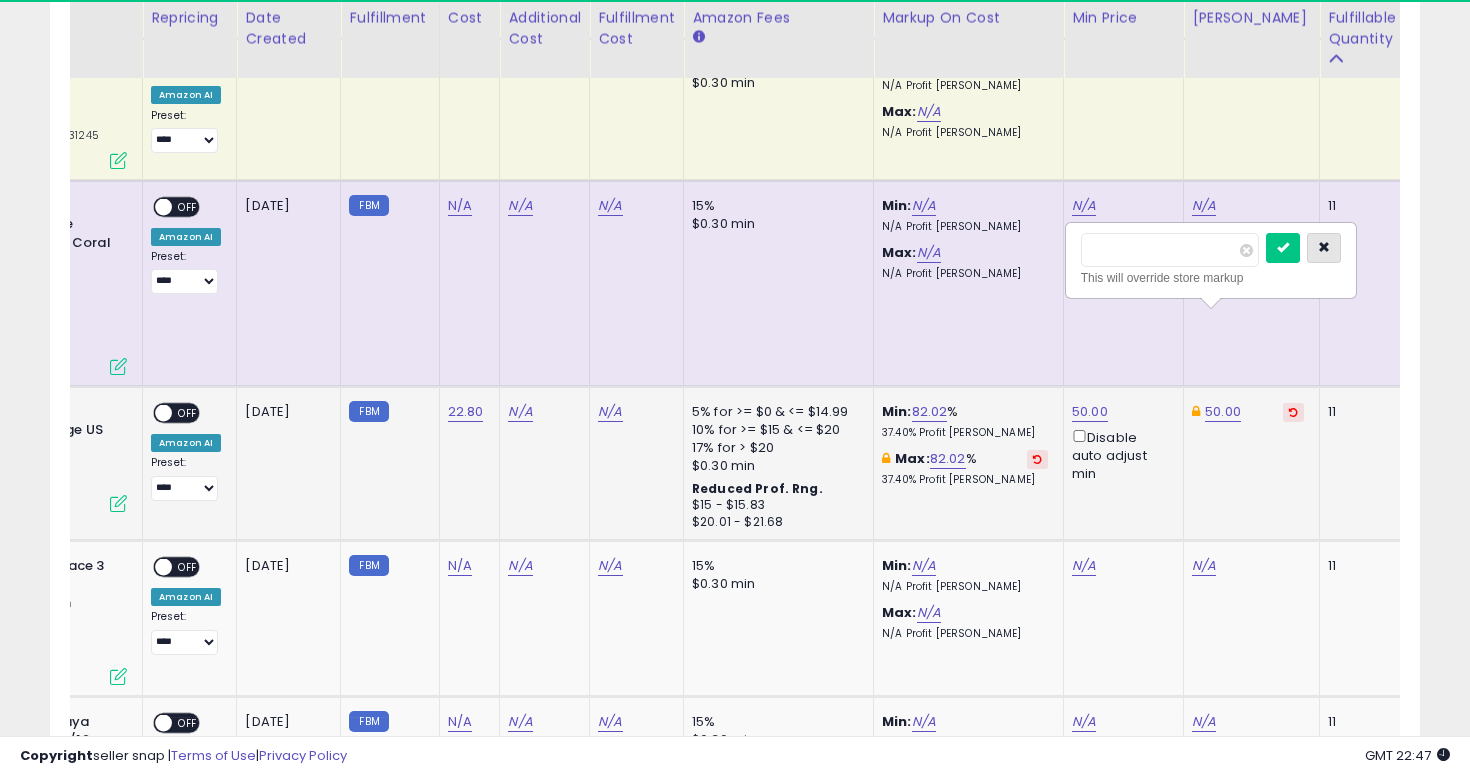 click at bounding box center [1324, 247] 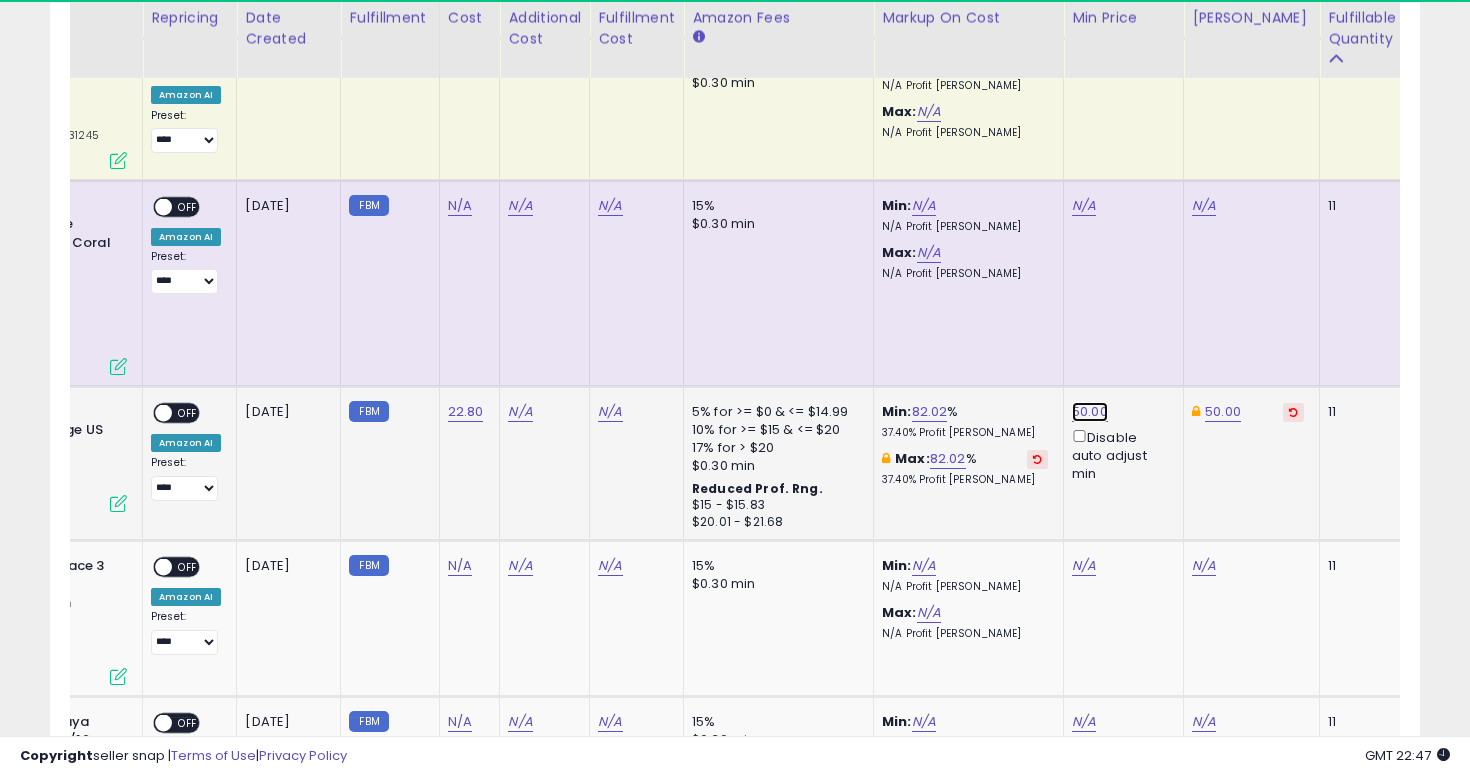 click on "50.00" at bounding box center (1090, -3745) 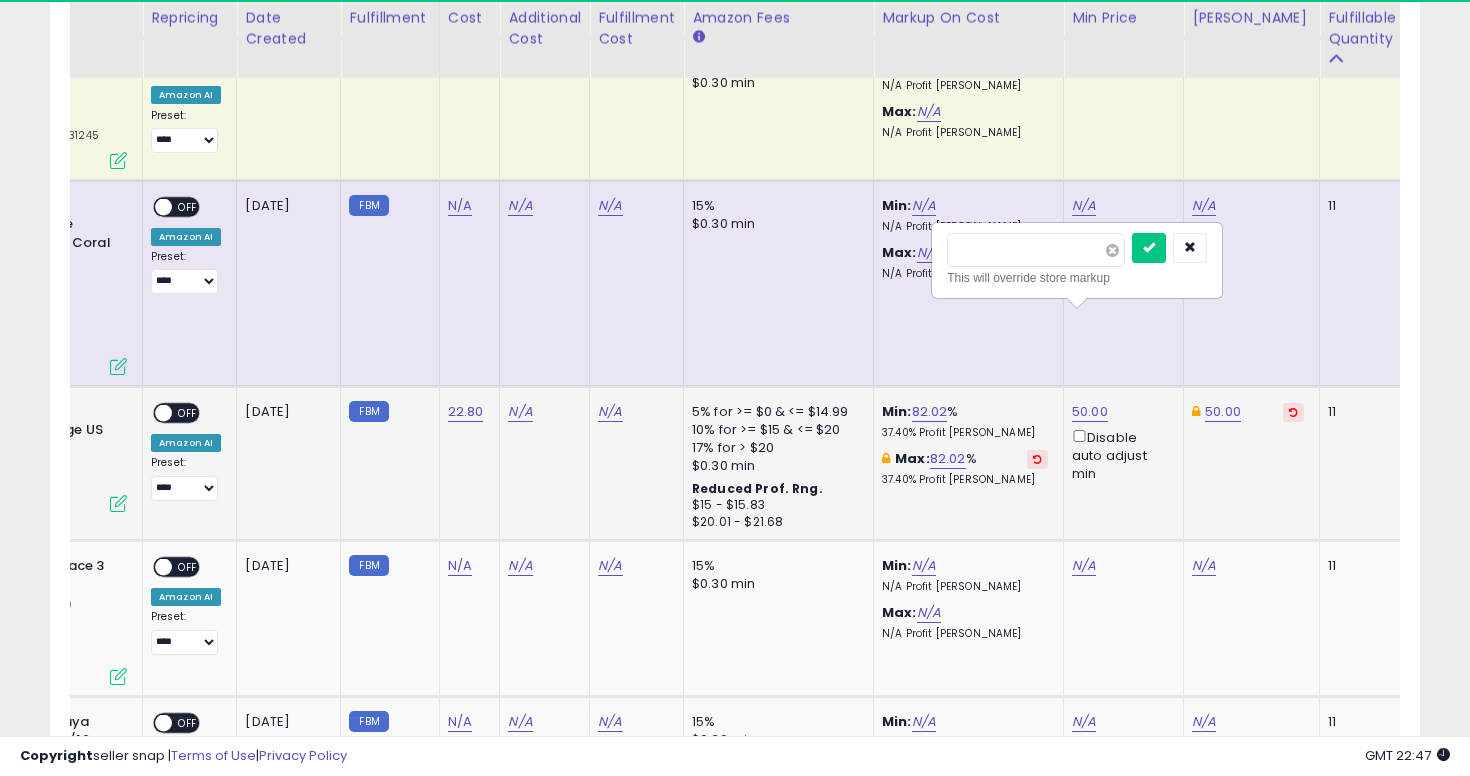 click at bounding box center (1112, 250) 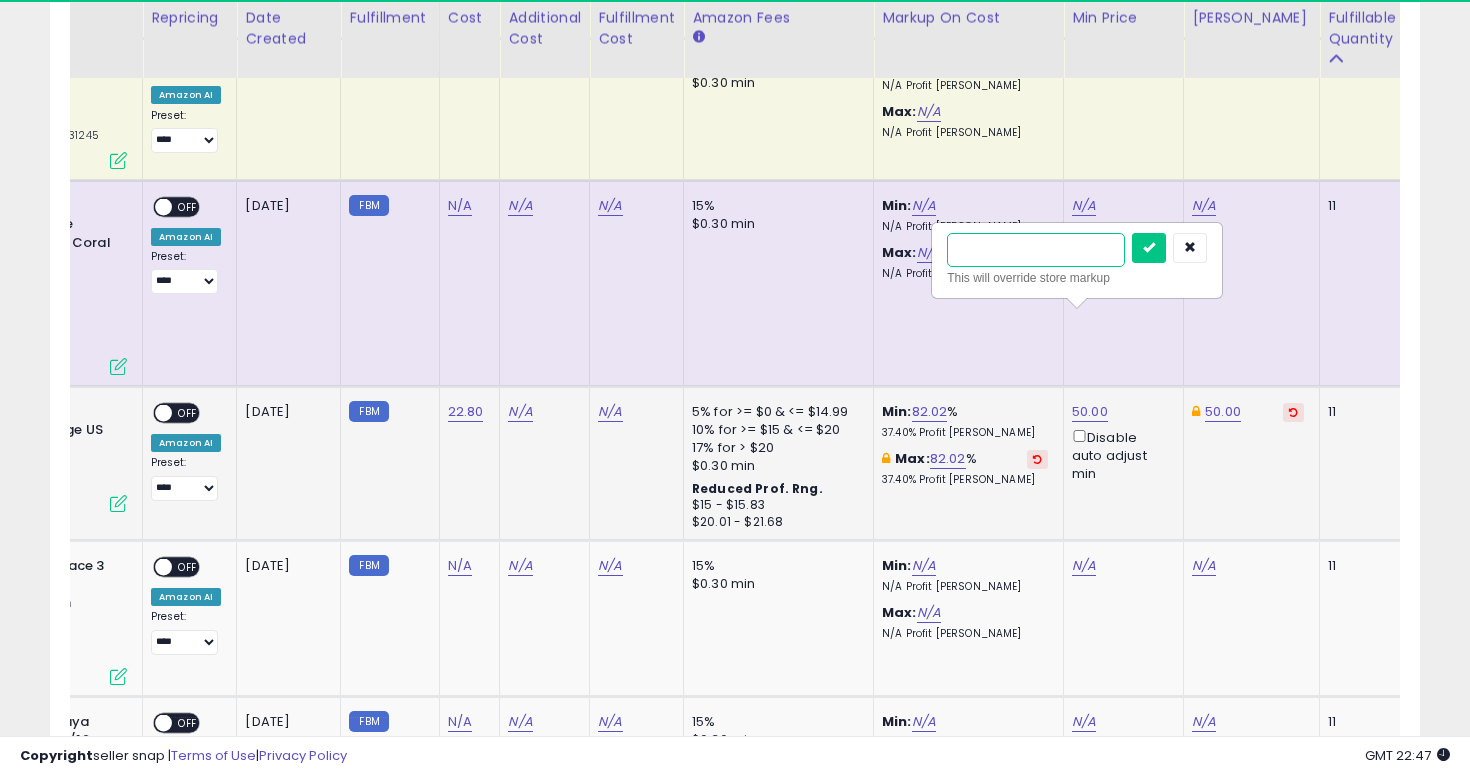 type on "**" 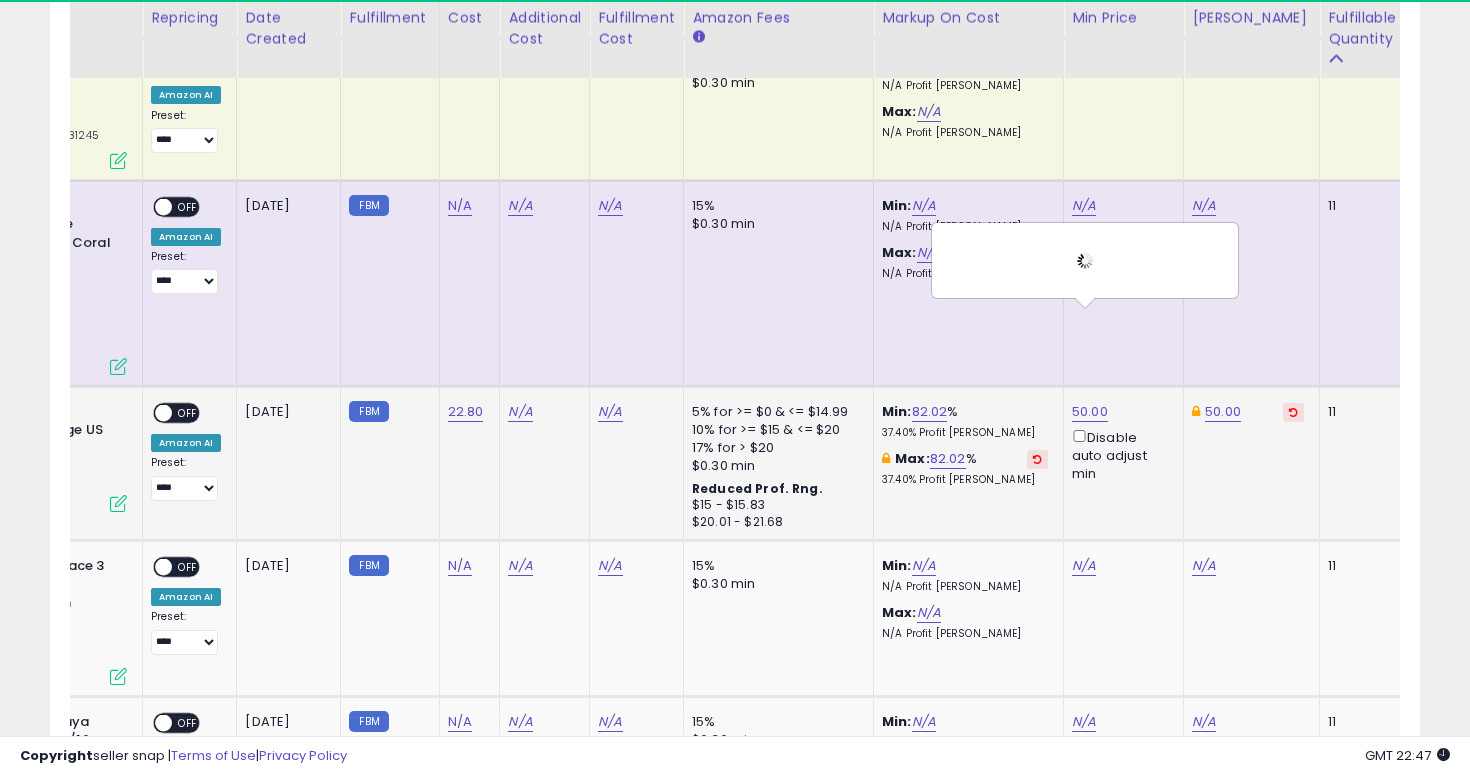 scroll, scrollTop: 0, scrollLeft: 0, axis: both 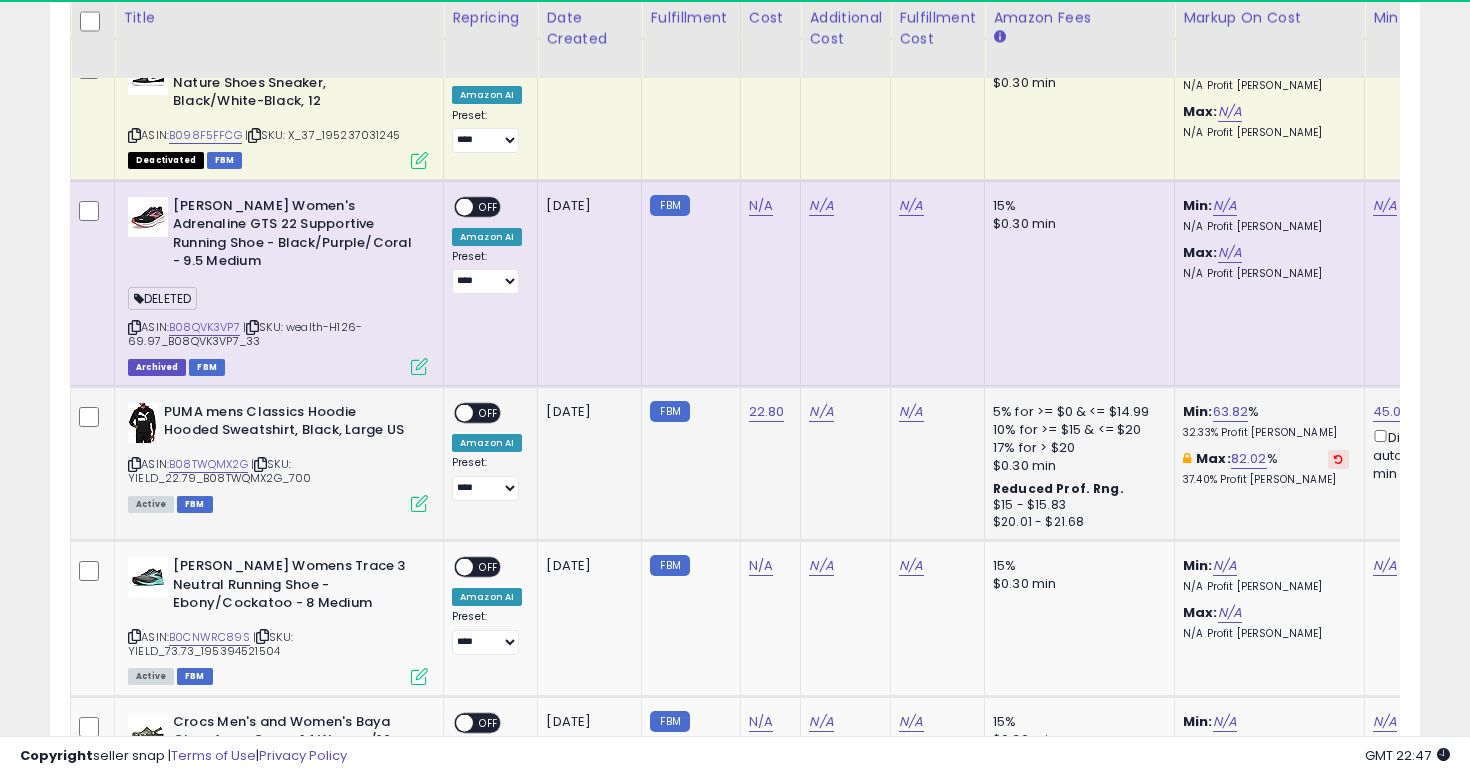 click on "OFF" at bounding box center (489, 412) 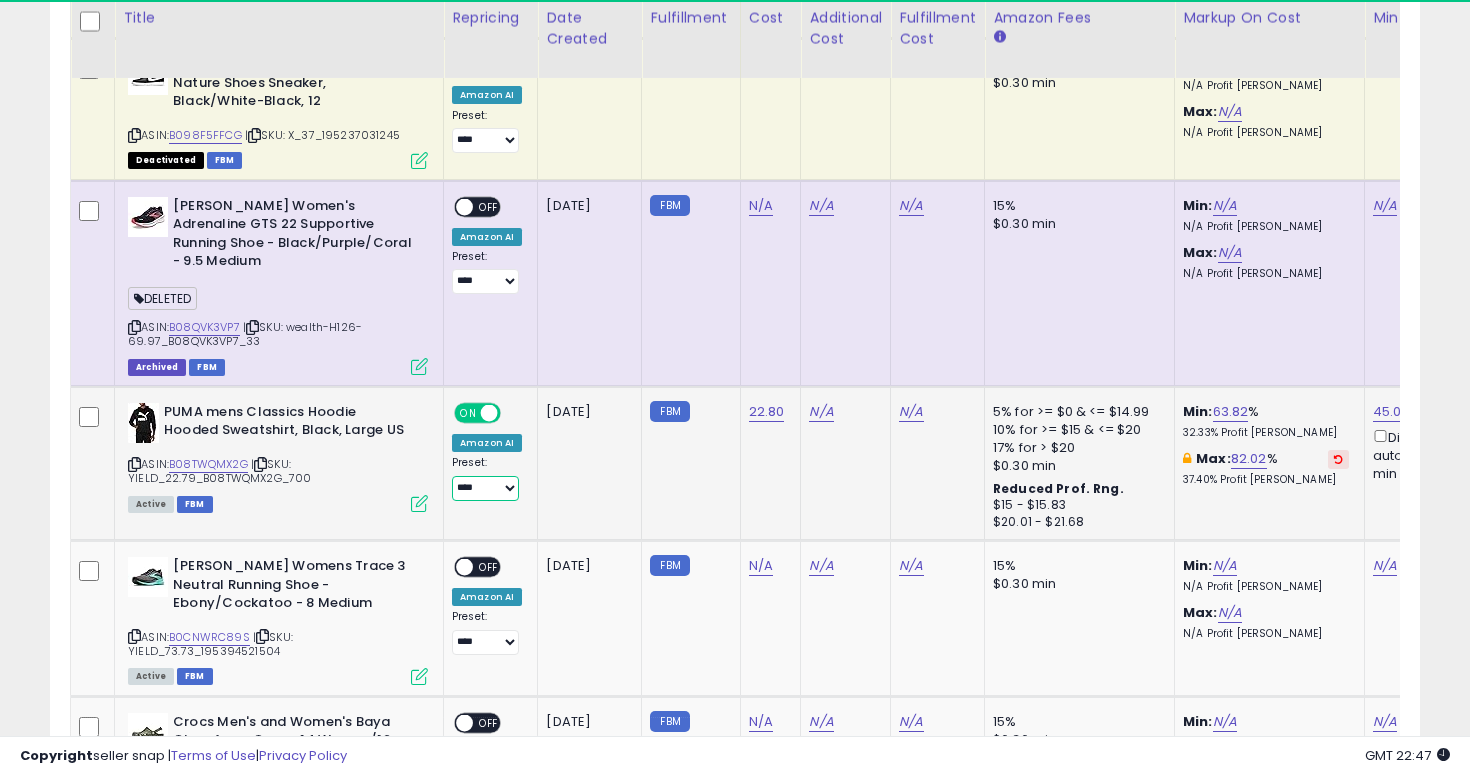 click on "**********" at bounding box center [485, 488] 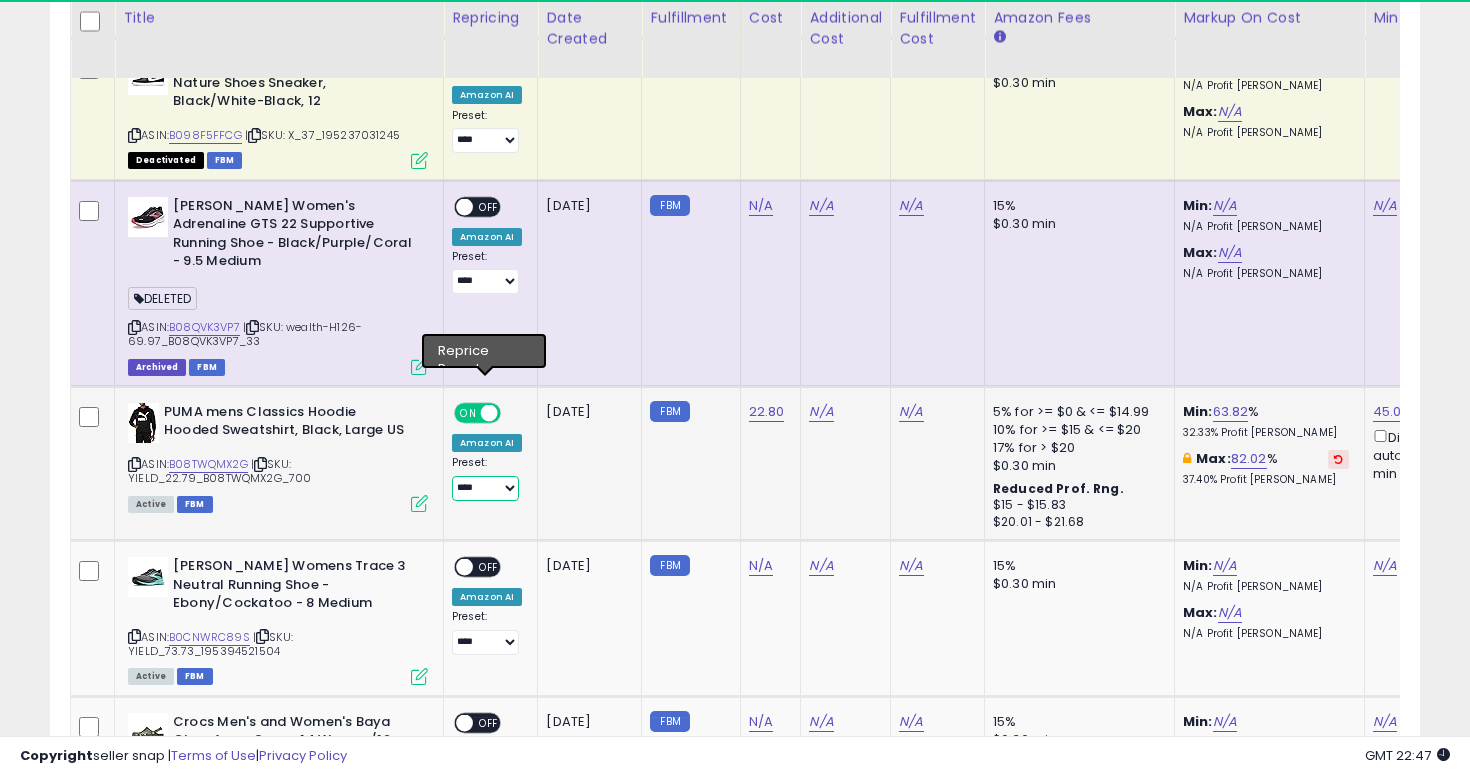 select on "**********" 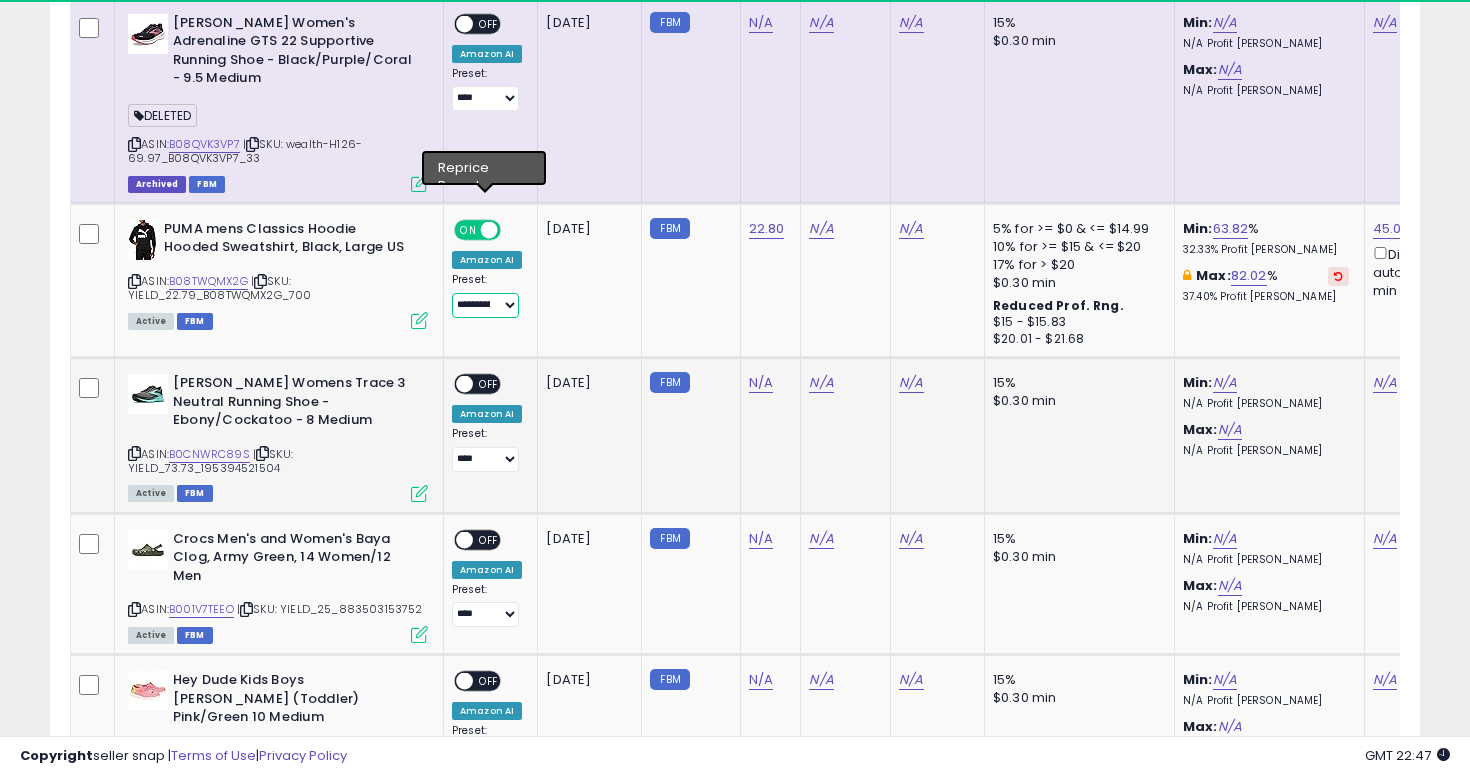 scroll, scrollTop: 5025, scrollLeft: 0, axis: vertical 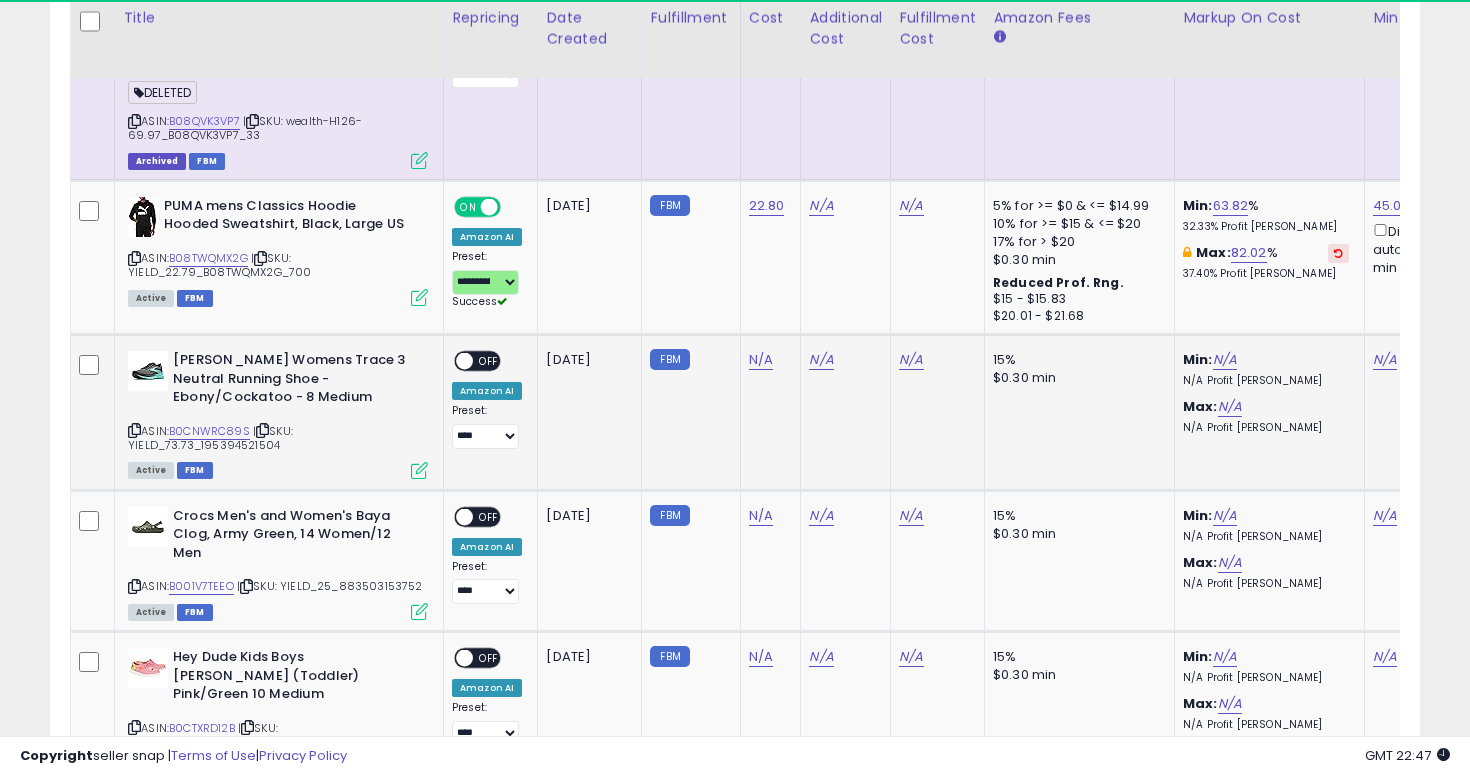 click at bounding box center (134, 430) 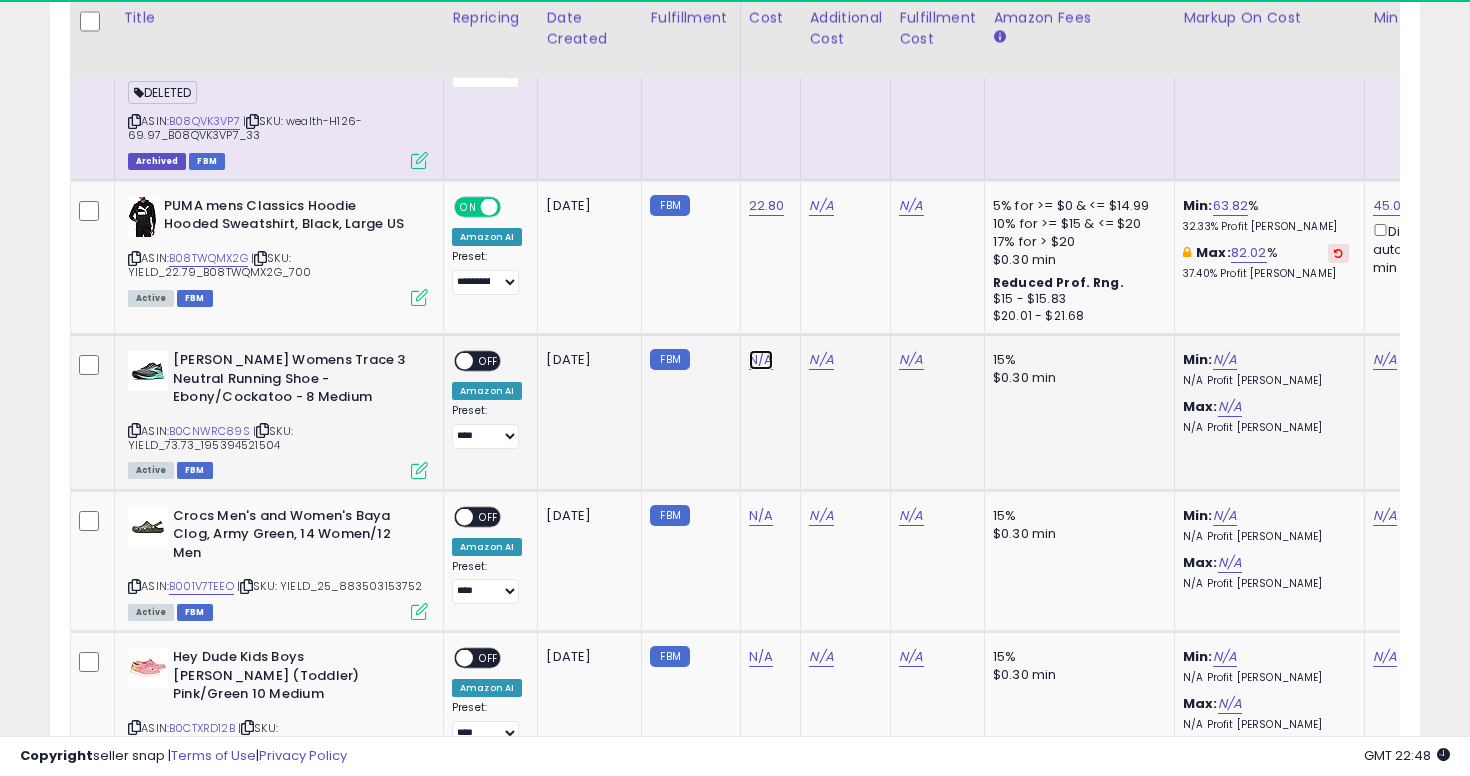 click on "N/A" at bounding box center [761, -3640] 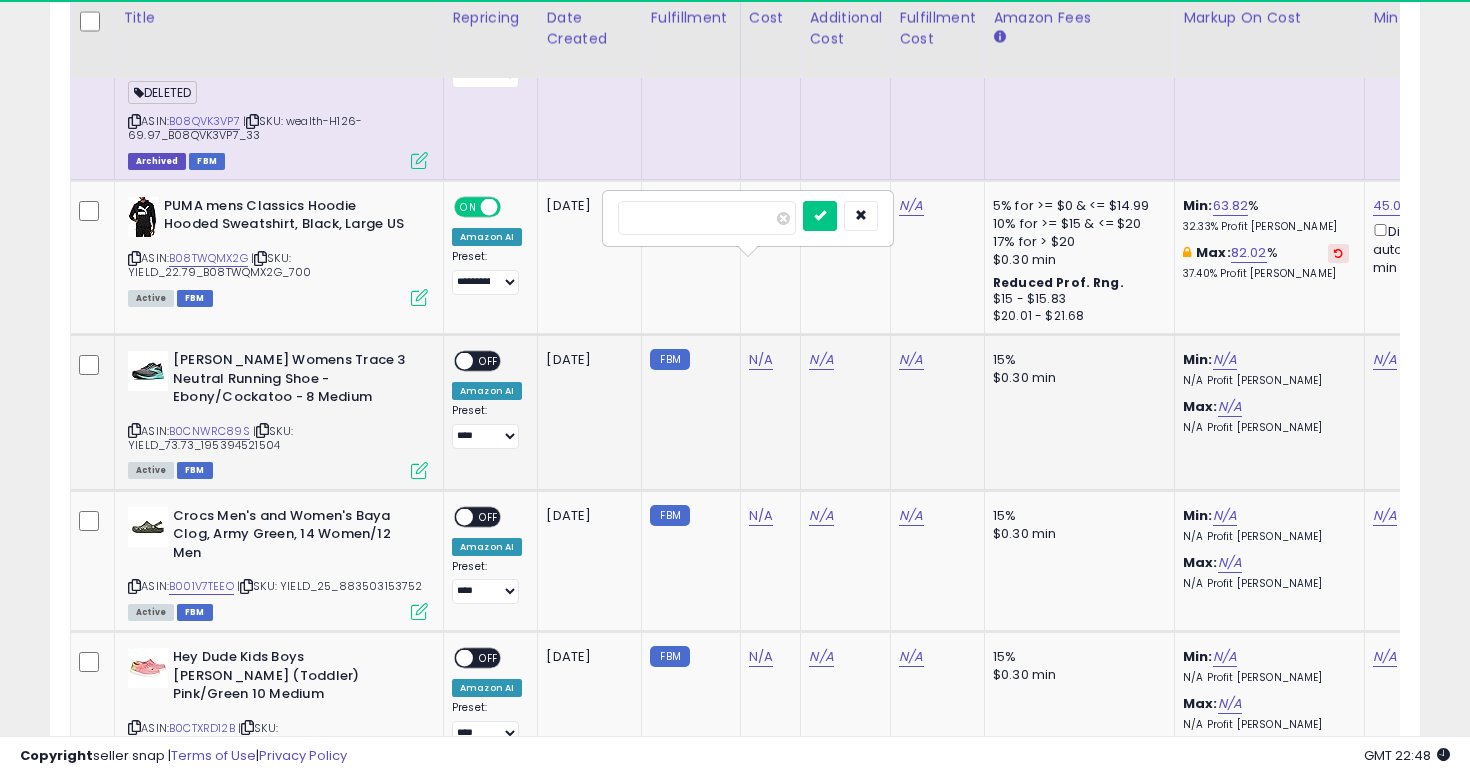 type on "*****" 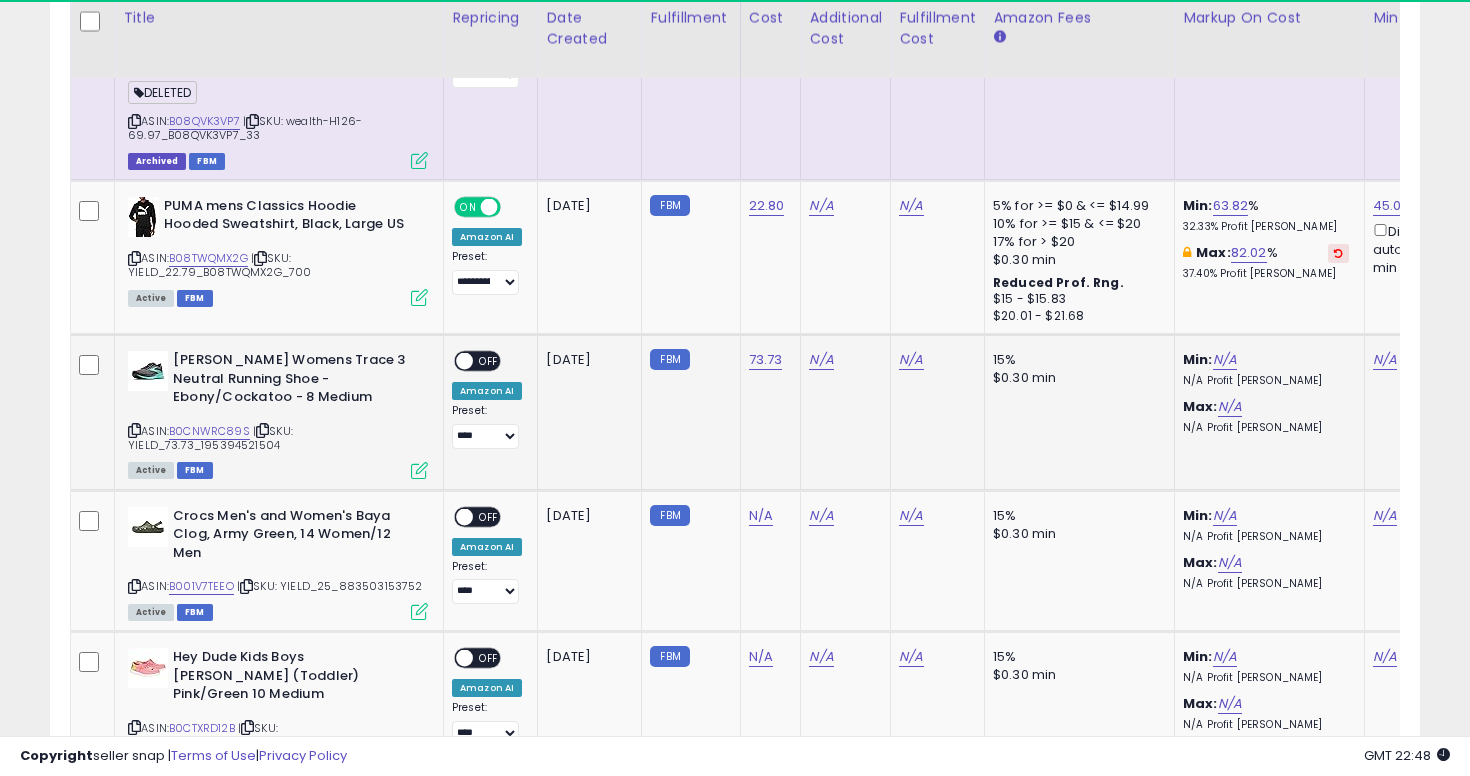 scroll, scrollTop: 0, scrollLeft: 261, axis: horizontal 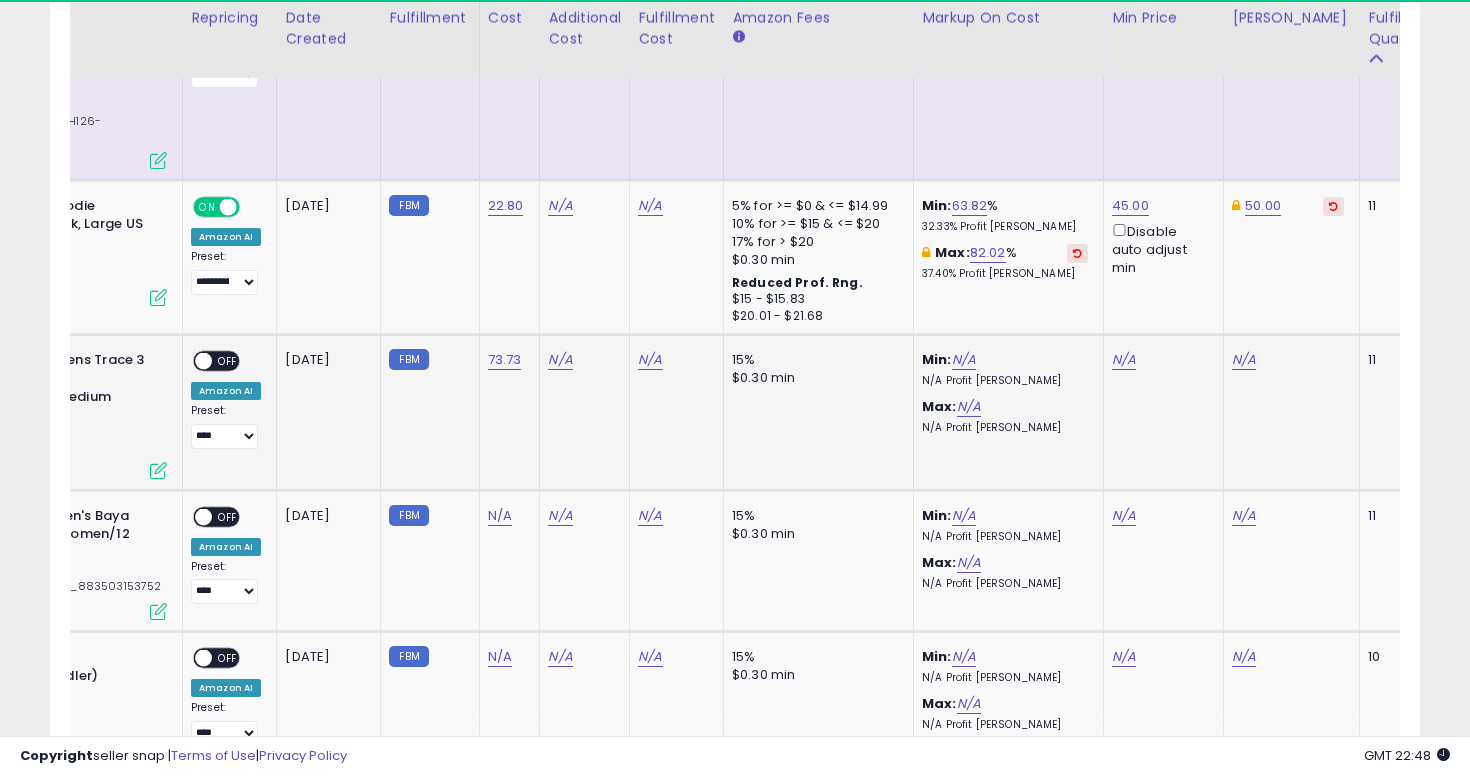 click on "N/A" 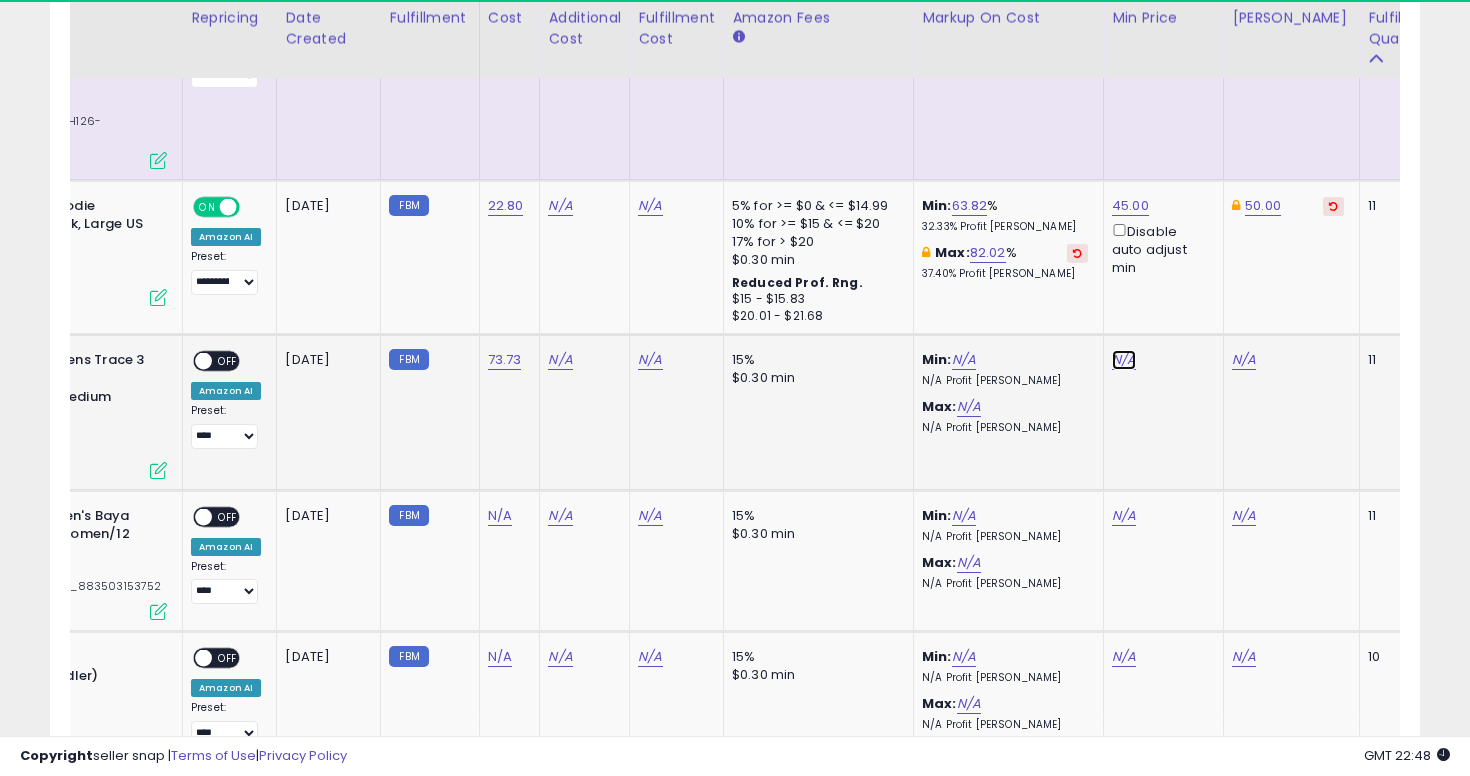 click on "N/A" at bounding box center (1124, -3640) 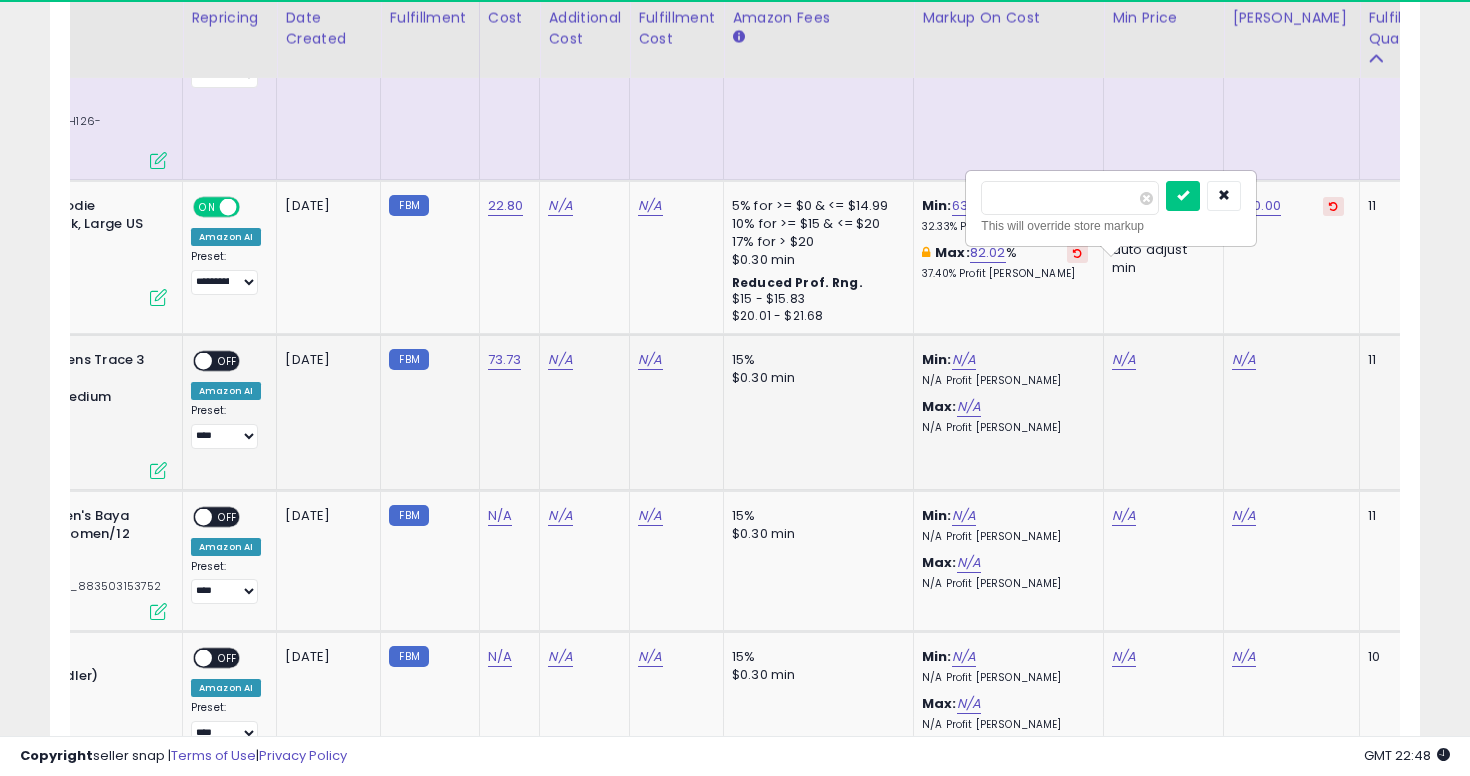 type on "******" 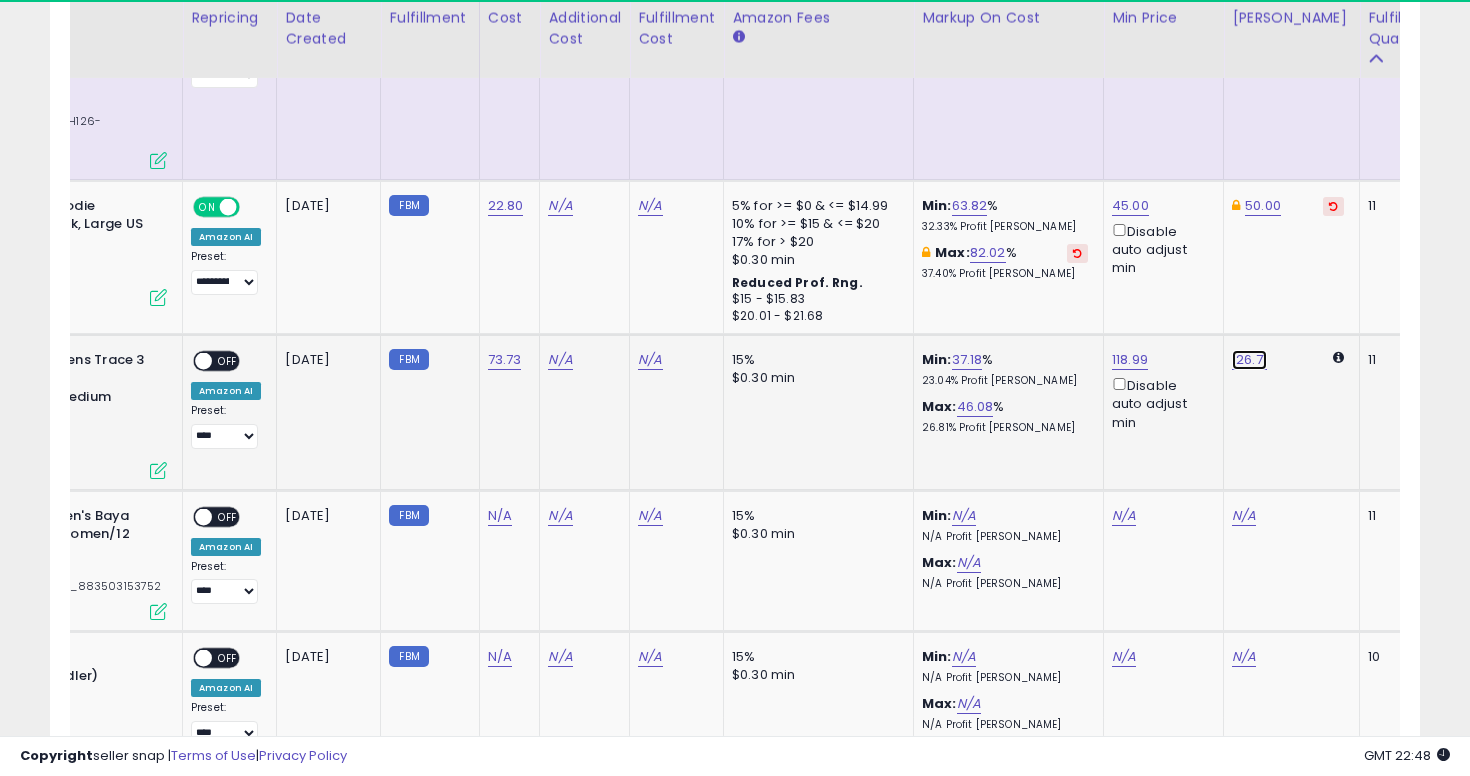 click on "126.71" at bounding box center [1250, -3795] 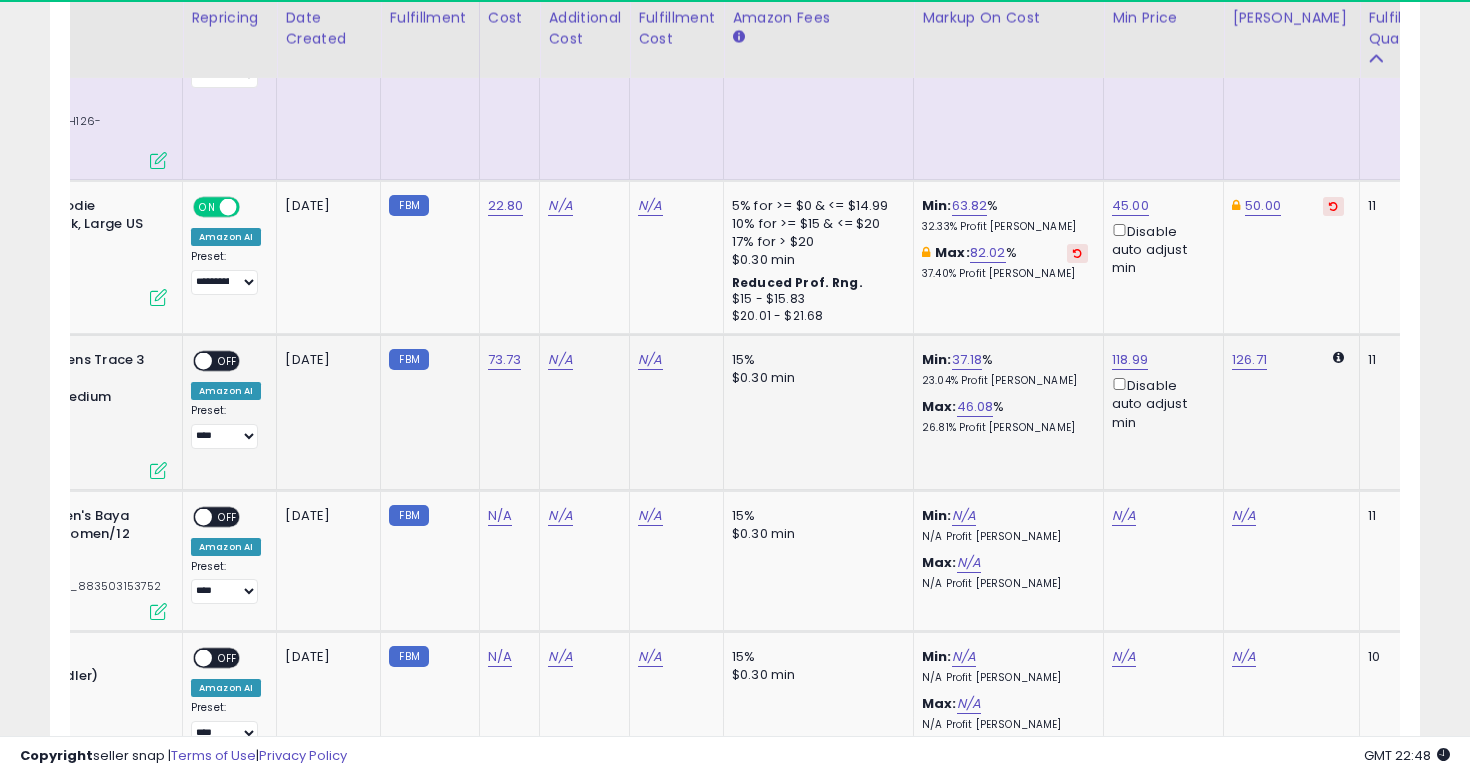 scroll, scrollTop: 0, scrollLeft: 287, axis: horizontal 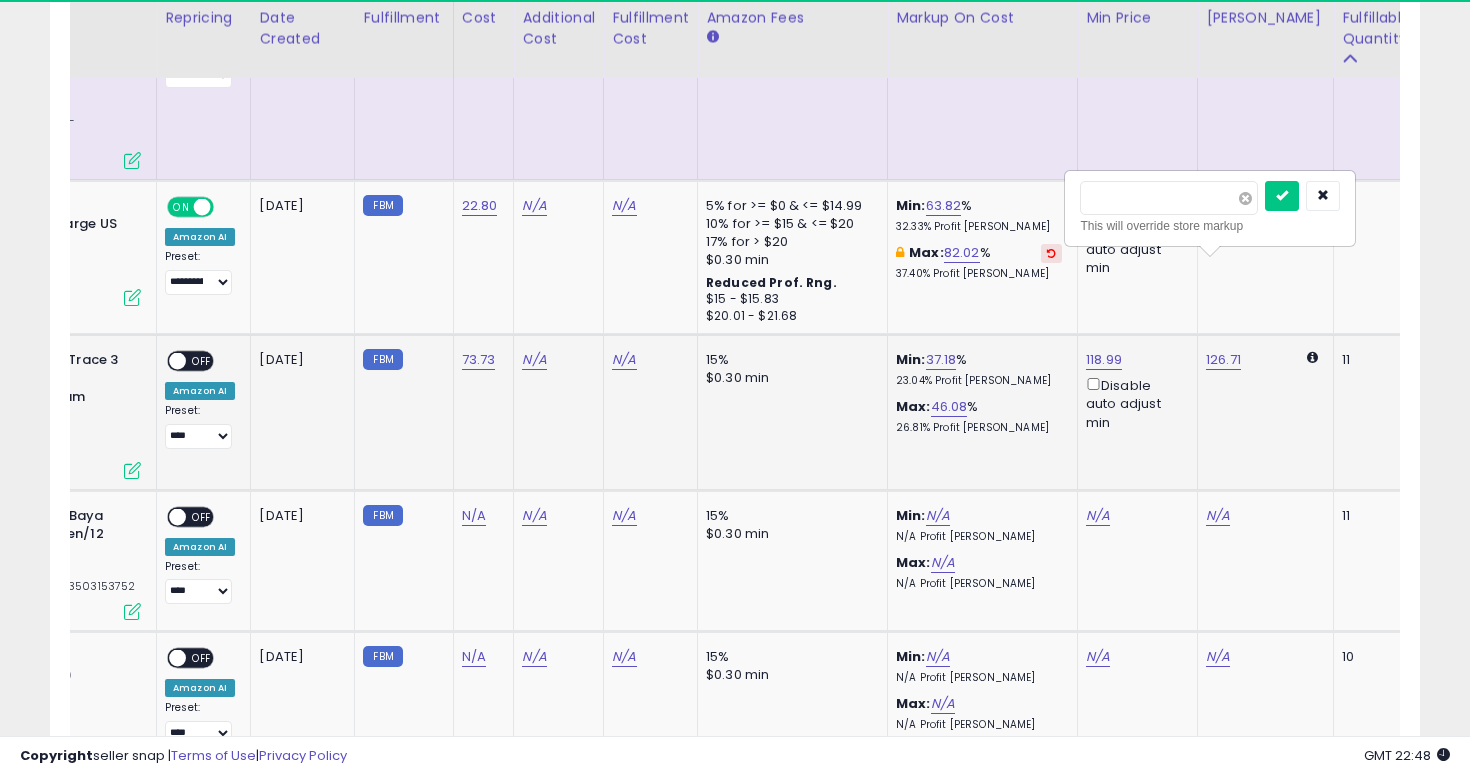 click at bounding box center (1245, 198) 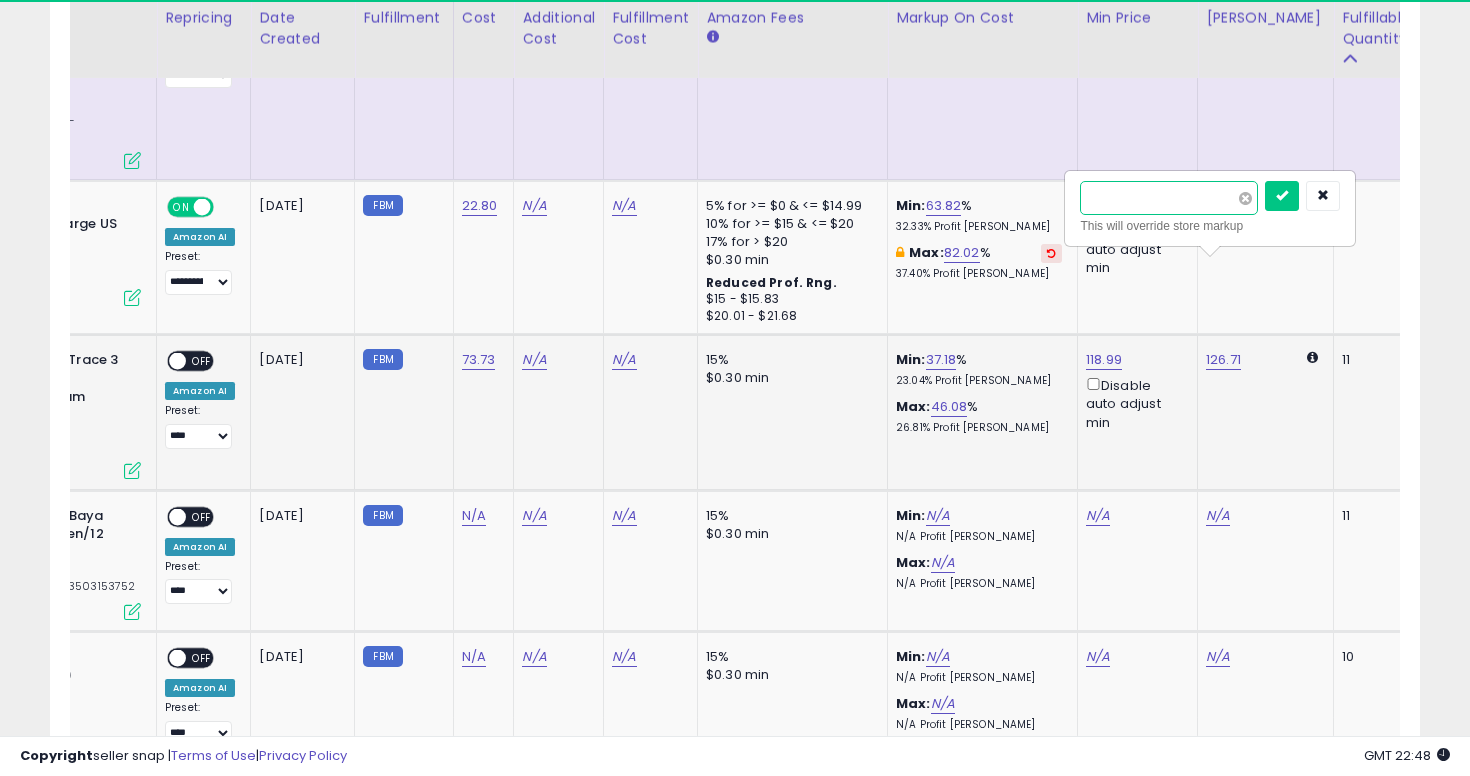 type on "***" 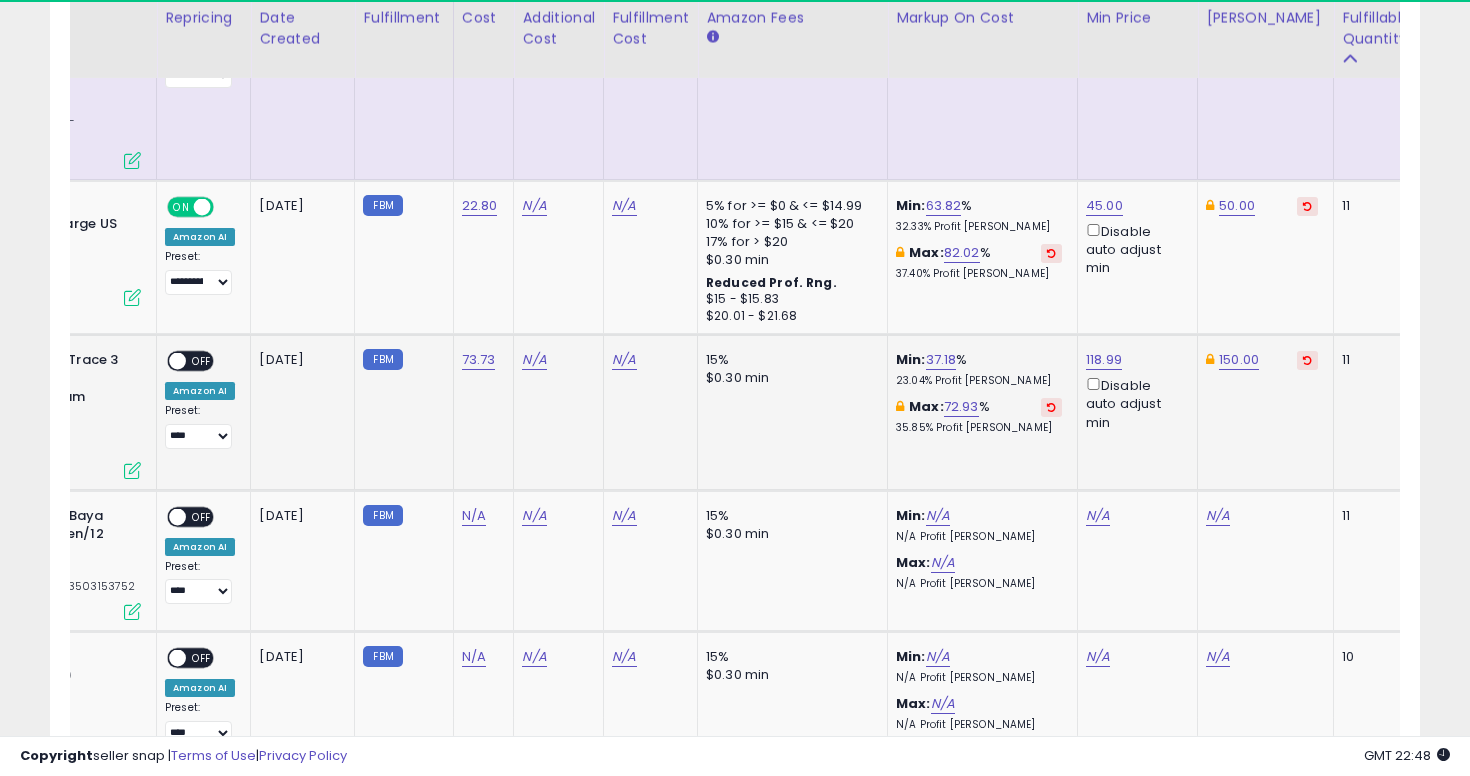 scroll, scrollTop: 0, scrollLeft: 0, axis: both 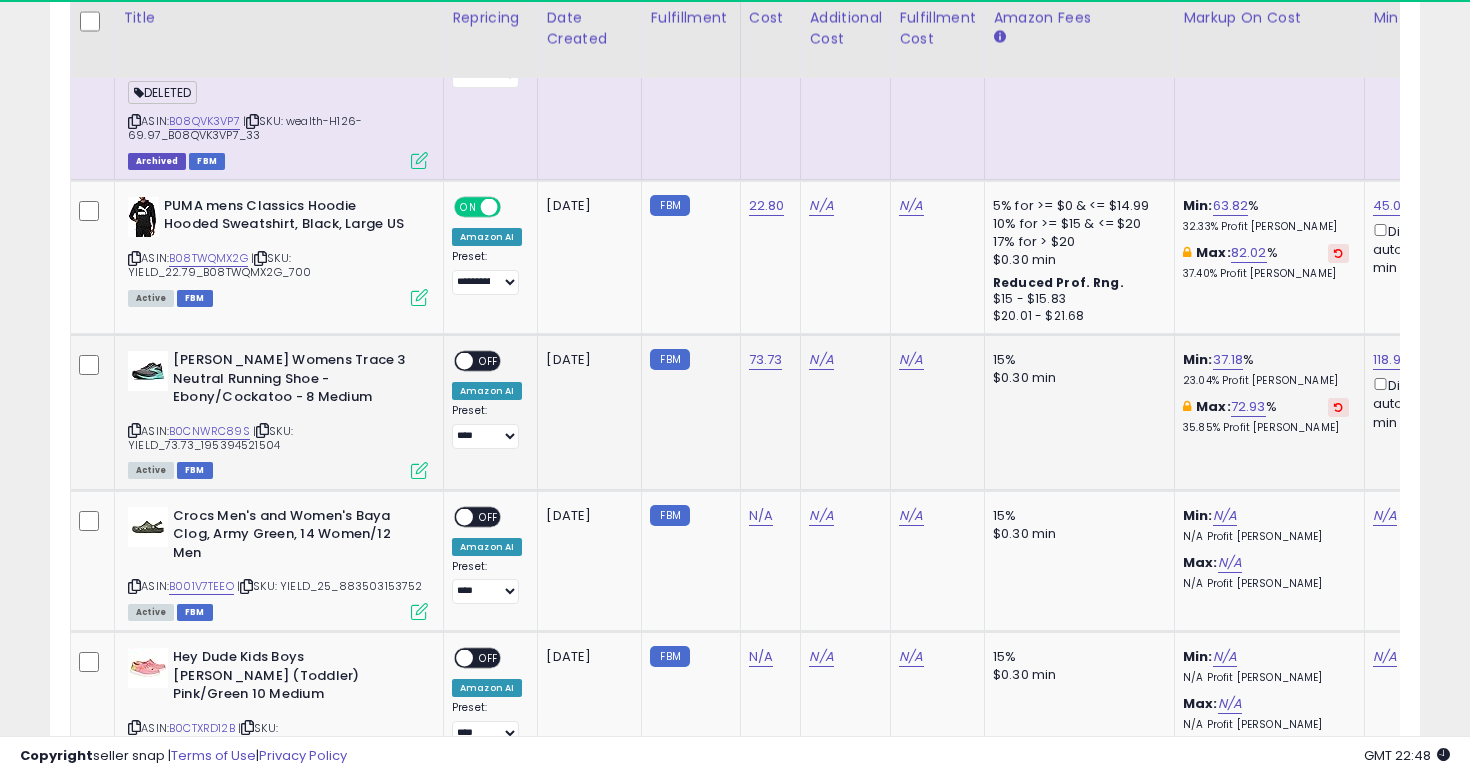 click on "OFF" at bounding box center (489, 361) 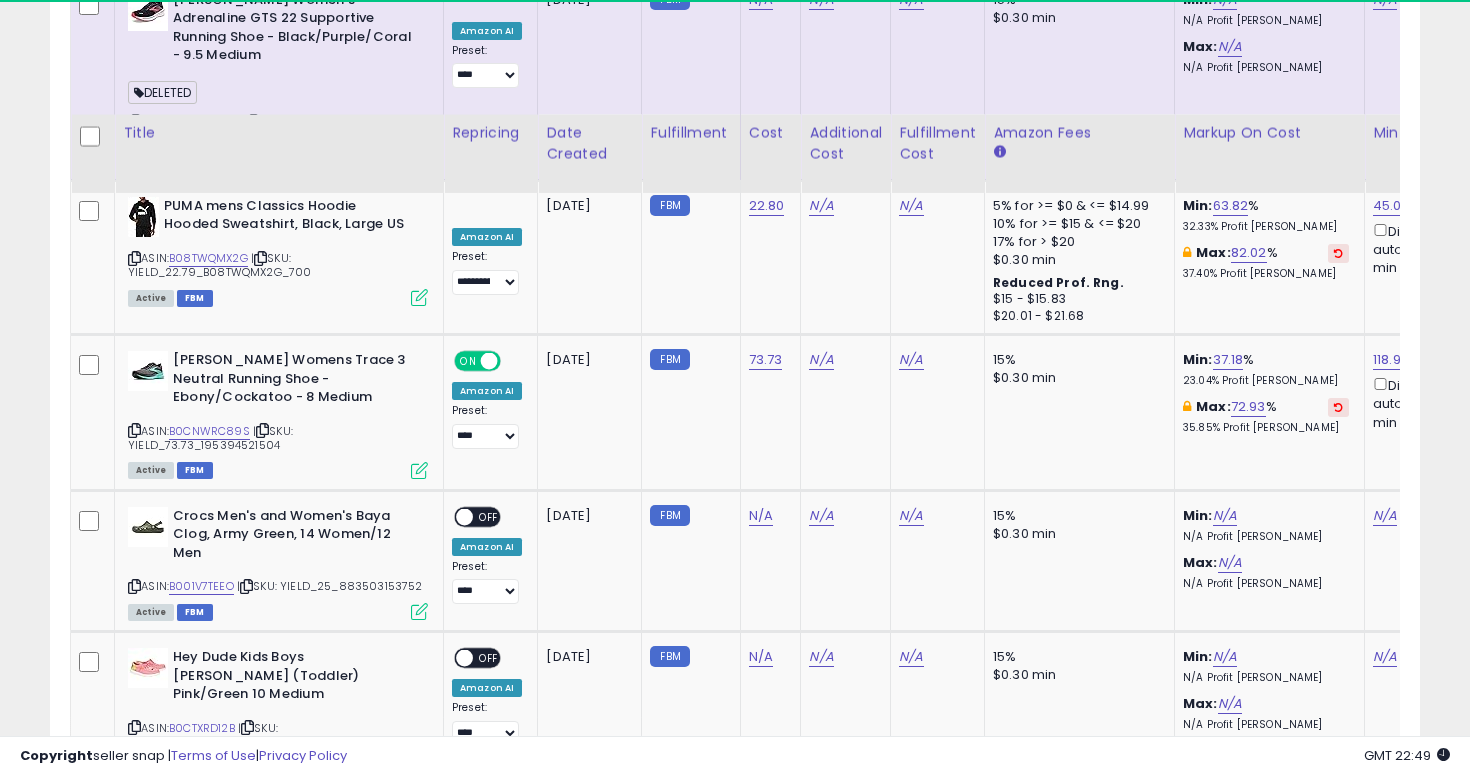 scroll, scrollTop: 5221, scrollLeft: 0, axis: vertical 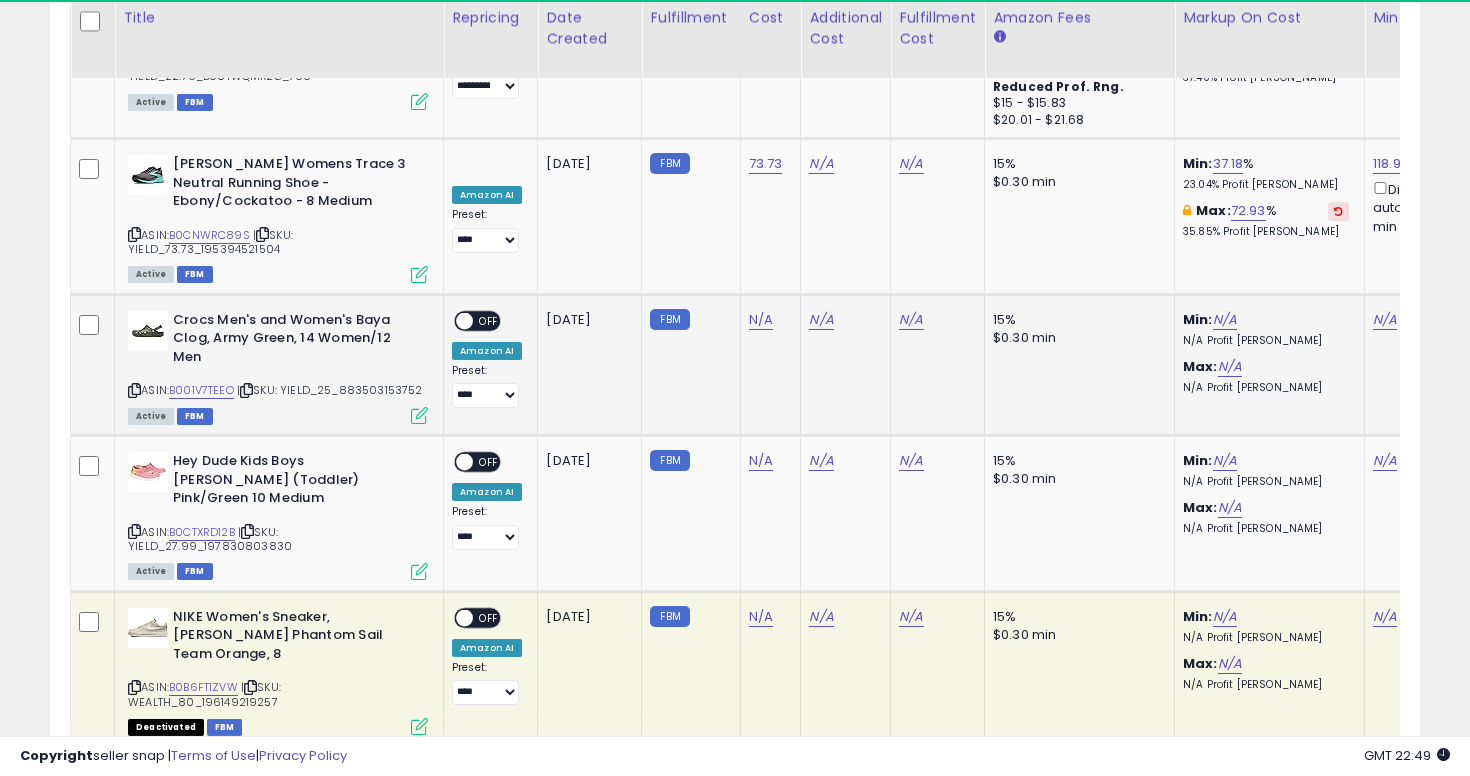 click on "Crocs Men's and Women's Baya Clog, Army Green, 14 Women/12 Men  ASIN:  B001V7TEEO    |   SKU: YIELD_25_883503153752 Active FBM" at bounding box center (275, 366) 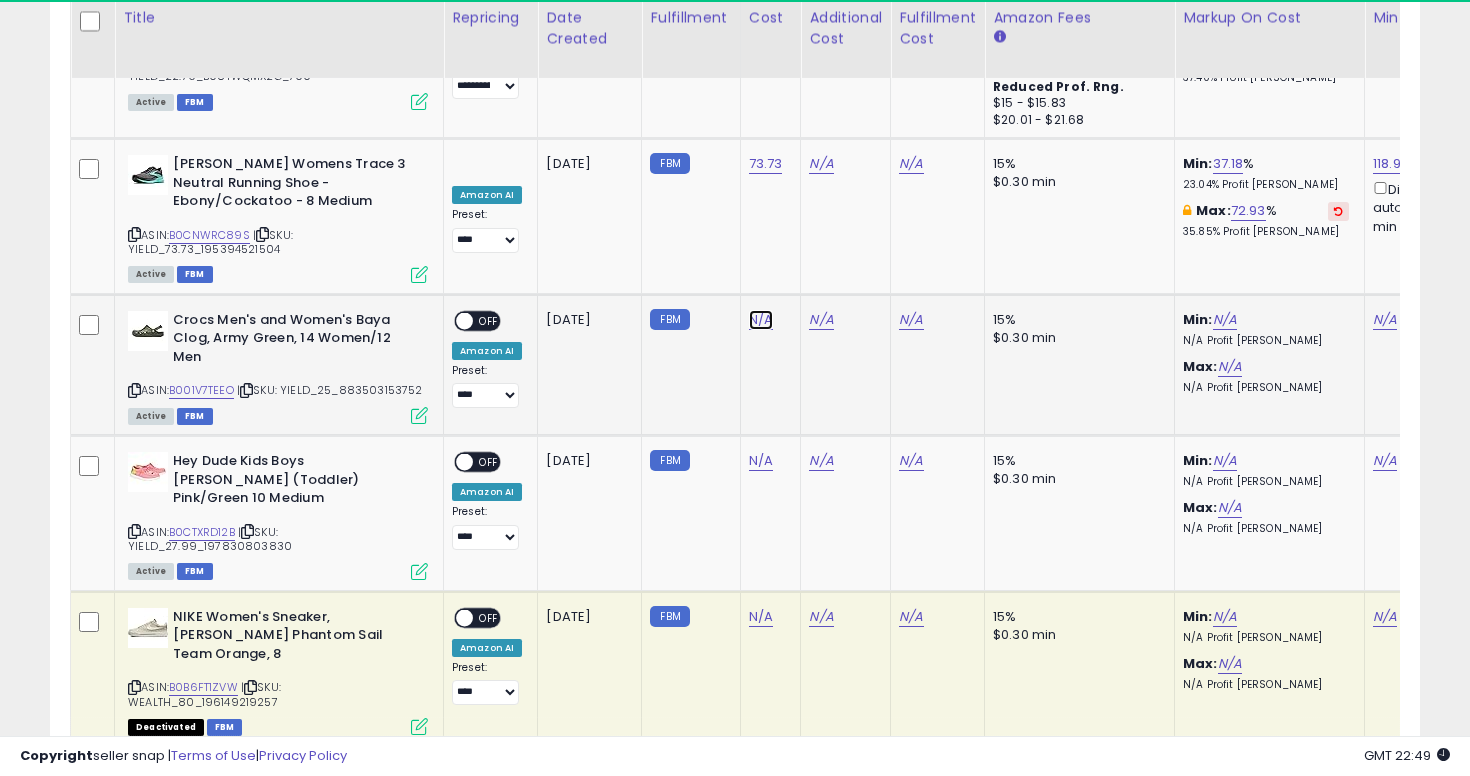 click on "N/A" at bounding box center (761, -3836) 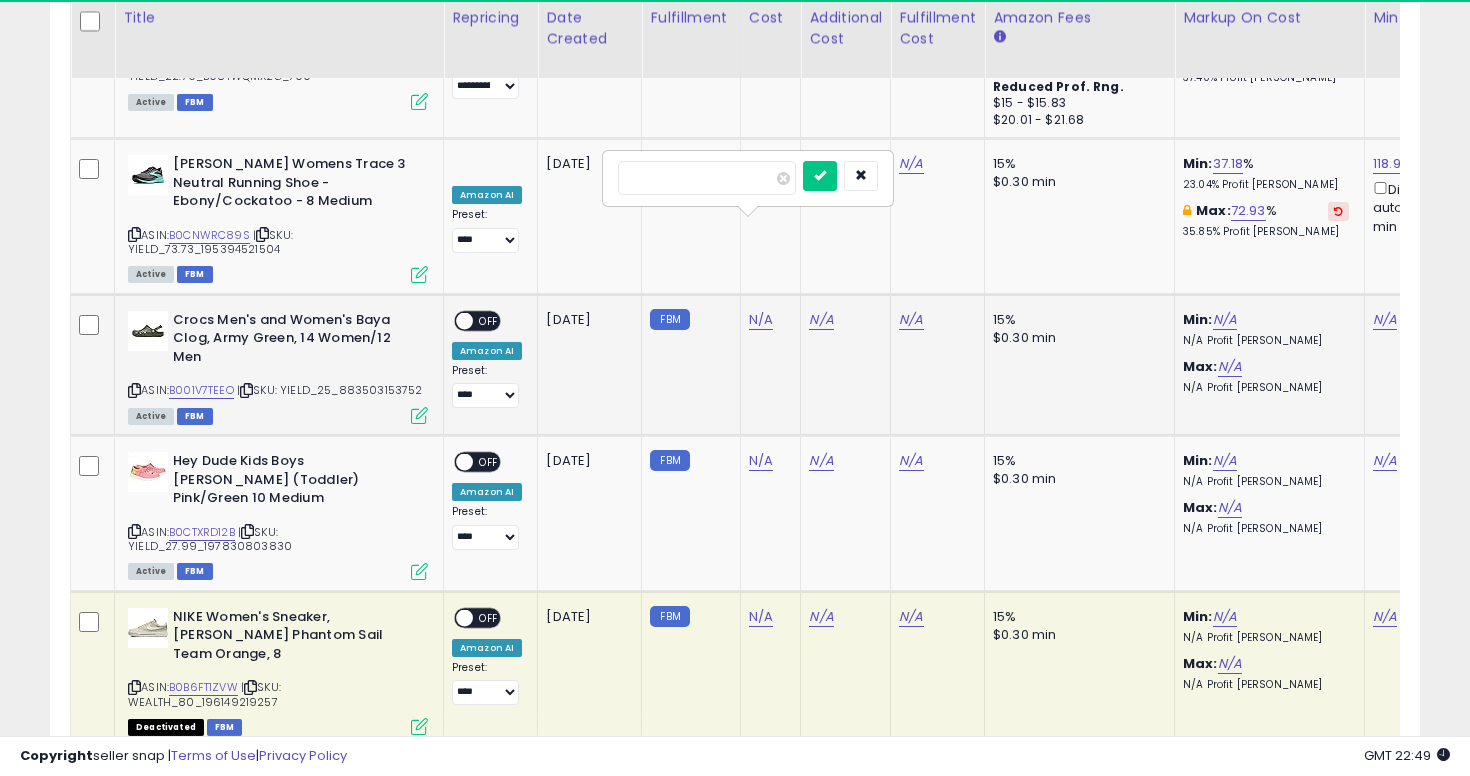 type on "**" 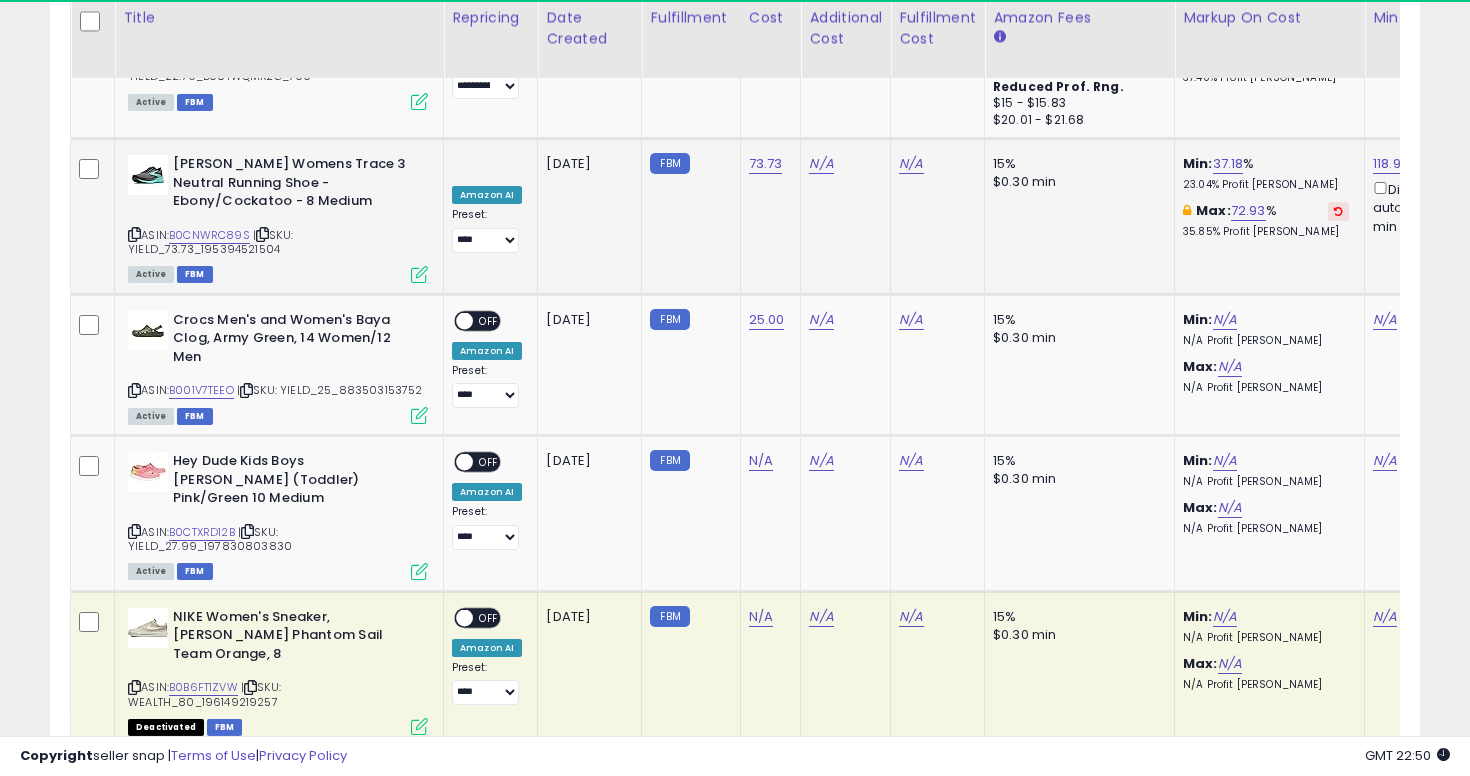 scroll, scrollTop: 0, scrollLeft: 59, axis: horizontal 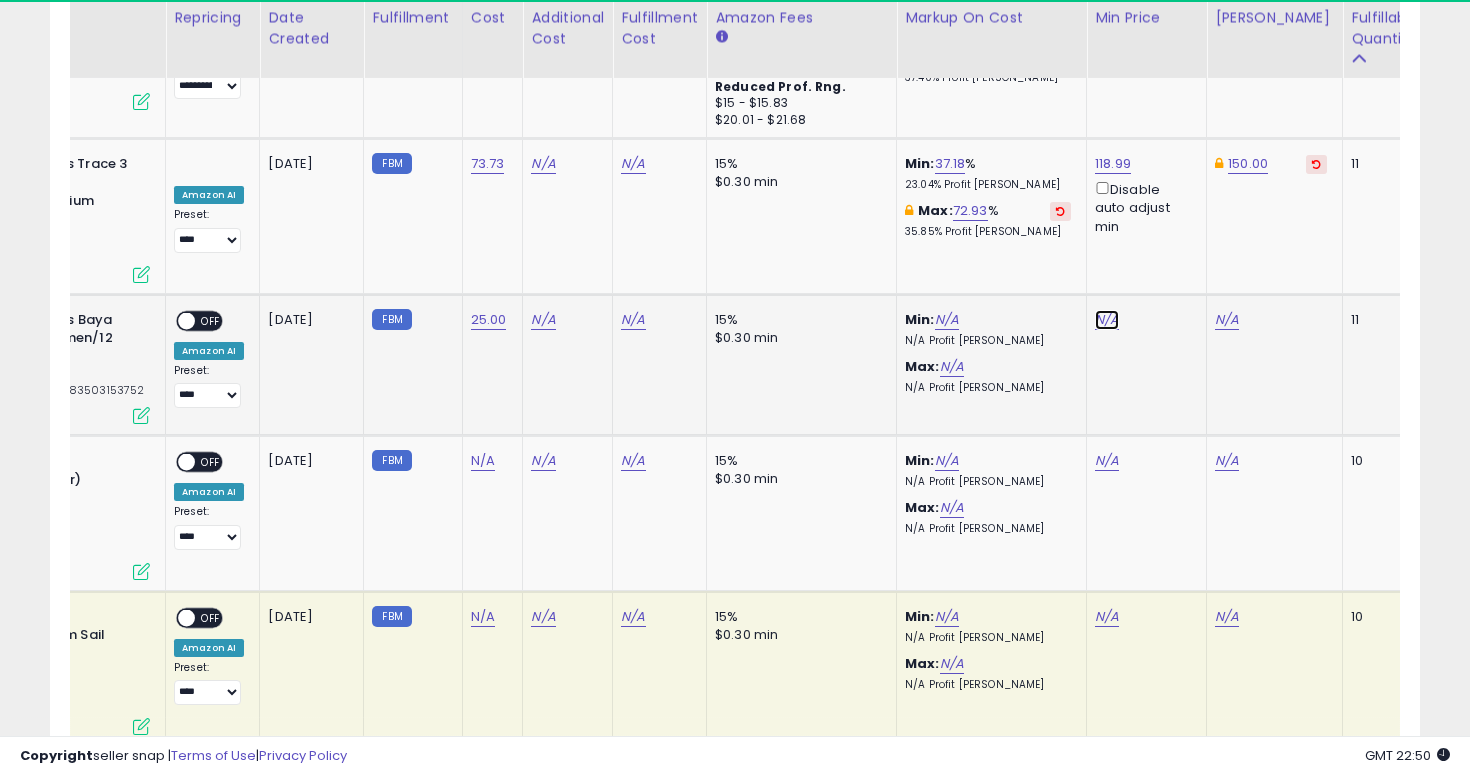 click on "N/A" at bounding box center [1107, -3836] 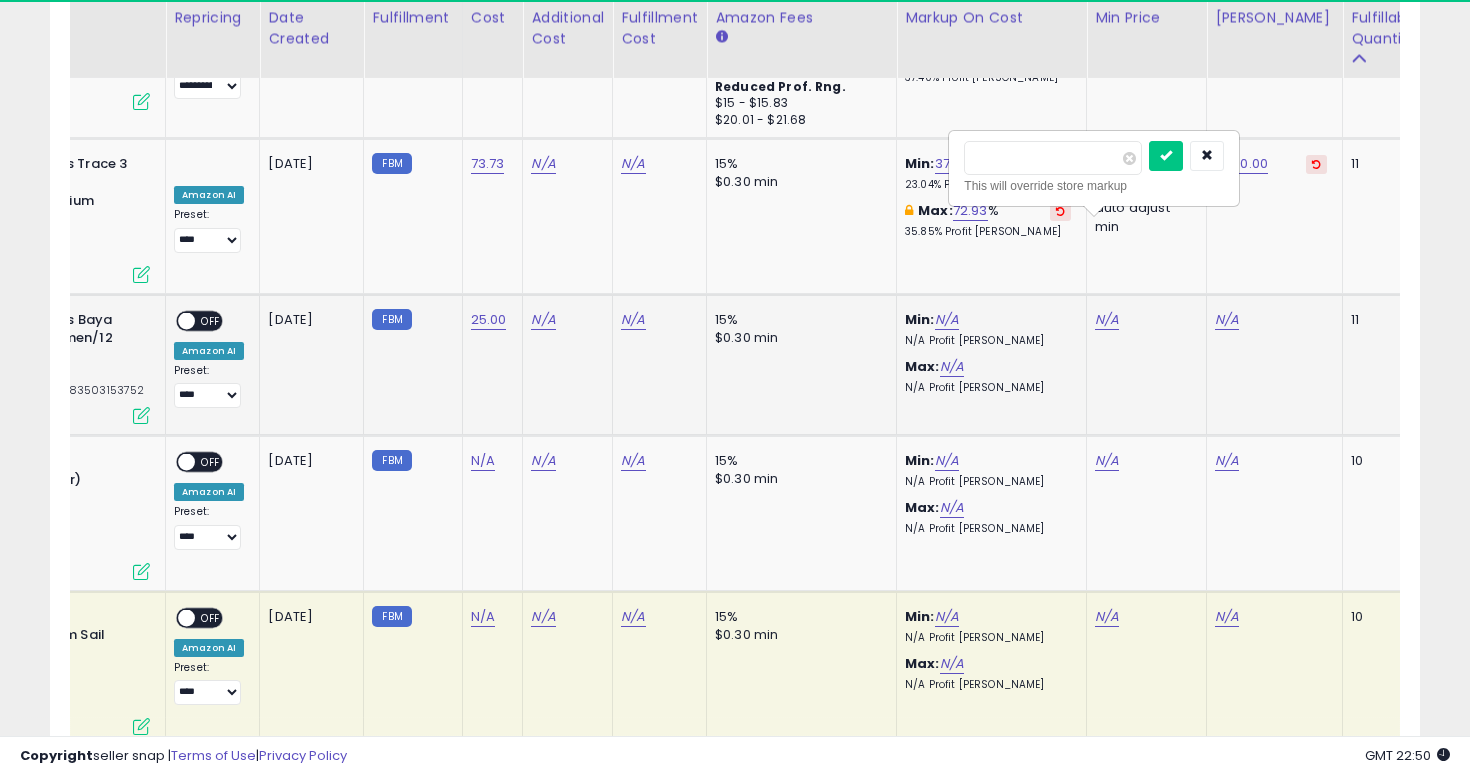 type on "*****" 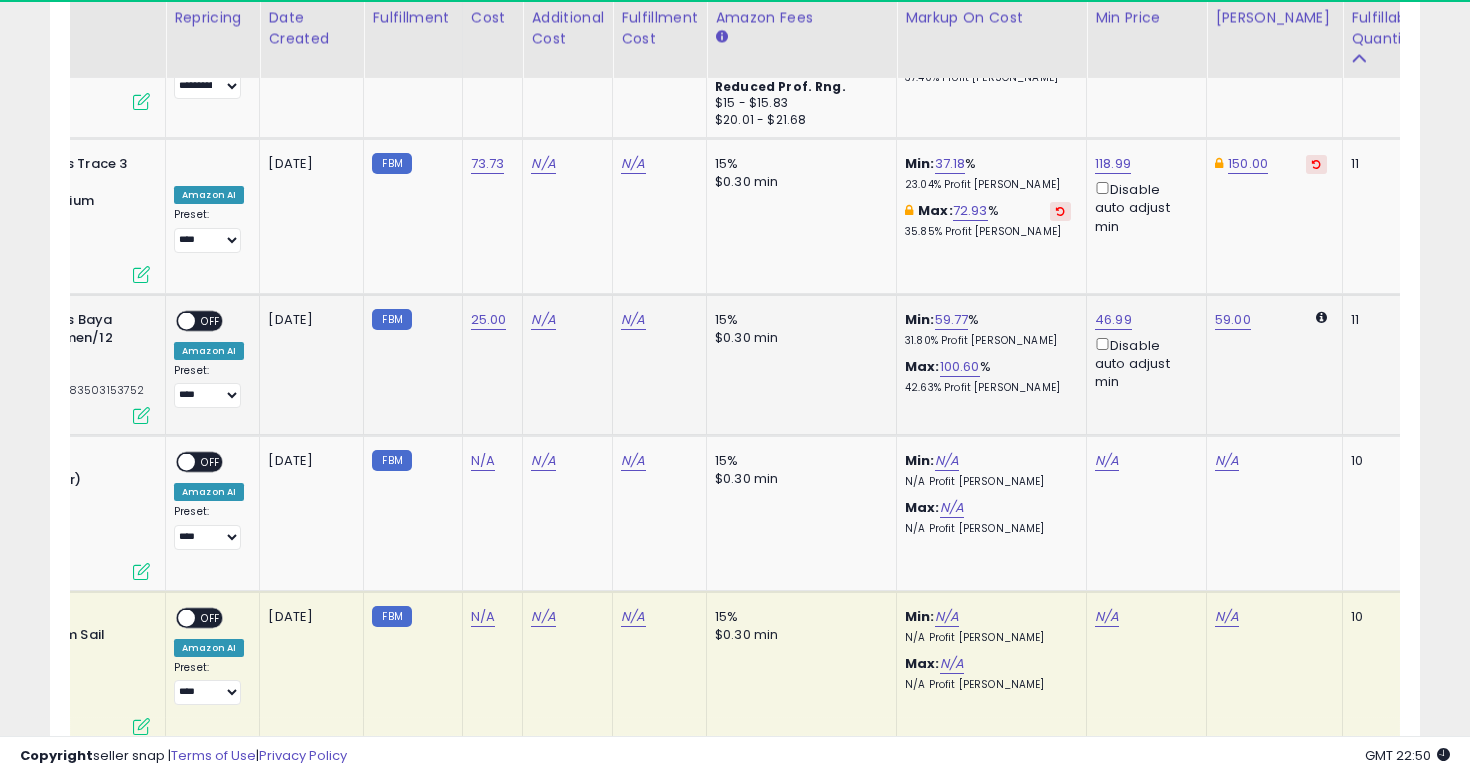 scroll, scrollTop: 0, scrollLeft: 0, axis: both 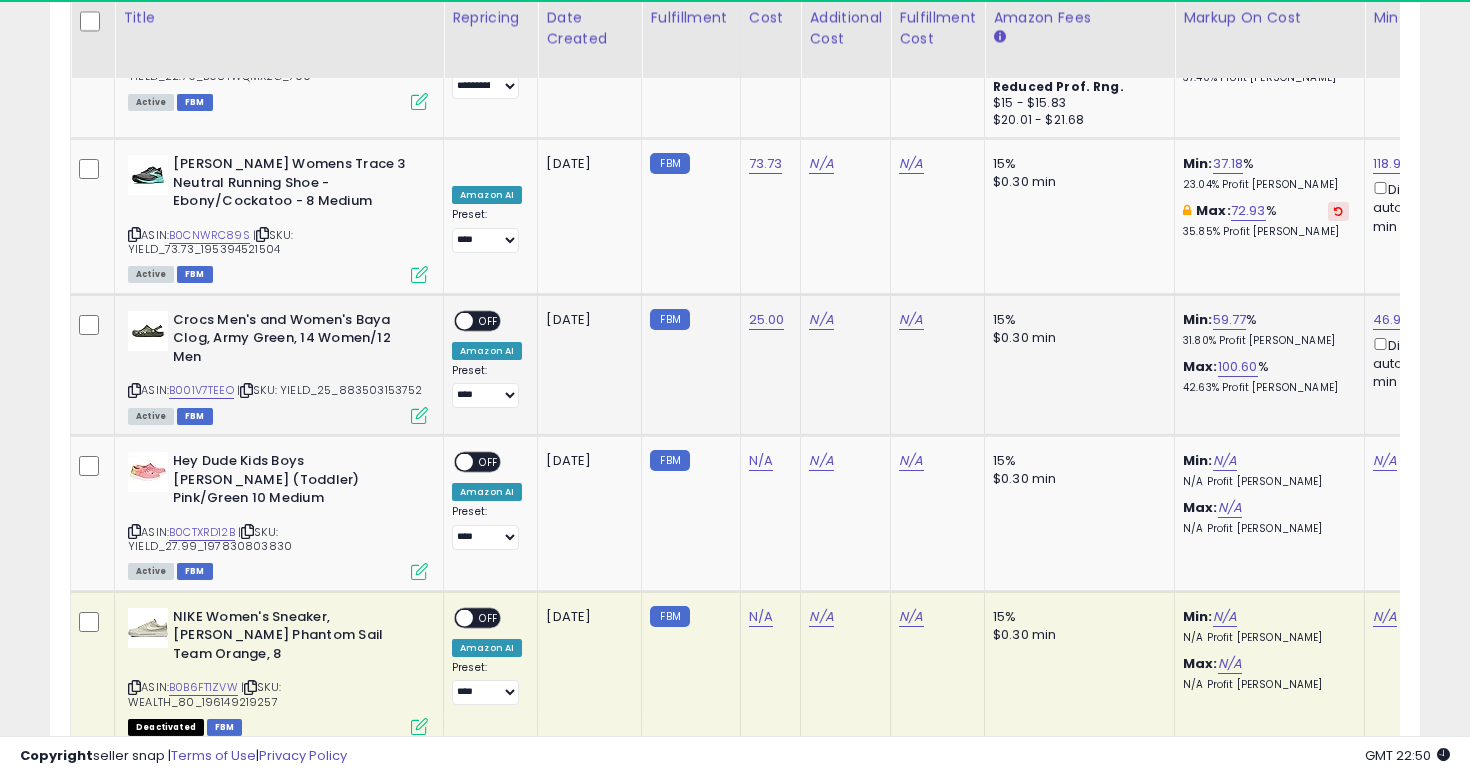 click on "OFF" at bounding box center (489, 320) 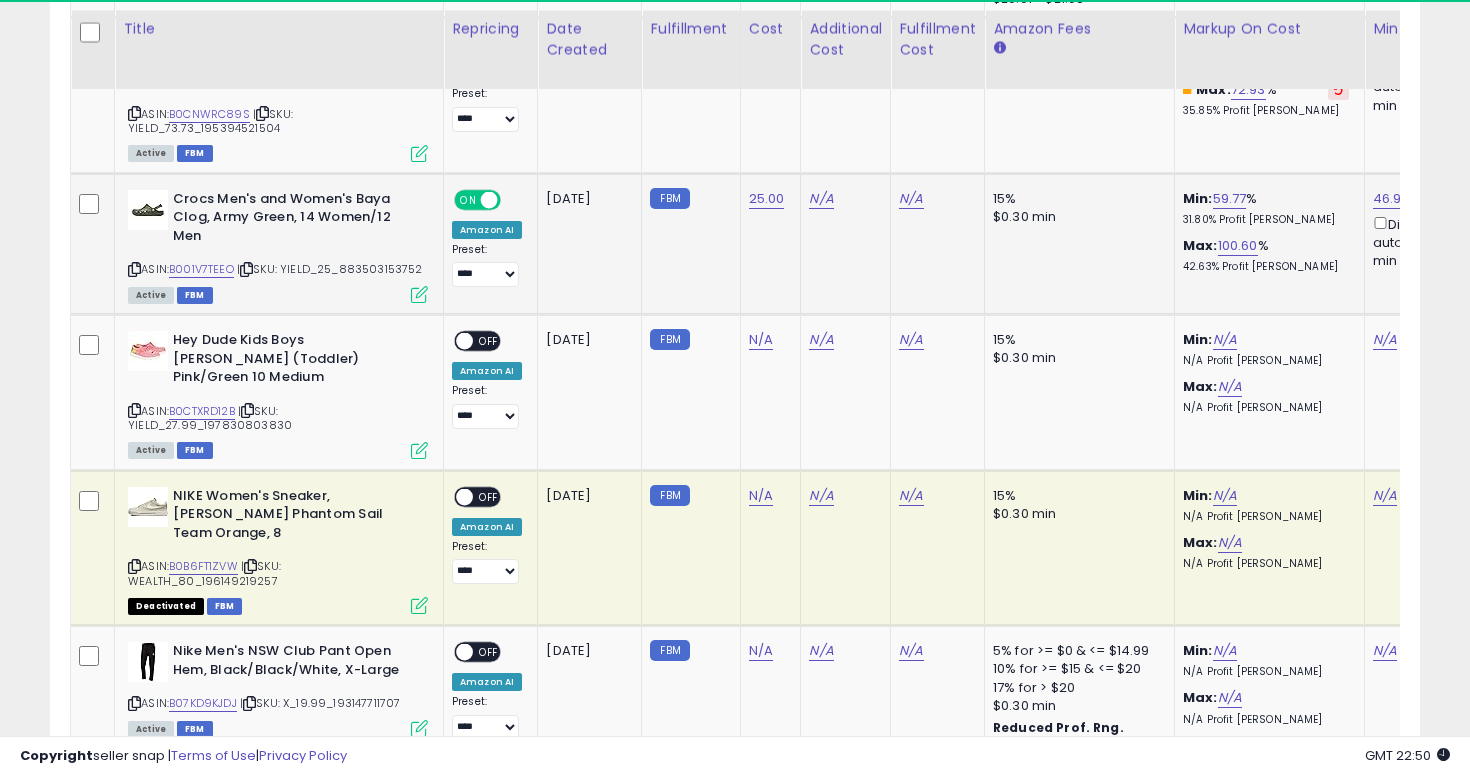 scroll, scrollTop: 5353, scrollLeft: 0, axis: vertical 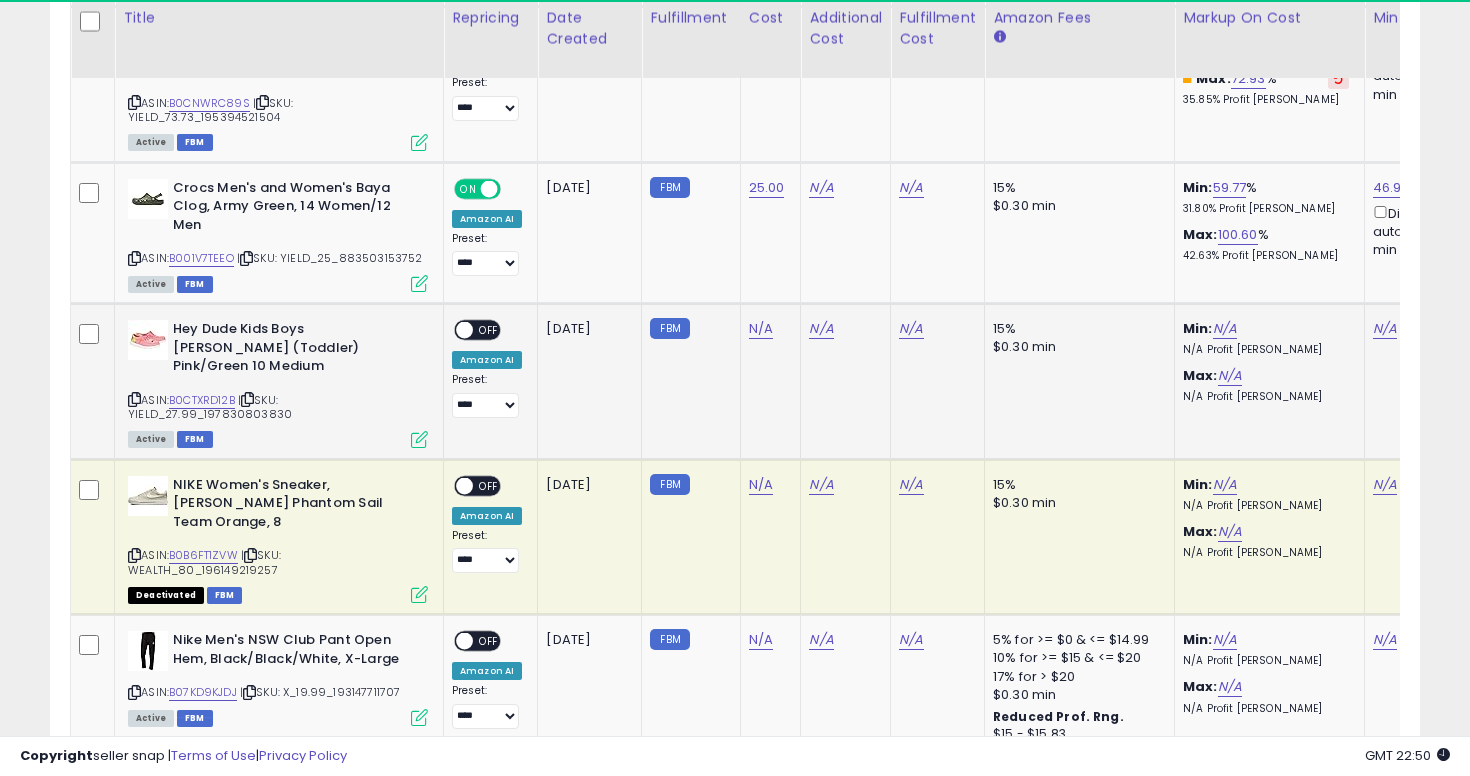 click at bounding box center (134, 399) 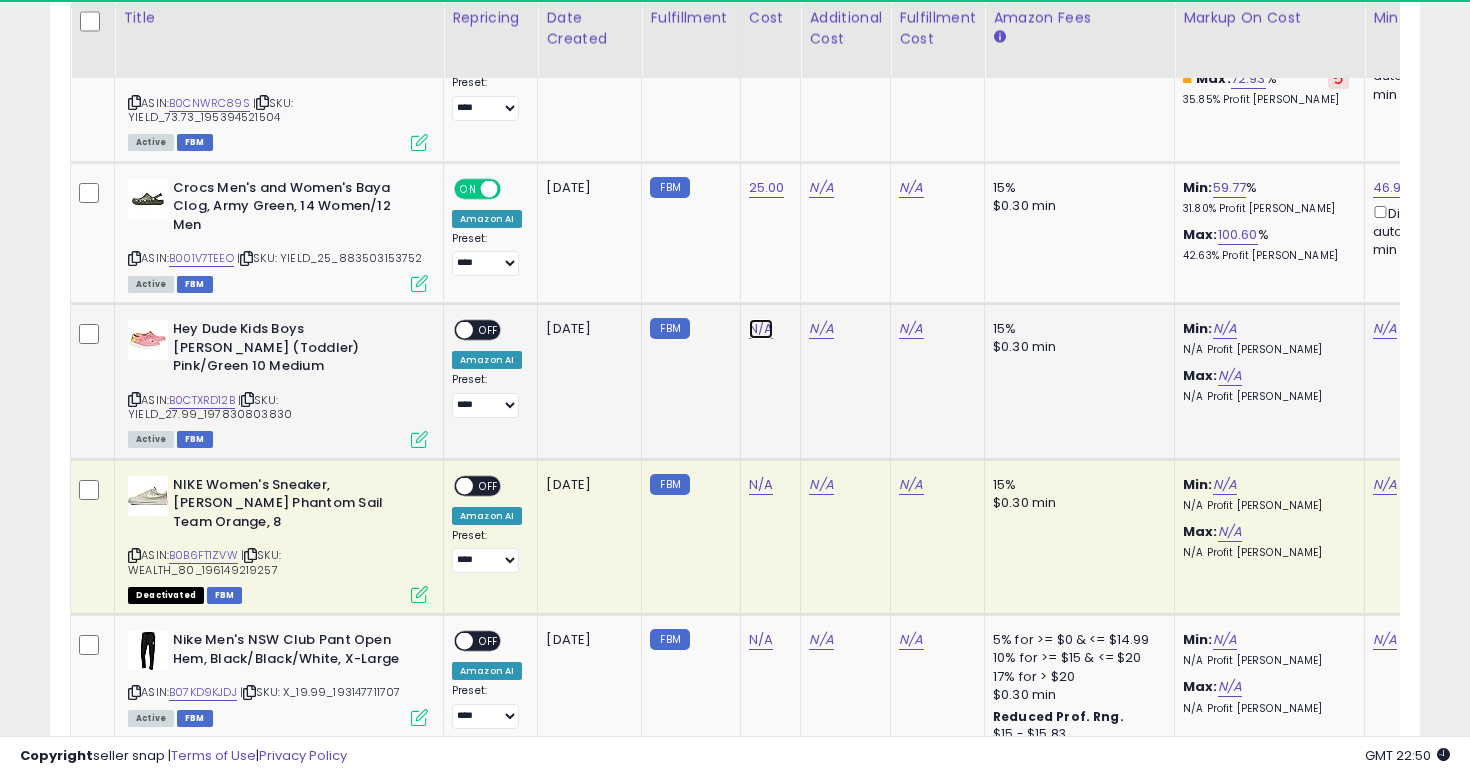 click on "N/A" at bounding box center [761, -3968] 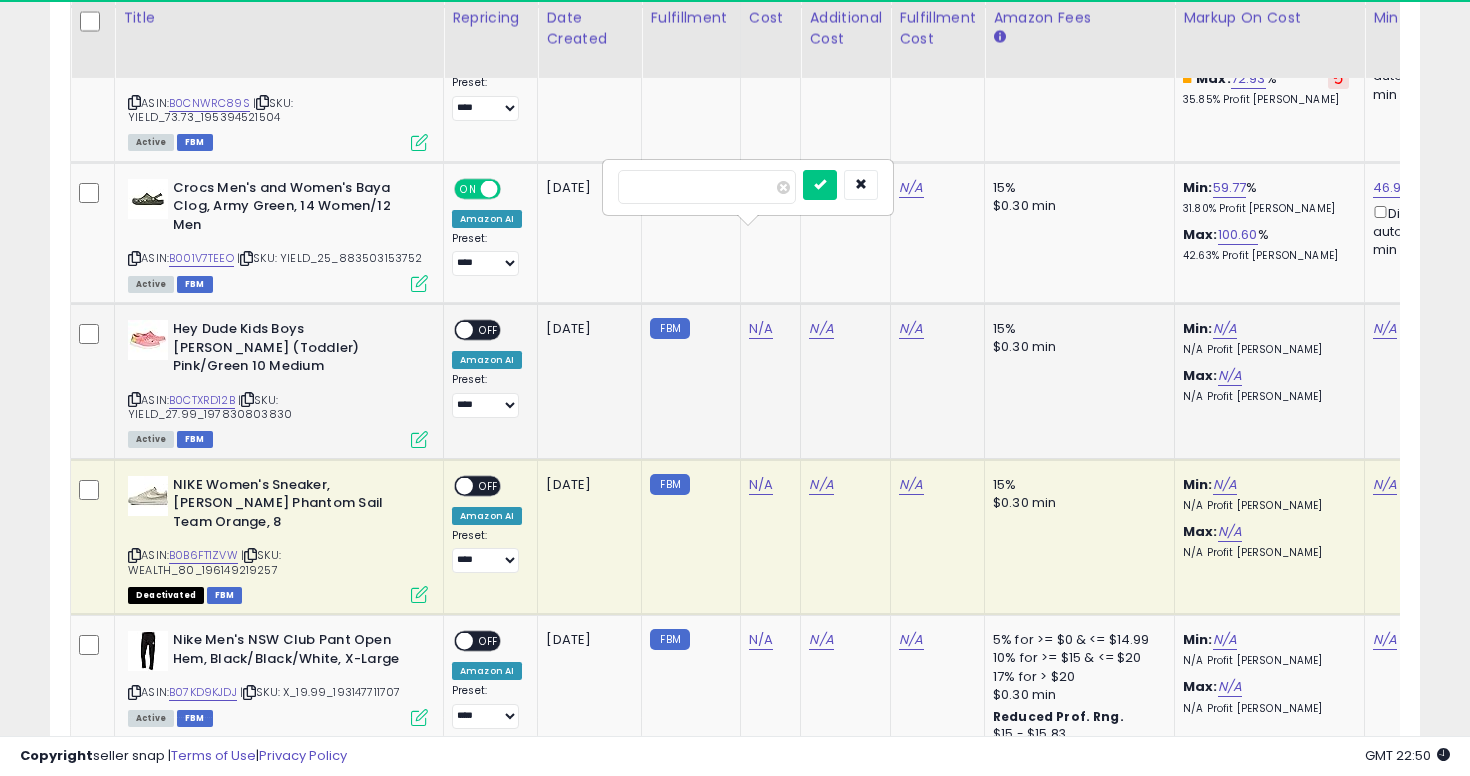 type on "**" 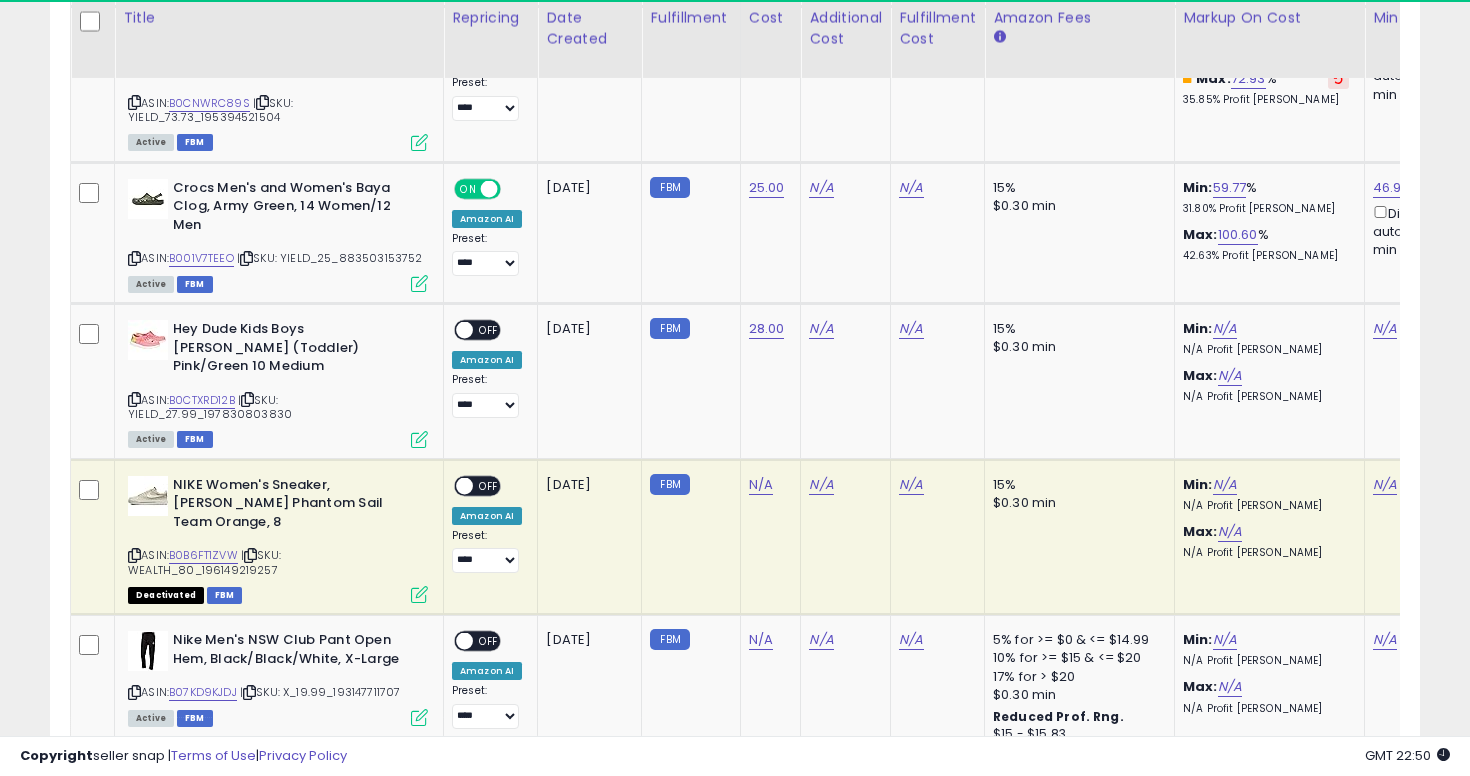 scroll, scrollTop: 0, scrollLeft: 143, axis: horizontal 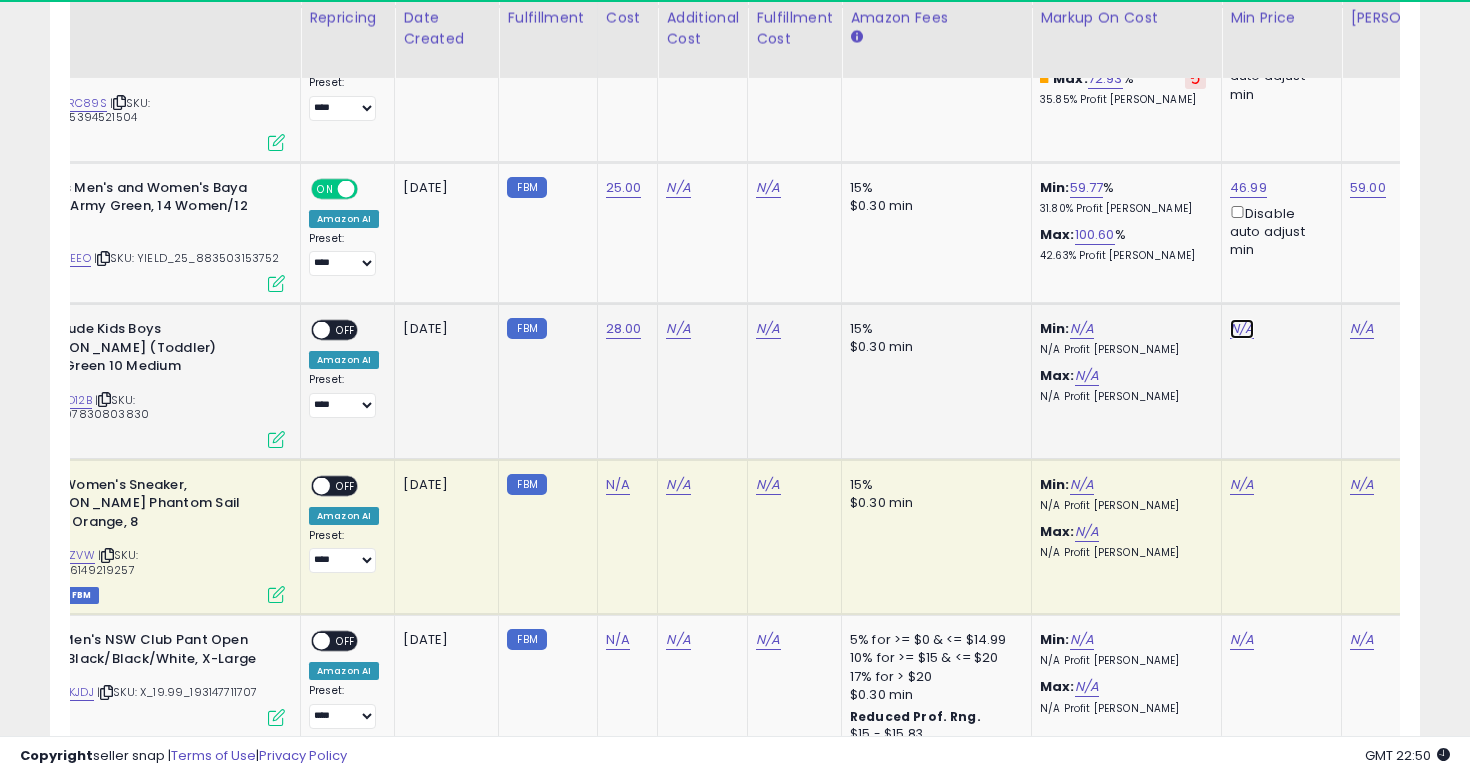 click on "N/A" at bounding box center [1242, -3968] 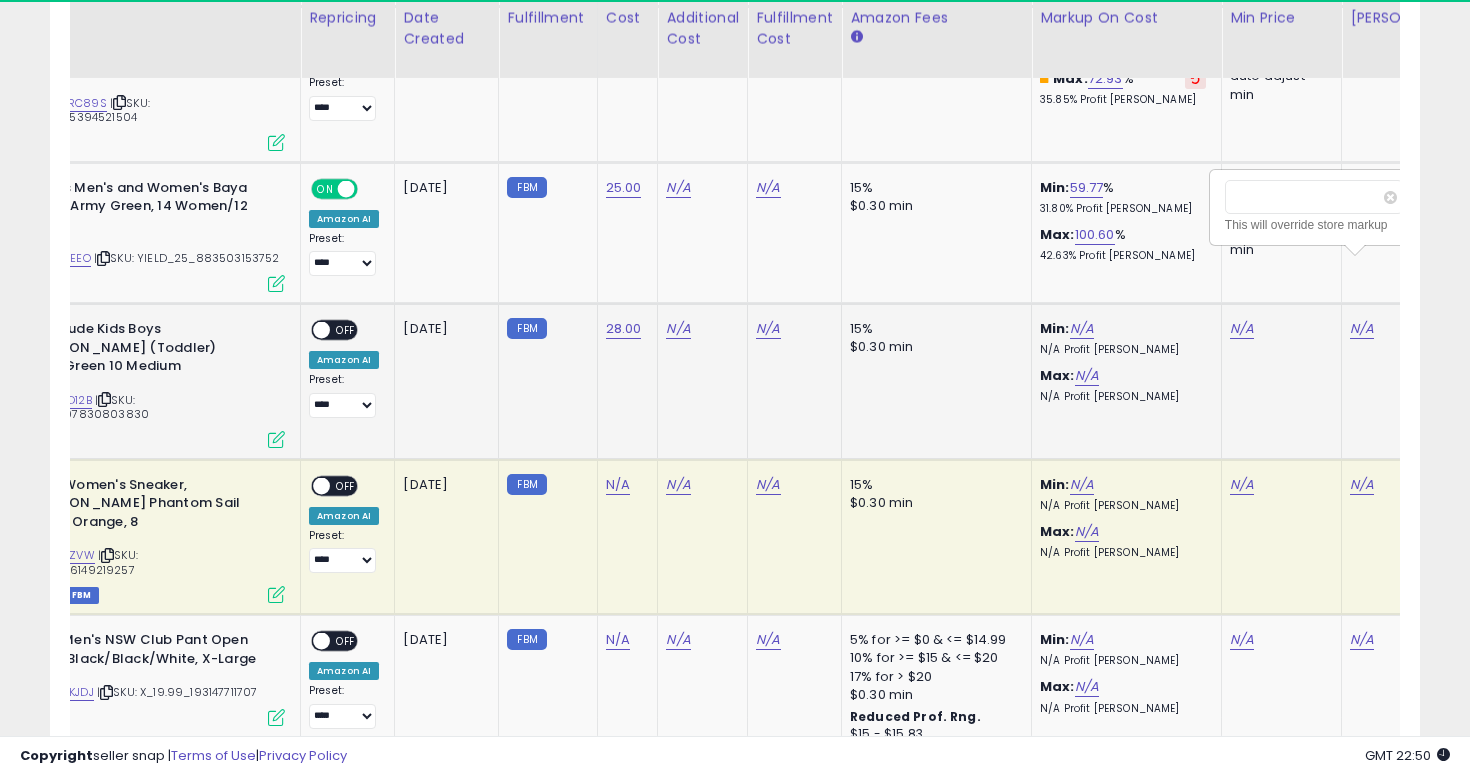 scroll, scrollTop: 0, scrollLeft: 162, axis: horizontal 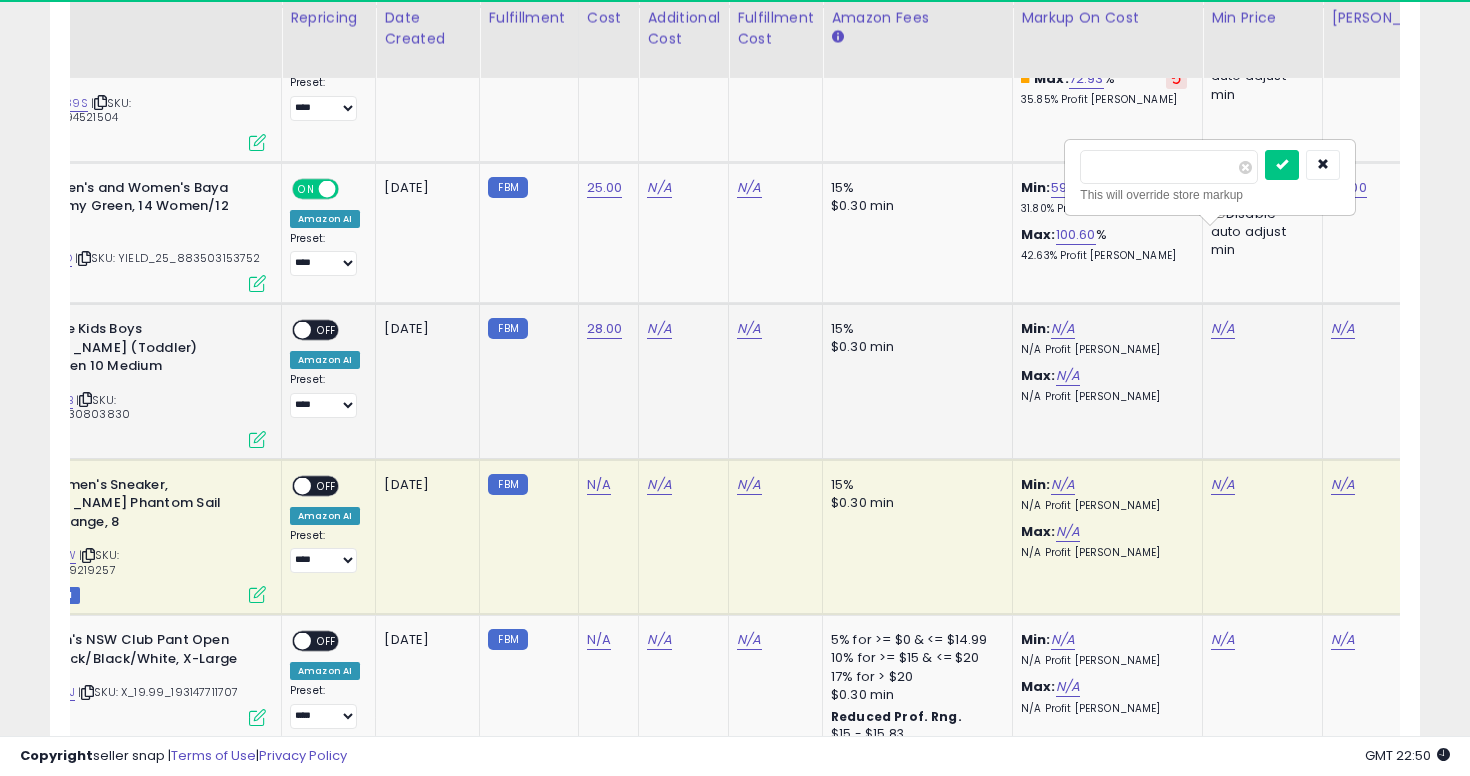 type on "**" 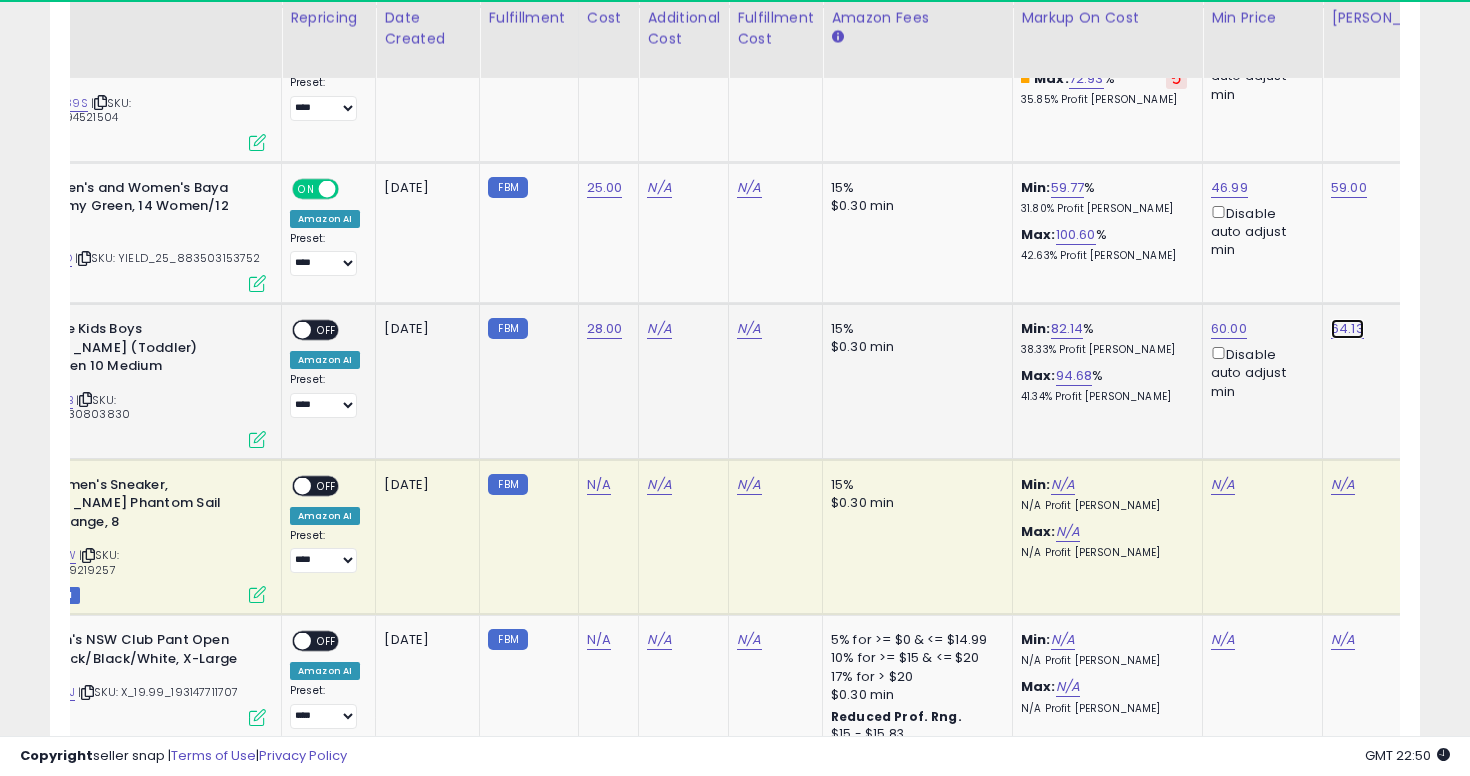click on "64.13" at bounding box center [1349, -4123] 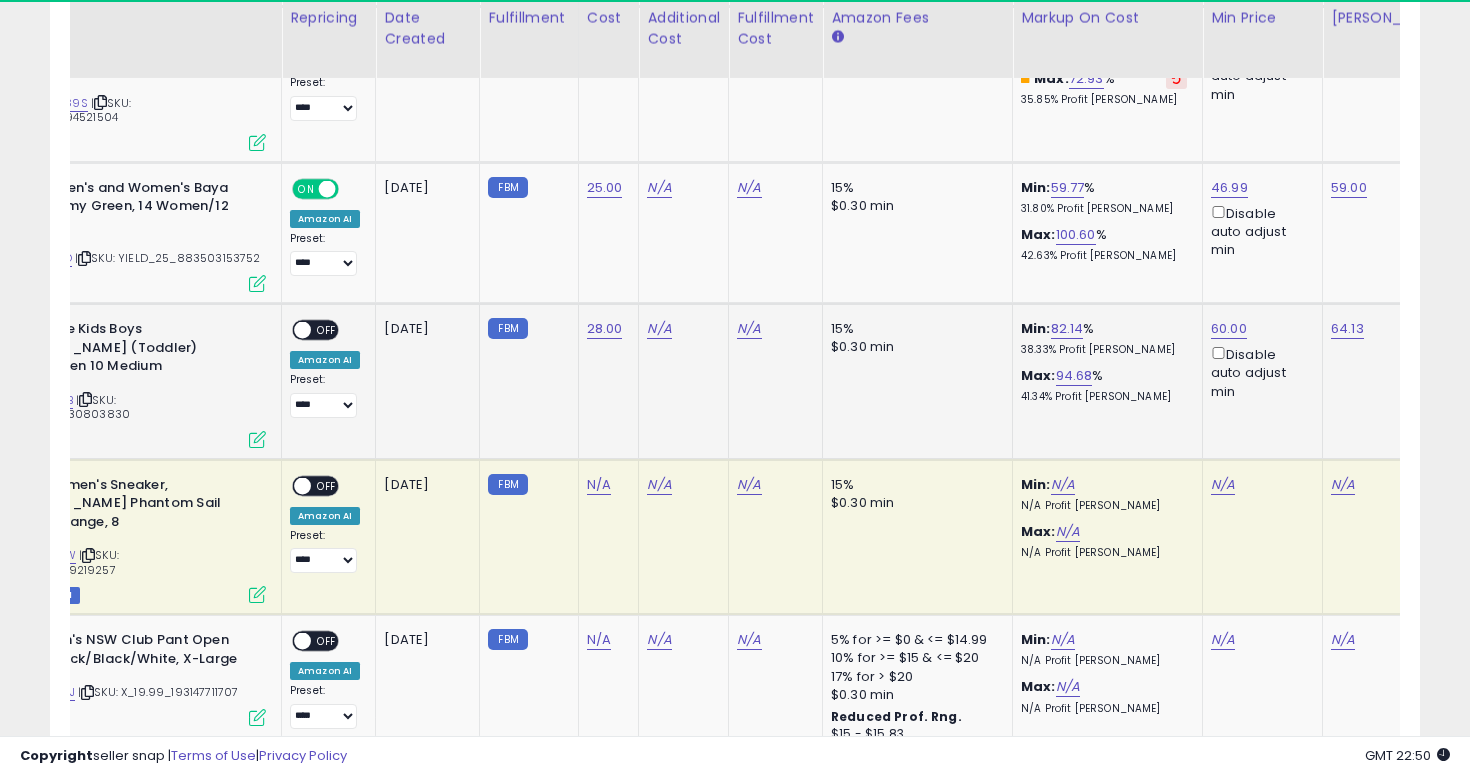 scroll, scrollTop: 0, scrollLeft: 285, axis: horizontal 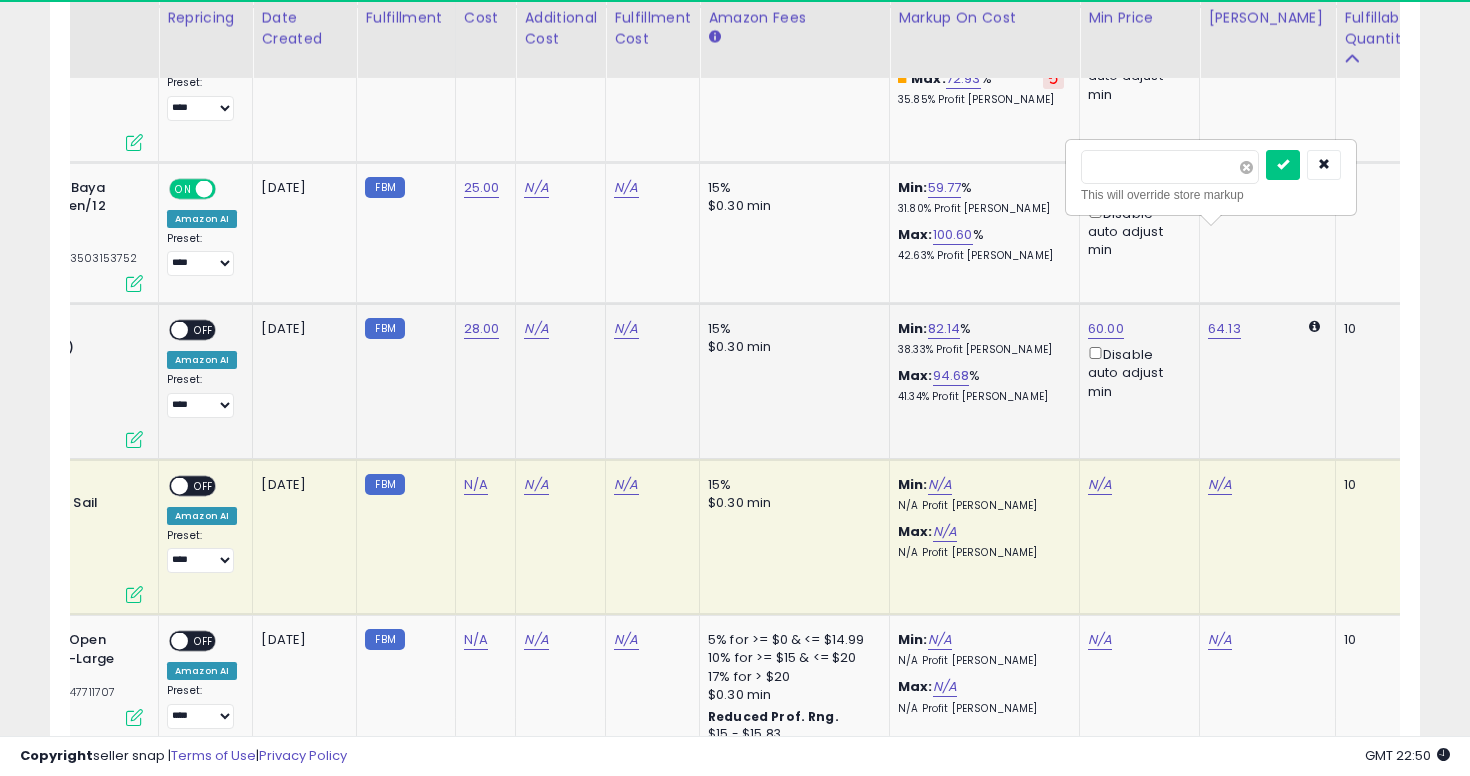 click at bounding box center [1246, 167] 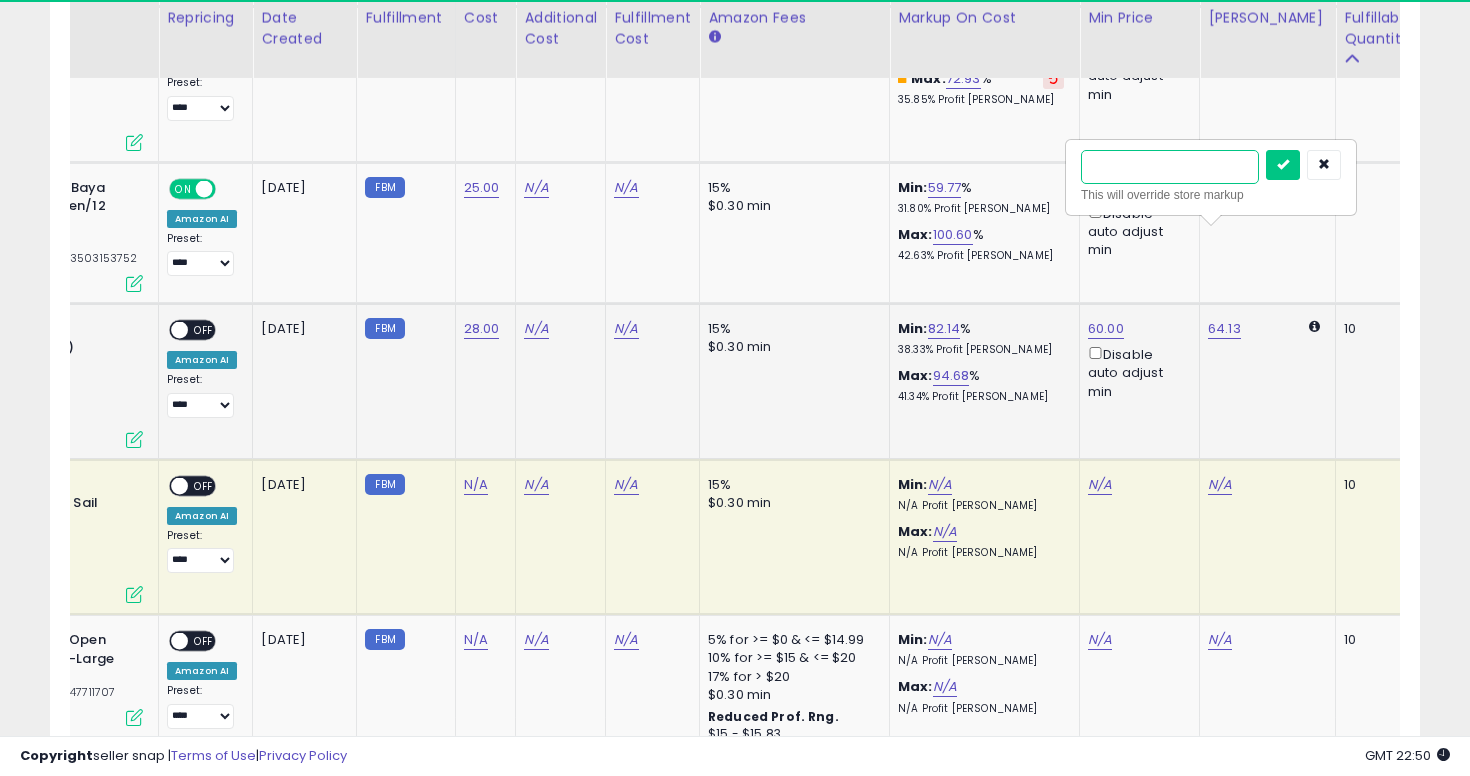 type on "**" 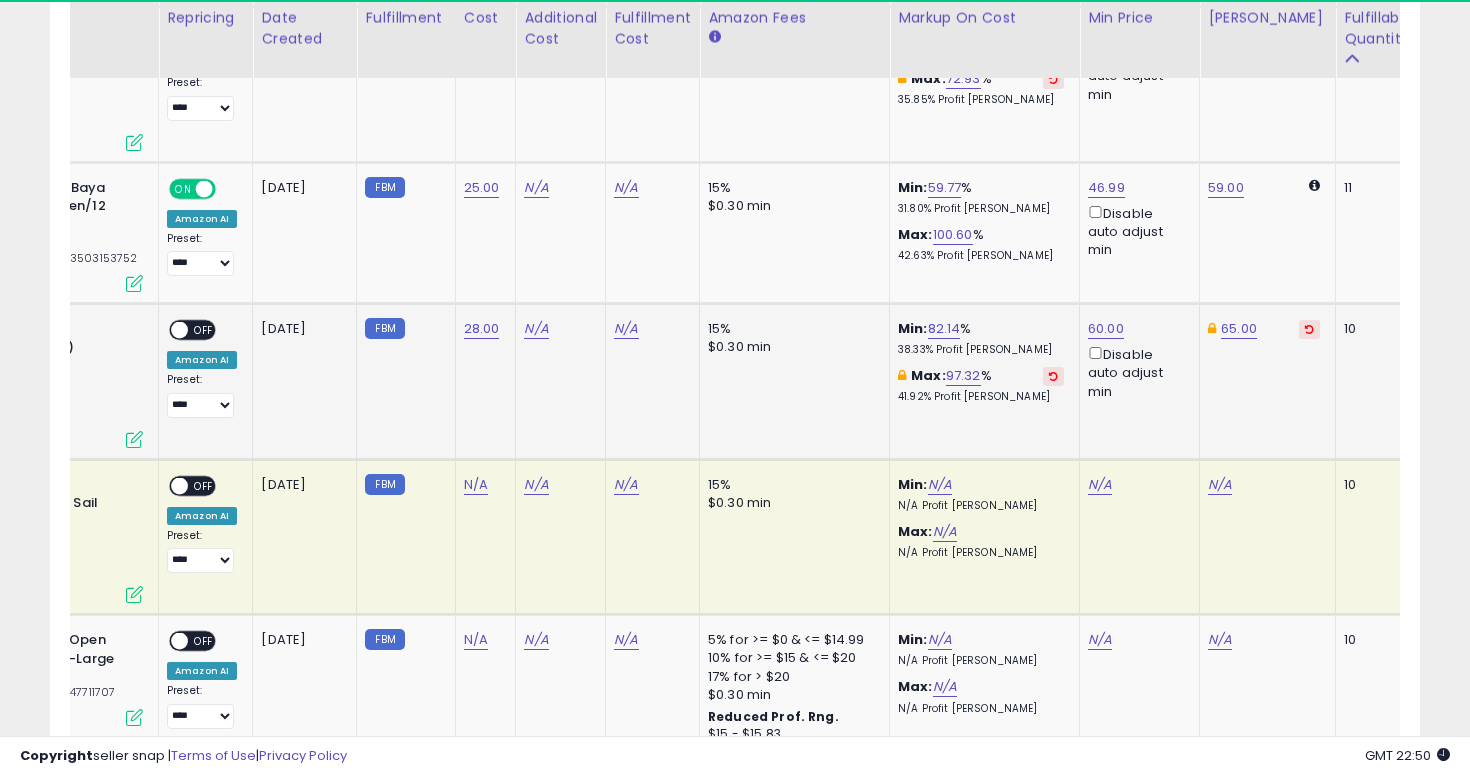 scroll, scrollTop: 0, scrollLeft: 38, axis: horizontal 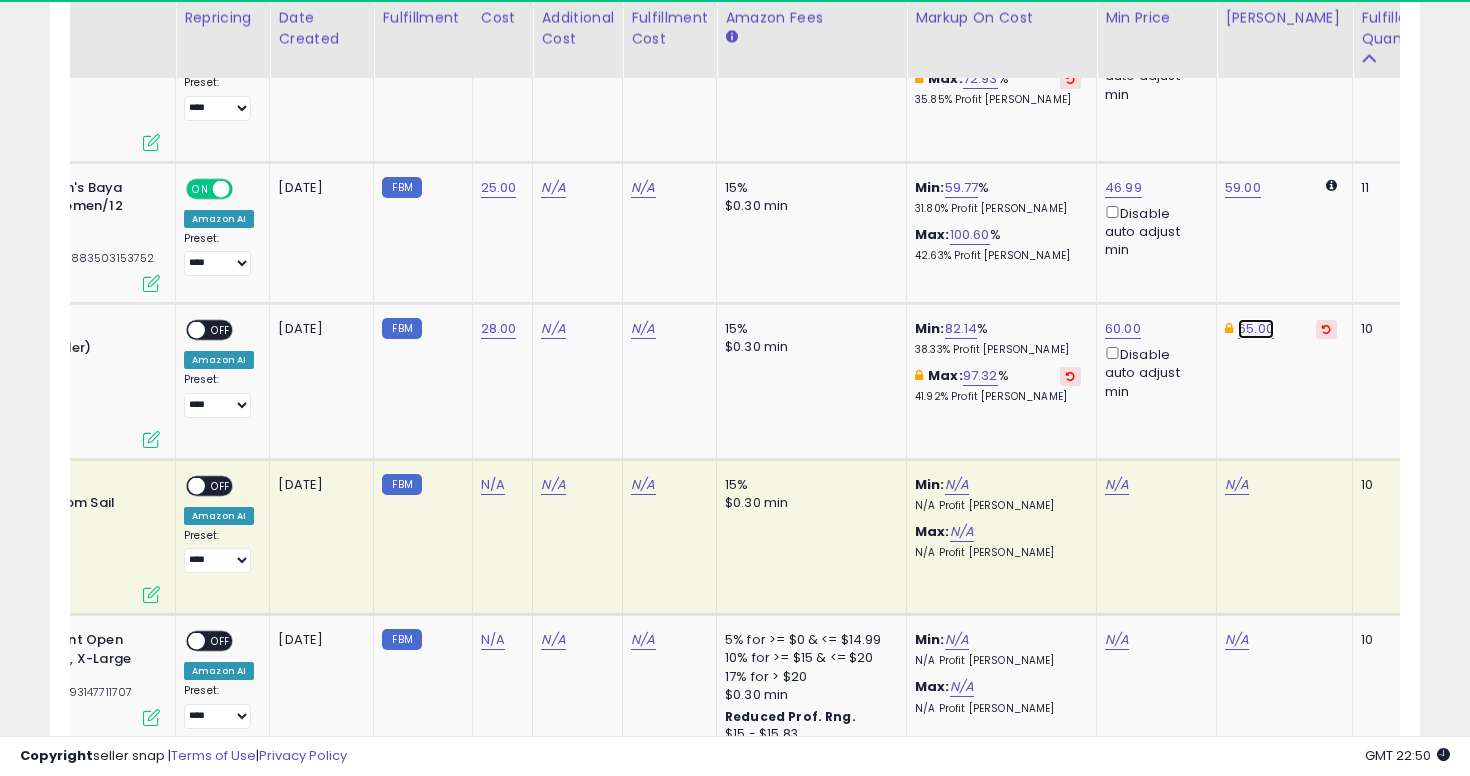 click on "65.00" at bounding box center [1256, -4279] 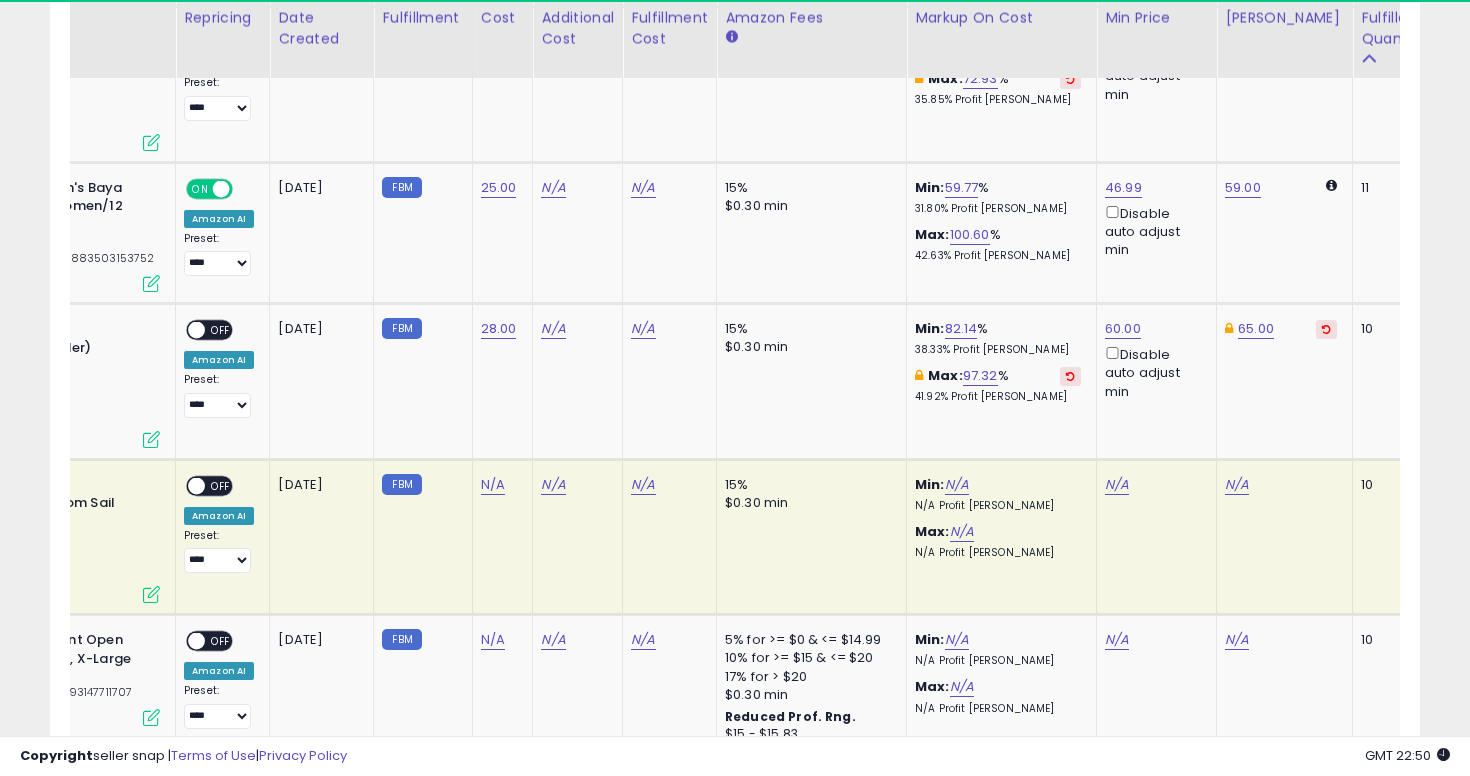 scroll, scrollTop: 0, scrollLeft: 301, axis: horizontal 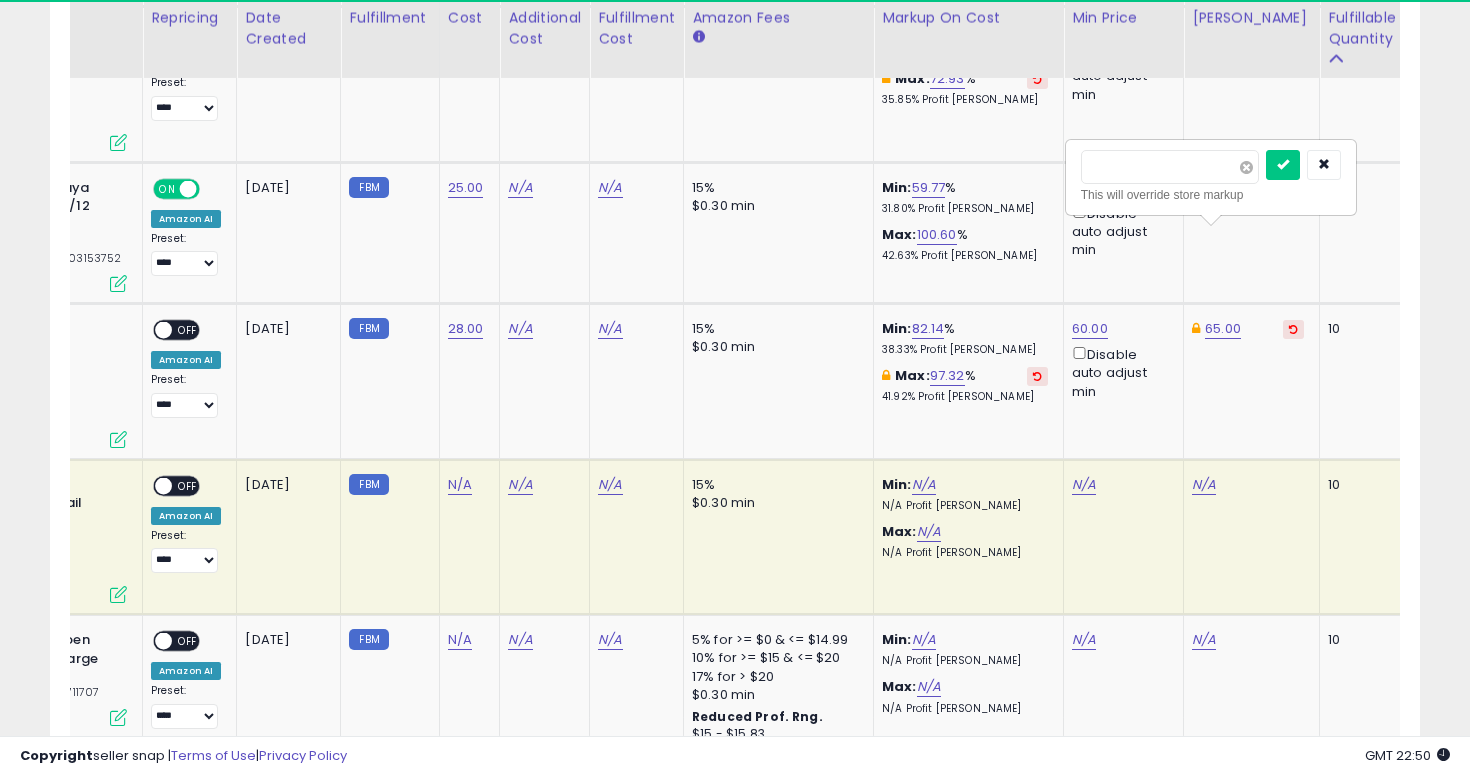click at bounding box center [1246, 167] 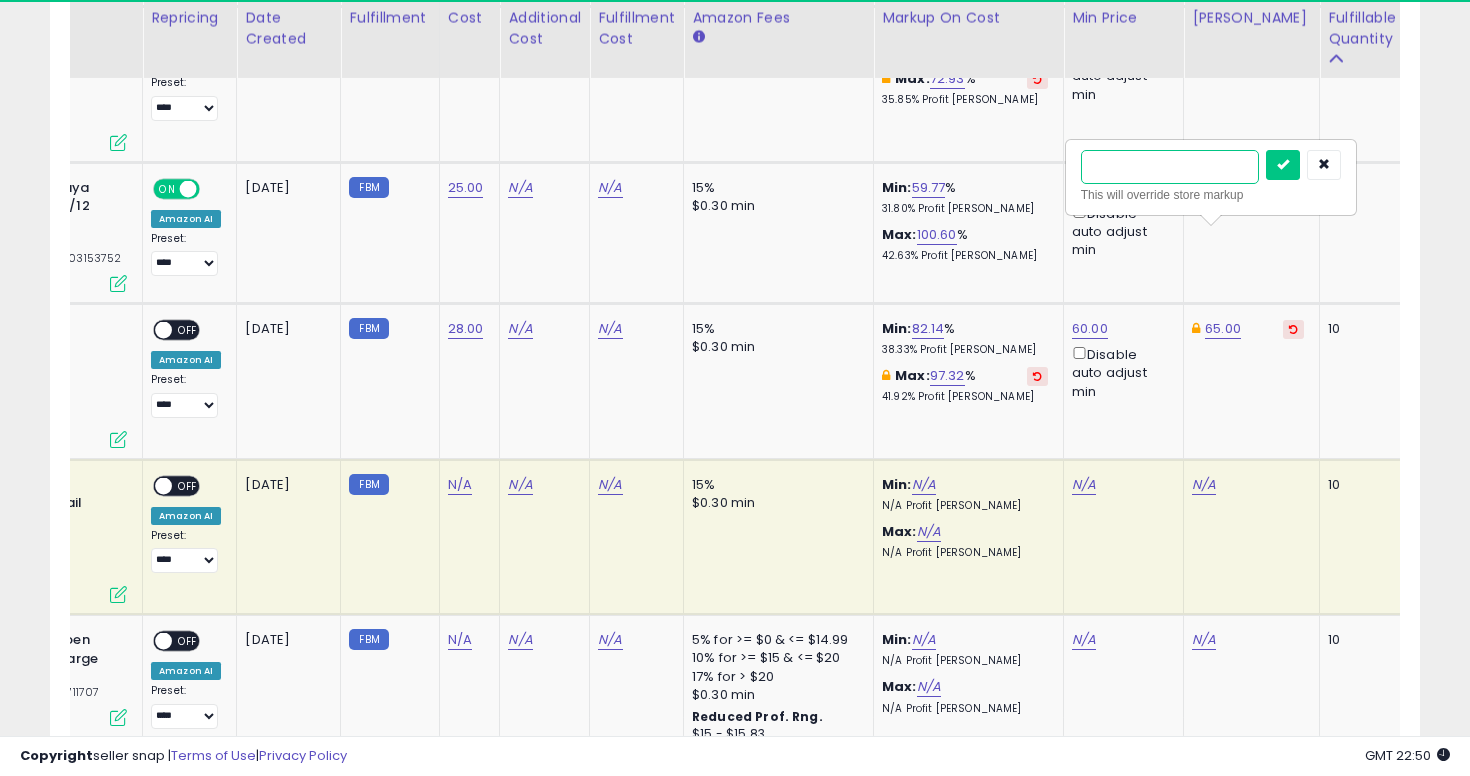 type on "**" 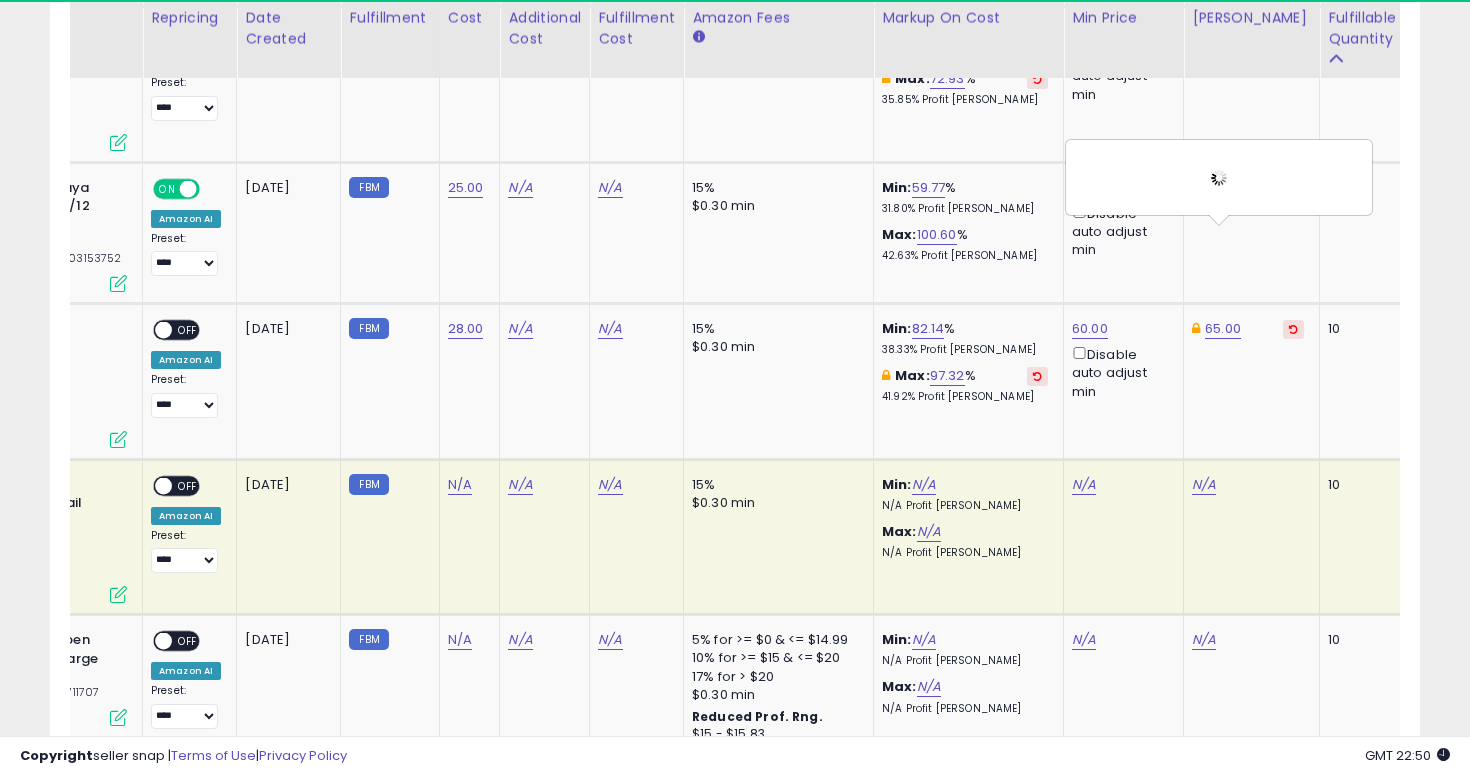 scroll, scrollTop: 0, scrollLeft: 0, axis: both 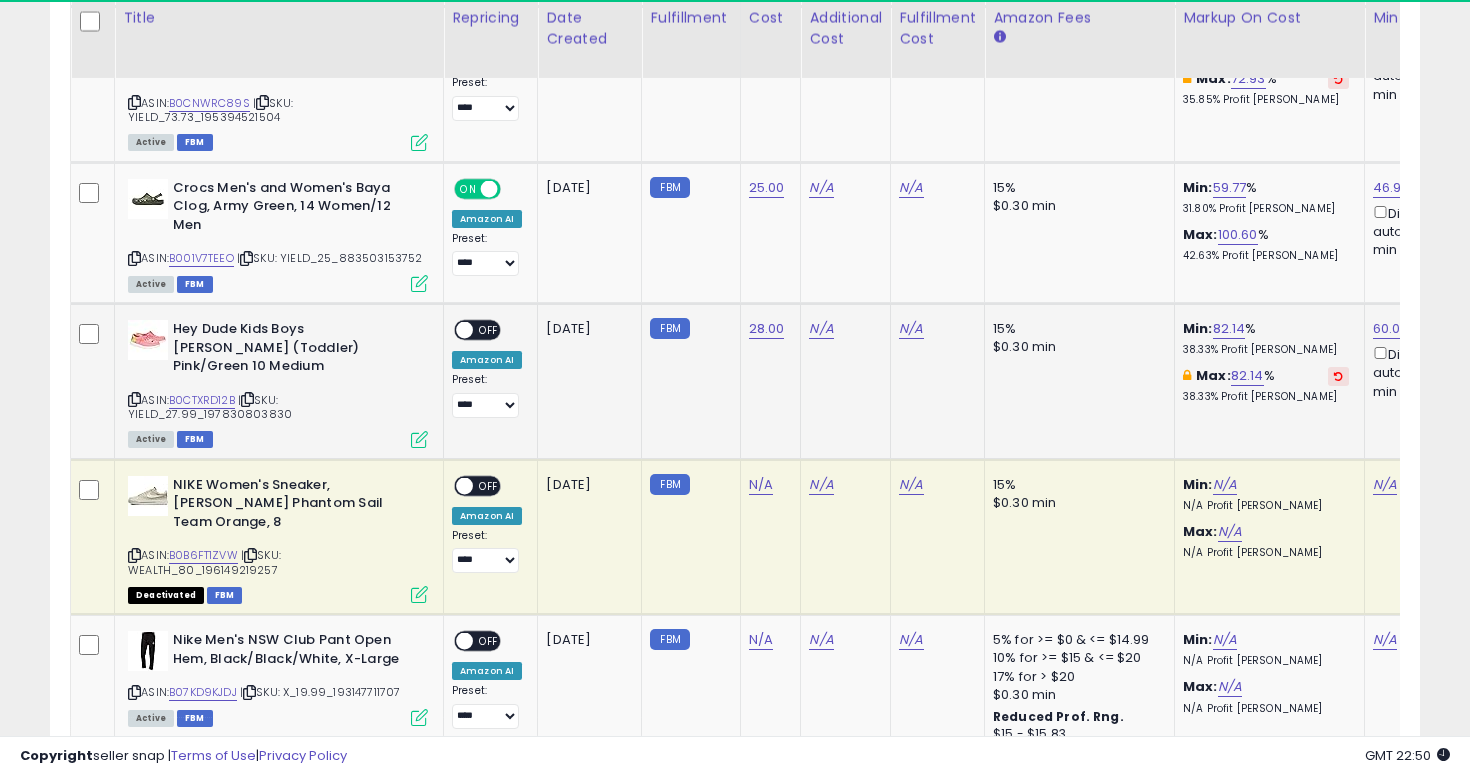 click on "ON   OFF" at bounding box center [455, 330] 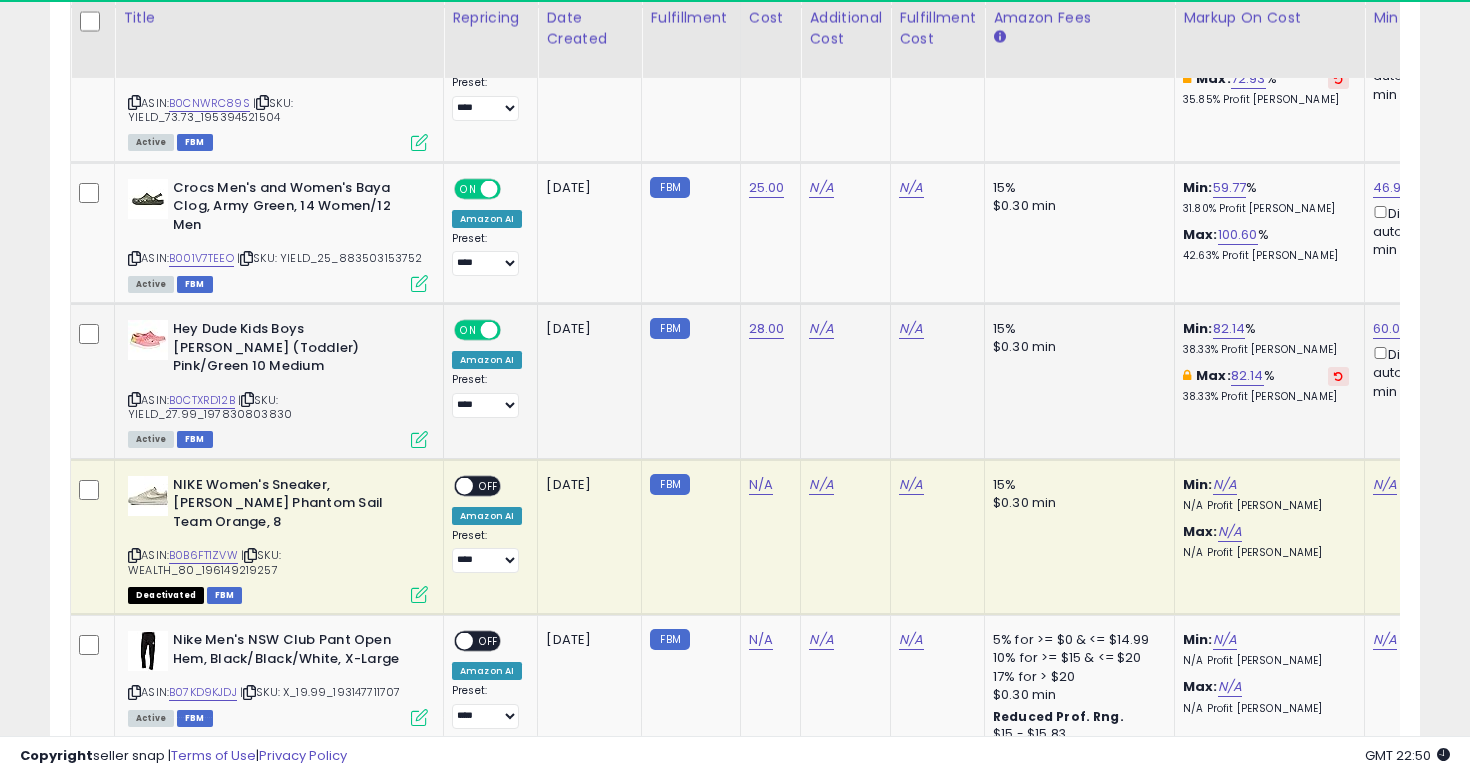 scroll, scrollTop: 0, scrollLeft: 200, axis: horizontal 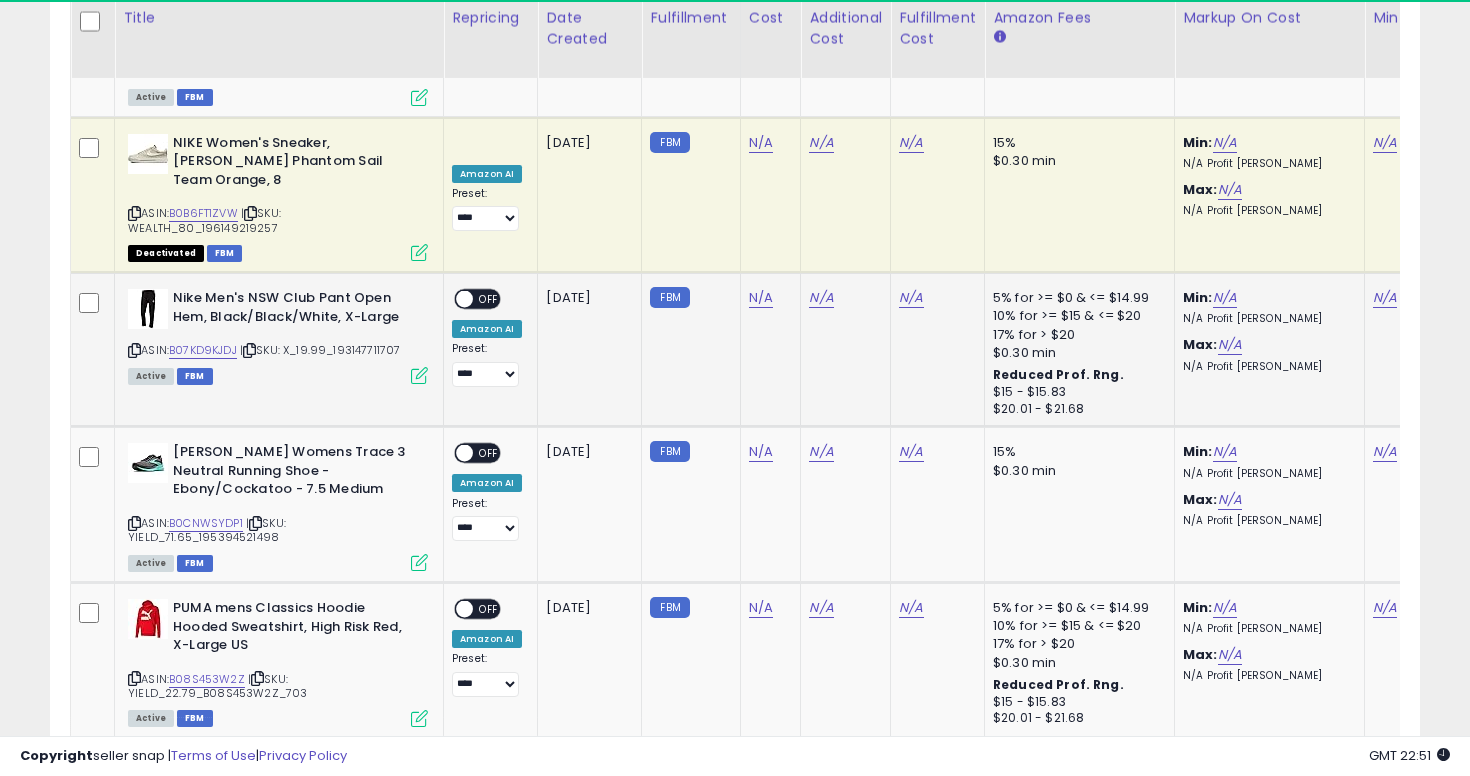 click at bounding box center [134, 350] 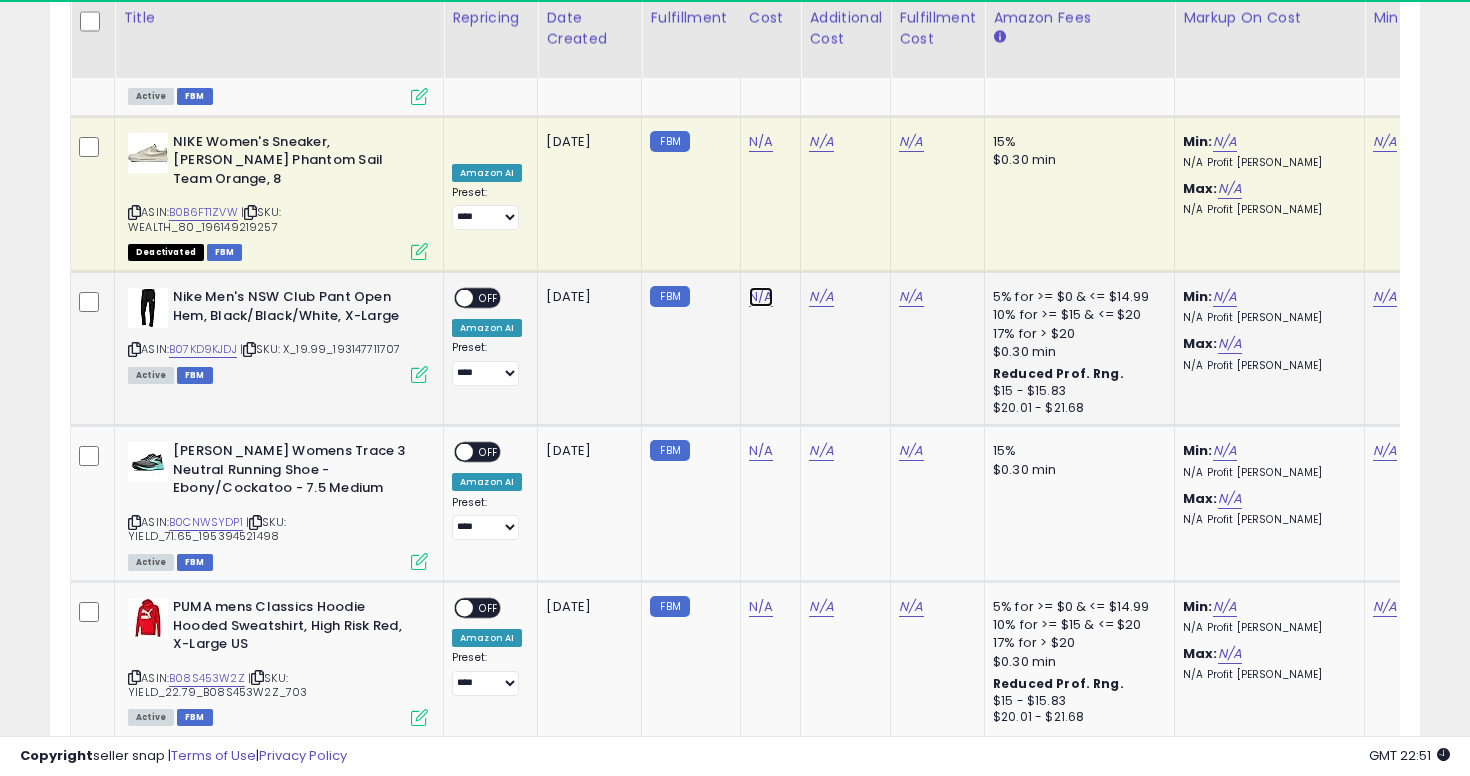 click on "N/A" at bounding box center [761, -4311] 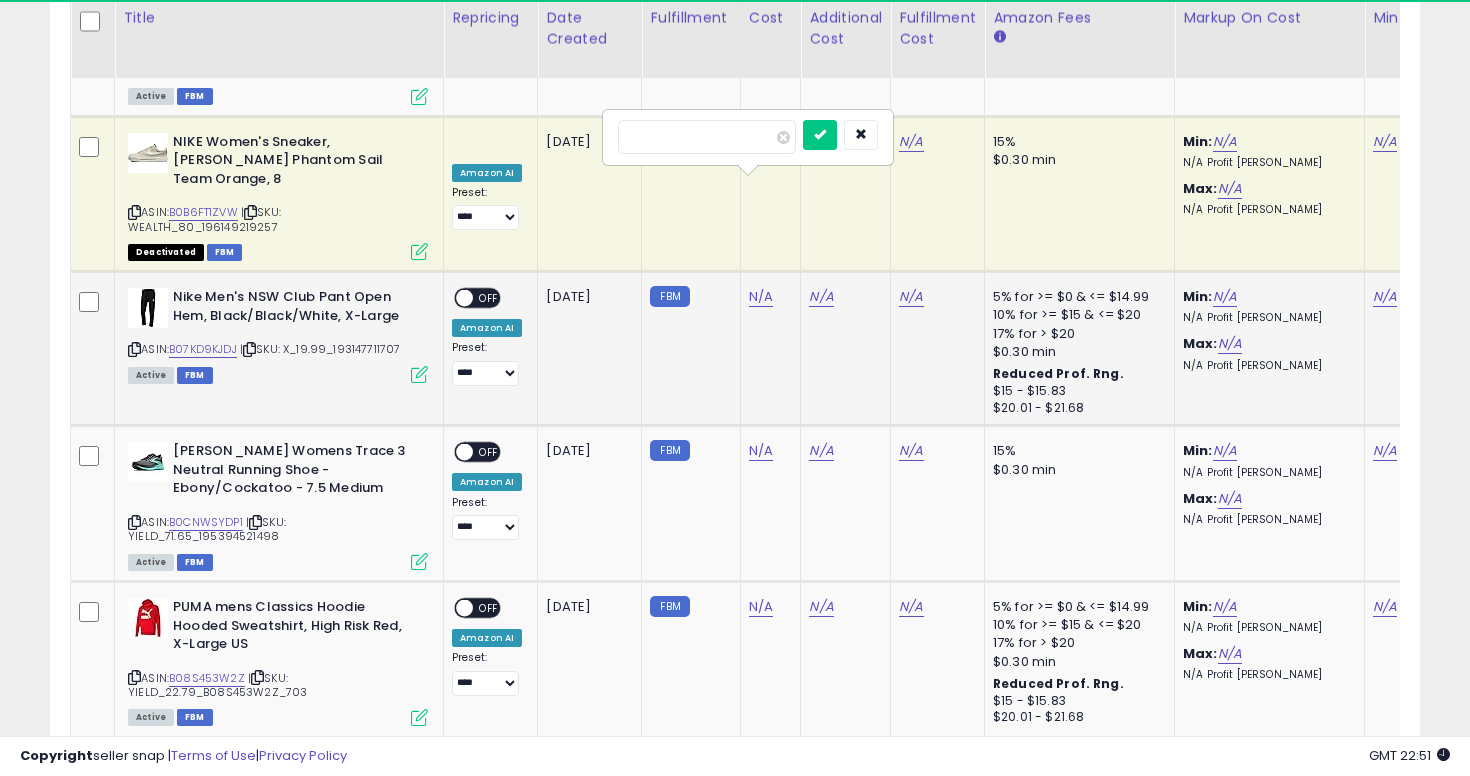 type on "**" 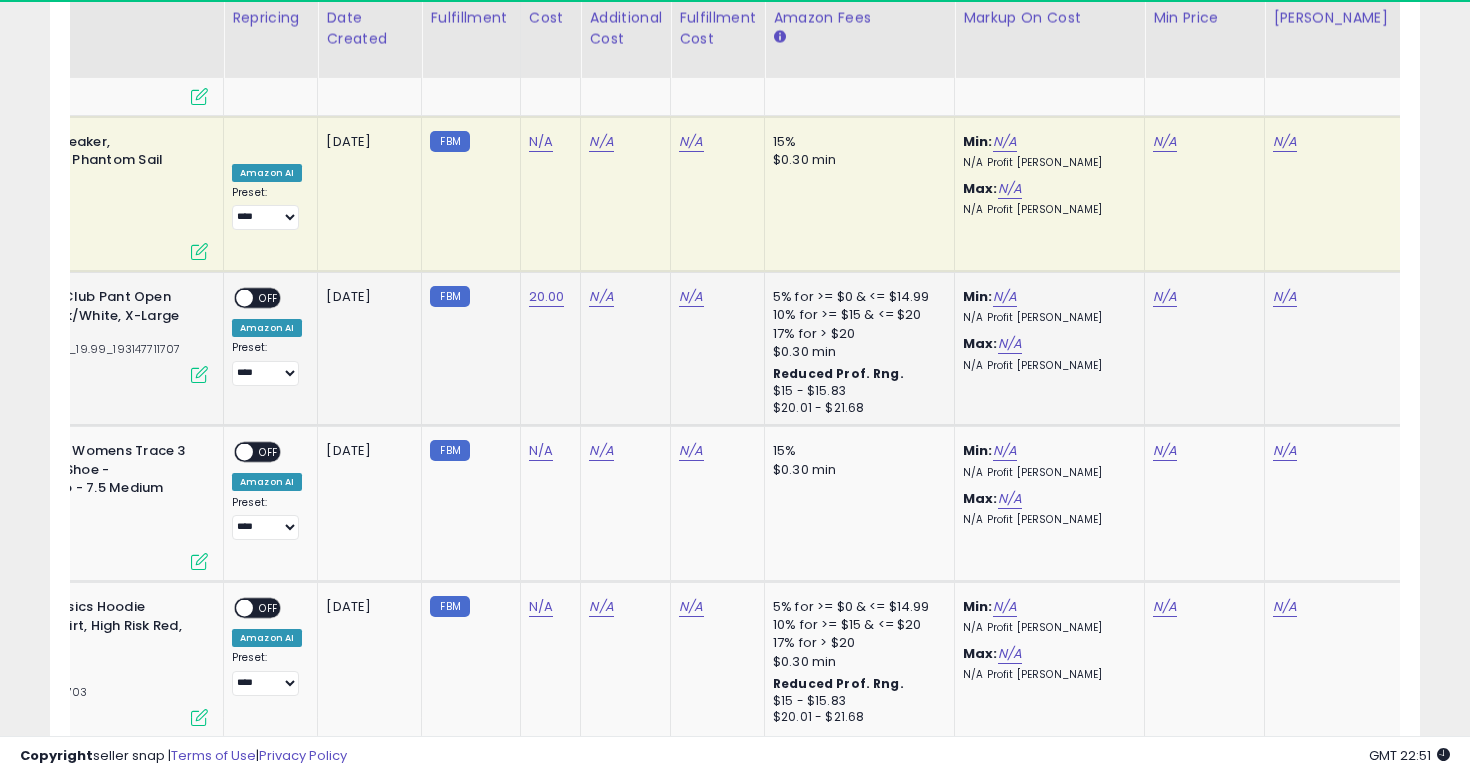 click on "Max:  N/A    N/A  Profit Margin" at bounding box center [1046, 353] 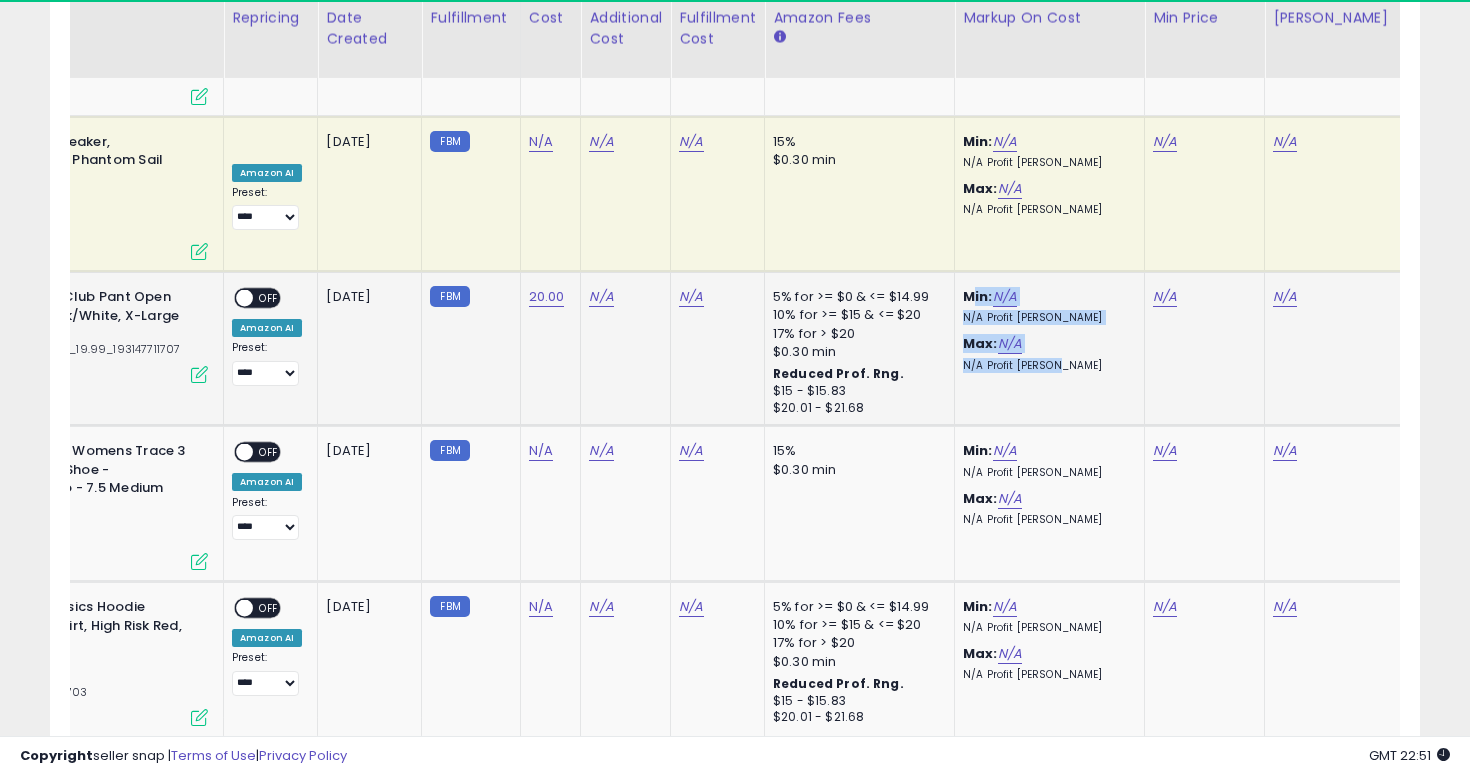 drag, startPoint x: 1037, startPoint y: 252, endPoint x: 969, endPoint y: 190, distance: 92.021736 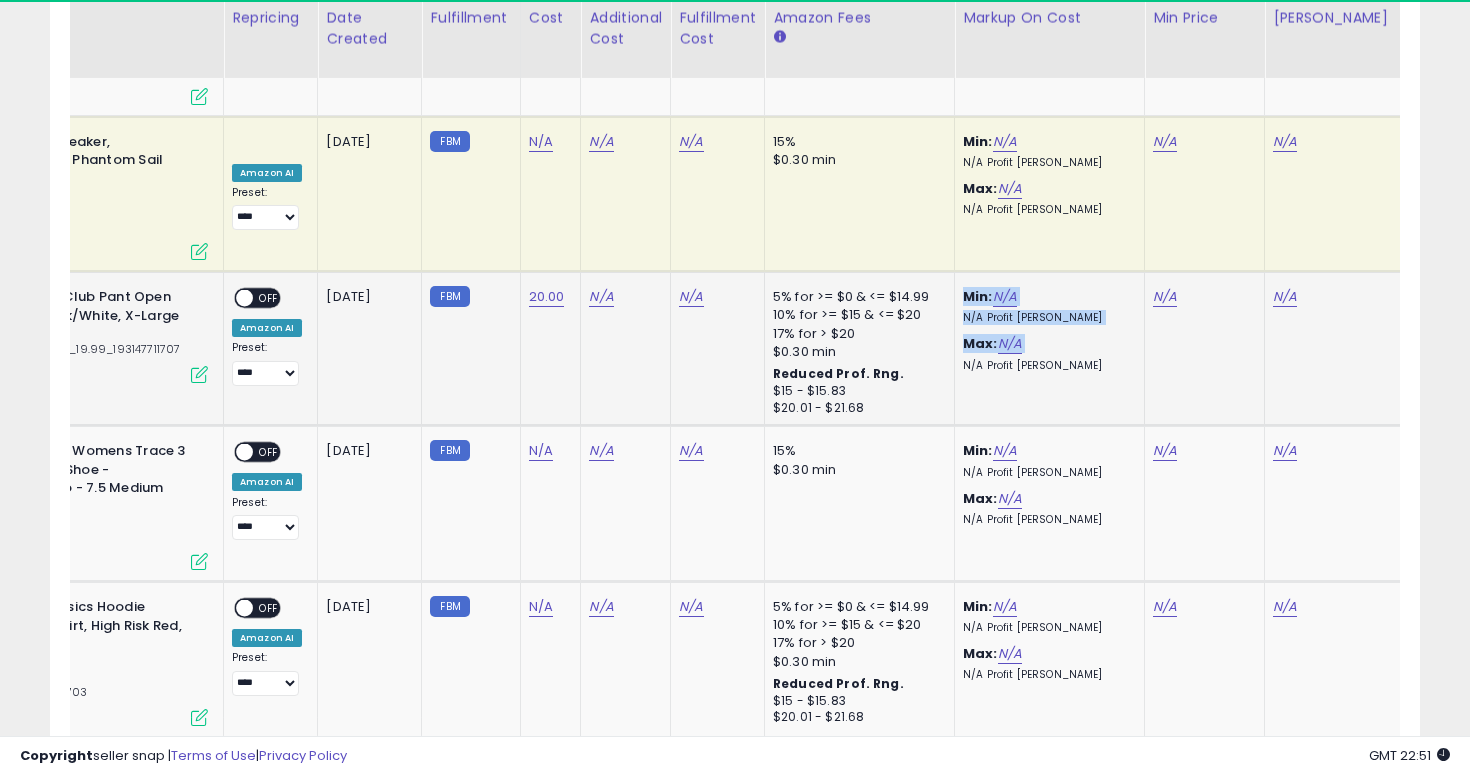 drag, startPoint x: 949, startPoint y: 189, endPoint x: 1054, endPoint y: 246, distance: 119.47385 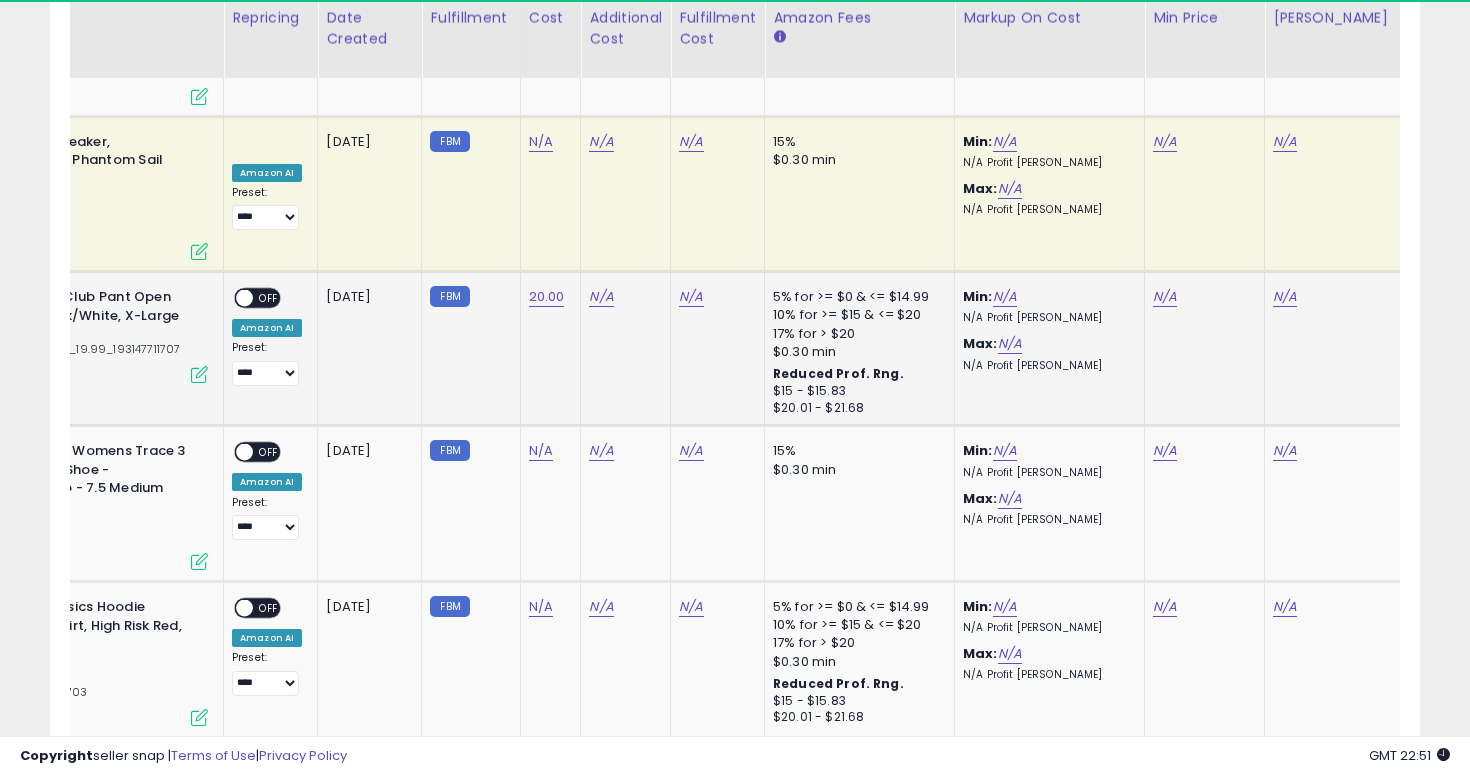 click on "N/A  Profit Margin" at bounding box center (1046, 366) 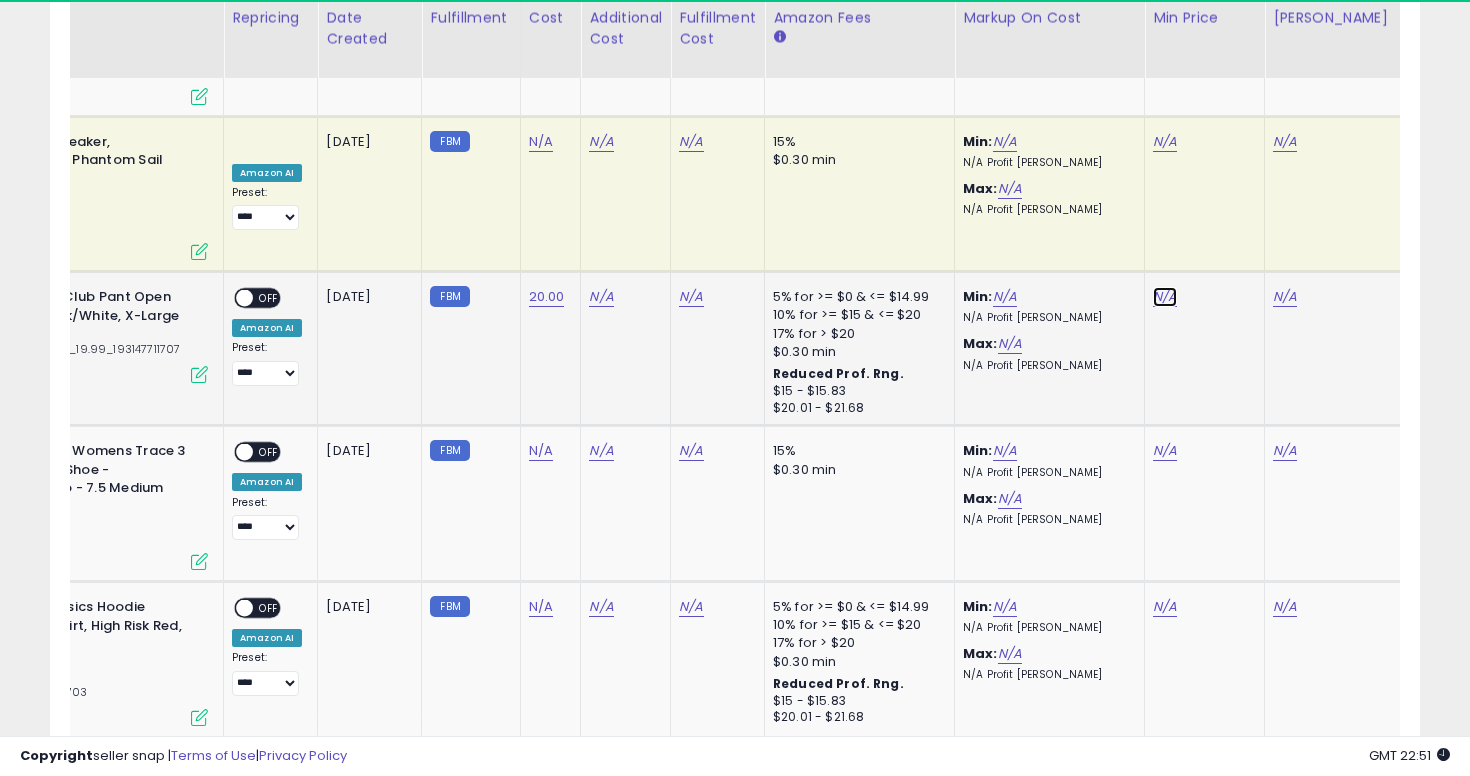 click on "N/A" at bounding box center [1165, -4311] 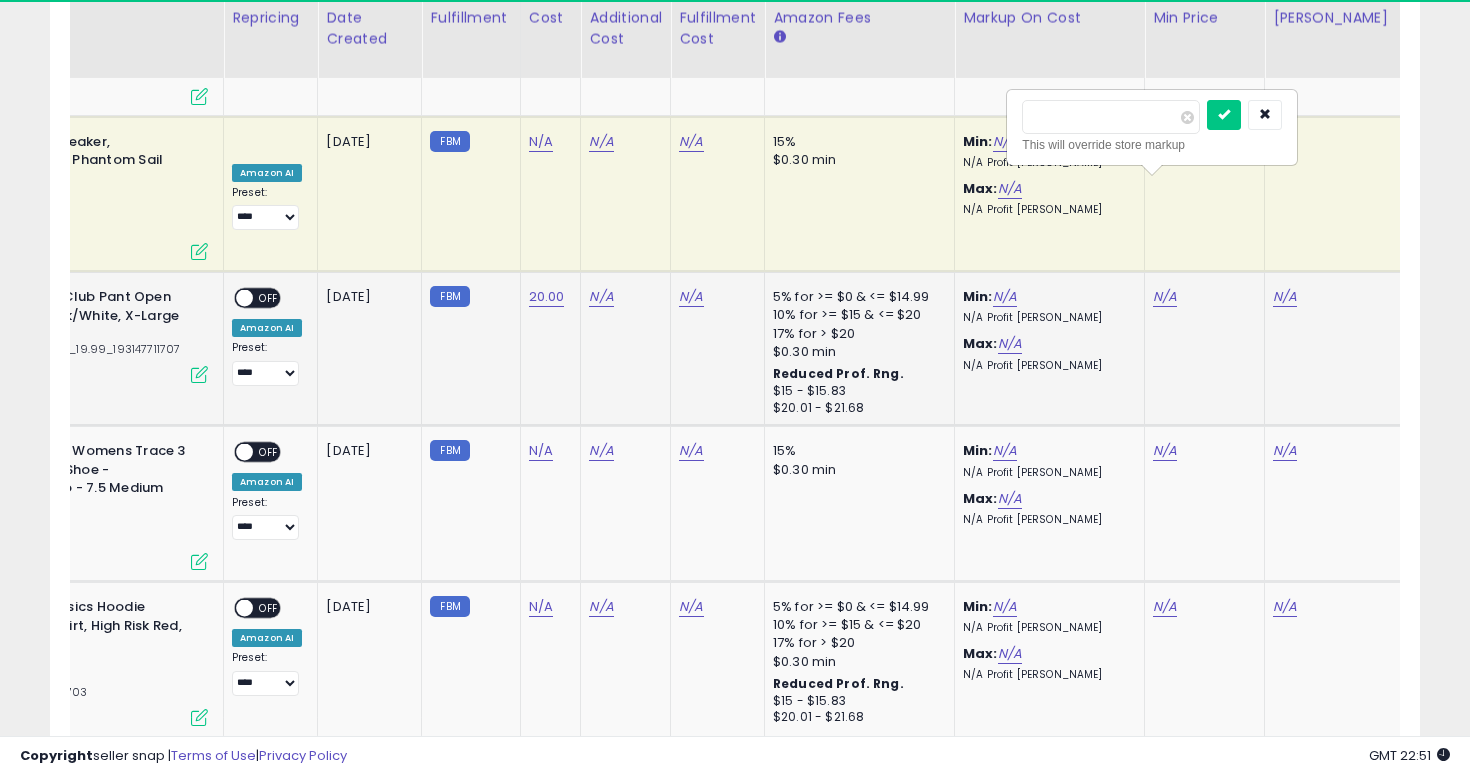 type on "*****" 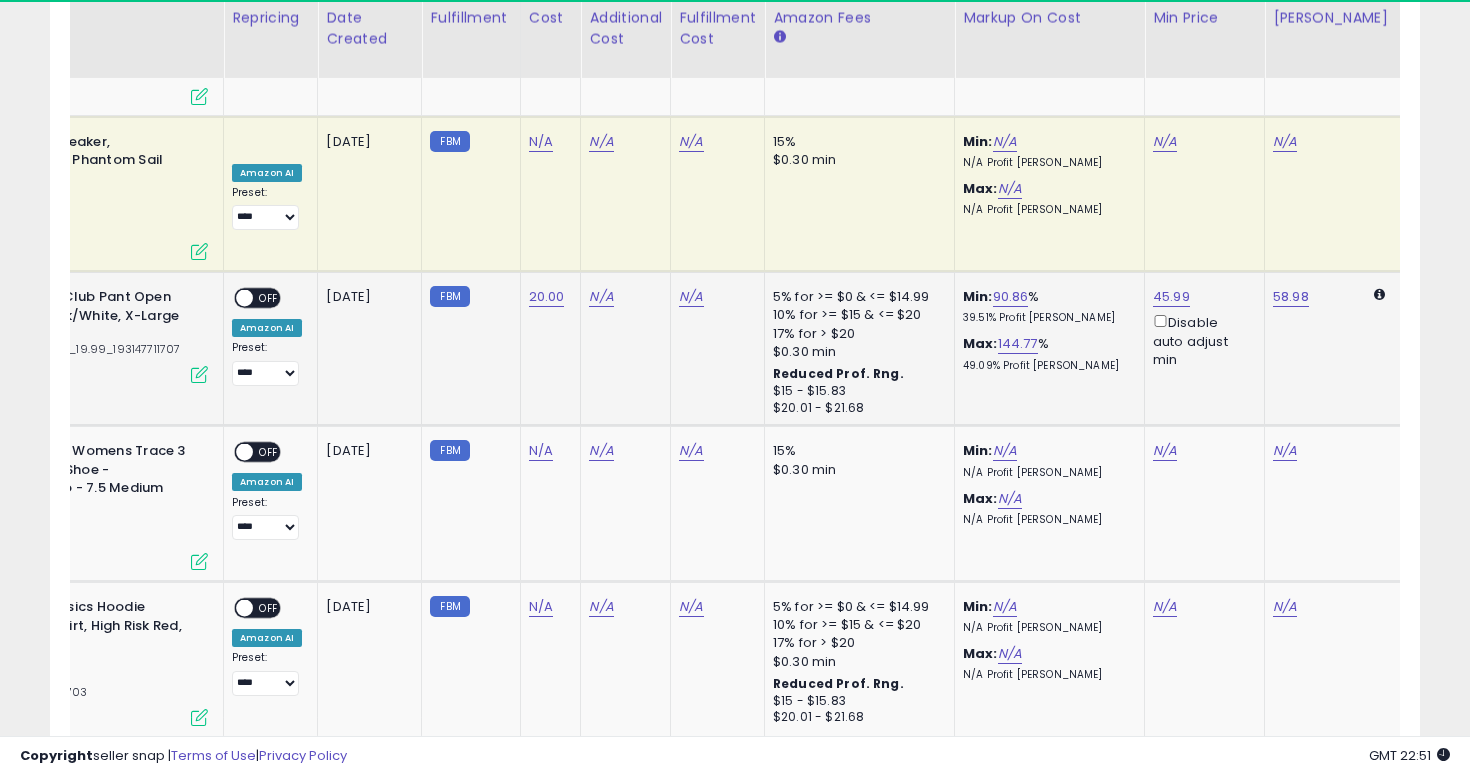 scroll, scrollTop: 0, scrollLeft: 0, axis: both 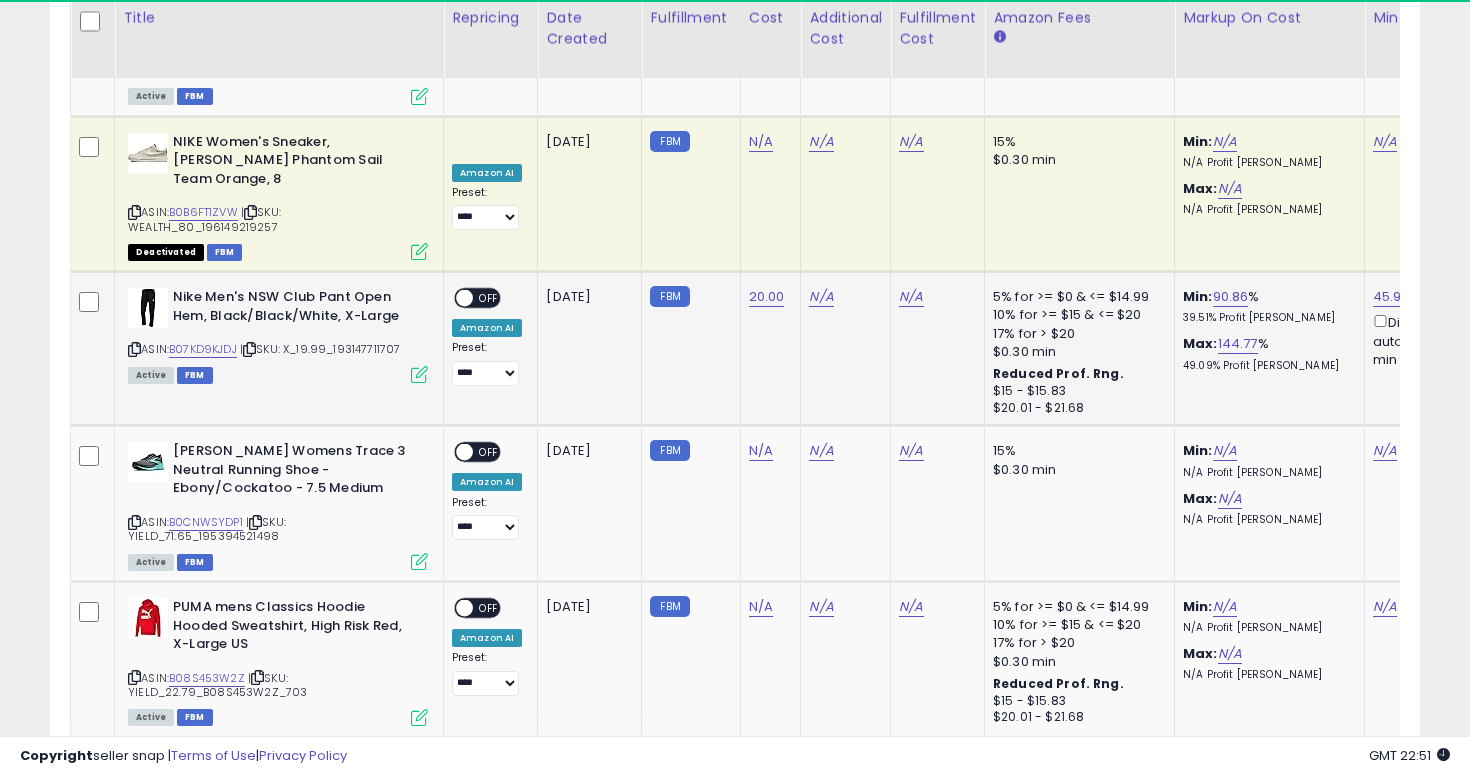 click on "OFF" at bounding box center [489, 298] 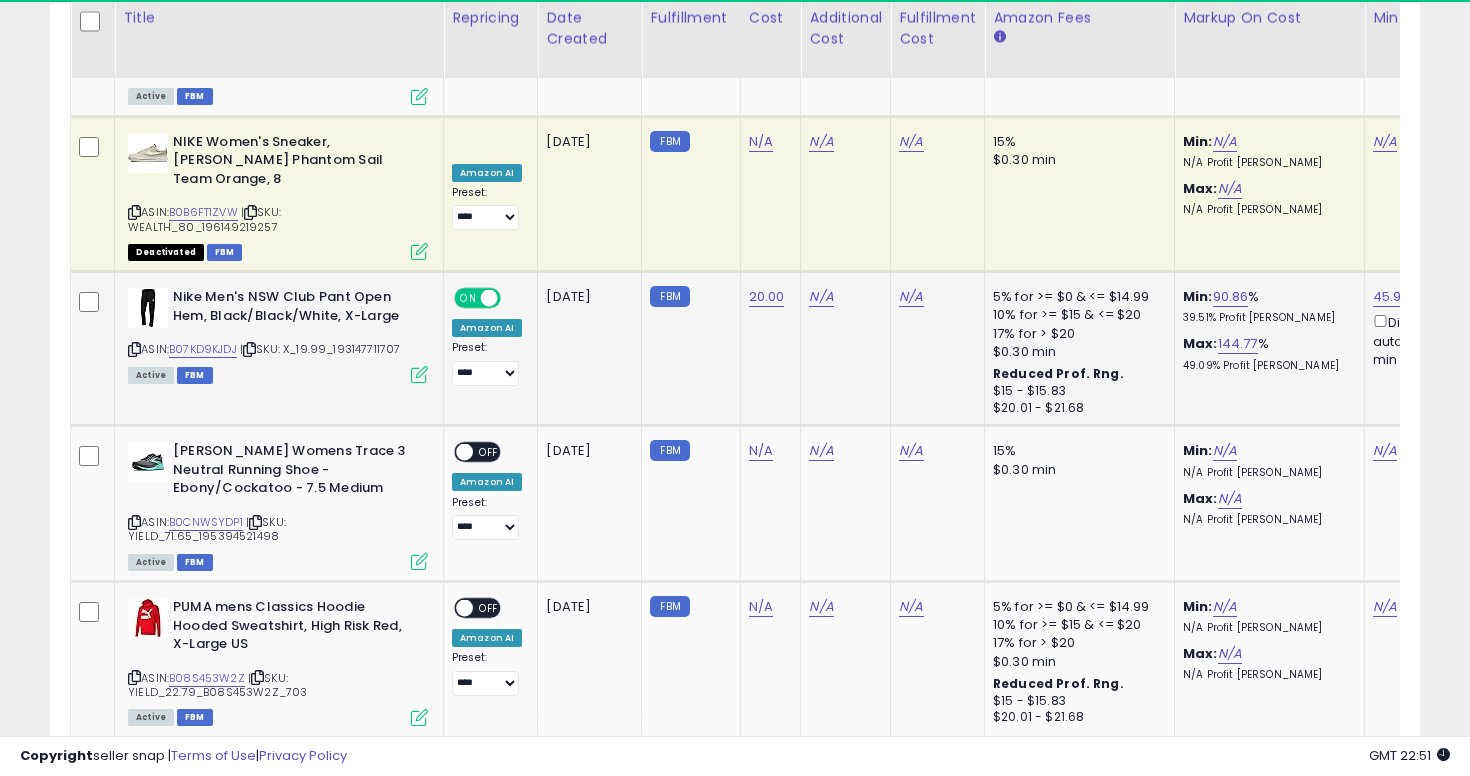 click on "**********" 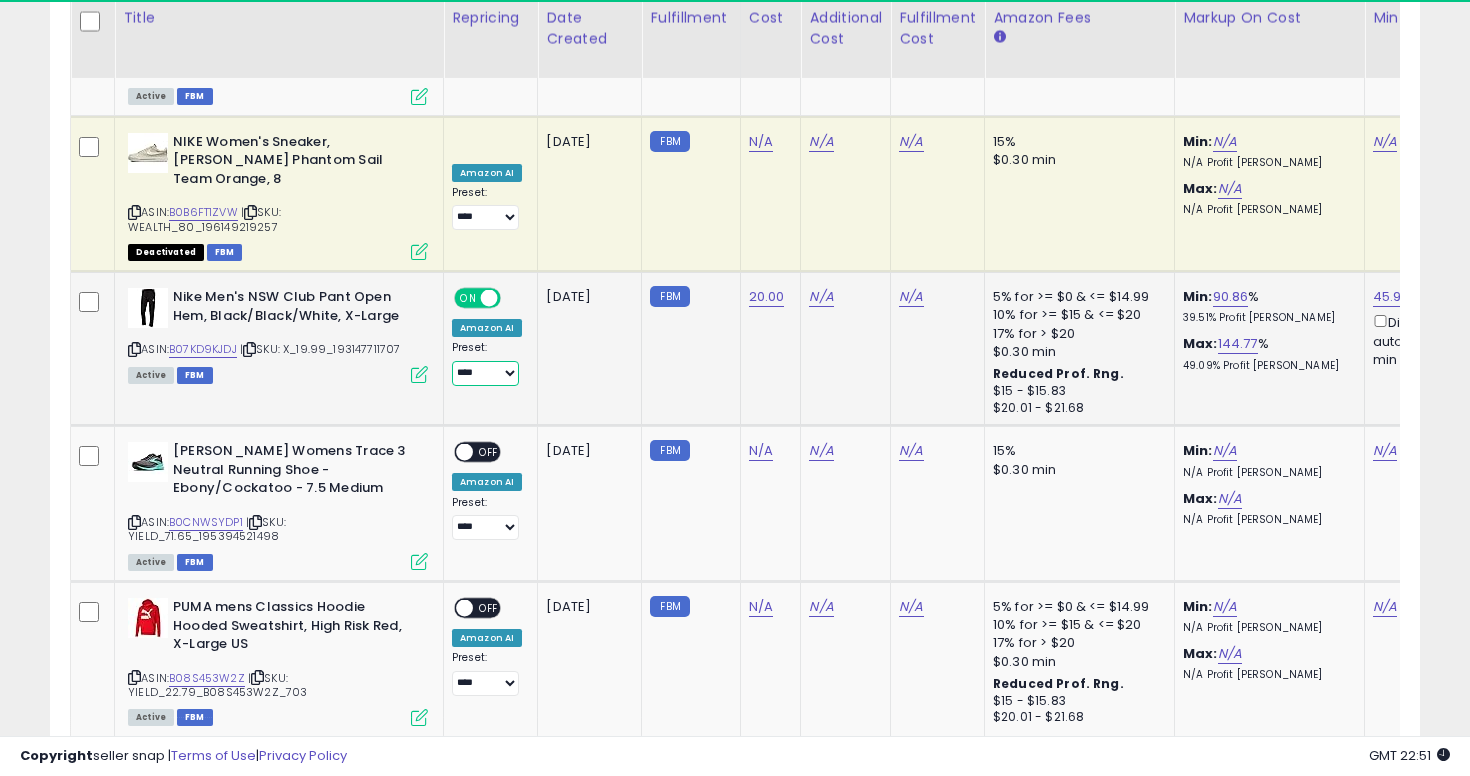 click on "**********" at bounding box center (485, 373) 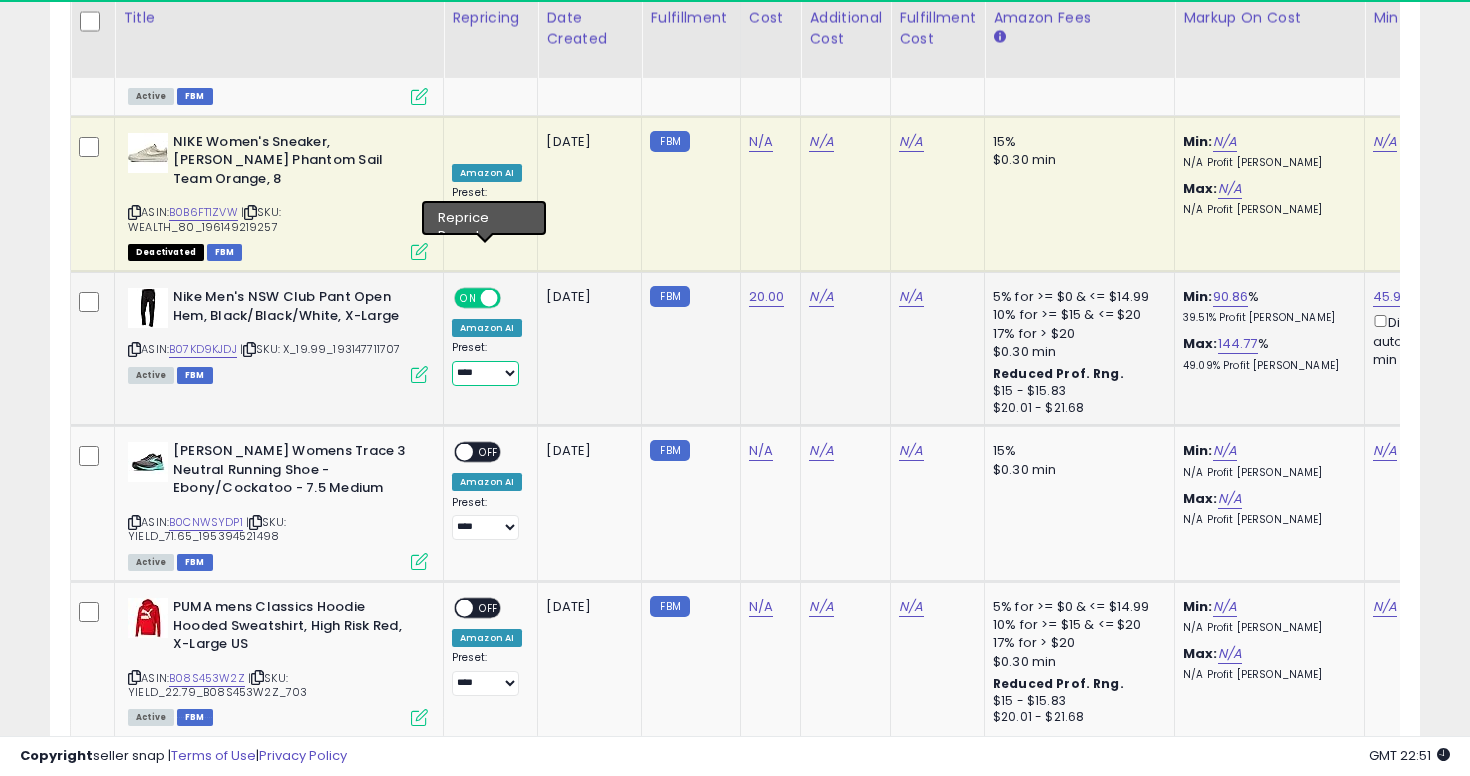 select on "**********" 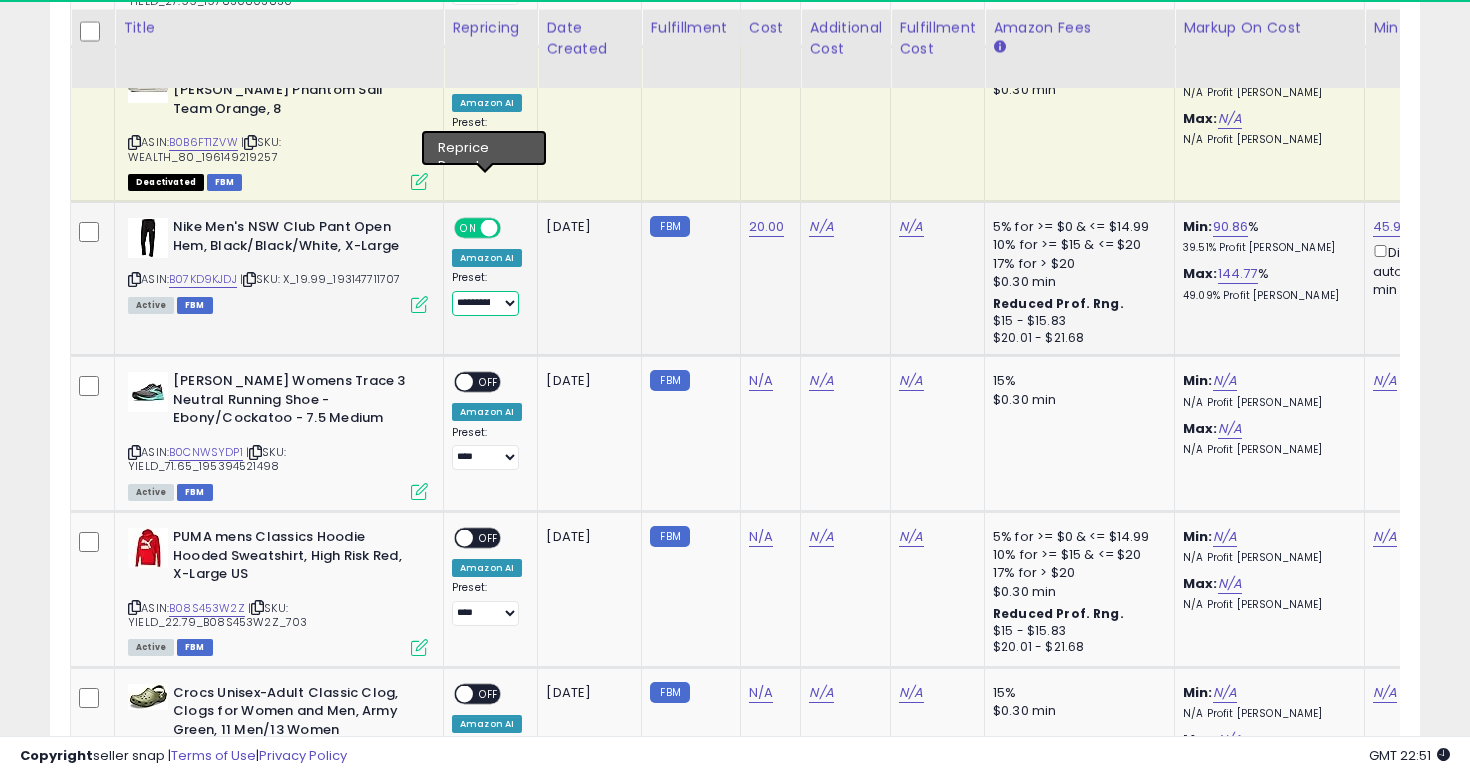 scroll, scrollTop: 5791, scrollLeft: 0, axis: vertical 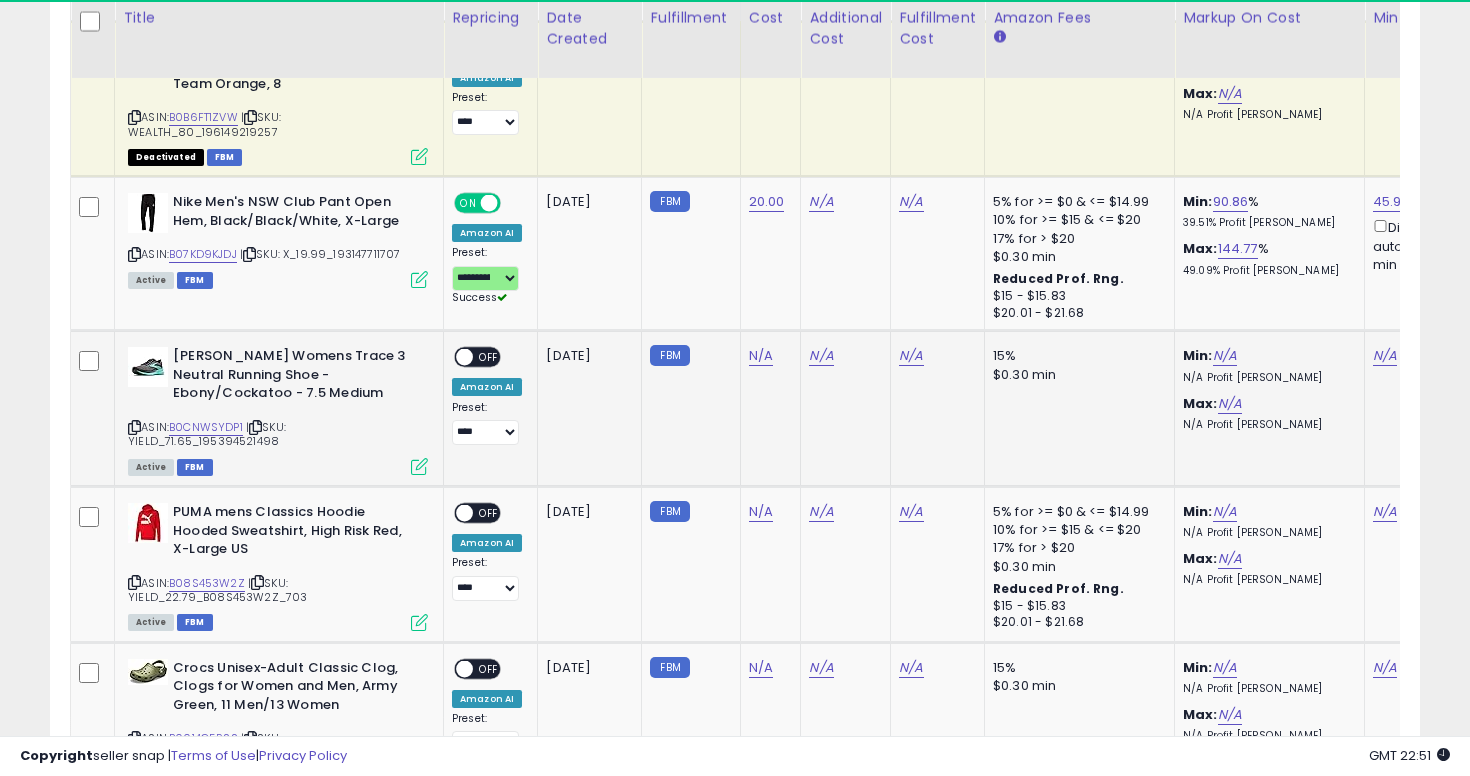click at bounding box center [134, 427] 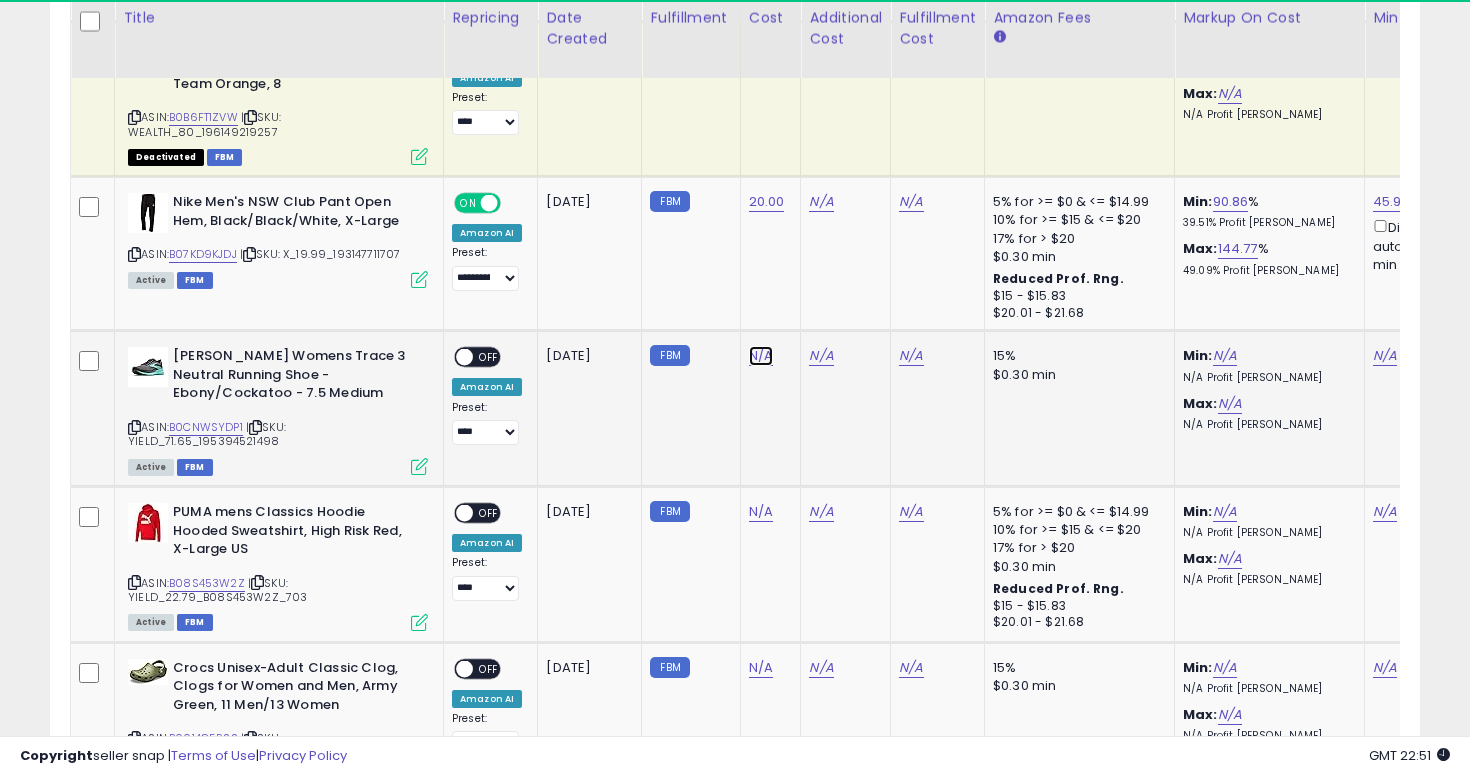 click on "N/A" at bounding box center [761, -4406] 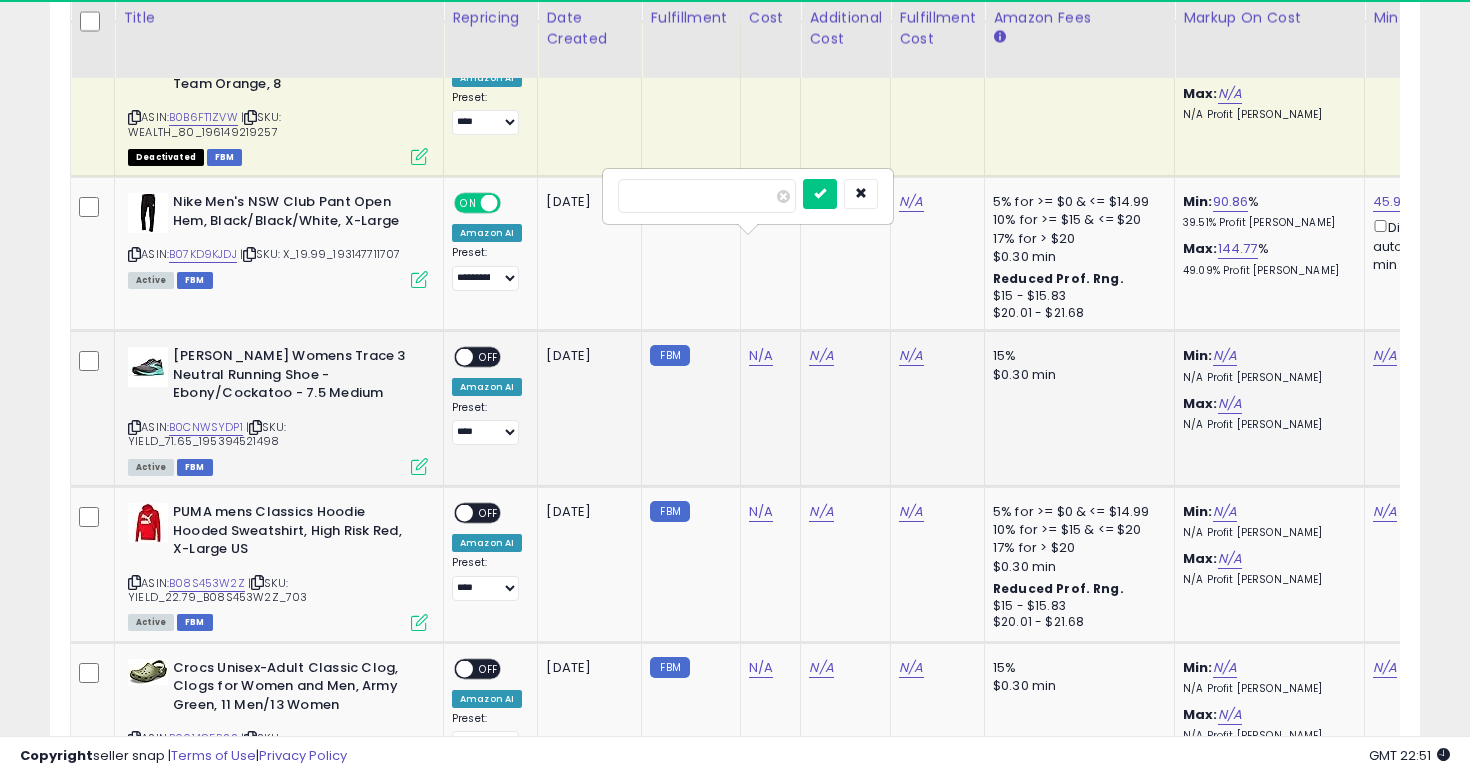 type on "*****" 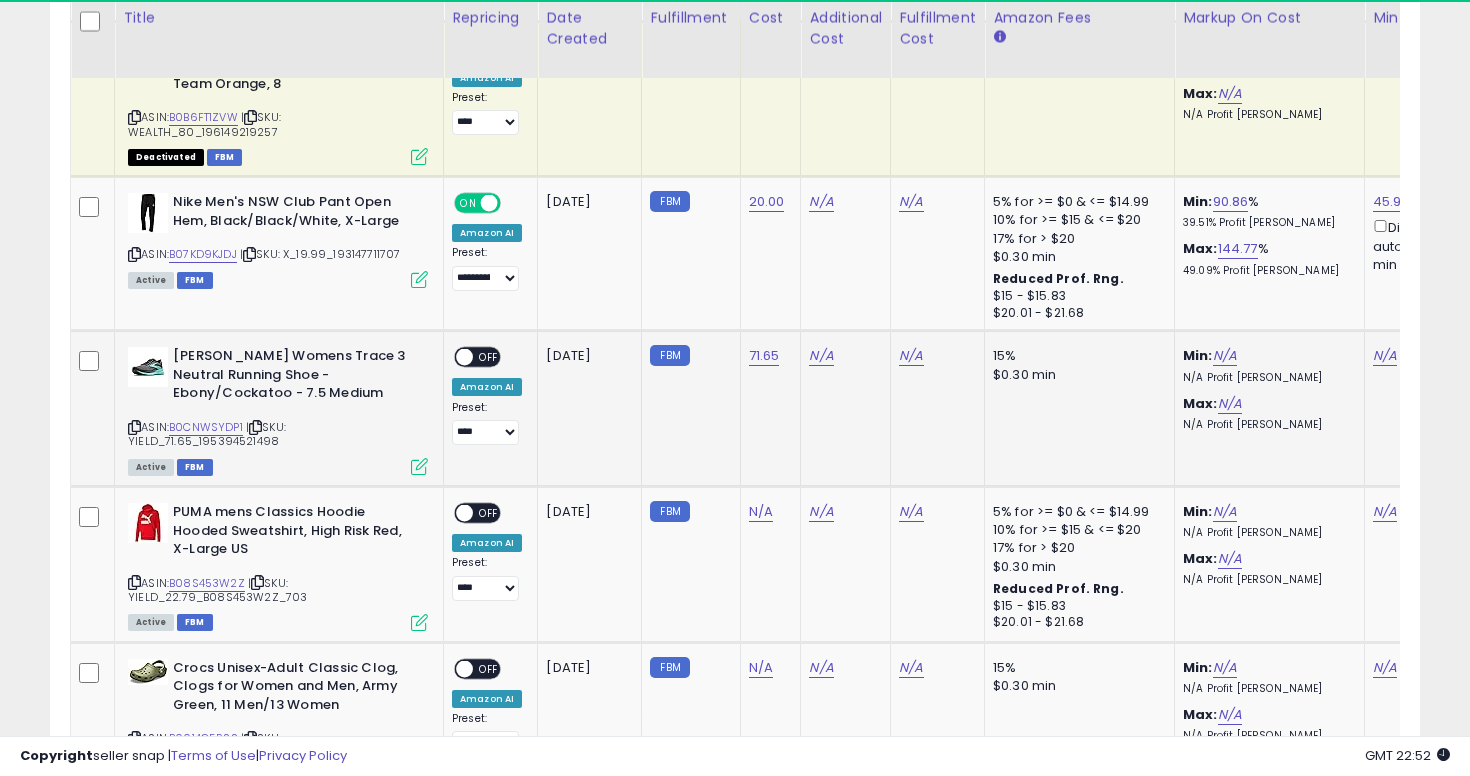click on "15% $0.30 min" 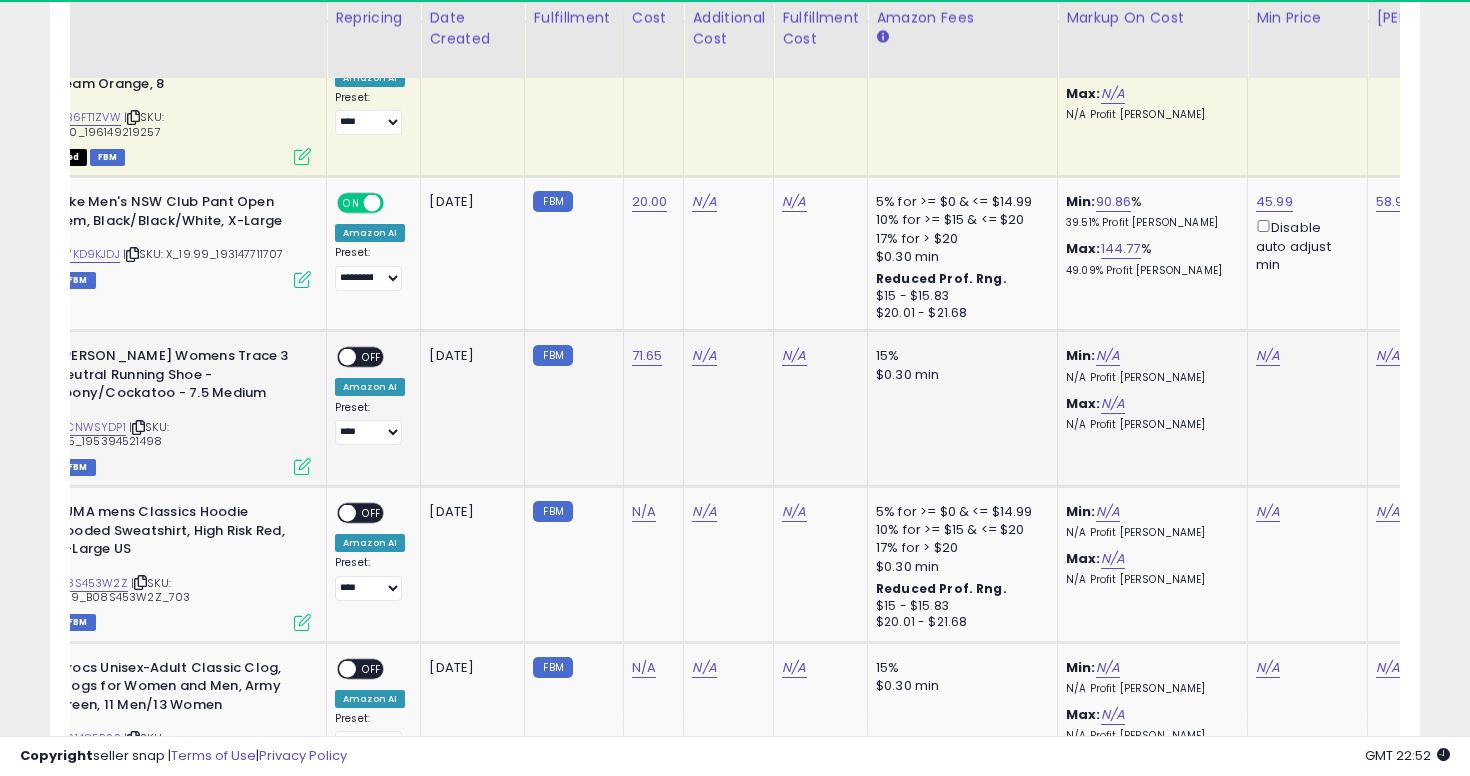 scroll, scrollTop: 0, scrollLeft: 194, axis: horizontal 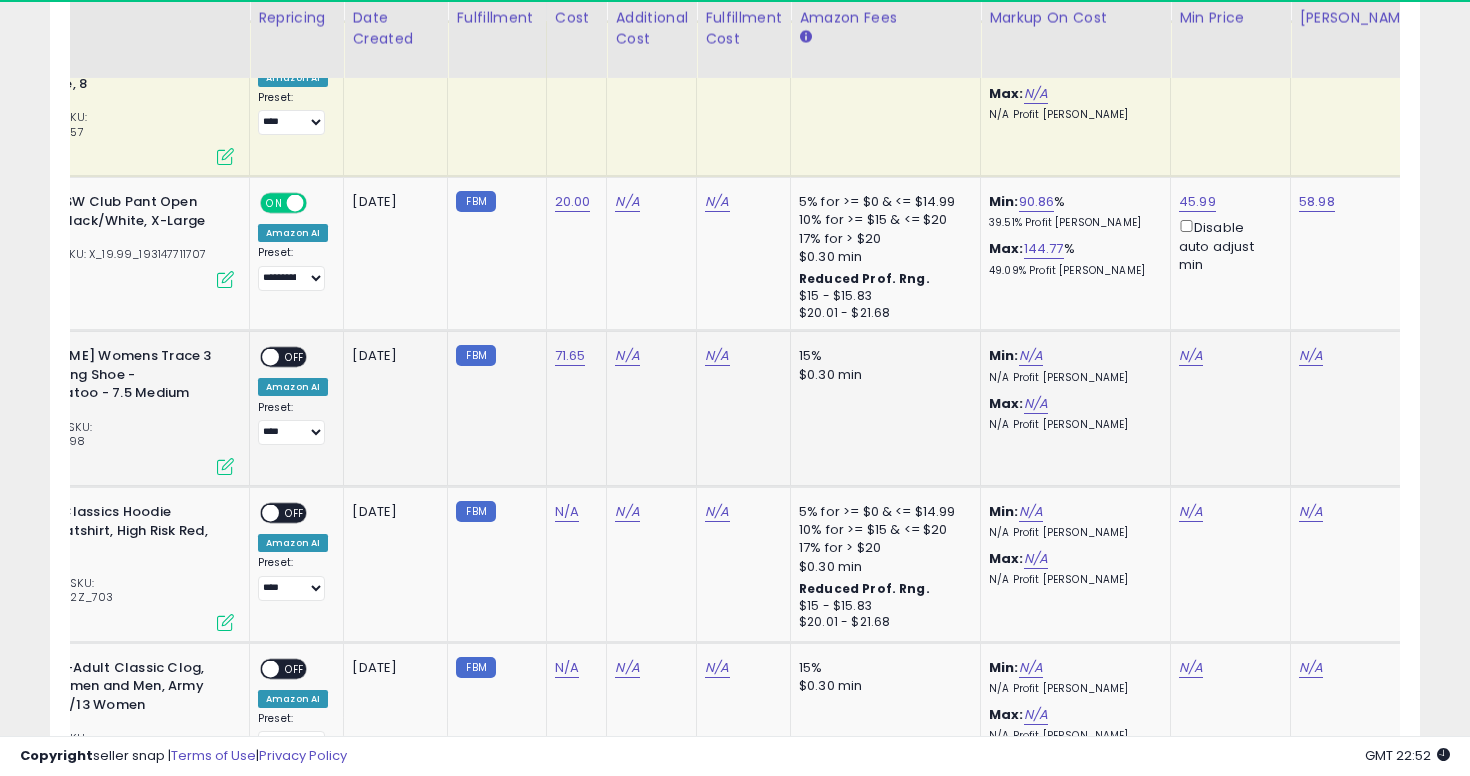 click on "N/A  Profit Margin" at bounding box center [1072, 425] 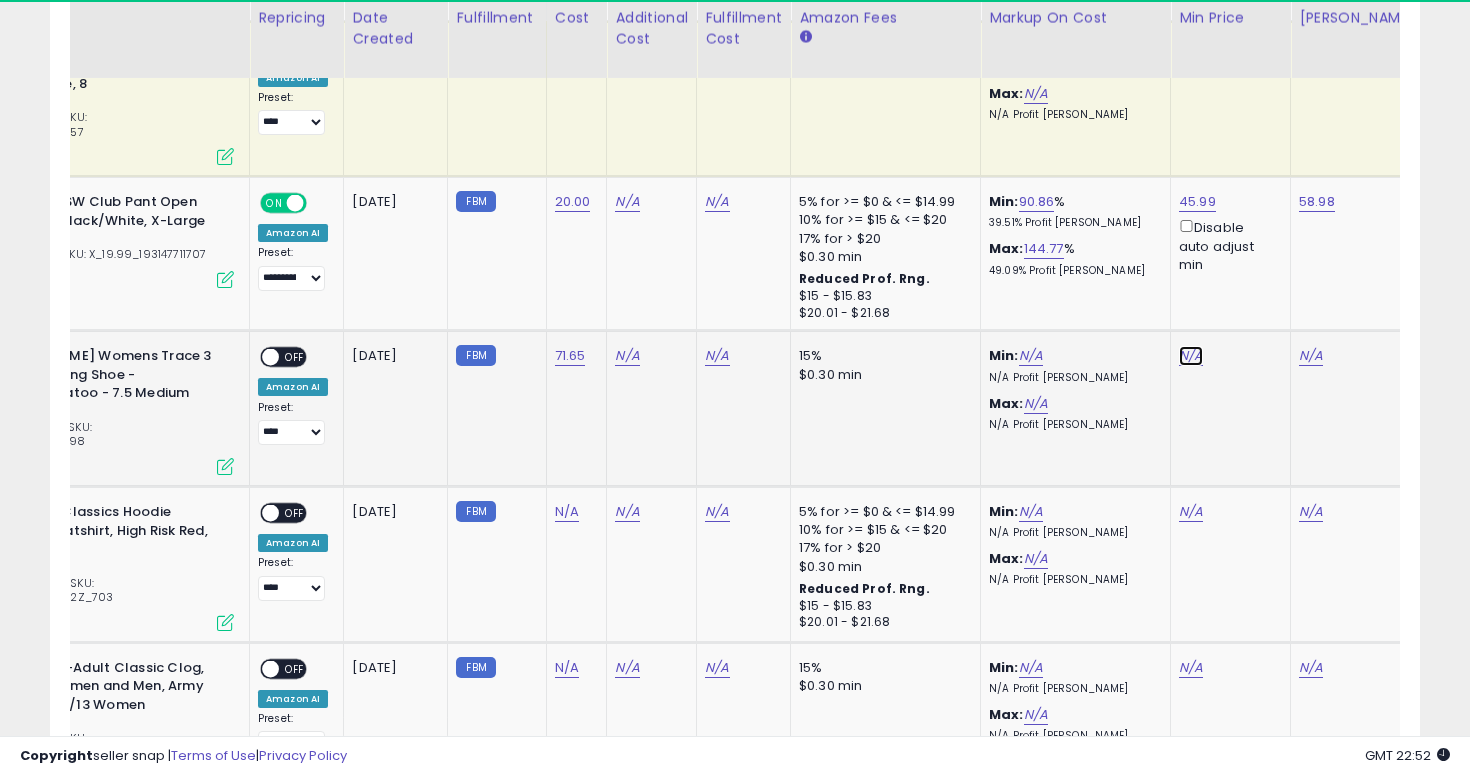 click on "N/A" at bounding box center [1191, -4406] 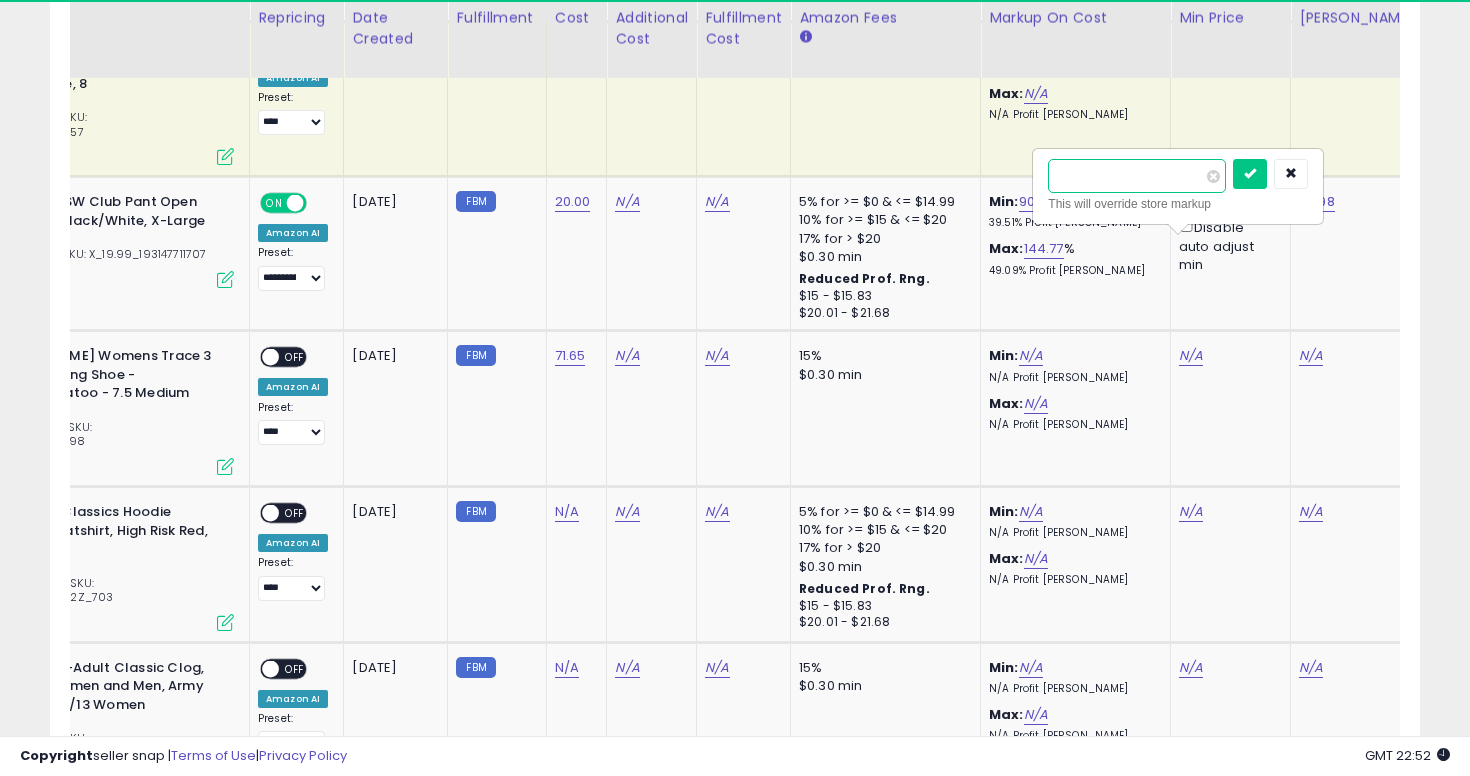 type on "******" 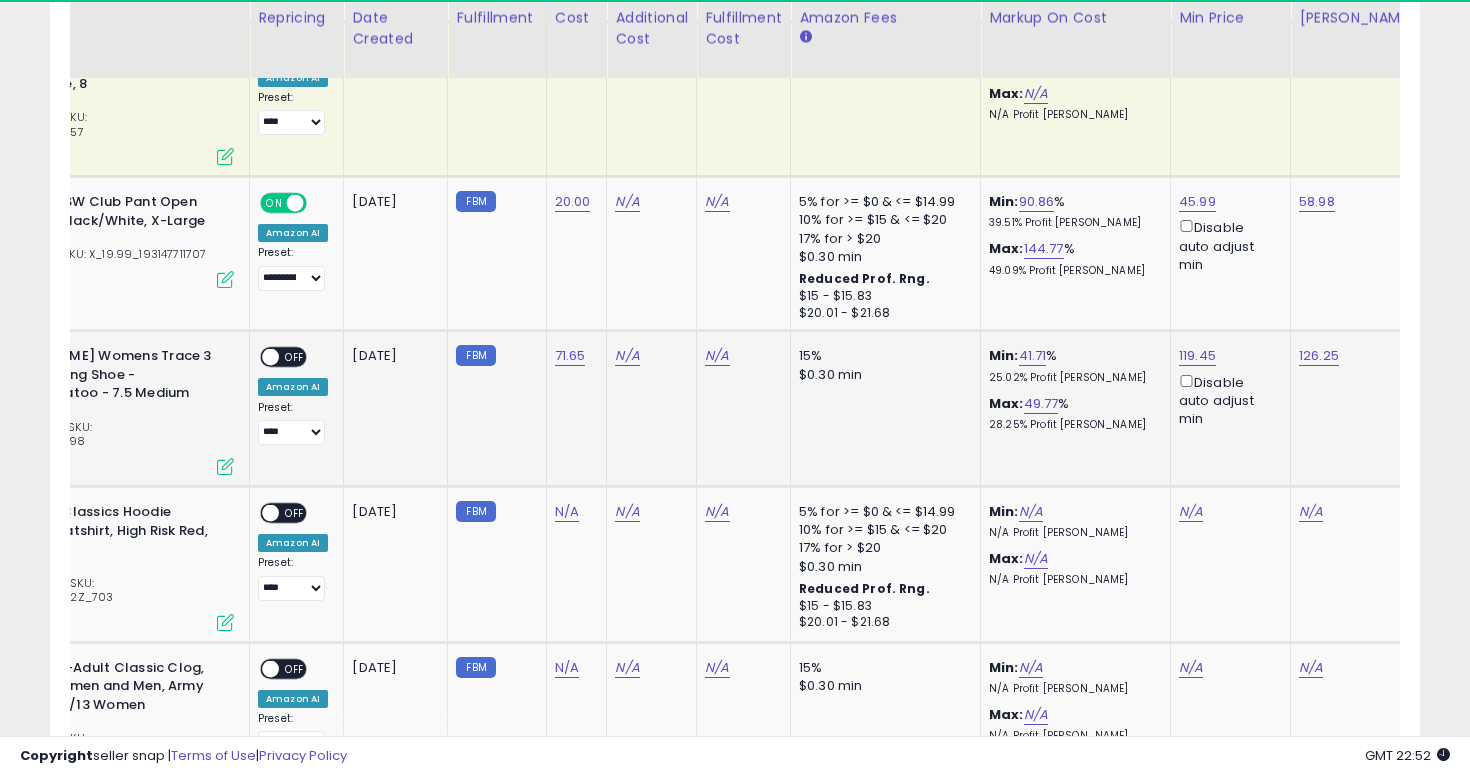 scroll, scrollTop: 0, scrollLeft: 96, axis: horizontal 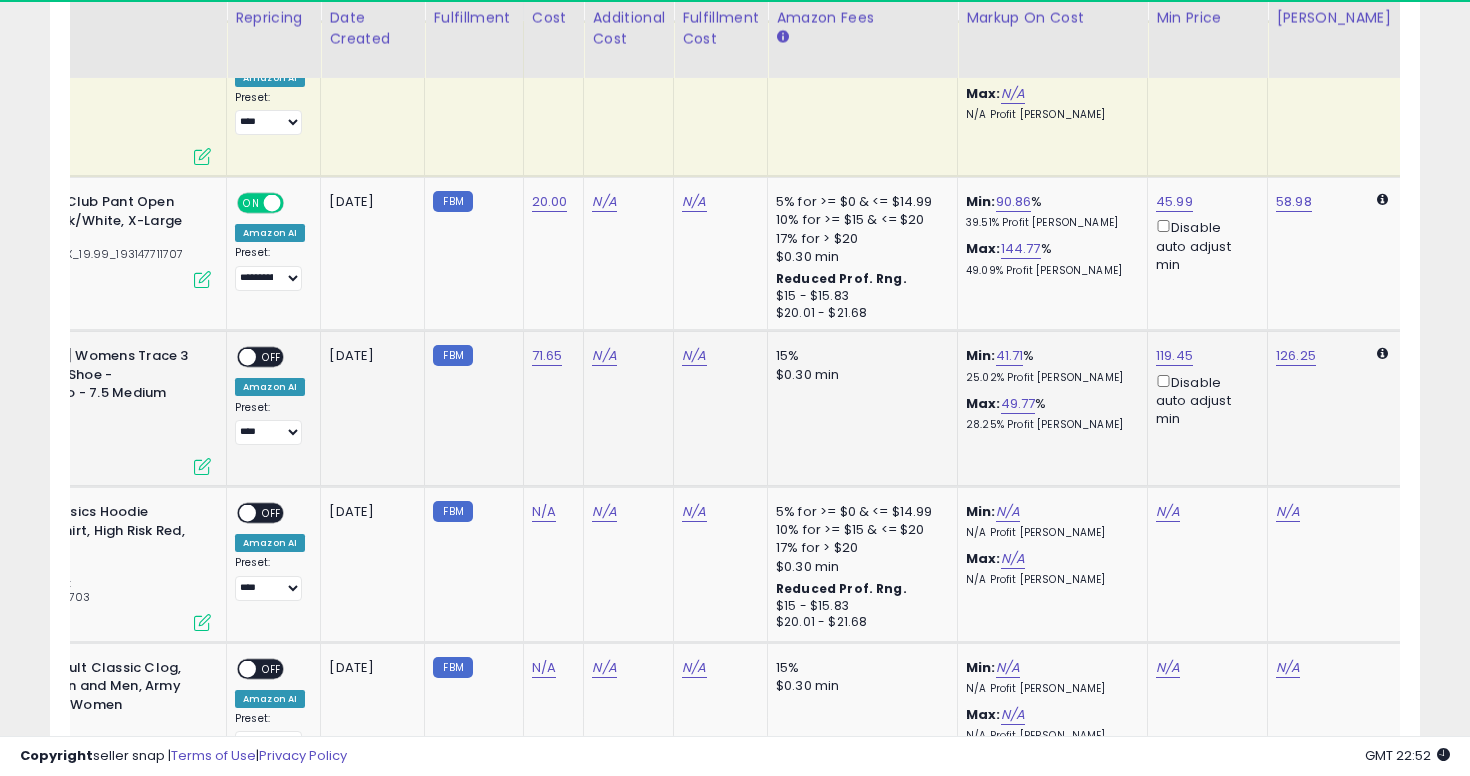 click on "Disable auto adjust min" at bounding box center [1204, 400] 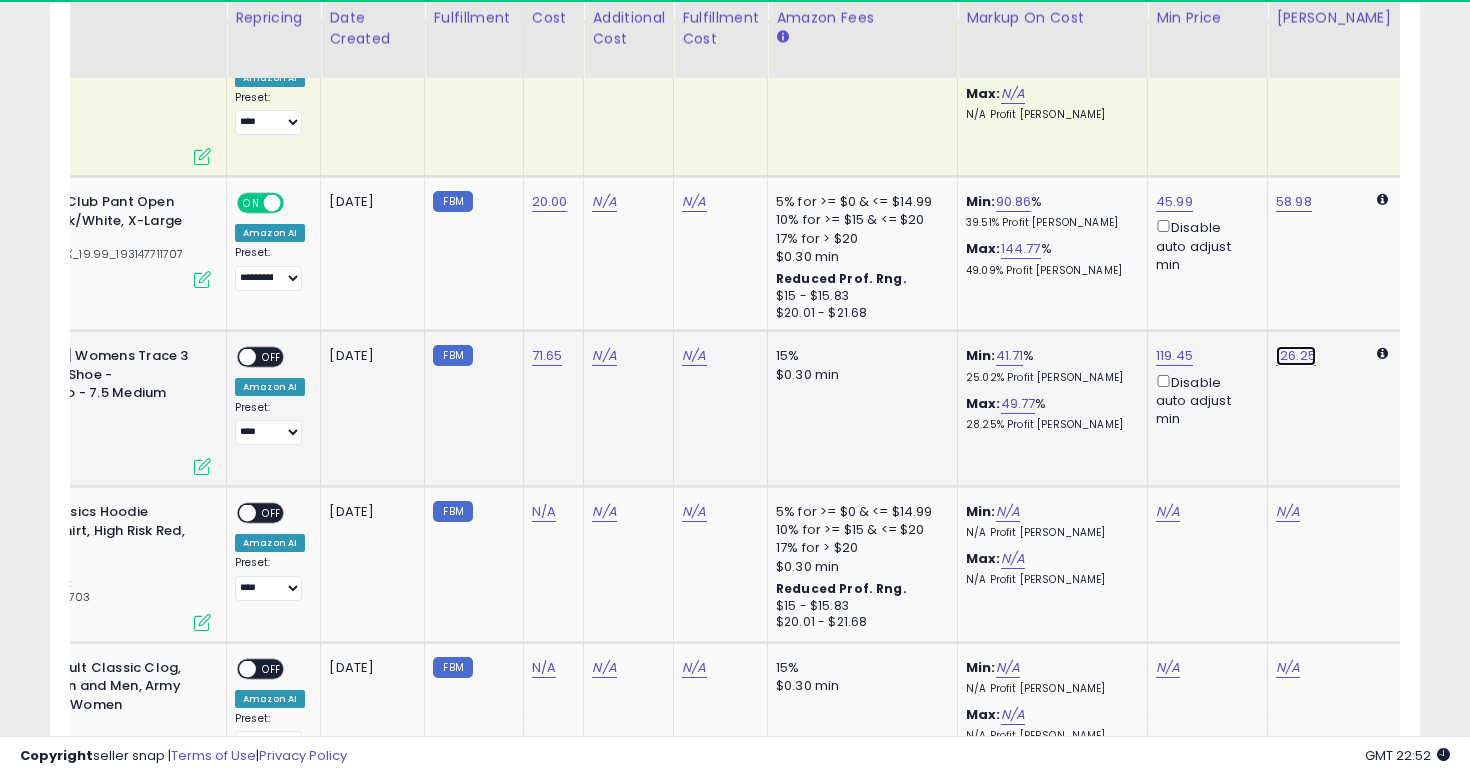 click on "126.25" at bounding box center (1294, -4561) 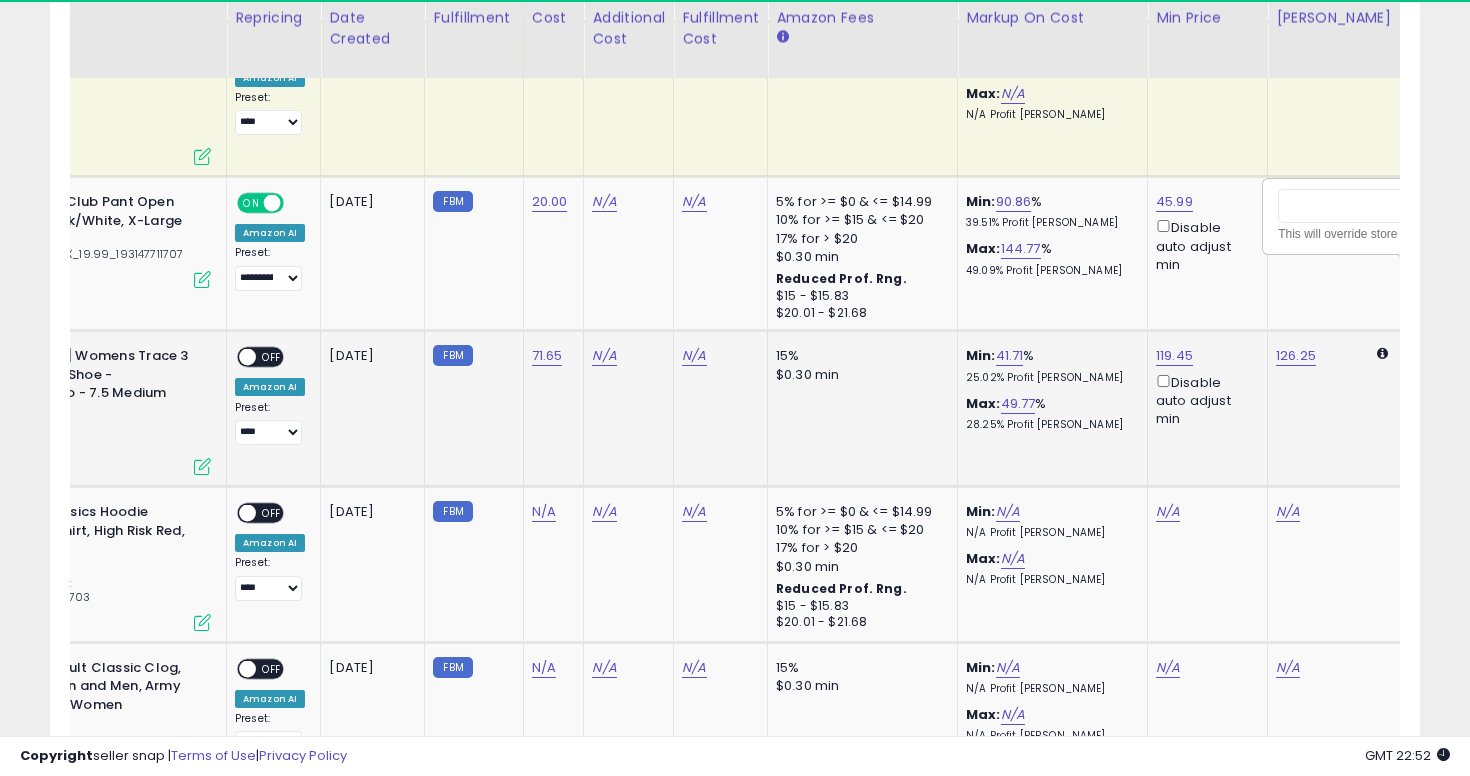 scroll, scrollTop: 0, scrollLeft: 289, axis: horizontal 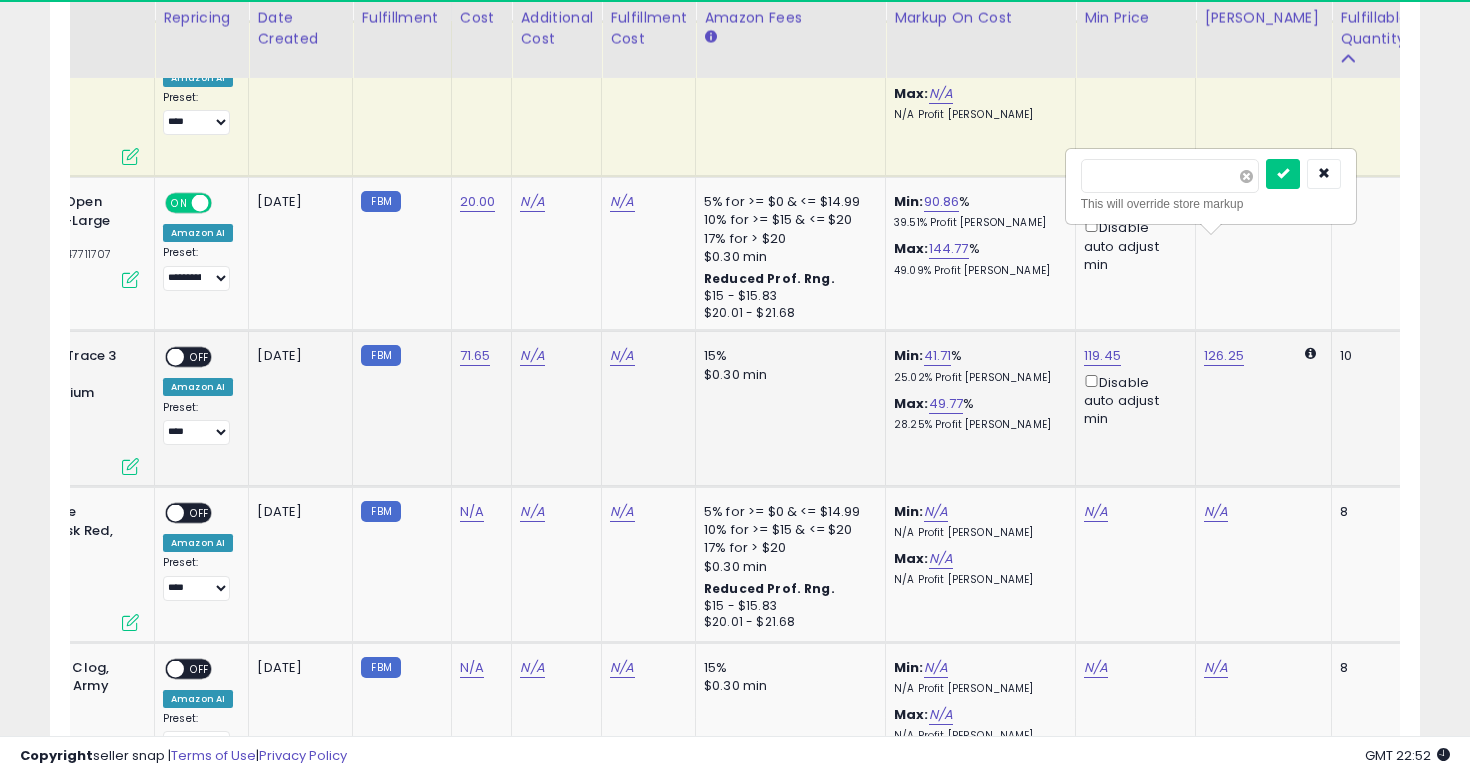 click at bounding box center [1246, 176] 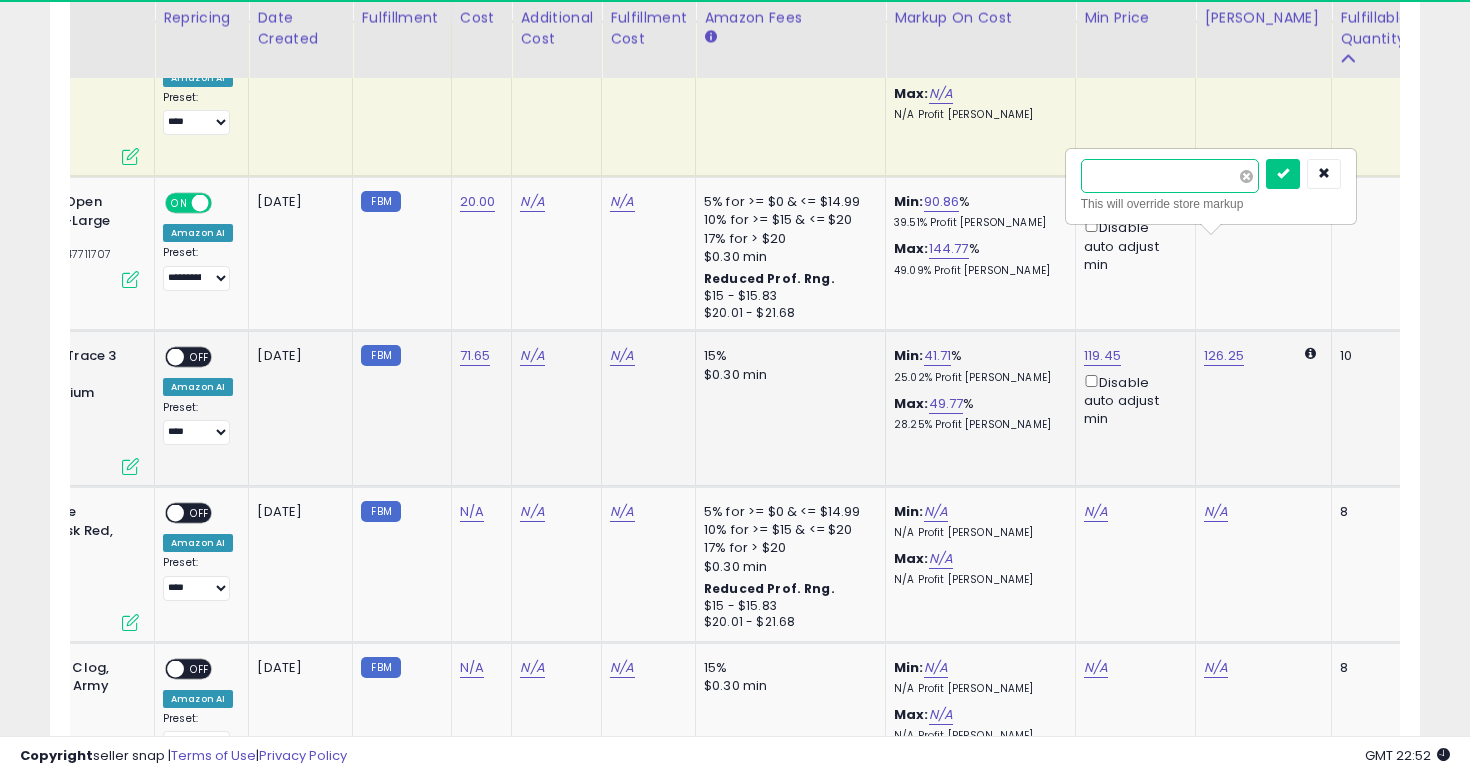 type on "***" 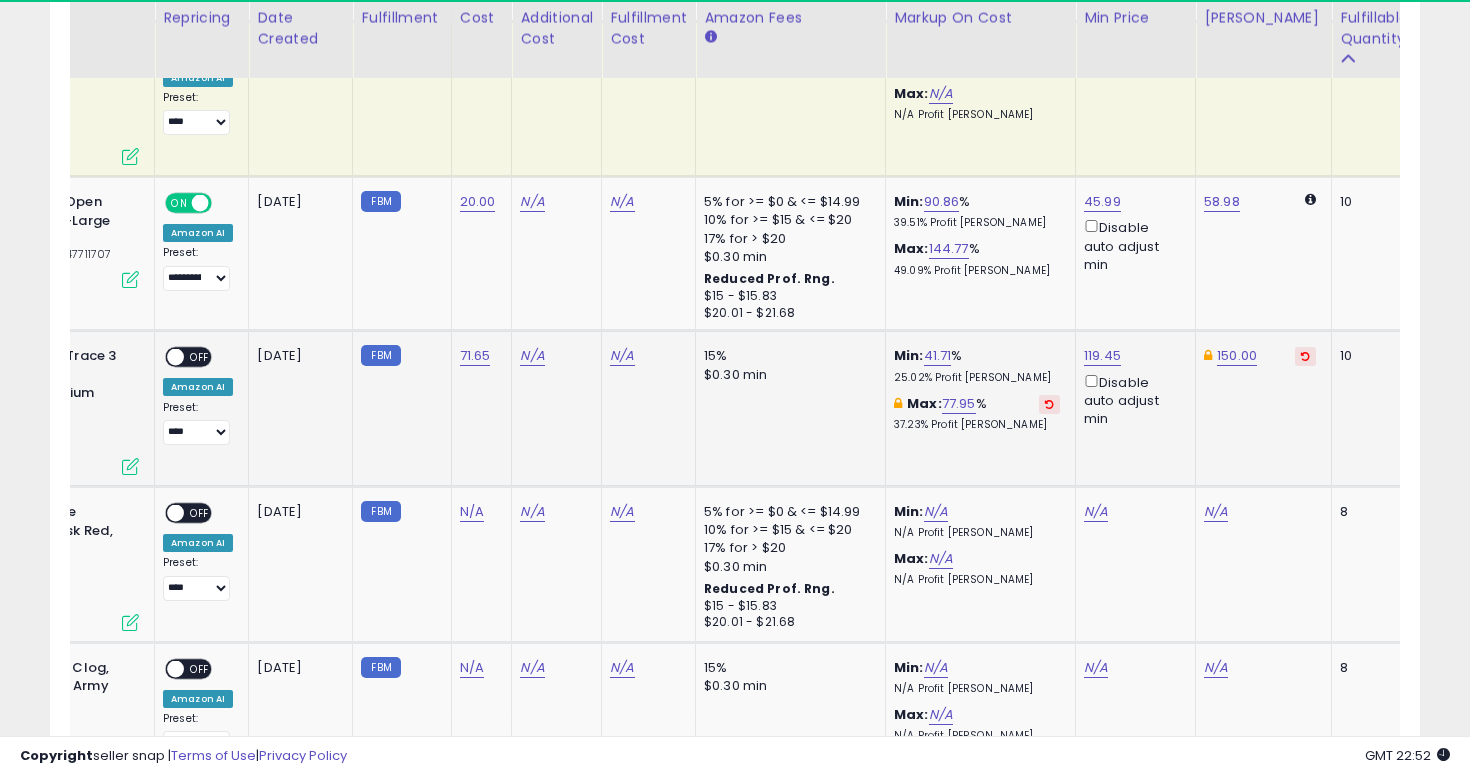 scroll, scrollTop: 0, scrollLeft: 0, axis: both 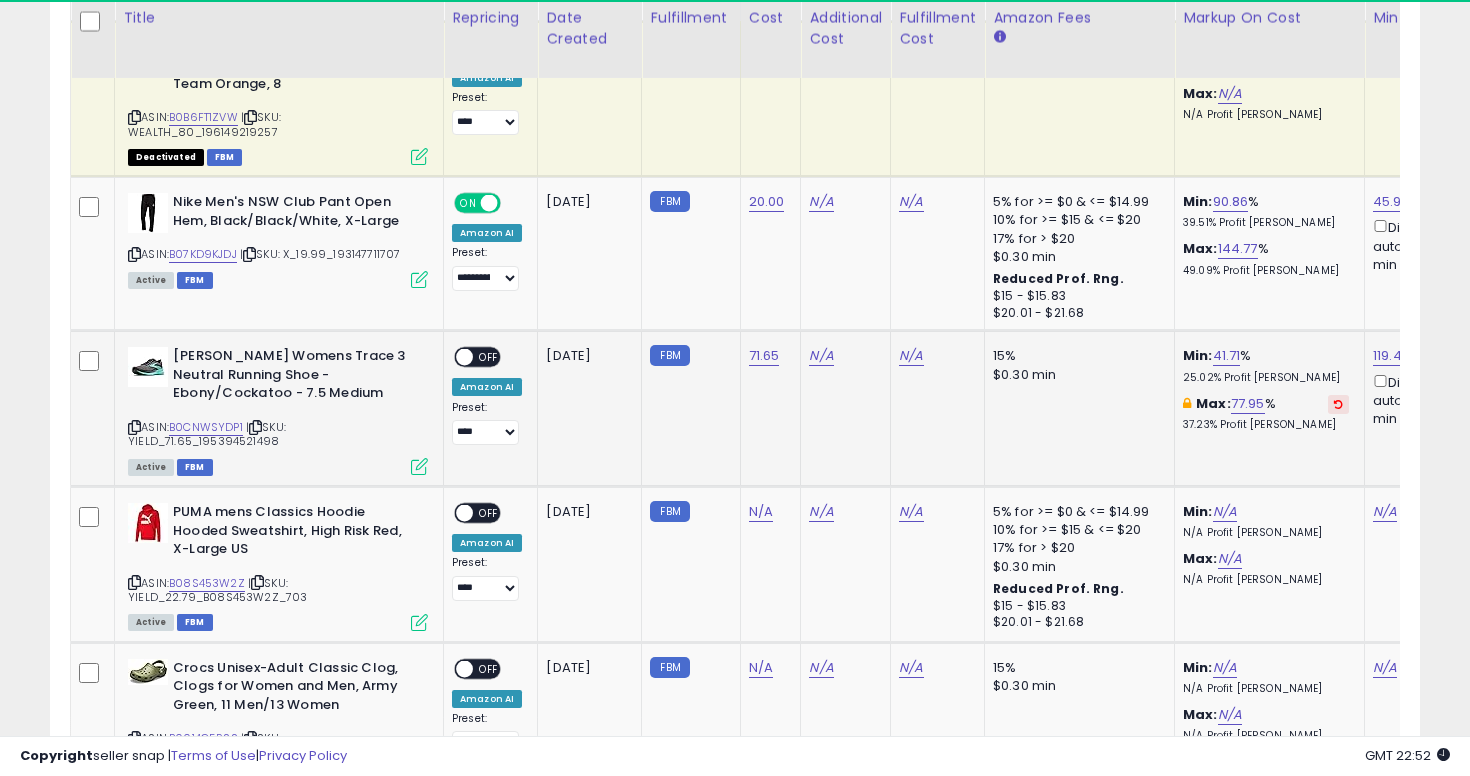 click on "OFF" at bounding box center (489, 357) 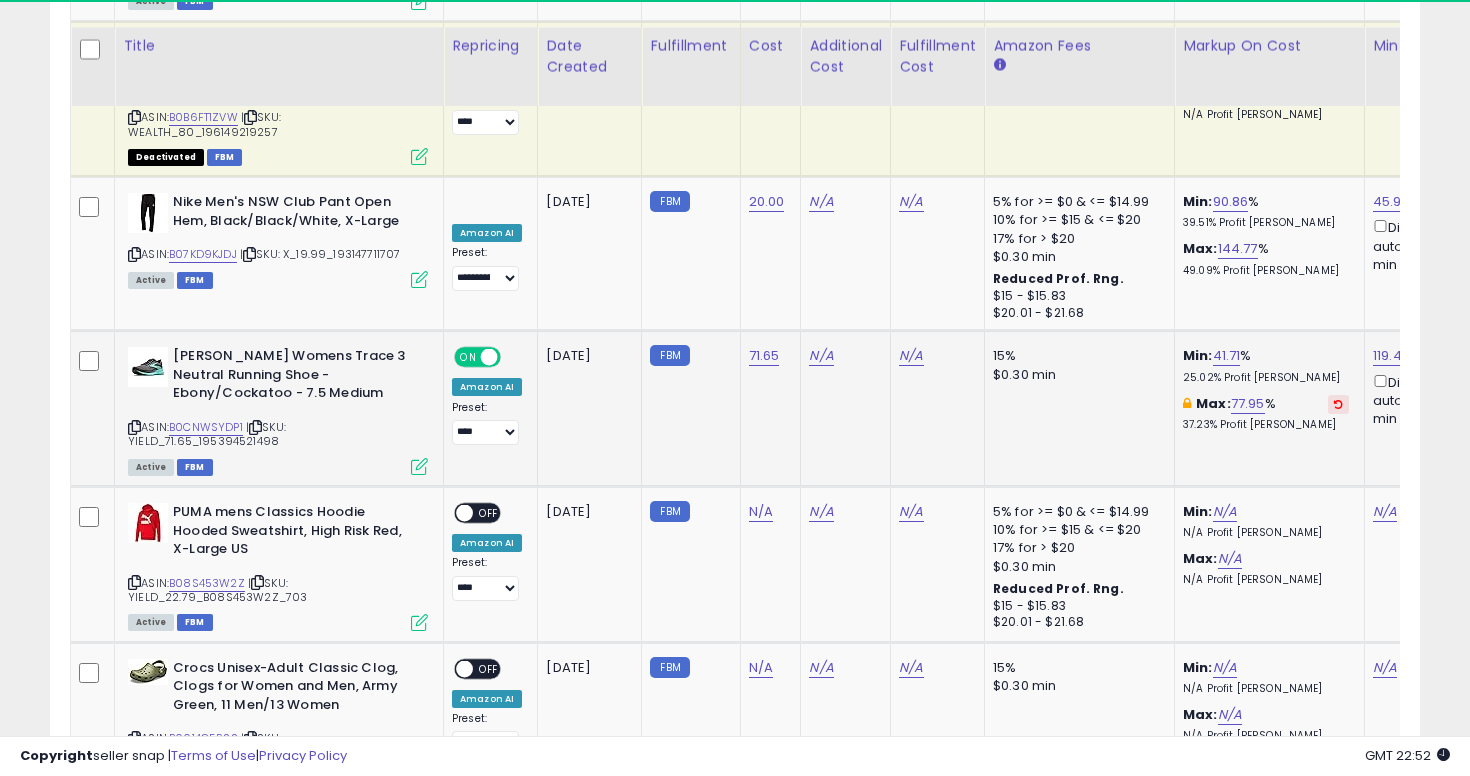 scroll, scrollTop: 5977, scrollLeft: 0, axis: vertical 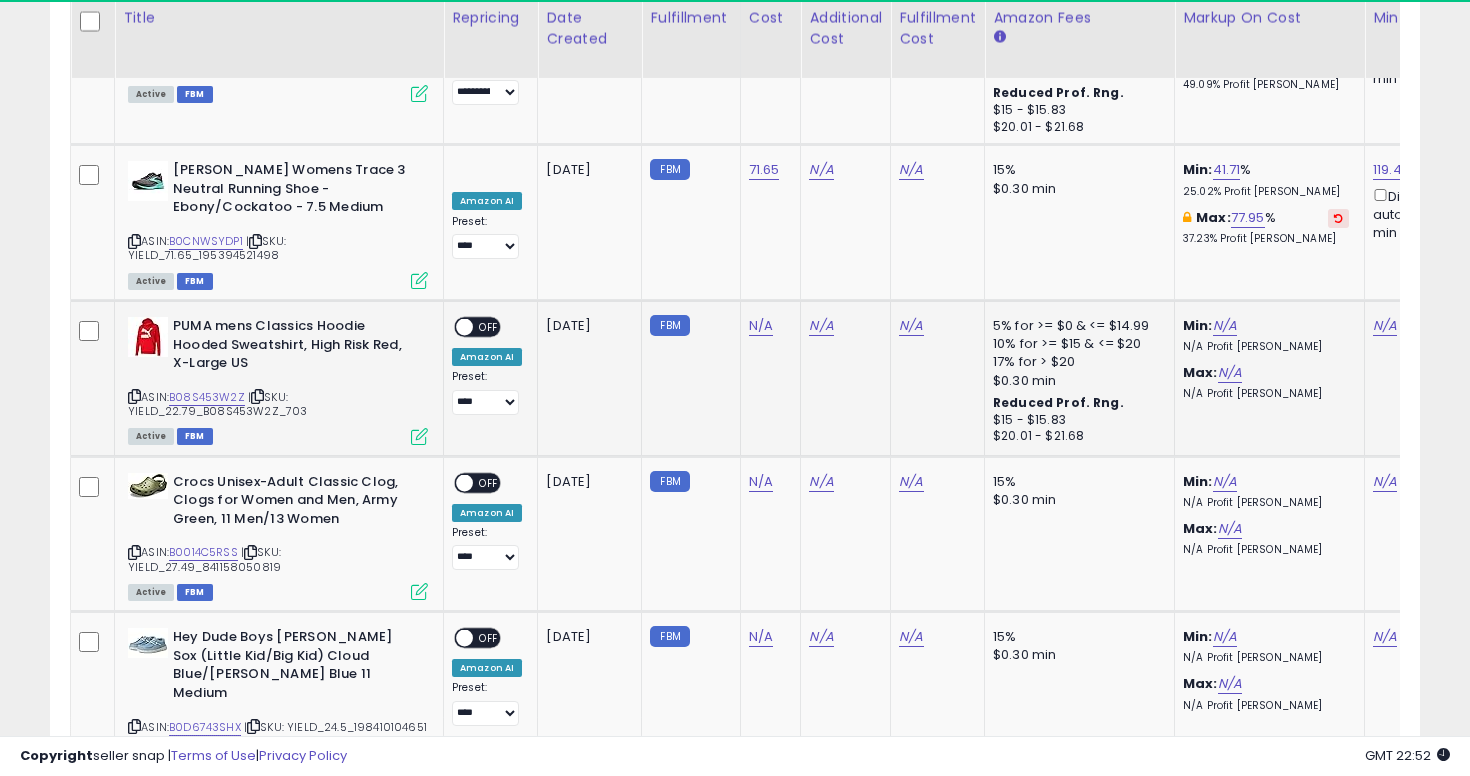 click on "|   SKU: YIELD_22.79_B08S453W2Z_703" at bounding box center (217, 404) 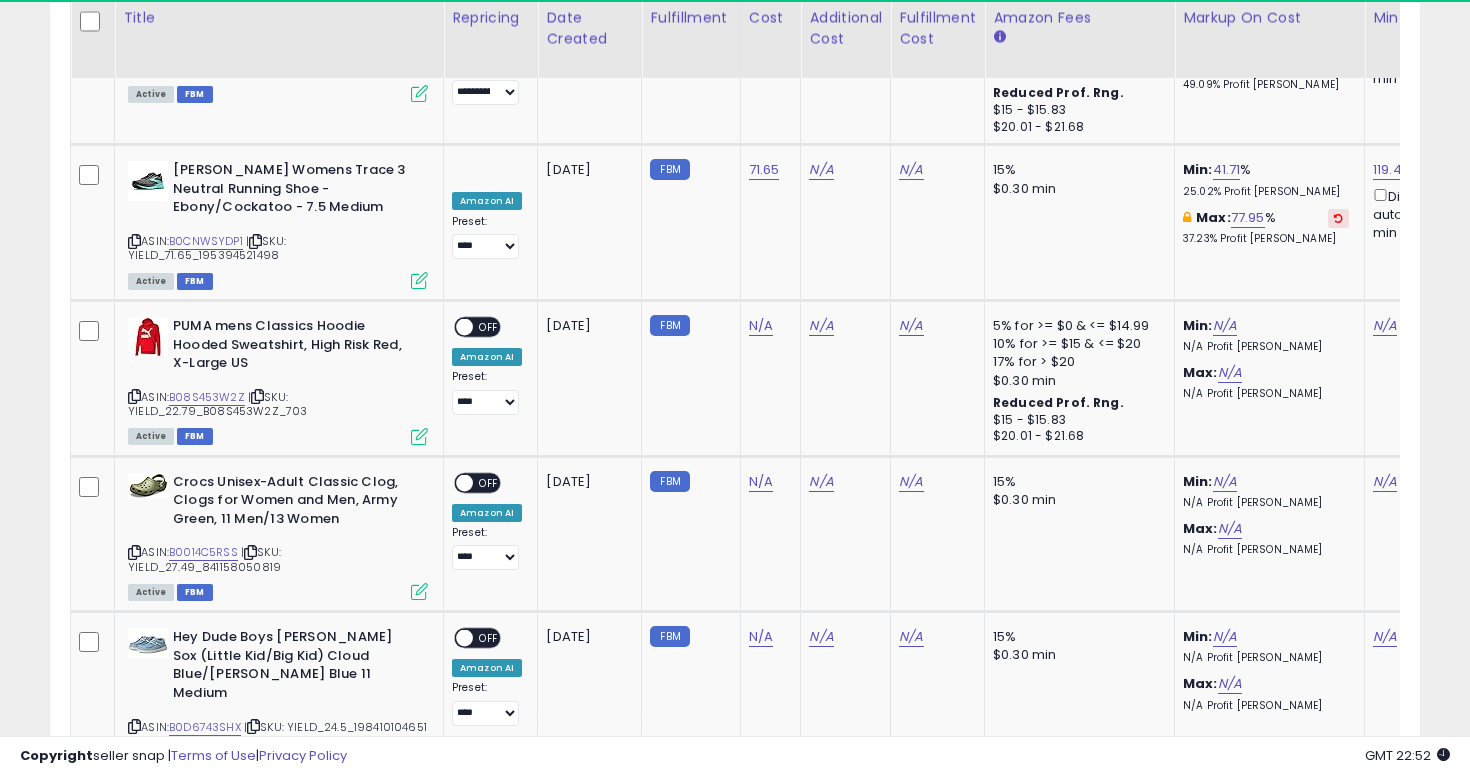 scroll, scrollTop: 0, scrollLeft: 93, axis: horizontal 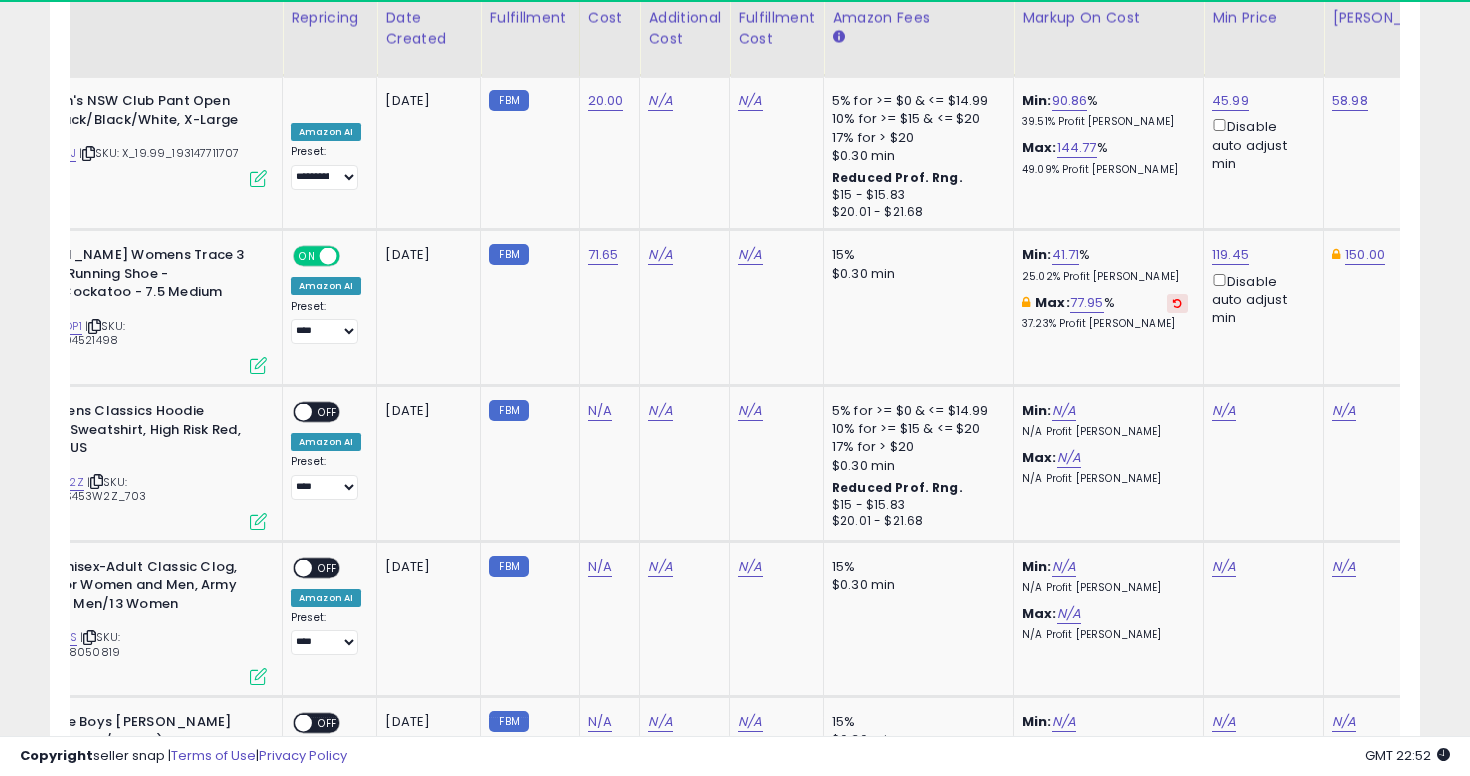 click on "150.00" 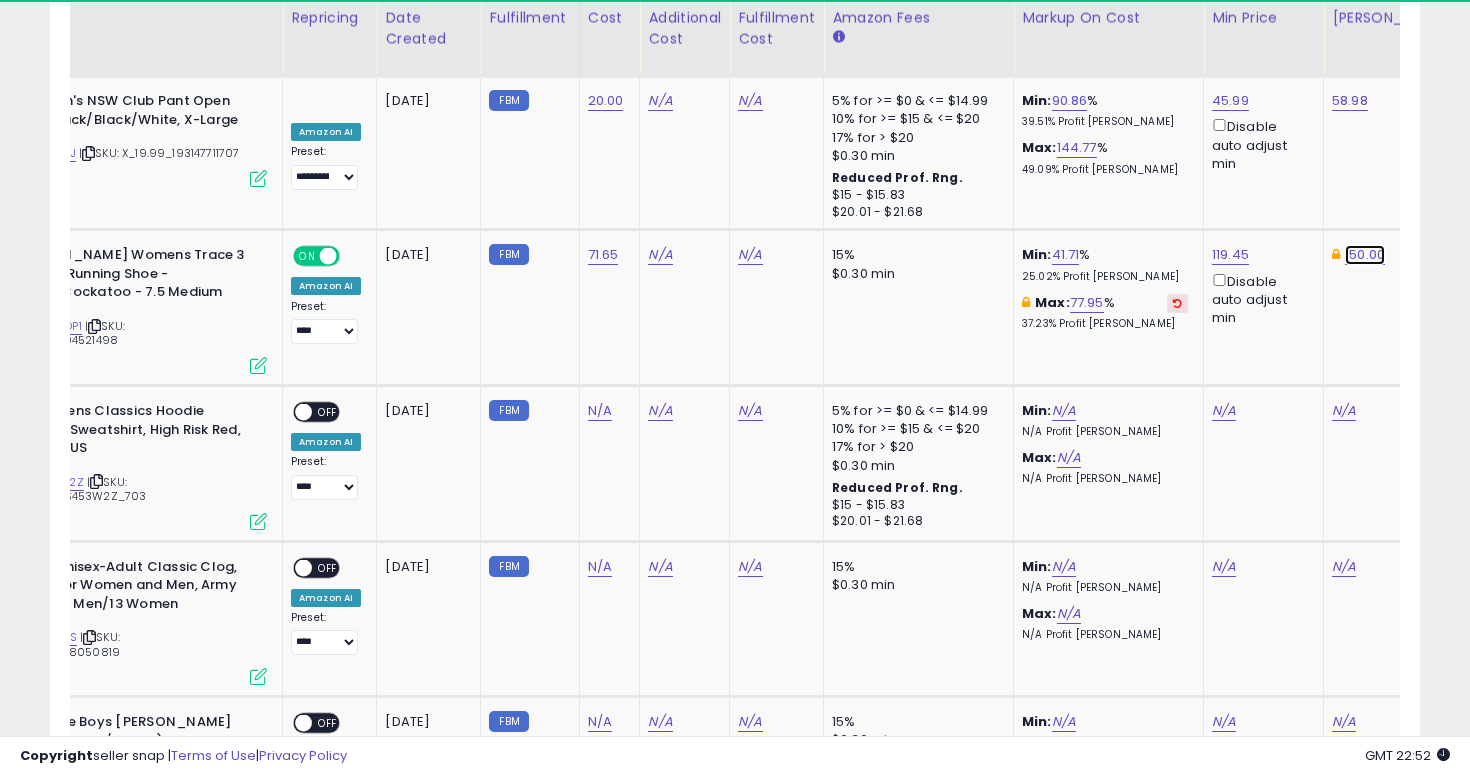 click on "150.00" at bounding box center (1363, -4818) 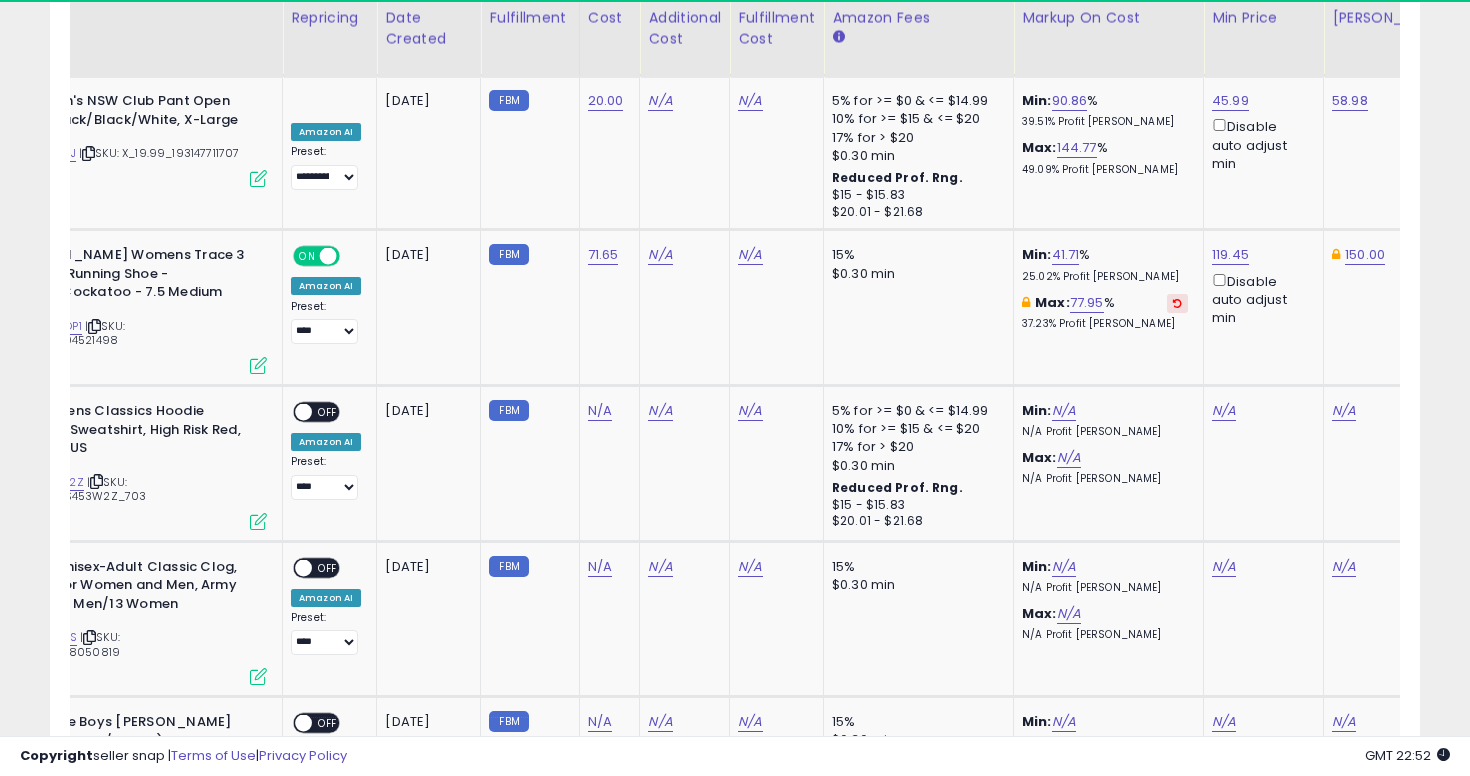 scroll, scrollTop: 0, scrollLeft: 303, axis: horizontal 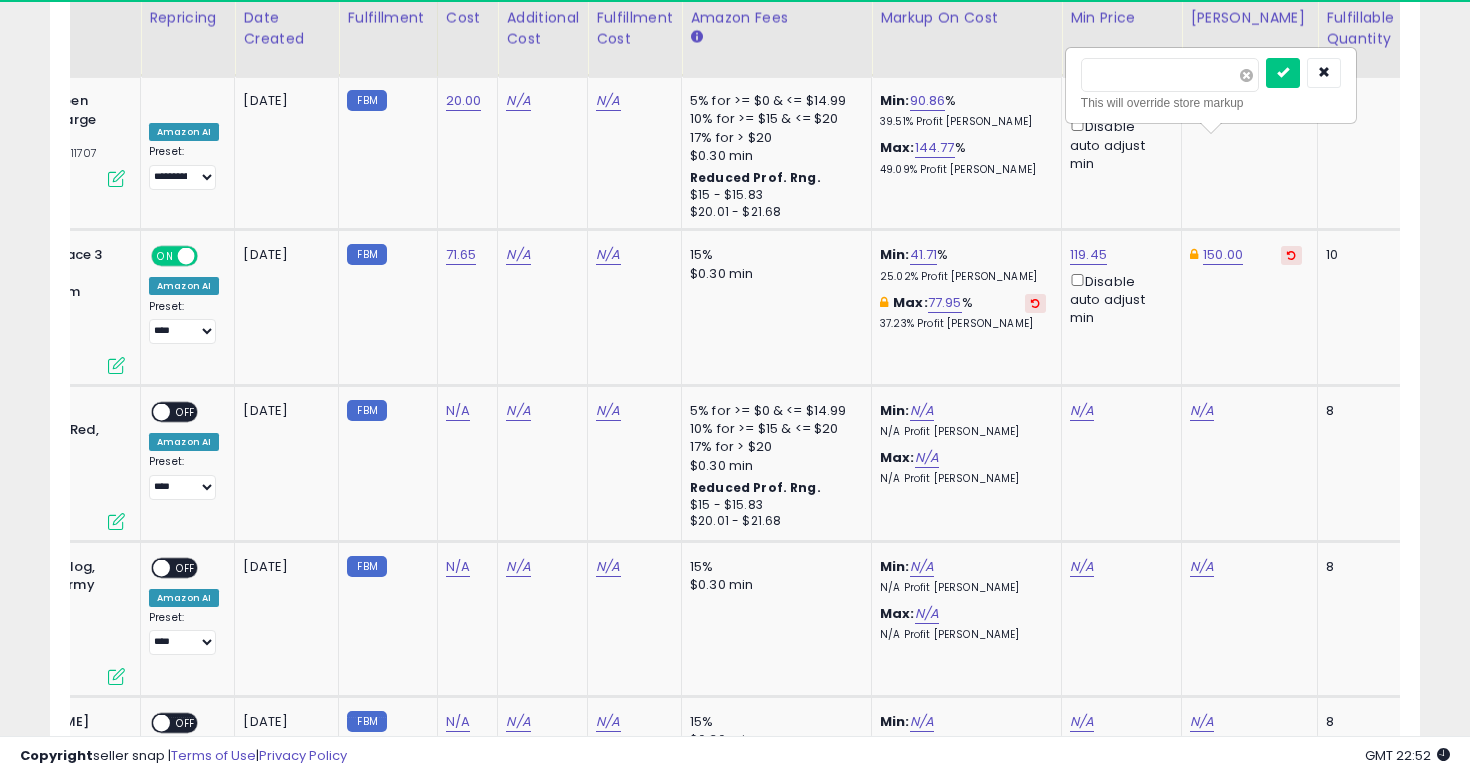 click at bounding box center [1246, 75] 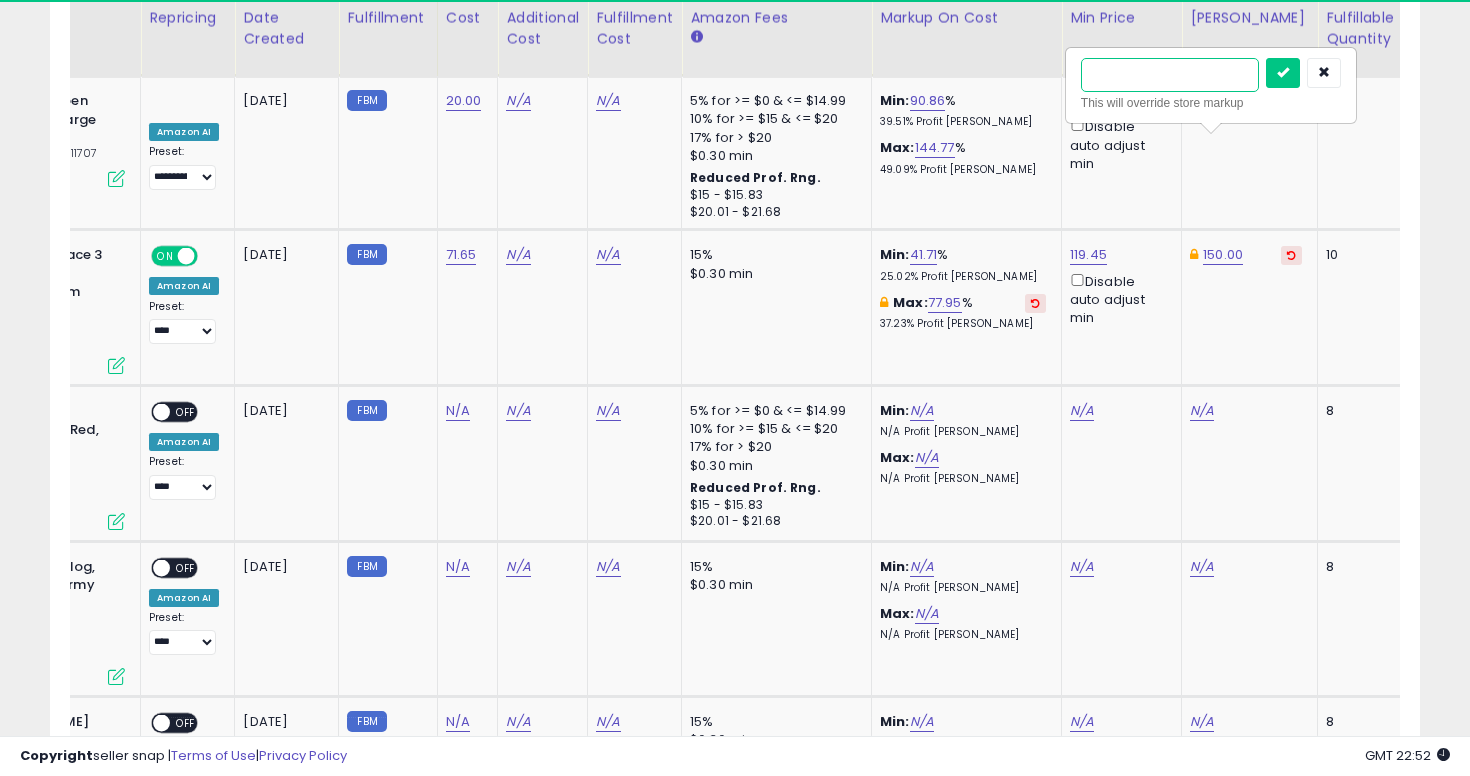 click at bounding box center [1170, 75] 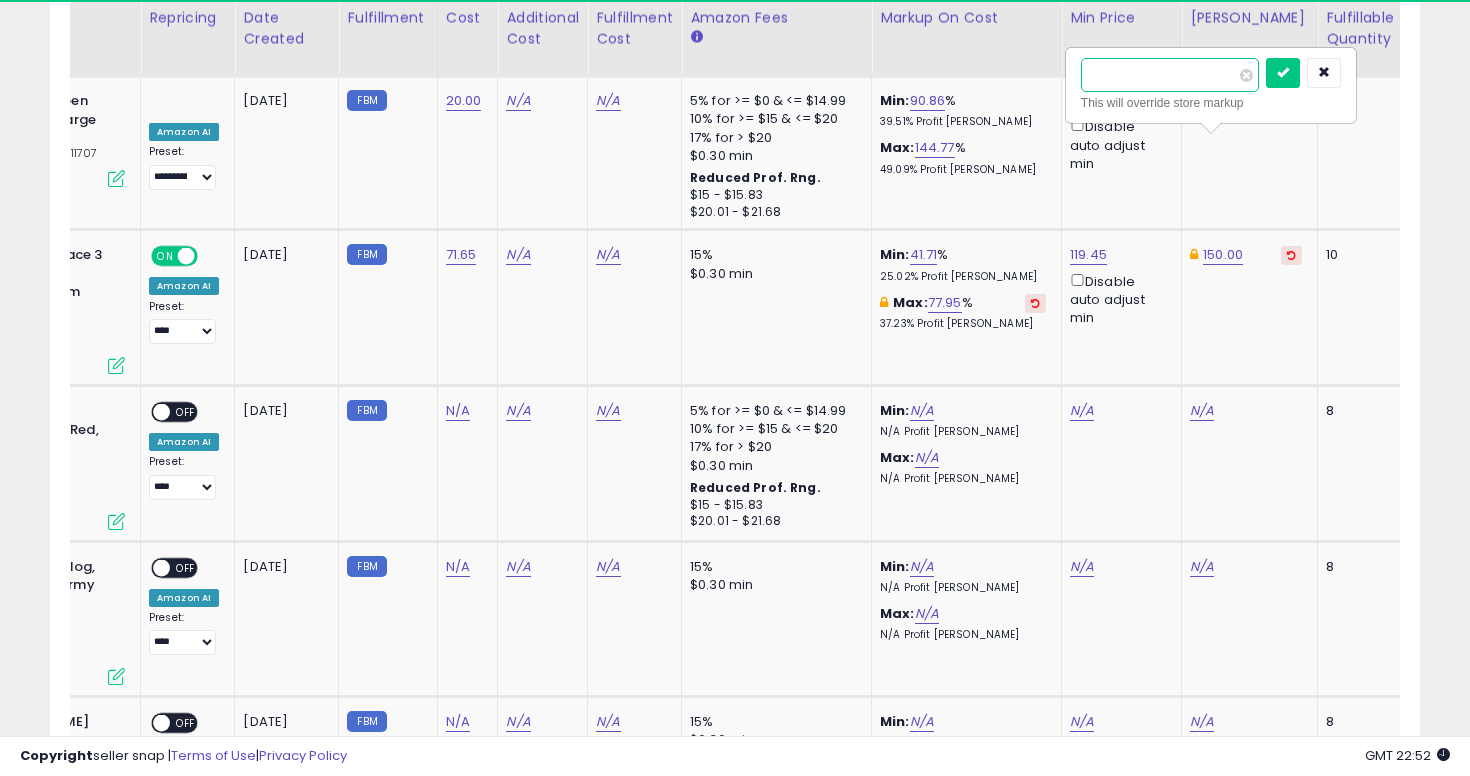 type on "*****" 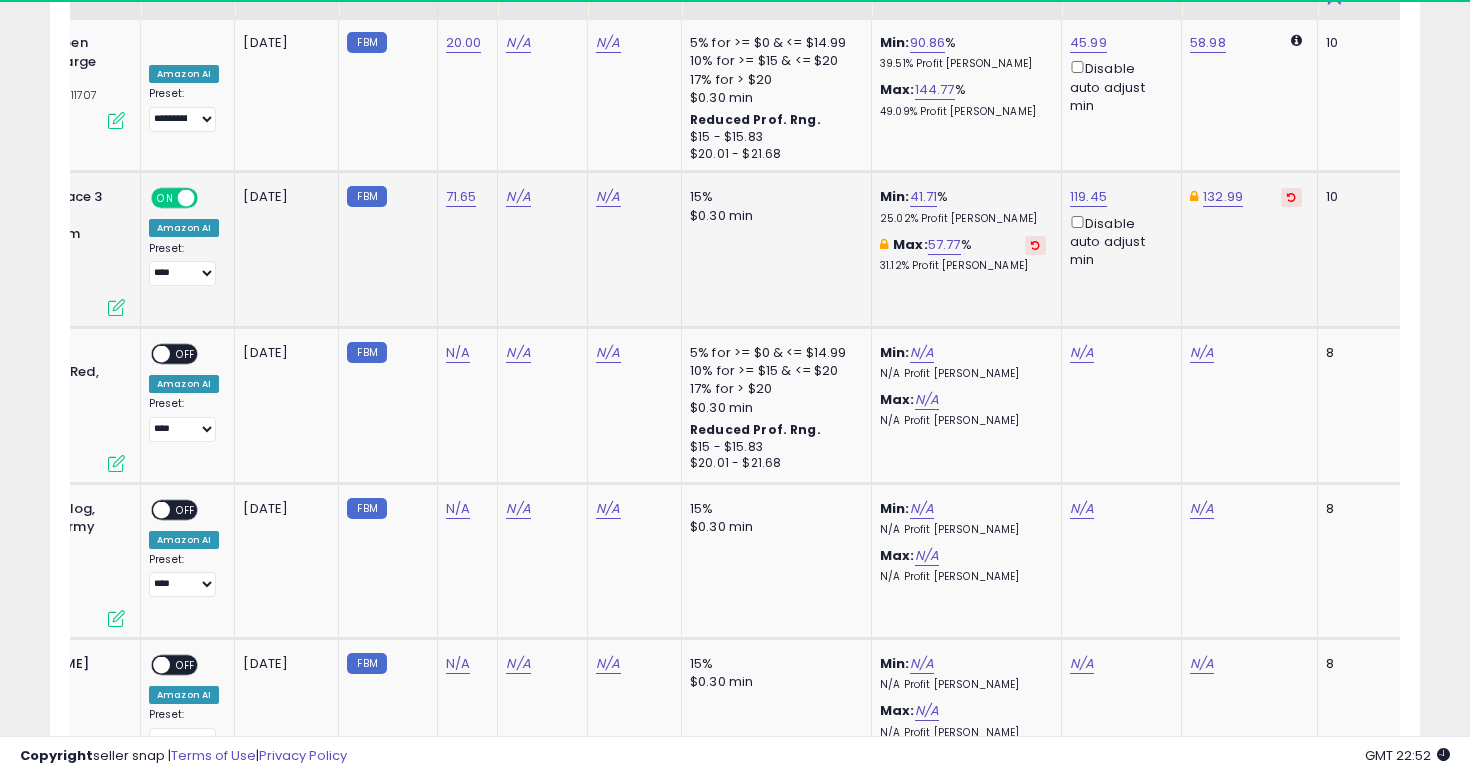scroll, scrollTop: 5966, scrollLeft: 0, axis: vertical 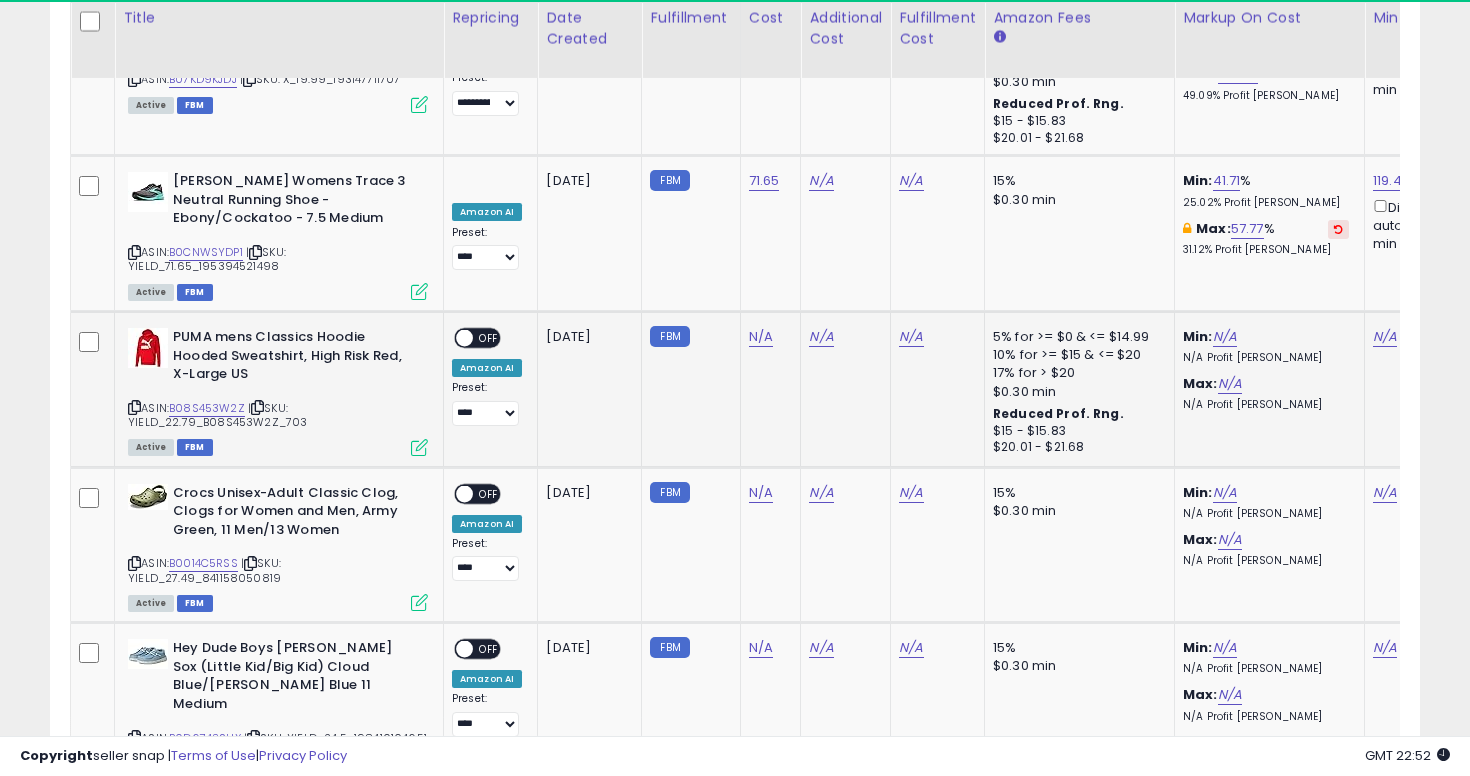 click on "2025-07-08" 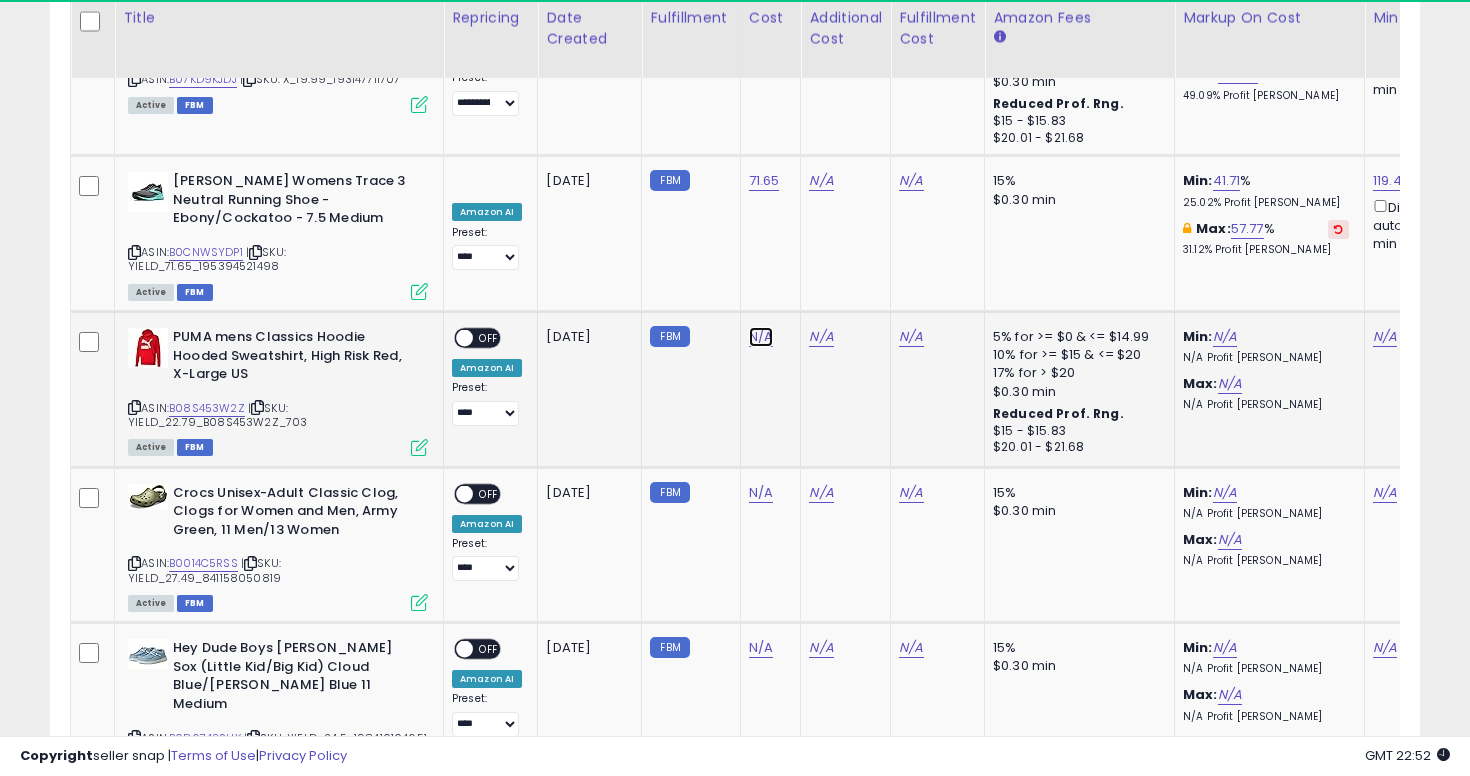 click on "N/A" at bounding box center [761, -4581] 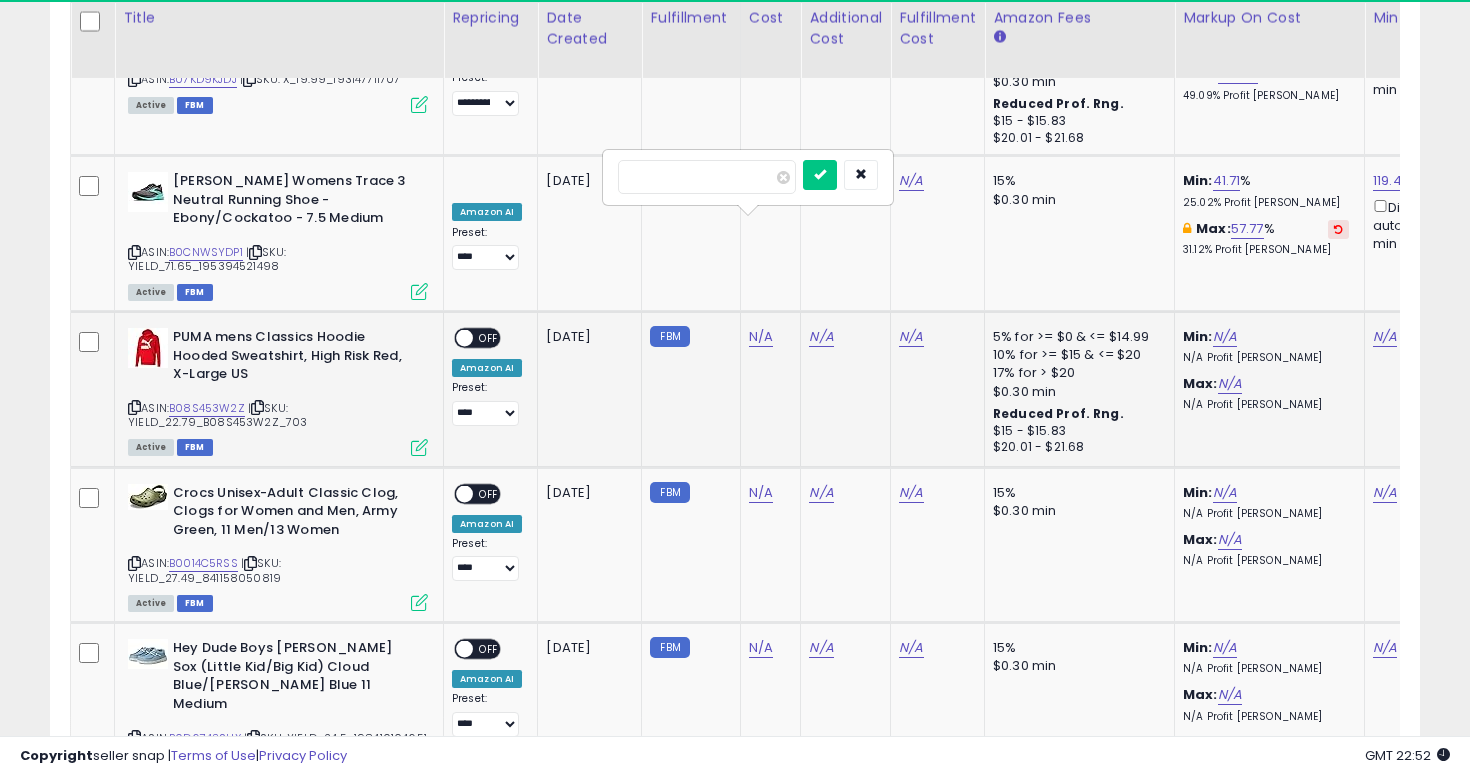 type on "****" 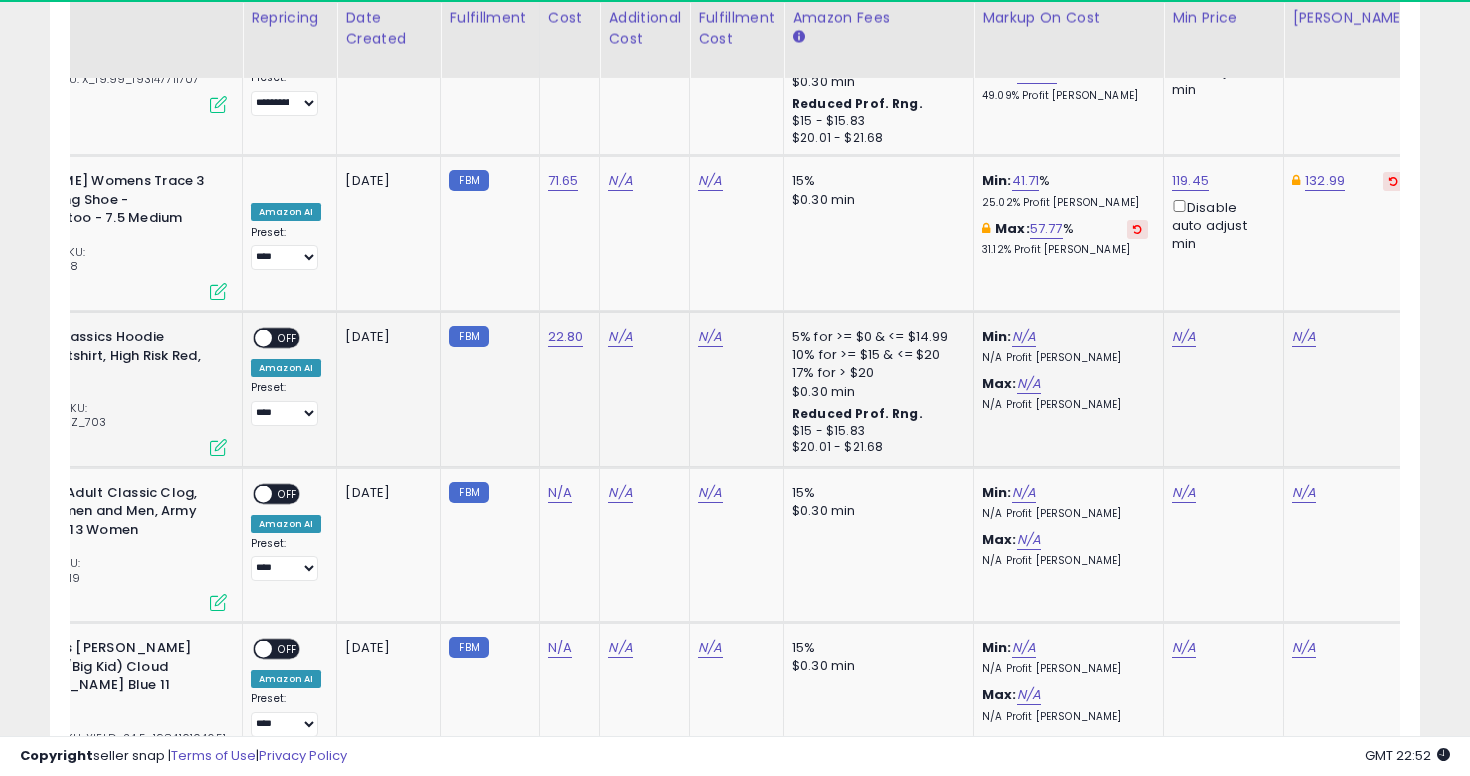 click on "N/A" 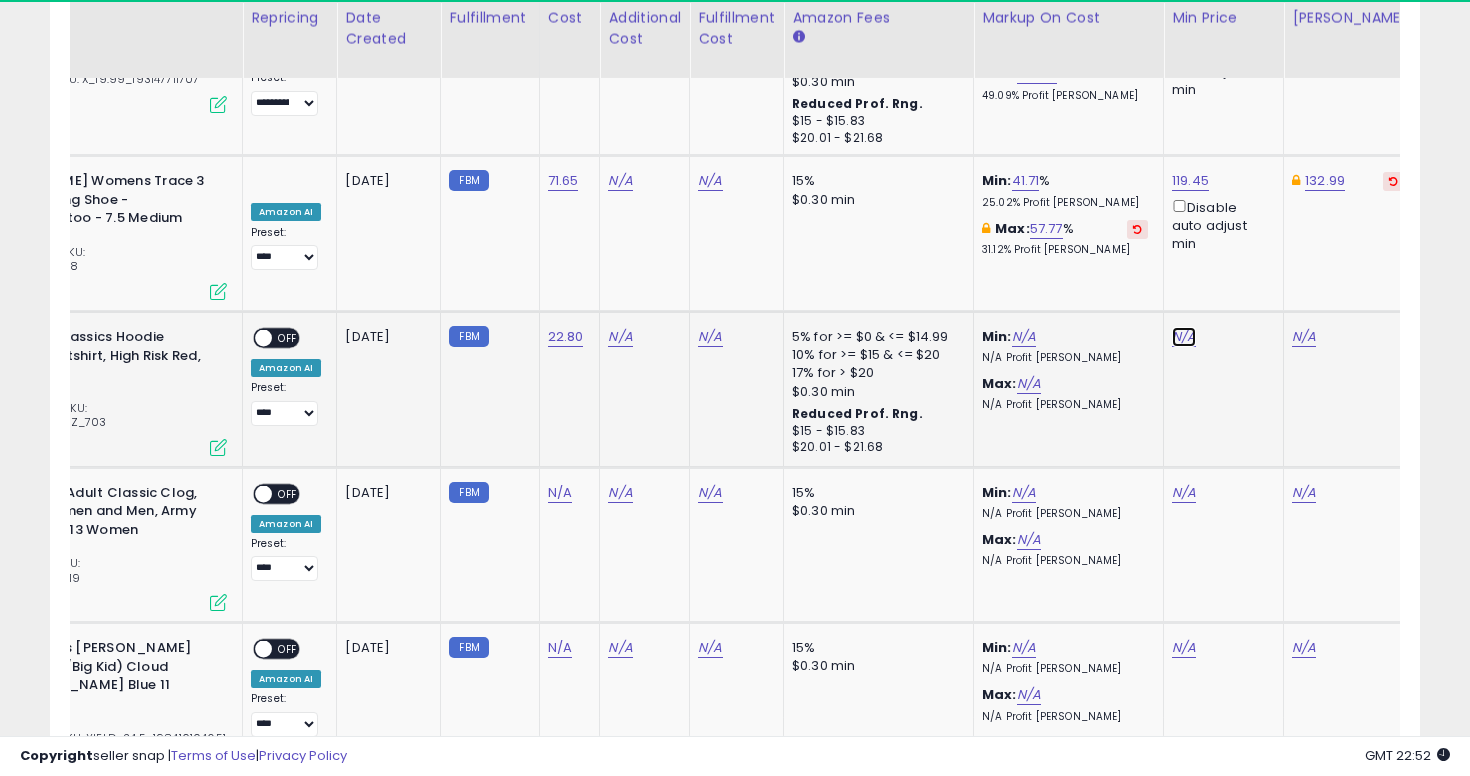 click on "N/A" at bounding box center (1184, -4581) 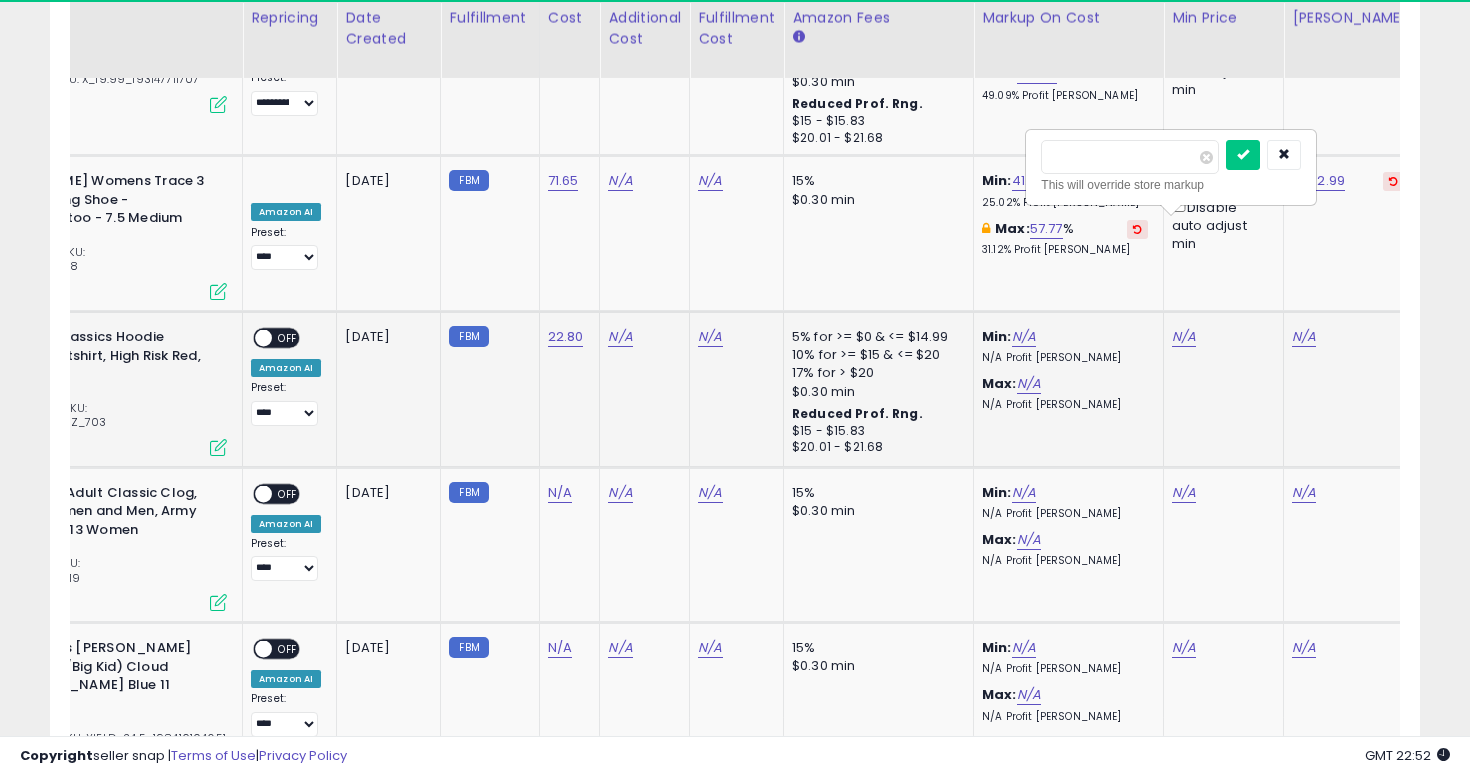 type on "**" 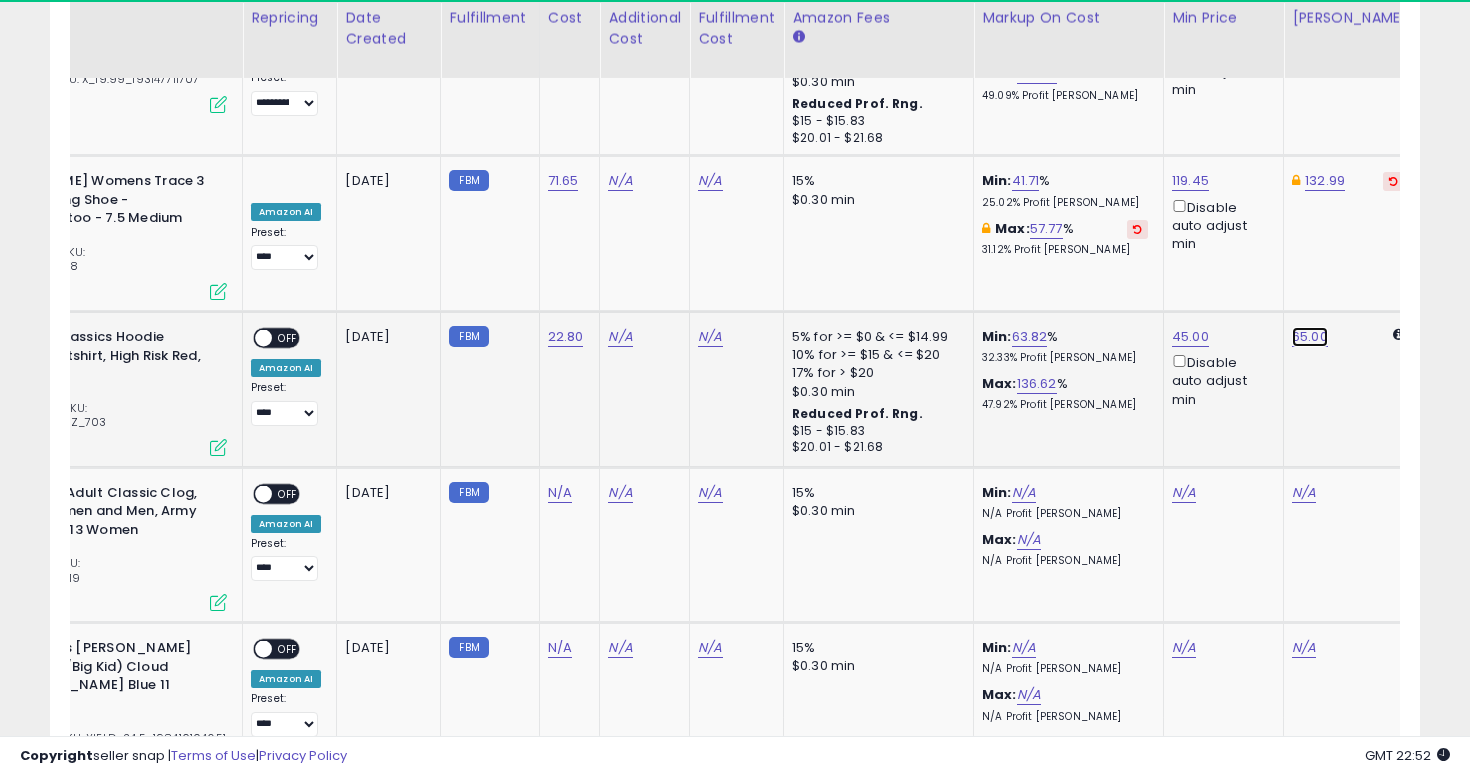 click on "65.00" at bounding box center [1310, -4736] 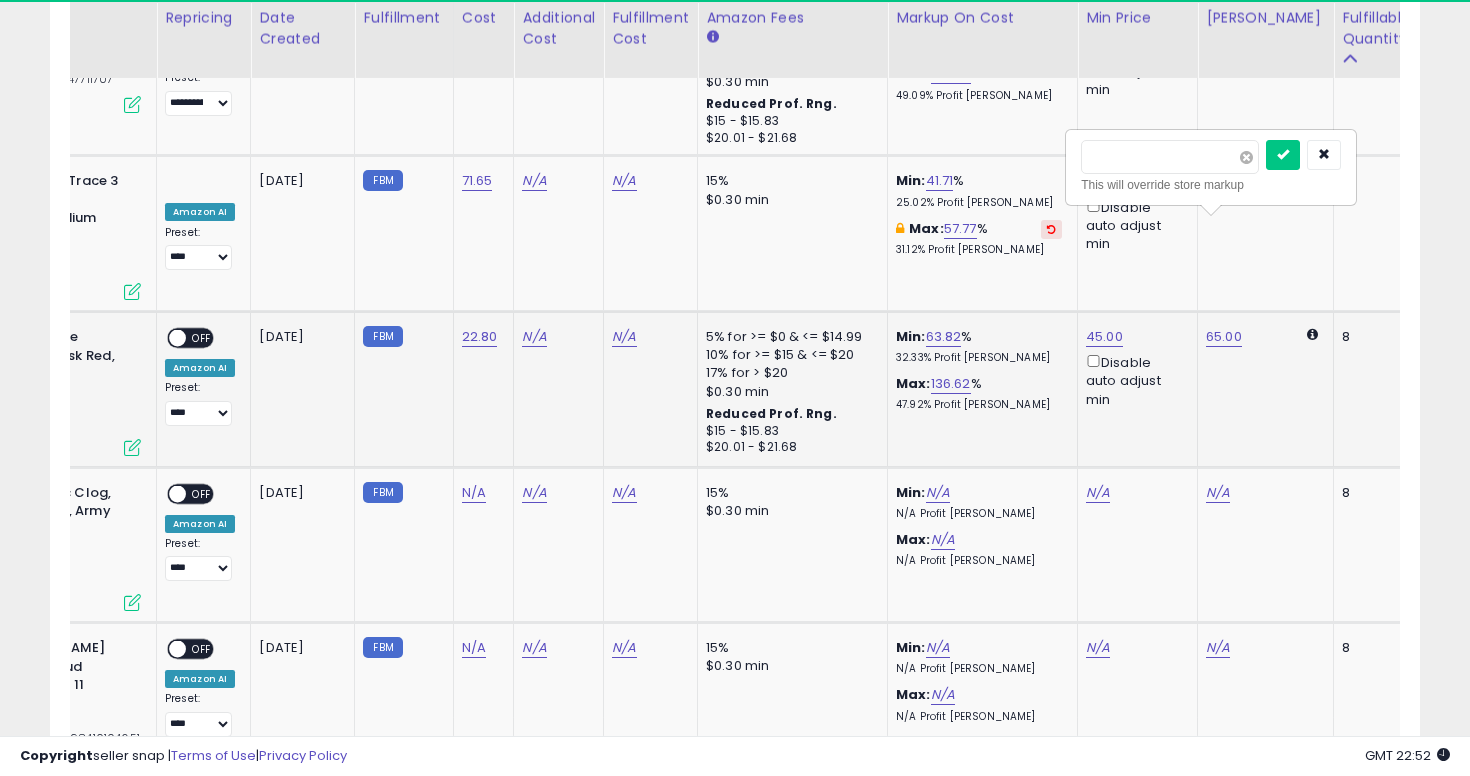 click at bounding box center [1246, 157] 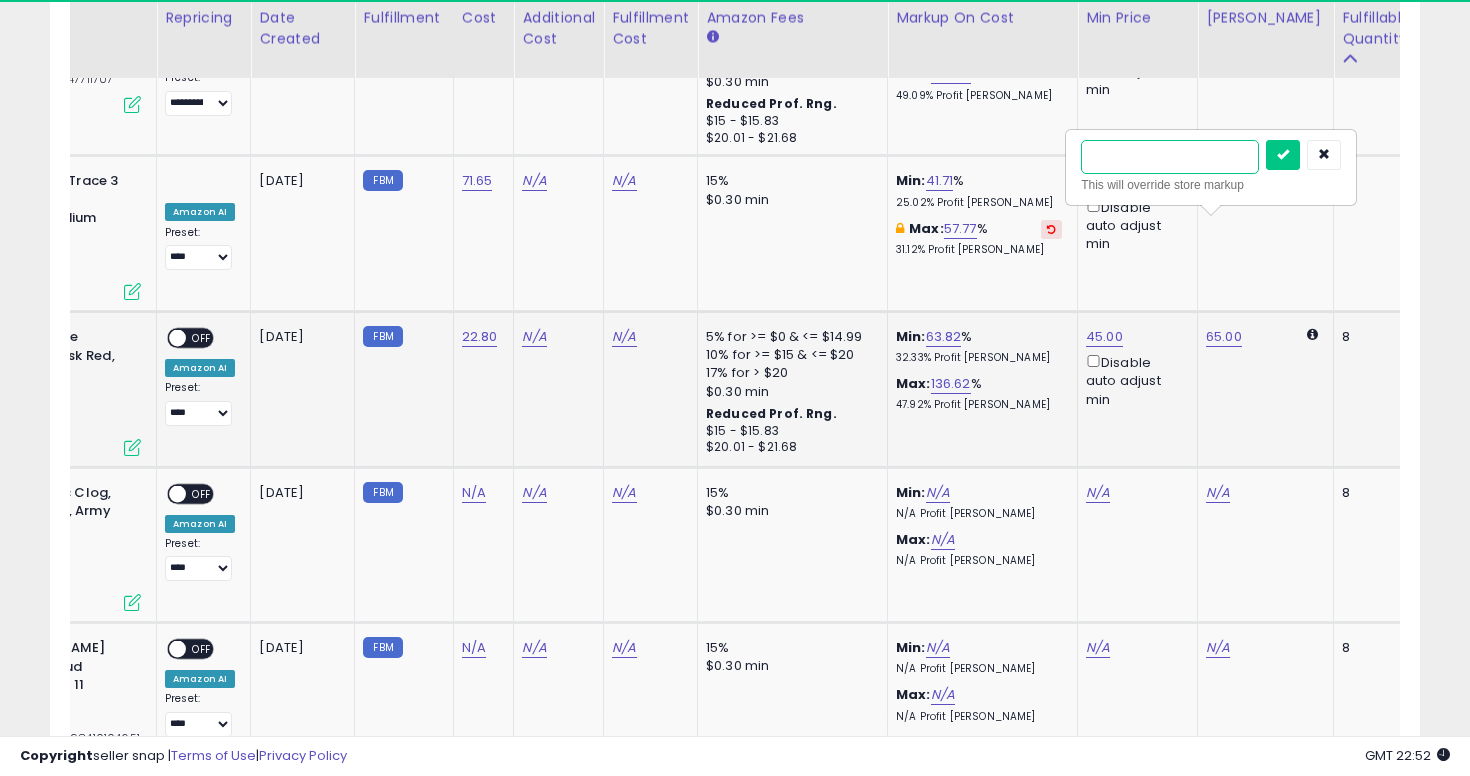 type on "**" 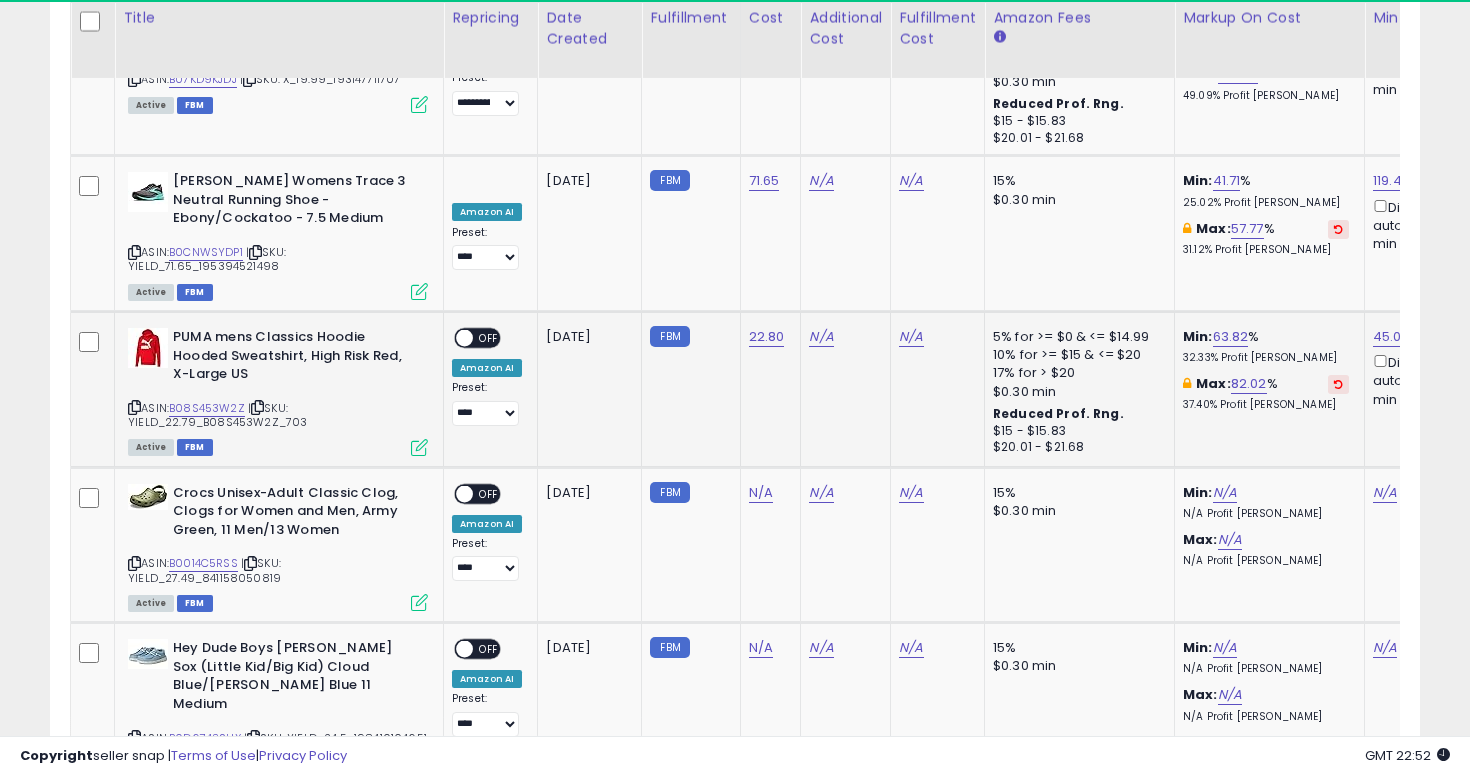 click on "OFF" at bounding box center (489, 338) 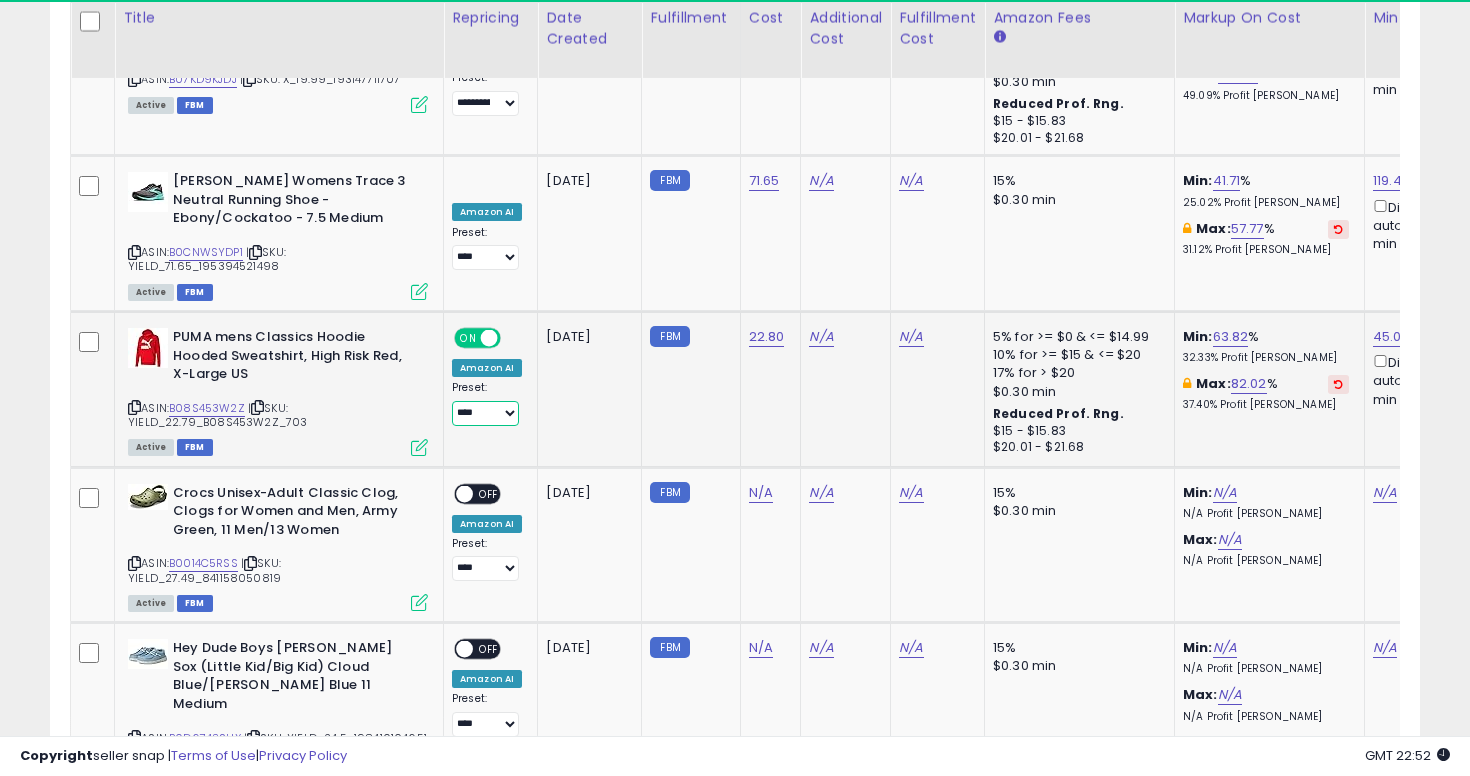 click on "**********" at bounding box center (485, 413) 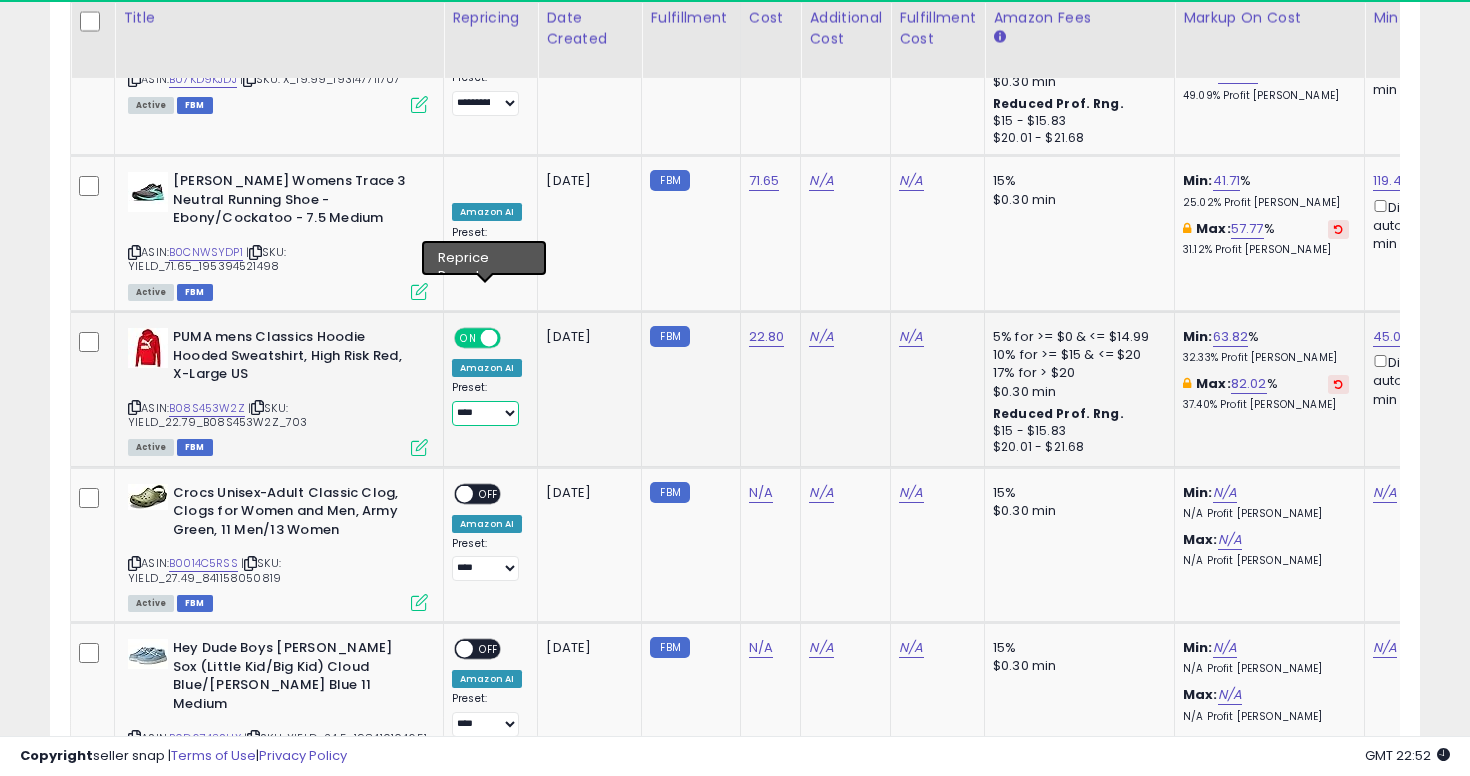 click on "**********" at bounding box center (485, 413) 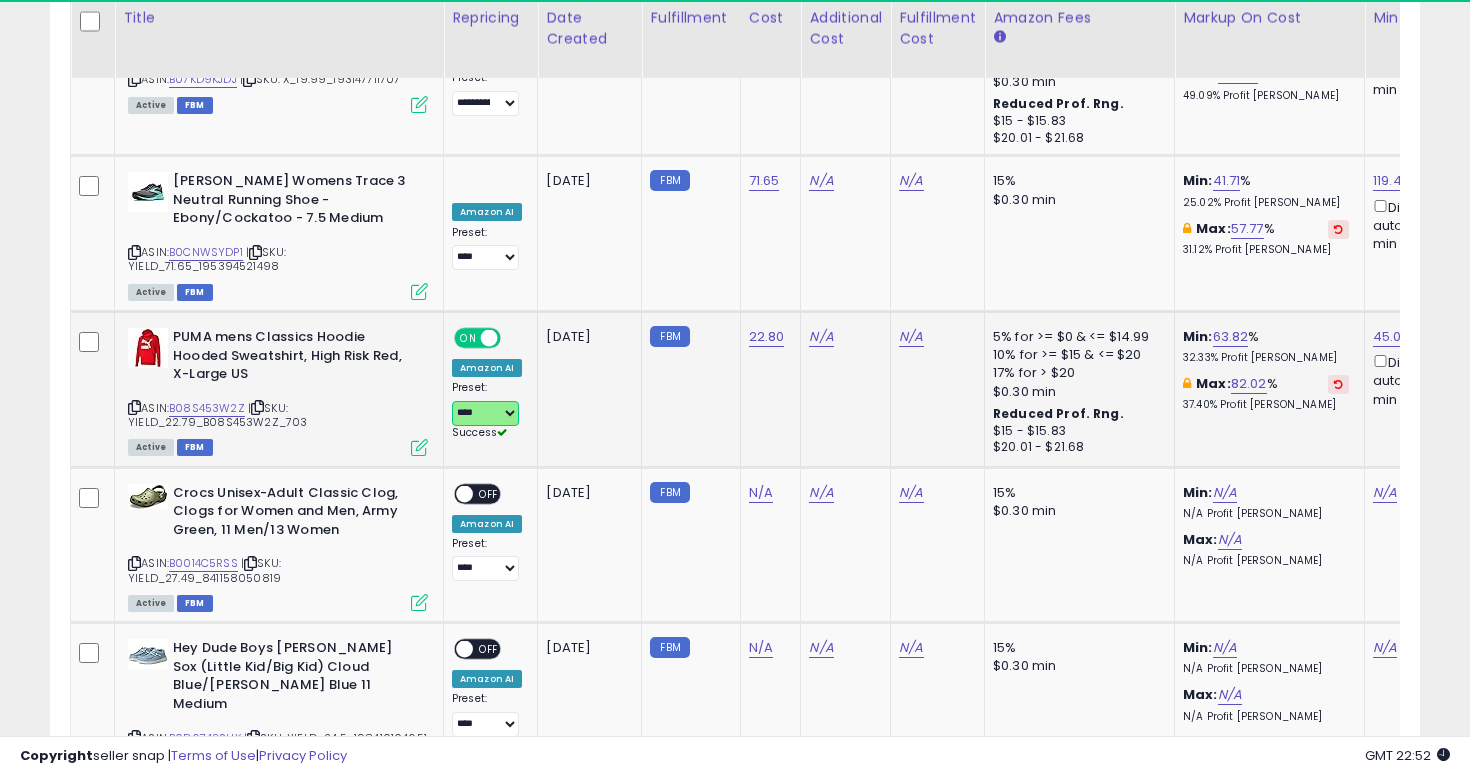 select on "**********" 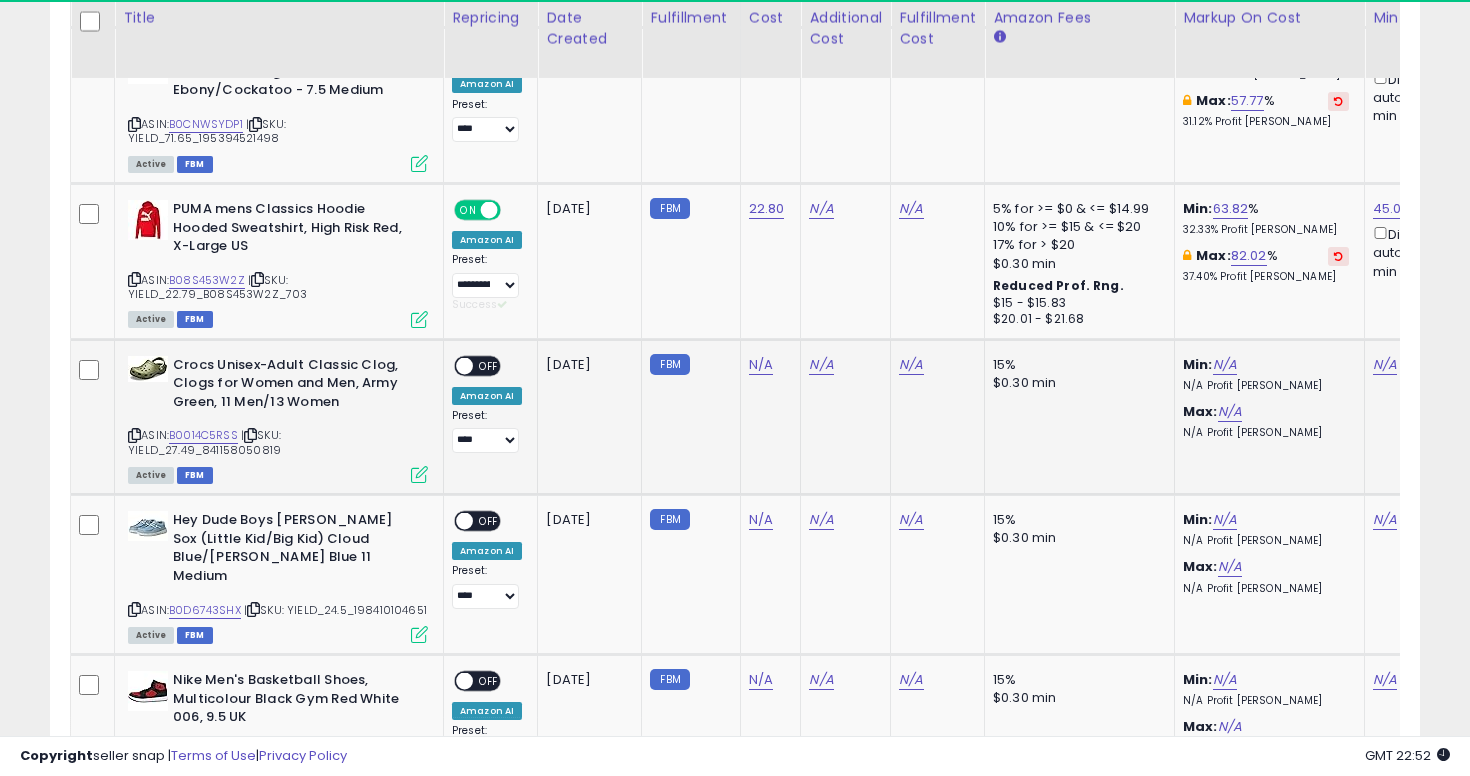 click at bounding box center [134, 435] 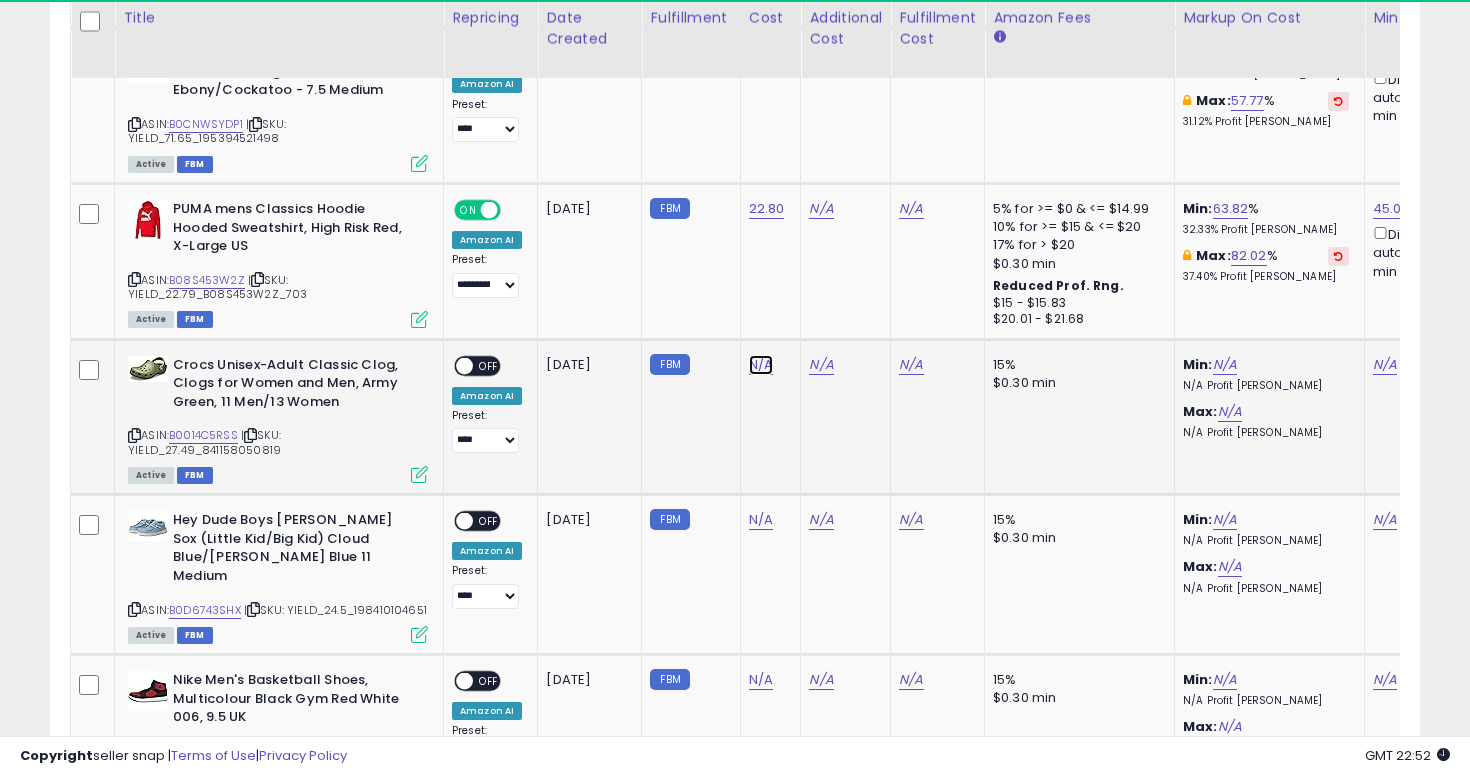 click on "N/A" at bounding box center [761, -4709] 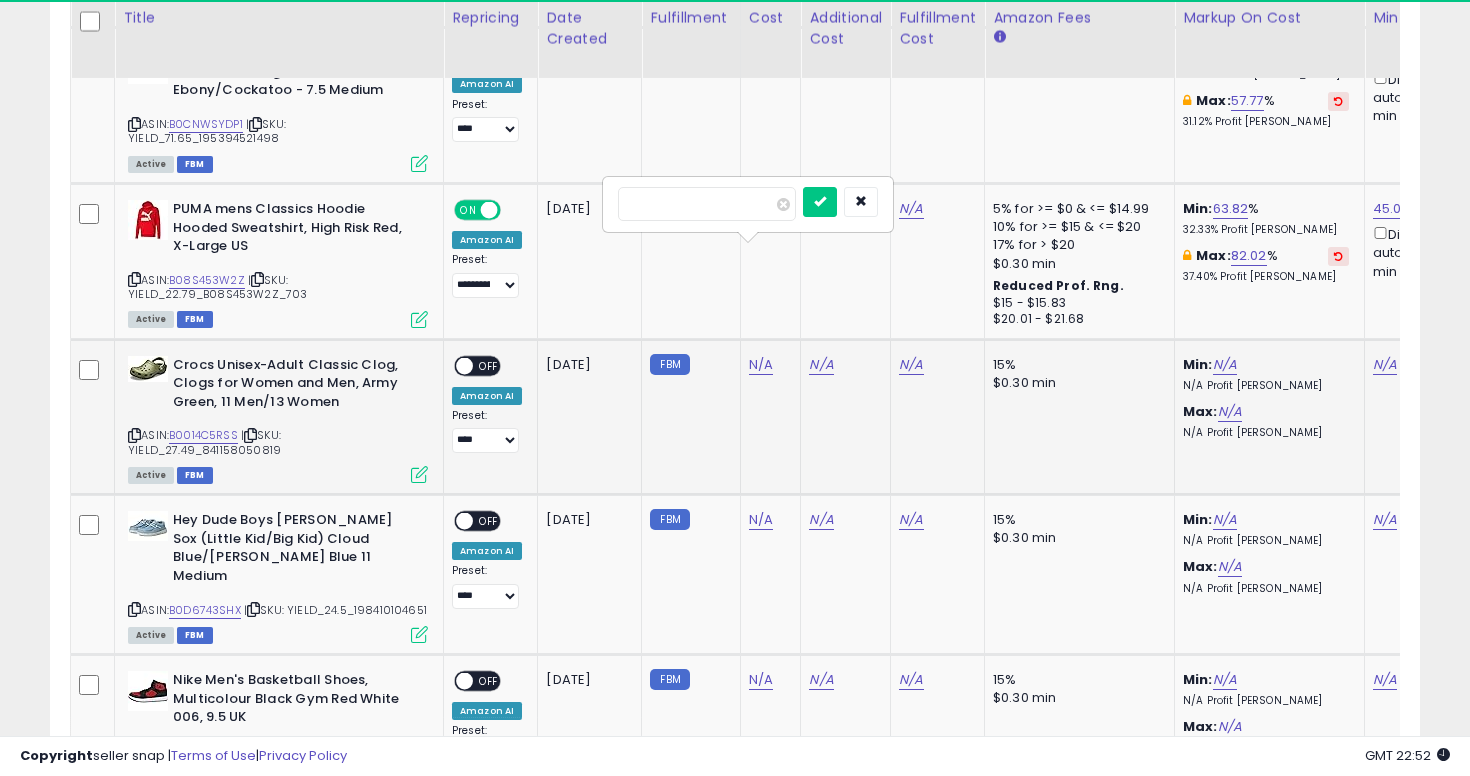type on "****" 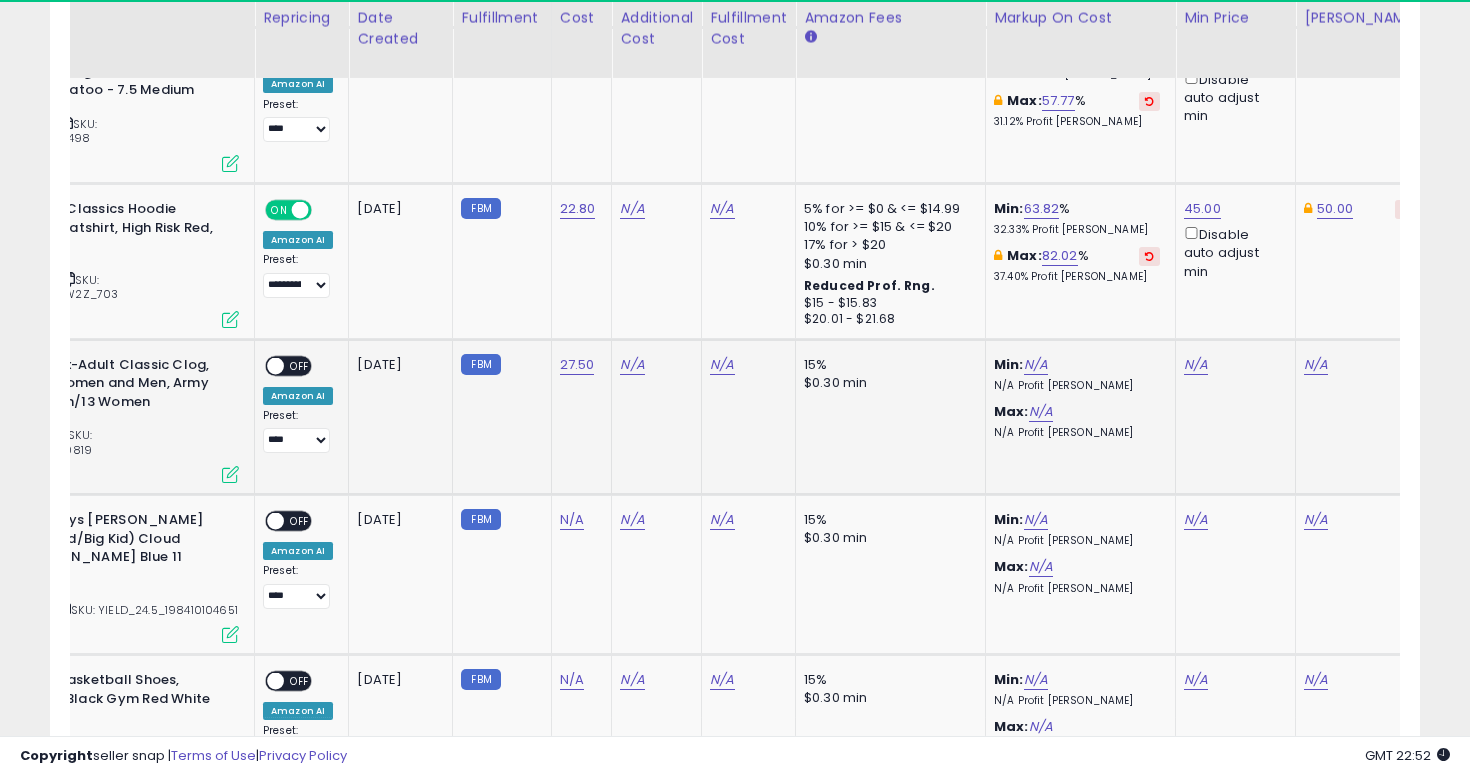 click on "N/A" 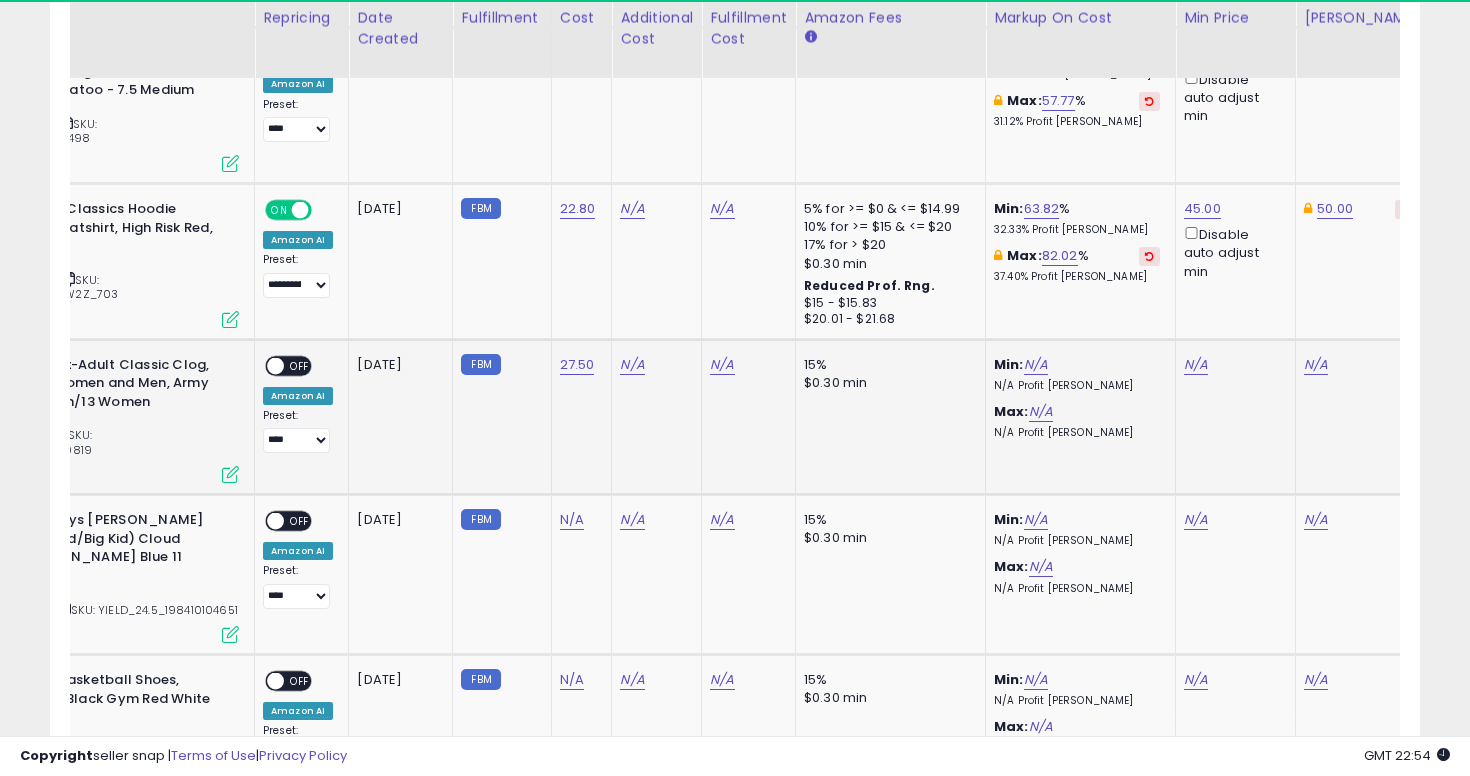 click on "N/A" at bounding box center [1232, 365] 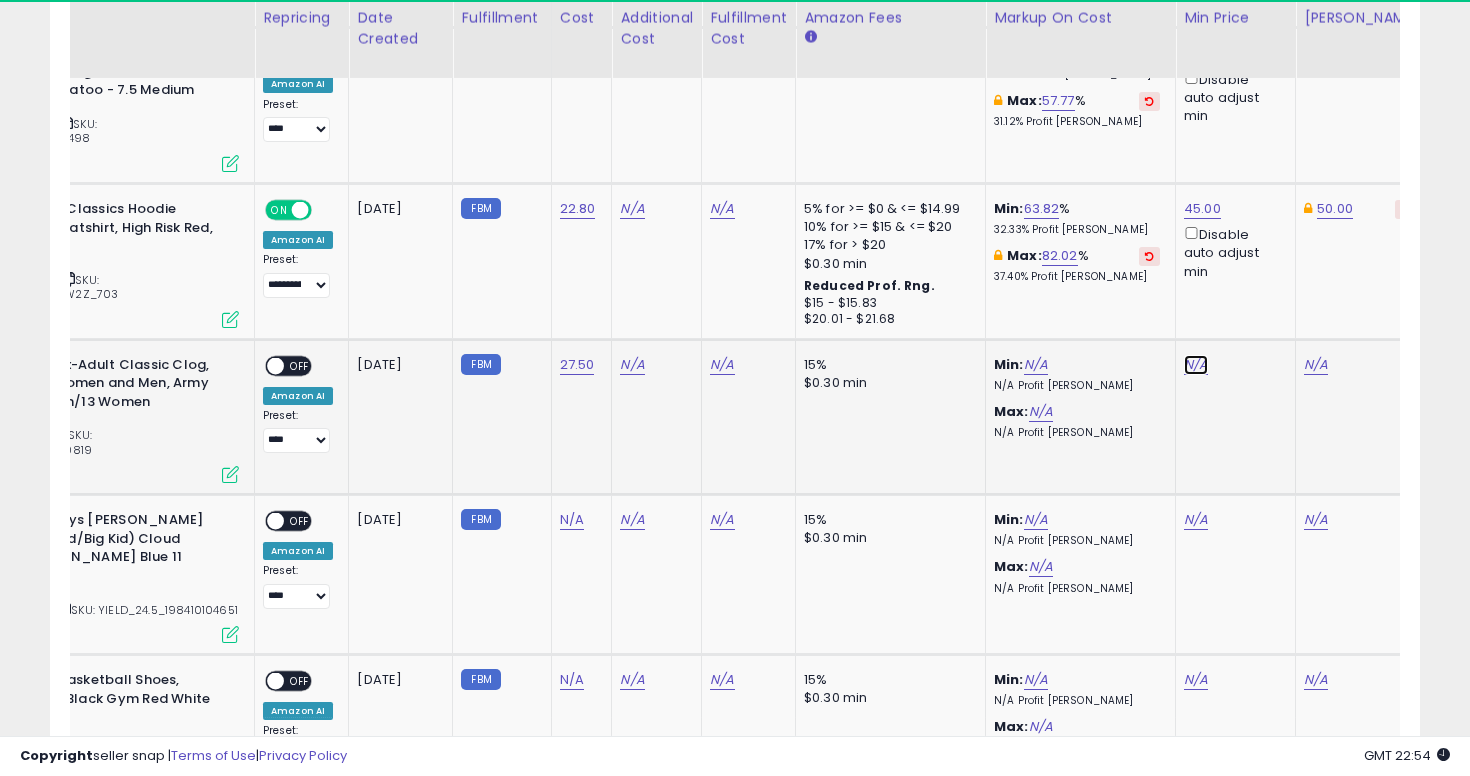 click on "N/A" at bounding box center (1196, -4709) 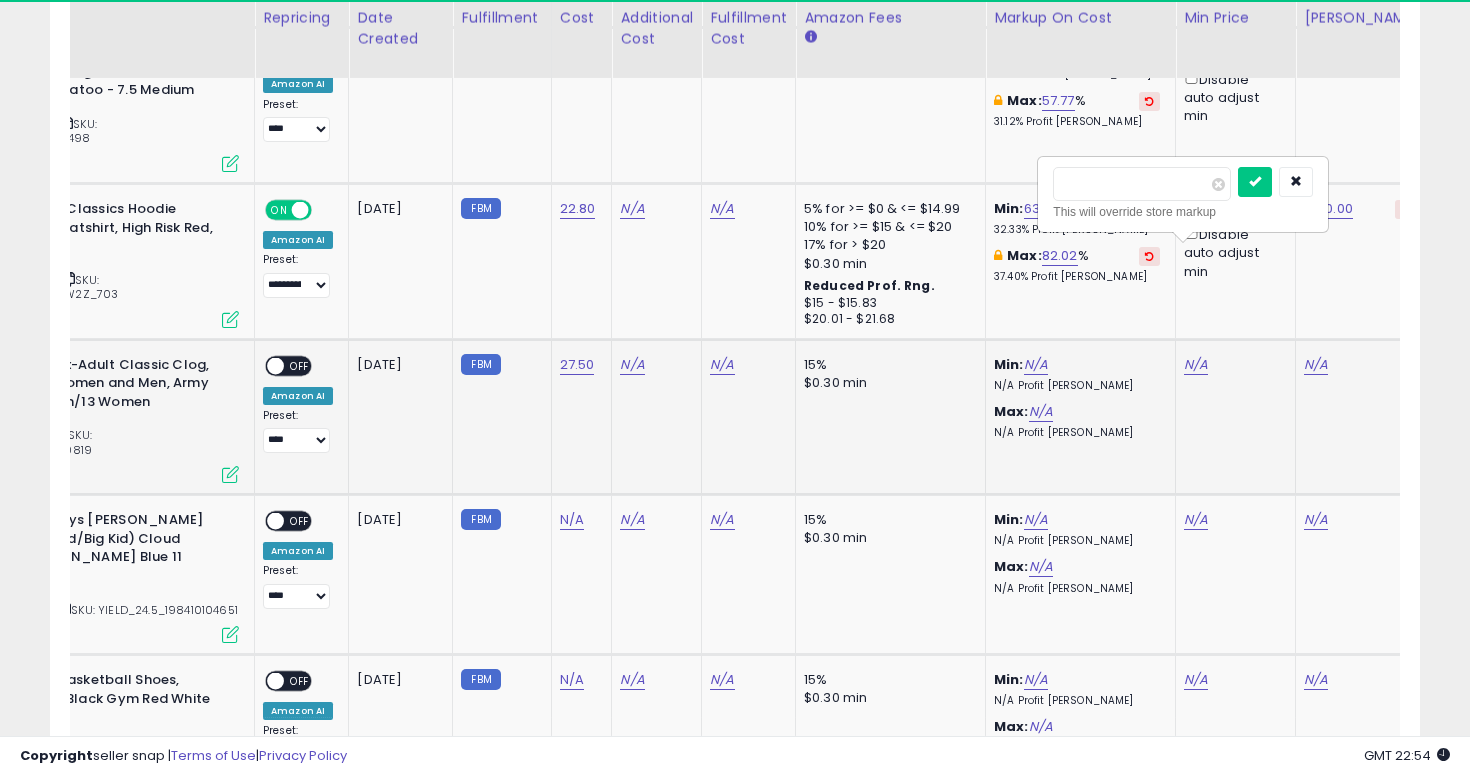 type on "**" 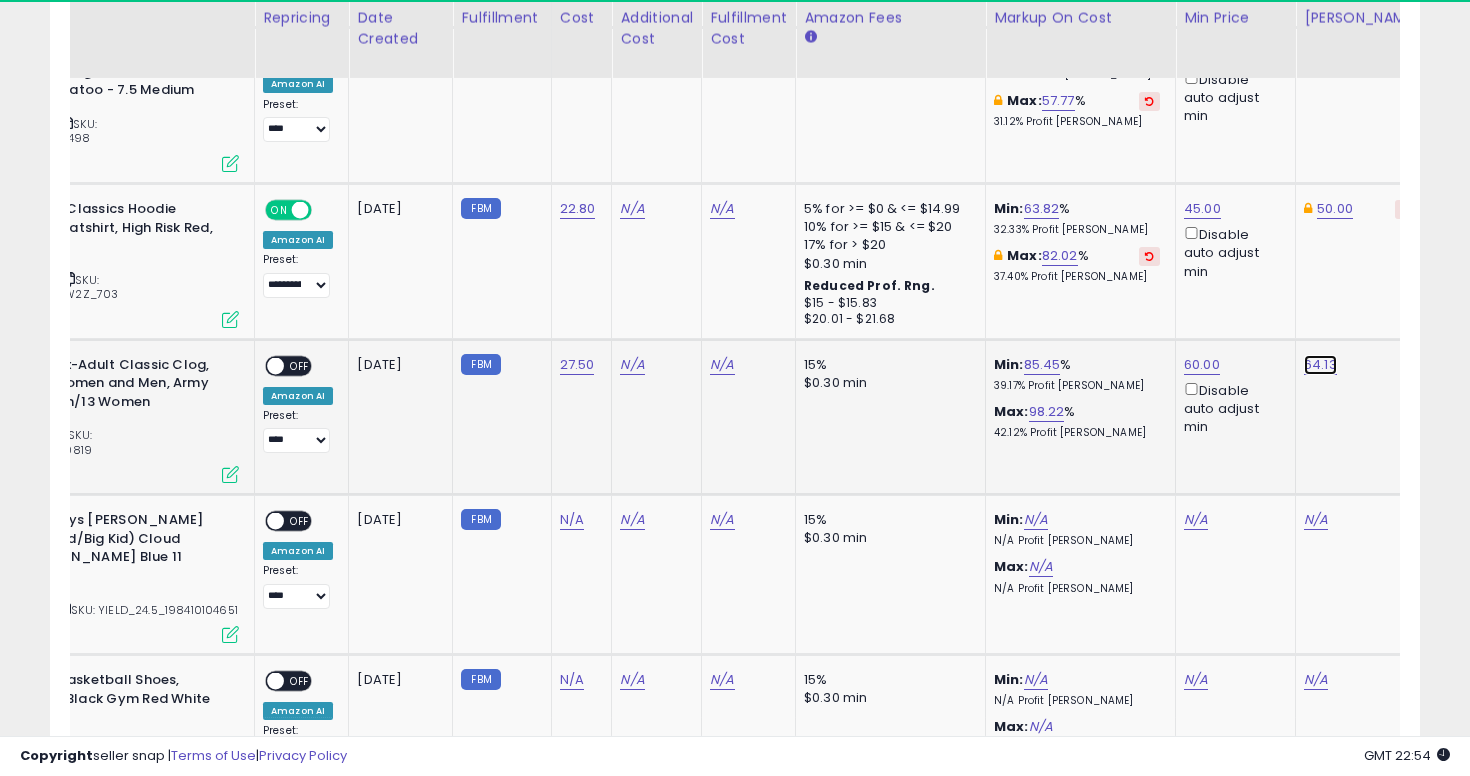 click on "64.13" at bounding box center [1322, -4864] 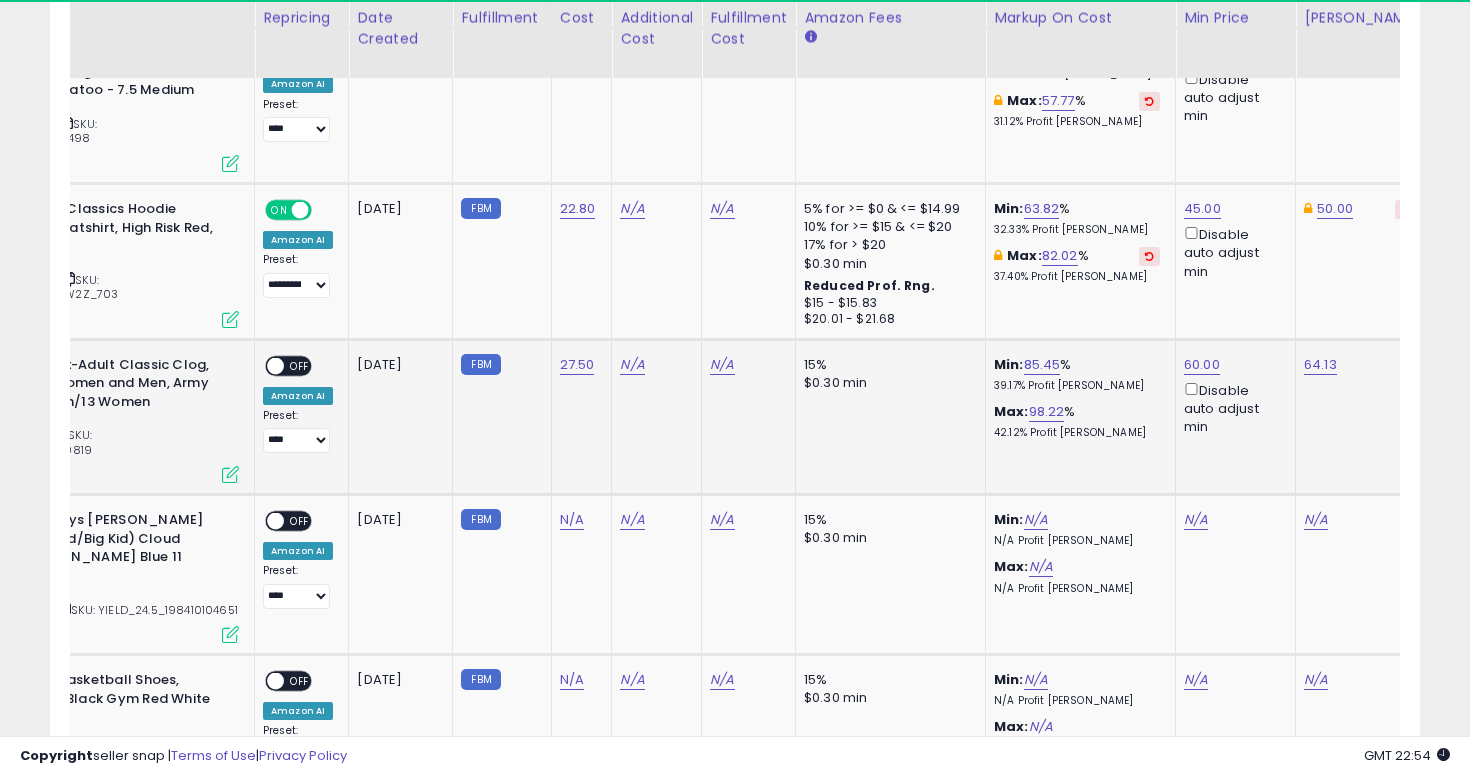 scroll, scrollTop: 0, scrollLeft: 285, axis: horizontal 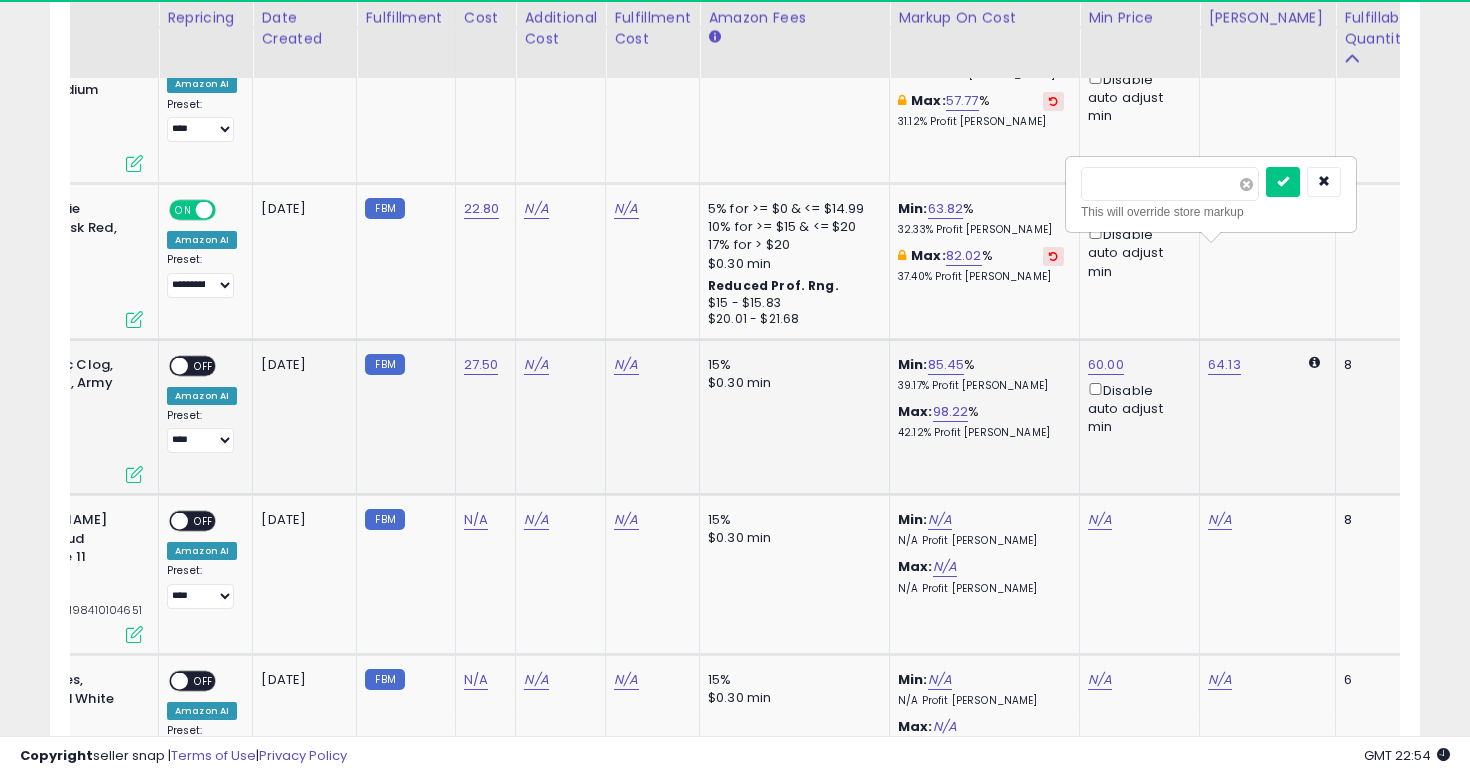 click at bounding box center (1246, 184) 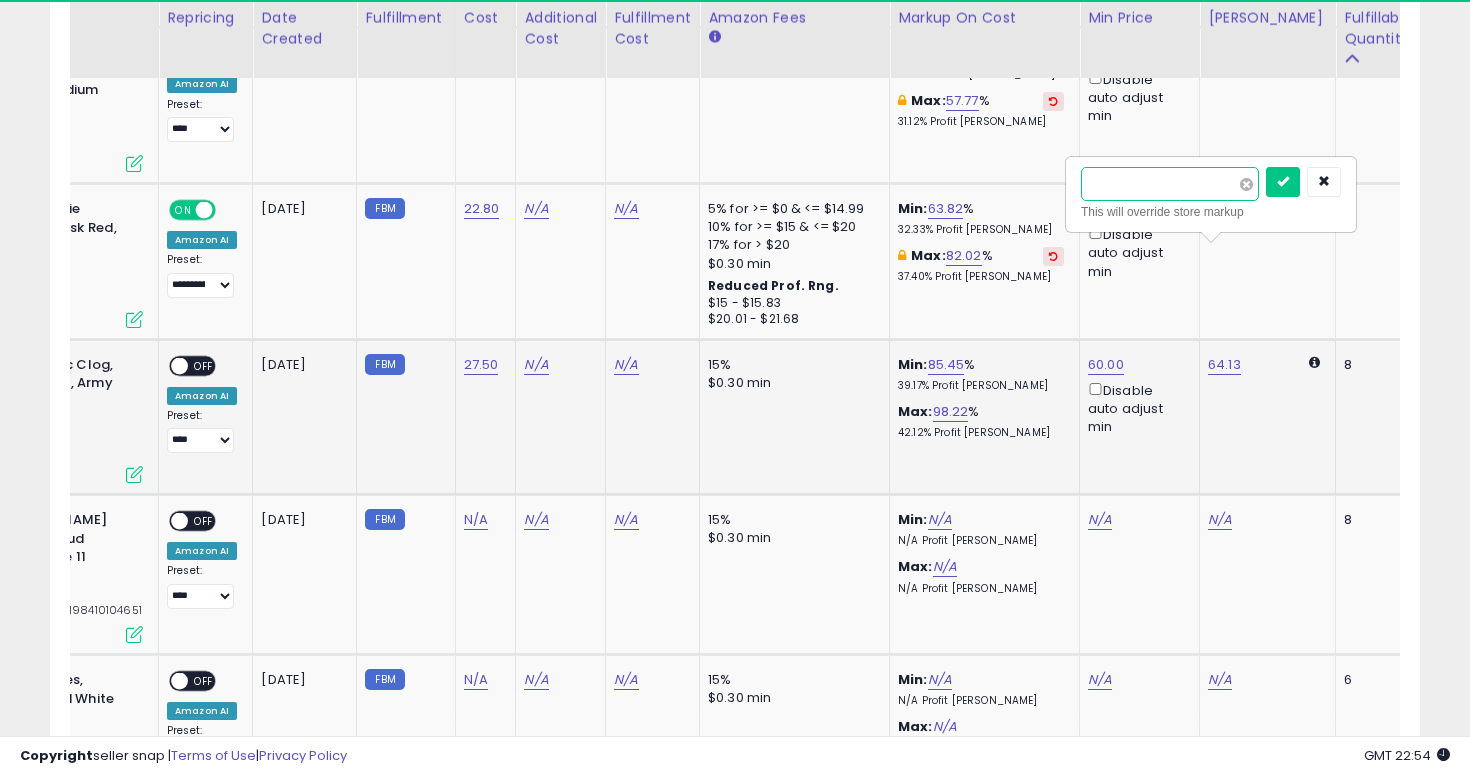 type on "****" 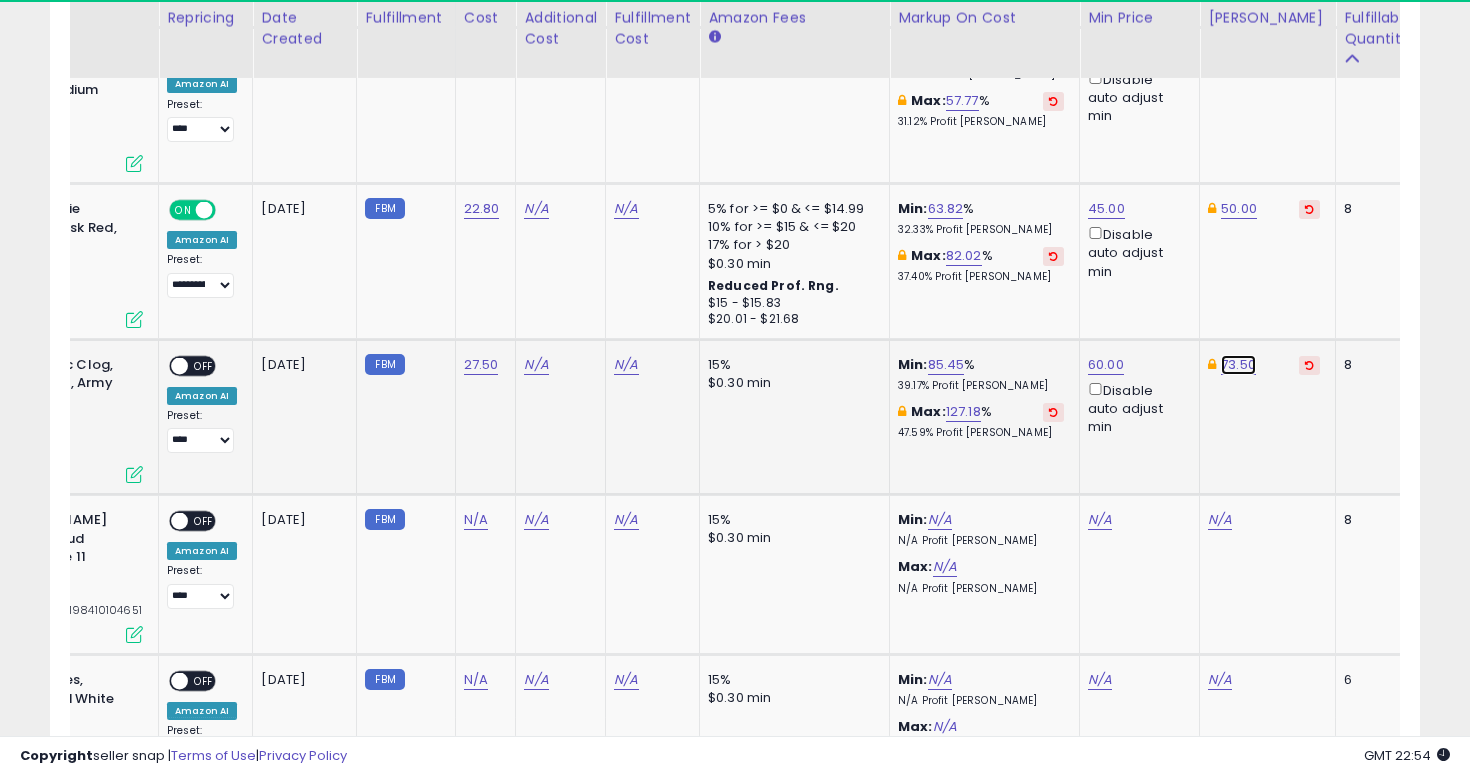 click on "73.50" at bounding box center [1239, -5020] 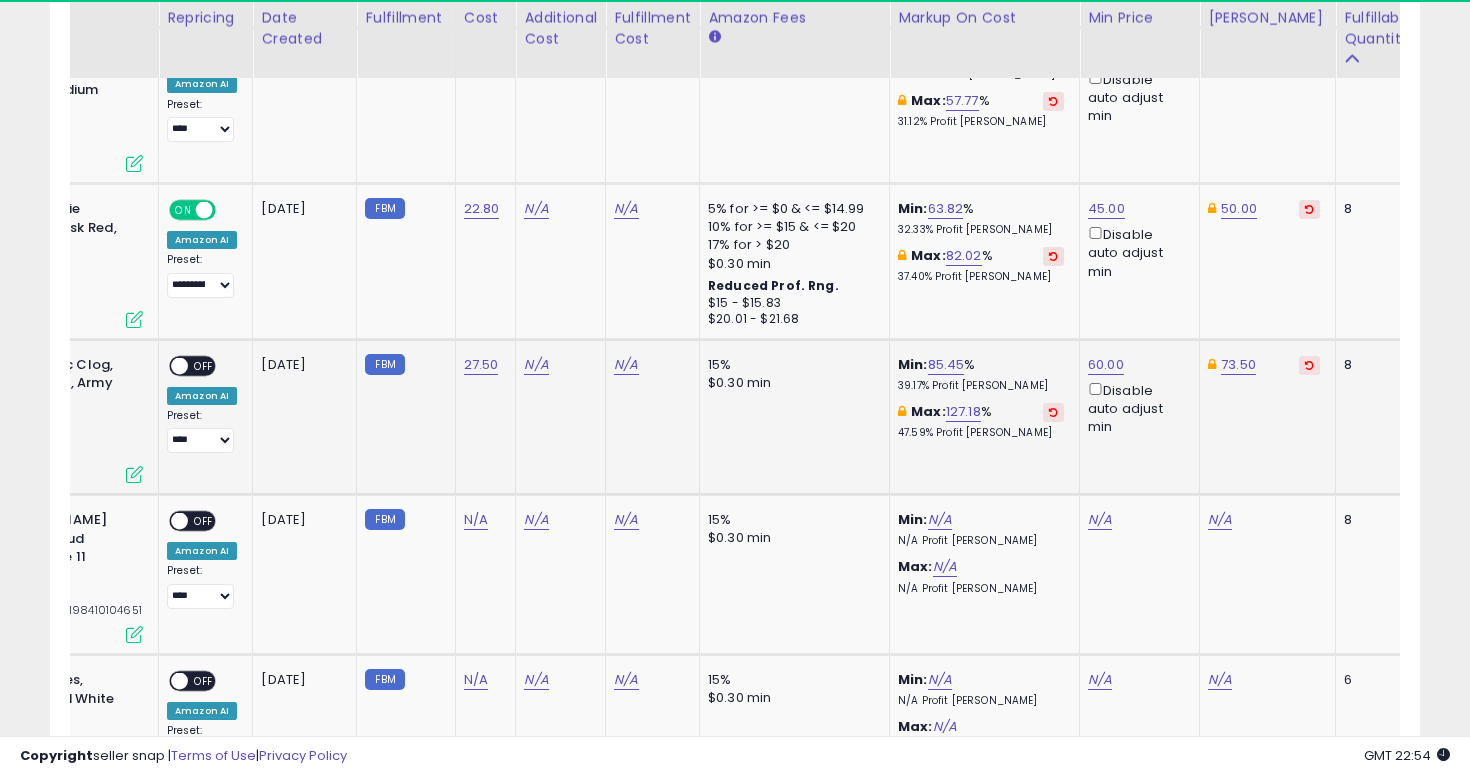 scroll, scrollTop: 0, scrollLeft: 300, axis: horizontal 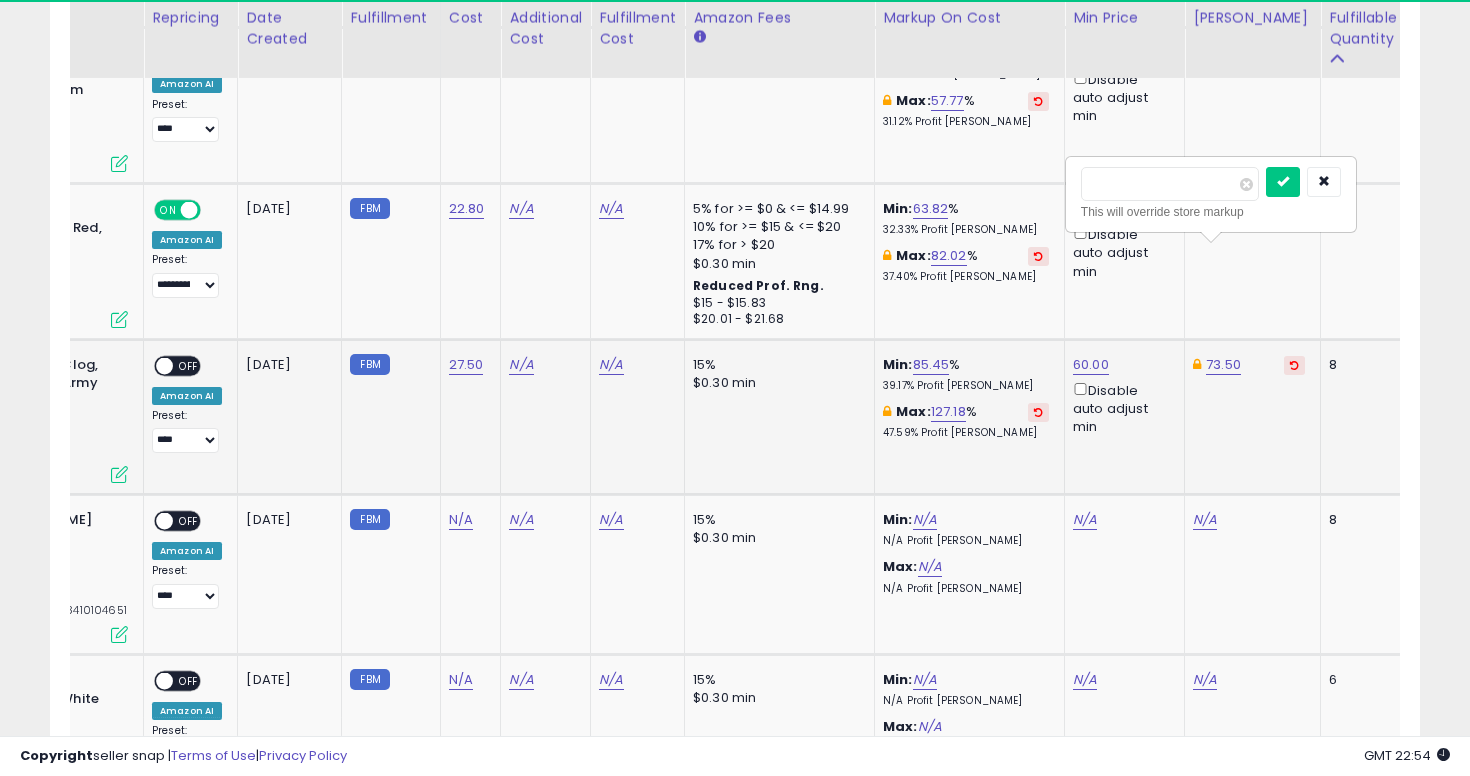 type on "*****" 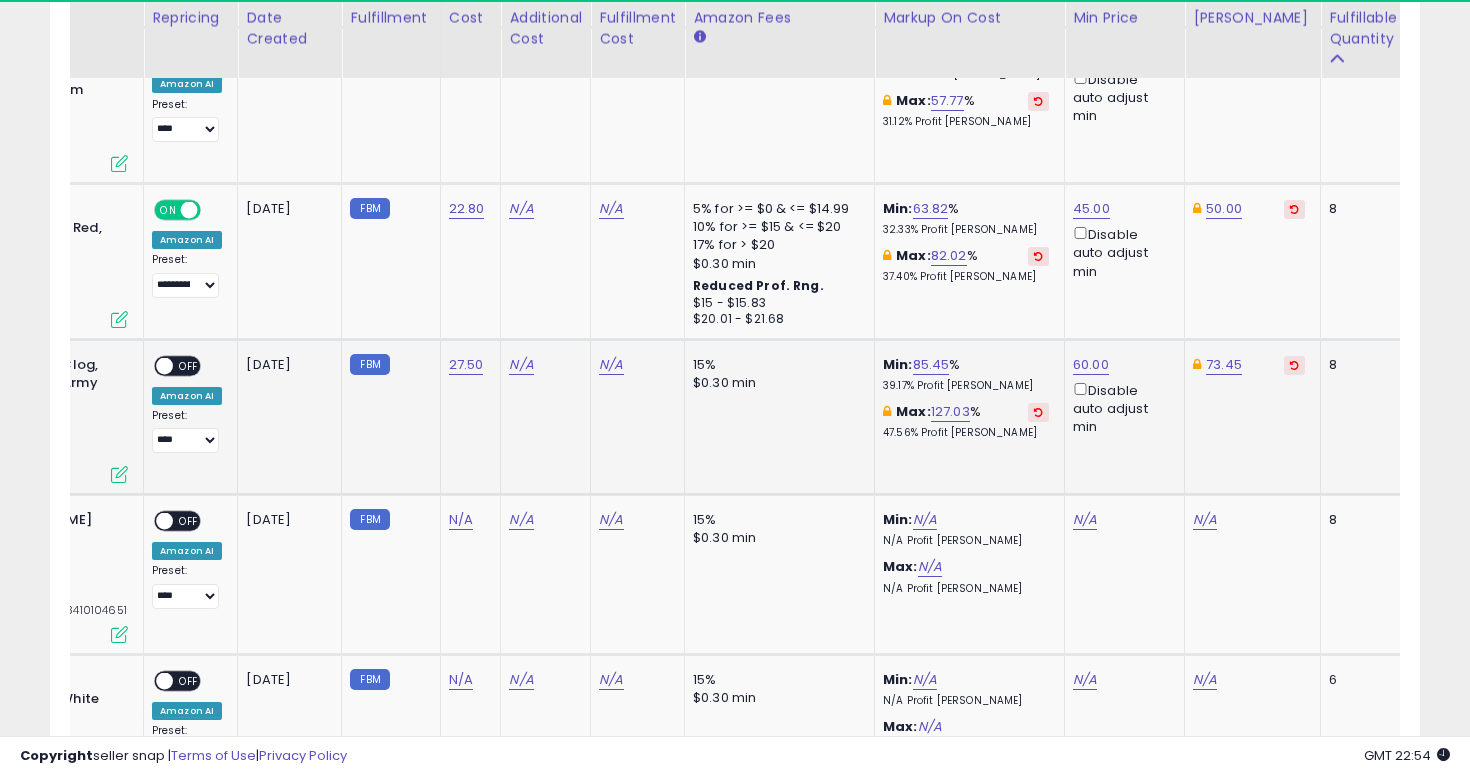 scroll, scrollTop: 0, scrollLeft: 0, axis: both 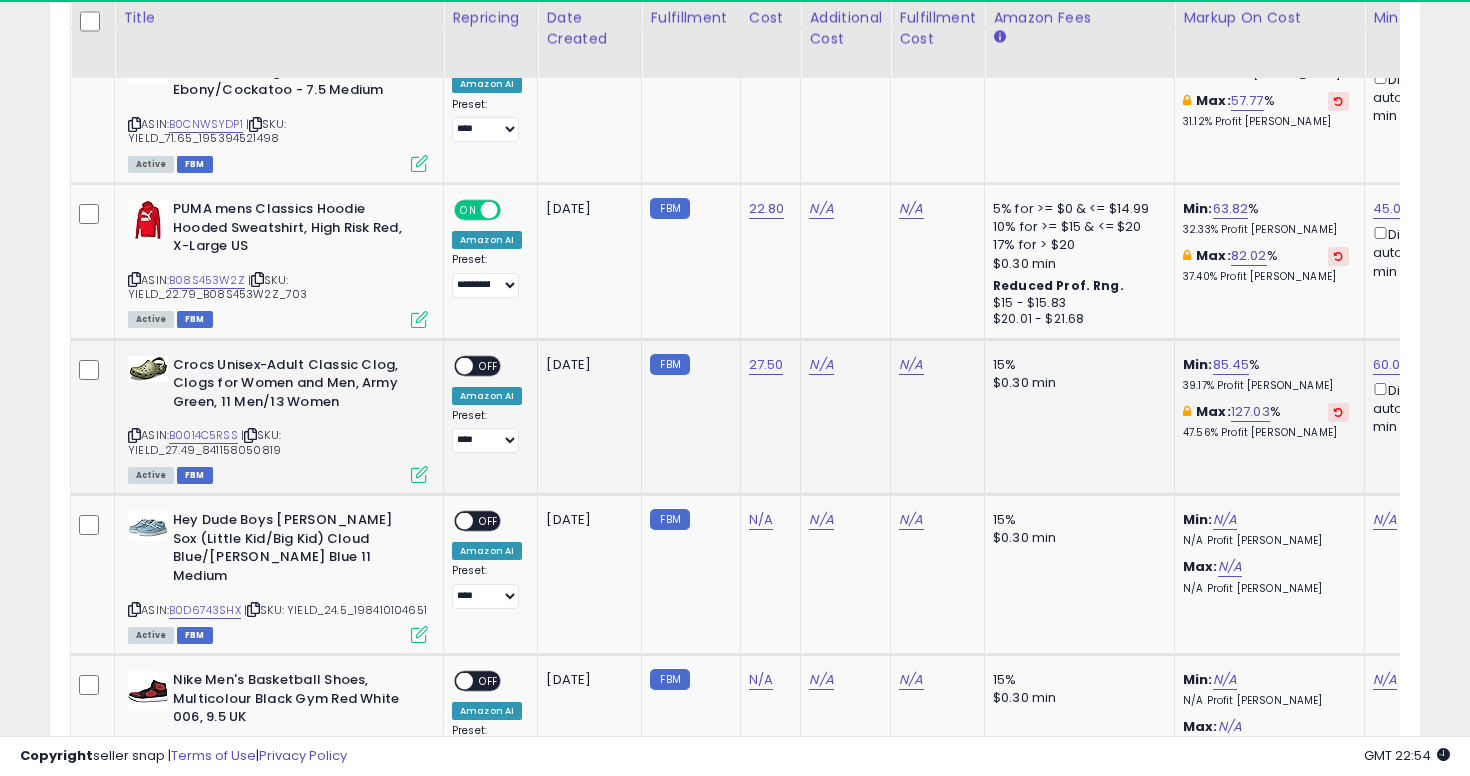 click on "OFF" at bounding box center [489, 365] 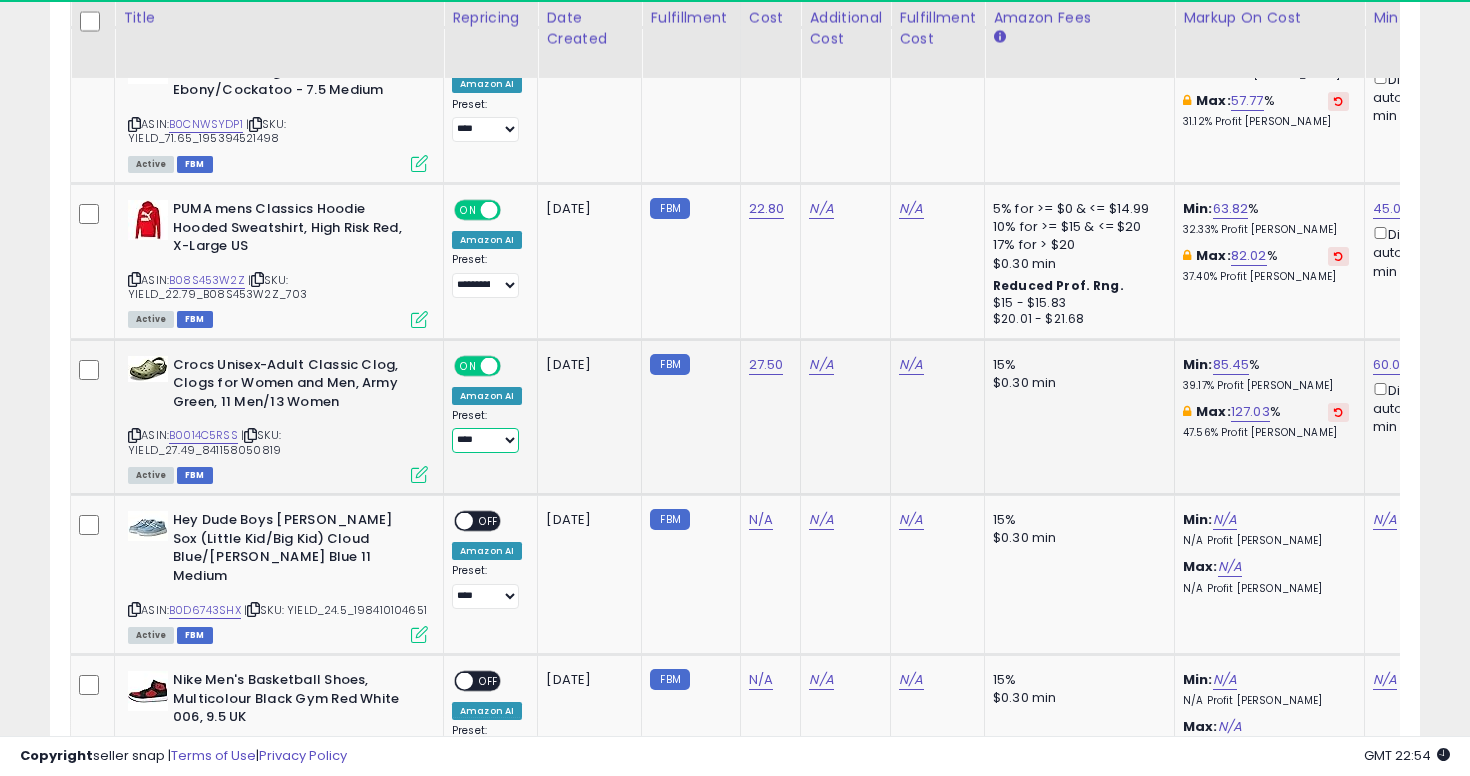 click on "**********" at bounding box center (485, 440) 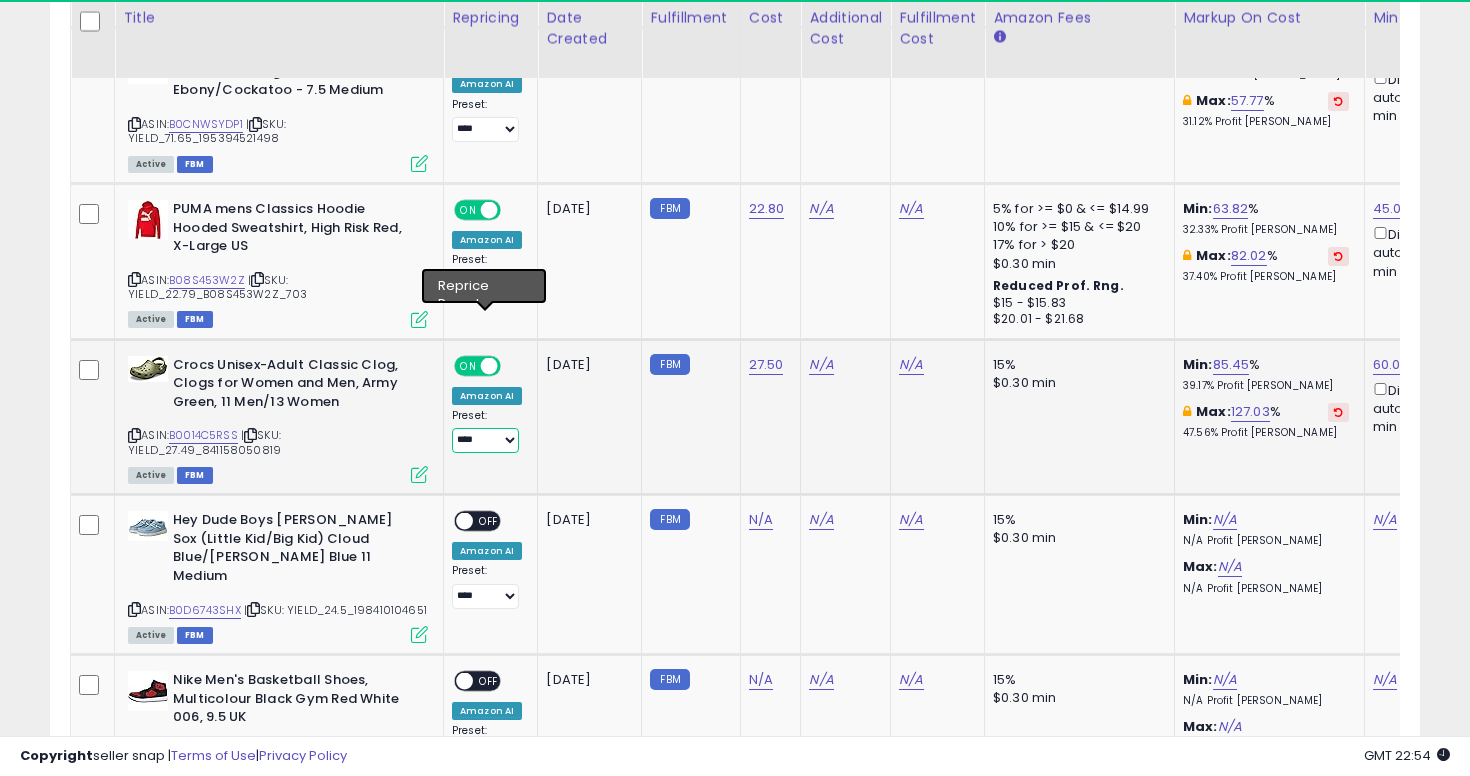 select on "**********" 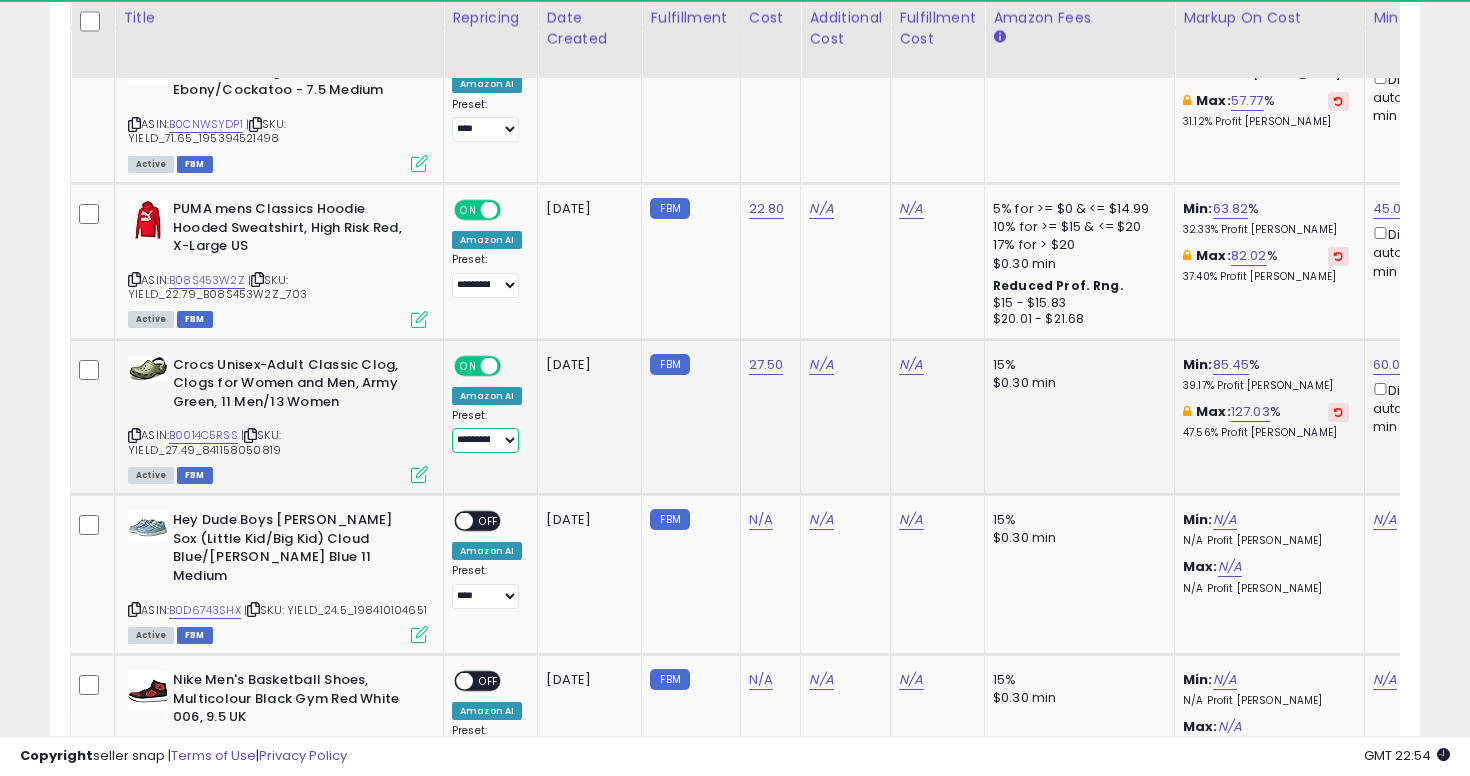 scroll, scrollTop: 0, scrollLeft: 185, axis: horizontal 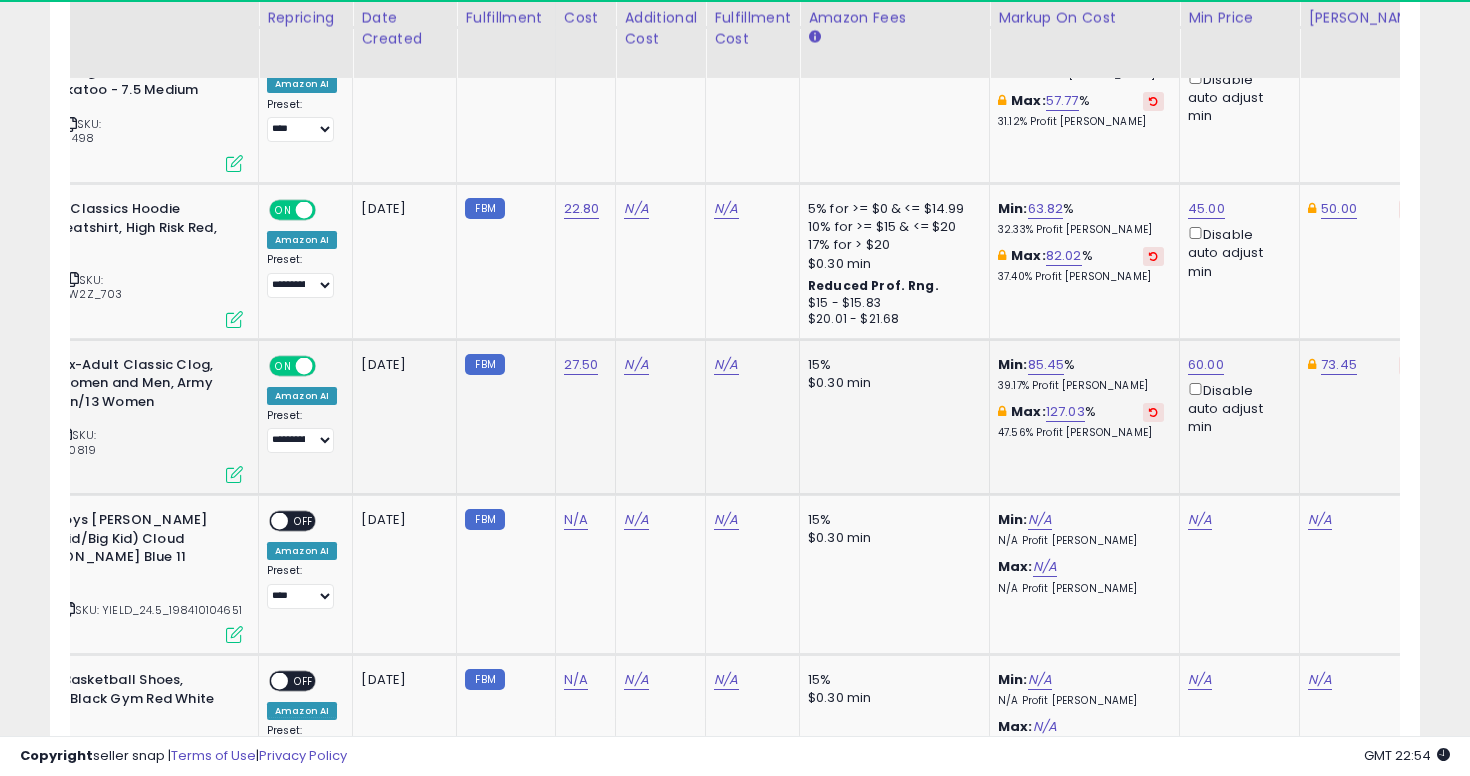 click on "N/A" 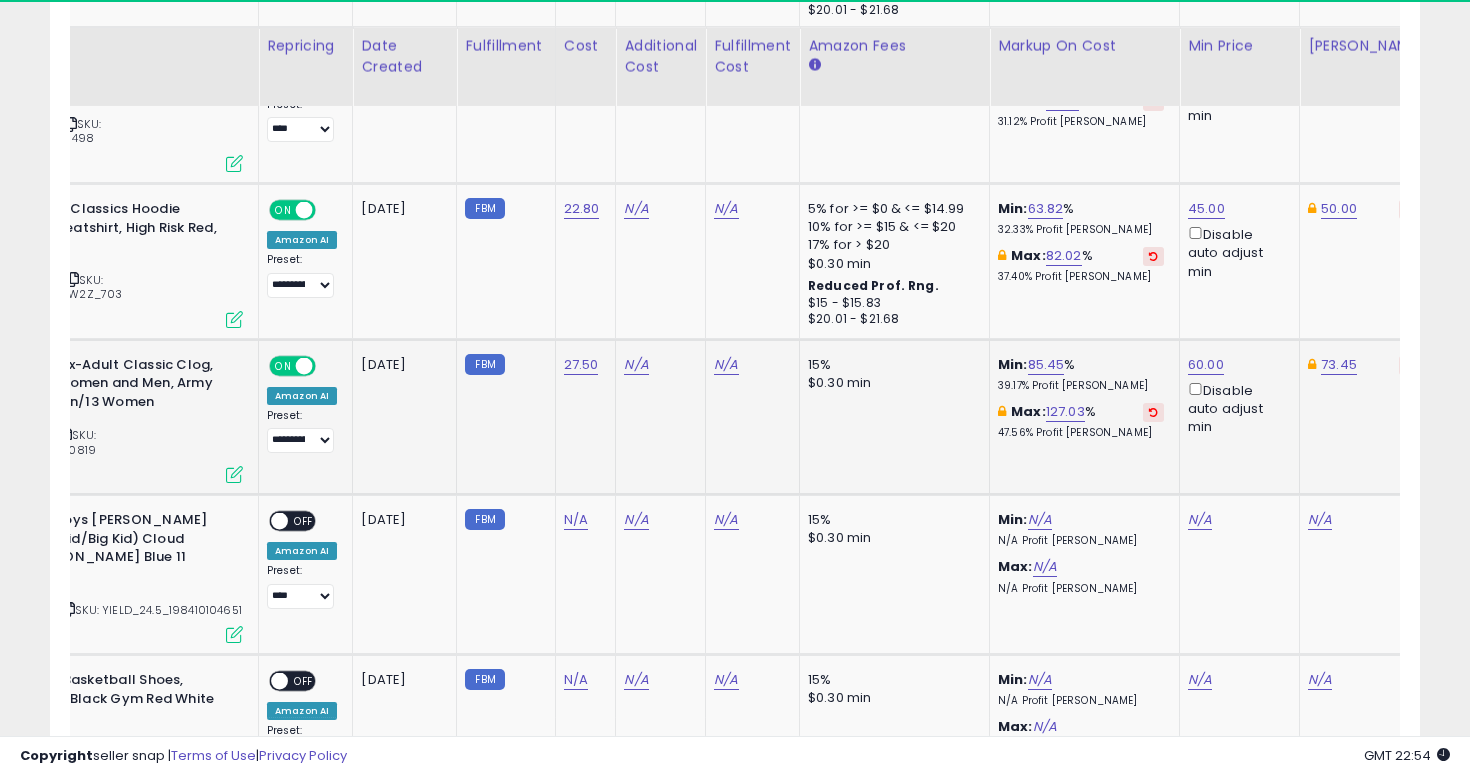 scroll, scrollTop: 6238, scrollLeft: 0, axis: vertical 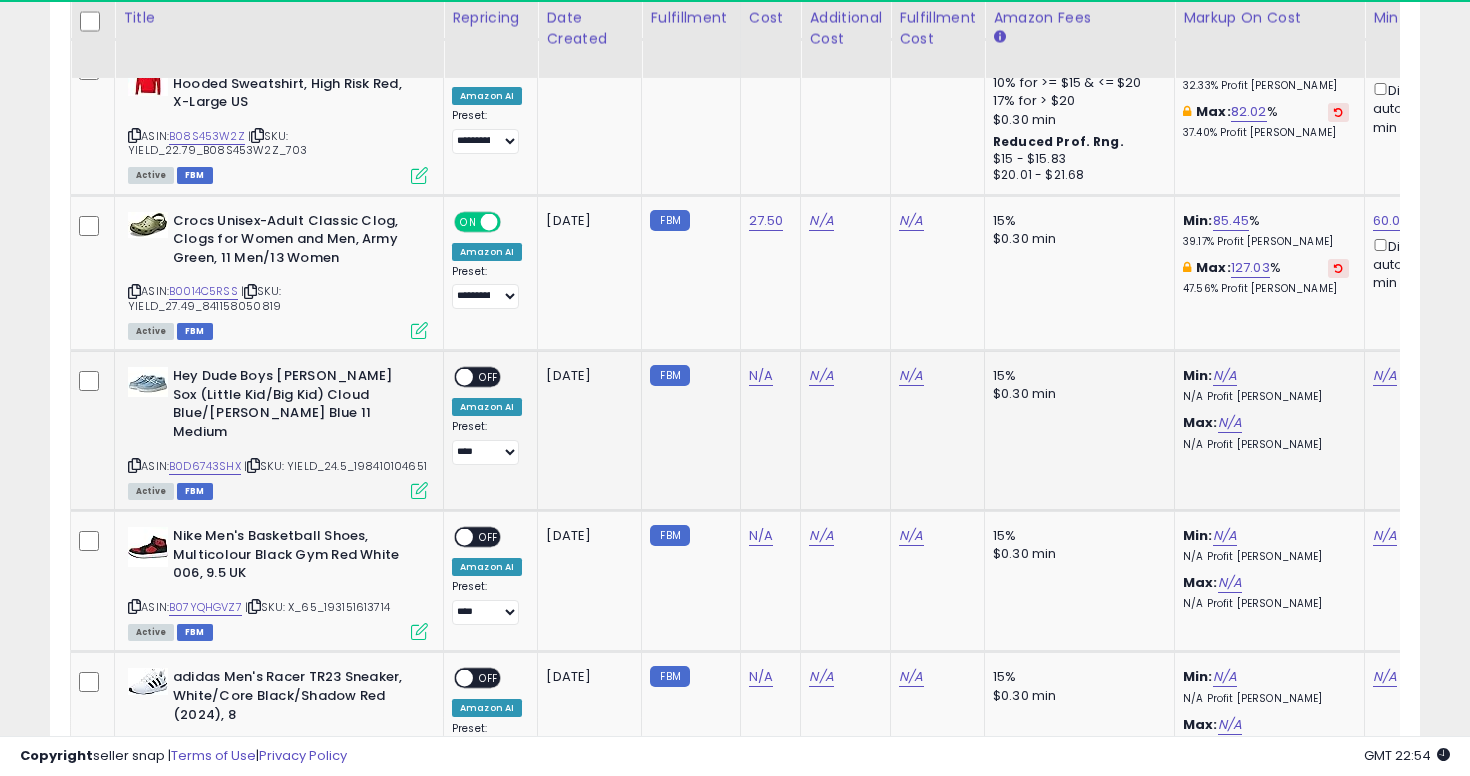 click at bounding box center (134, 465) 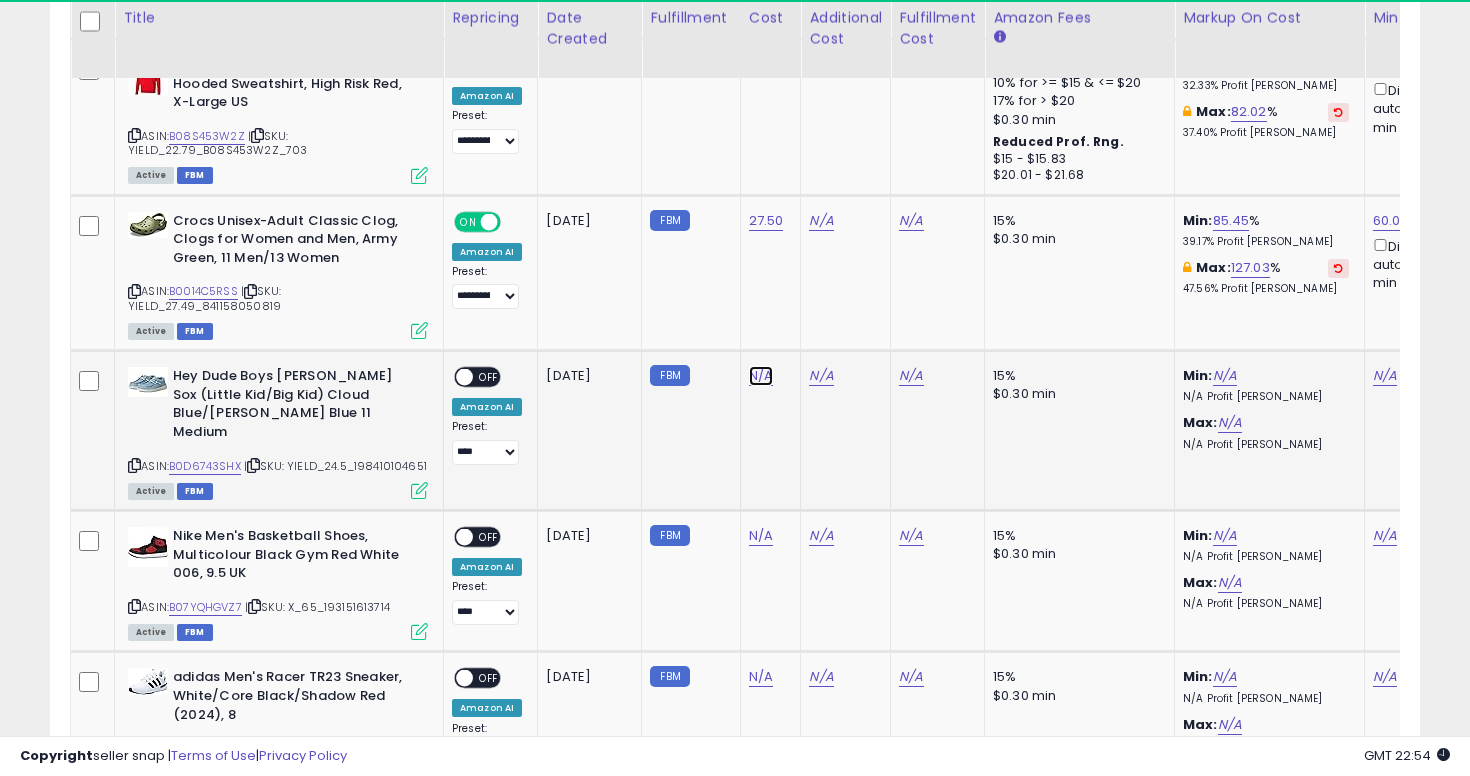 click on "N/A" at bounding box center (761, -4853) 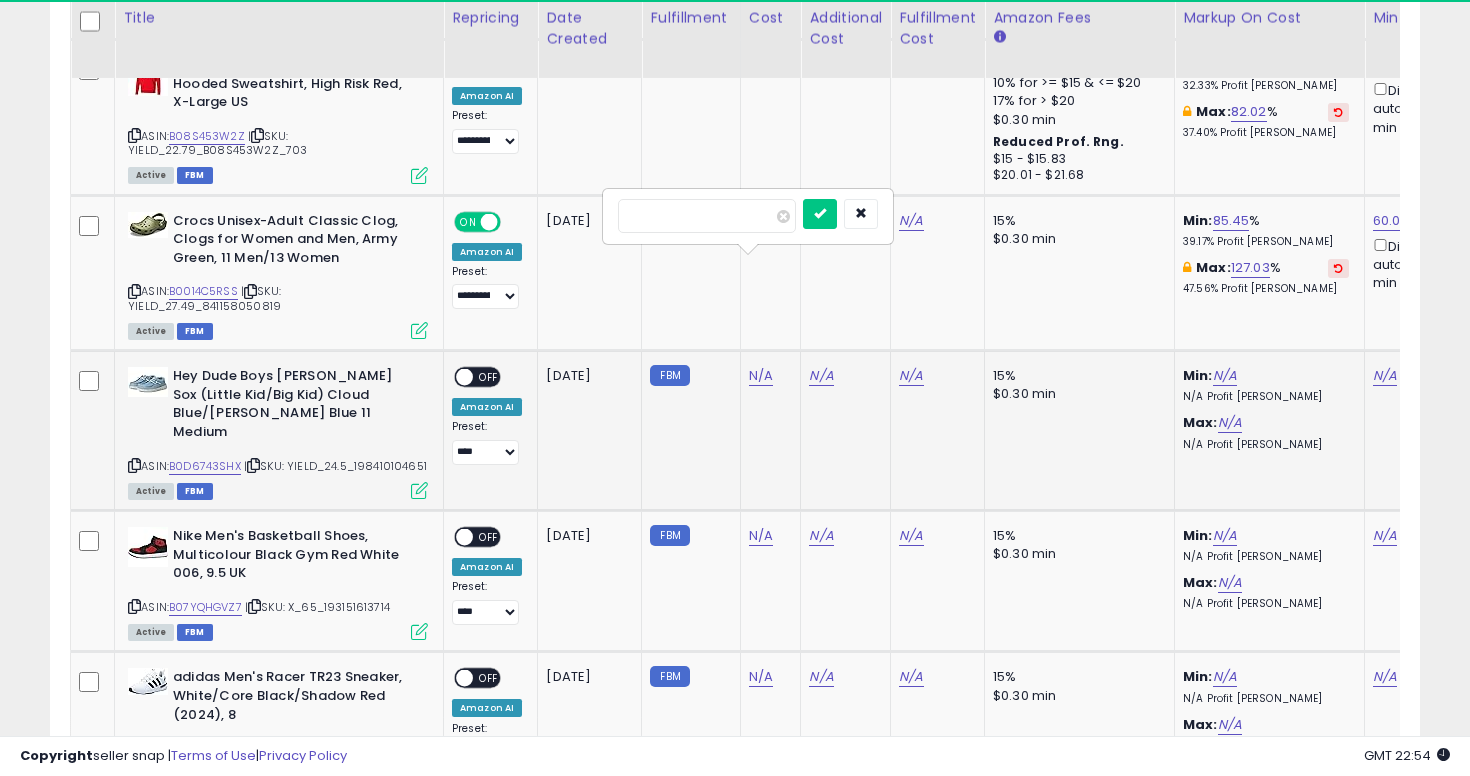 type on "****" 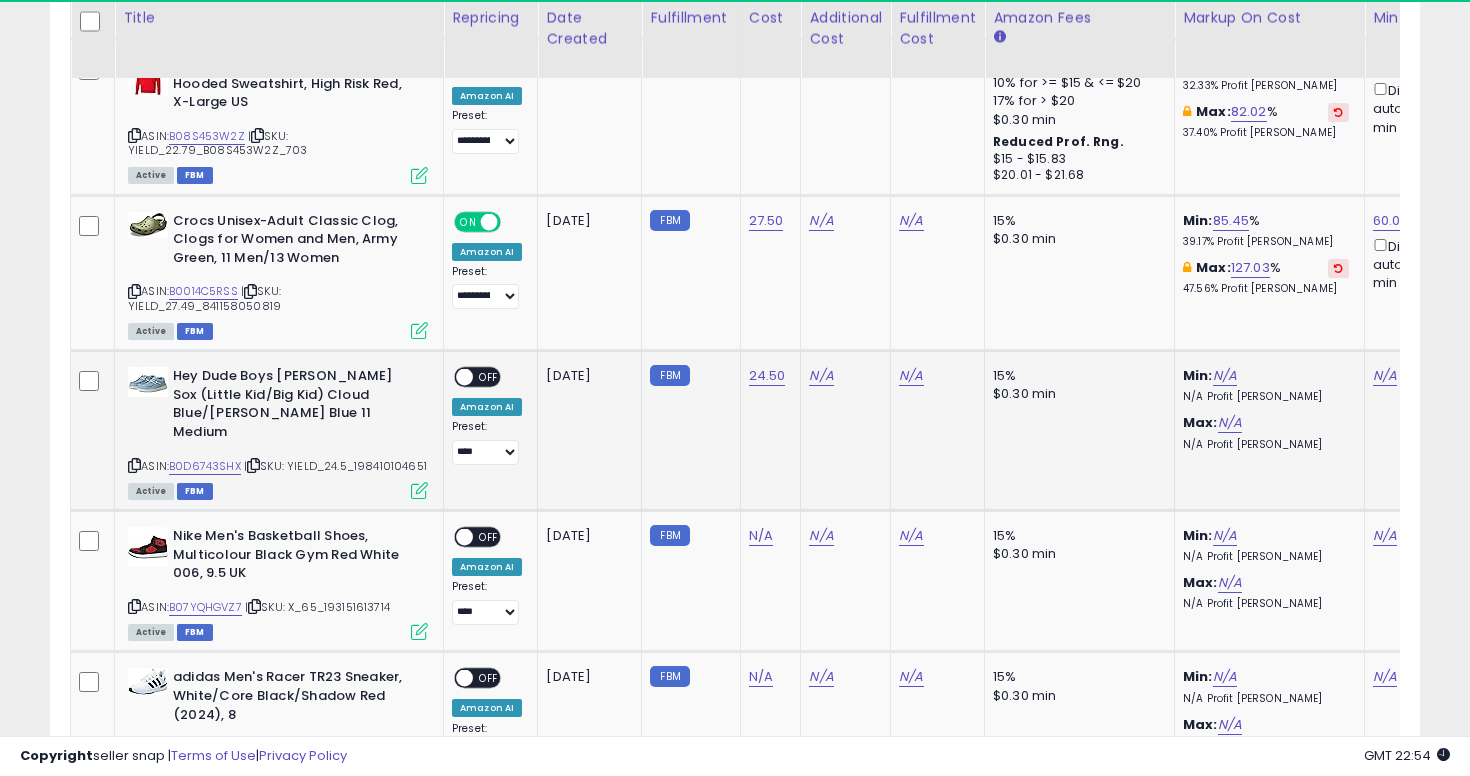 scroll, scrollTop: 0, scrollLeft: 159, axis: horizontal 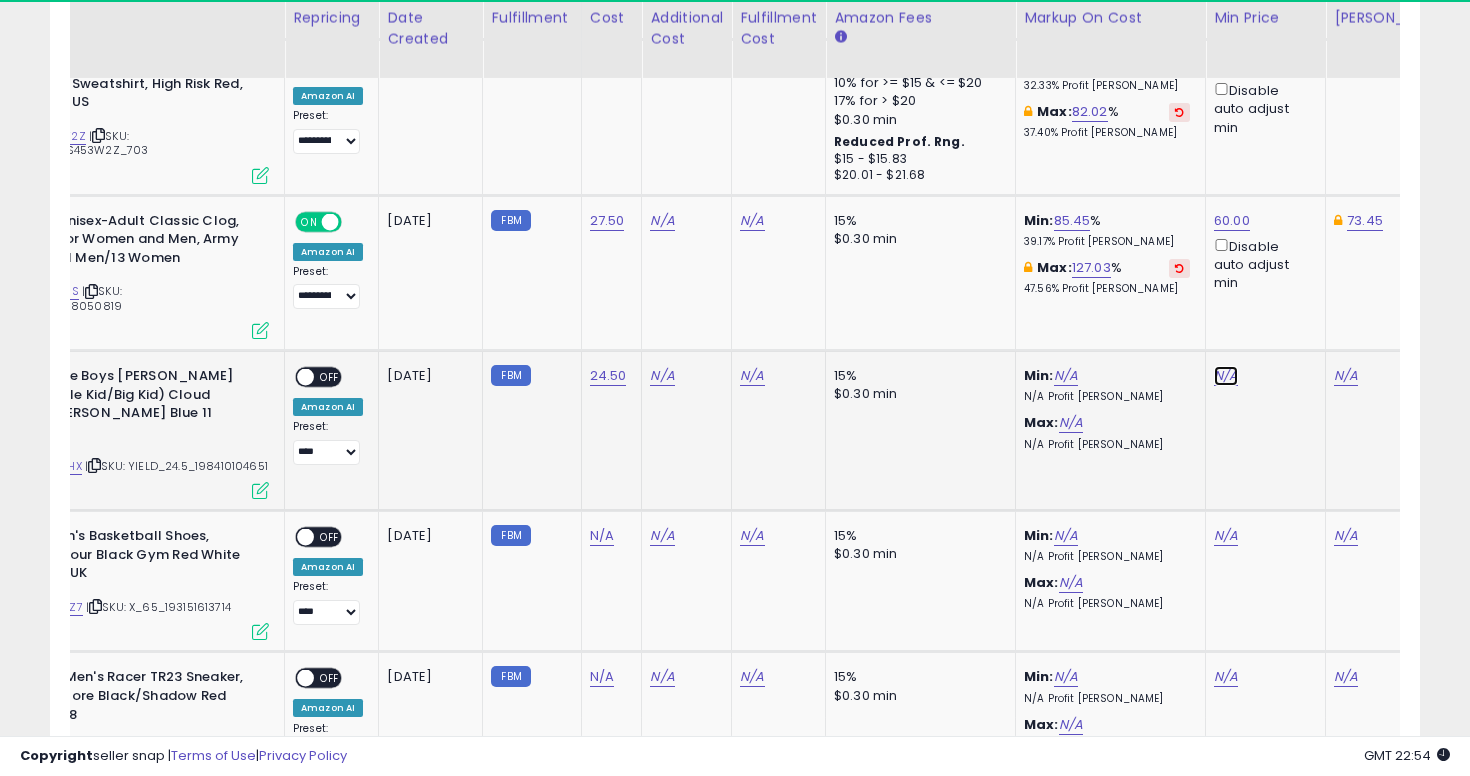 click on "N/A" at bounding box center (1226, -4853) 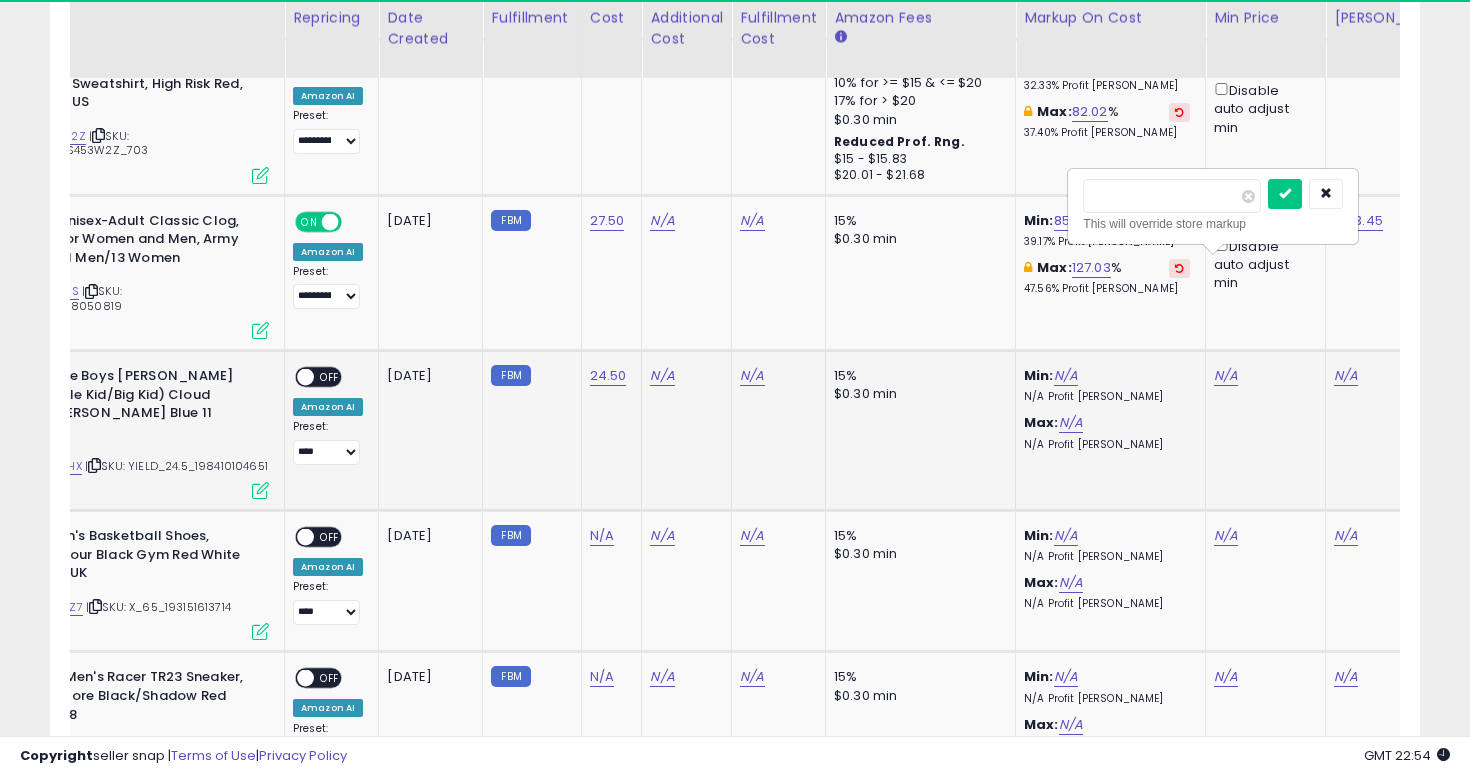scroll, scrollTop: 0, scrollLeft: 162, axis: horizontal 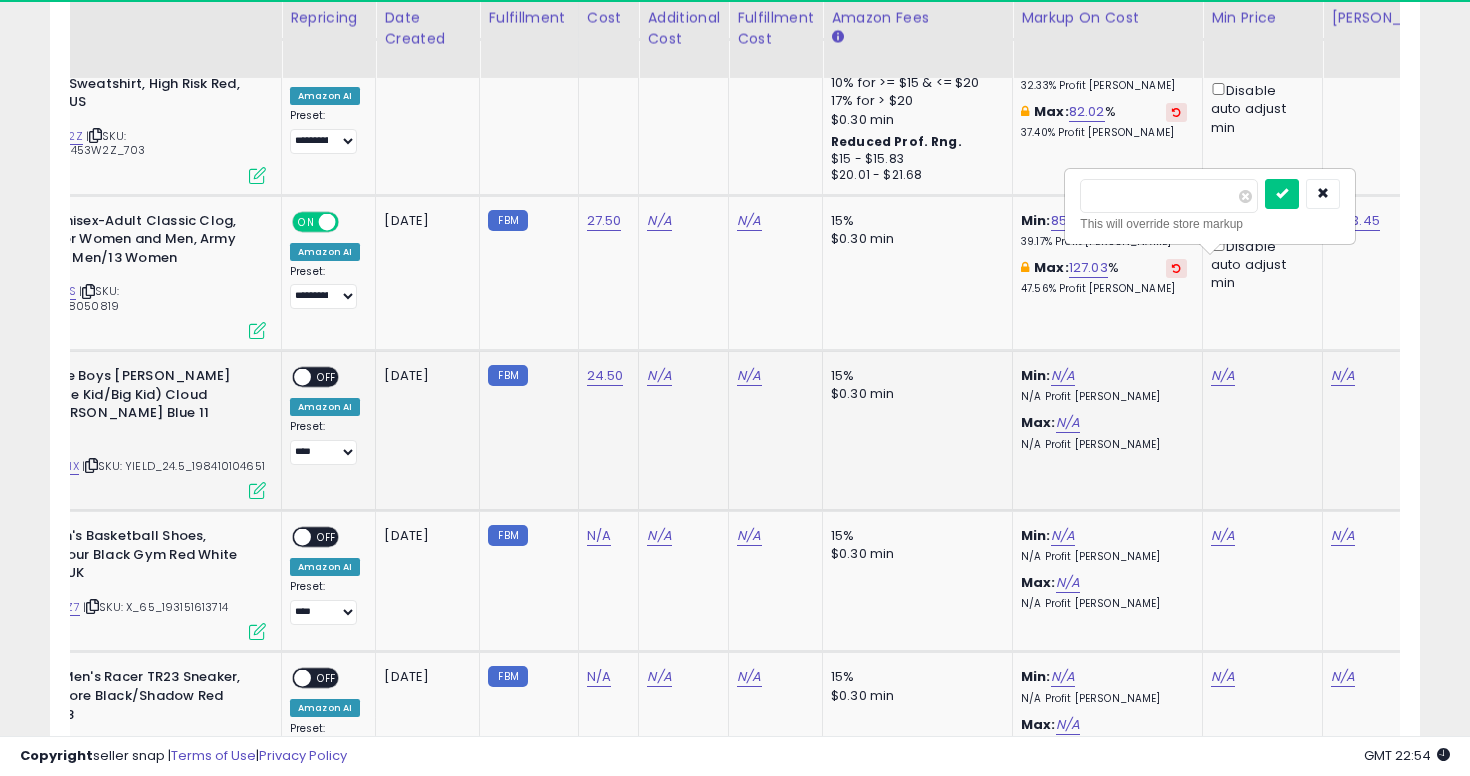 click at bounding box center [1169, 196] 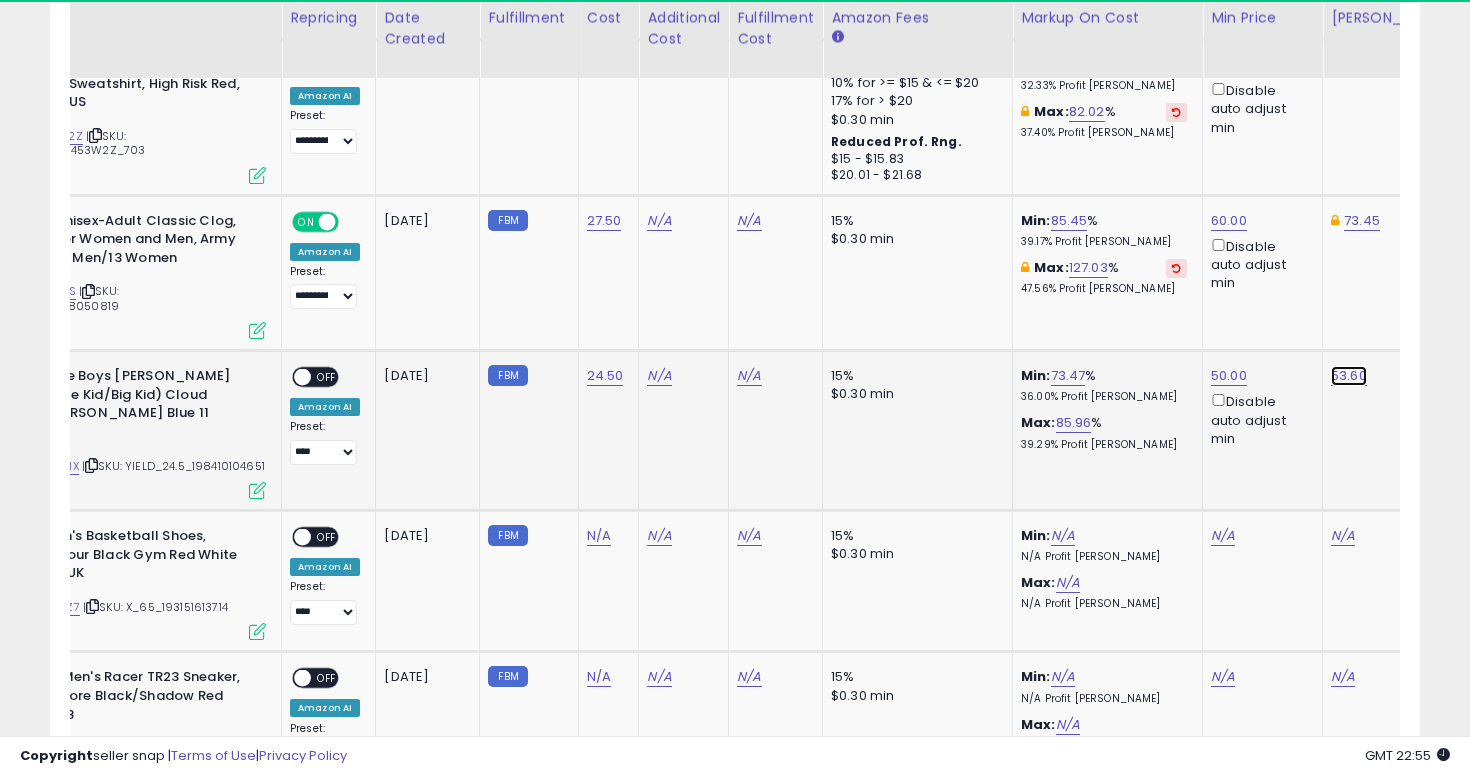 click on "53.60" at bounding box center (1349, -5008) 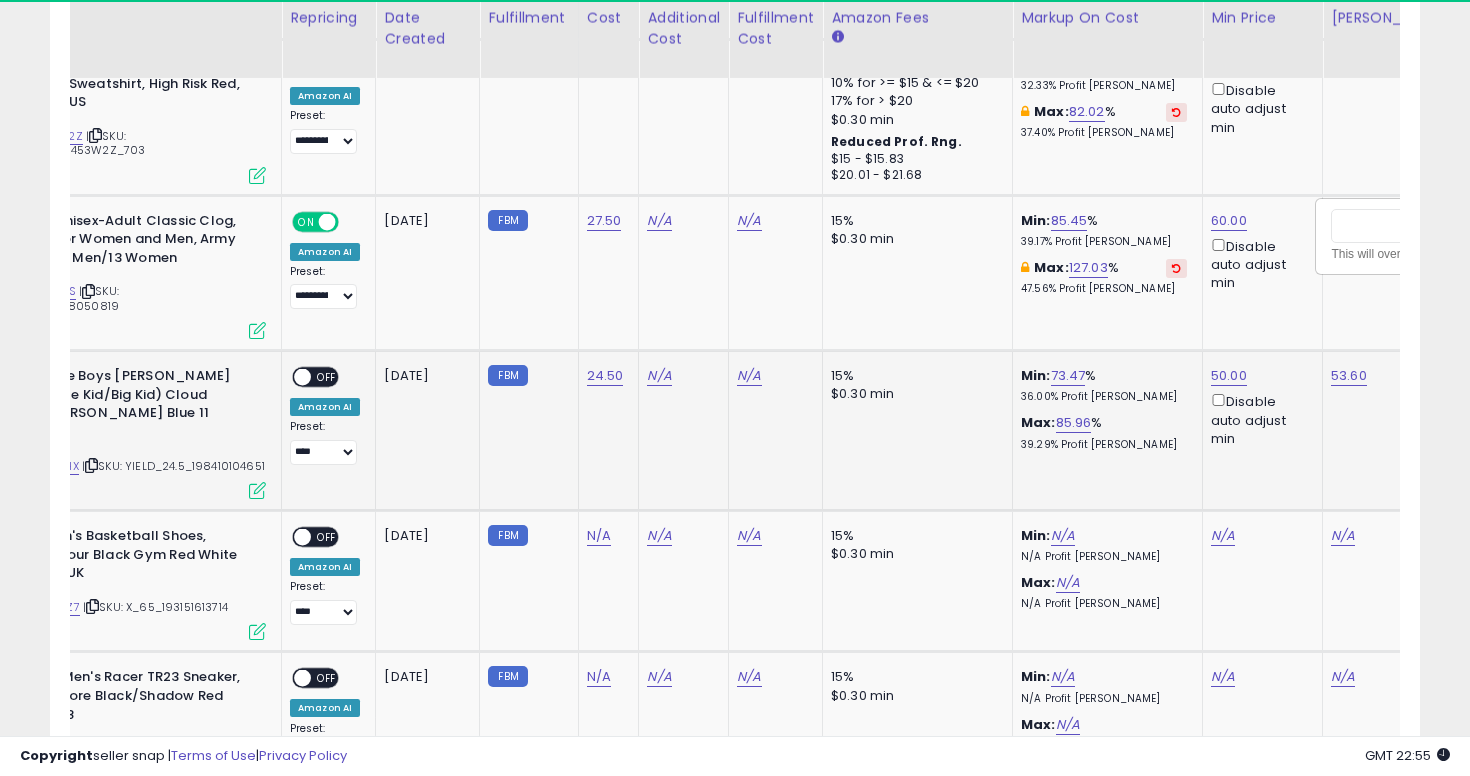 scroll, scrollTop: 0, scrollLeft: 287, axis: horizontal 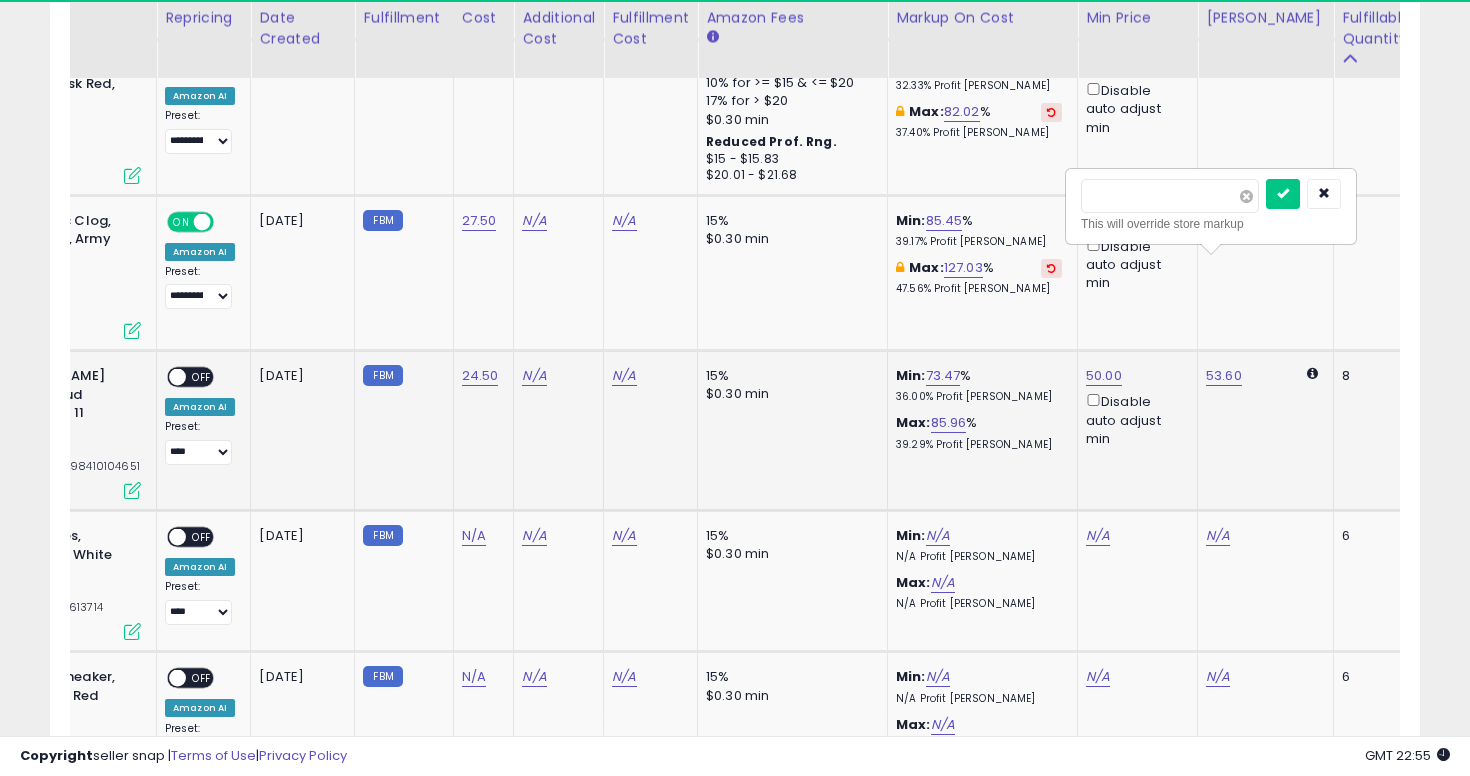 click at bounding box center (1246, 196) 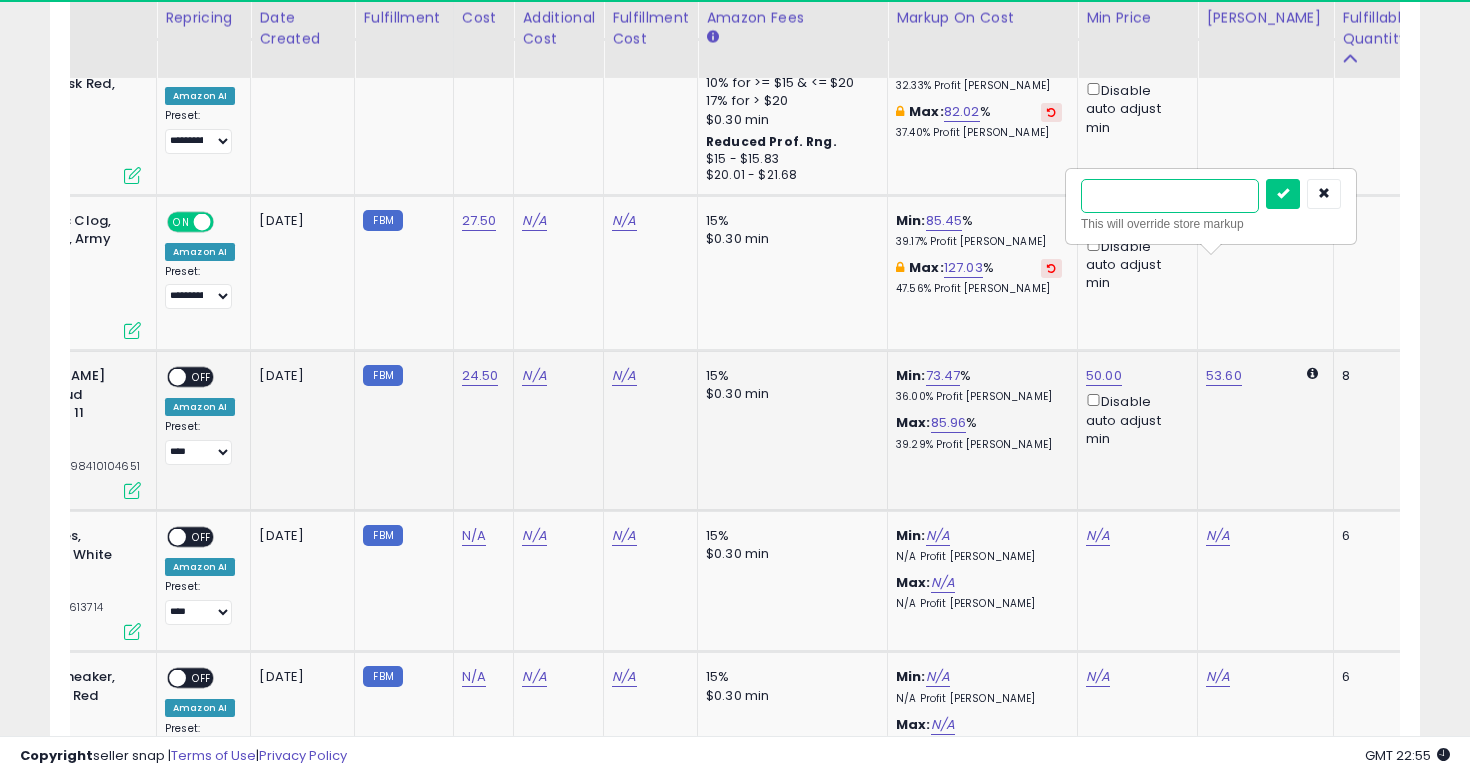 type on "**" 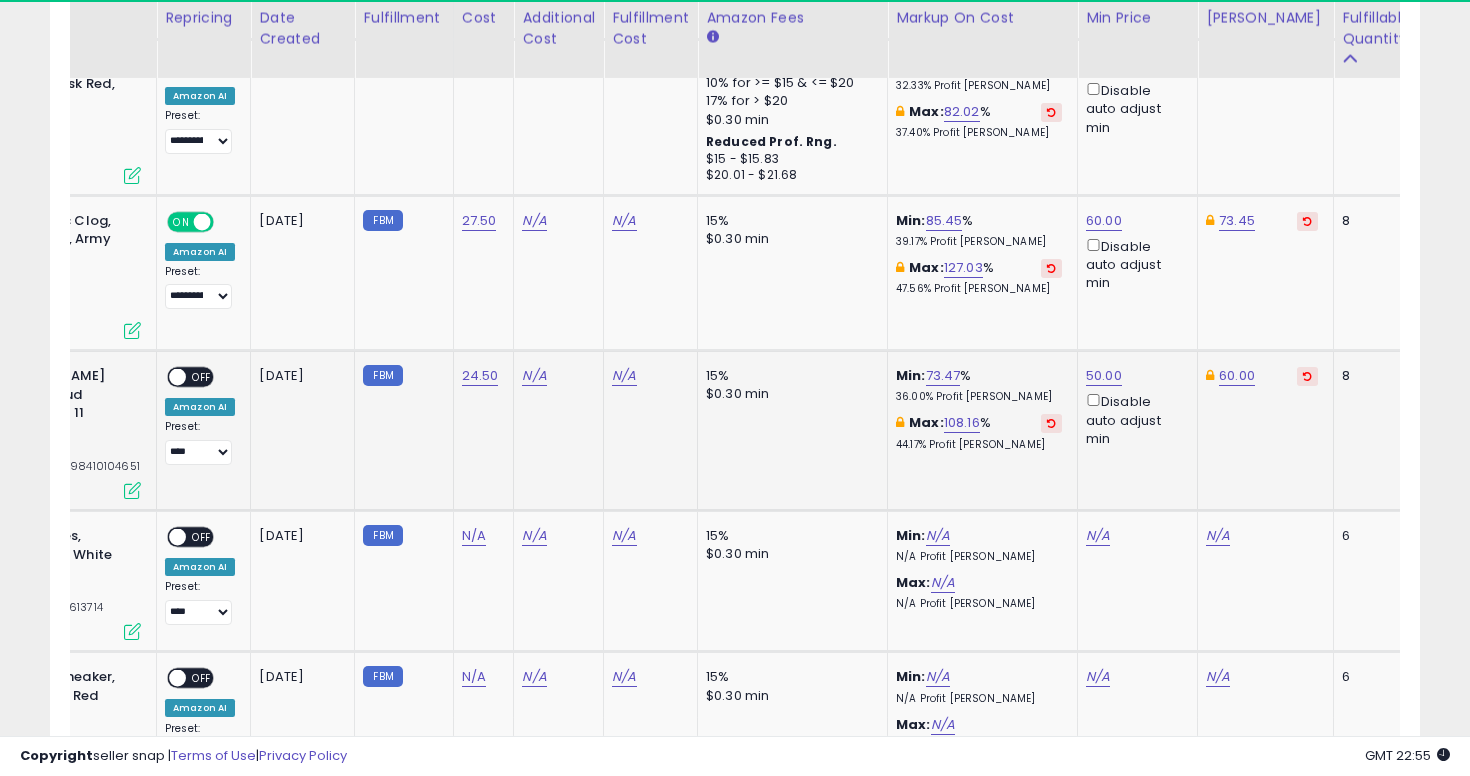 scroll, scrollTop: 0, scrollLeft: 0, axis: both 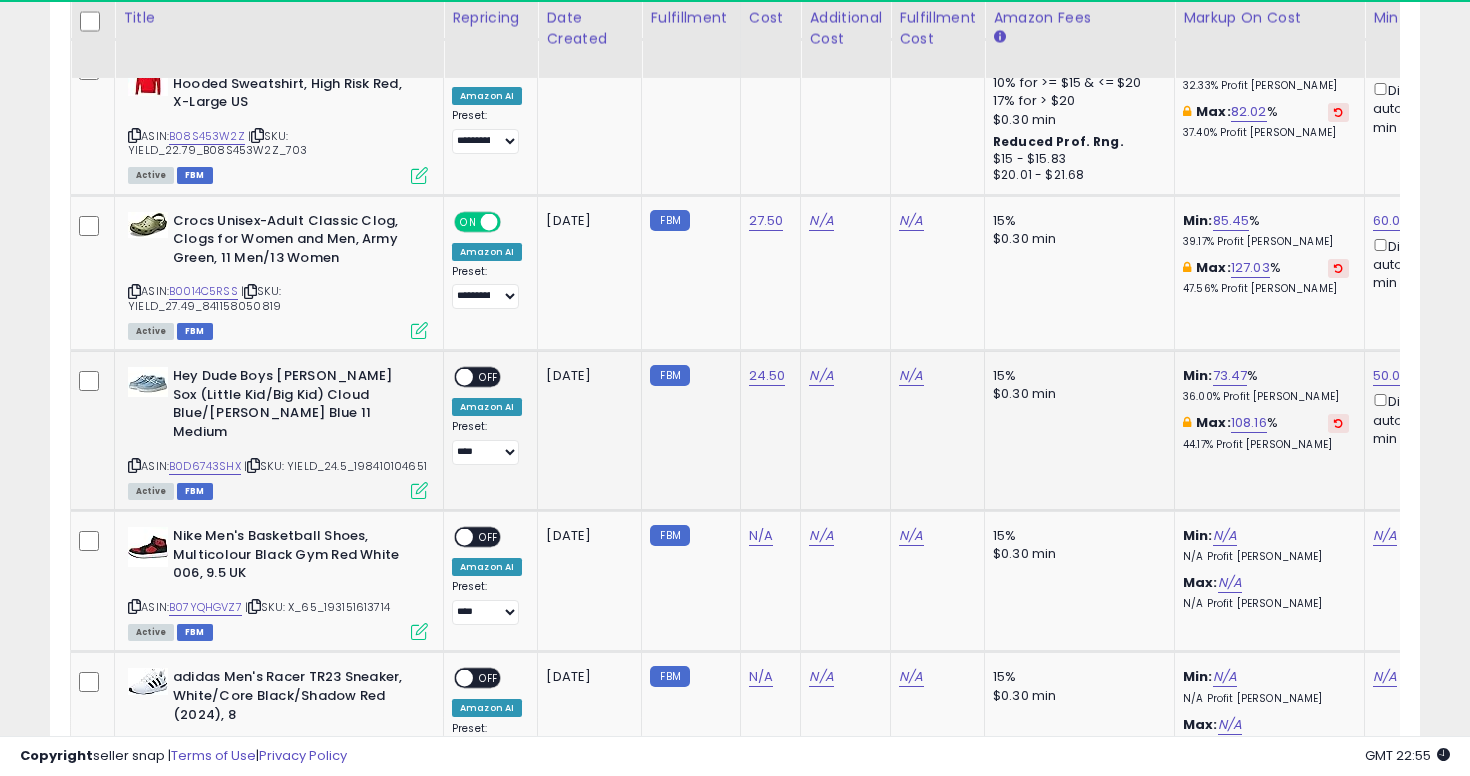 click on "**********" 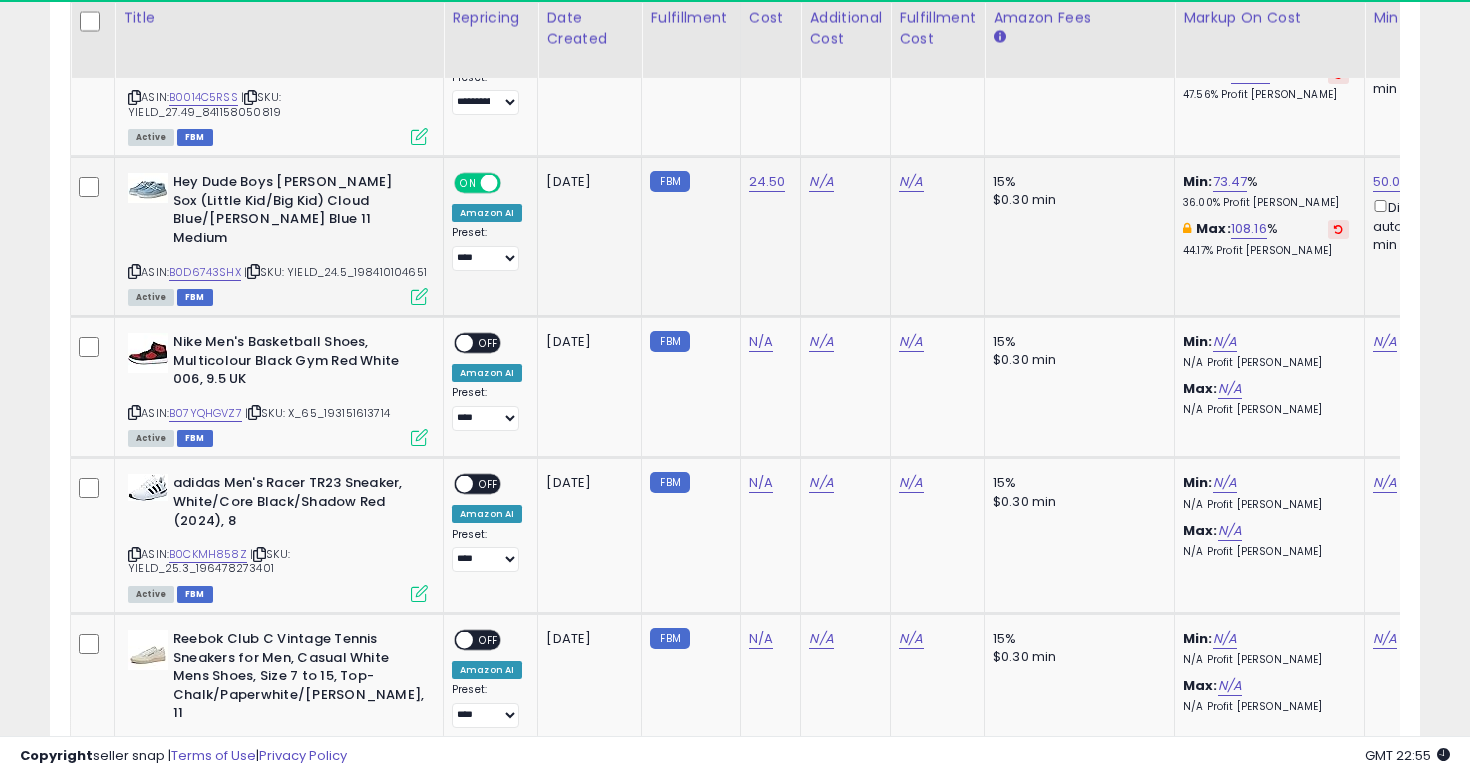 scroll, scrollTop: 6470, scrollLeft: 0, axis: vertical 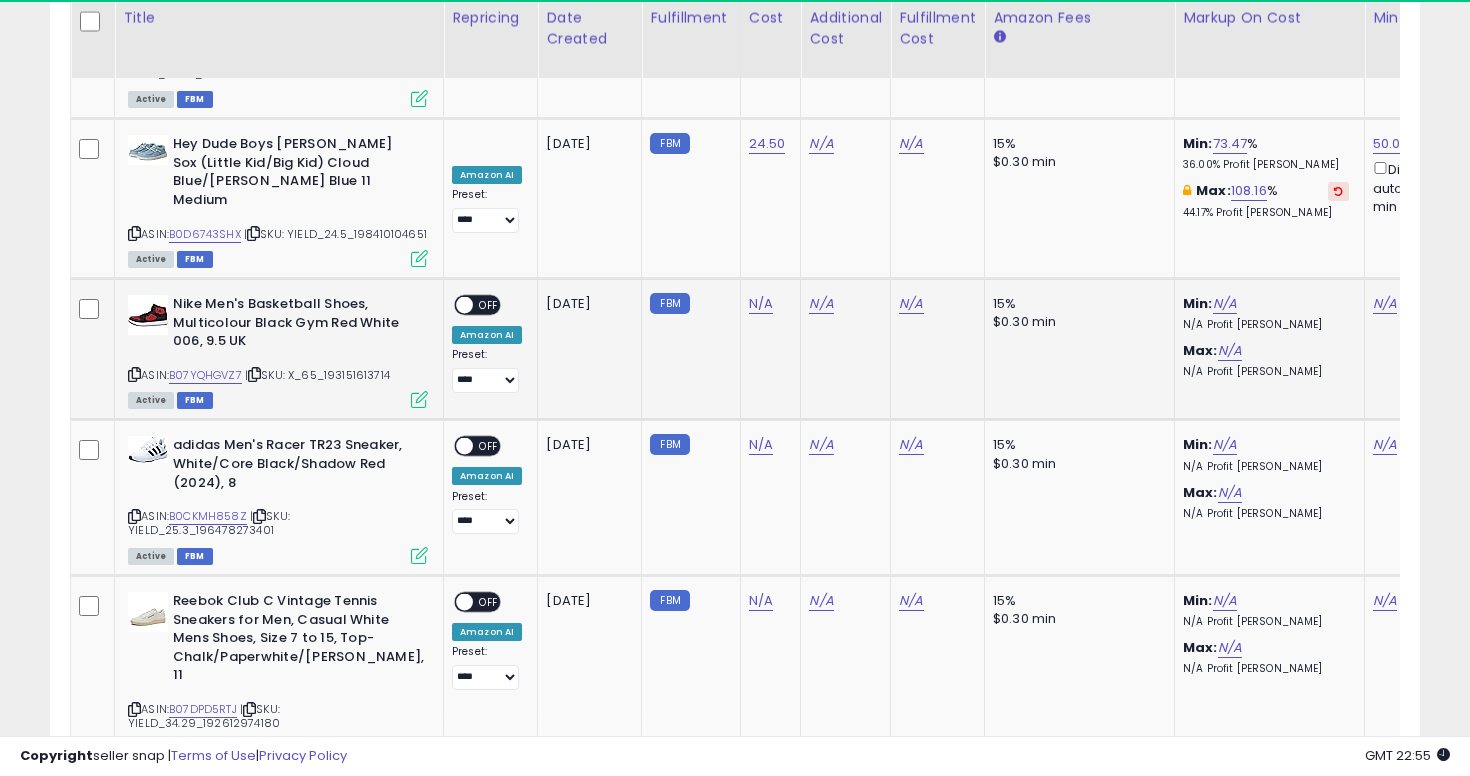 click at bounding box center [134, 374] 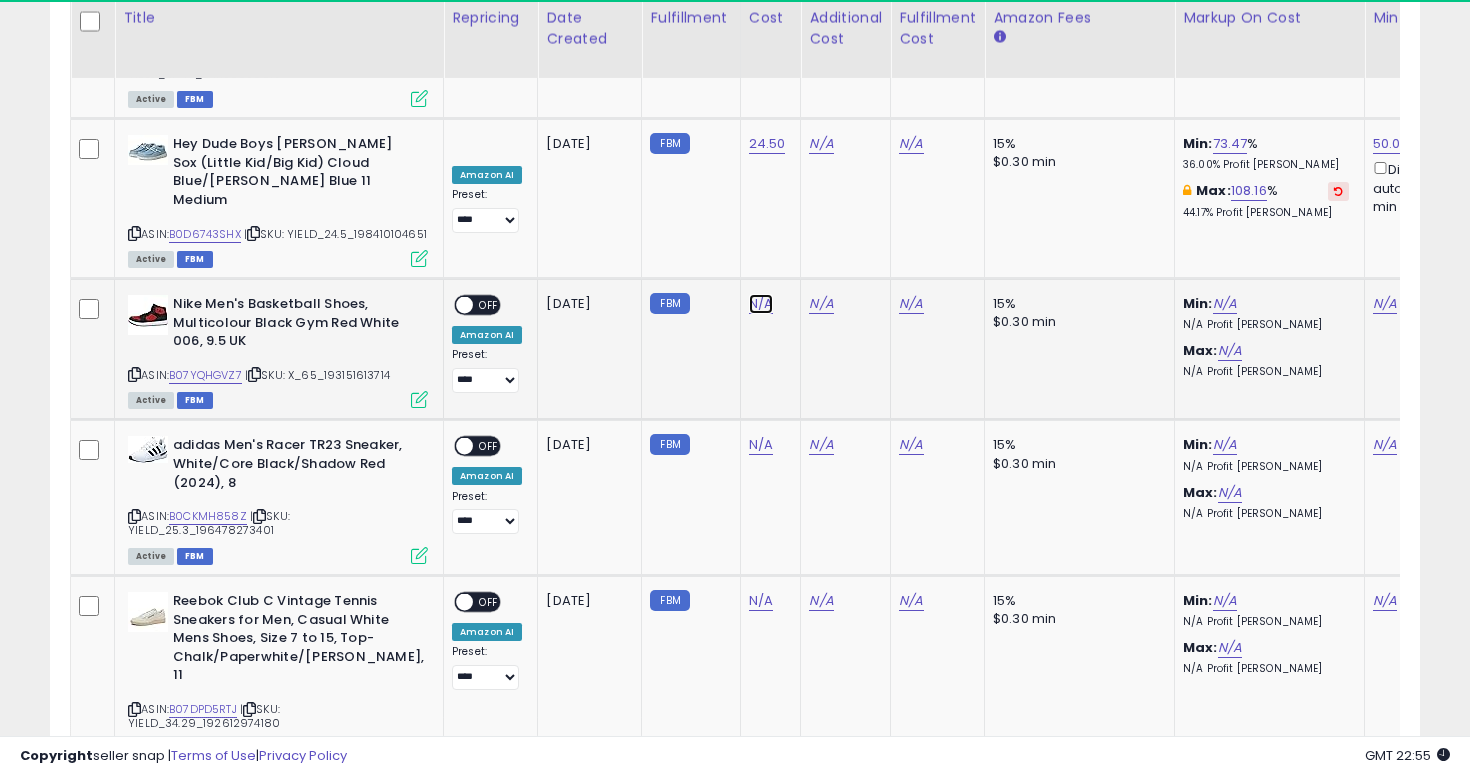 click on "N/A" at bounding box center (761, -5085) 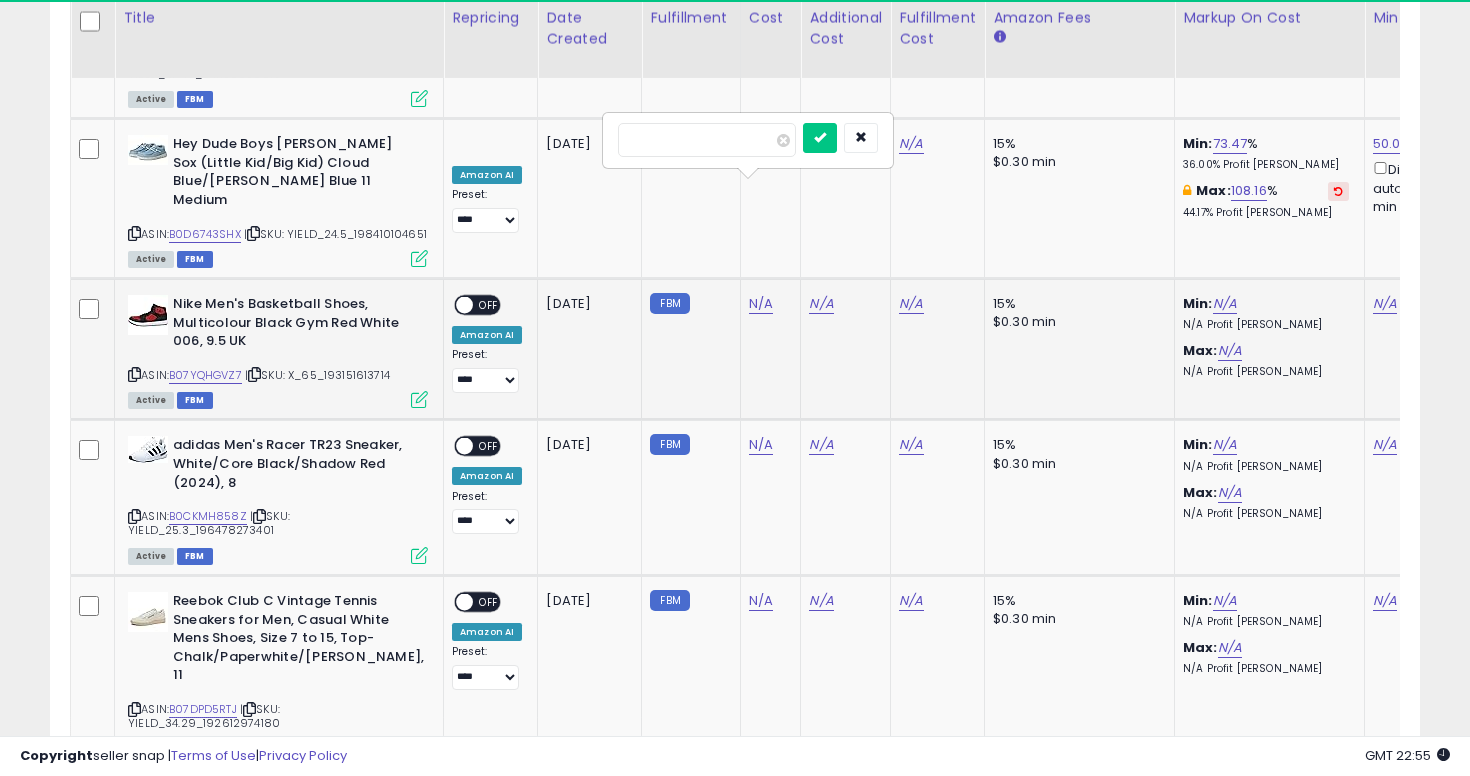 type on "**" 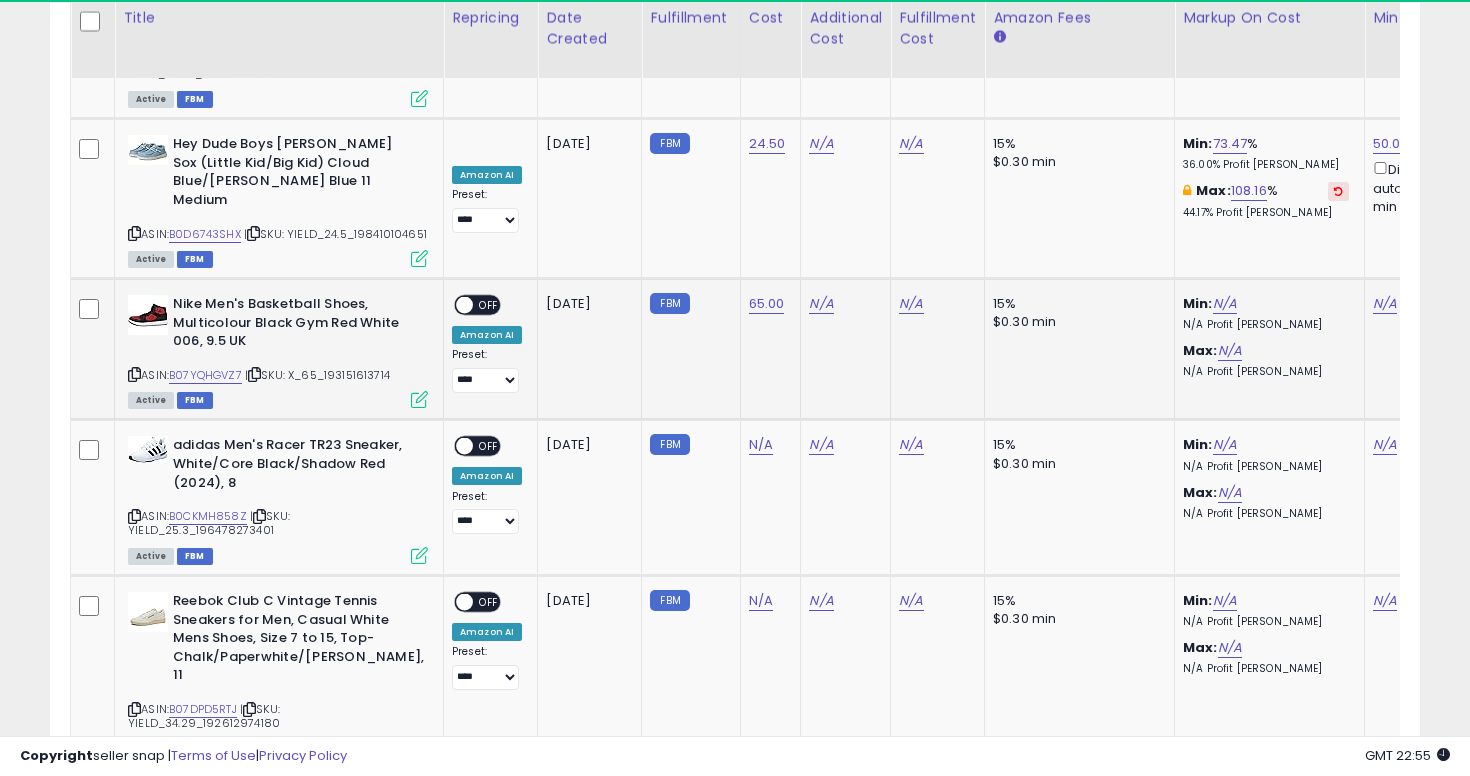 scroll, scrollTop: 0, scrollLeft: 371, axis: horizontal 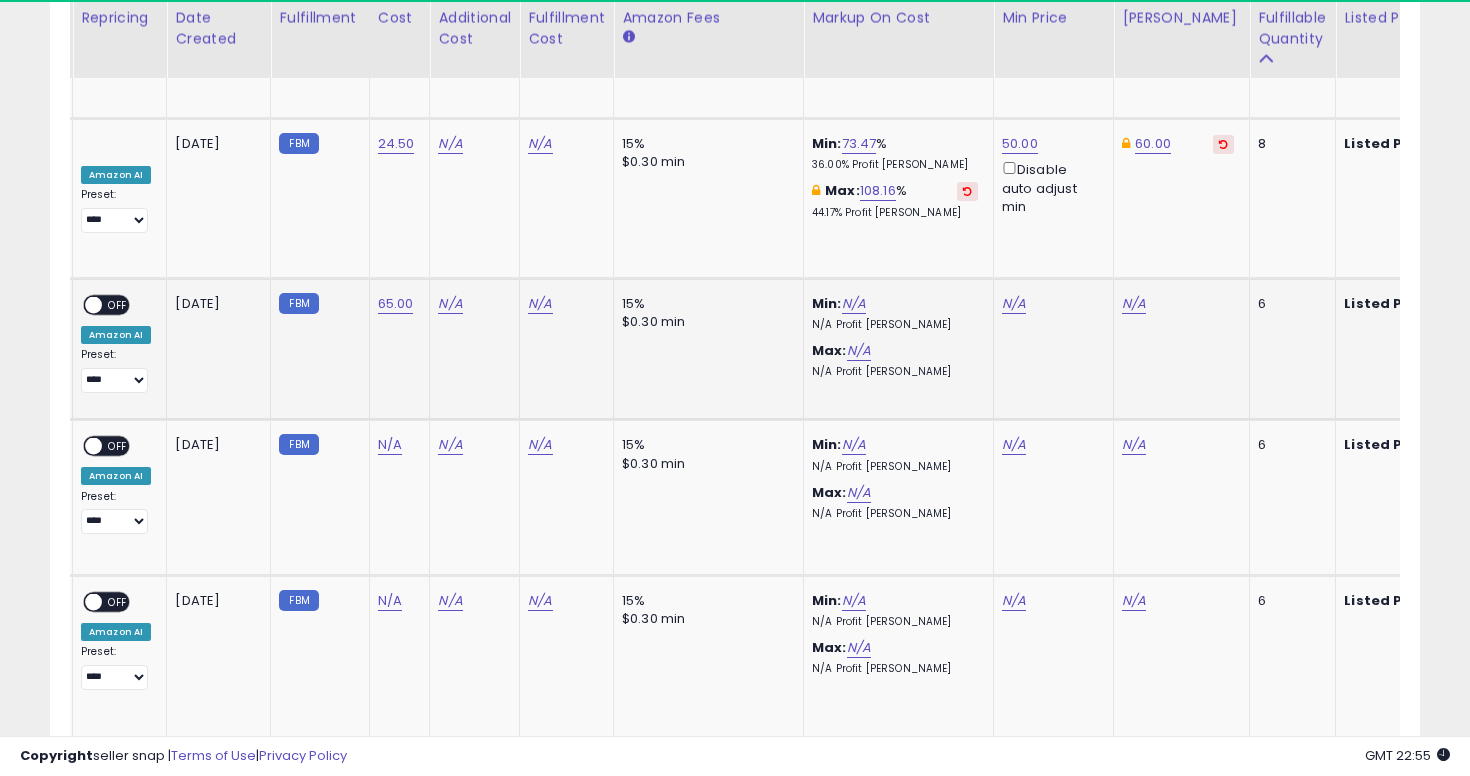 click on "N/A" 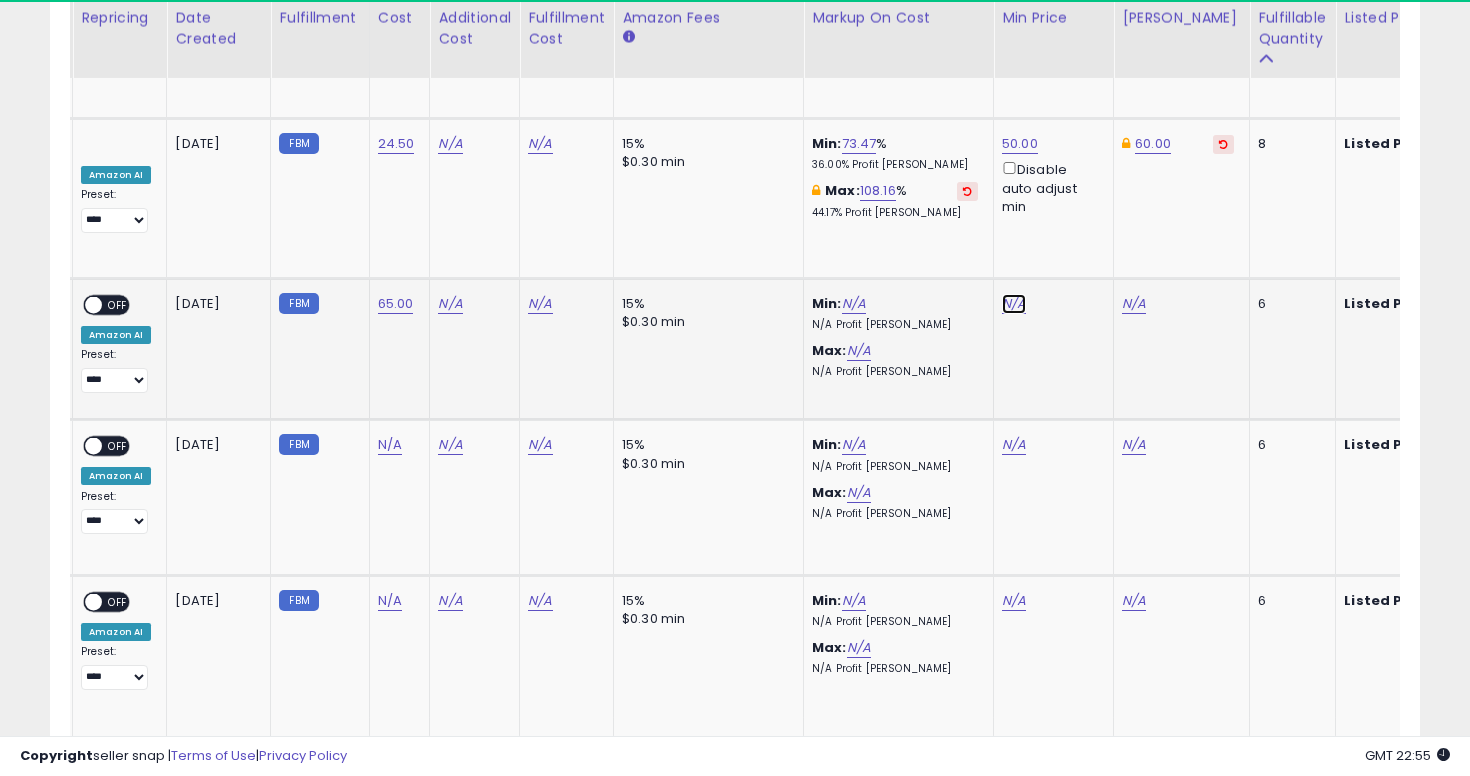 click on "N/A" at bounding box center (1014, -5085) 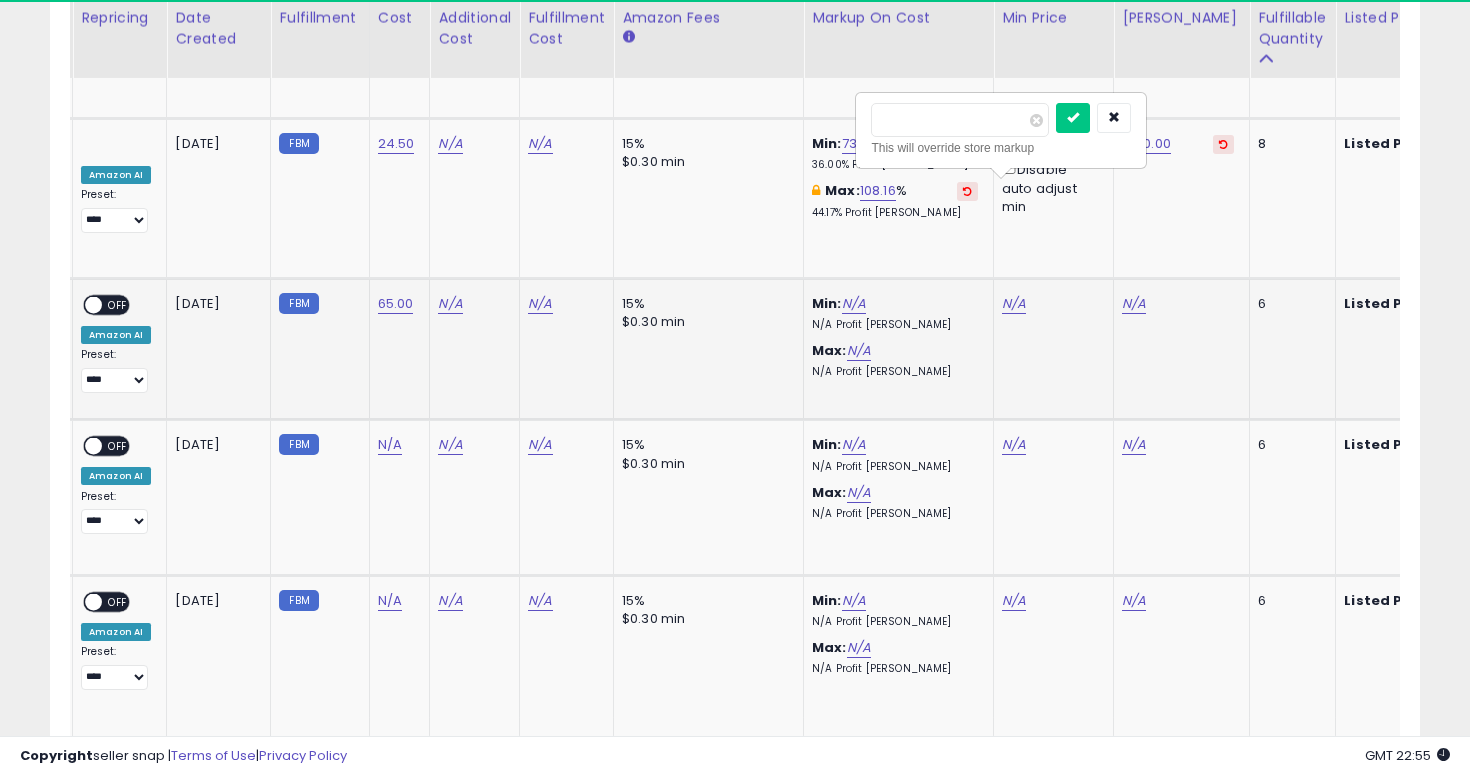 type on "******" 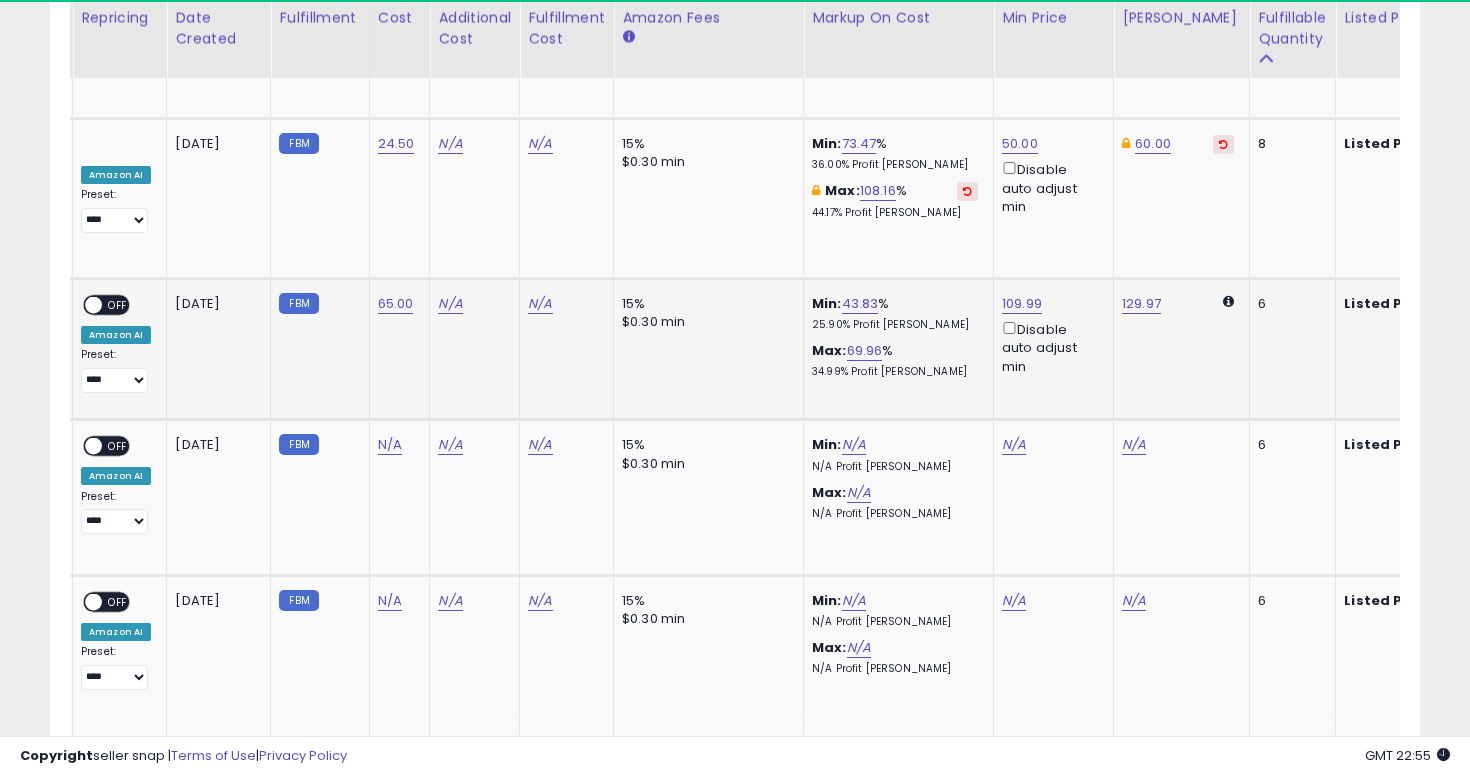 scroll, scrollTop: 0, scrollLeft: 0, axis: both 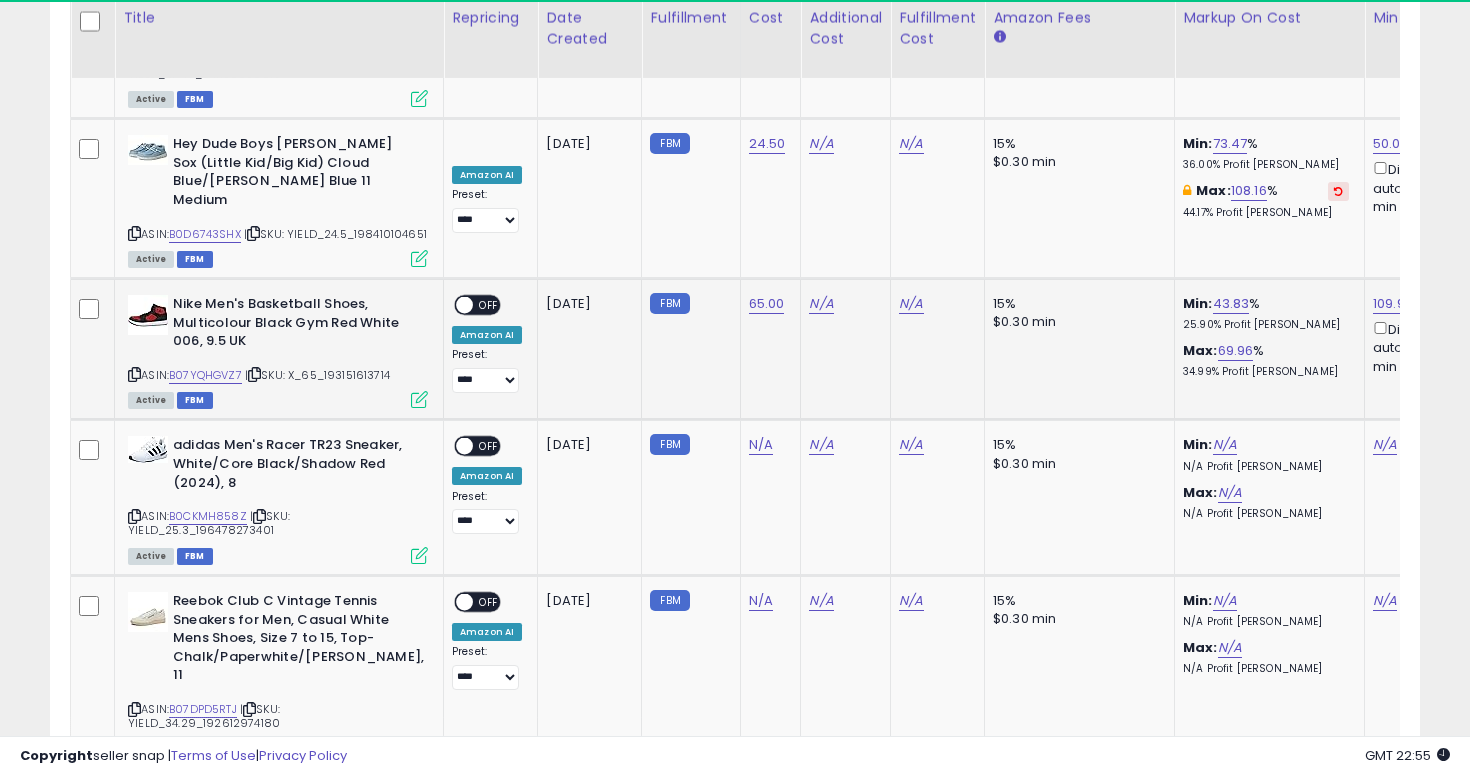 click on "OFF" at bounding box center (489, 305) 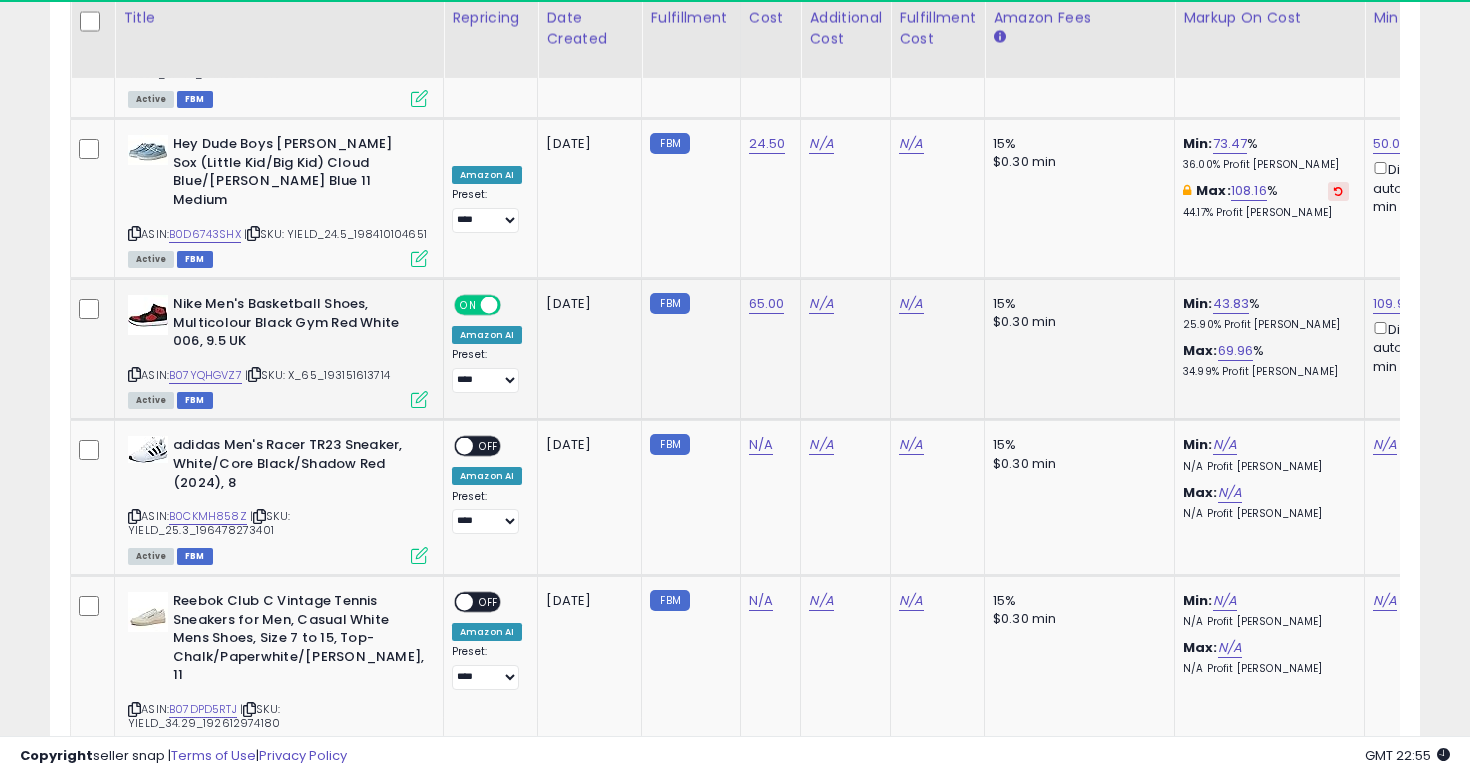 click on "**********" 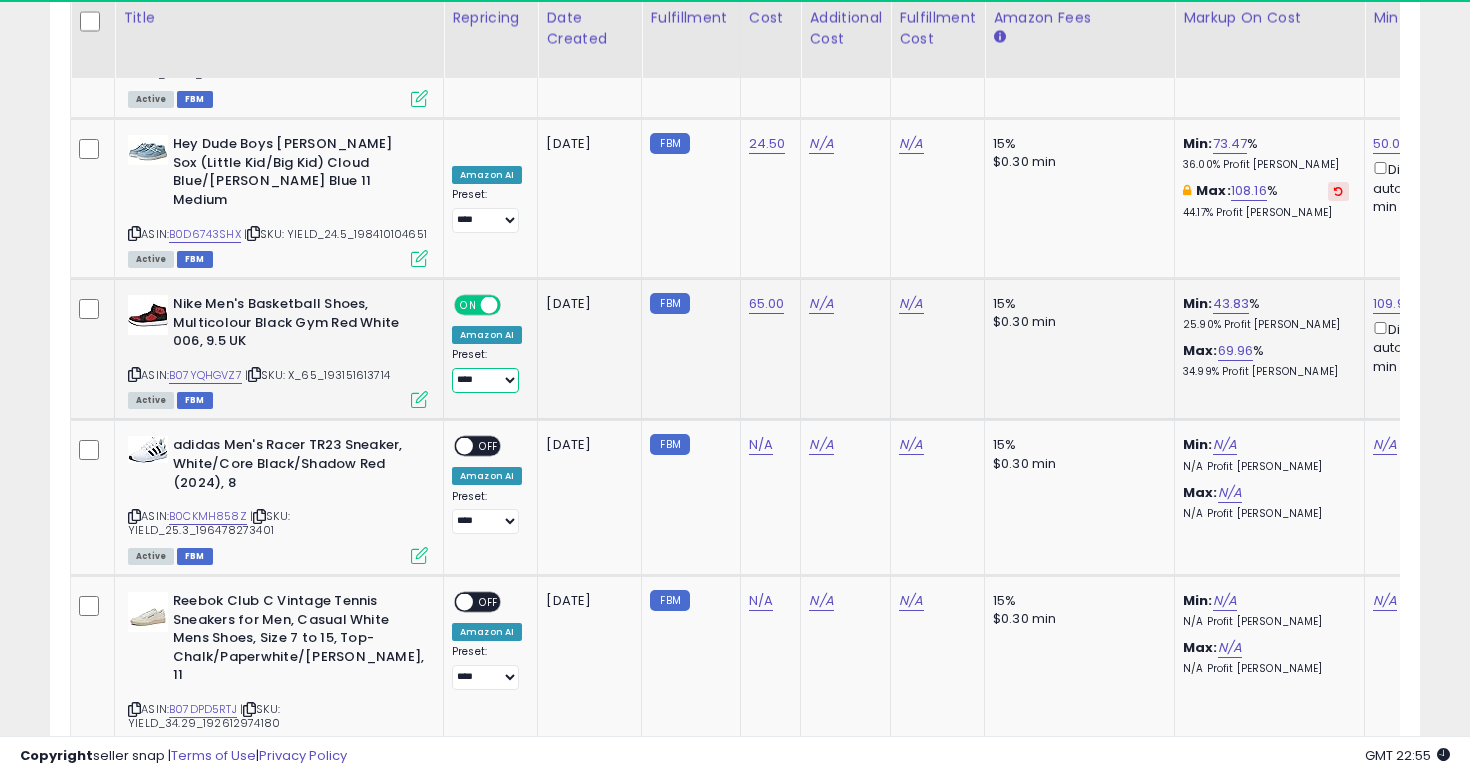 click on "**********" at bounding box center (485, 380) 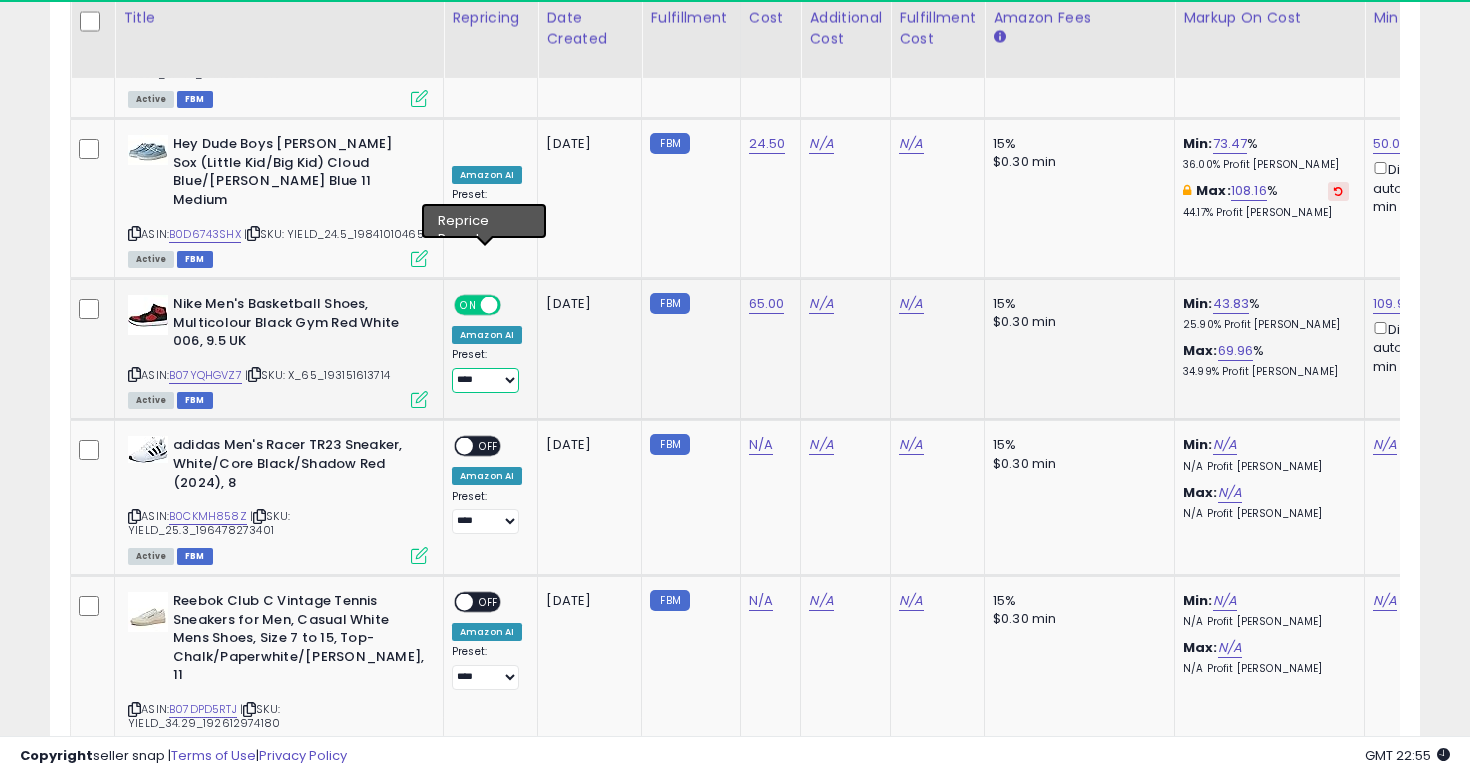 select on "**********" 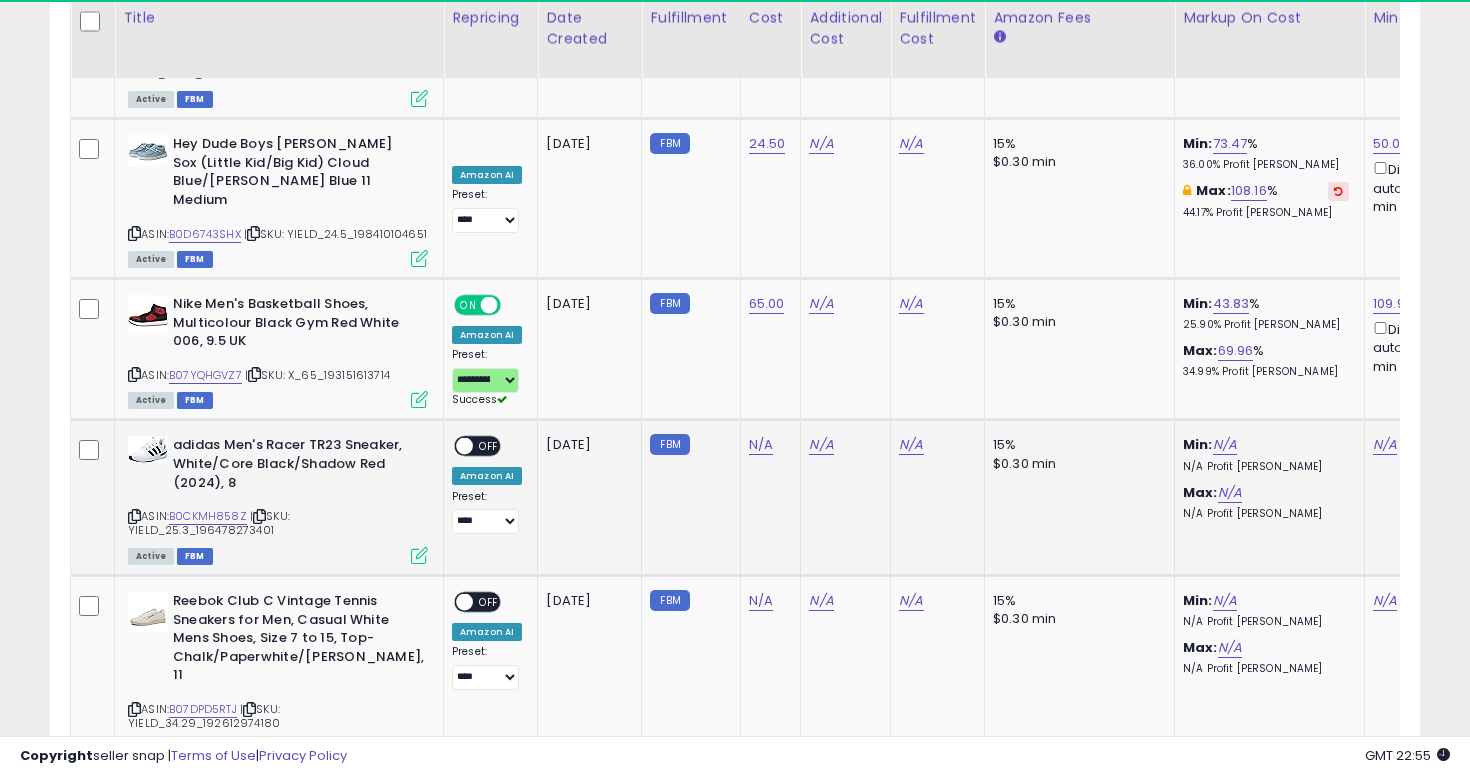 click at bounding box center (134, 516) 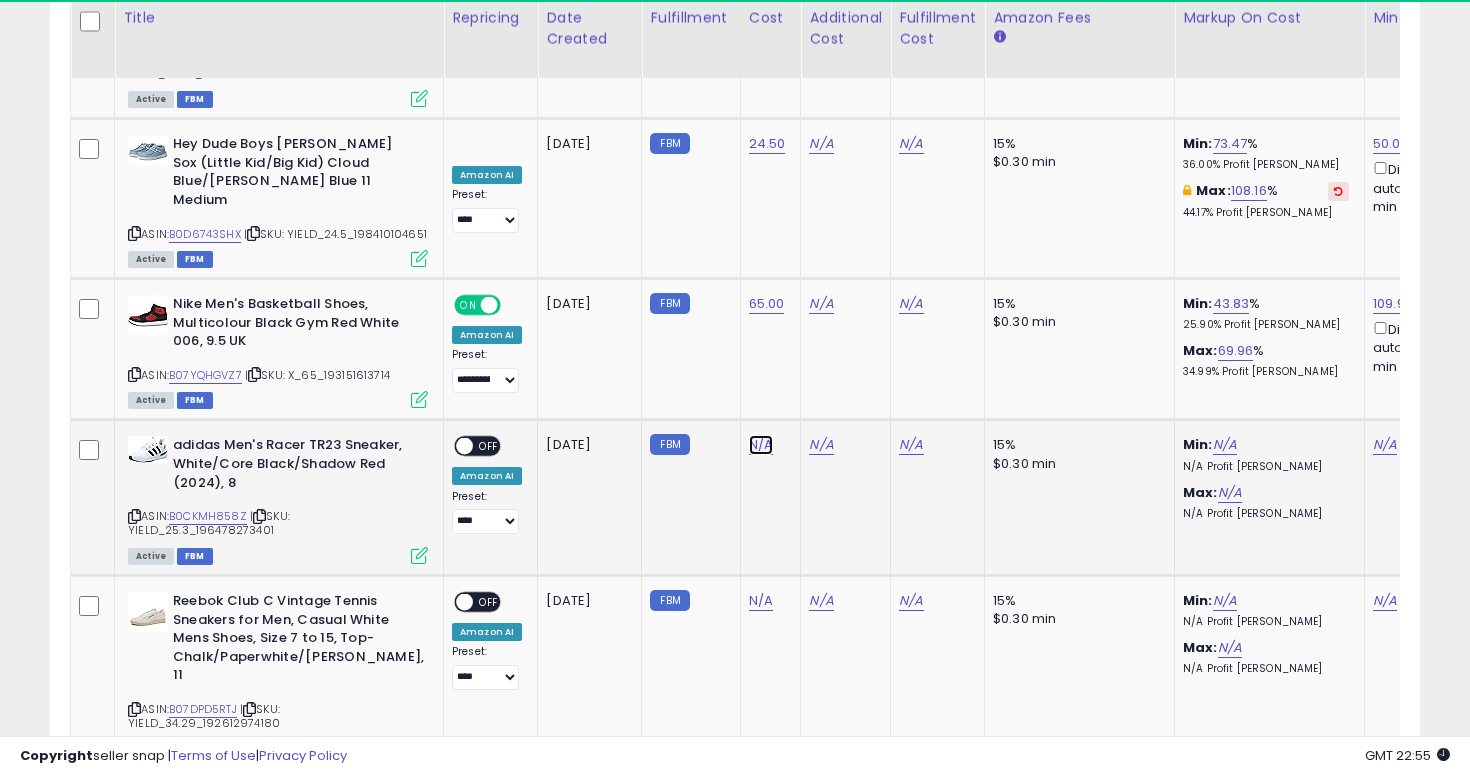 click on "N/A" at bounding box center (761, -5085) 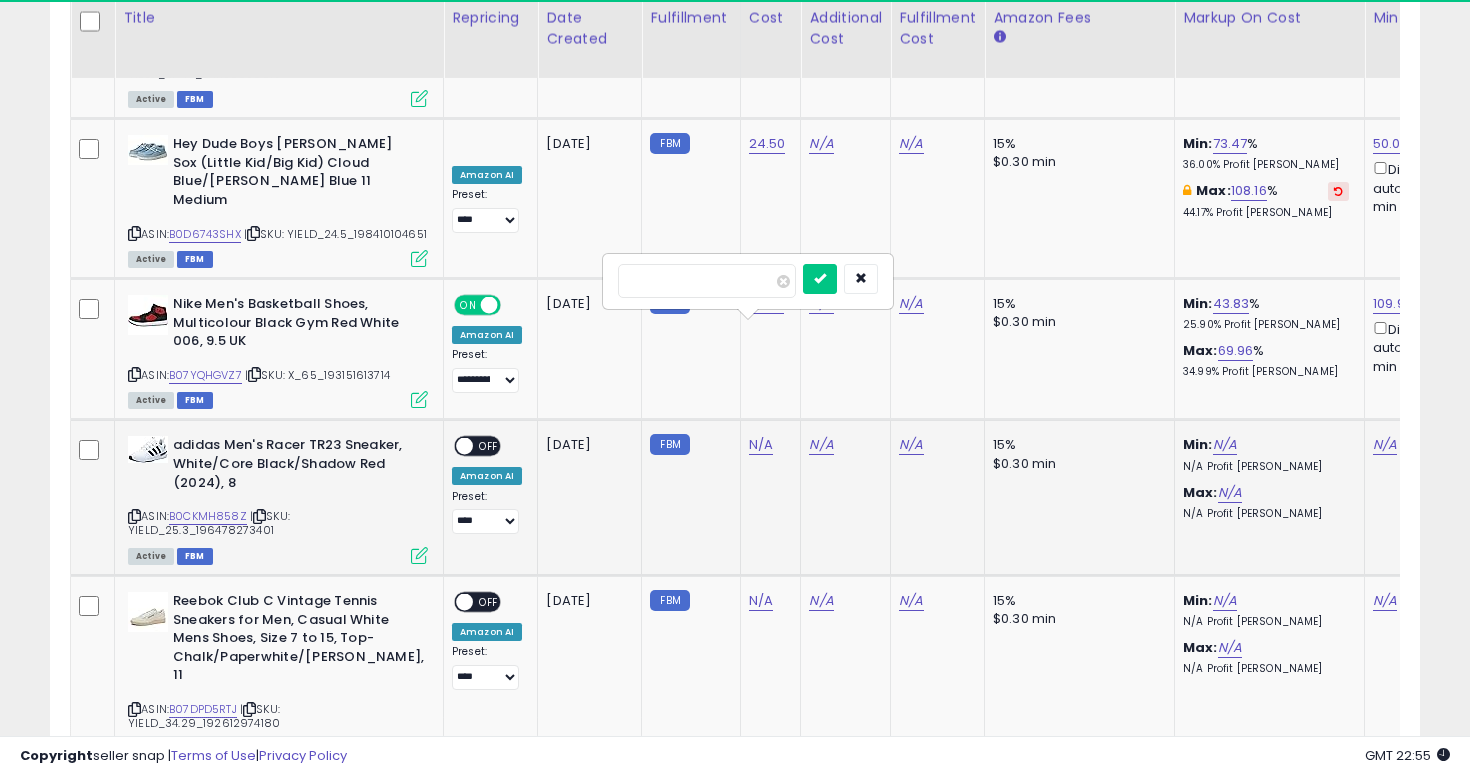type on "****" 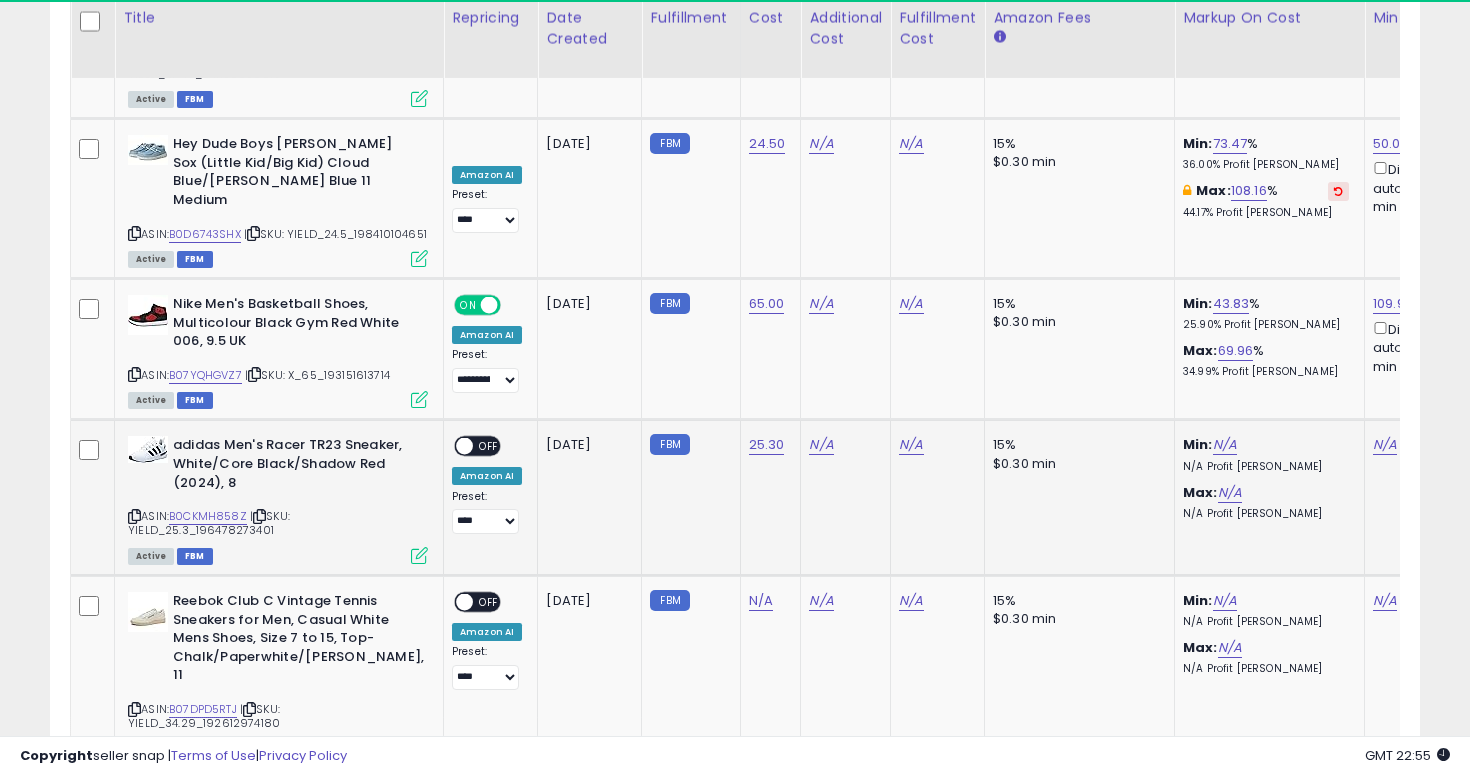 scroll, scrollTop: 0, scrollLeft: 214, axis: horizontal 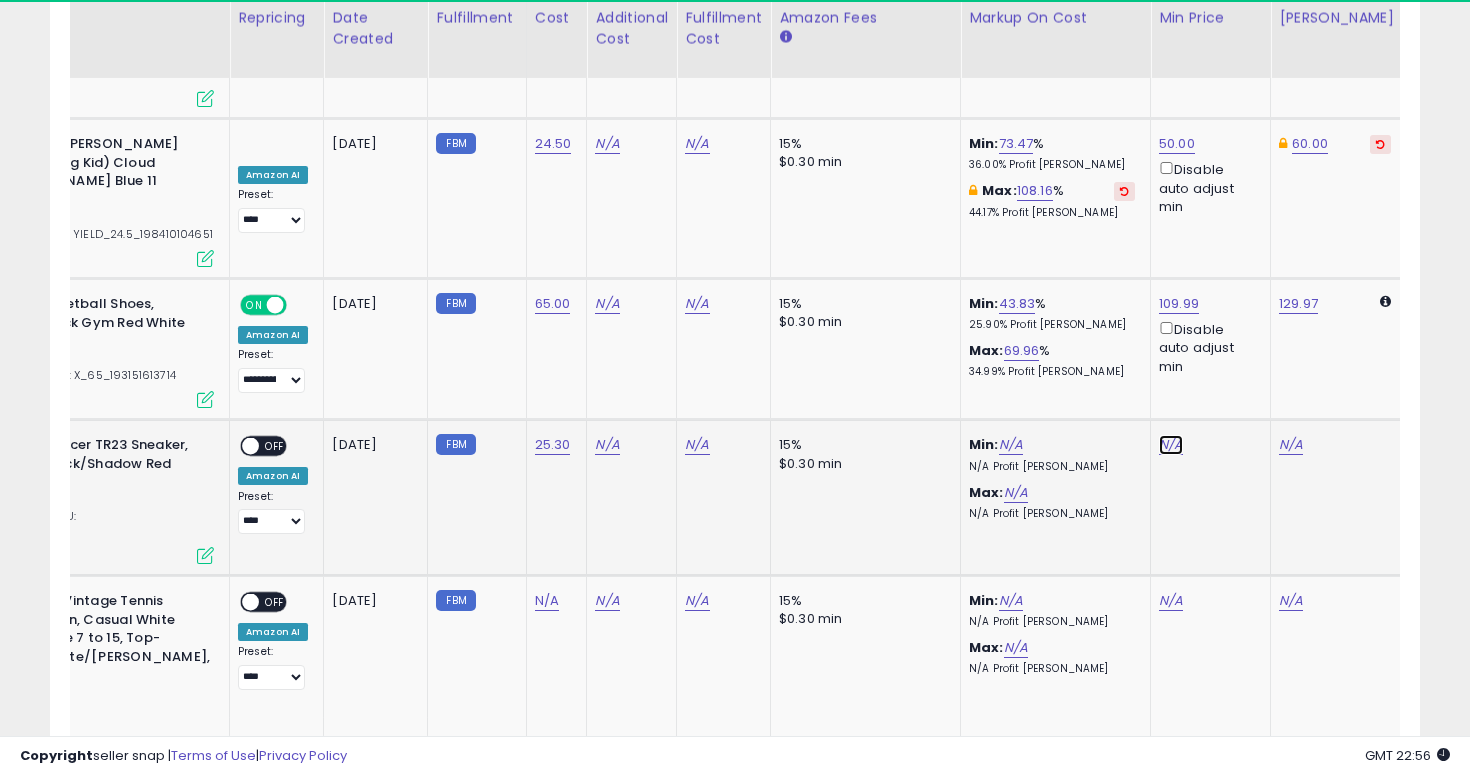 click on "N/A" at bounding box center [1171, -5085] 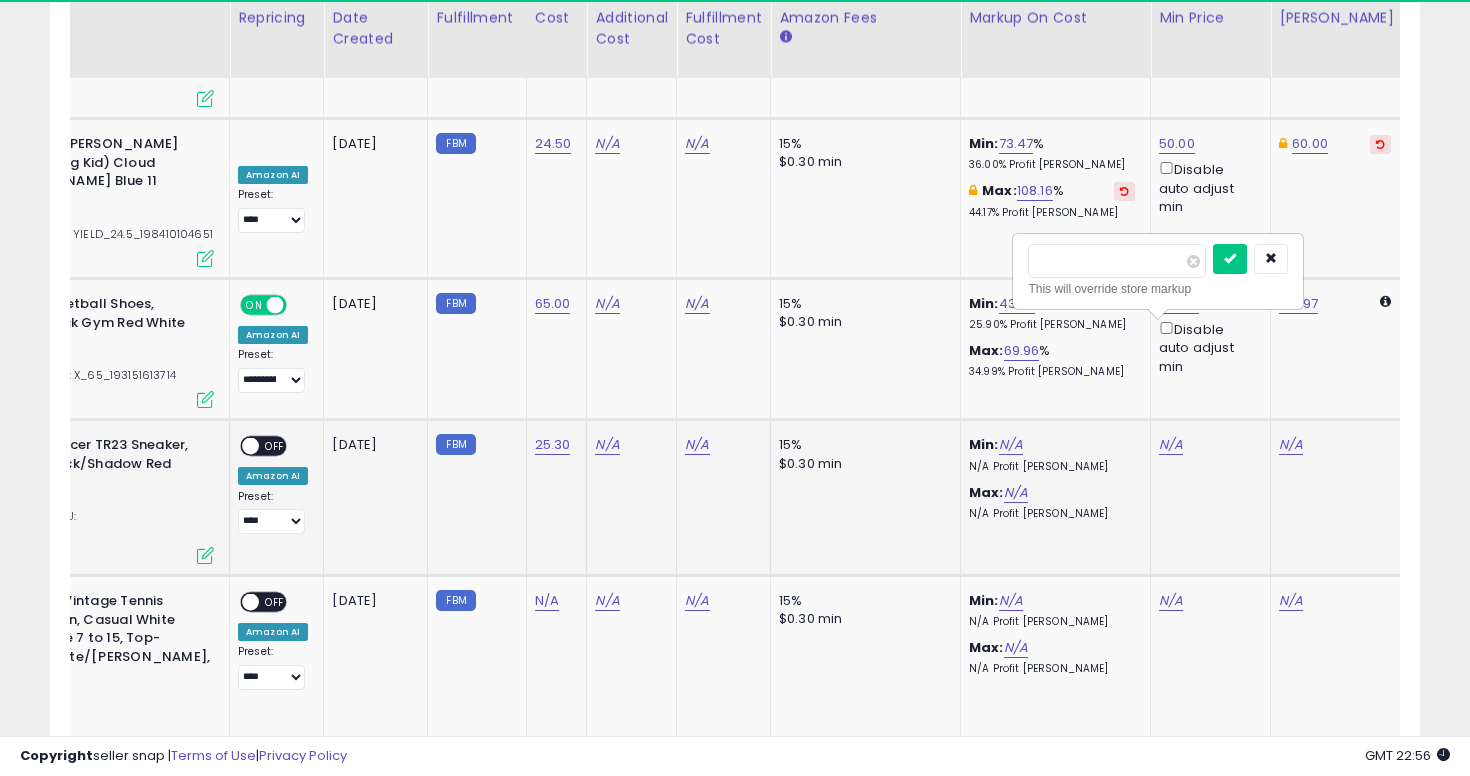 type on "*****" 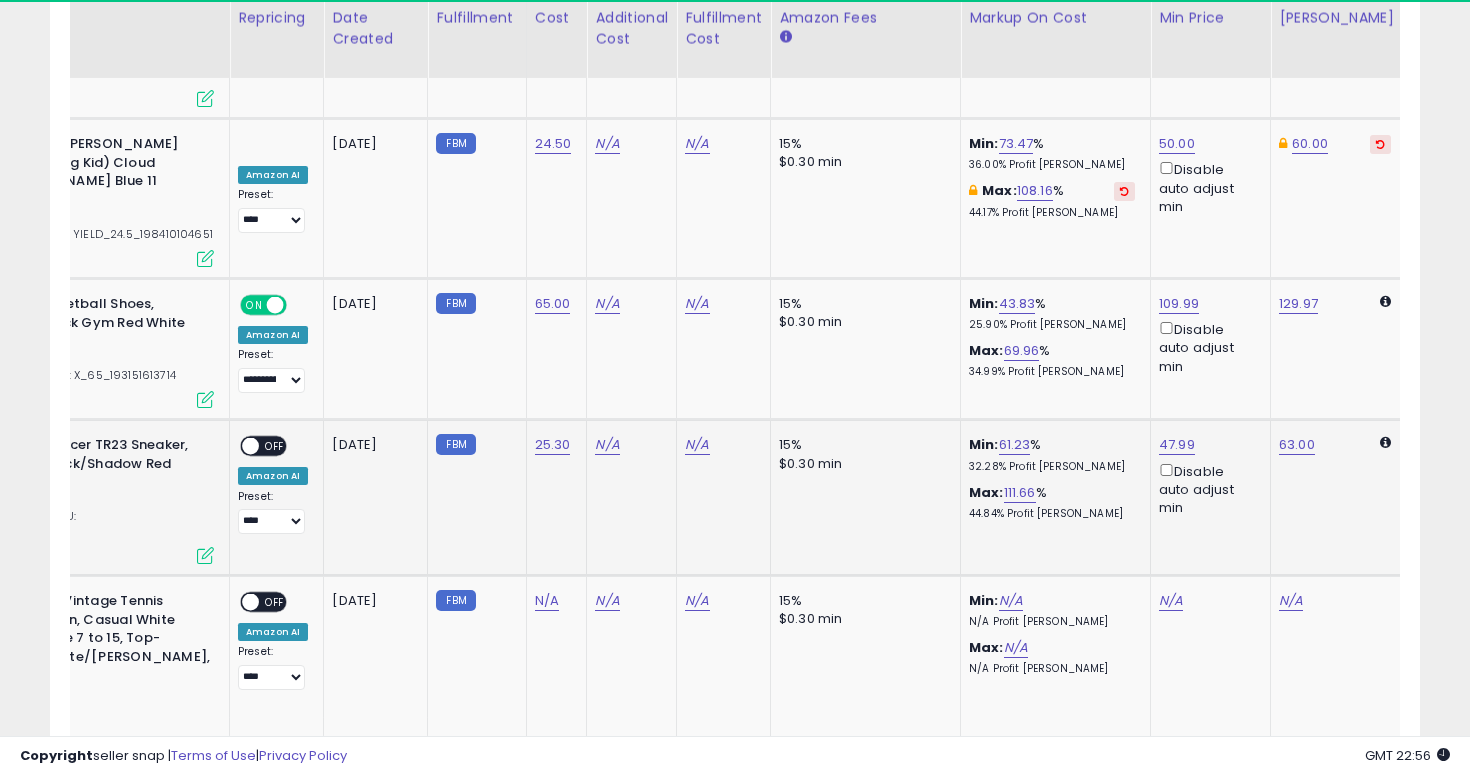 scroll, scrollTop: 0, scrollLeft: 0, axis: both 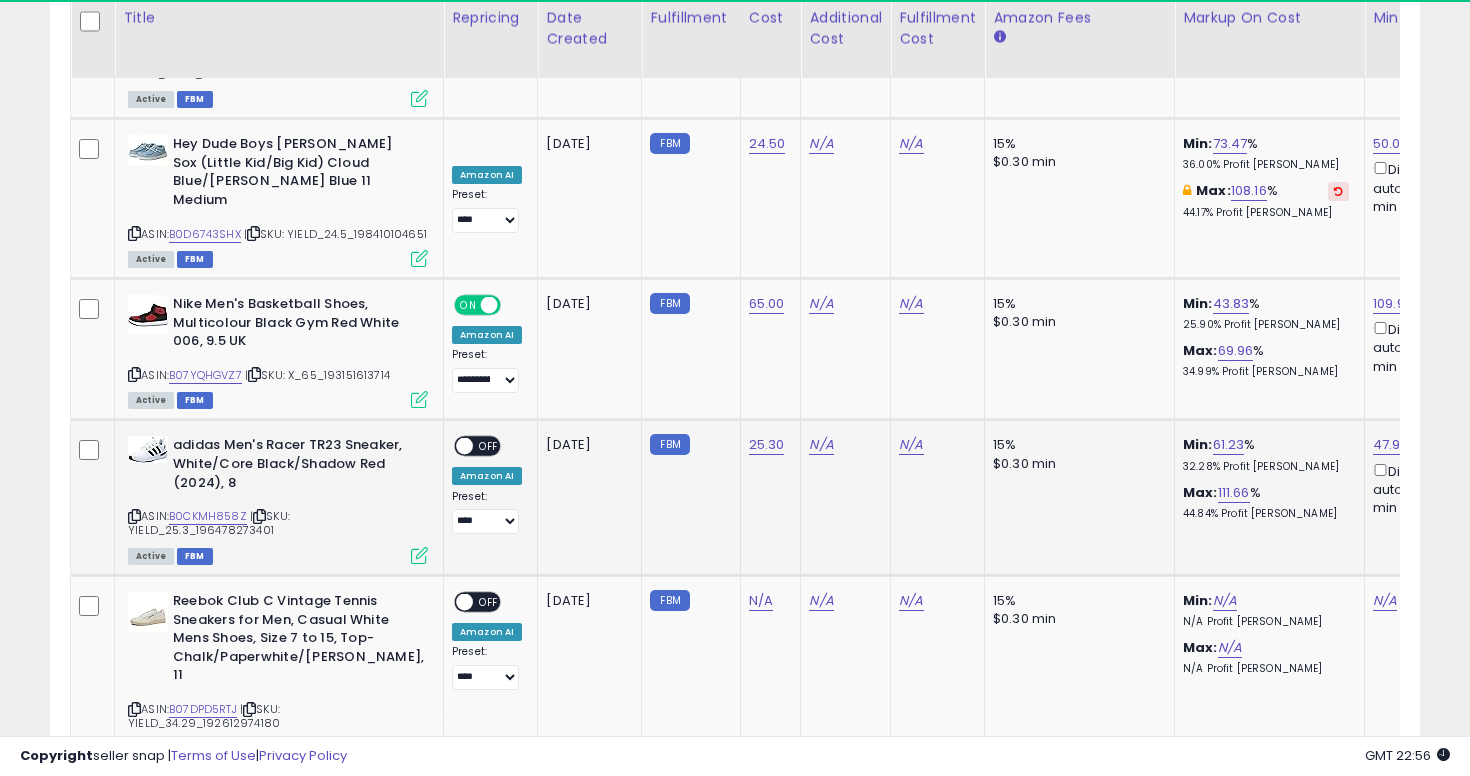 click on "ON   OFF" at bounding box center [477, 446] 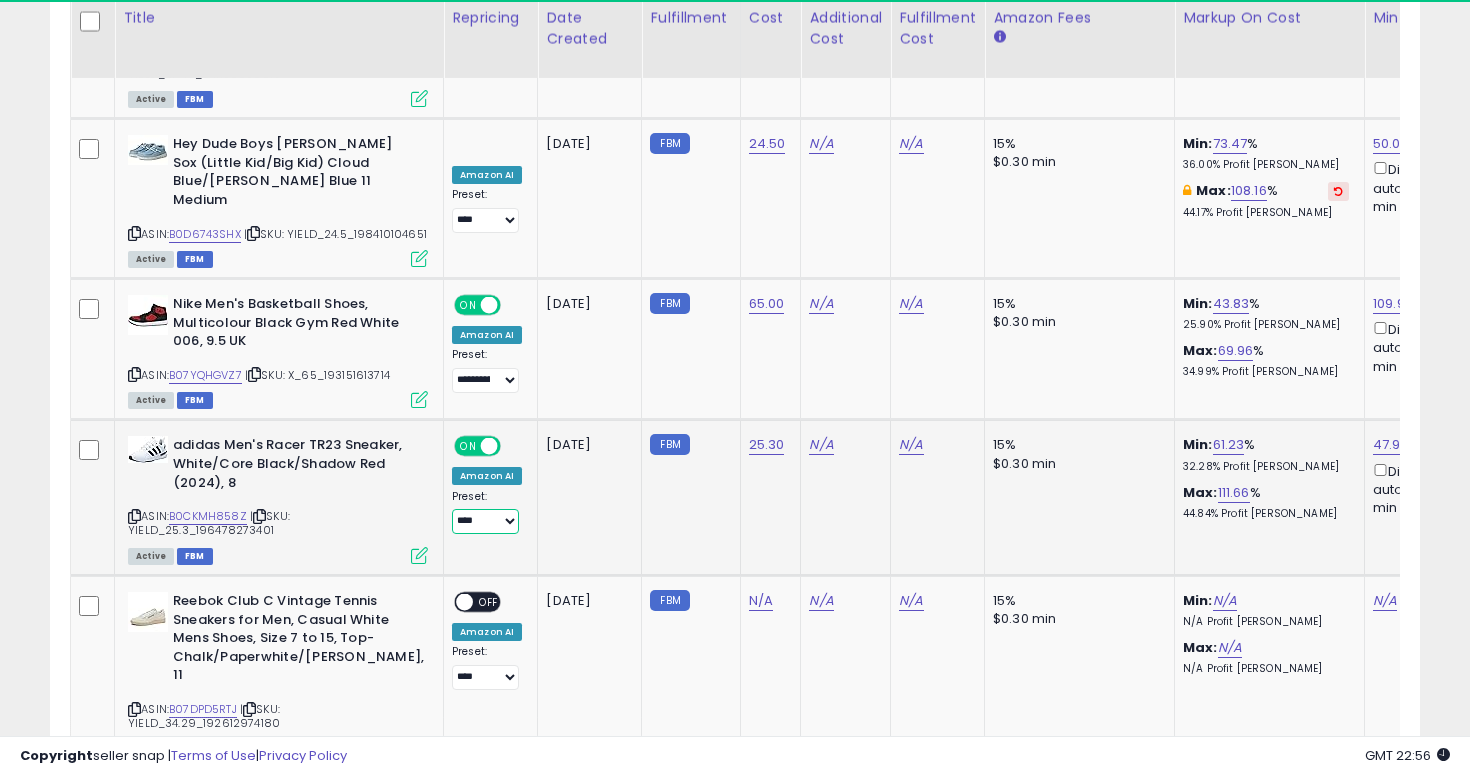 click on "**********" at bounding box center (485, 521) 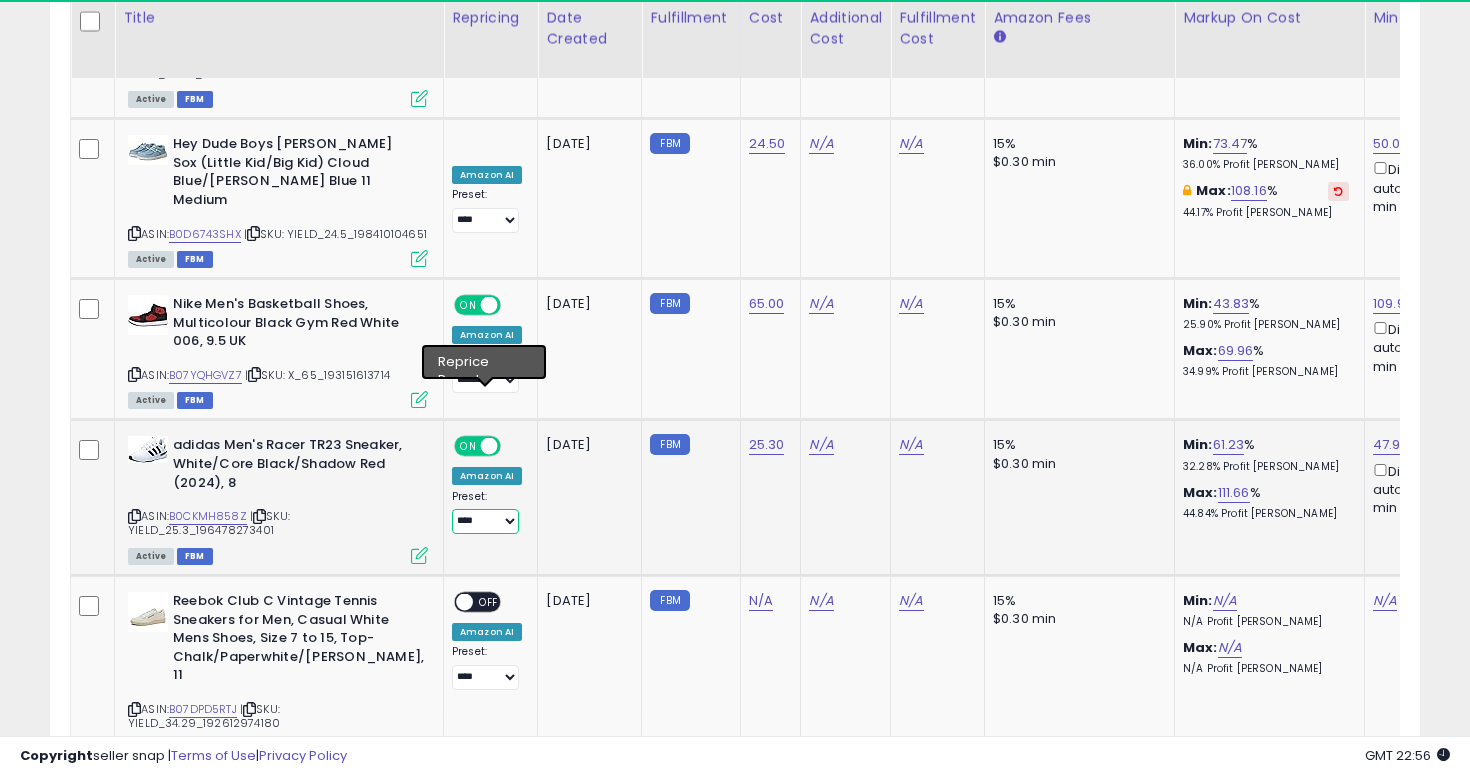 select on "**********" 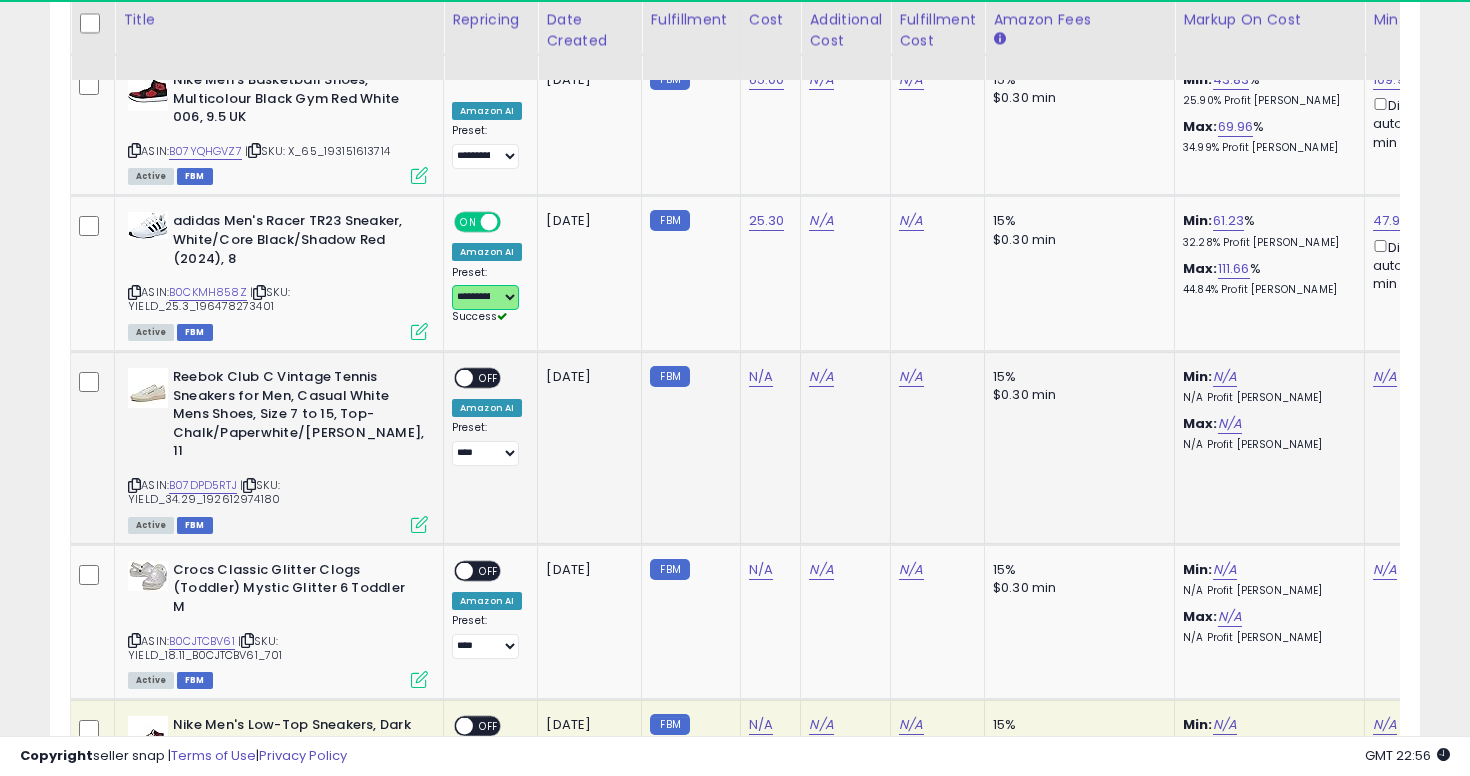 scroll, scrollTop: 6696, scrollLeft: 0, axis: vertical 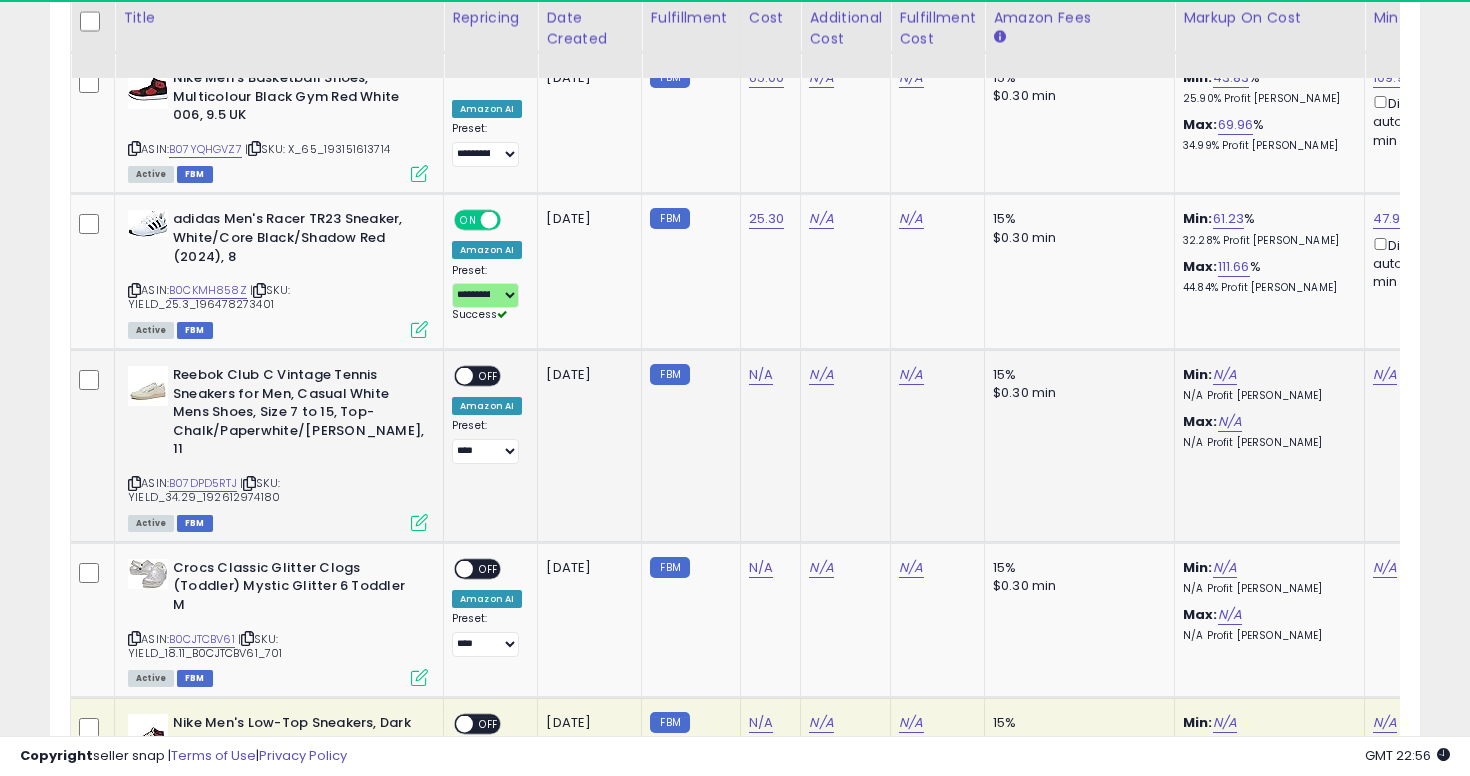 click at bounding box center [134, 483] 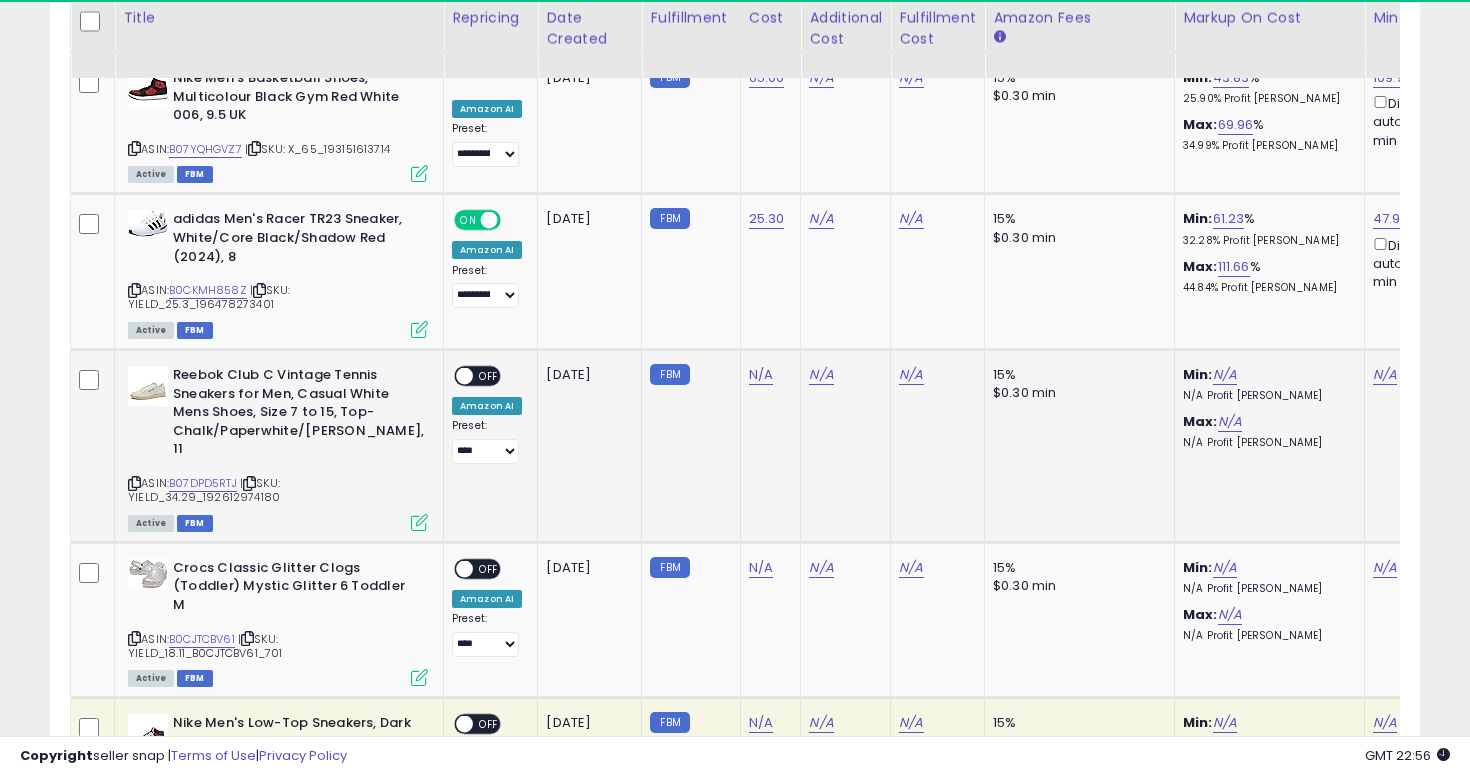 click on "N/A" 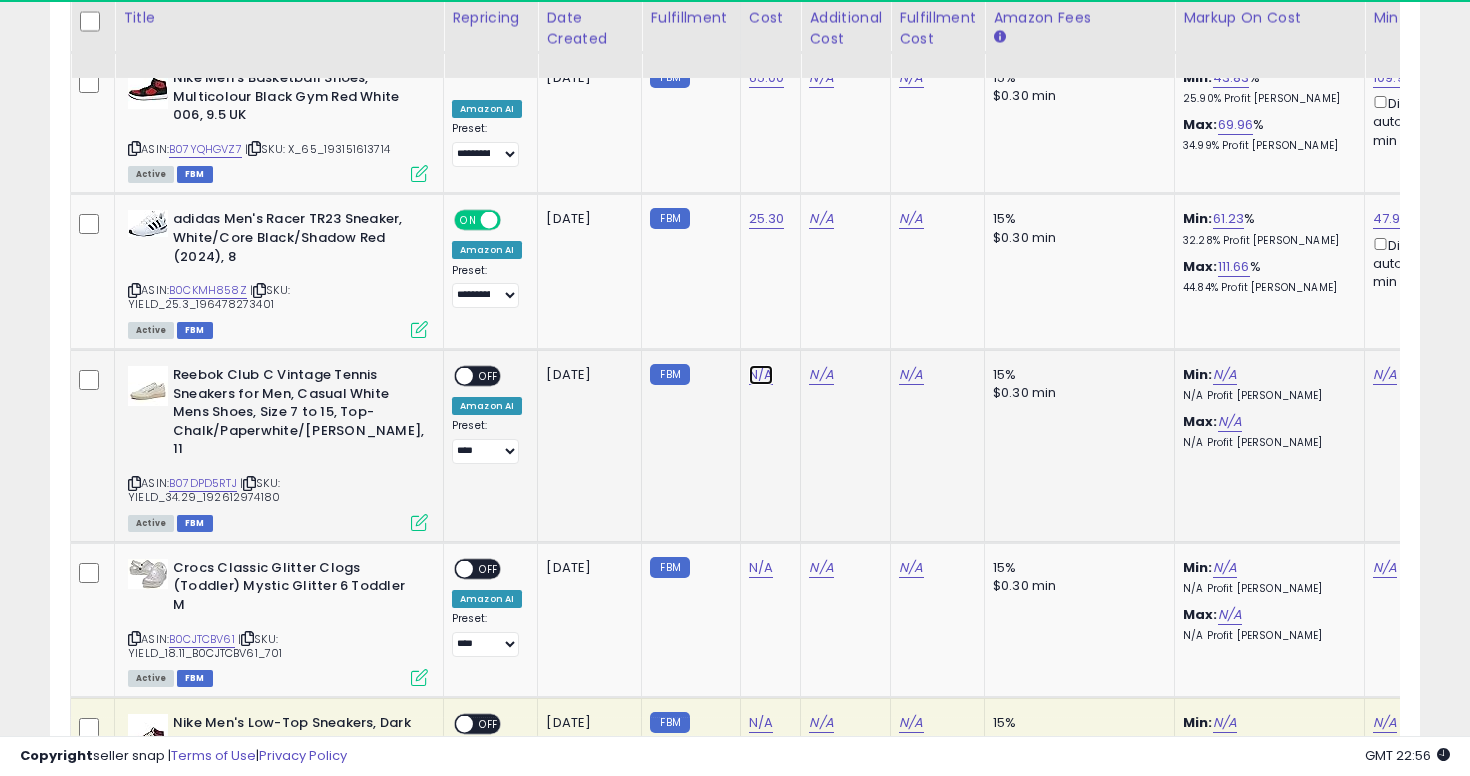 click on "N/A" at bounding box center (761, -5311) 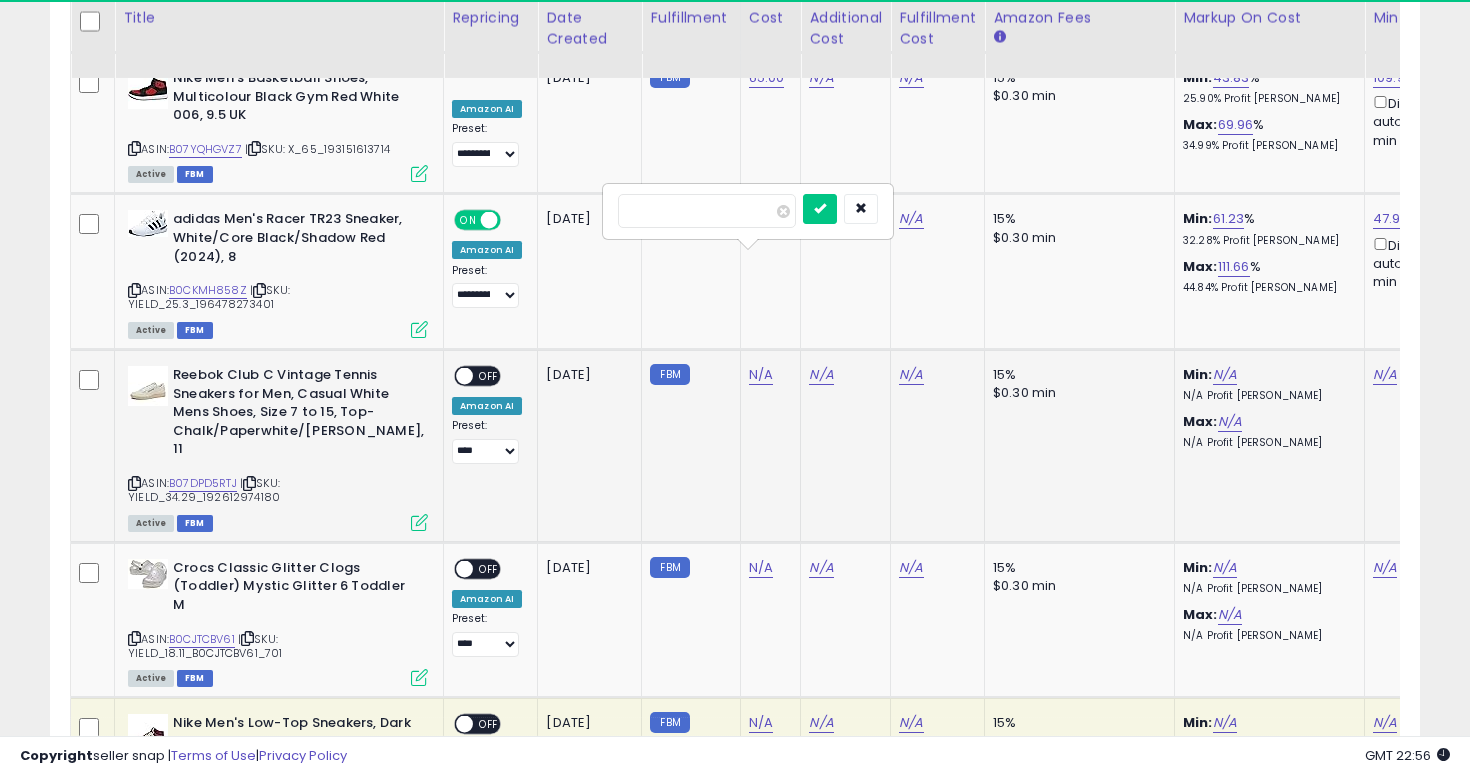 type on "****" 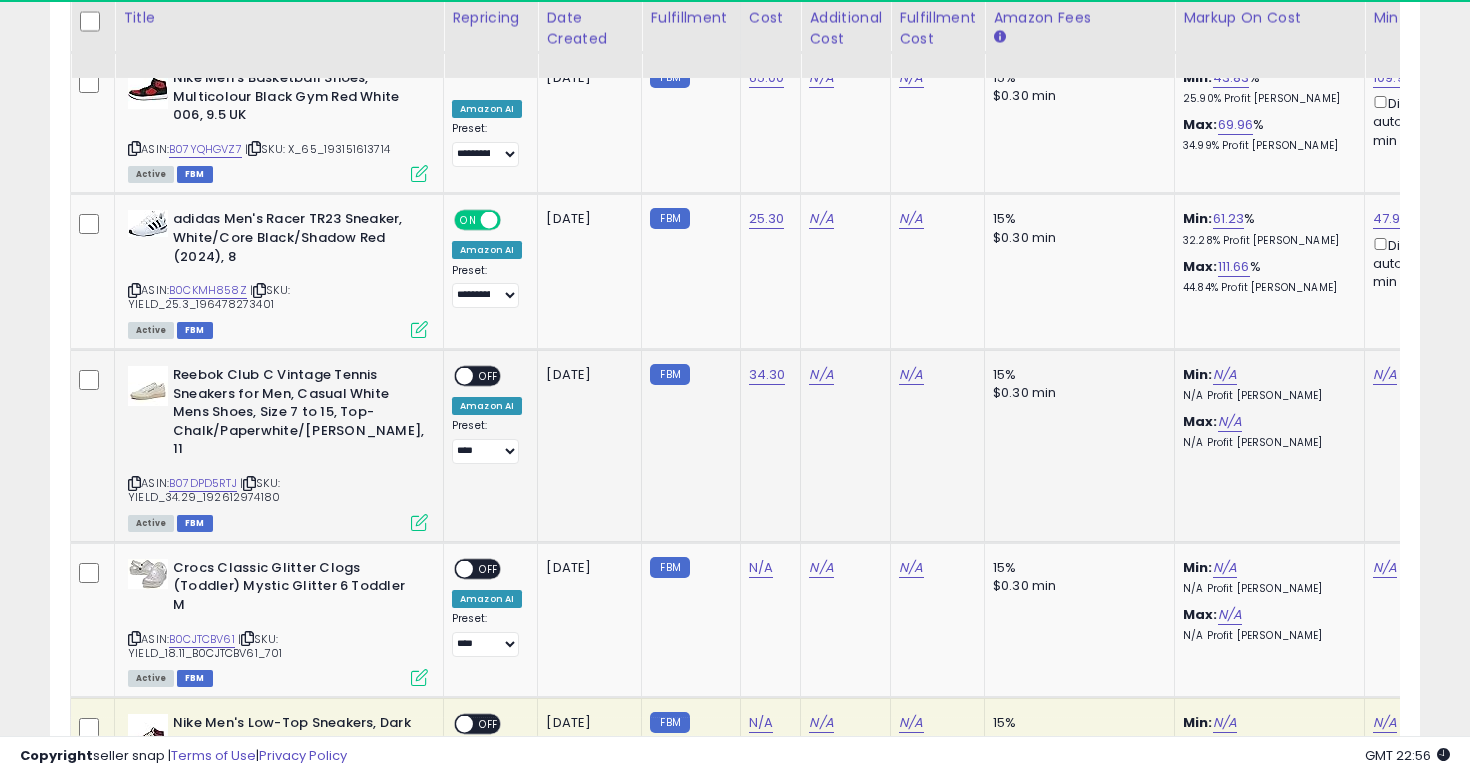 scroll, scrollTop: 0, scrollLeft: 269, axis: horizontal 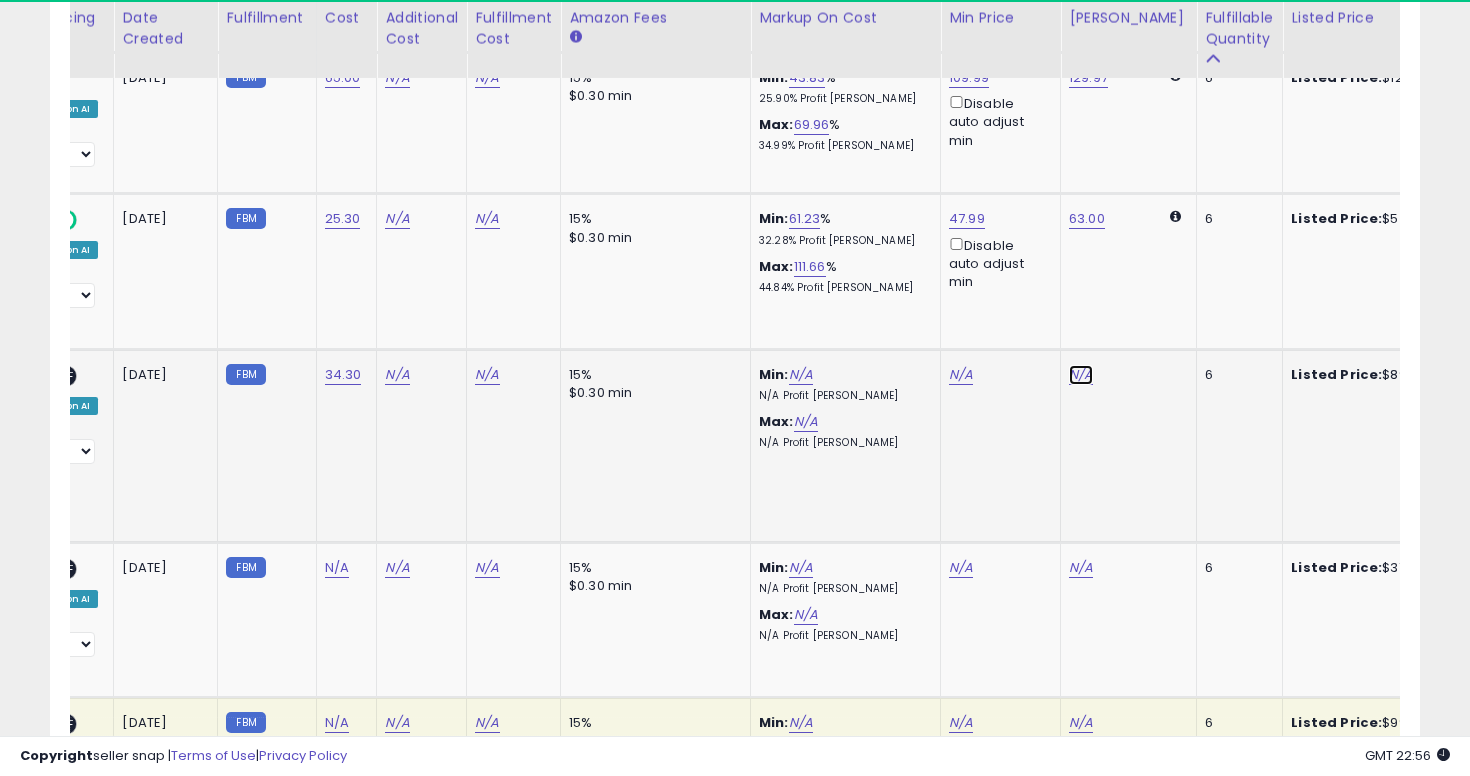 click on "N/A" at bounding box center (1081, -5311) 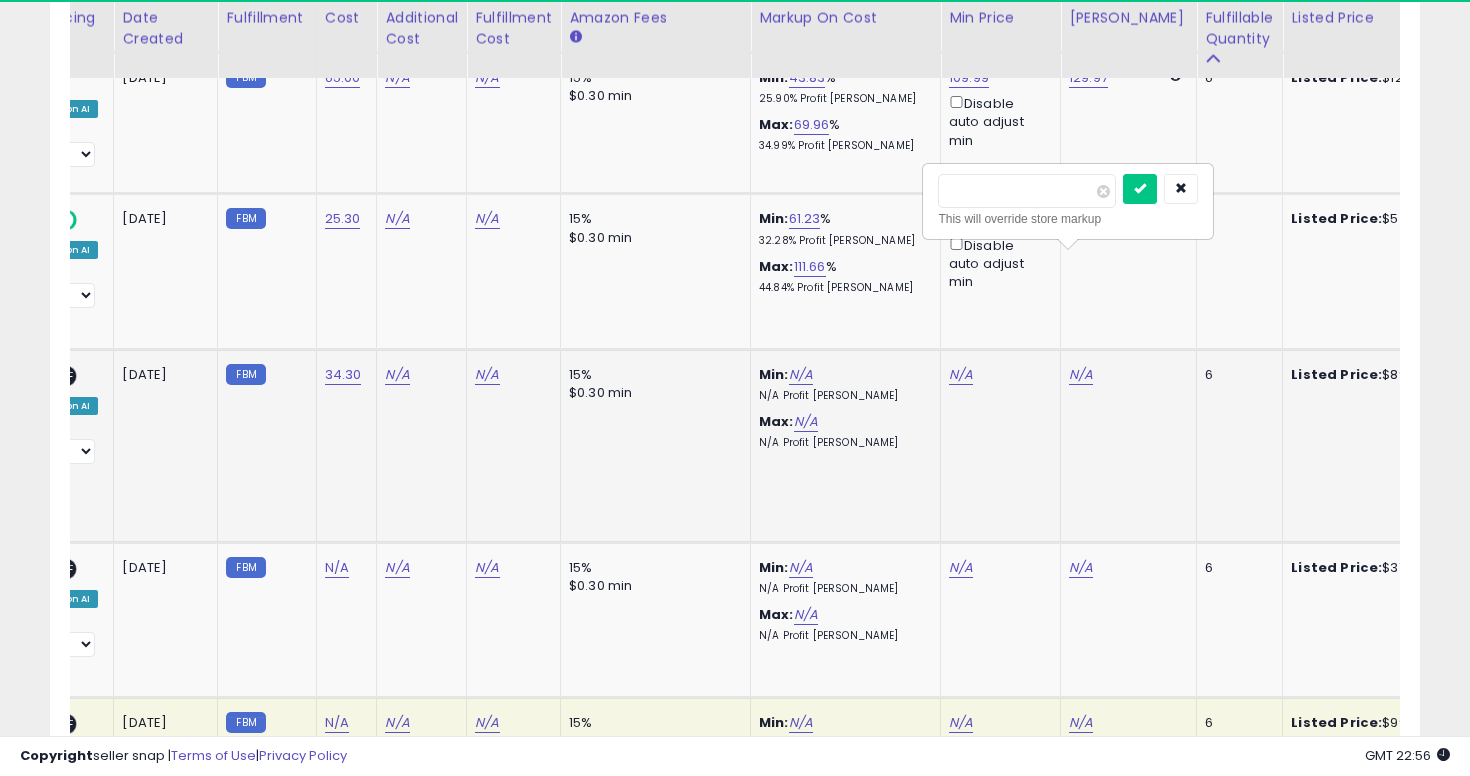 type on "**" 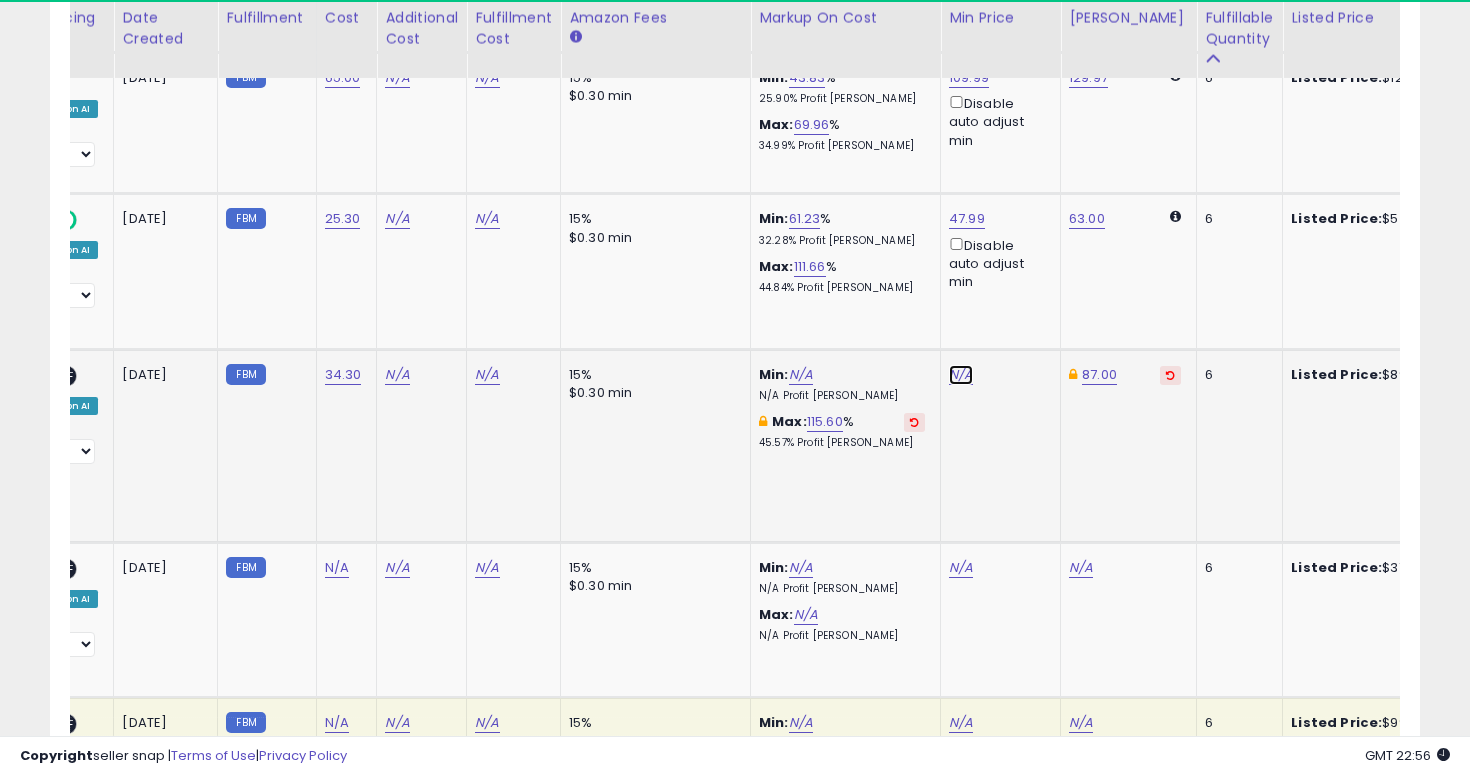 click on "N/A" at bounding box center [961, -5311] 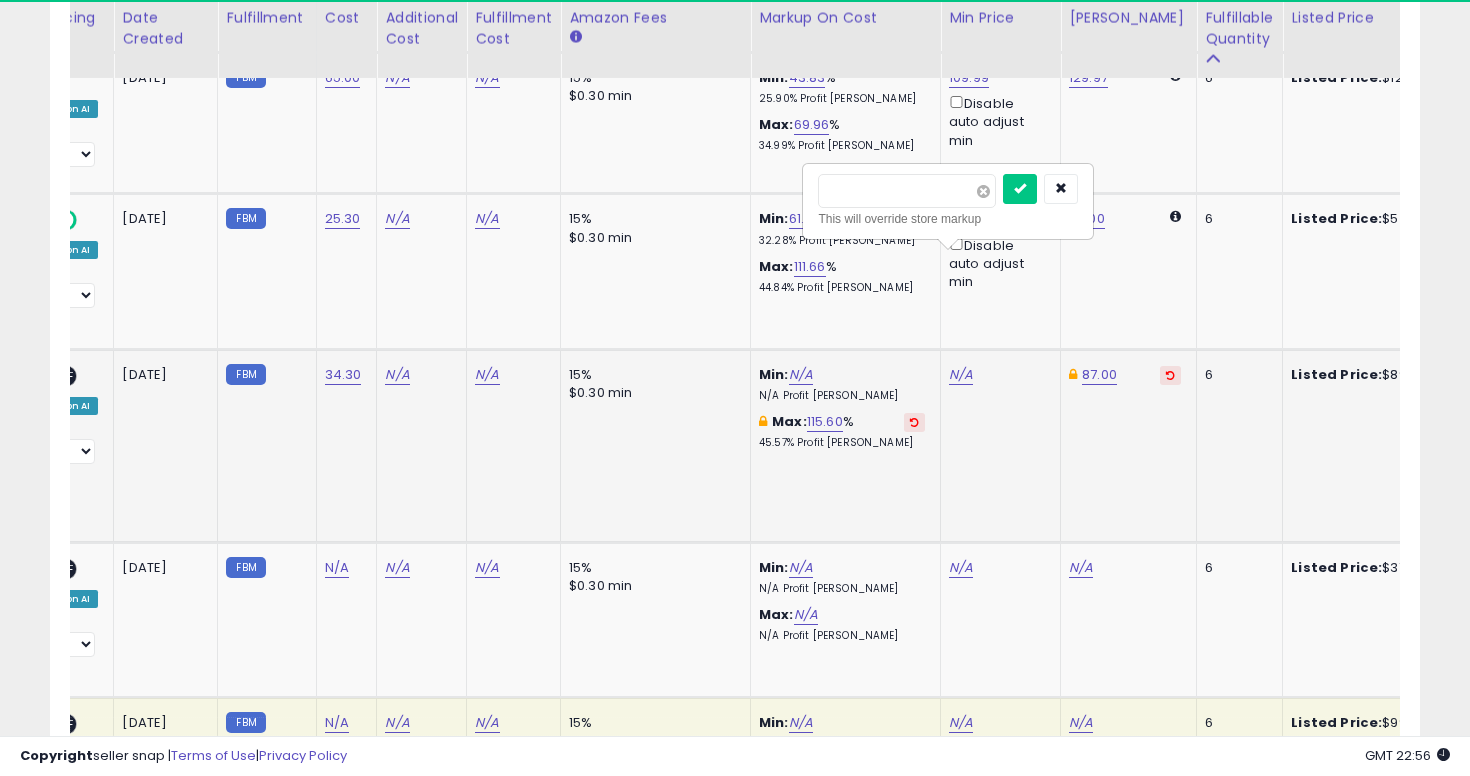 type on "**" 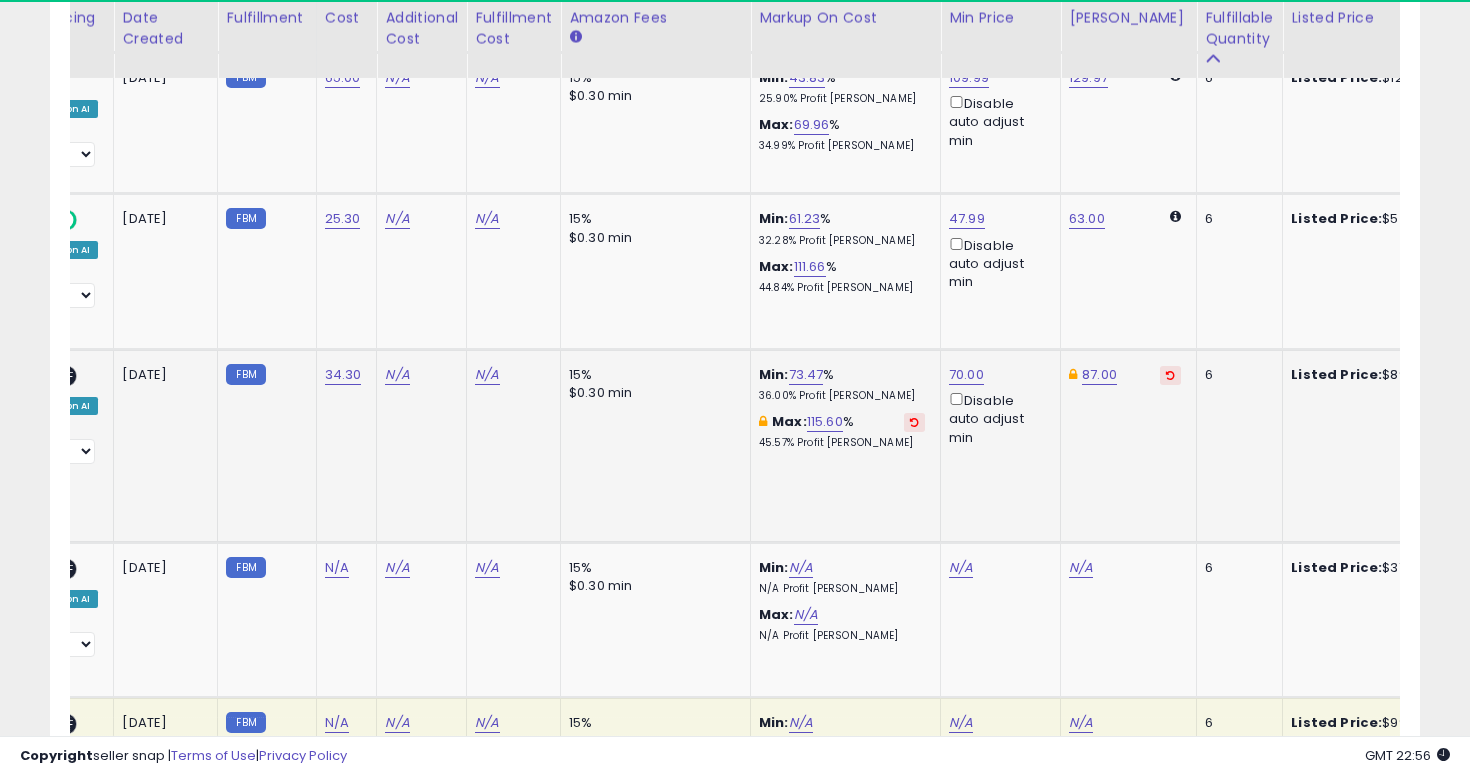 scroll, scrollTop: 0, scrollLeft: 0, axis: both 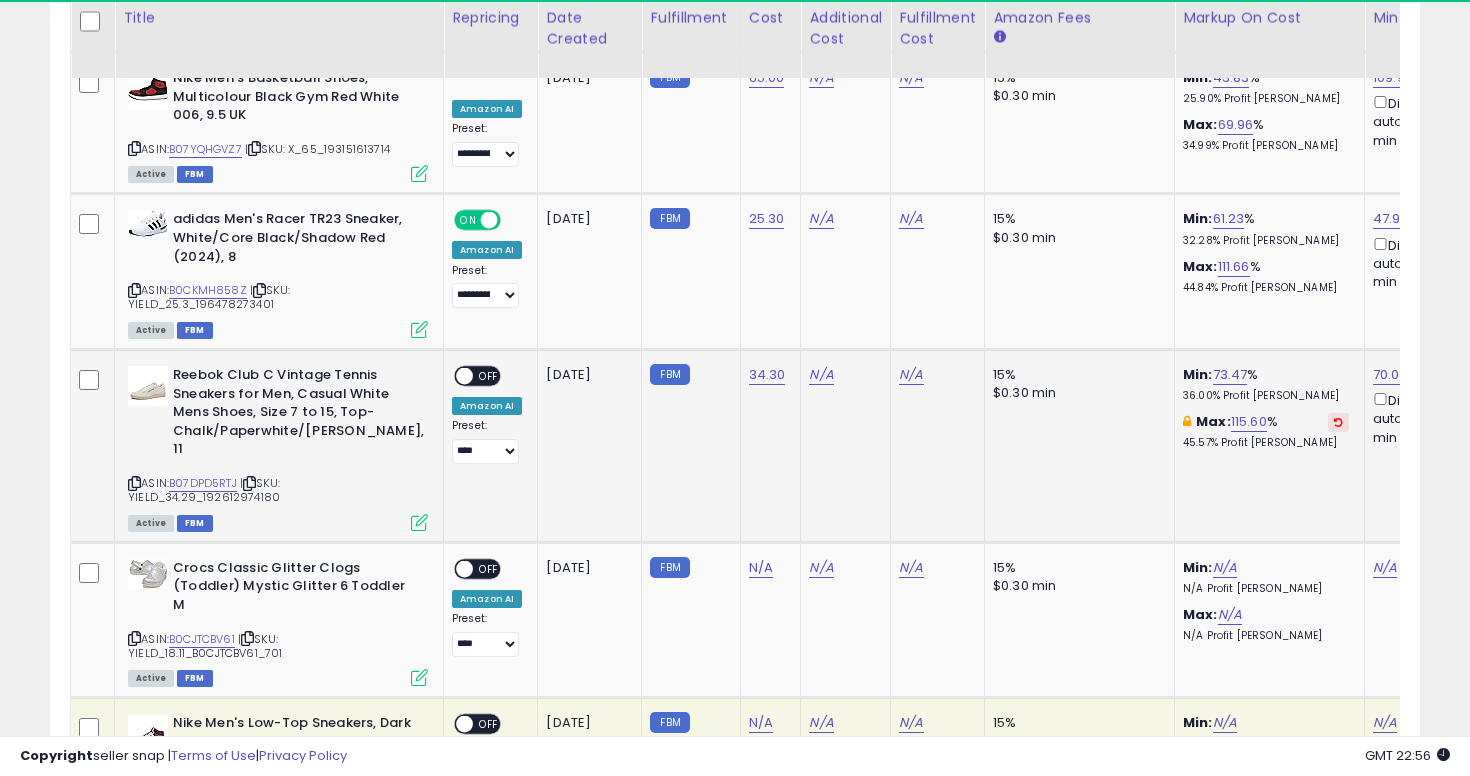 click on "OFF" at bounding box center (489, 376) 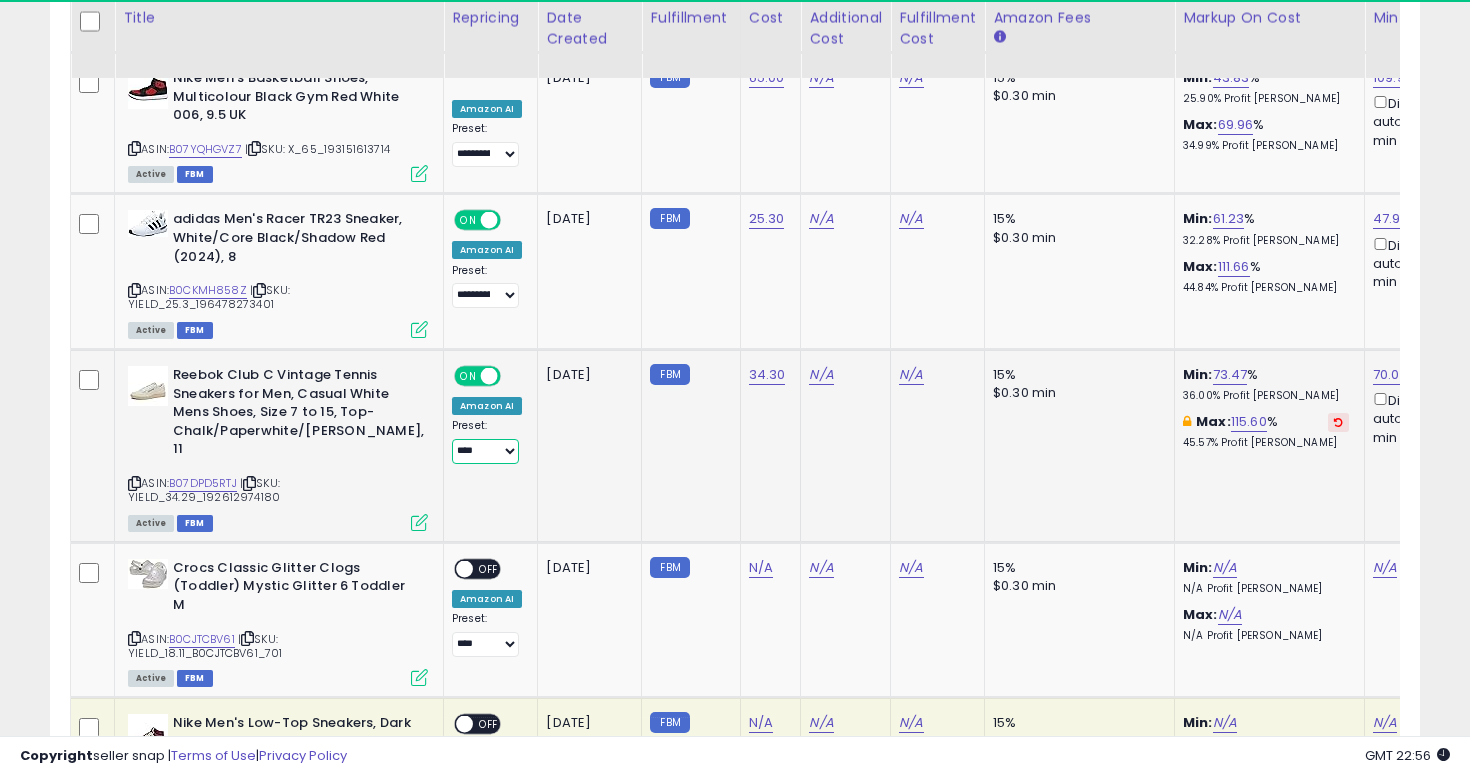 click on "**********" at bounding box center [485, 451] 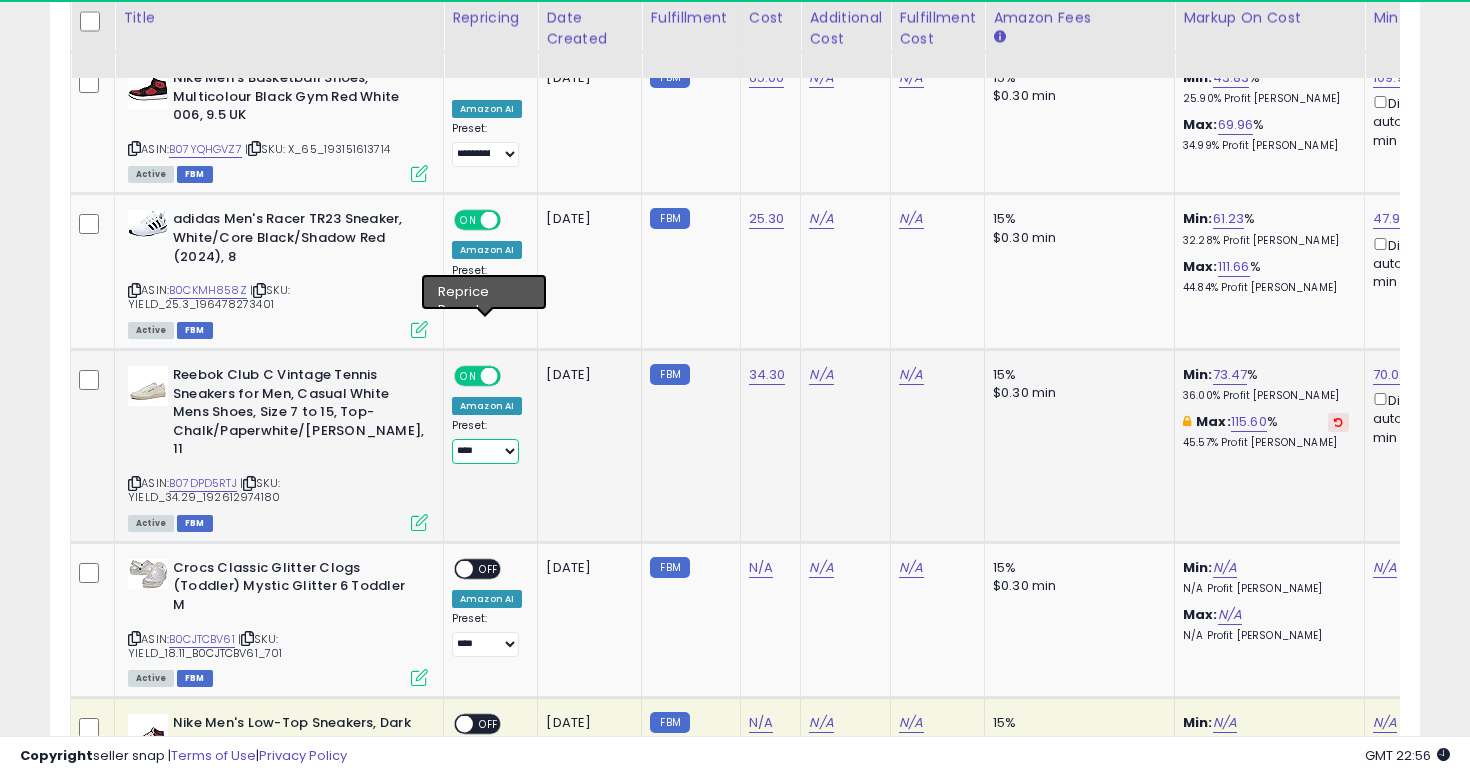 select on "****" 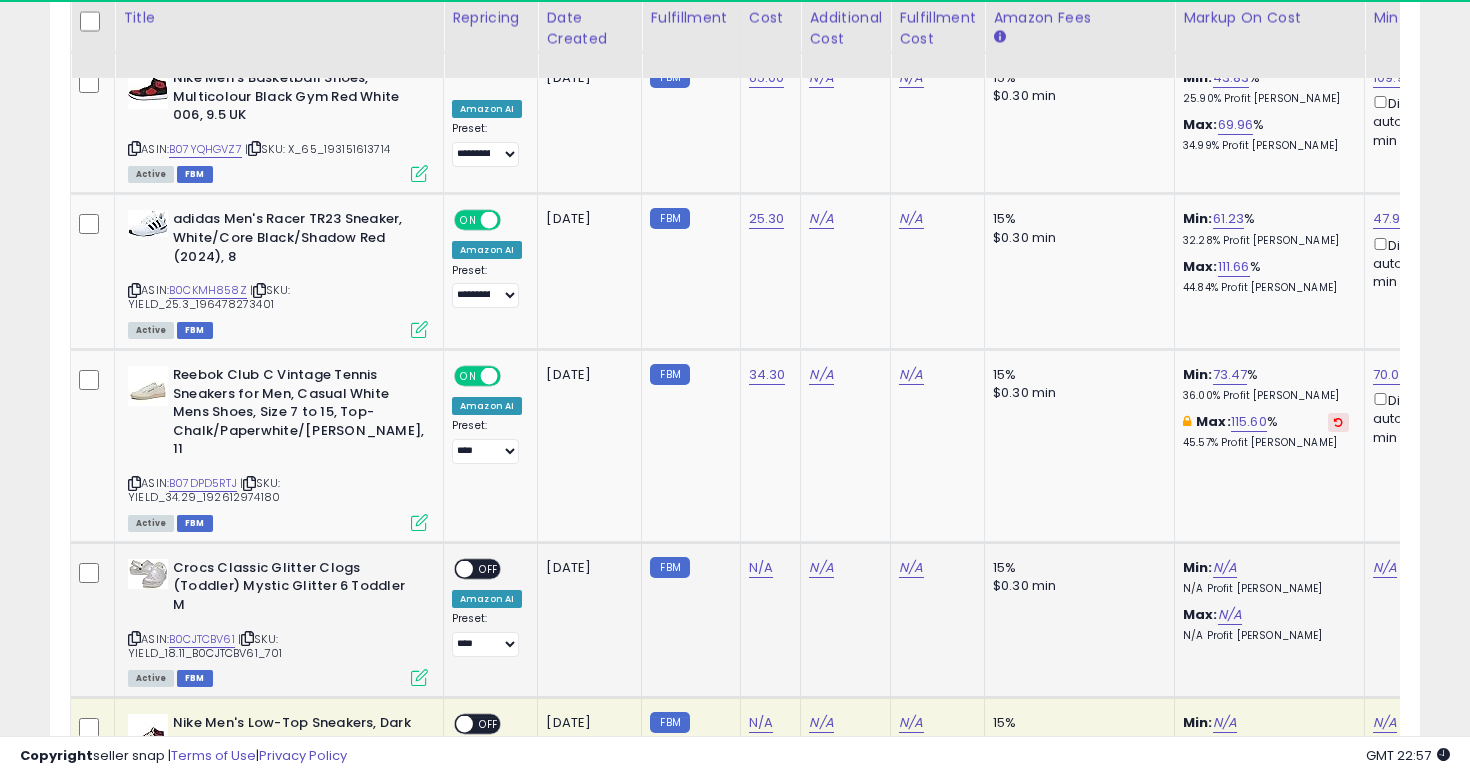 click on "|   SKU: YIELD_18.11_B0CJTCBV61_701" at bounding box center (205, 646) 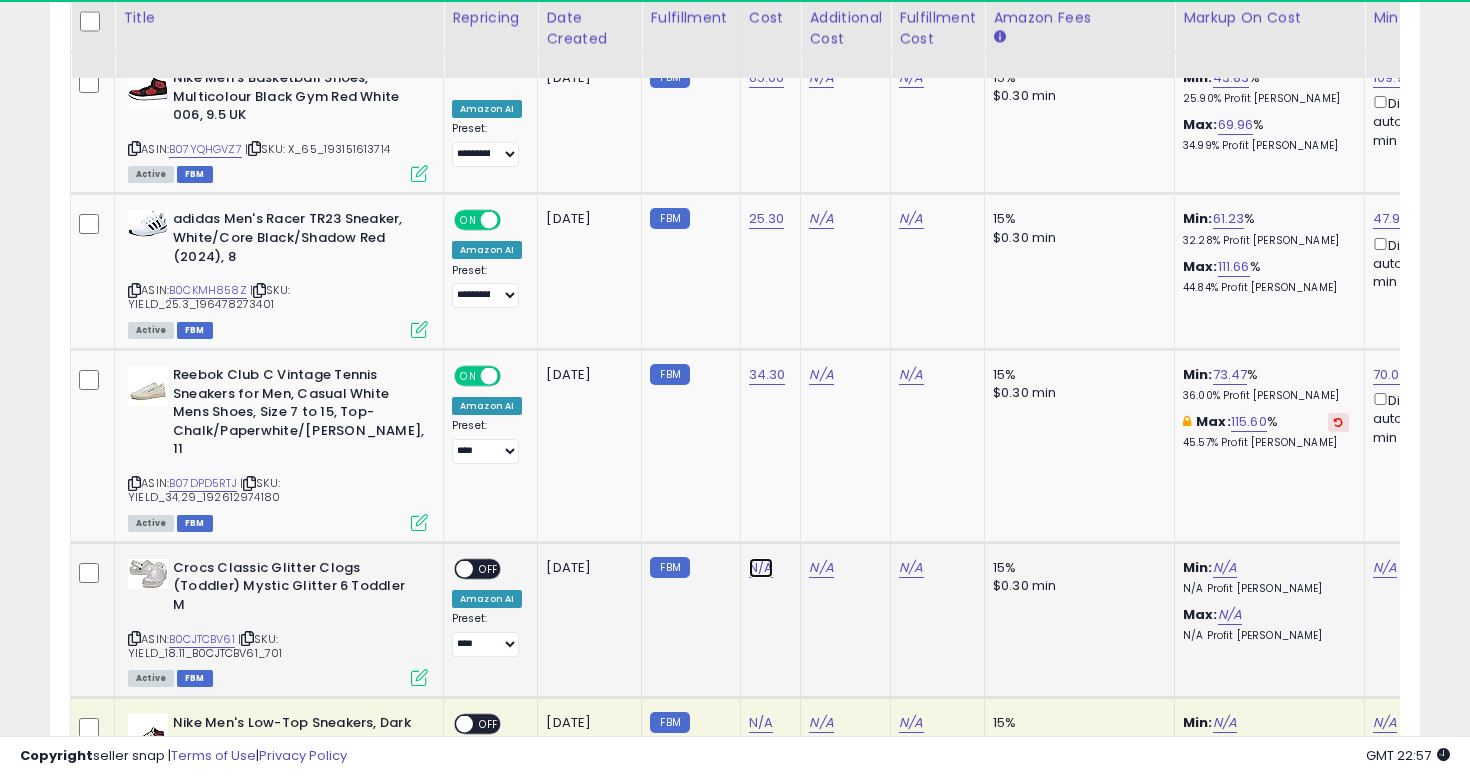 click on "N/A" at bounding box center (761, -5311) 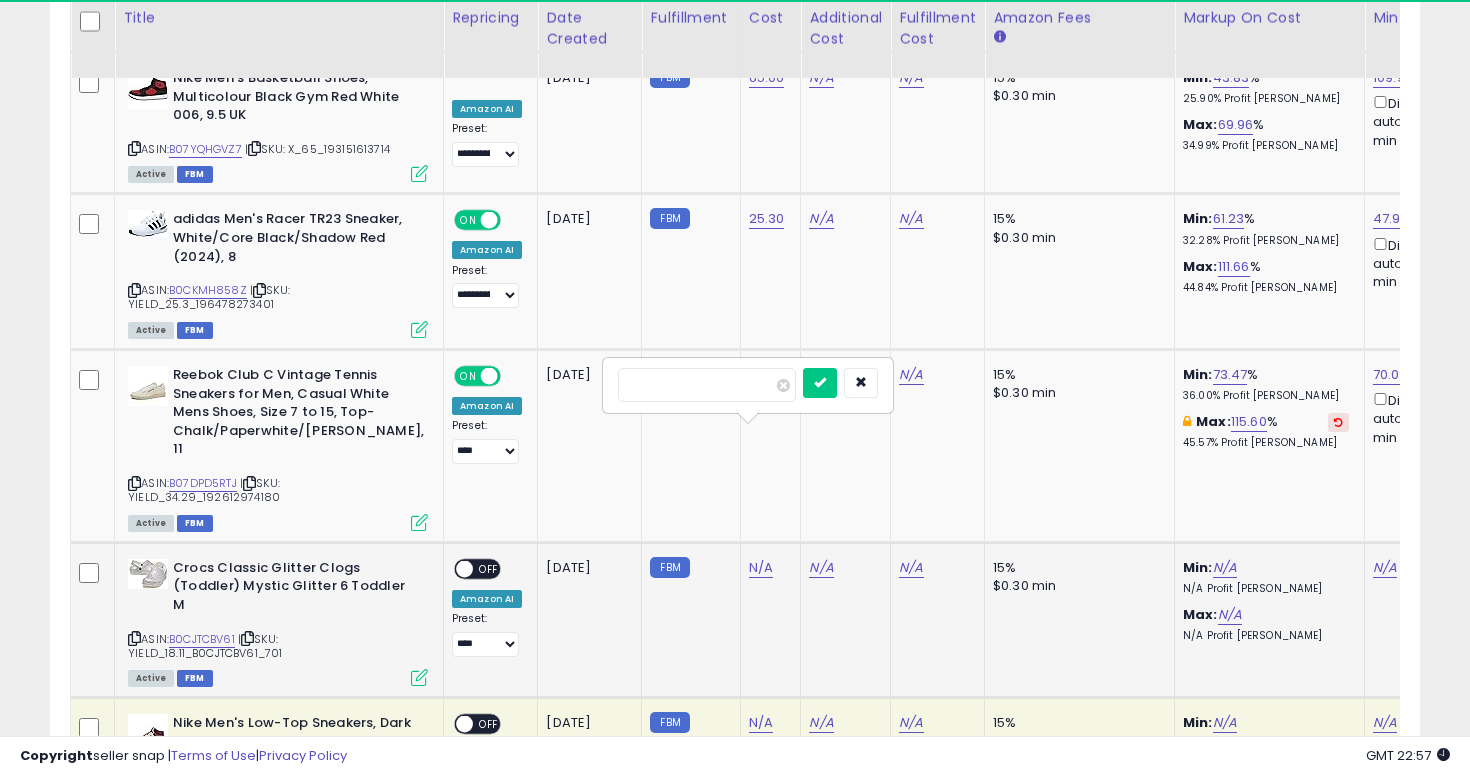 type on "*****" 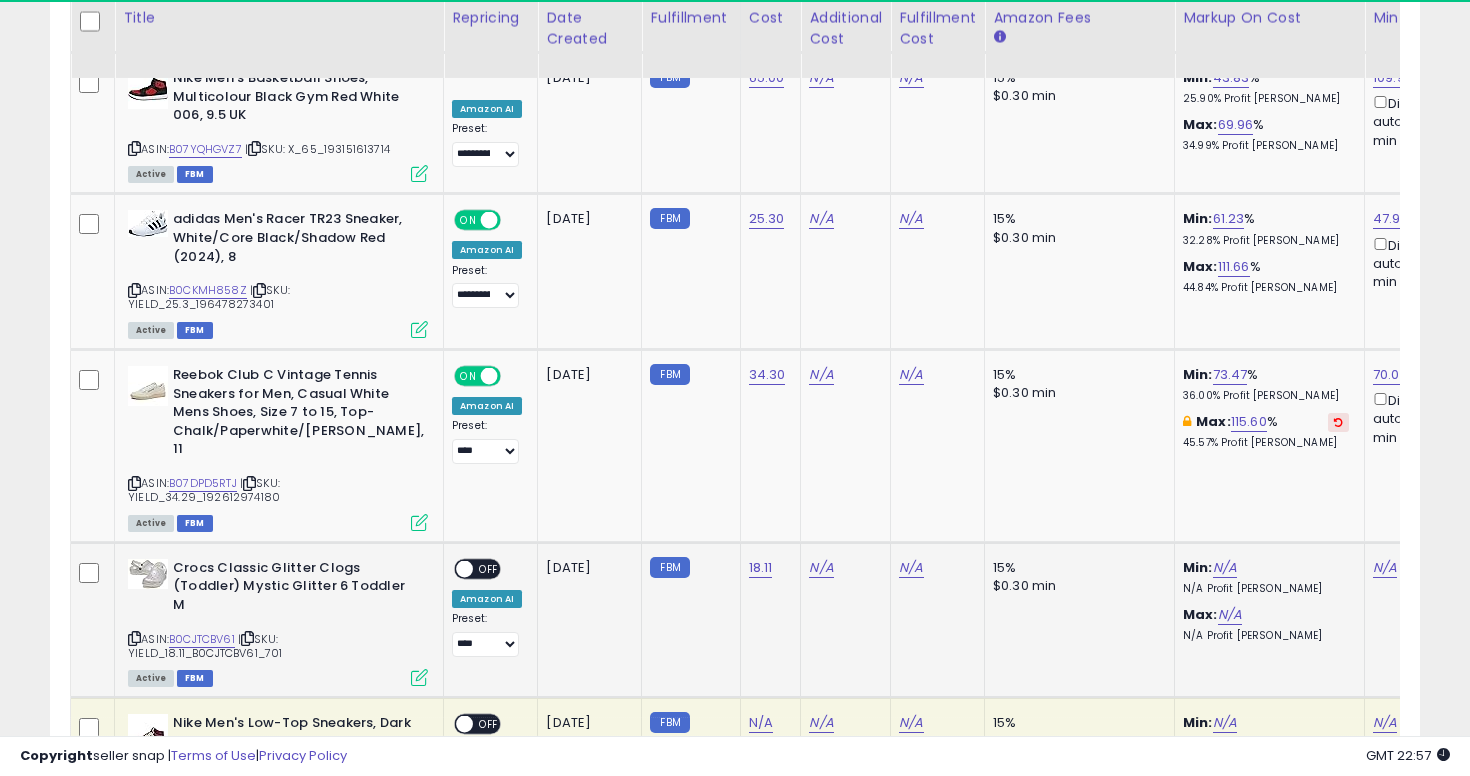 scroll, scrollTop: 0, scrollLeft: 137, axis: horizontal 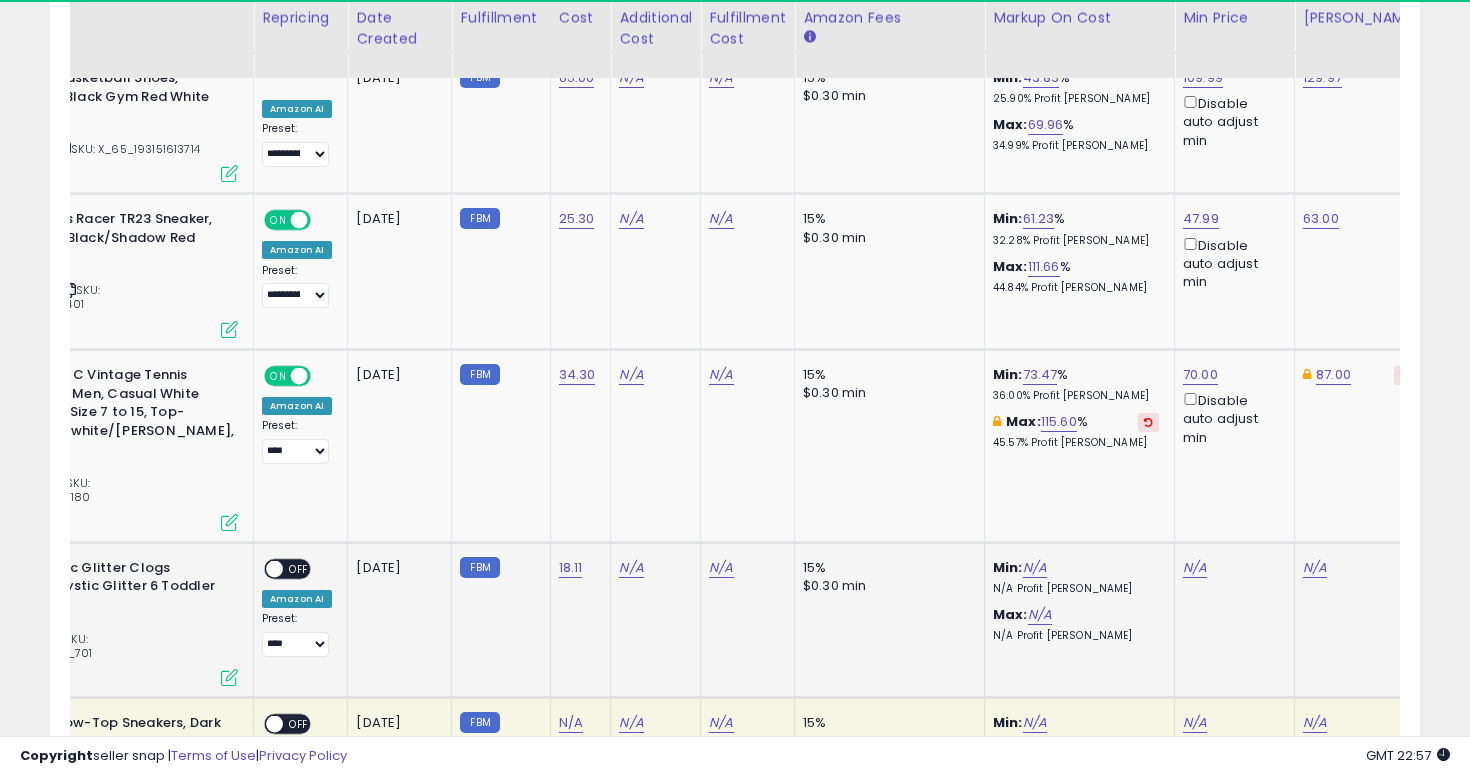 click on "N/A" 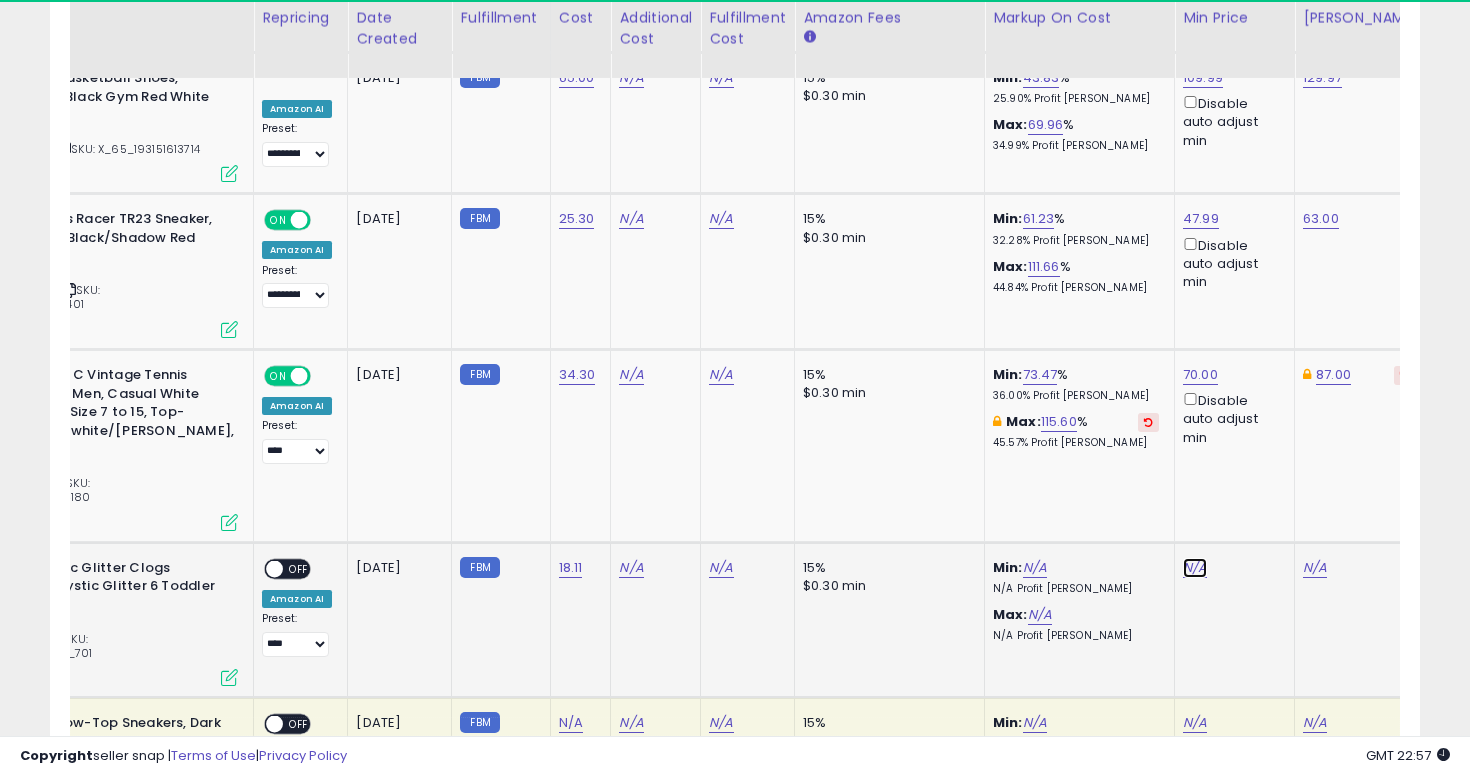 click on "N/A" at bounding box center [1195, -5311] 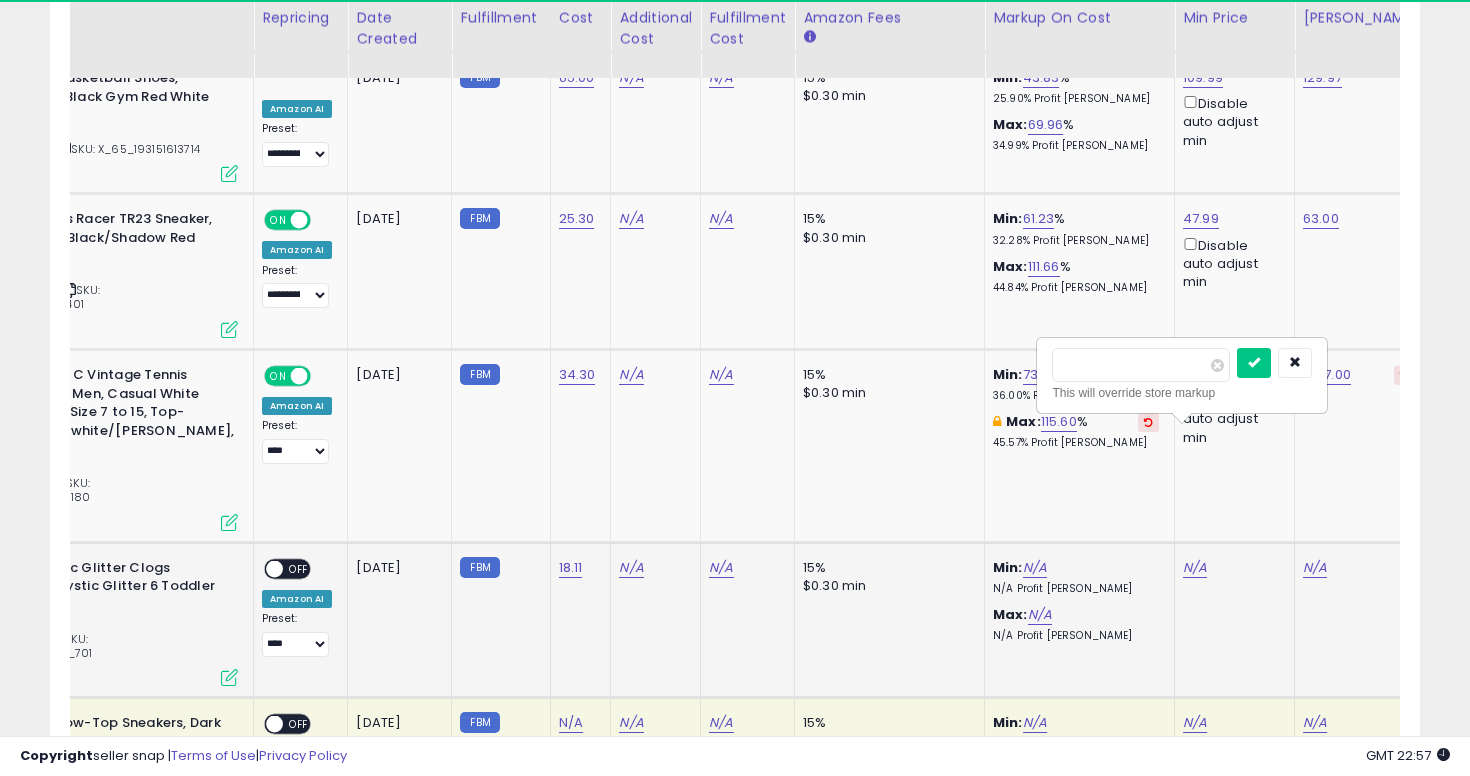 type on "**" 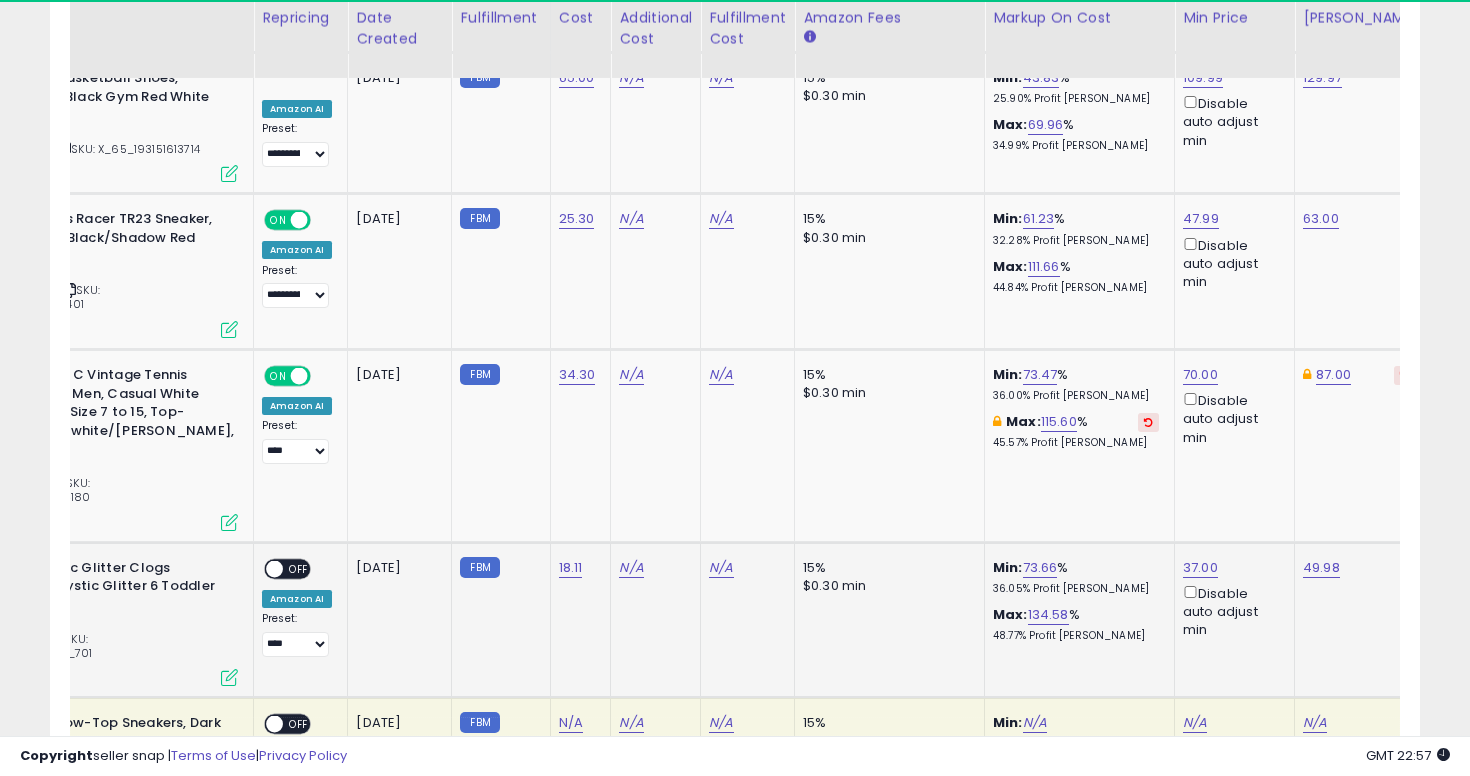 scroll, scrollTop: 0, scrollLeft: 0, axis: both 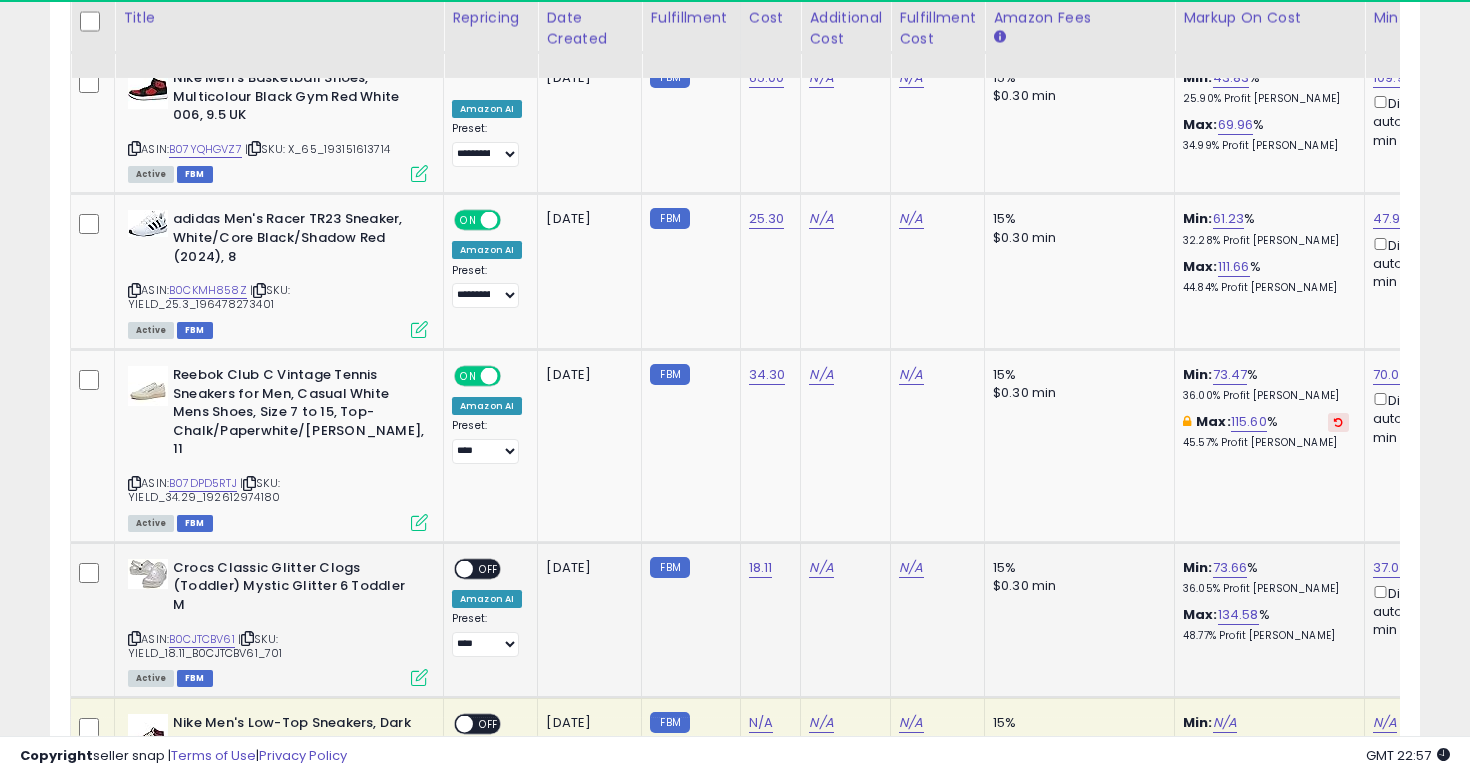 click on "OFF" at bounding box center [489, 568] 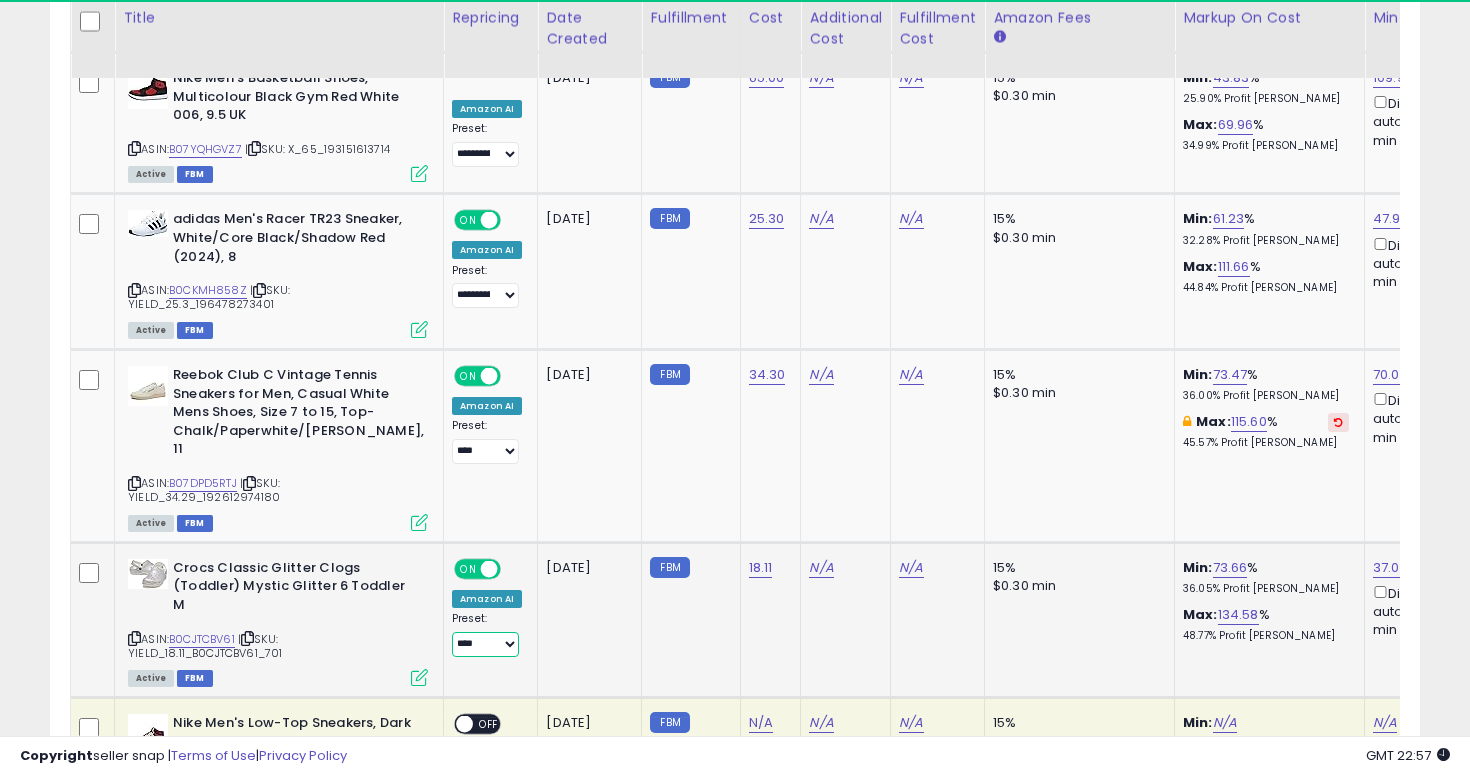 click on "**********" at bounding box center [485, 644] 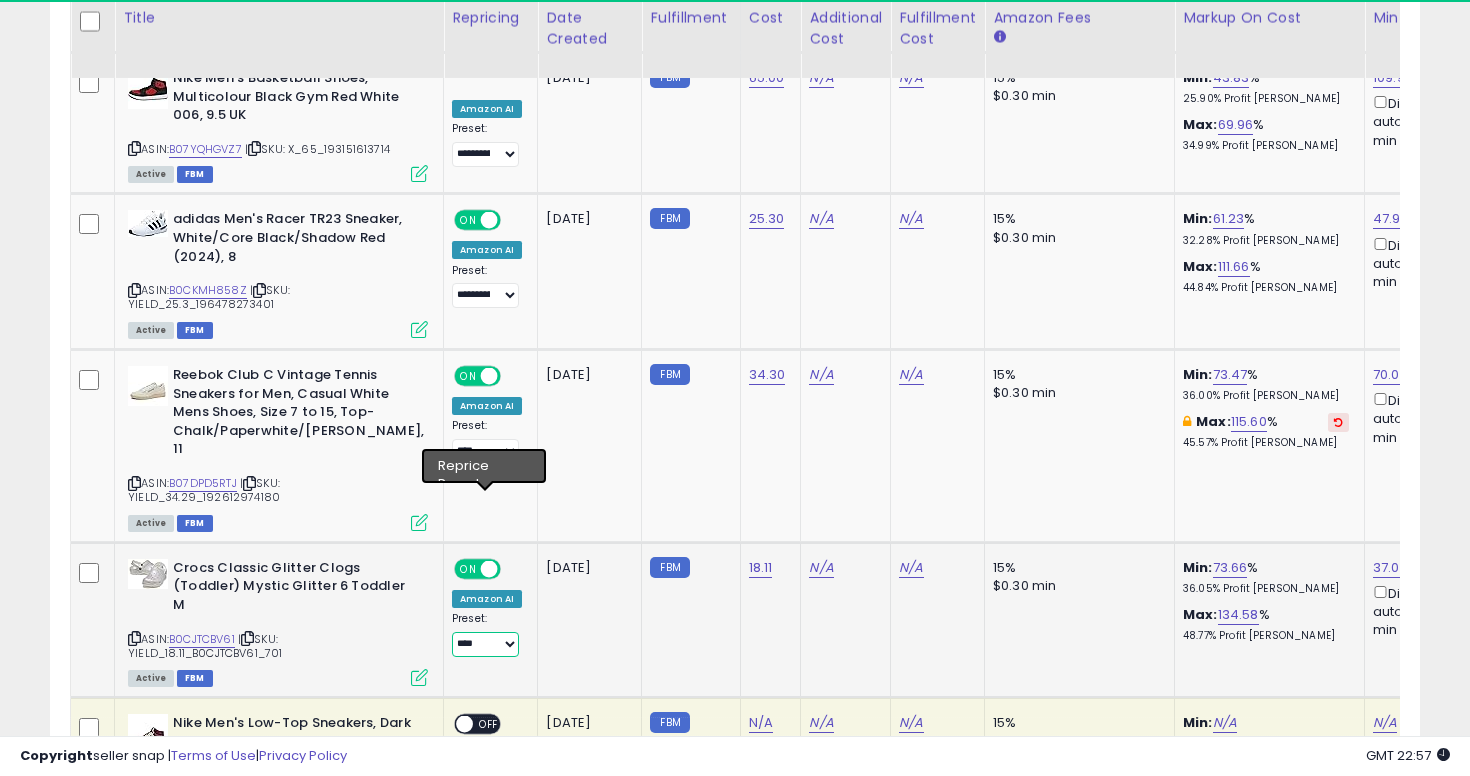 select on "**********" 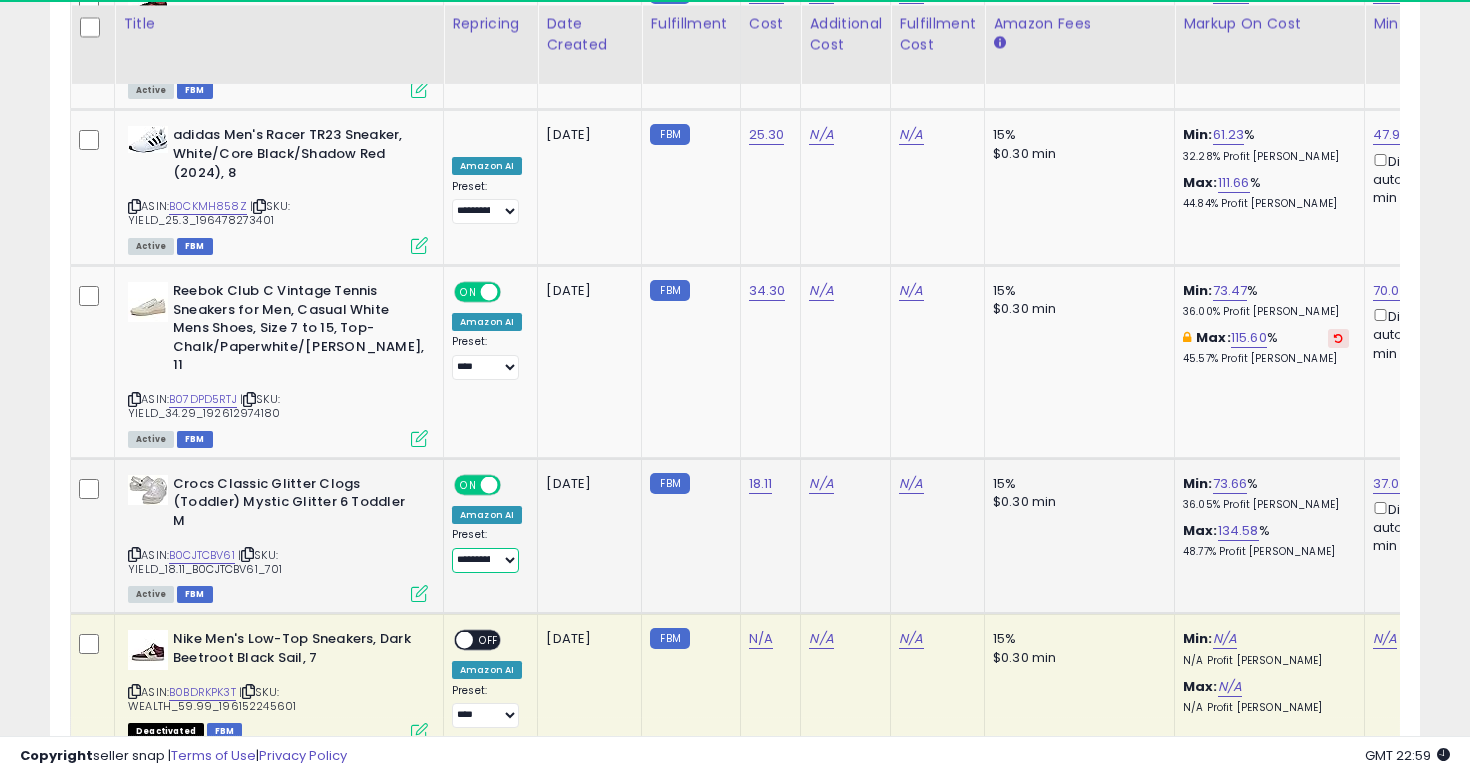 scroll, scrollTop: 6786, scrollLeft: 0, axis: vertical 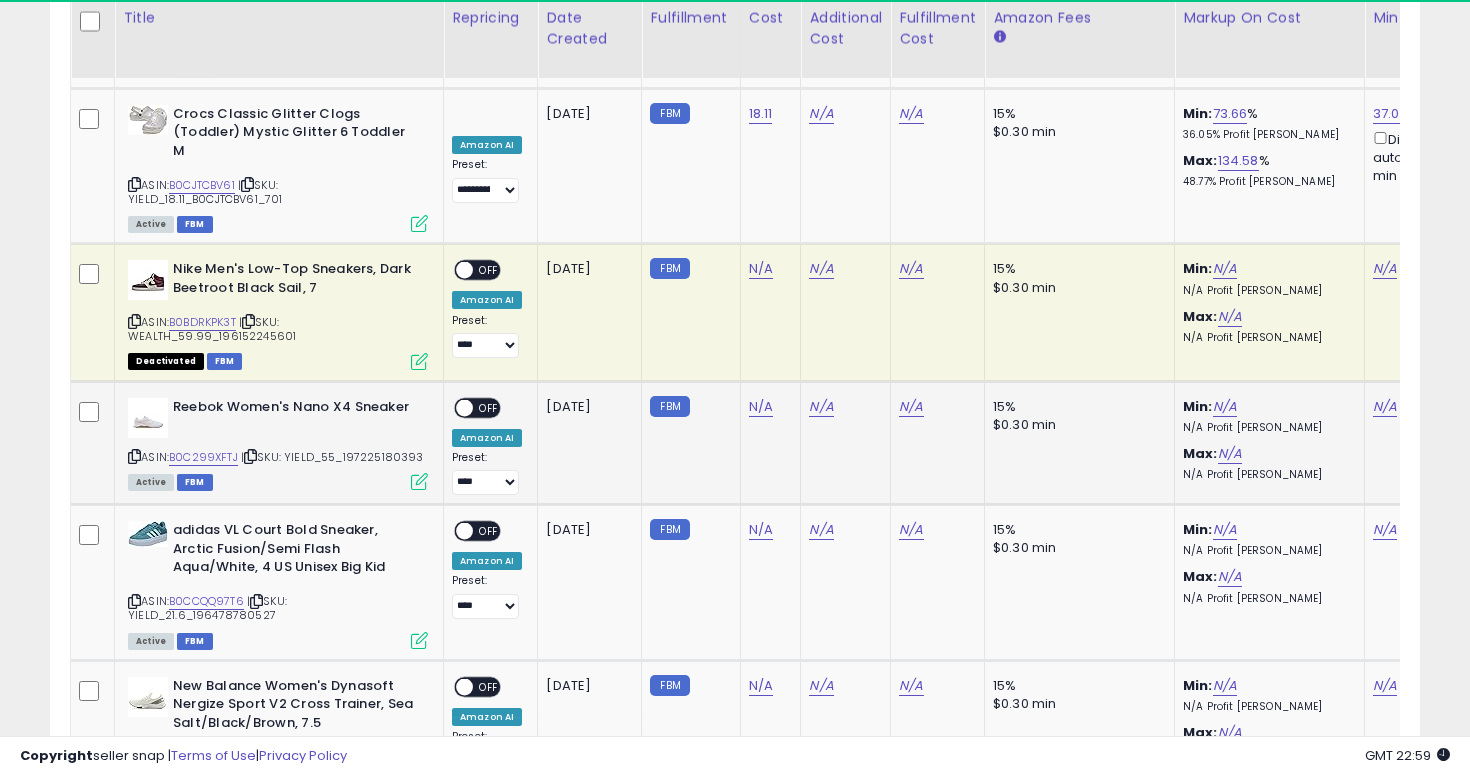 click at bounding box center (134, 456) 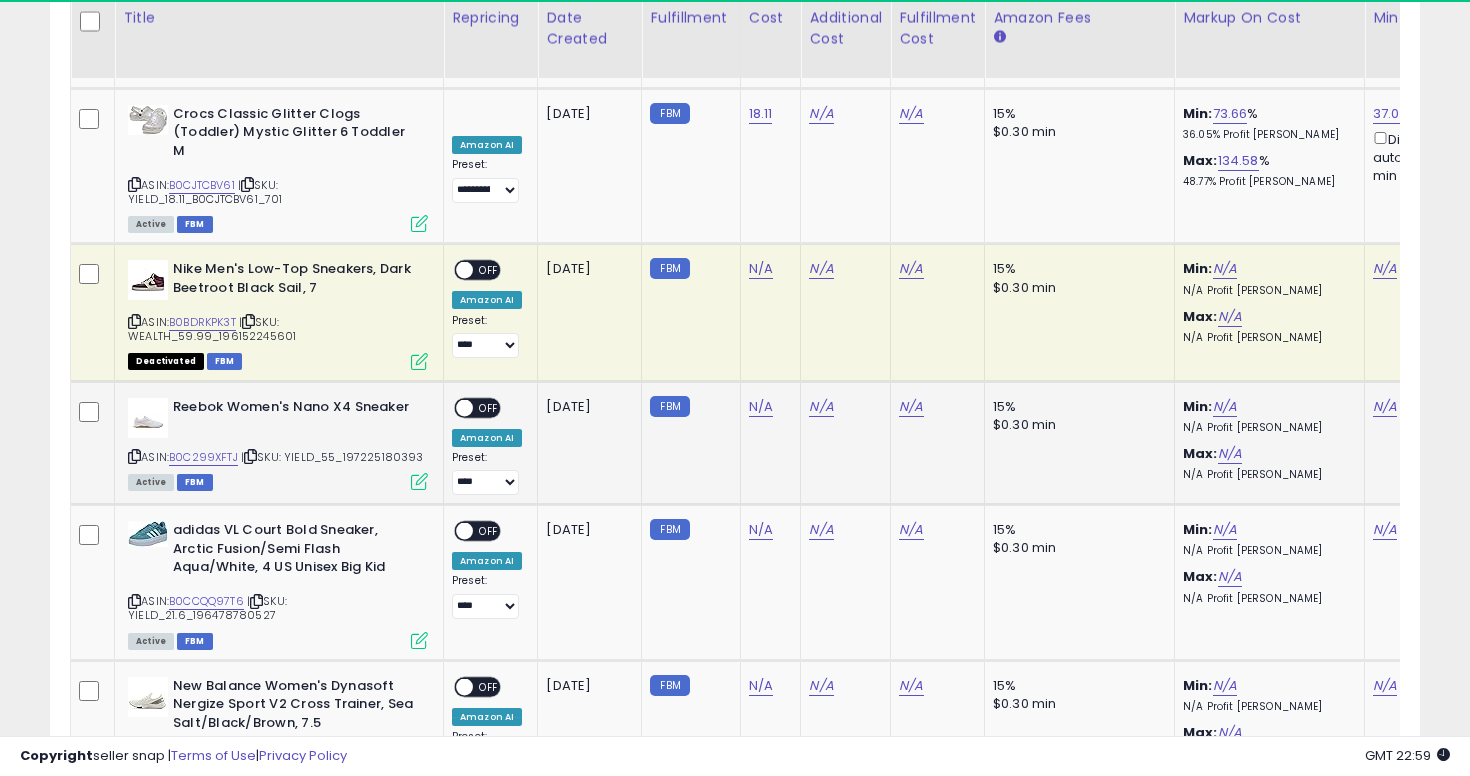 click on "N/A" 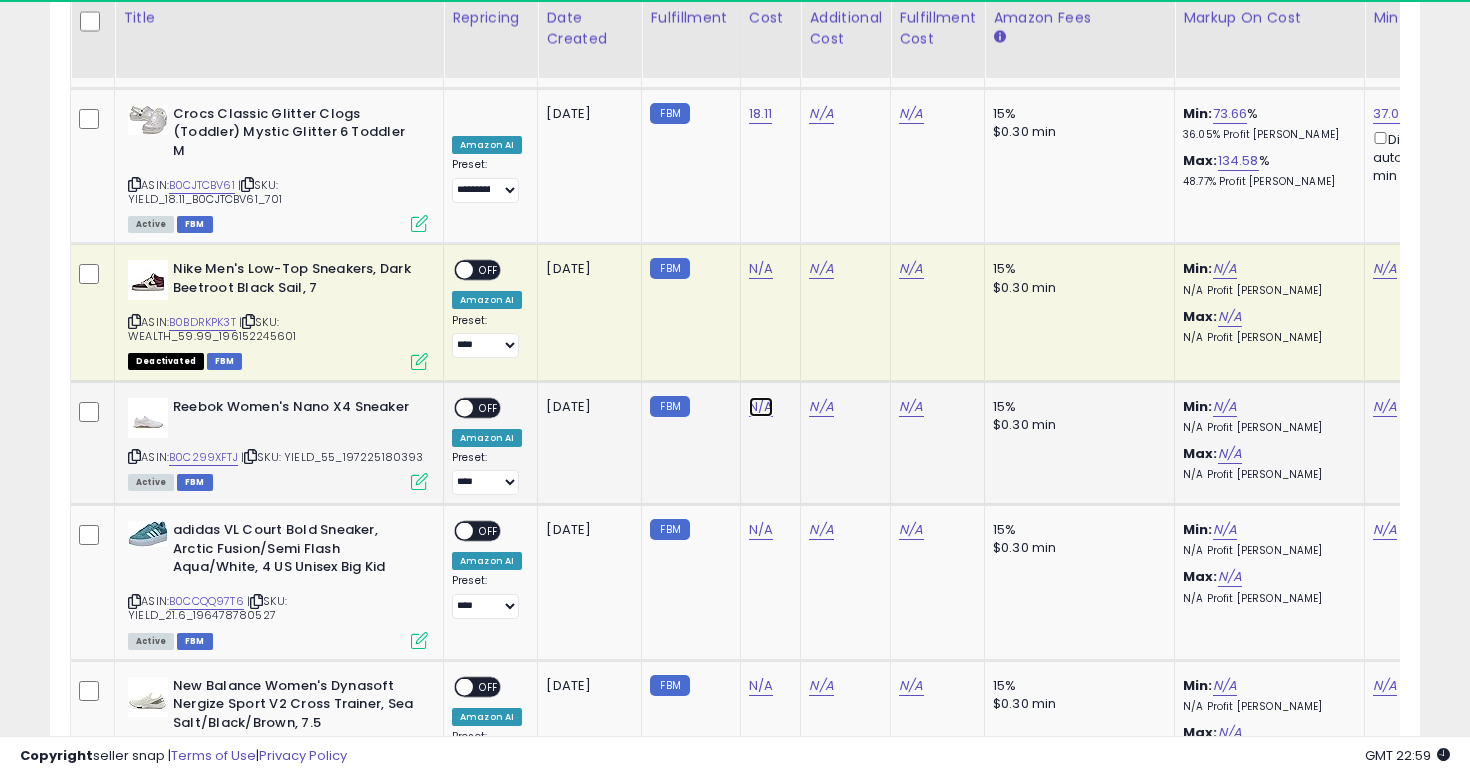 click on "N/A" at bounding box center (761, -5765) 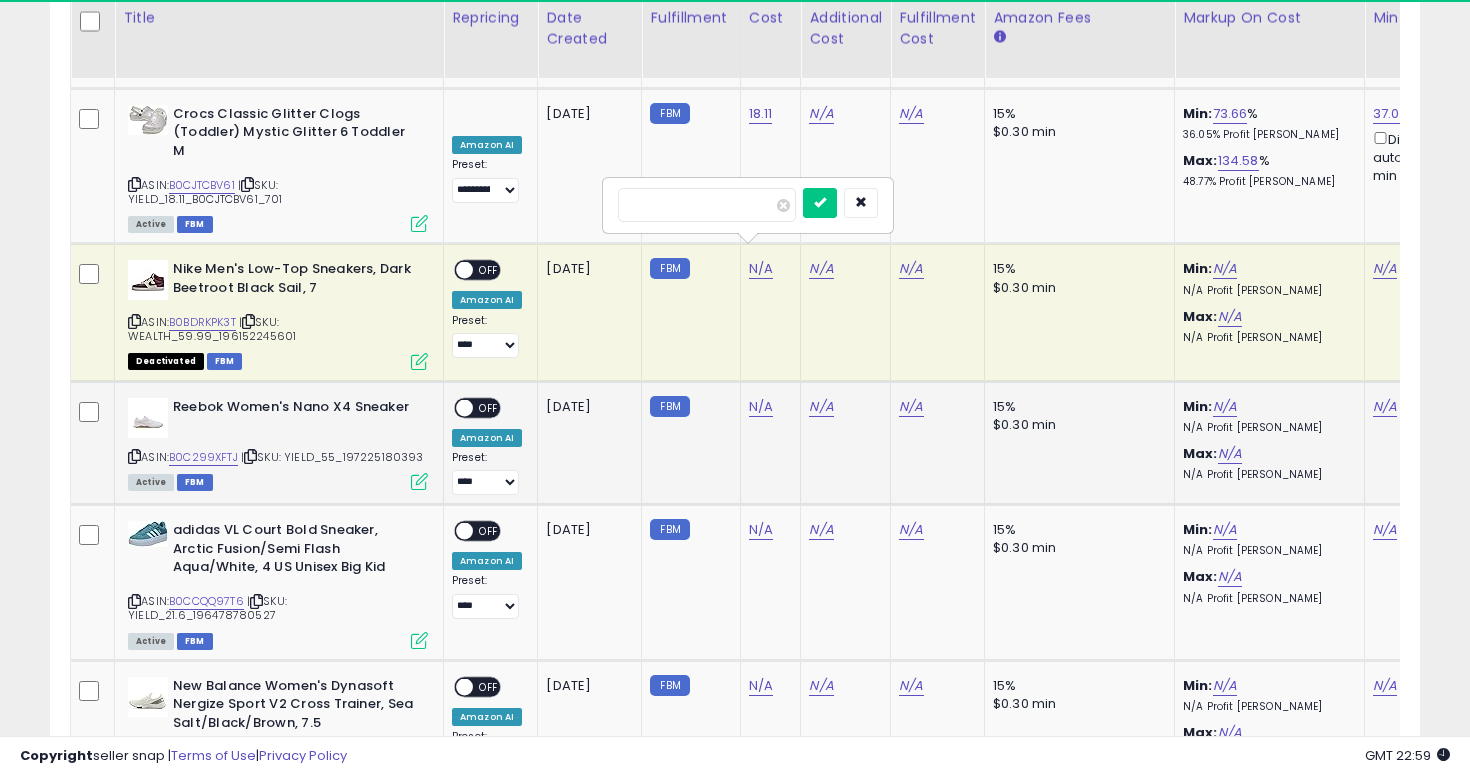 type on "**" 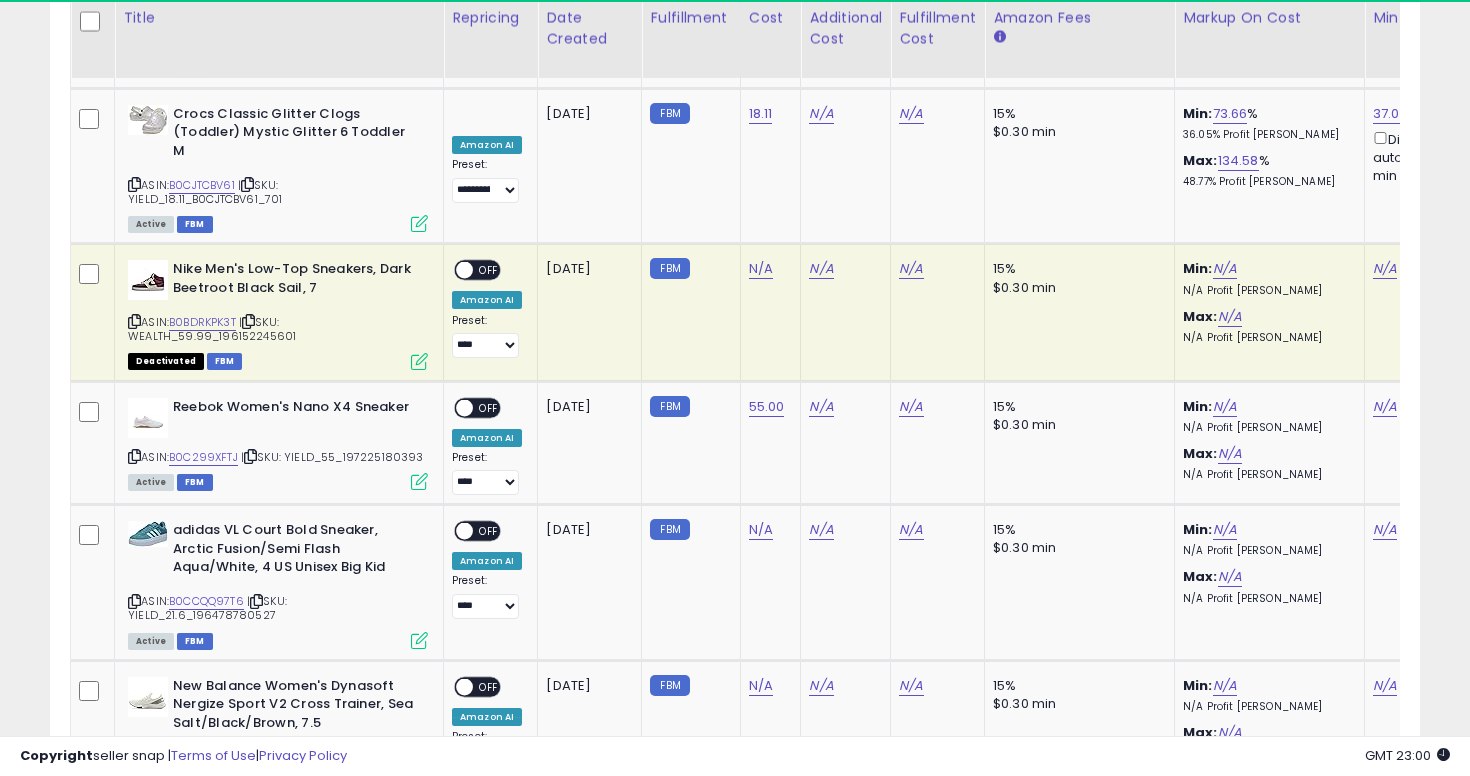 scroll, scrollTop: 0, scrollLeft: 197, axis: horizontal 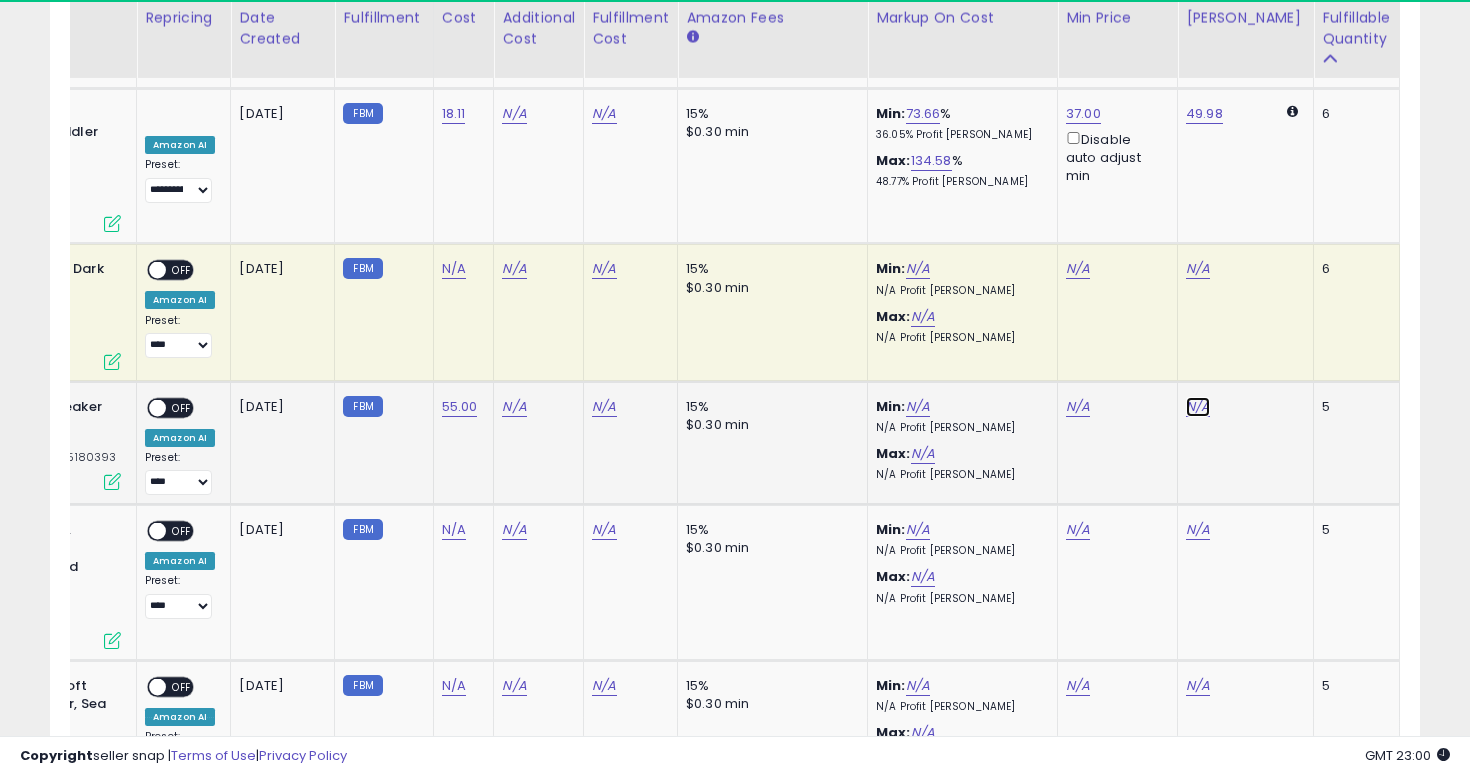 click on "N/A" at bounding box center [1198, -5765] 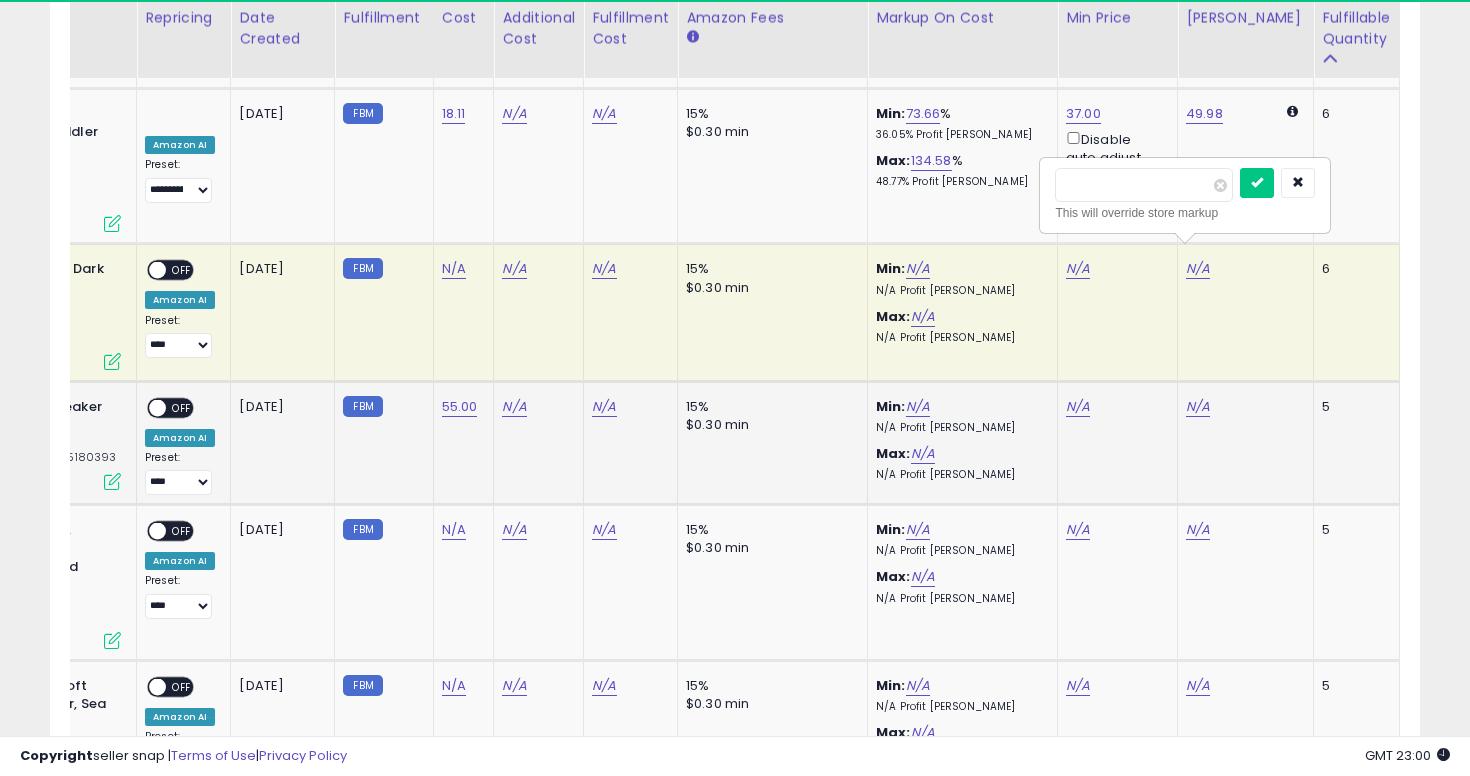 type on "***" 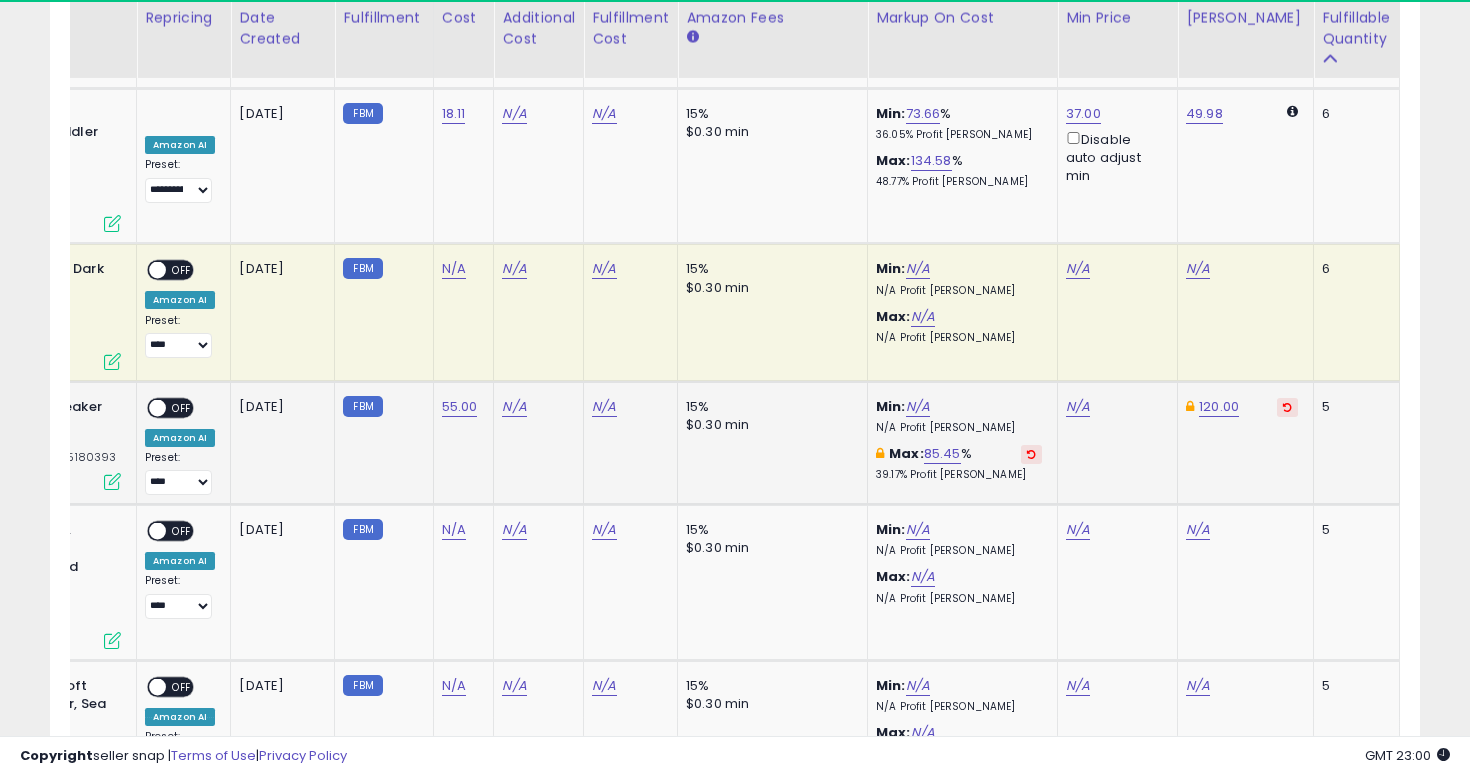 click on "N/A" at bounding box center (1114, 407) 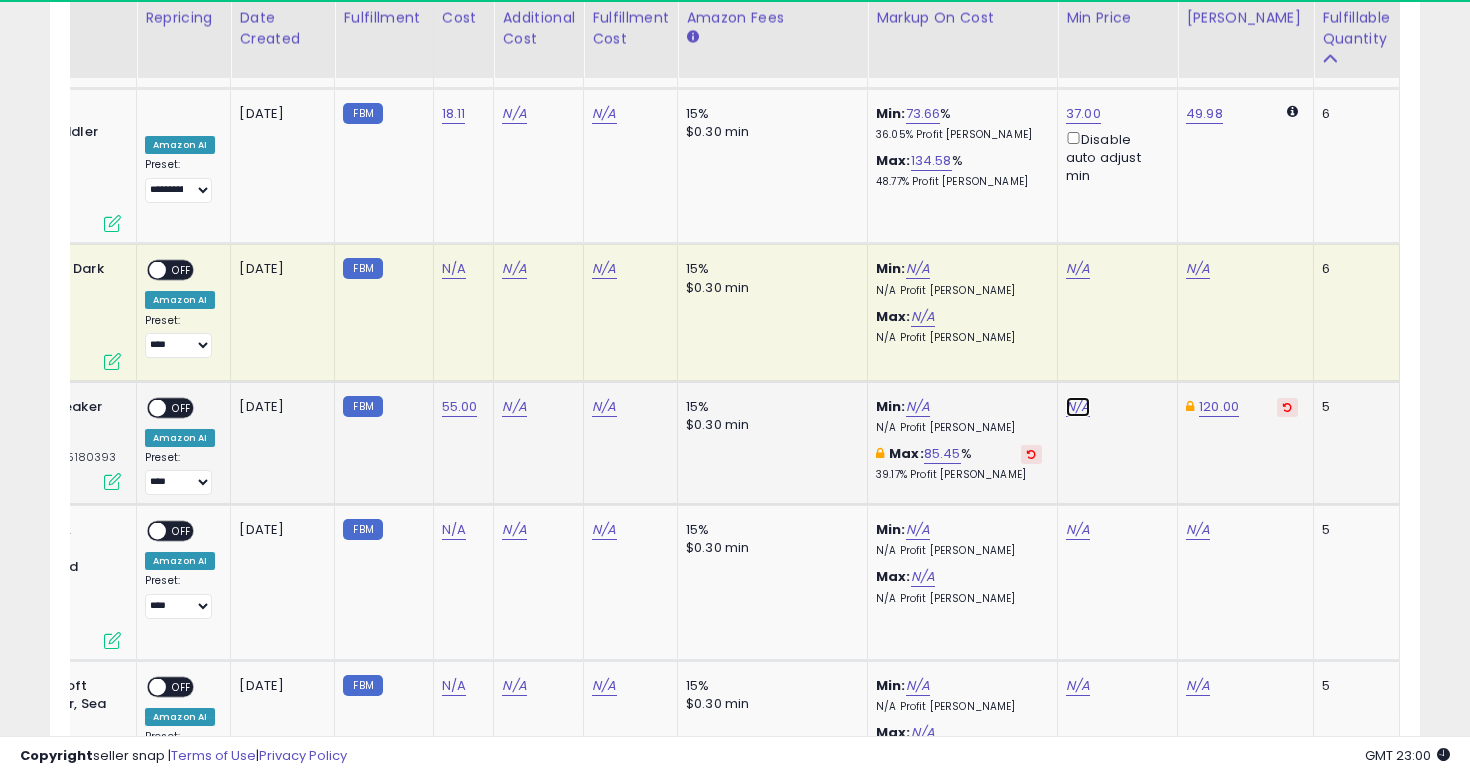 click on "N/A" at bounding box center [1078, -5765] 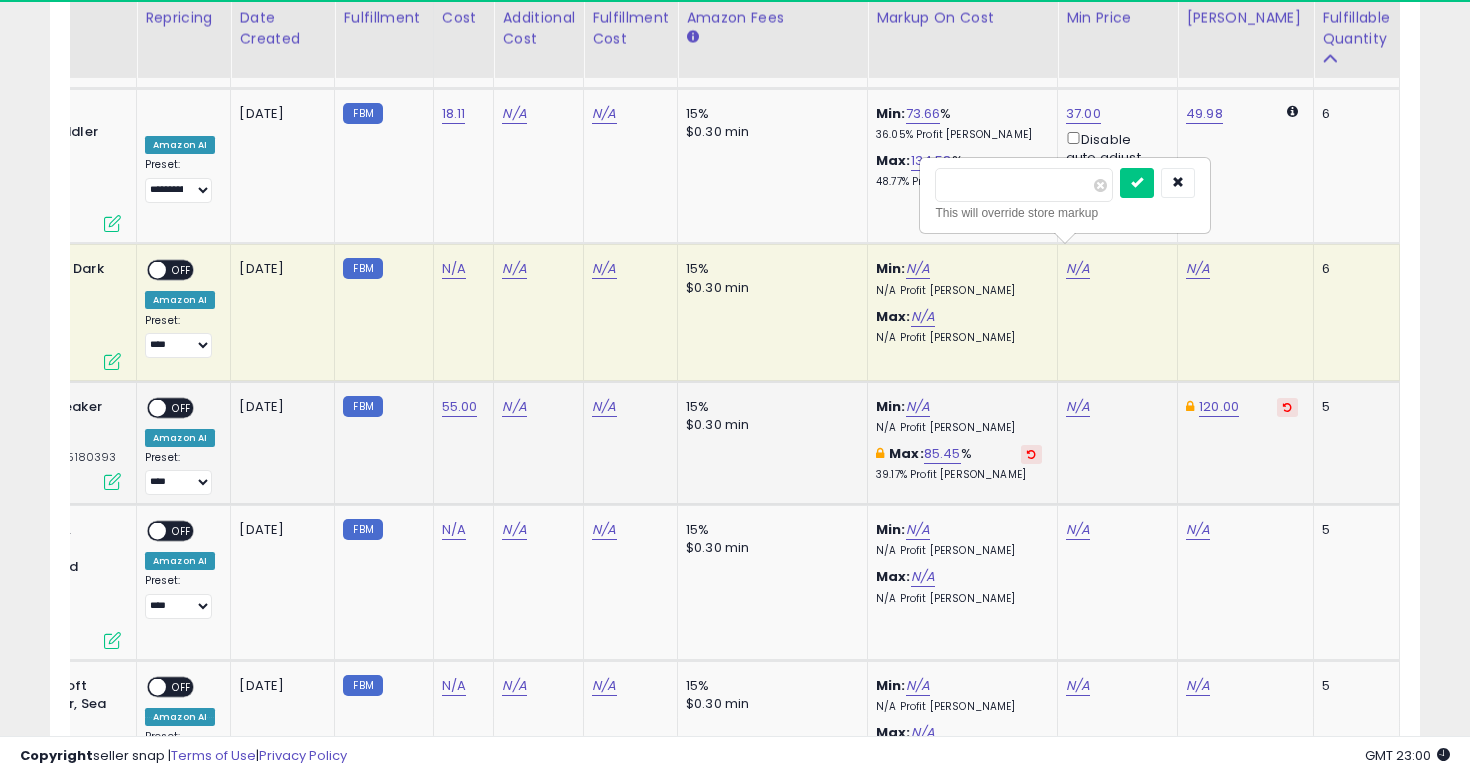 type on "***" 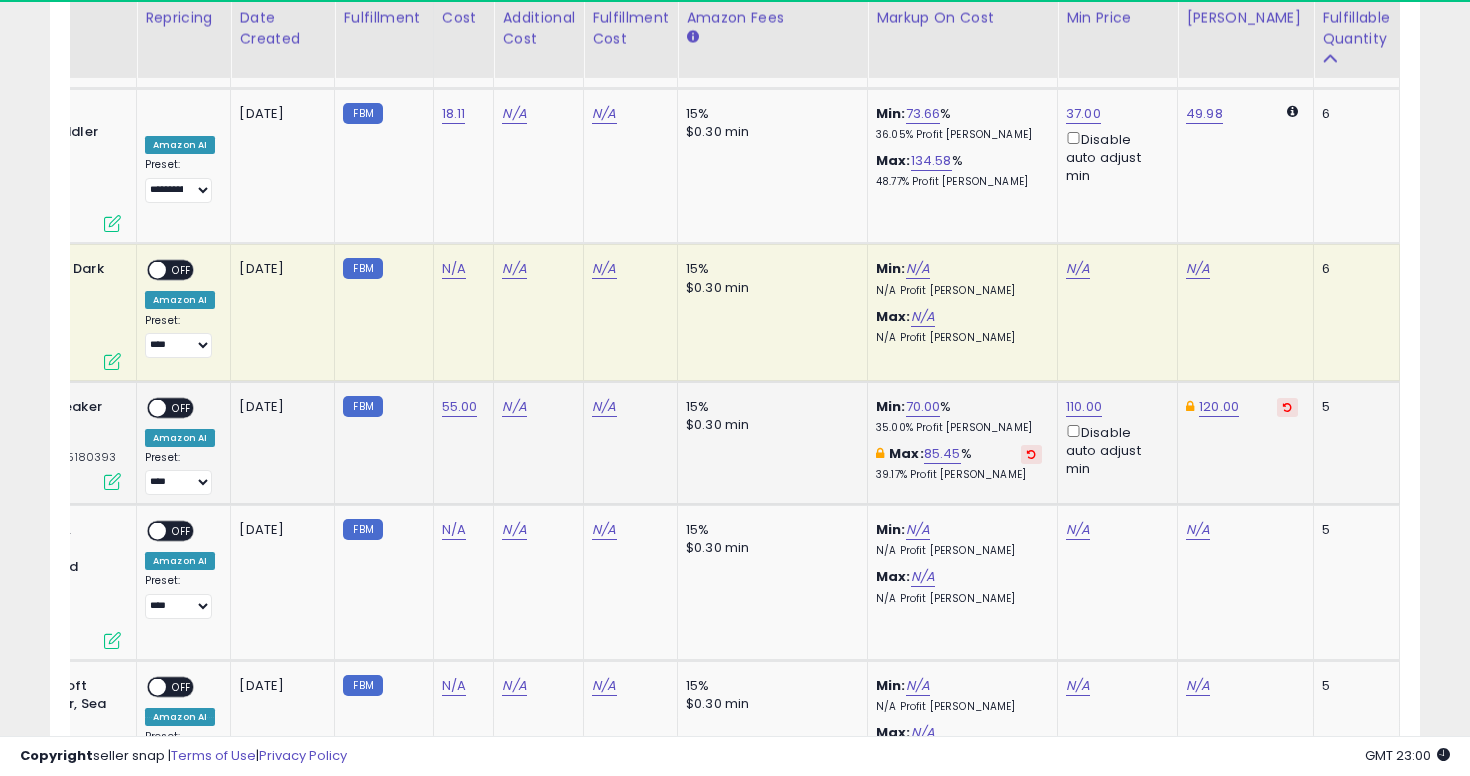 scroll, scrollTop: 0, scrollLeft: 0, axis: both 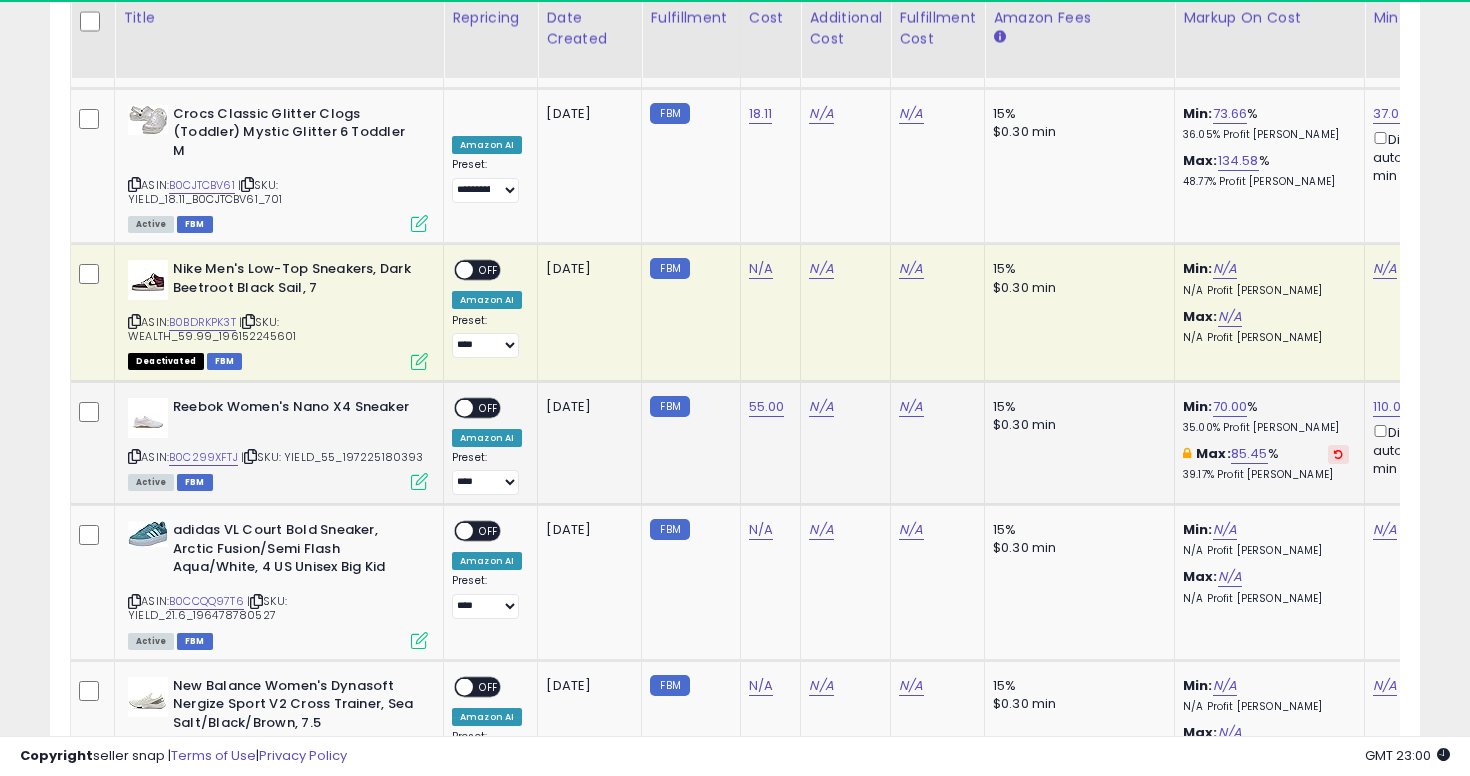 click on "OFF" at bounding box center [489, 407] 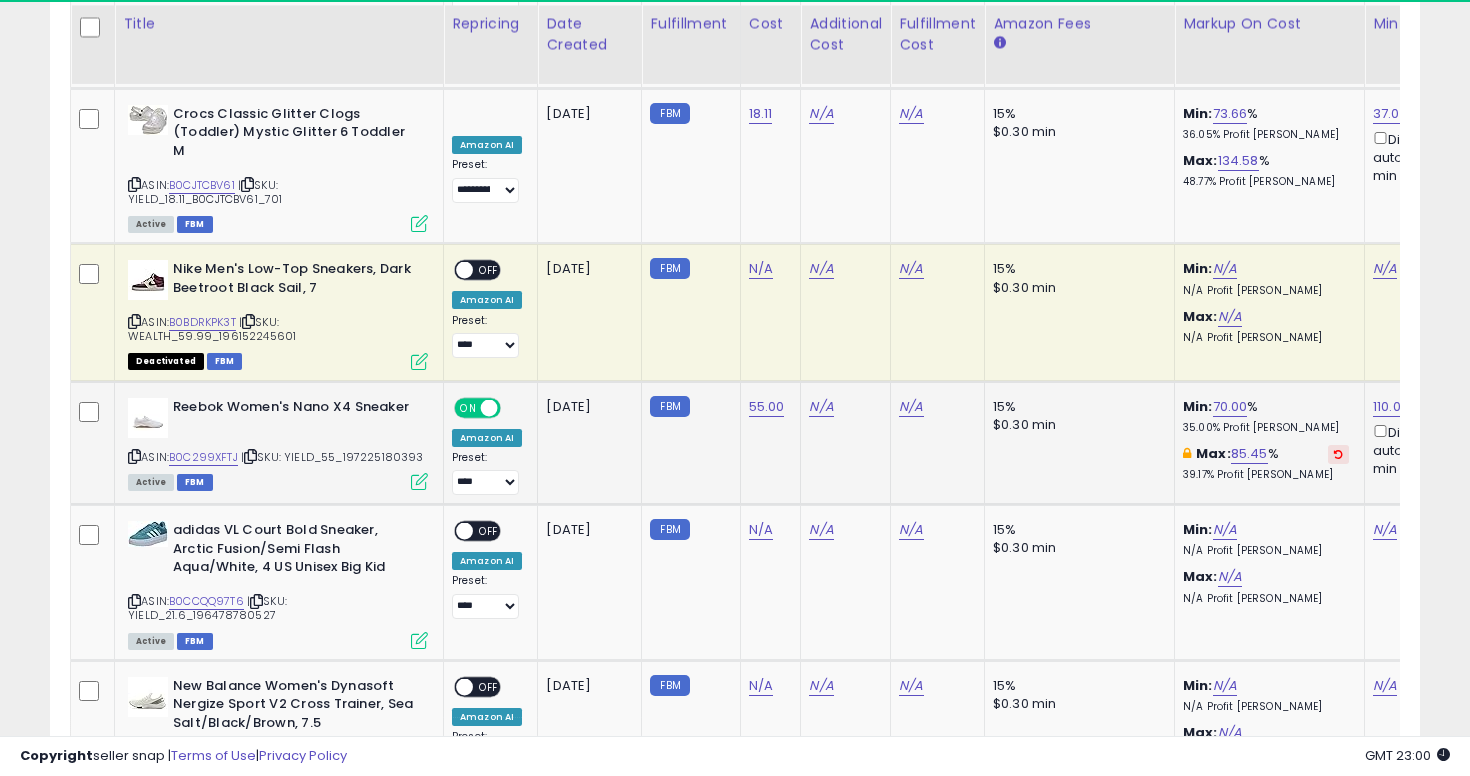 scroll, scrollTop: 7344, scrollLeft: 0, axis: vertical 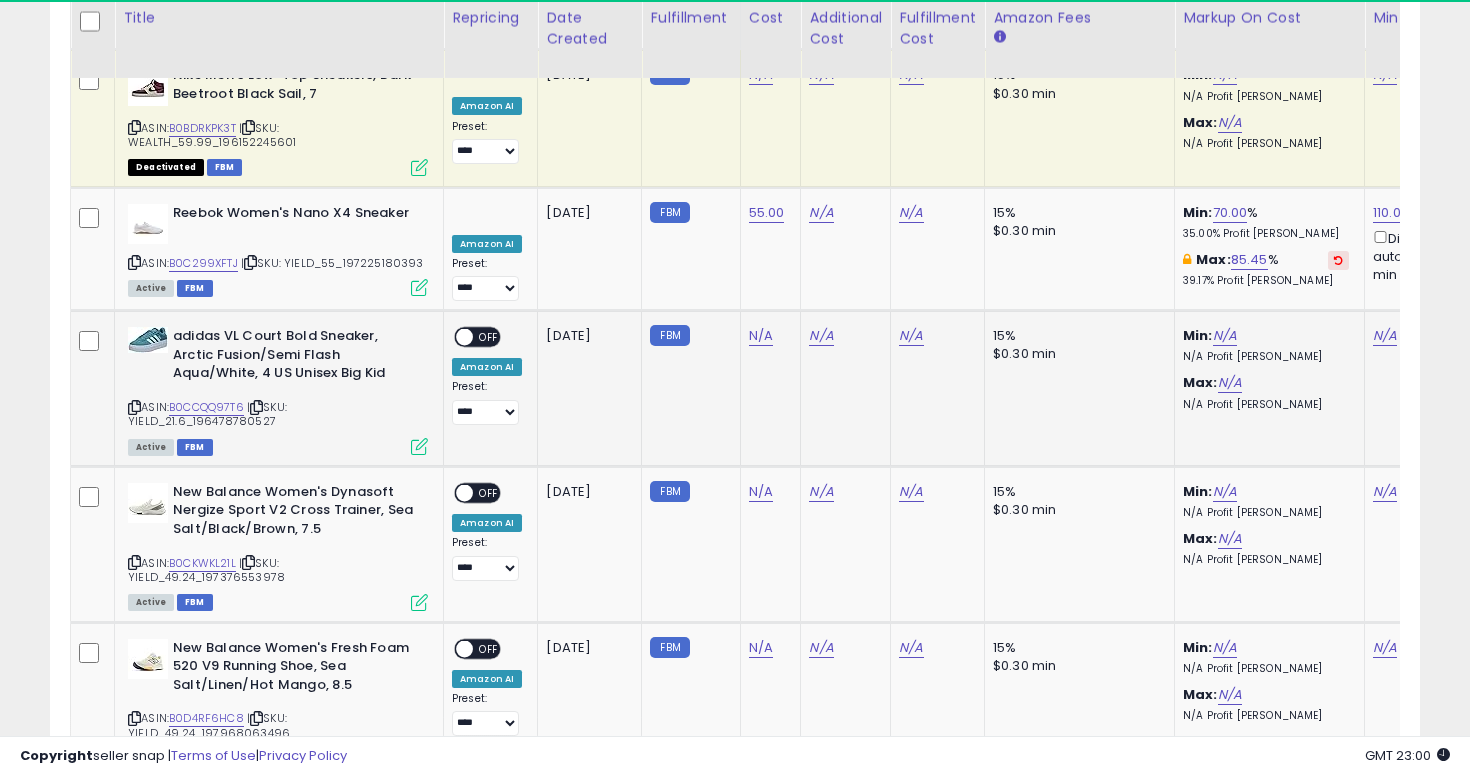 click at bounding box center [134, 407] 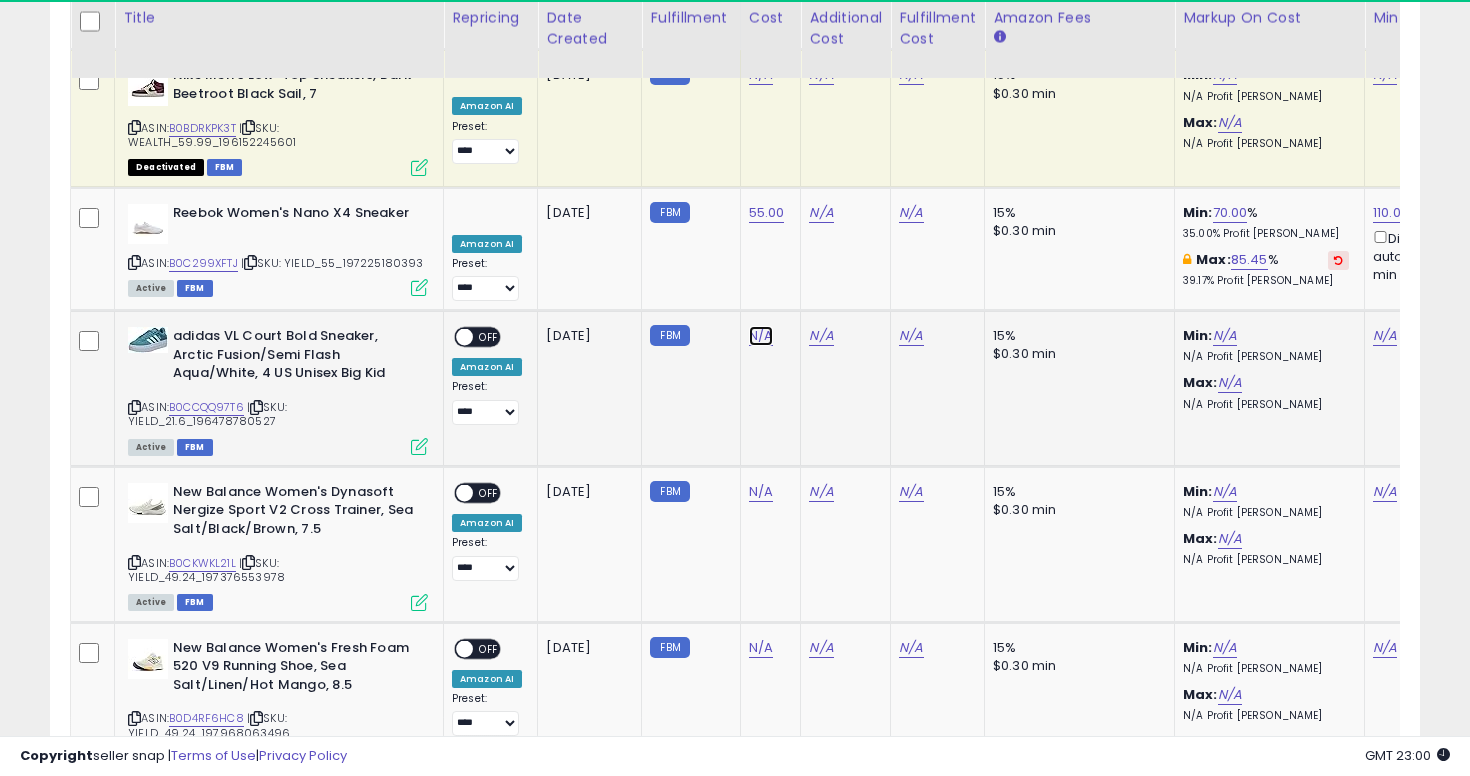 click on "N/A" at bounding box center (761, -5959) 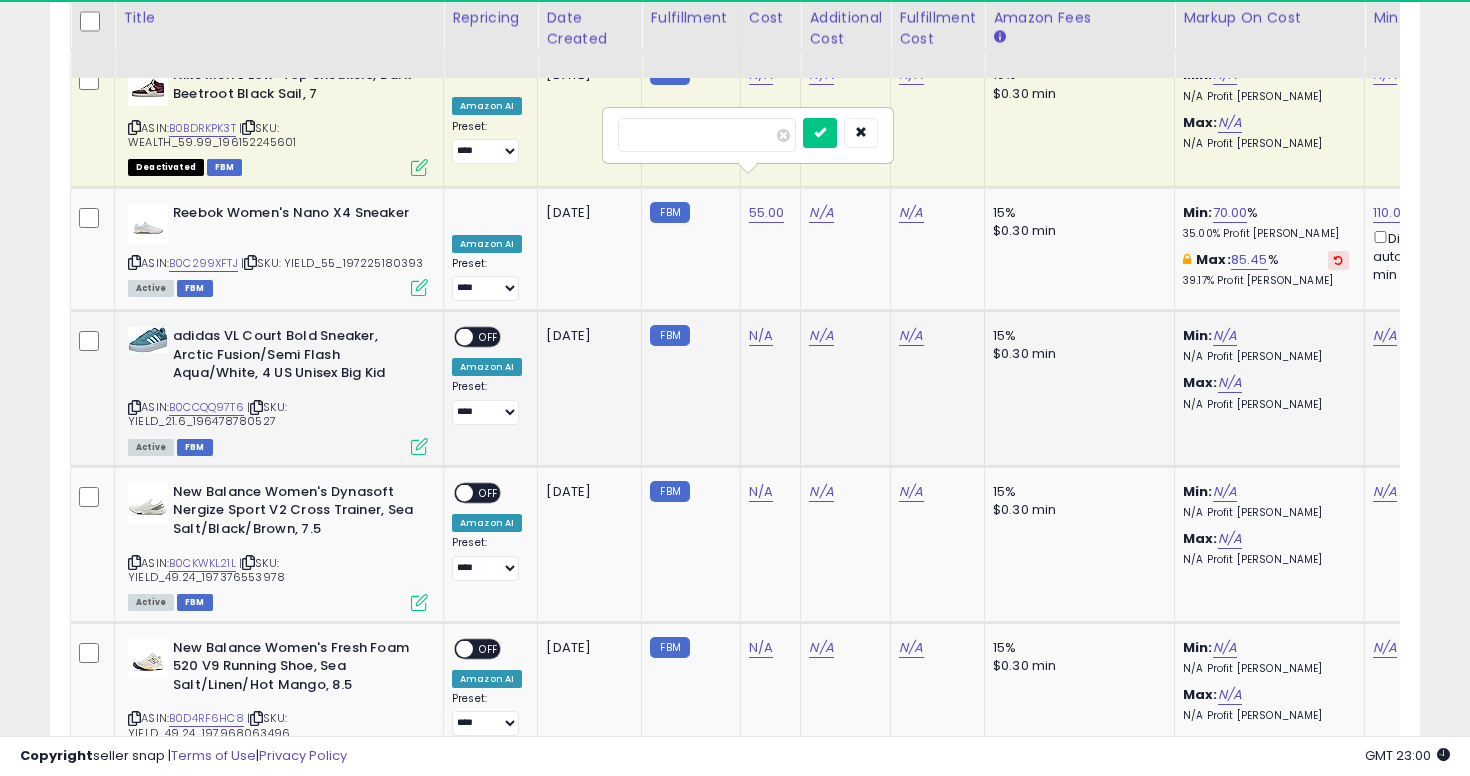type on "****" 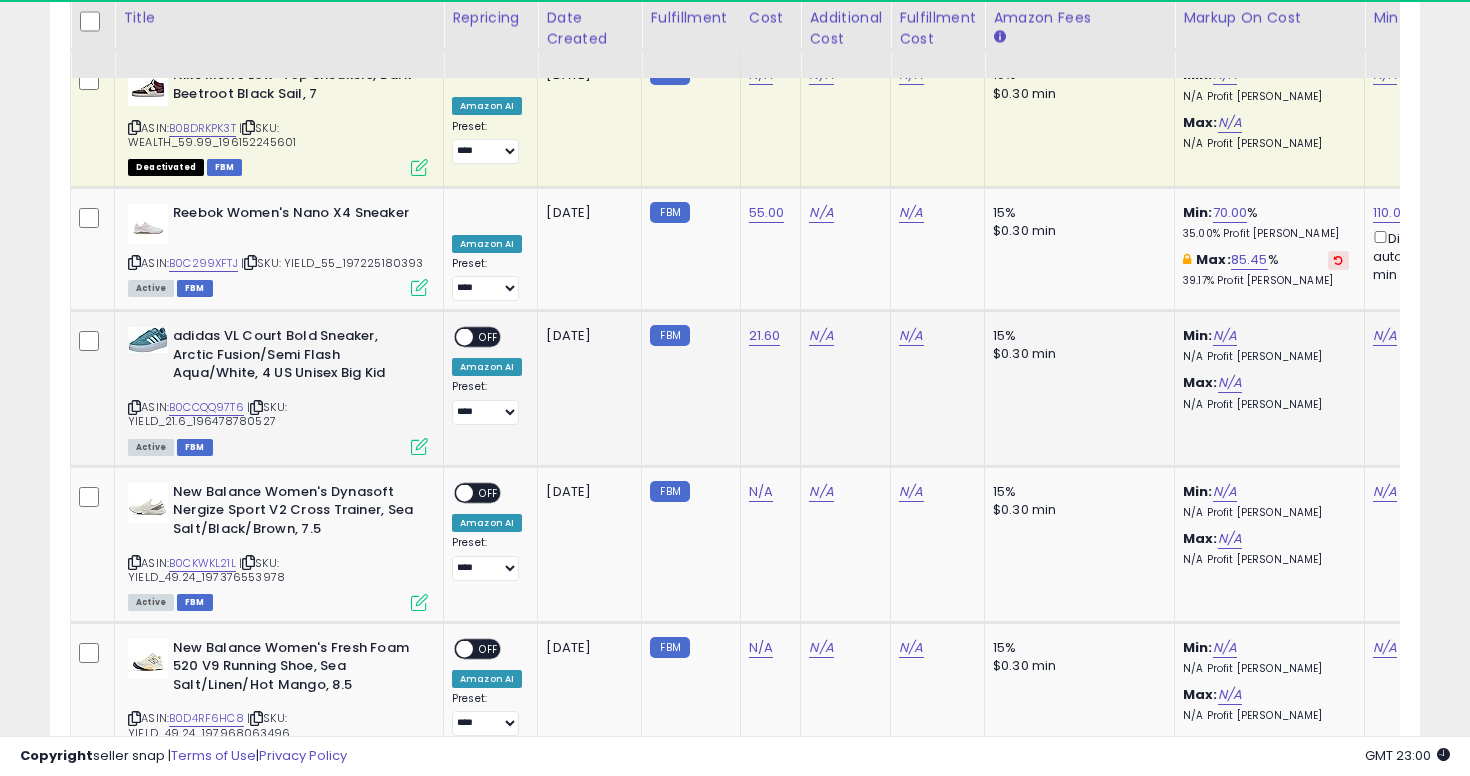 scroll, scrollTop: 0, scrollLeft: 371, axis: horizontal 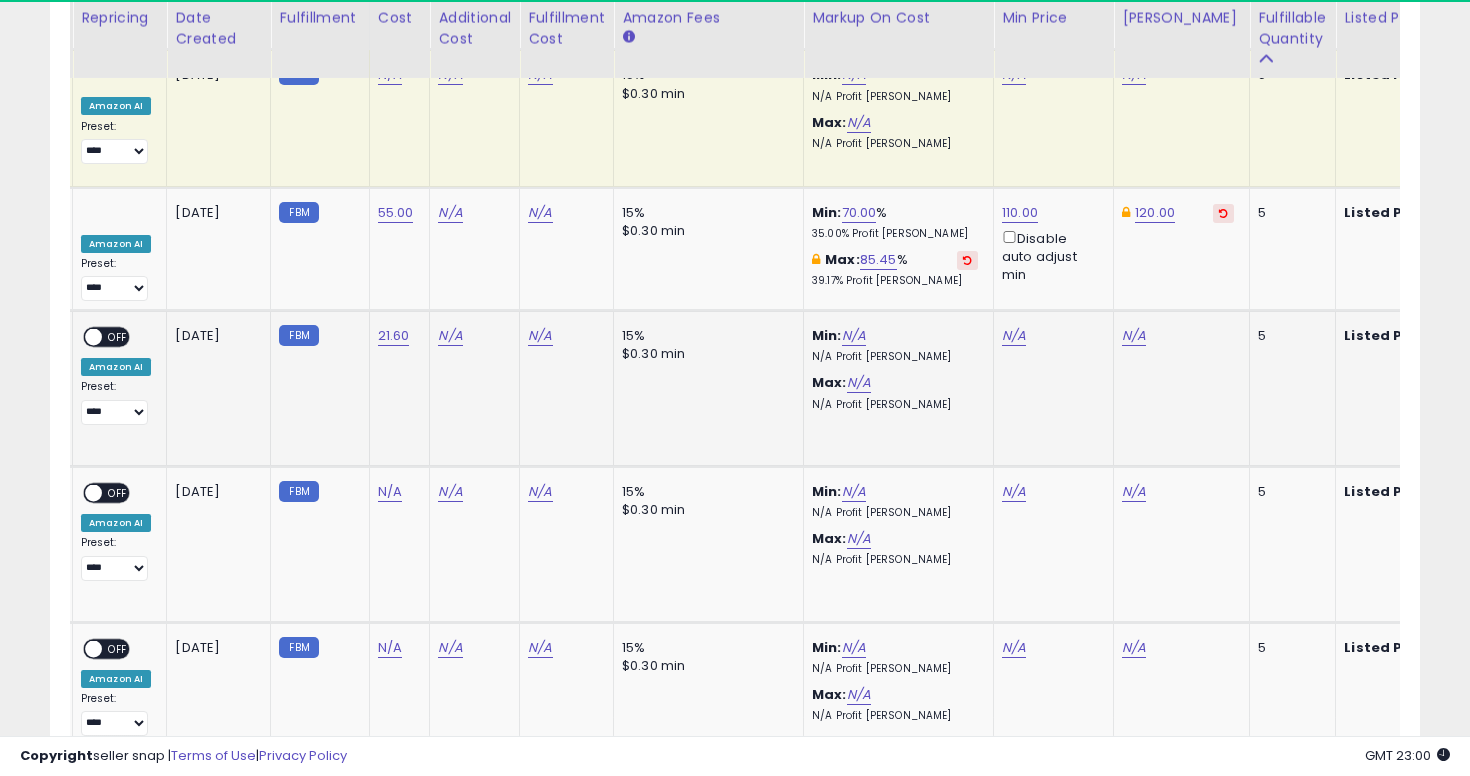 click on "15% $0.30 min" 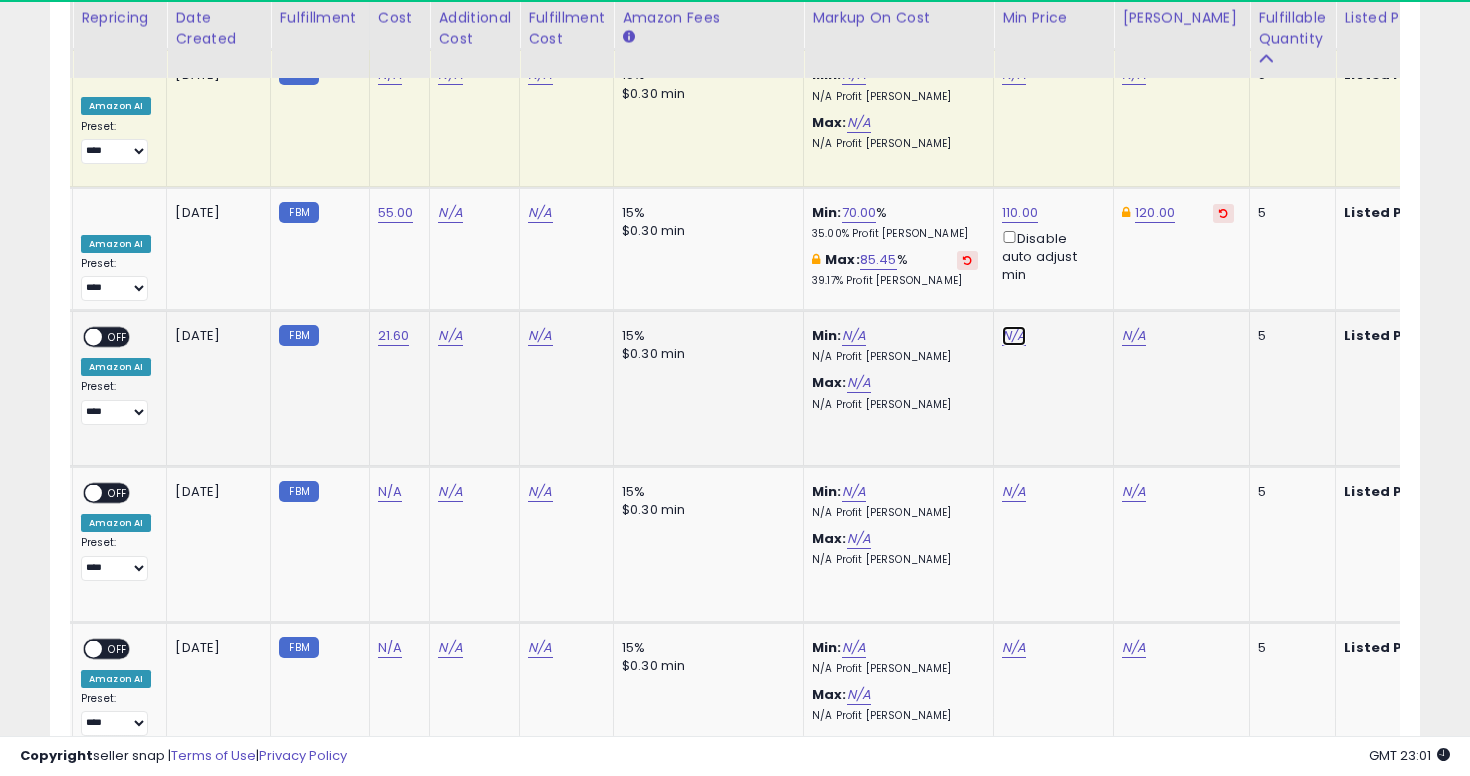 click on "N/A" at bounding box center [1014, -5959] 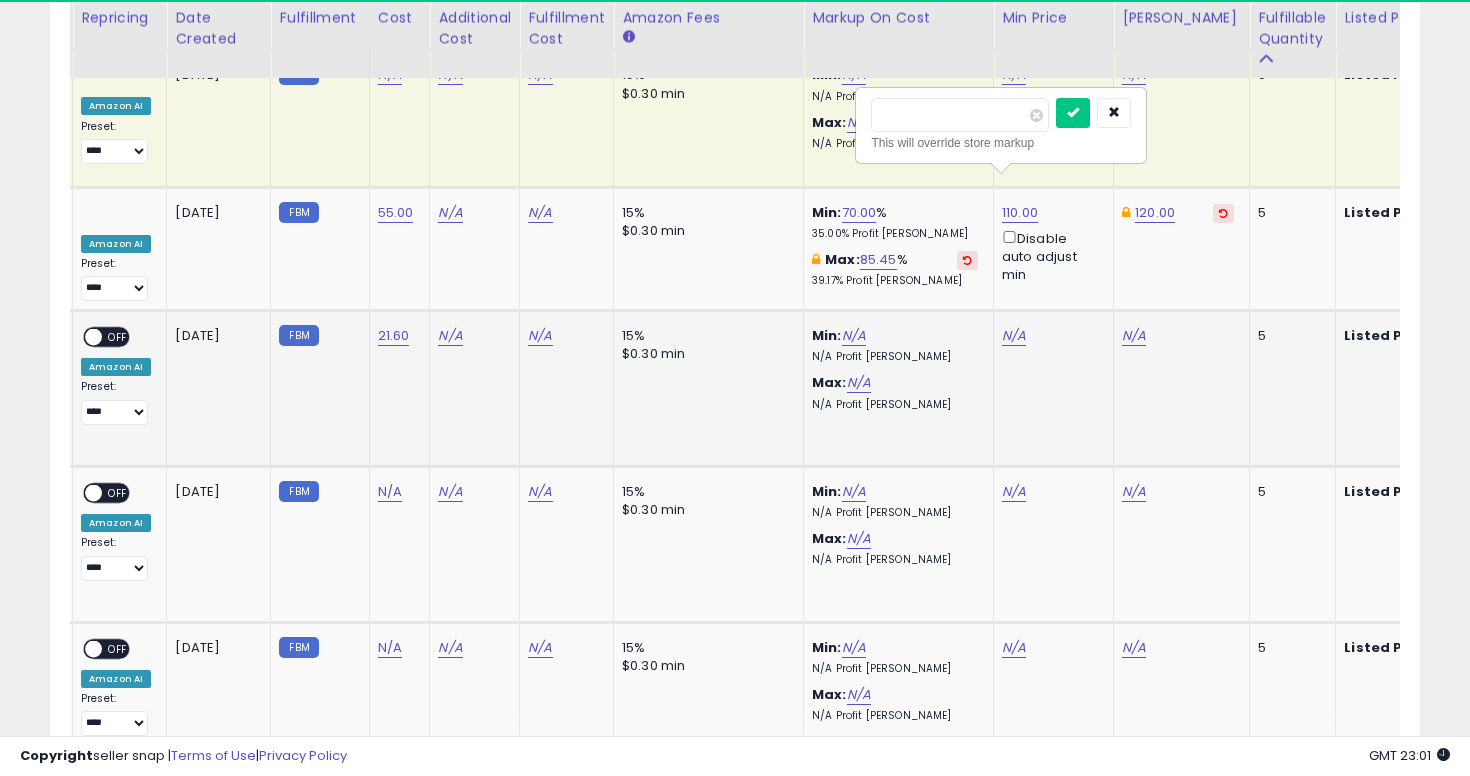 type on "**" 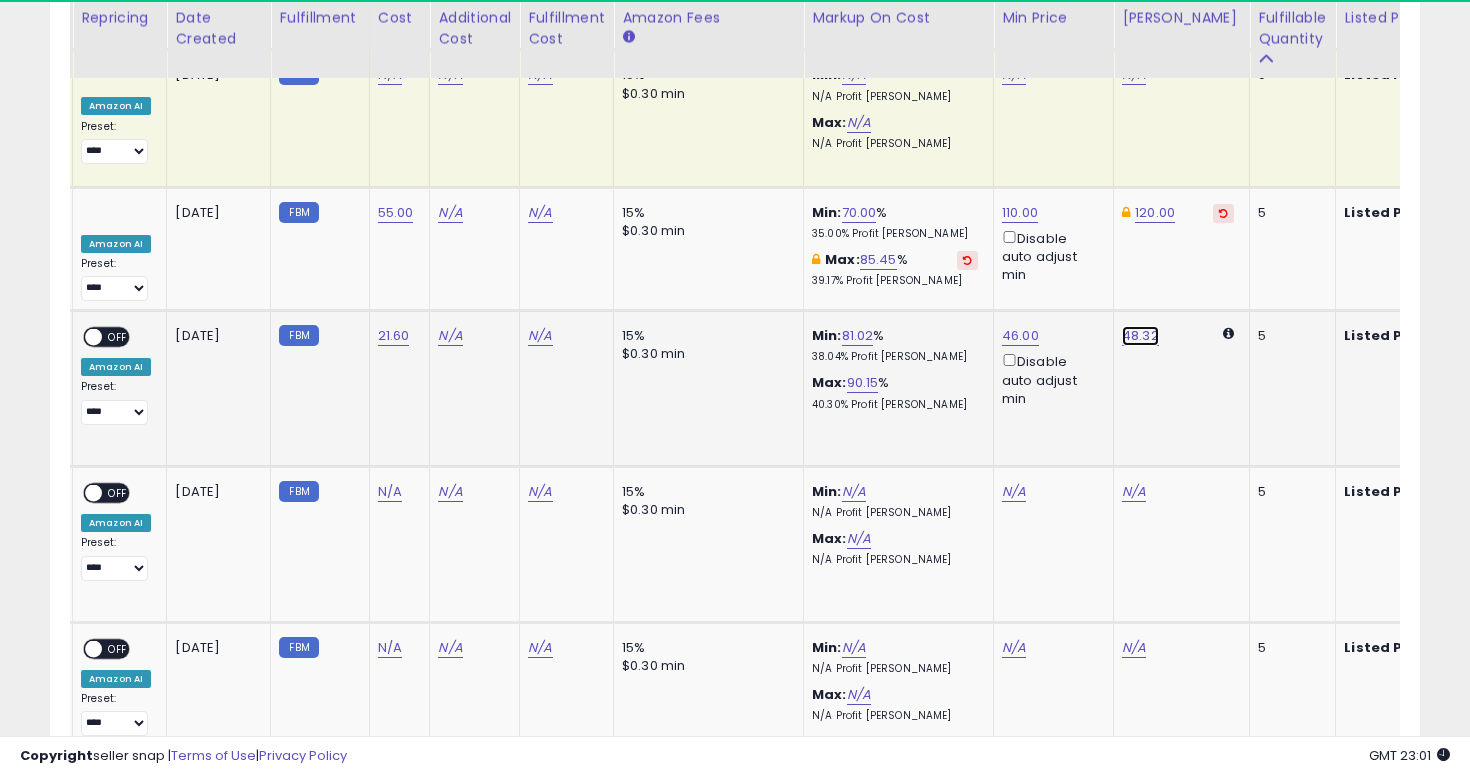 click on "48.32" at bounding box center (1140, -6114) 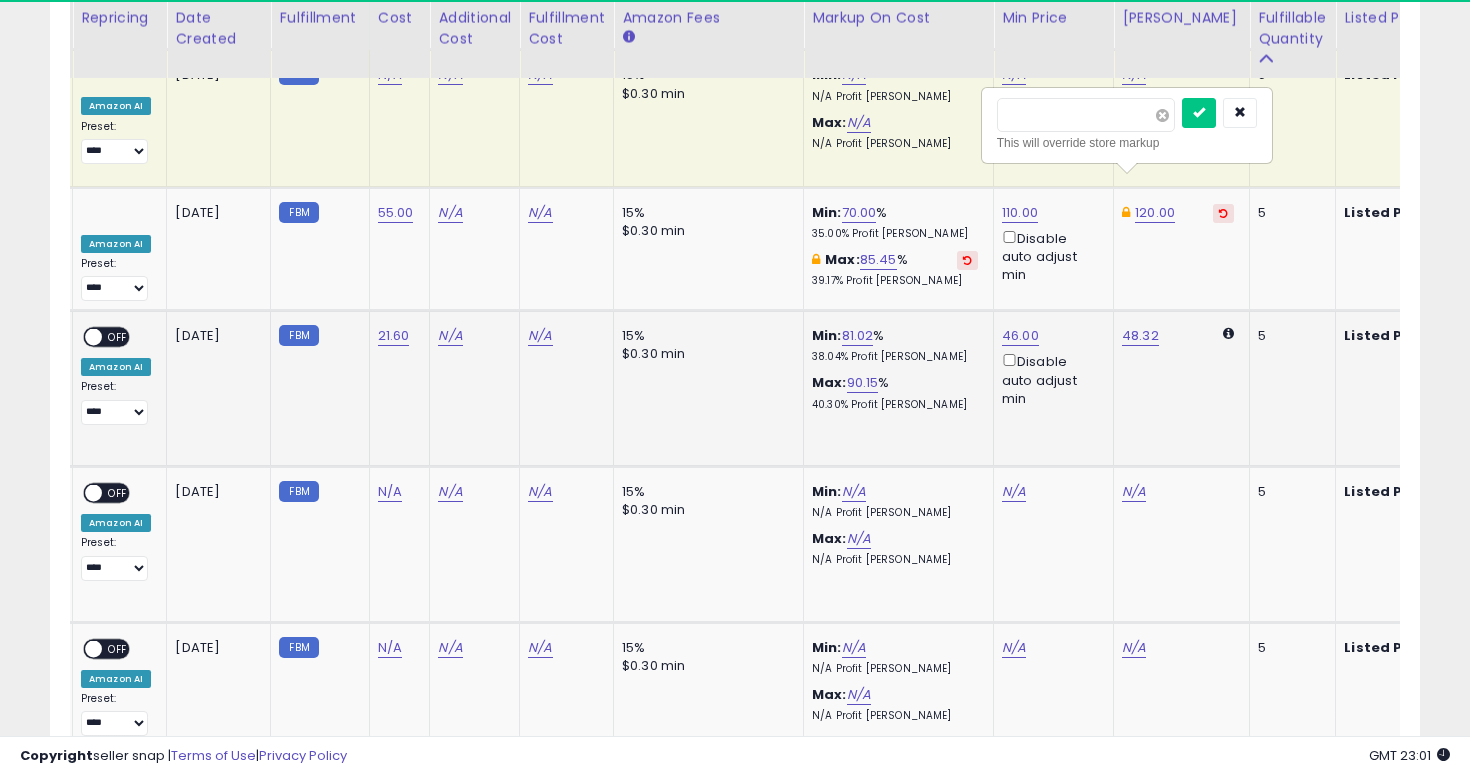 type on "*******" 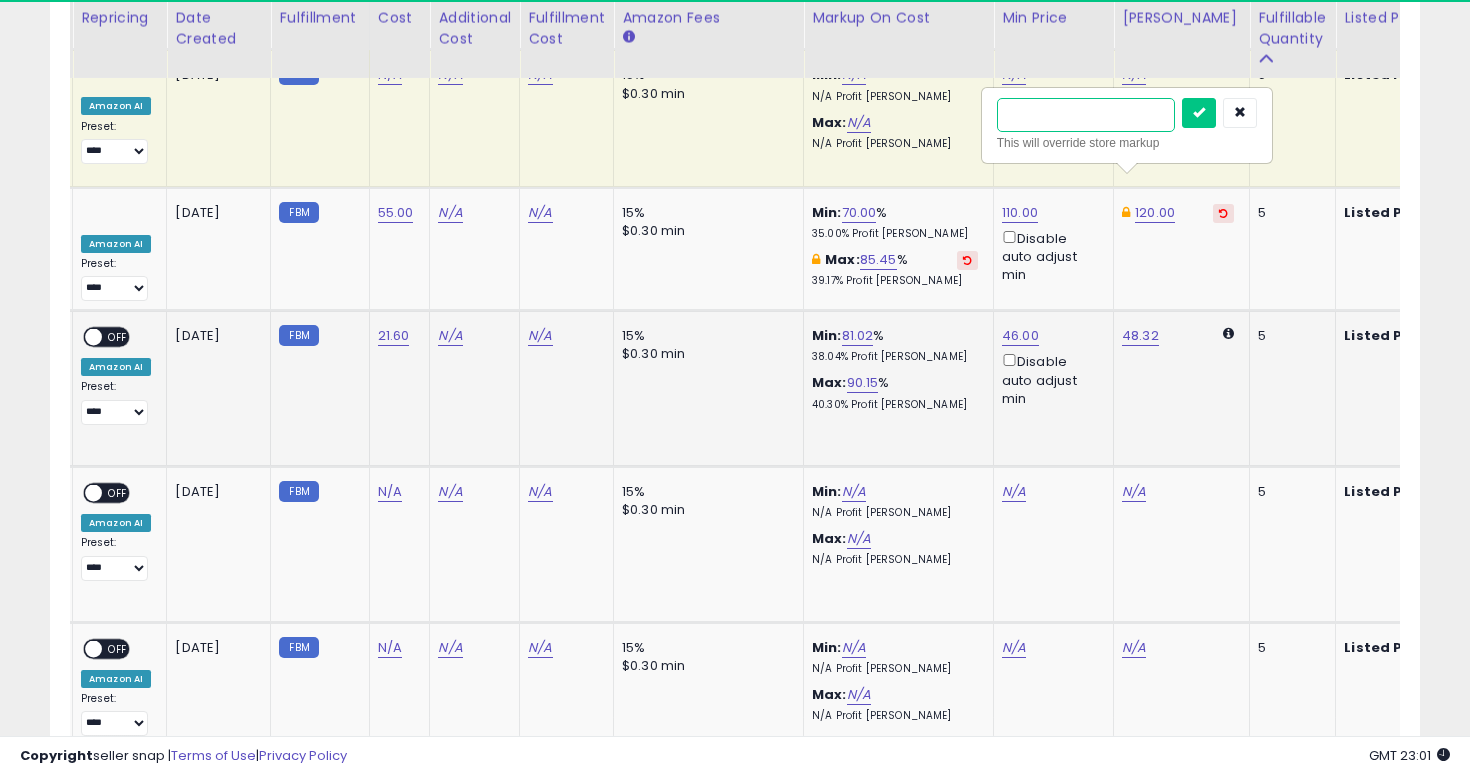 type on "**" 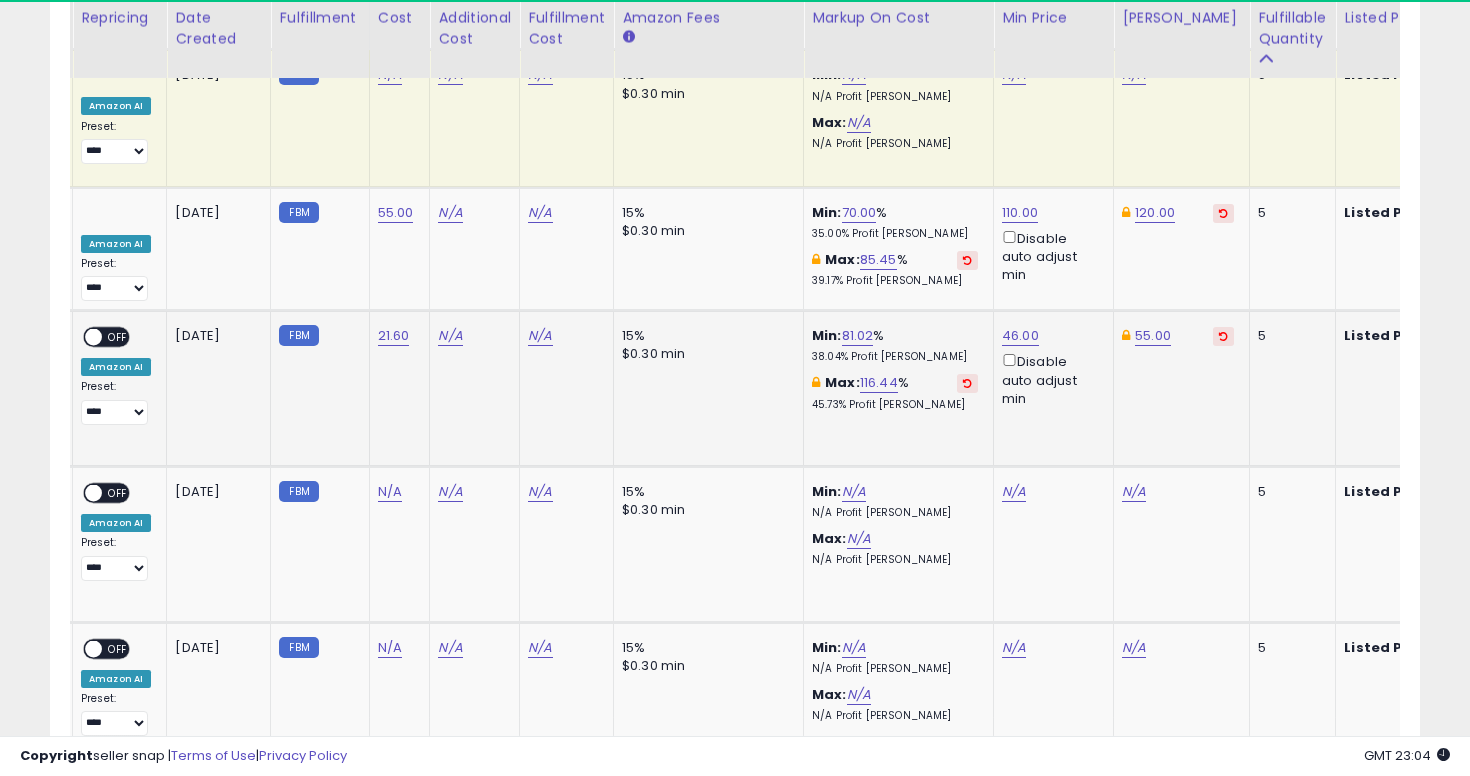 scroll, scrollTop: 0, scrollLeft: 293, axis: horizontal 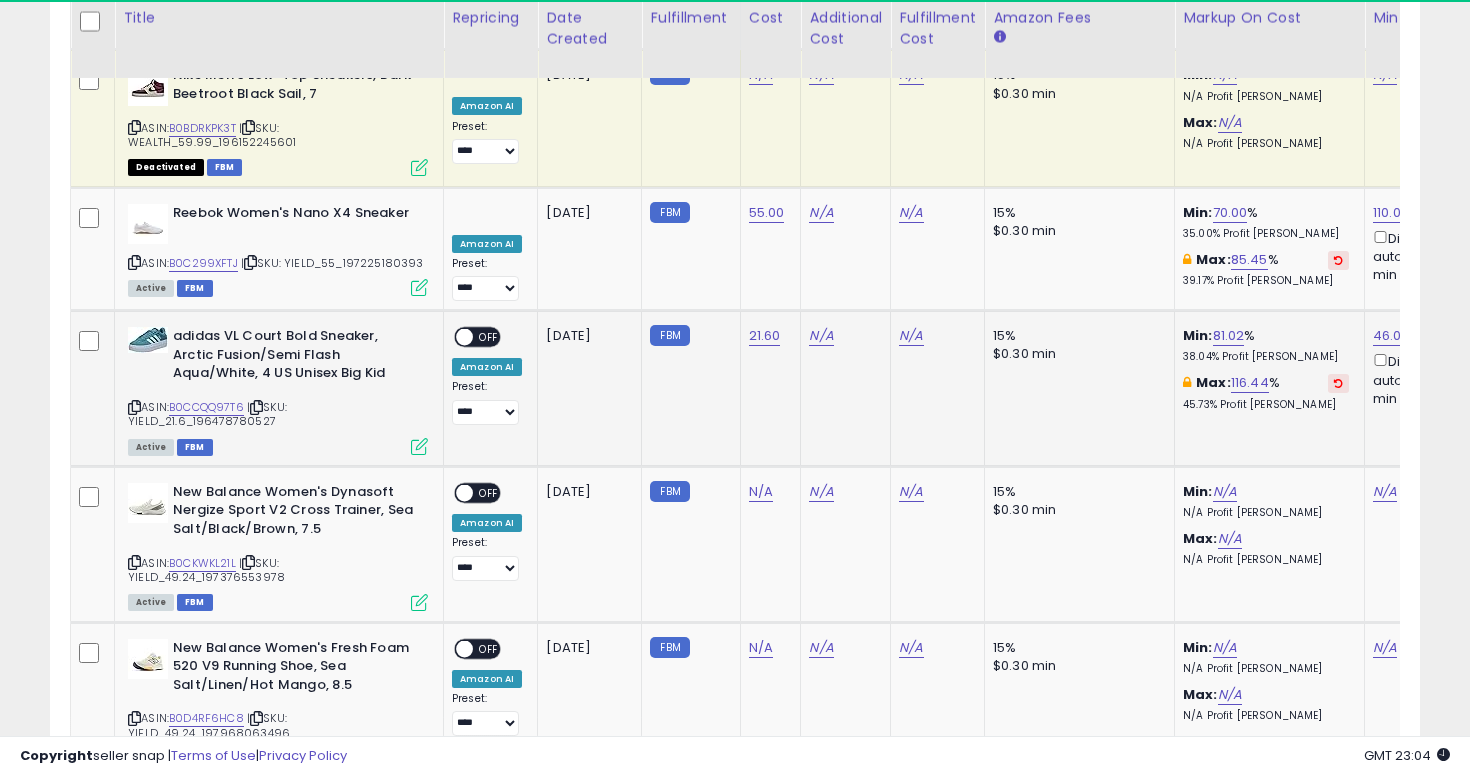click on "**********" at bounding box center [487, 376] 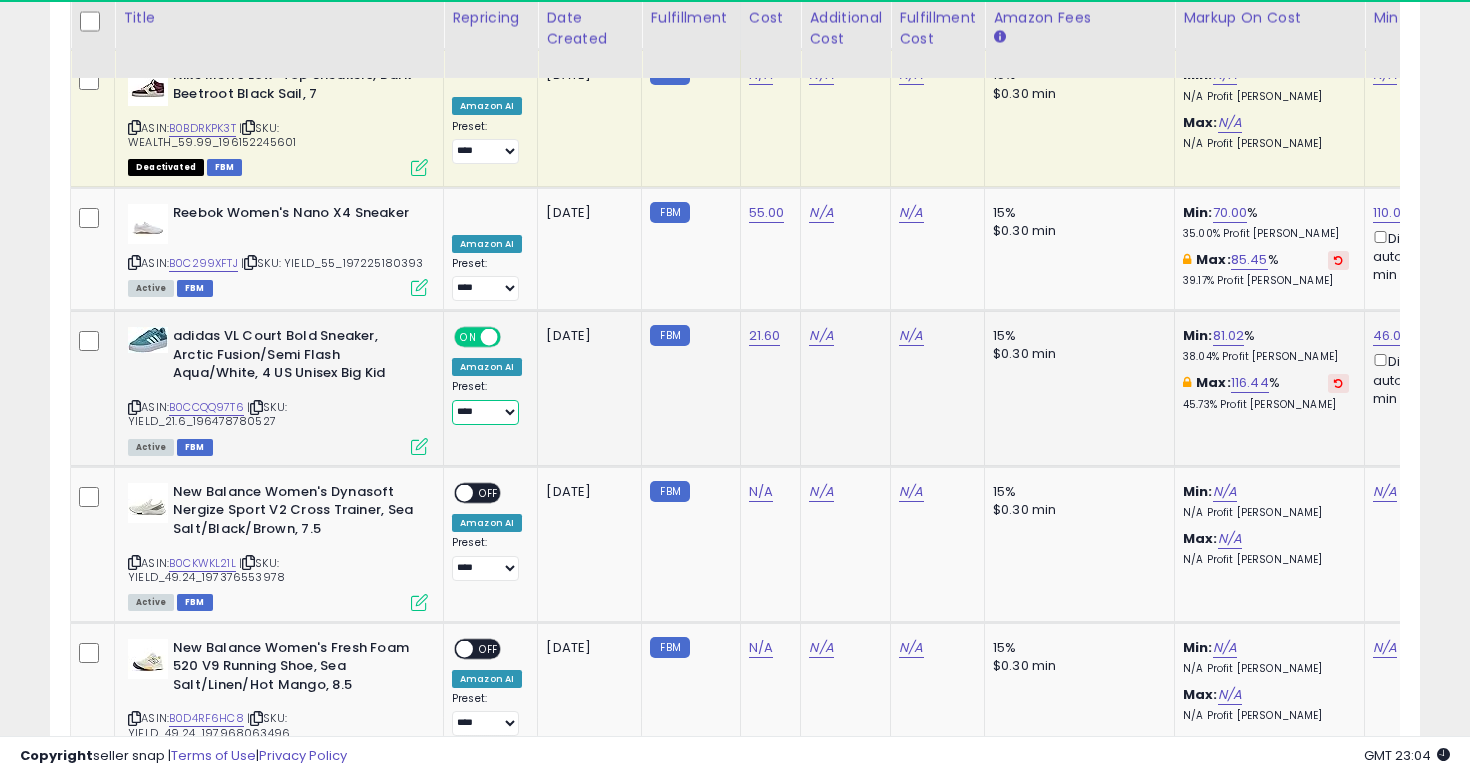 click on "**********" at bounding box center (485, 412) 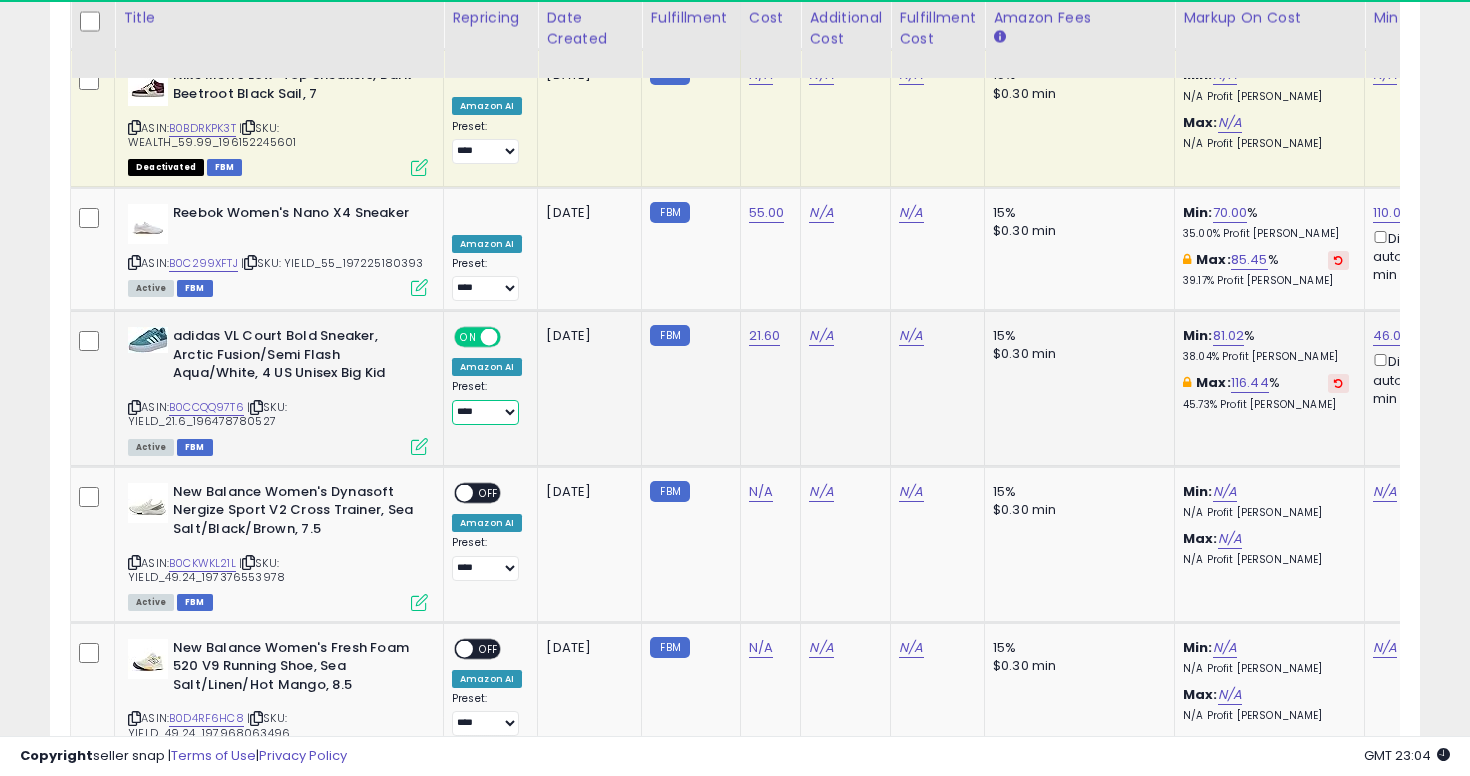 select on "**********" 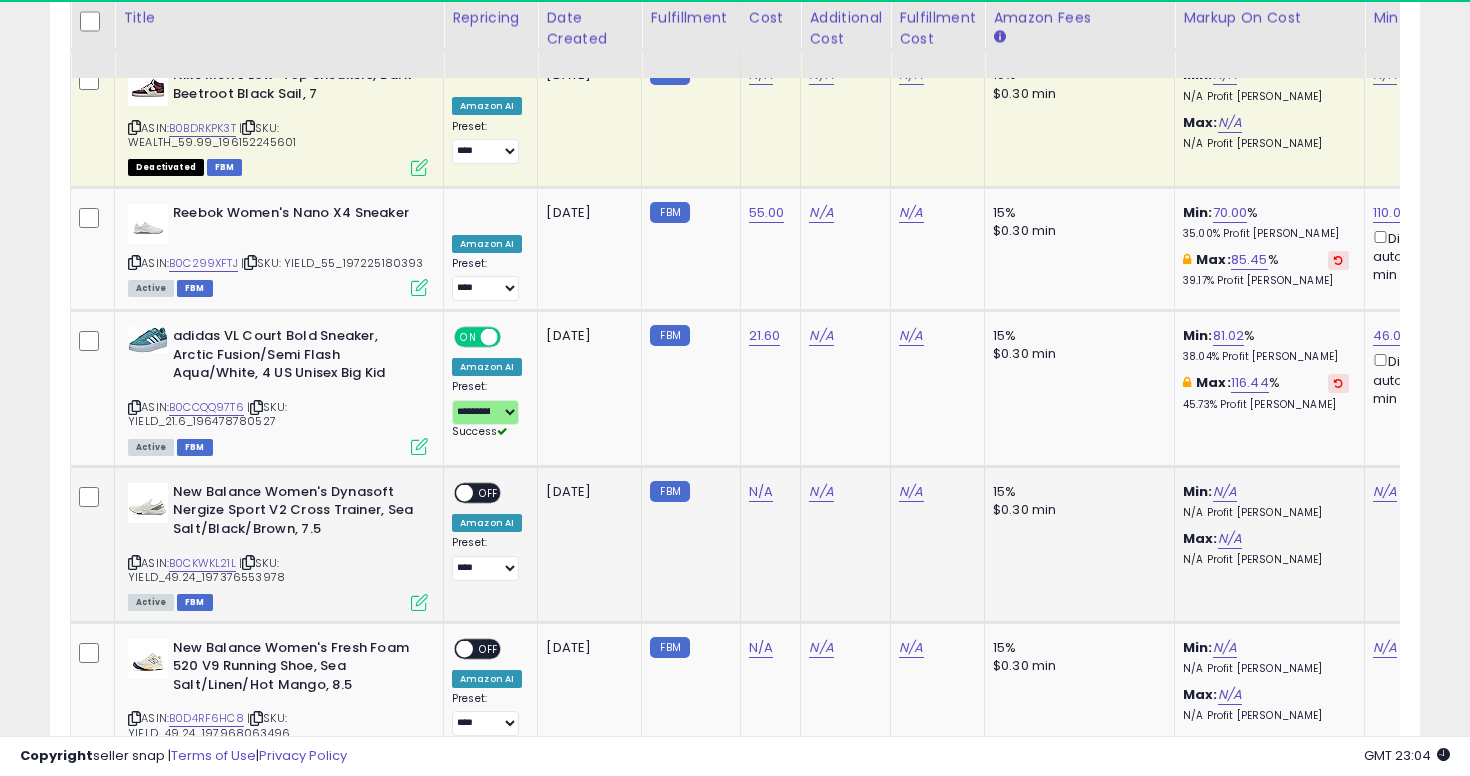 click at bounding box center (134, 562) 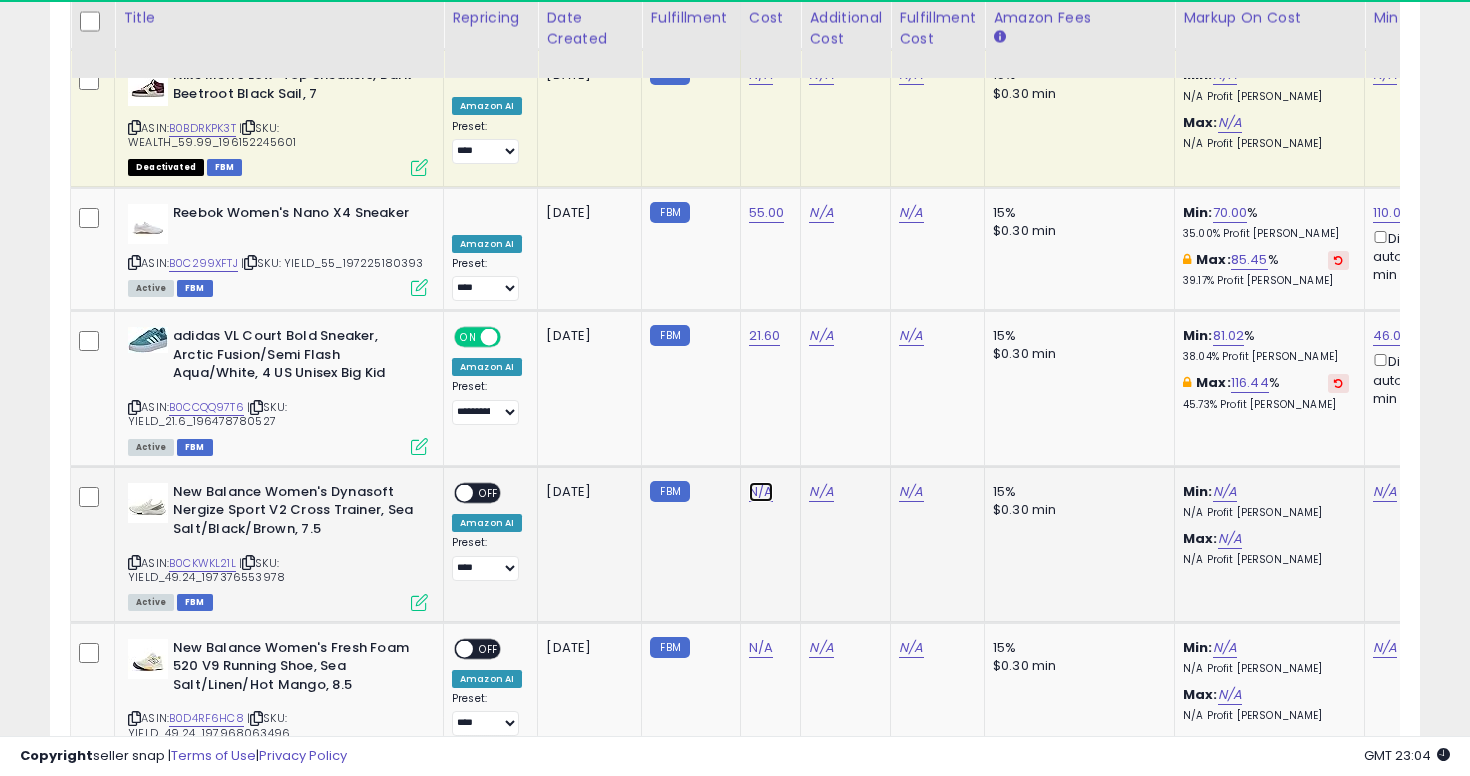 click on "N/A" at bounding box center (761, -5959) 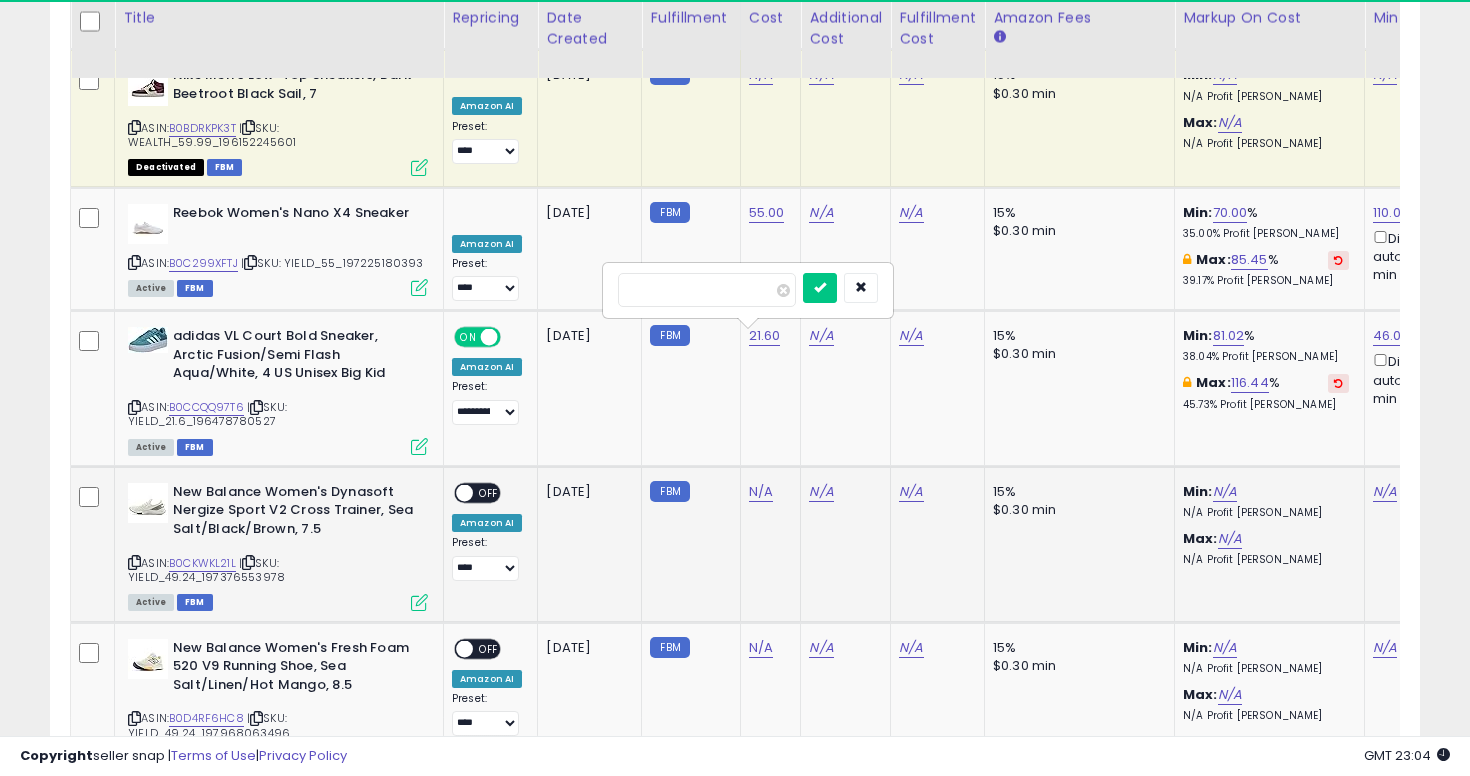 type on "*****" 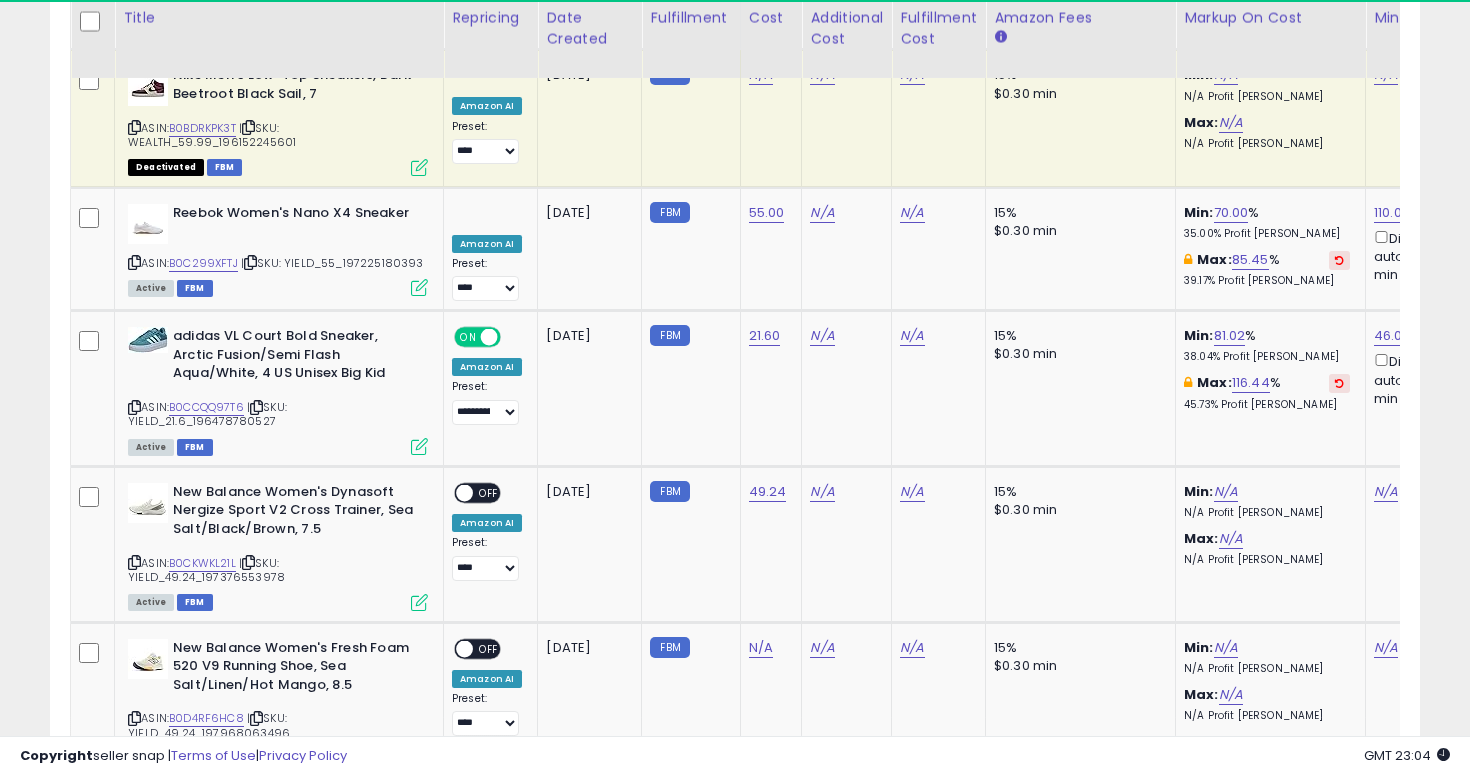 scroll, scrollTop: 0, scrollLeft: 156, axis: horizontal 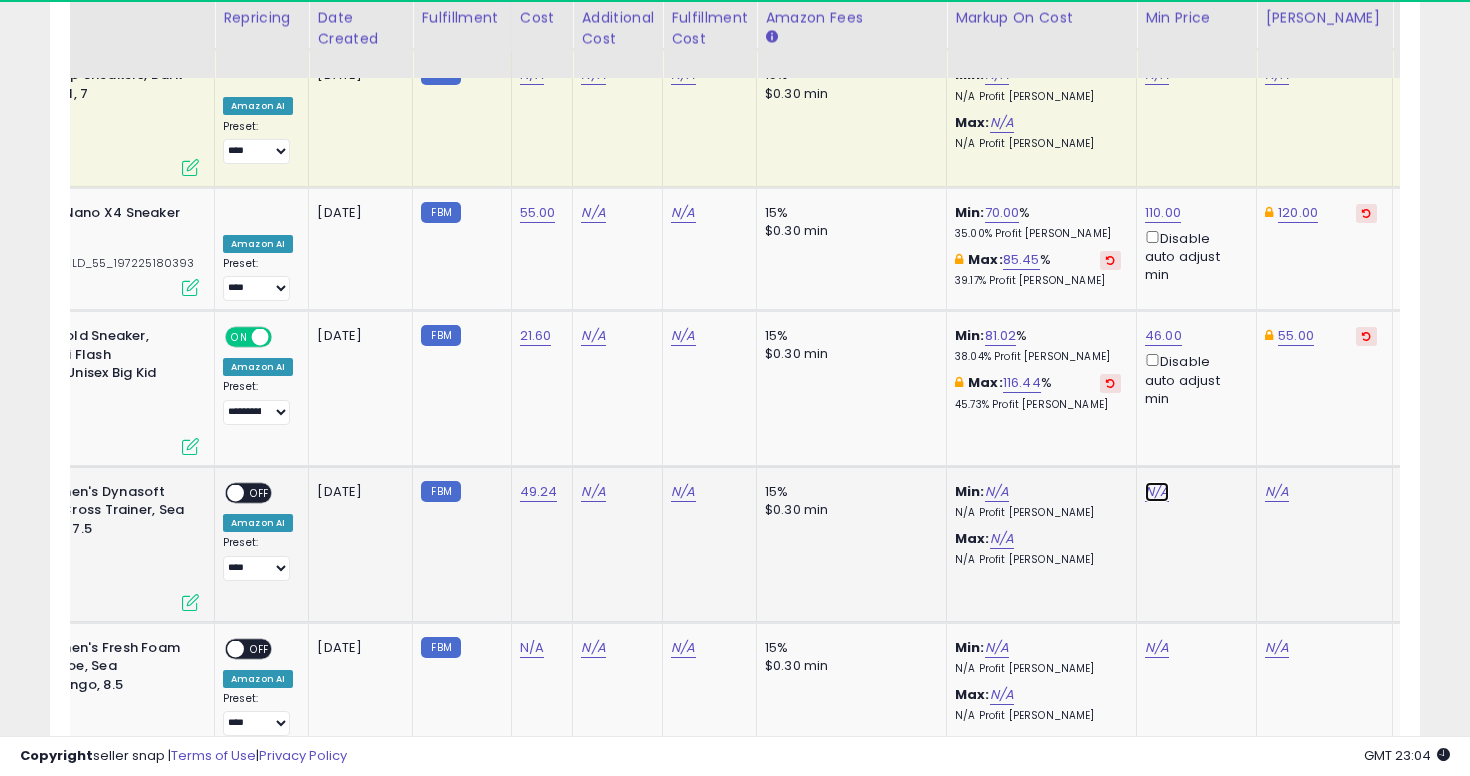 click on "N/A" at bounding box center (1157, -5959) 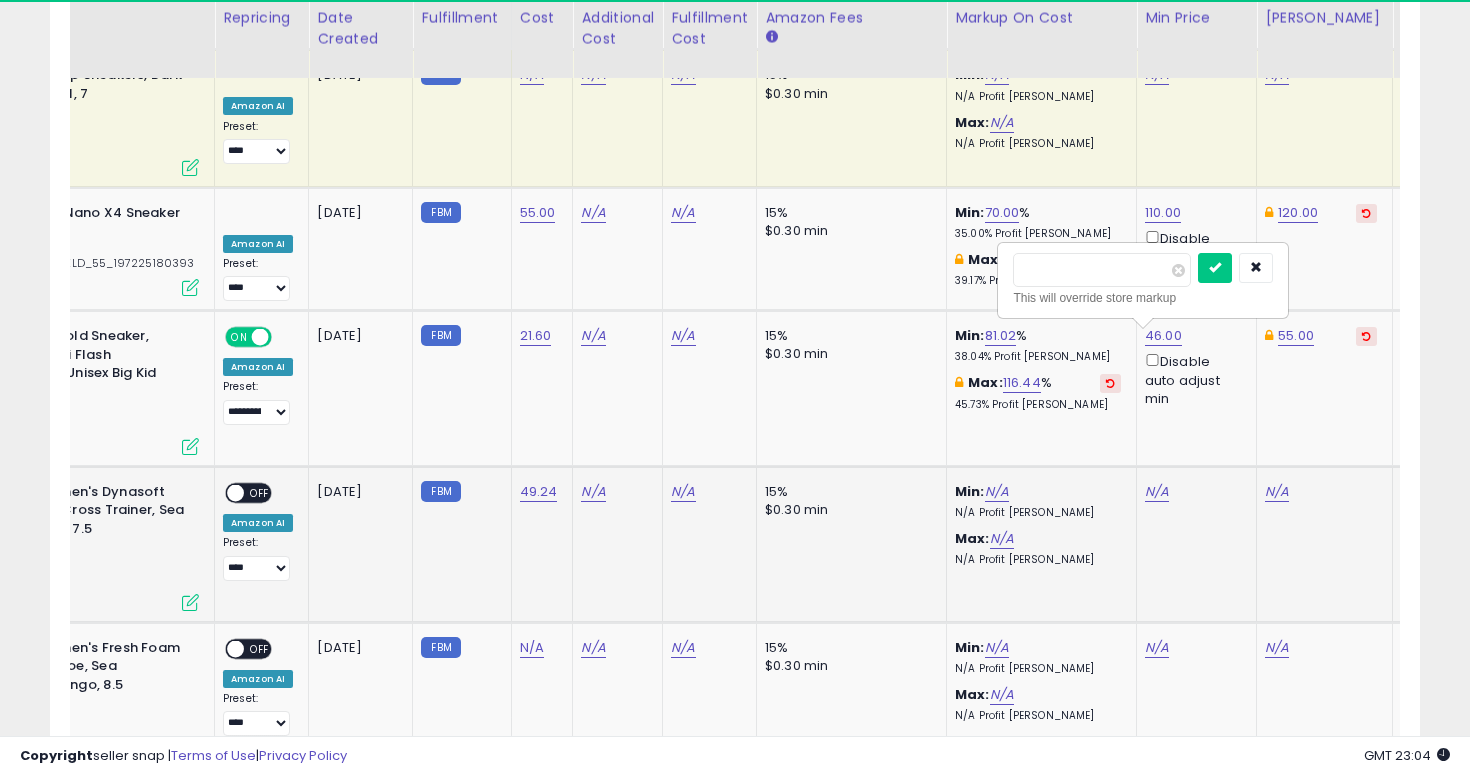 type on "*****" 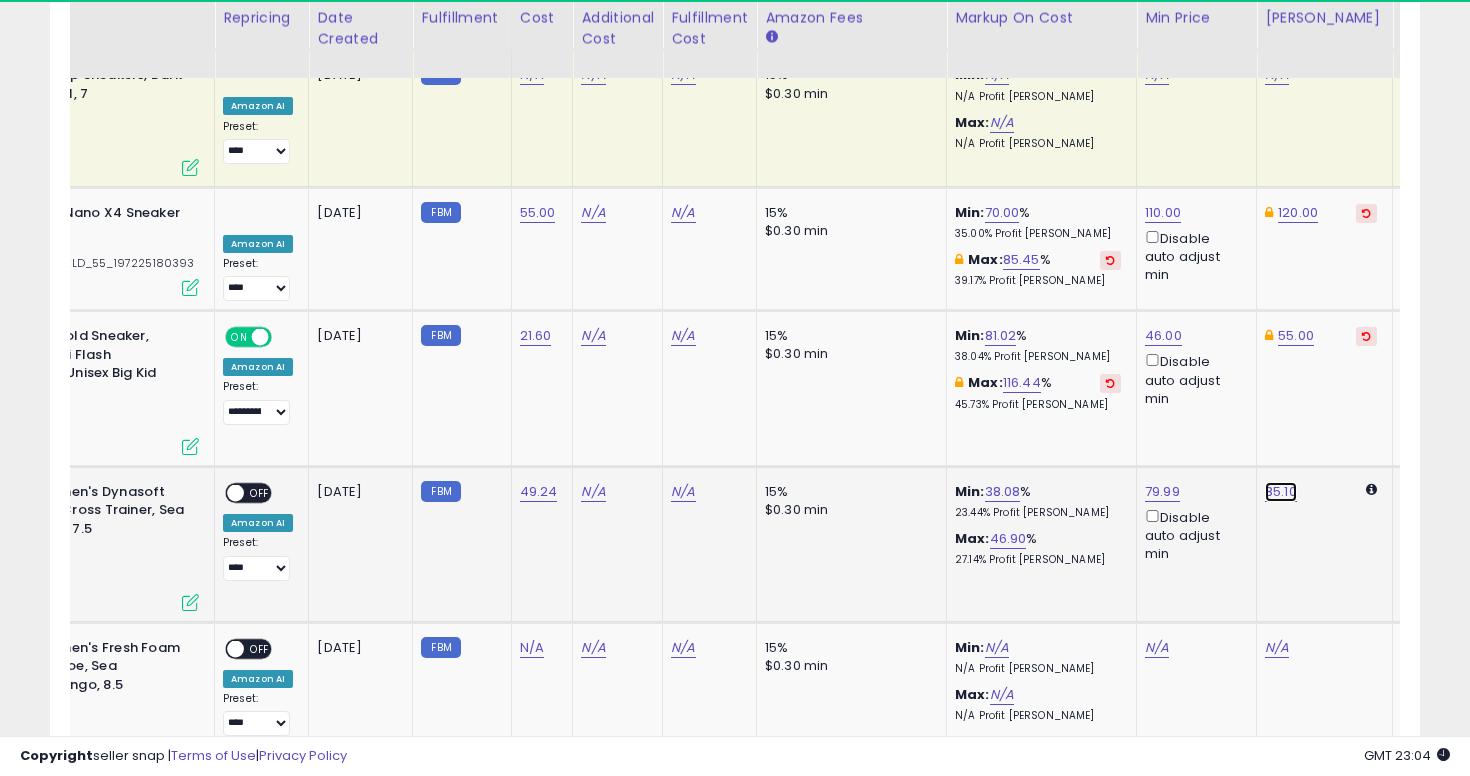 click on "85.10" at bounding box center (1283, -6114) 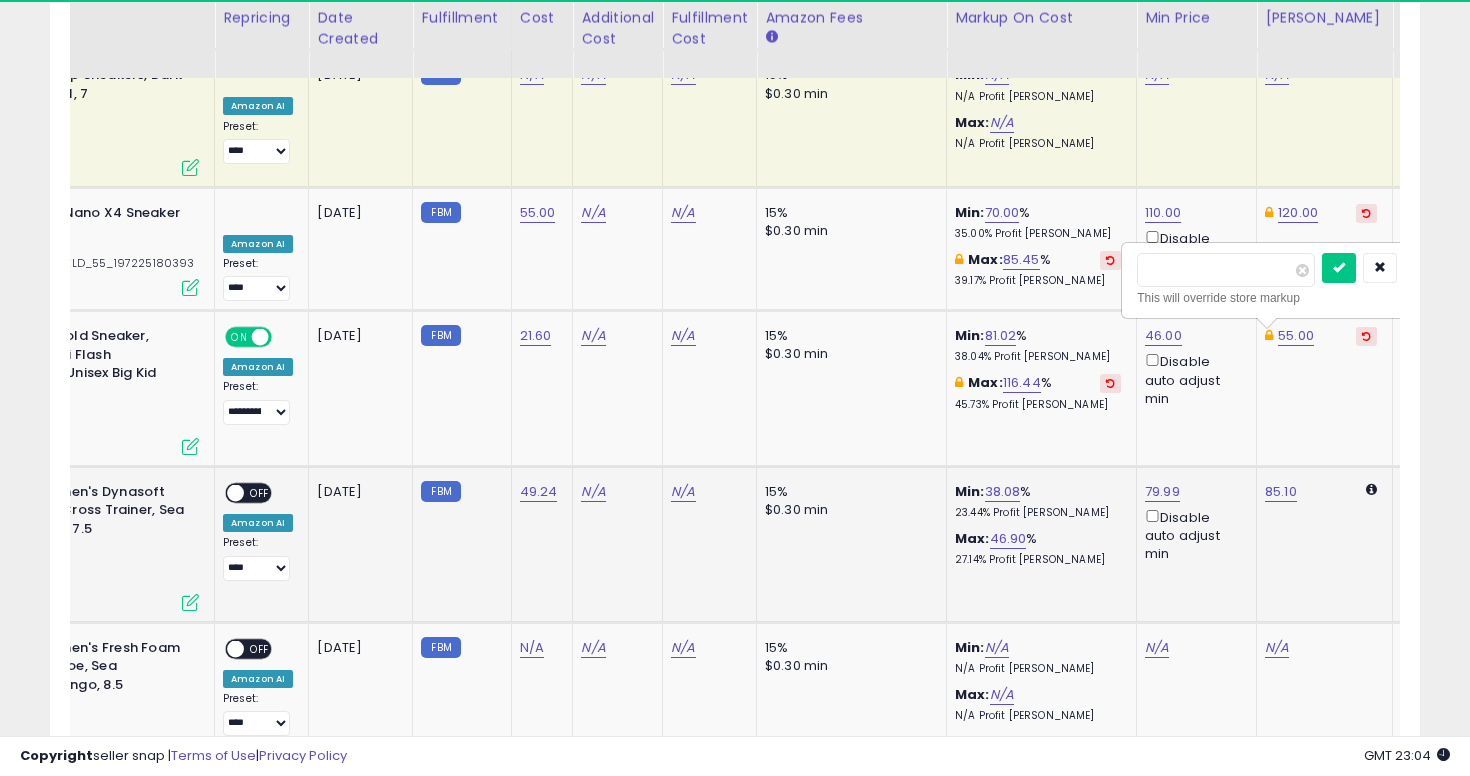 scroll, scrollTop: 0, scrollLeft: 285, axis: horizontal 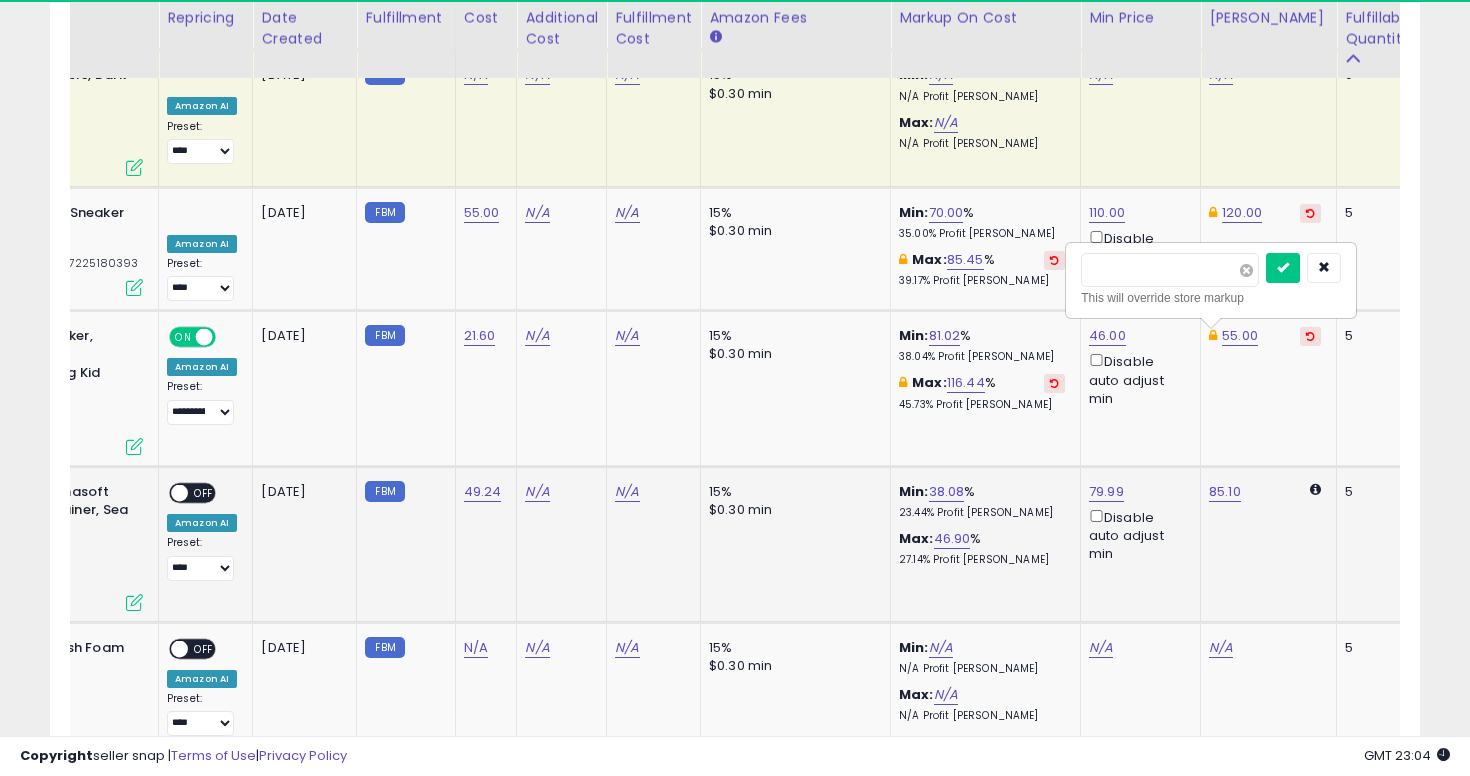 click at bounding box center [1246, 270] 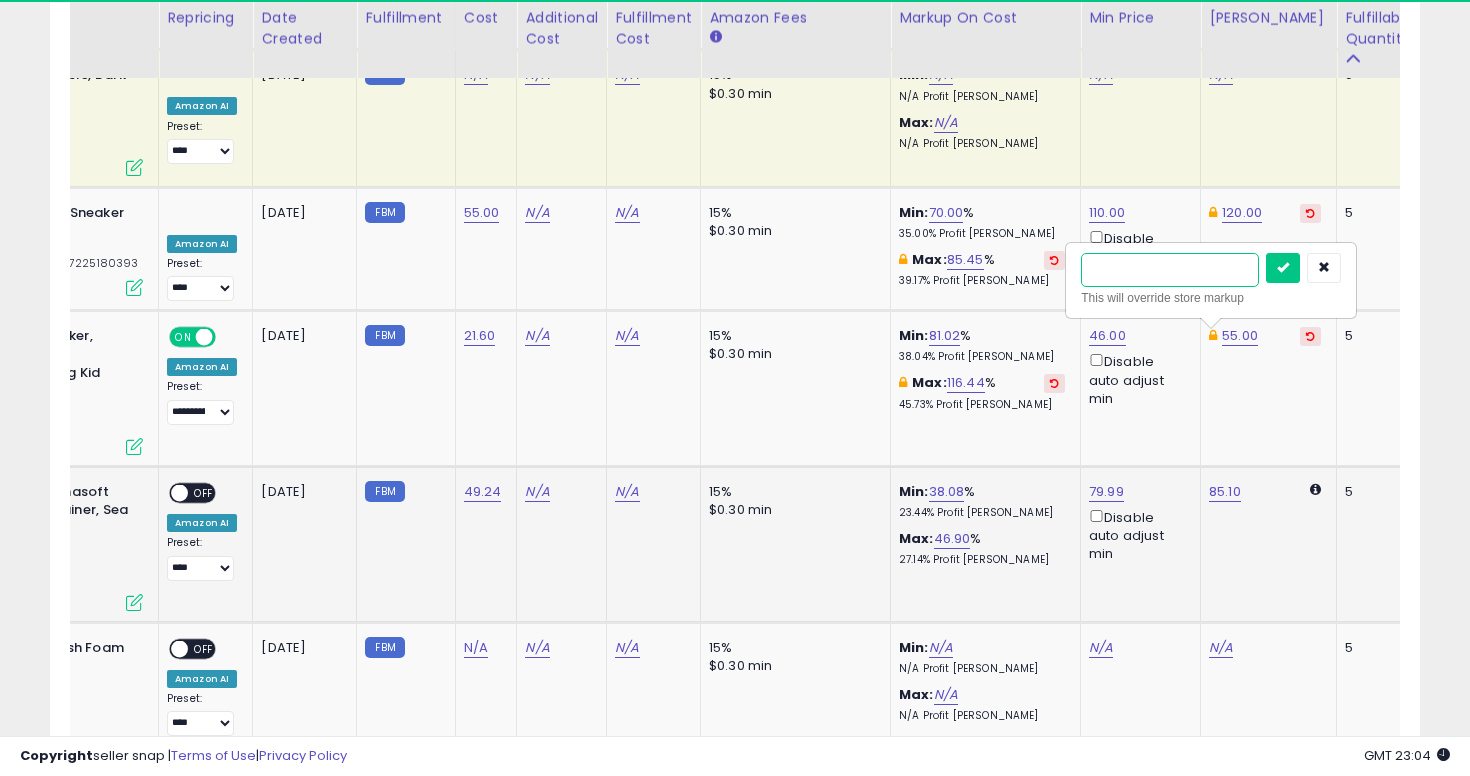 type on "**" 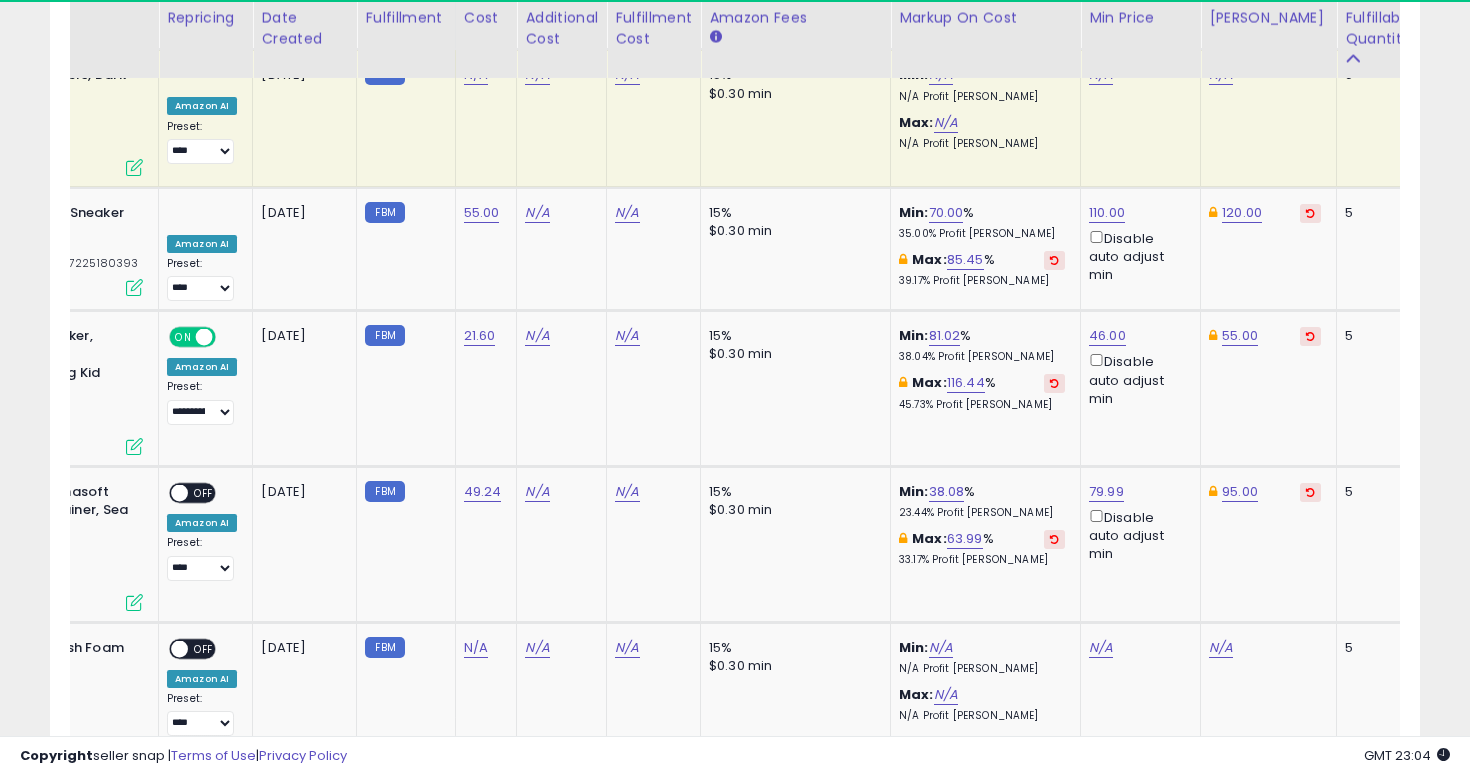 scroll, scrollTop: 0, scrollLeft: 0, axis: both 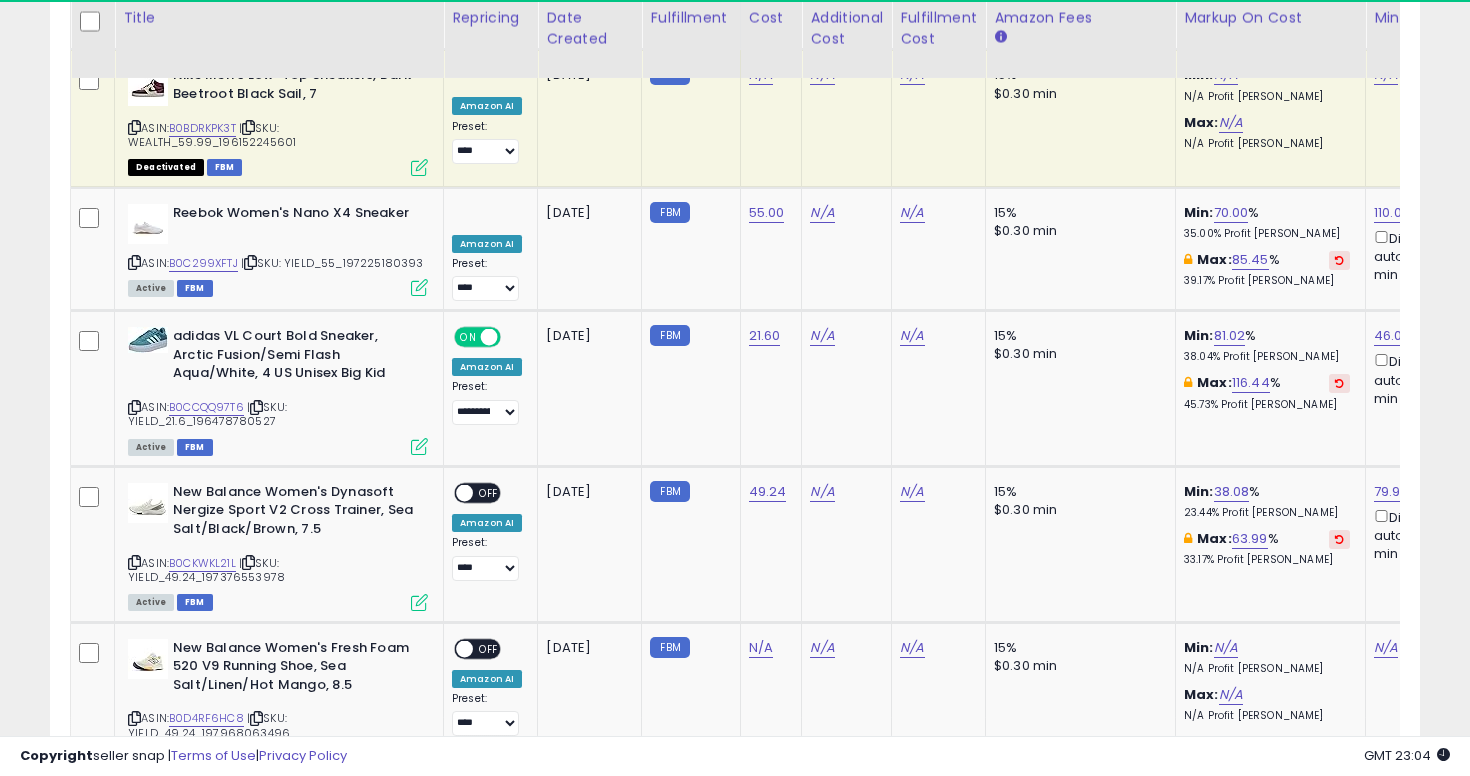 click on "**********" 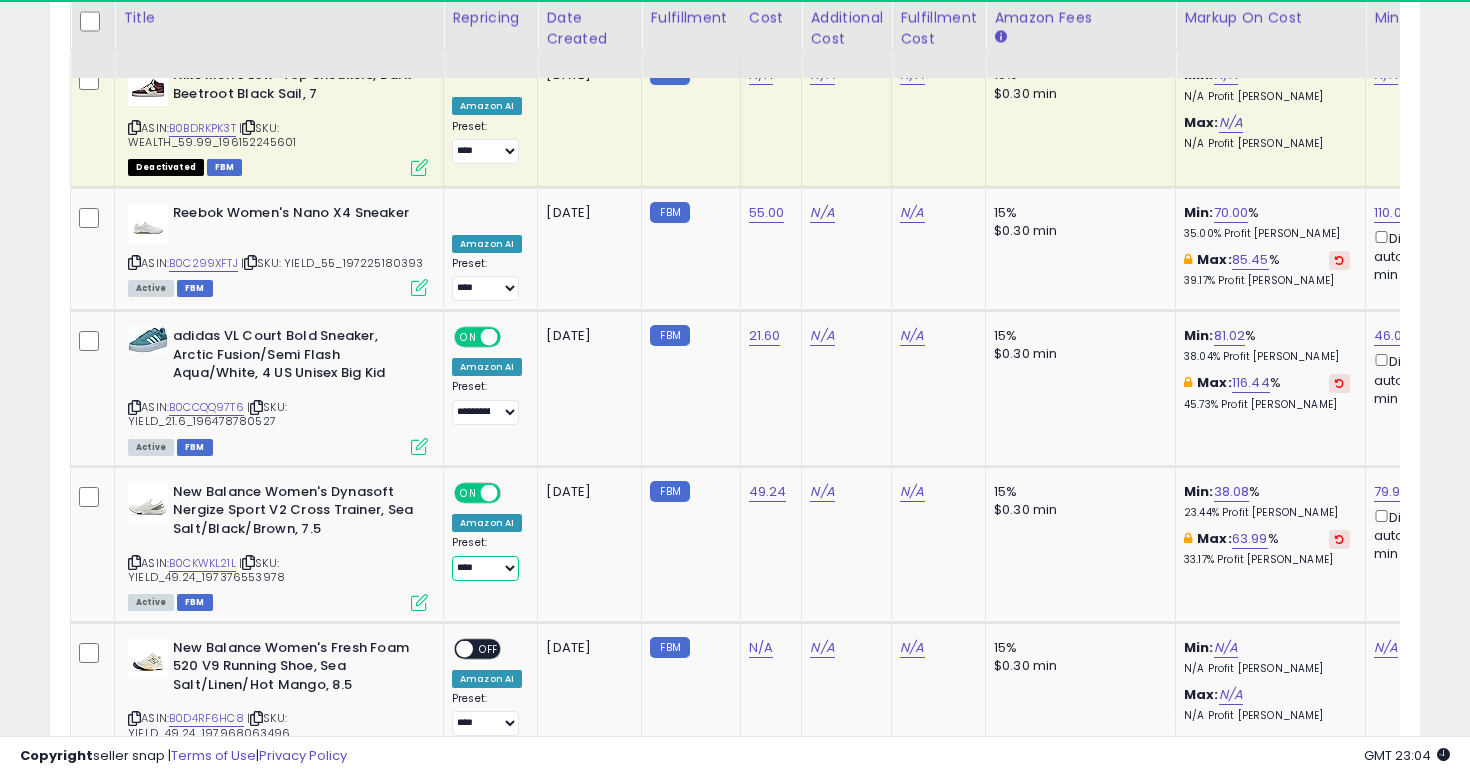 click on "**********" at bounding box center (485, 568) 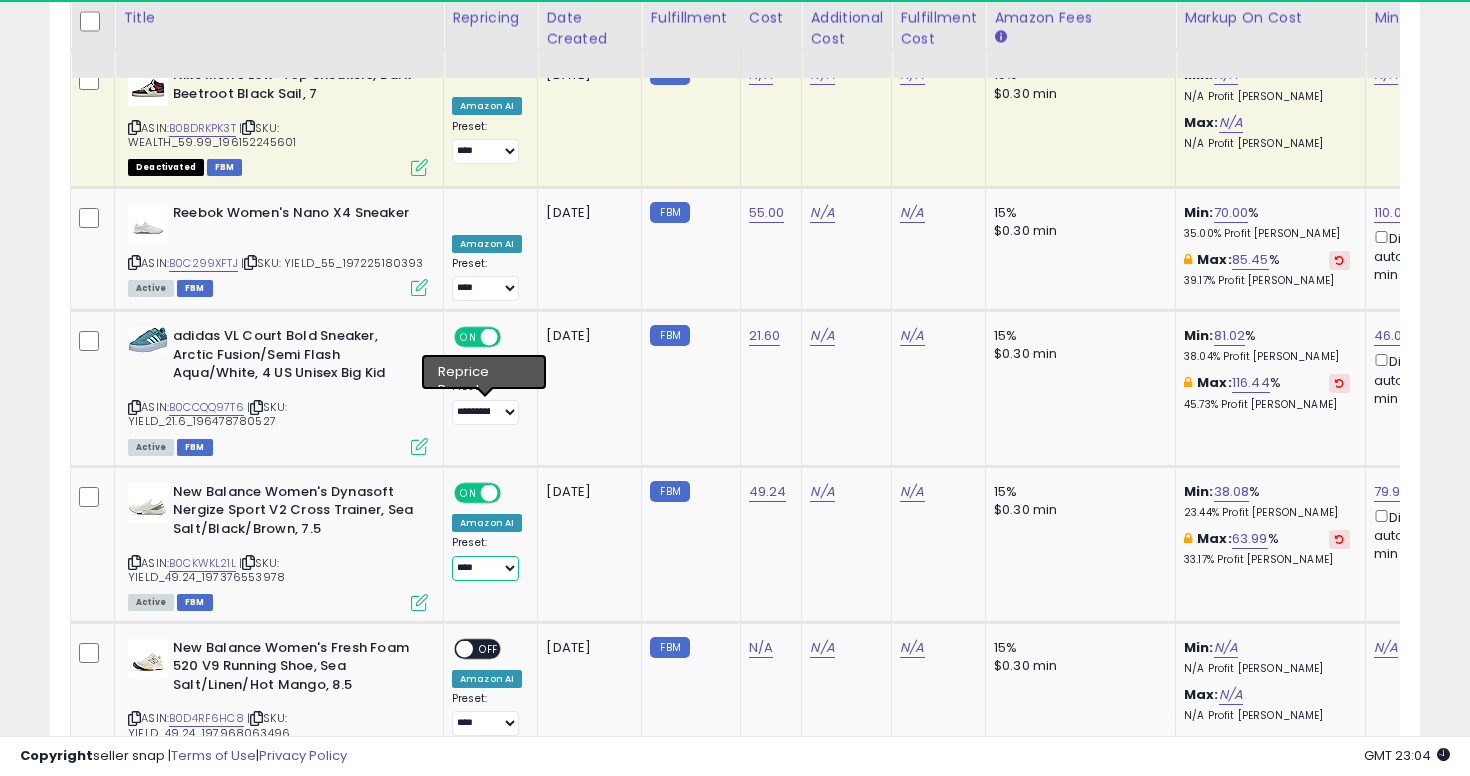 click on "**********" at bounding box center [485, 568] 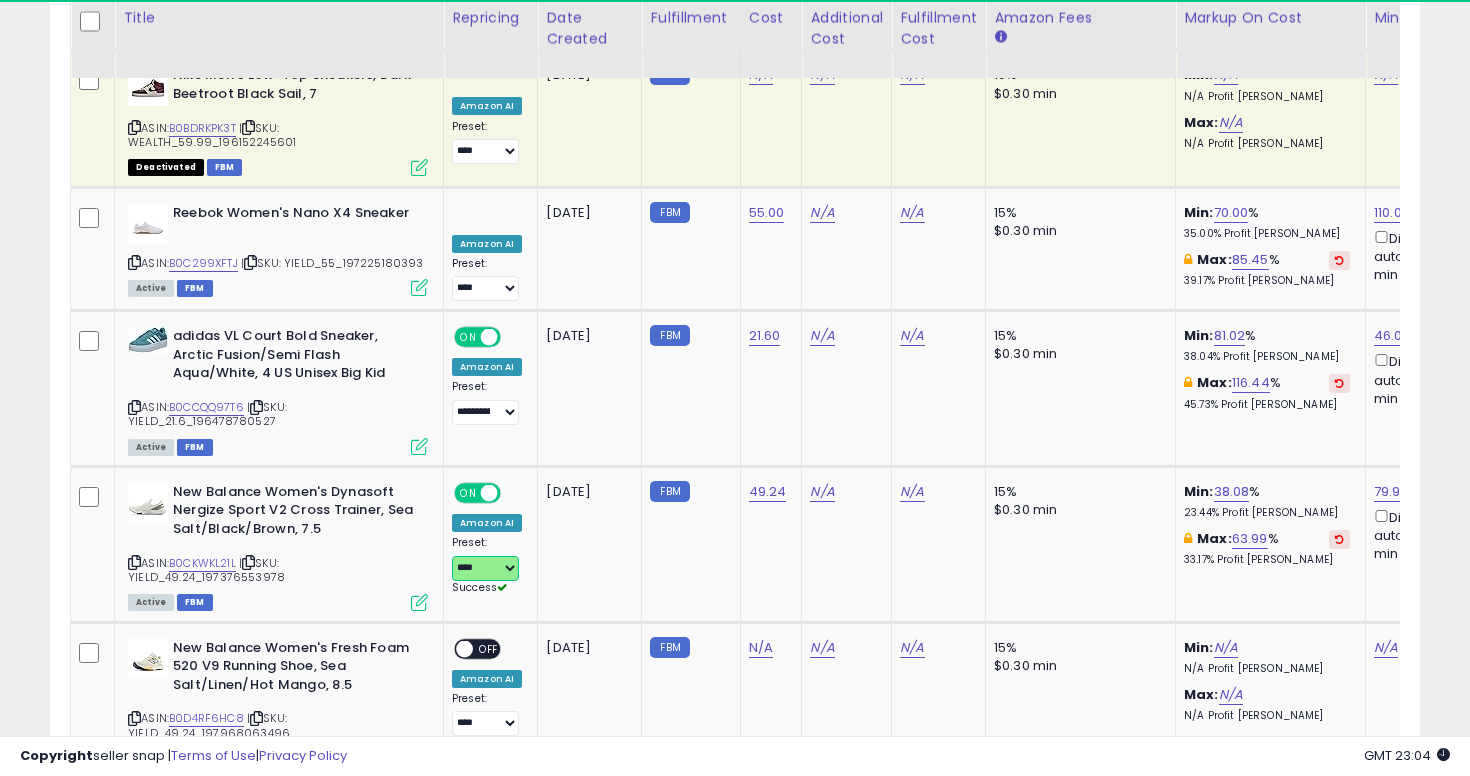 select on "**********" 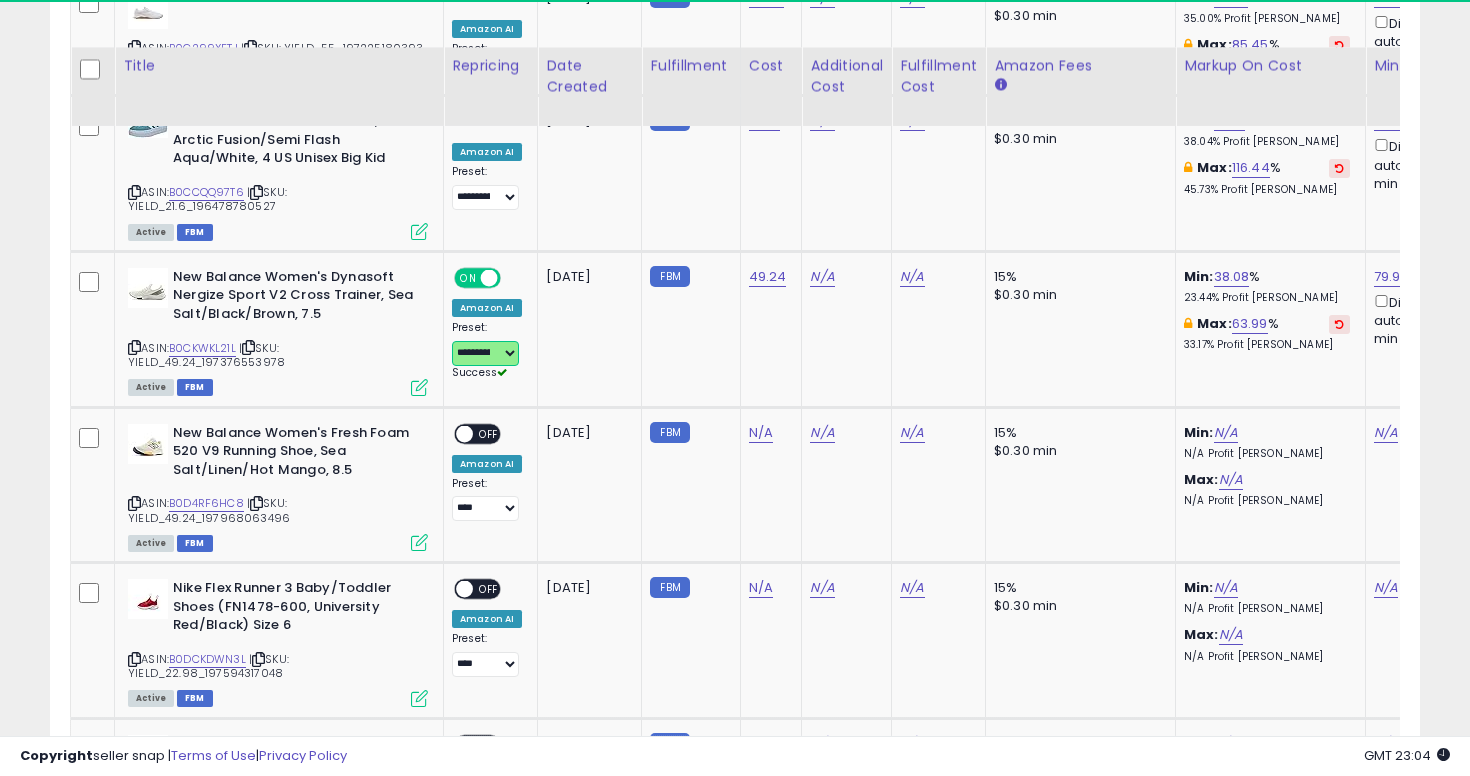 scroll, scrollTop: 7612, scrollLeft: 0, axis: vertical 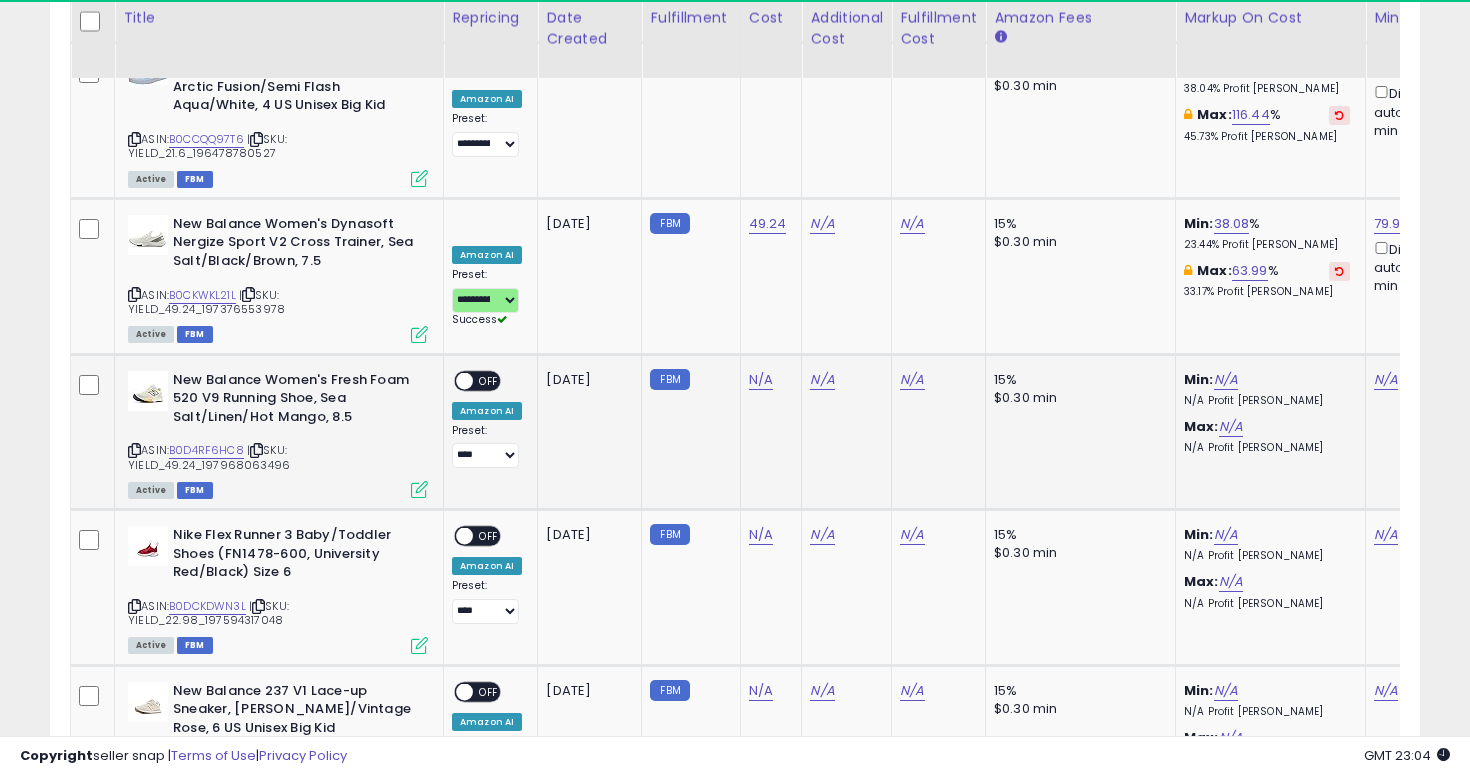 click at bounding box center (134, 450) 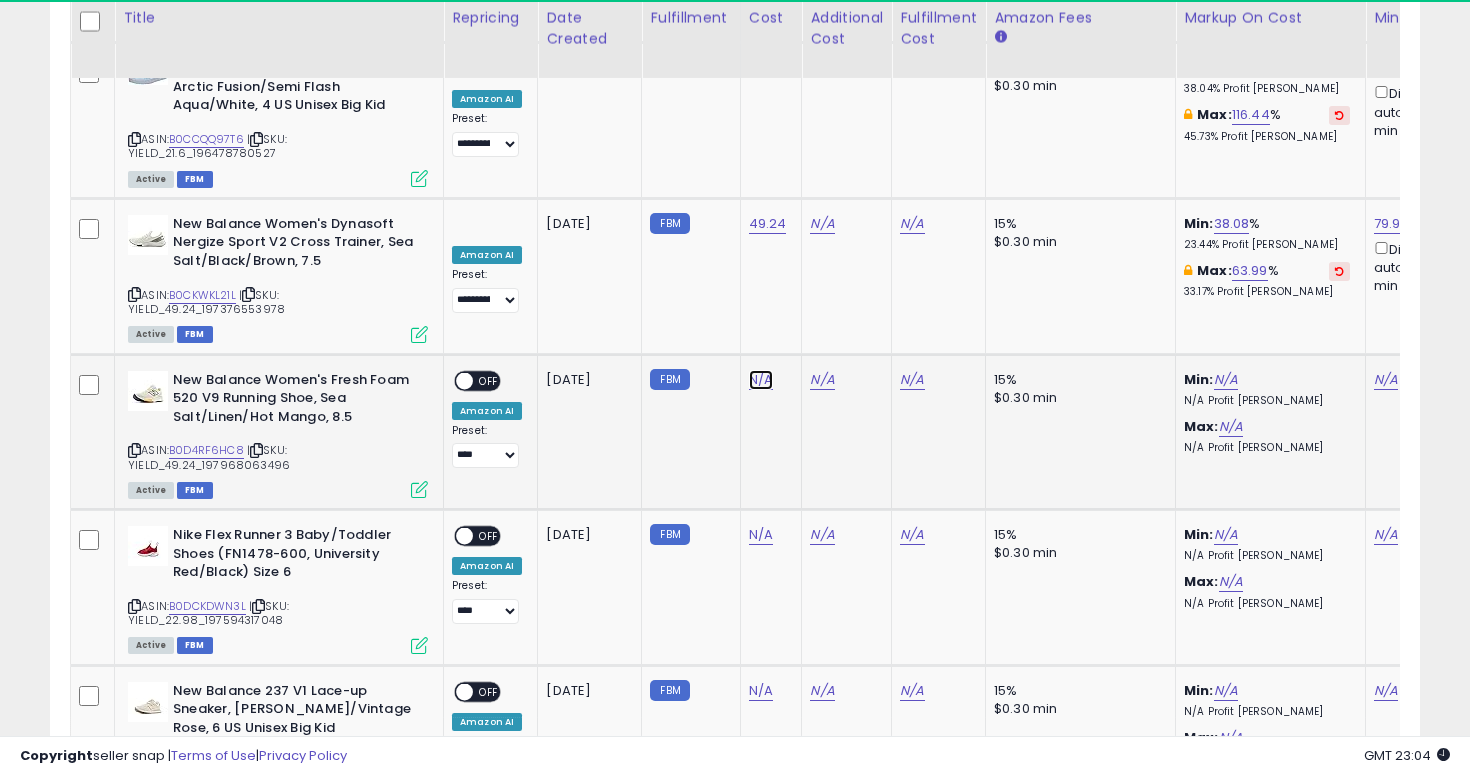 click on "N/A" at bounding box center [761, -6227] 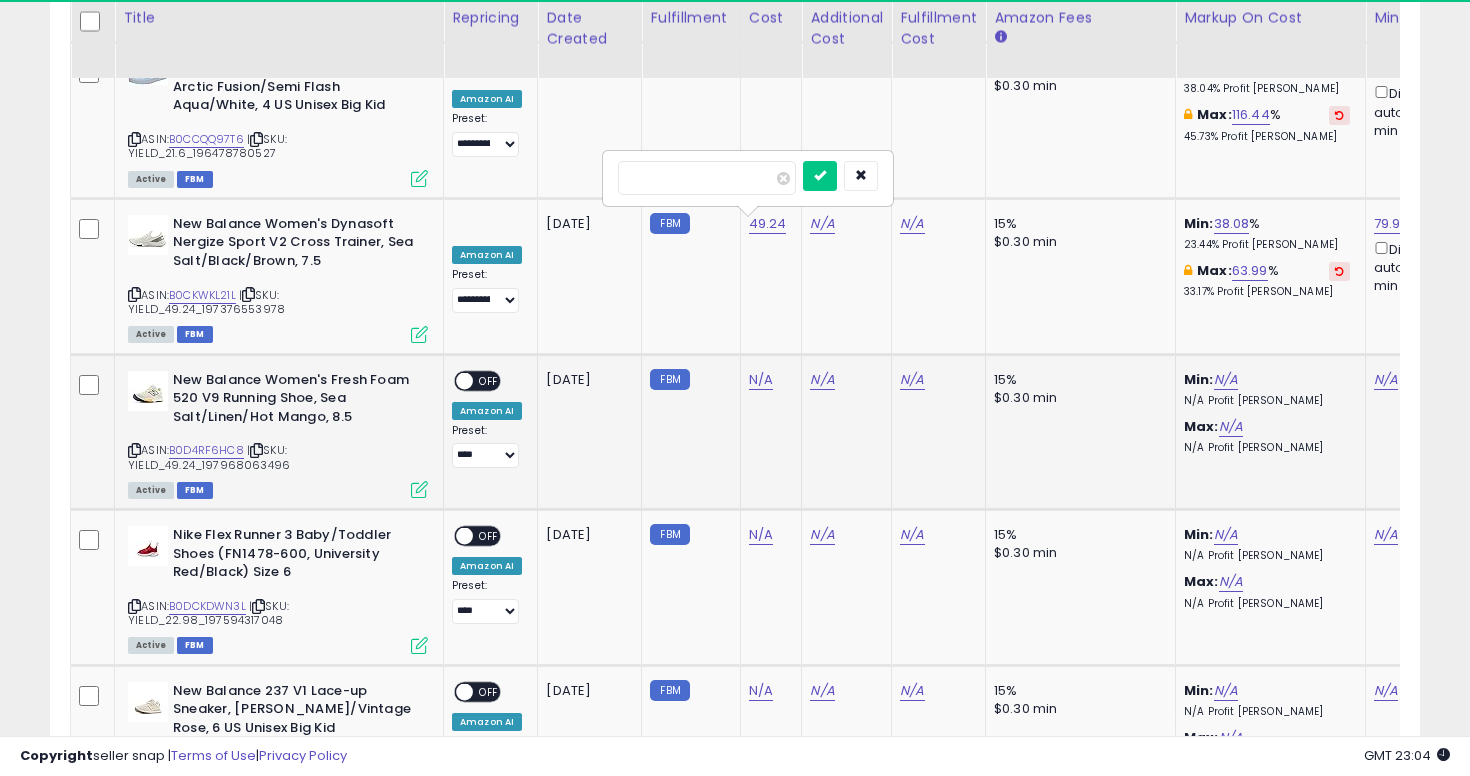 type on "*****" 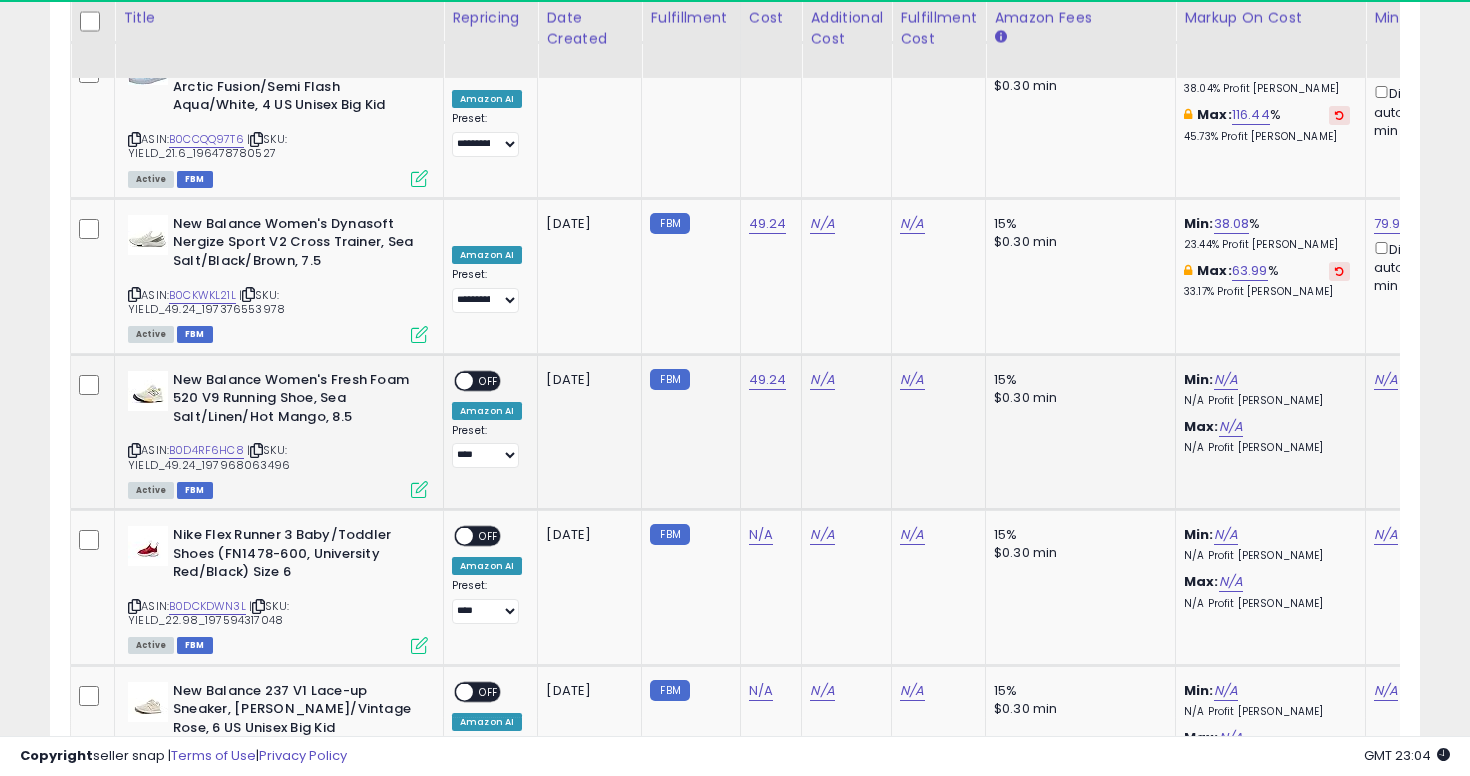 scroll, scrollTop: 0, scrollLeft: 161, axis: horizontal 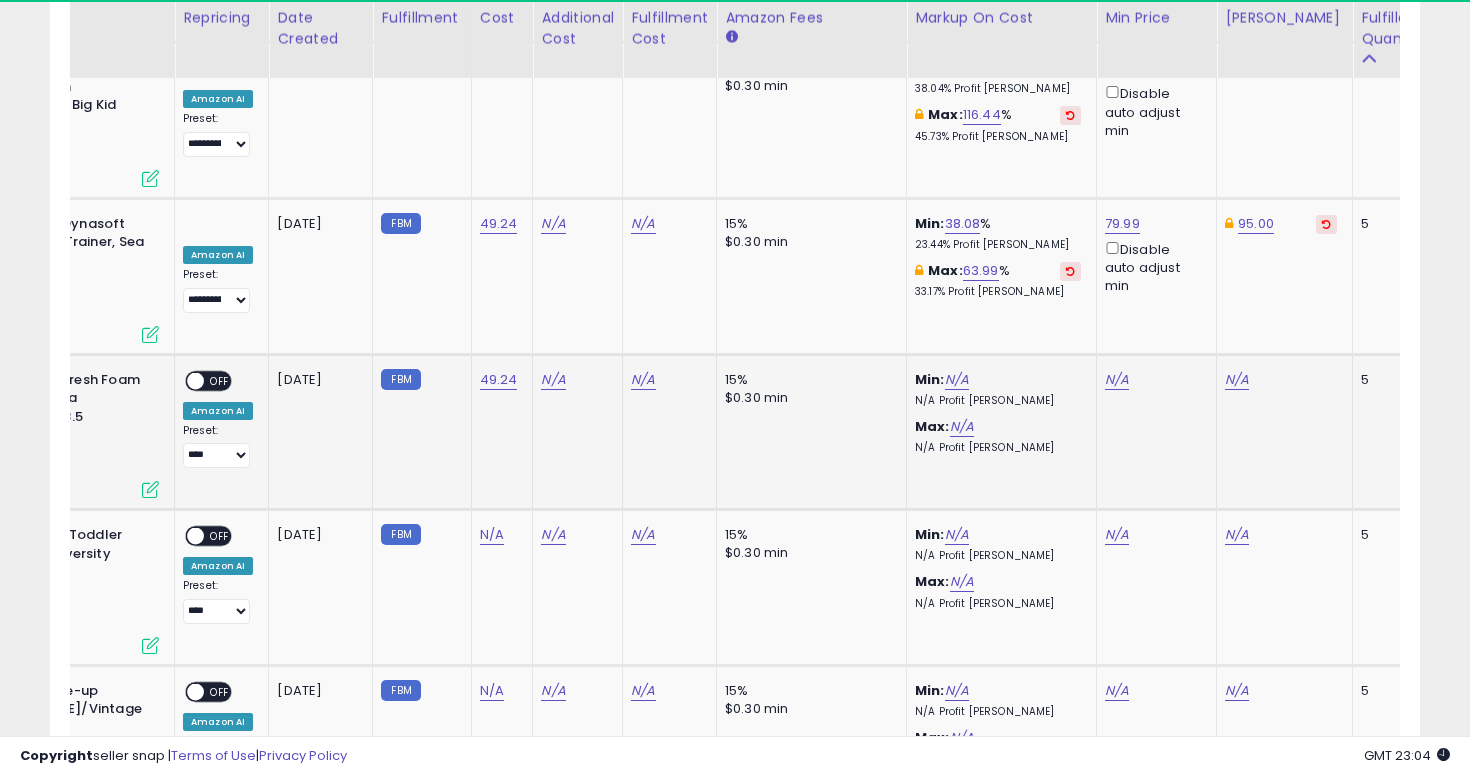 click on "Min:  N/A    N/A  Profit Margin" at bounding box center (998, 389) 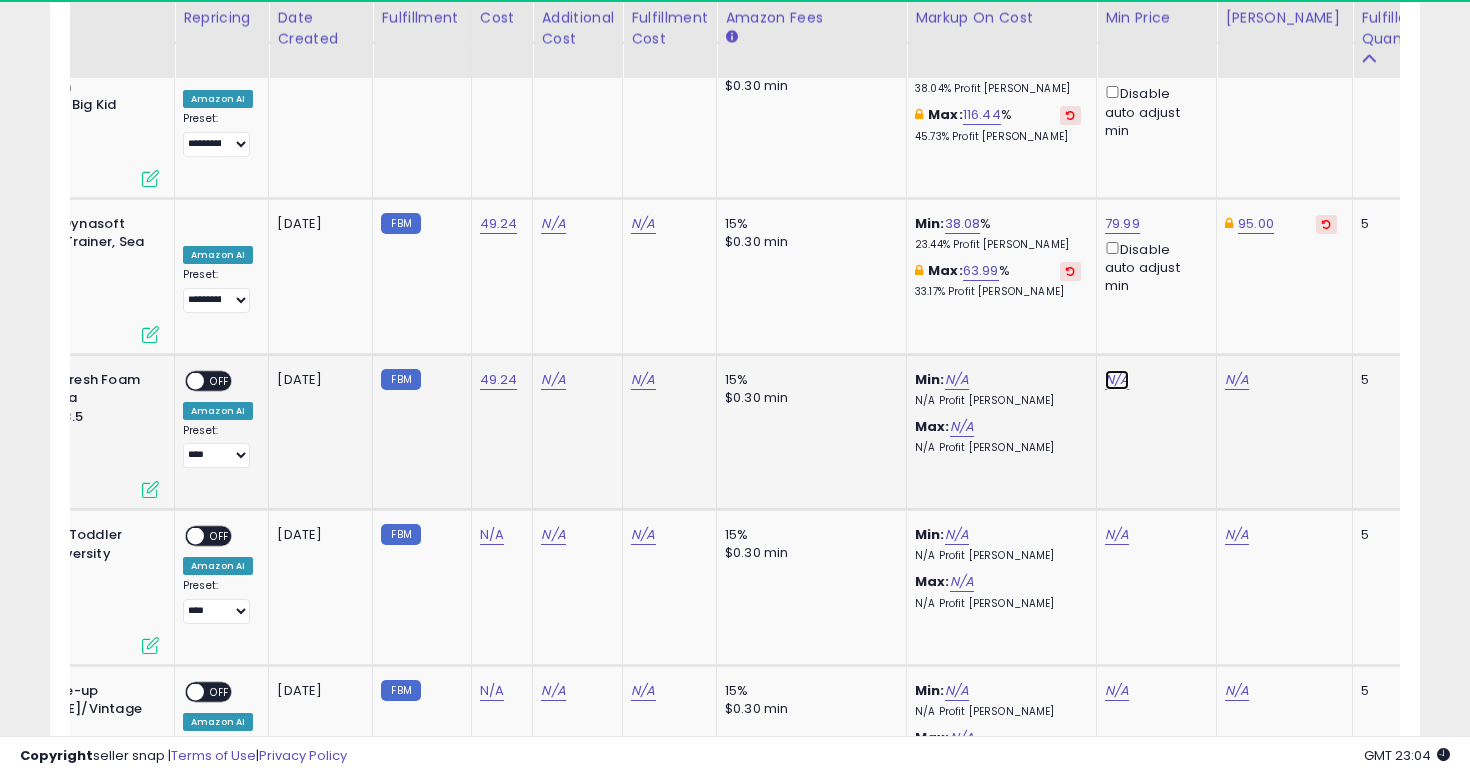 click on "N/A" at bounding box center (1117, -6227) 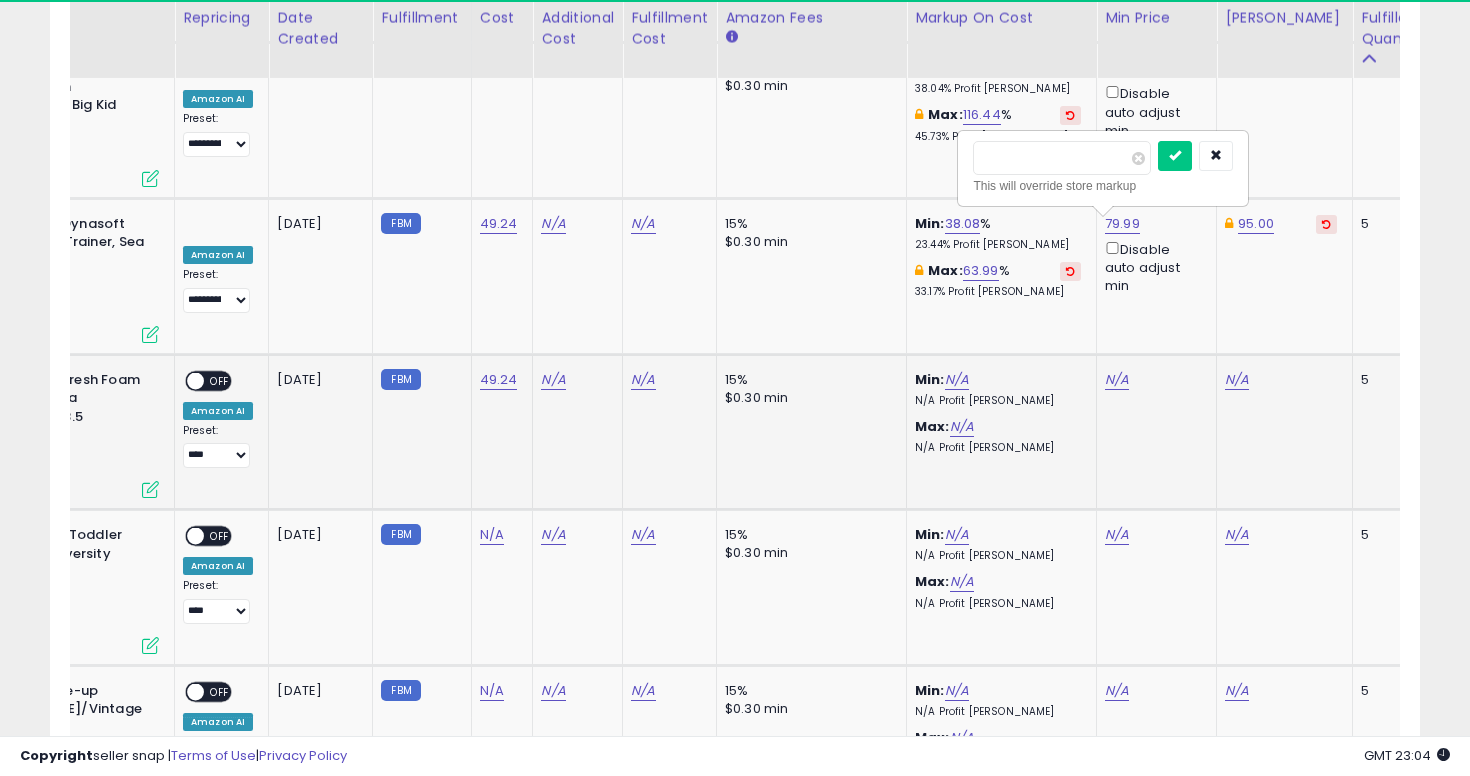 type on "**" 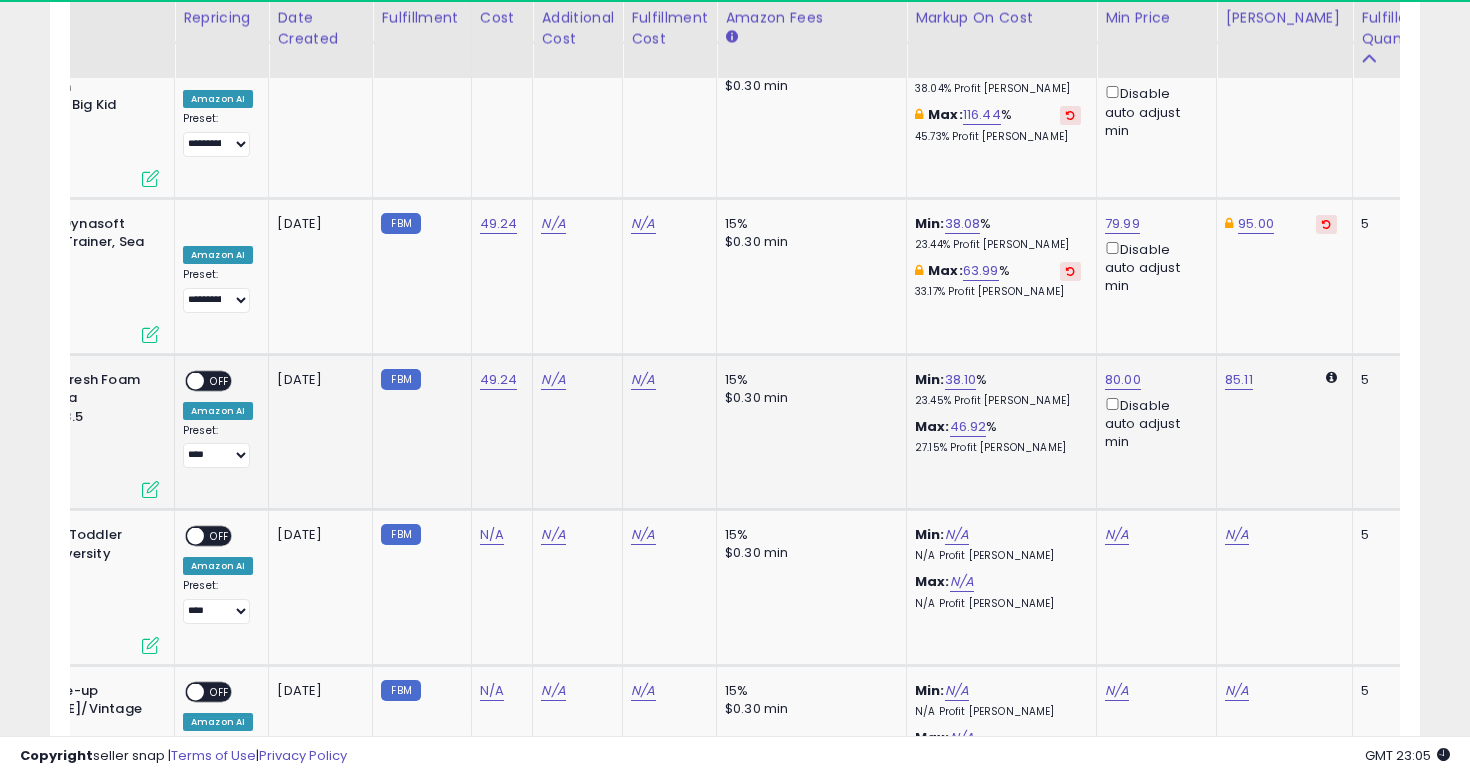 click on "80.00  Disable auto adjust min" 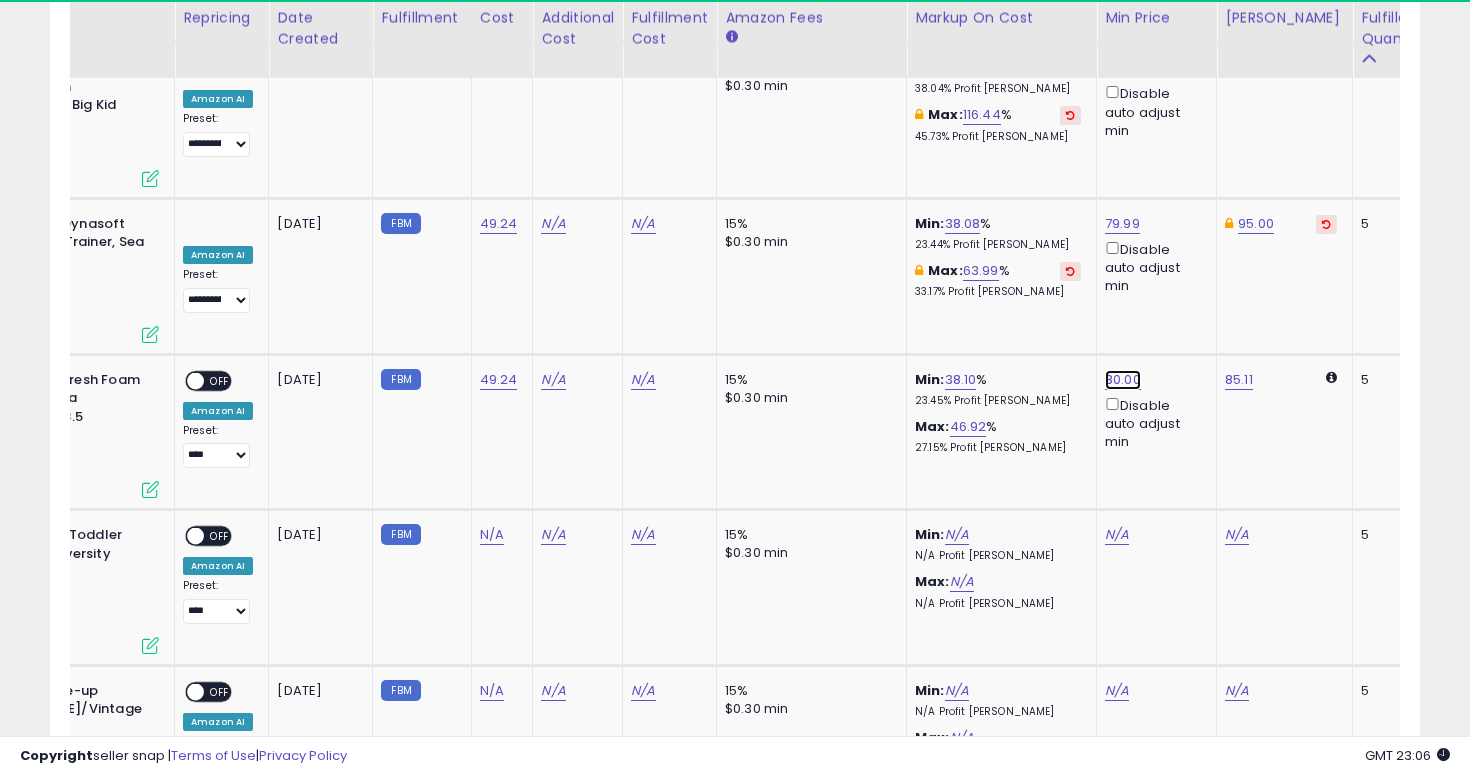 click on "80.00" at bounding box center [1123, -6538] 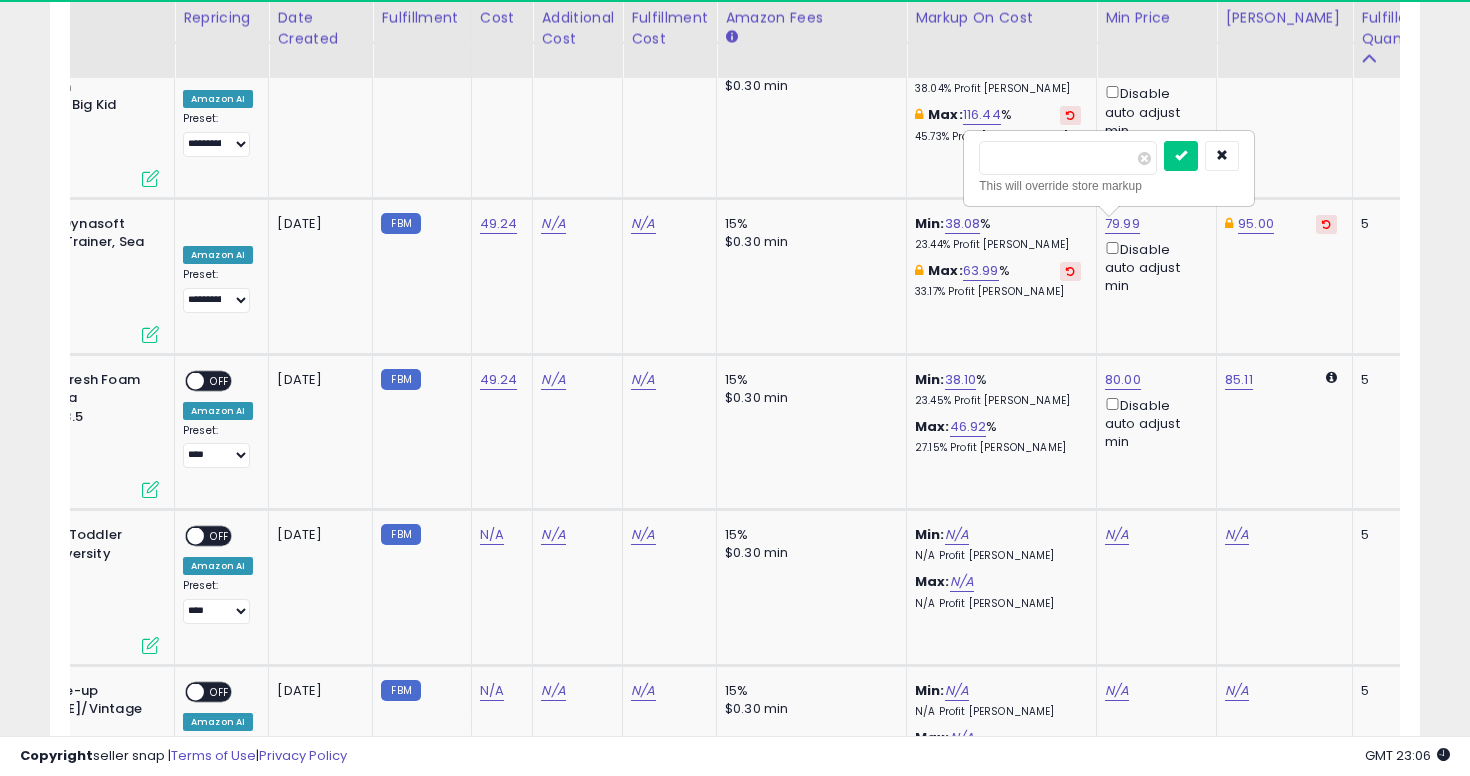 type on "*" 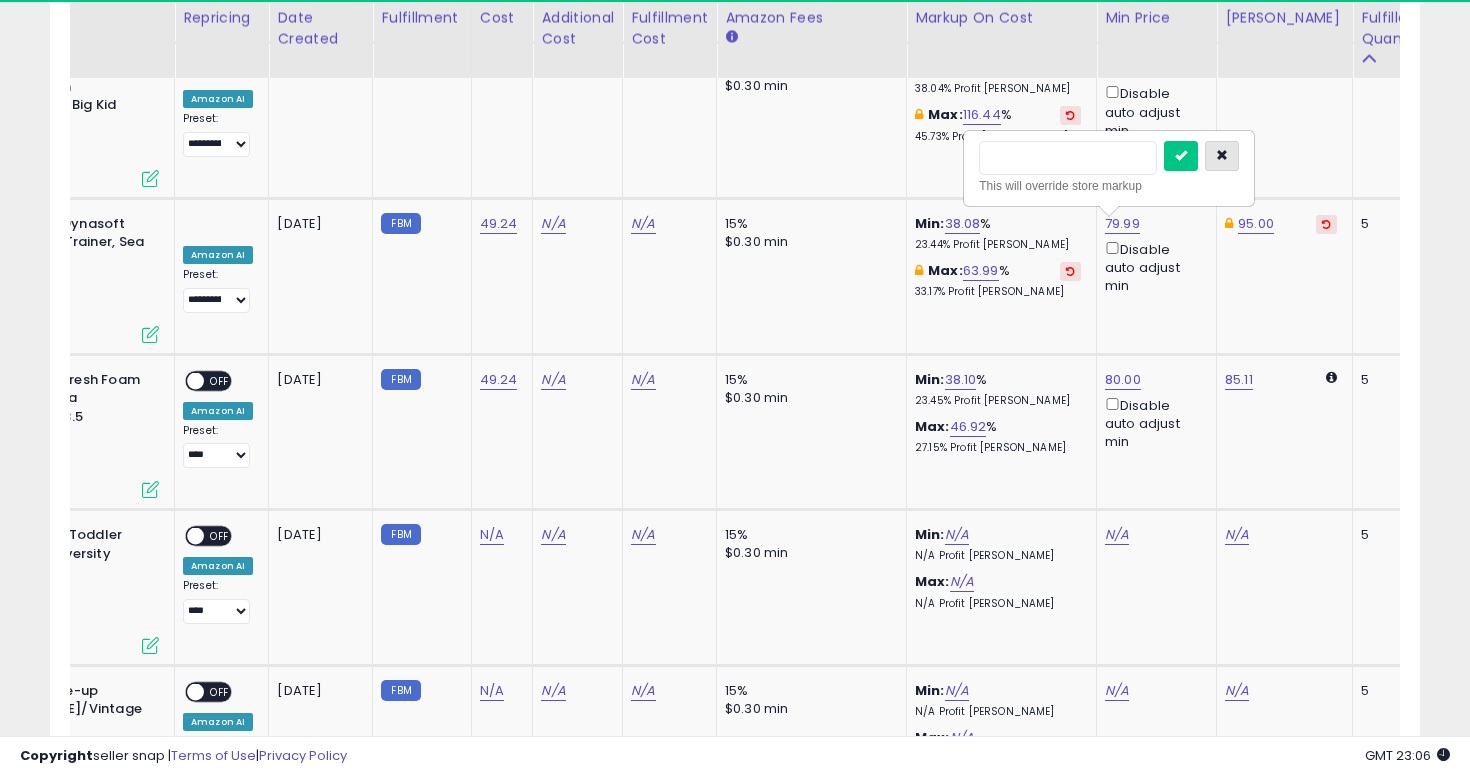 type 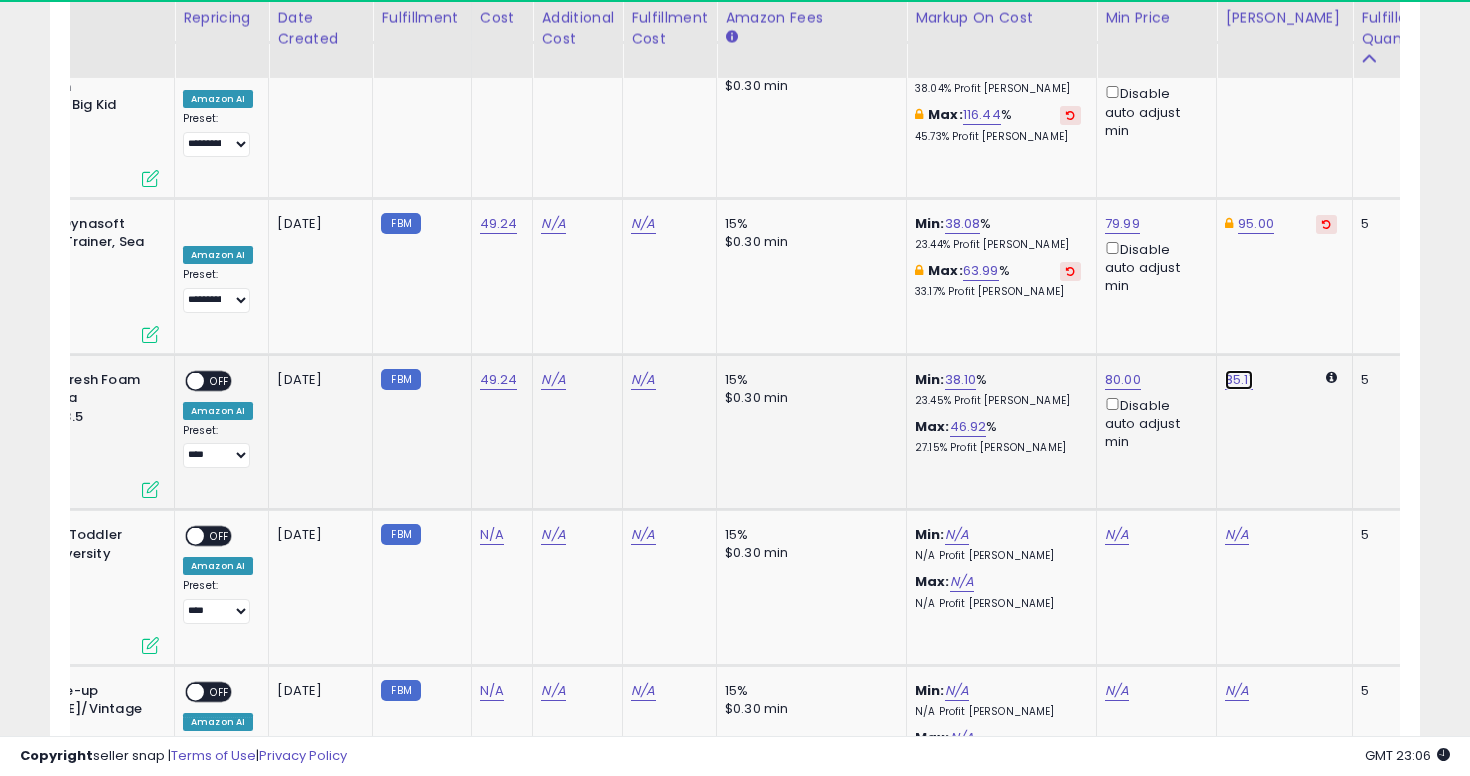 click on "85.11" at bounding box center [1243, -6382] 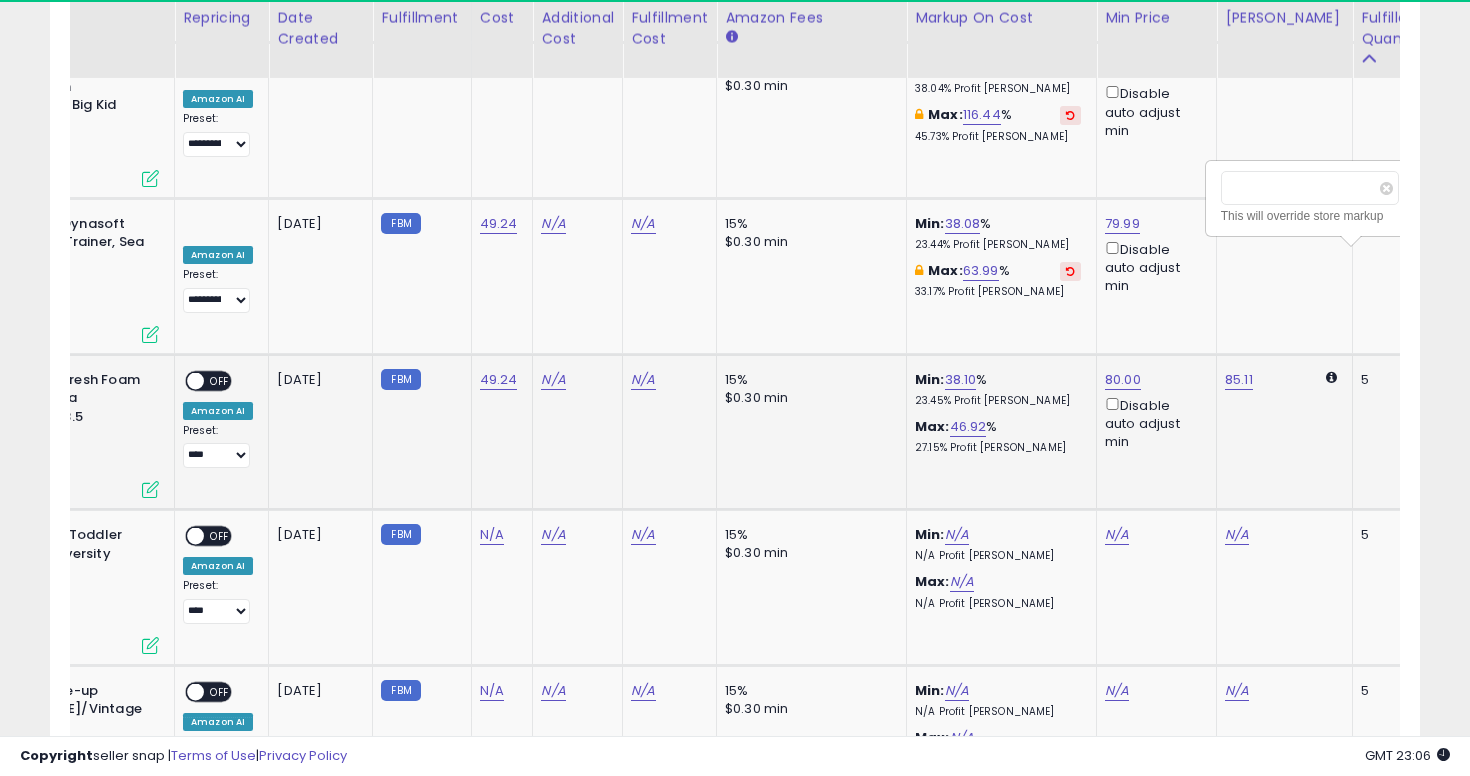 scroll, scrollTop: 0, scrollLeft: 283, axis: horizontal 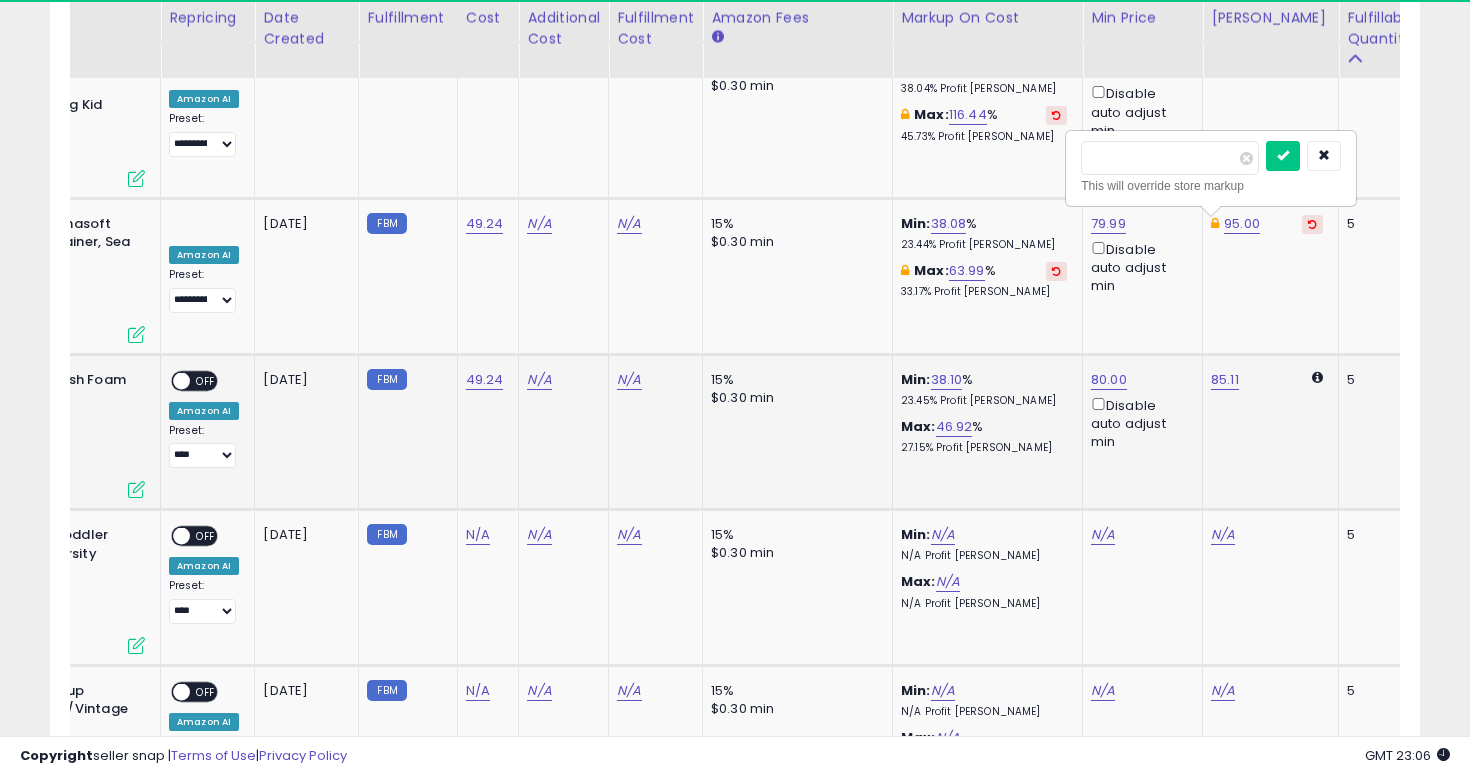 type on "*" 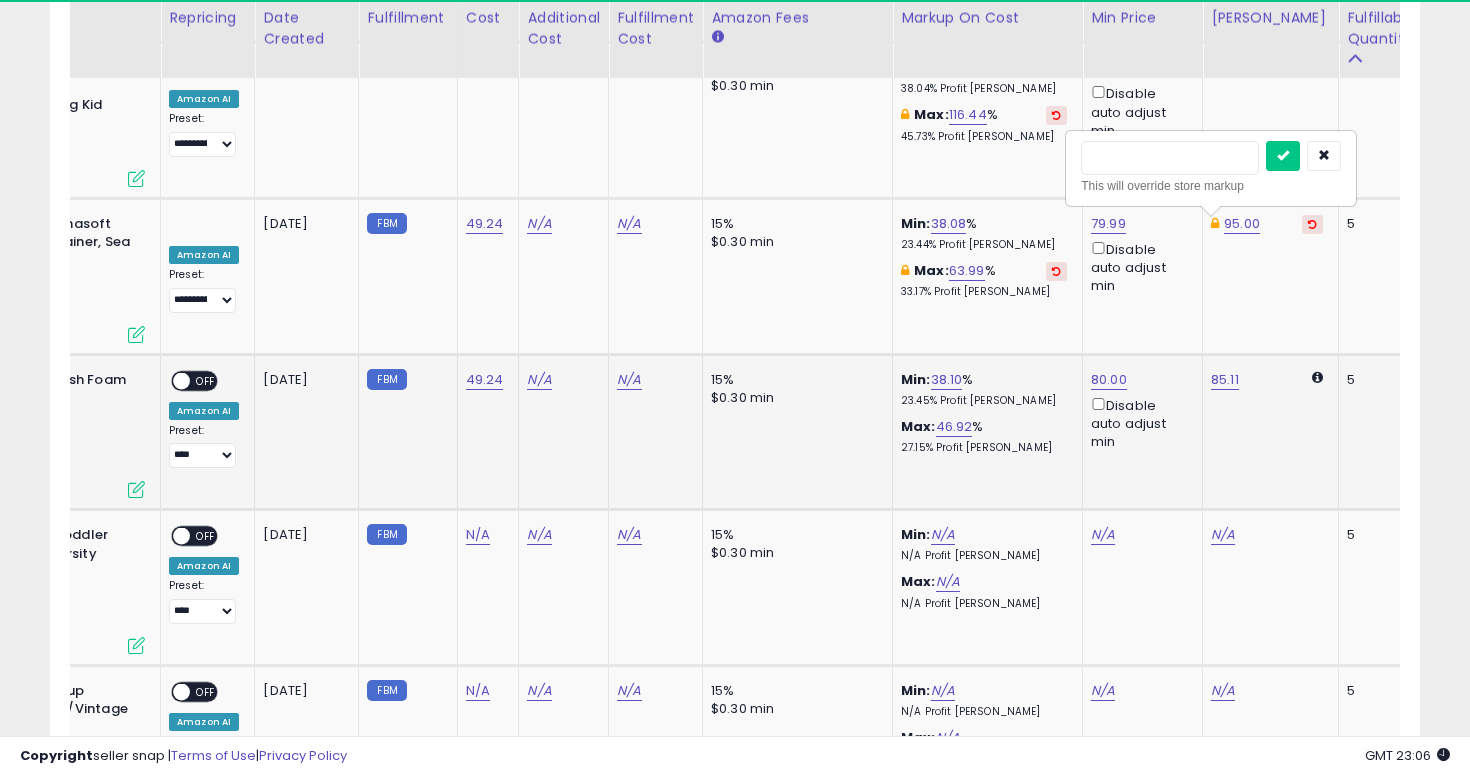 type on "***" 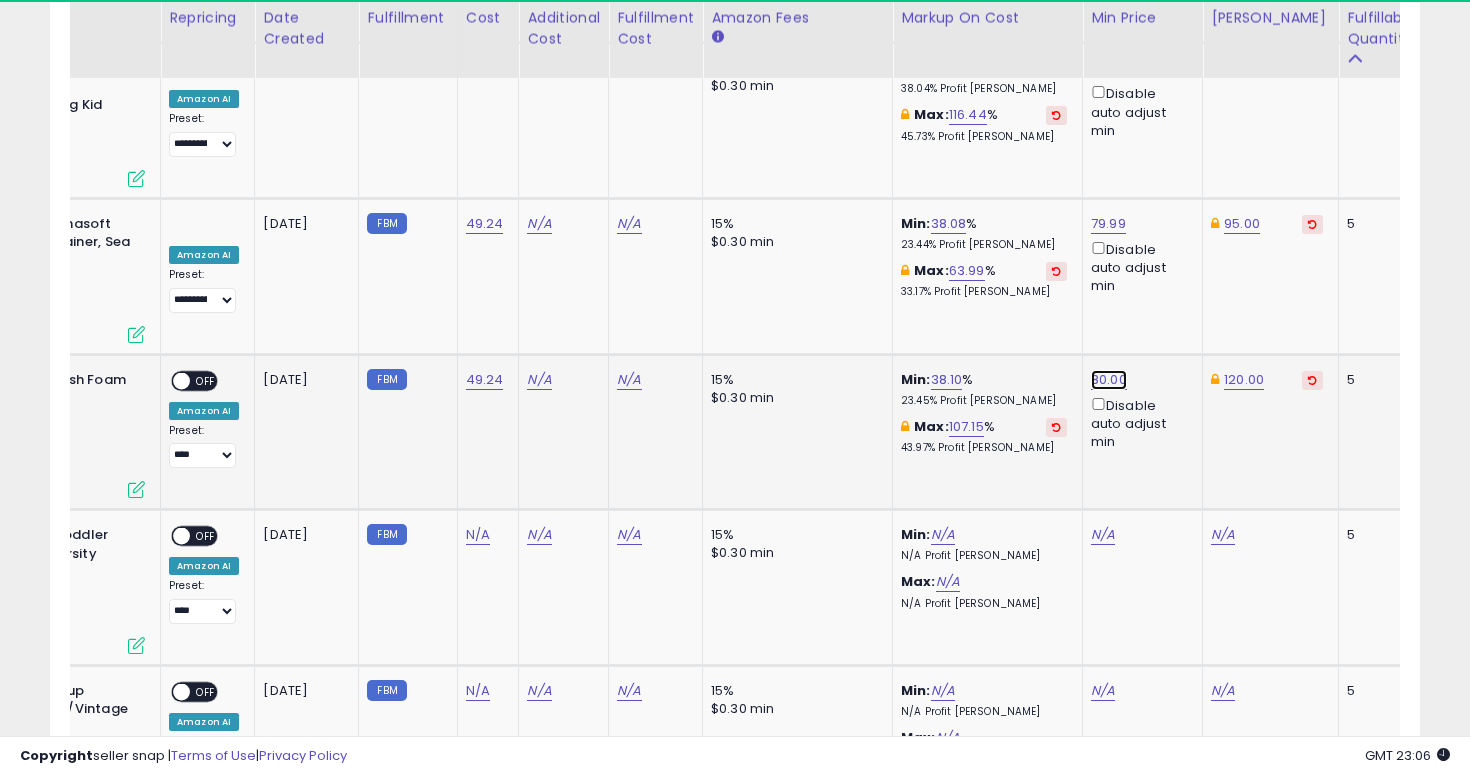 click on "80.00" at bounding box center [1109, -6538] 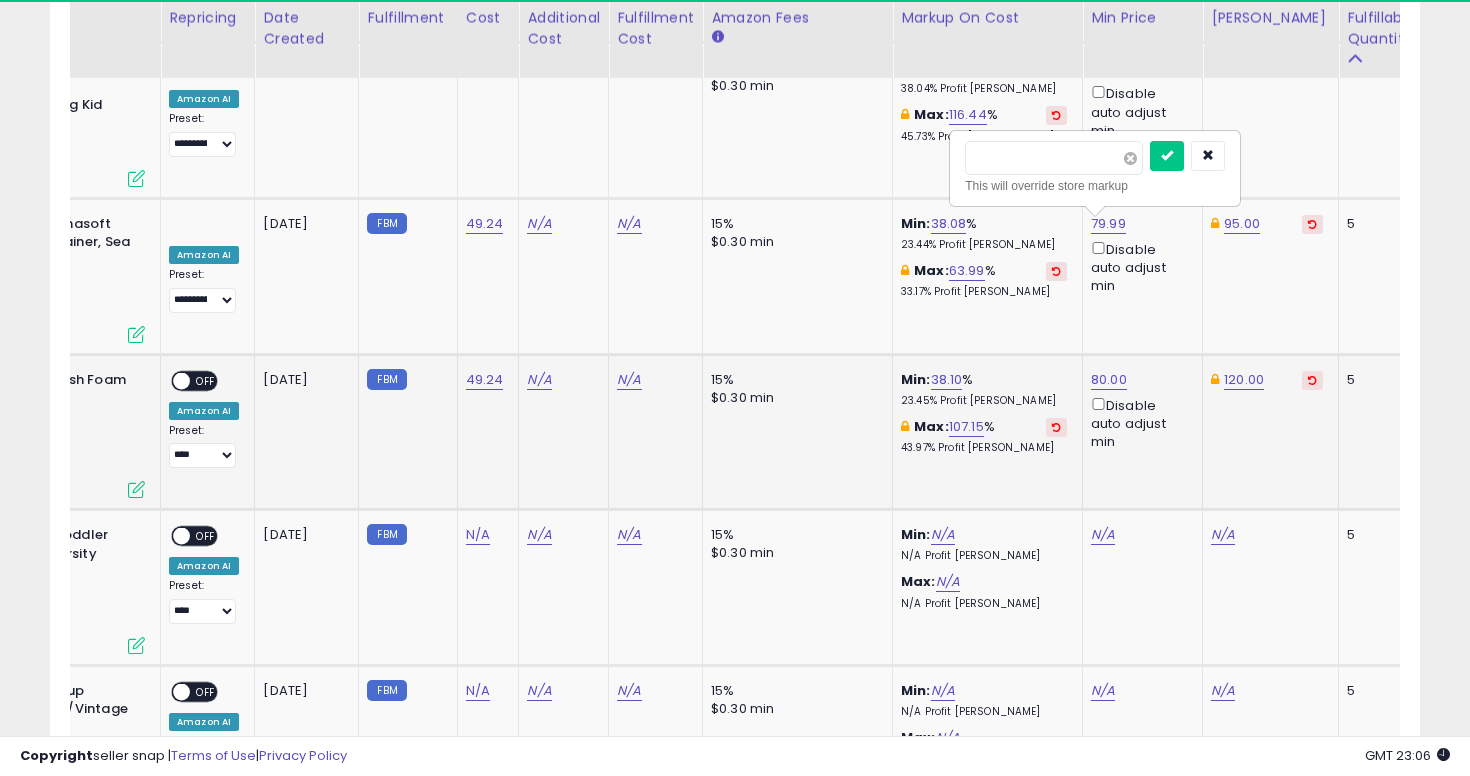 click at bounding box center [1130, 158] 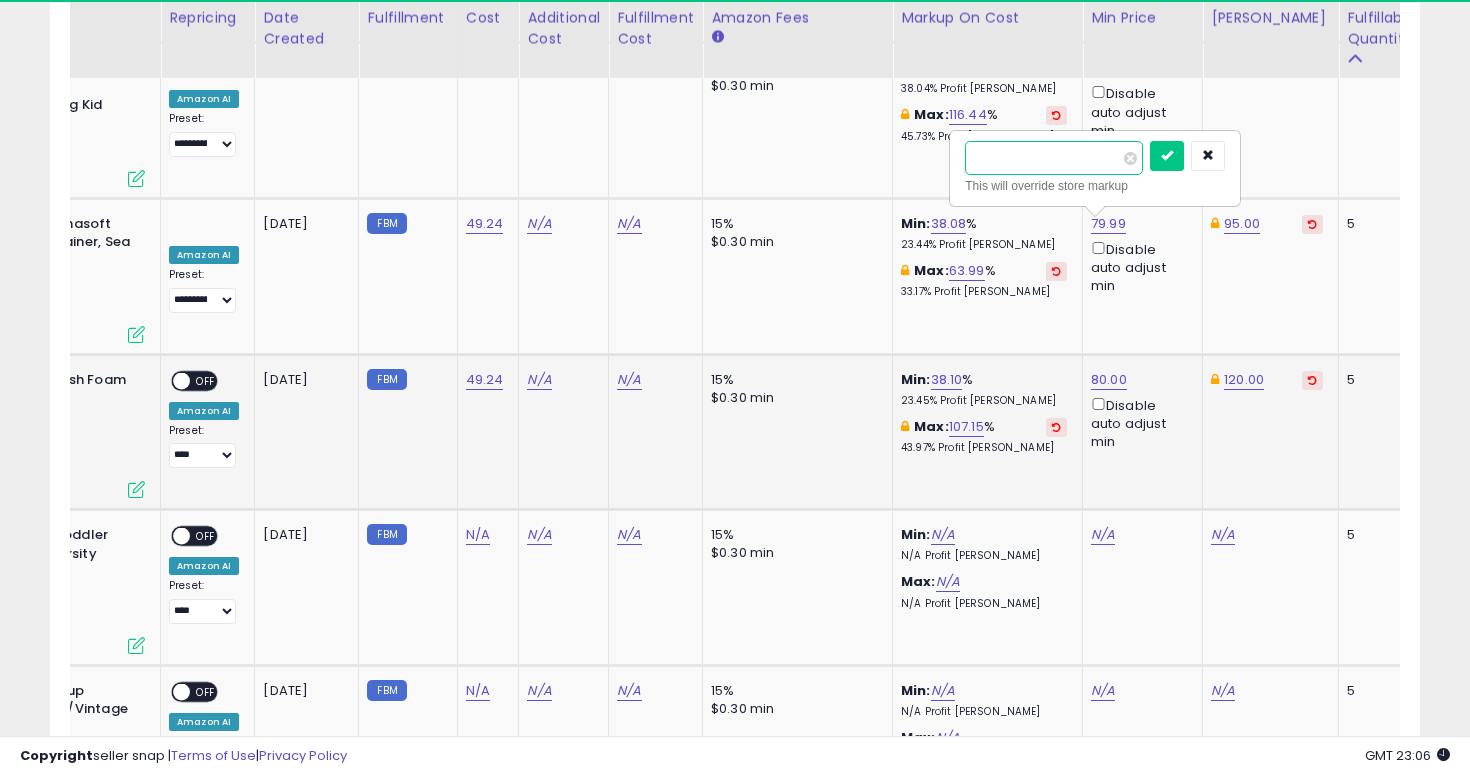 type on "*" 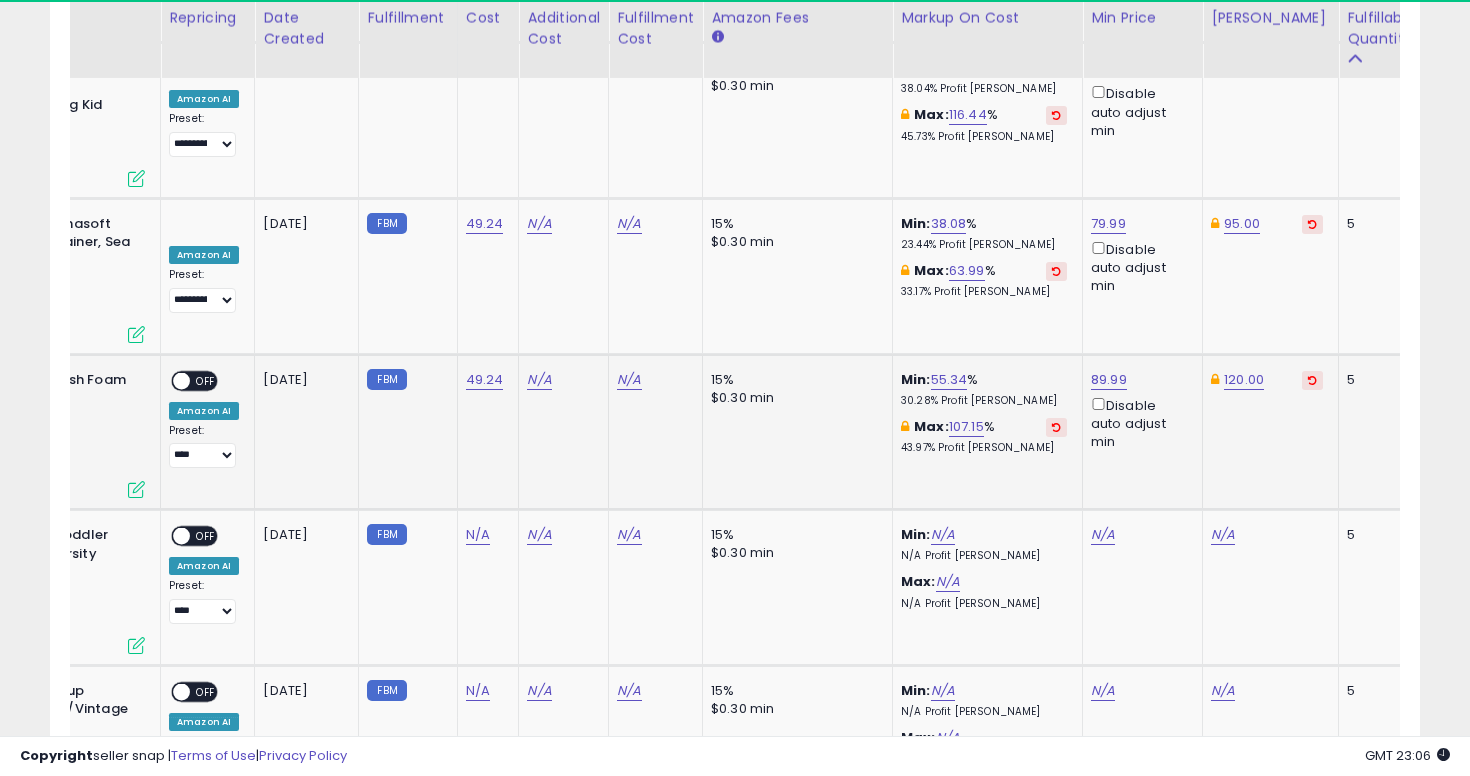 scroll, scrollTop: 7613, scrollLeft: 0, axis: vertical 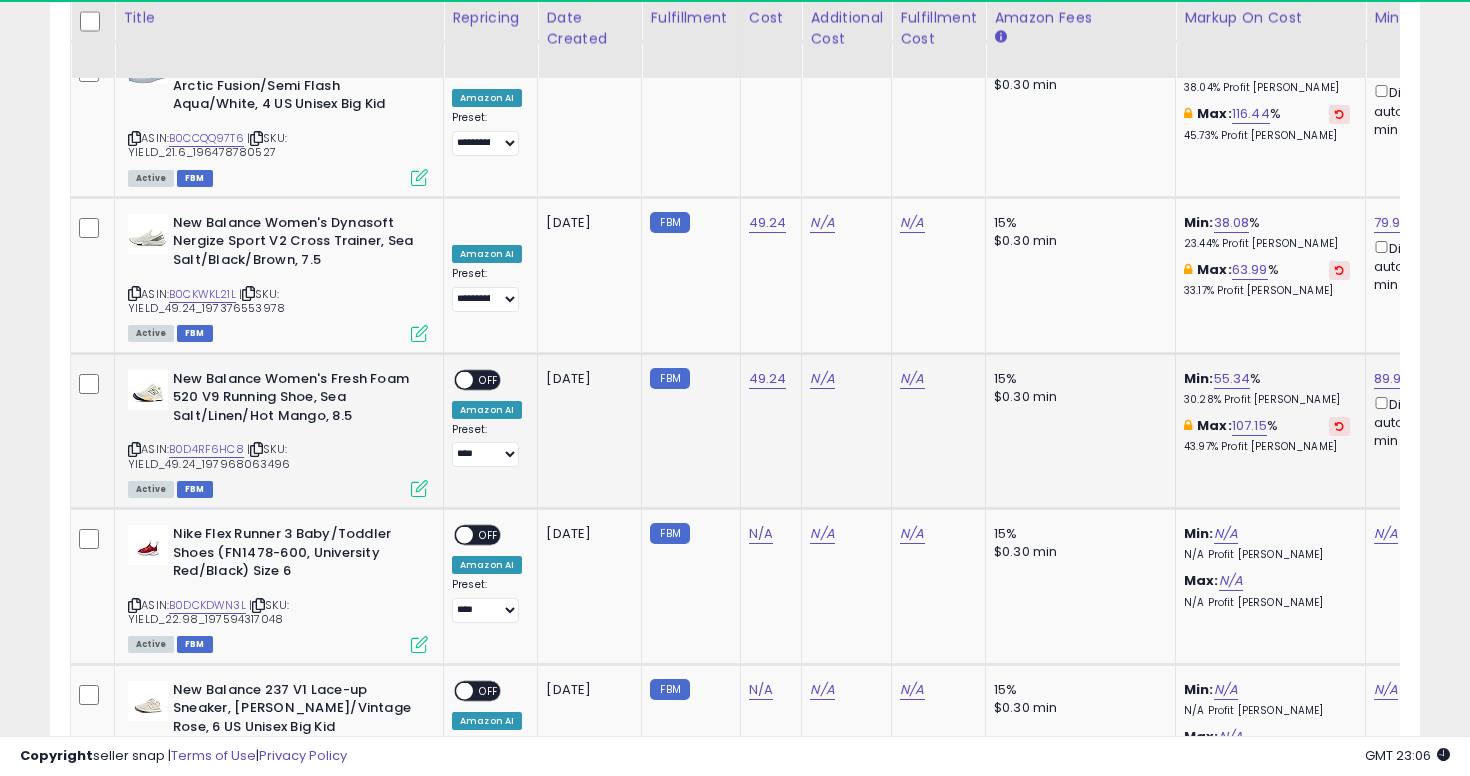 click on "OFF" at bounding box center [489, 379] 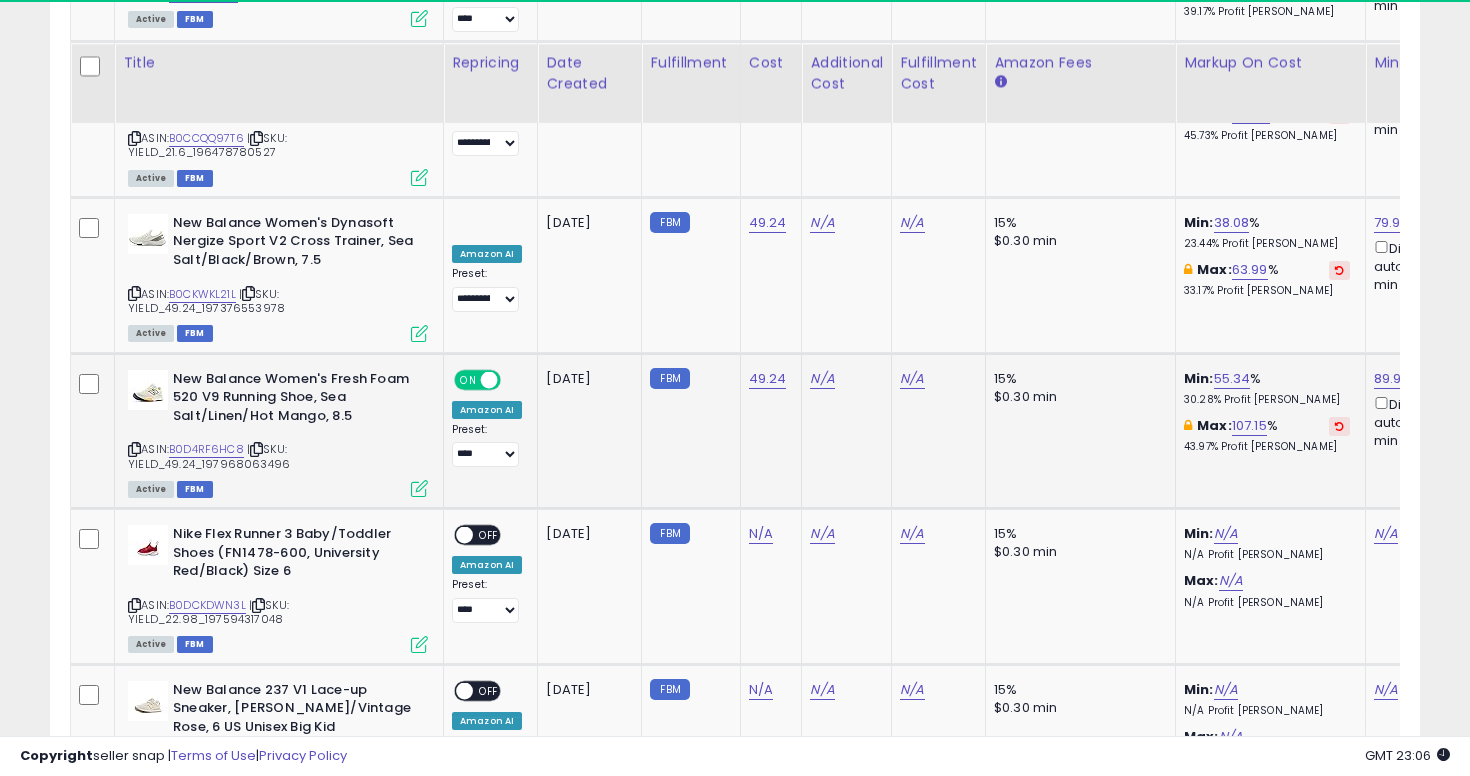 scroll, scrollTop: 7783, scrollLeft: 0, axis: vertical 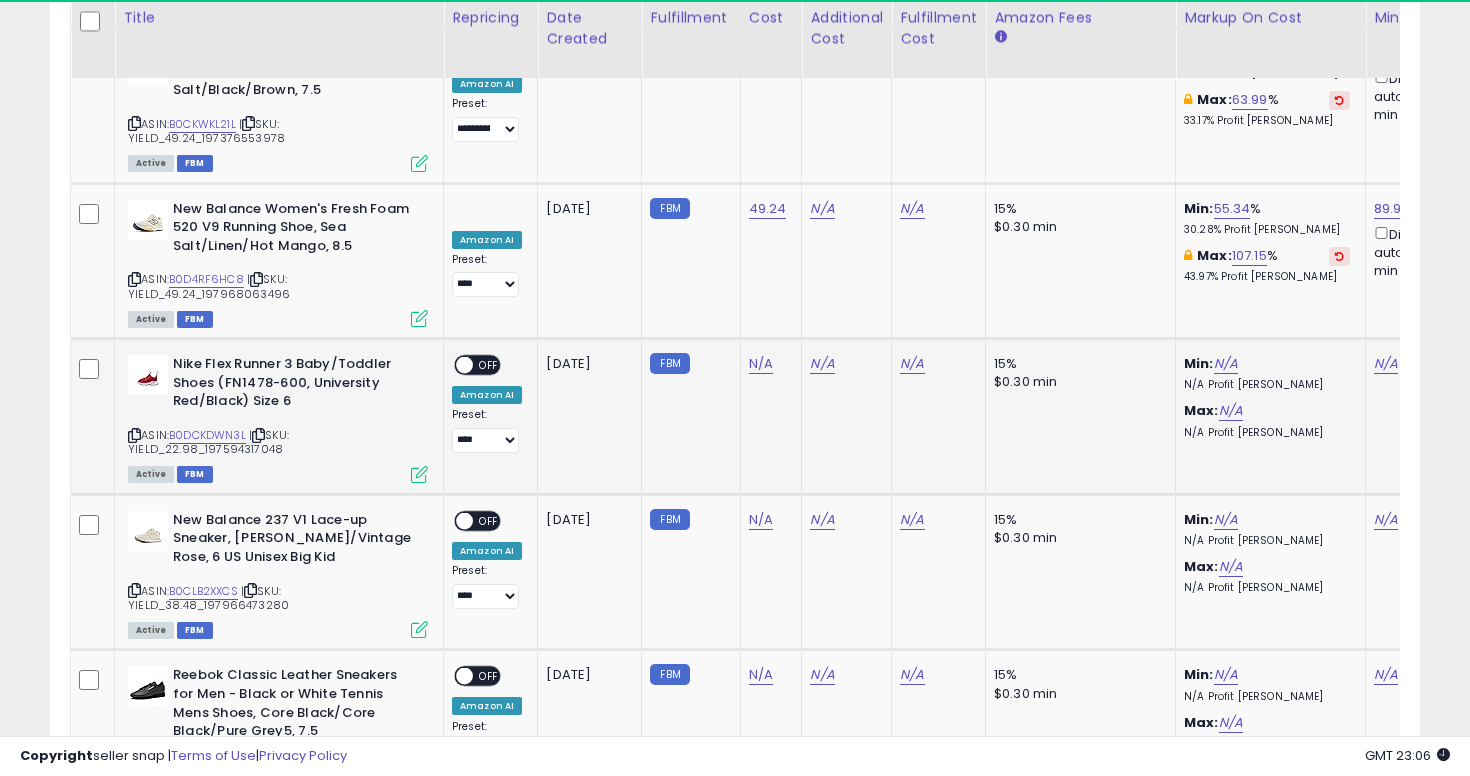 click at bounding box center [134, 435] 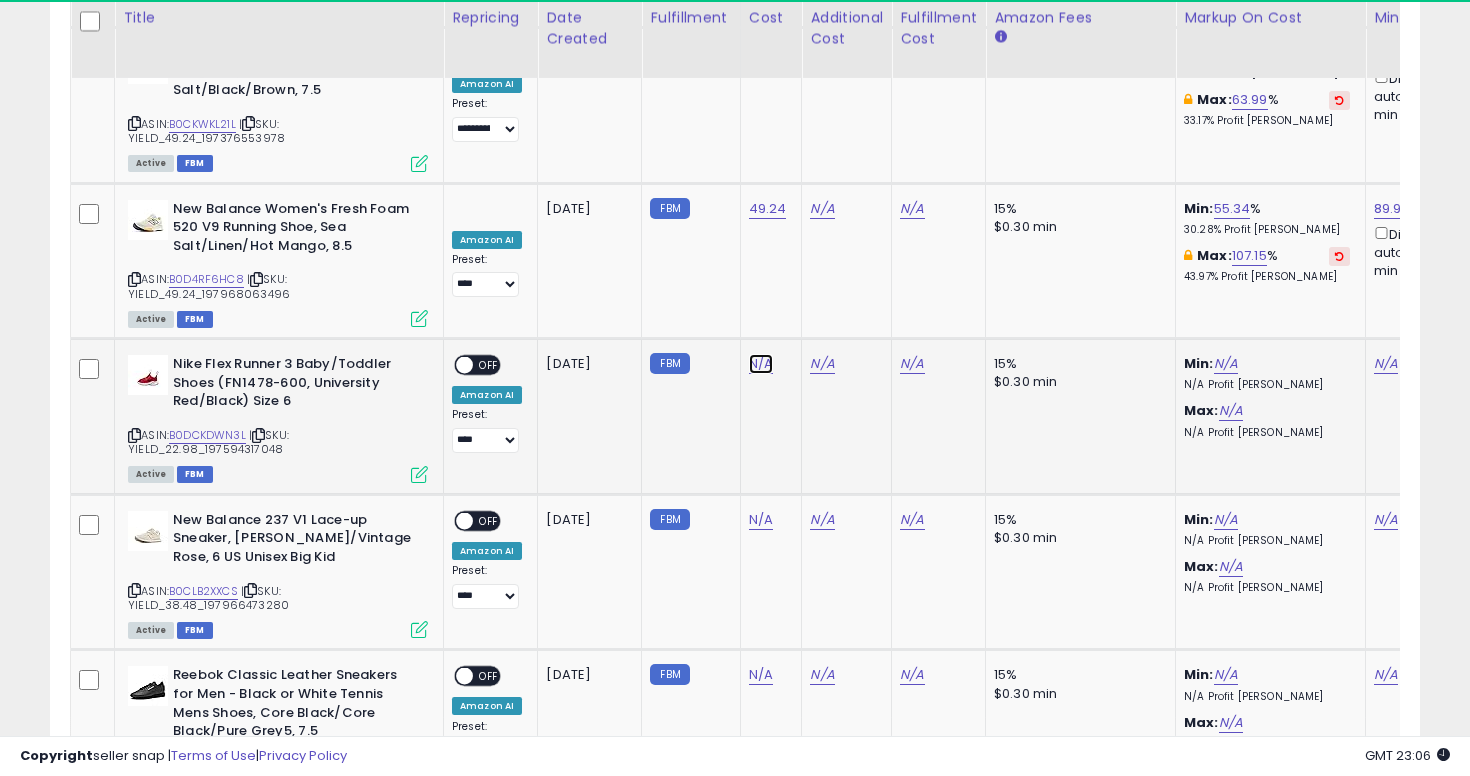 click on "N/A" at bounding box center (761, -6398) 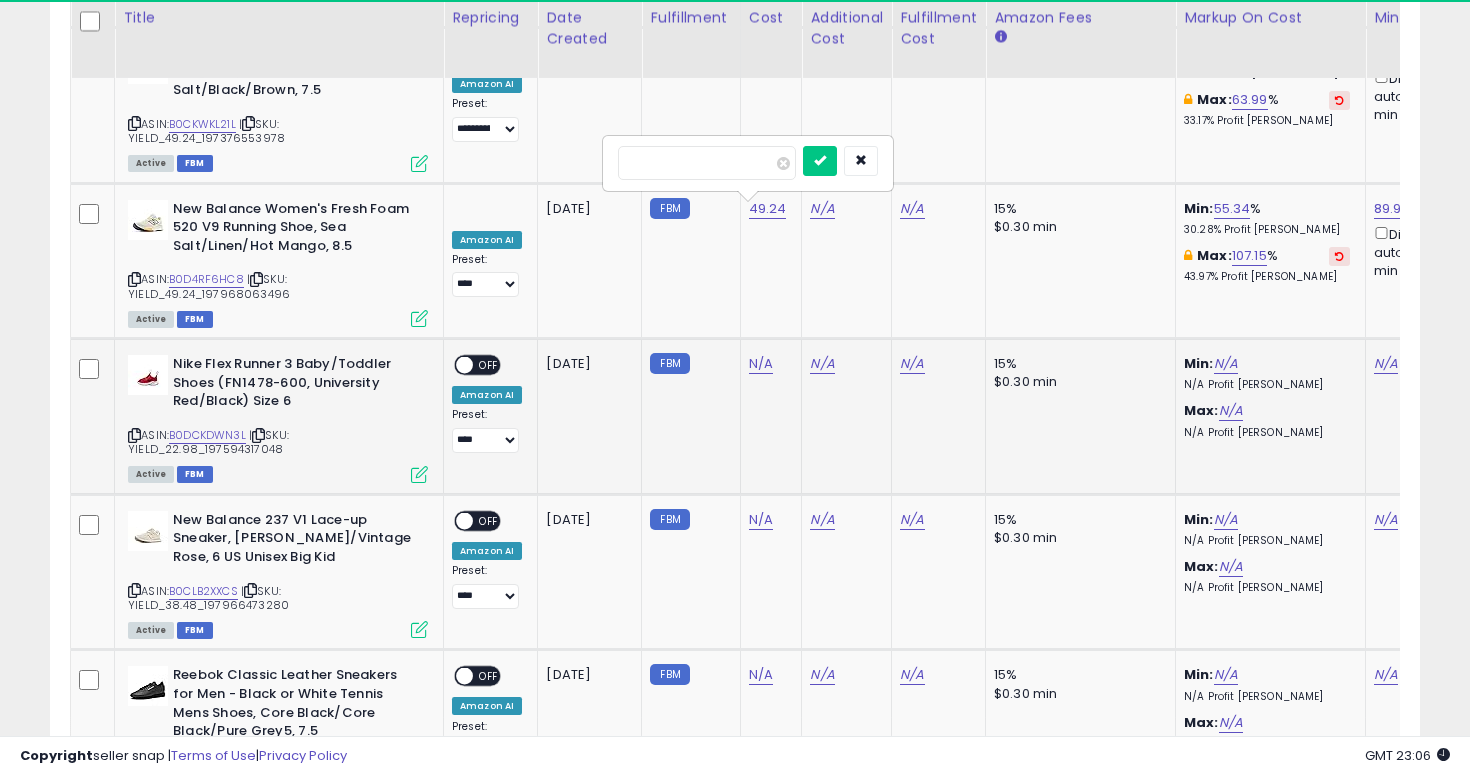 type on "*****" 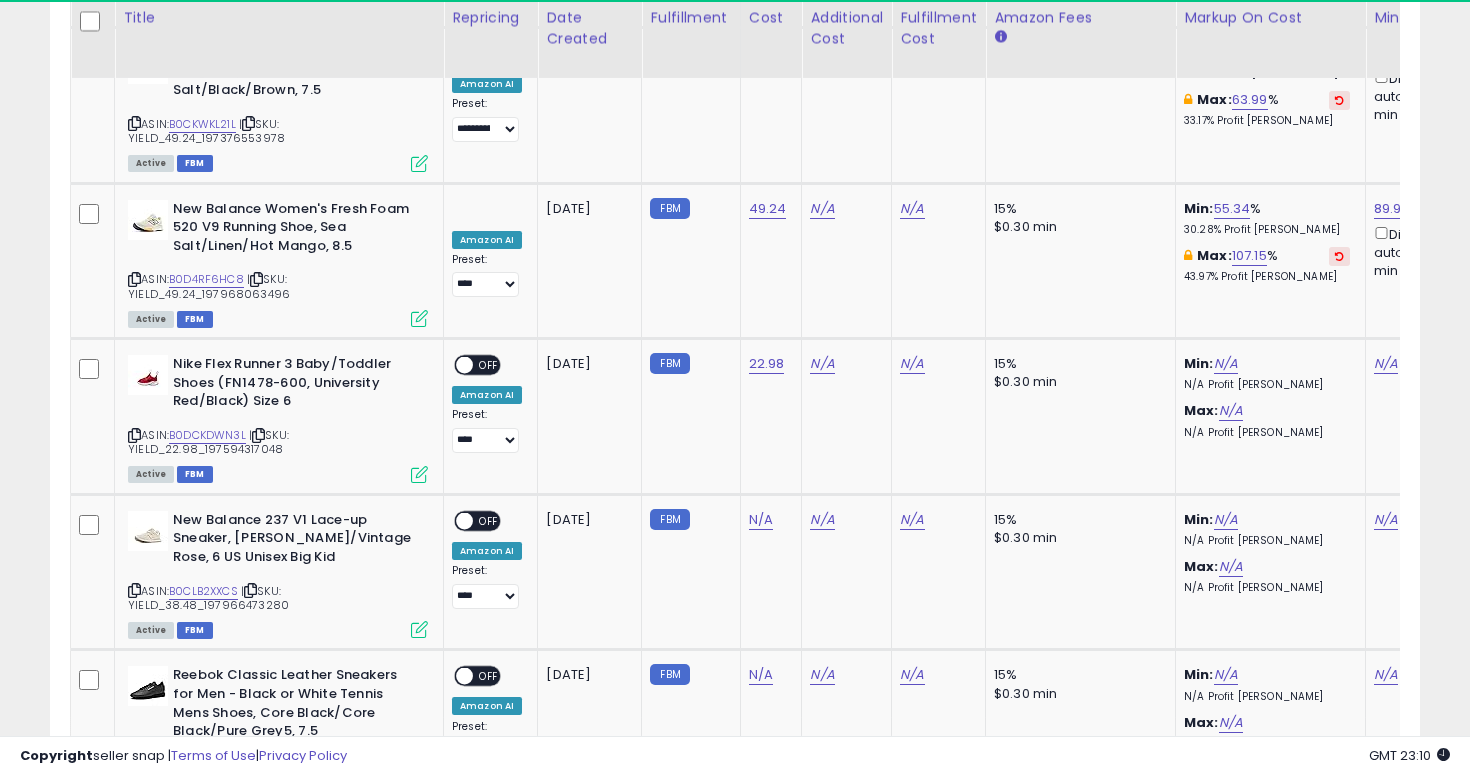 scroll, scrollTop: 0, scrollLeft: 57, axis: horizontal 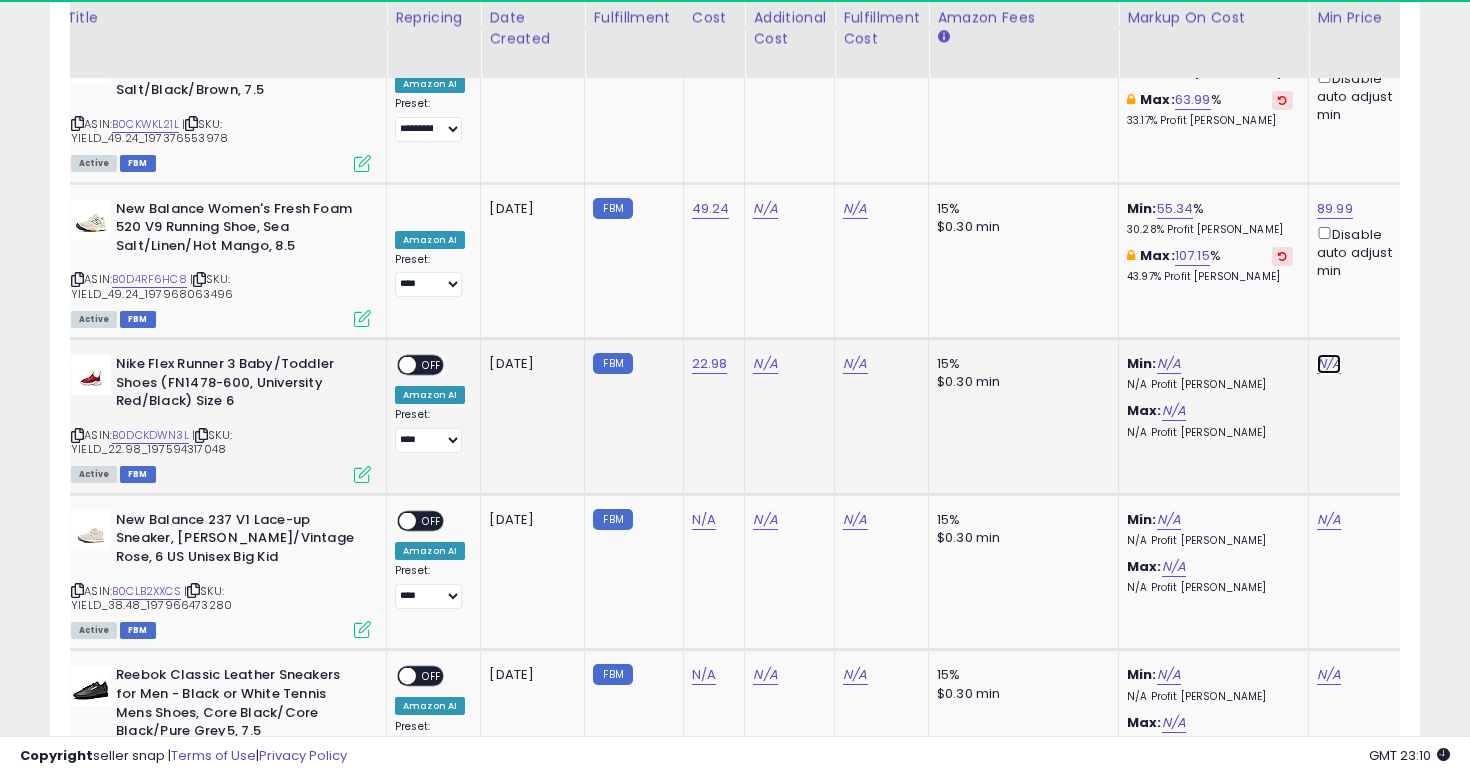 click on "N/A" at bounding box center (1329, -6398) 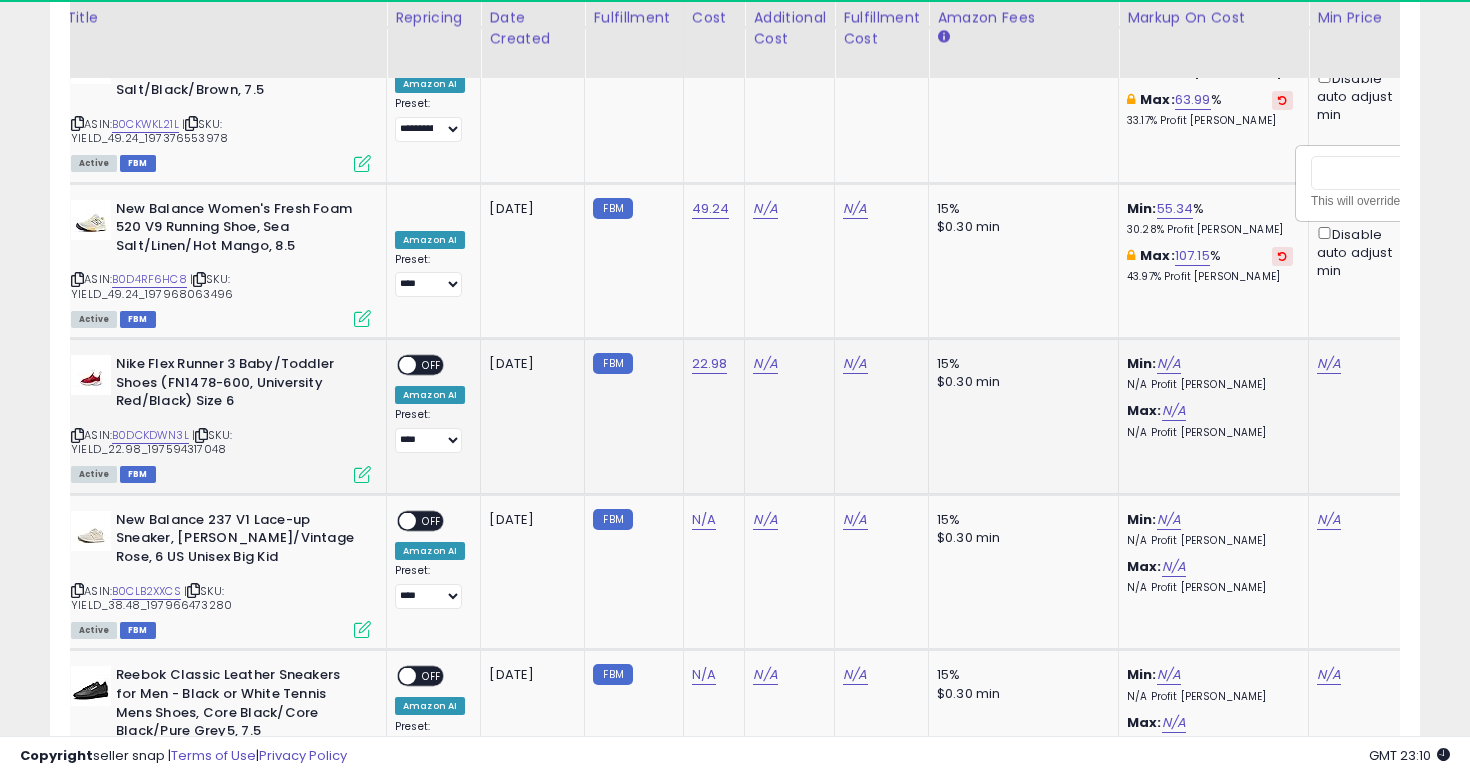 scroll, scrollTop: 0, scrollLeft: 162, axis: horizontal 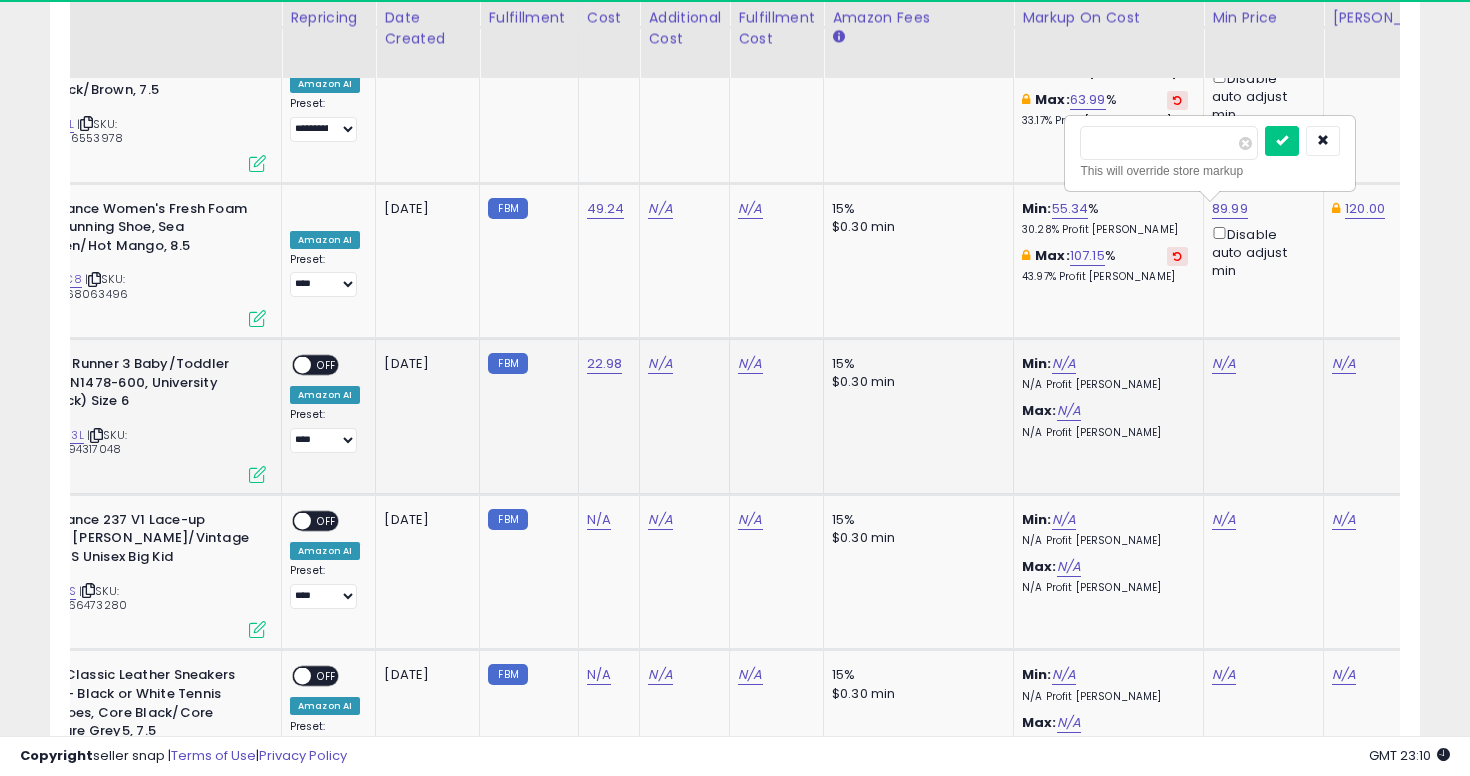 type on "*****" 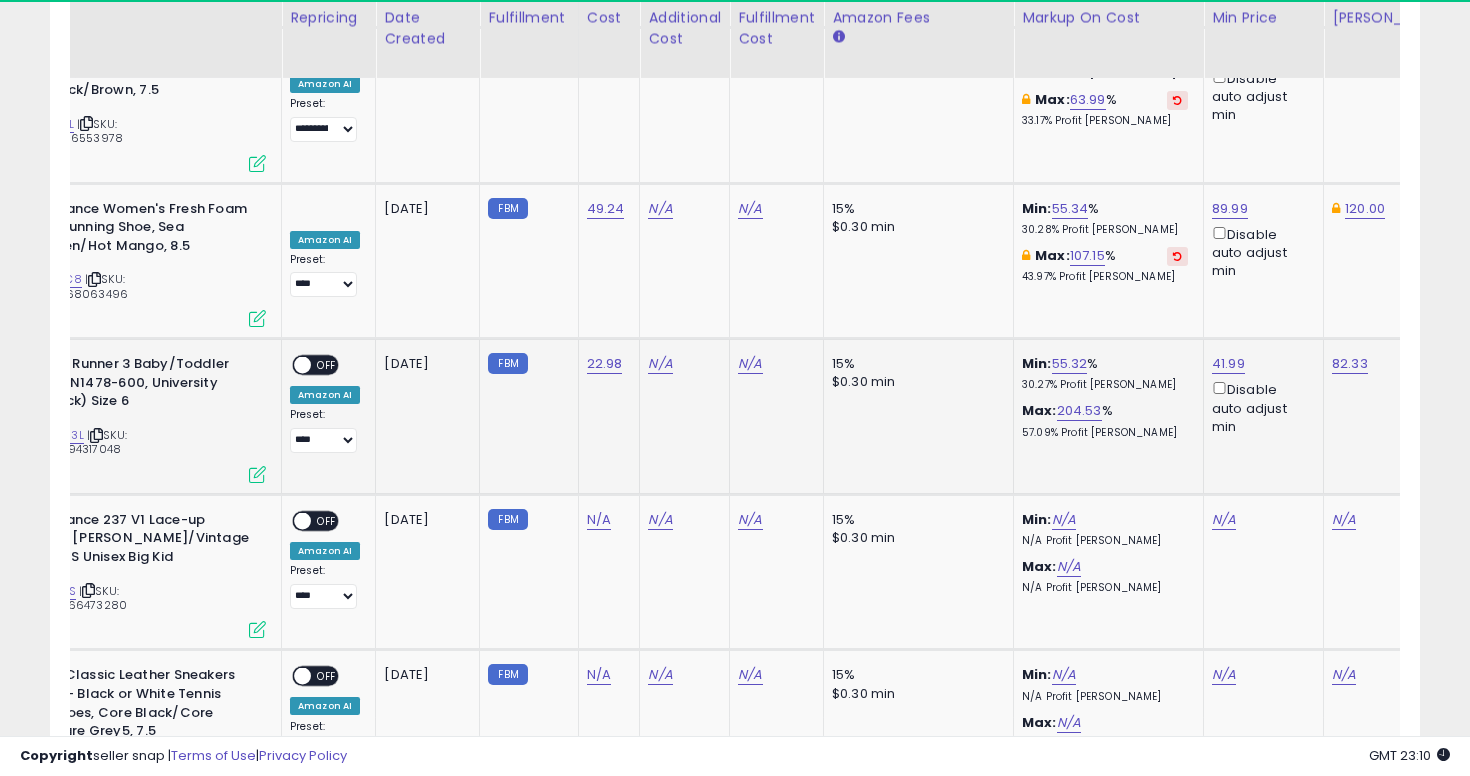 scroll, scrollTop: 0, scrollLeft: 0, axis: both 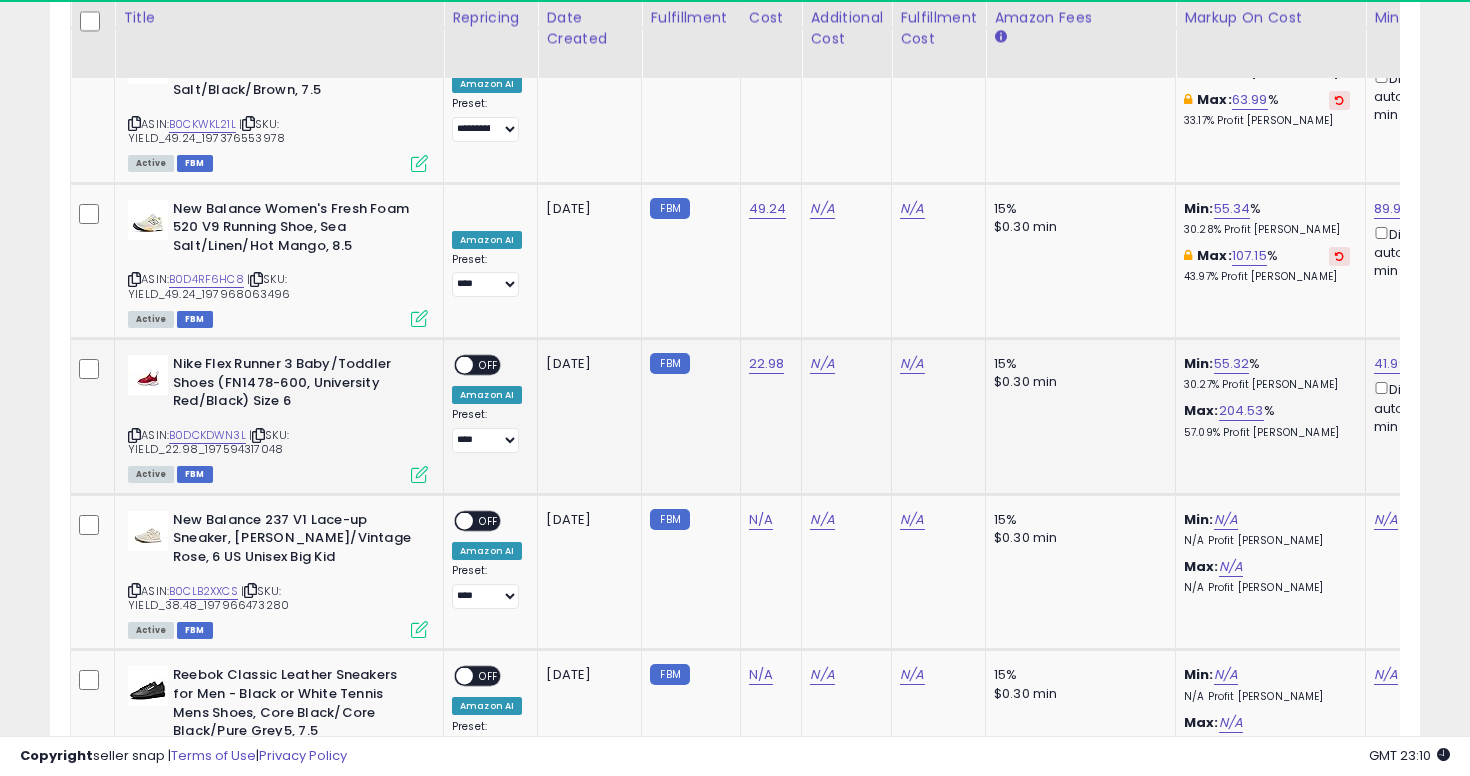 click on "**********" at bounding box center (487, 404) 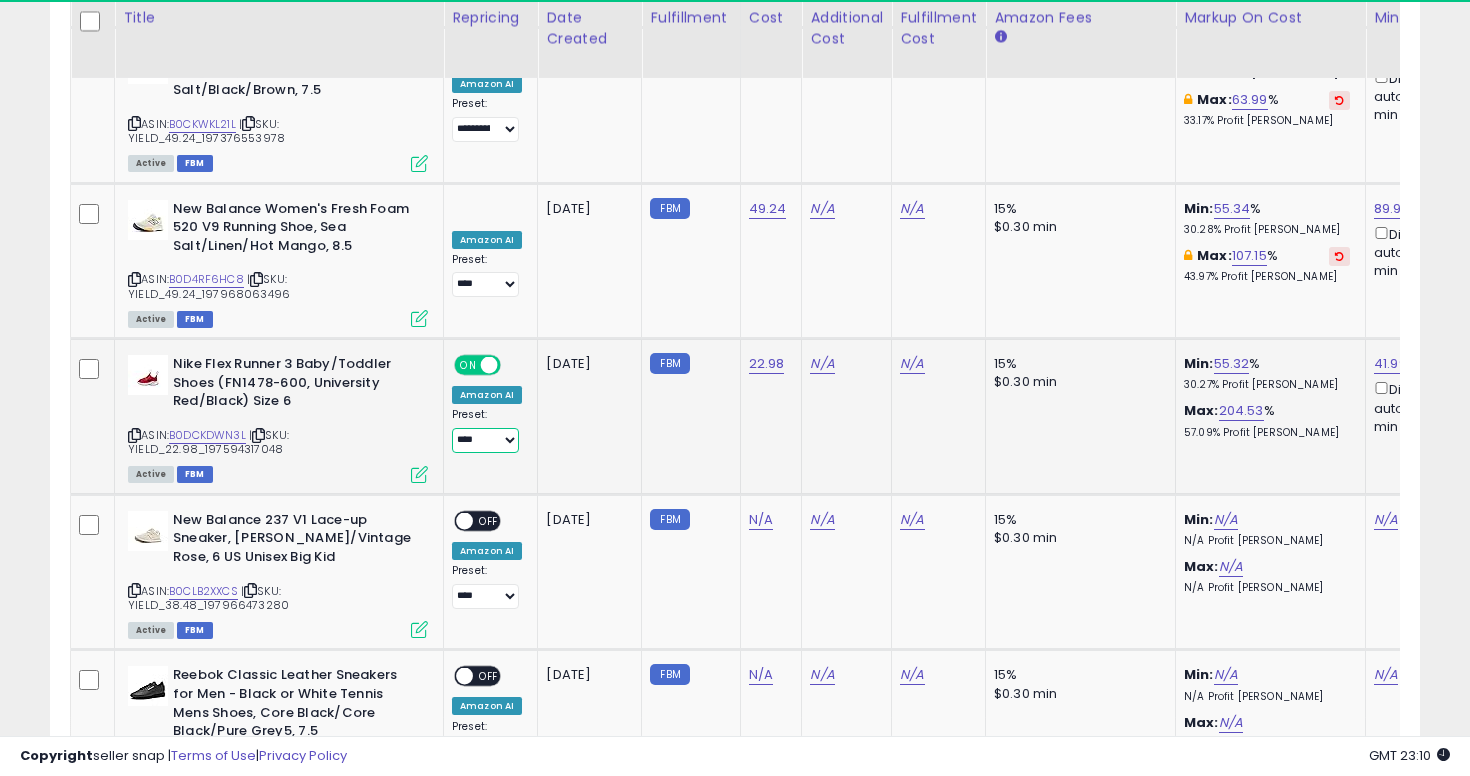click on "**********" at bounding box center [485, 440] 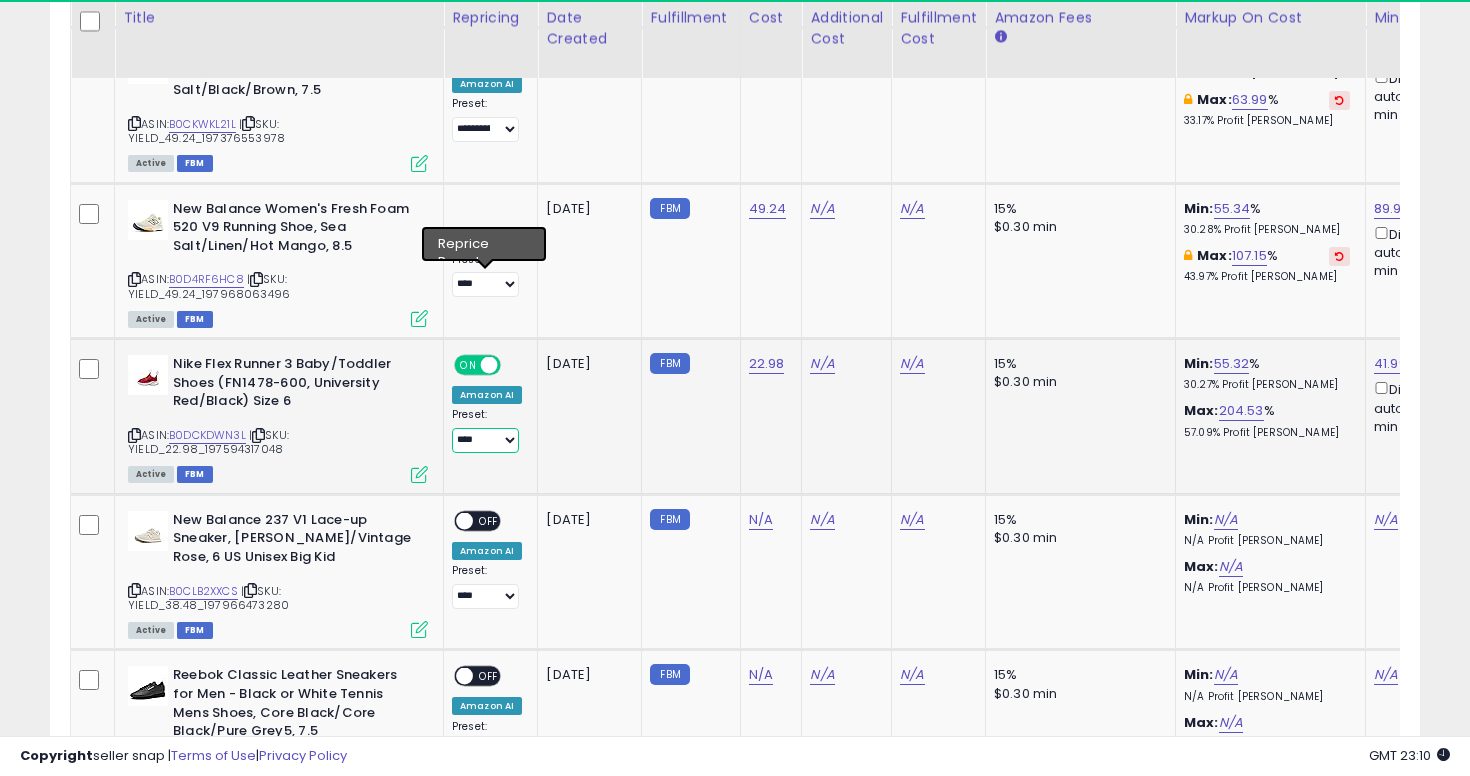 select on "**********" 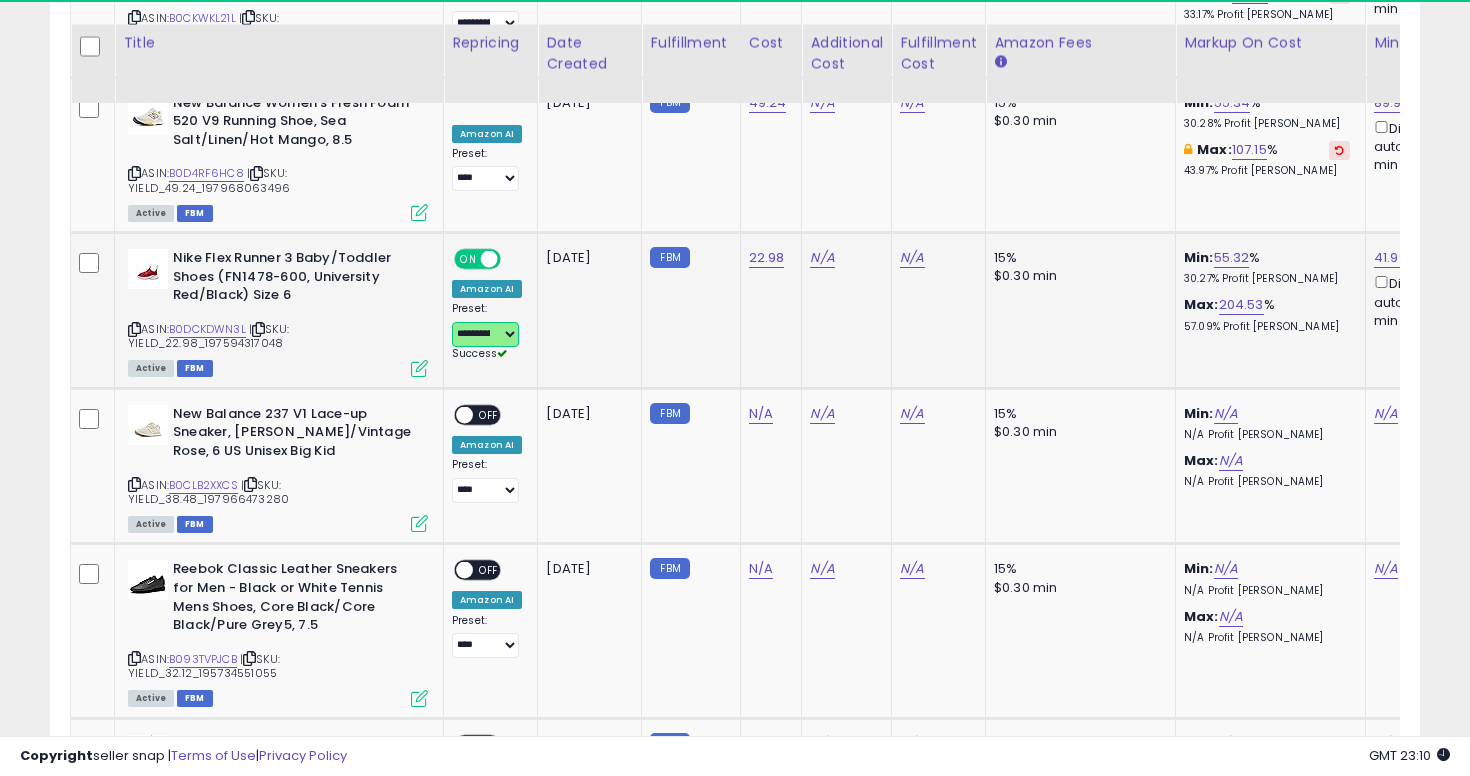 scroll, scrollTop: 7914, scrollLeft: 0, axis: vertical 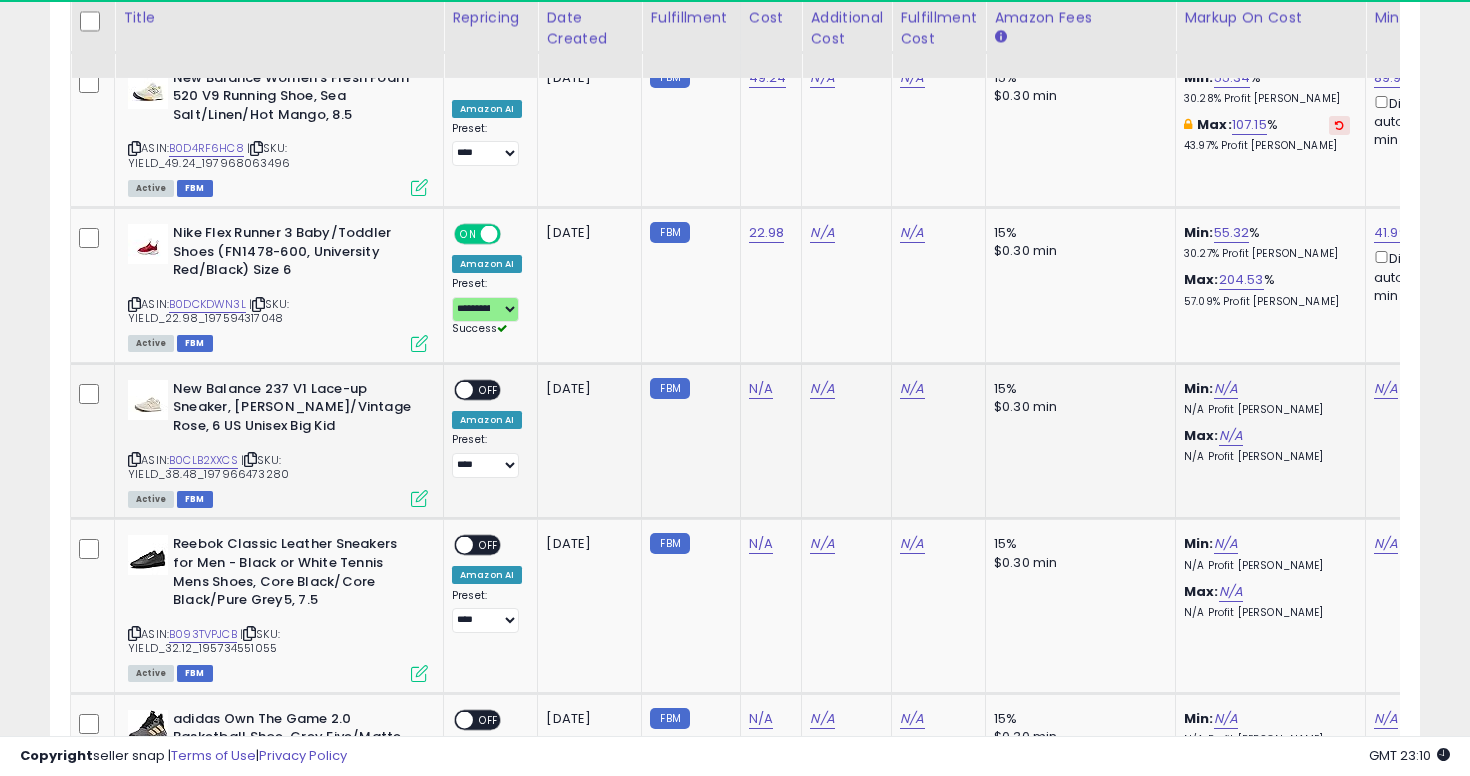click on "|   SKU: YIELD_38.48_197966473280" at bounding box center (208, 467) 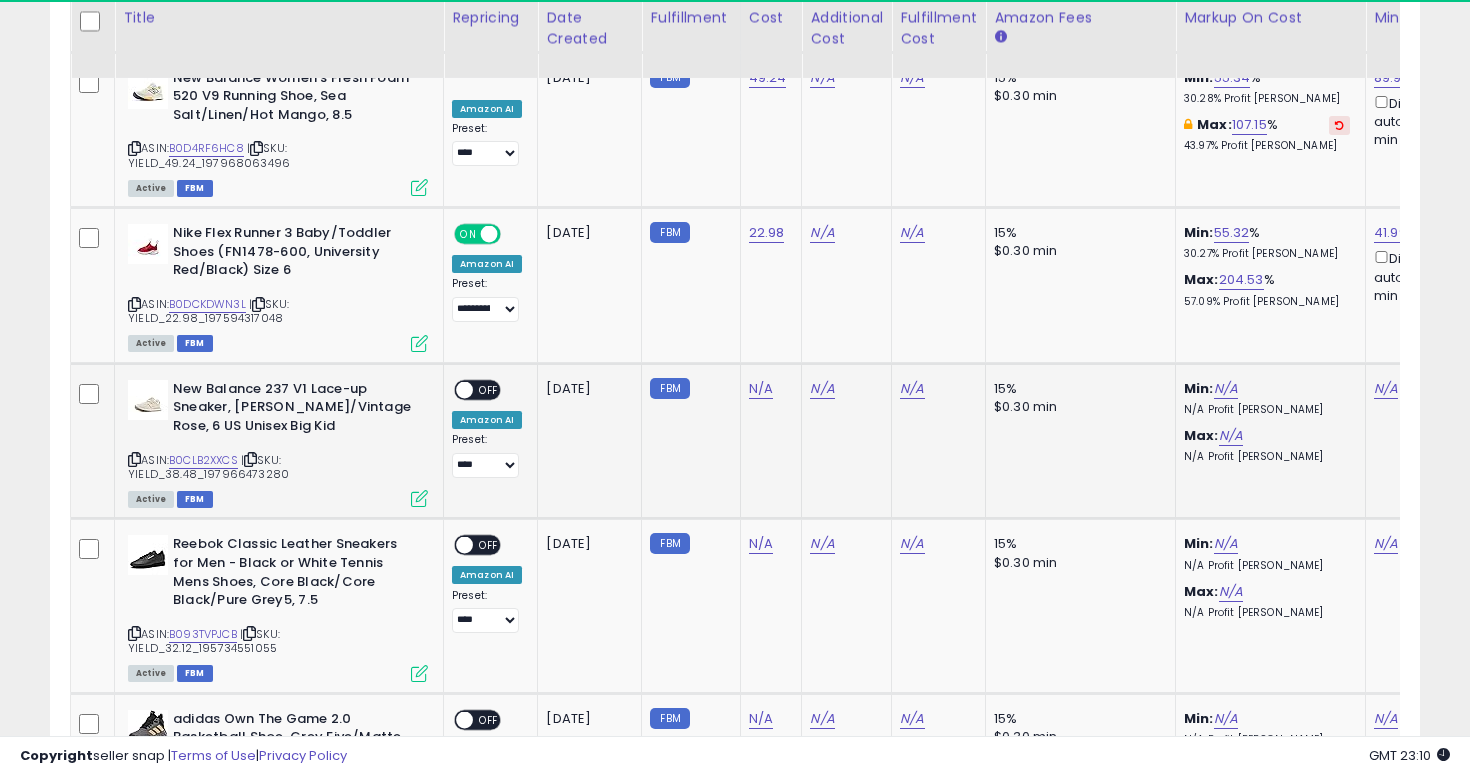 click on "ASIN:  B0CLB2XXCS    |   SKU: YIELD_38.48_197966473280 Active FBM" at bounding box center (278, 443) 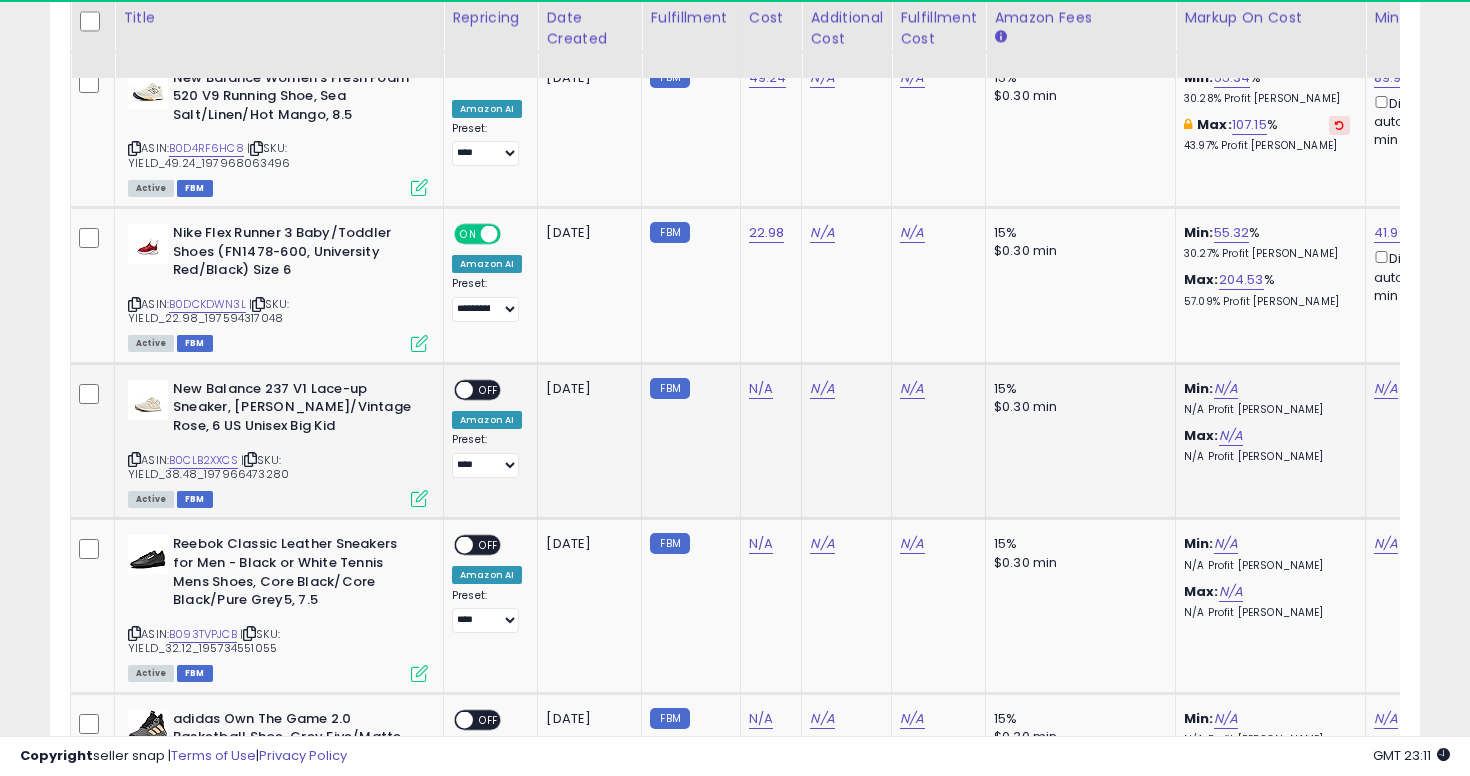 click on "N/A" 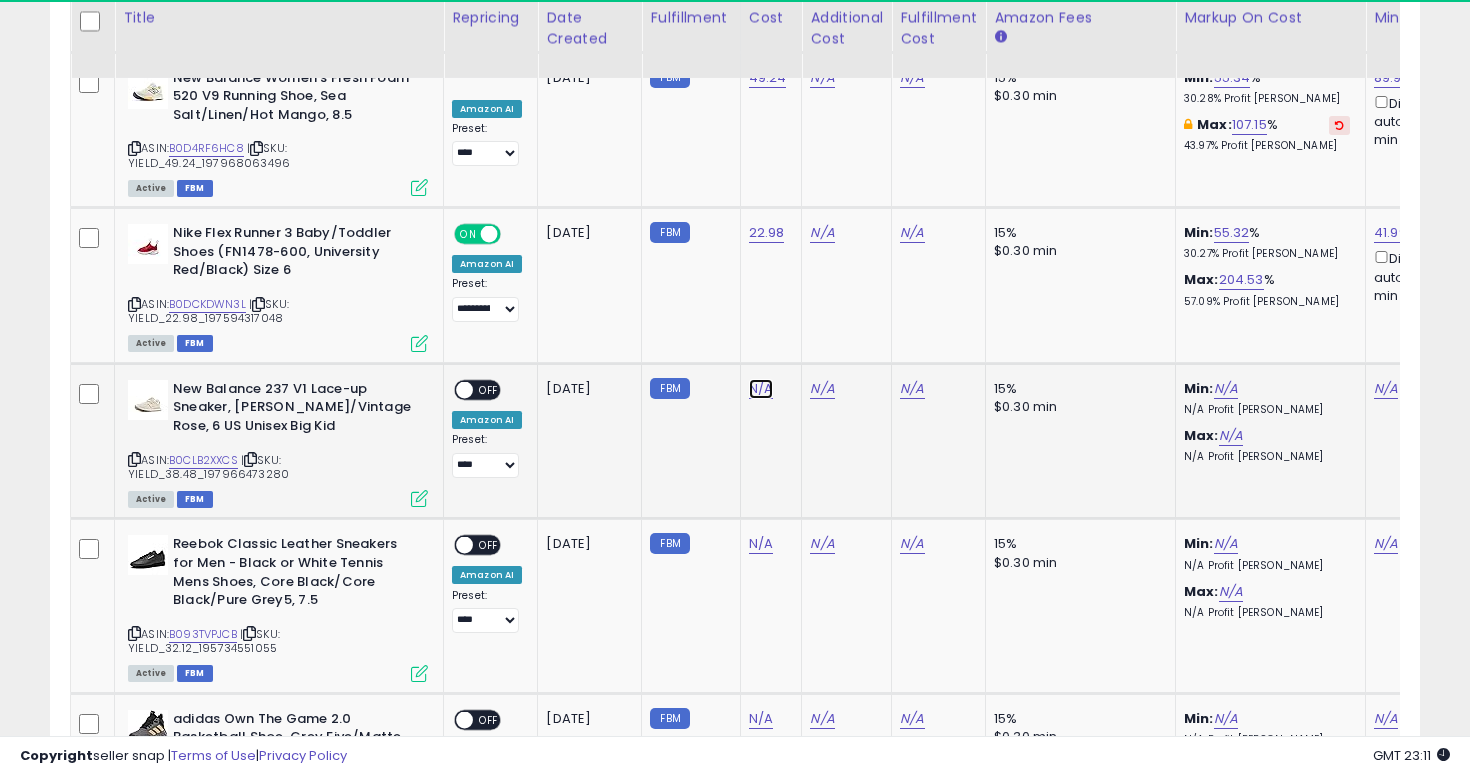 click on "N/A" at bounding box center (761, -6529) 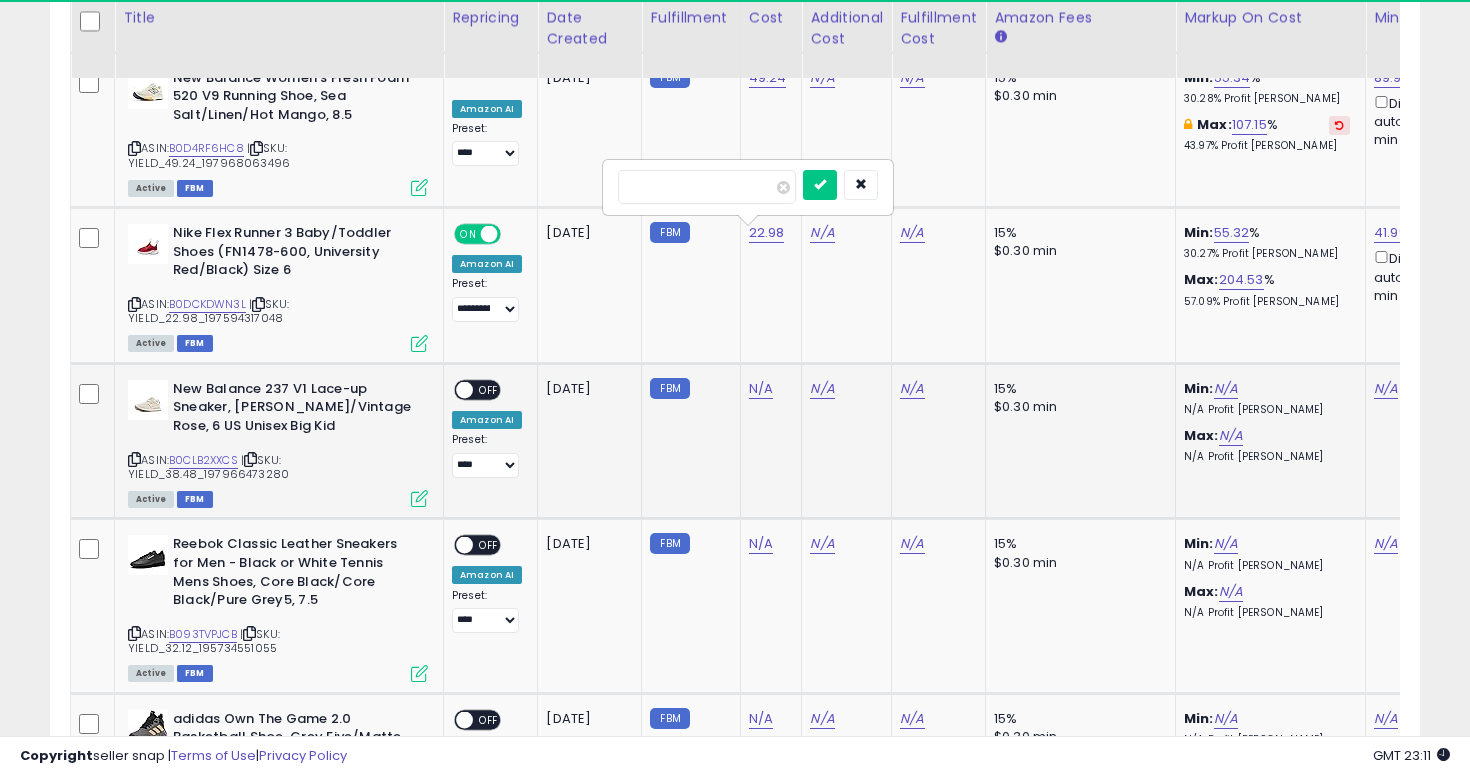 type on "*****" 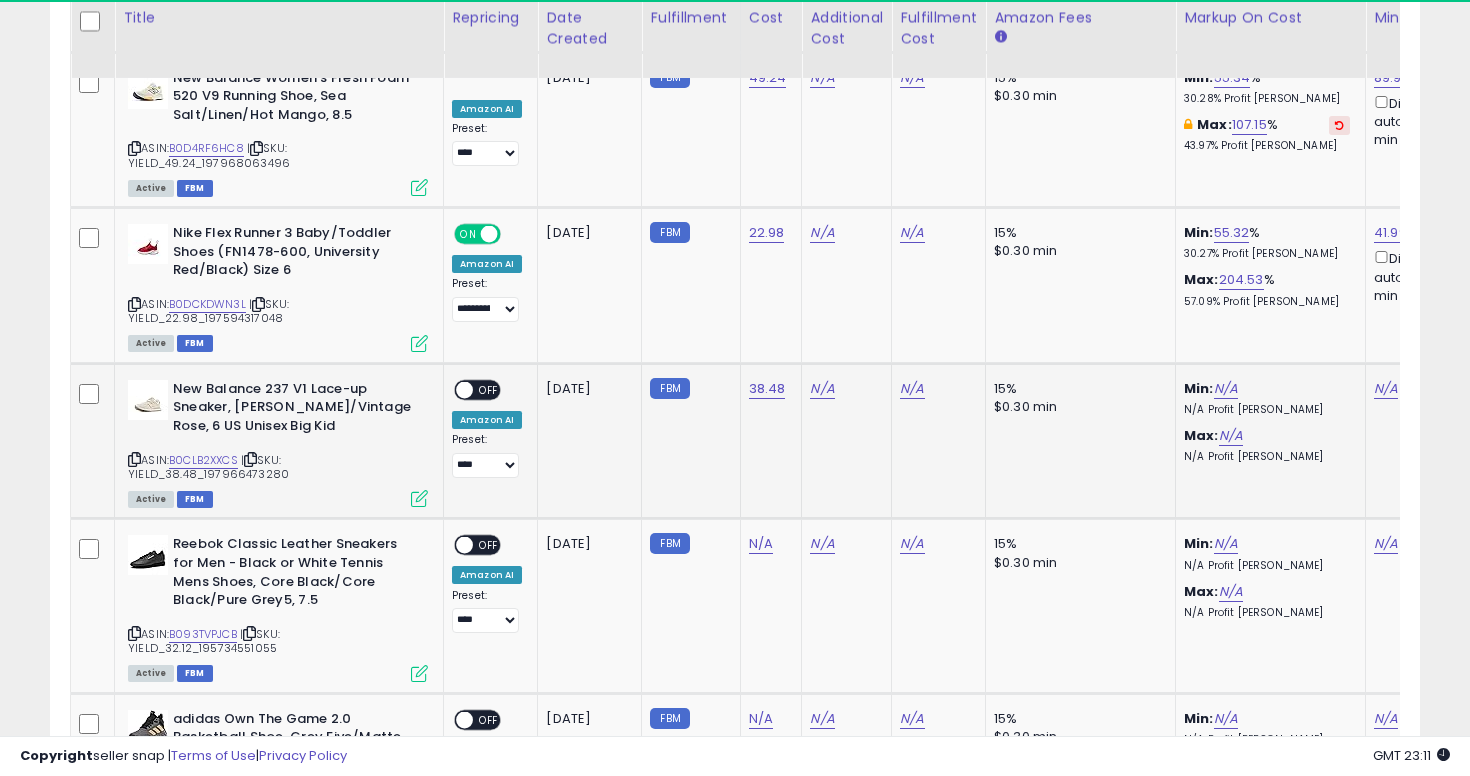 scroll, scrollTop: 0, scrollLeft: 172, axis: horizontal 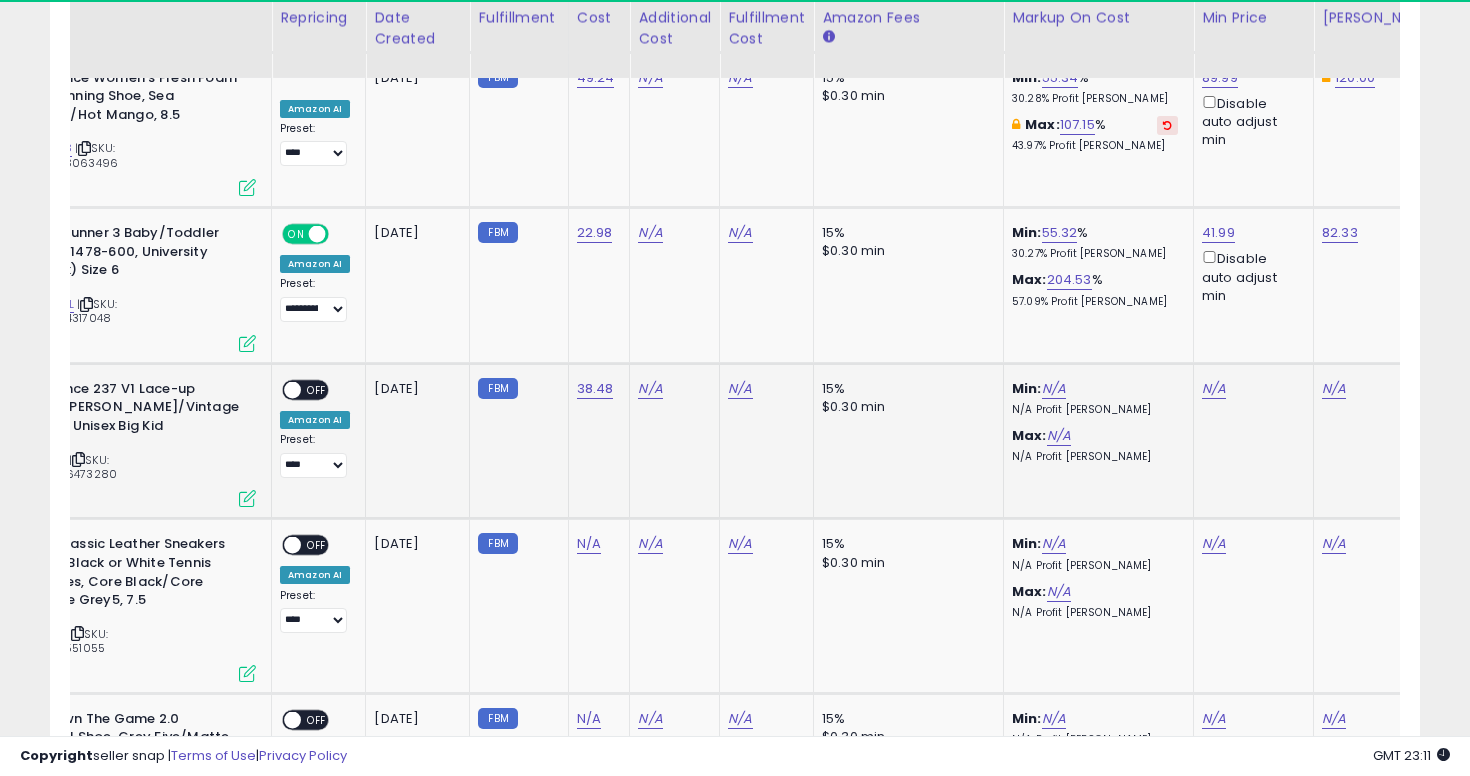 click on "N/A" 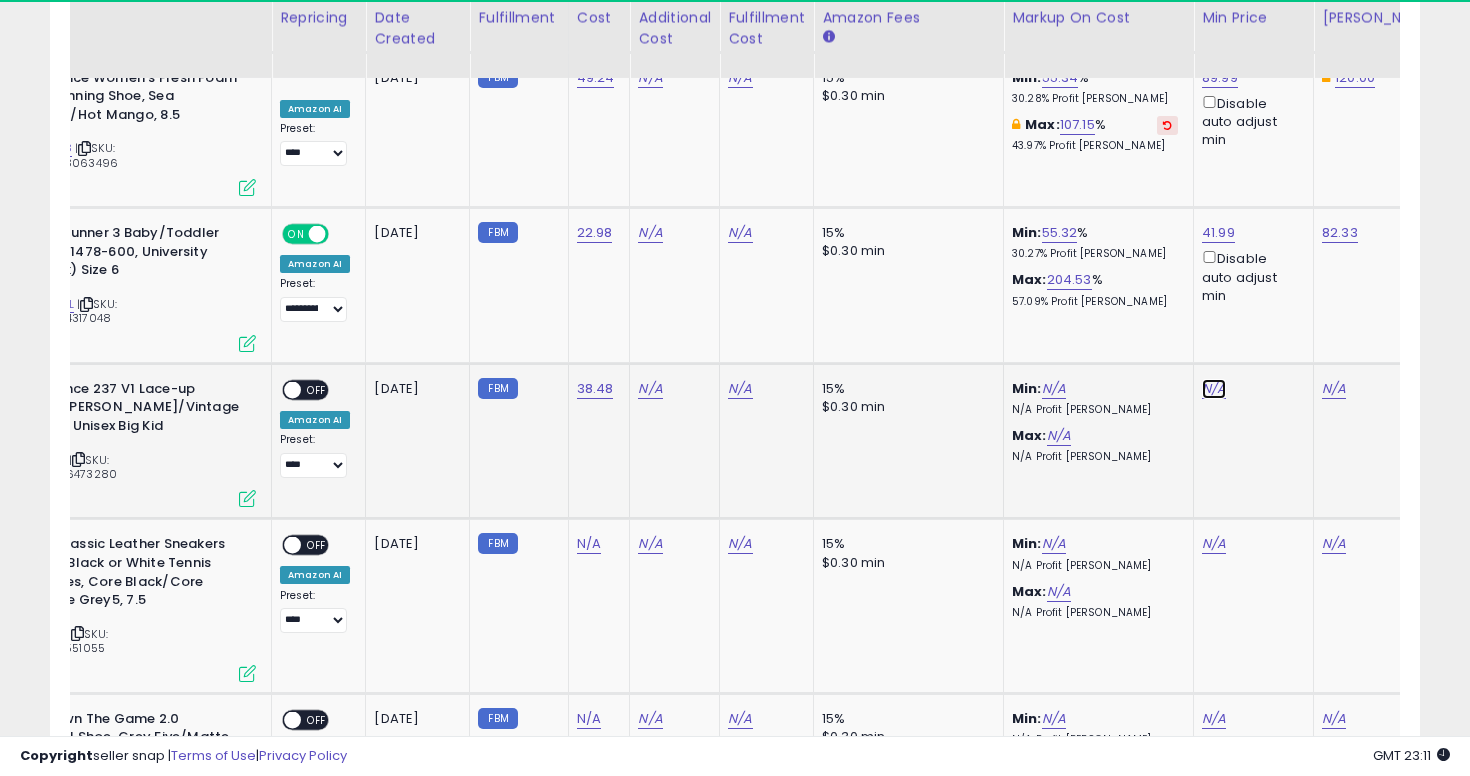 click on "N/A" at bounding box center (1214, -6529) 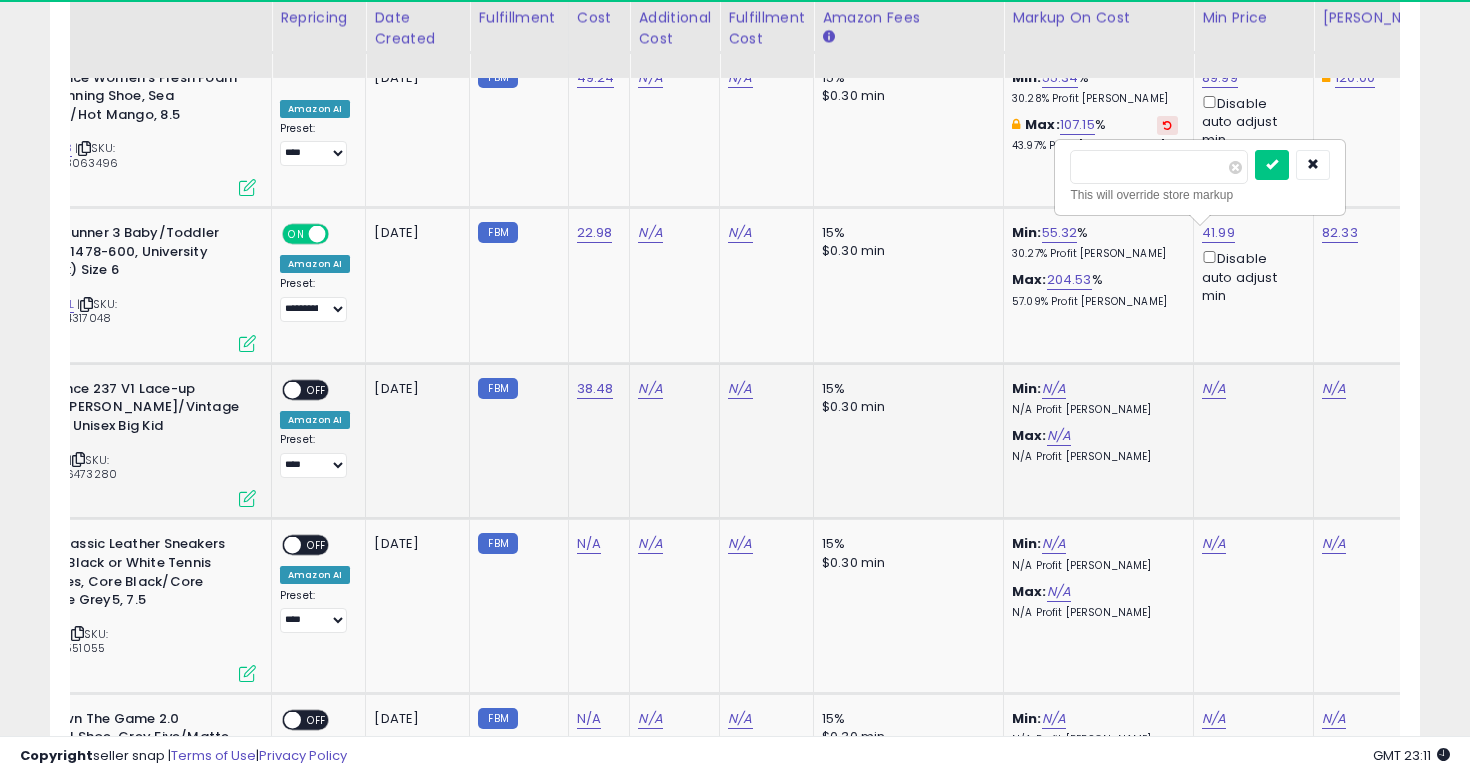 type on "*****" 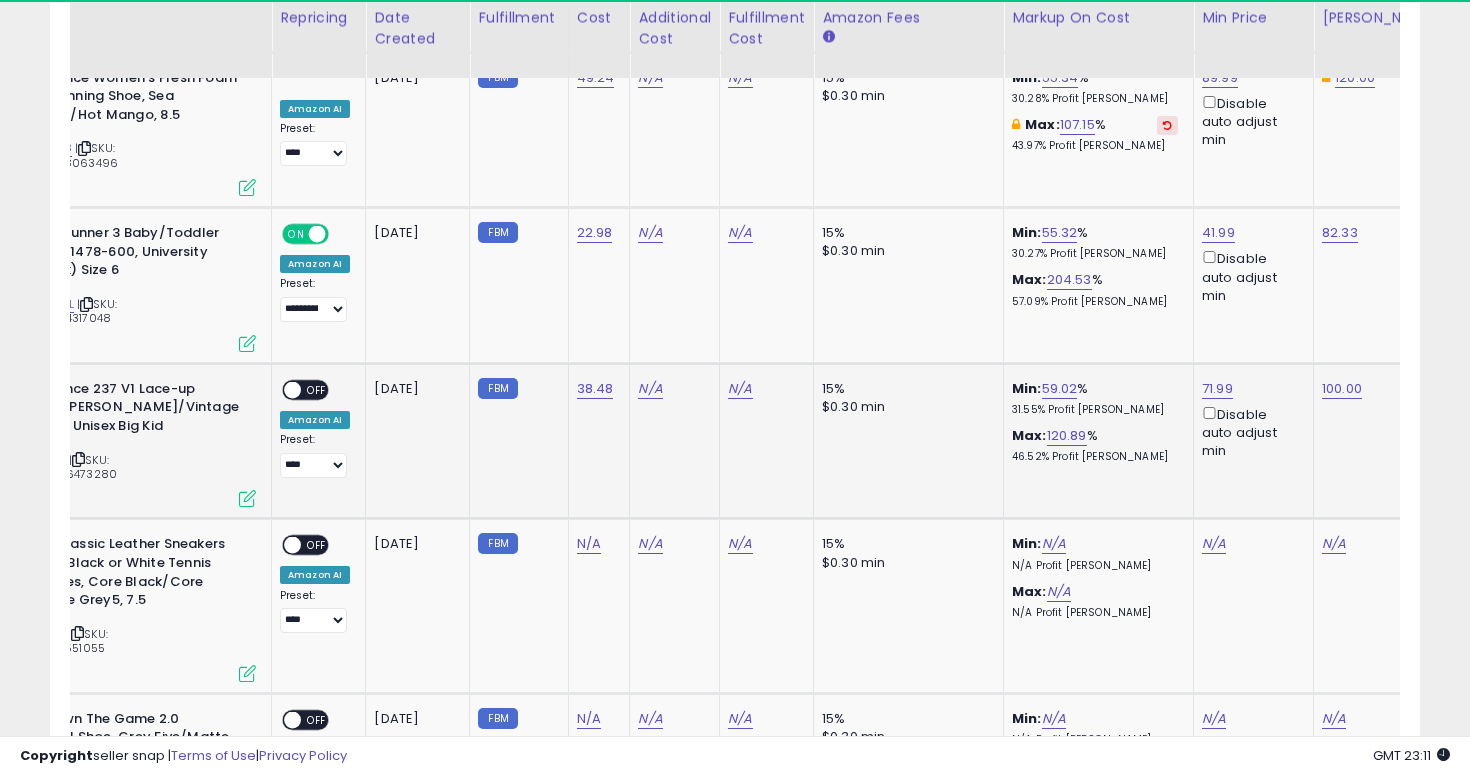scroll, scrollTop: 7915, scrollLeft: 0, axis: vertical 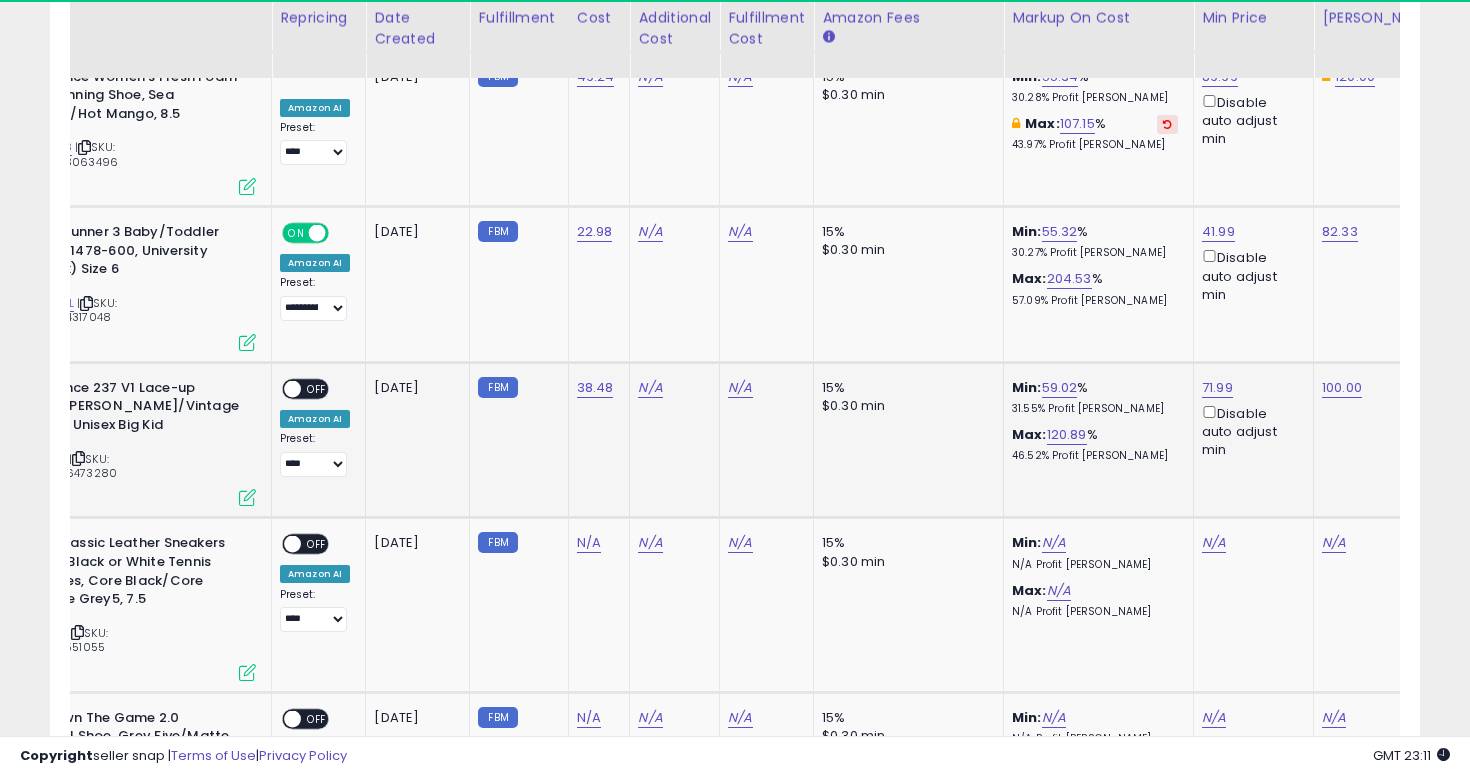 click on "**********" 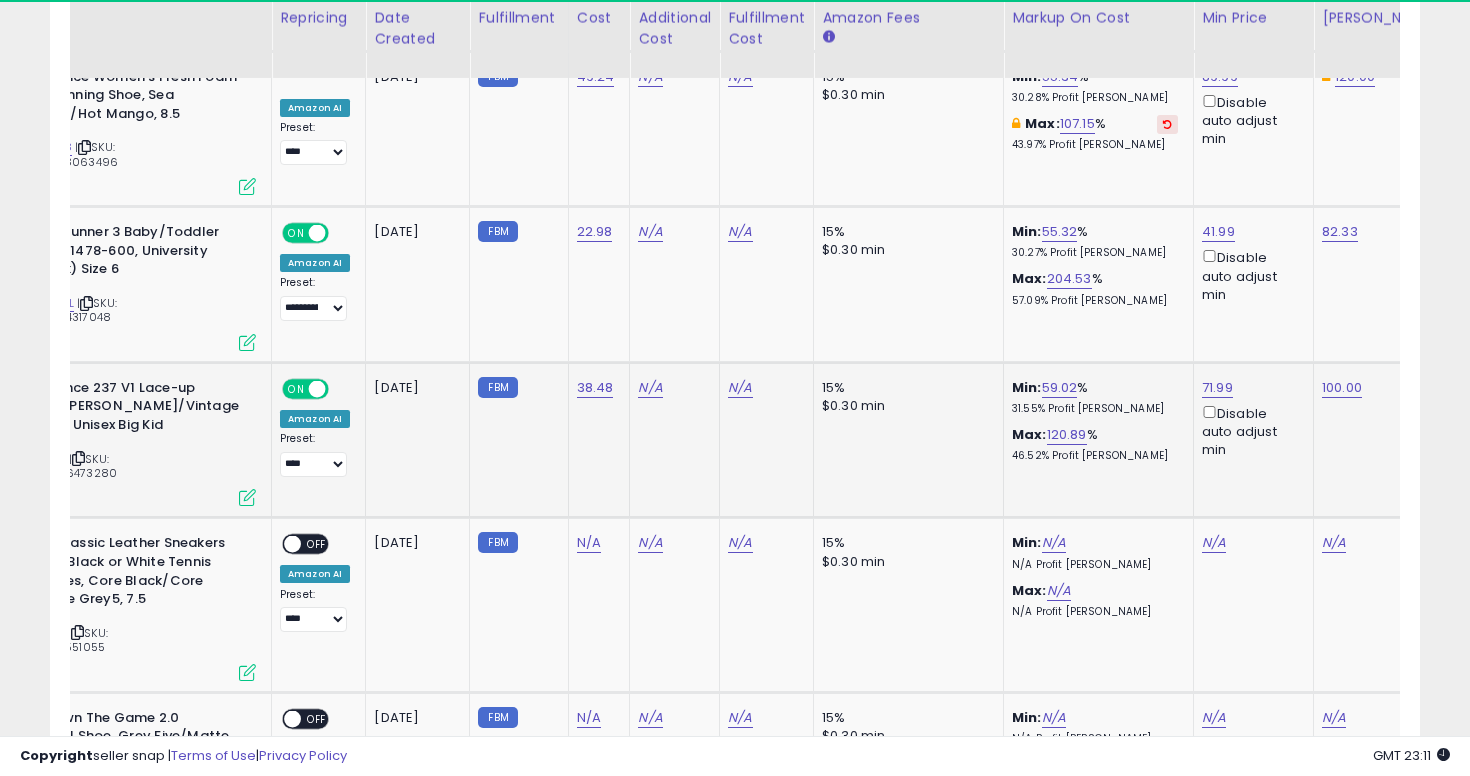 scroll, scrollTop: 0, scrollLeft: 0, axis: both 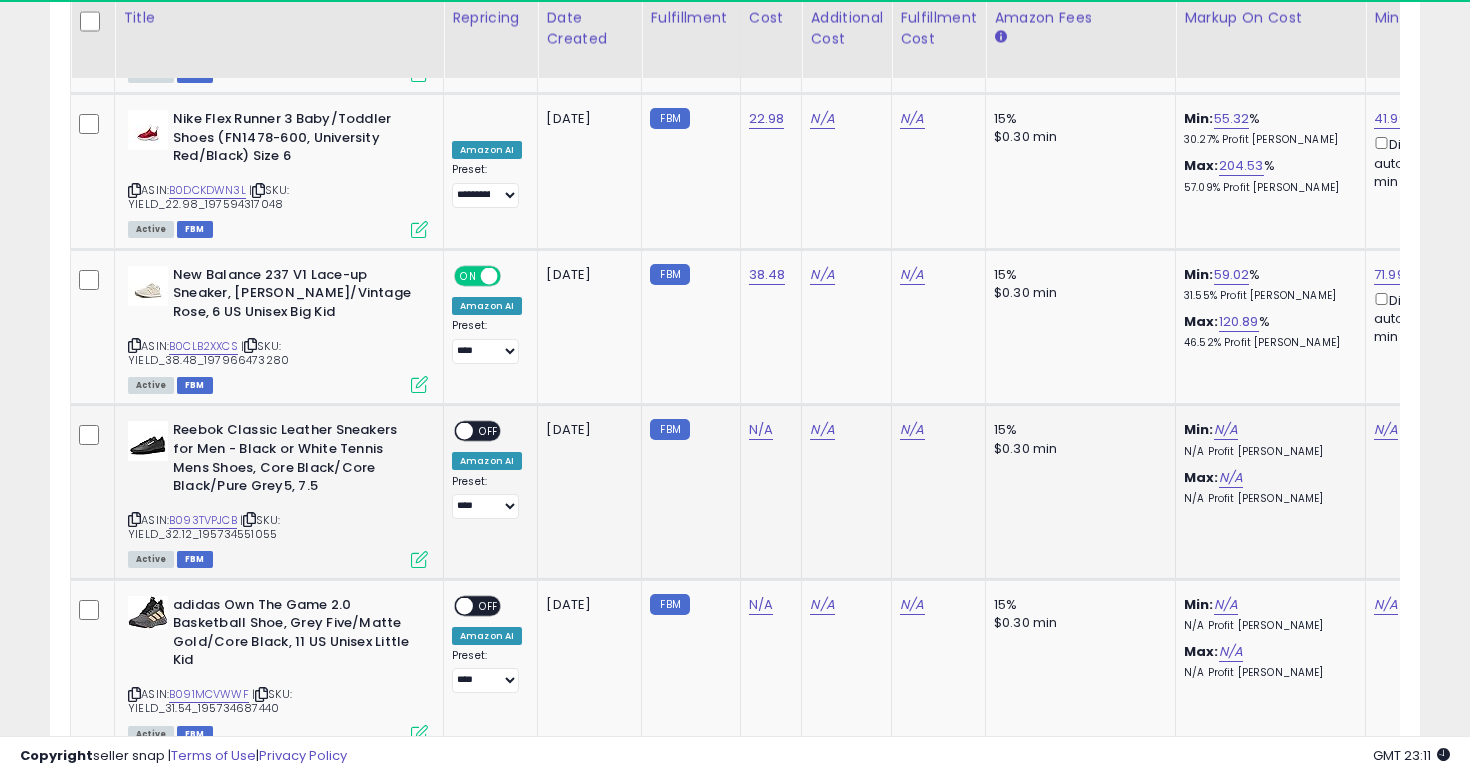 click at bounding box center [134, 519] 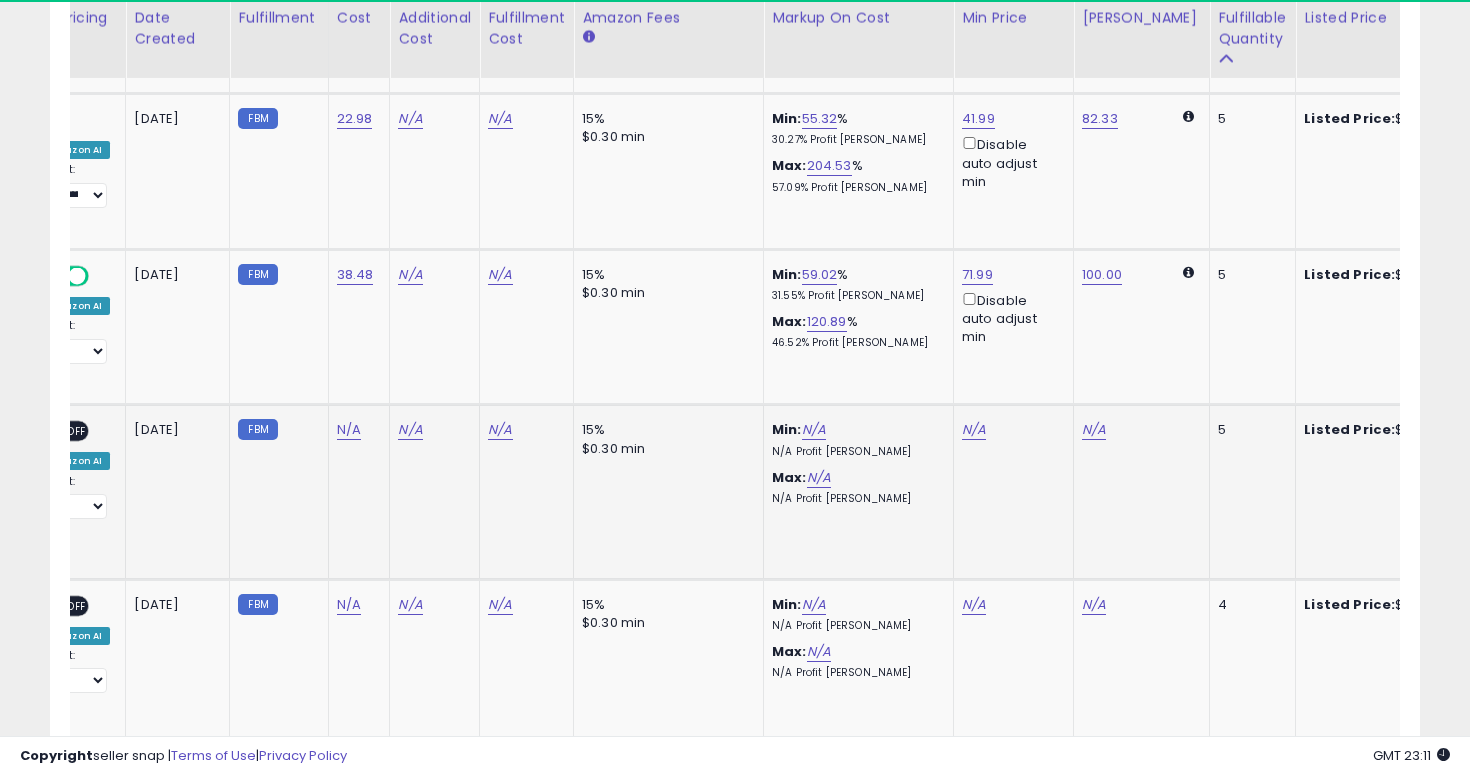 scroll, scrollTop: 0, scrollLeft: 100, axis: horizontal 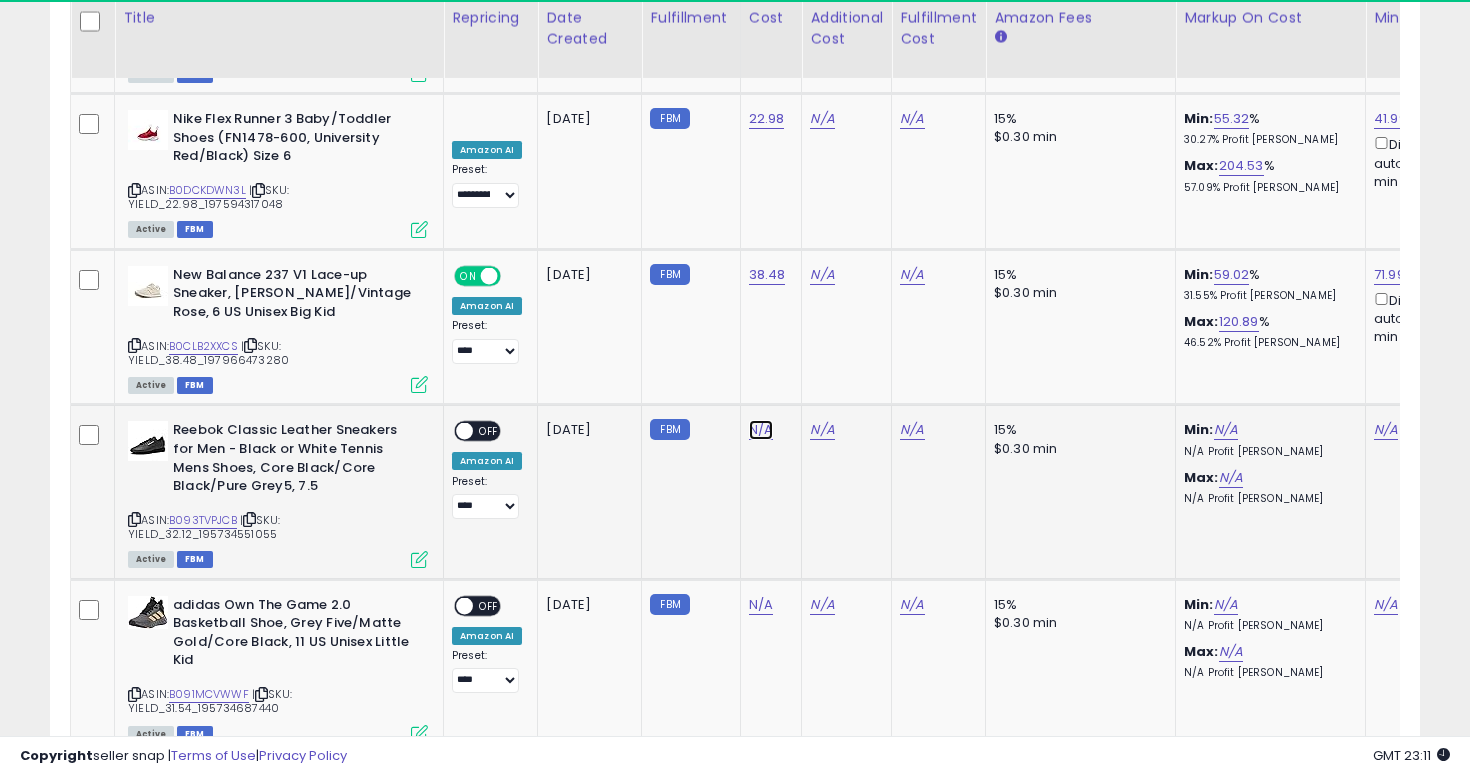 click on "N/A" at bounding box center [761, -6643] 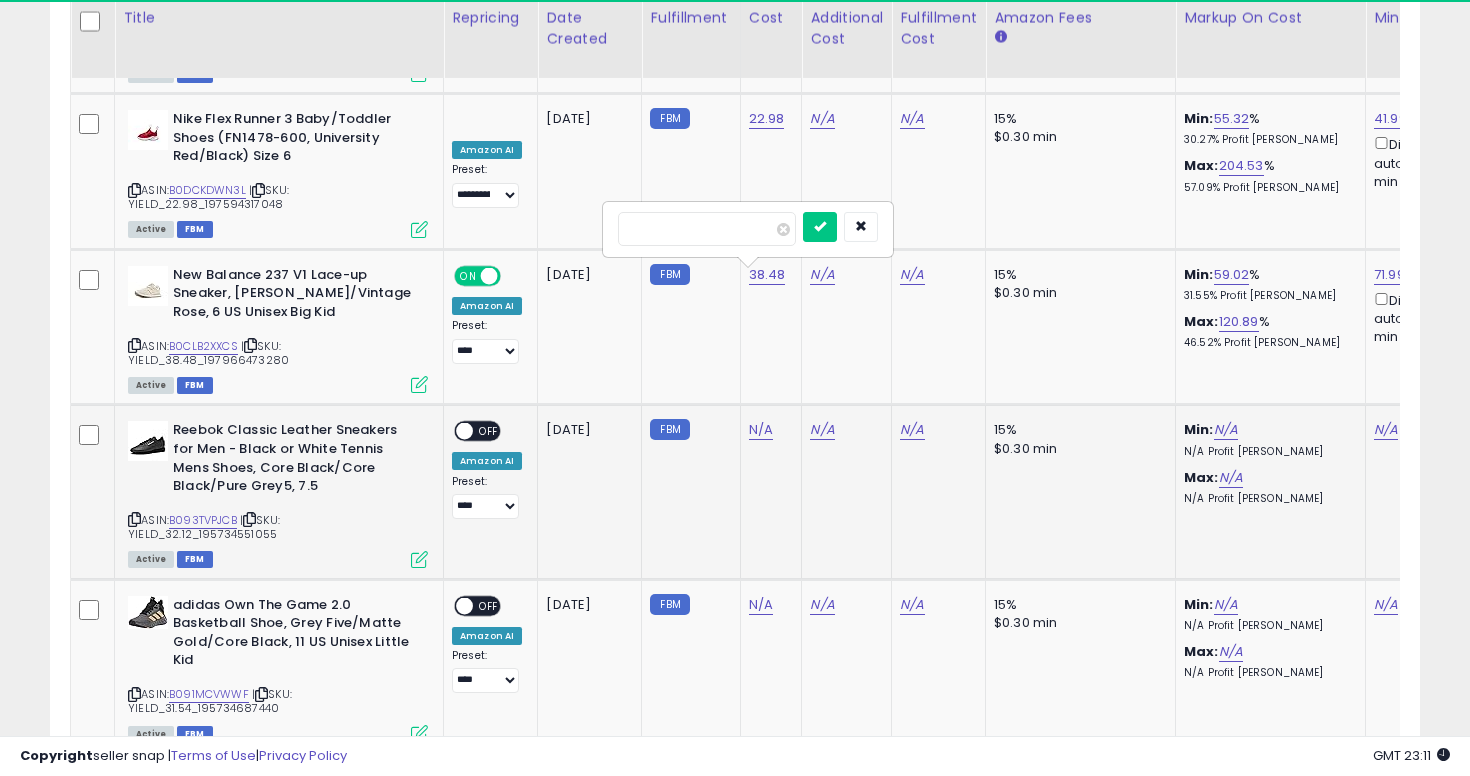 type on "*****" 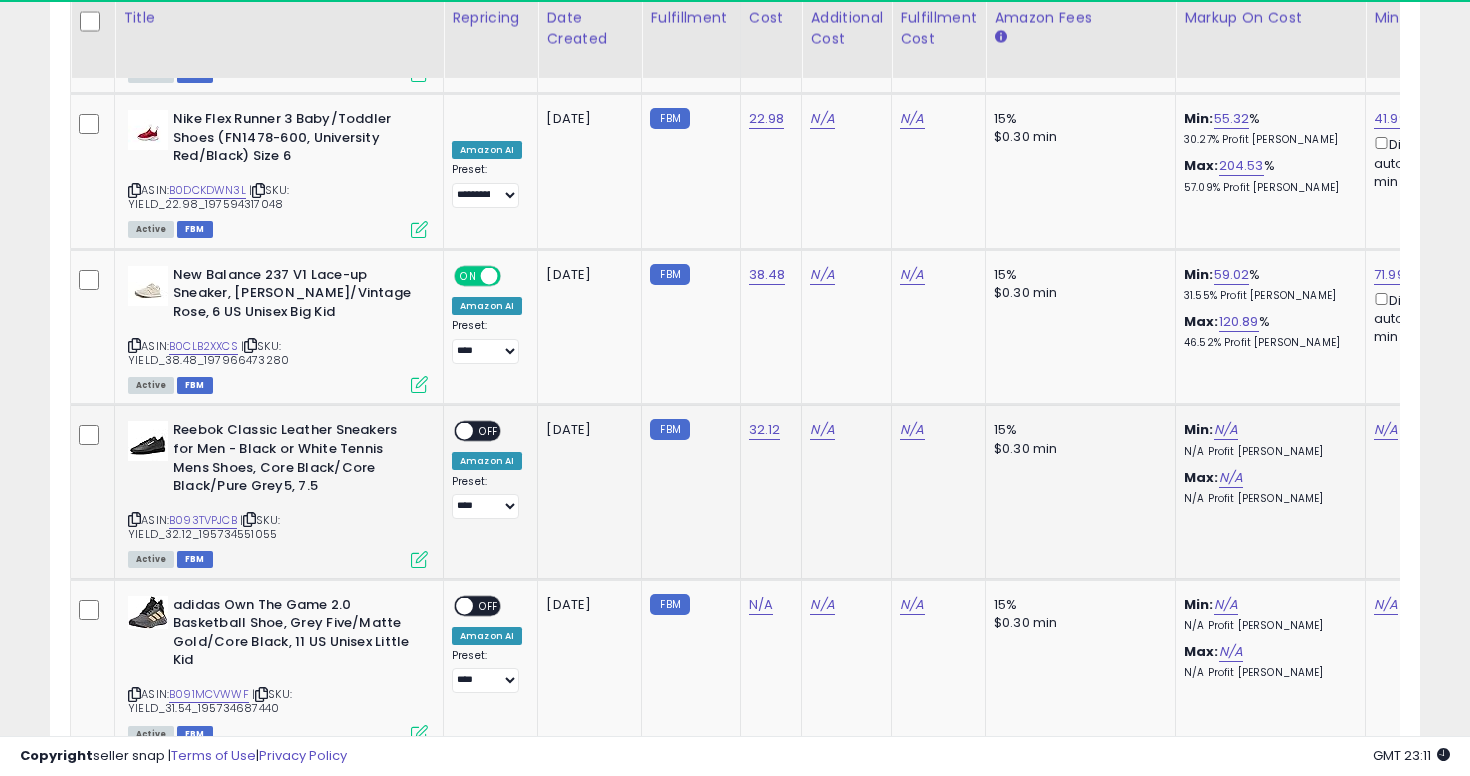 scroll, scrollTop: 0, scrollLeft: 187, axis: horizontal 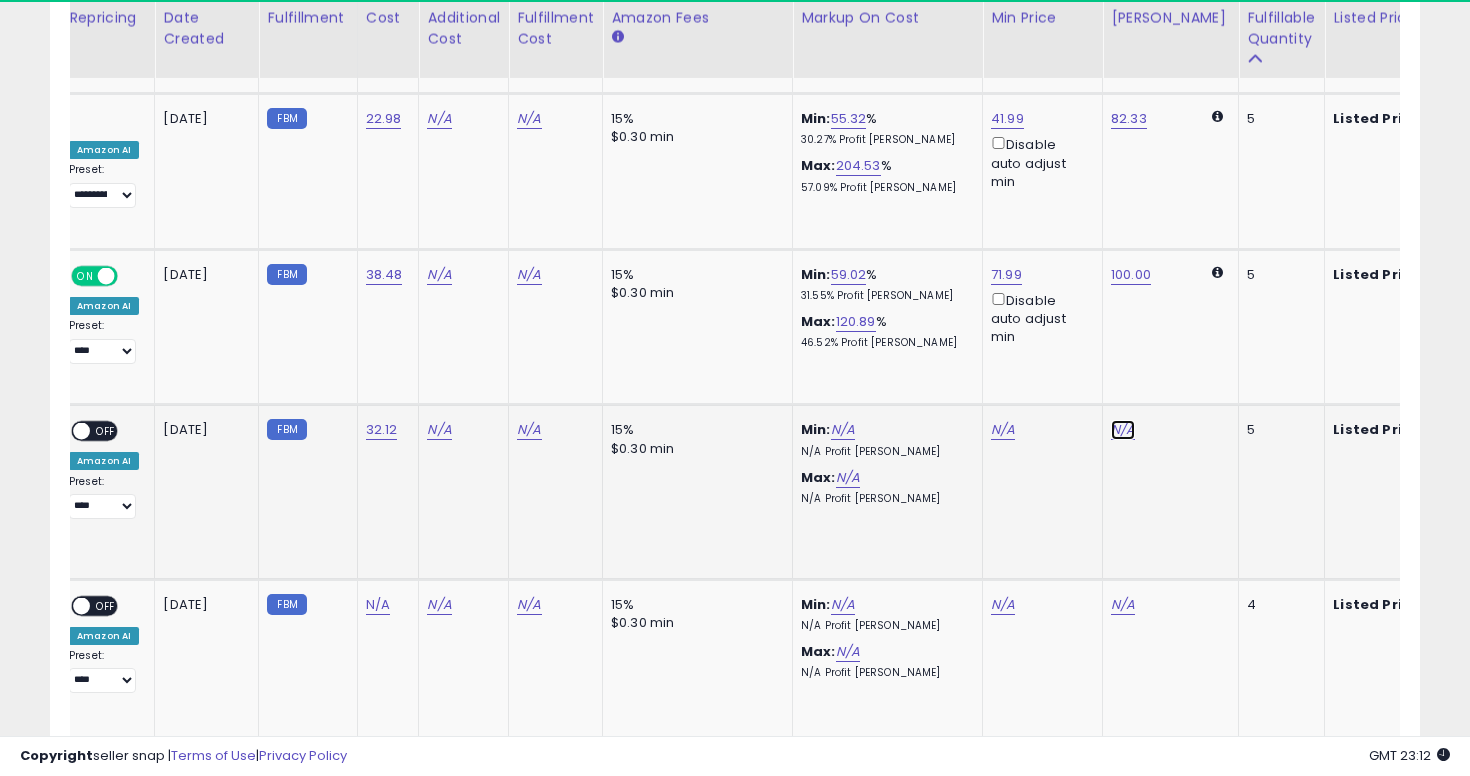 click on "N/A" at bounding box center (1123, -6643) 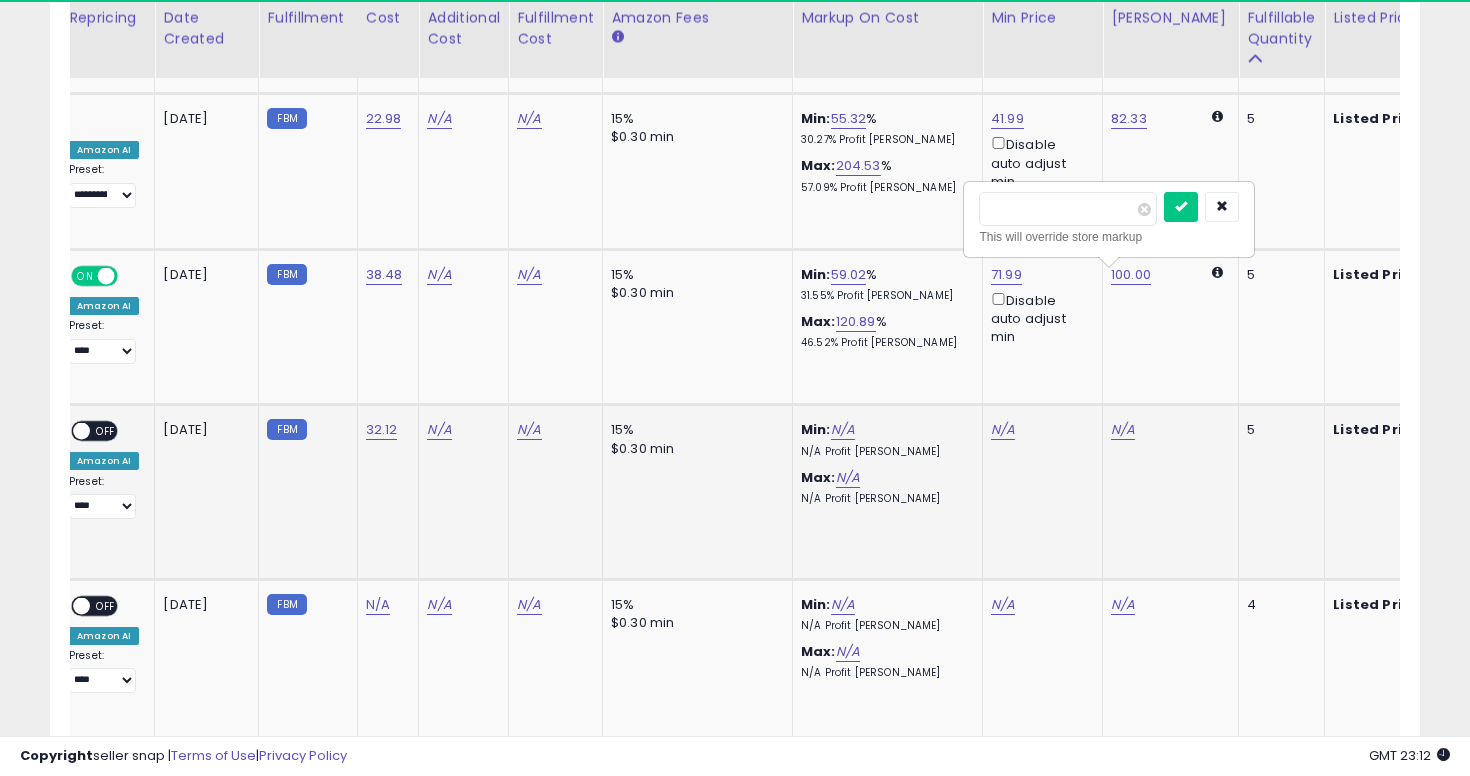 type on "**" 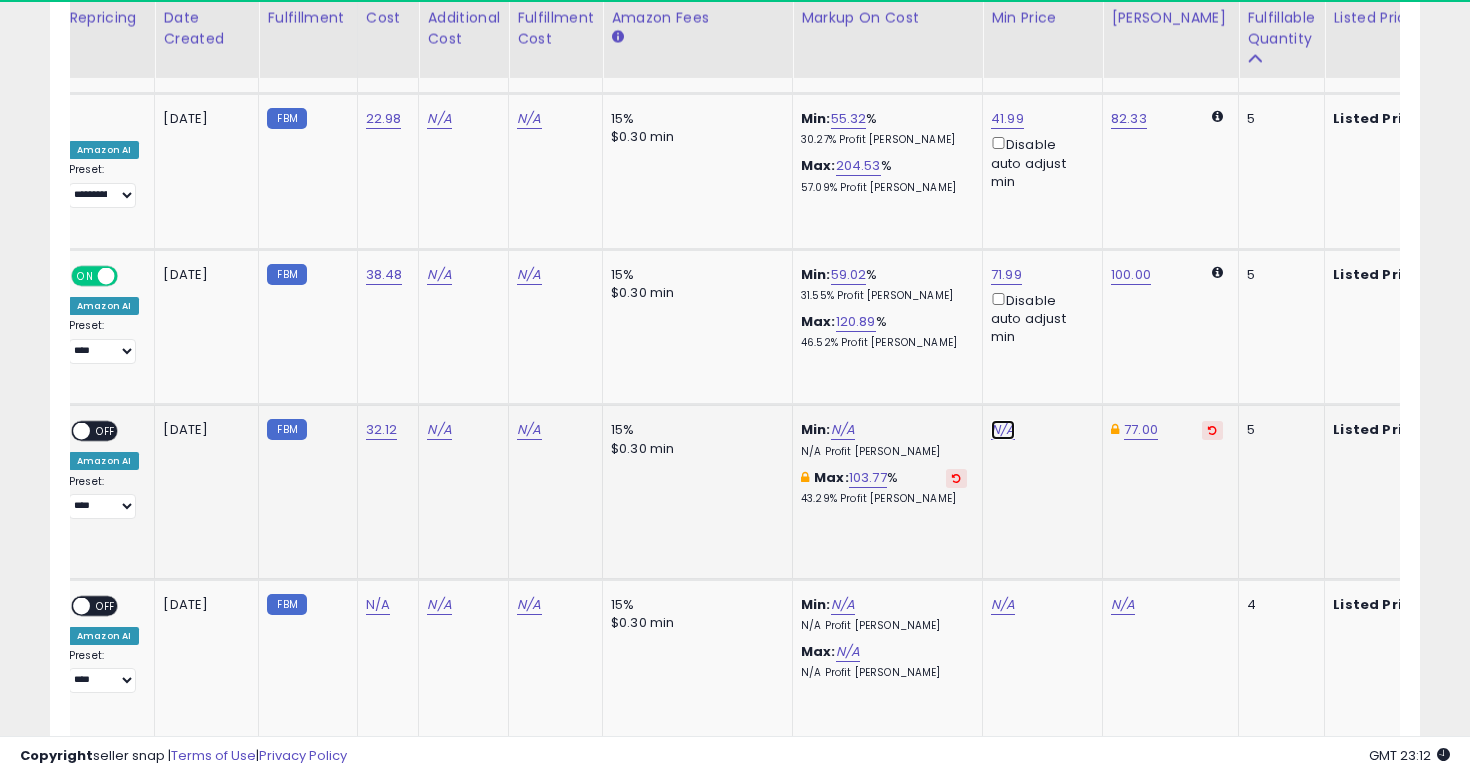 click on "N/A" at bounding box center (1003, -6643) 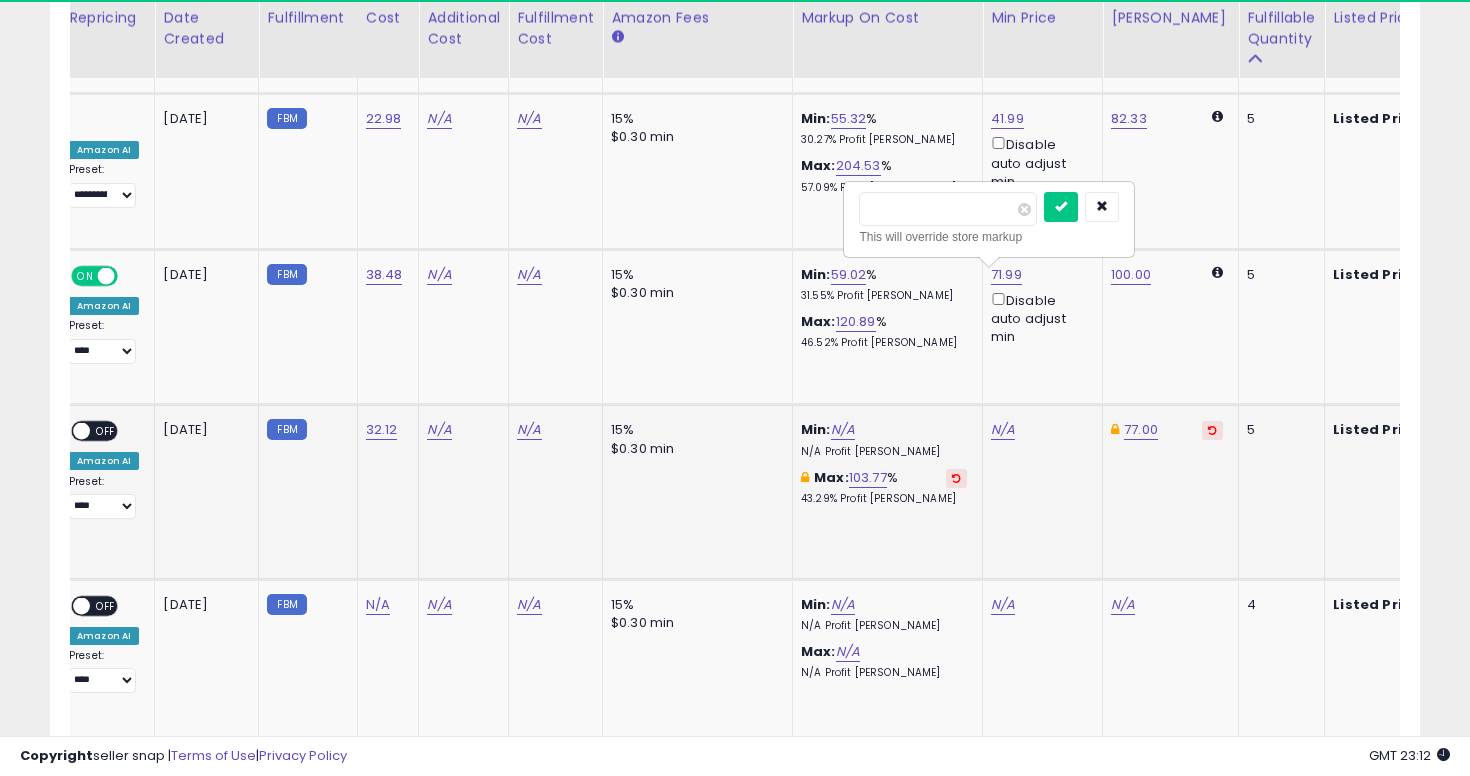 type on "**" 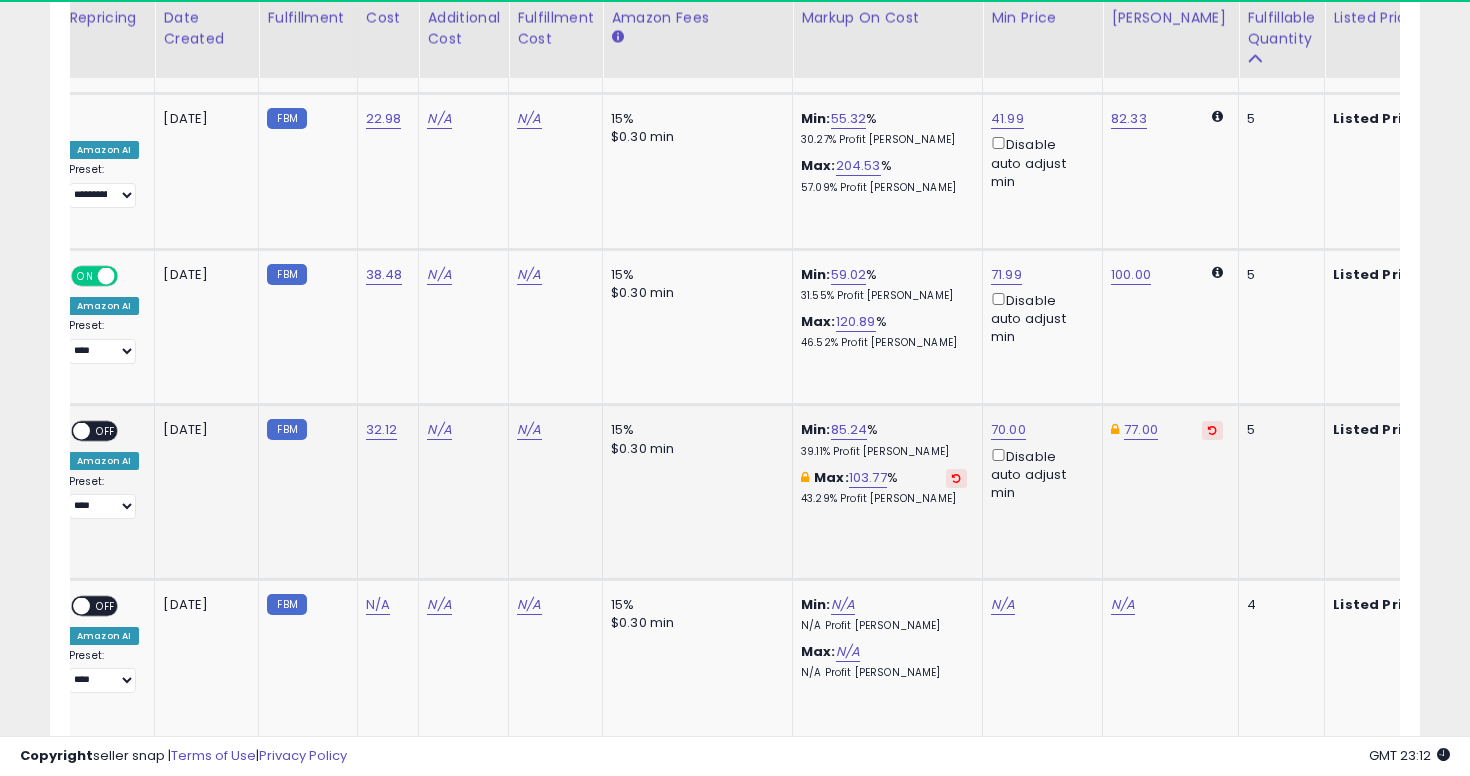 scroll, scrollTop: 0, scrollLeft: 0, axis: both 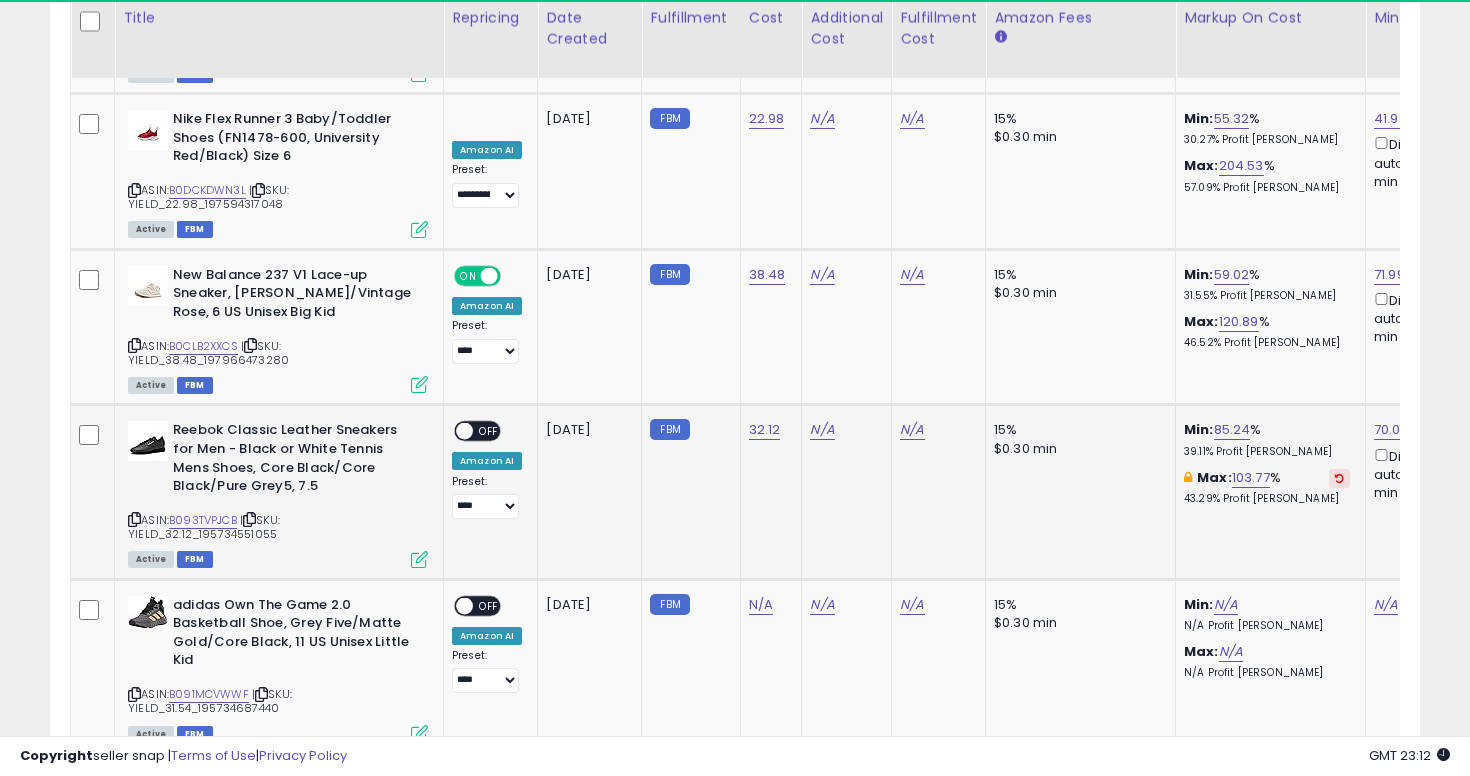 click on "OFF" at bounding box center [489, 431] 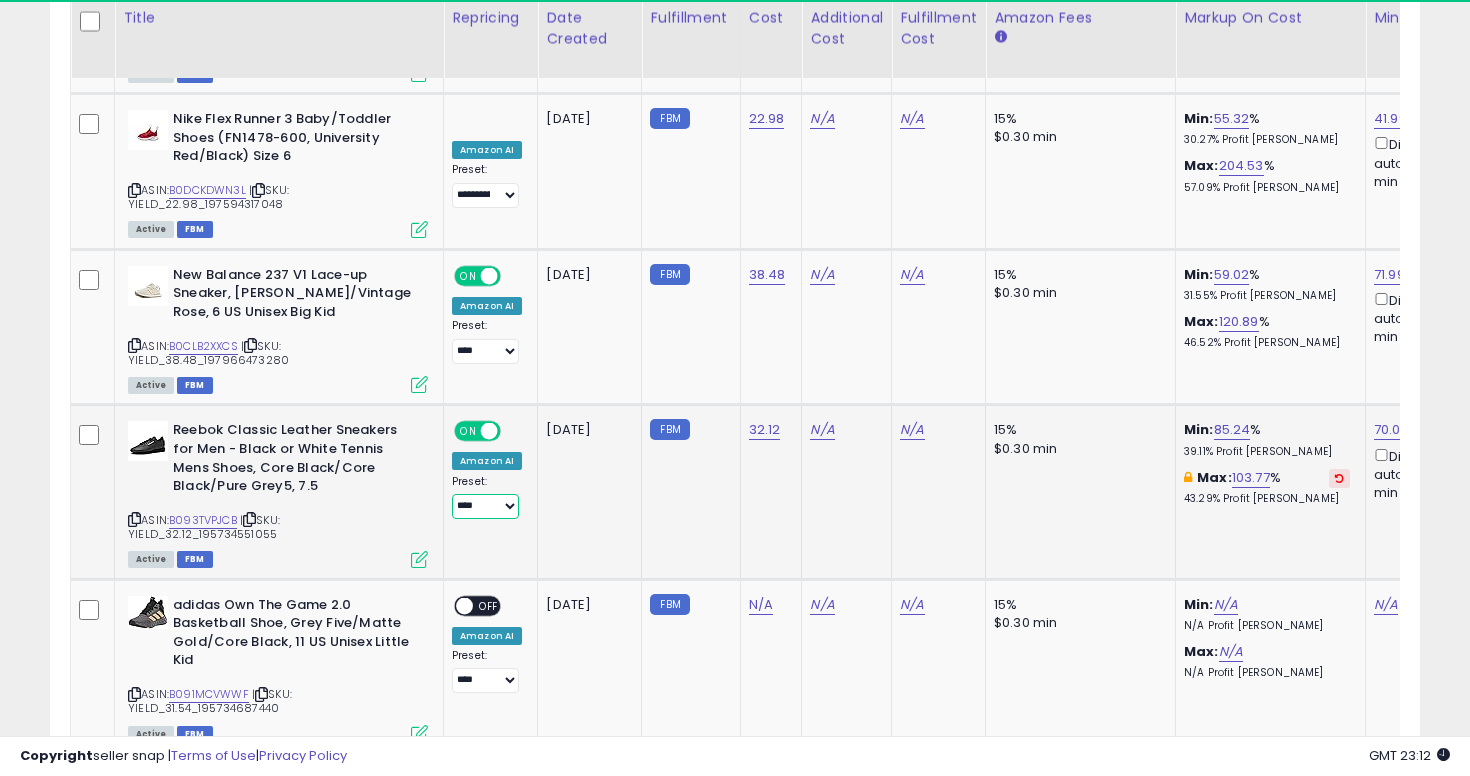 click on "**********" at bounding box center (485, 506) 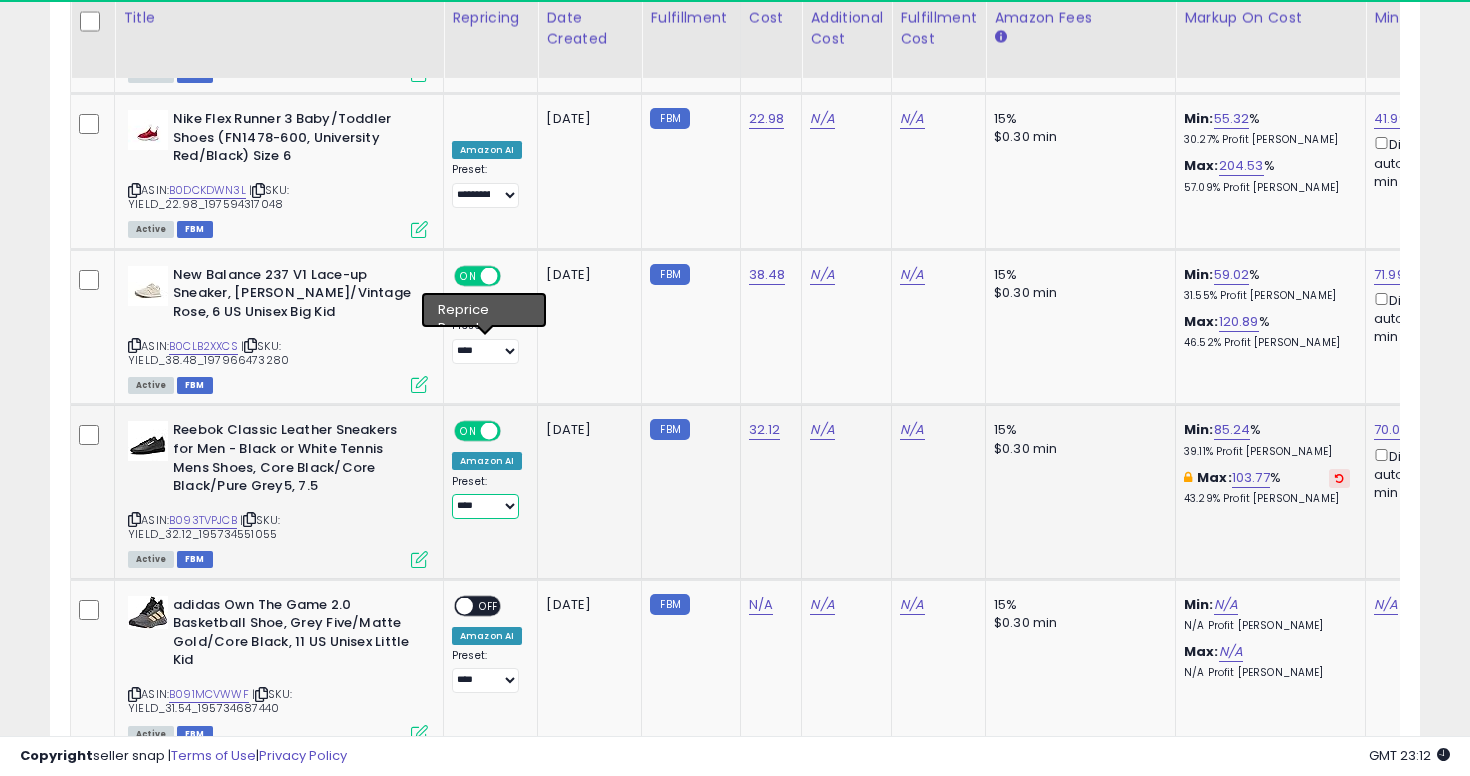 select on "****" 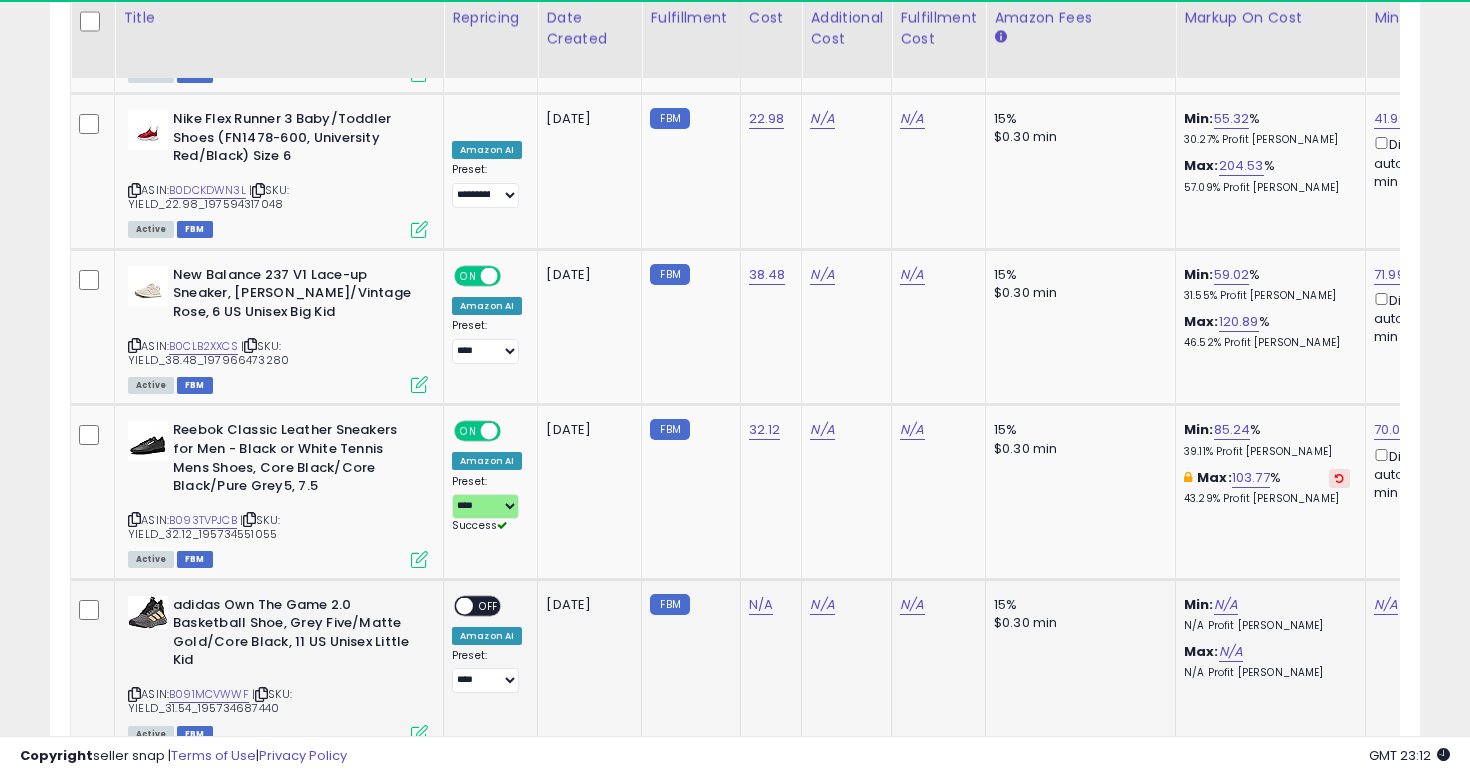 click at bounding box center (134, 694) 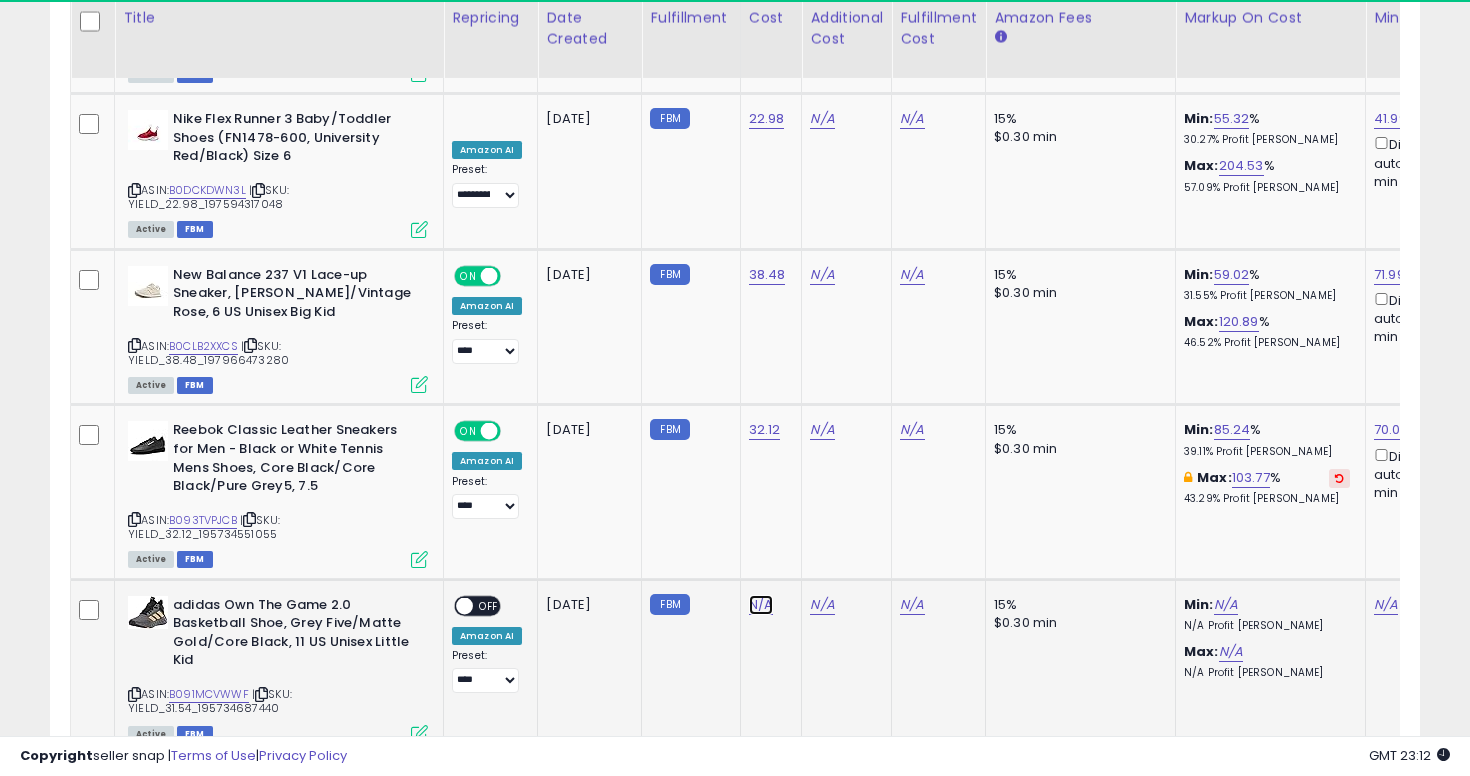 click on "N/A" at bounding box center [761, -6643] 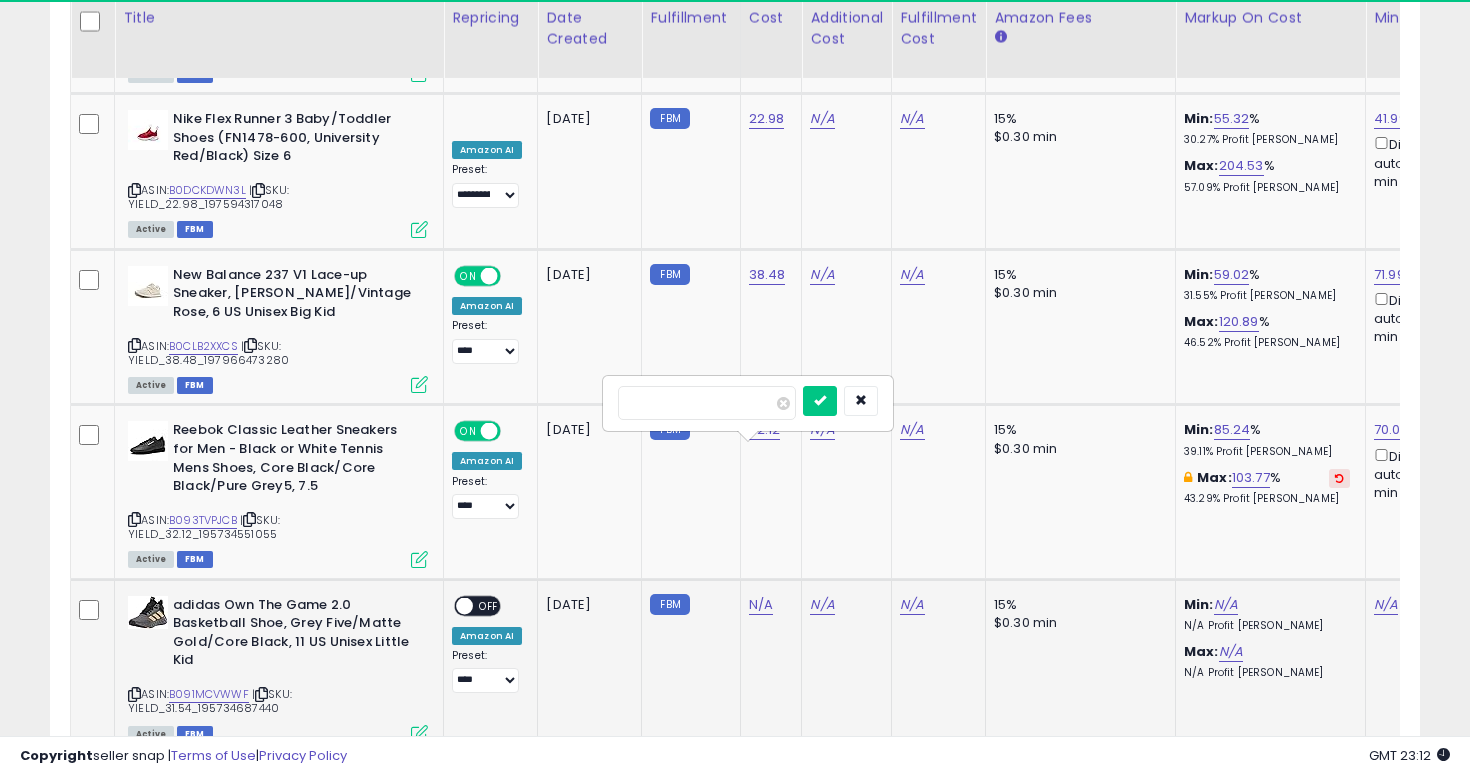 type on "*****" 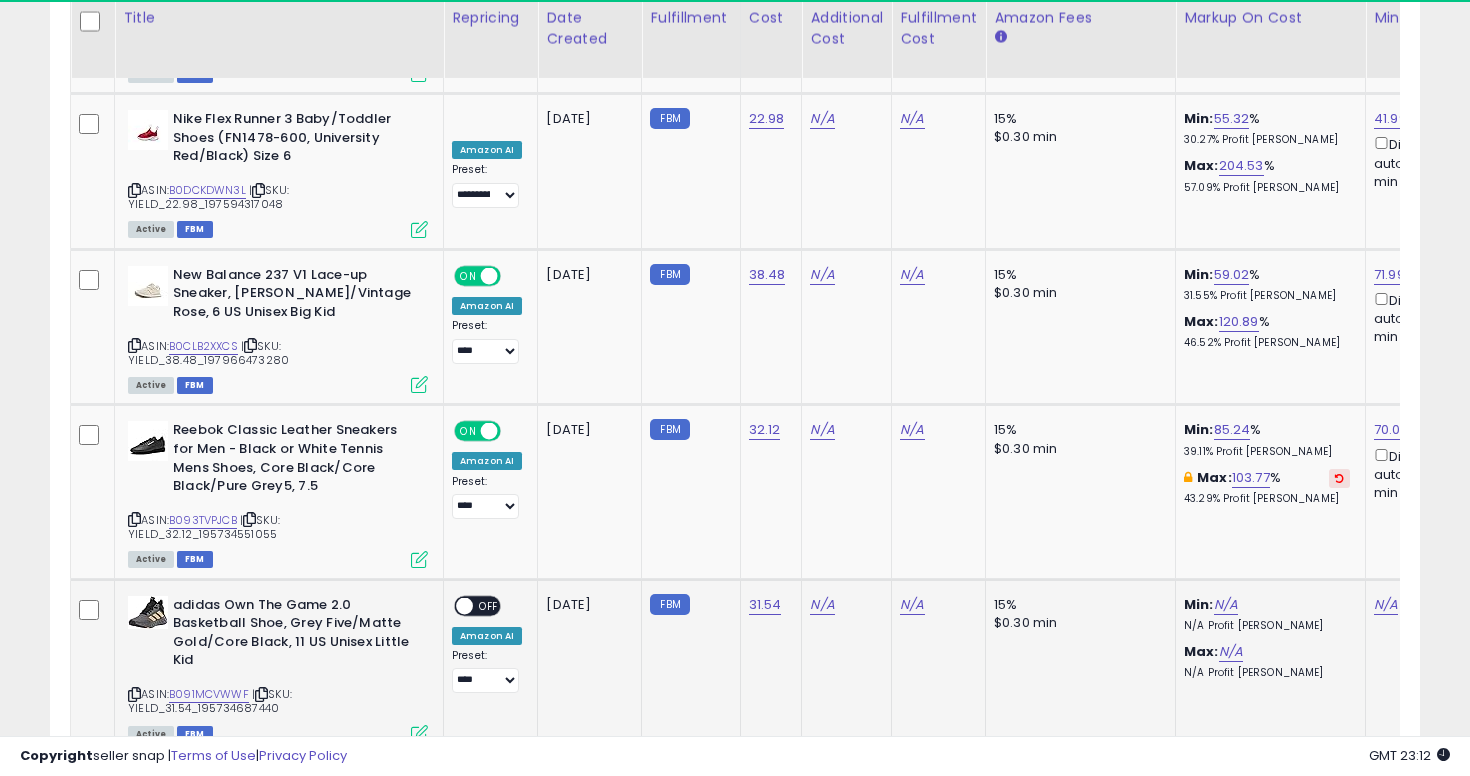 scroll, scrollTop: 0, scrollLeft: 152, axis: horizontal 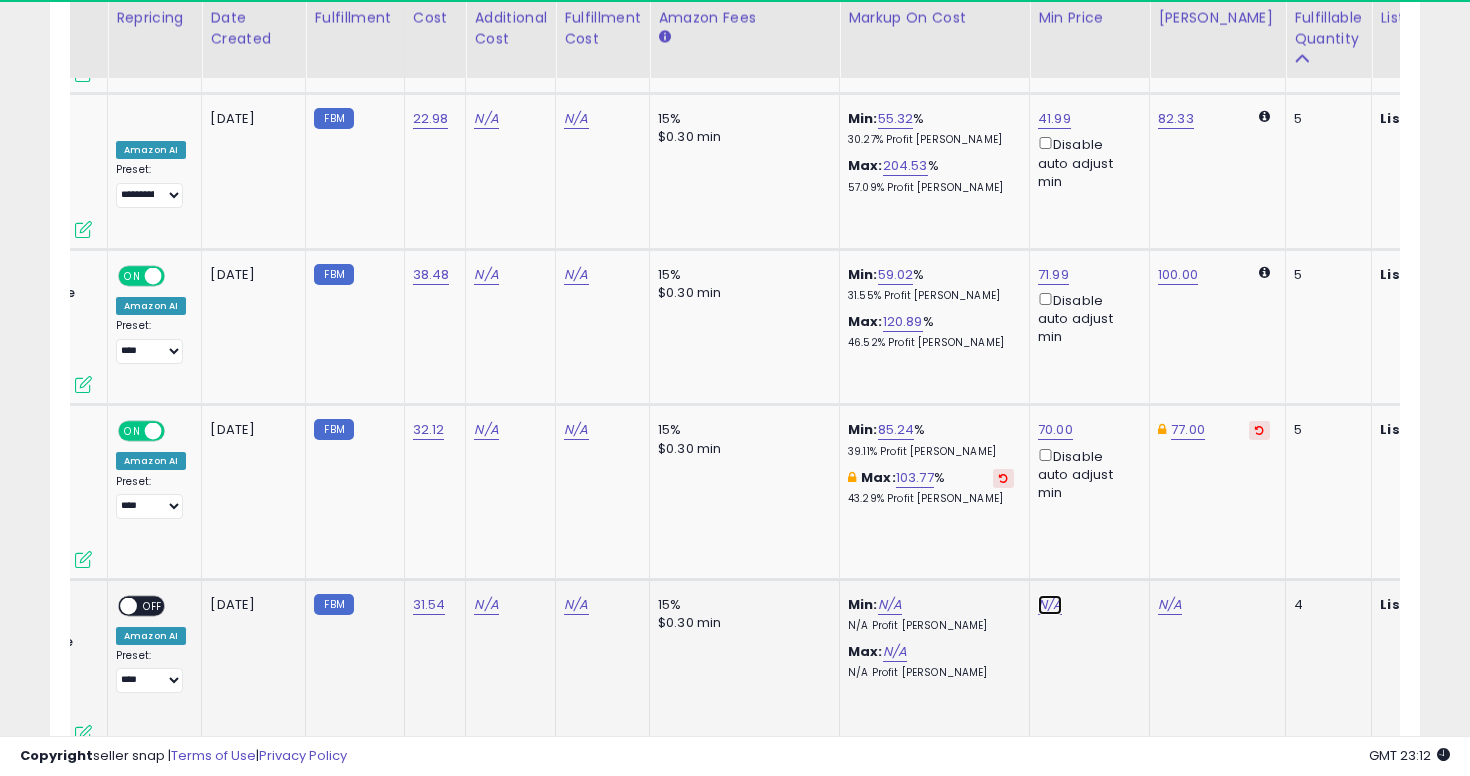 click on "N/A" at bounding box center (1050, -6643) 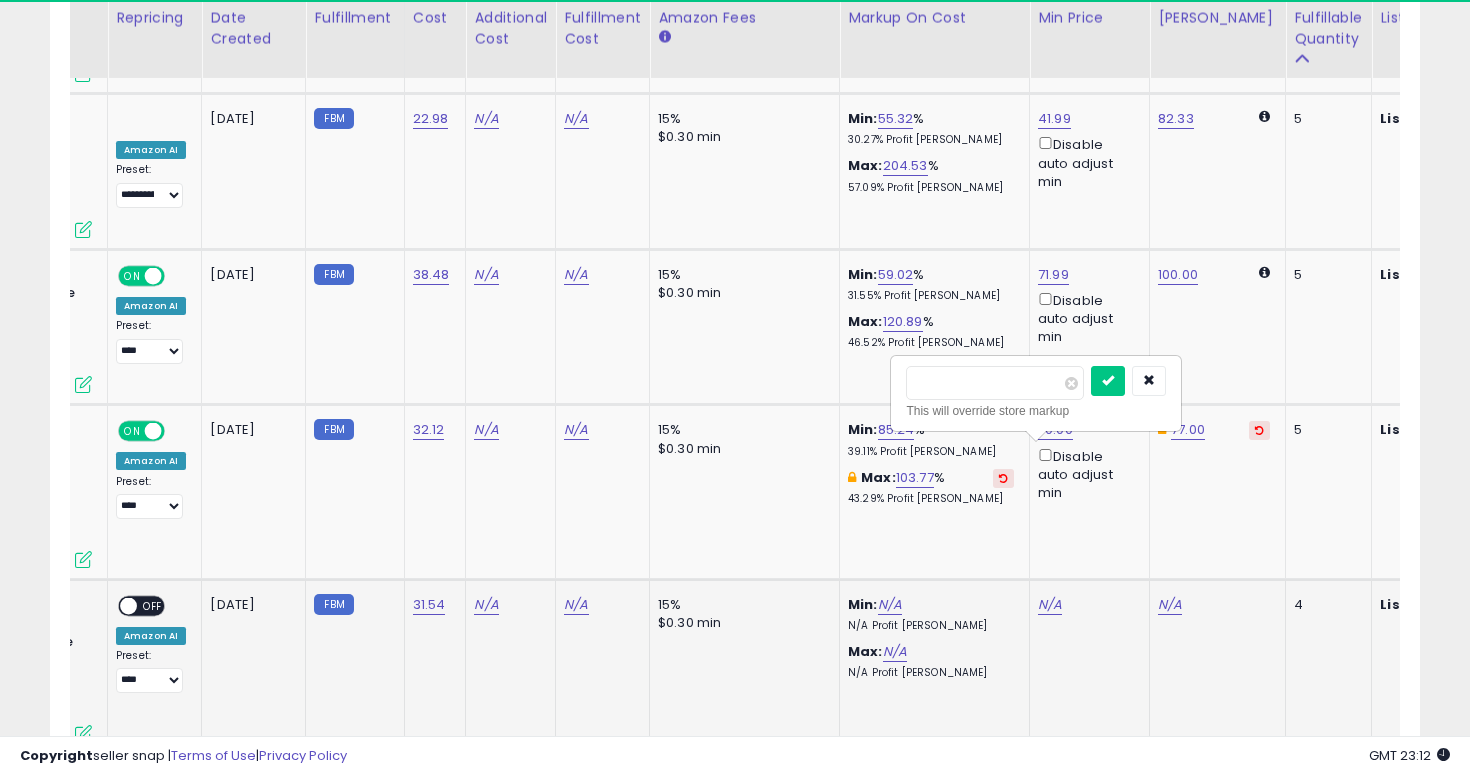 type on "**" 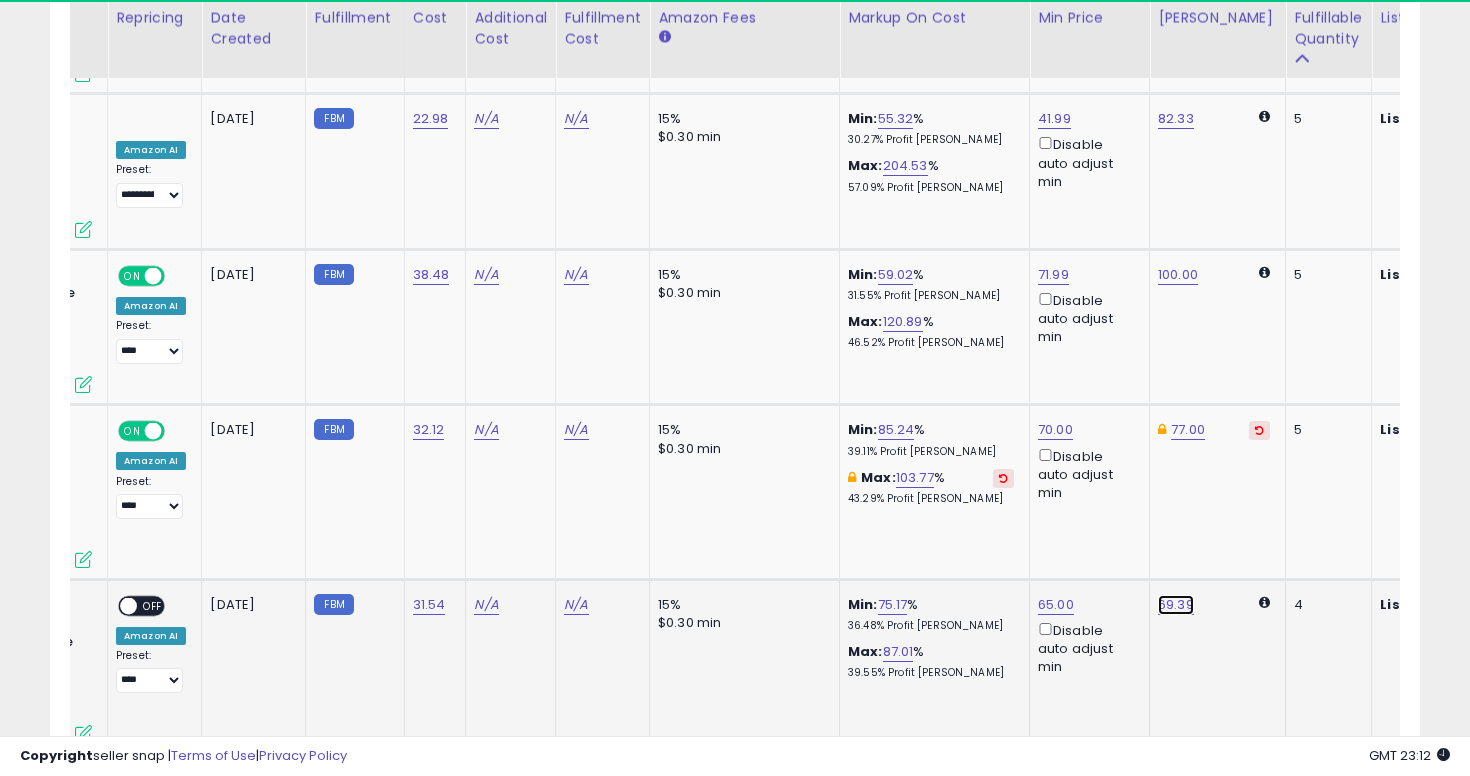 click on "69.39" at bounding box center [1176, -6798] 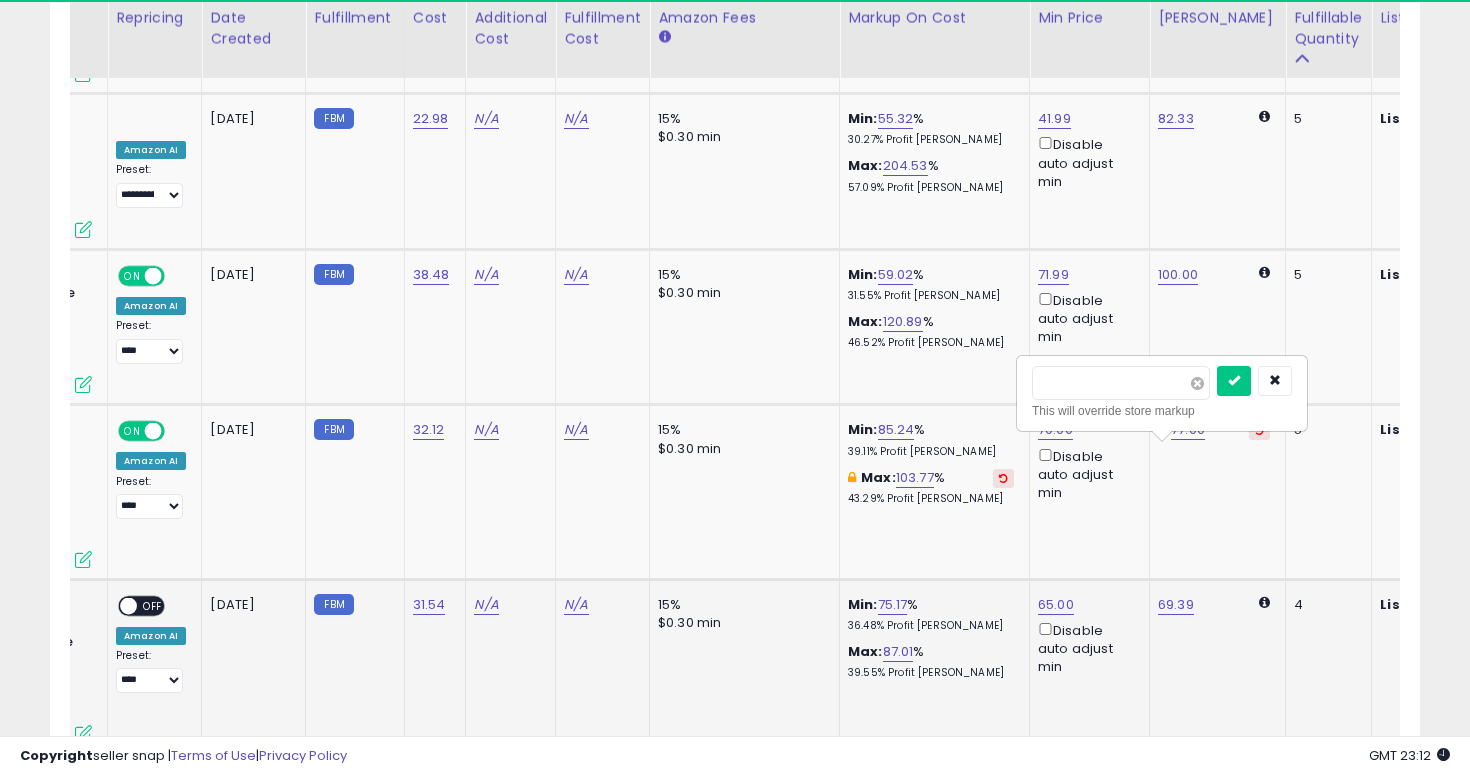 click at bounding box center [1197, 383] 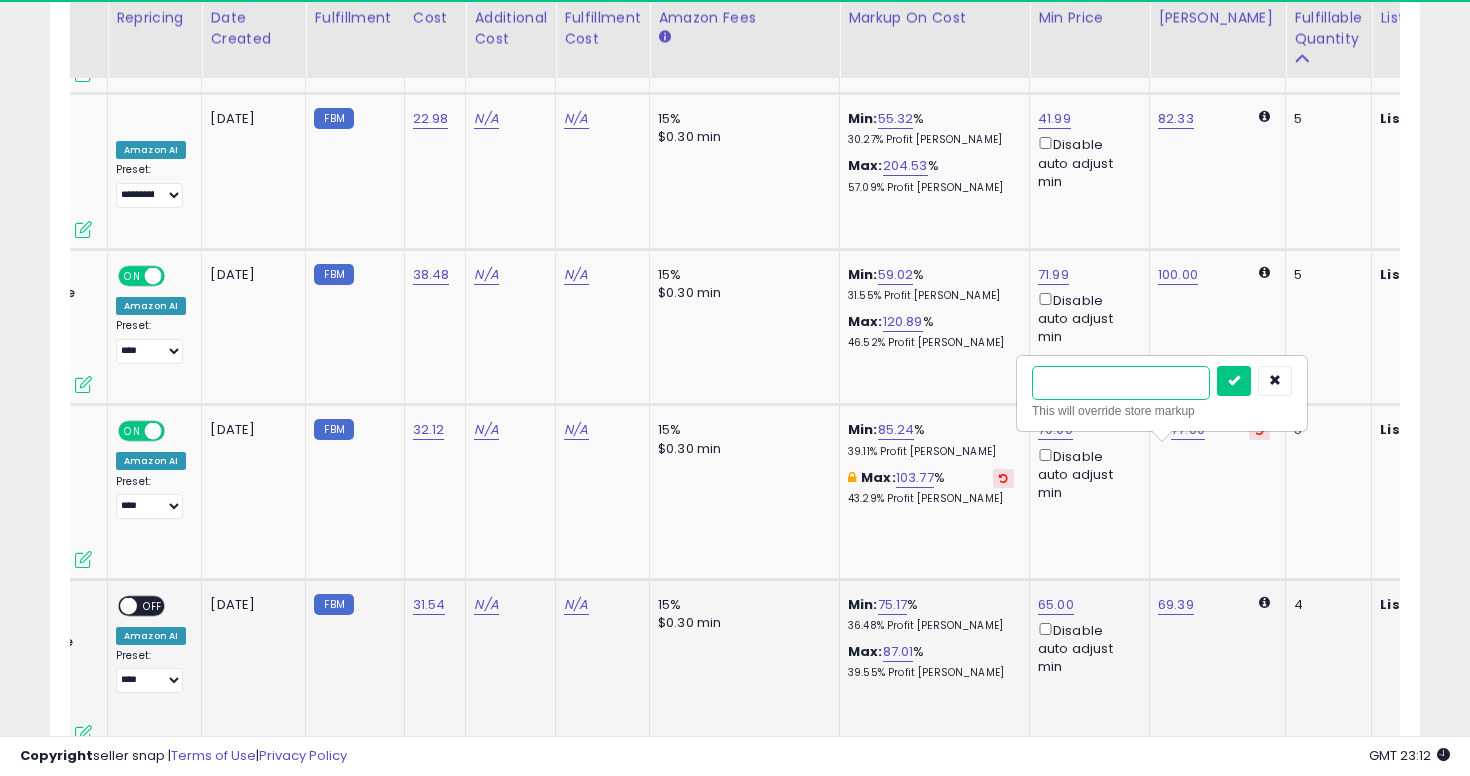 type on "**" 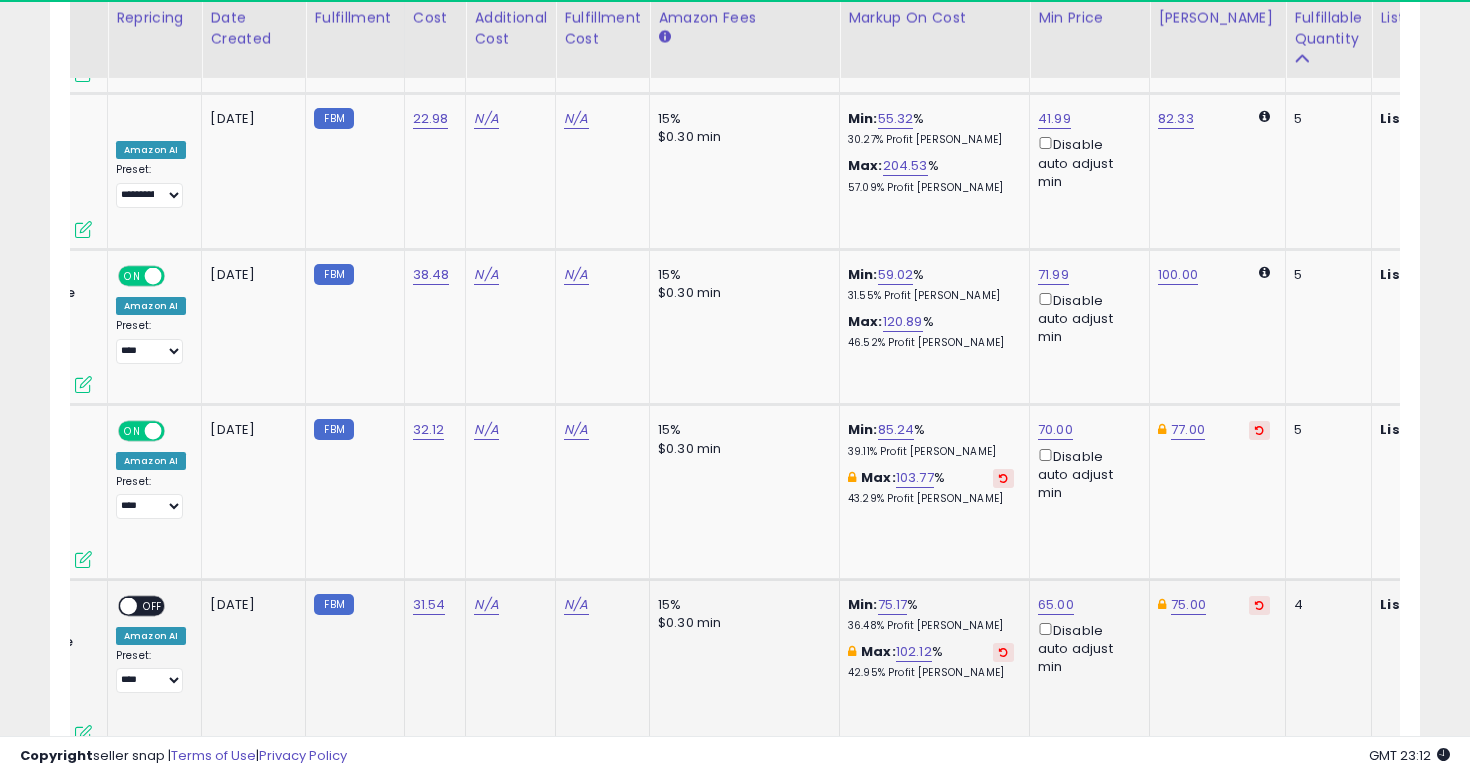 scroll, scrollTop: 0, scrollLeft: 40, axis: horizontal 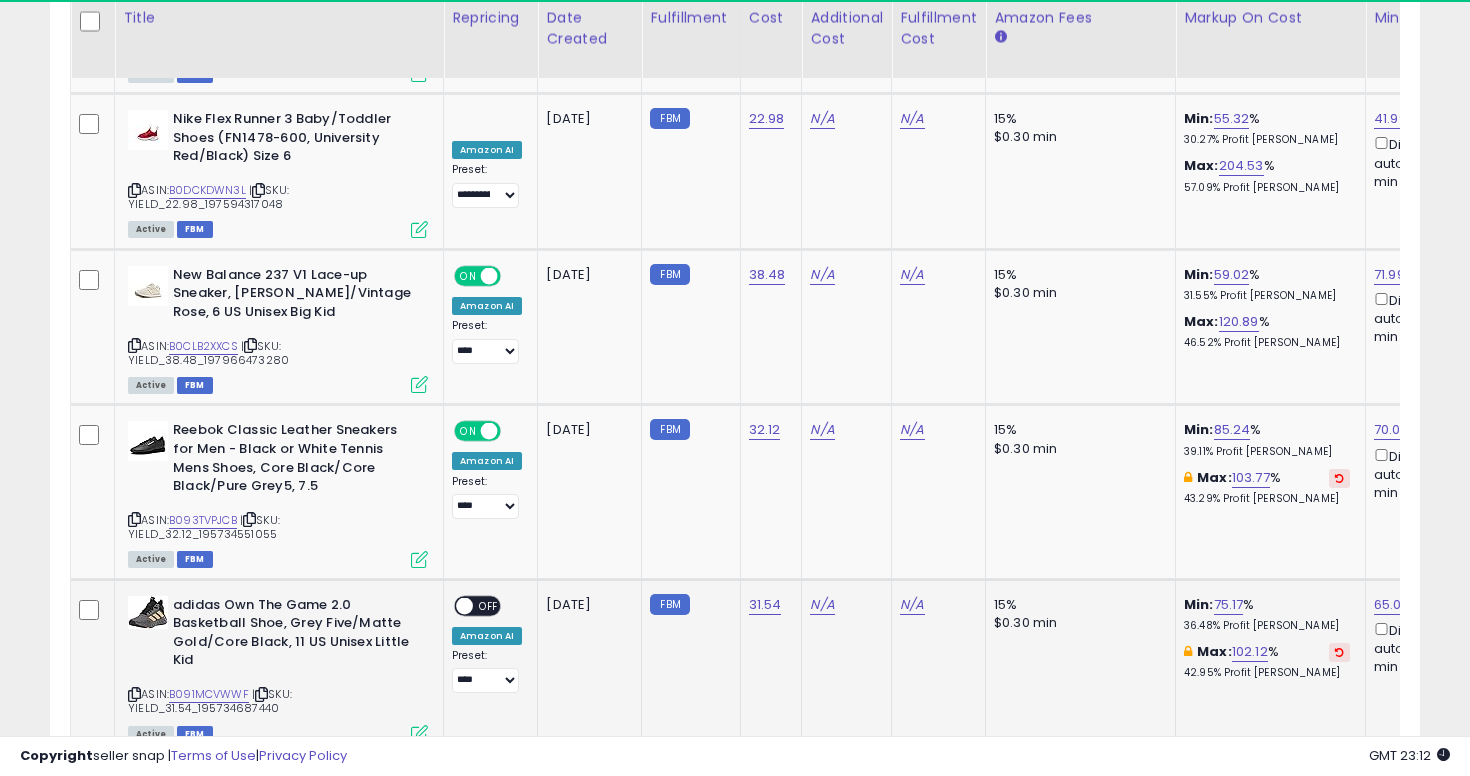 click on "OFF" at bounding box center [489, 605] 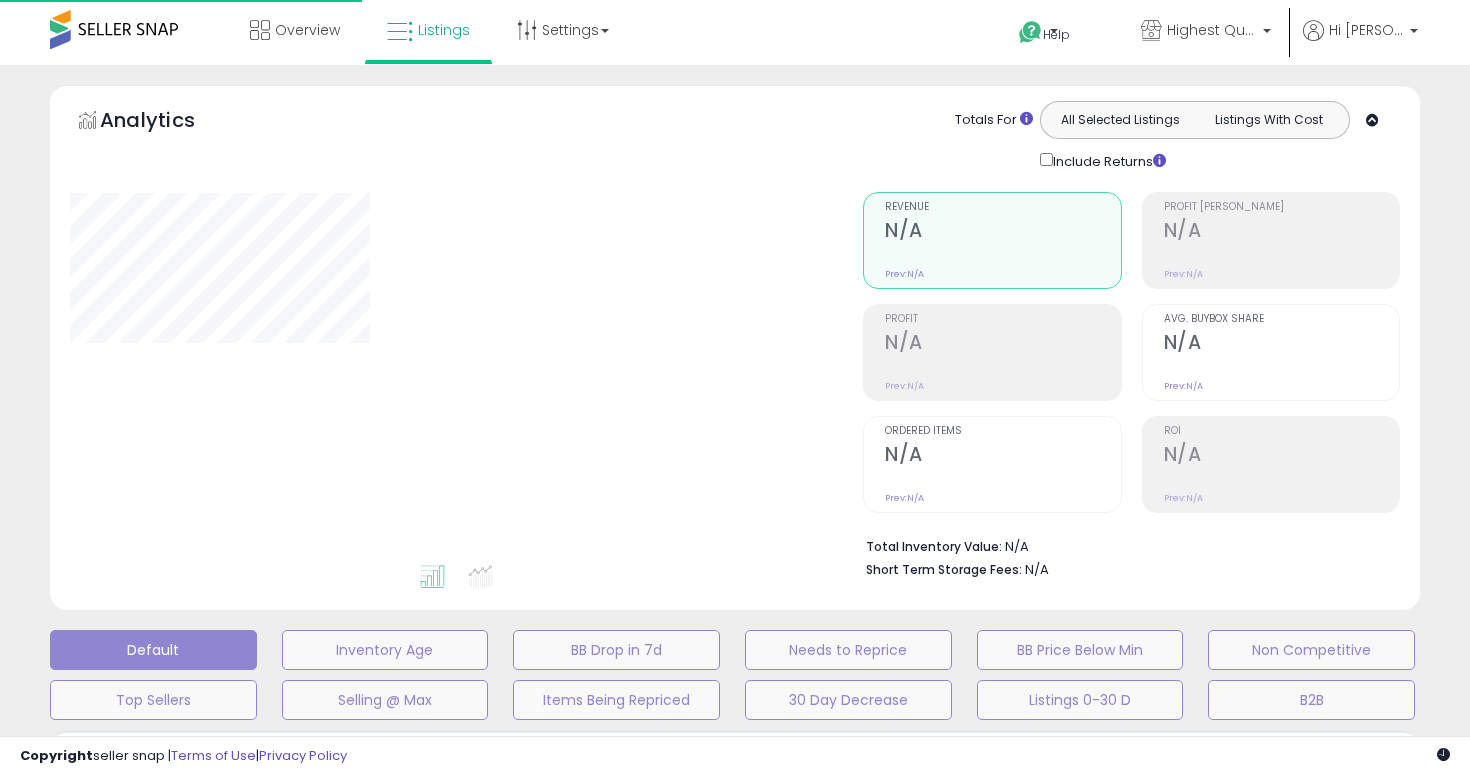 scroll, scrollTop: 450, scrollLeft: 0, axis: vertical 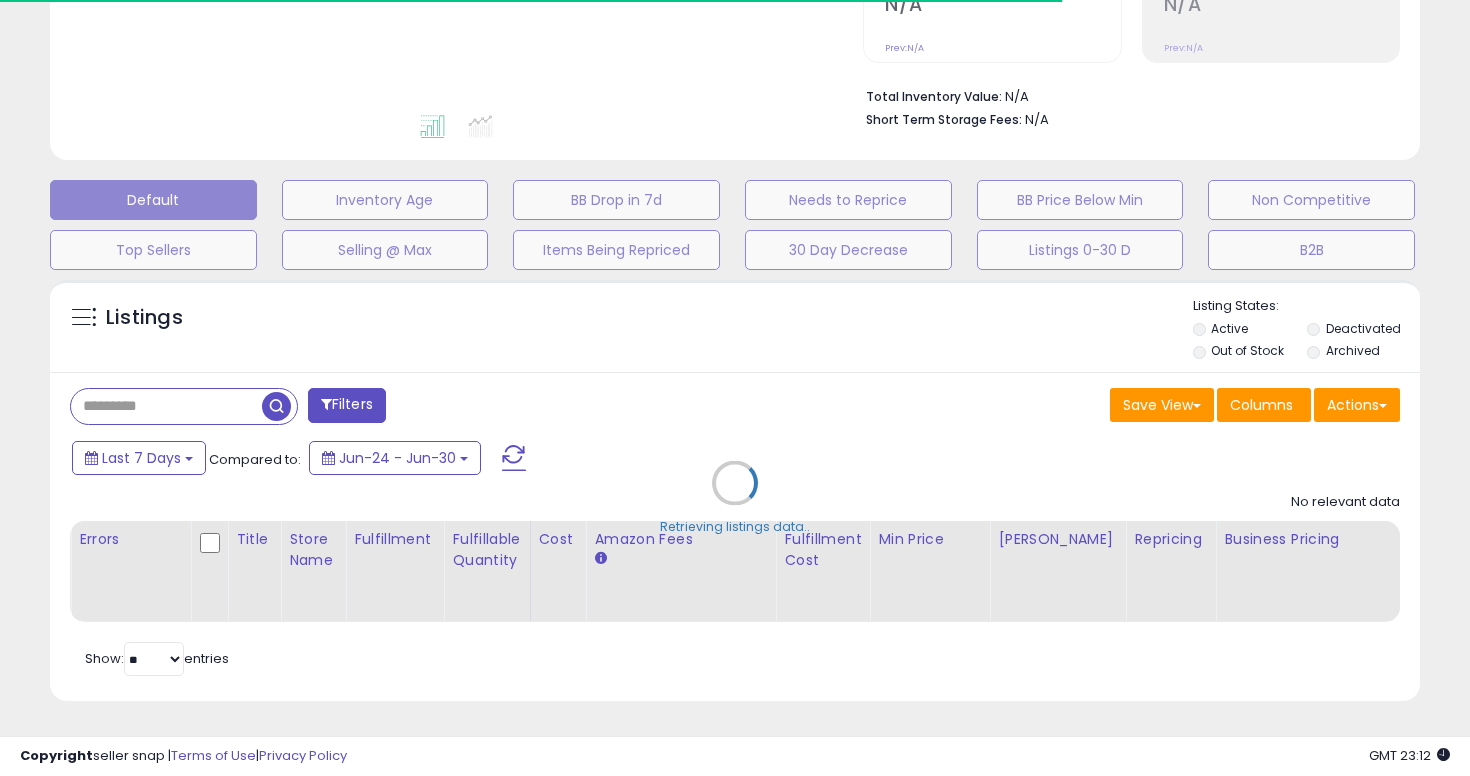 select on "**" 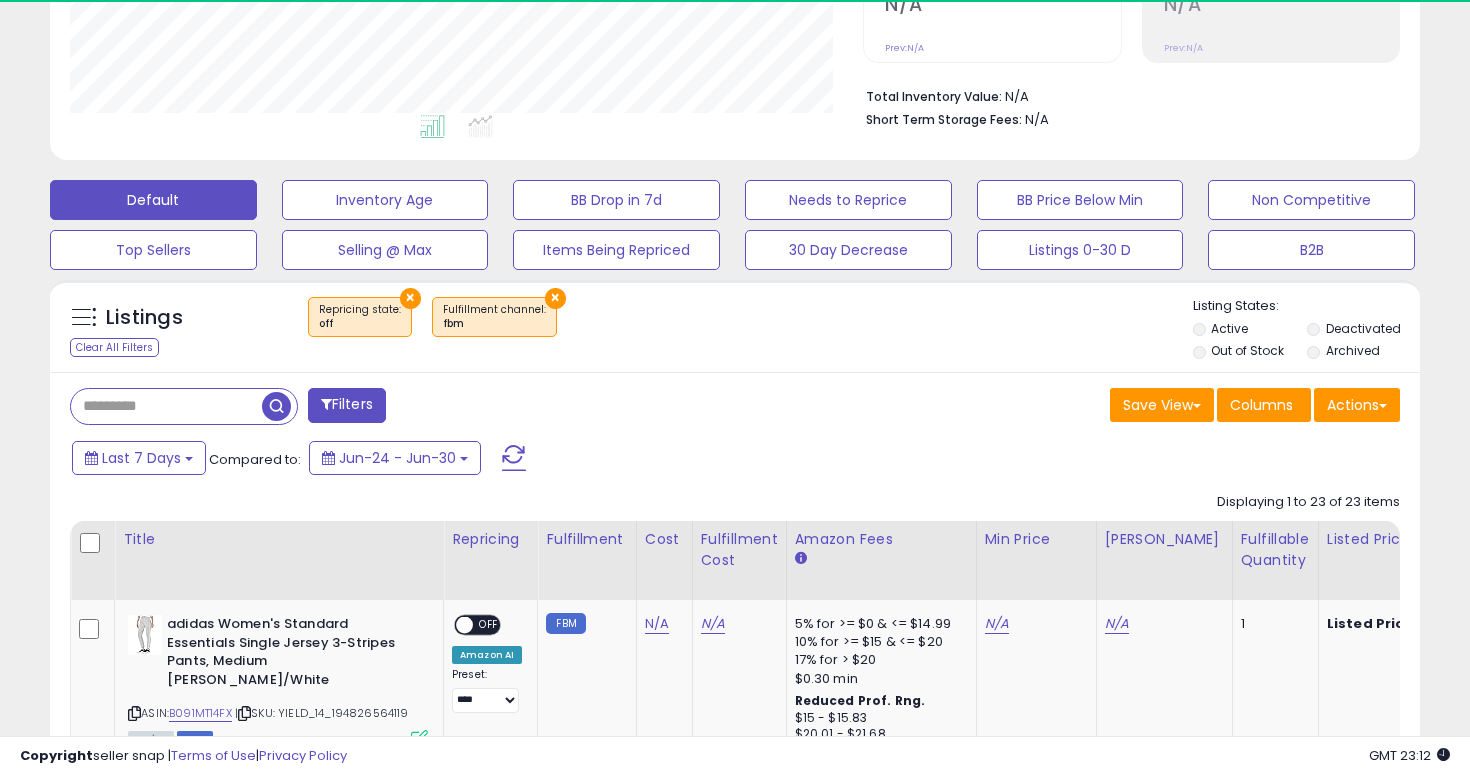 scroll, scrollTop: 999590, scrollLeft: 999206, axis: both 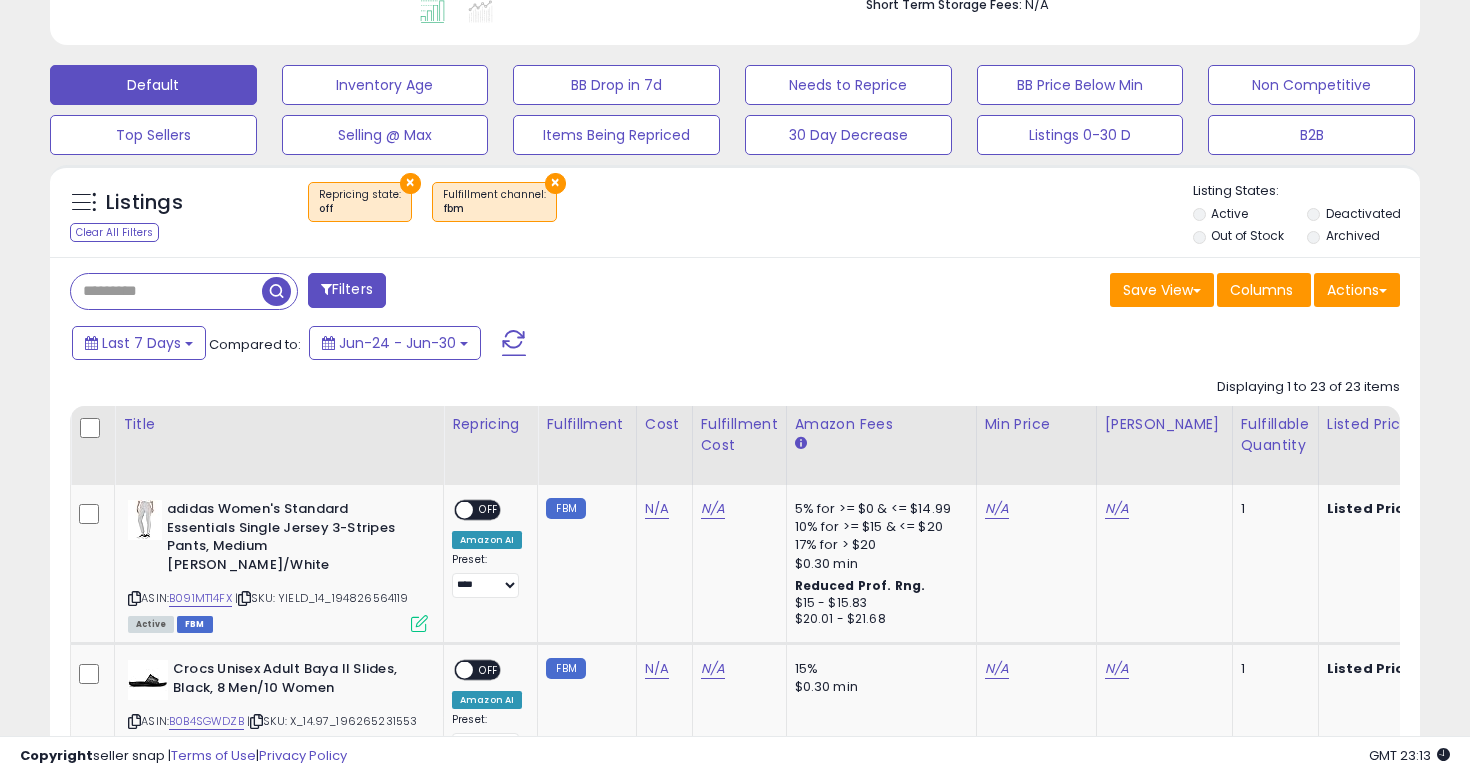 click on "Save View
Save As New View
Update Current View
Columns
Actions
Import  Export Visible Columns" at bounding box center (1075, 292) 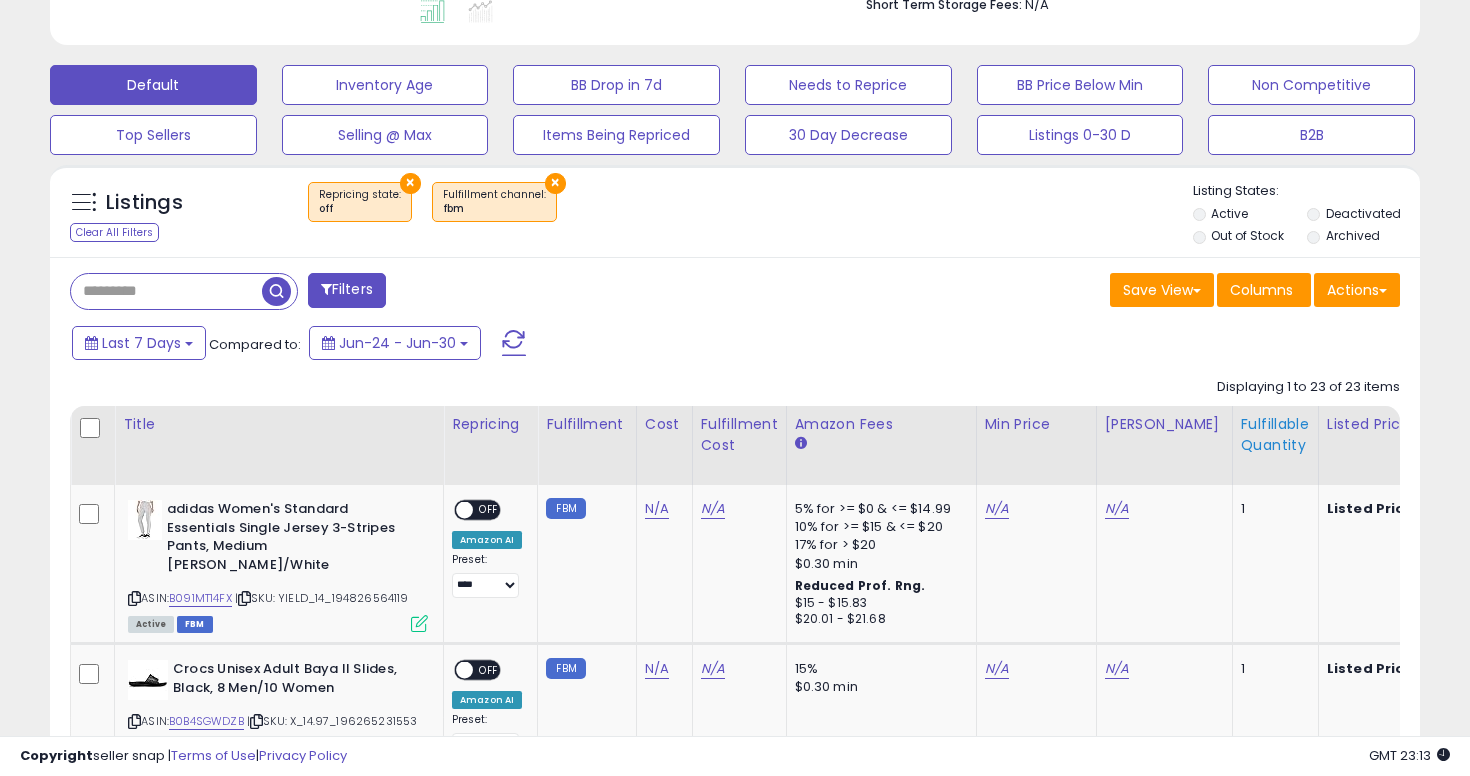 click on "Fulfillable Quantity" at bounding box center (1275, 435) 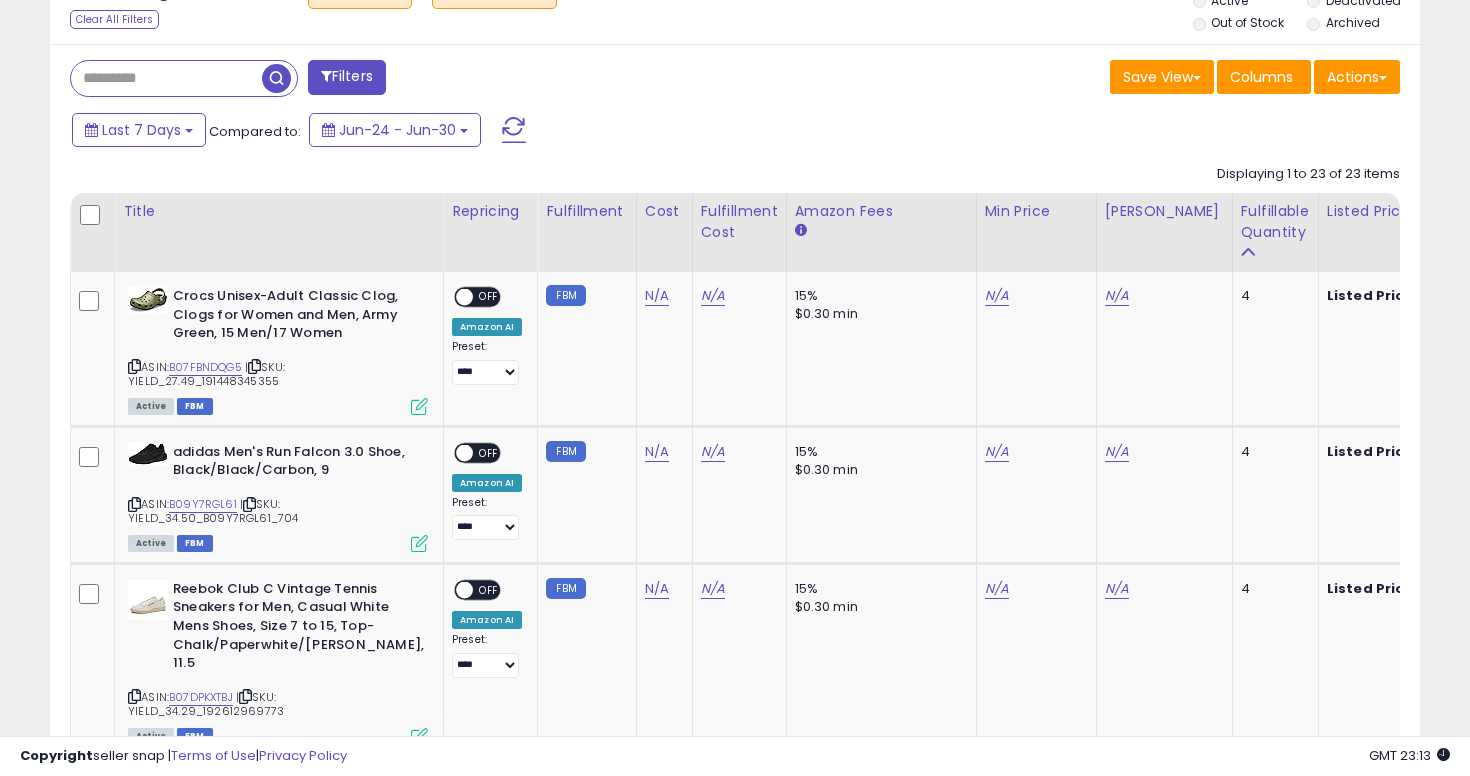 scroll, scrollTop: 782, scrollLeft: 0, axis: vertical 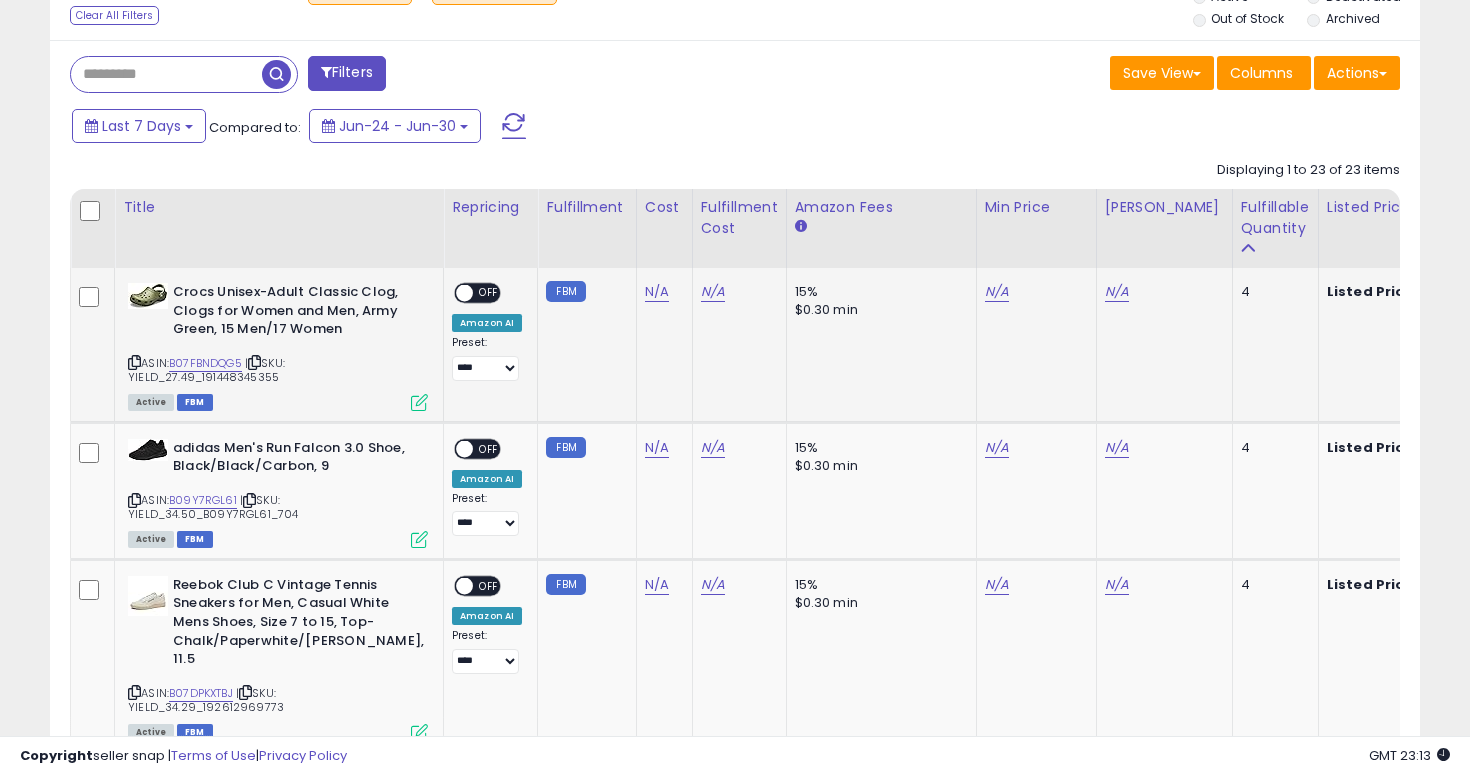 click at bounding box center [134, 362] 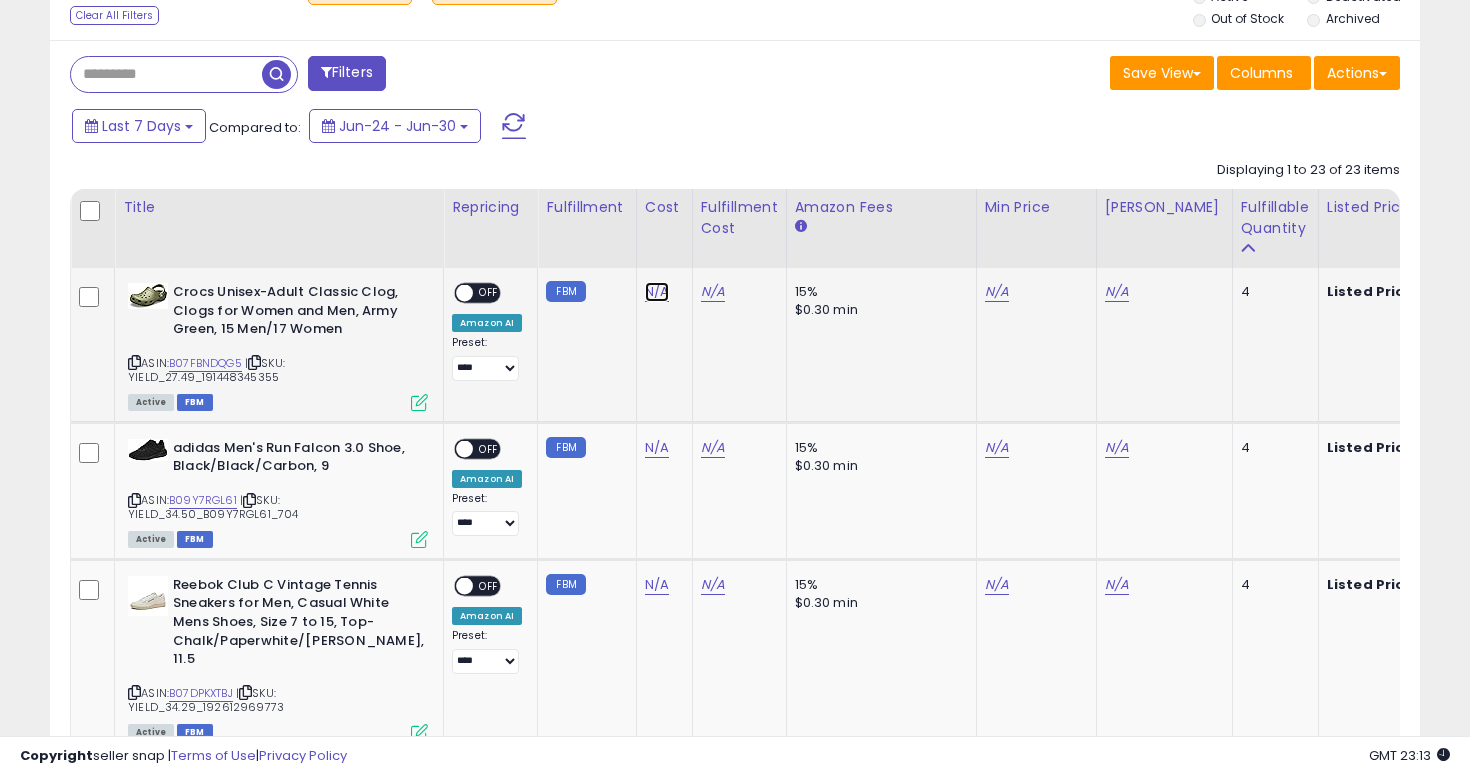 click on "N/A" at bounding box center (657, 292) 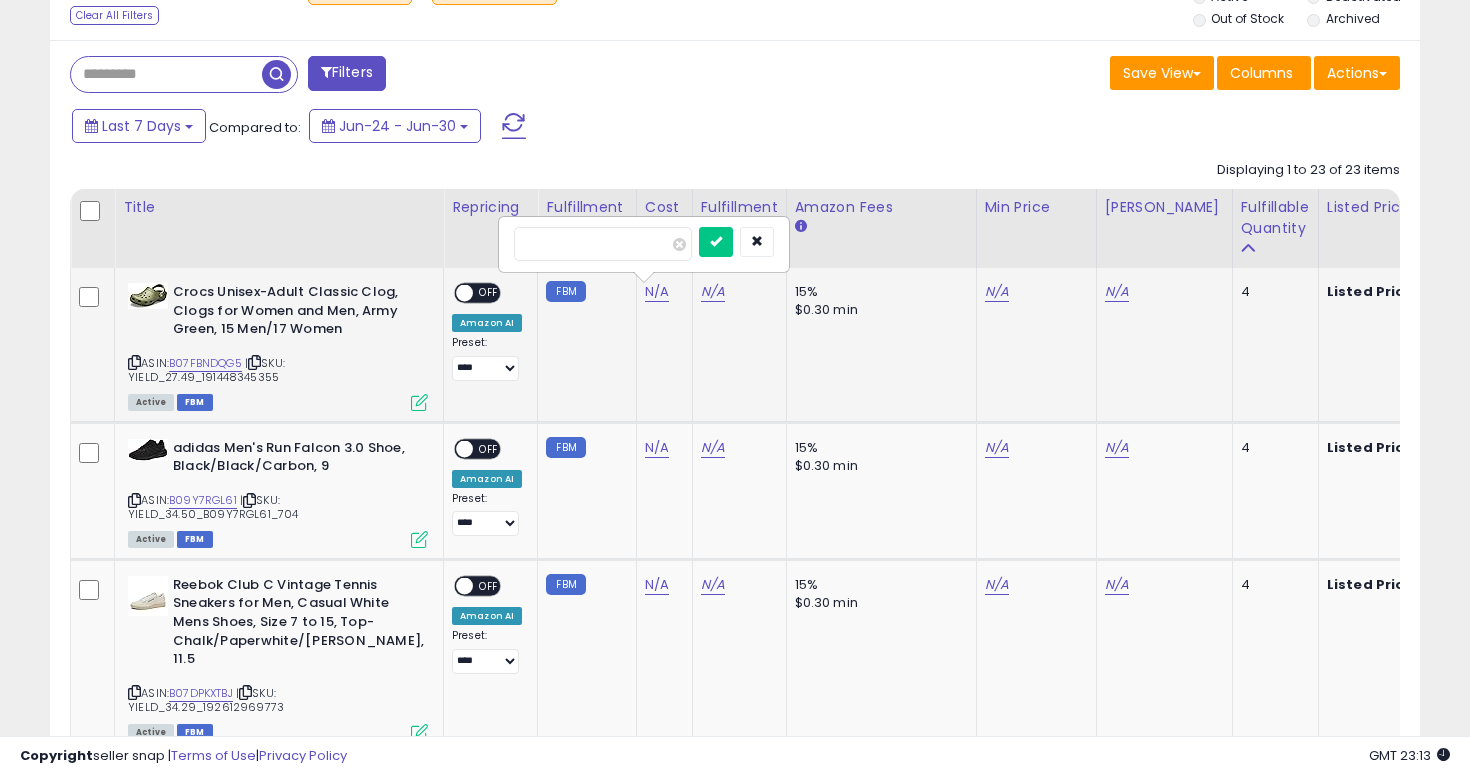type on "**" 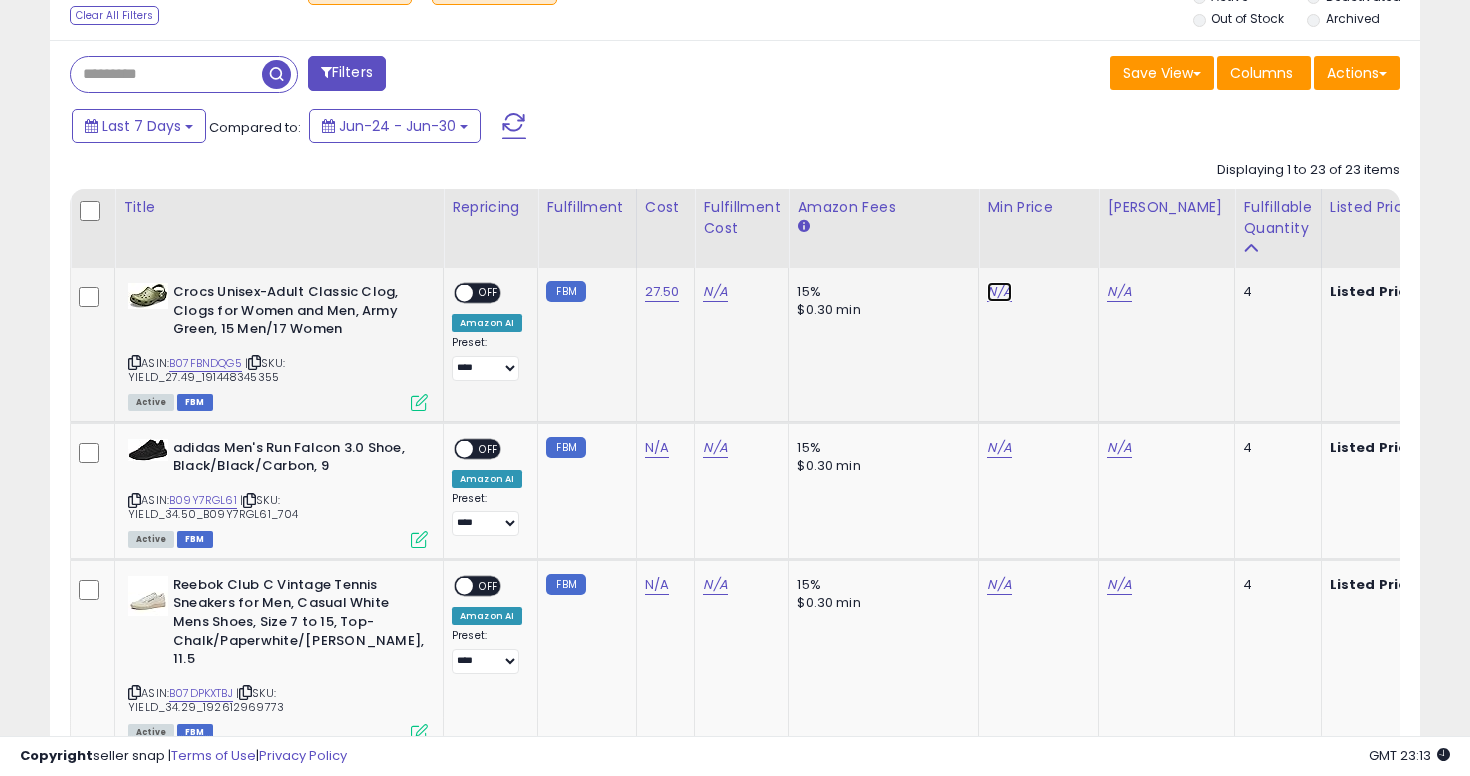 click on "N/A" at bounding box center (999, 292) 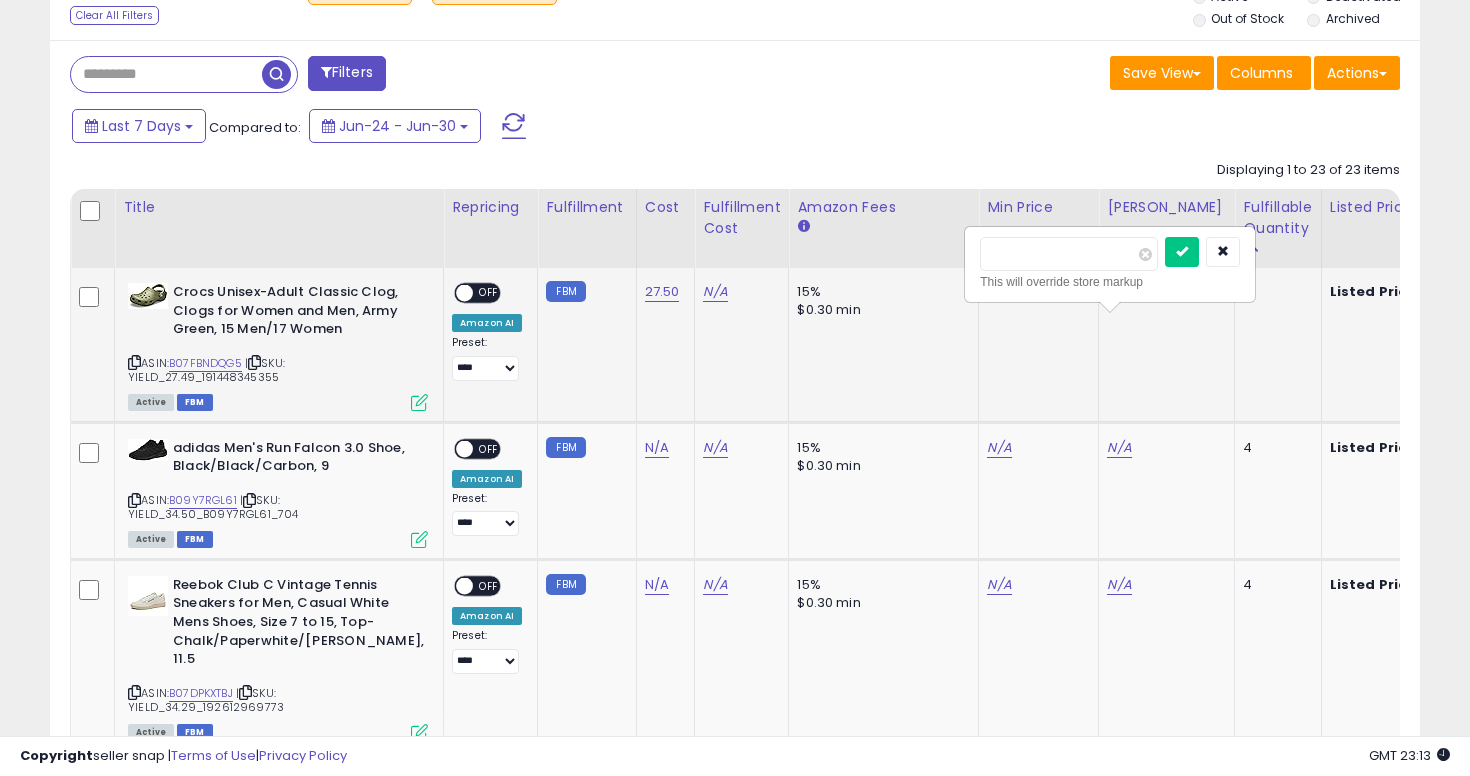 type on "**" 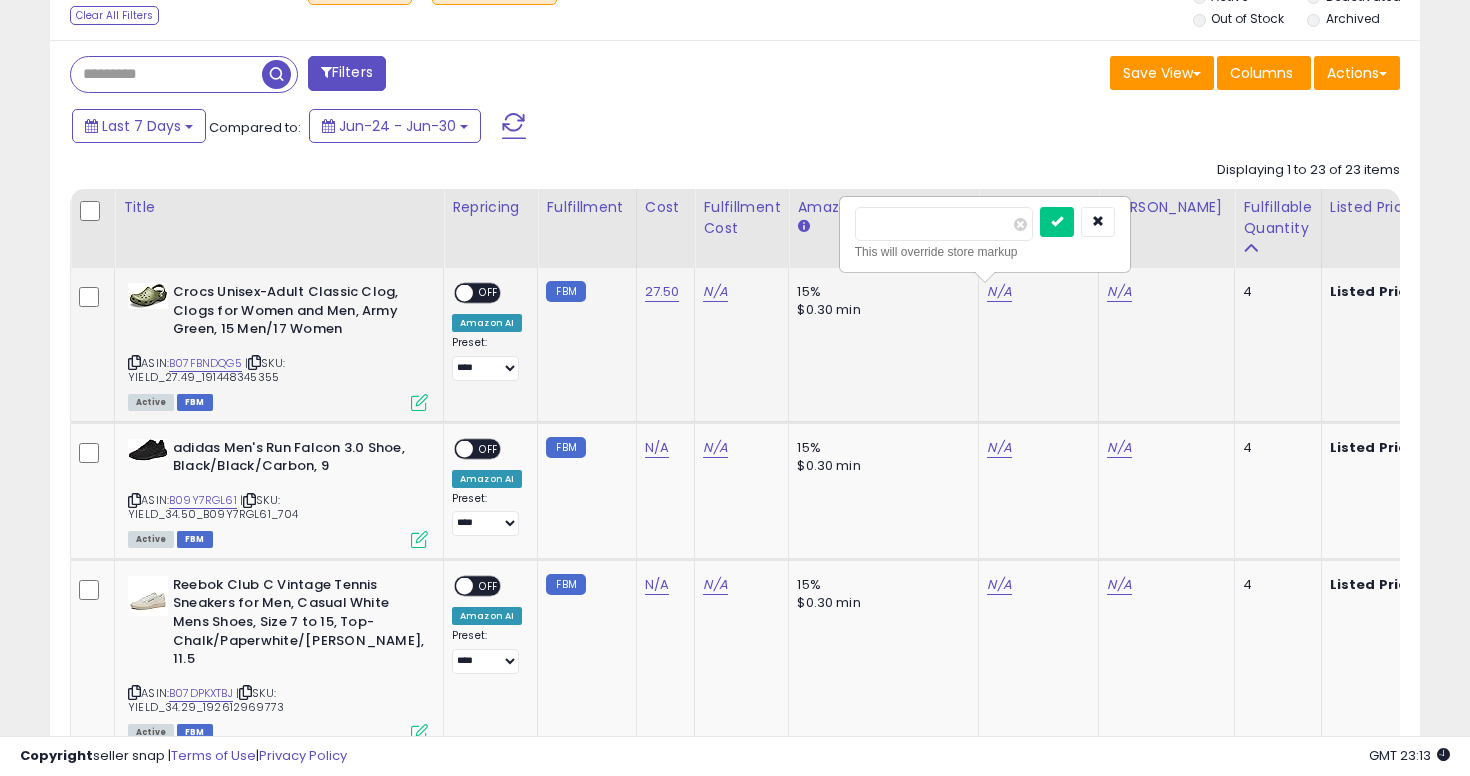 click at bounding box center [1057, 222] 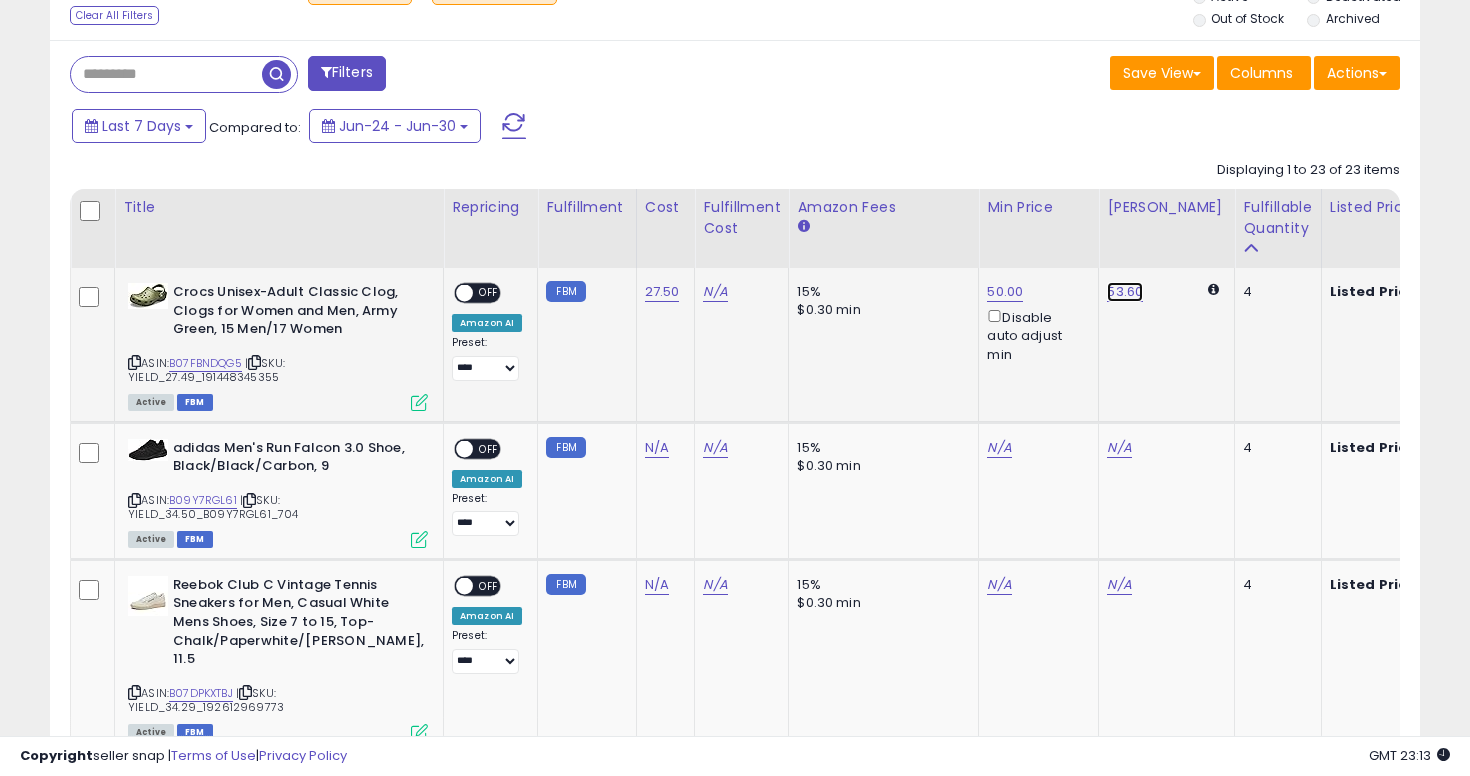 click on "53.60" at bounding box center (1125, 292) 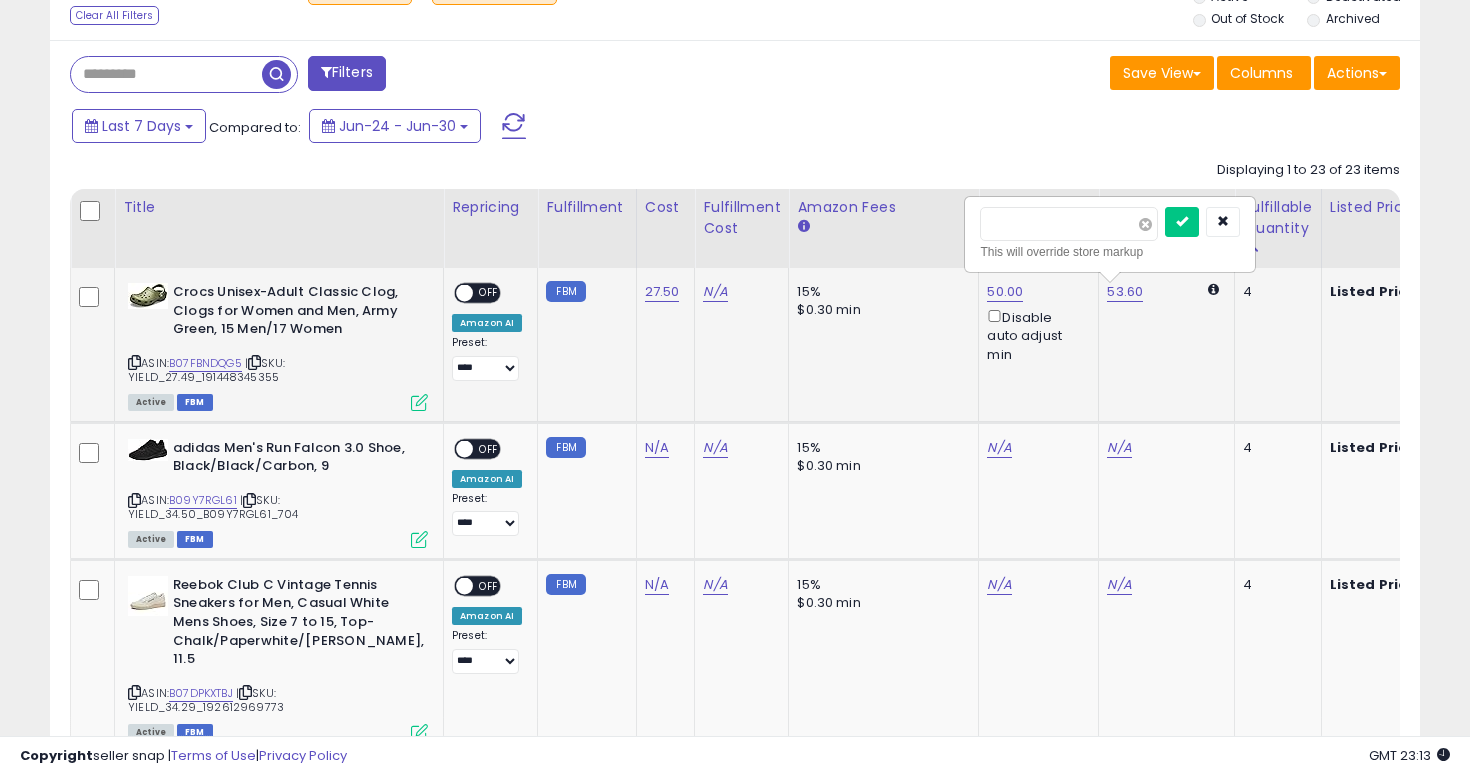click at bounding box center [1145, 224] 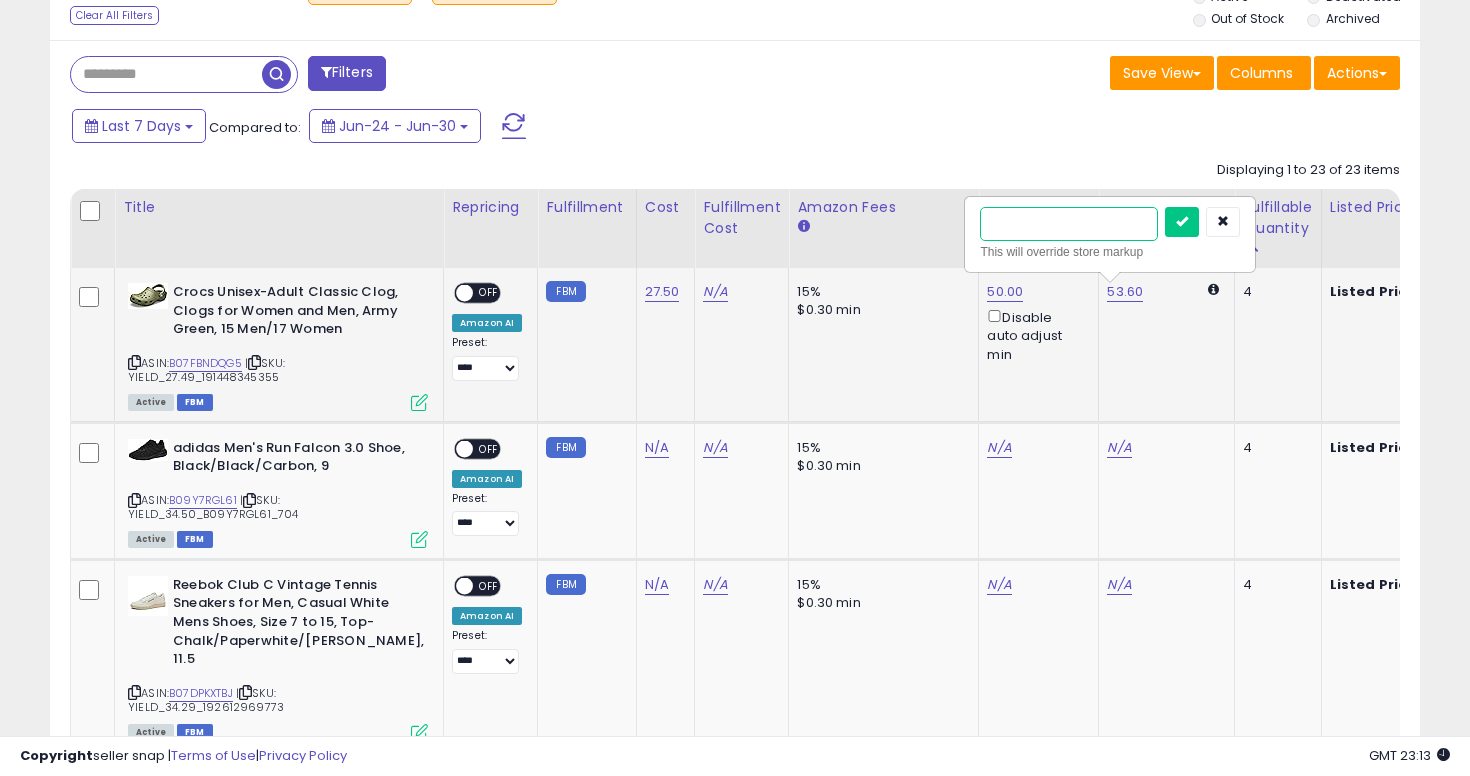 type on "**" 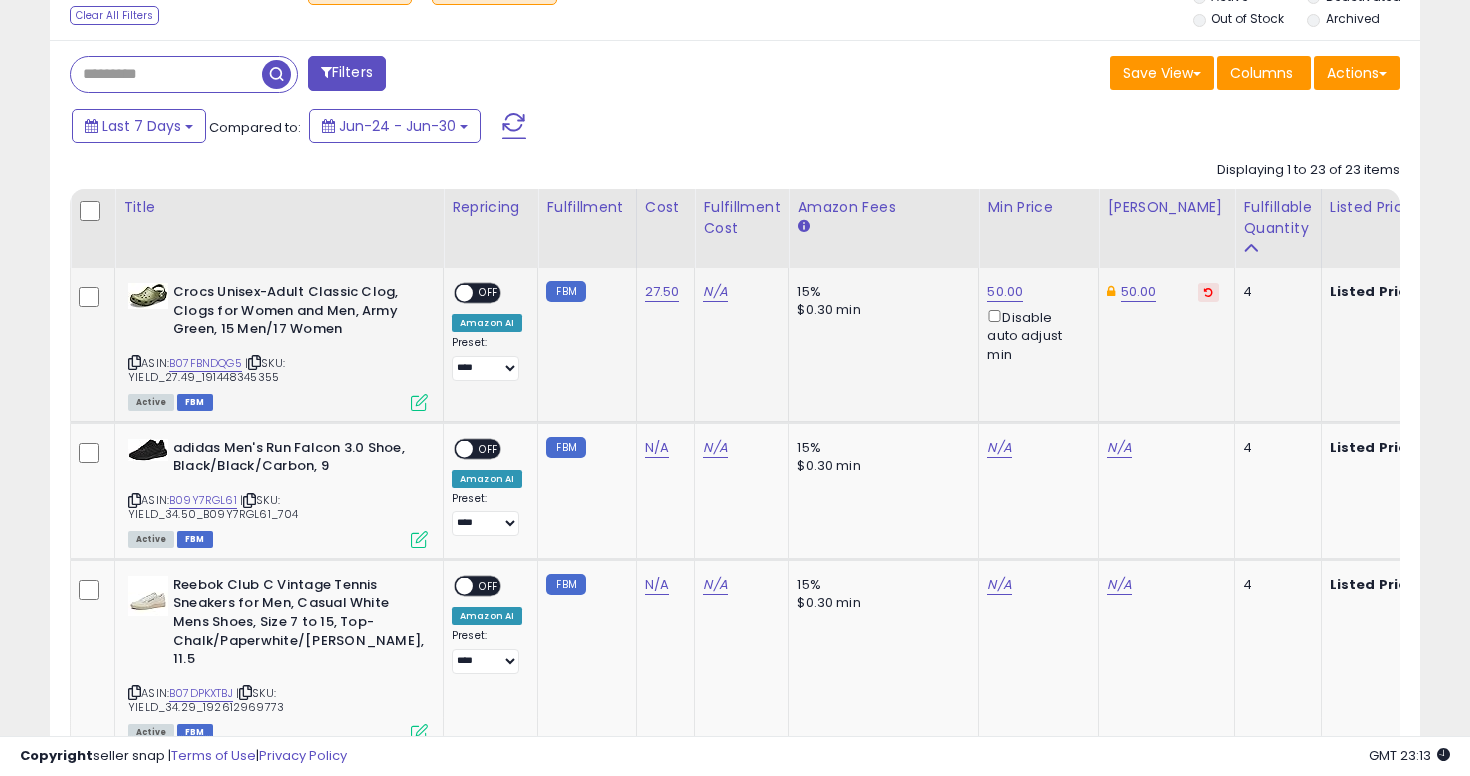 click on "OFF" at bounding box center [489, 293] 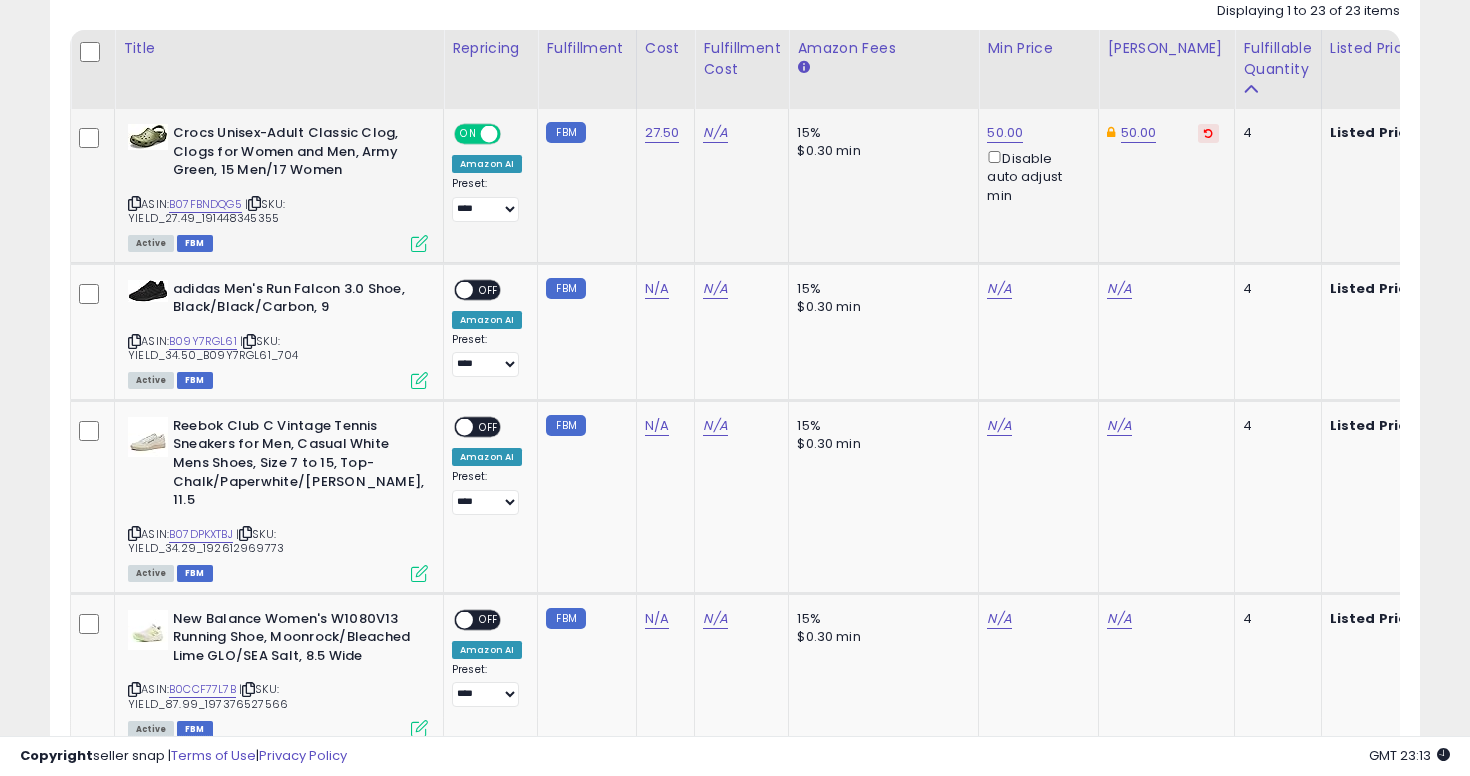 scroll, scrollTop: 967, scrollLeft: 0, axis: vertical 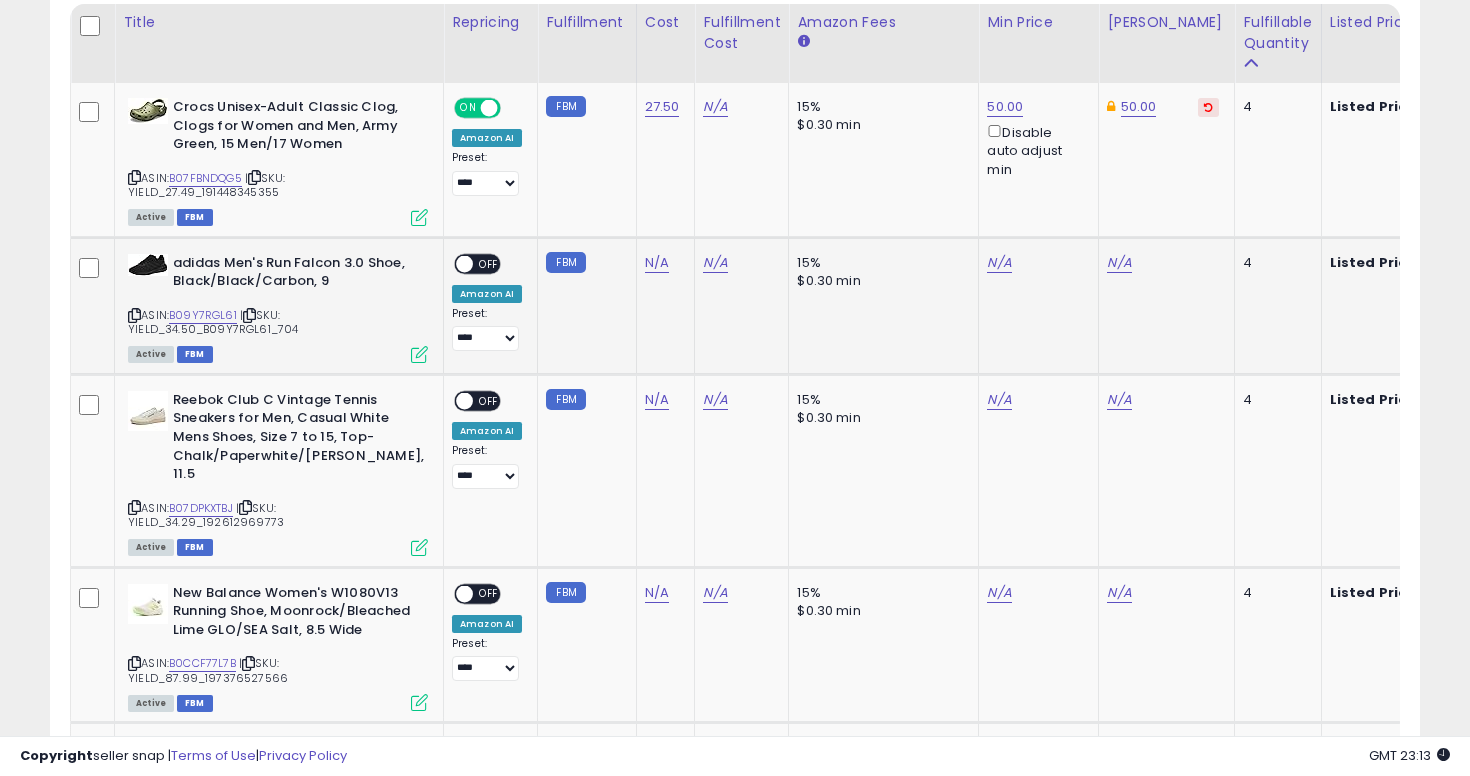 click at bounding box center [134, 315] 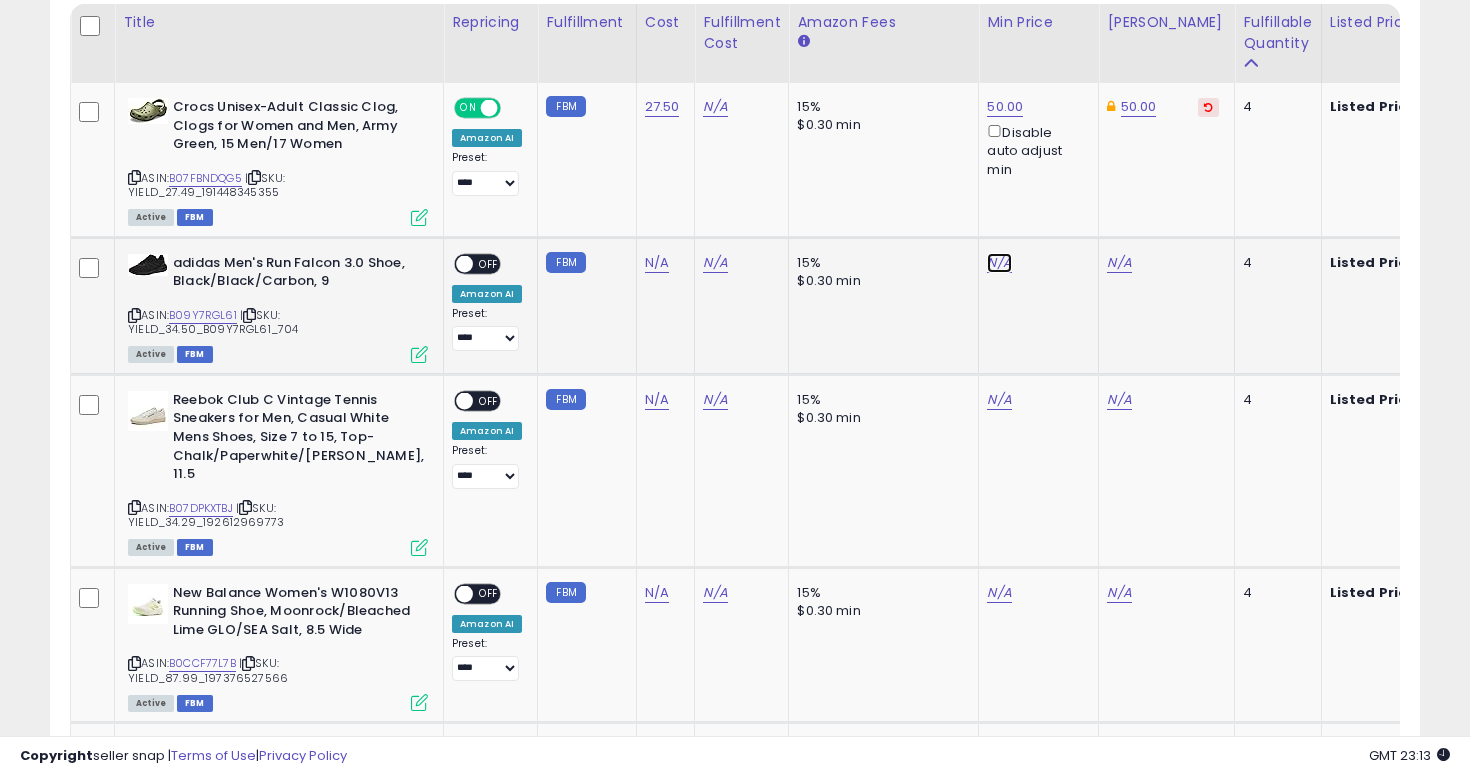 click on "N/A" at bounding box center [999, 263] 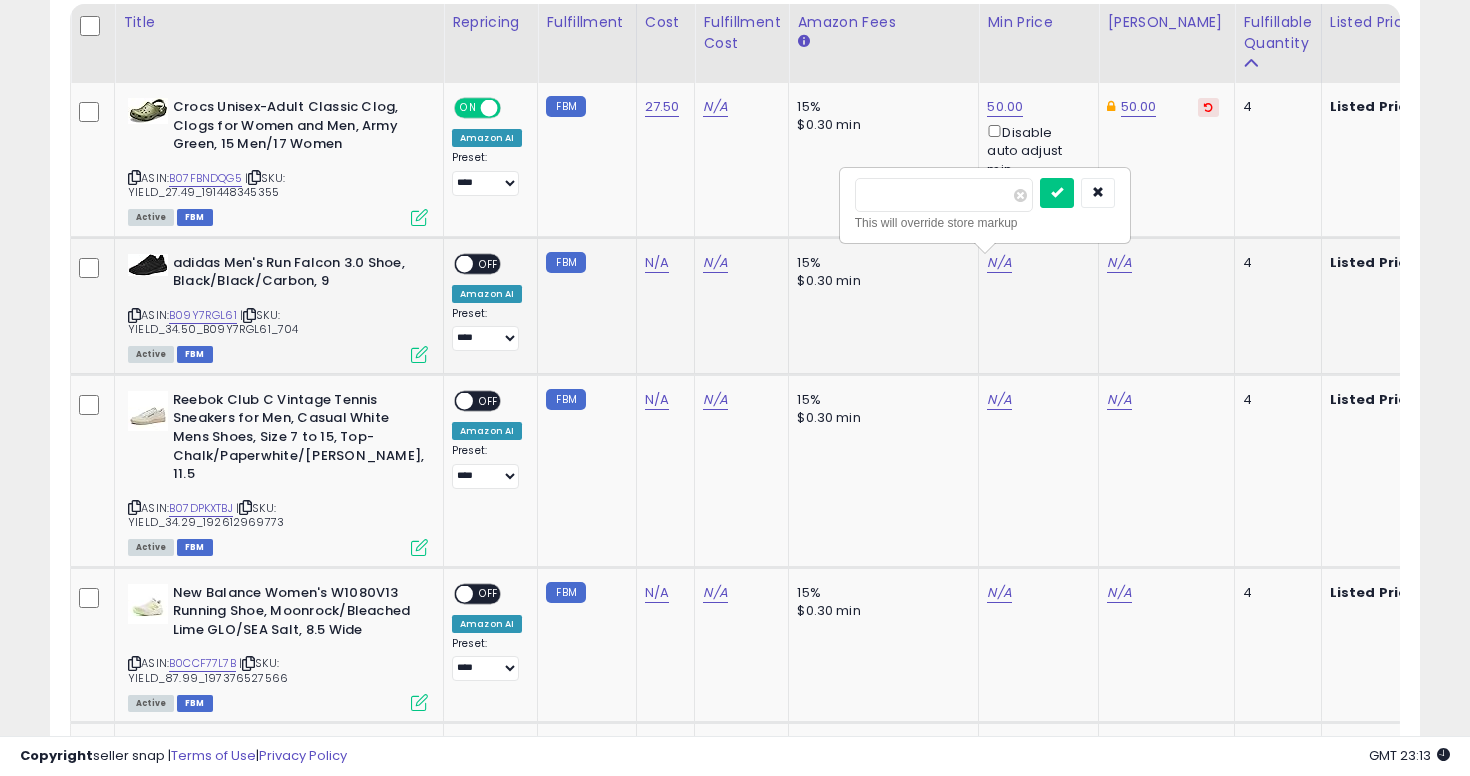 type on "****" 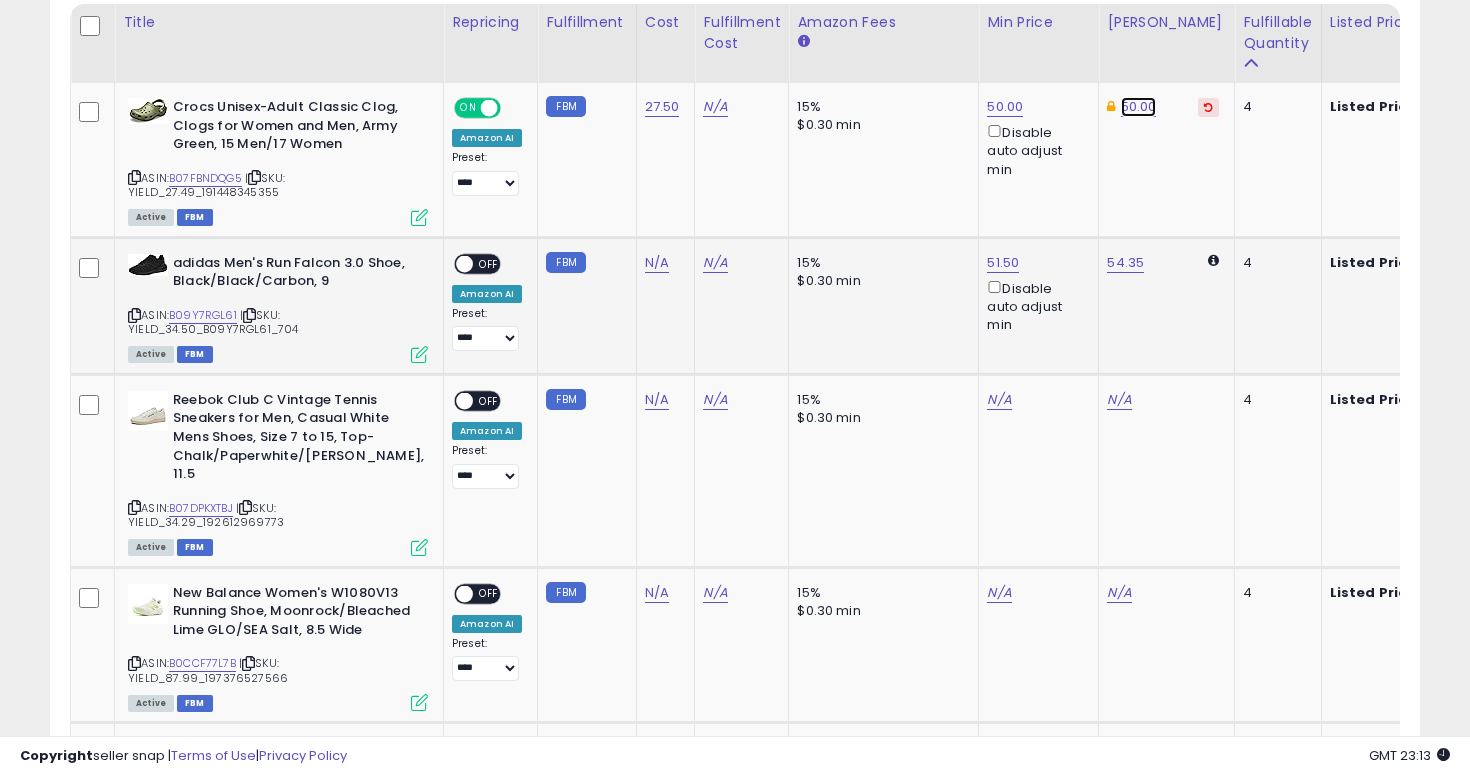 click on "50.00" at bounding box center [1139, 107] 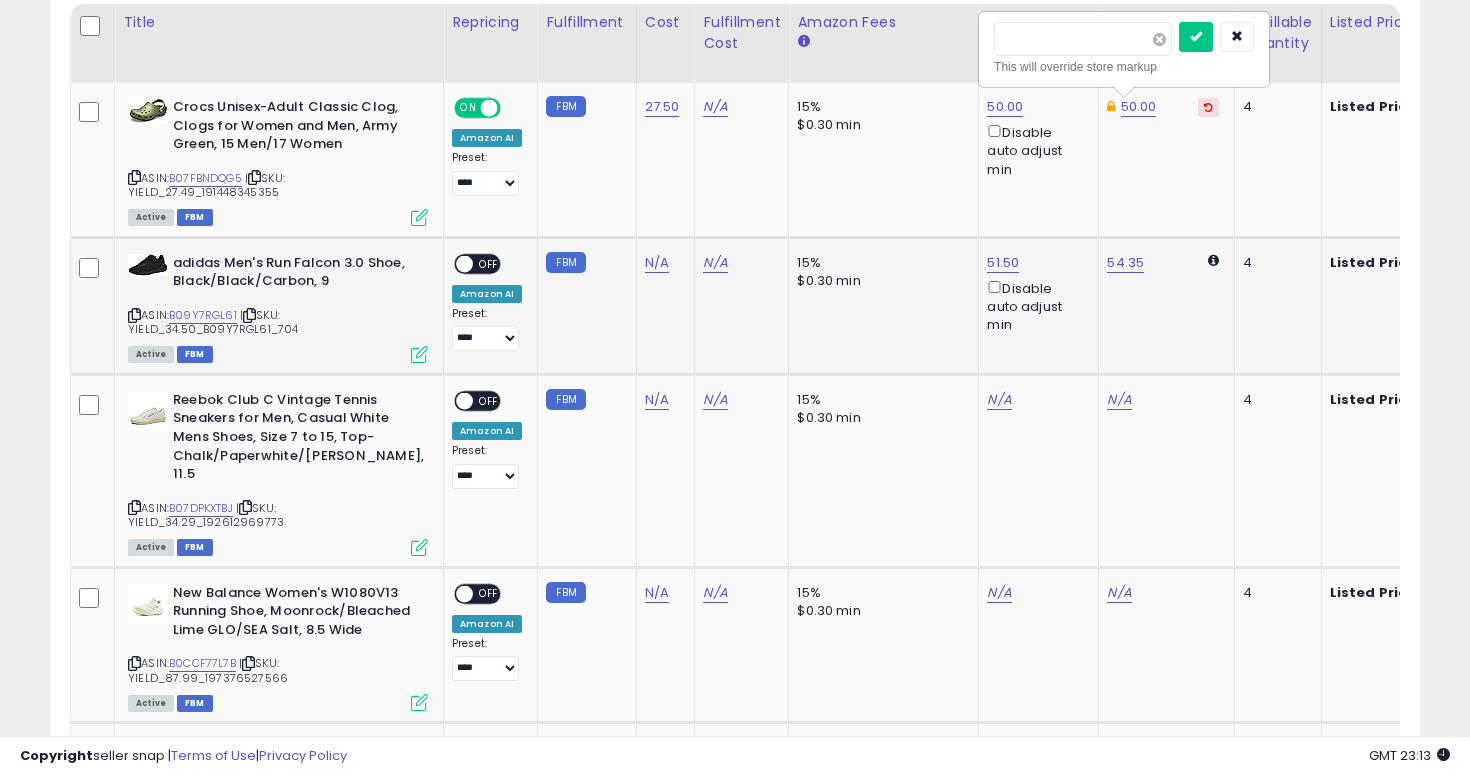 click at bounding box center (1159, 39) 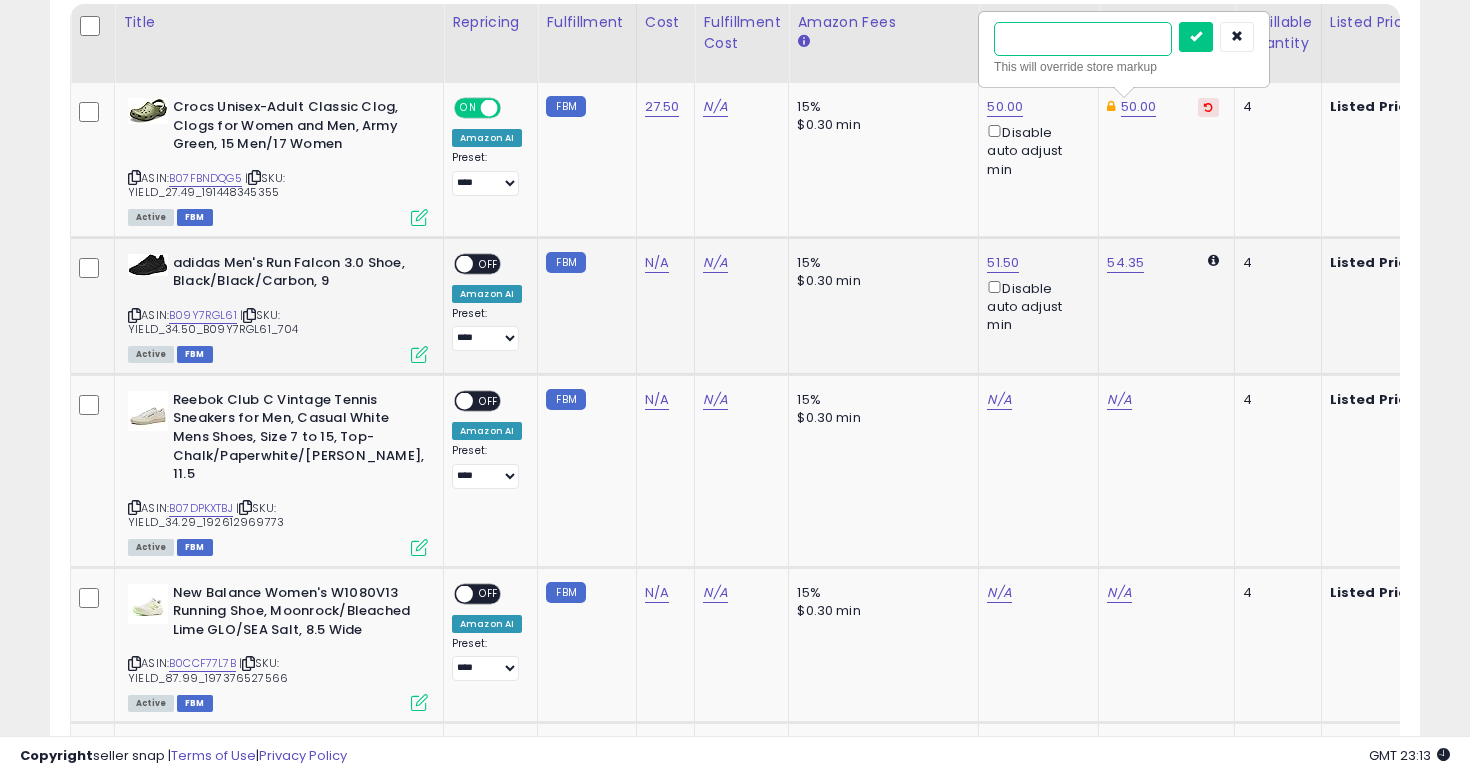 type on "****" 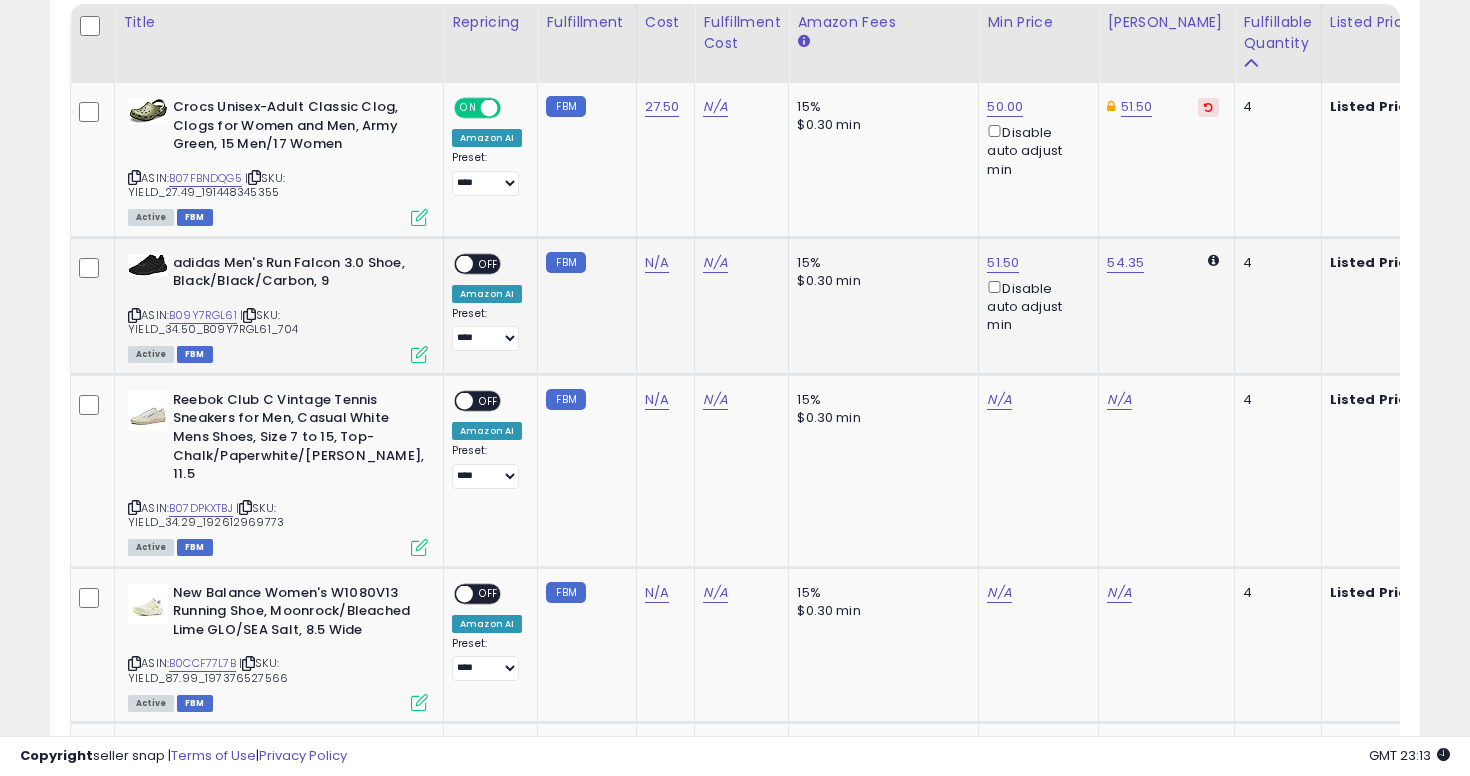 click on "50.00  Disable auto adjust min" 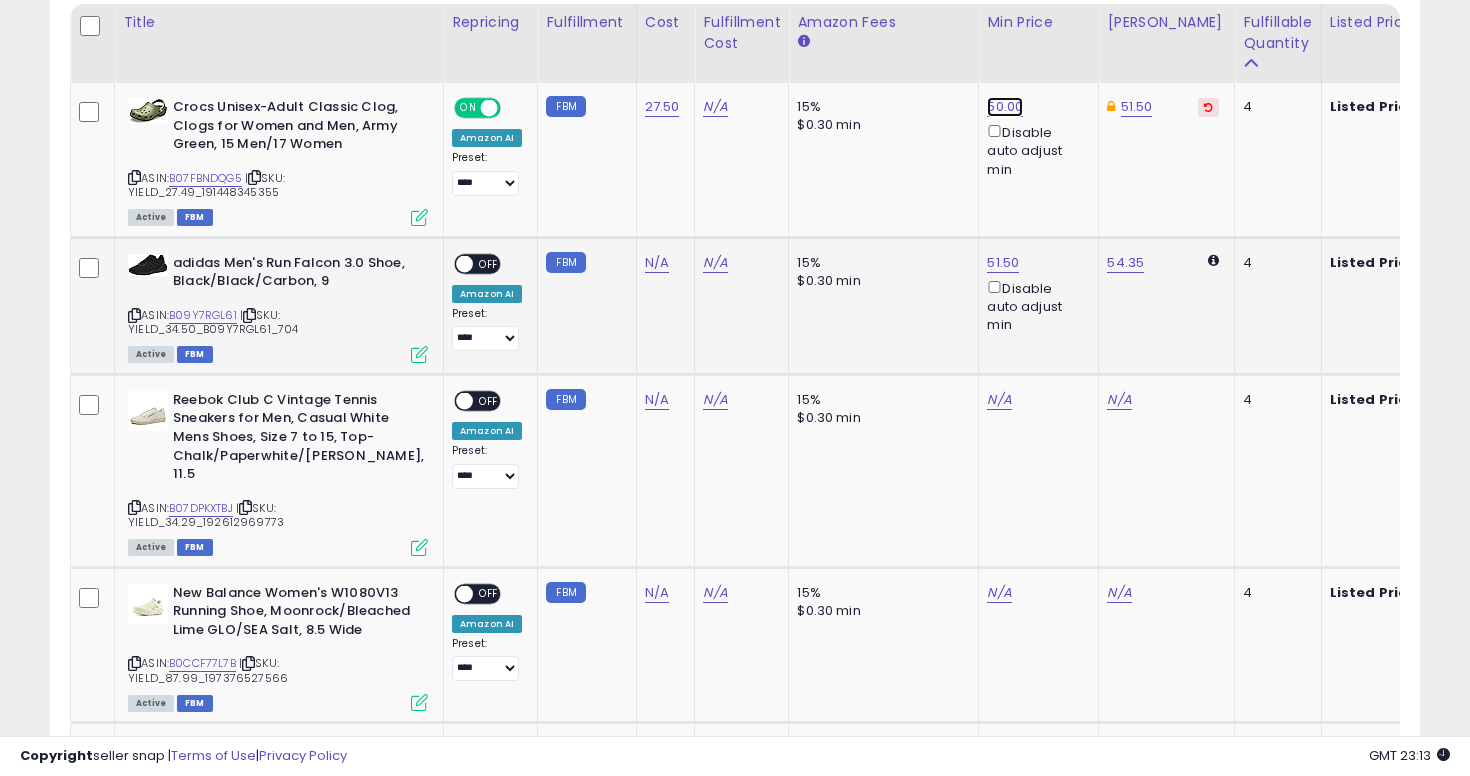 click on "50.00" at bounding box center (1005, 107) 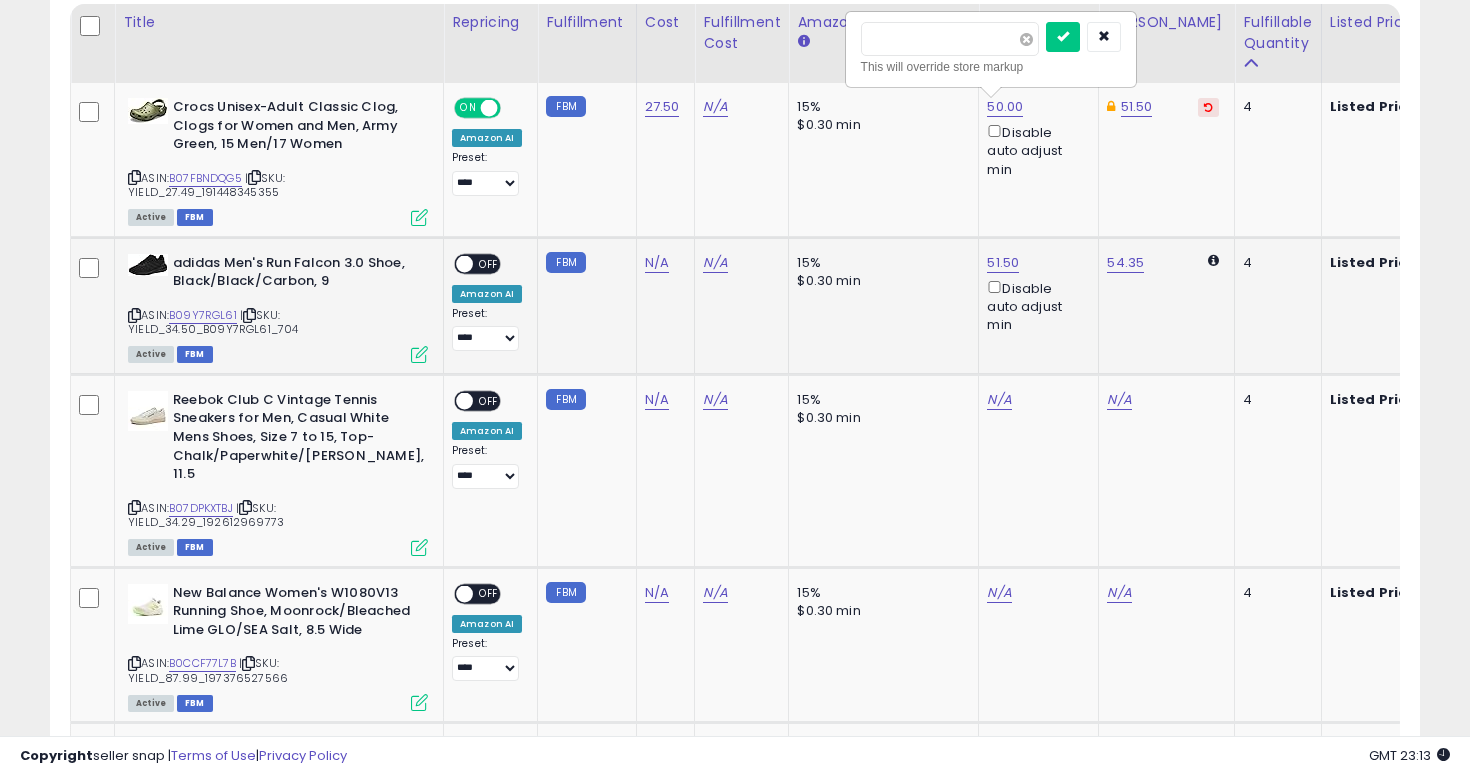 click at bounding box center [1026, 39] 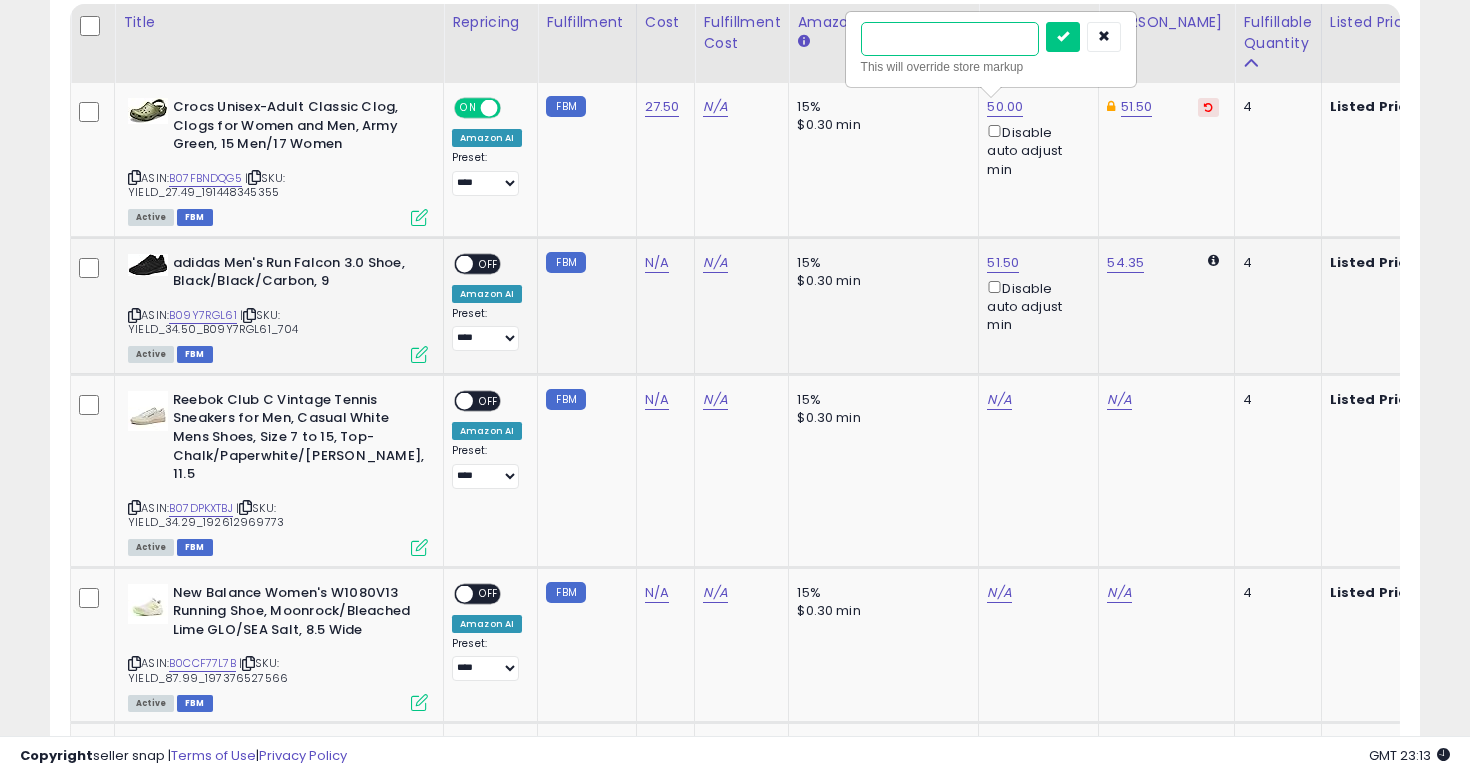 type on "****" 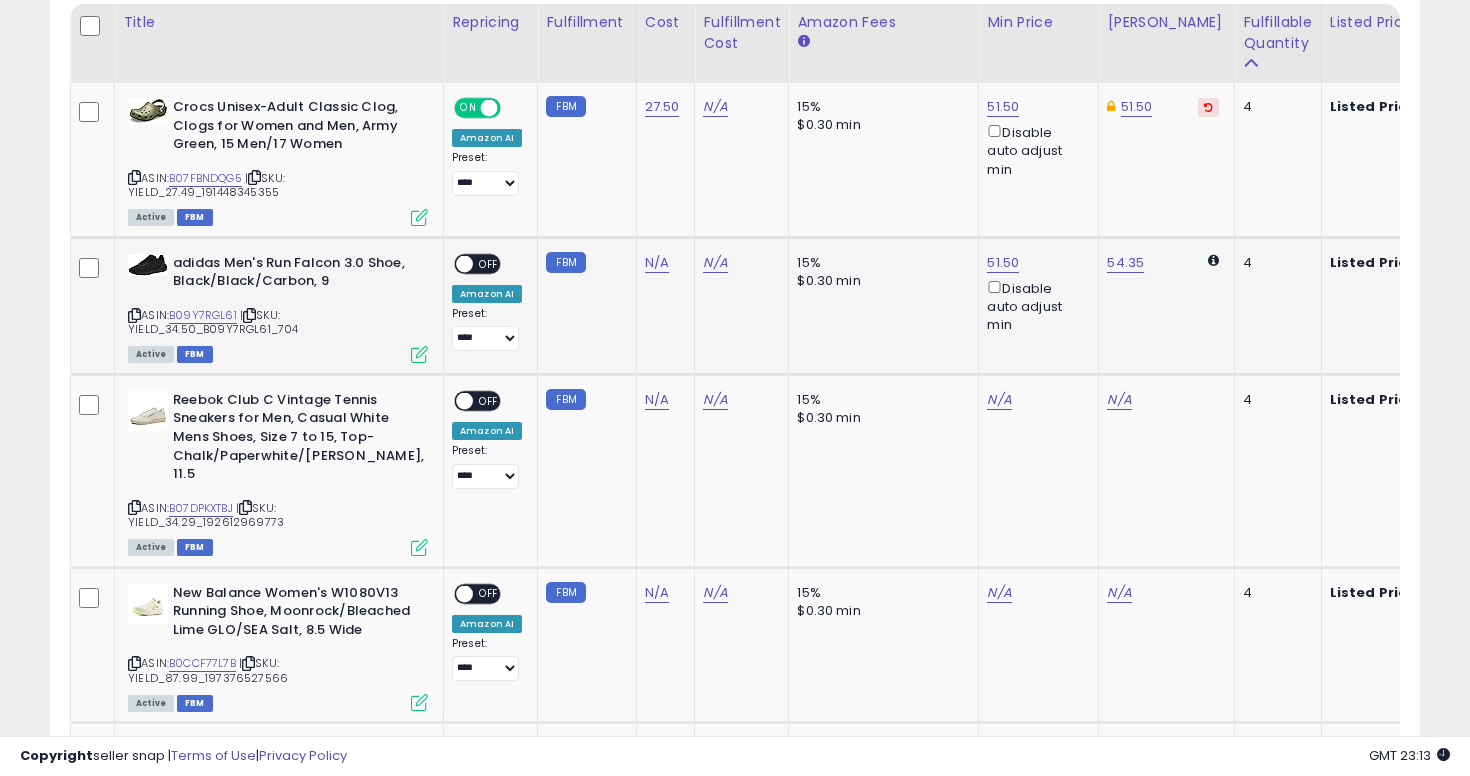 click at bounding box center [134, 315] 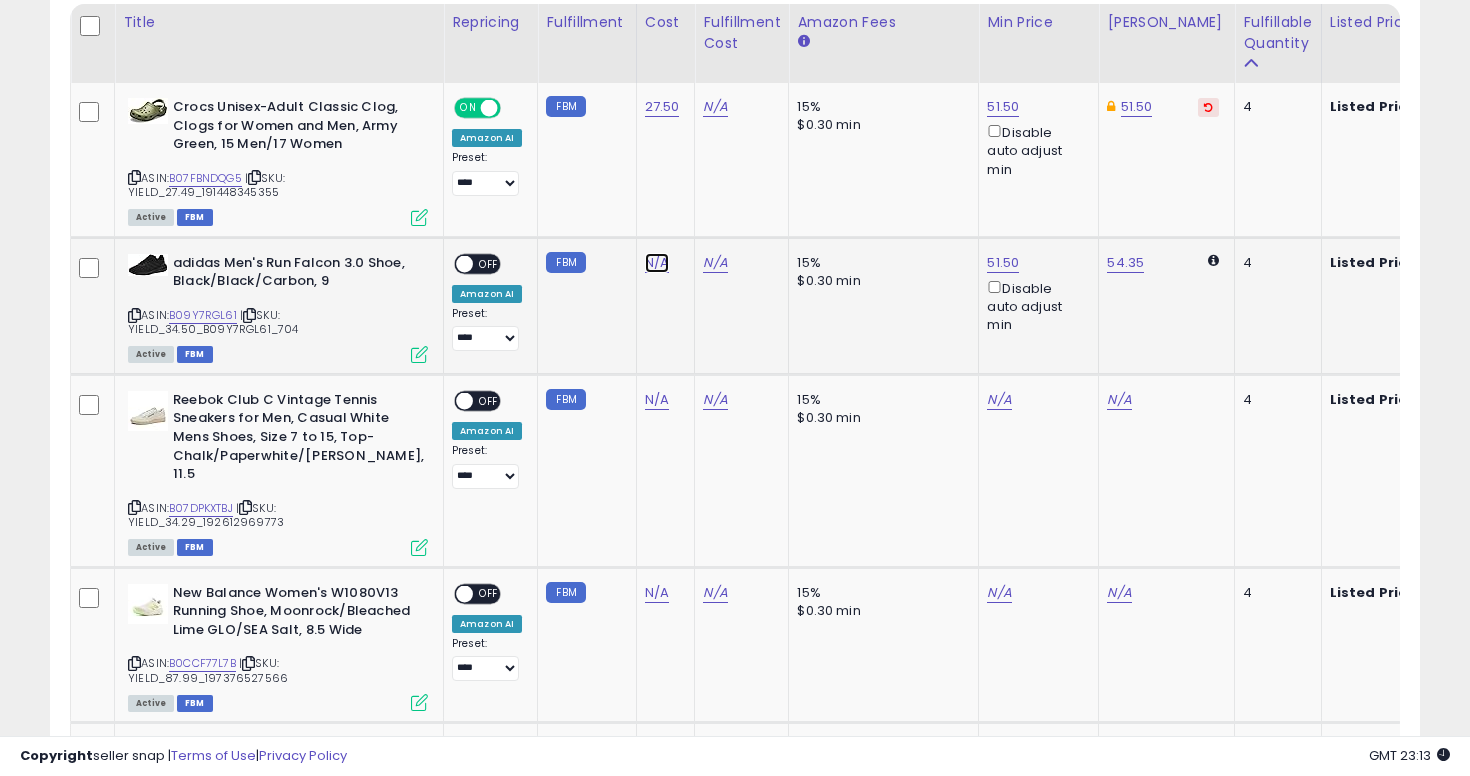 click on "N/A" at bounding box center [657, 263] 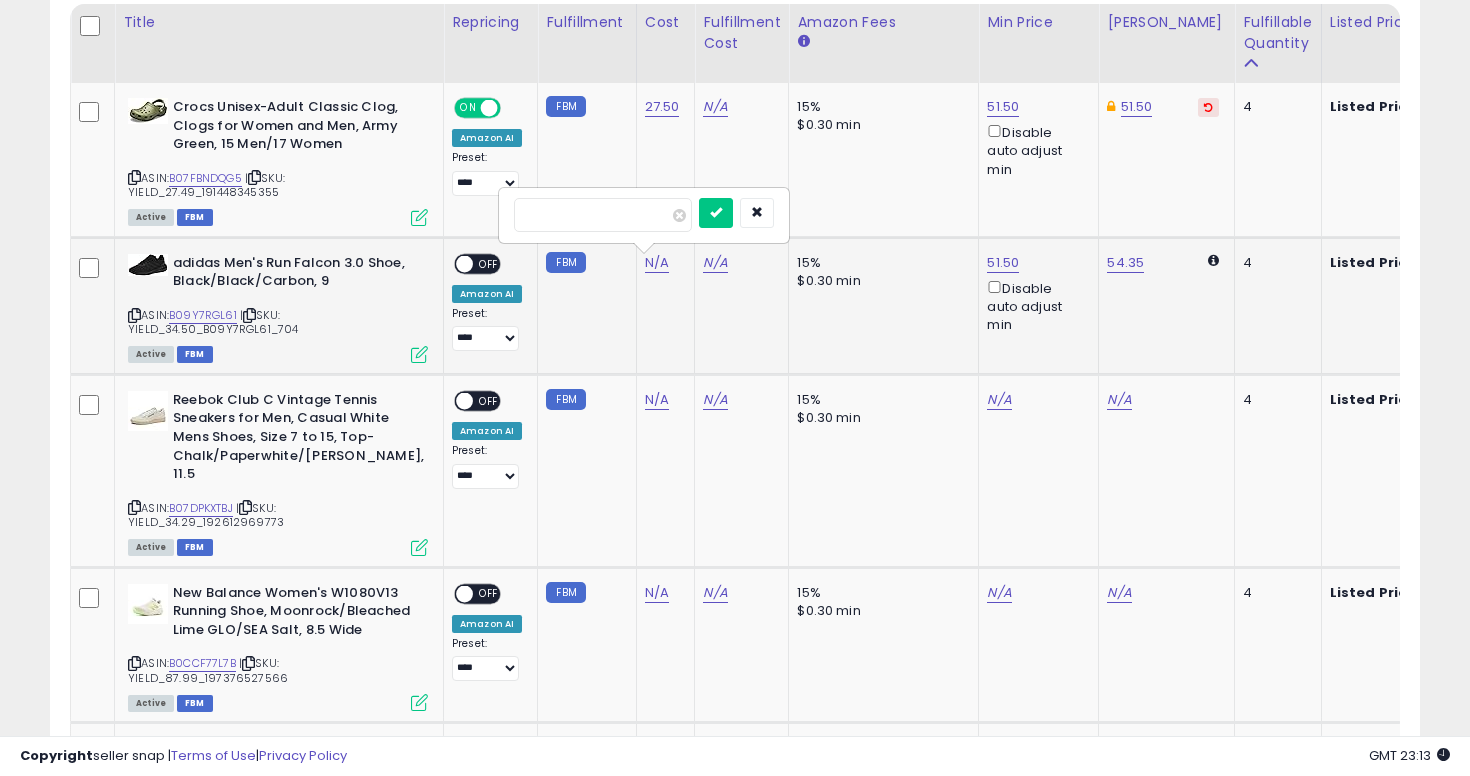 type on "****" 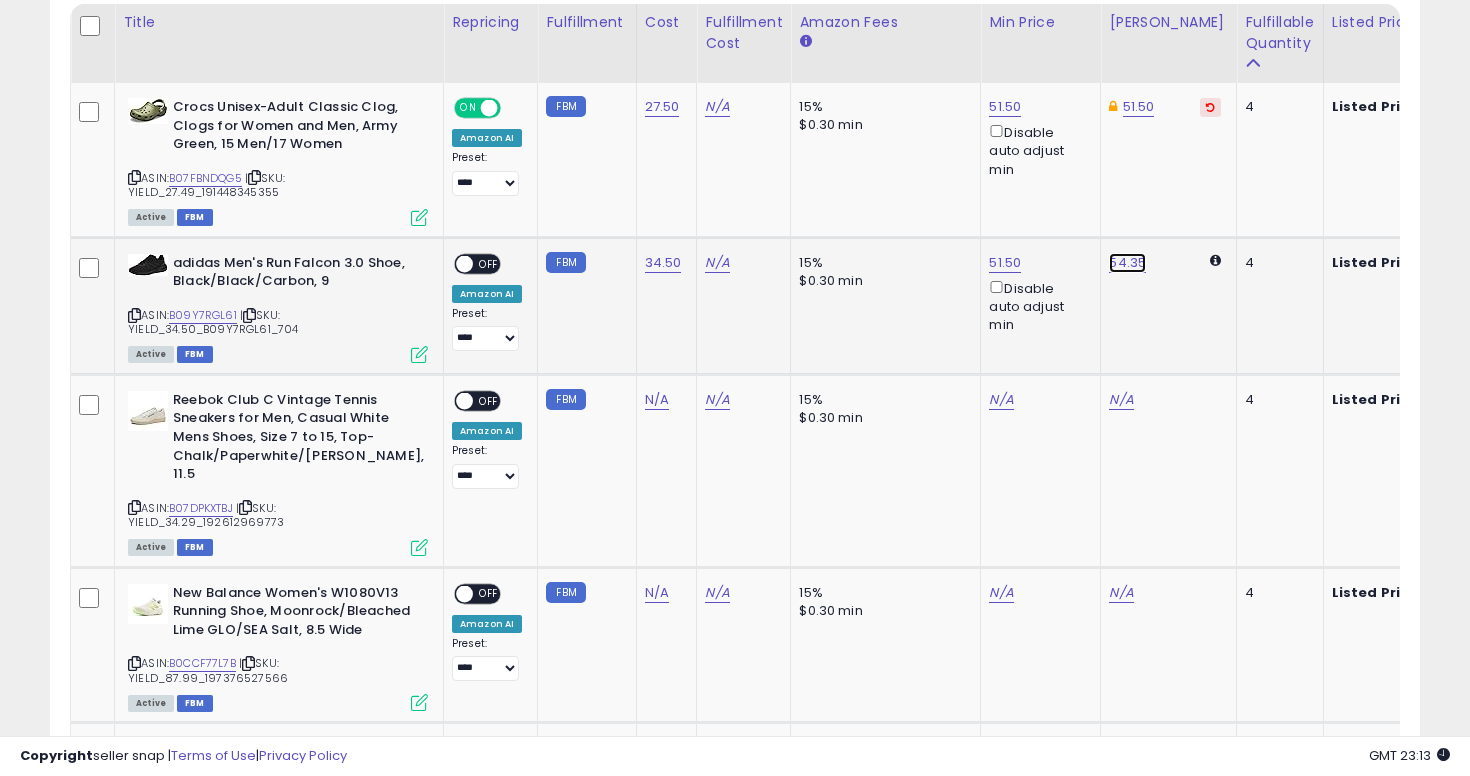click on "54.35" at bounding box center (1127, 263) 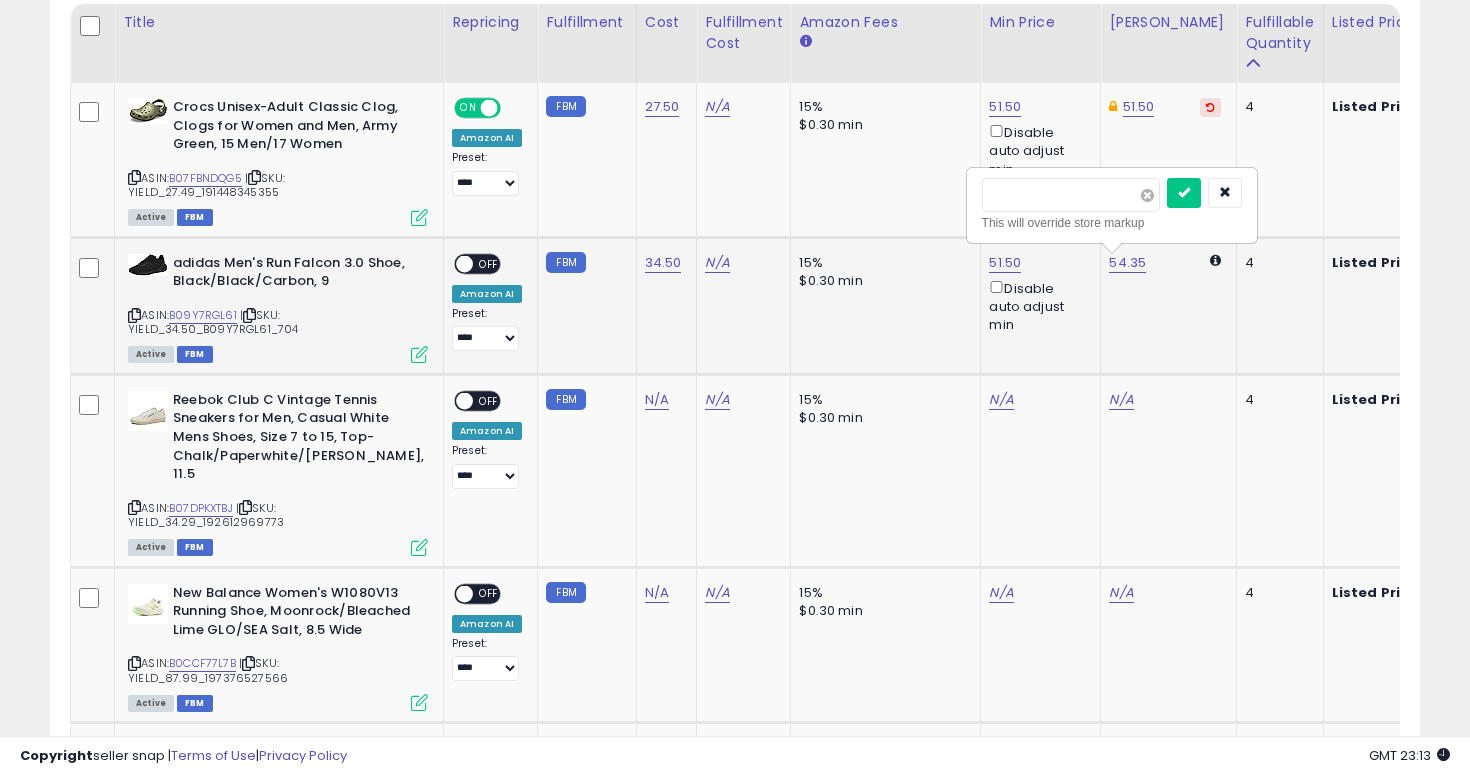 click at bounding box center [1147, 195] 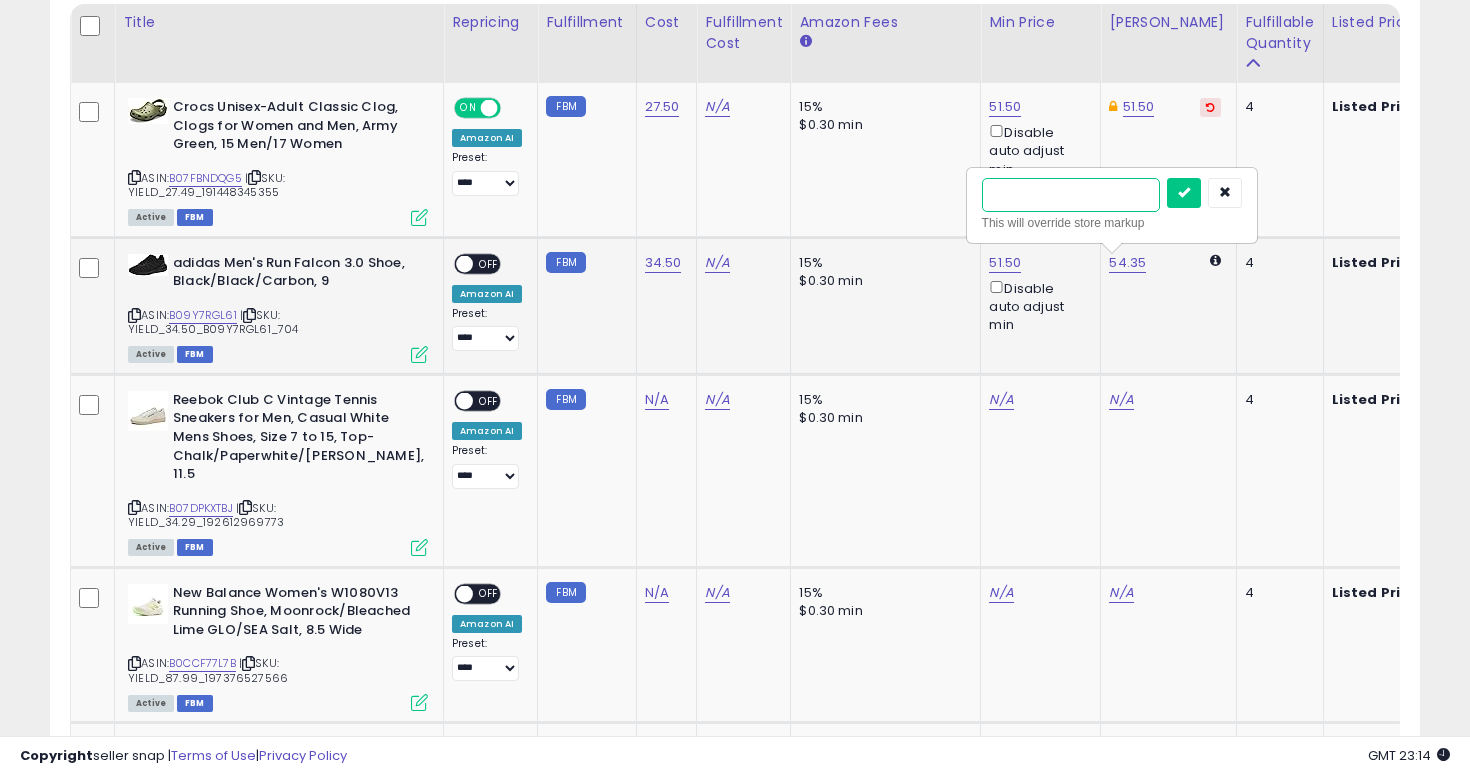 type on "**" 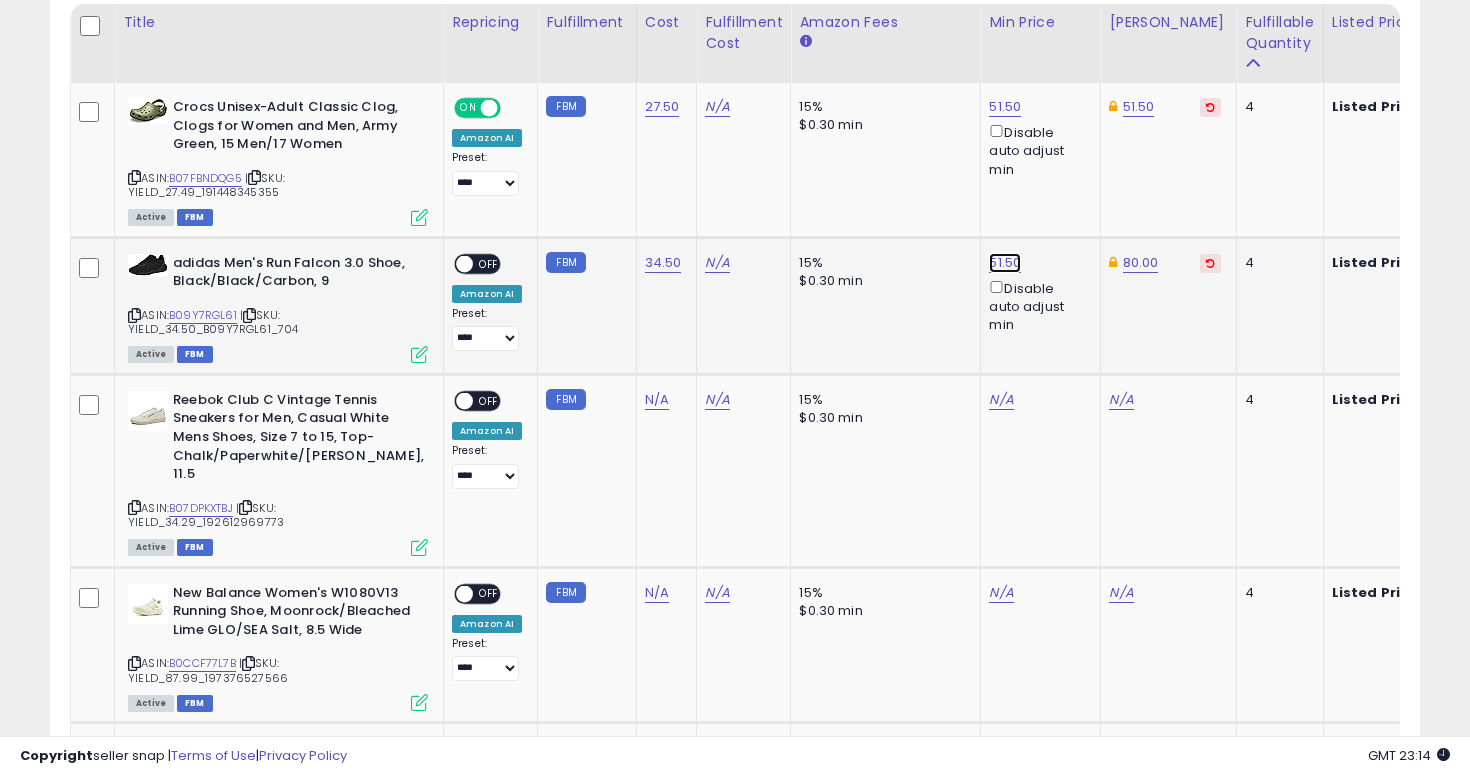 click on "51.50" at bounding box center (1005, 107) 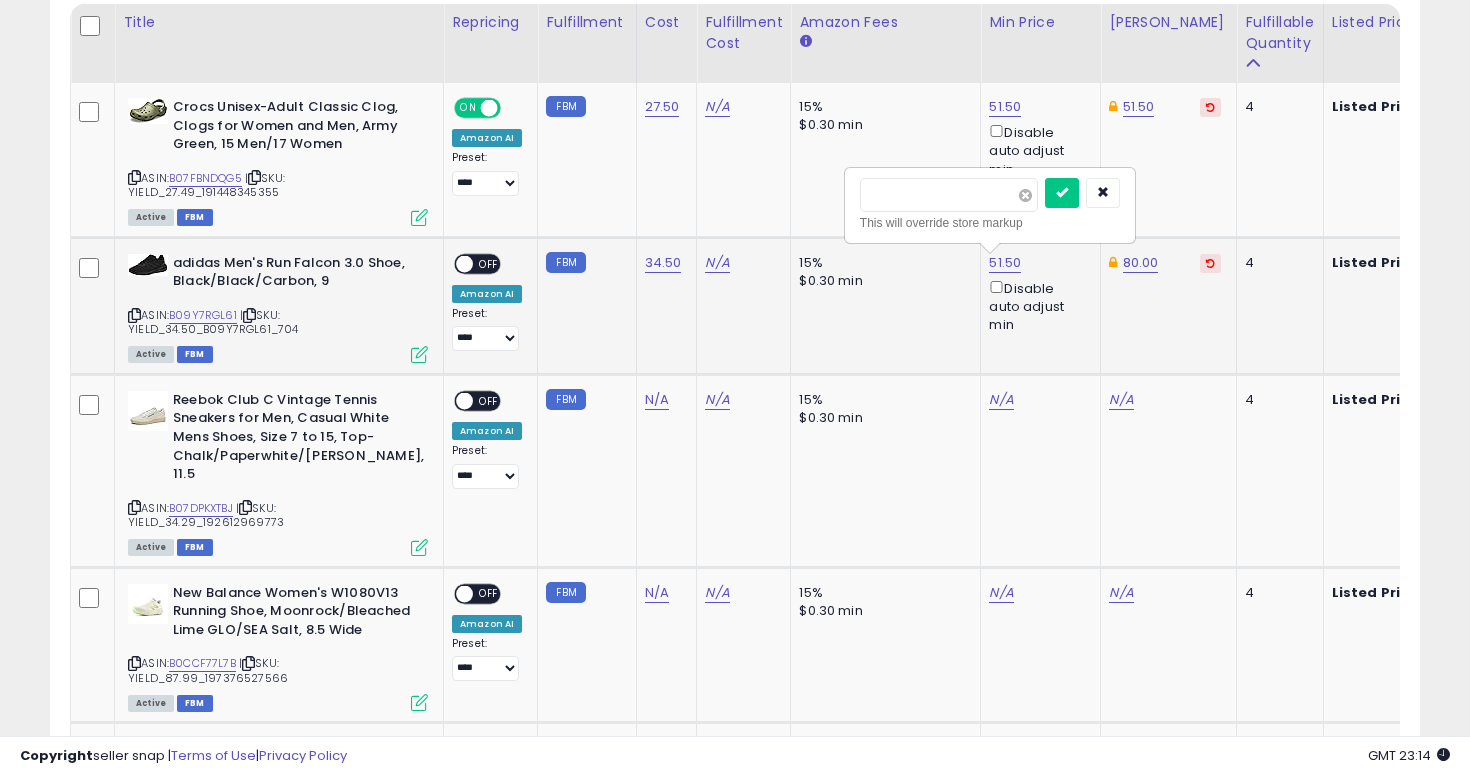 click at bounding box center (1025, 195) 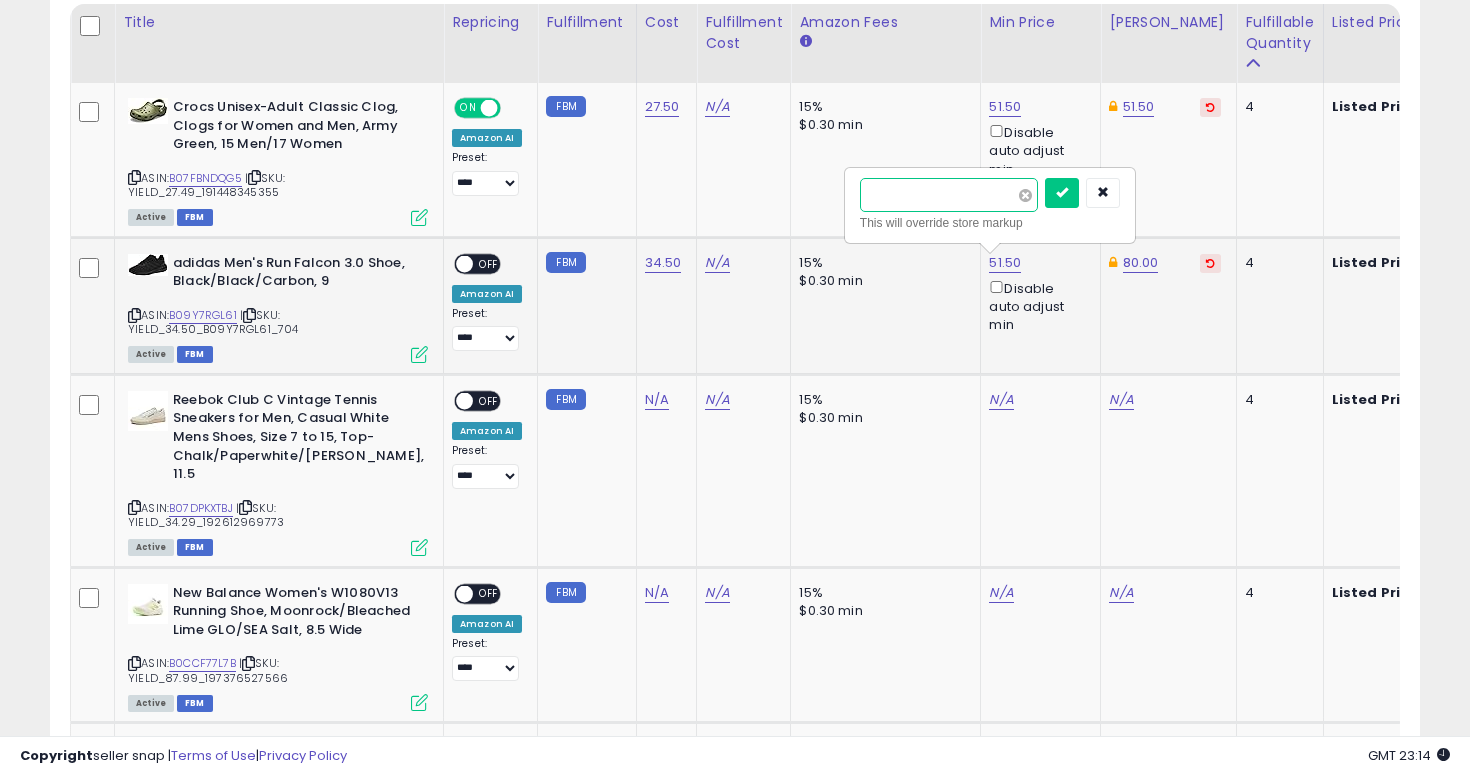 type on "*****" 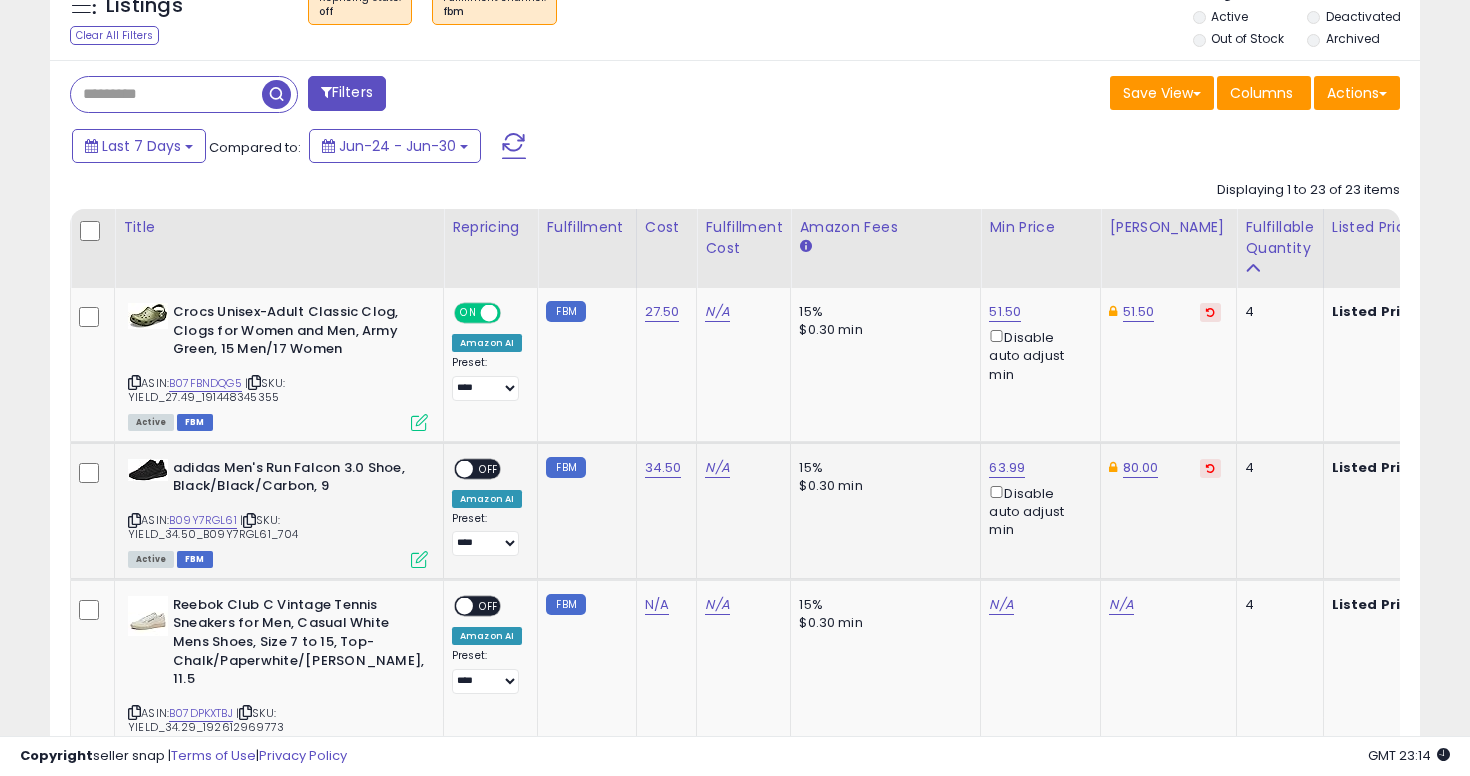 scroll, scrollTop: 898, scrollLeft: 0, axis: vertical 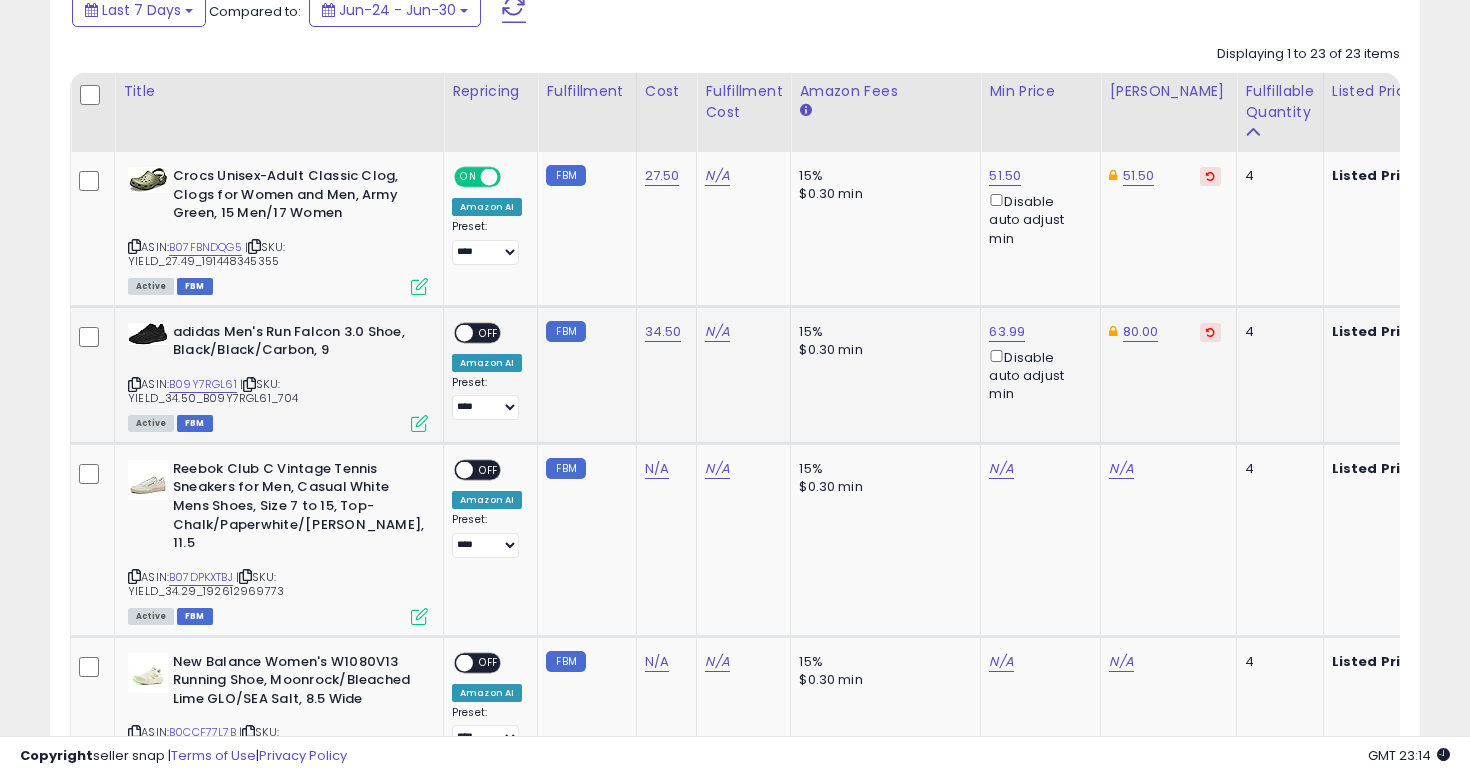 click on "OFF" at bounding box center (489, 332) 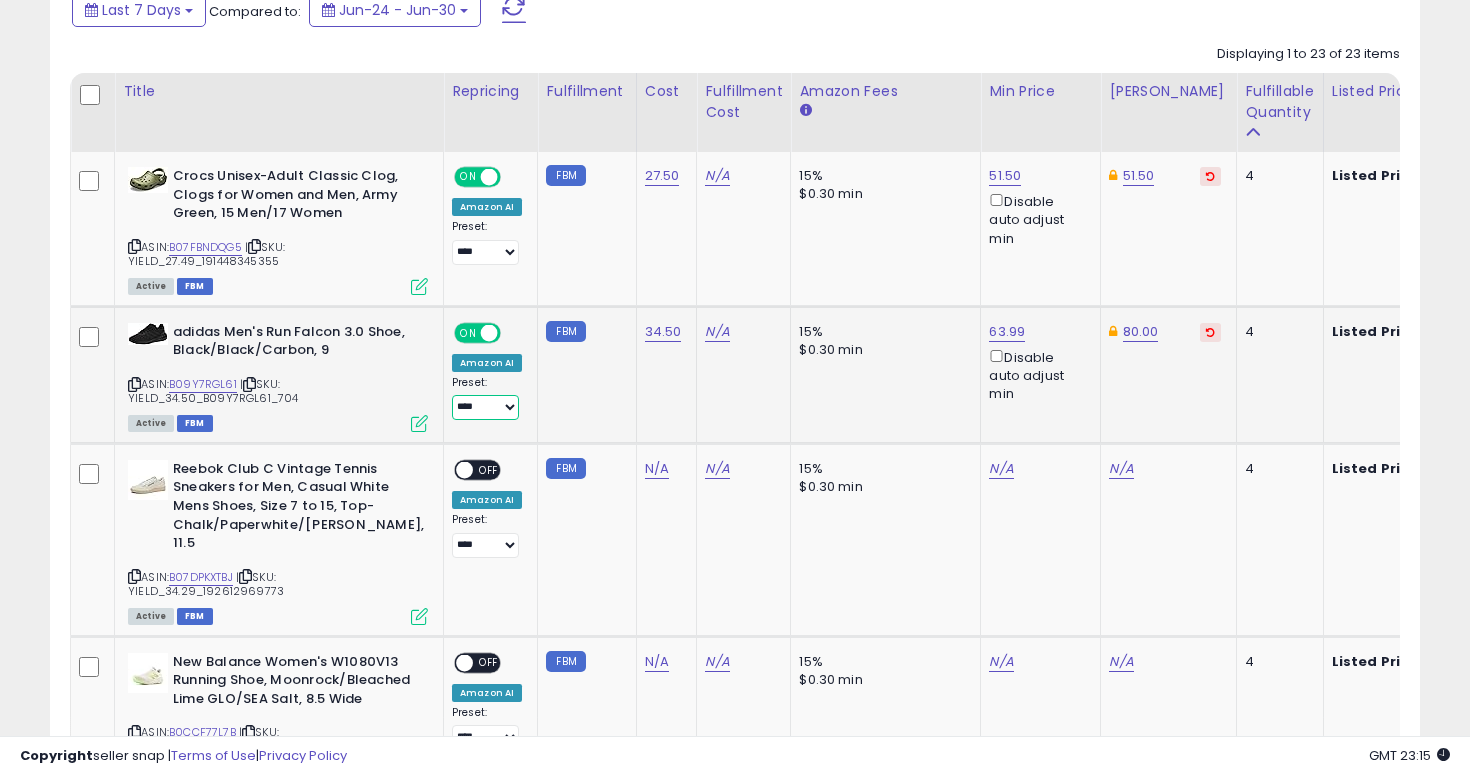 click on "**********" at bounding box center (485, 407) 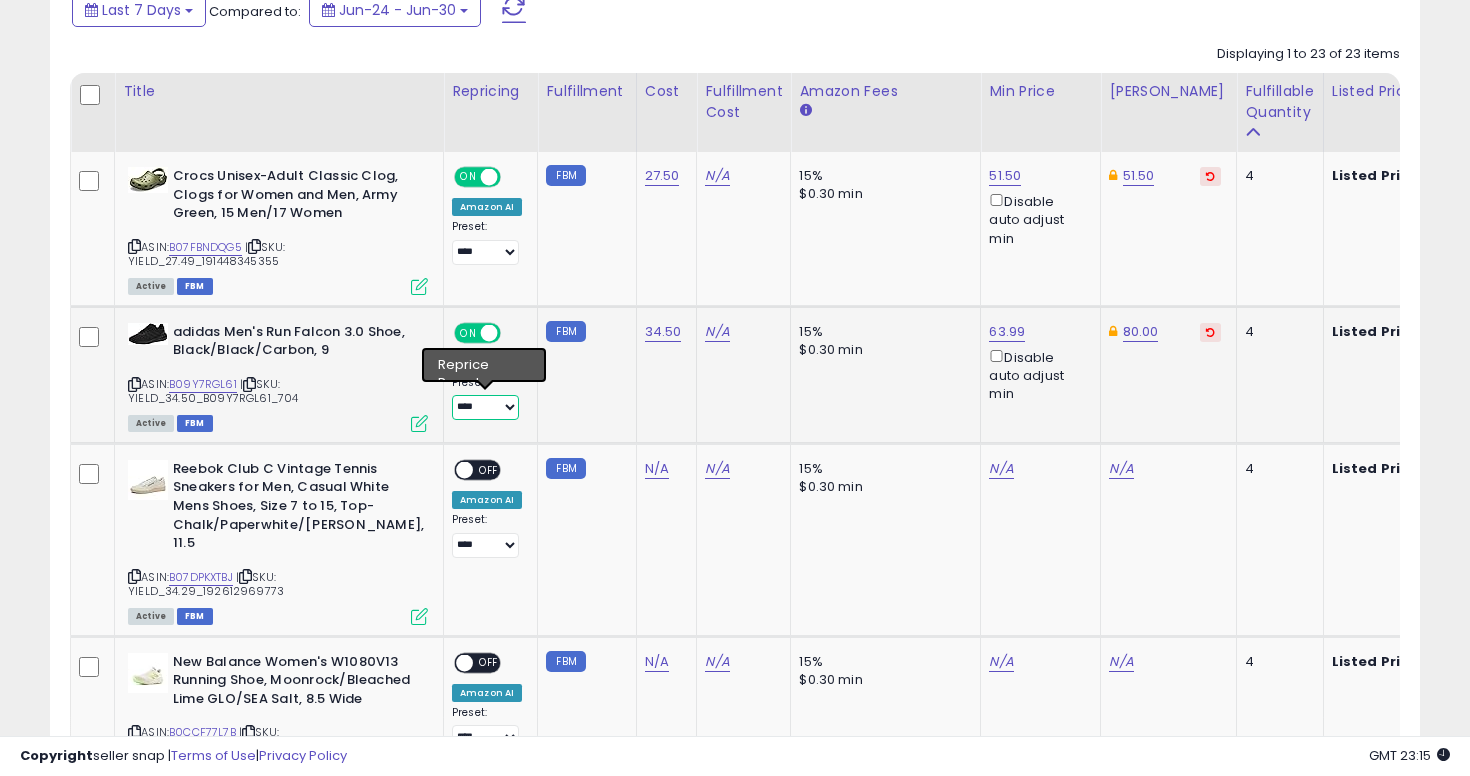 select on "**********" 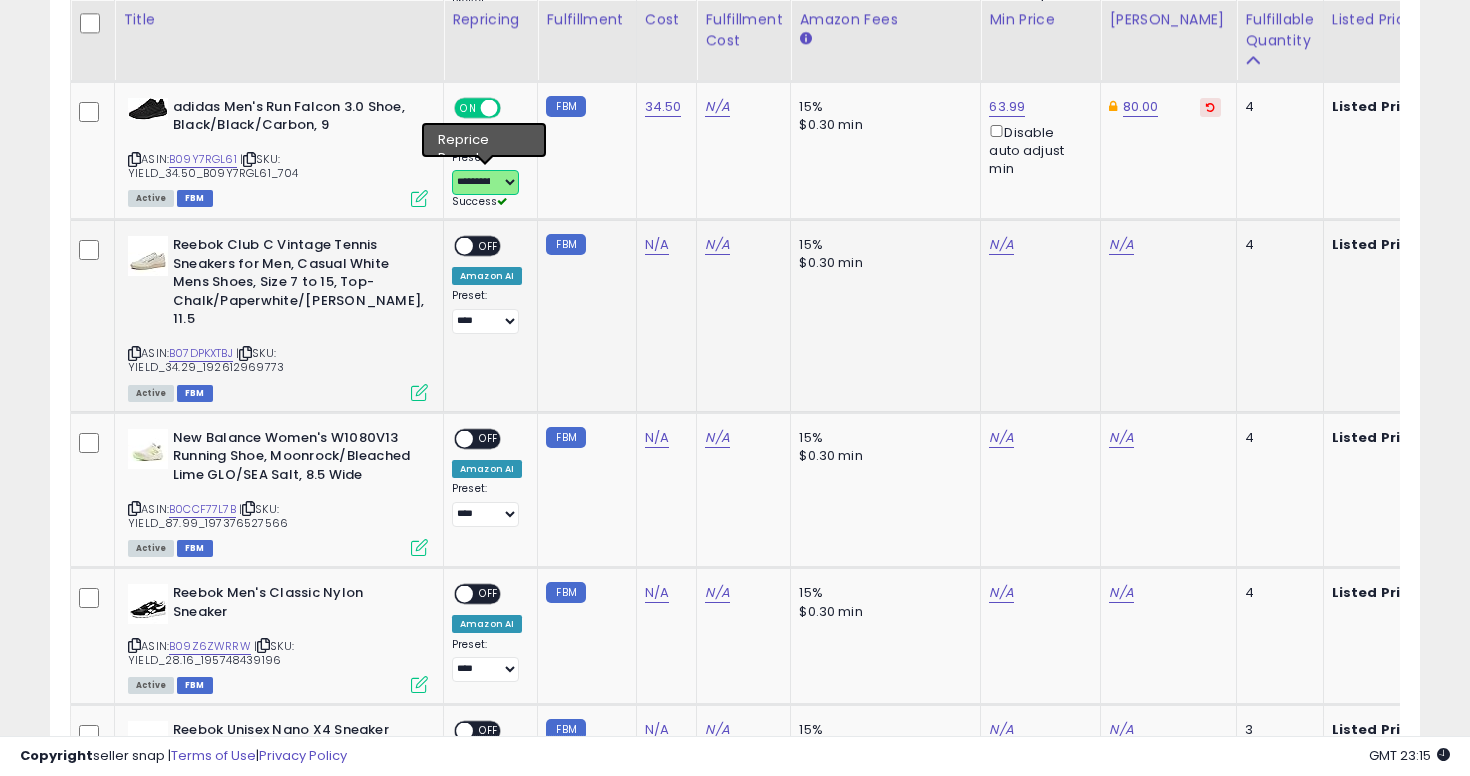 scroll, scrollTop: 1127, scrollLeft: 0, axis: vertical 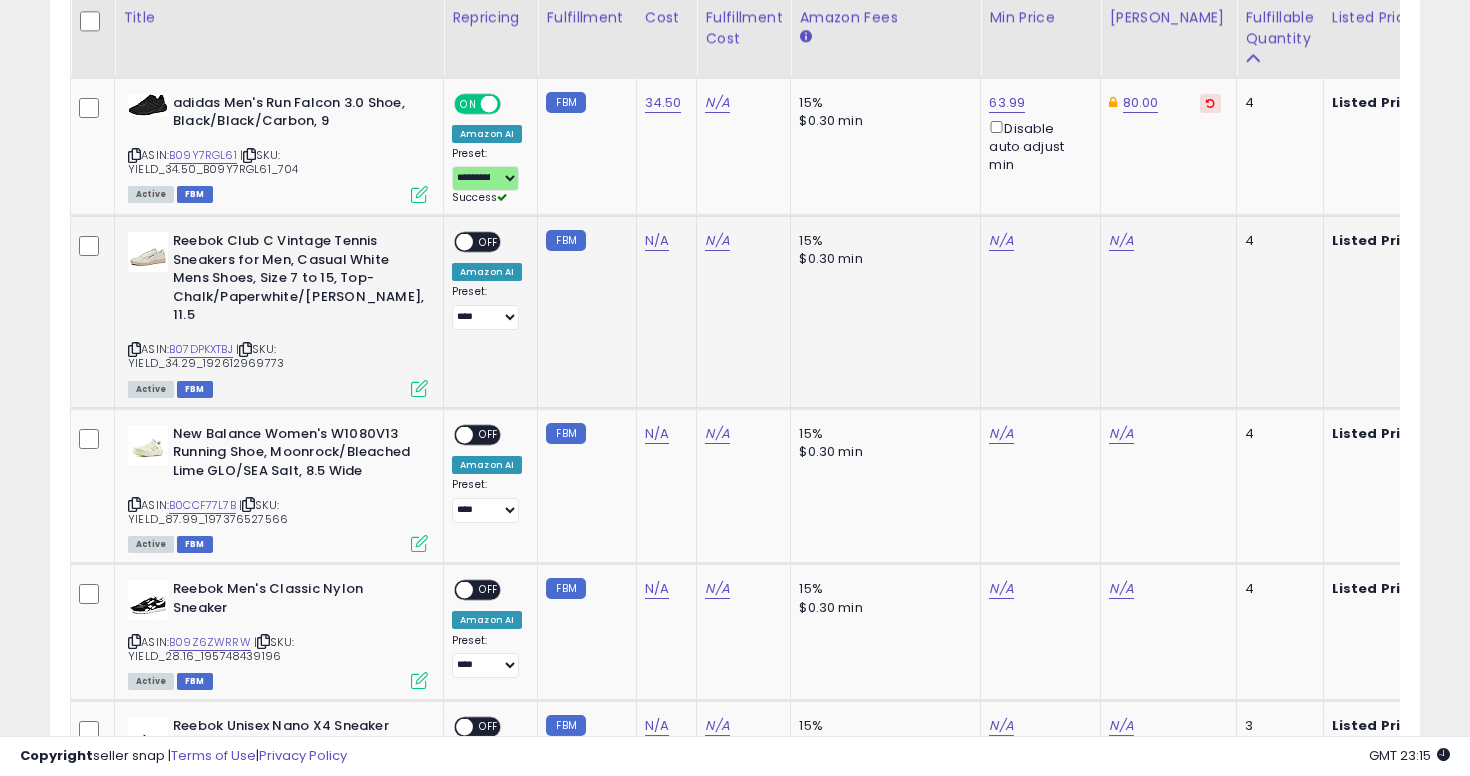 click at bounding box center (134, 349) 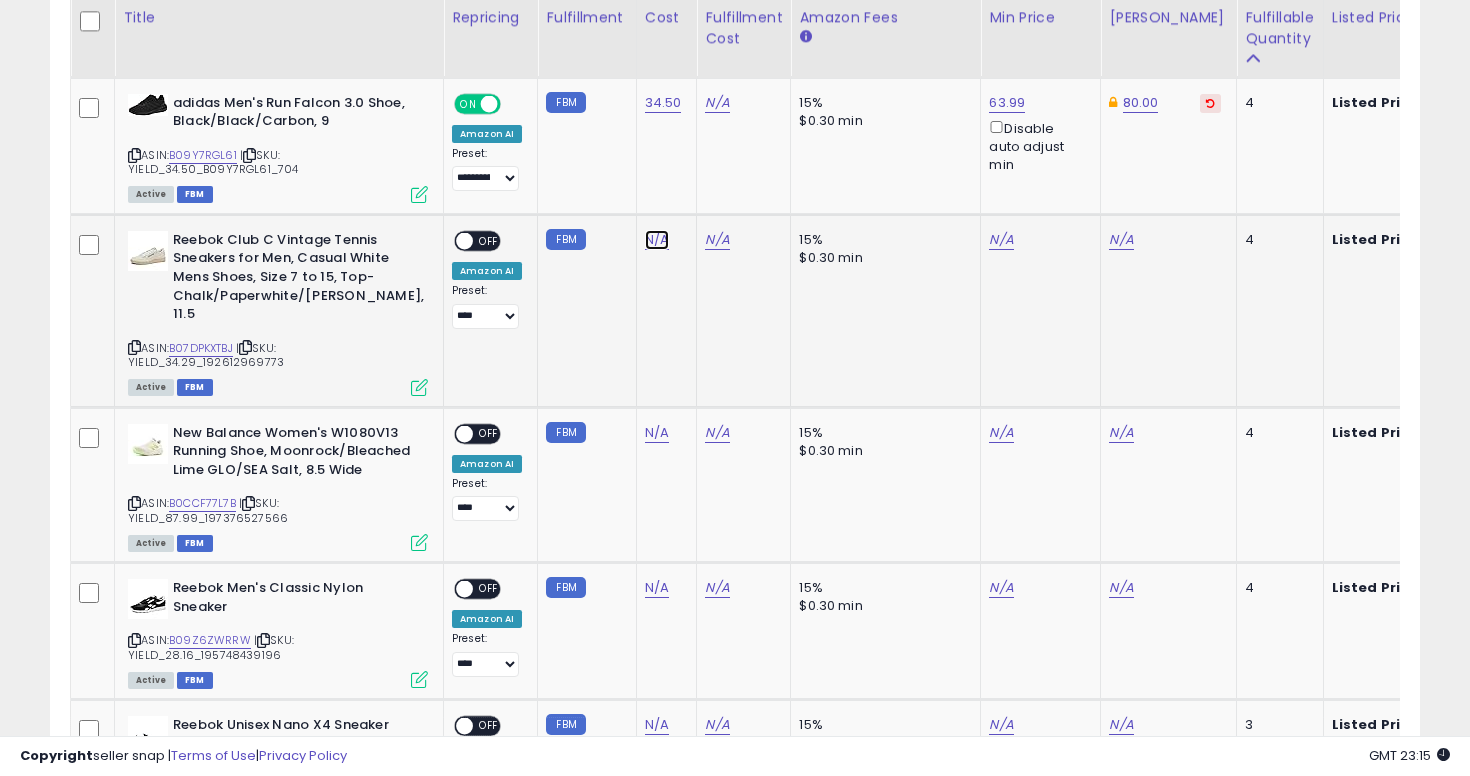 click on "N/A" at bounding box center (657, 240) 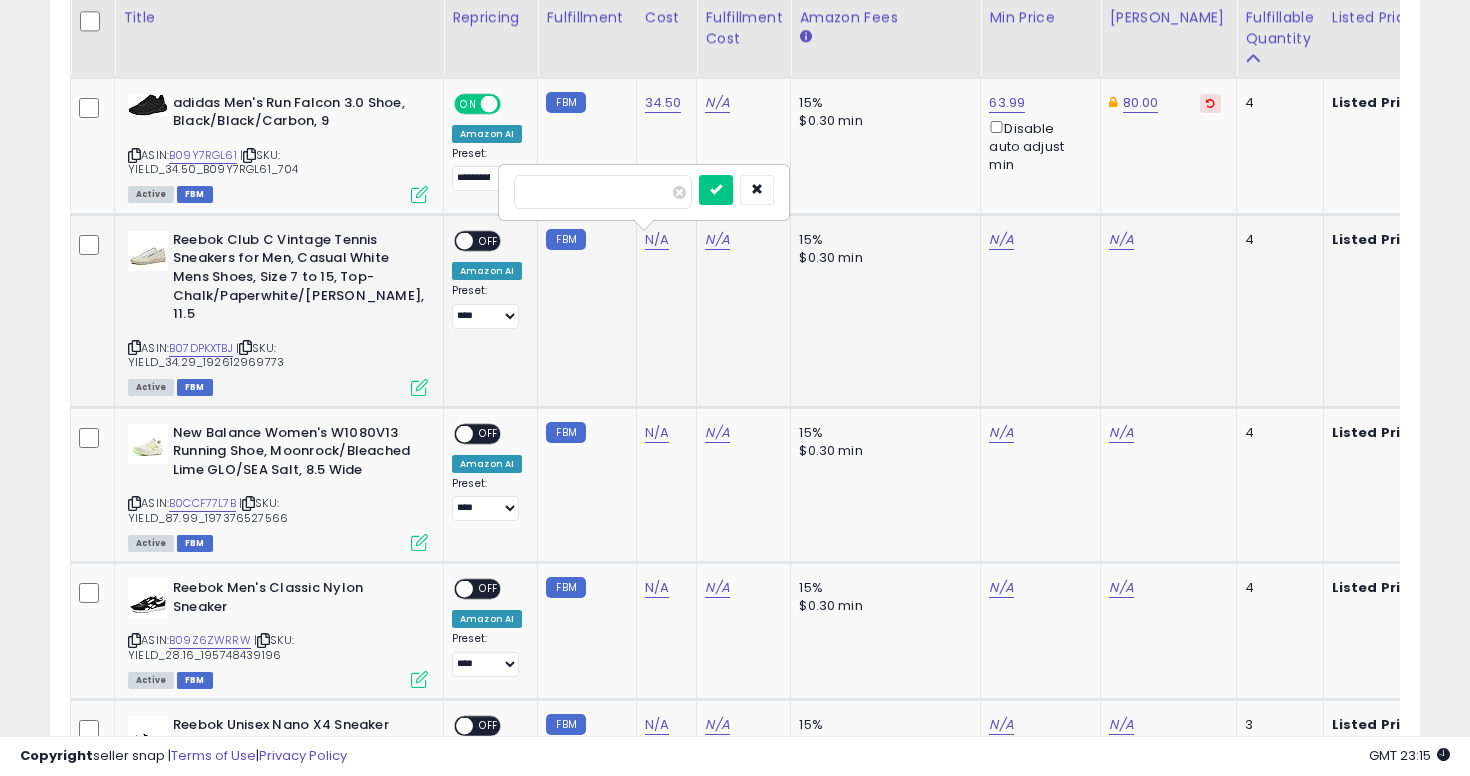 type on "****" 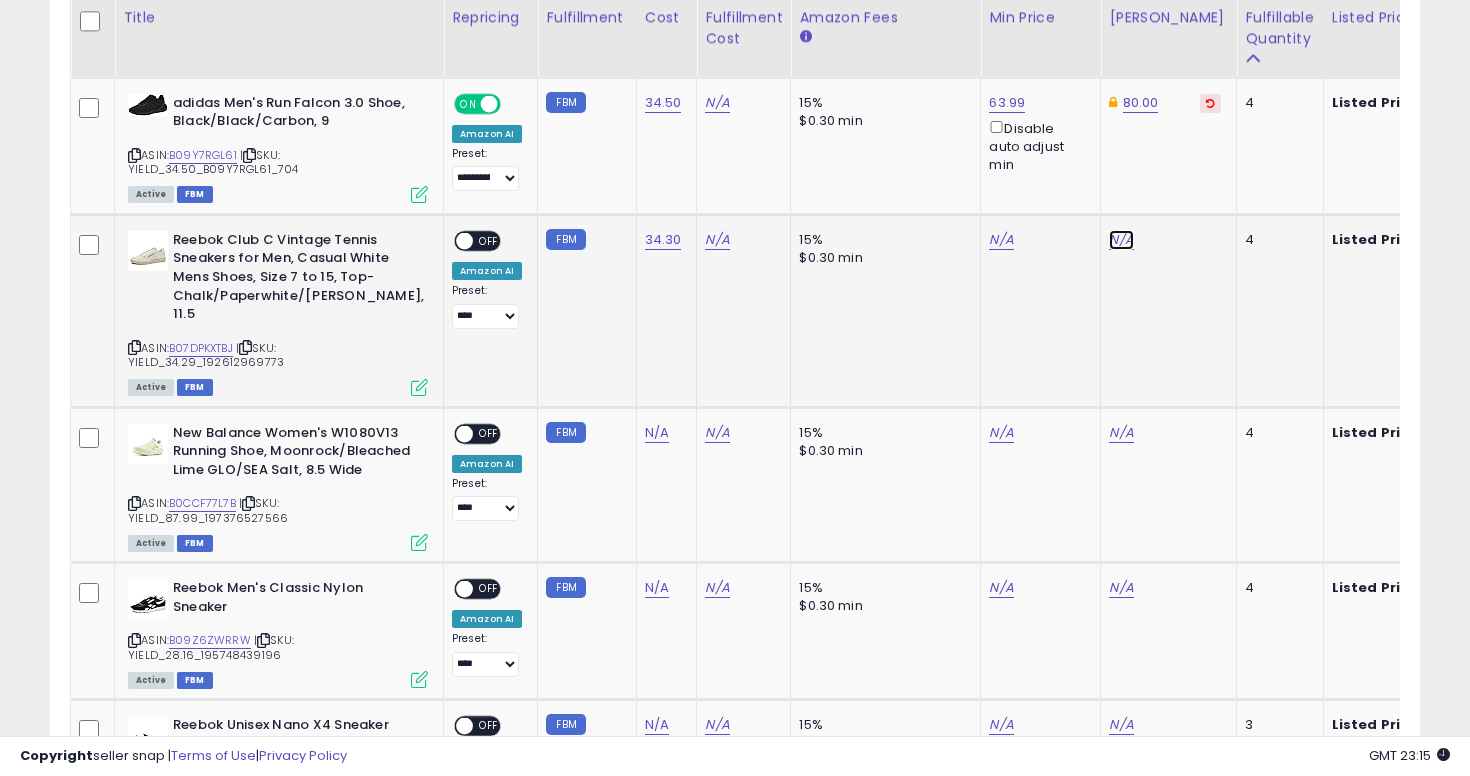 click on "N/A" at bounding box center (1121, 240) 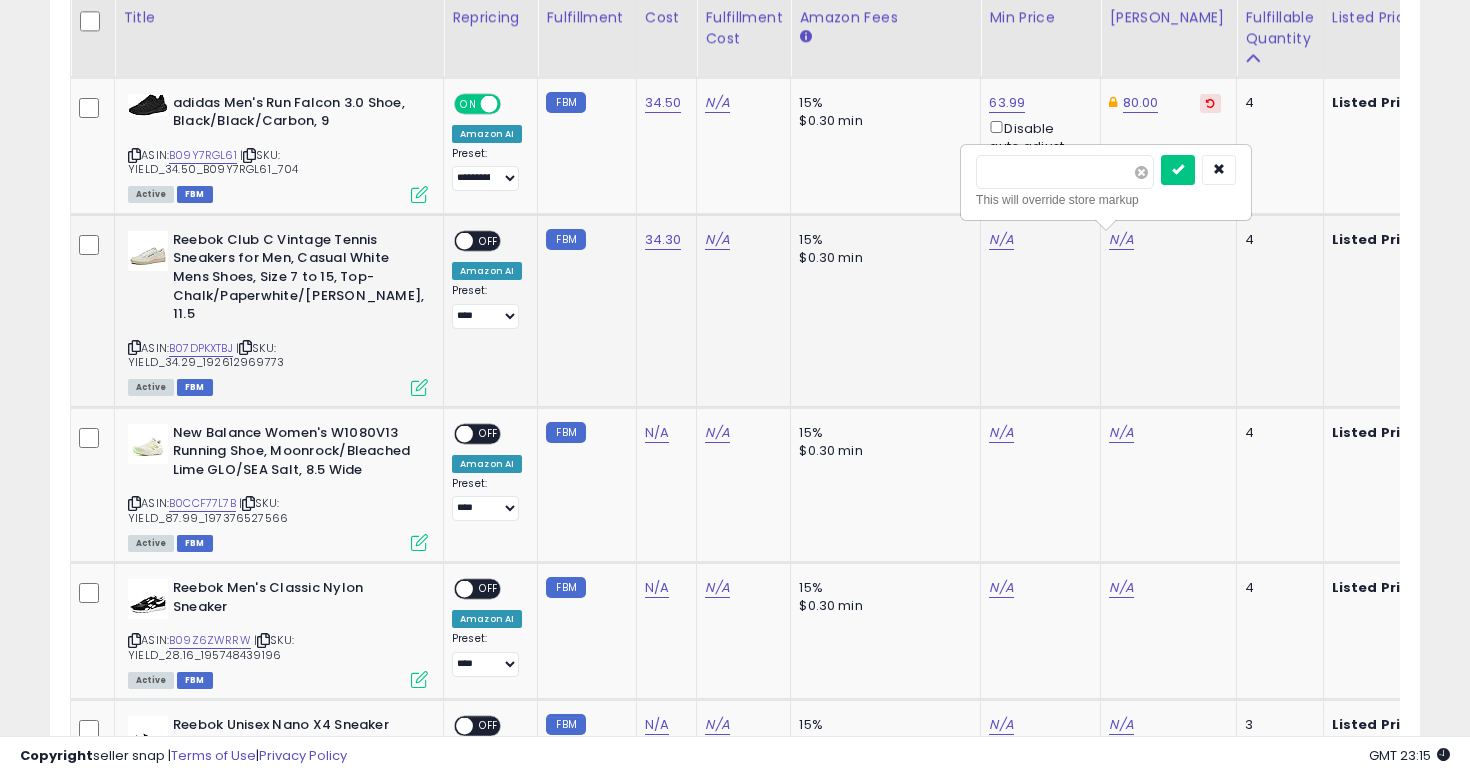 type on "**" 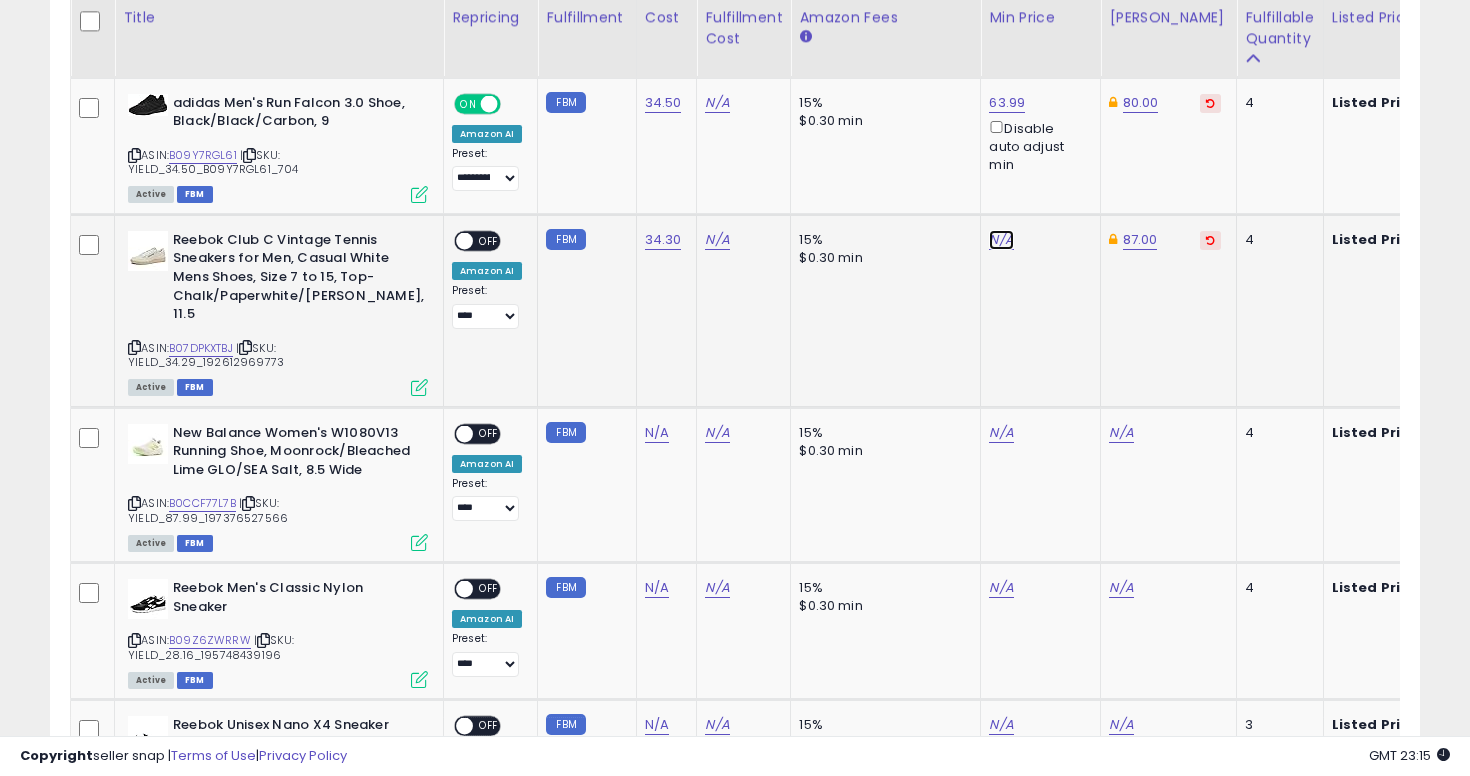 click on "N/A" at bounding box center (1001, 240) 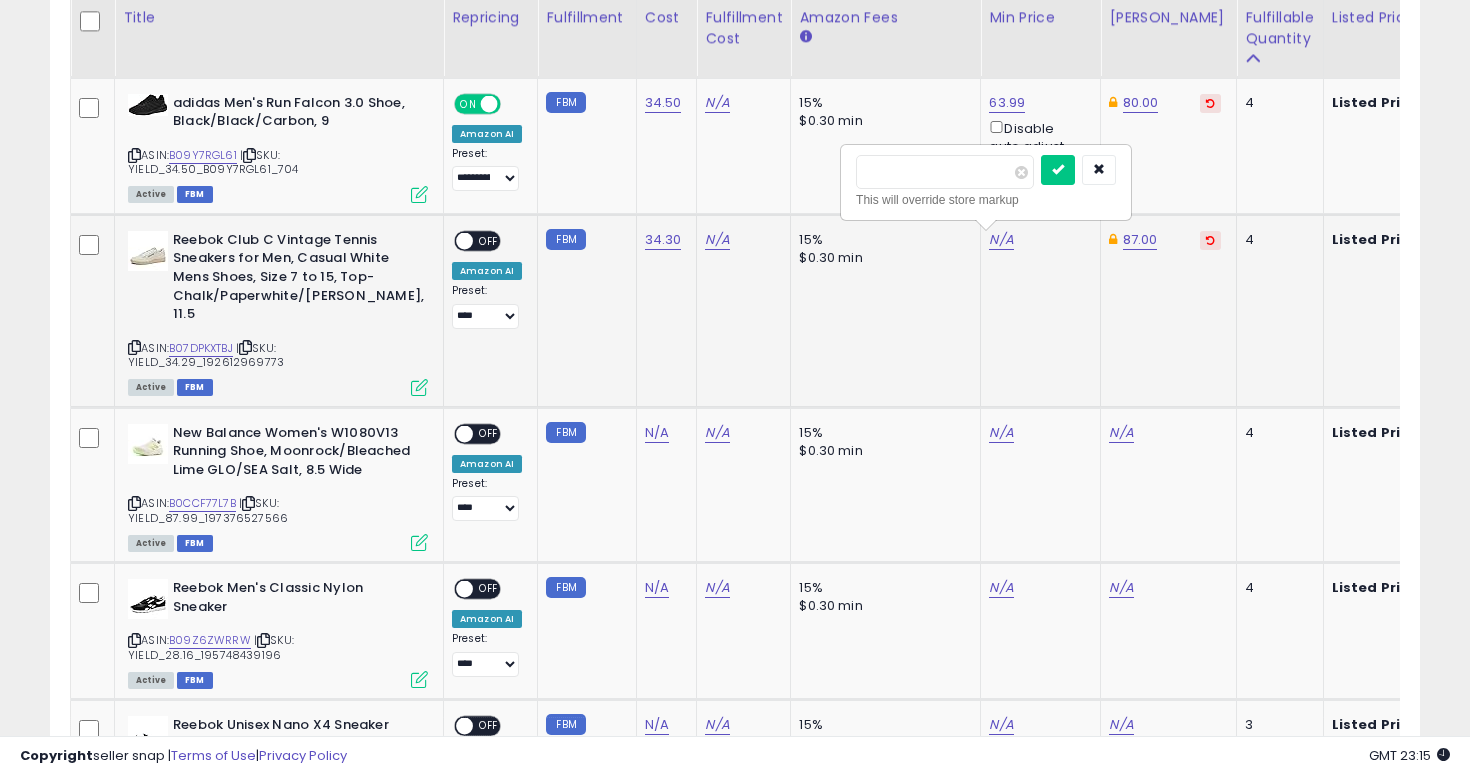 type on "**" 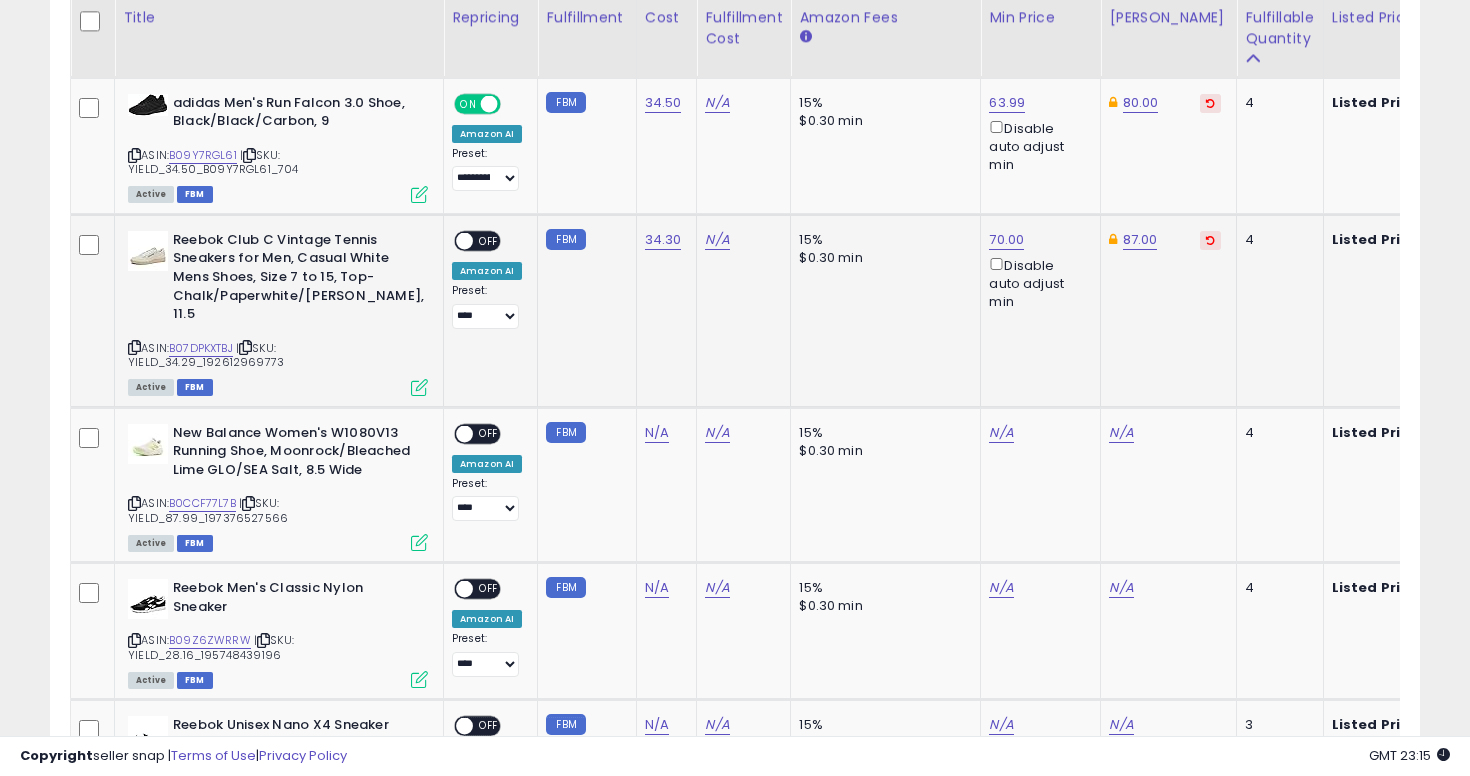 click on "OFF" at bounding box center [489, 240] 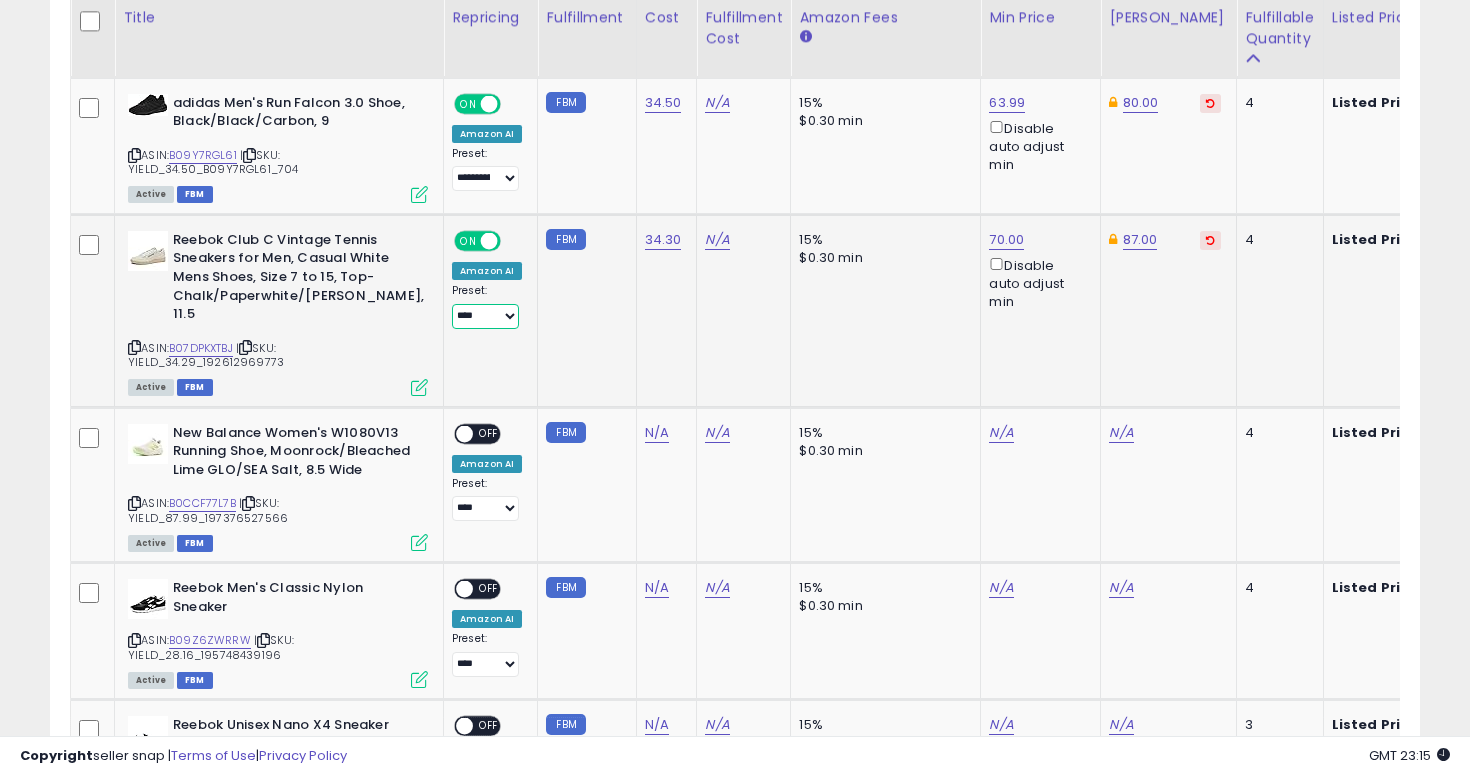 click on "**********" at bounding box center (485, 316) 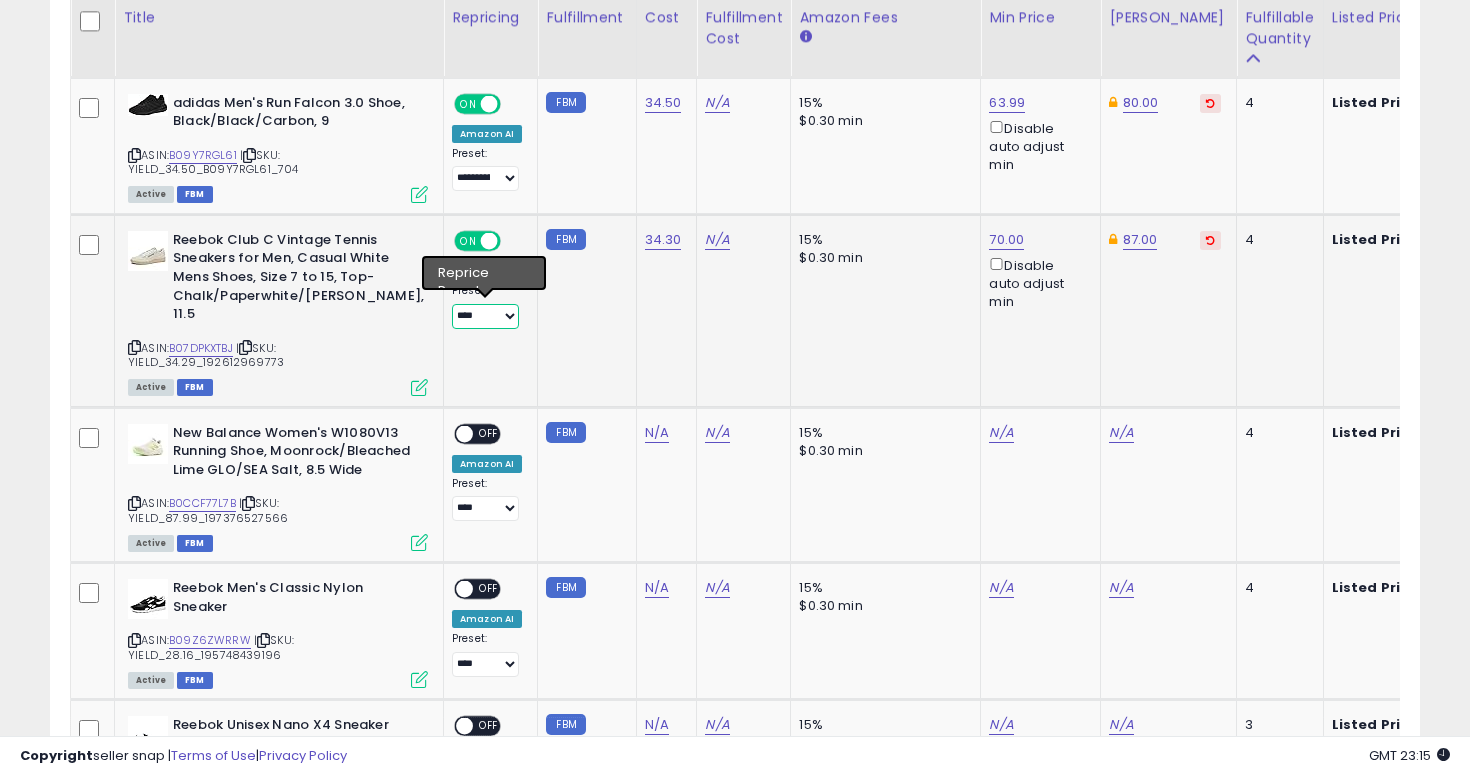 select on "**********" 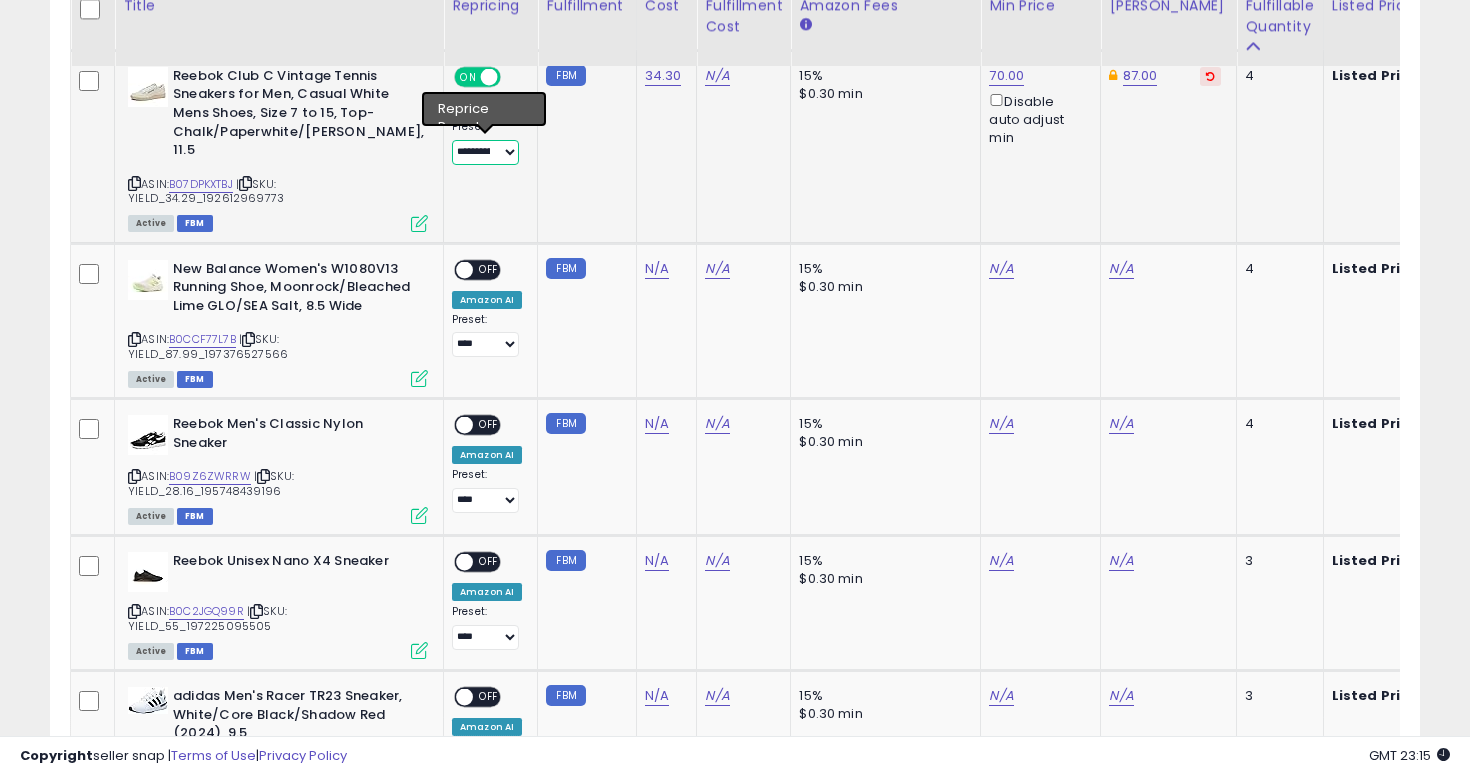 scroll, scrollTop: 1295, scrollLeft: 0, axis: vertical 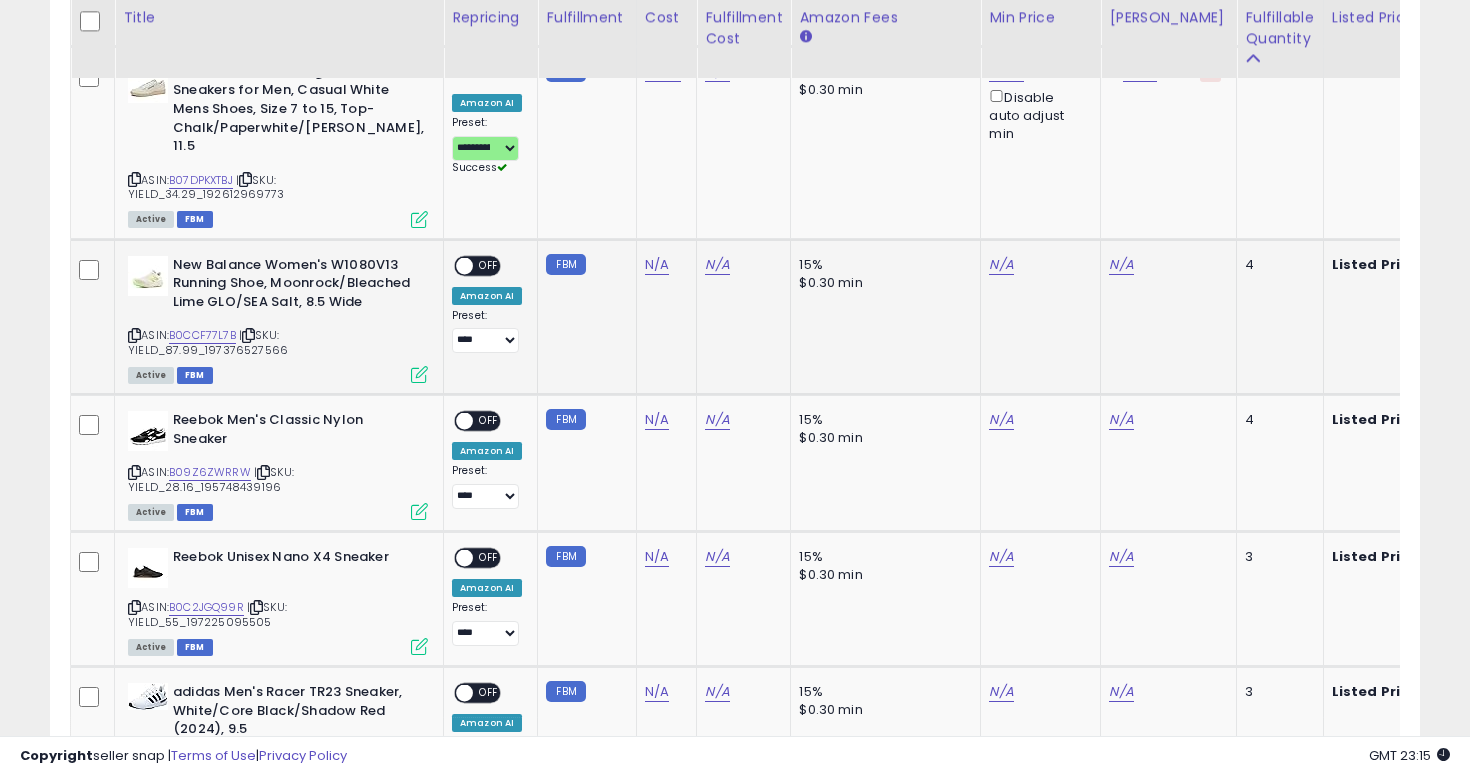 click on "ASIN:  B0CCF77L7B    |   SKU: YIELD_87.99_197376527566 Active FBM" at bounding box center [278, 319] 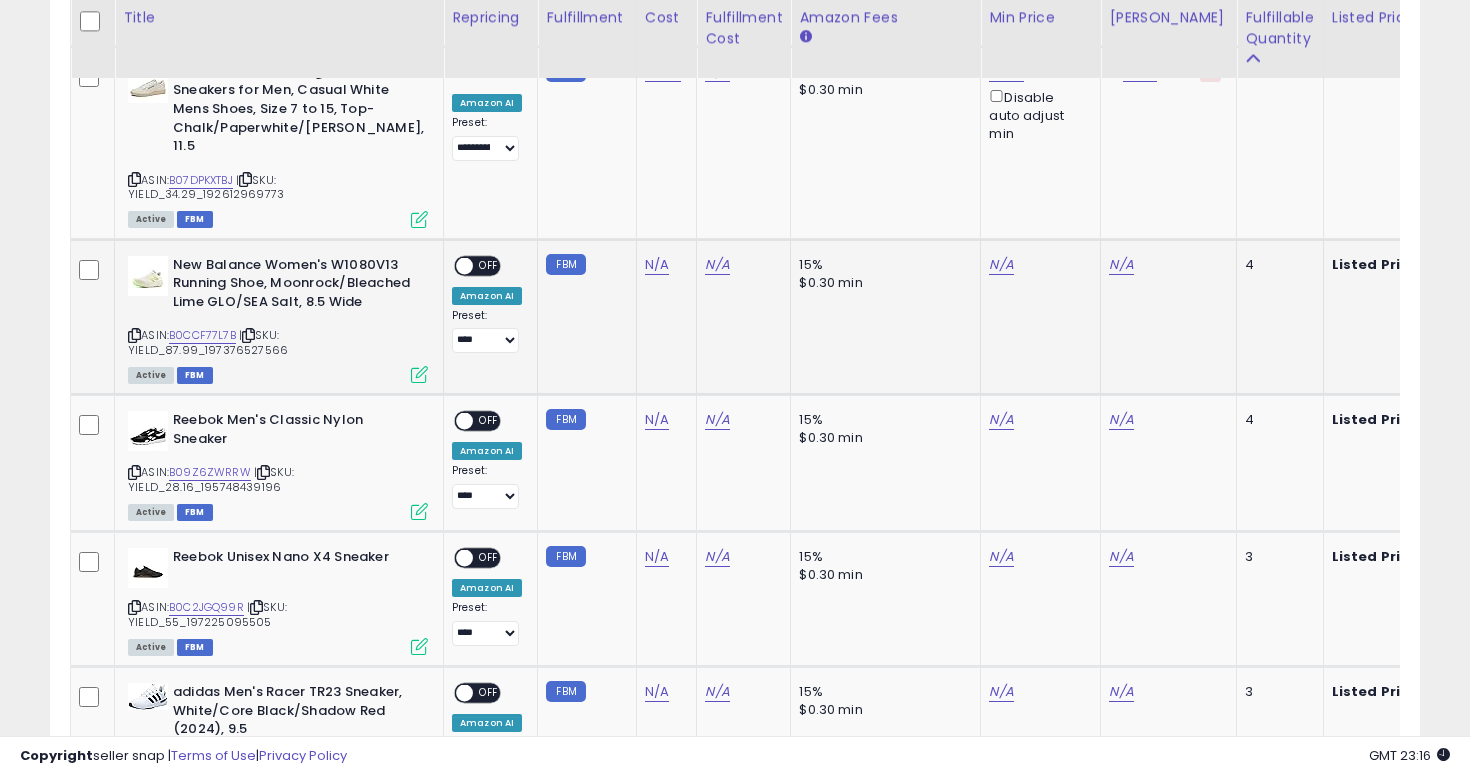 click at bounding box center (134, 335) 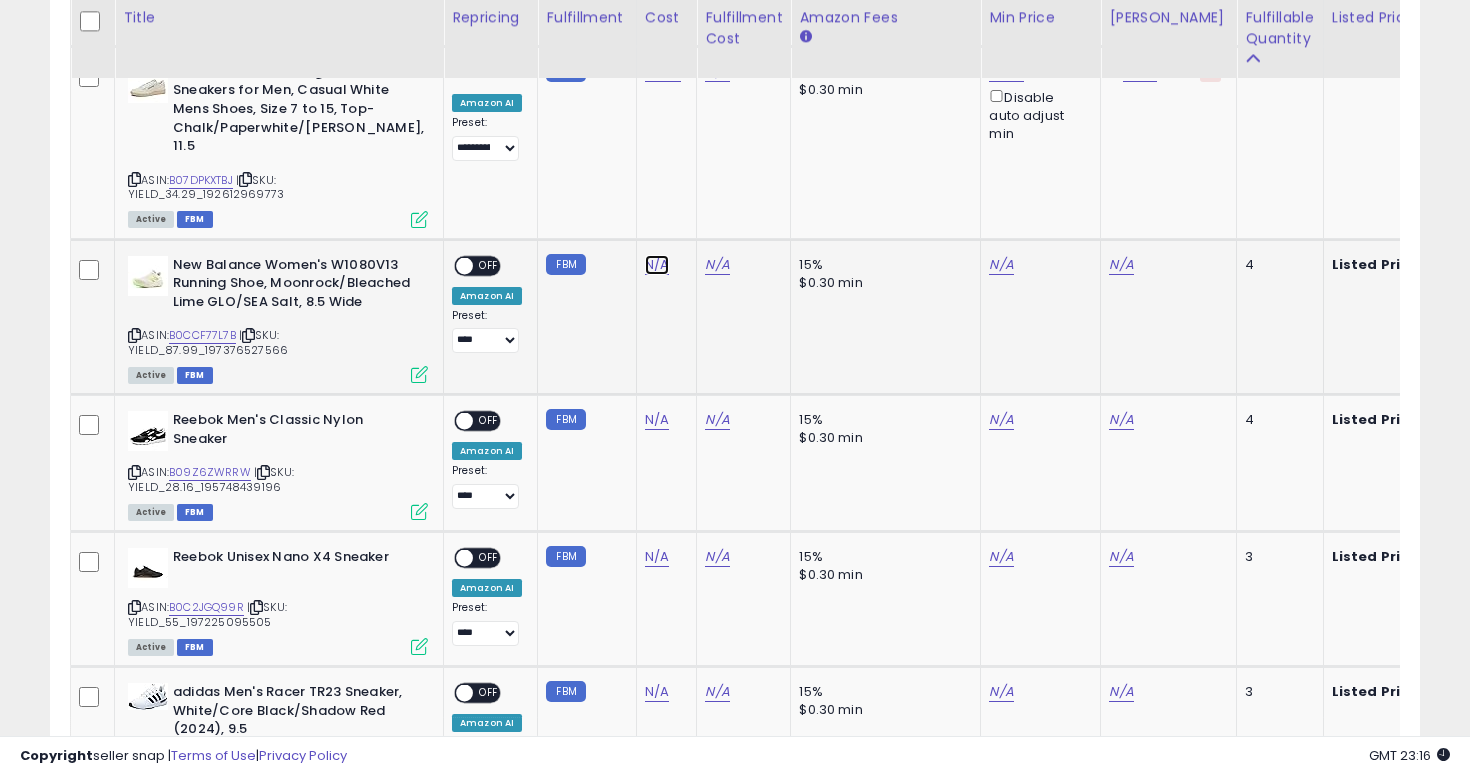 click on "N/A" at bounding box center [657, 265] 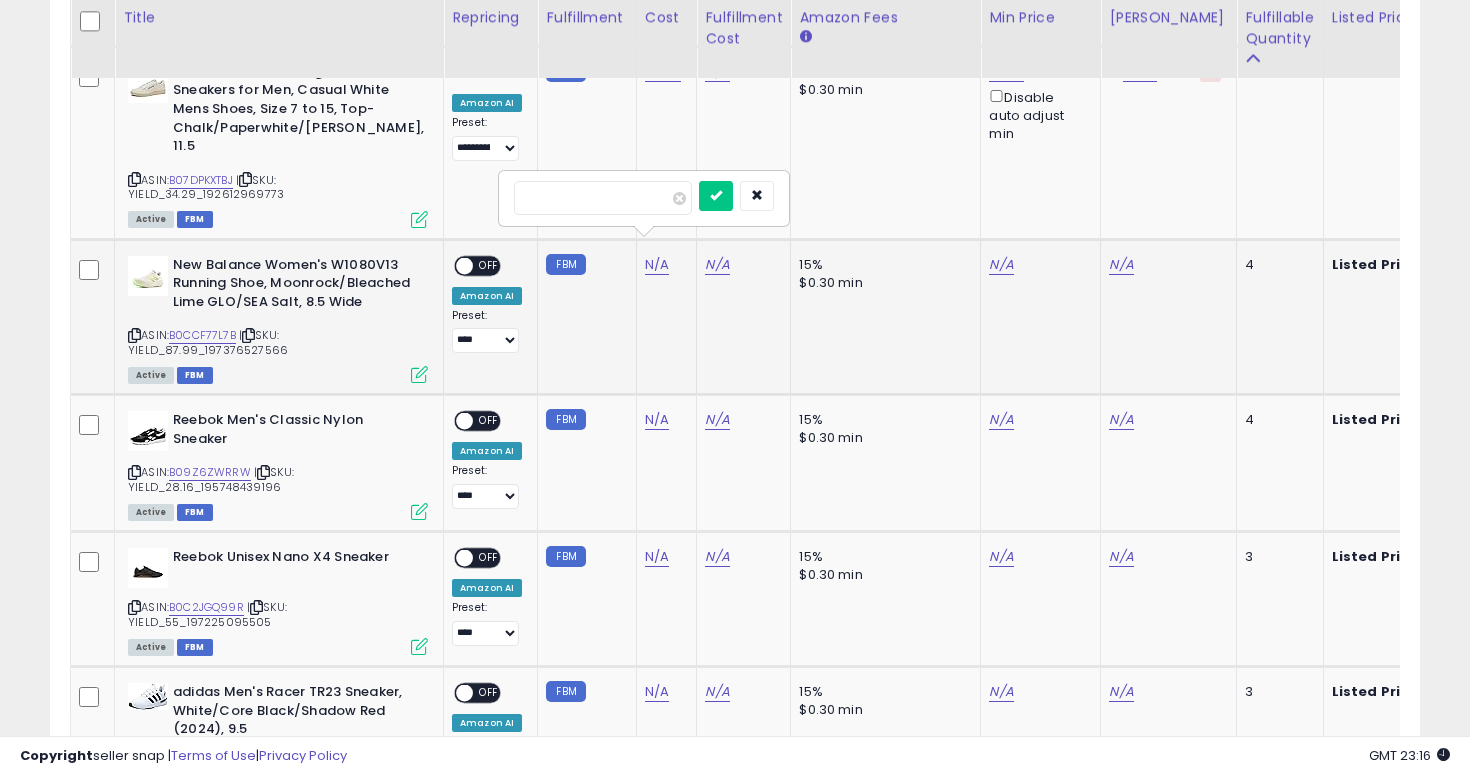 type on "**" 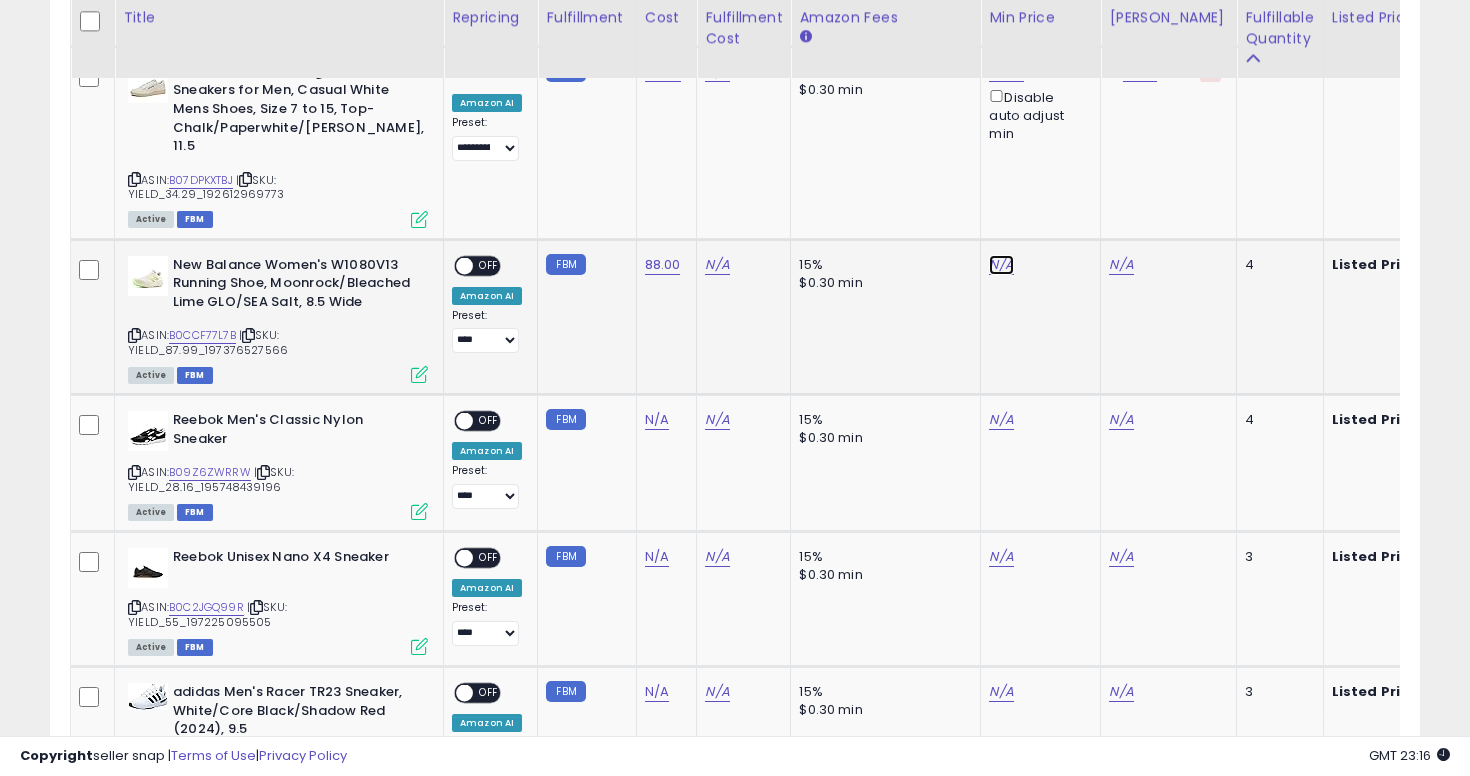 click on "N/A" at bounding box center [1001, 265] 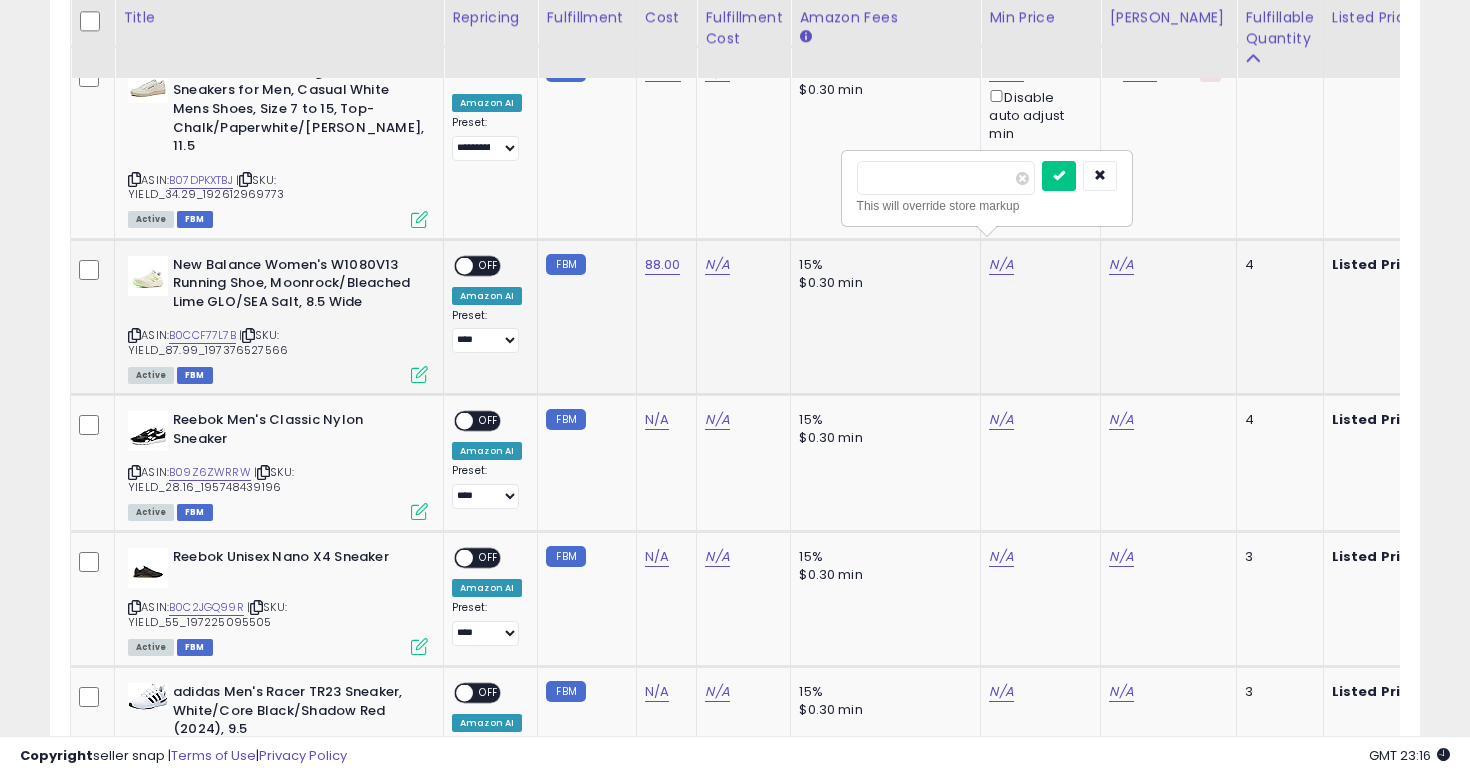 type on "******" 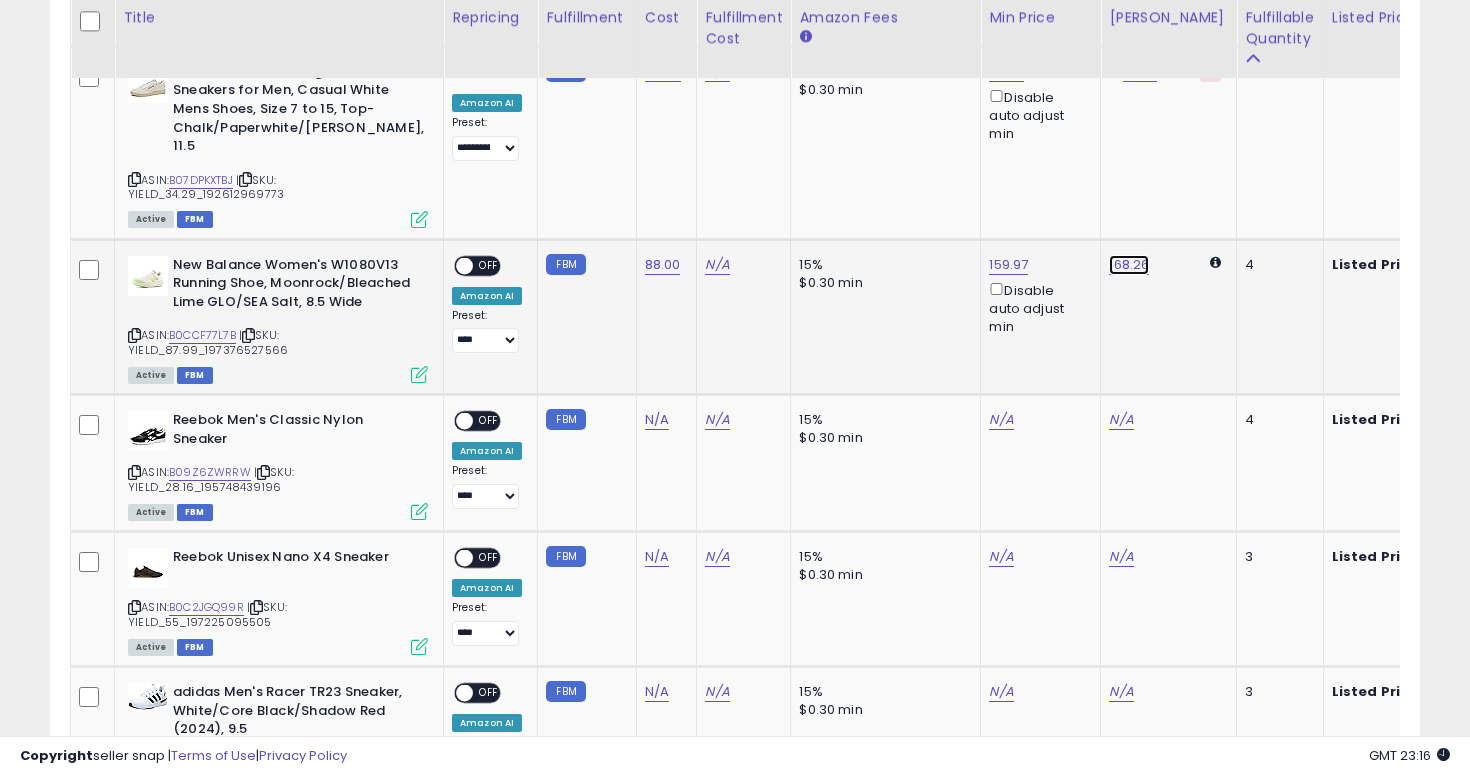 click on "168.26" at bounding box center [1129, 265] 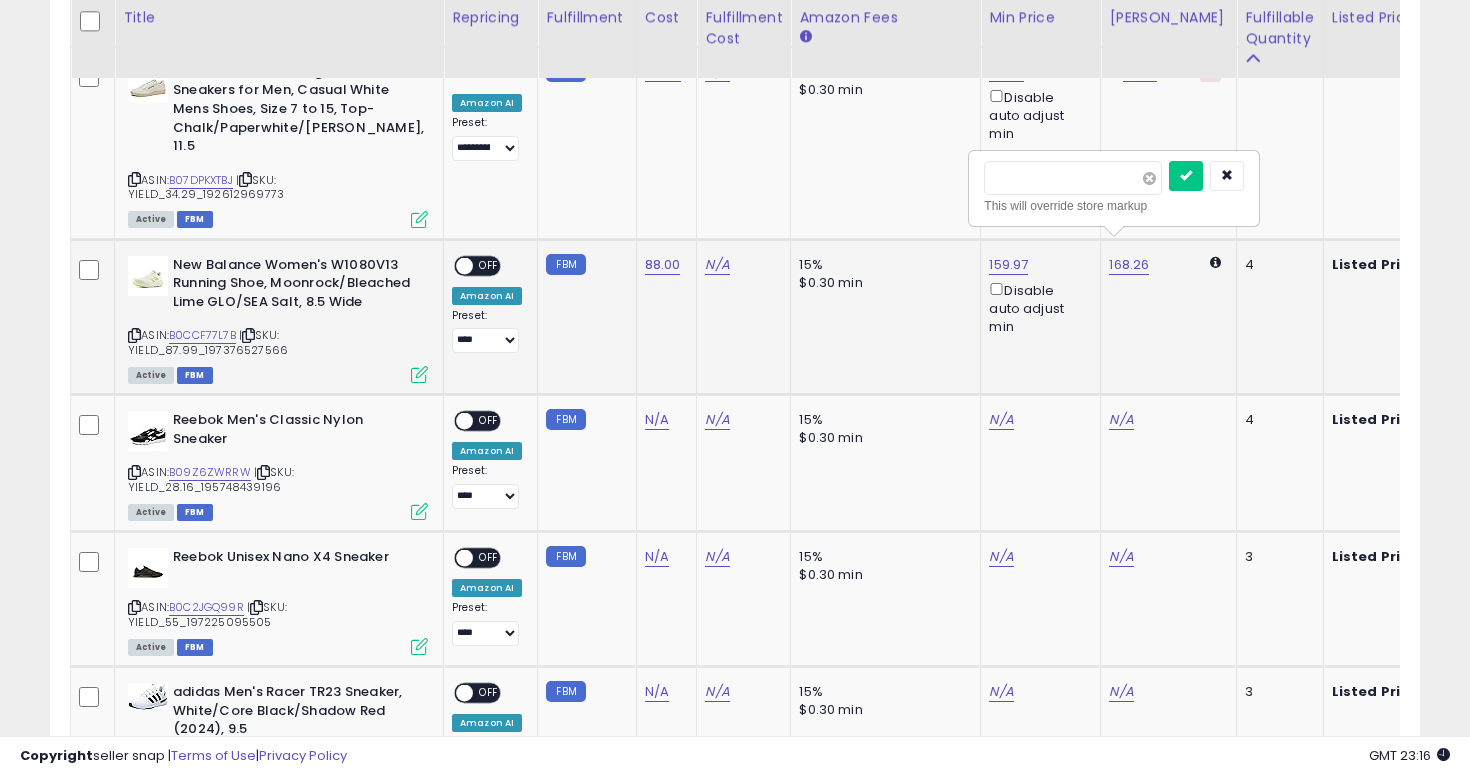click at bounding box center (1149, 178) 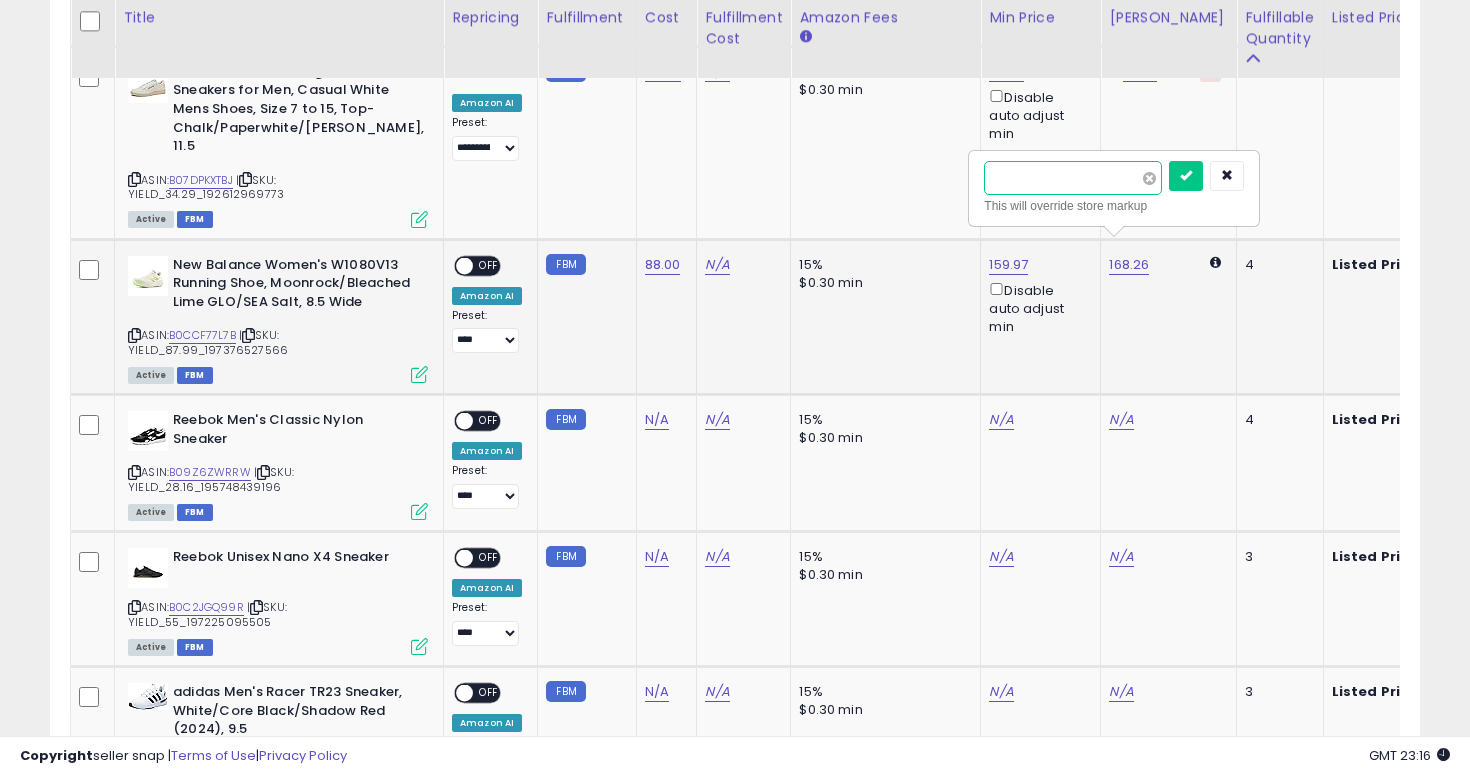 type on "******" 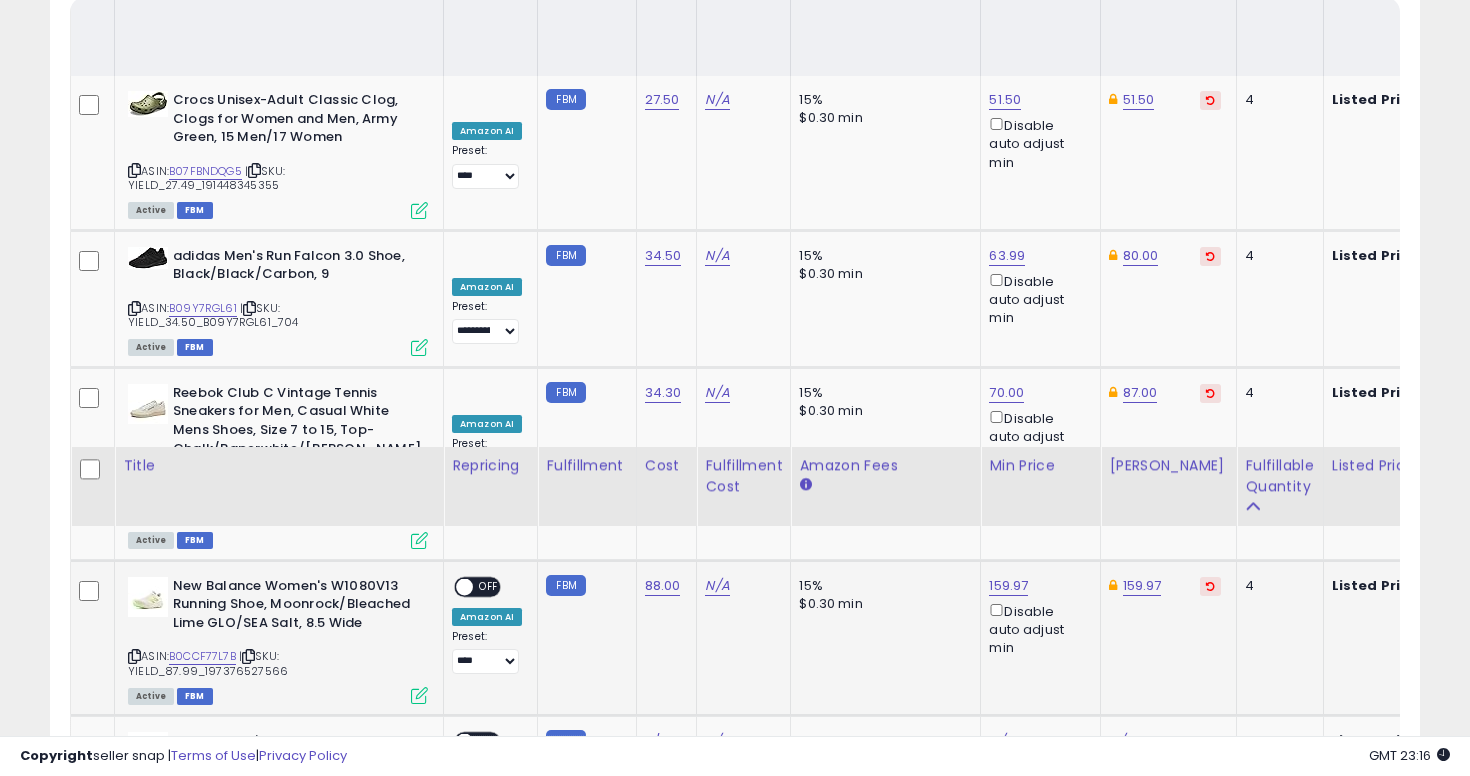 scroll, scrollTop: 1422, scrollLeft: 0, axis: vertical 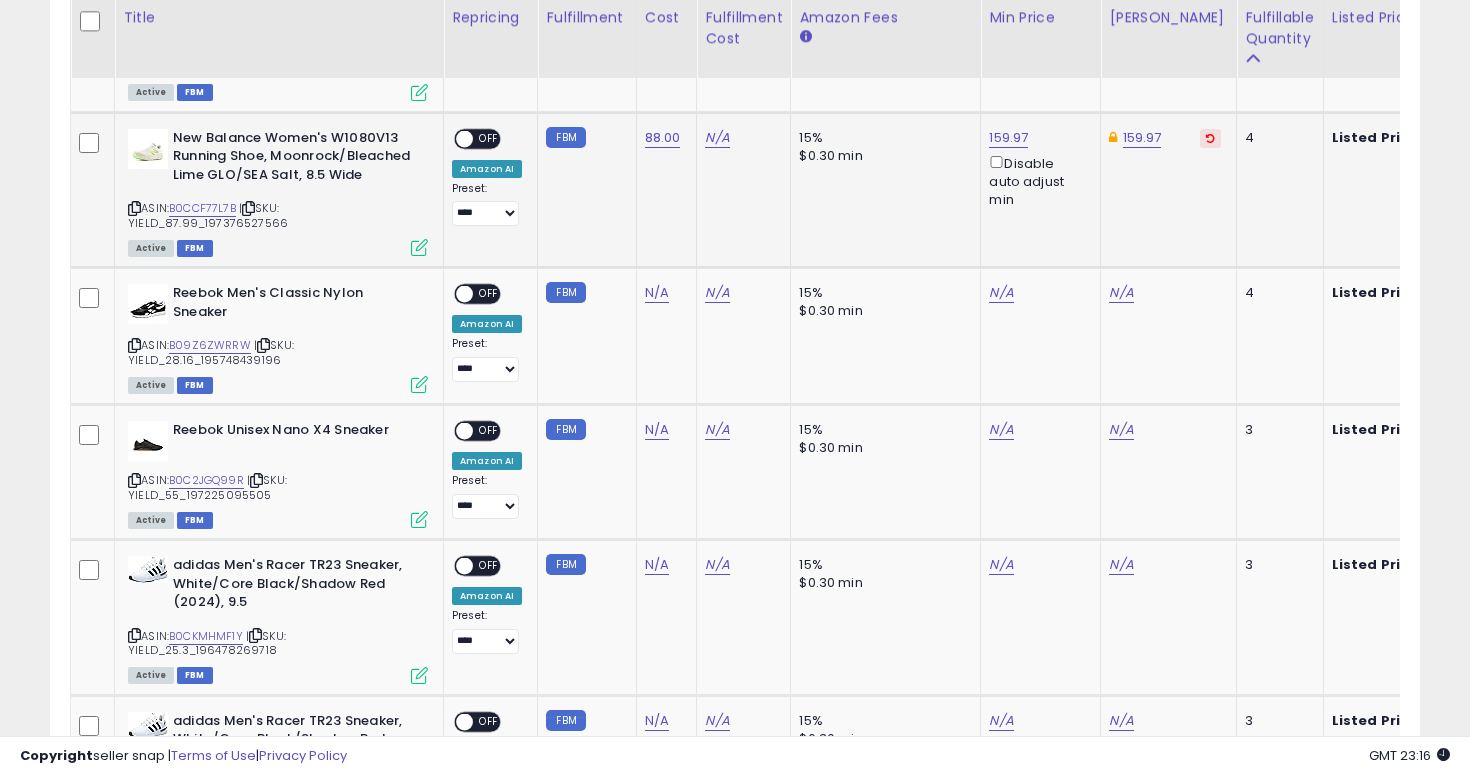 click on "**********" 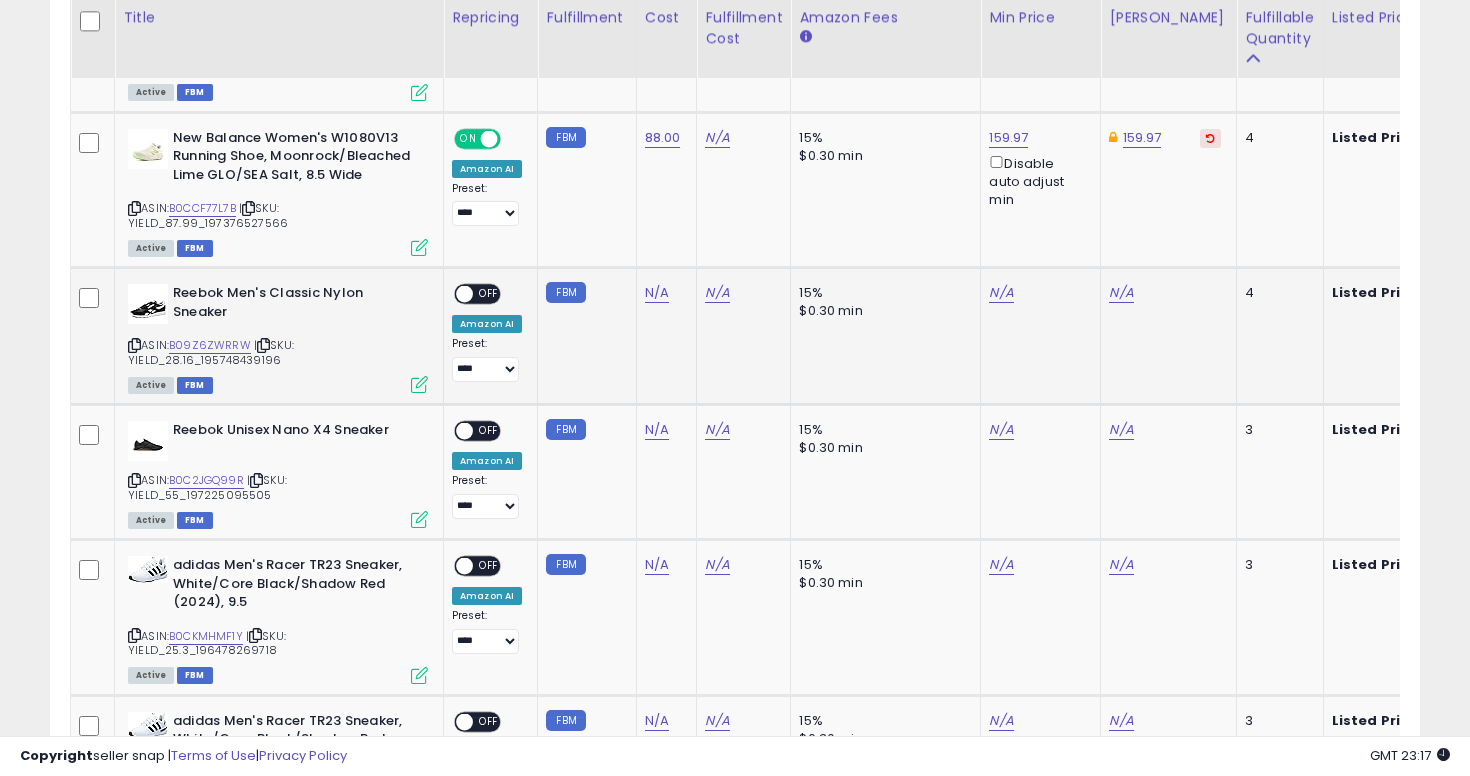 click at bounding box center [134, 345] 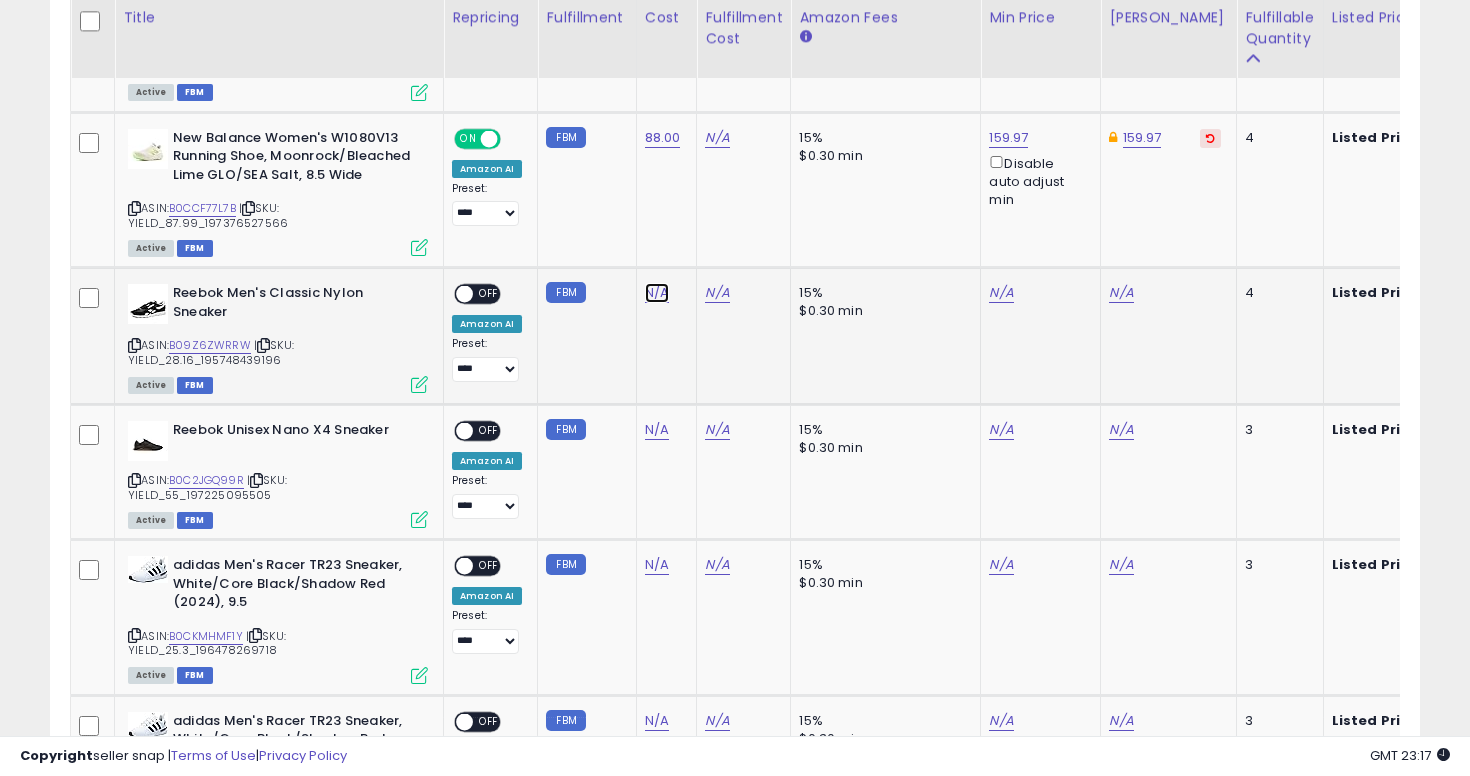 click on "N/A" at bounding box center [657, 293] 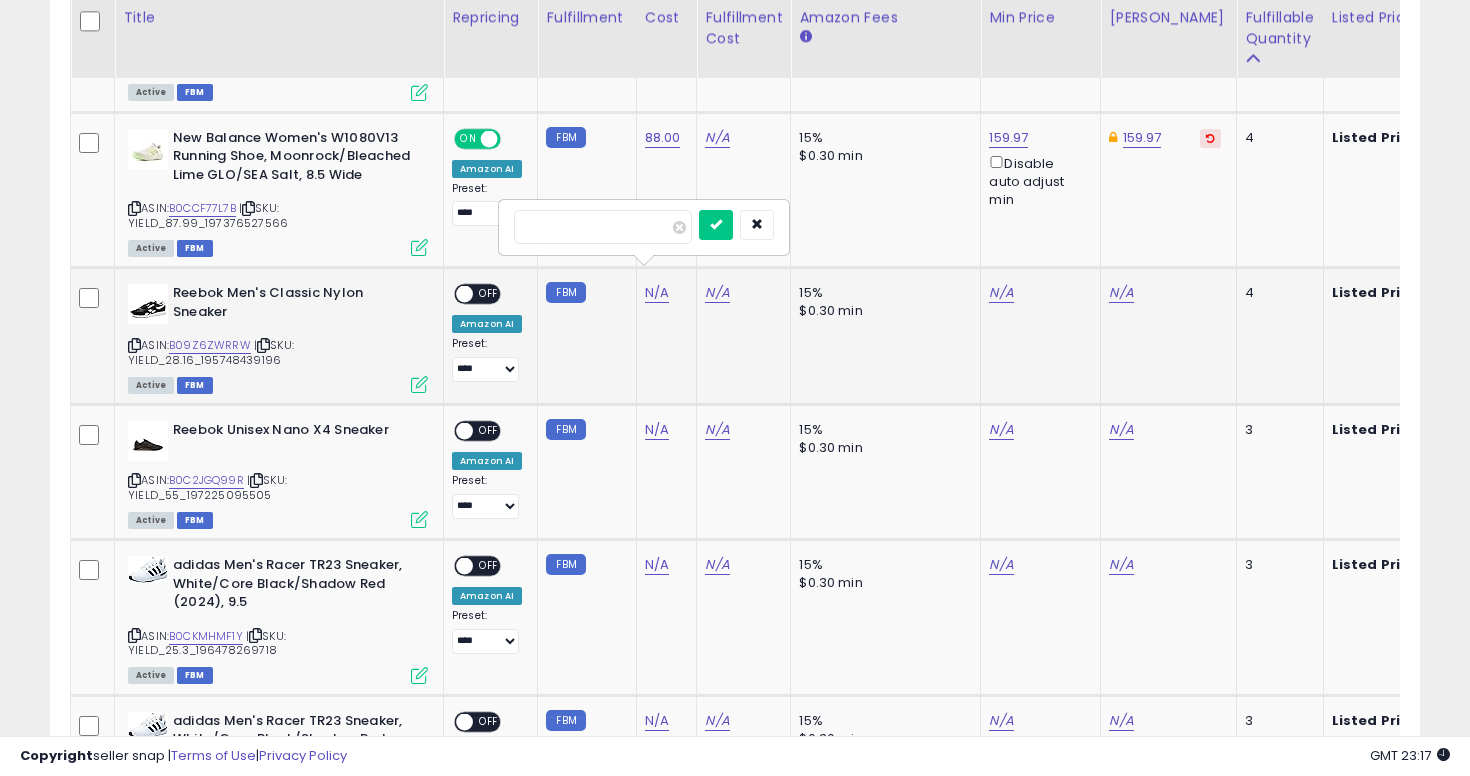 type on "*****" 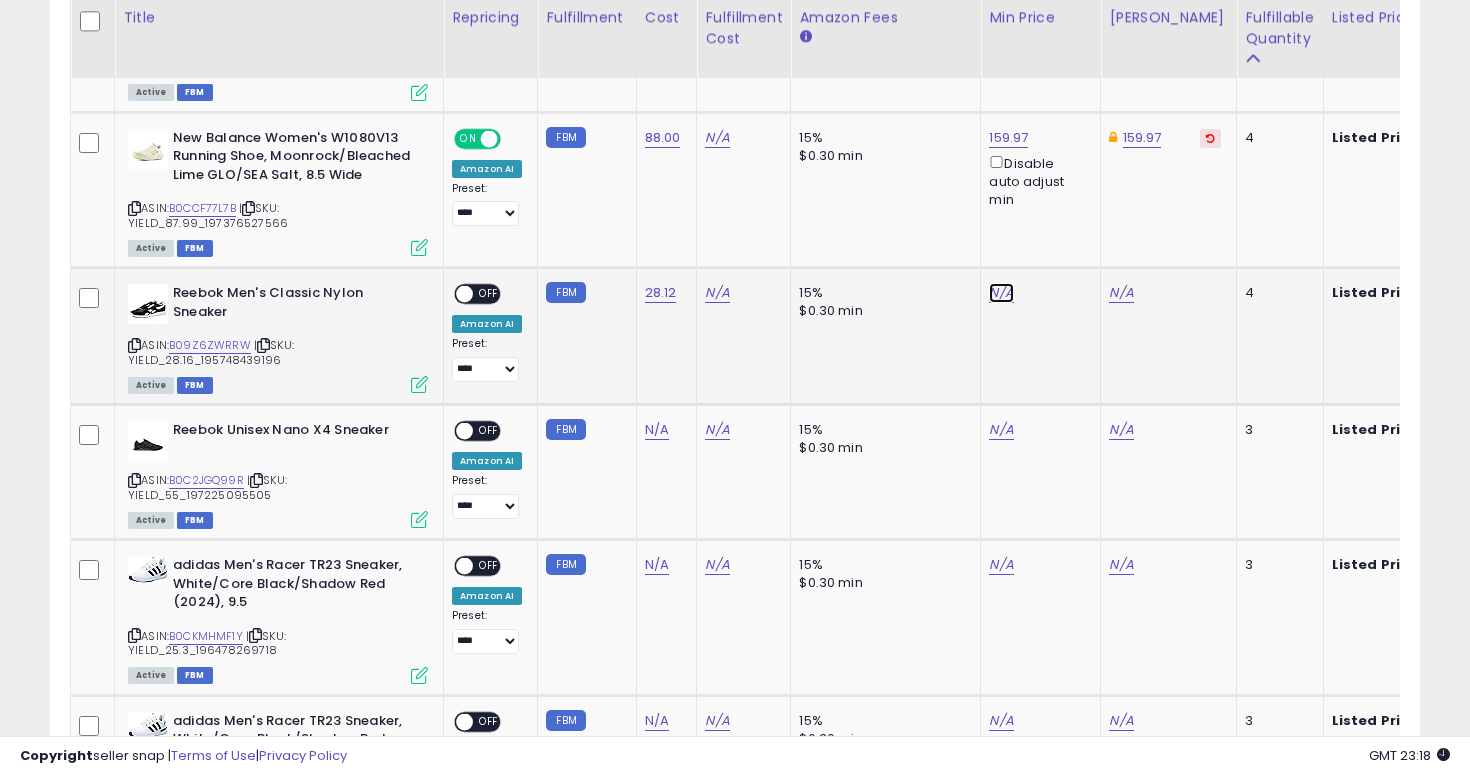 click on "N/A" at bounding box center [1001, 293] 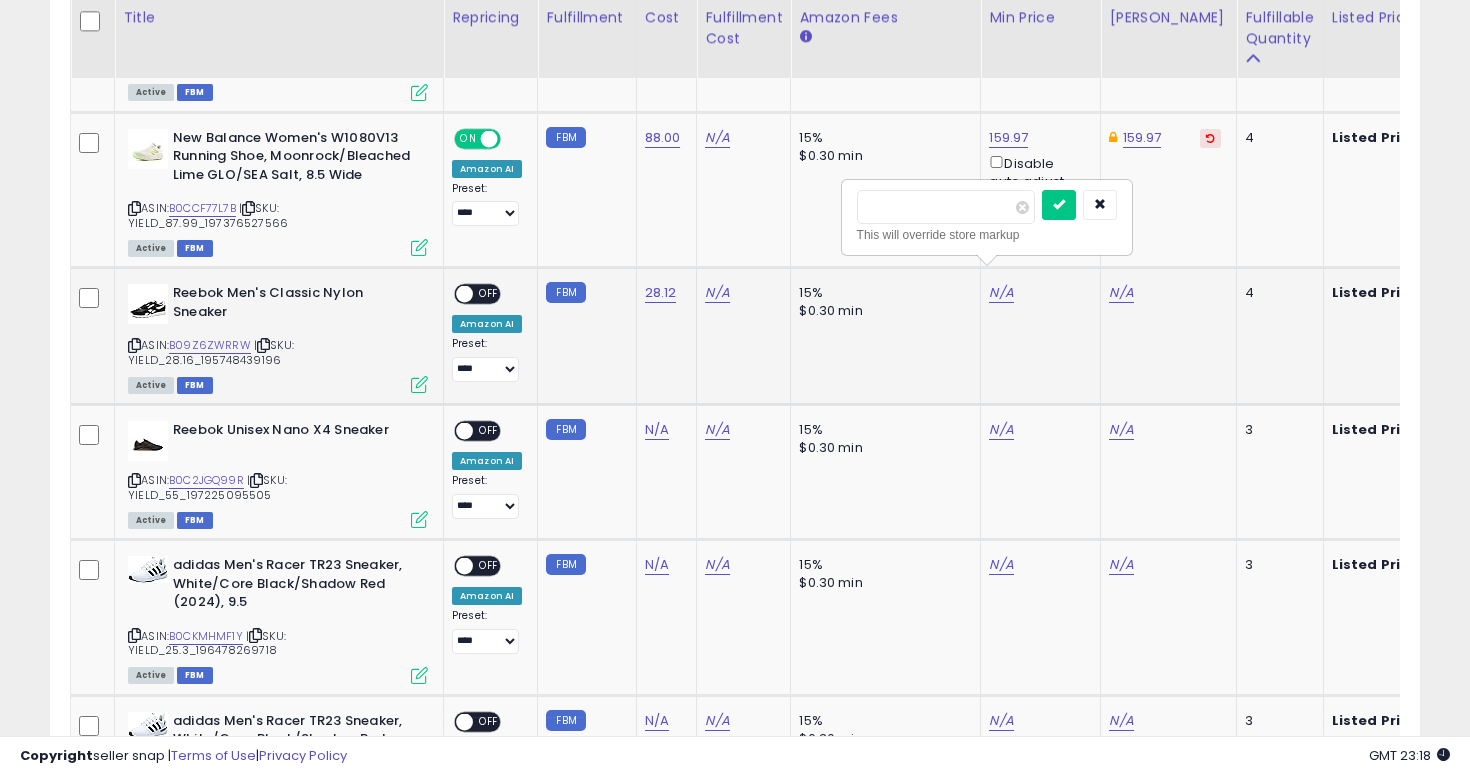 type on "**" 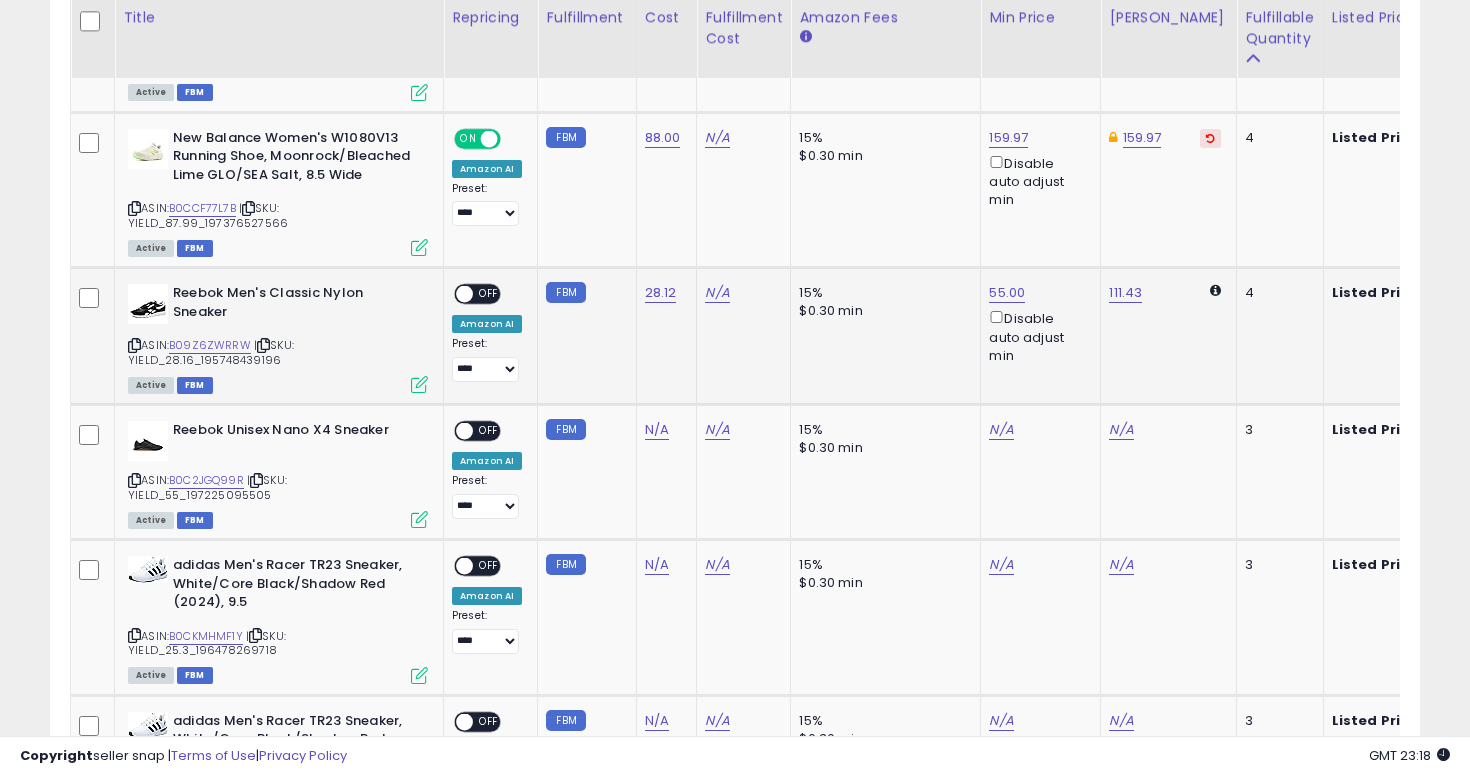 click on "OFF" at bounding box center [489, 294] 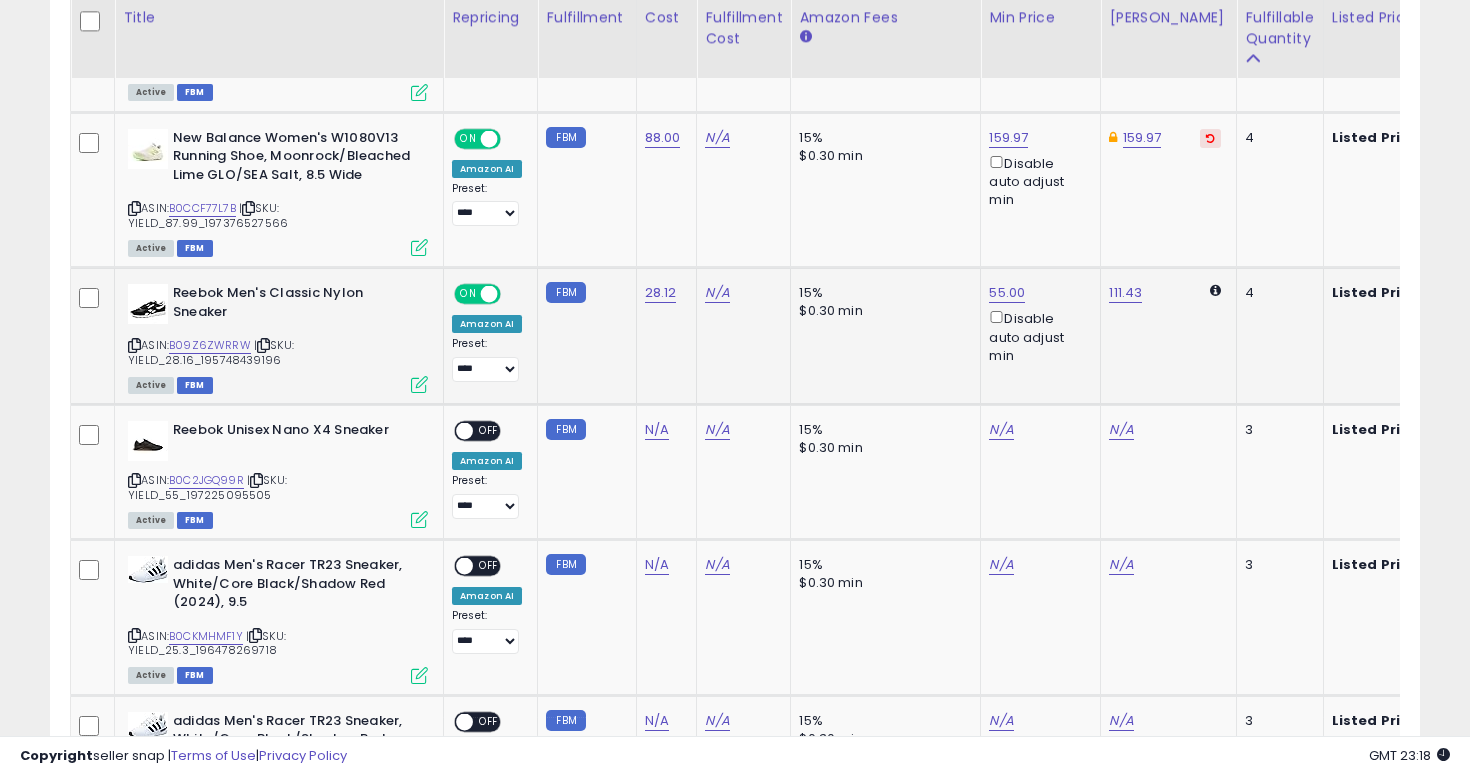 click on "**********" 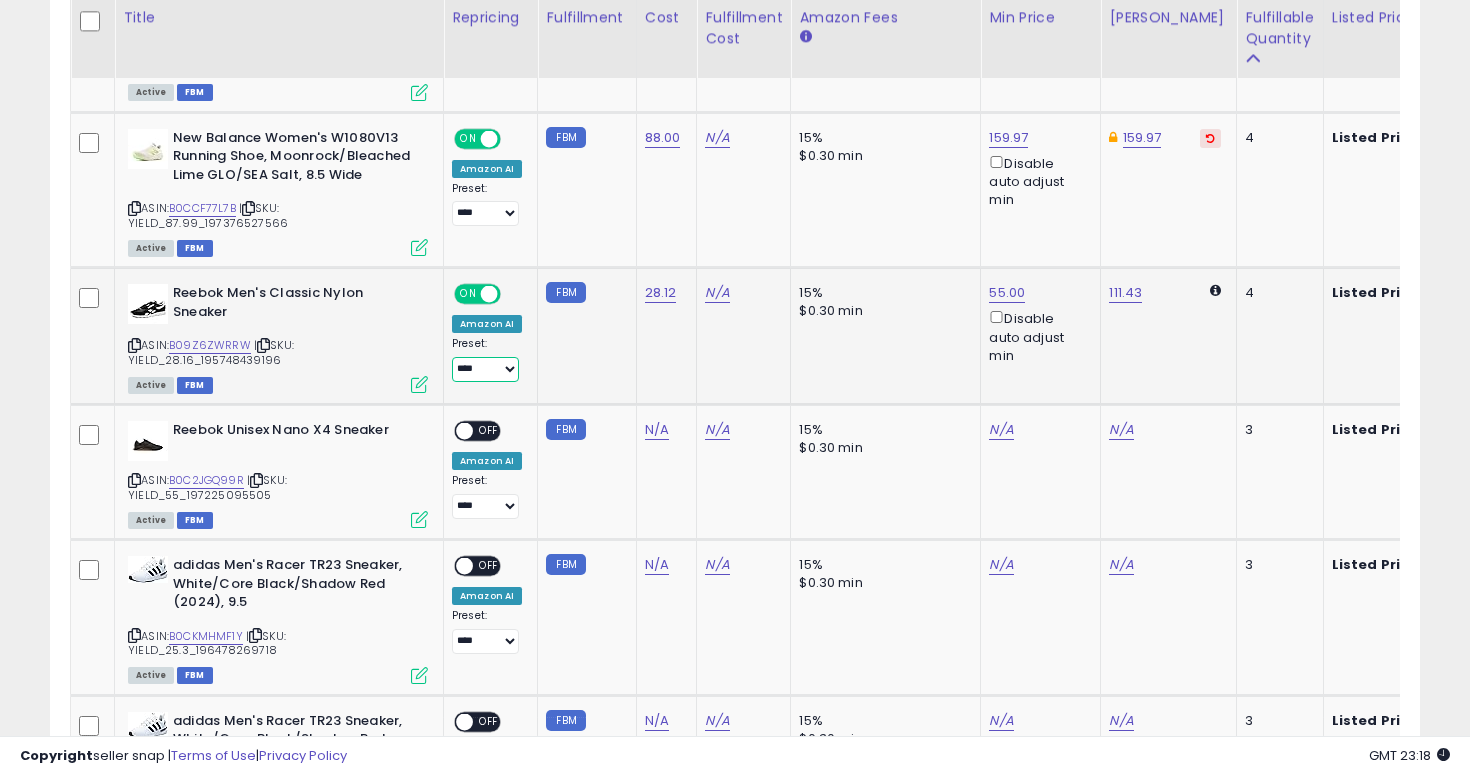 click on "**********" at bounding box center [485, 369] 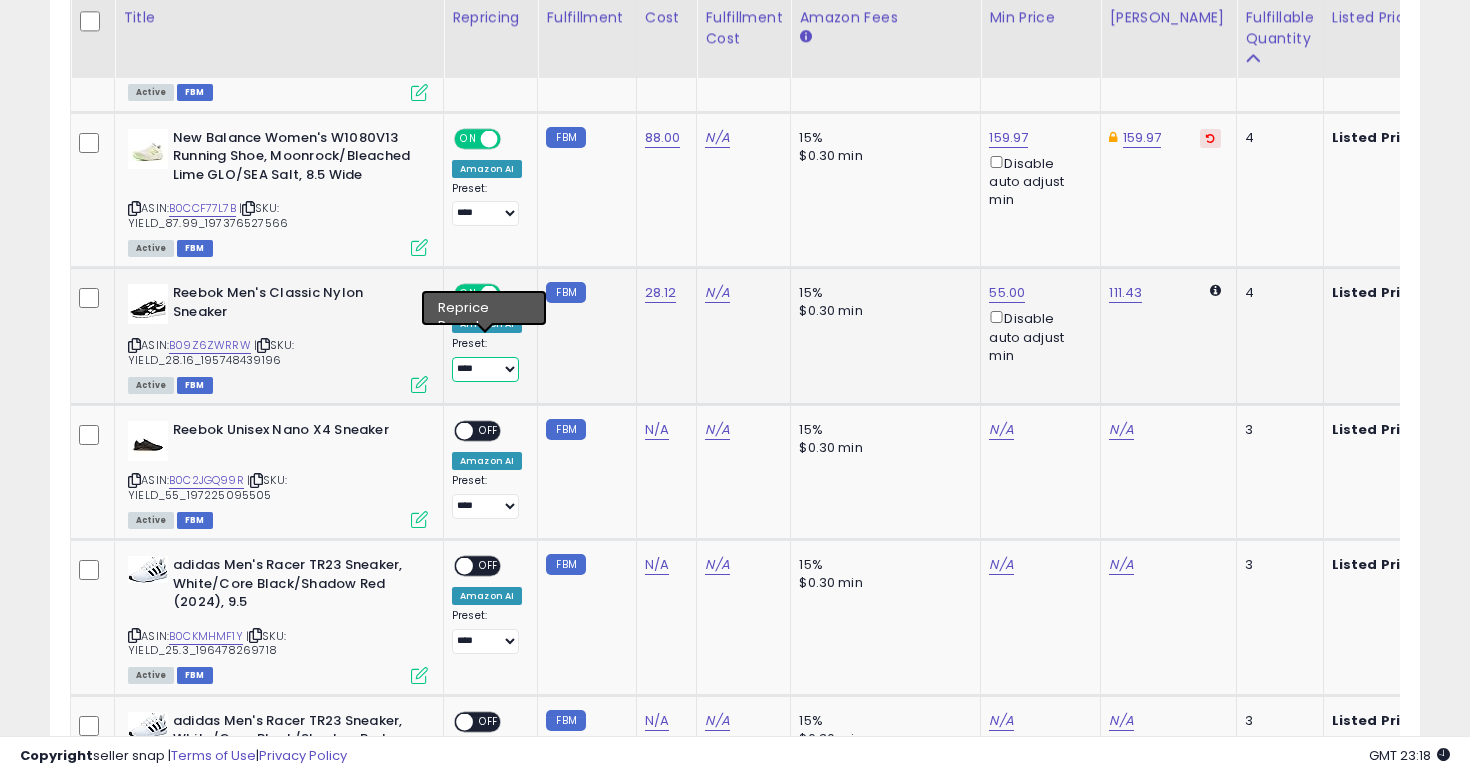 select on "**********" 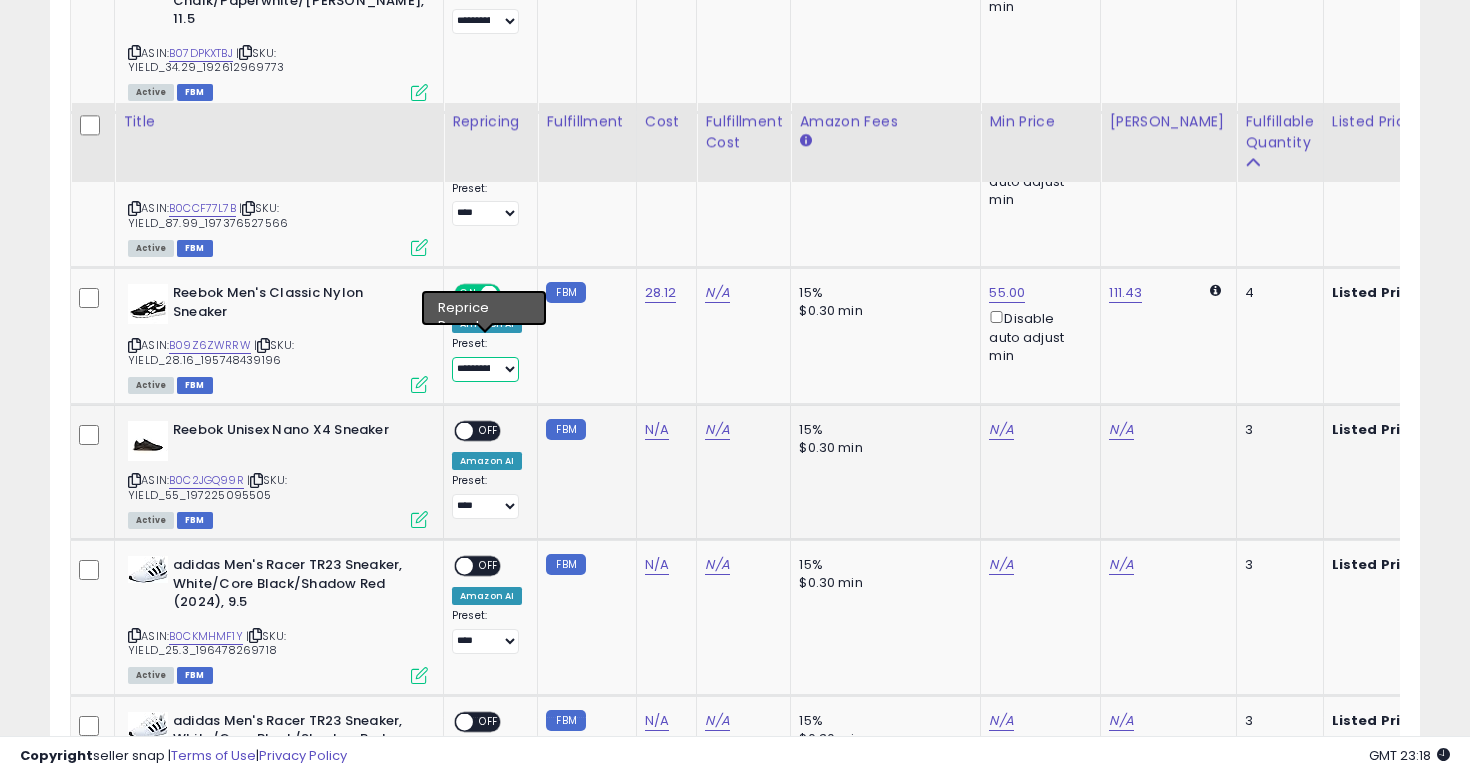 scroll, scrollTop: 1564, scrollLeft: 0, axis: vertical 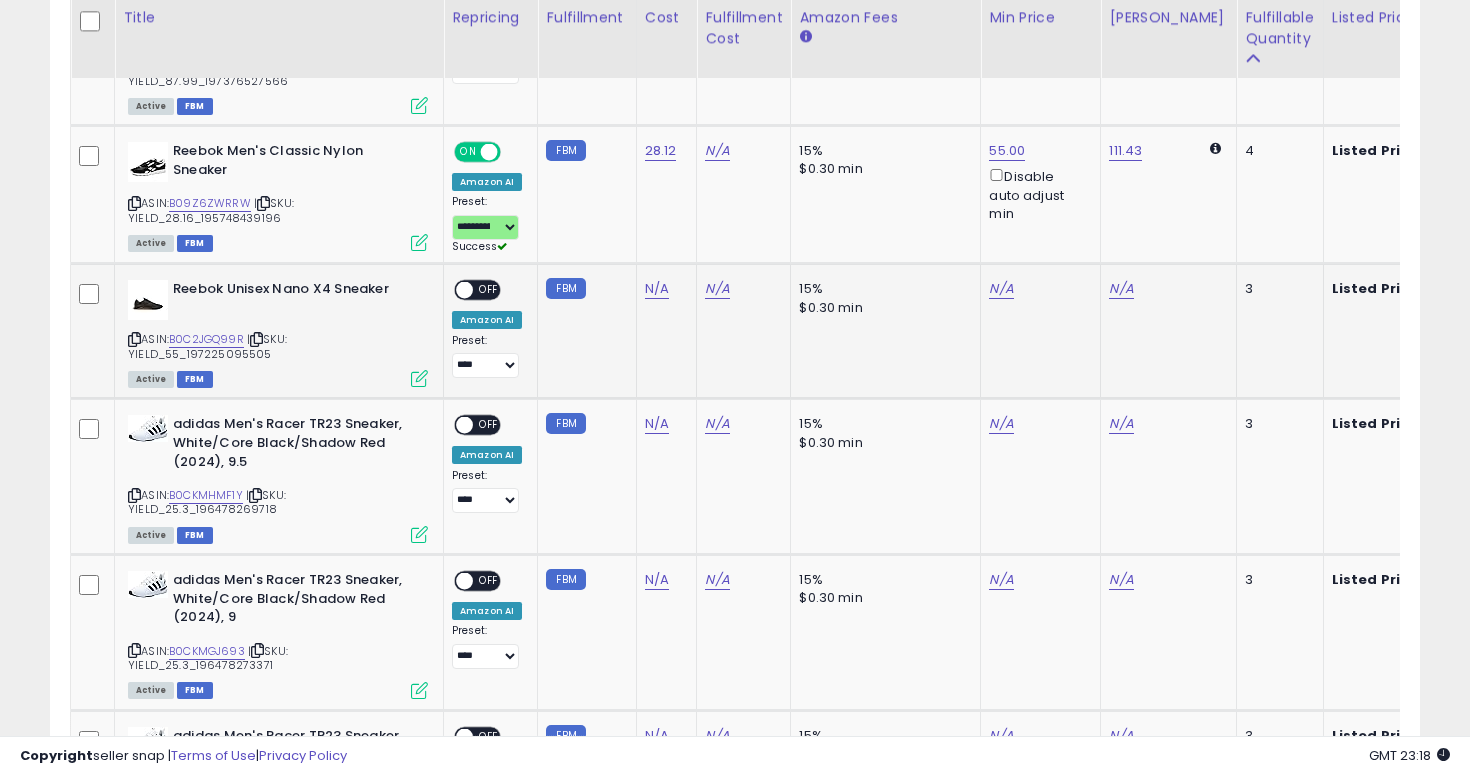 click at bounding box center (134, 339) 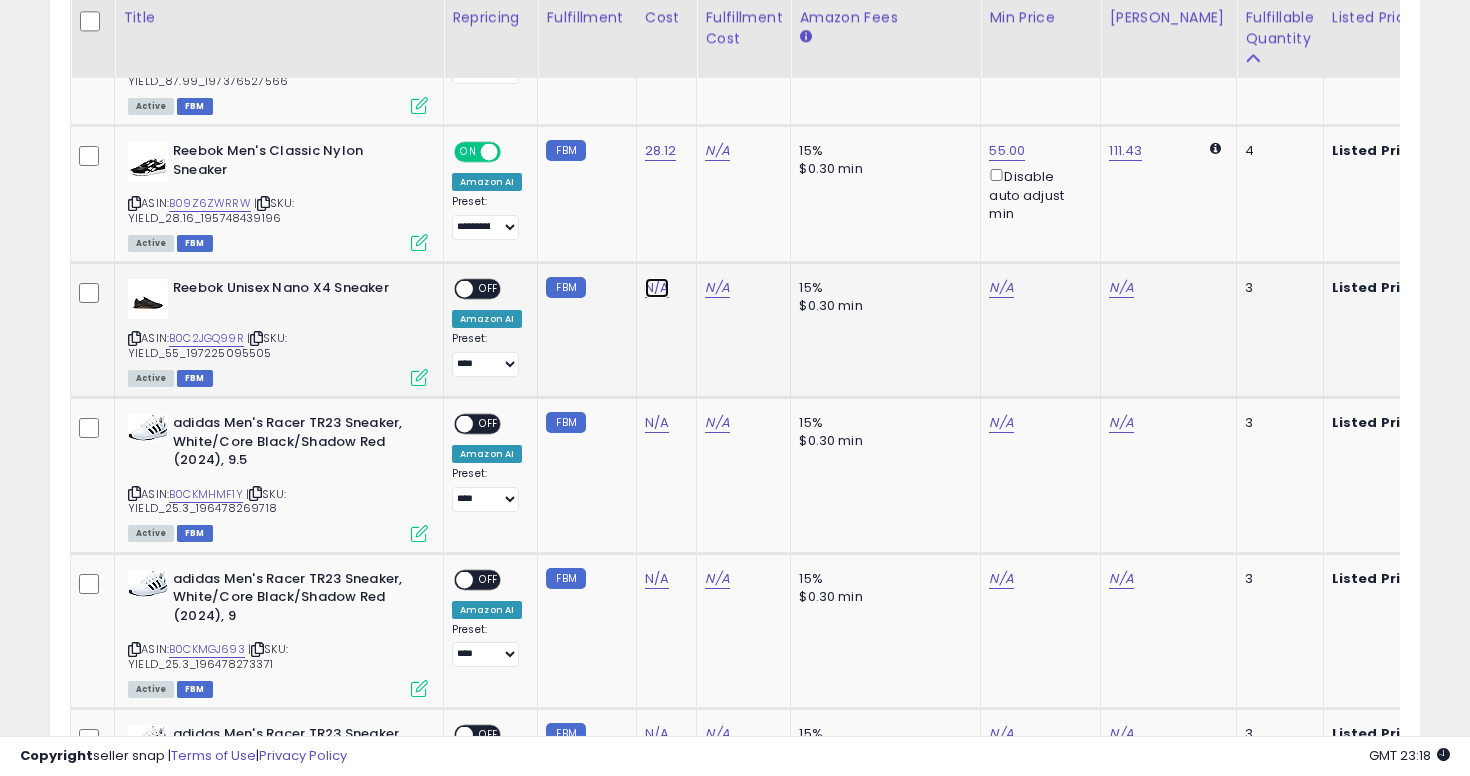 click on "N/A" at bounding box center [657, 288] 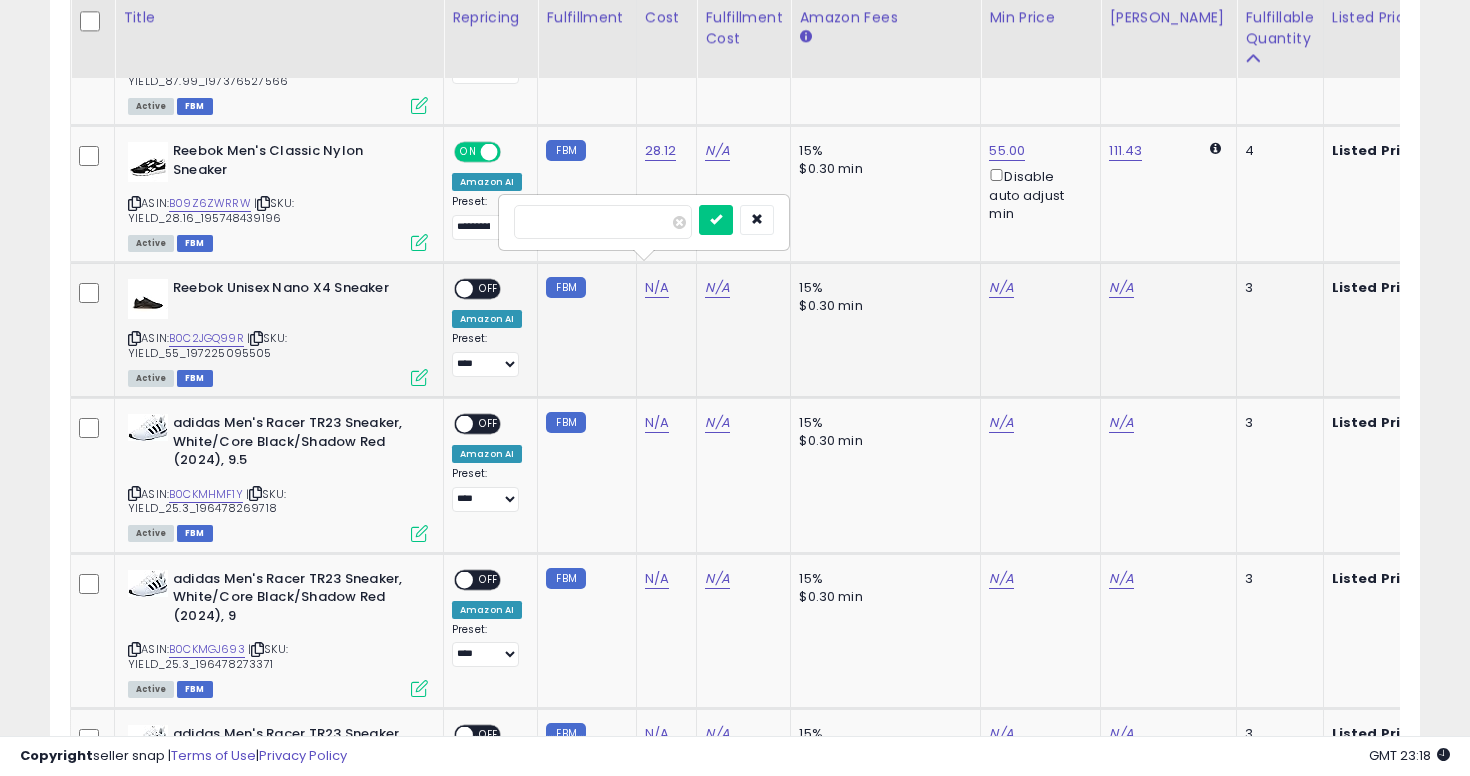type on "**" 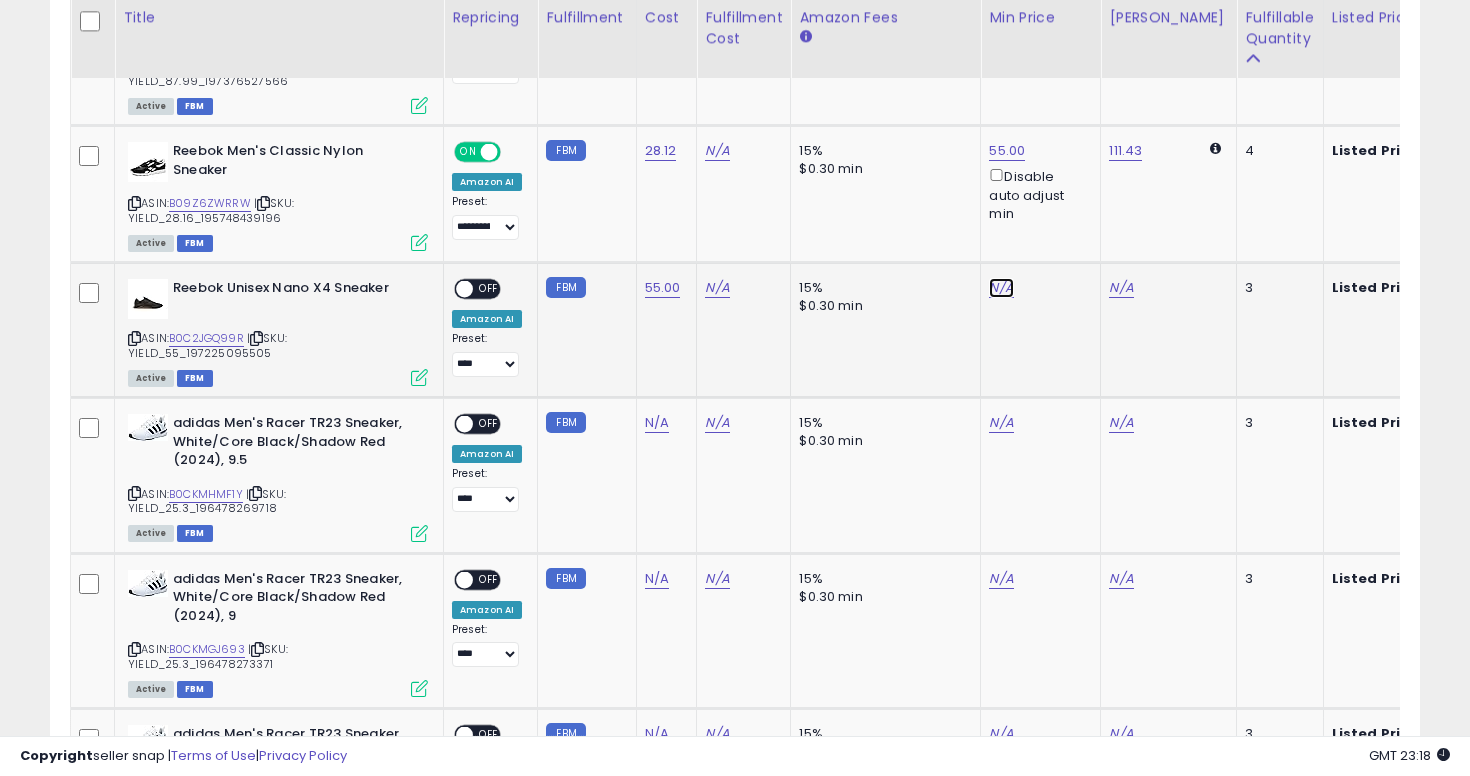 click on "N/A" at bounding box center (1001, 288) 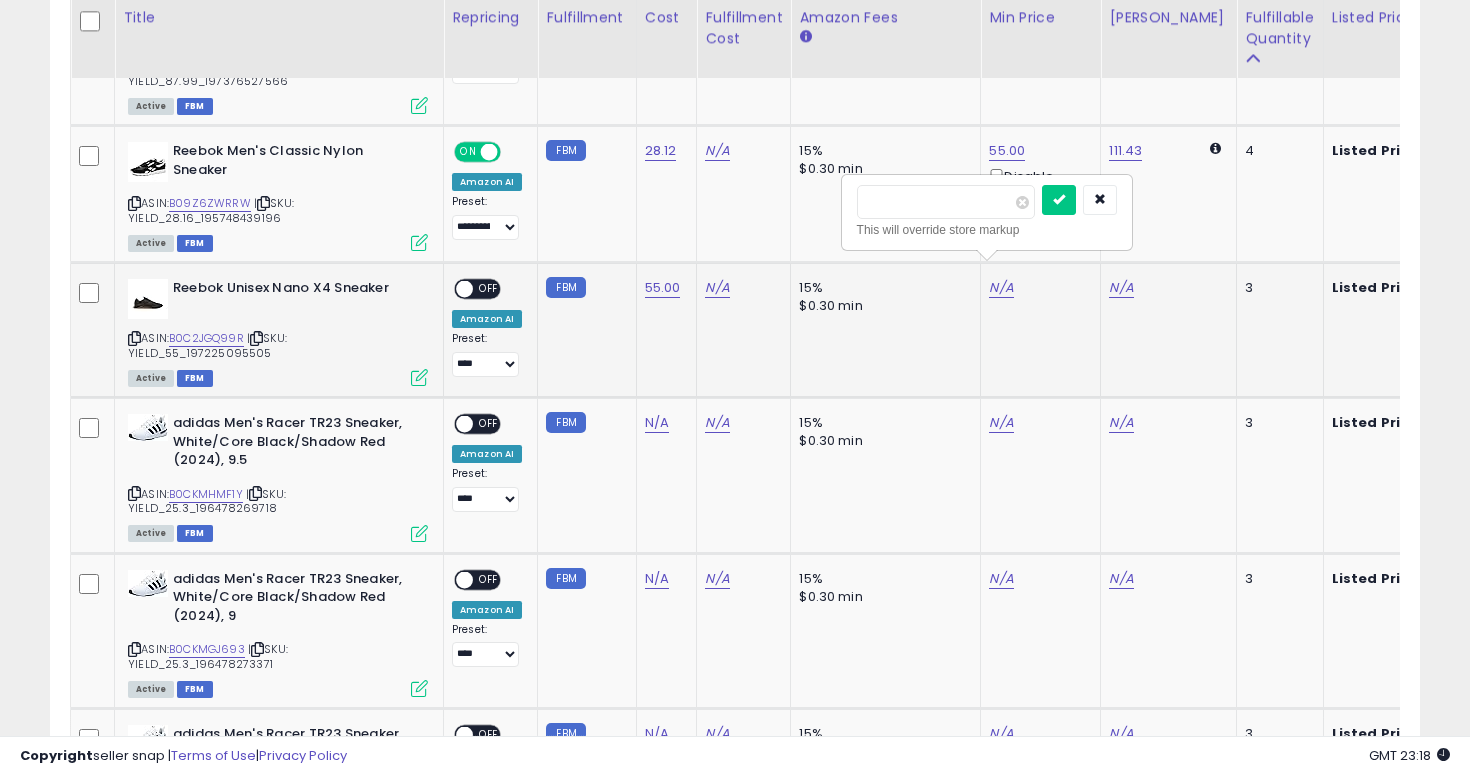 type on "*" 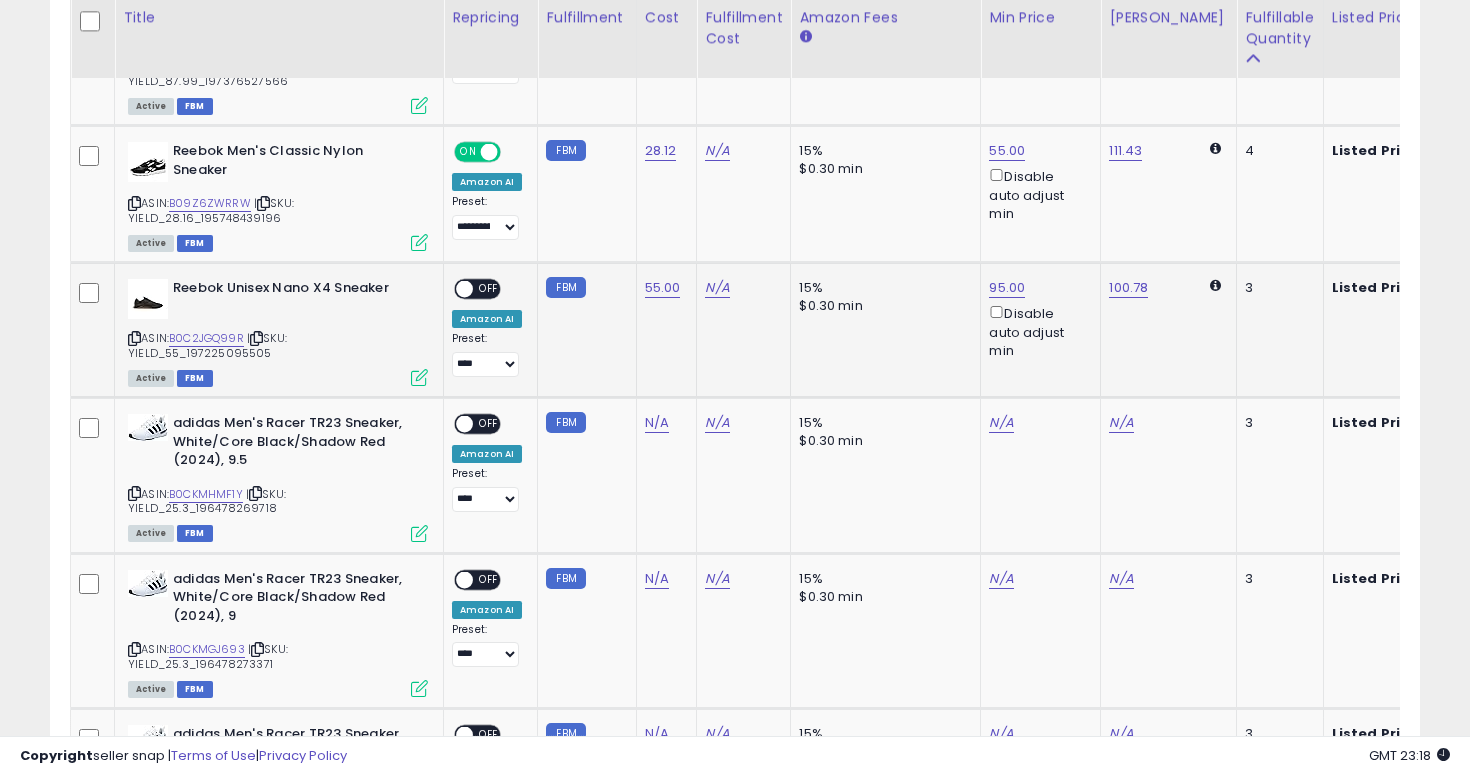 click on "100.78" 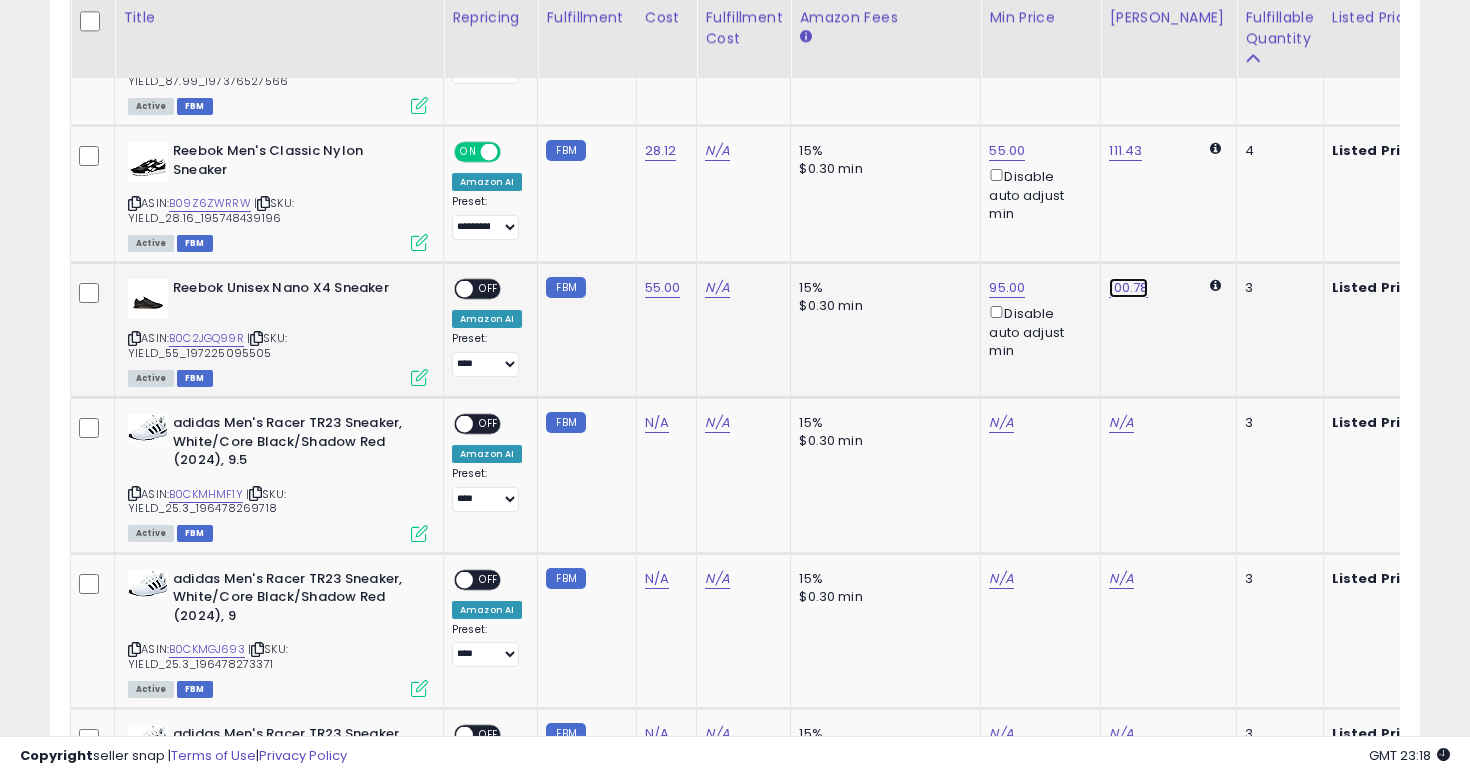 click on "100.78" at bounding box center [1125, 151] 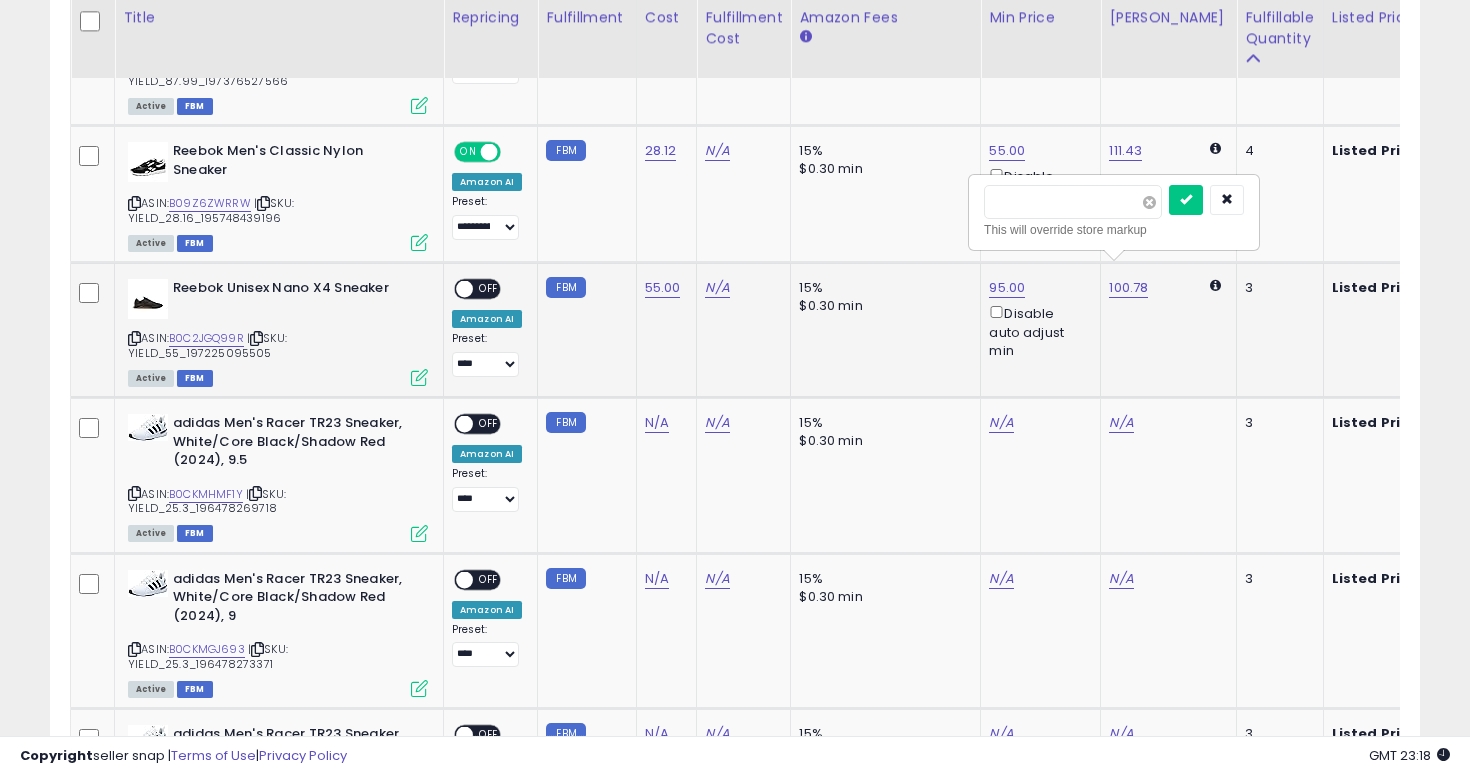 click at bounding box center [1149, 202] 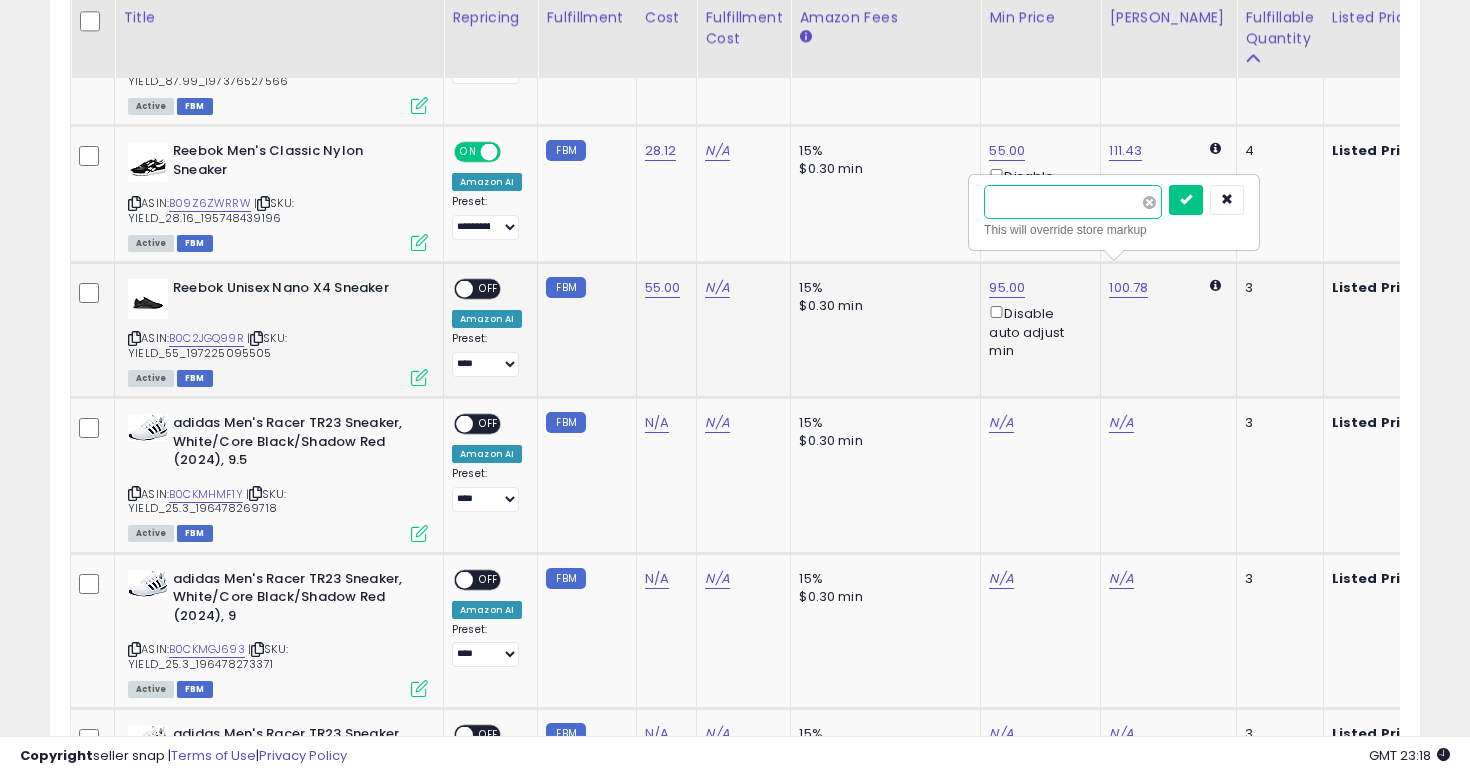type on "***" 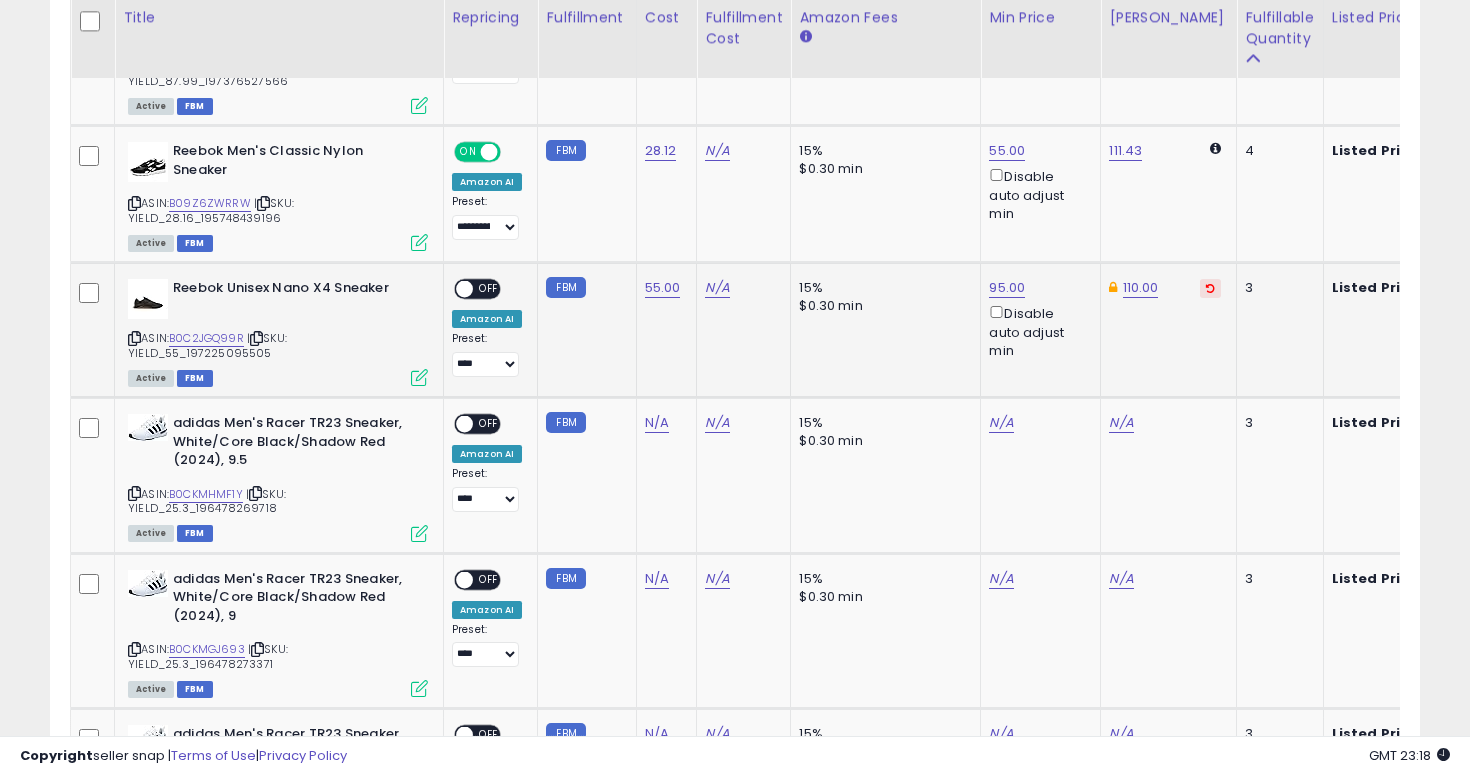 click on "OFF" at bounding box center [489, 289] 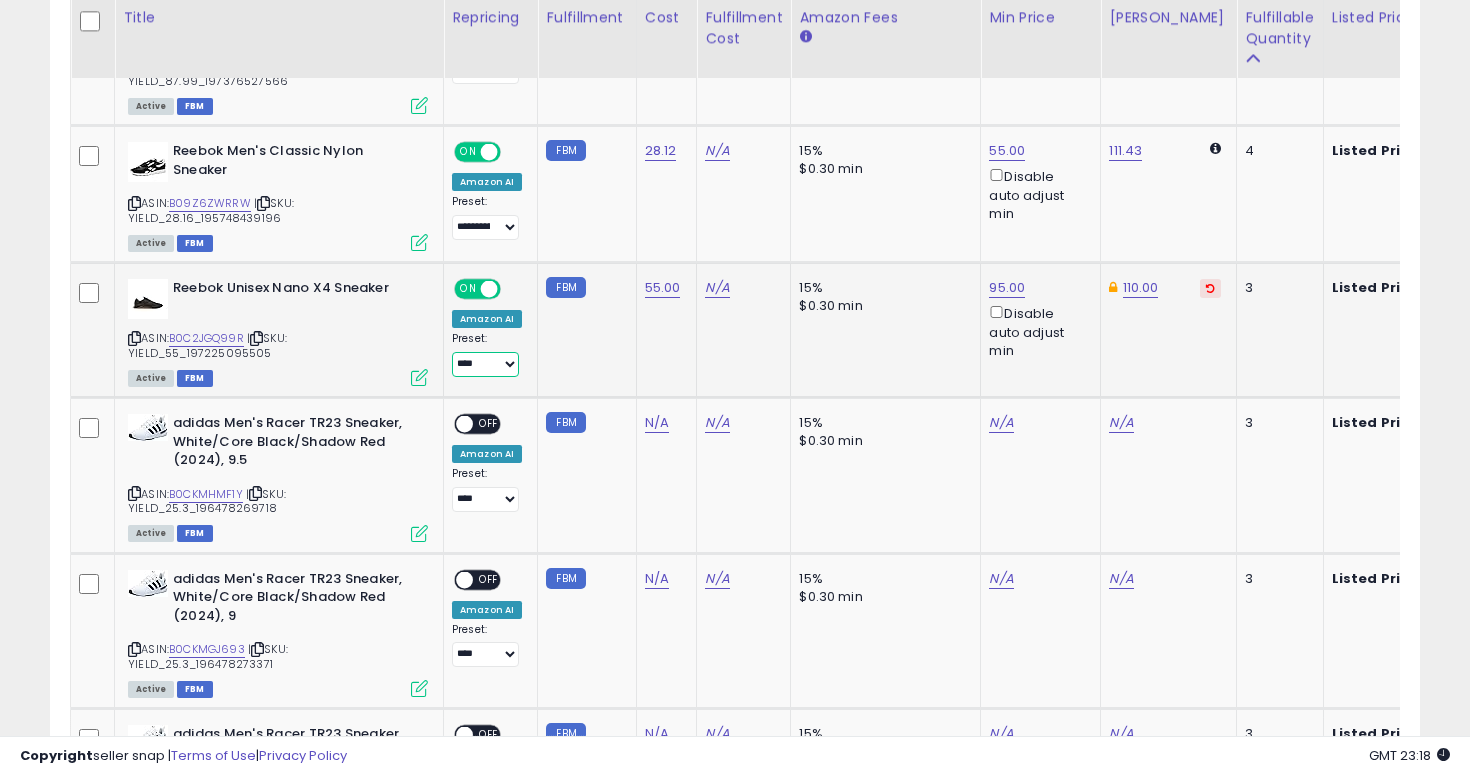 click on "**********" at bounding box center (485, 364) 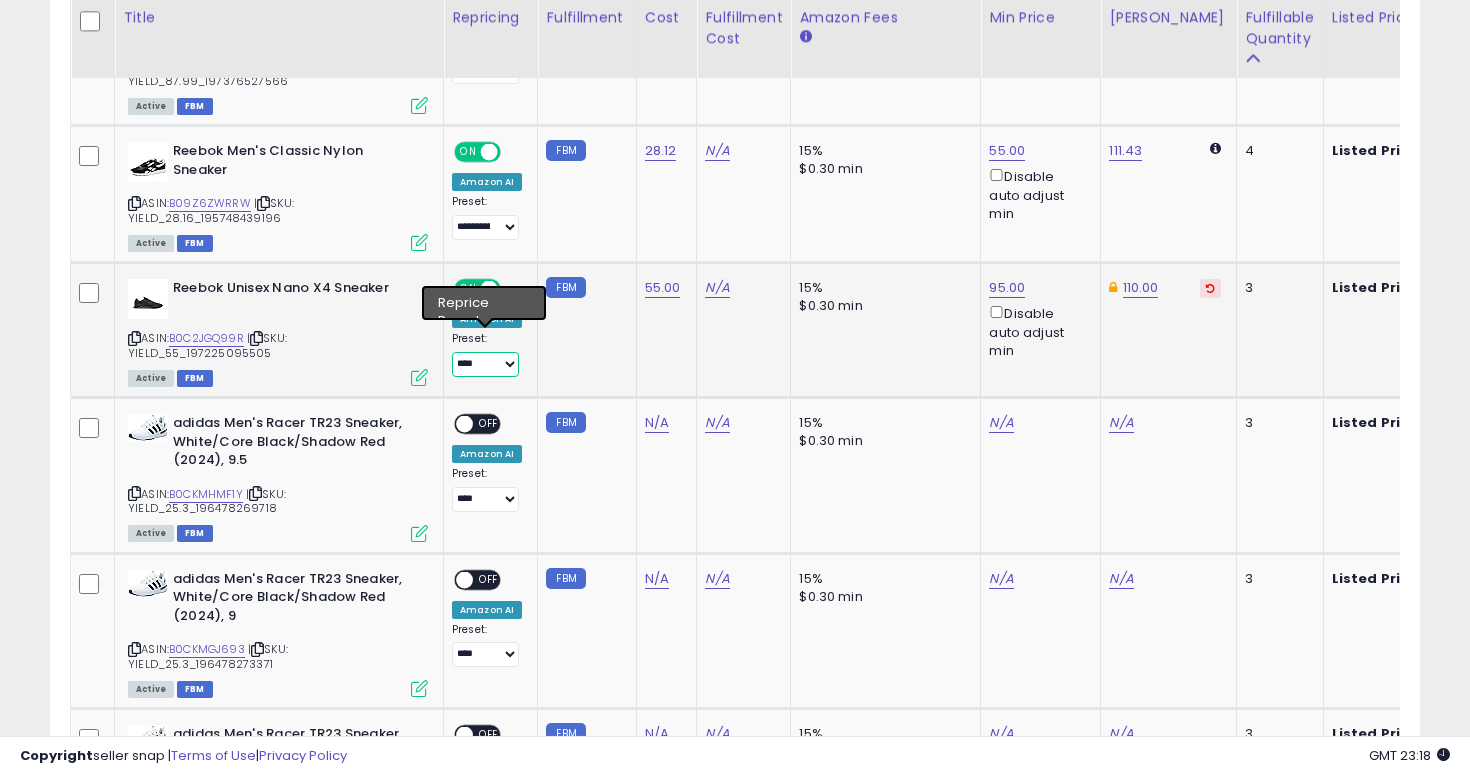 select on "**********" 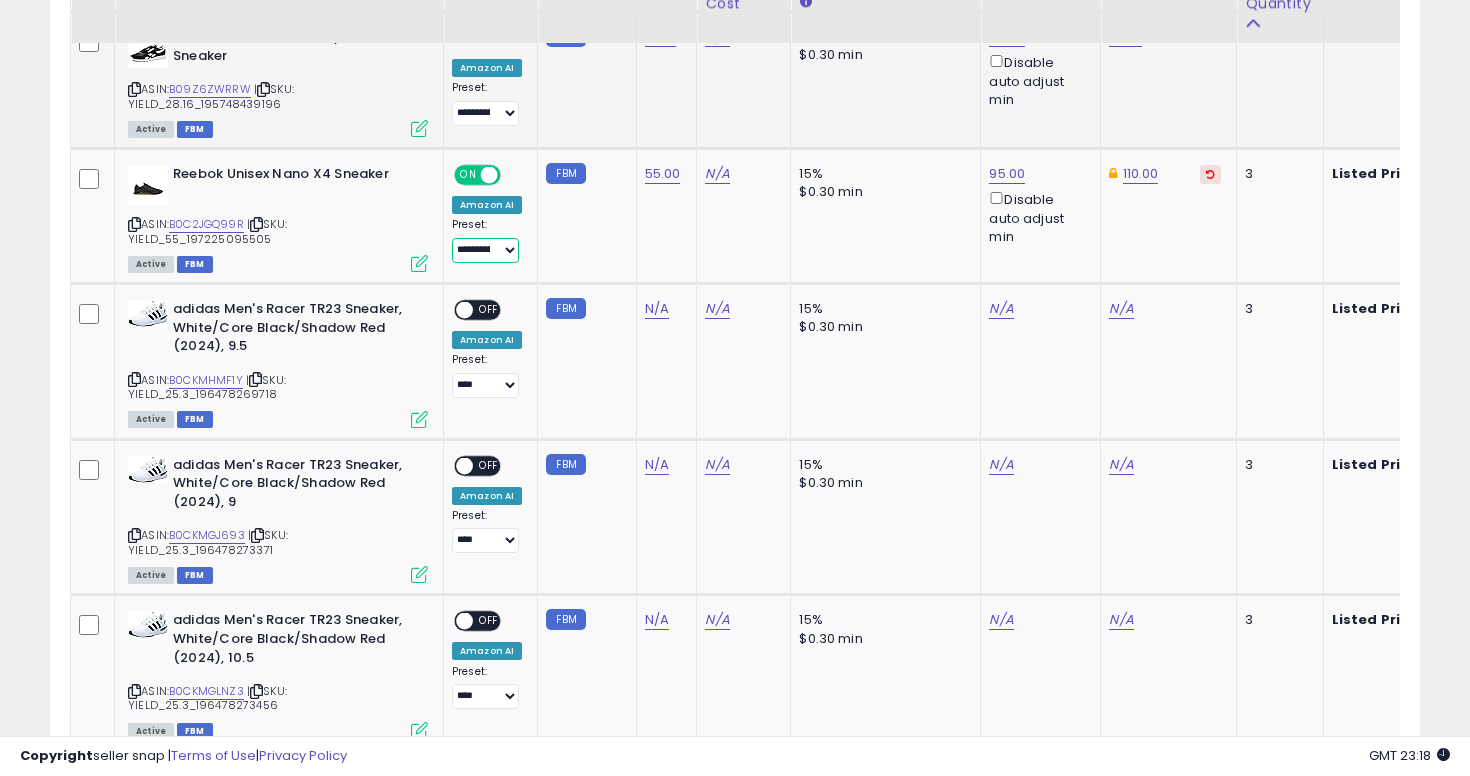 scroll, scrollTop: 1679, scrollLeft: 0, axis: vertical 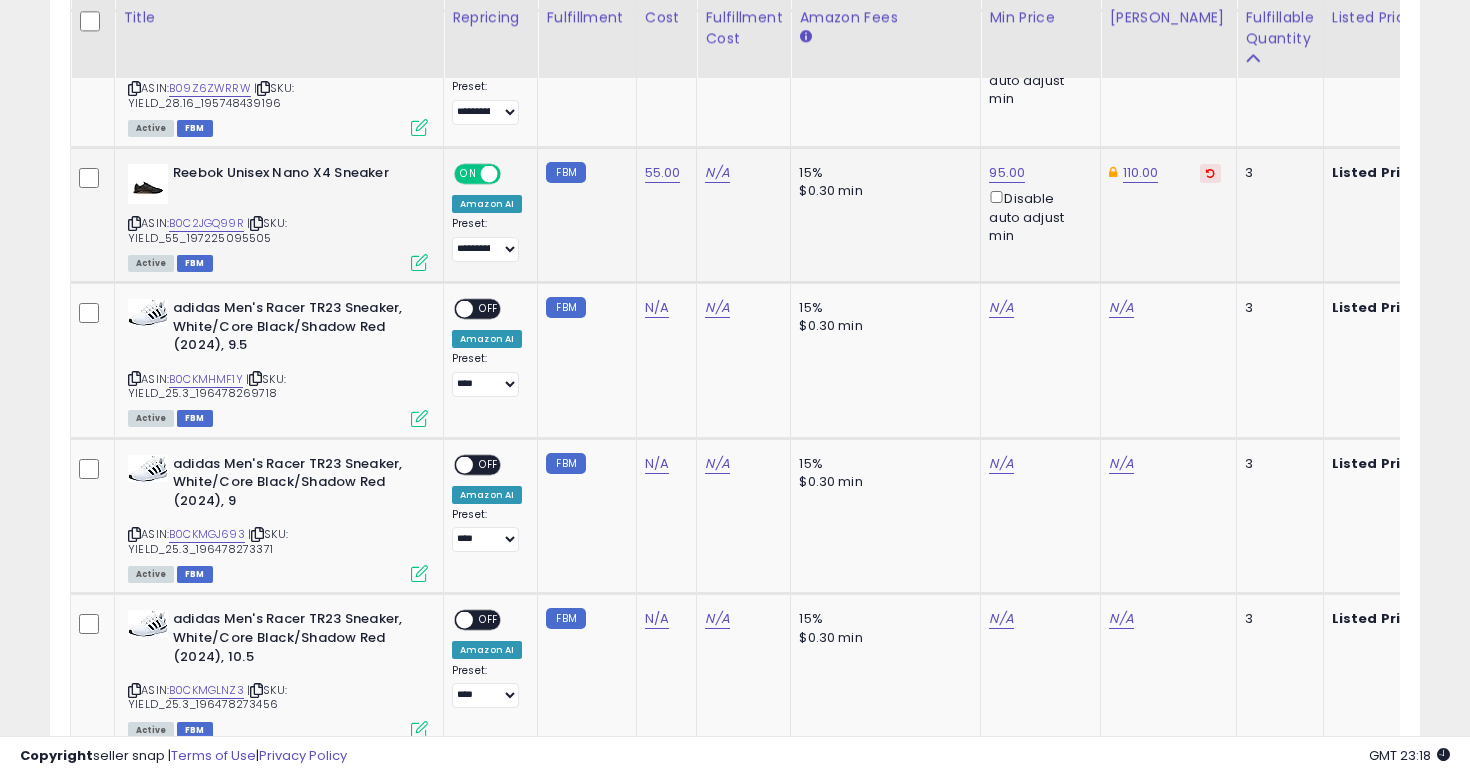 click on "ASIN:  B0C2JGQ99R    |   SKU: YIELD_55_197225095505 Active FBM" at bounding box center (278, 216) 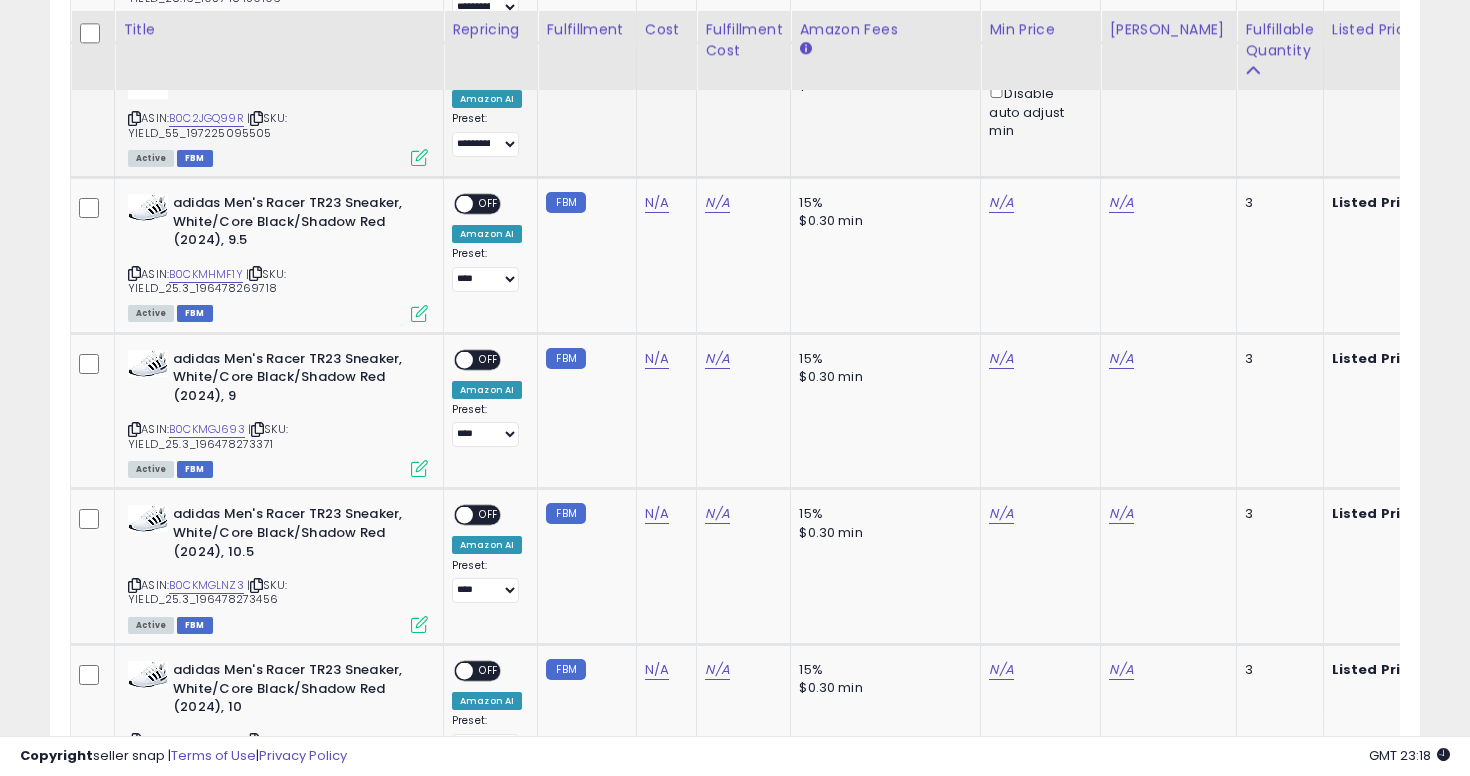scroll, scrollTop: 1797, scrollLeft: 0, axis: vertical 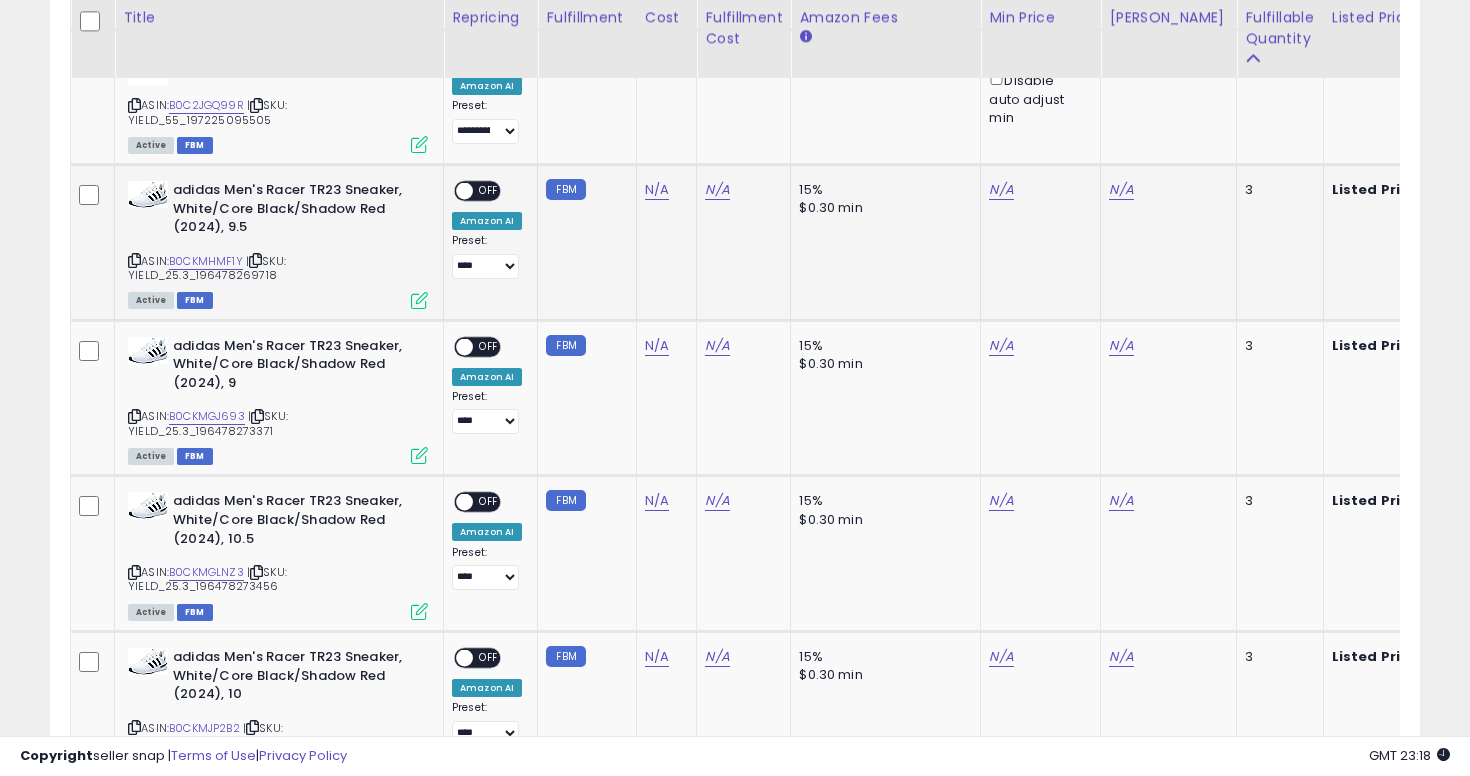 click at bounding box center (134, 260) 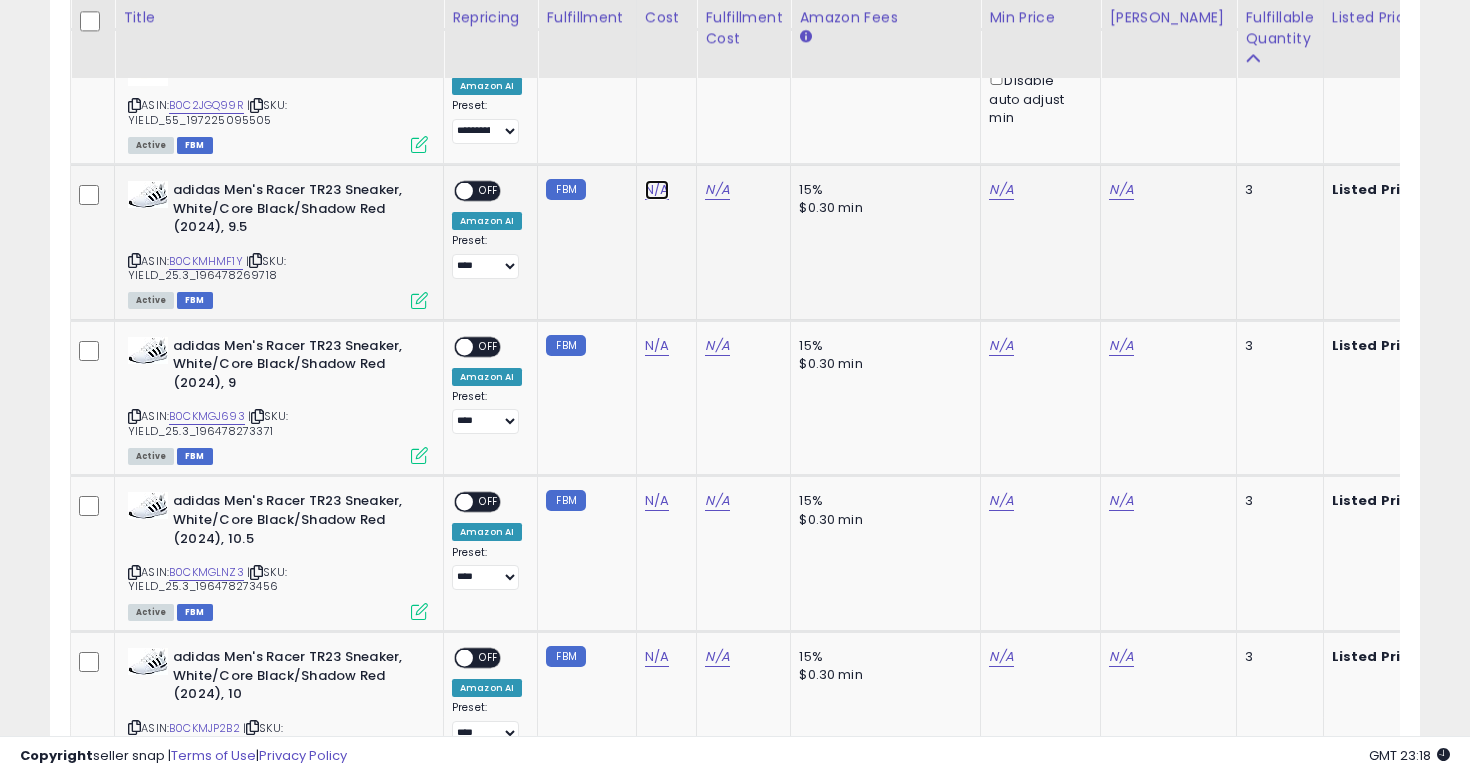 click on "N/A" at bounding box center (657, 190) 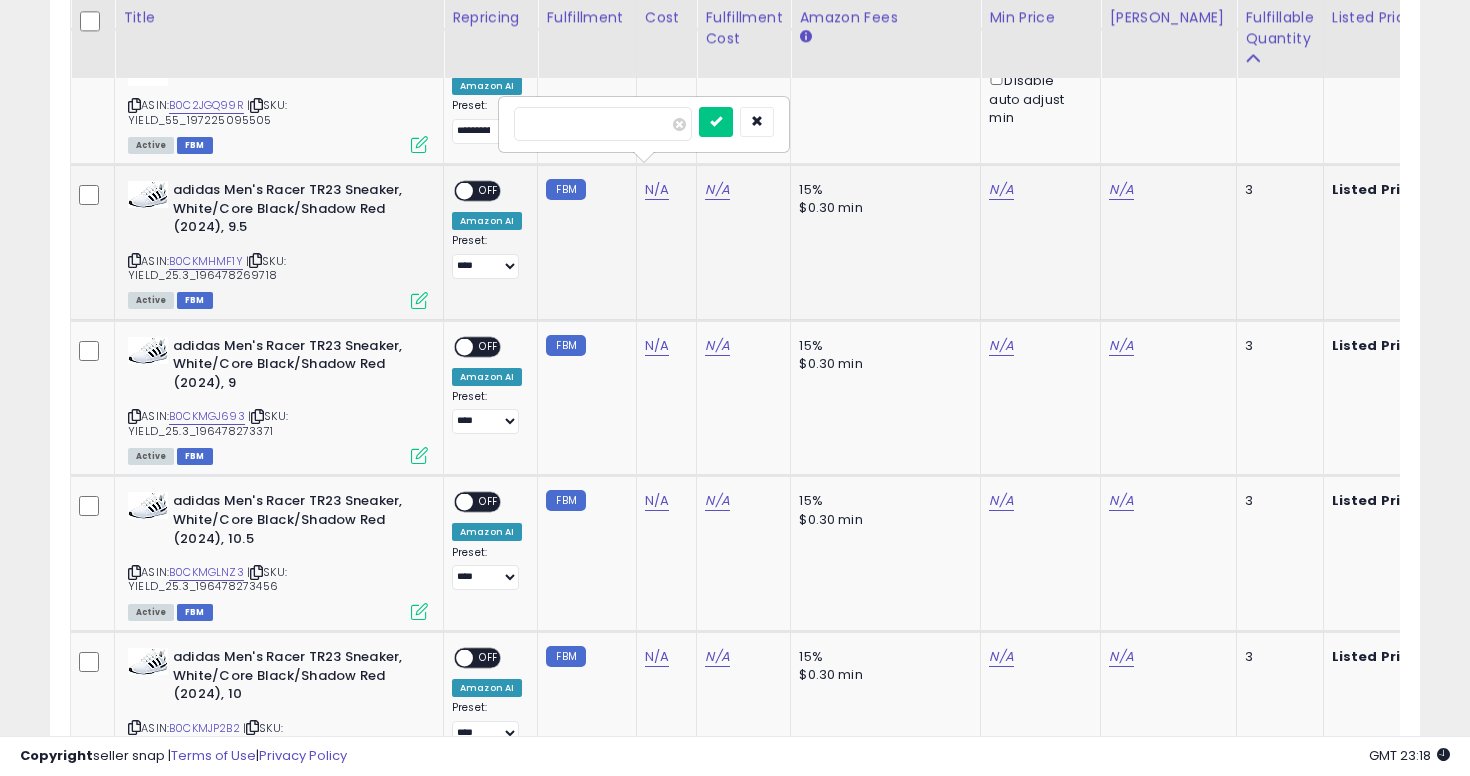 type on "****" 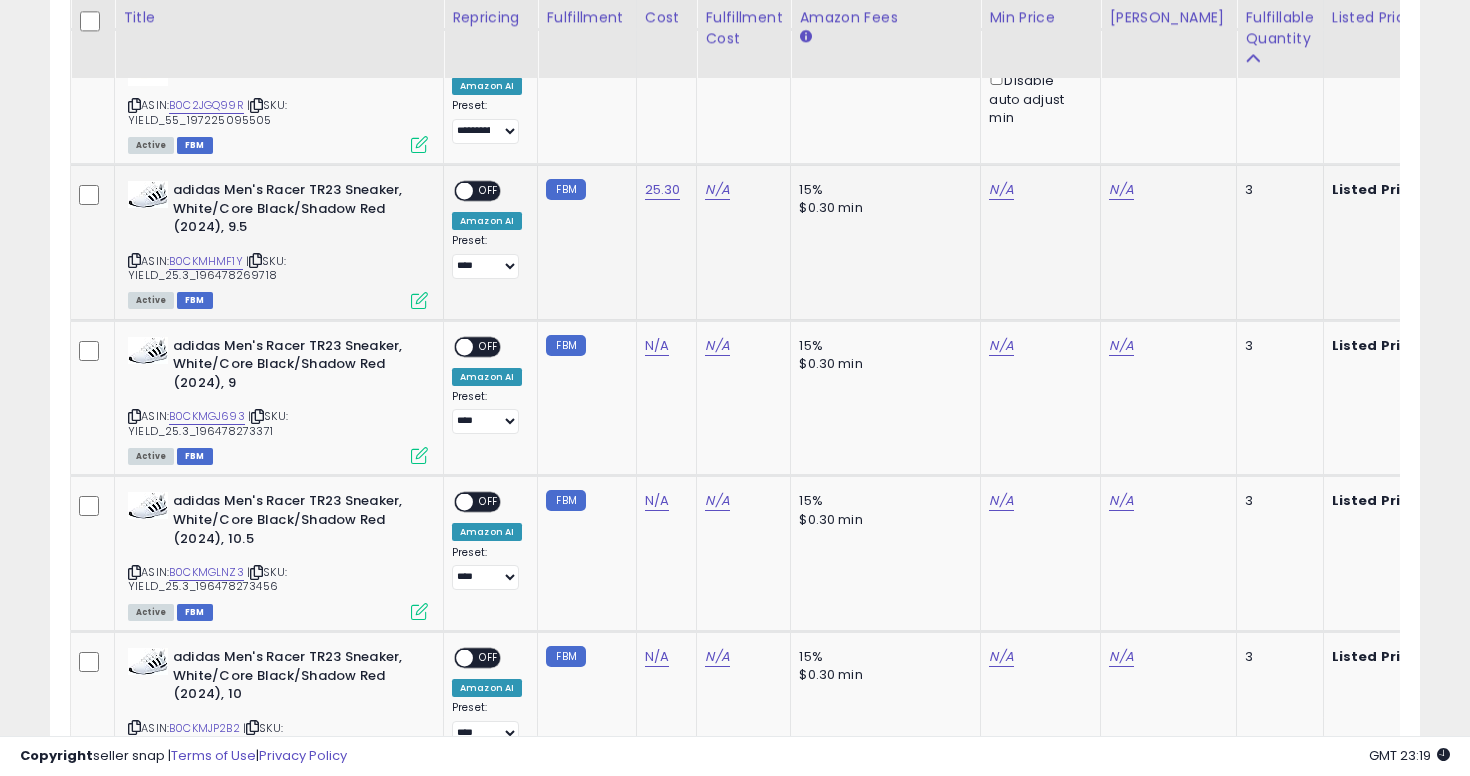 click on "ASIN:  B0CKMHMF1Y    |   SKU: YIELD_25.3_196478269718 Active FBM" at bounding box center [278, 244] 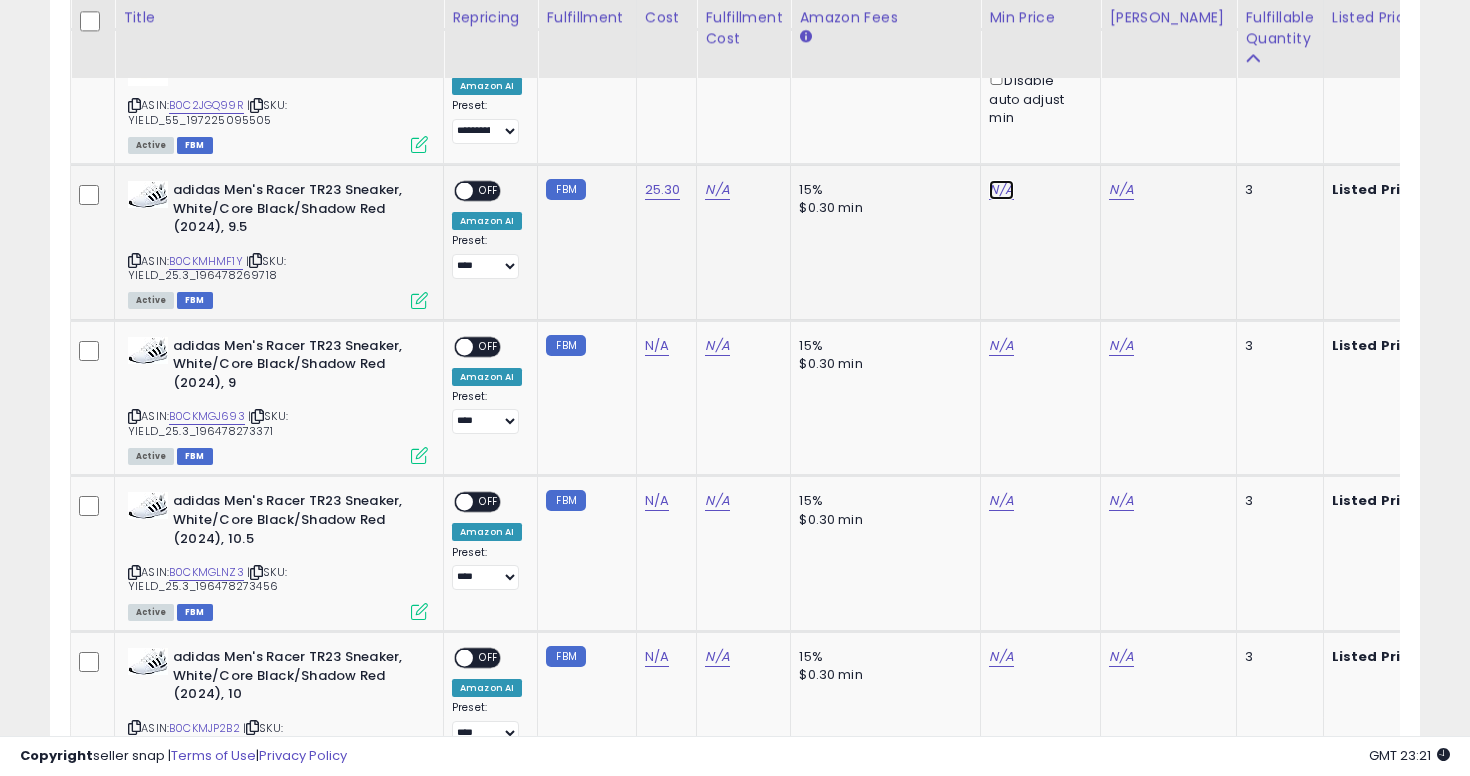 click on "N/A" at bounding box center (1001, 190) 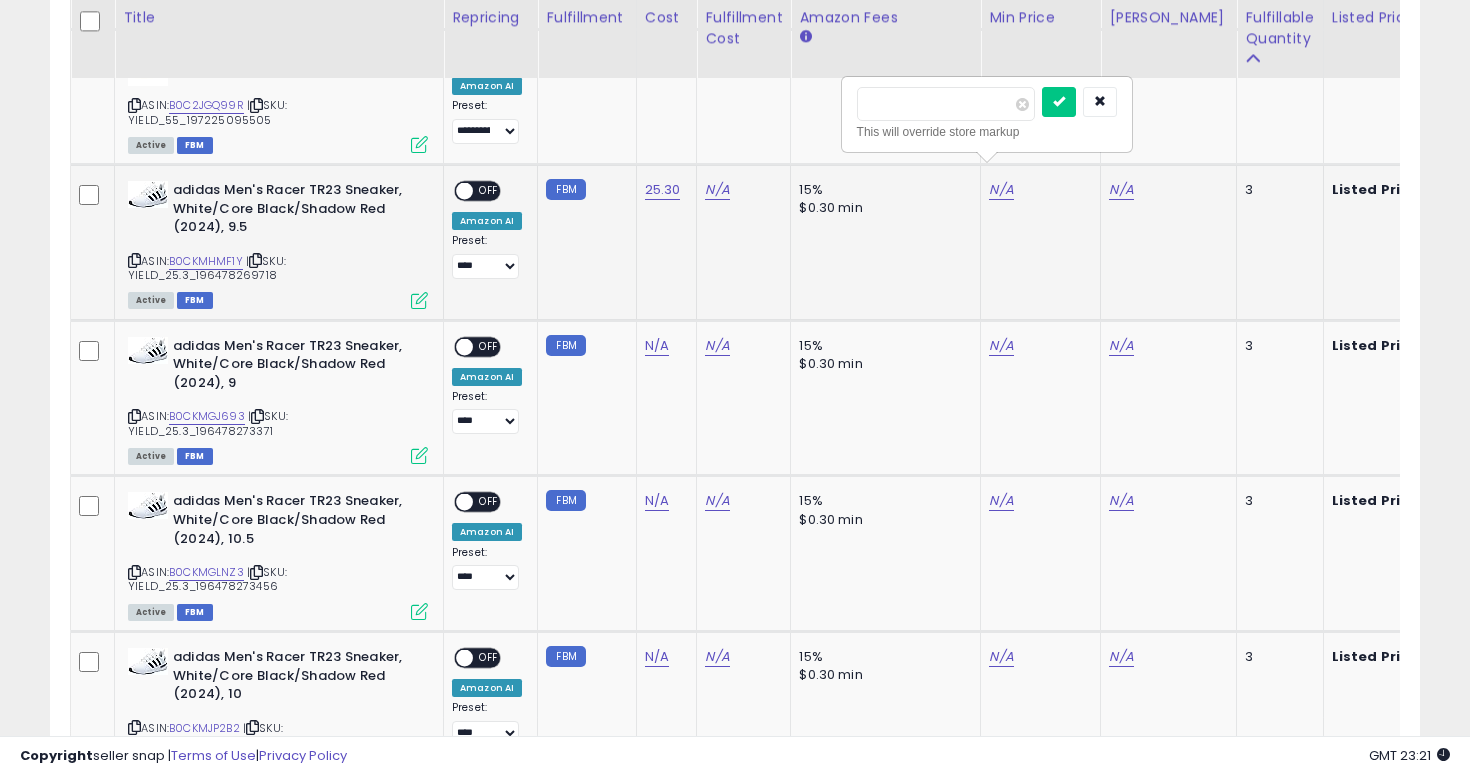 type on "*****" 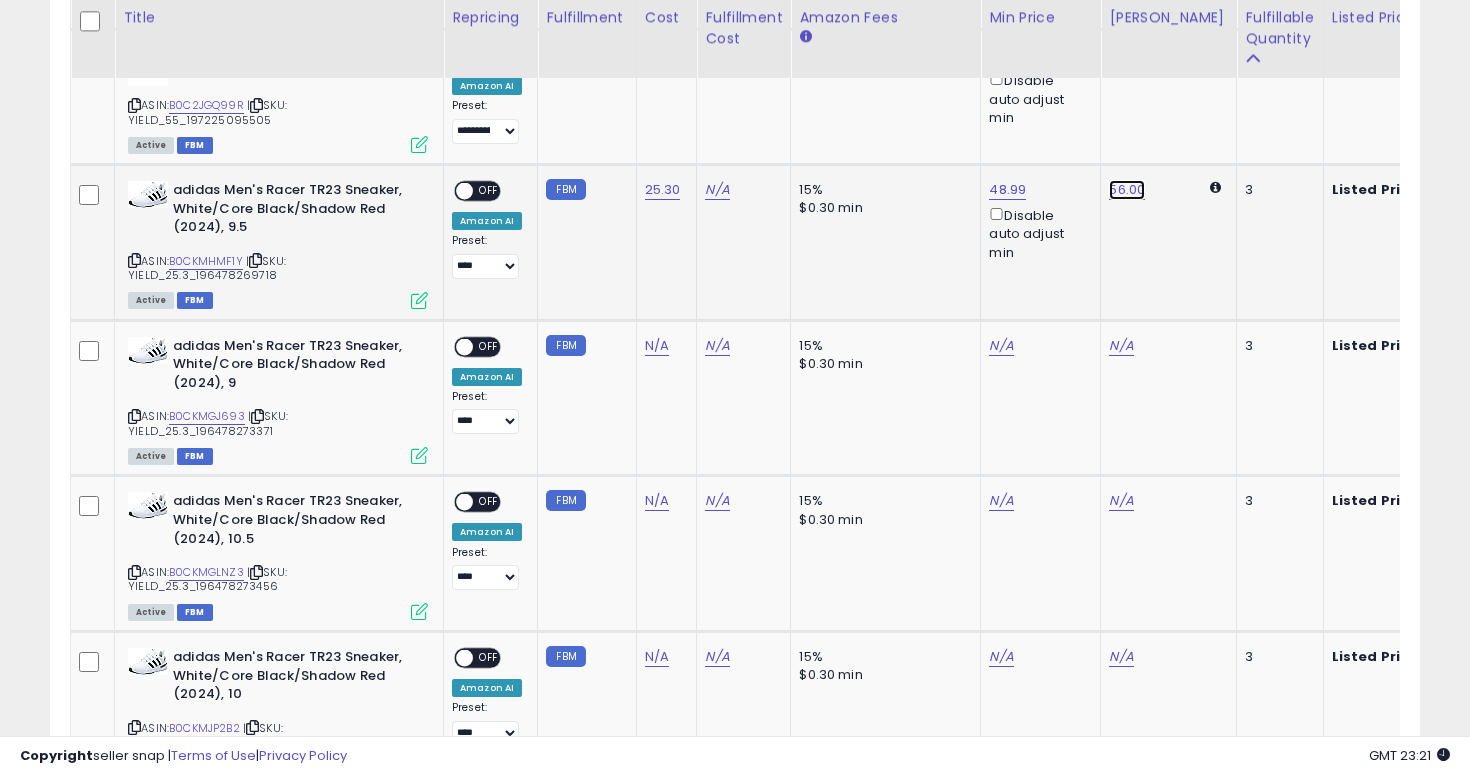 click on "56.00" at bounding box center [1125, -82] 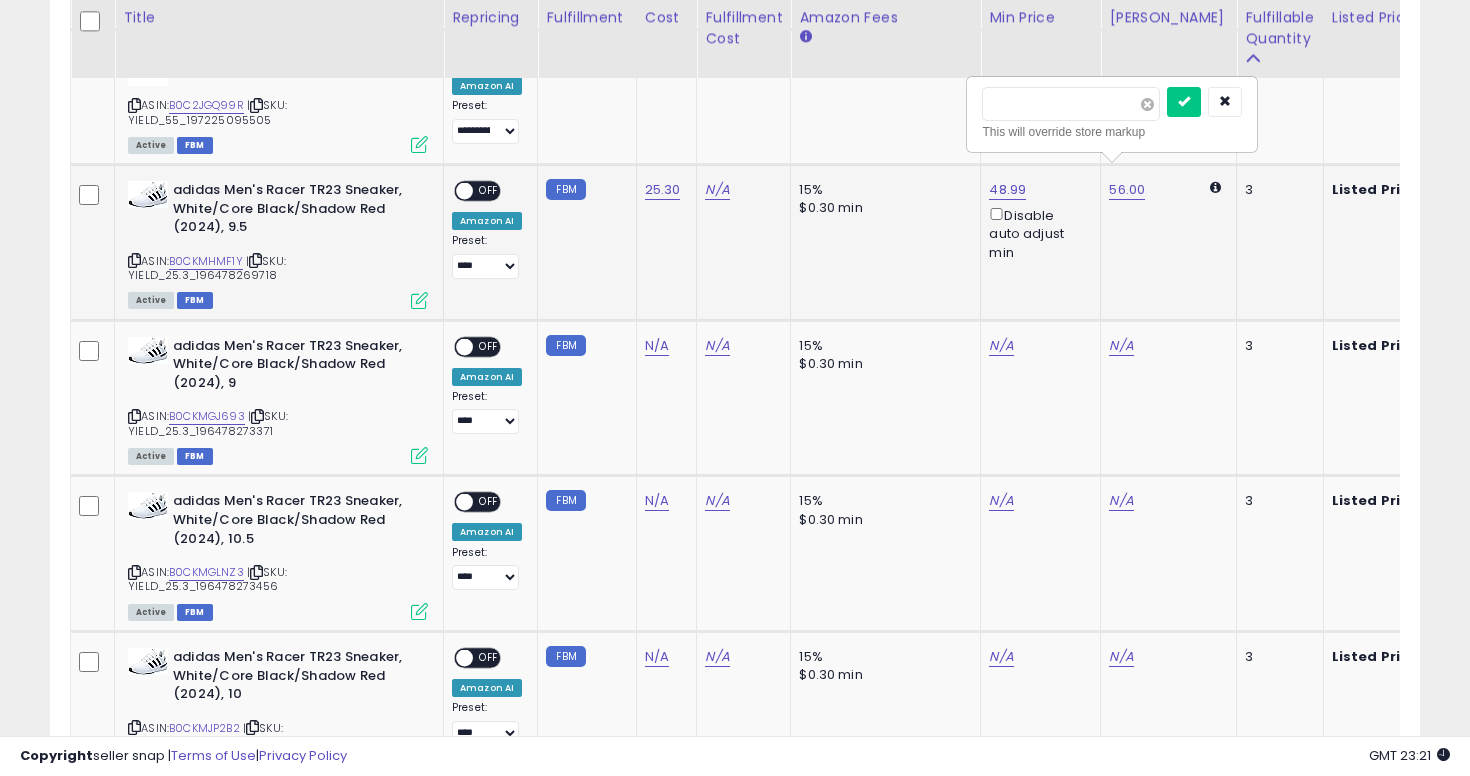 click at bounding box center (1147, 104) 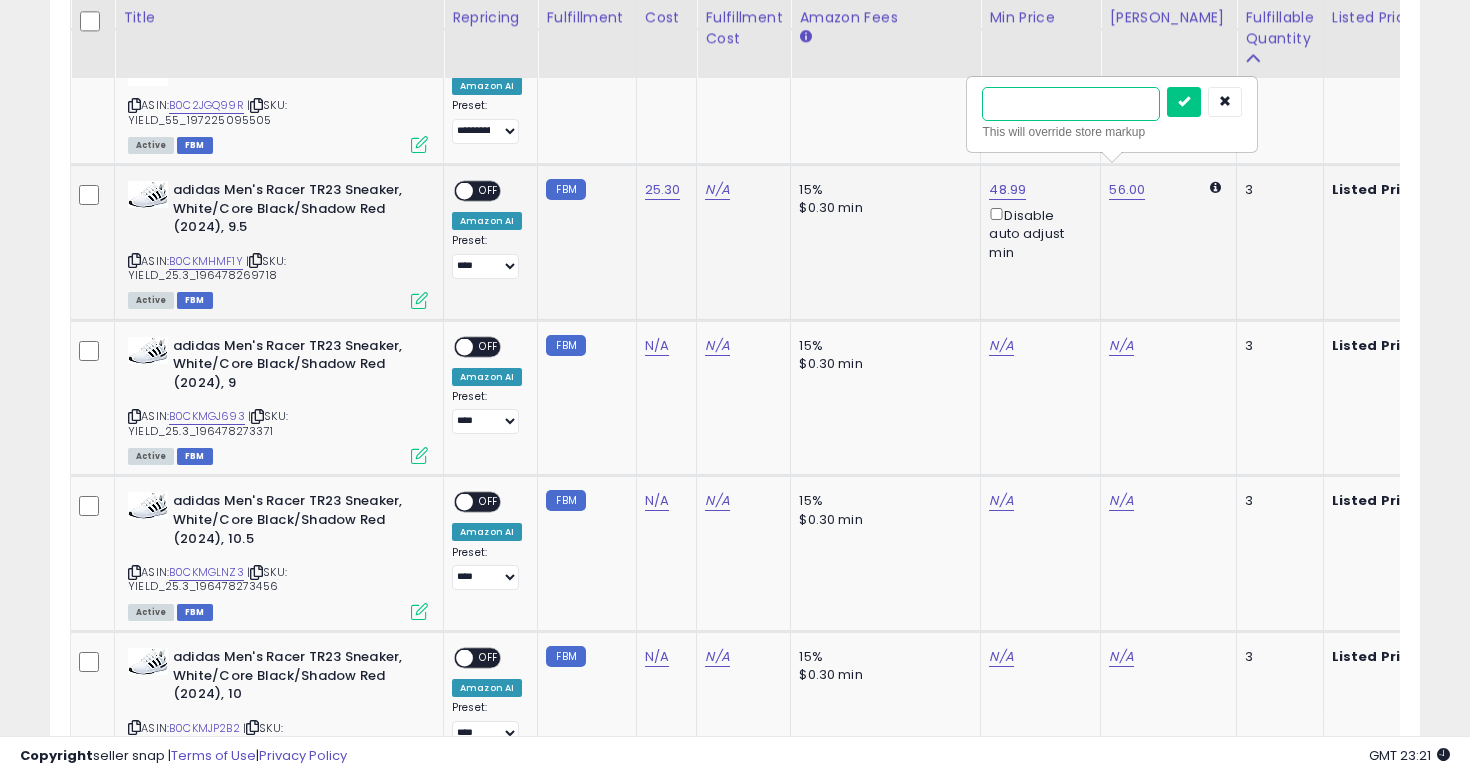 type on "**" 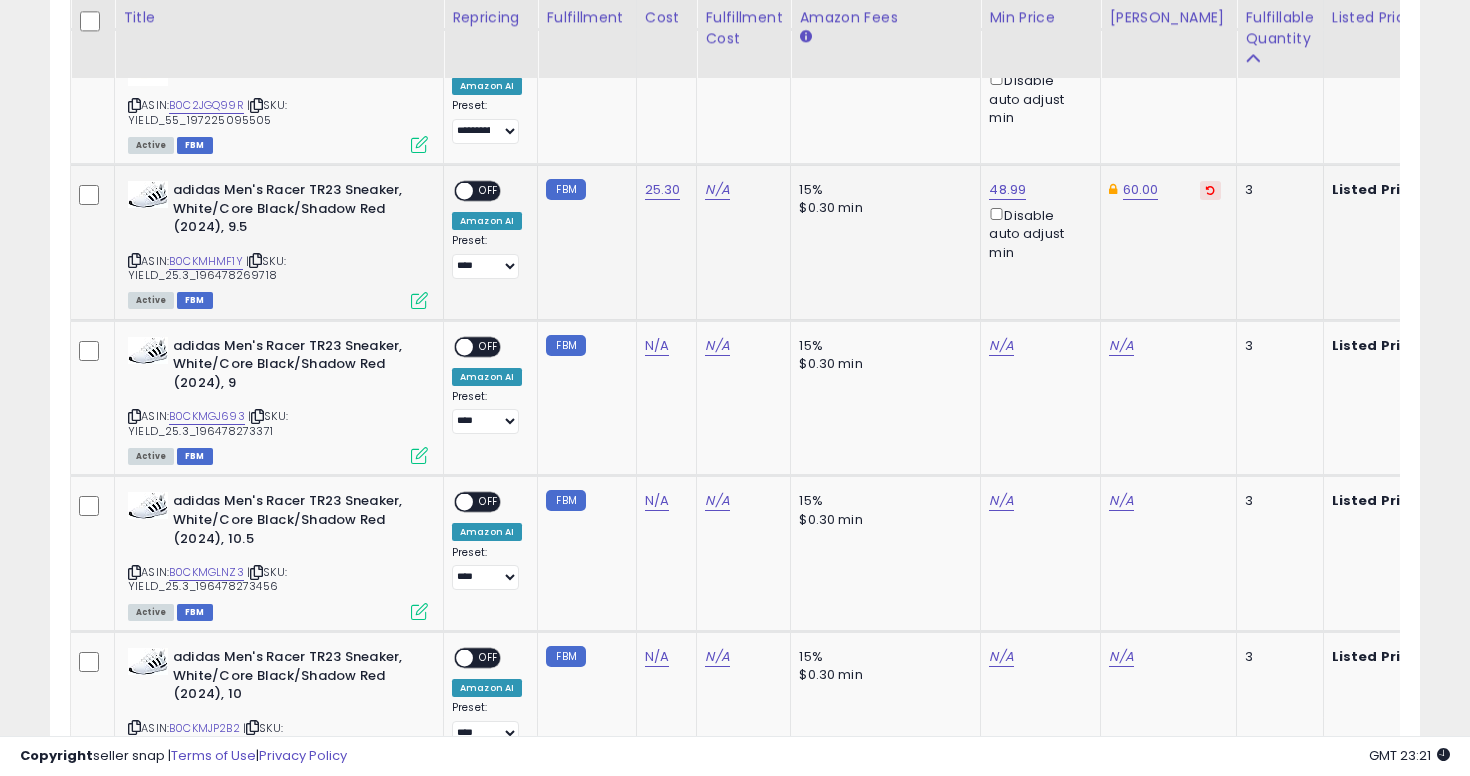 click at bounding box center [464, 191] 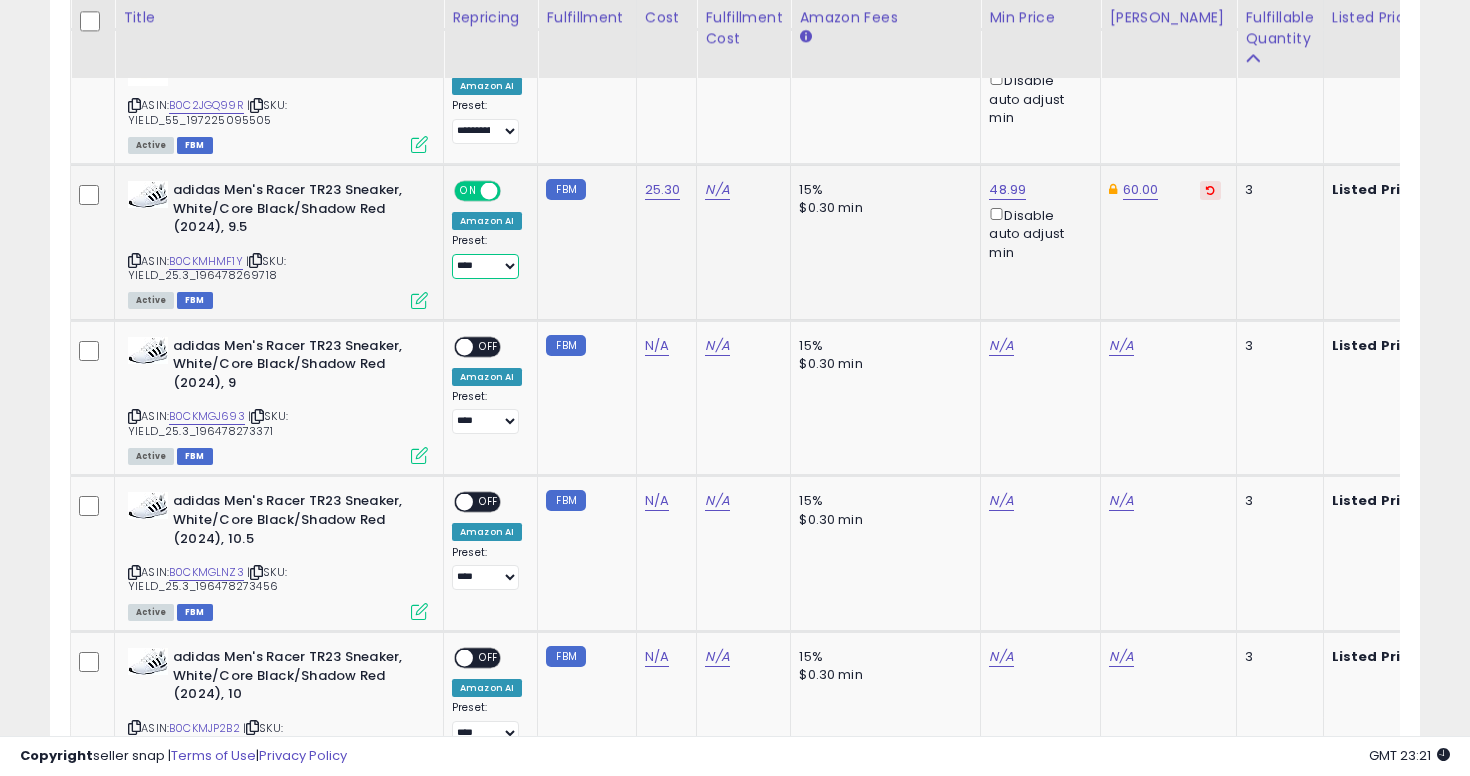click on "**********" at bounding box center [485, 266] 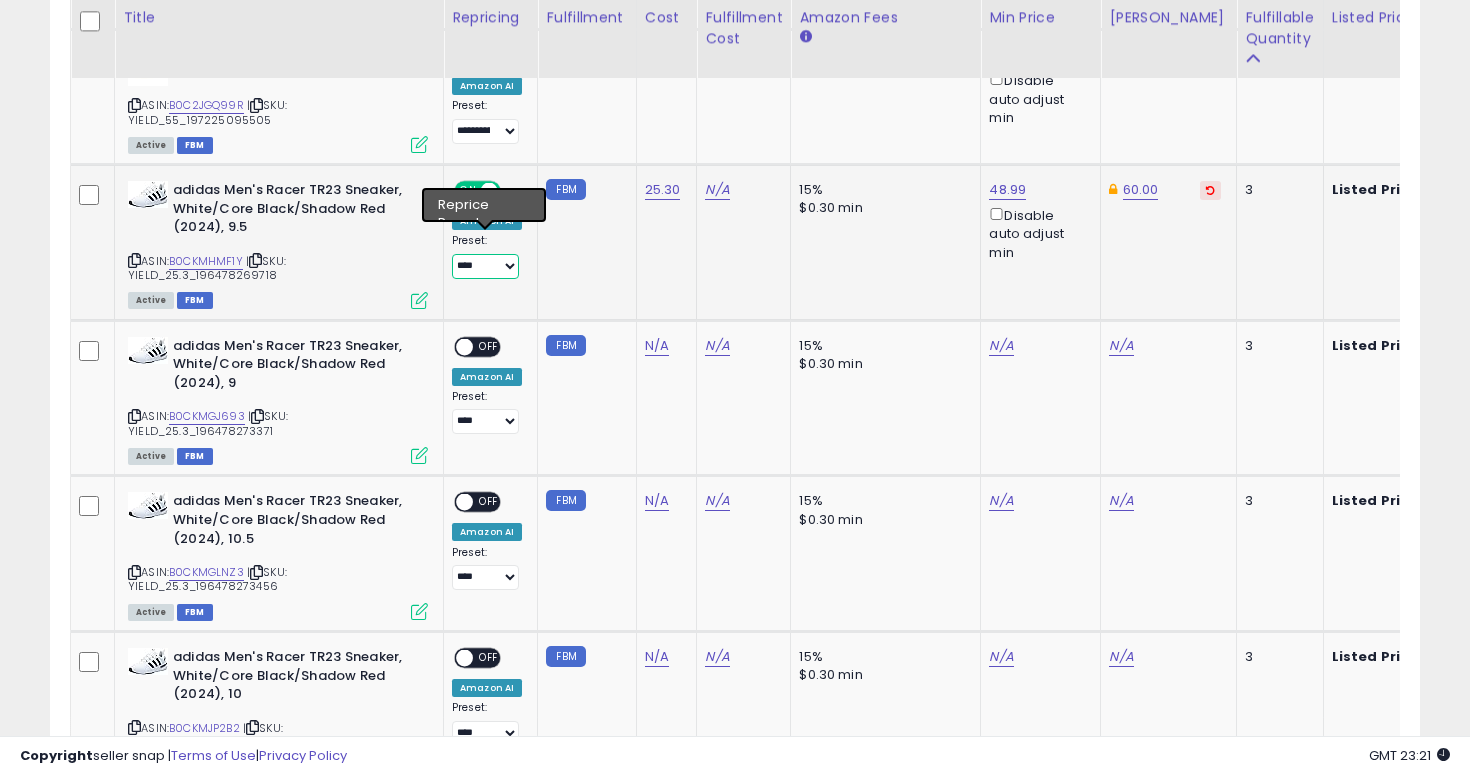 select on "**********" 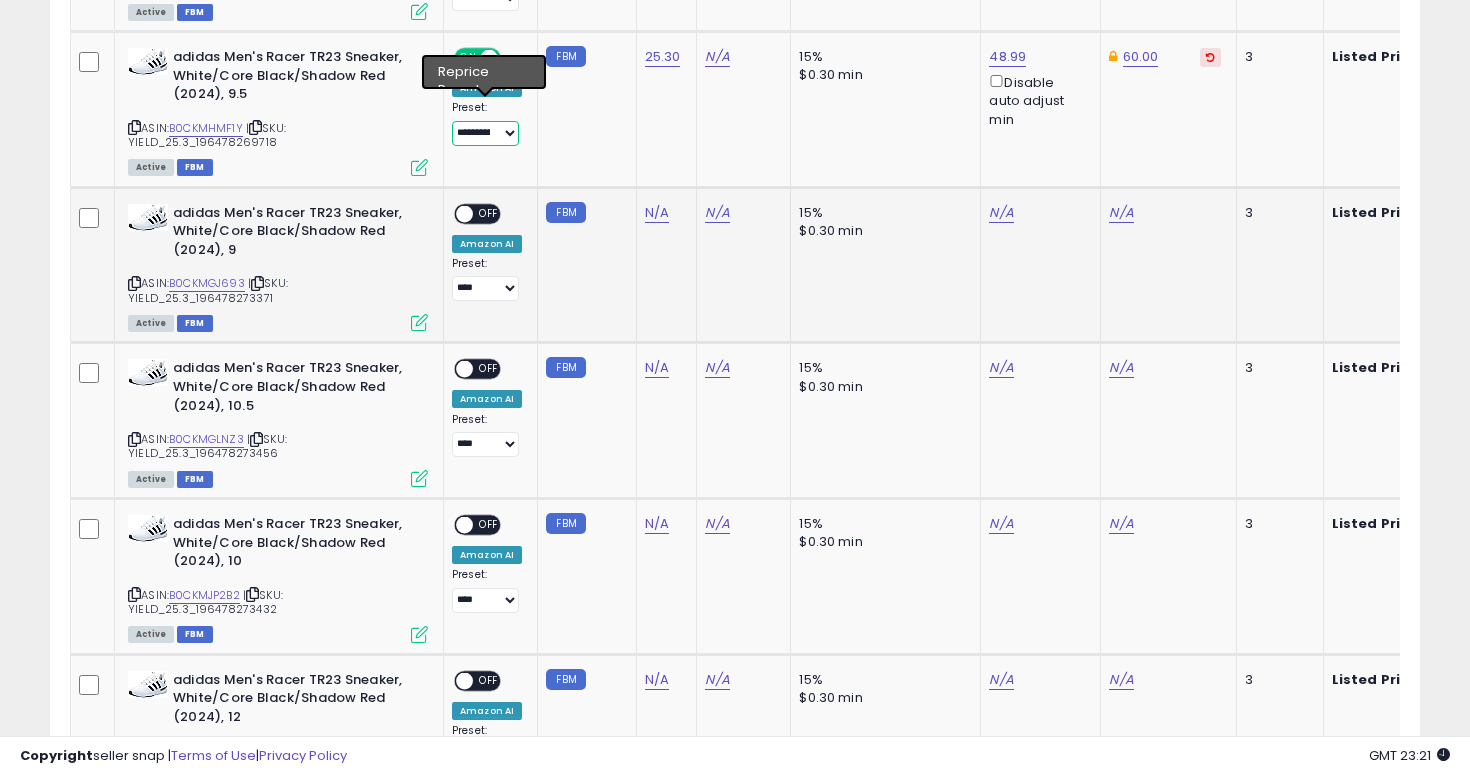 scroll, scrollTop: 1951, scrollLeft: 0, axis: vertical 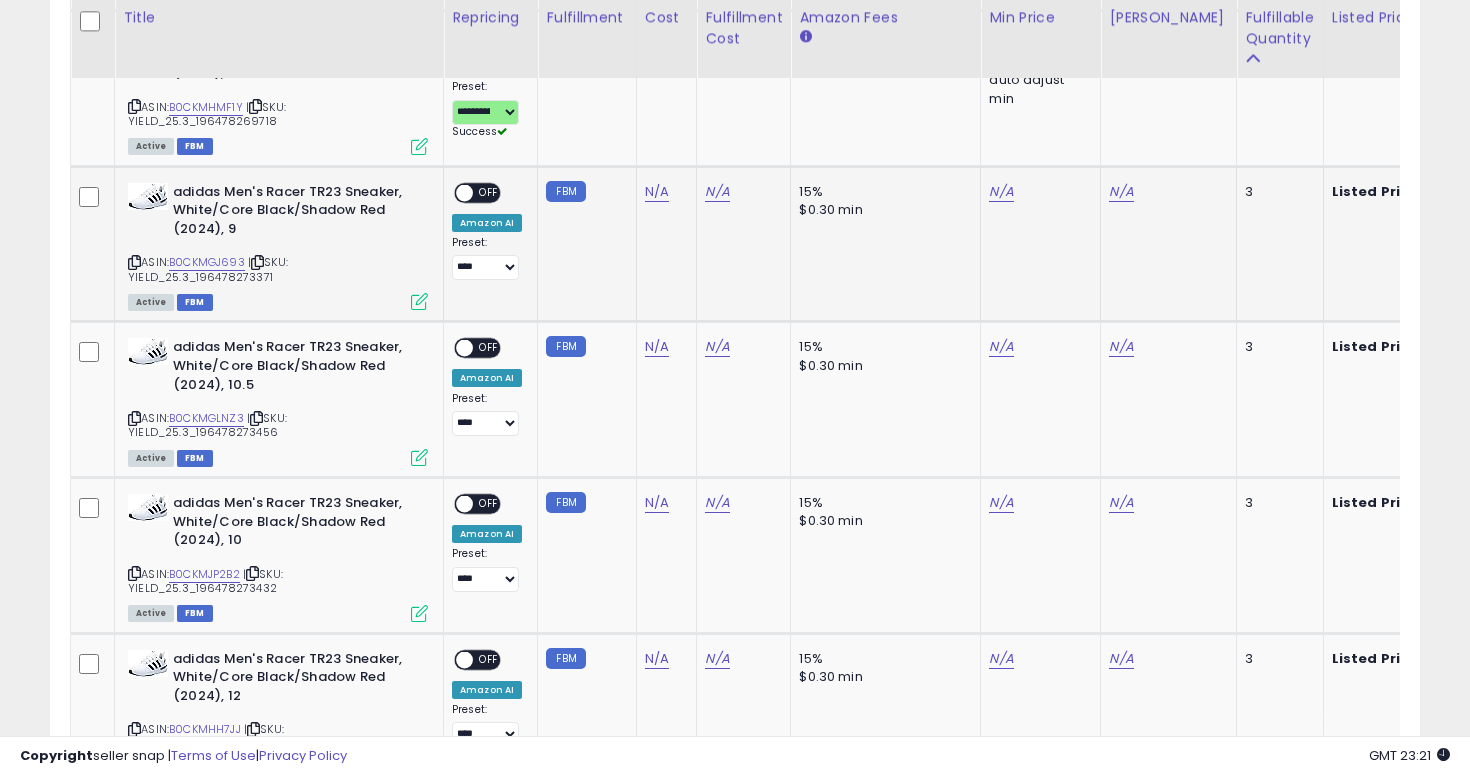 click at bounding box center (134, 262) 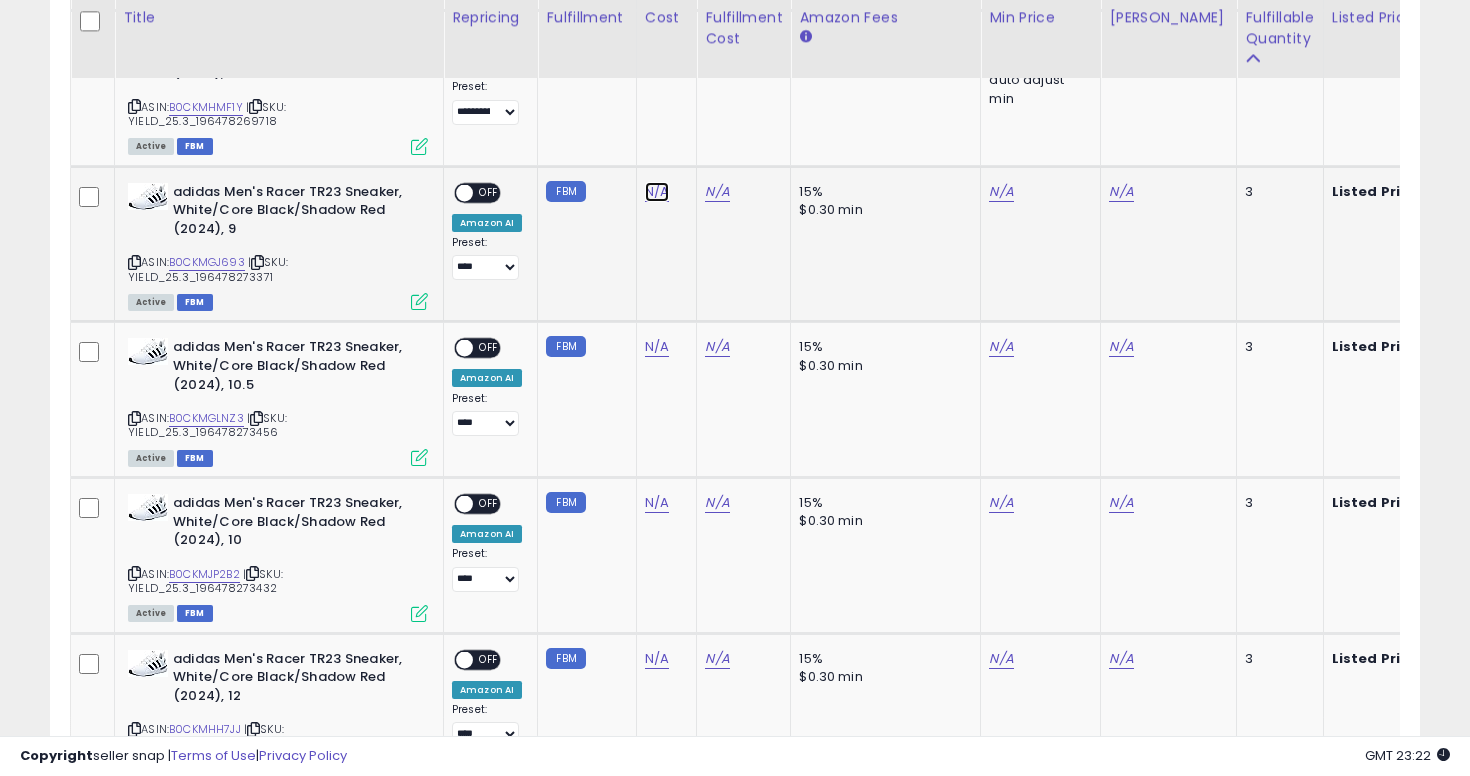 click on "N/A" at bounding box center (657, 192) 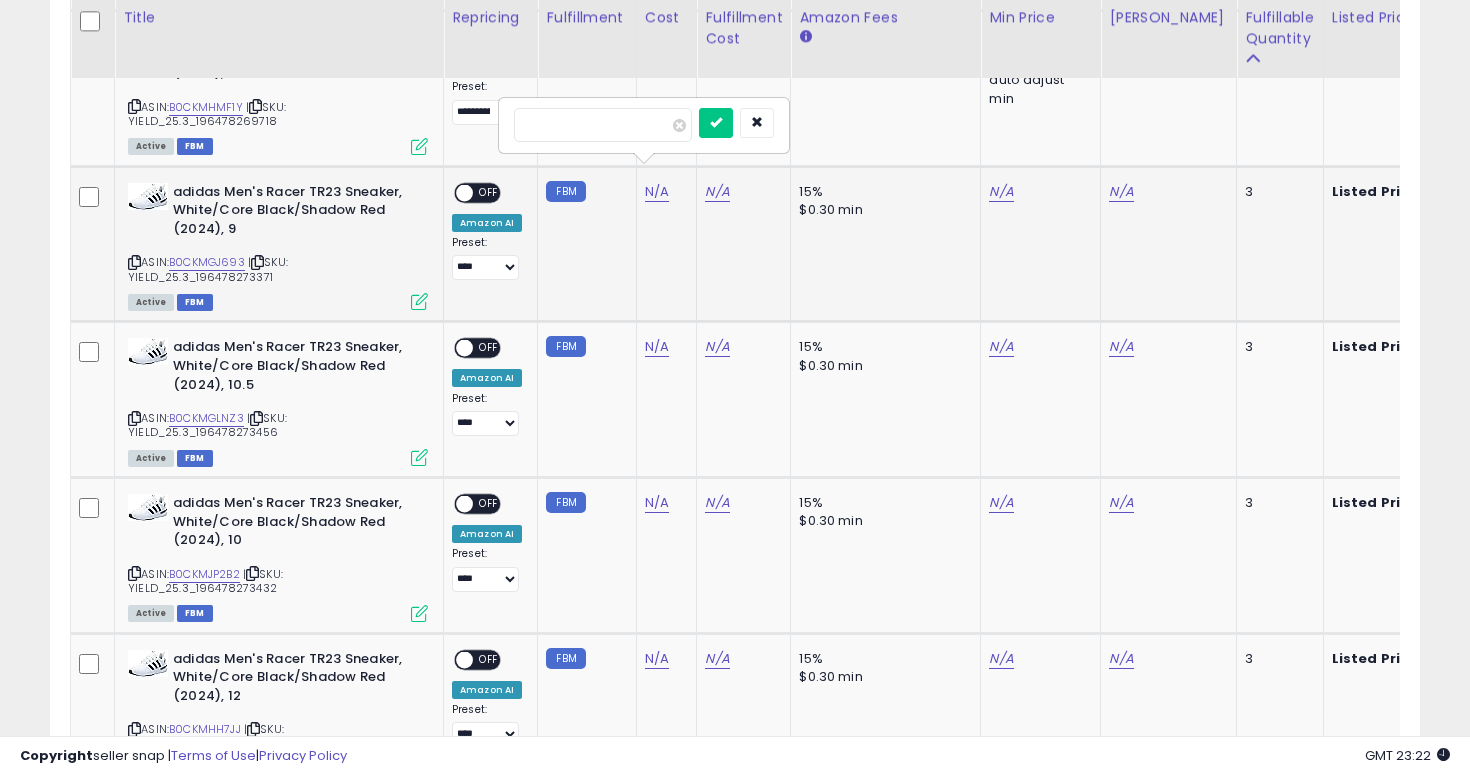 type on "****" 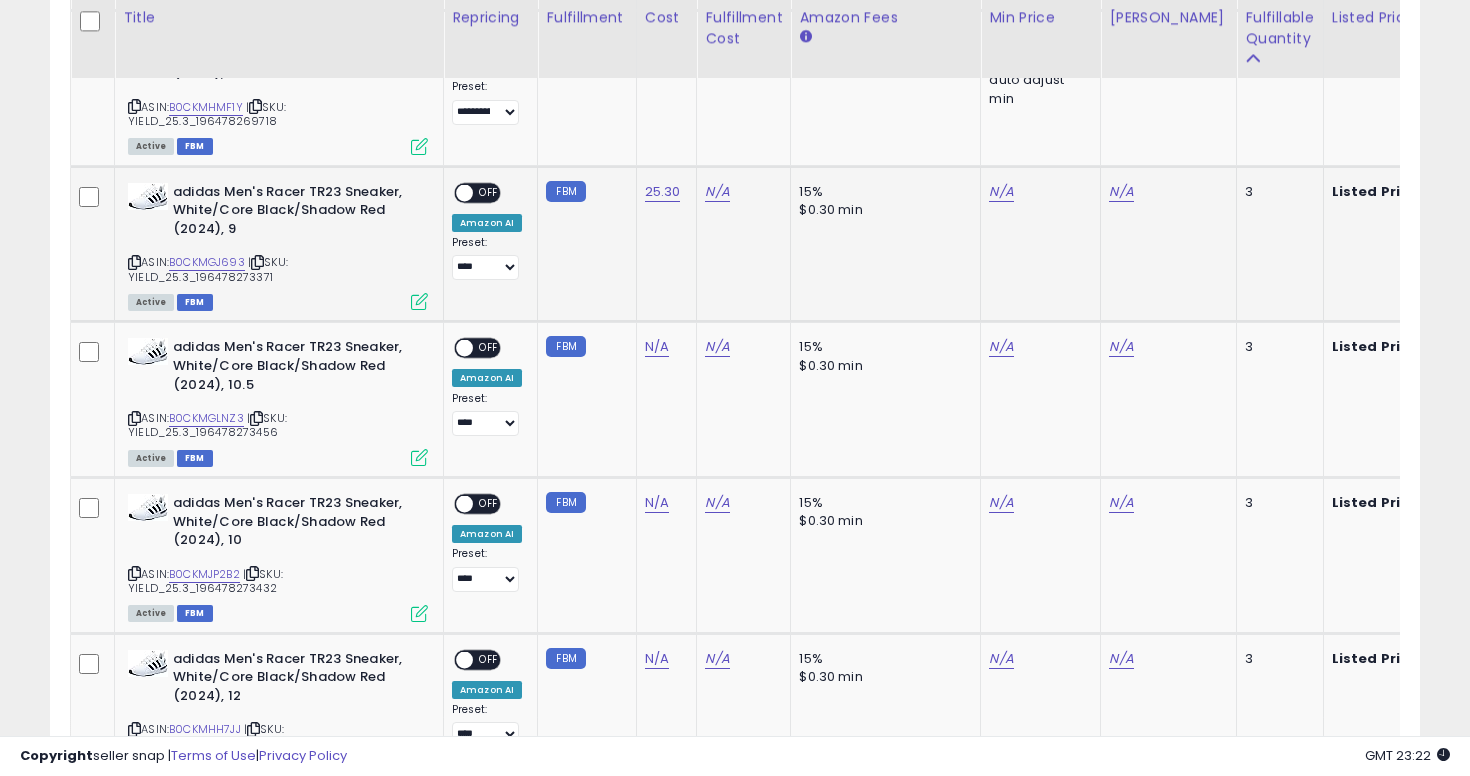 click on "N/A" 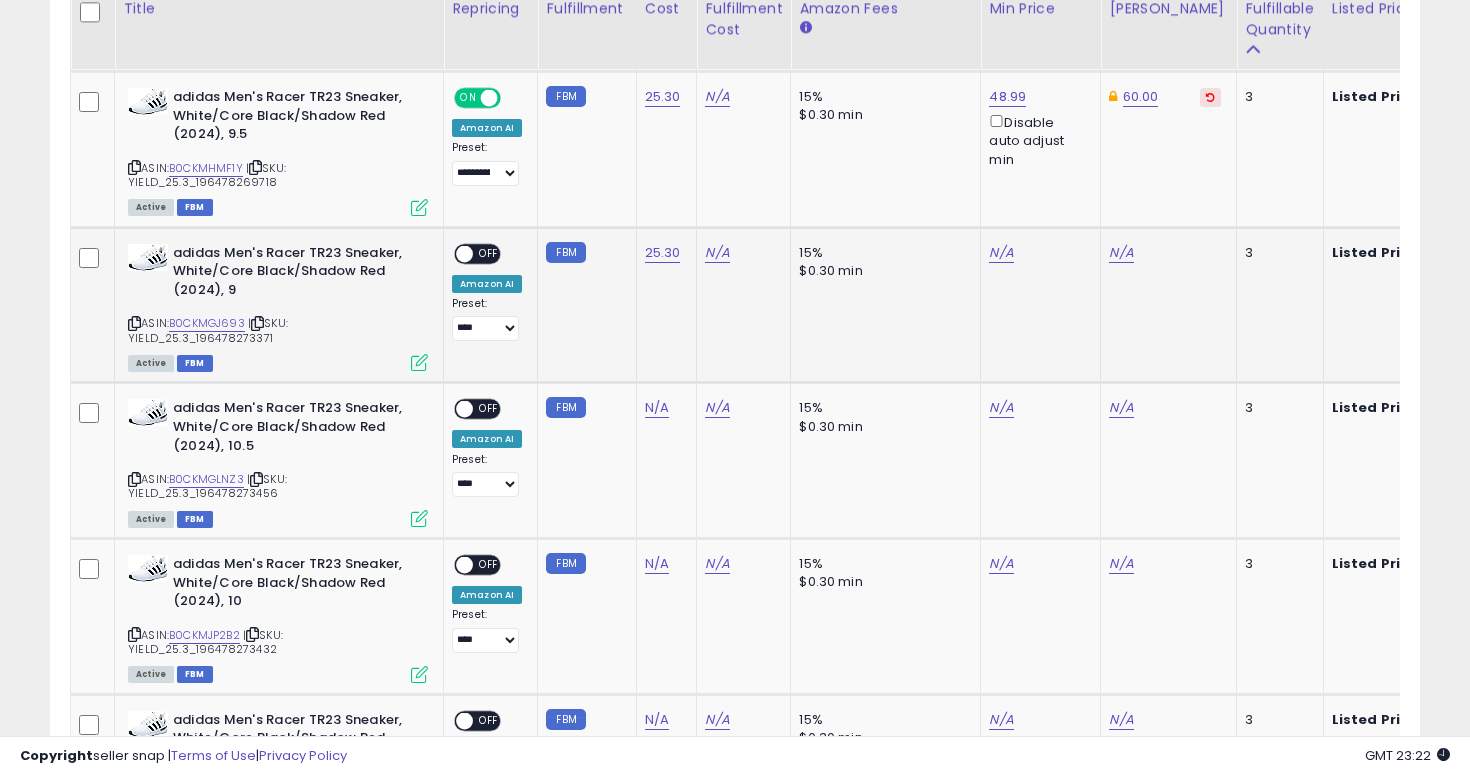scroll, scrollTop: 1873, scrollLeft: 0, axis: vertical 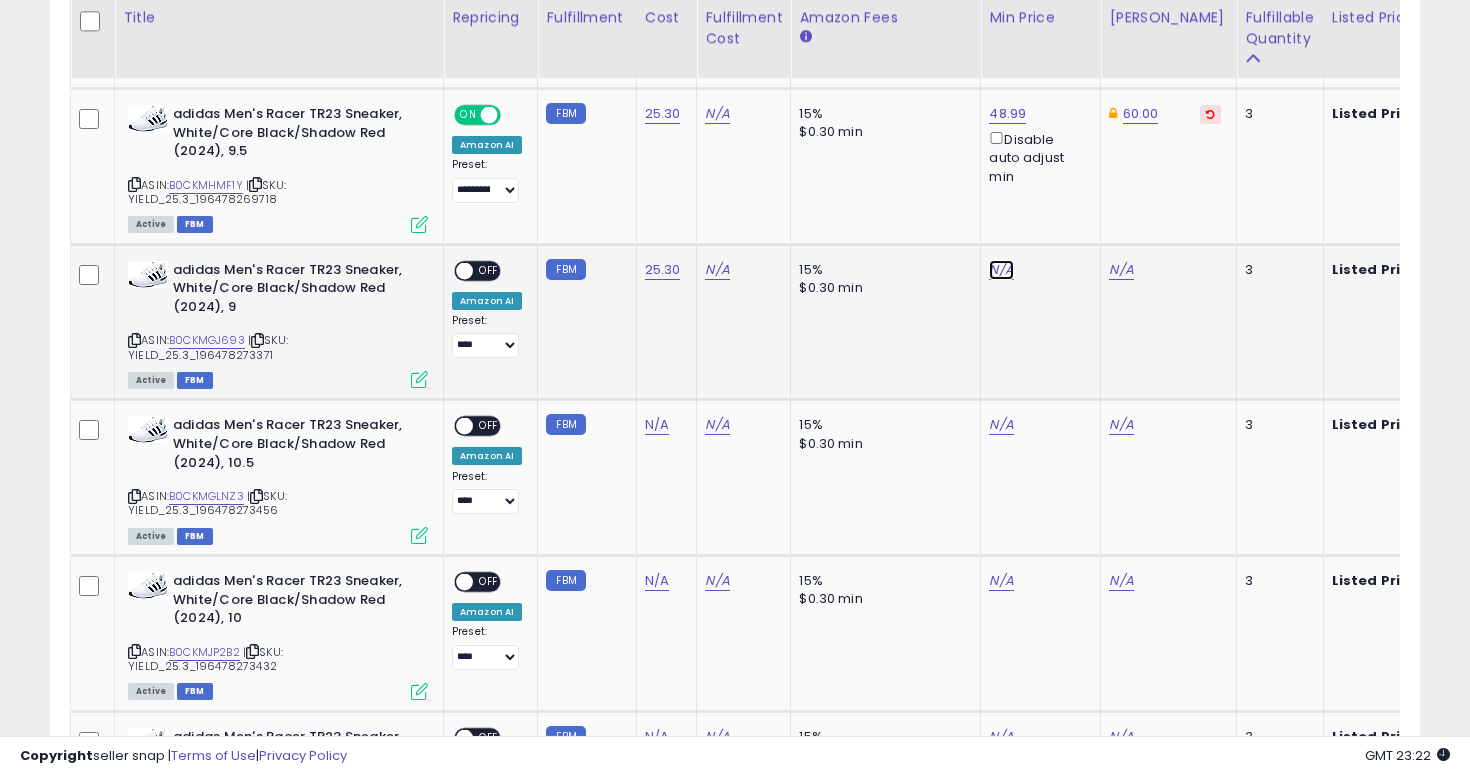 click on "N/A" at bounding box center [1001, 270] 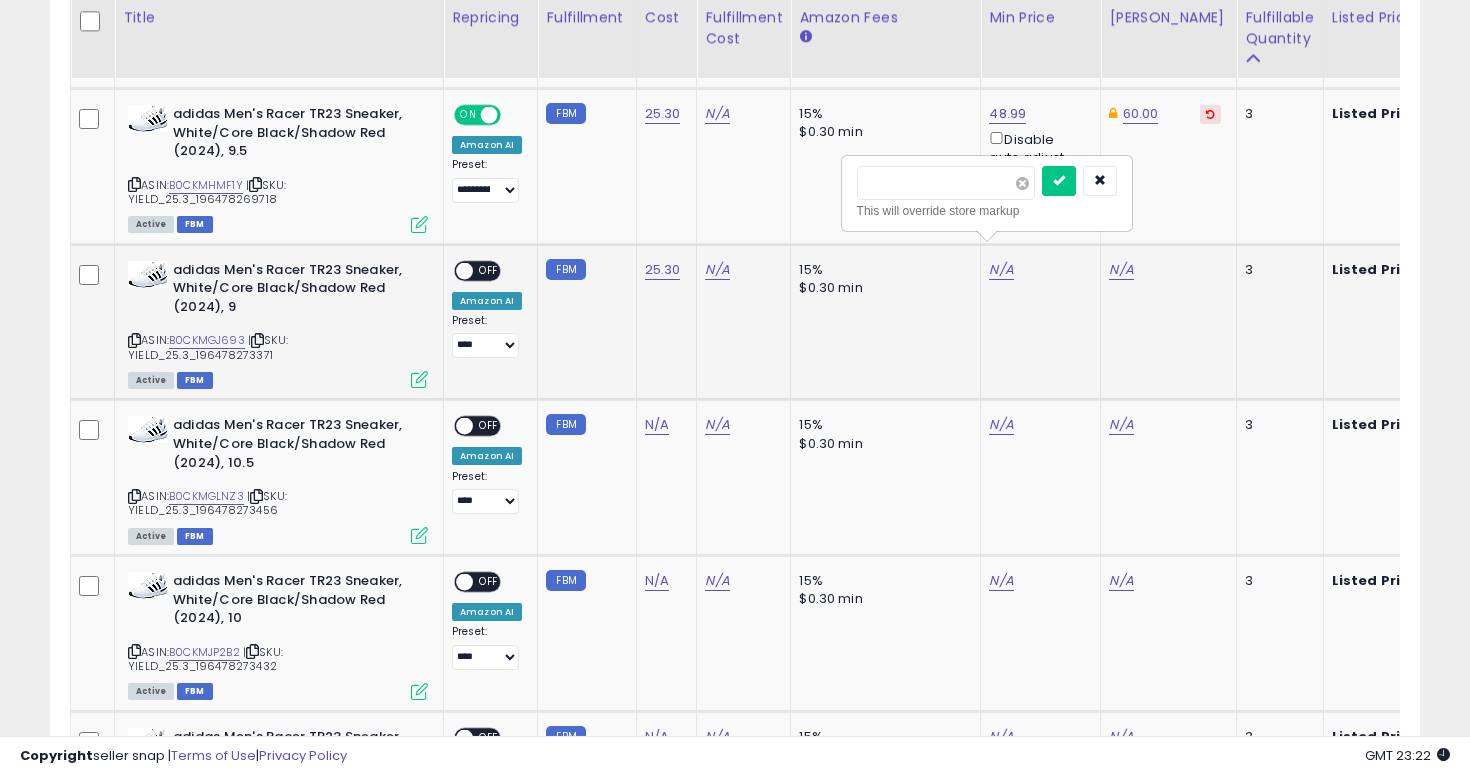 click at bounding box center [1022, 183] 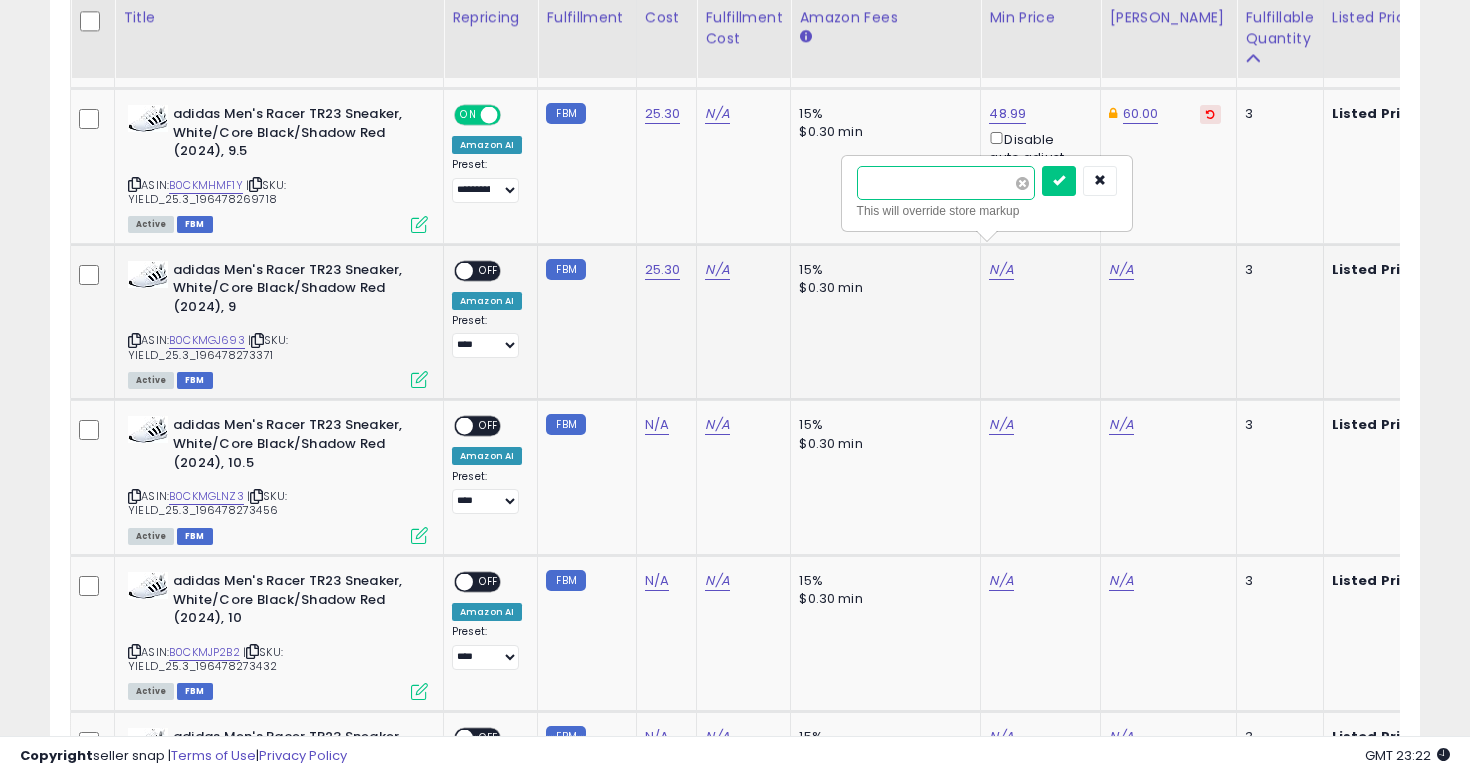 type on "*****" 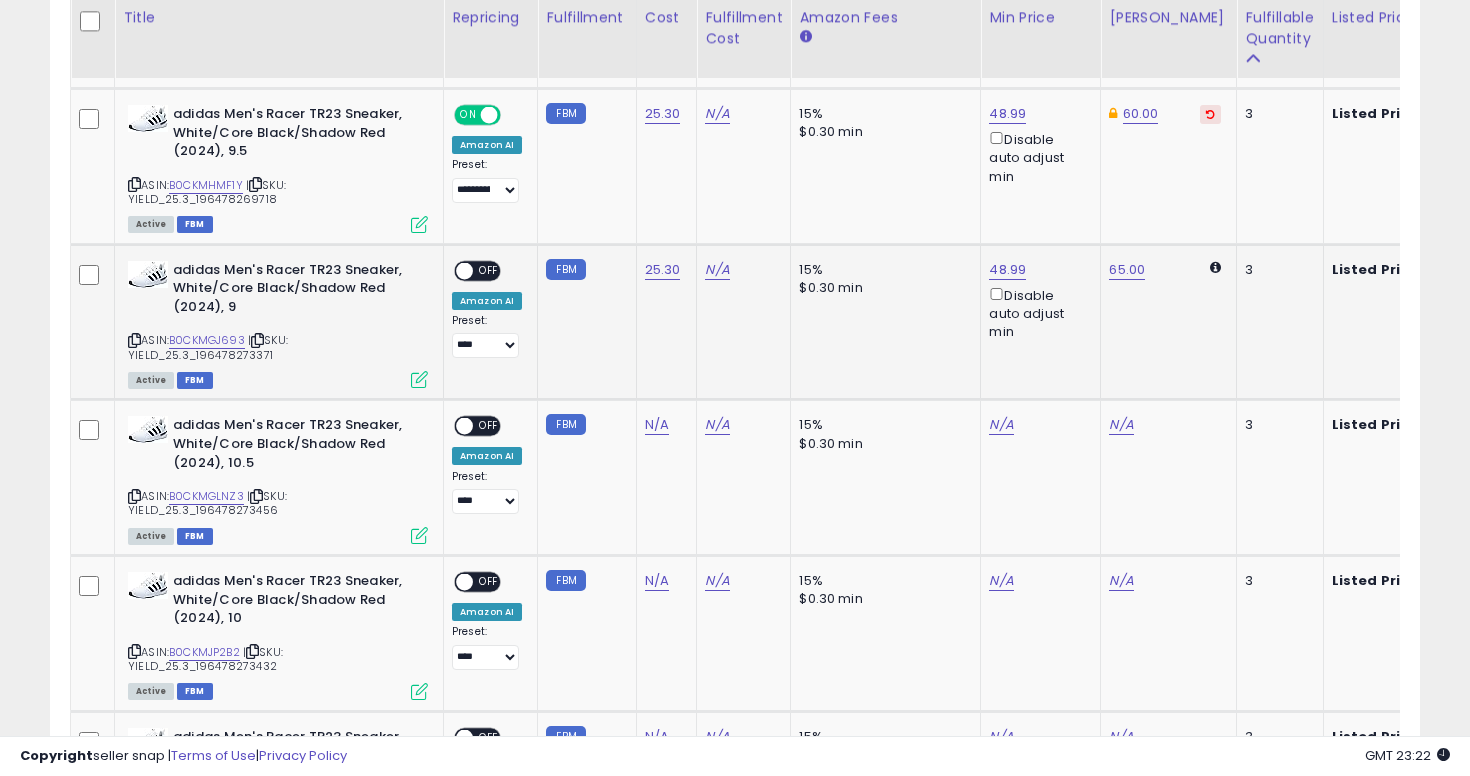 scroll, scrollTop: 0, scrollLeft: 0, axis: both 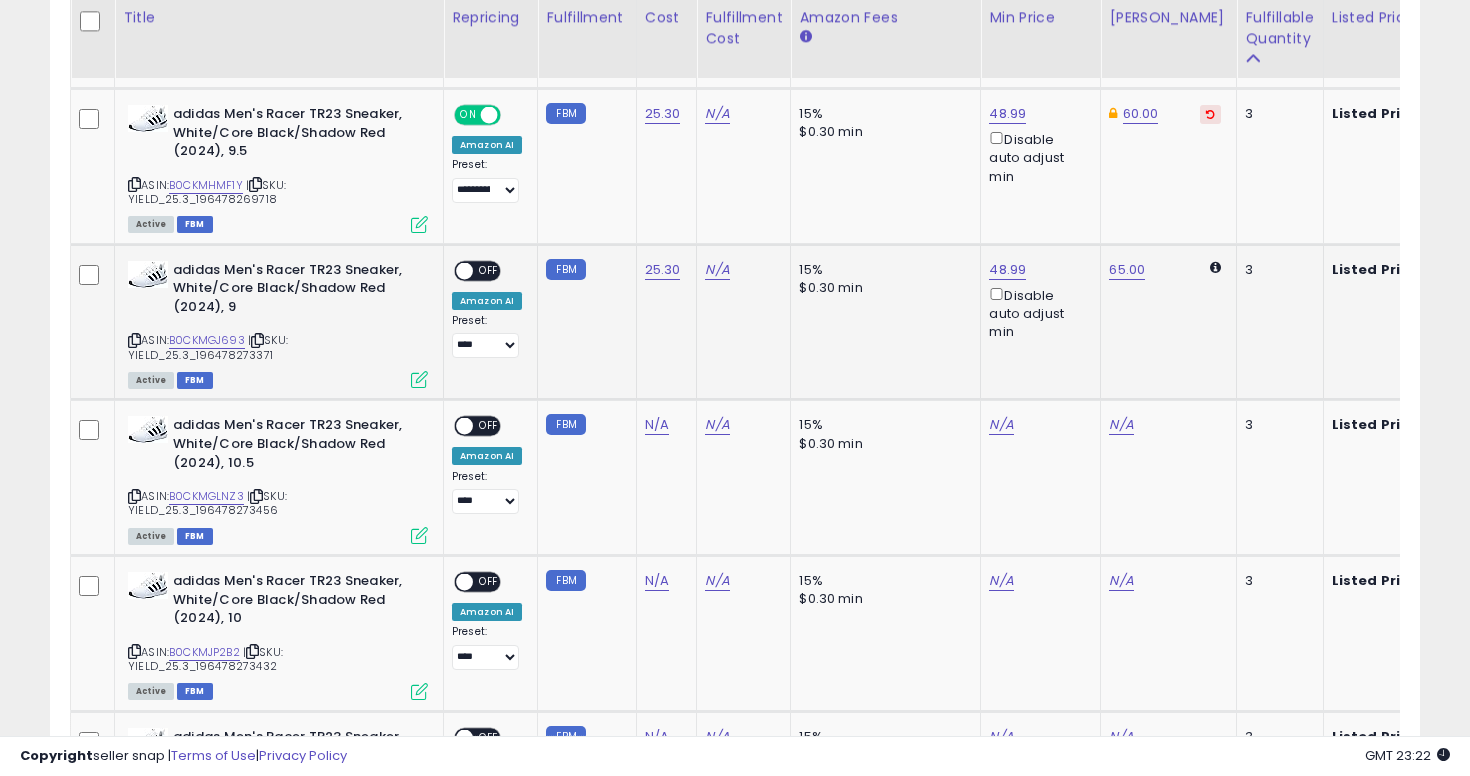 click on "ON   OFF" at bounding box center [477, 270] 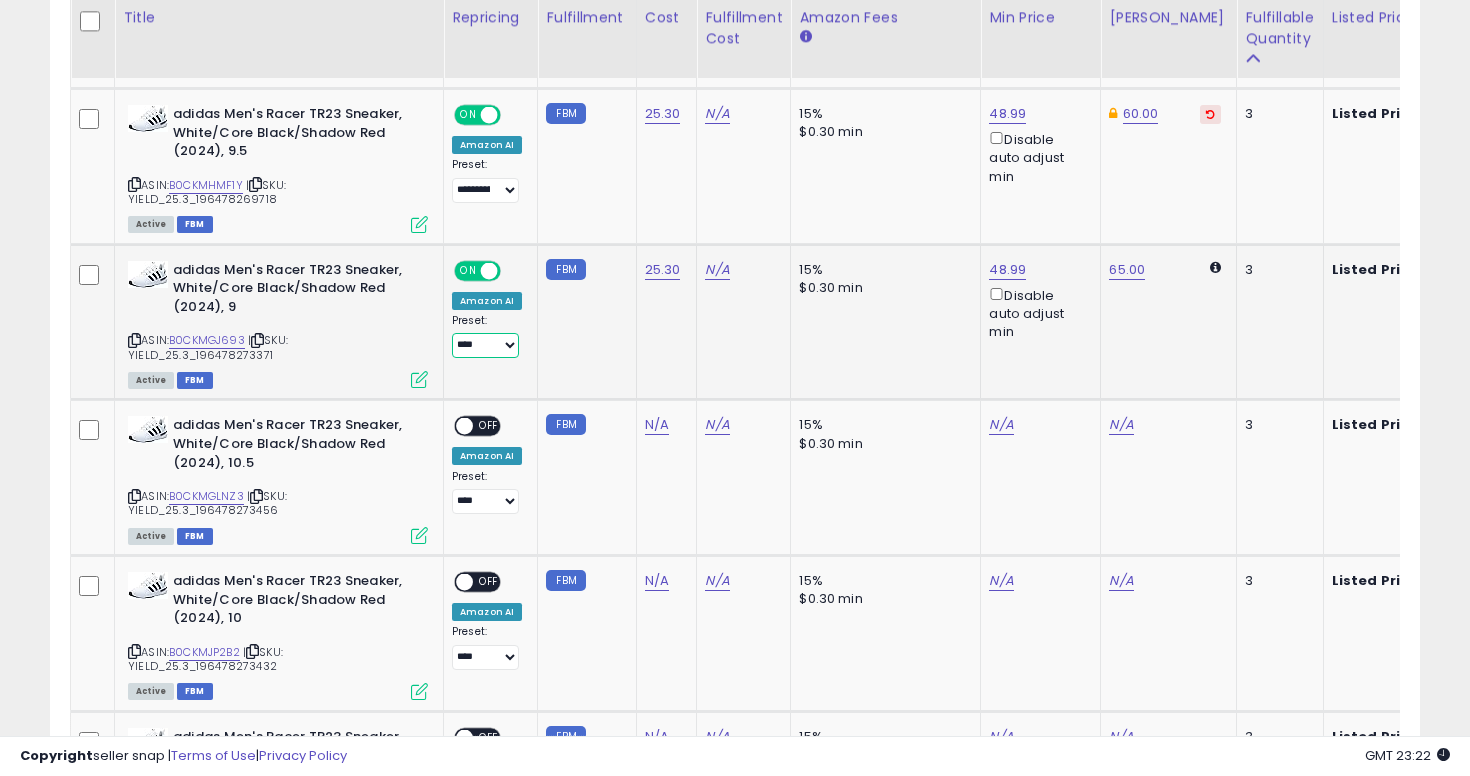 click on "**********" at bounding box center (485, 345) 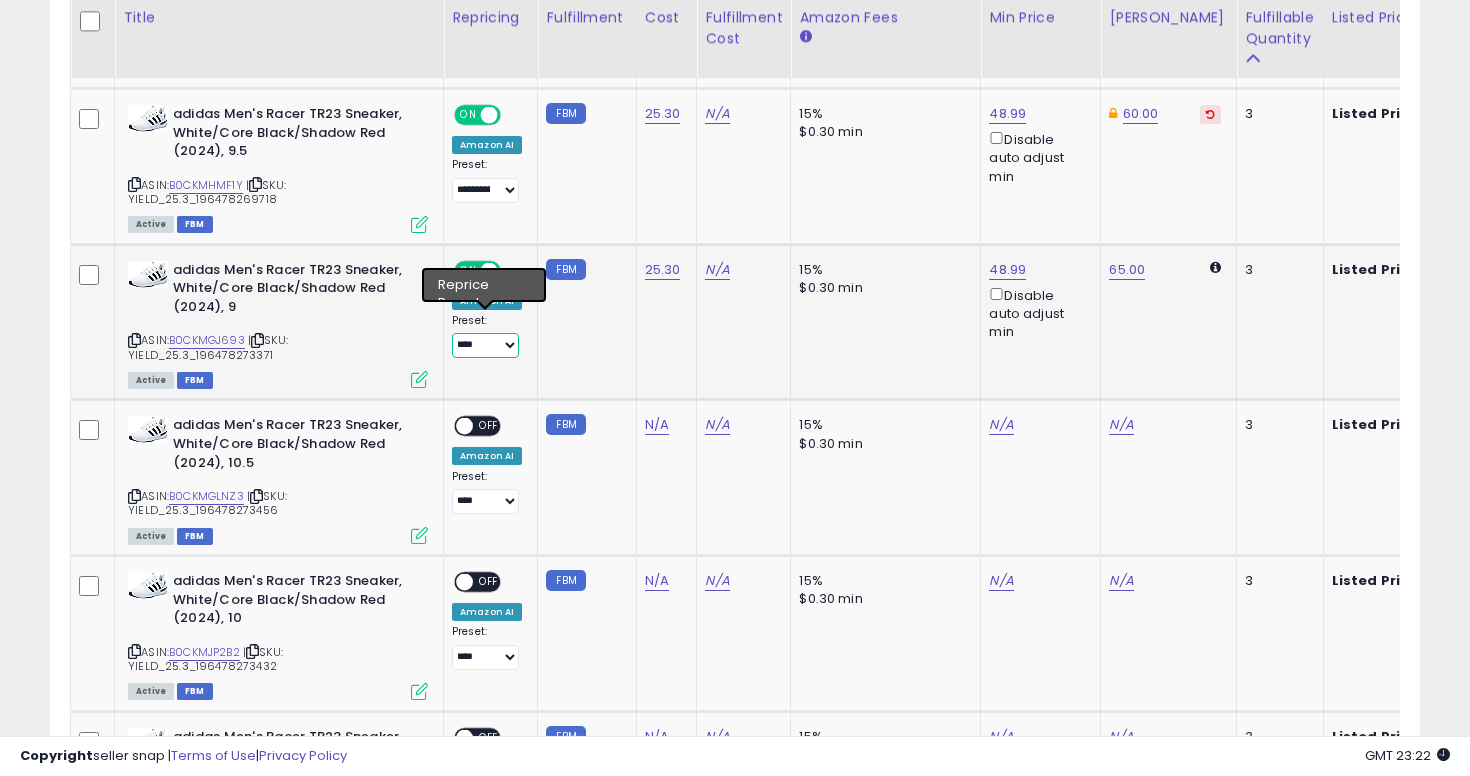 select on "**********" 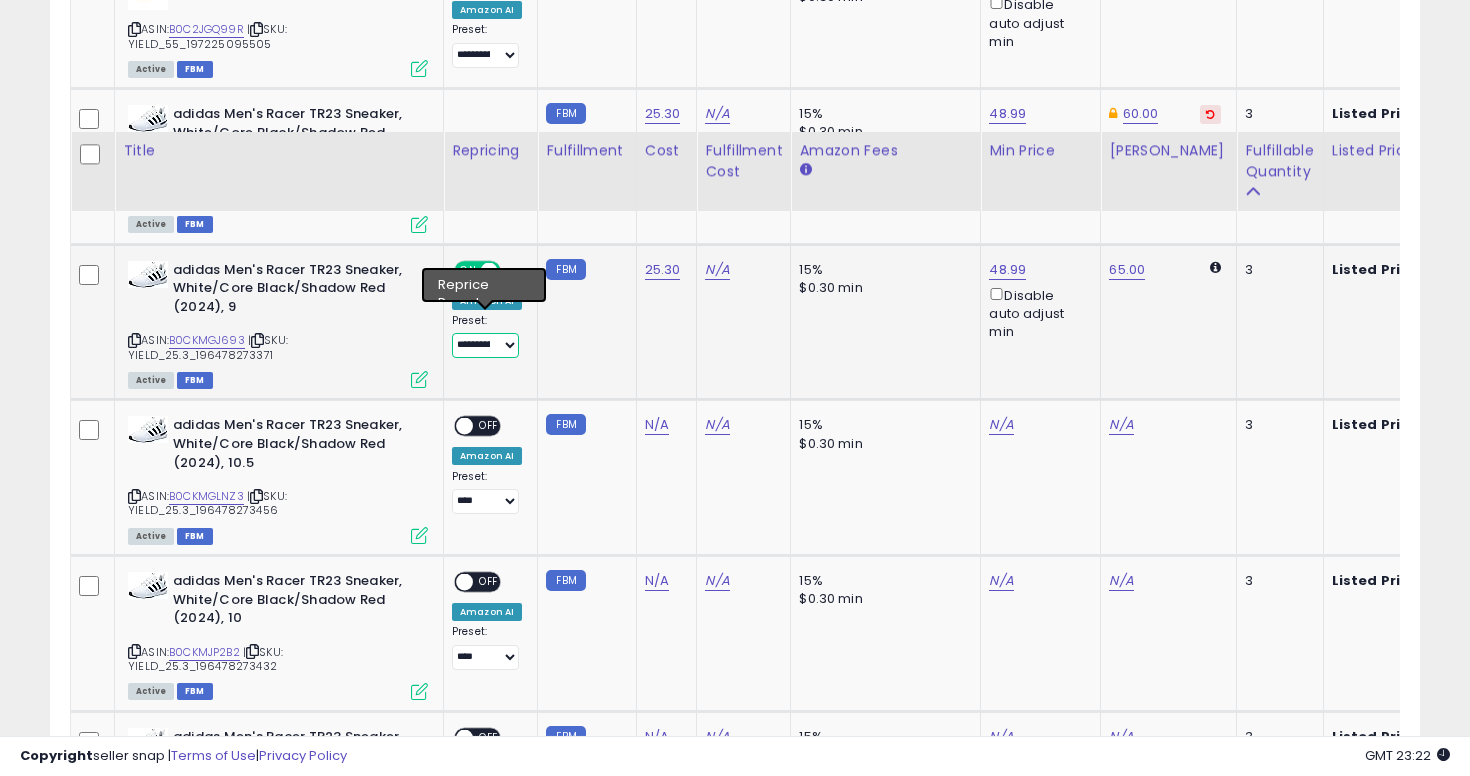 scroll, scrollTop: 2053, scrollLeft: 0, axis: vertical 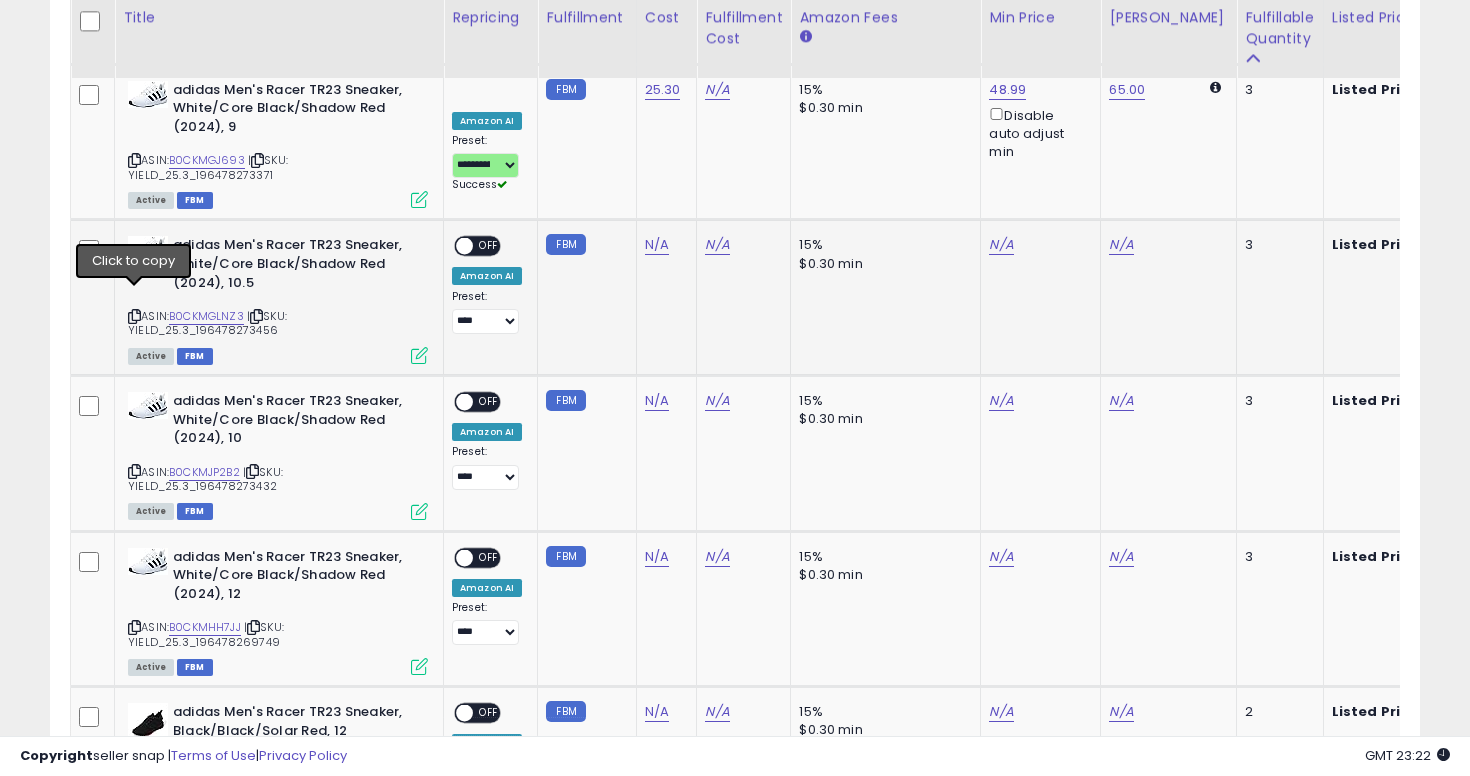 click at bounding box center (134, 316) 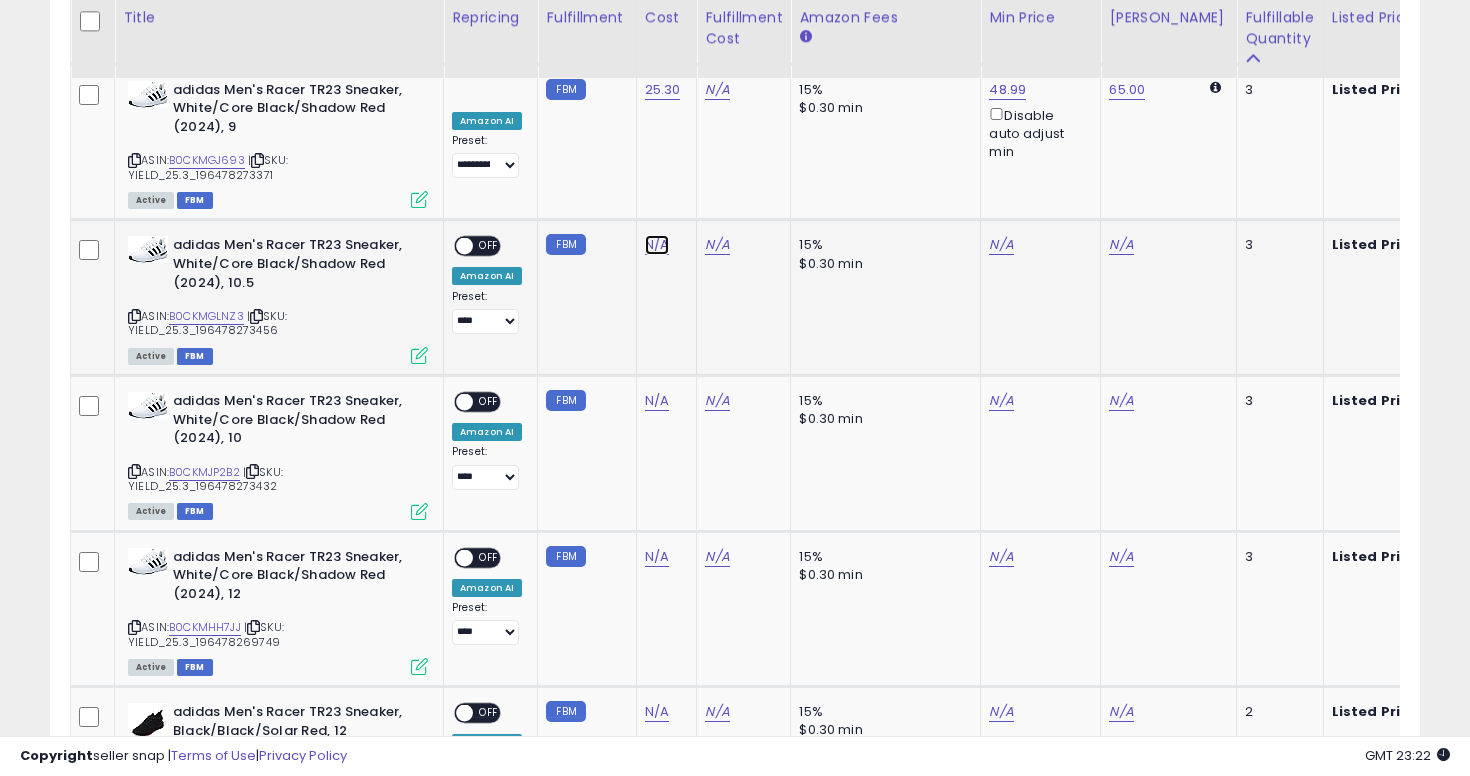 click on "N/A" at bounding box center (657, 245) 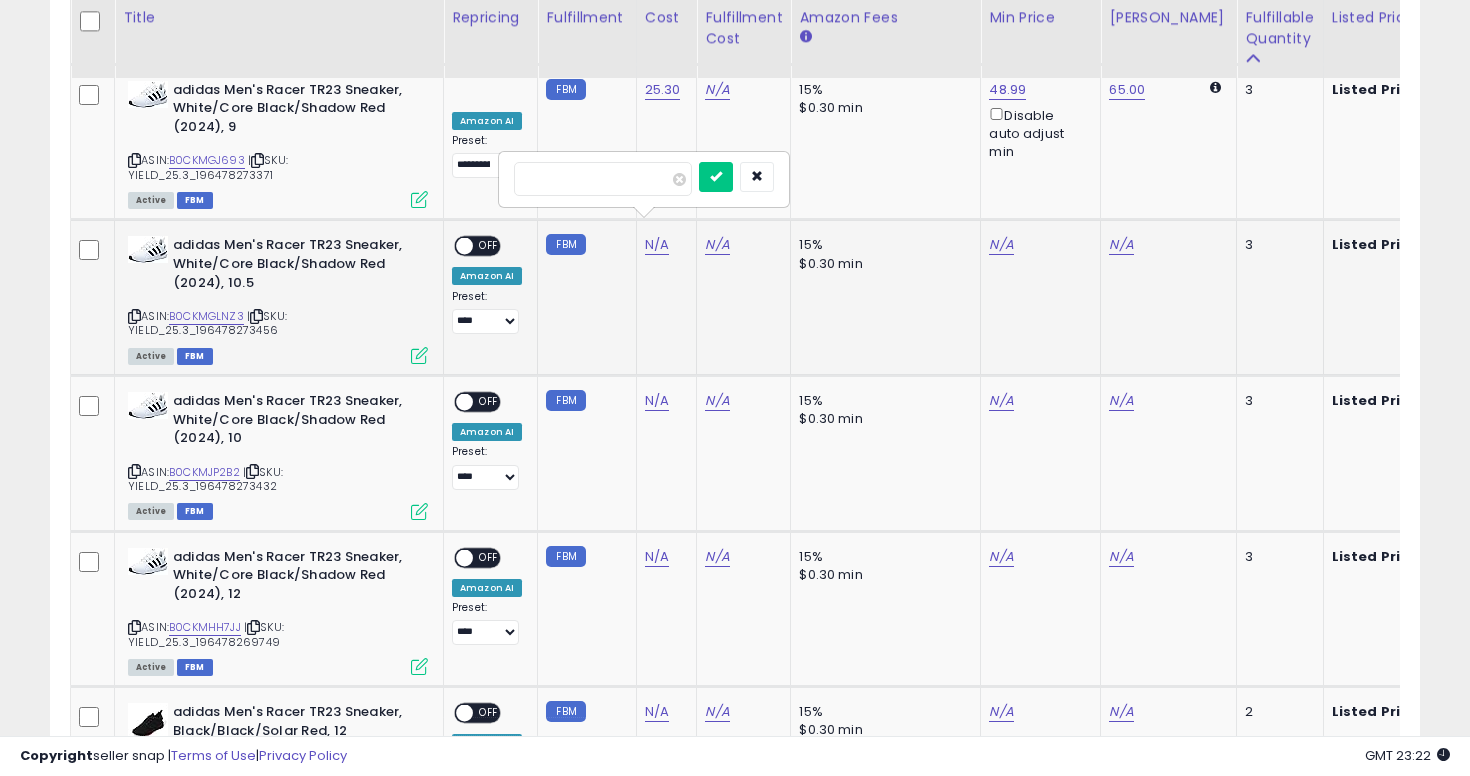 type on "****" 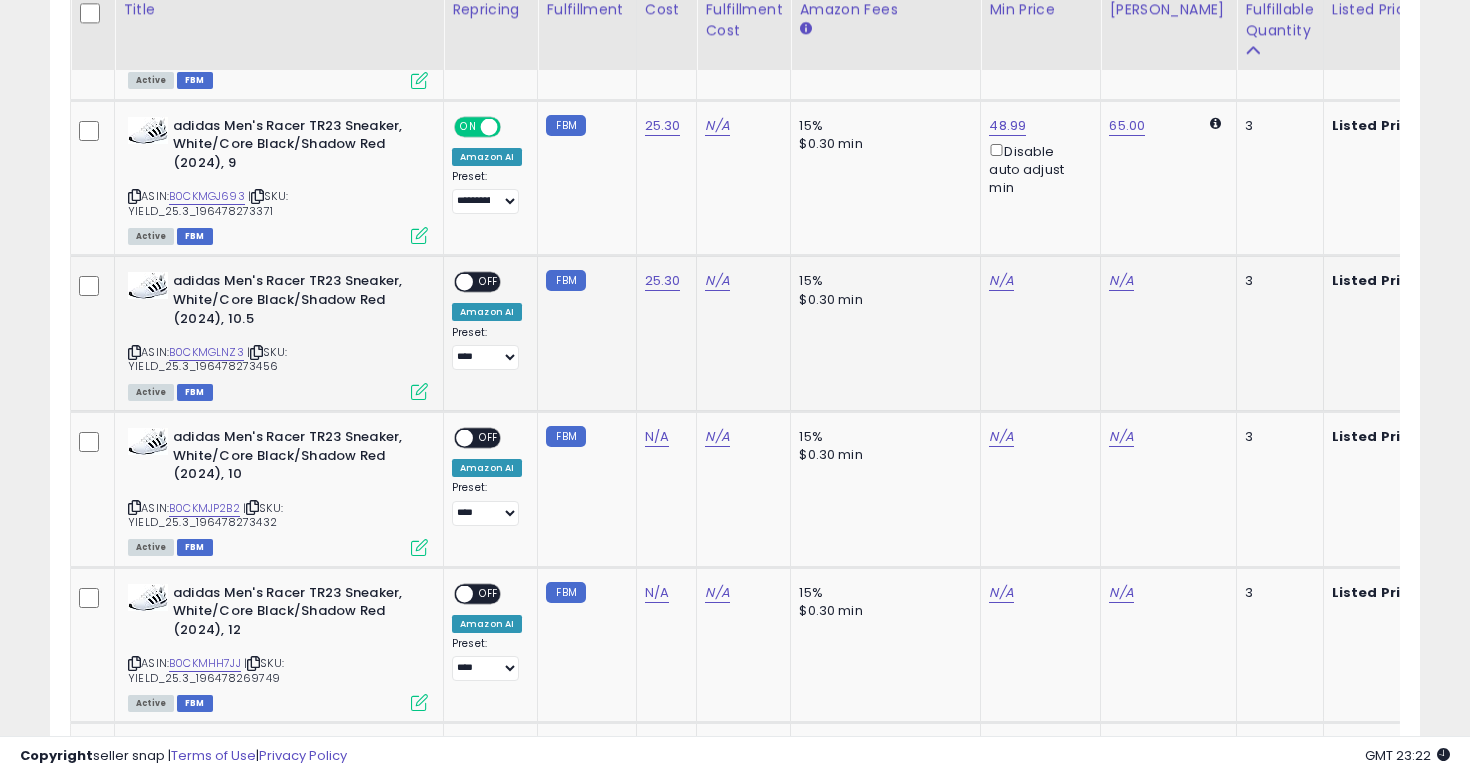 scroll, scrollTop: 2008, scrollLeft: 0, axis: vertical 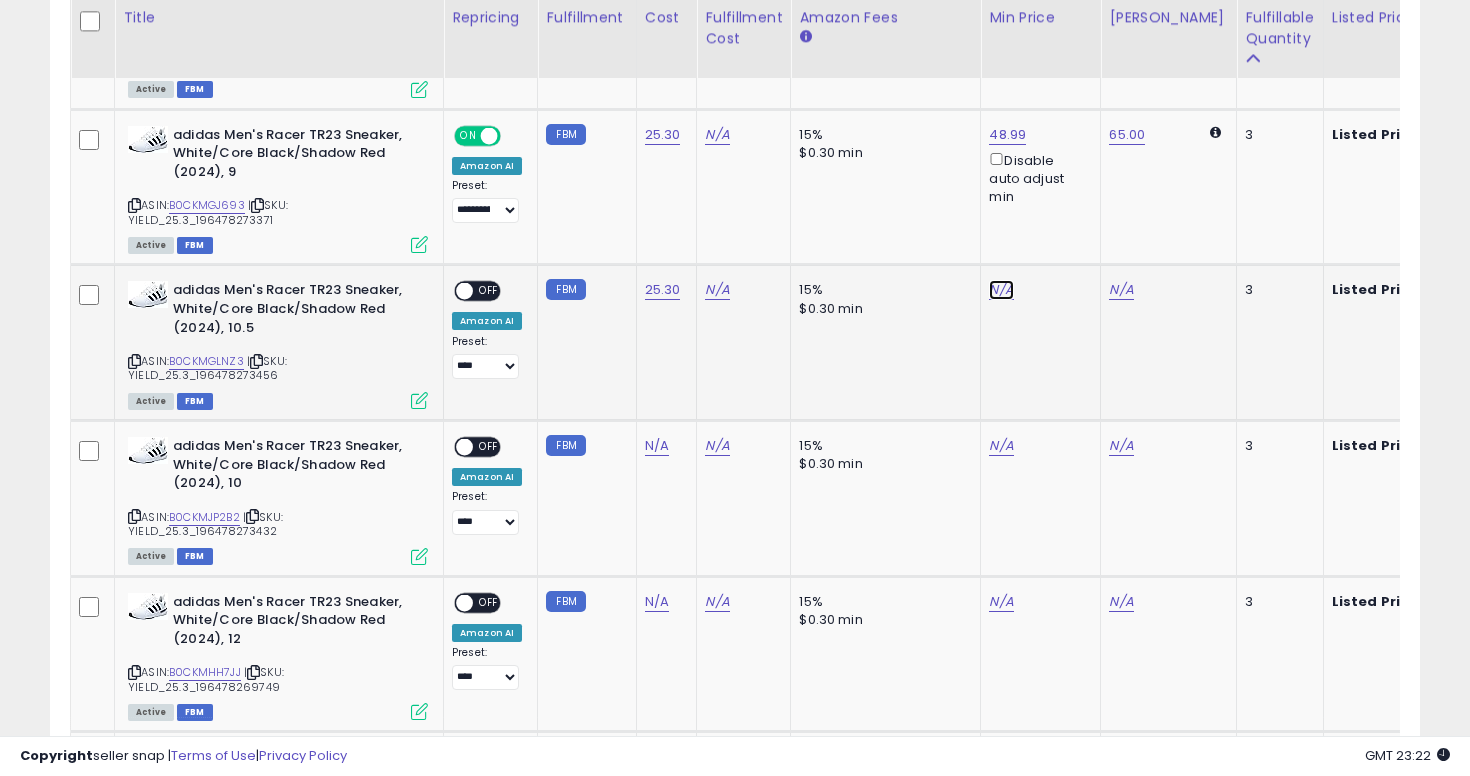 click on "N/A" at bounding box center [1001, 290] 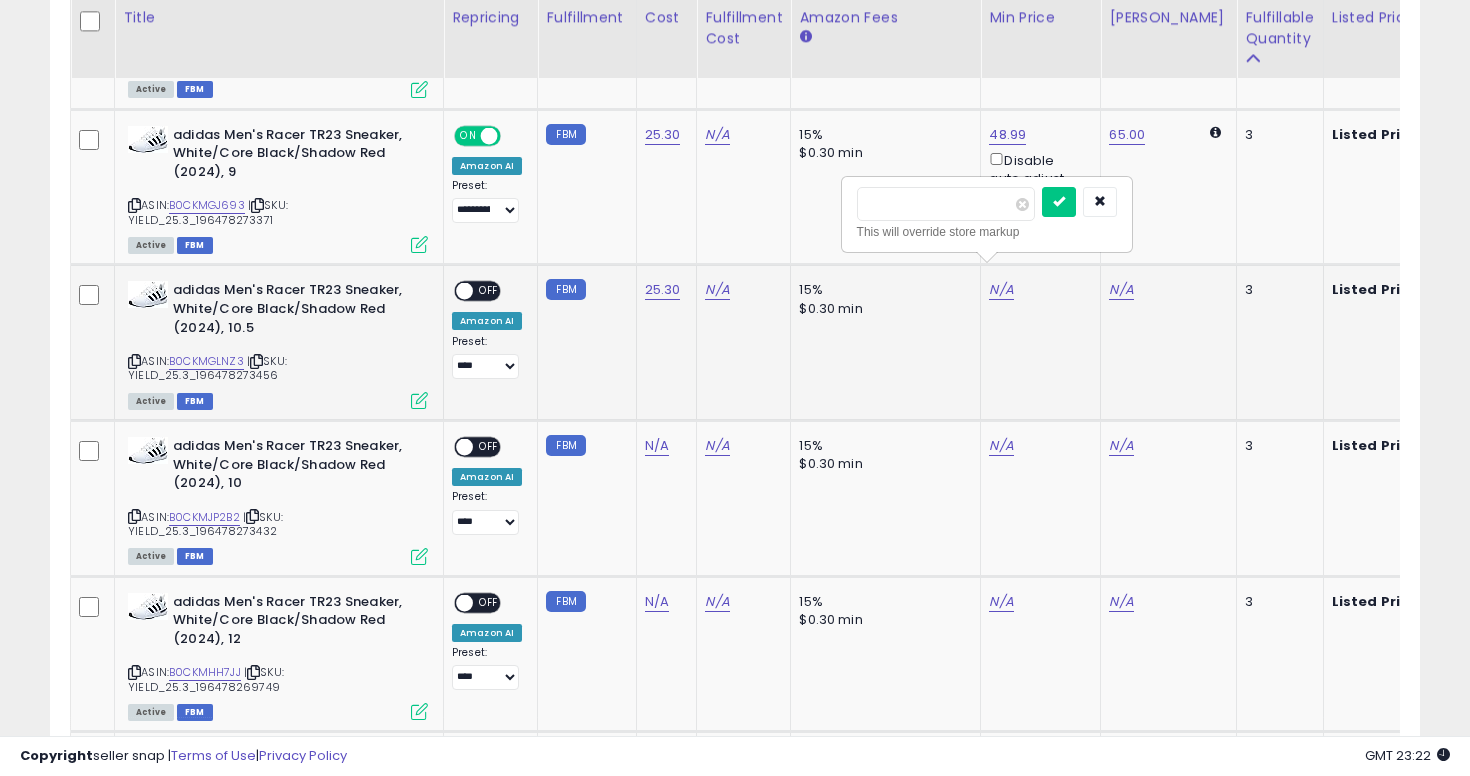 type on "*****" 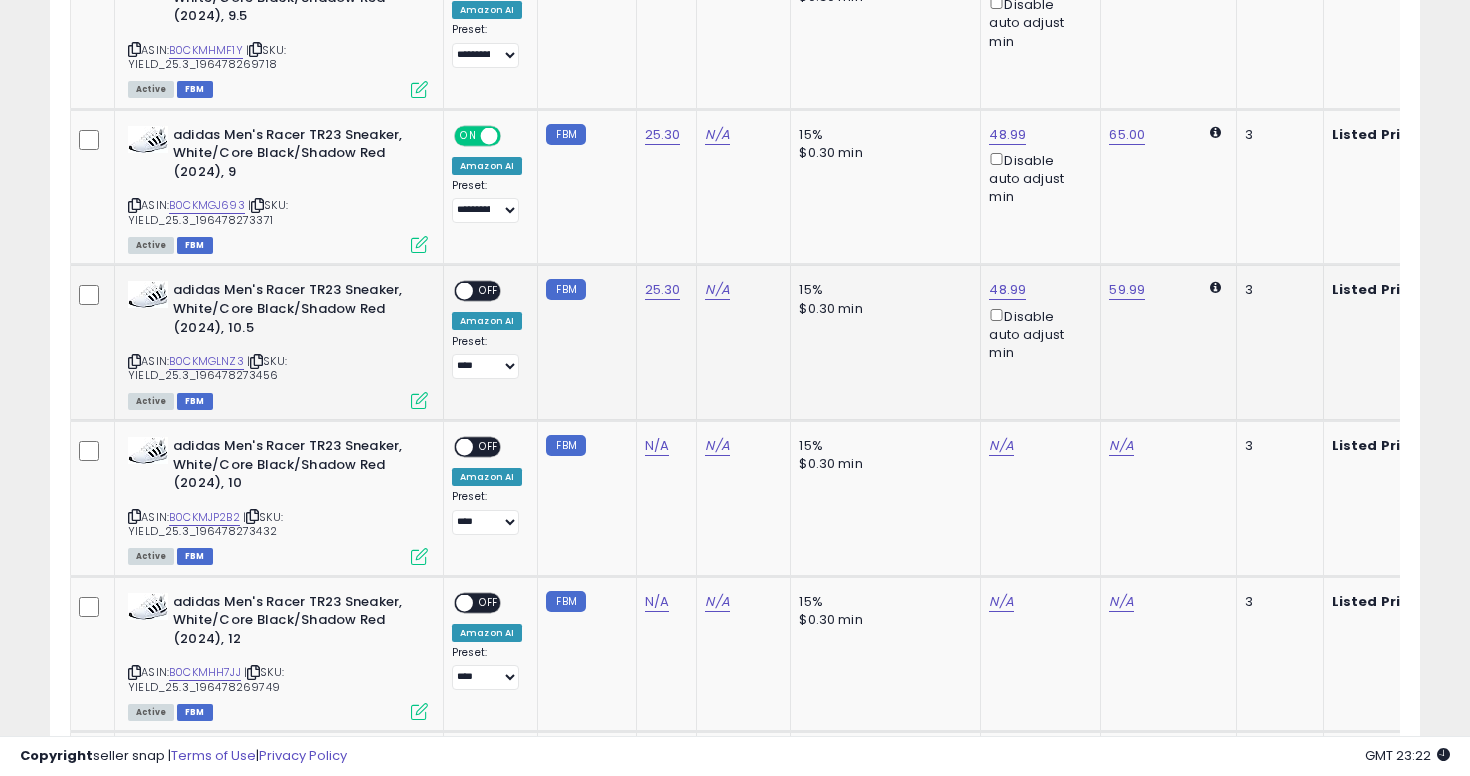 scroll, scrollTop: 0, scrollLeft: 0, axis: both 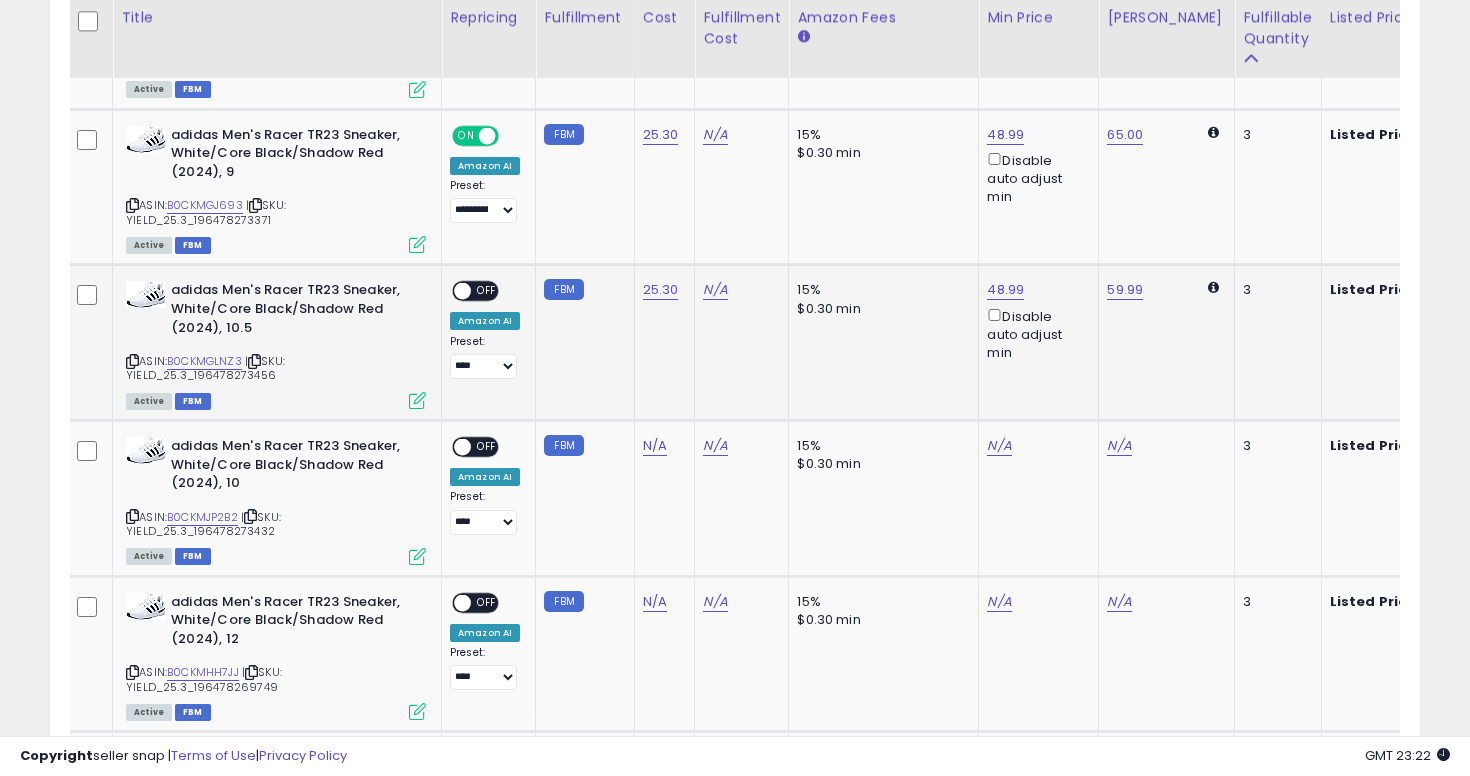 click on "OFF" at bounding box center [487, 291] 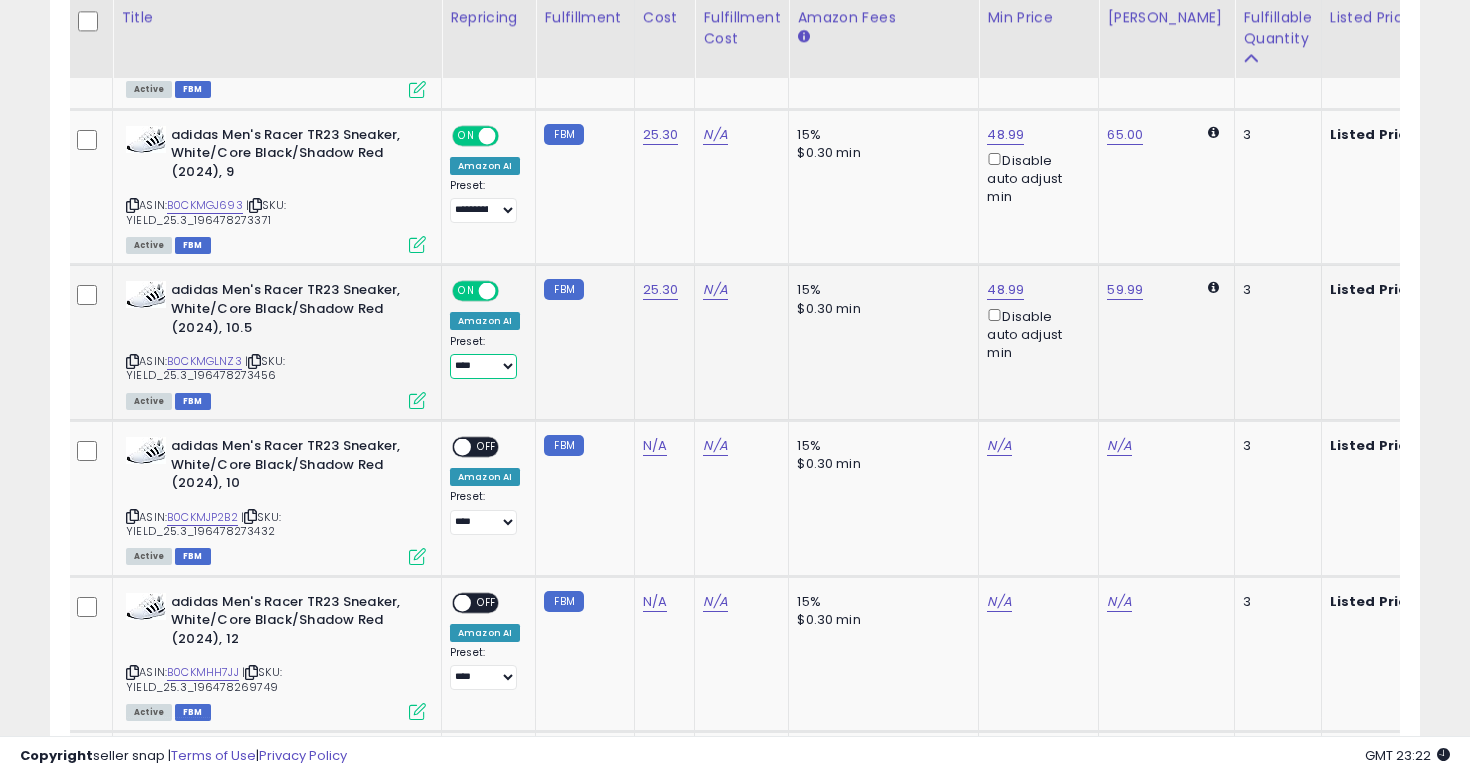click on "**********" at bounding box center [483, 366] 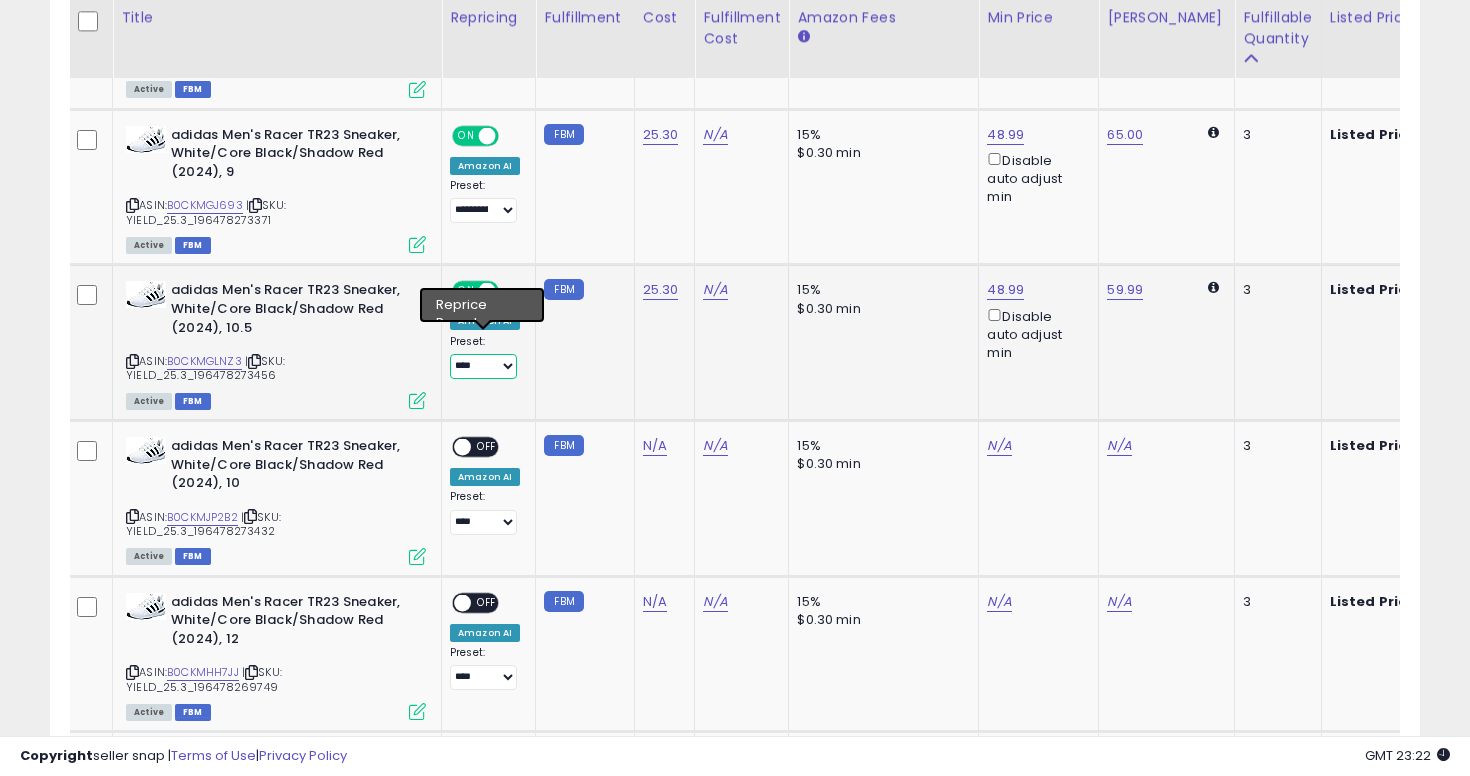 select on "**********" 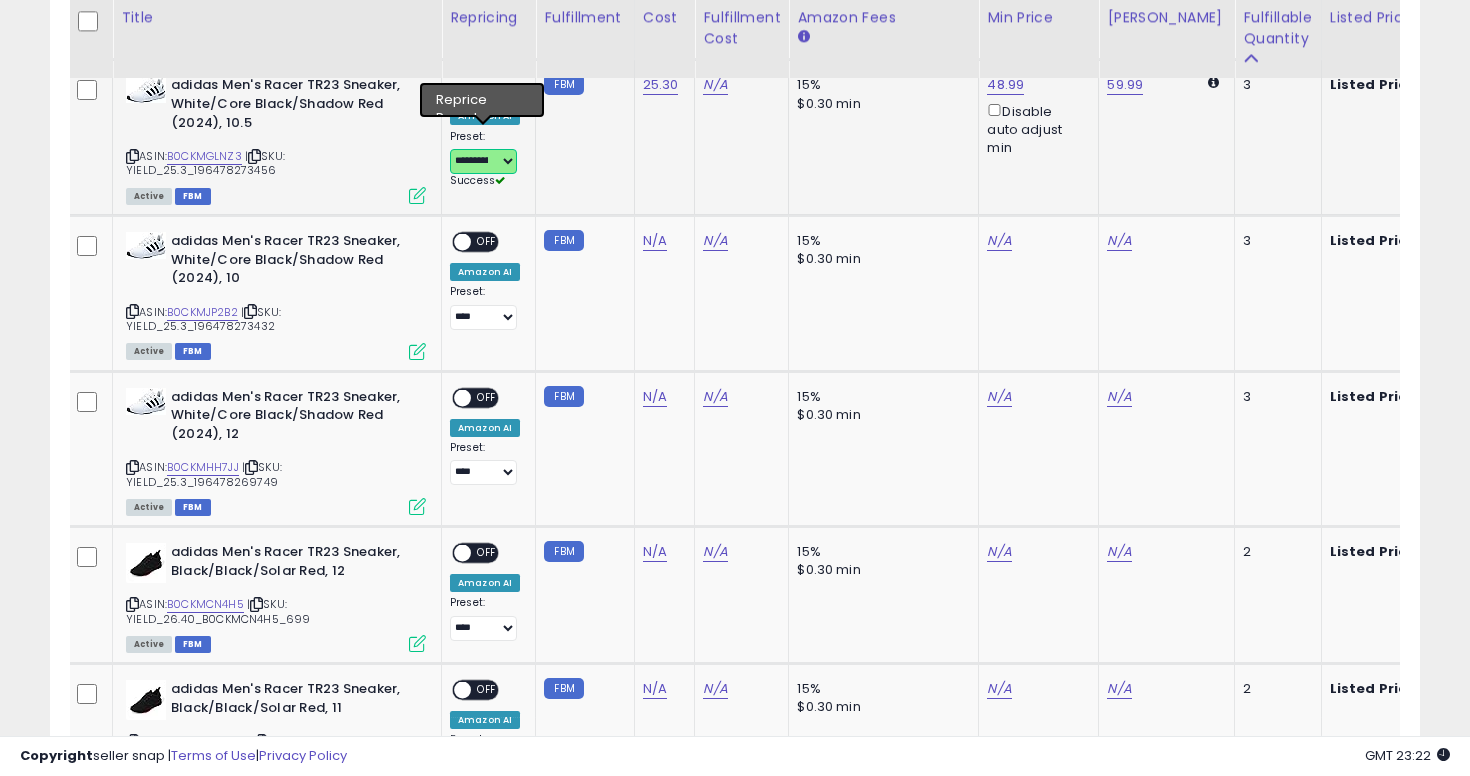 scroll, scrollTop: 2215, scrollLeft: 0, axis: vertical 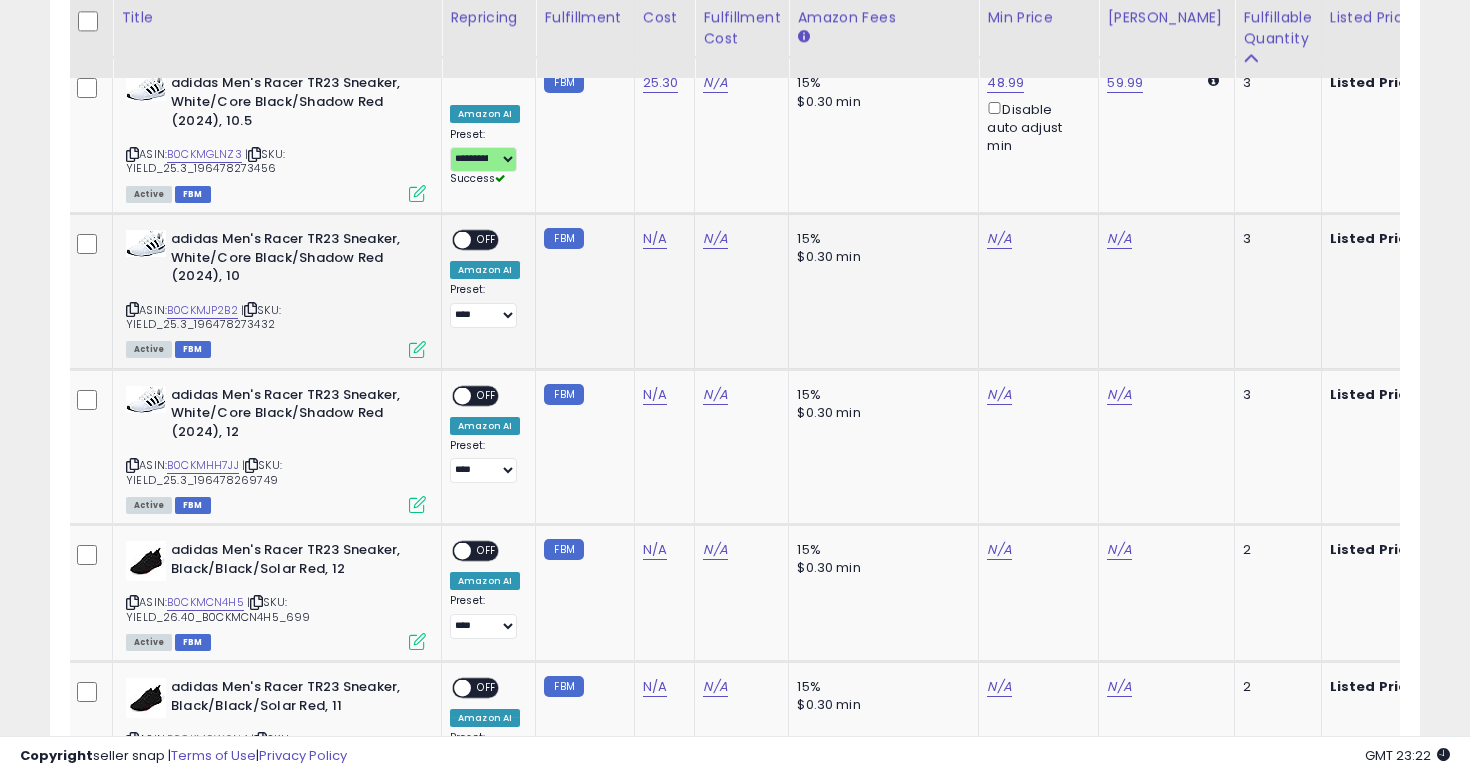 click on "ASIN:  B0CKMJP2B2    |   SKU: YIELD_25.3_196478273432 Active FBM" at bounding box center [276, 293] 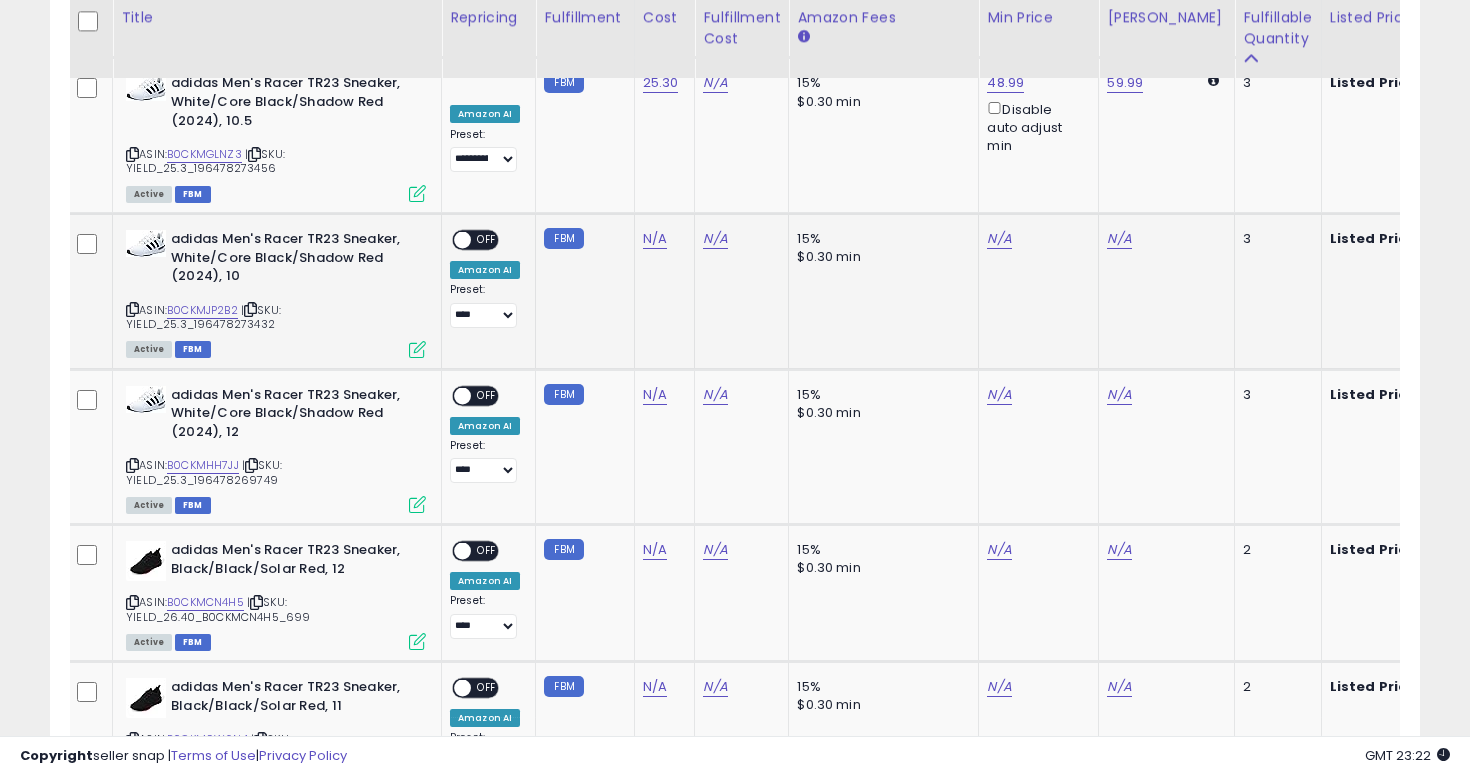 click on "N/A" 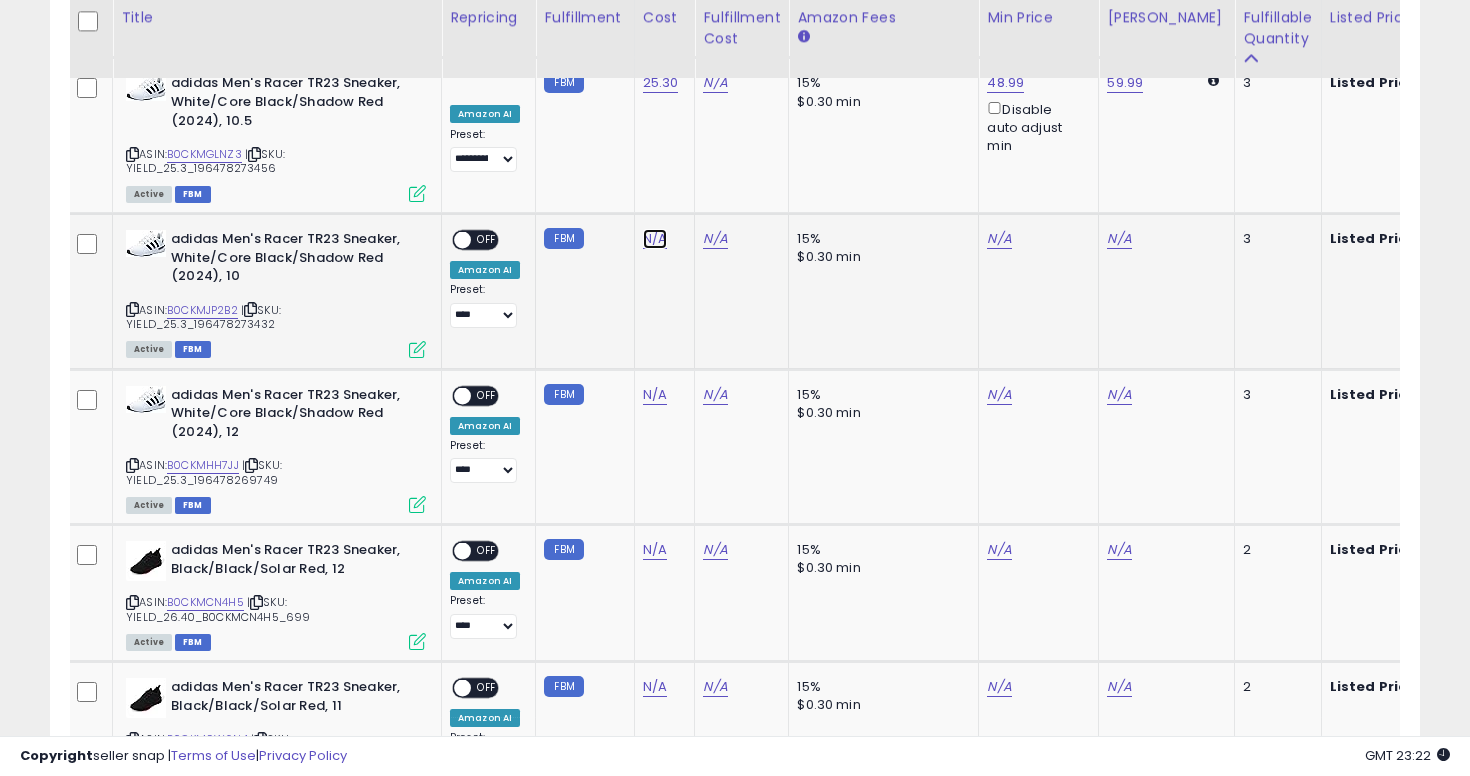 click on "N/A" at bounding box center (655, 239) 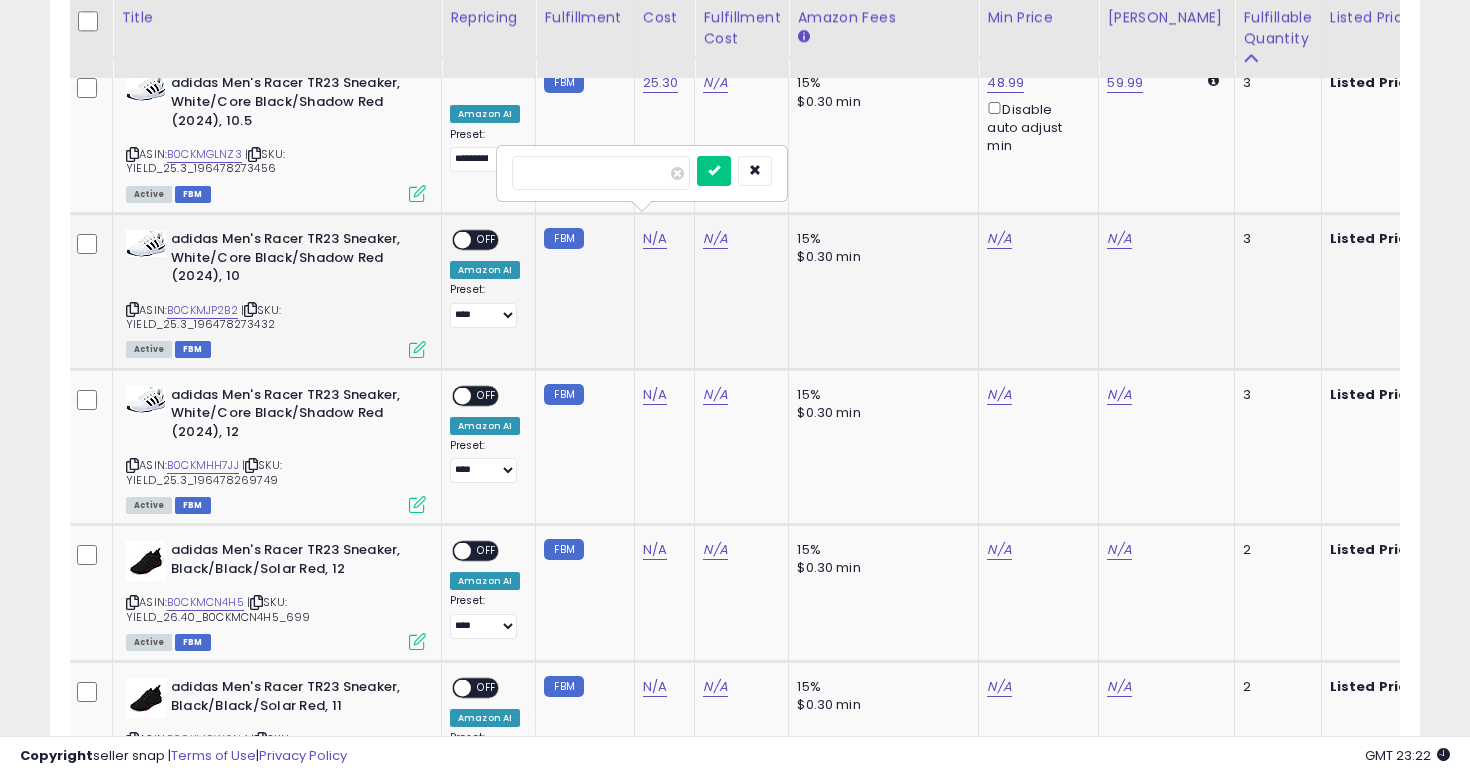 type on "****" 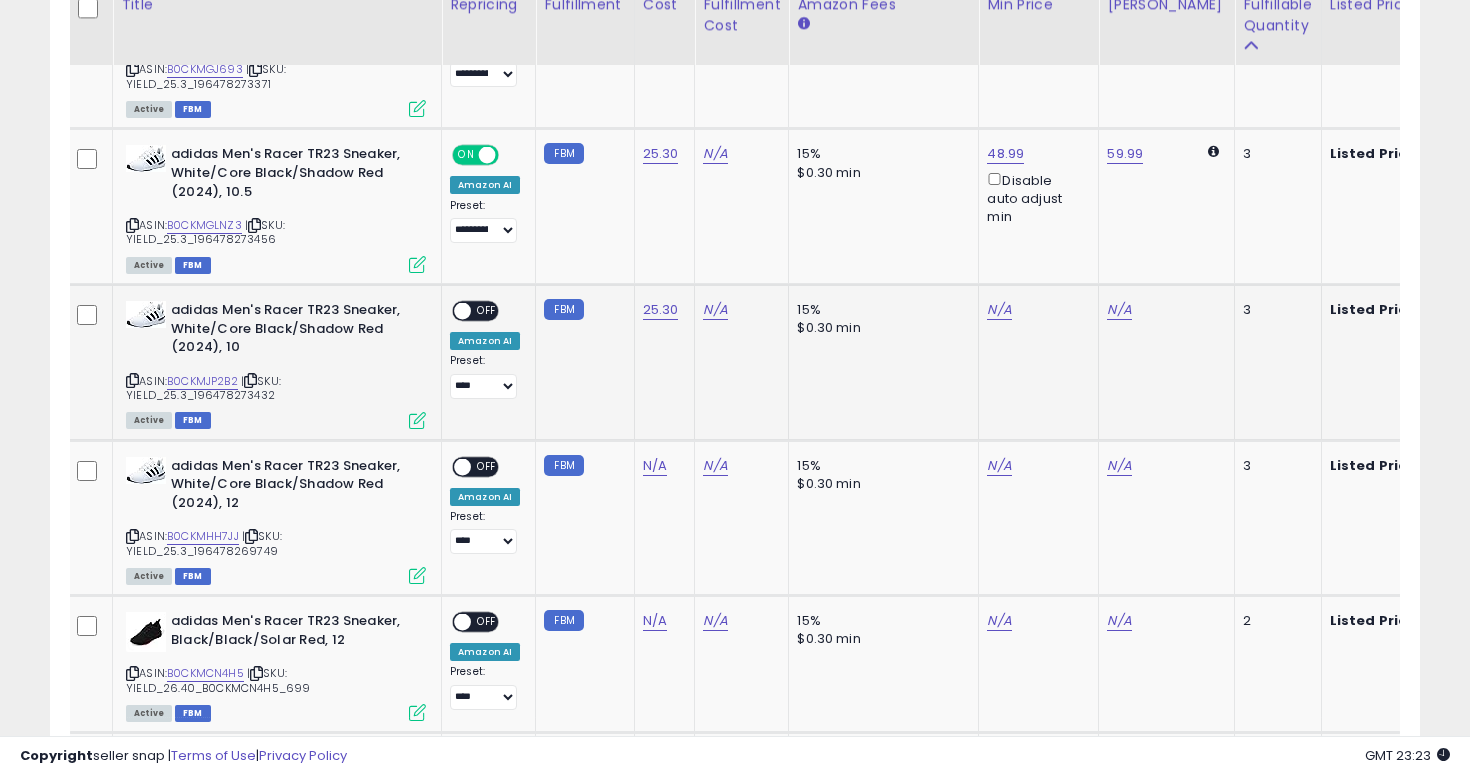 scroll, scrollTop: 2131, scrollLeft: 0, axis: vertical 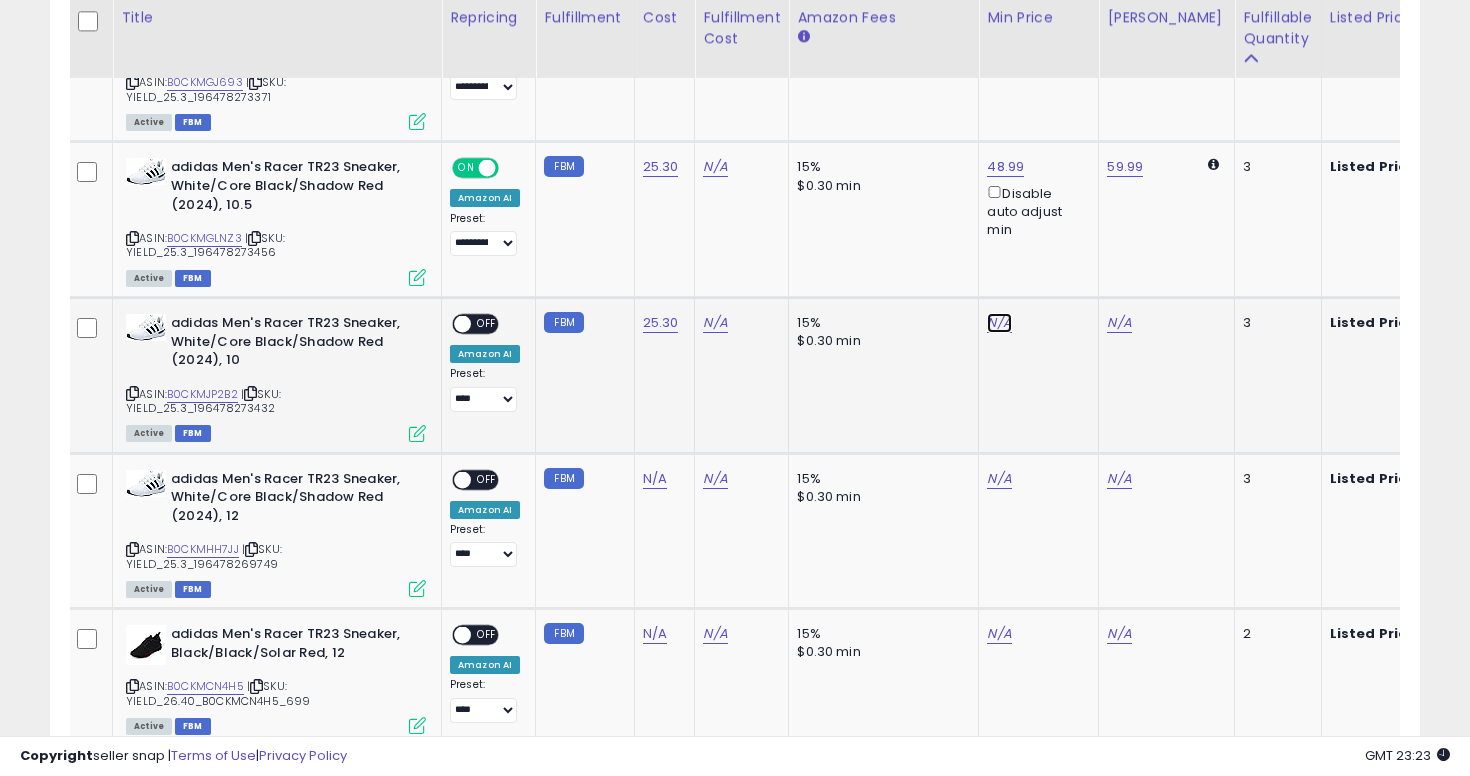 click on "N/A" at bounding box center [999, 323] 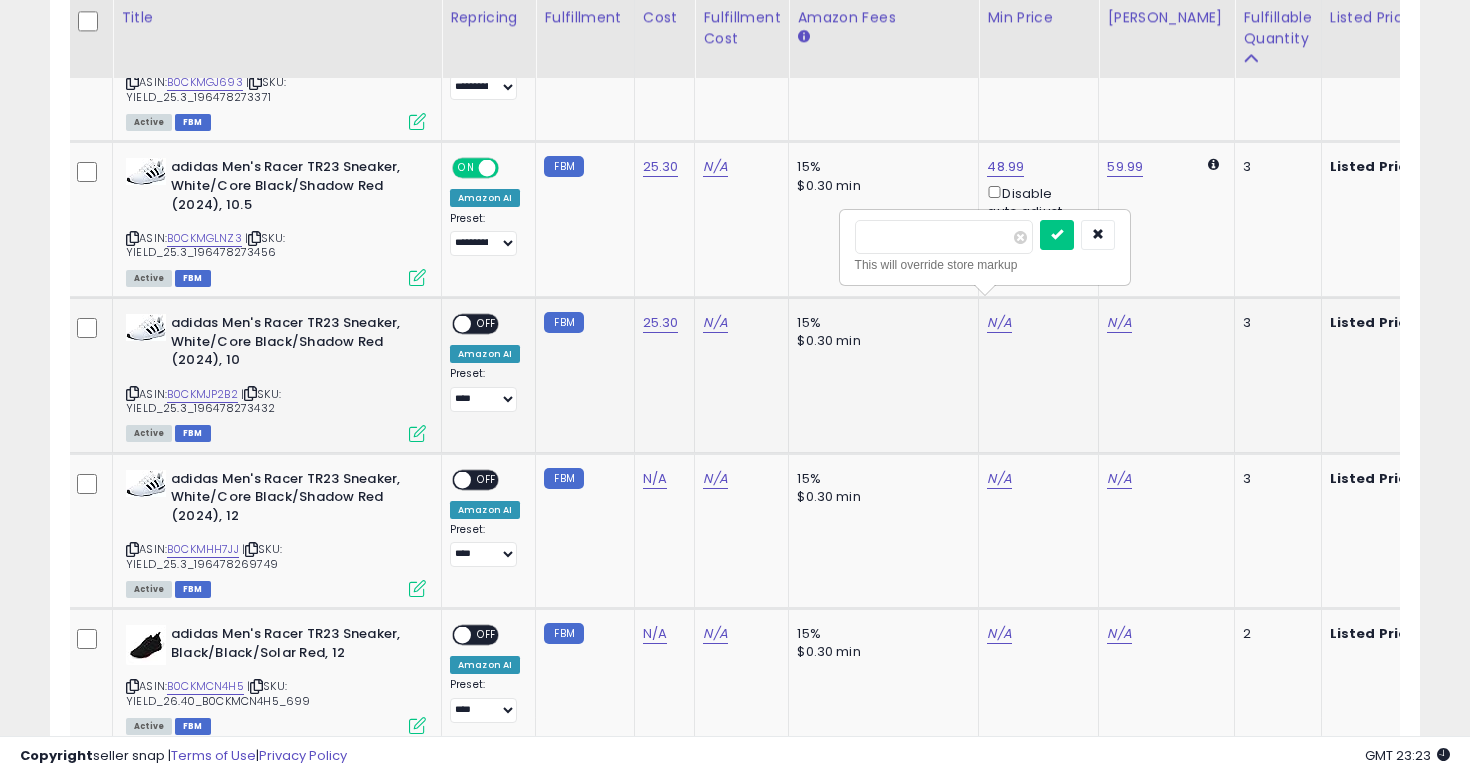 type on "*****" 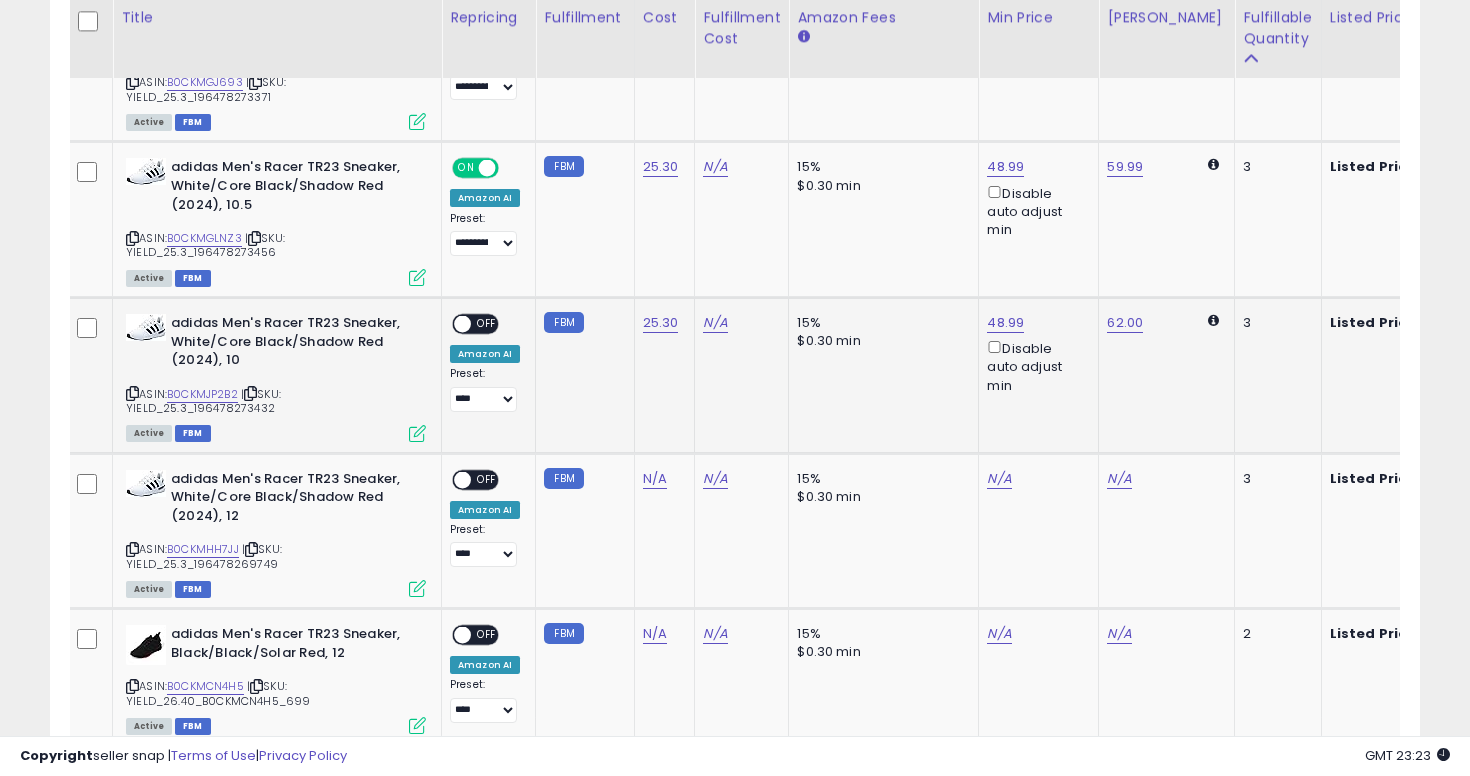 scroll, scrollTop: 0, scrollLeft: 0, axis: both 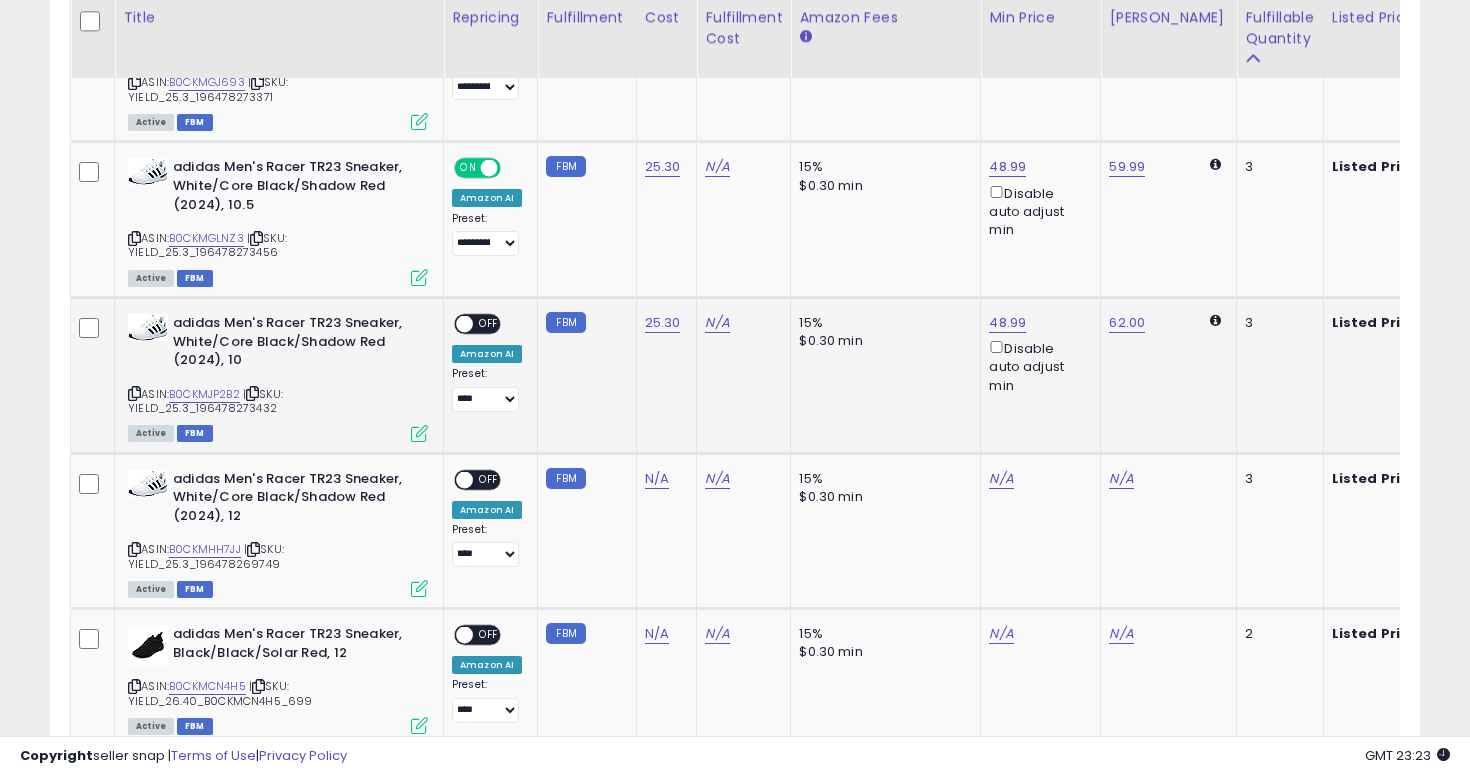click on "OFF" at bounding box center [489, 324] 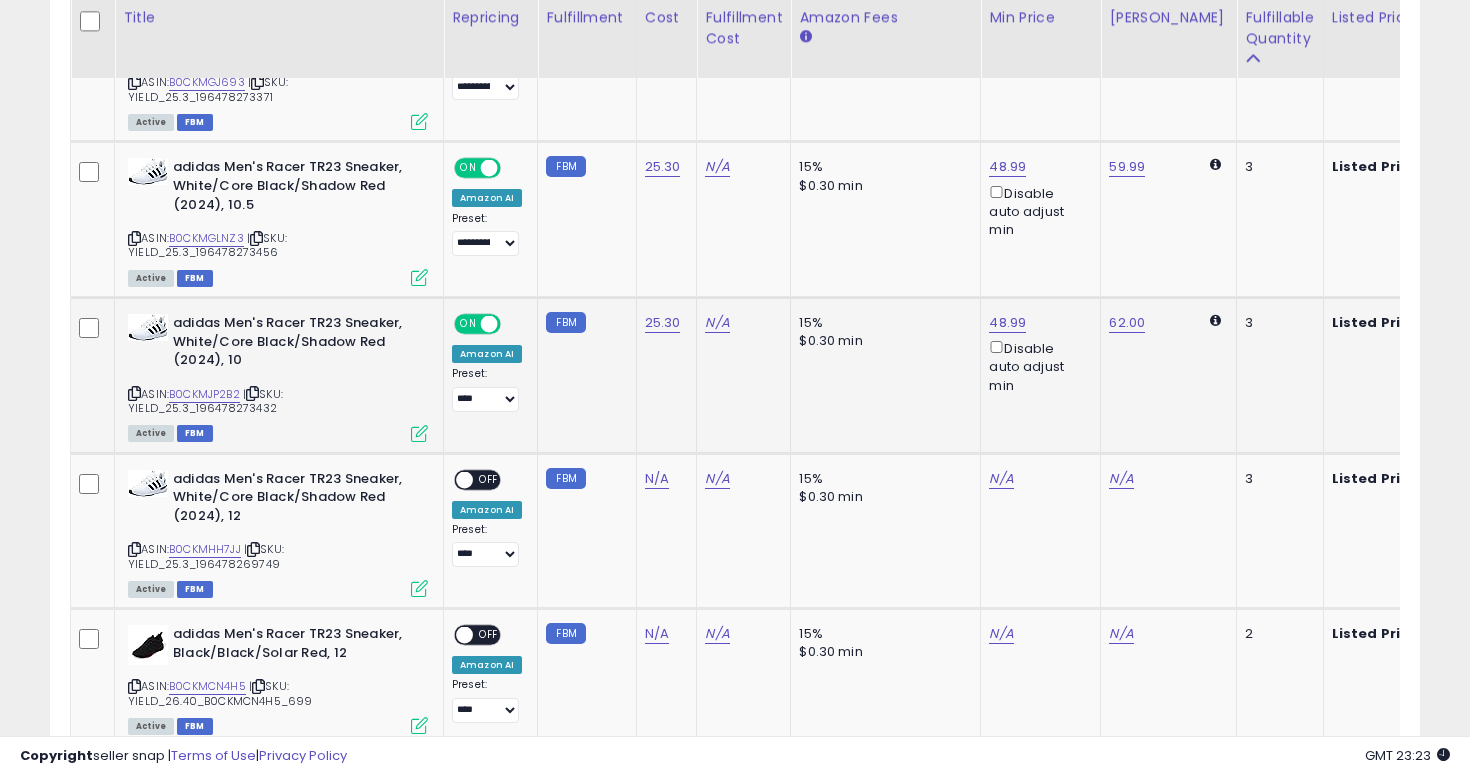 click on "**********" at bounding box center [487, 389] 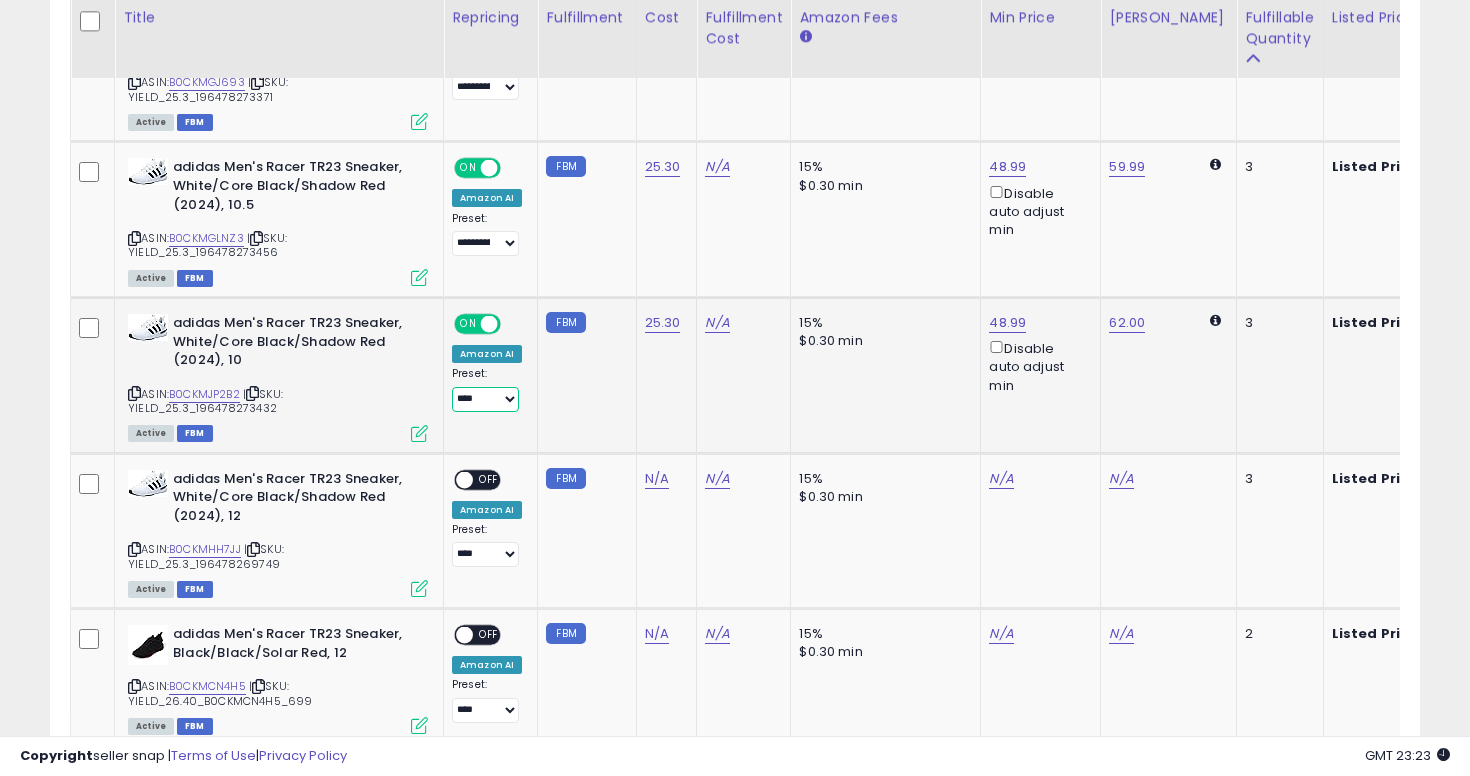 click on "**********" at bounding box center (485, 399) 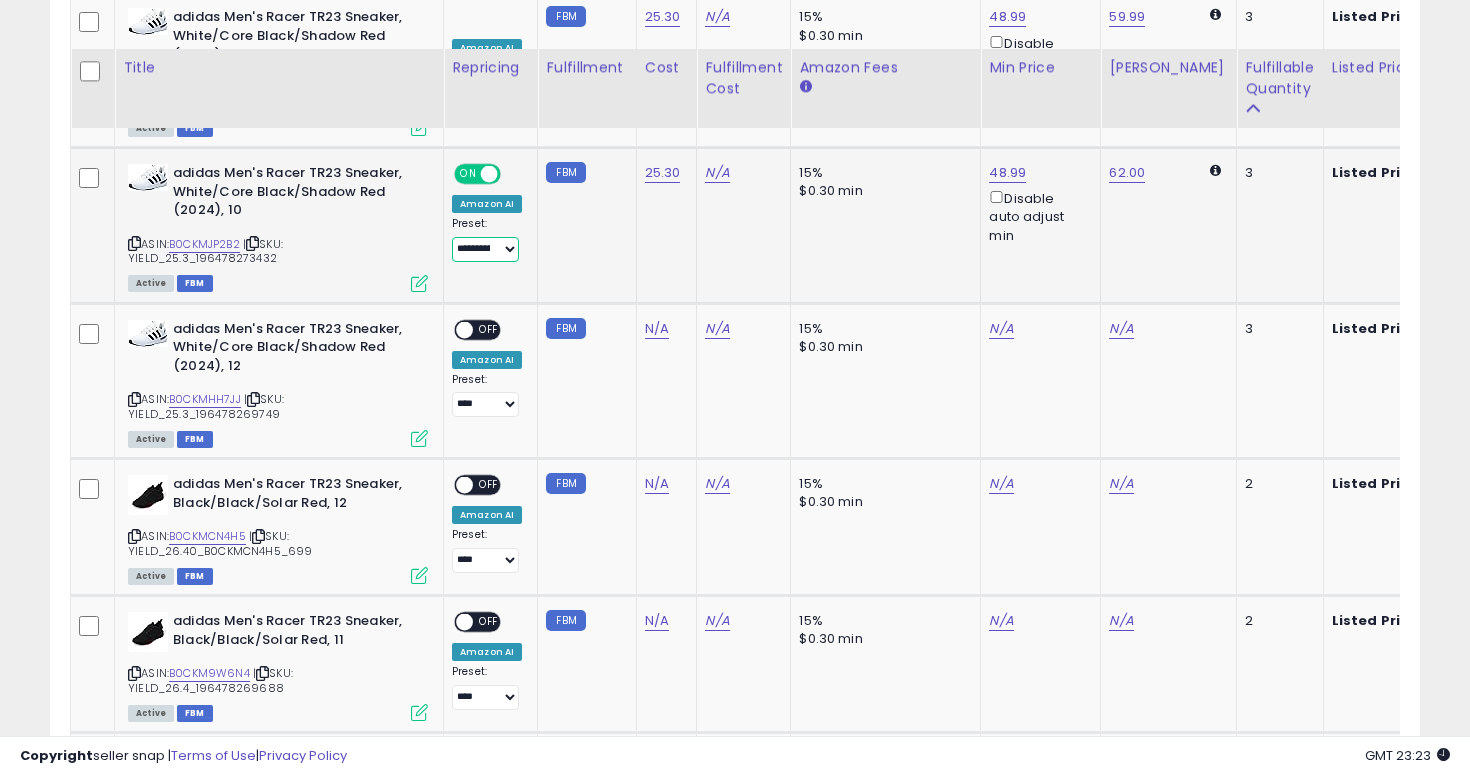 scroll, scrollTop: 2343, scrollLeft: 0, axis: vertical 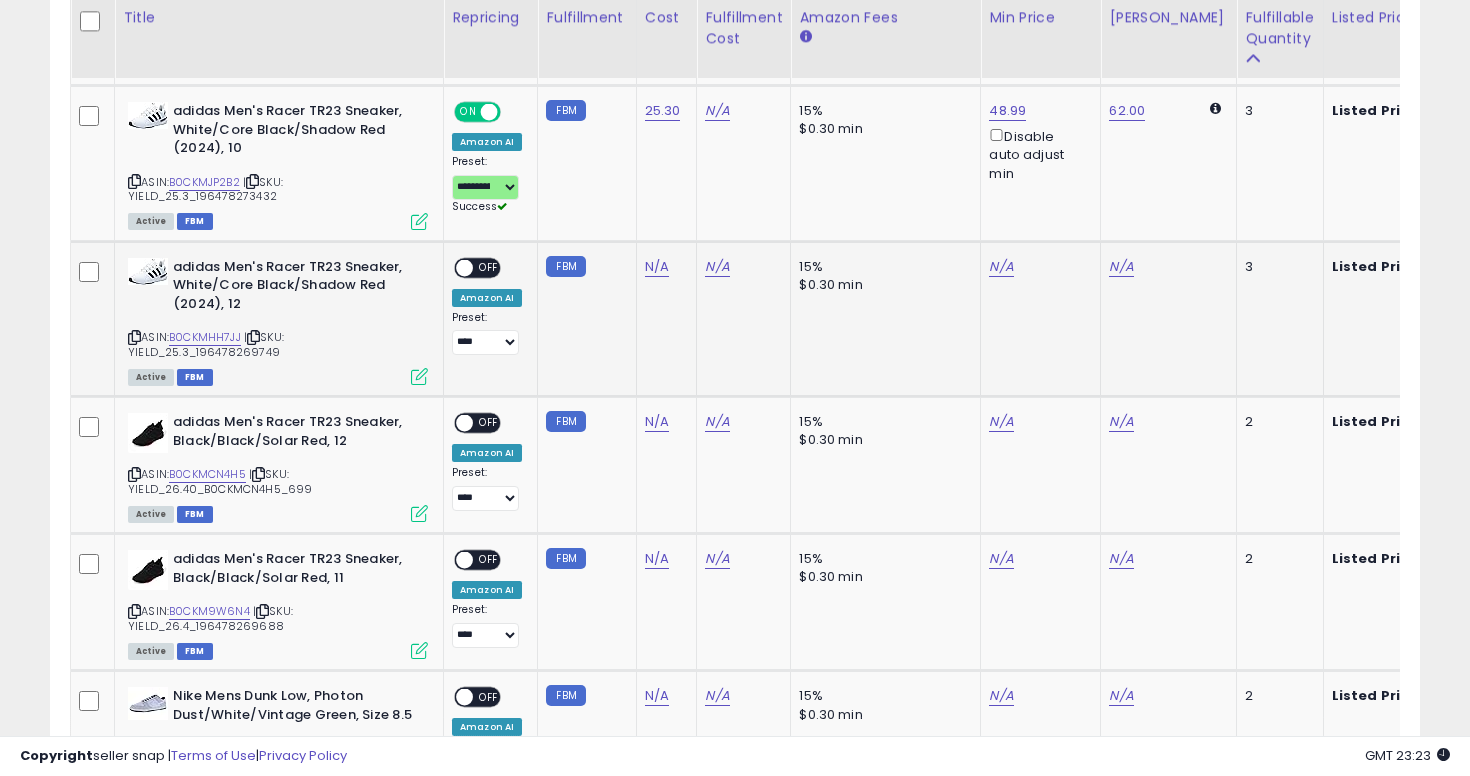 click at bounding box center (134, 337) 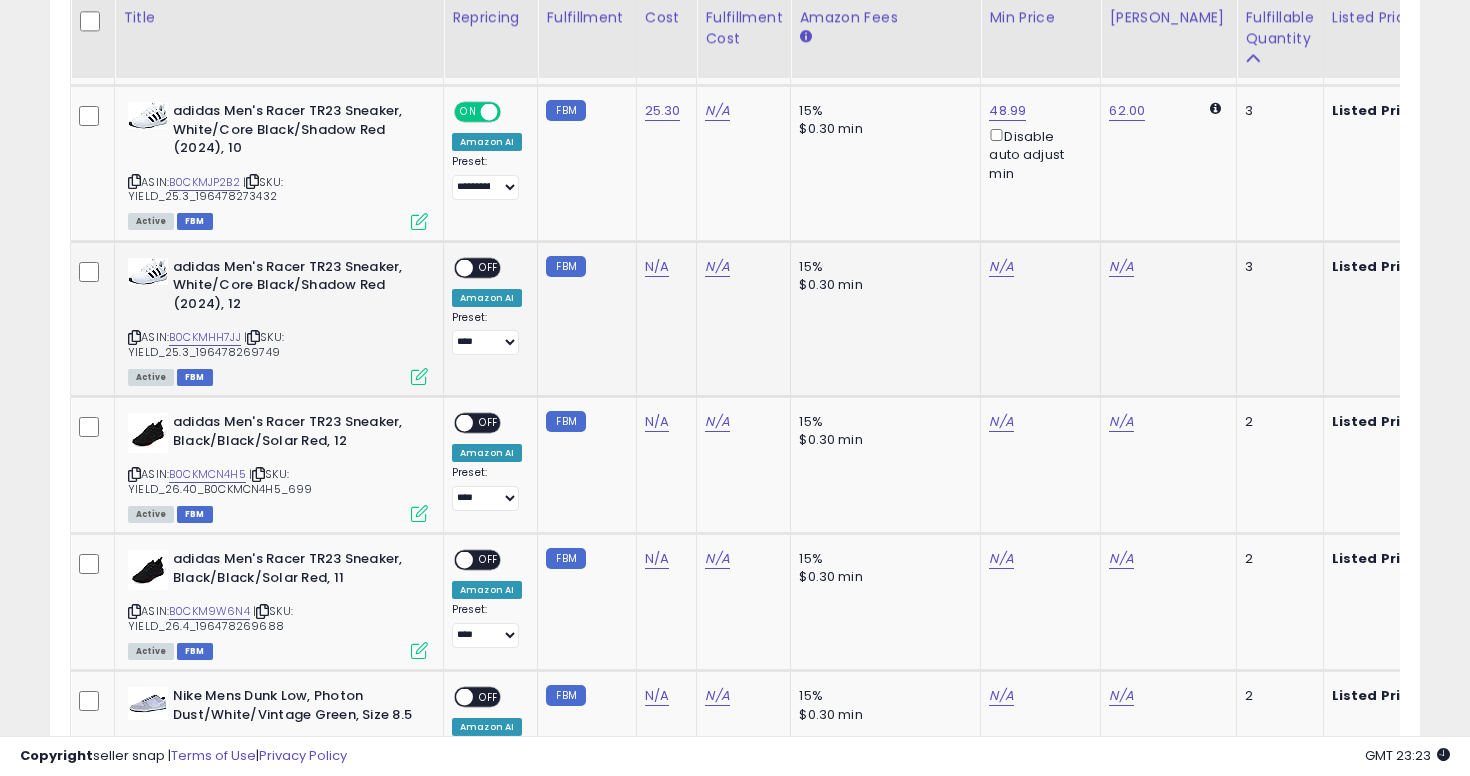 click on "N/A" at bounding box center (663, 267) 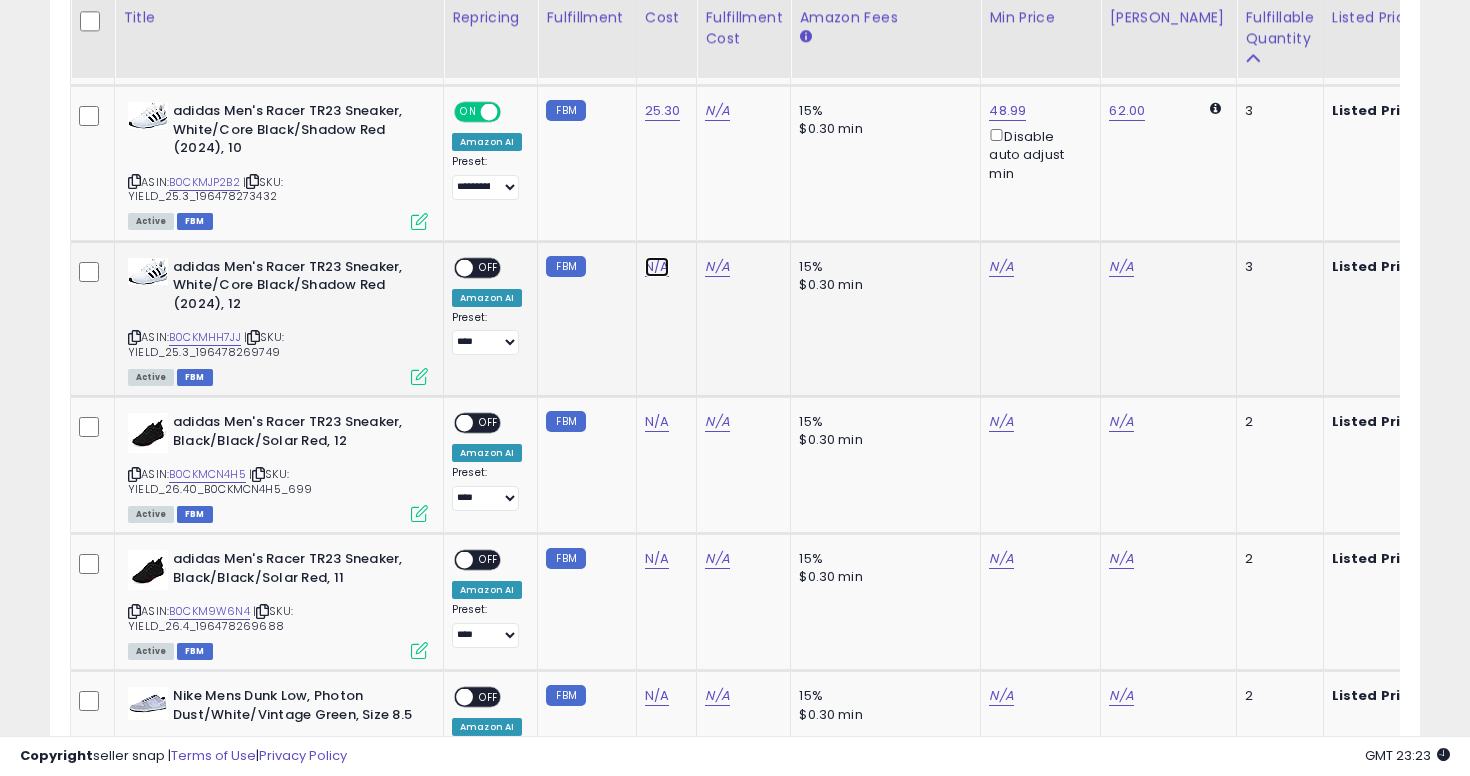 click on "N/A" at bounding box center (657, 267) 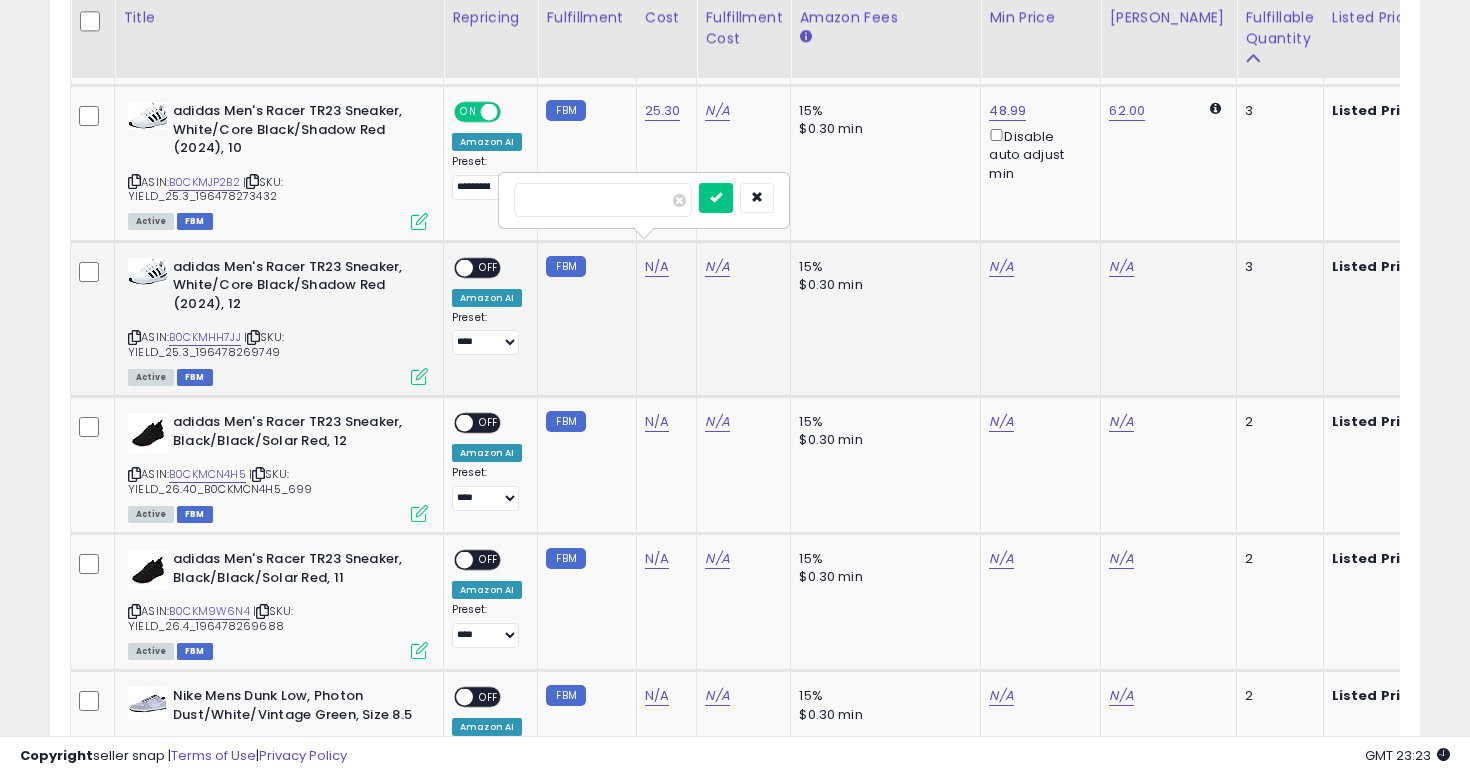 type on "**" 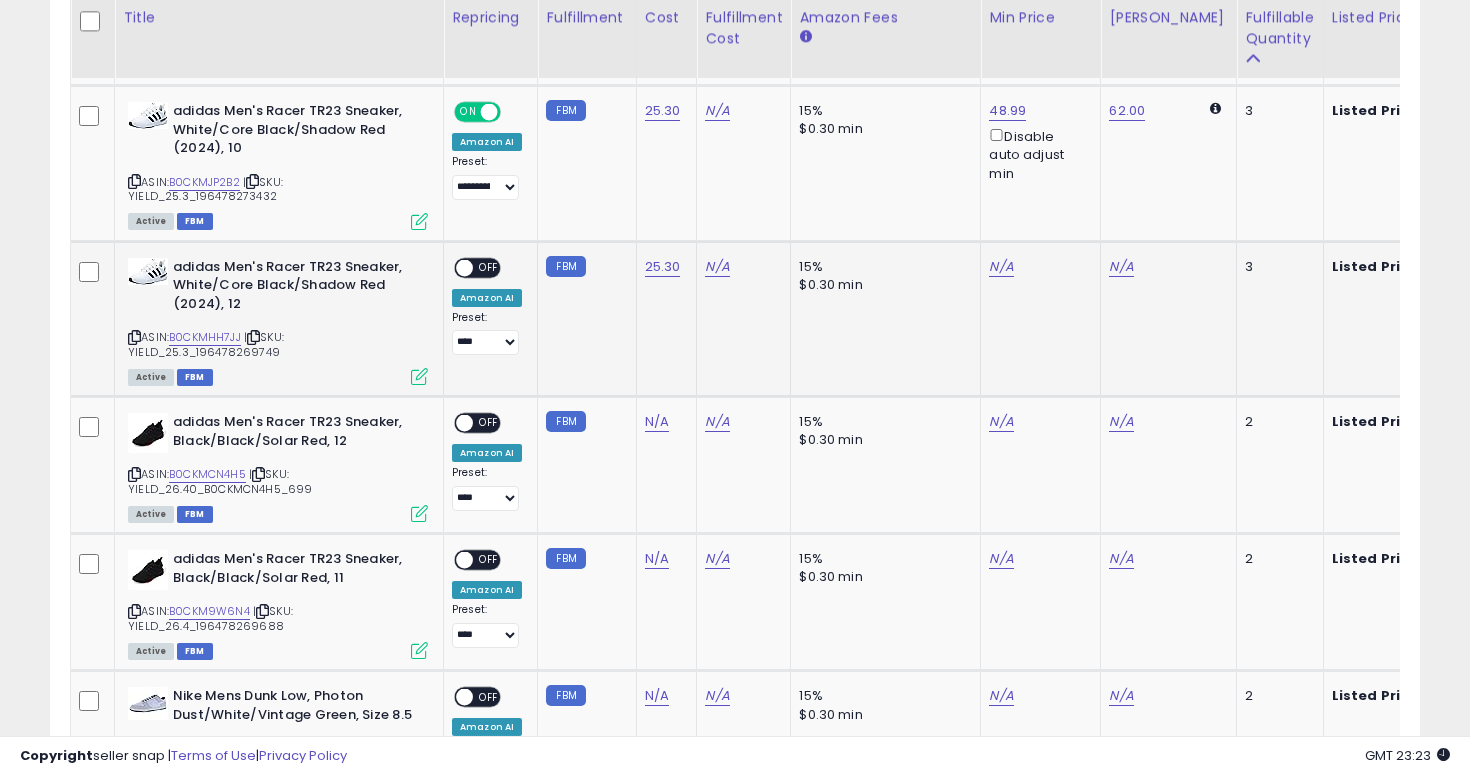 click on "N/A" 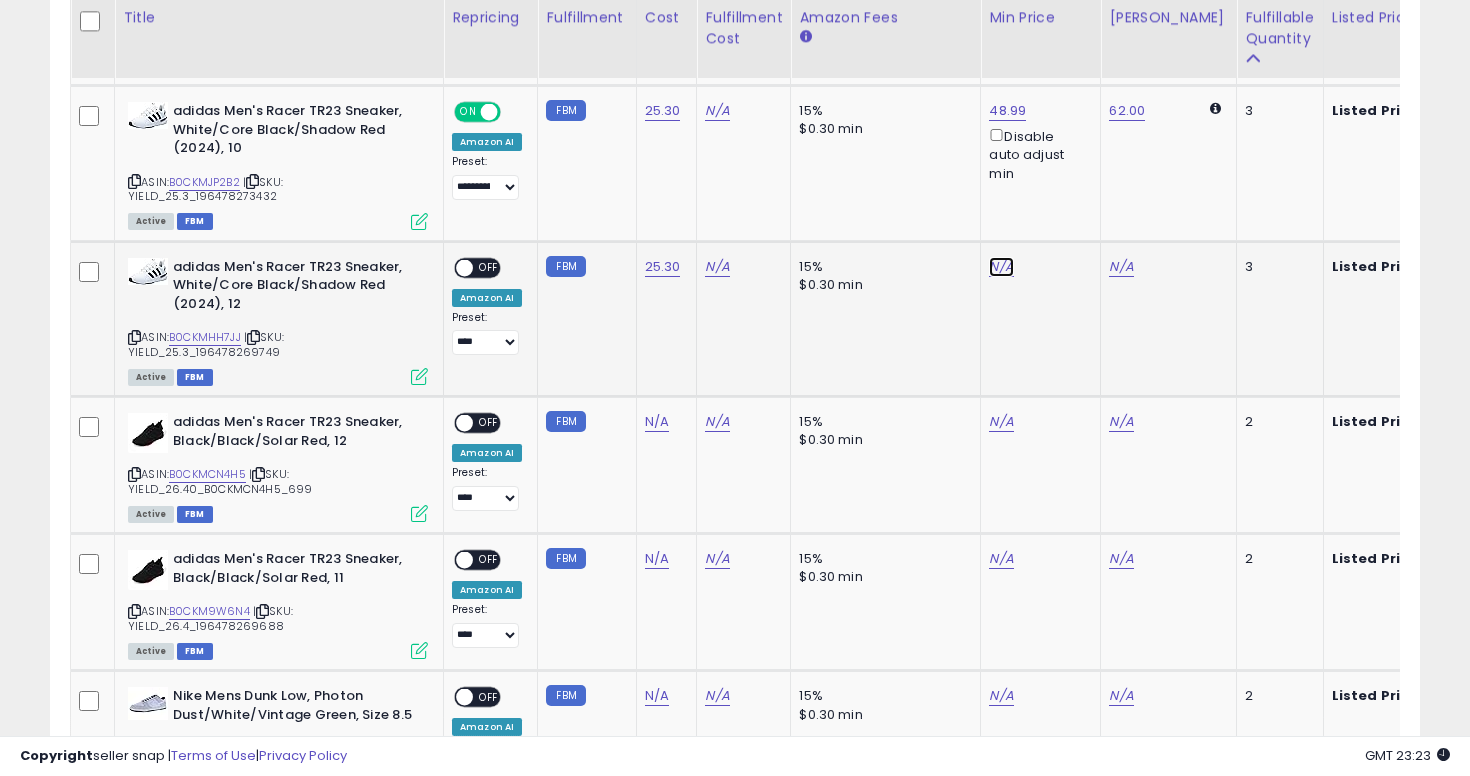 click on "N/A" at bounding box center (1001, 267) 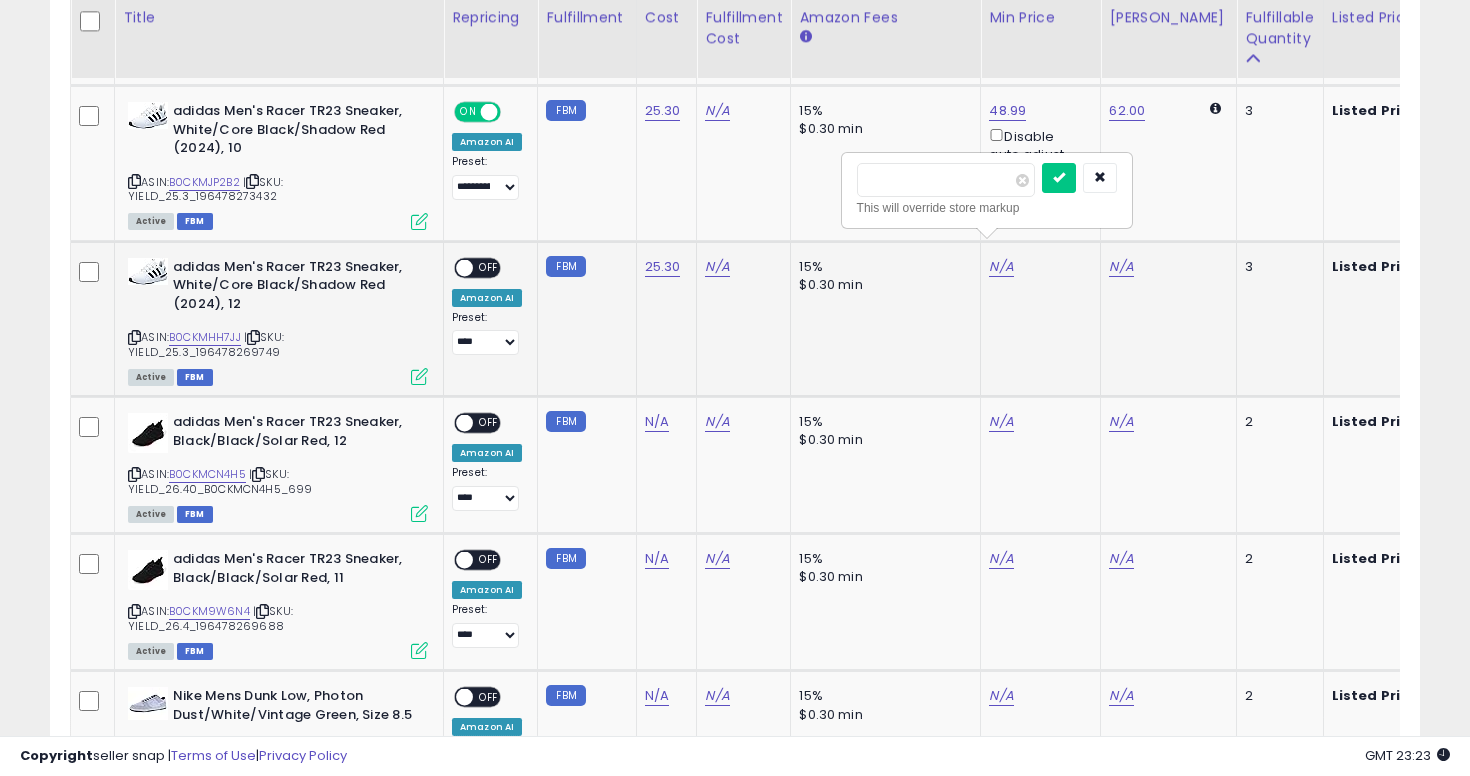 type on "*****" 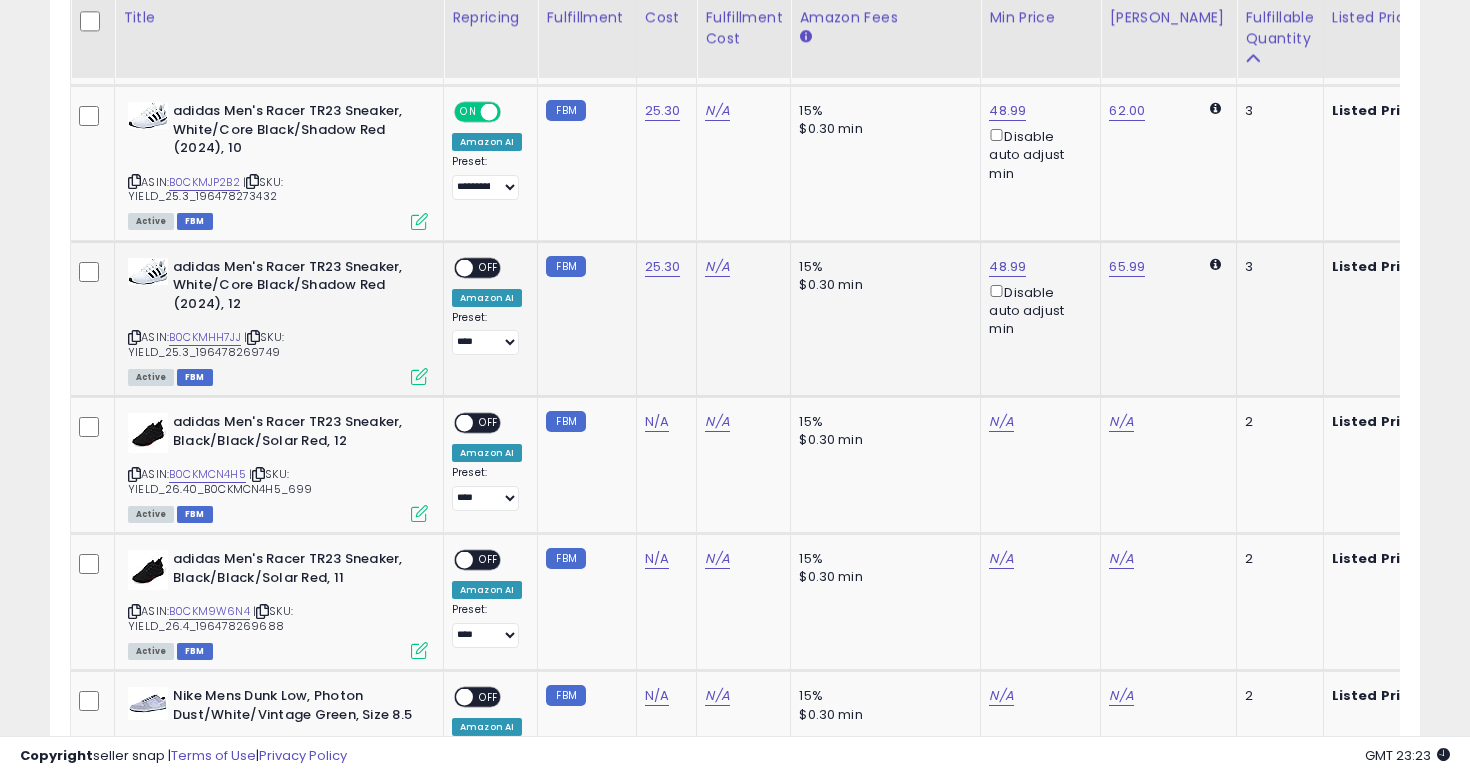 click on "**********" at bounding box center (487, 307) 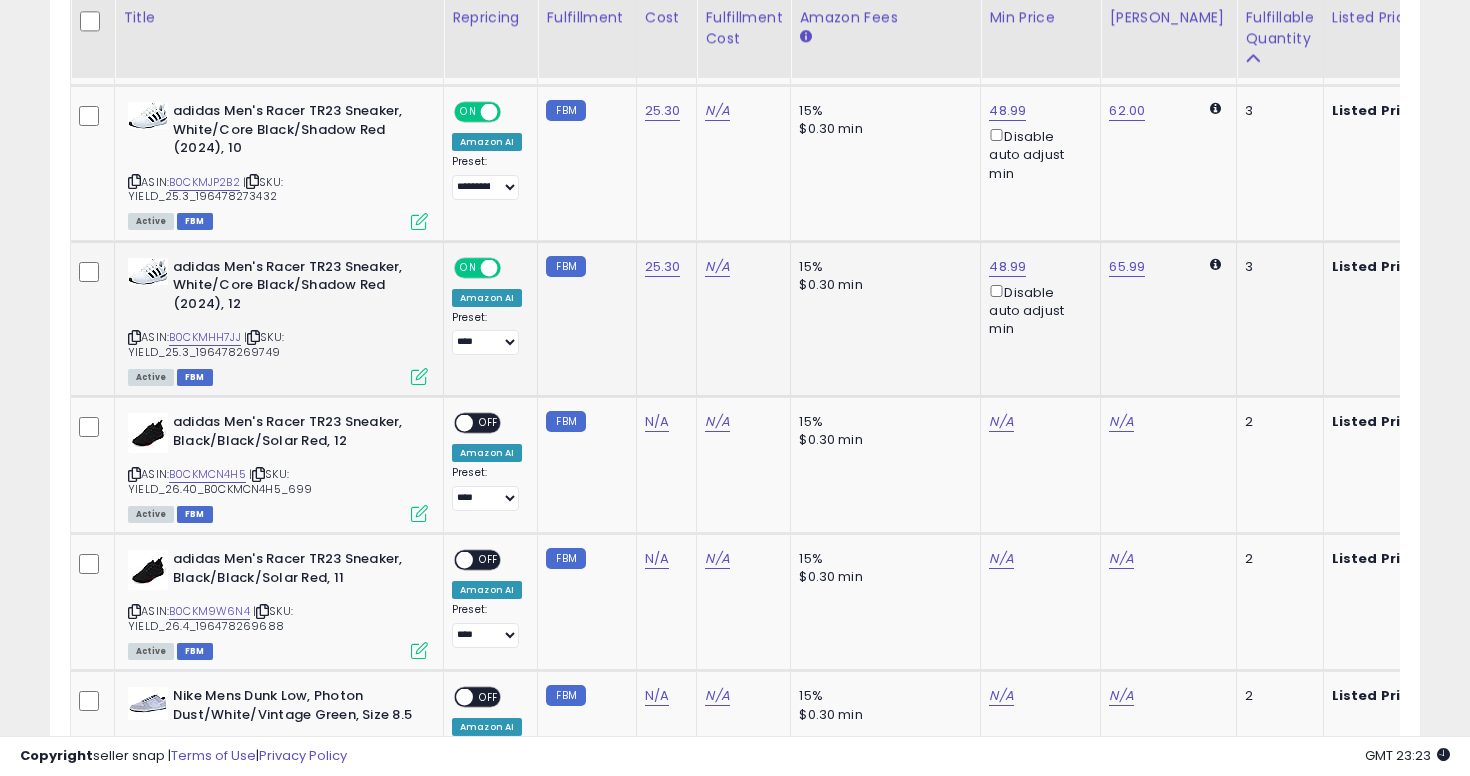 click on "**********" 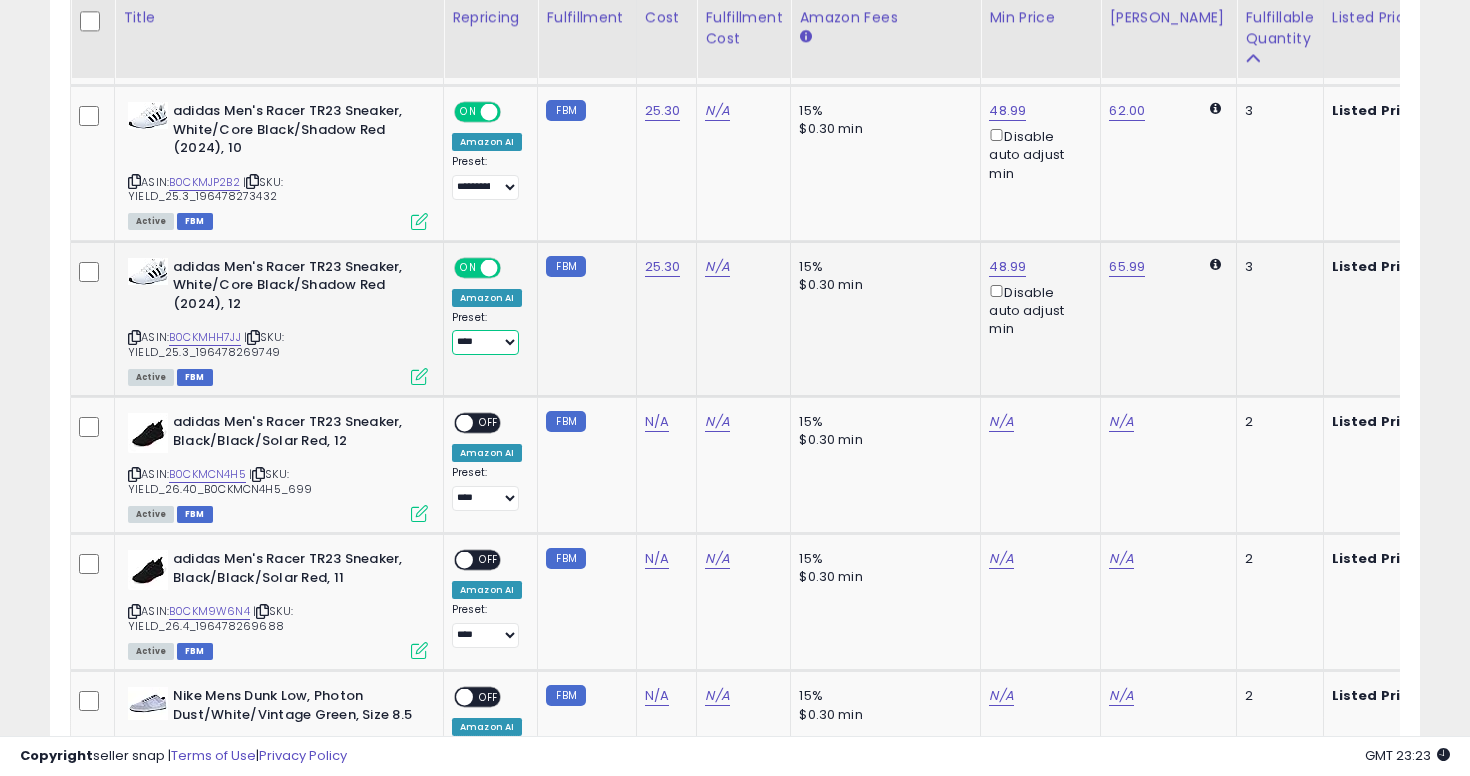 click on "**********" at bounding box center [485, 342] 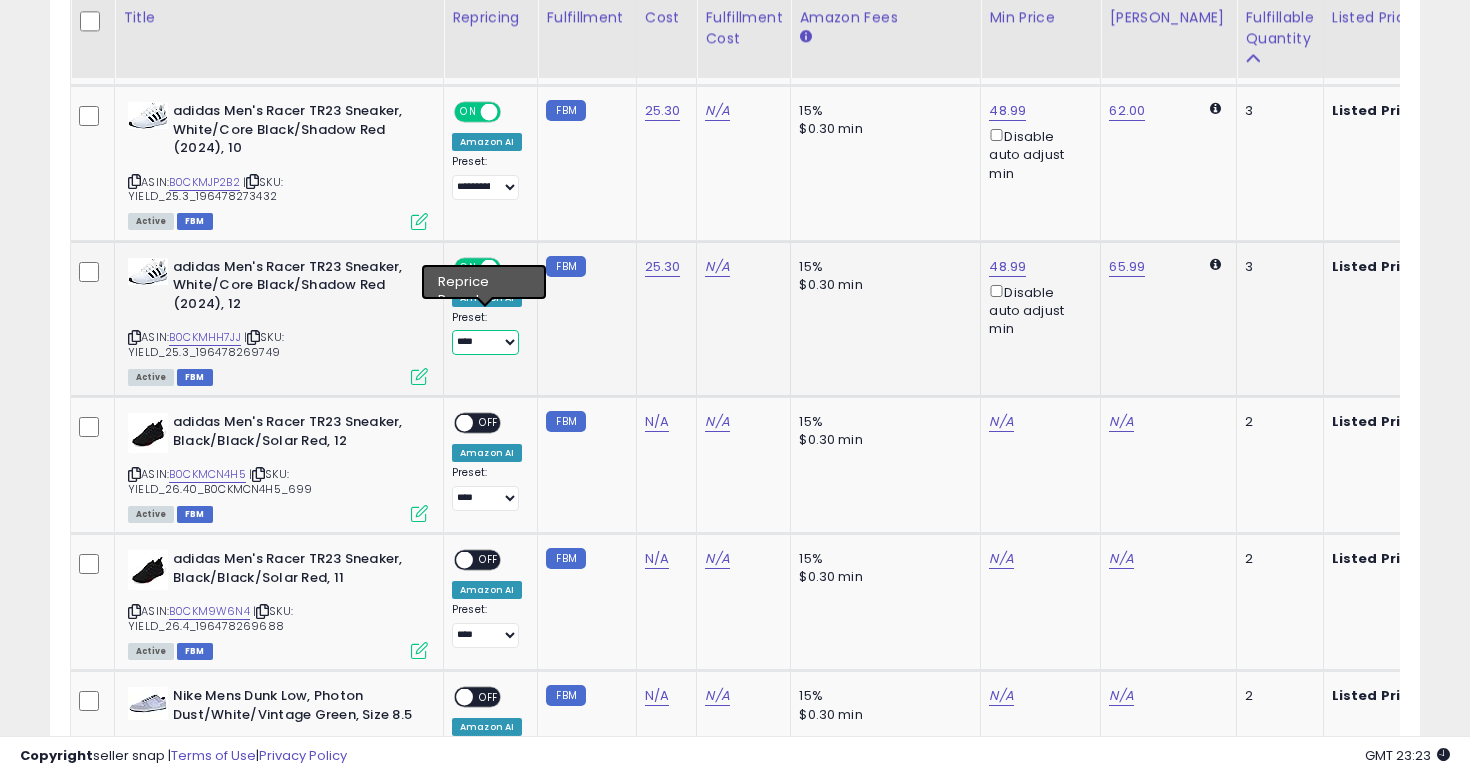 select on "**********" 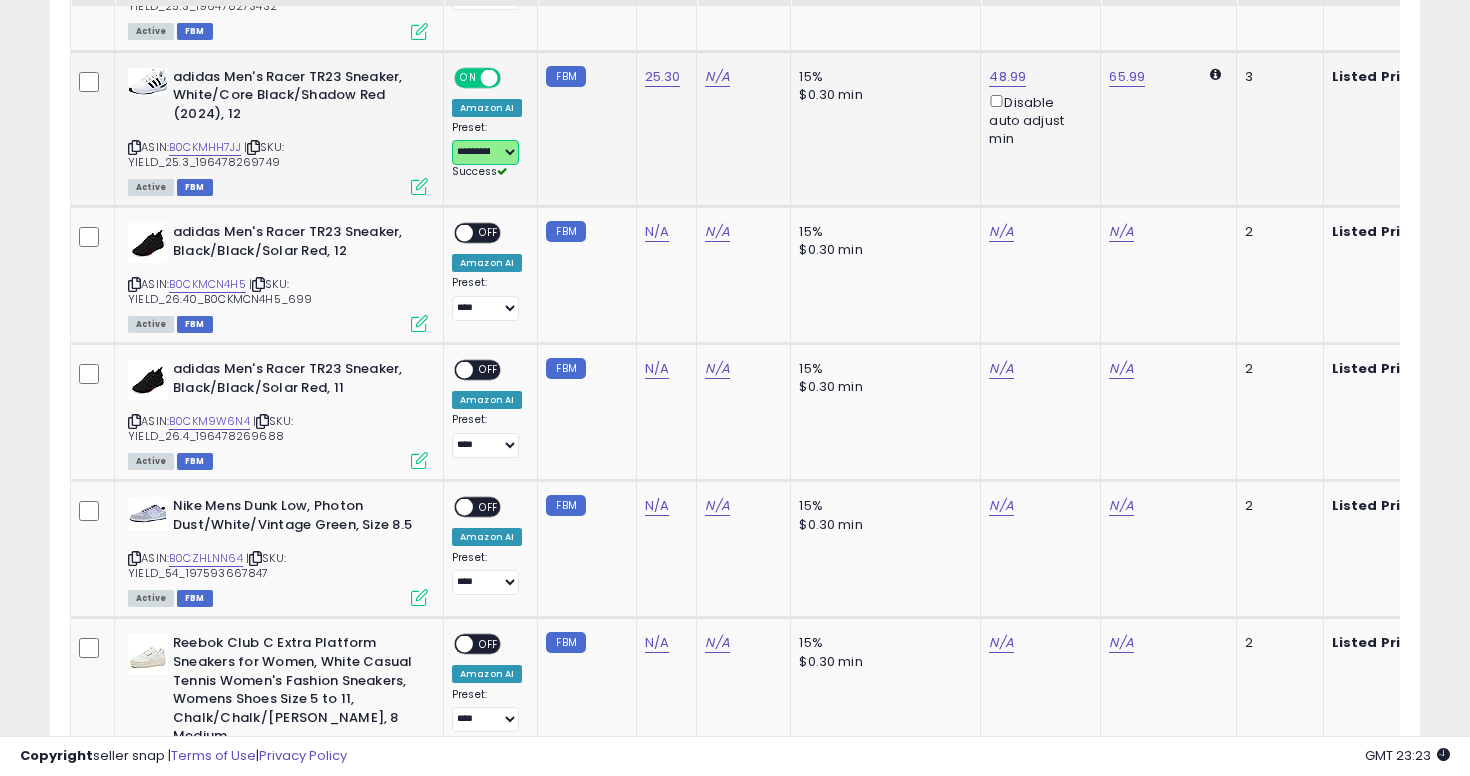 scroll, scrollTop: 2535, scrollLeft: 0, axis: vertical 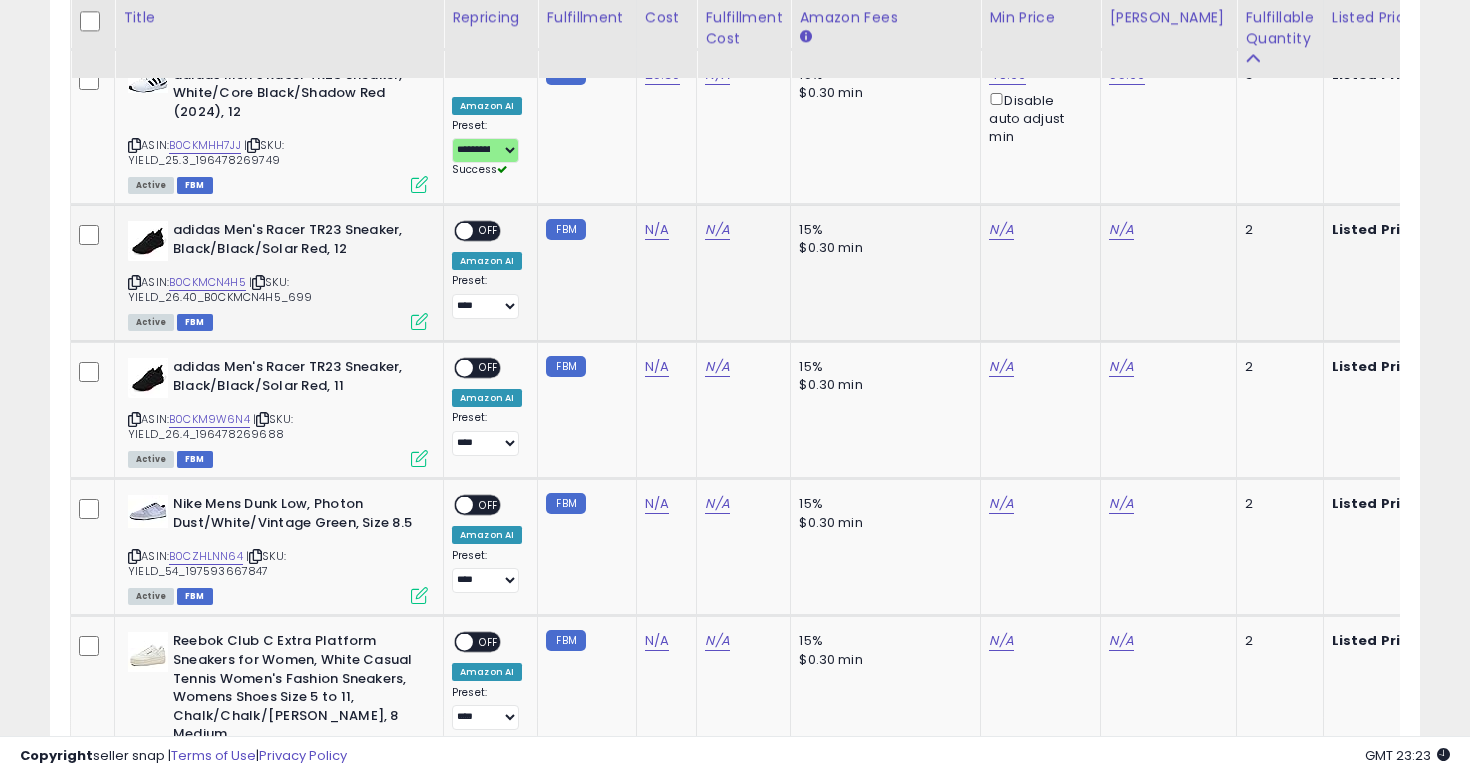 click at bounding box center (134, 282) 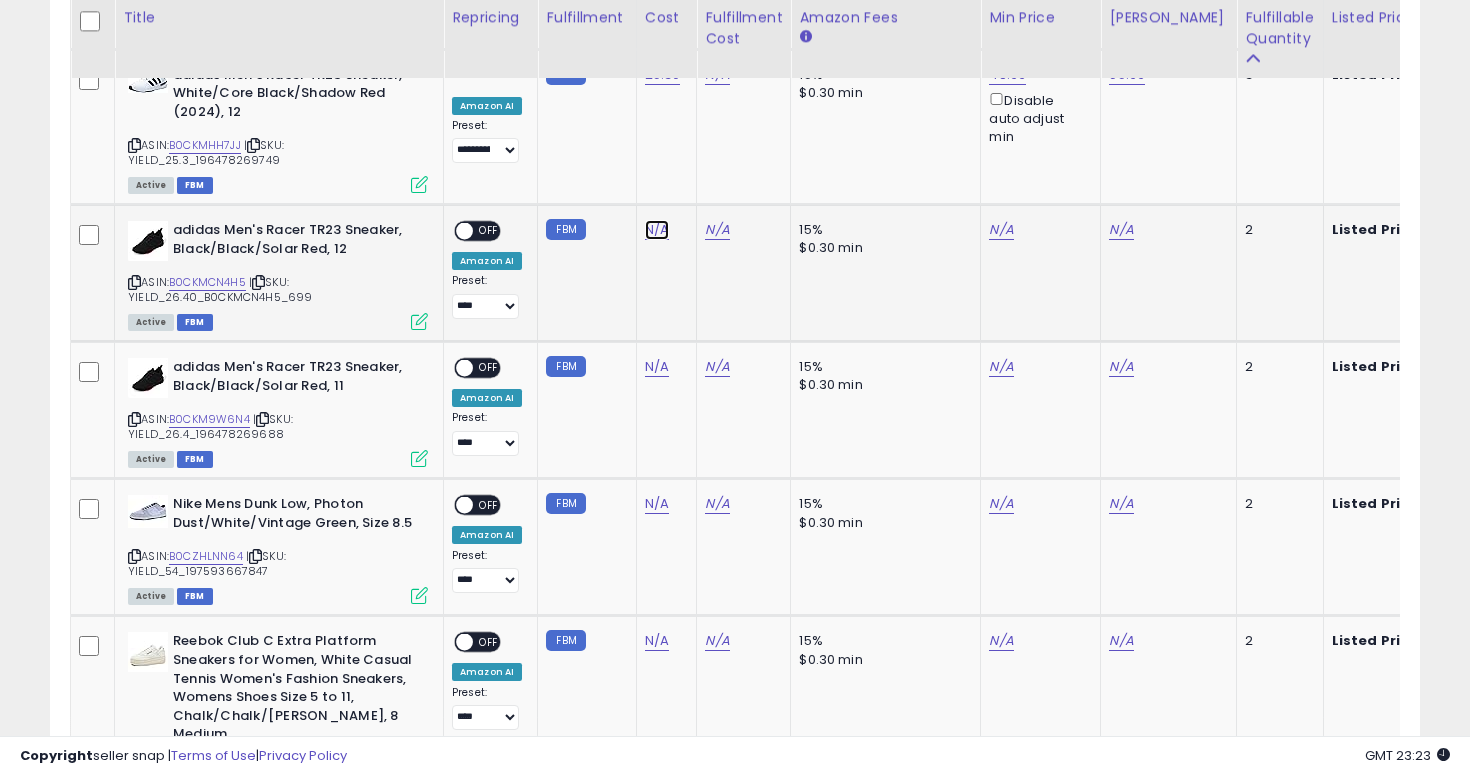 click on "N/A" at bounding box center [657, 230] 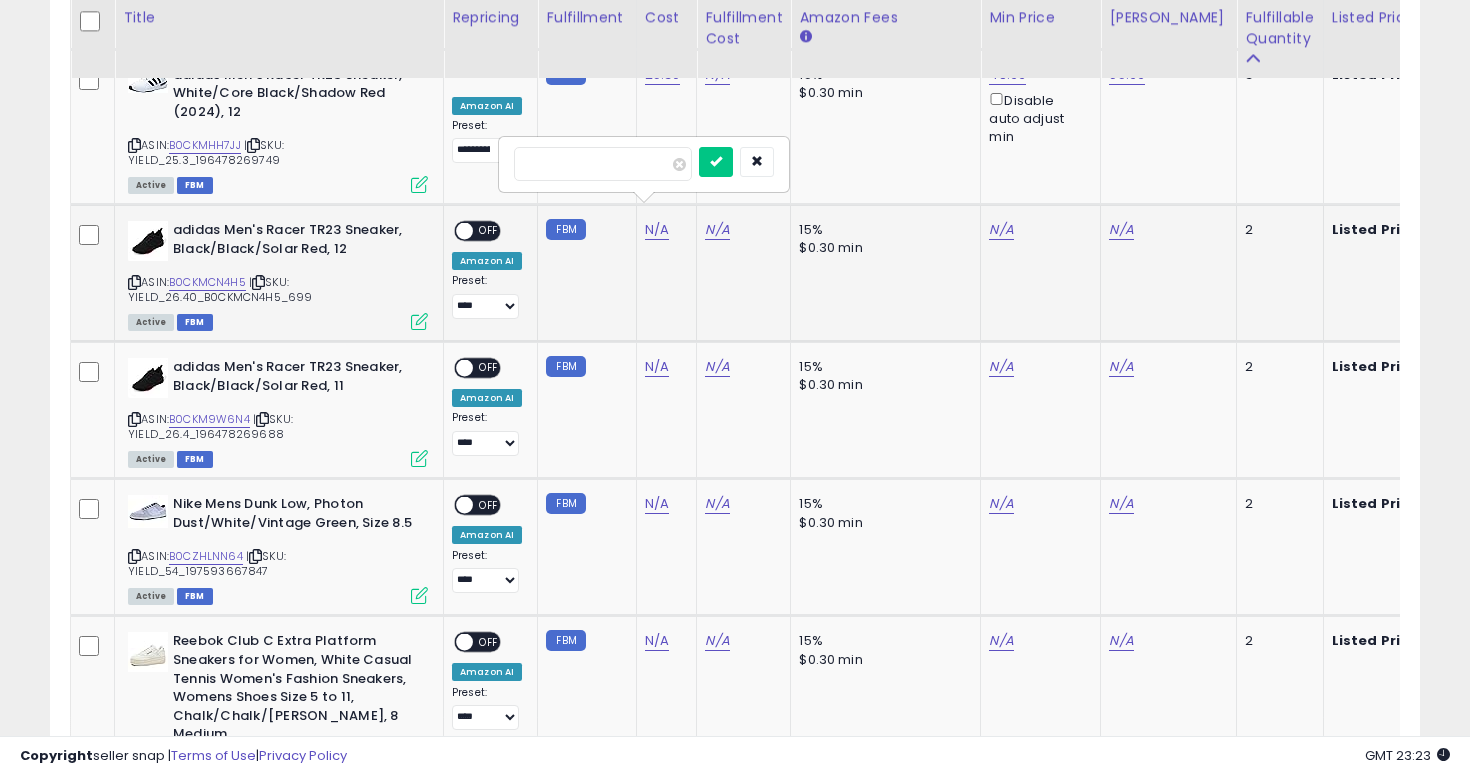 type on "****" 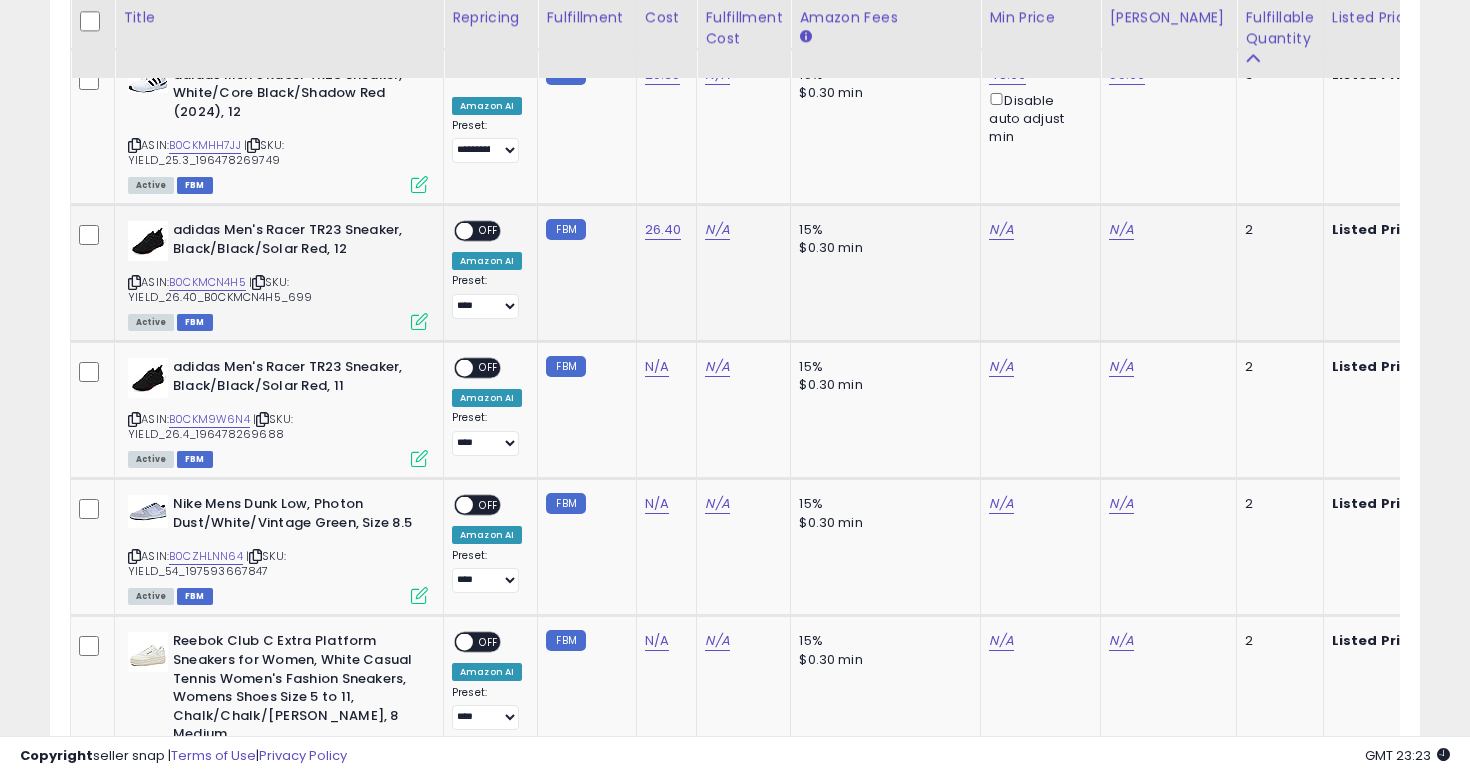 click on "N/A" 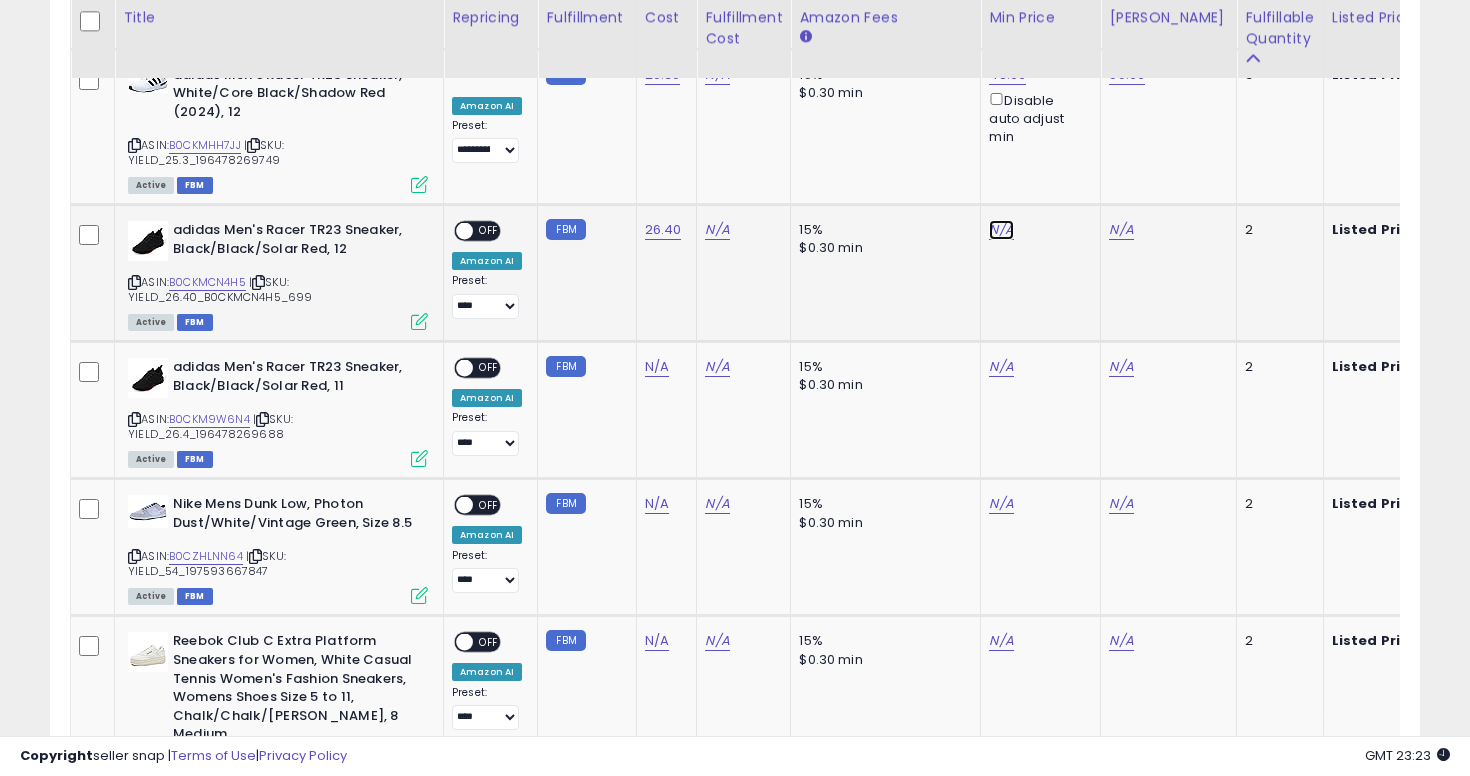 click on "N/A" at bounding box center (1001, 230) 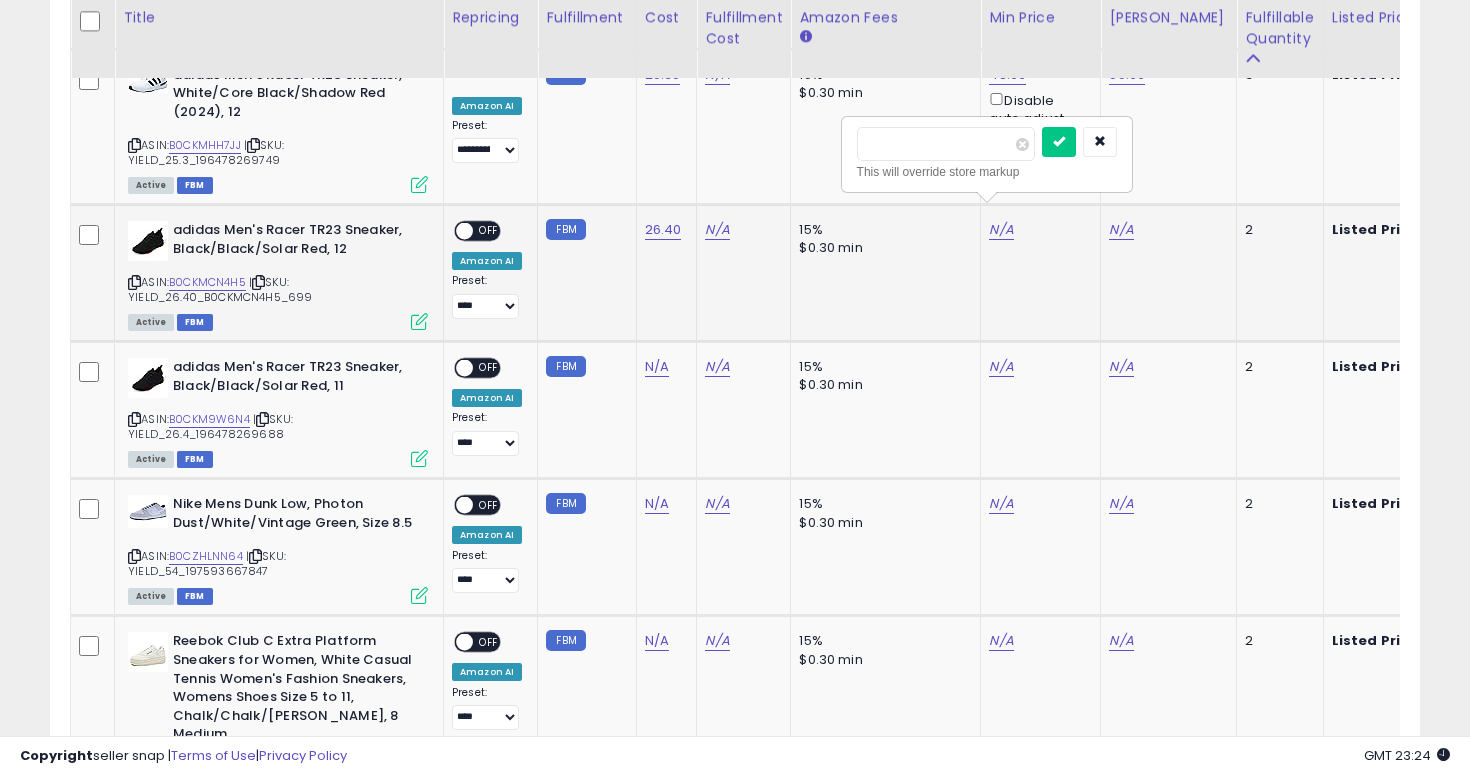 type on "*****" 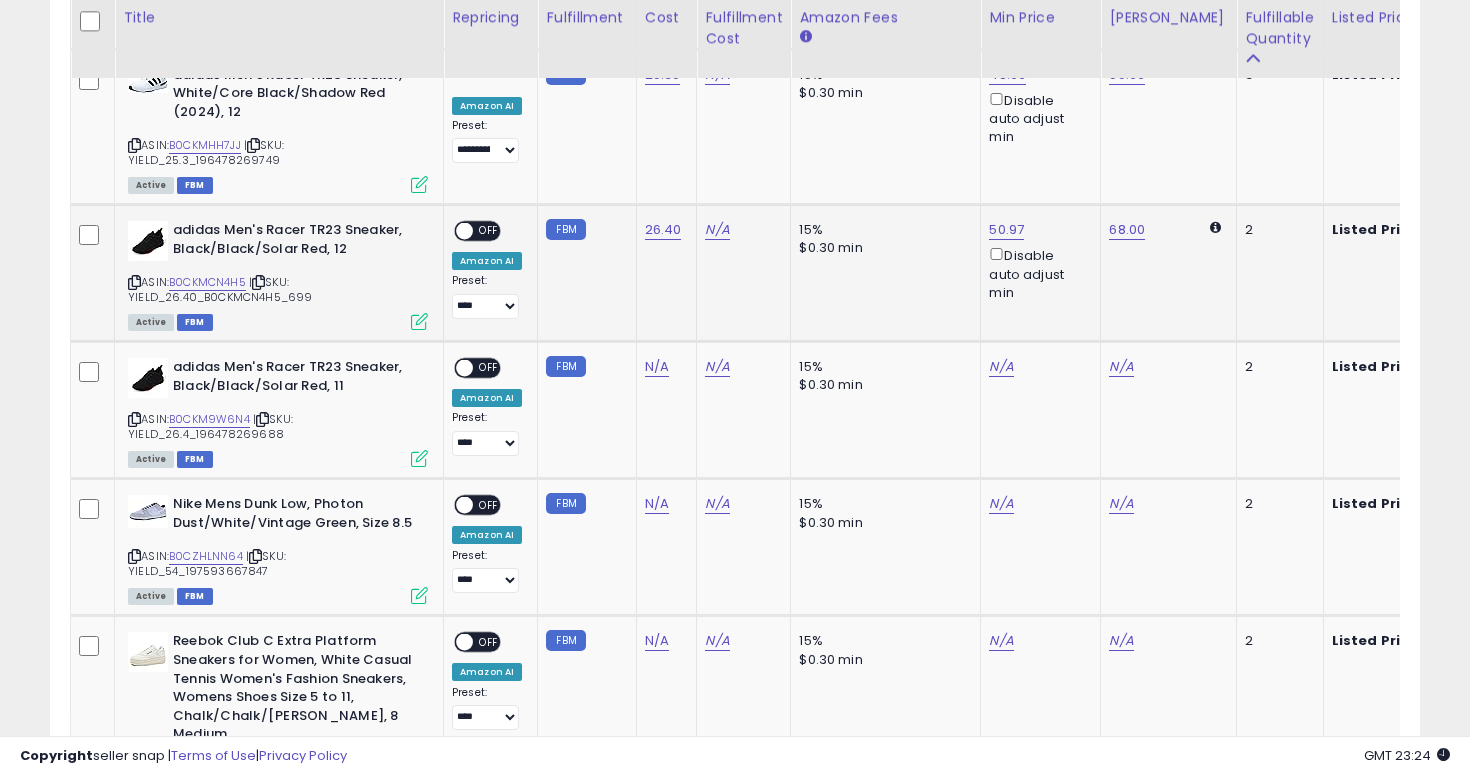 click on "OFF" at bounding box center (489, 231) 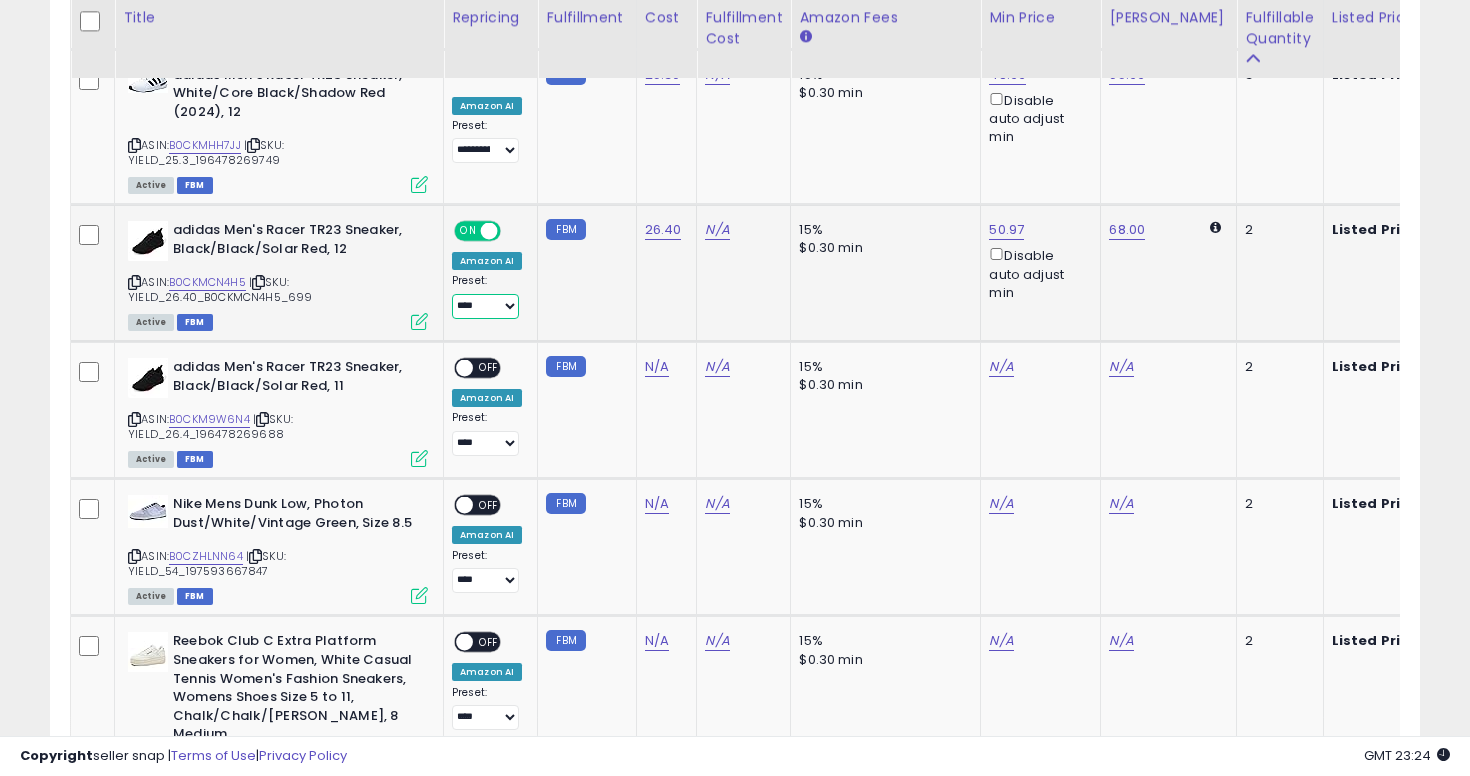 click on "**********" at bounding box center [485, 306] 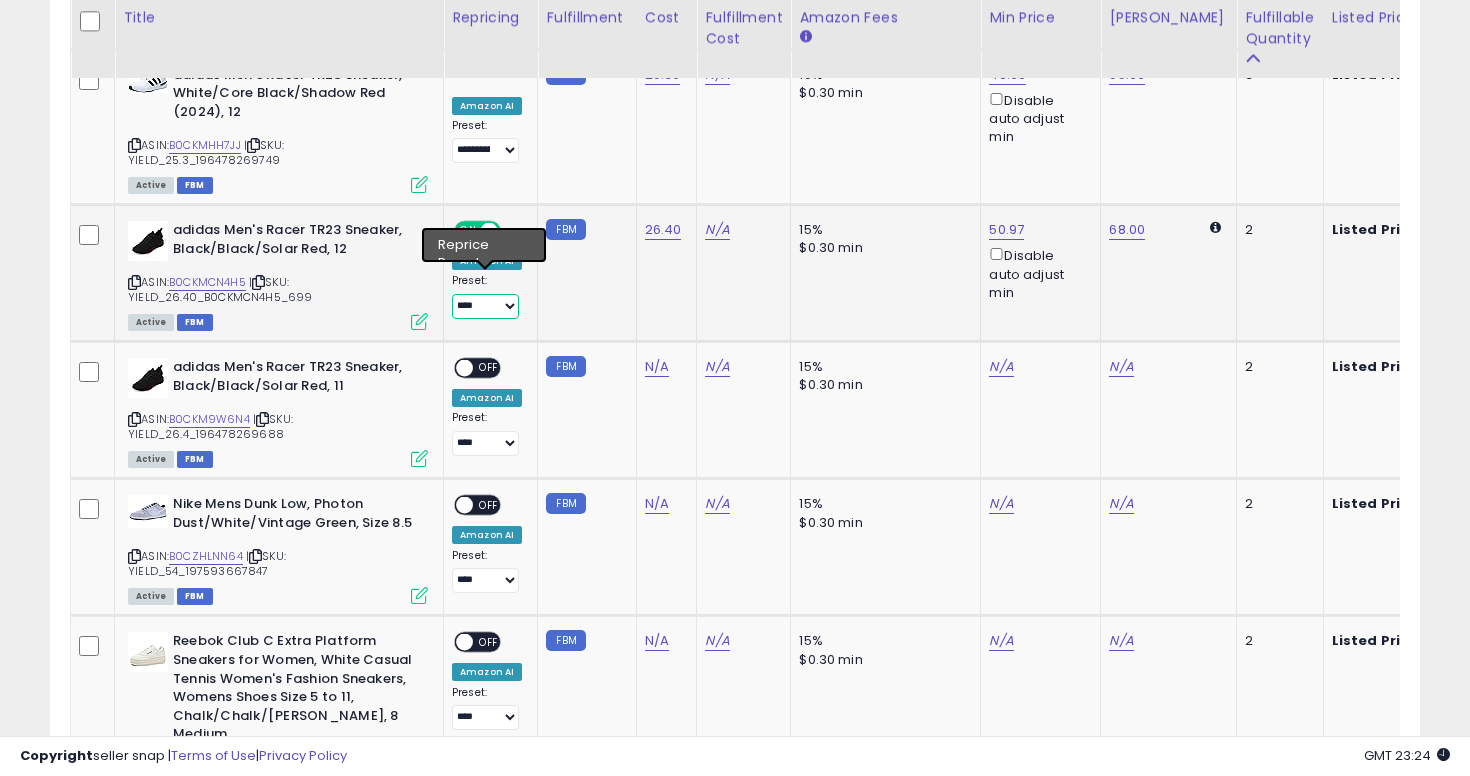 select on "**********" 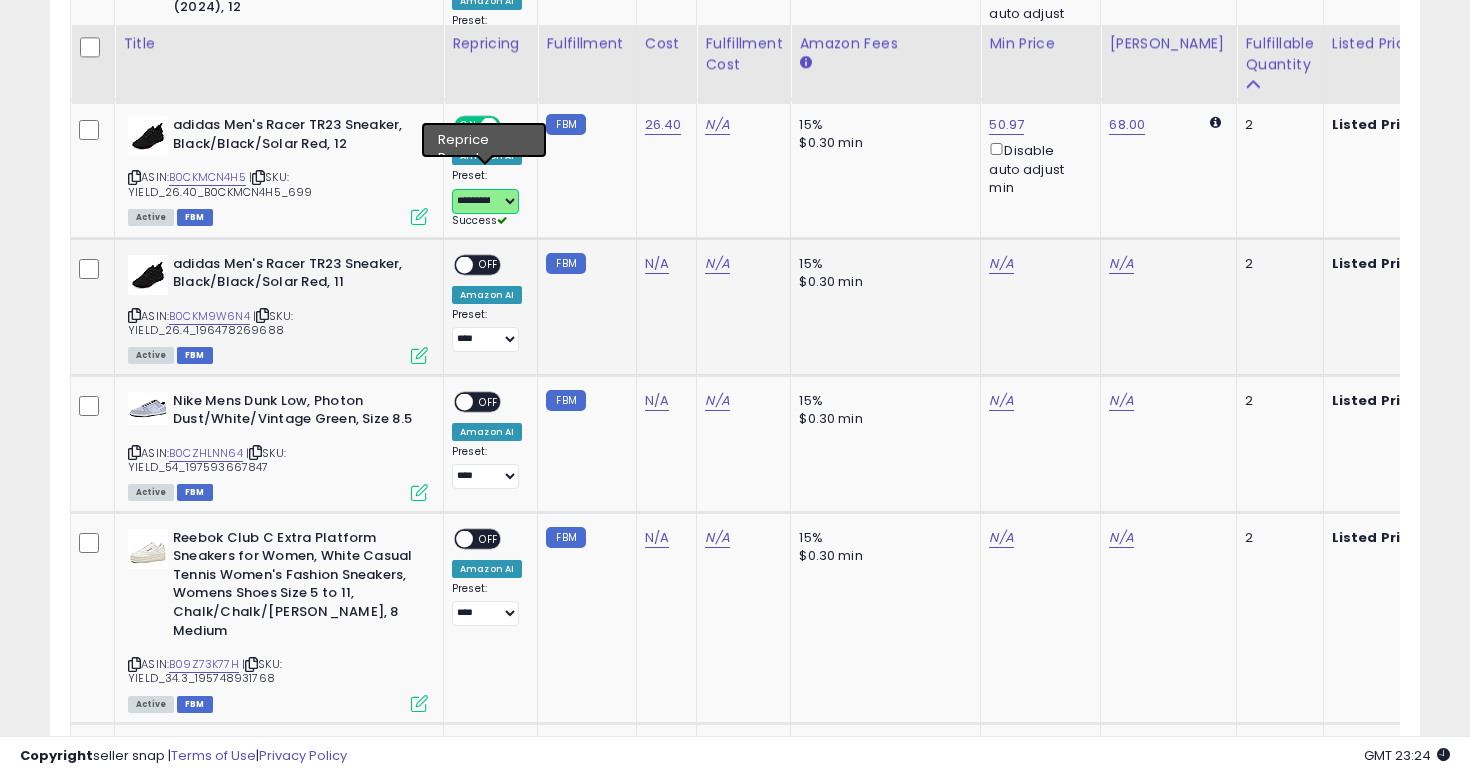 scroll, scrollTop: 2666, scrollLeft: 0, axis: vertical 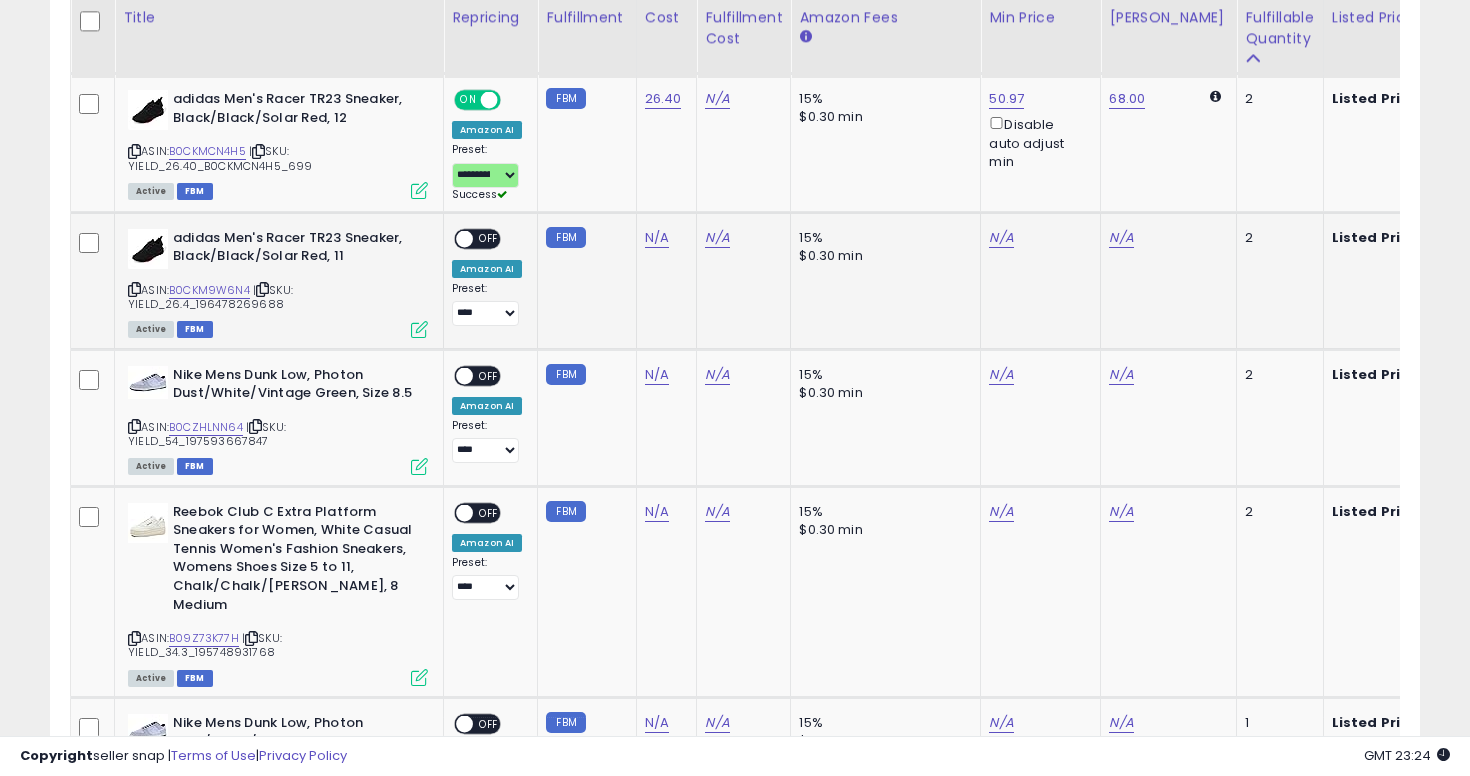 click at bounding box center [134, 289] 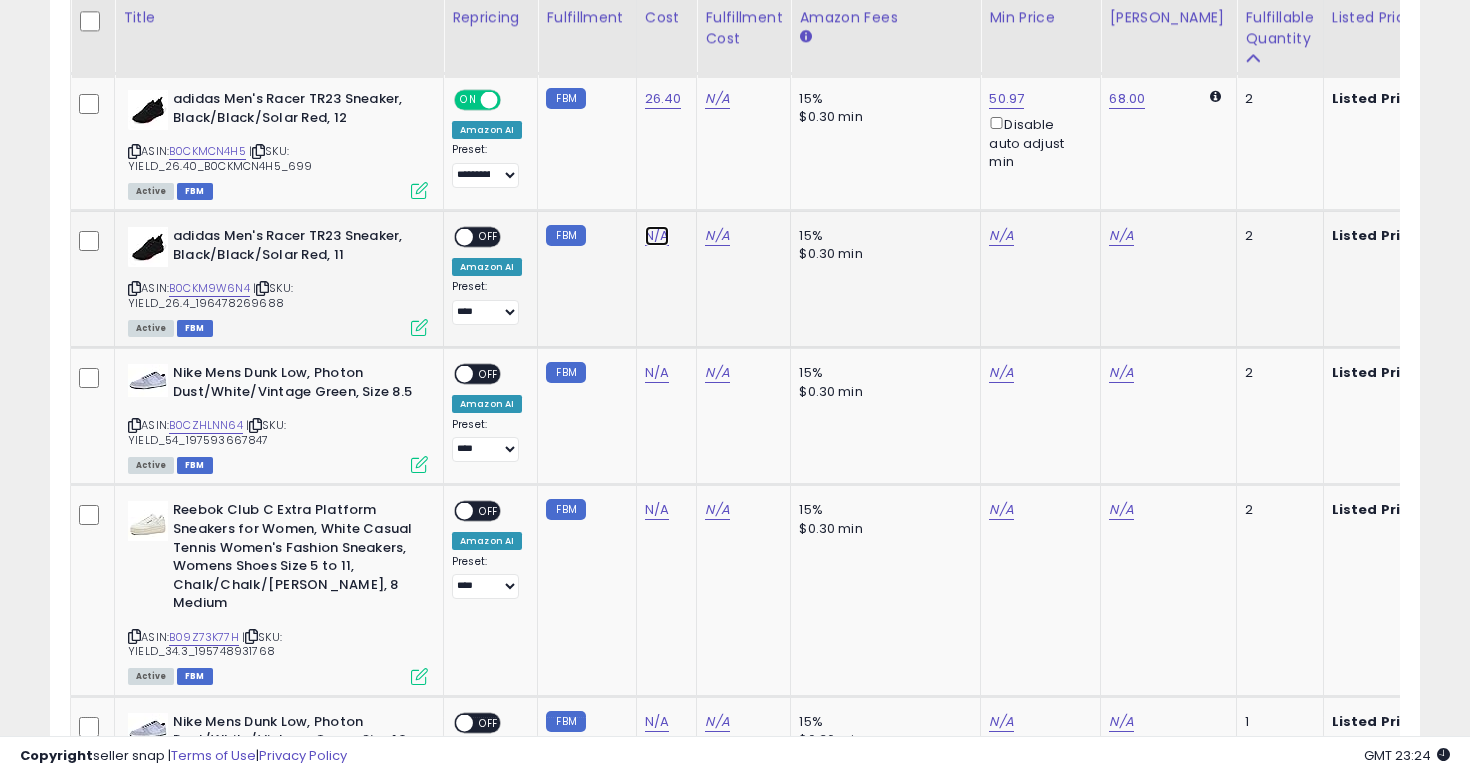 click on "N/A" at bounding box center (657, 236) 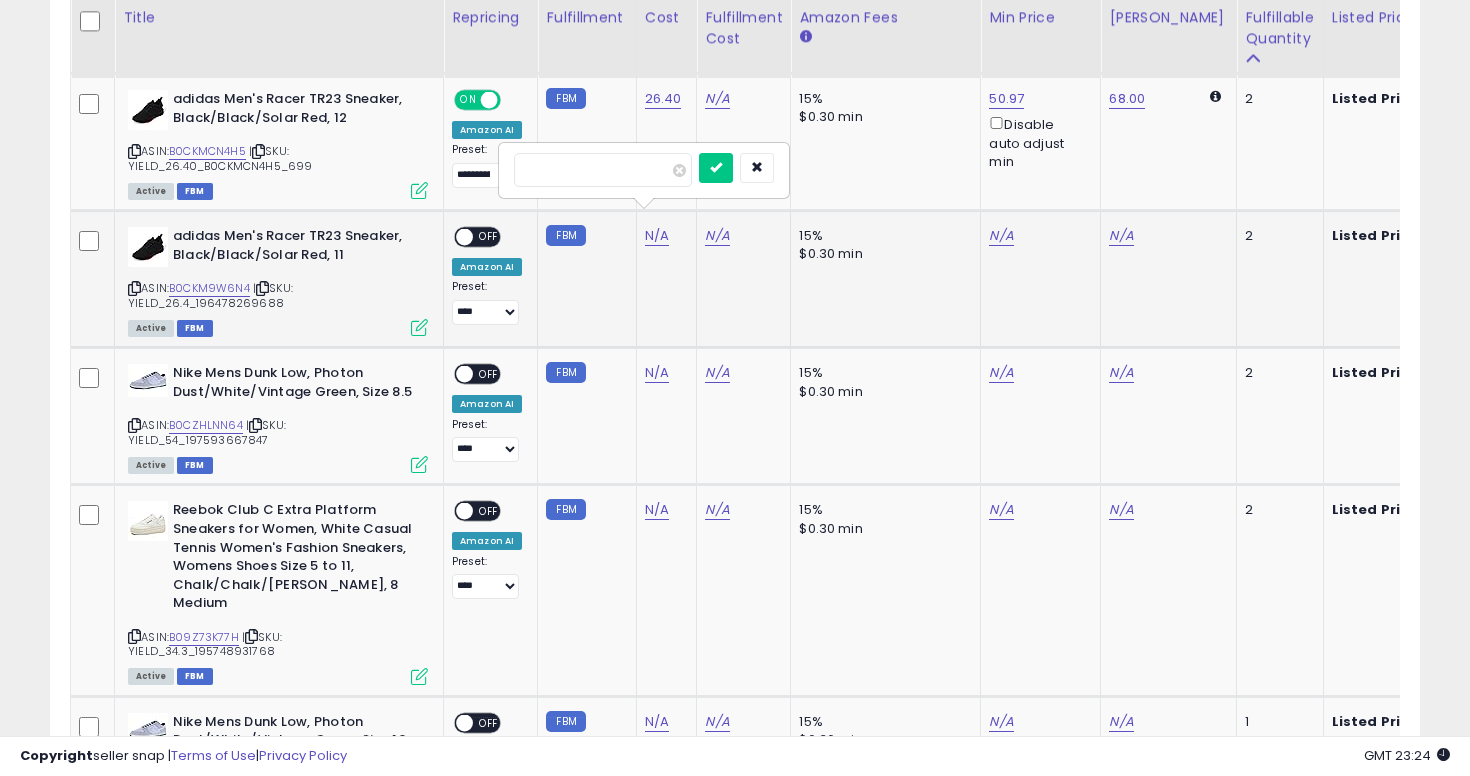 type on "****" 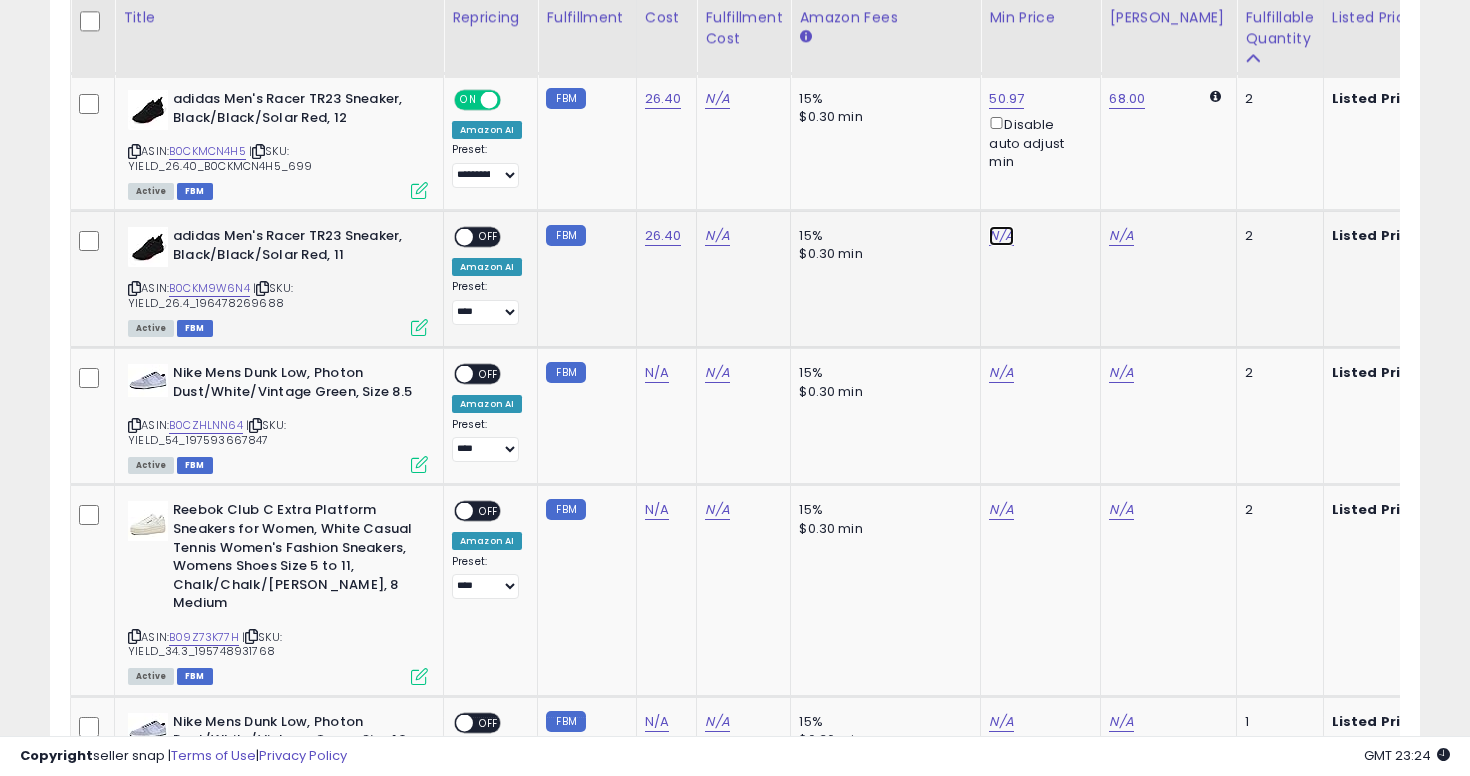 click on "N/A" at bounding box center (1001, 236) 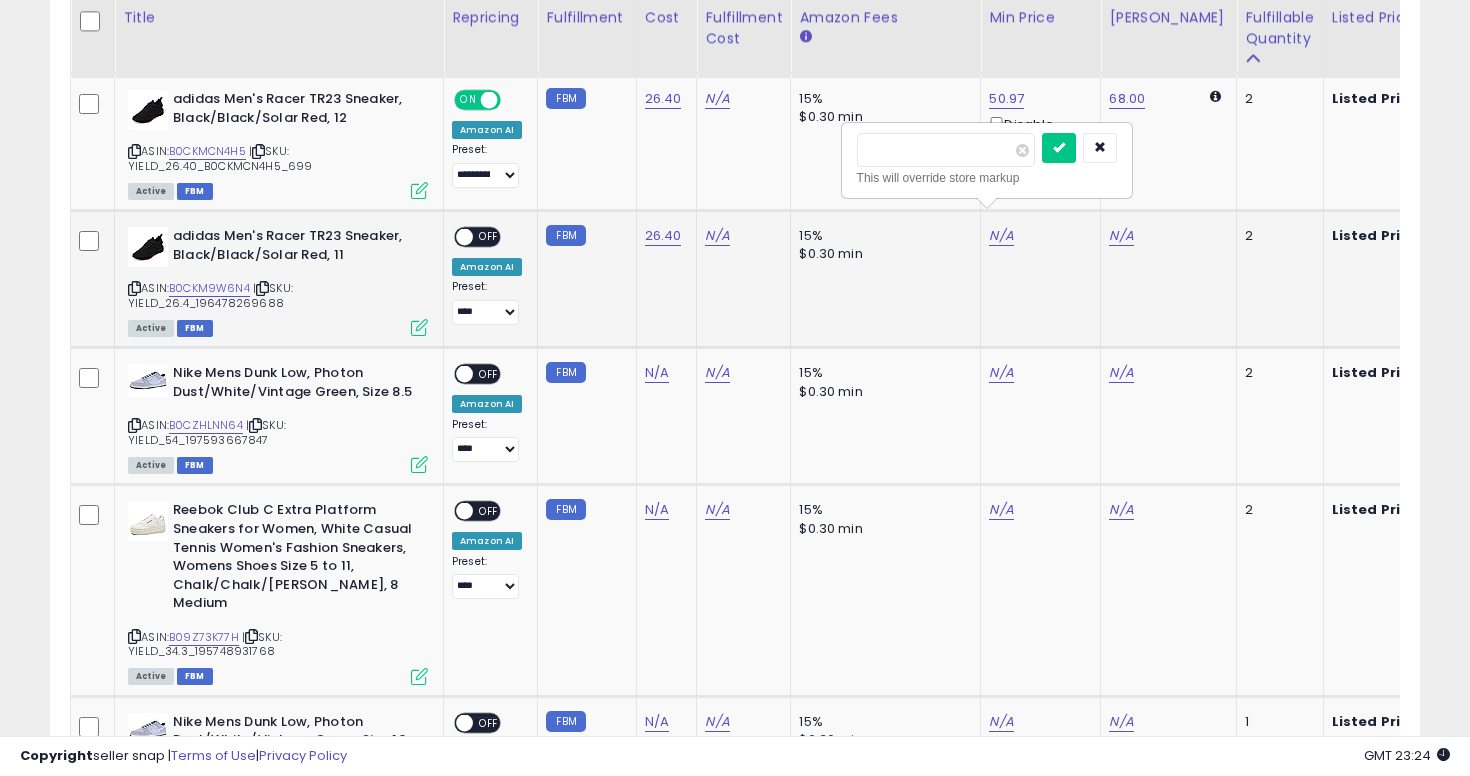 type on "*****" 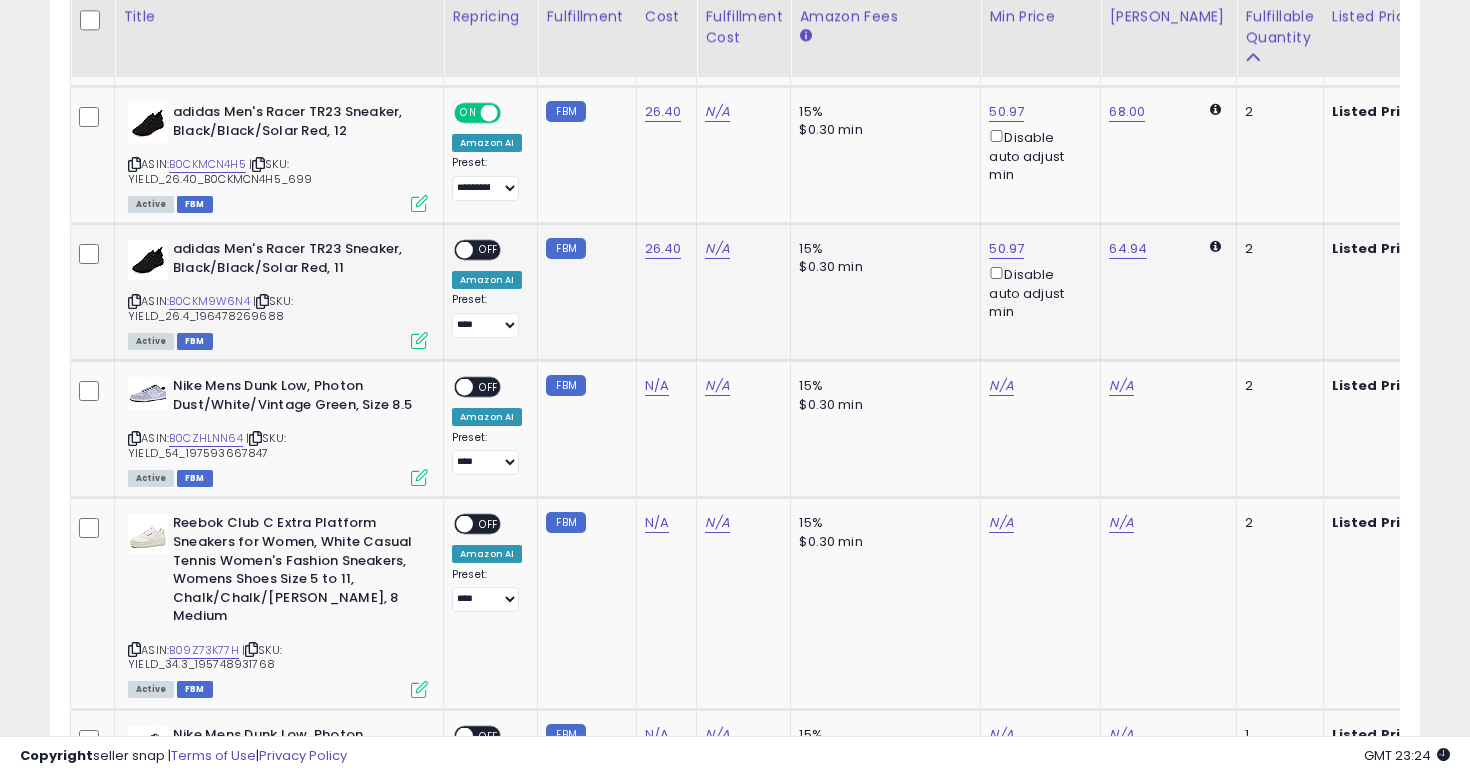 scroll, scrollTop: 2652, scrollLeft: 0, axis: vertical 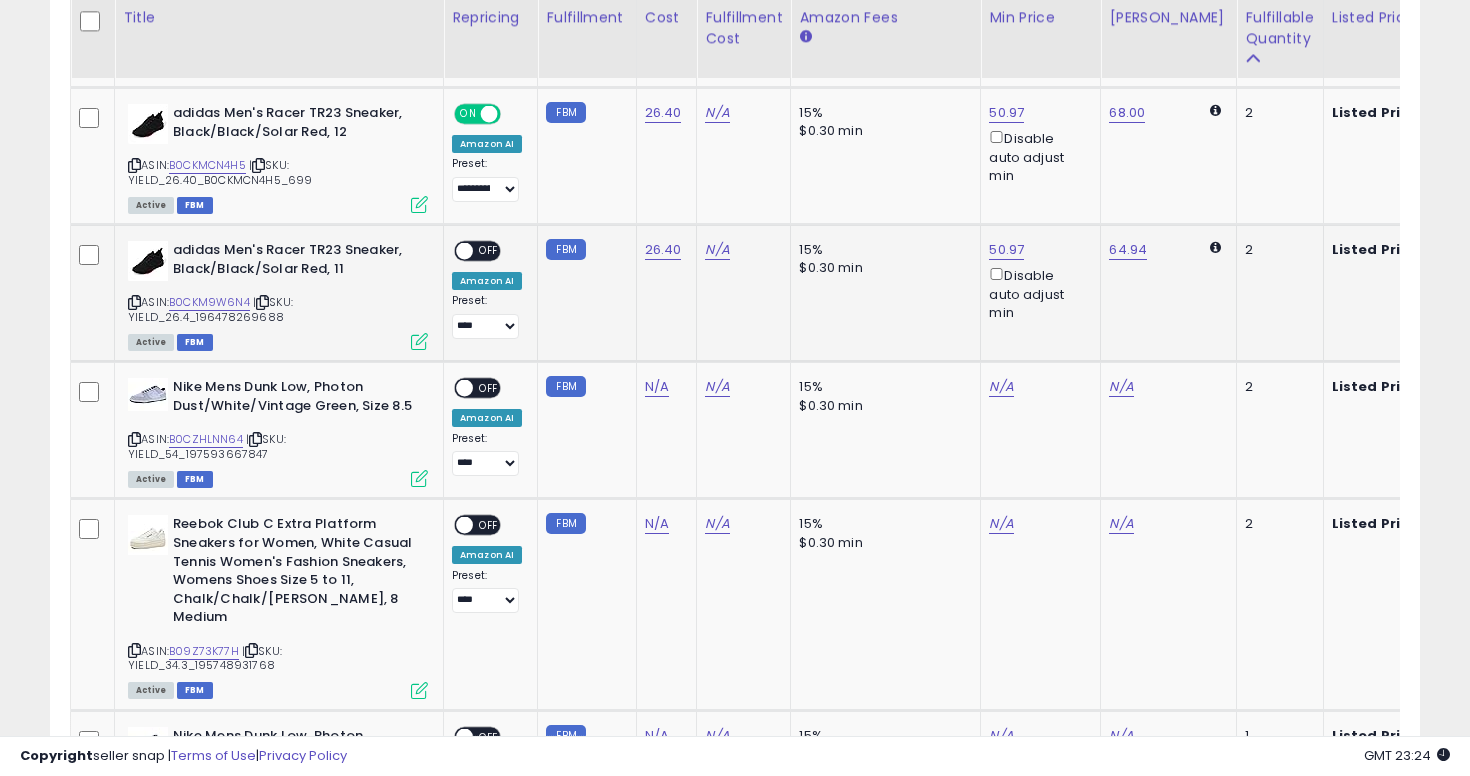 click on "ON   OFF" at bounding box center (455, 251) 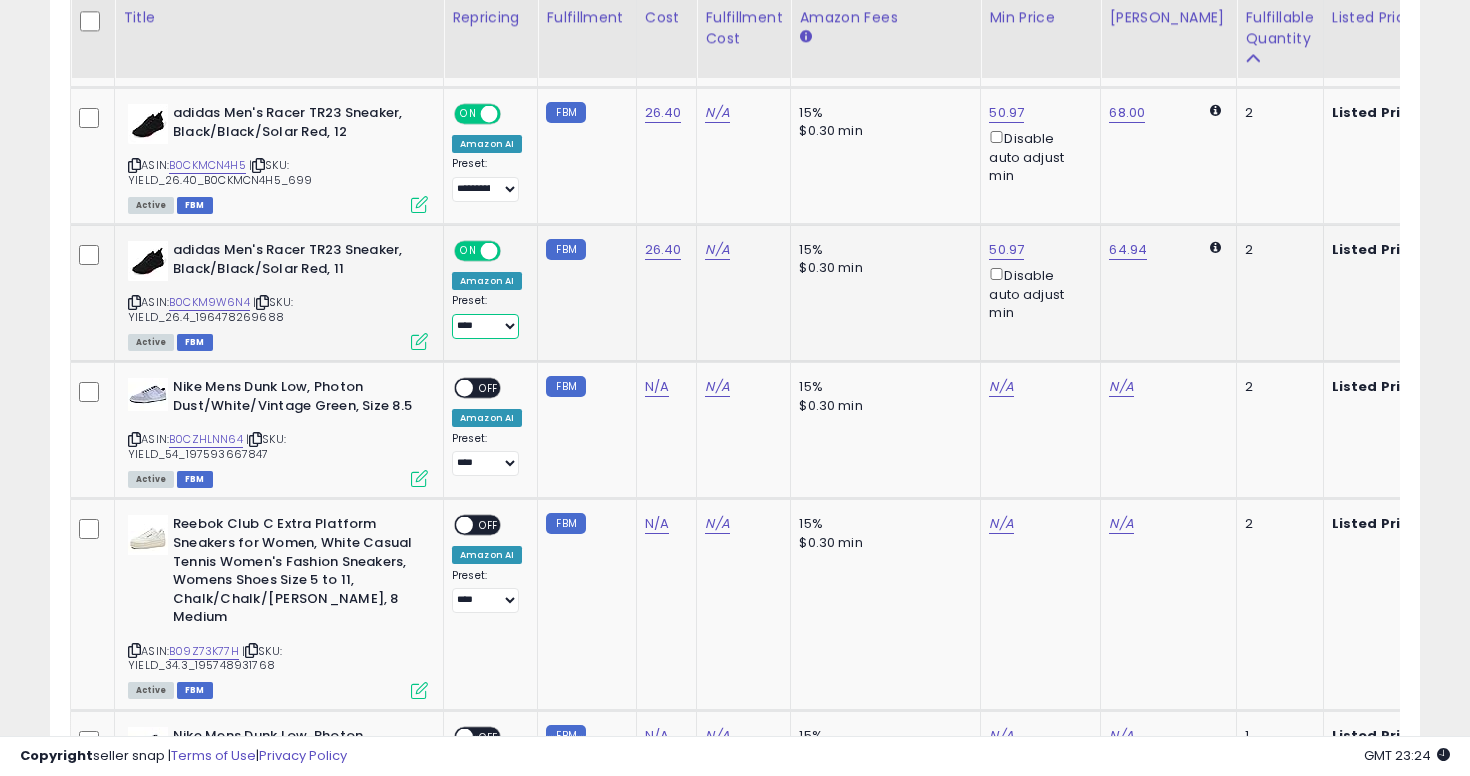 click on "**********" at bounding box center [485, 326] 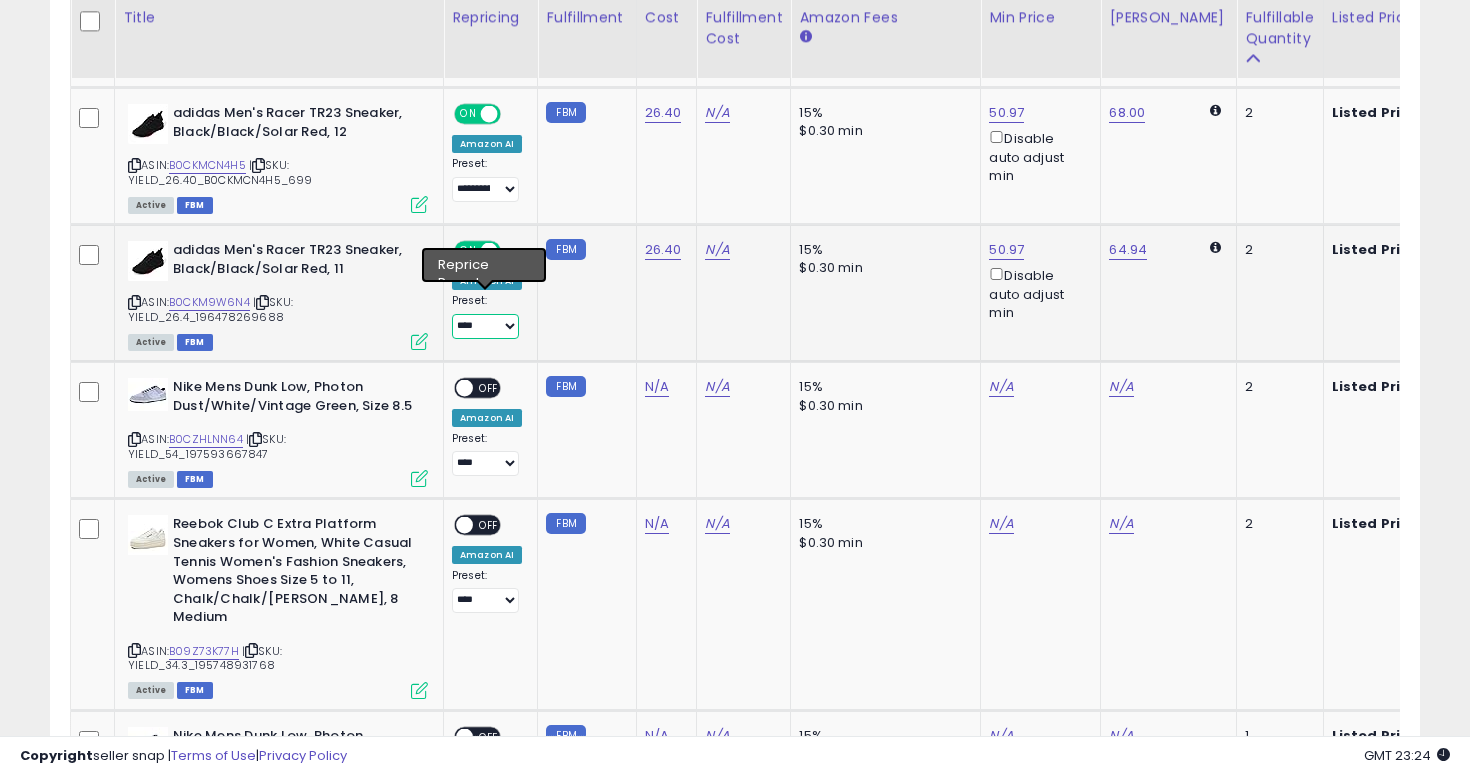 select on "**********" 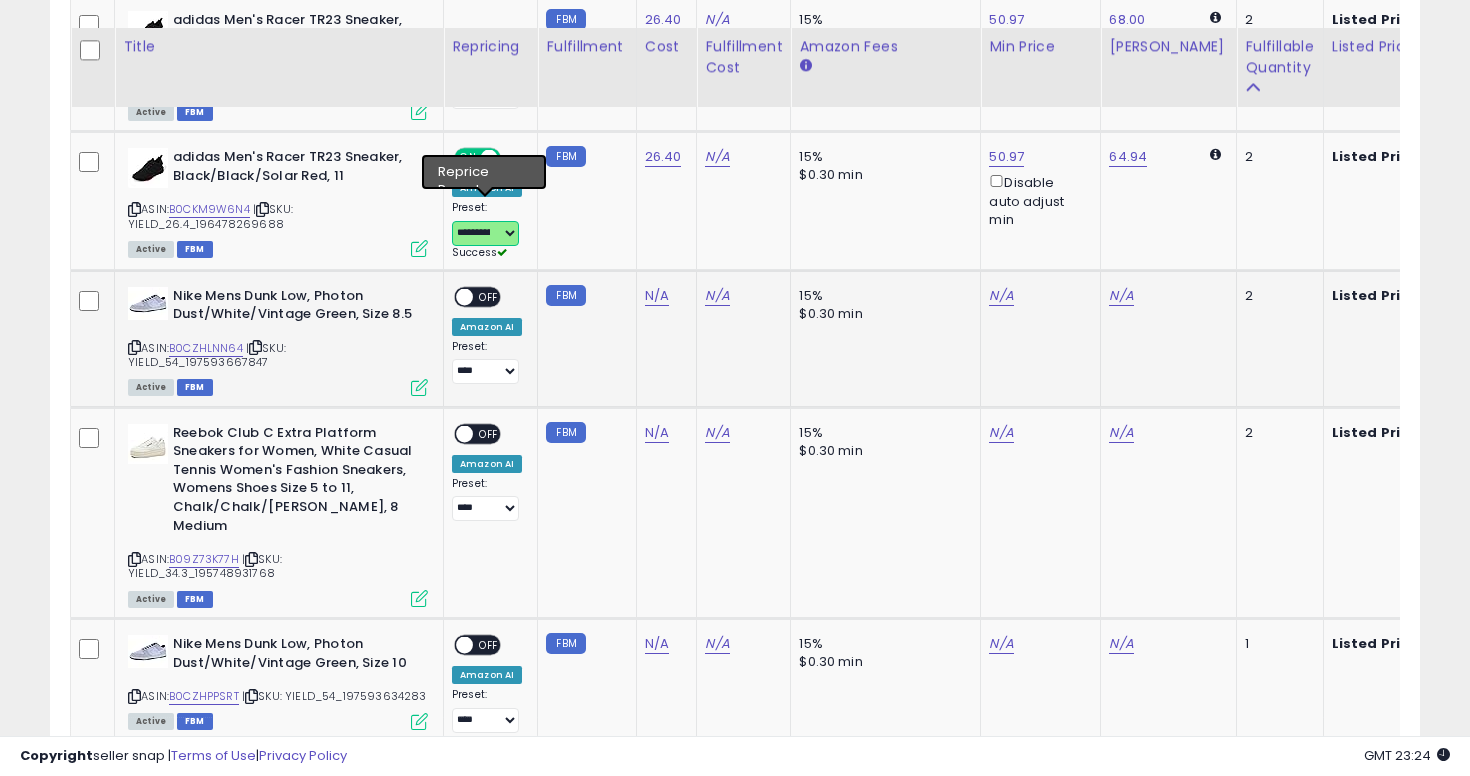 scroll, scrollTop: 2775, scrollLeft: 0, axis: vertical 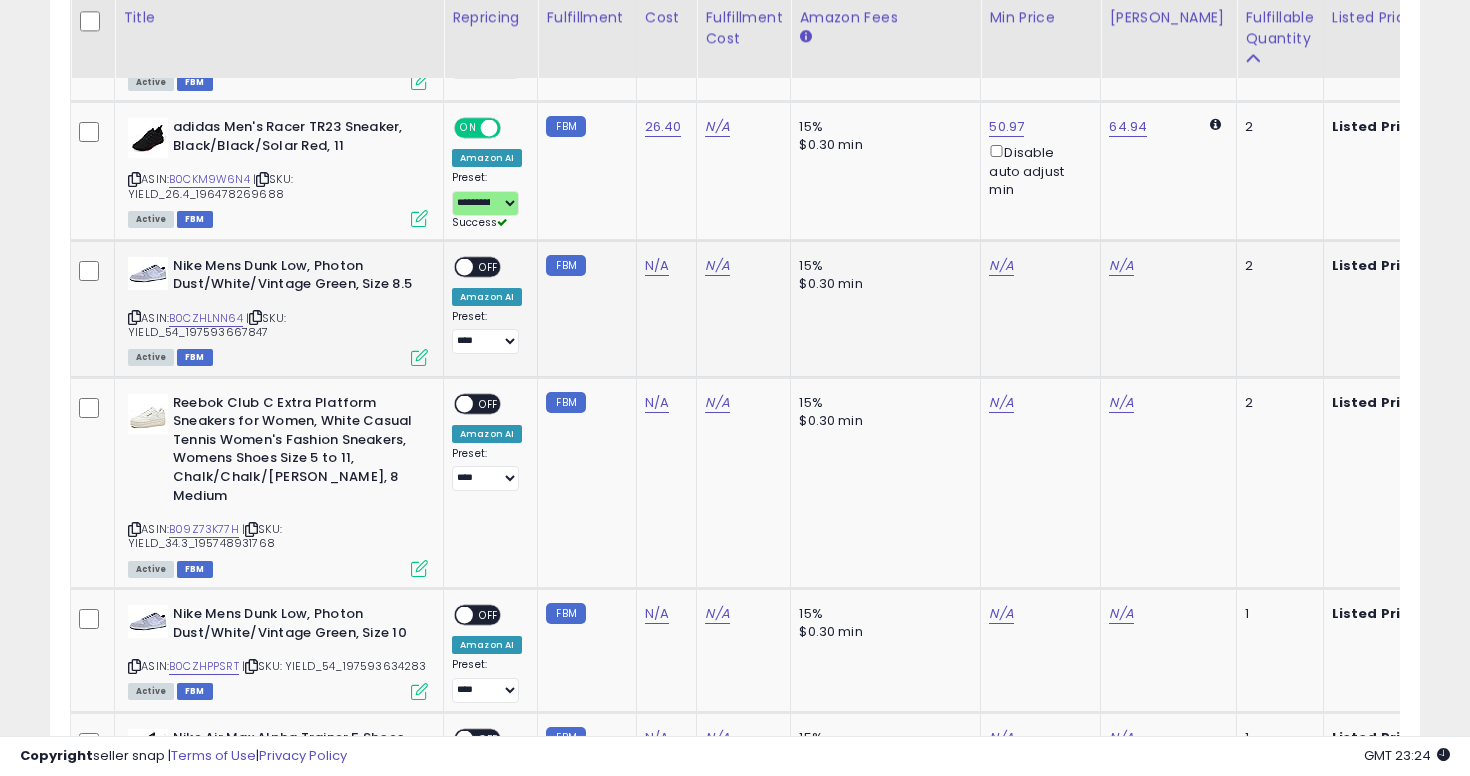 click at bounding box center (134, 317) 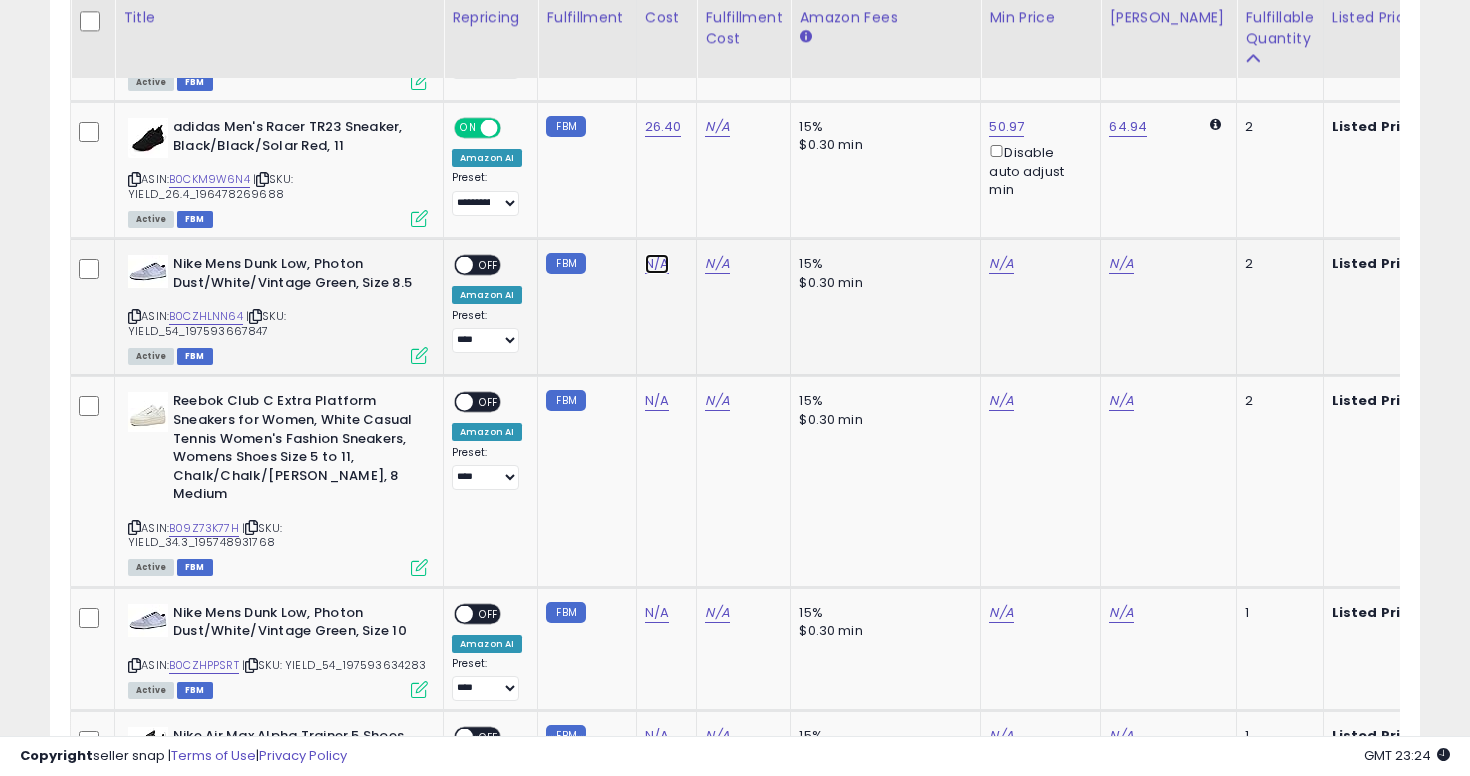 click on "N/A" at bounding box center (657, 264) 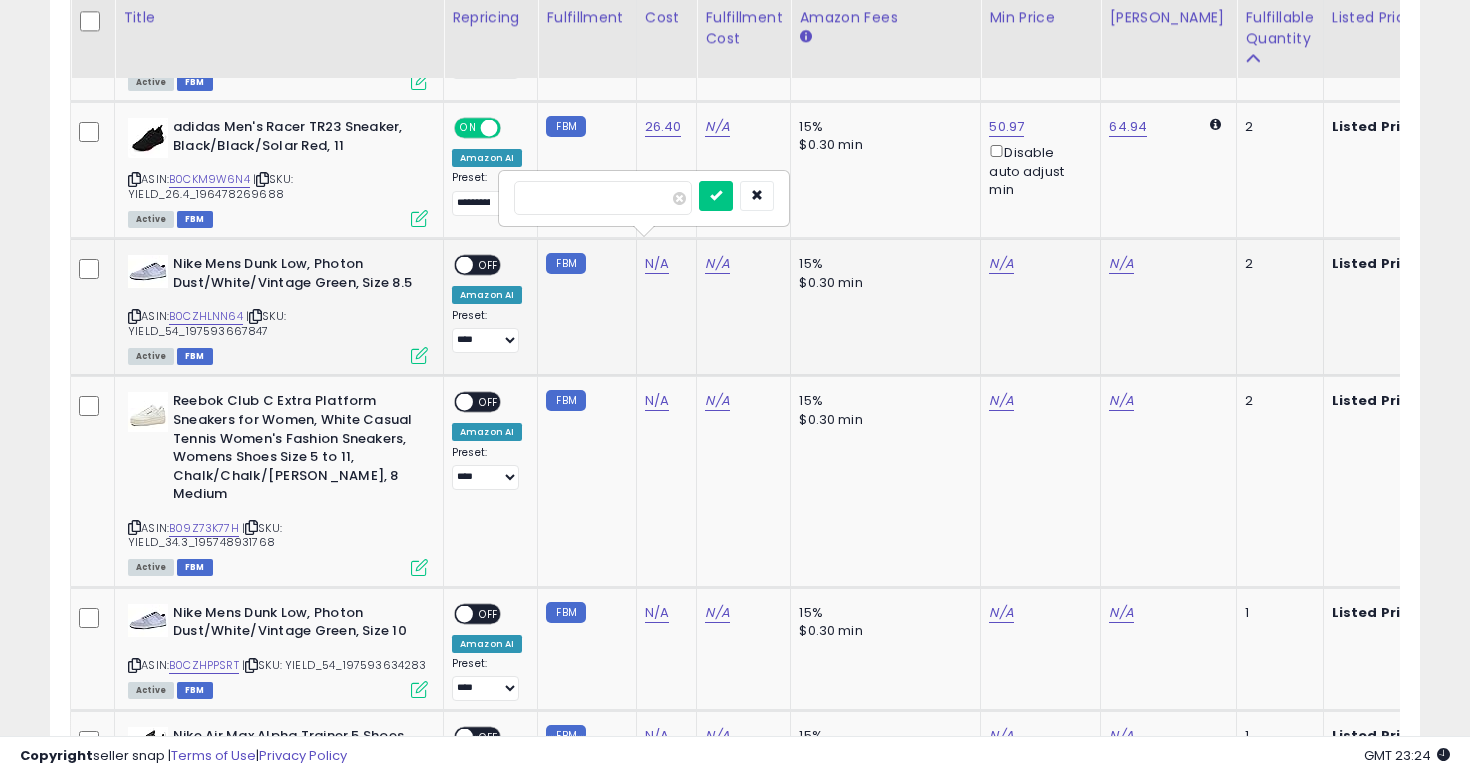 type on "*" 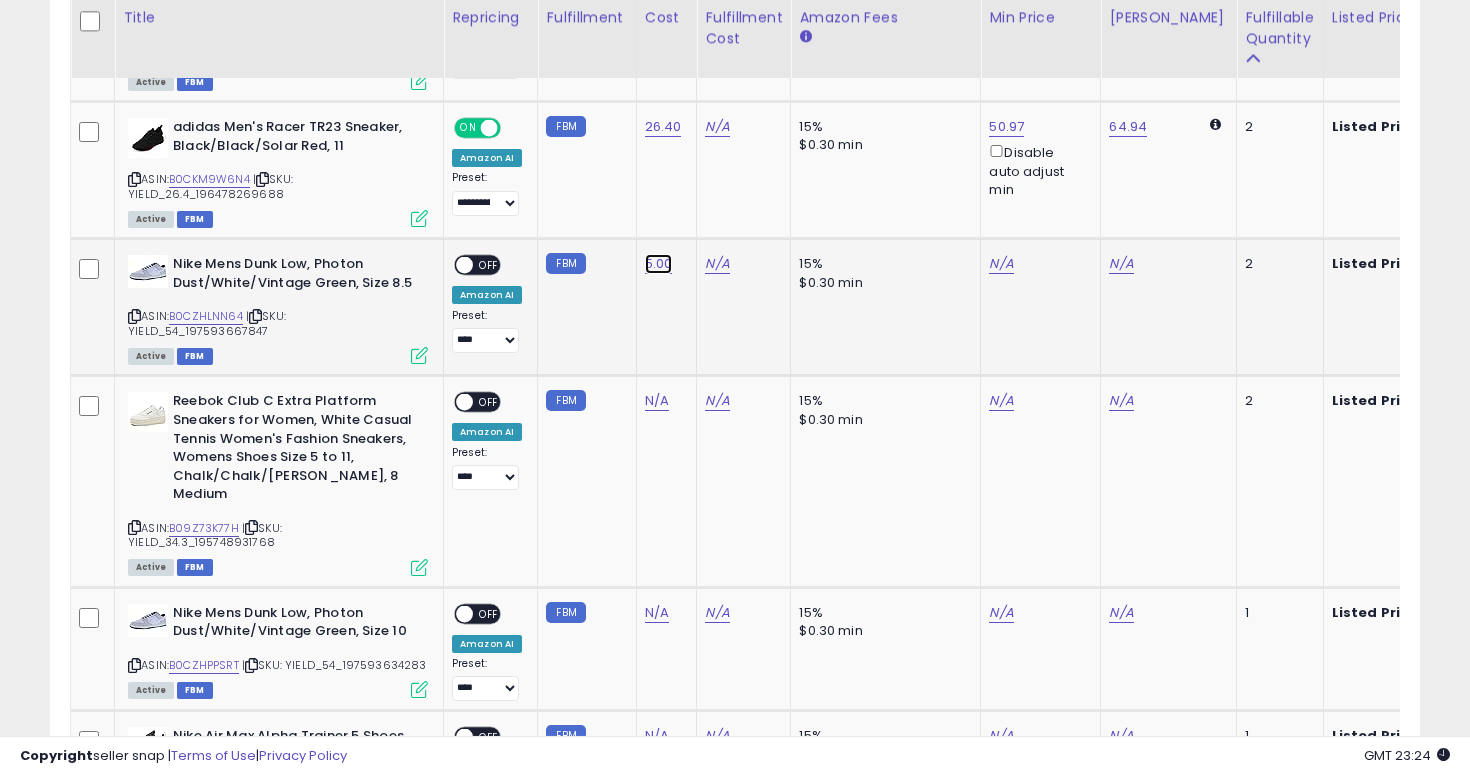 click on "5.00" at bounding box center [659, 264] 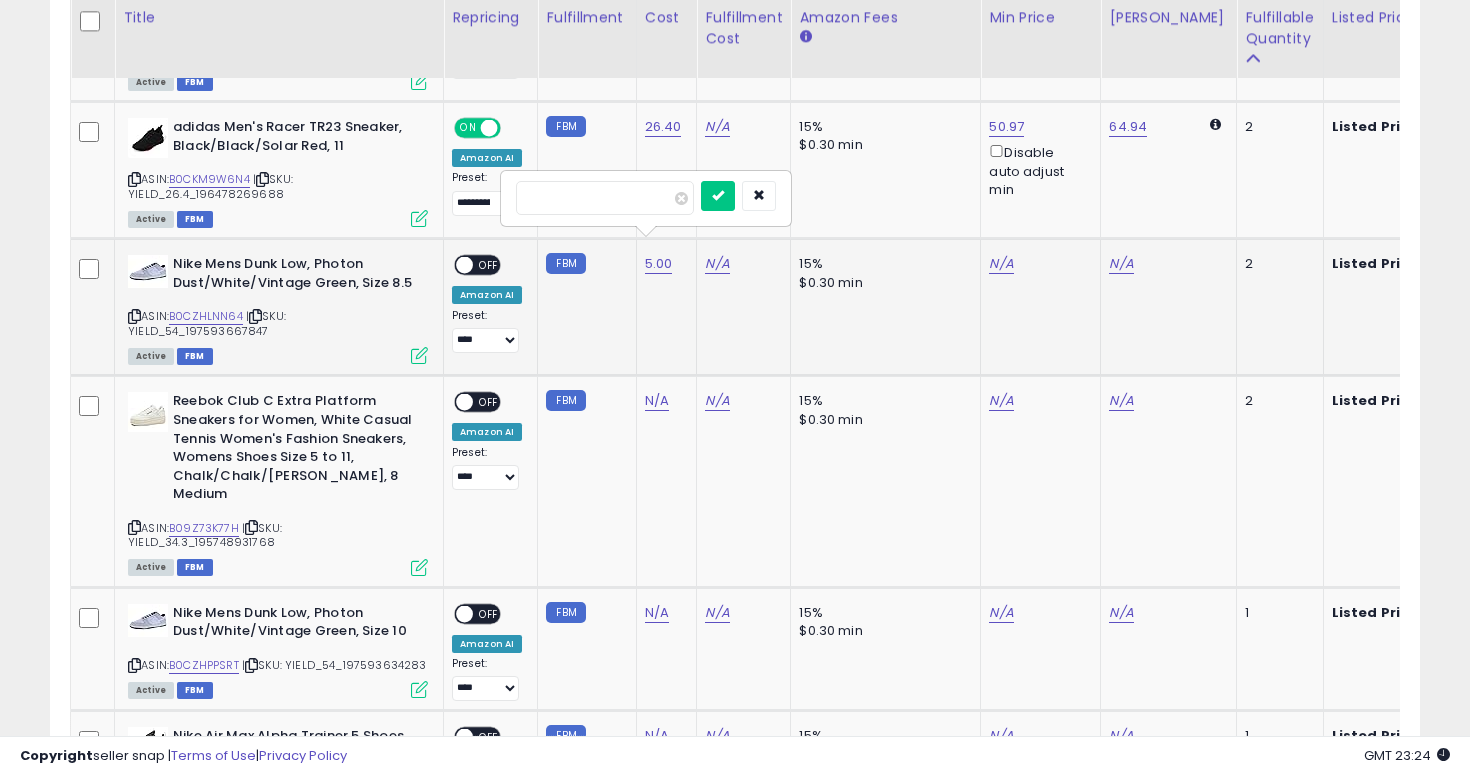 type on "*****" 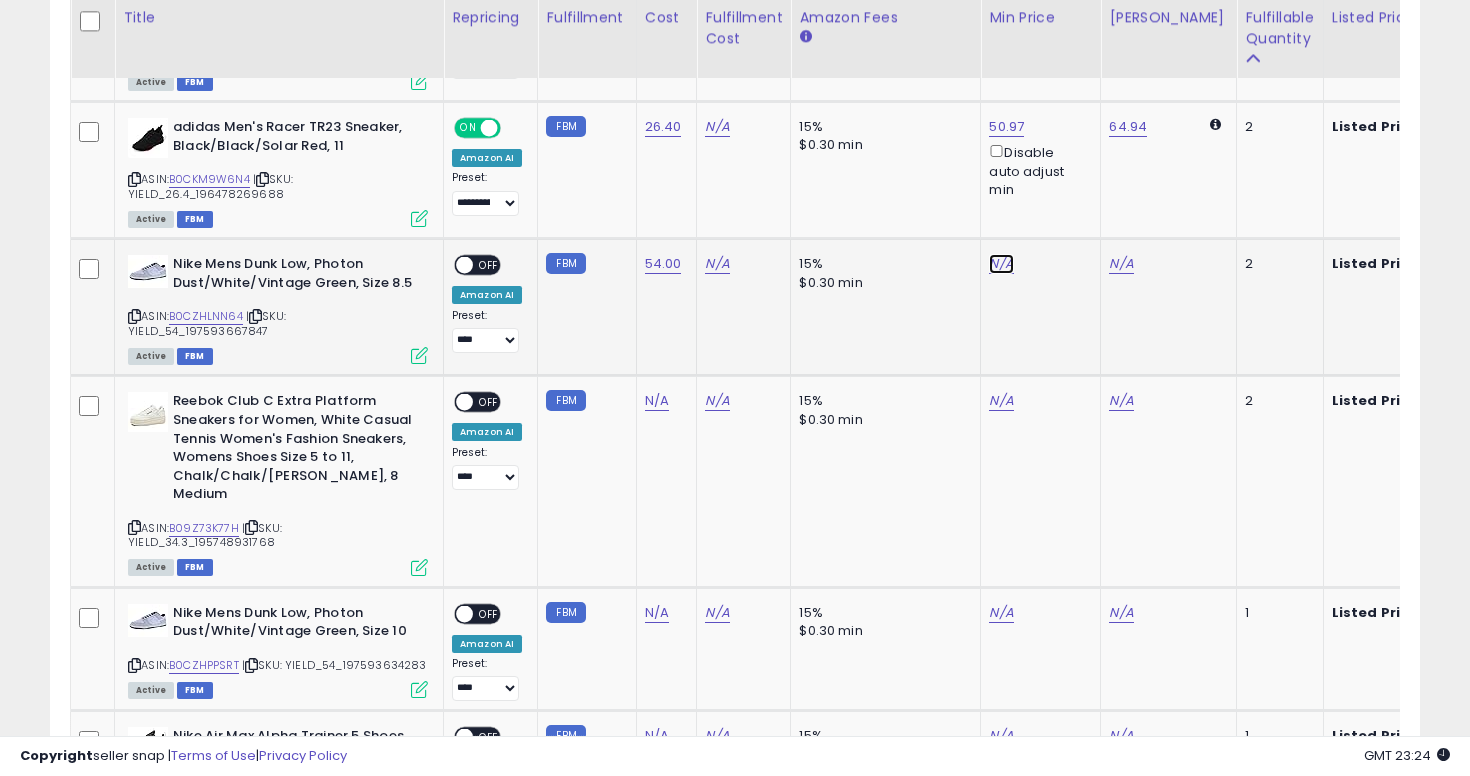 click on "N/A" at bounding box center (1001, 264) 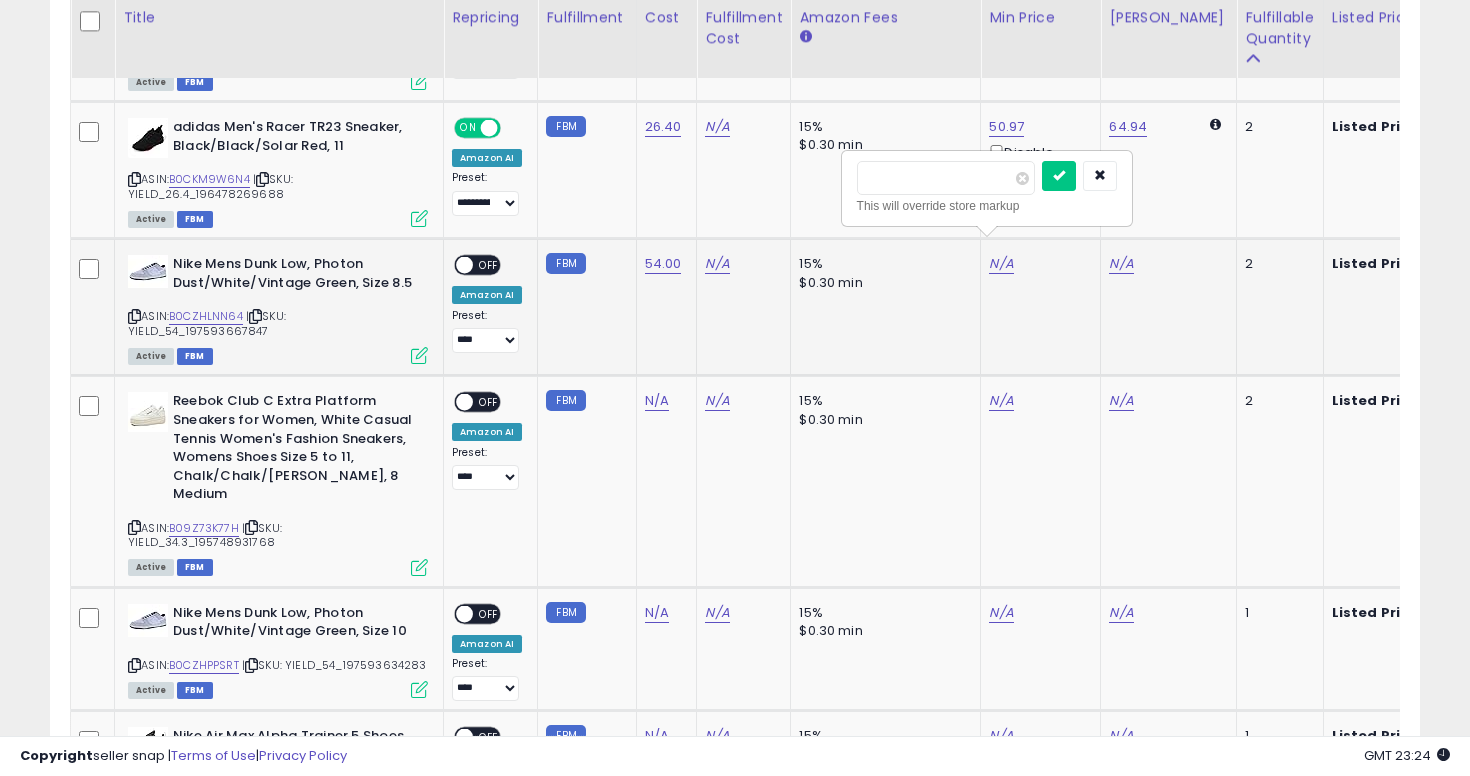 type on "**" 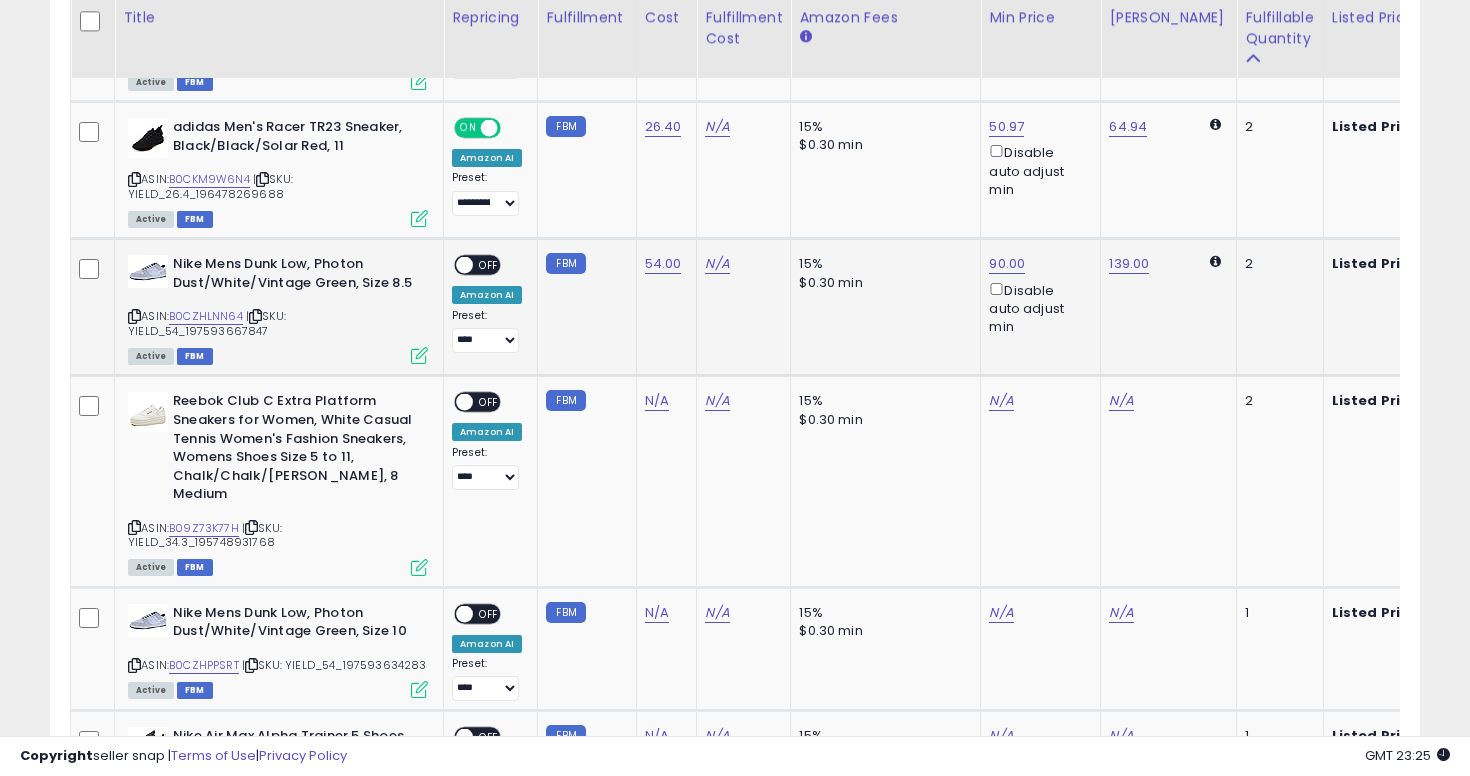 click on "OFF" at bounding box center [489, 265] 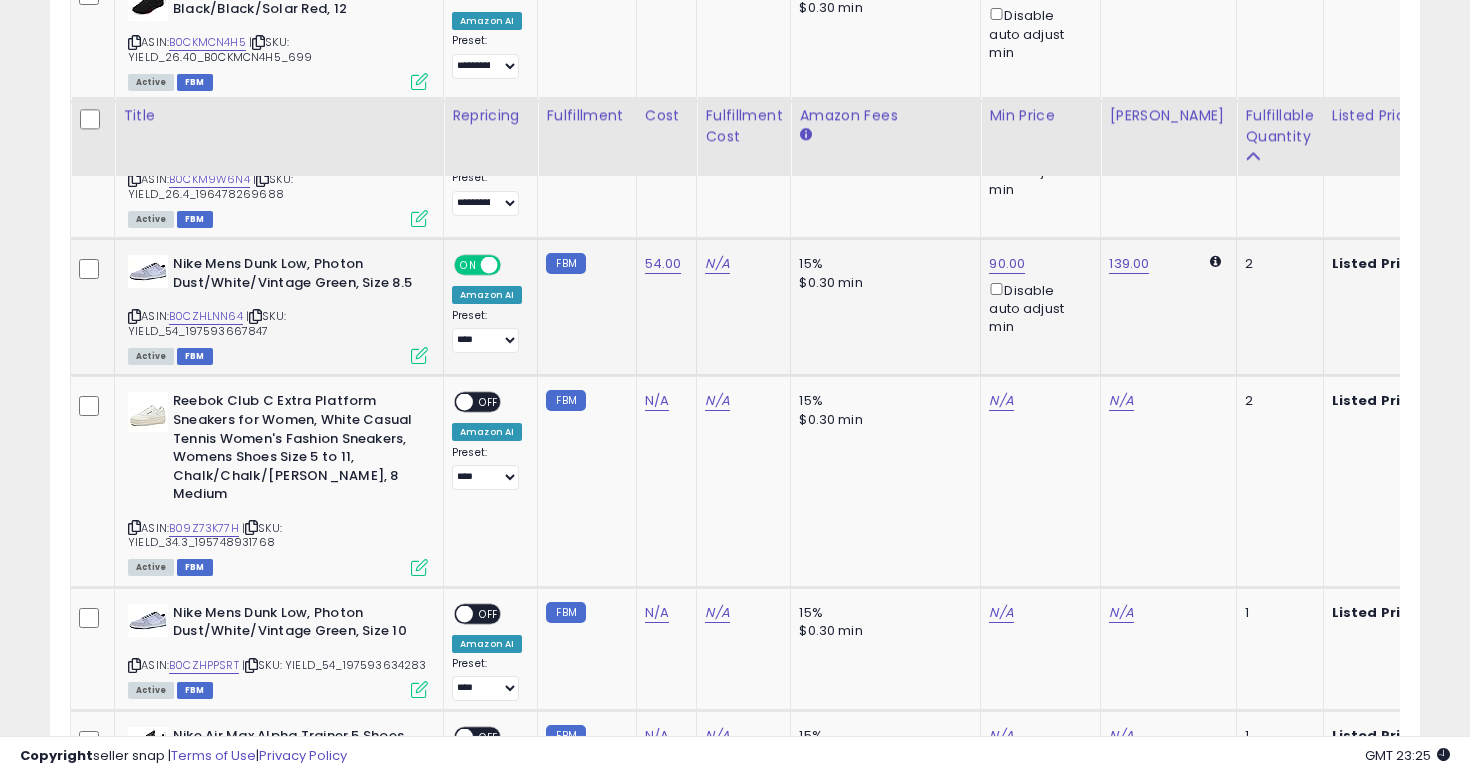 scroll, scrollTop: 2922, scrollLeft: 0, axis: vertical 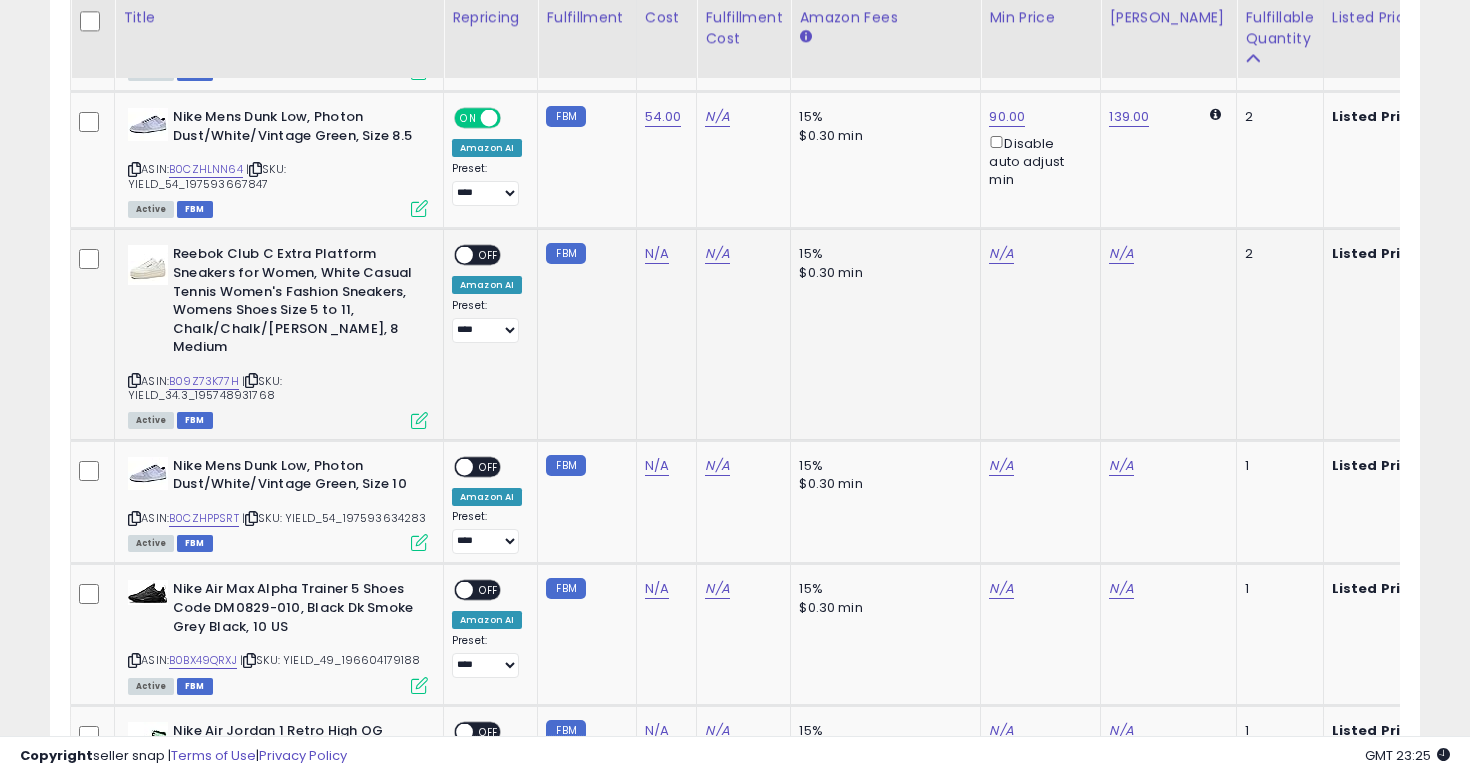 click at bounding box center (134, 380) 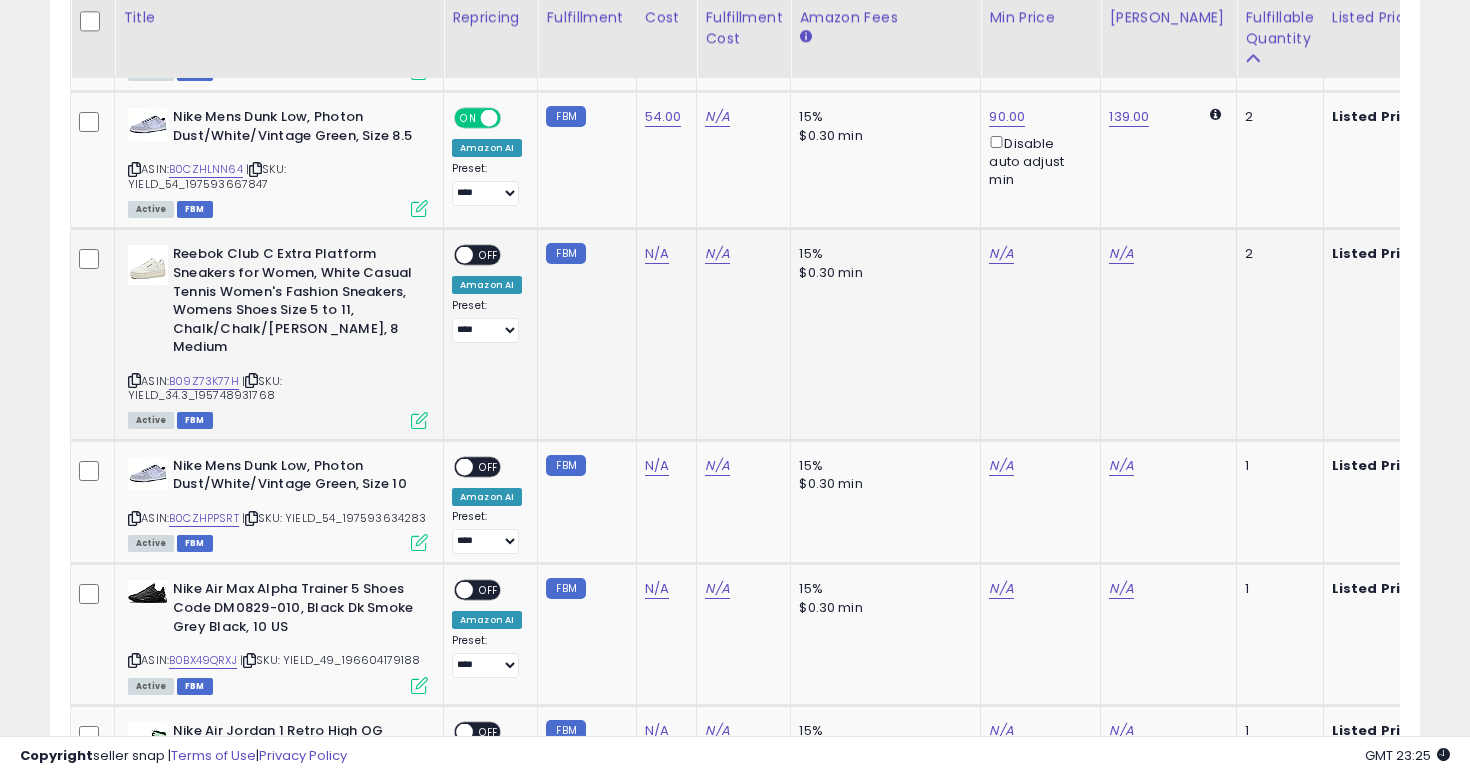 click on "N/A" 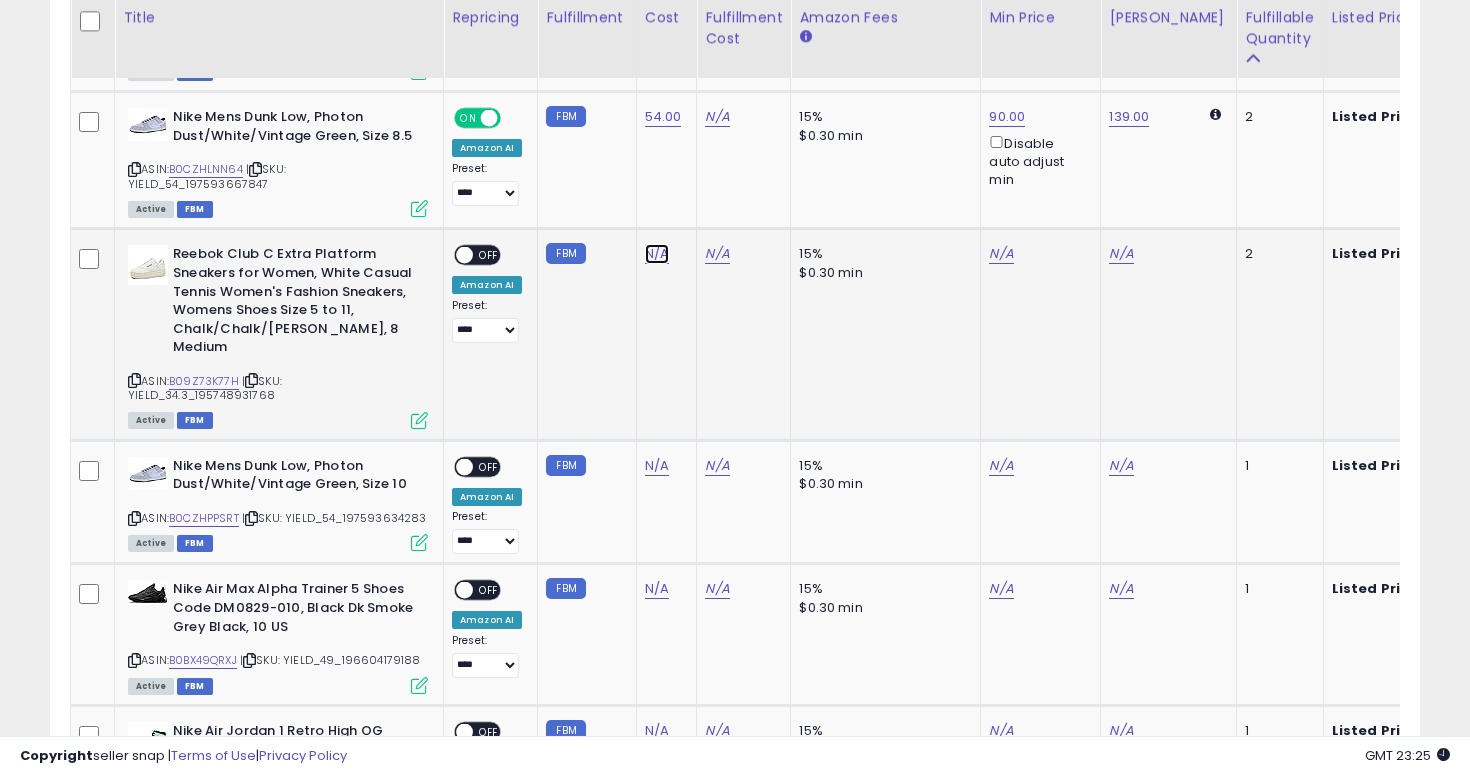 click on "N/A" at bounding box center (657, 254) 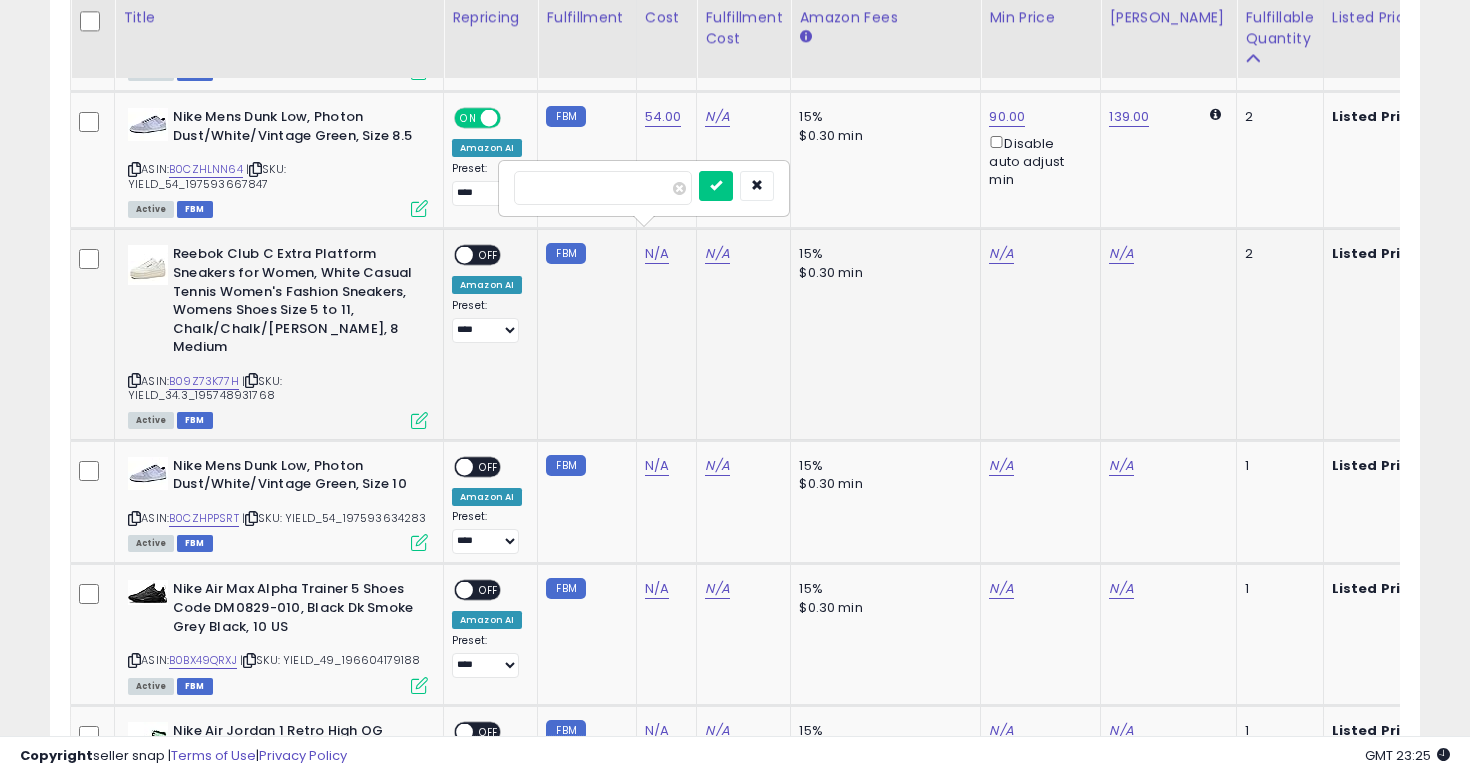 type on "****" 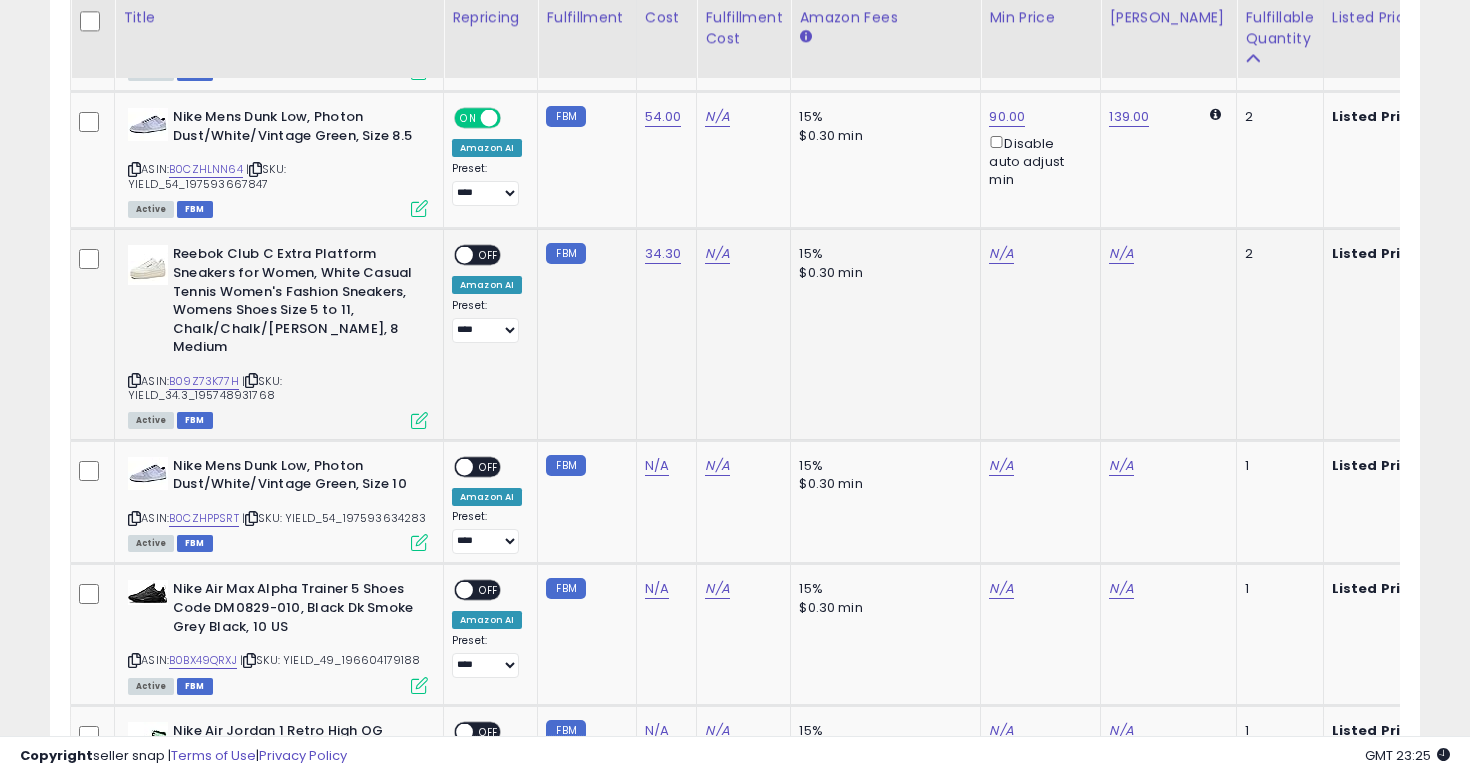 click on "15% $0.30 min" 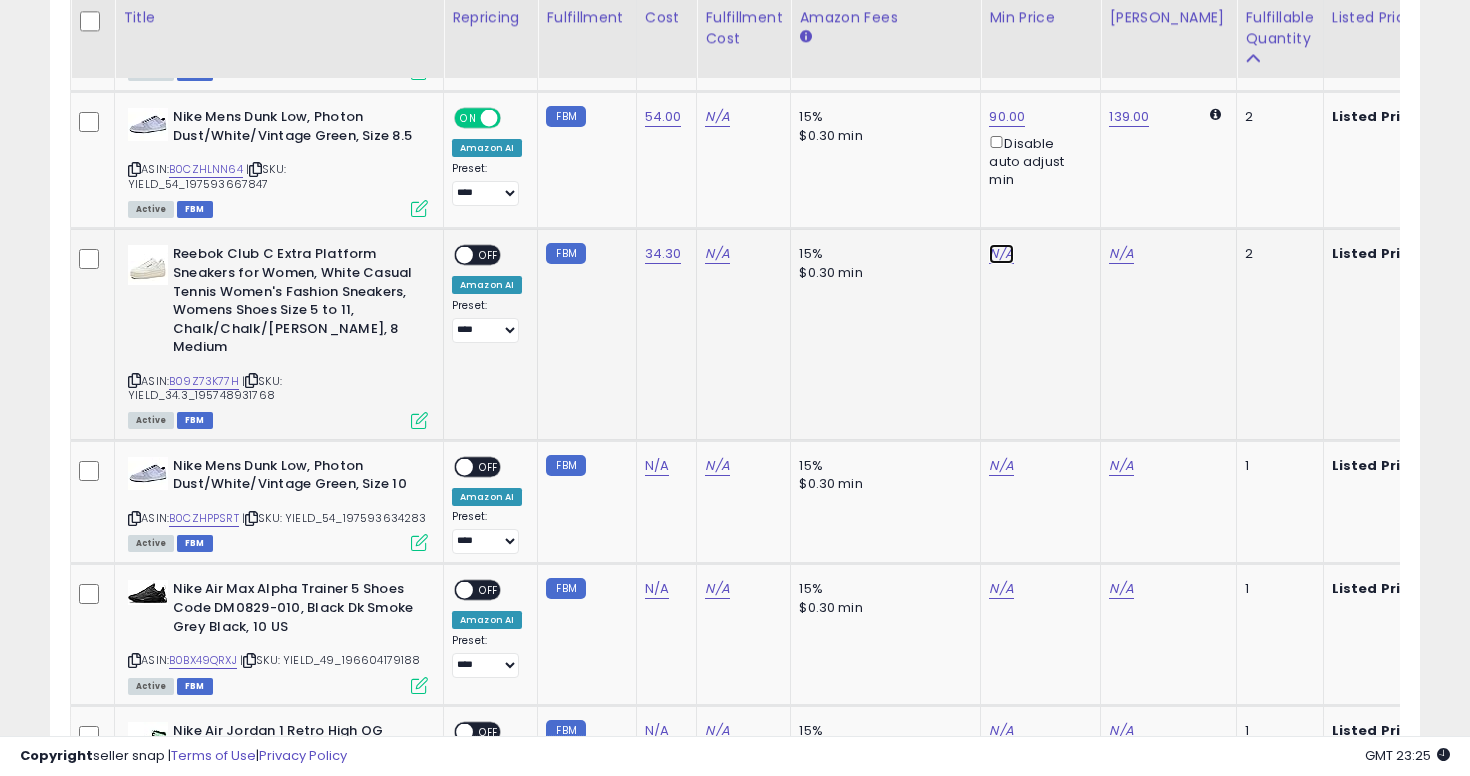 click on "N/A" at bounding box center [1001, 254] 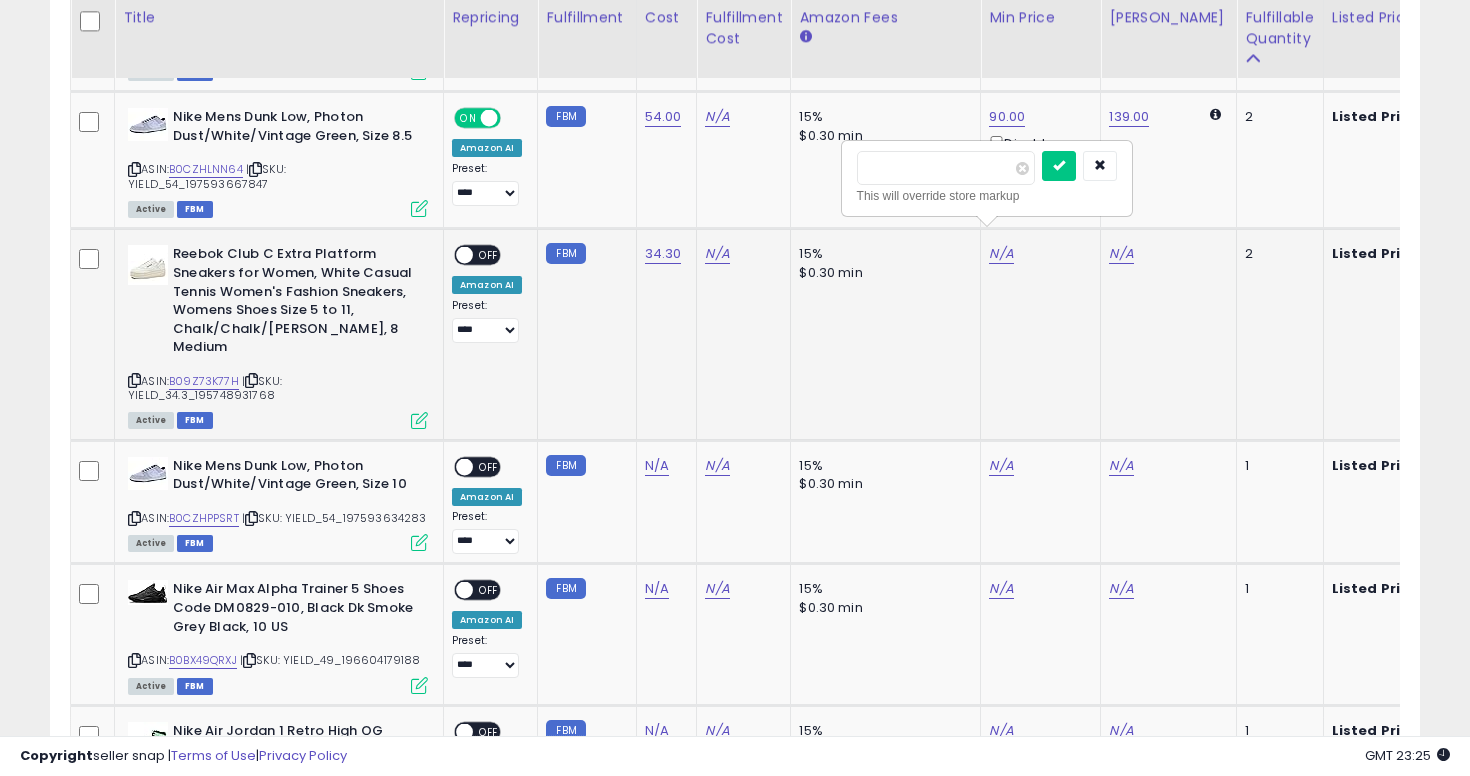 type on "****" 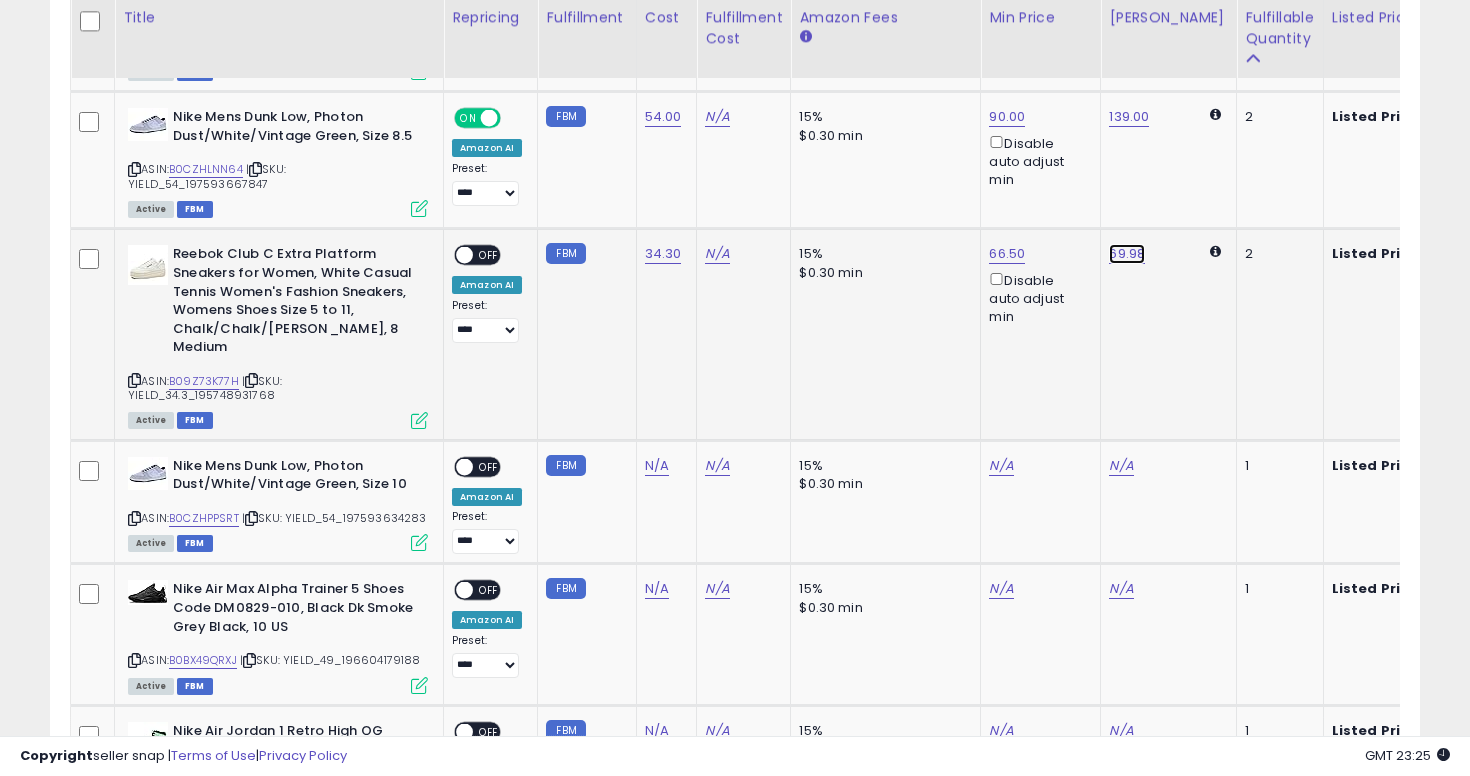 click on "69.98" at bounding box center [1125, -1207] 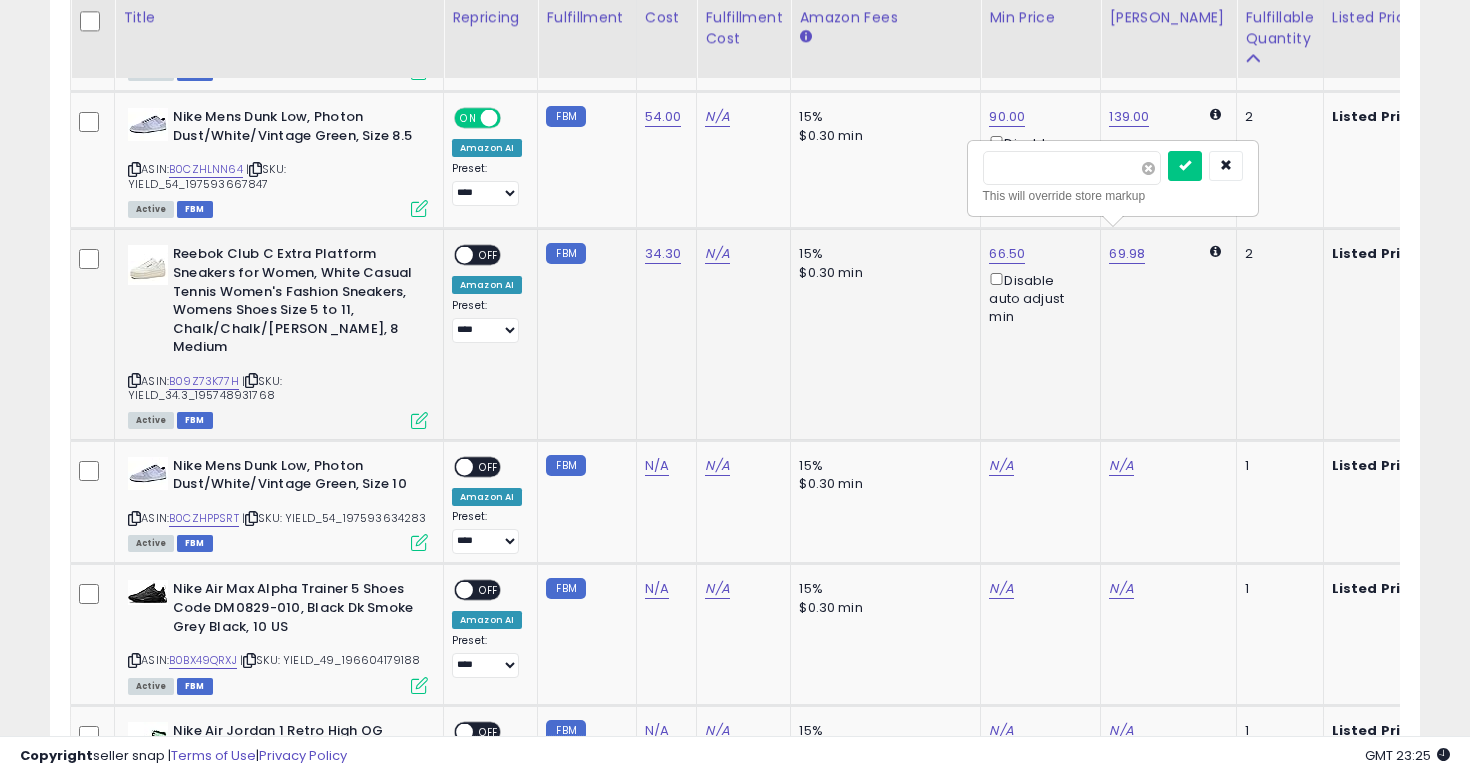 click at bounding box center [1148, 168] 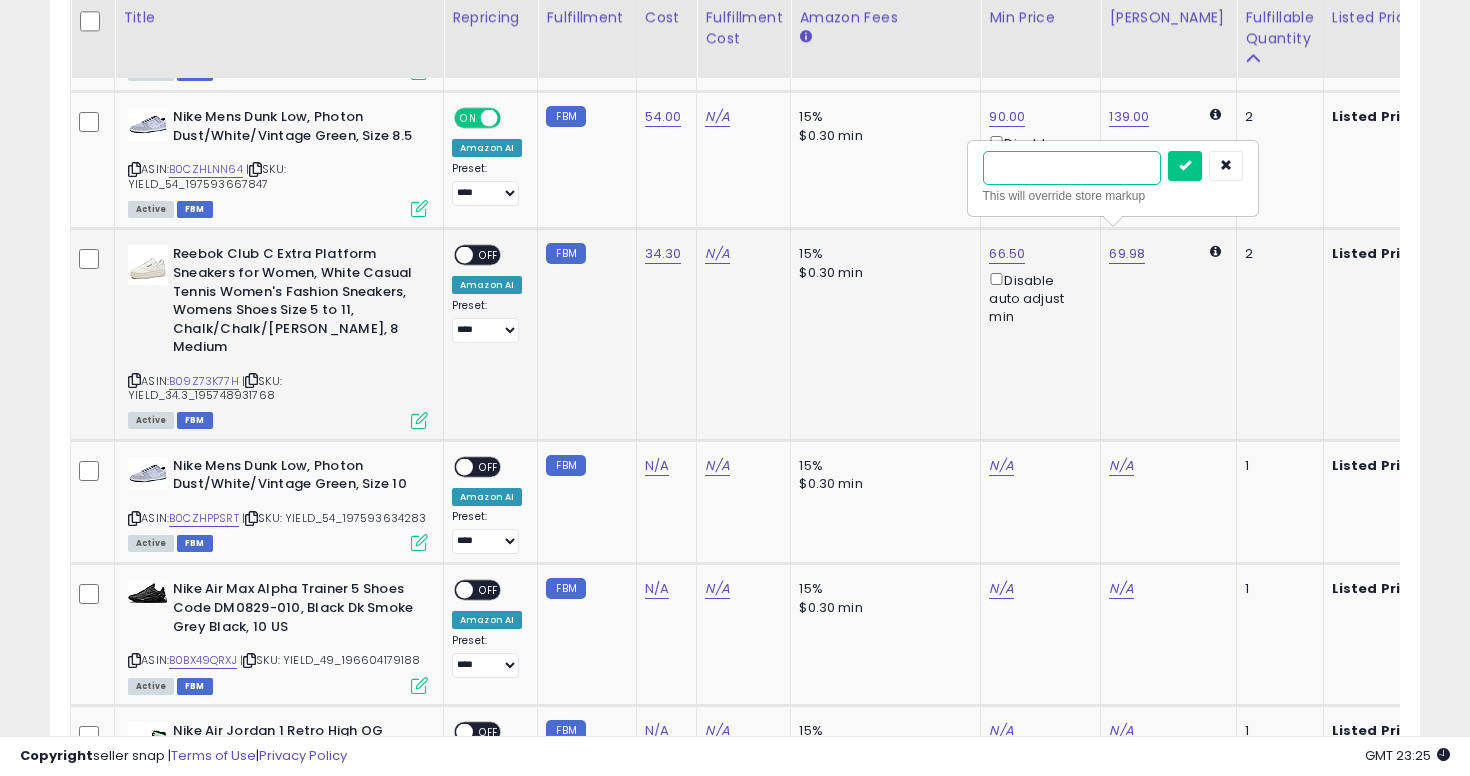 type on "**" 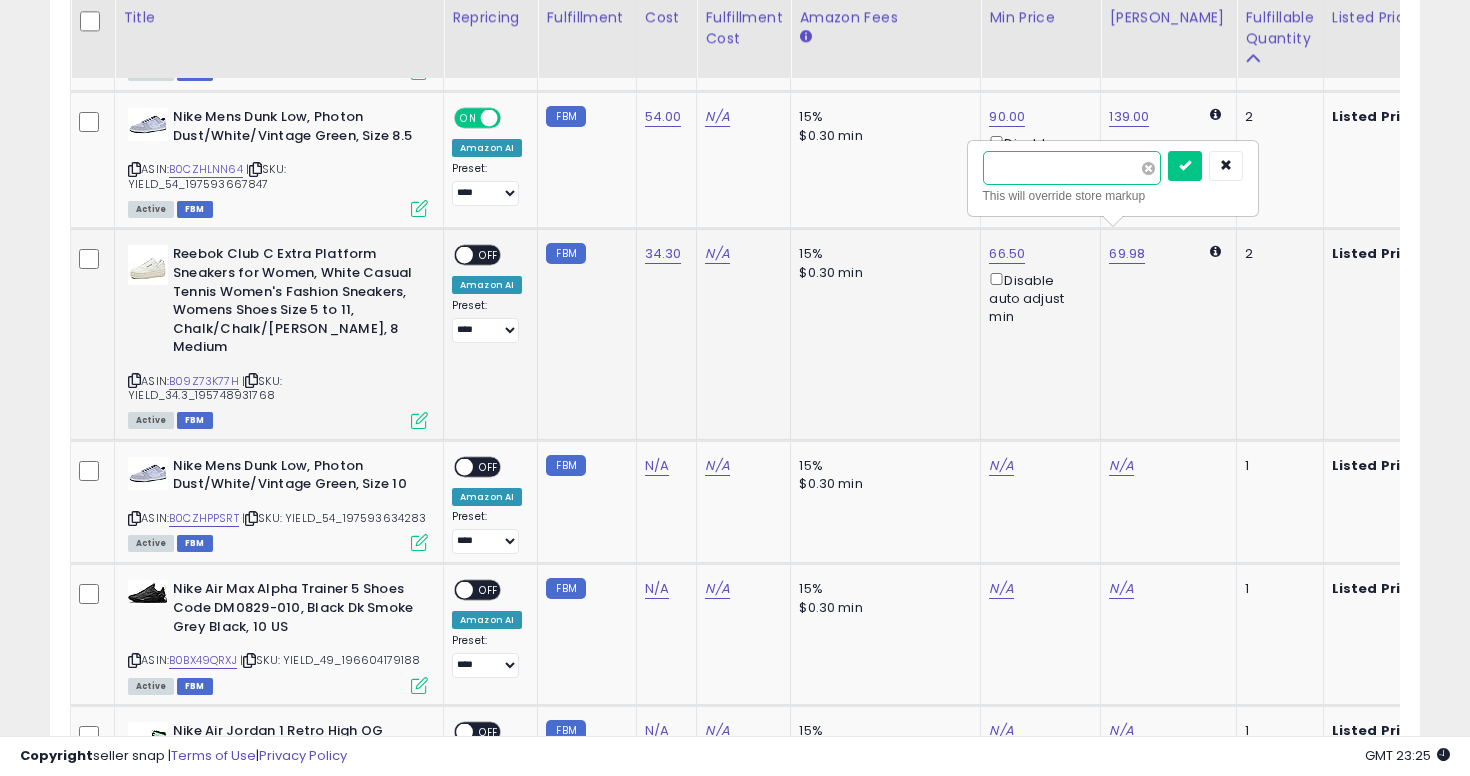 click at bounding box center (1185, 166) 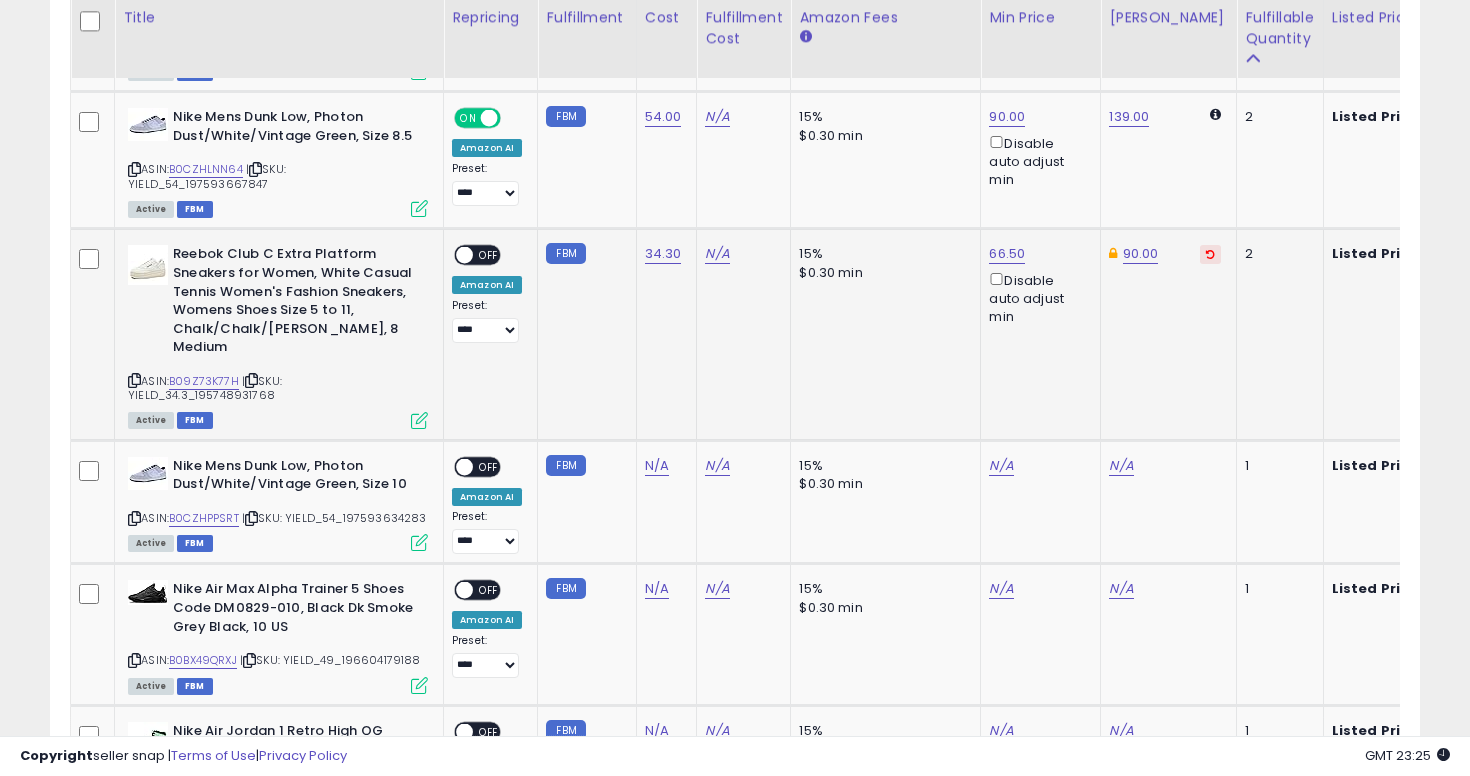 click on "OFF" at bounding box center (489, 255) 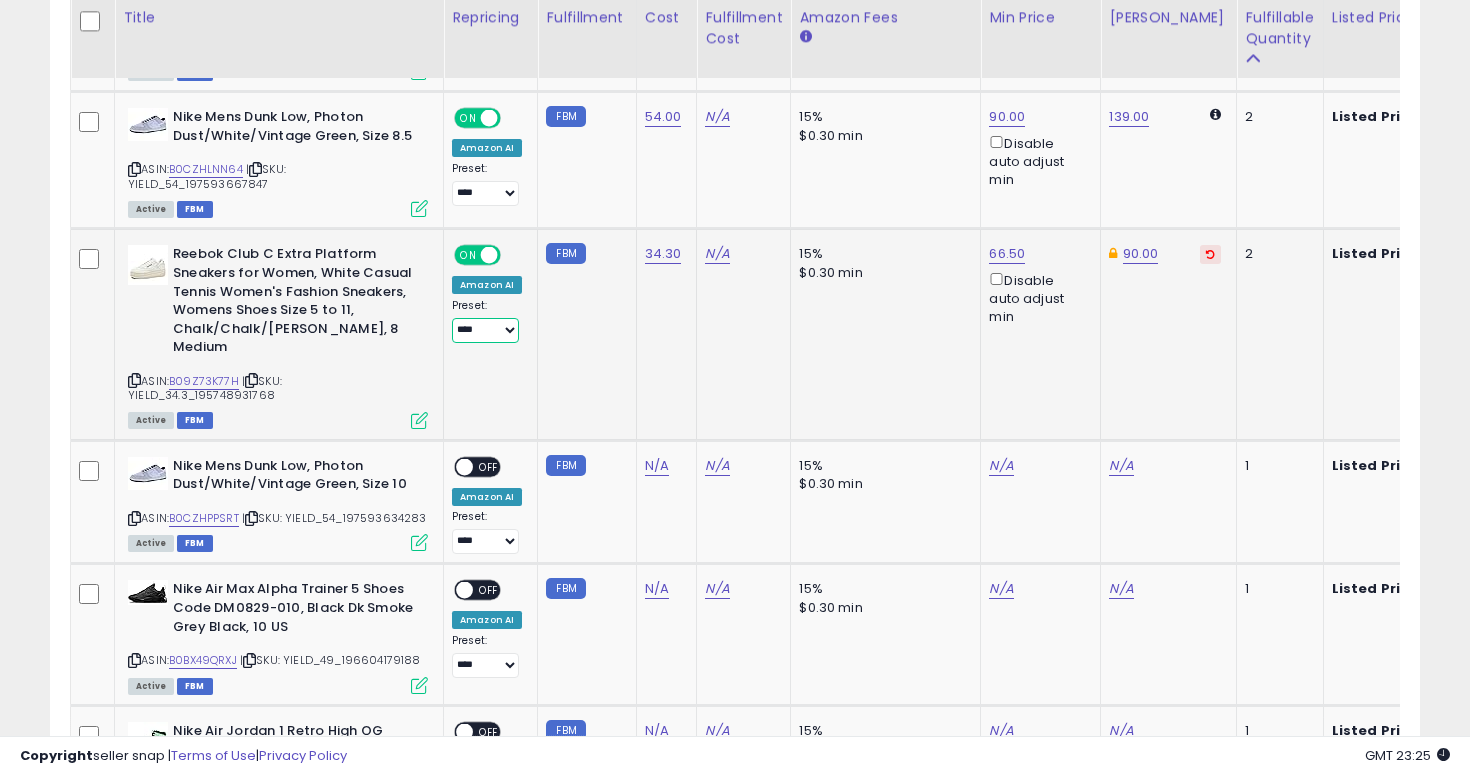 click on "**********" at bounding box center (485, 330) 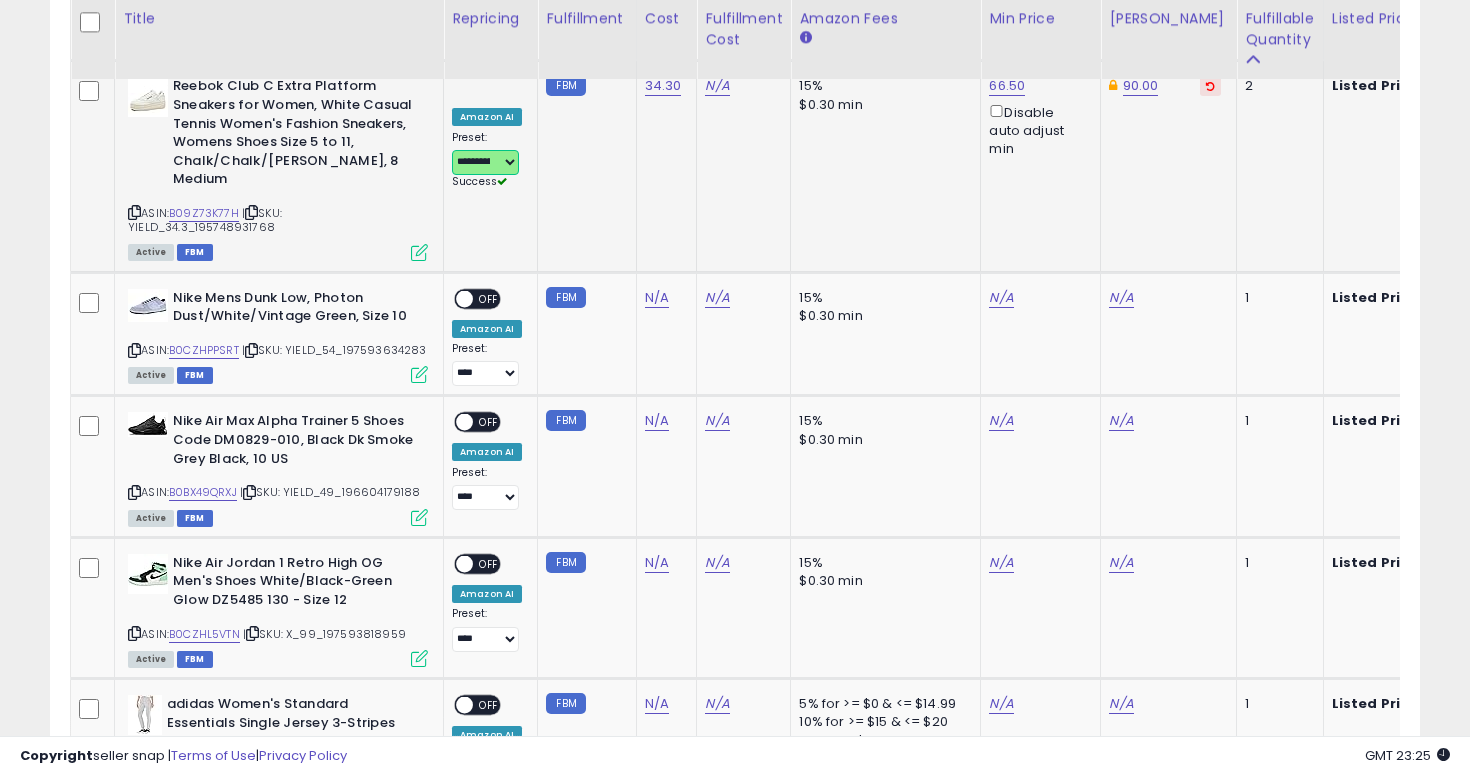 scroll, scrollTop: 3091, scrollLeft: 0, axis: vertical 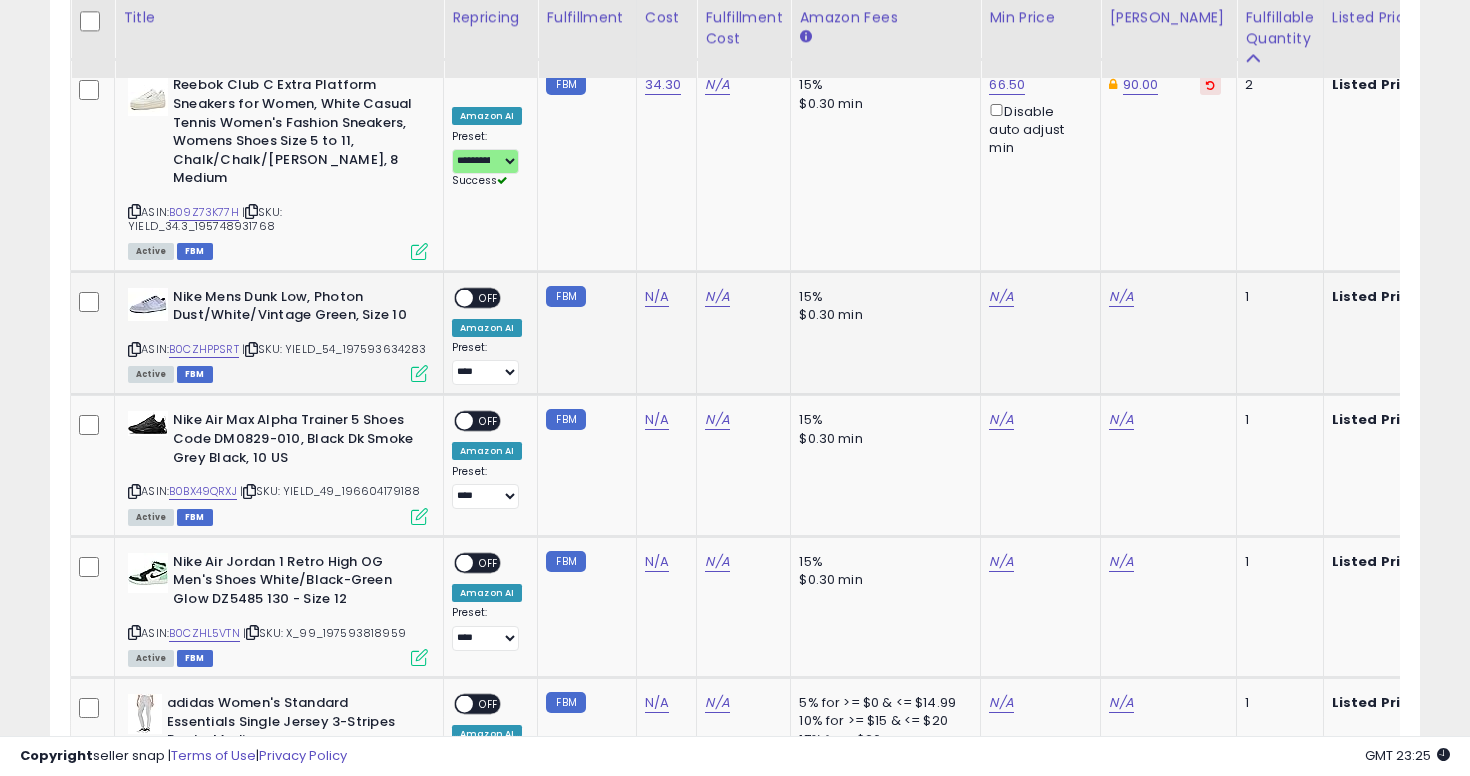 click at bounding box center [134, 349] 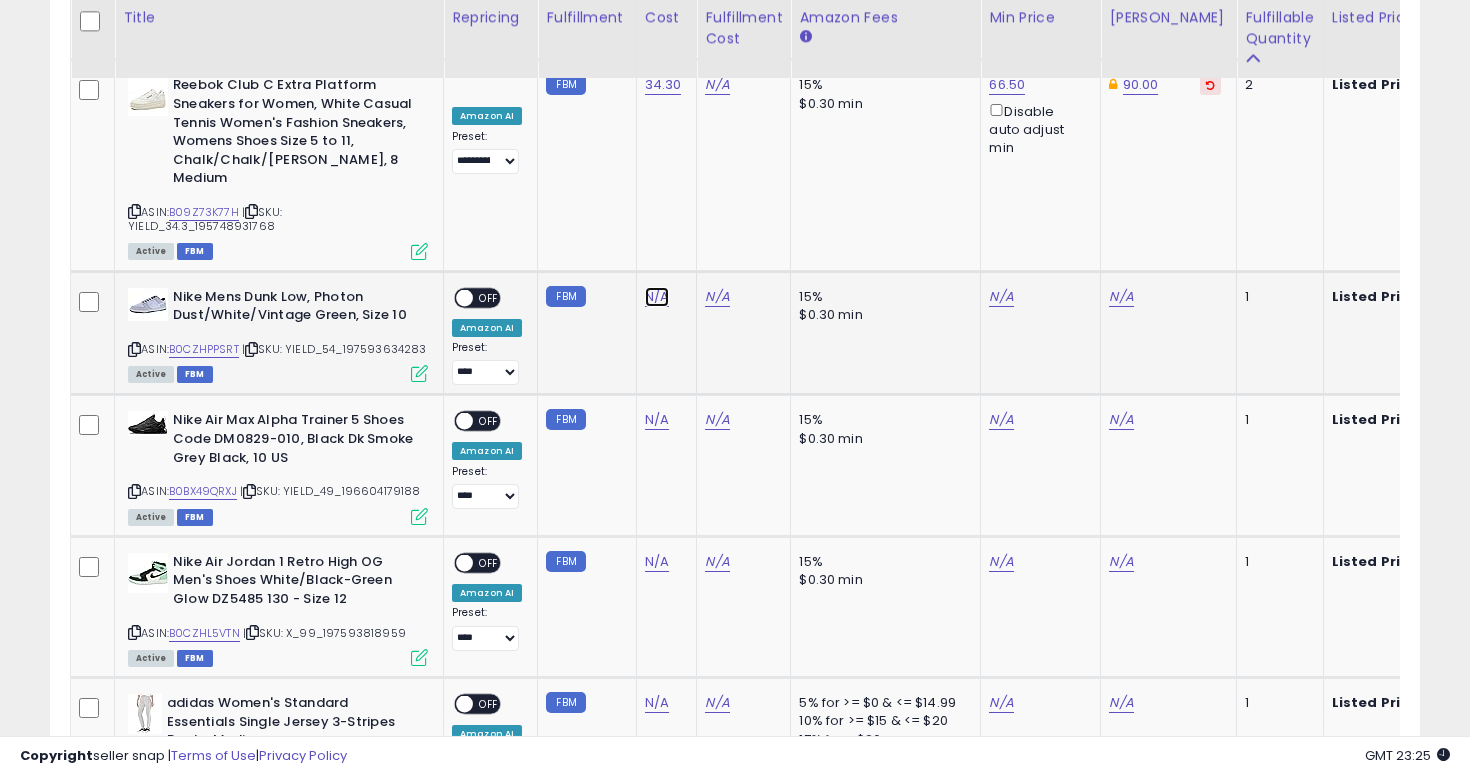click on "N/A" at bounding box center (657, 297) 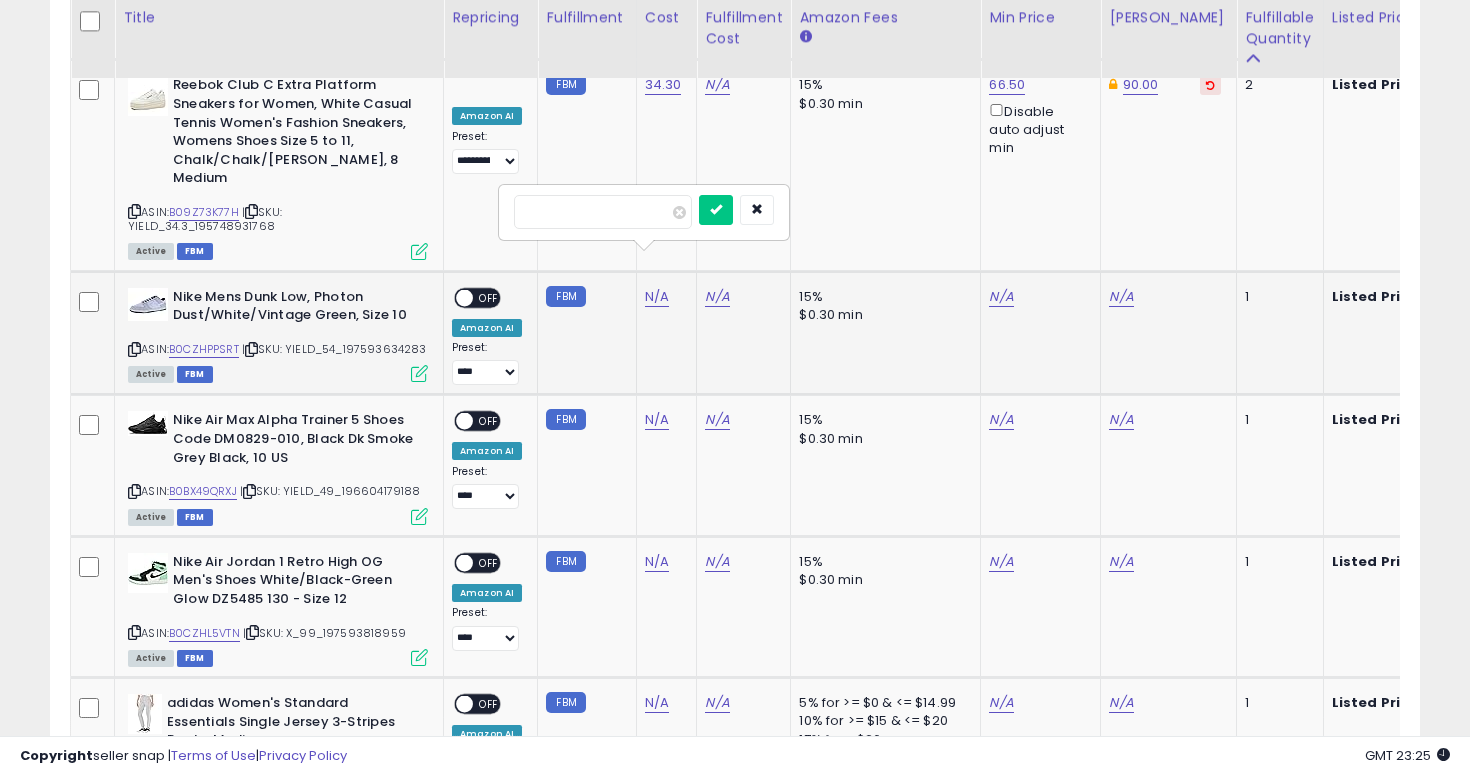 type on "**" 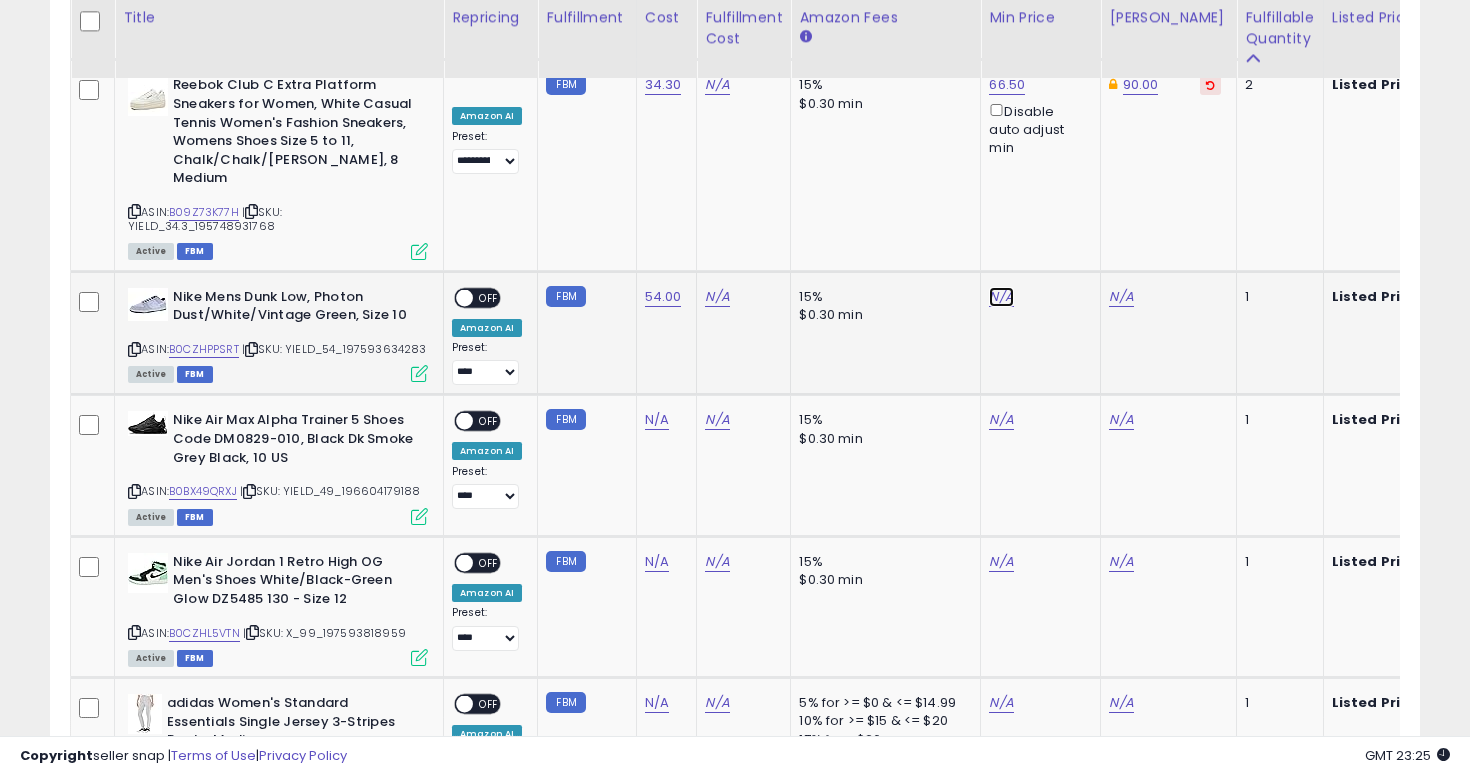 click on "N/A" at bounding box center [1001, 297] 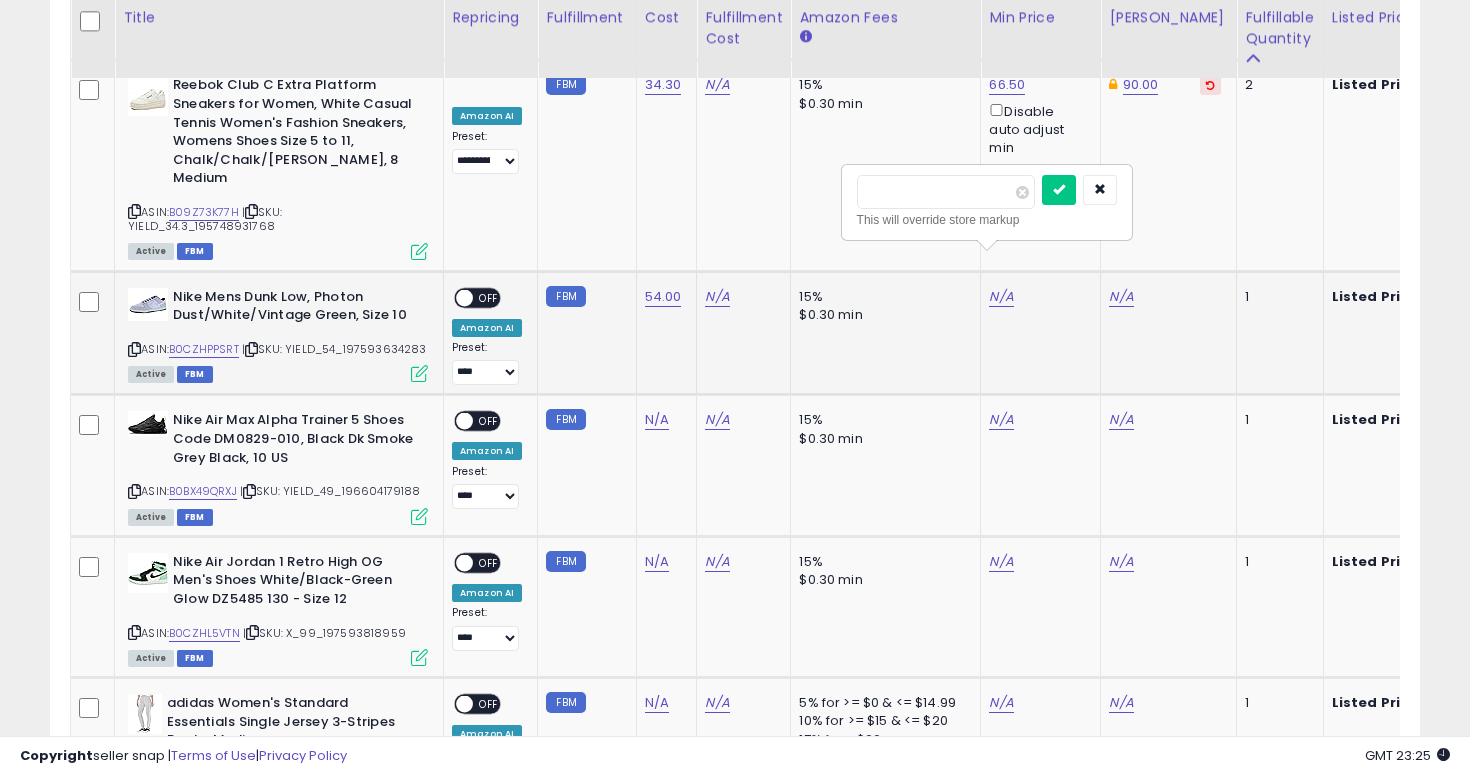 type on "***" 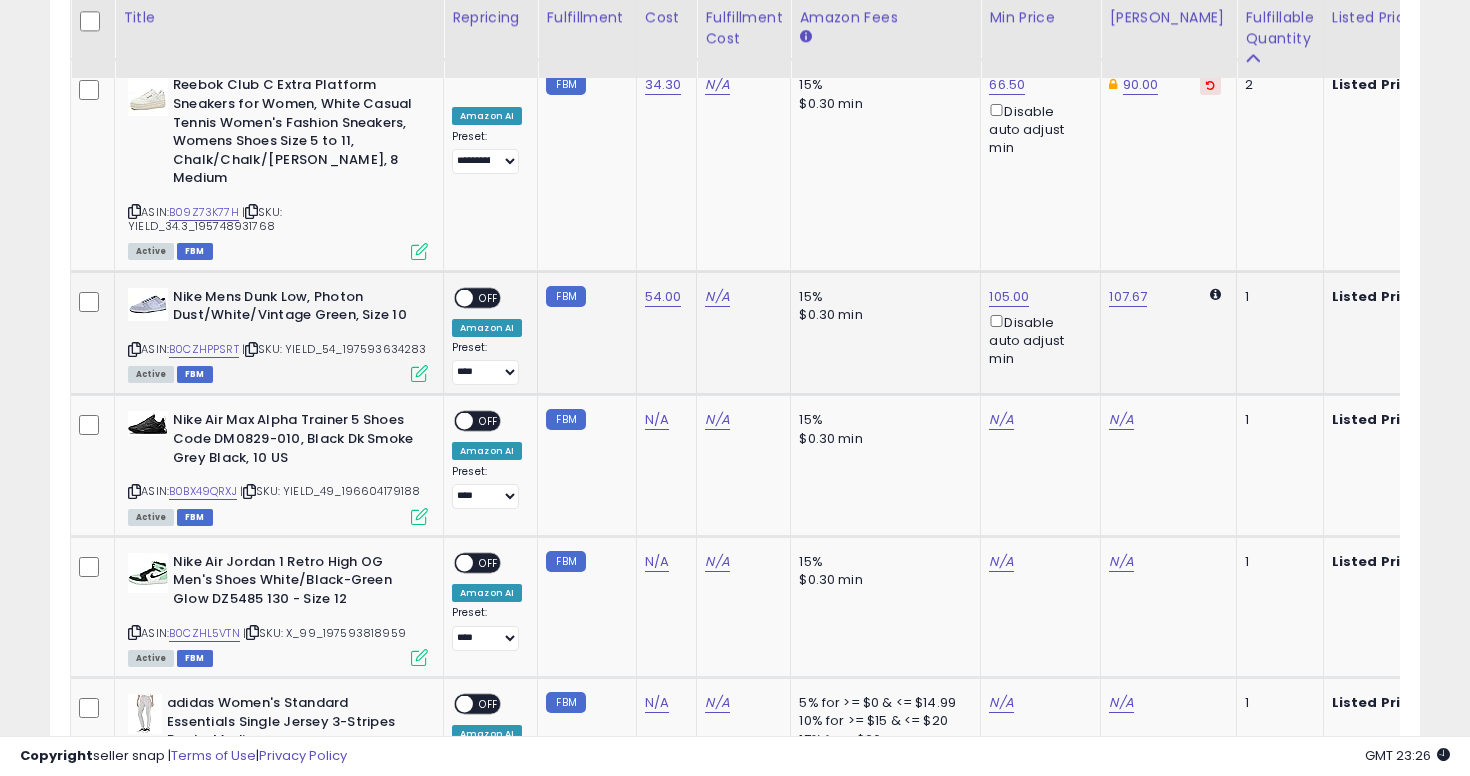 click on "107.67" 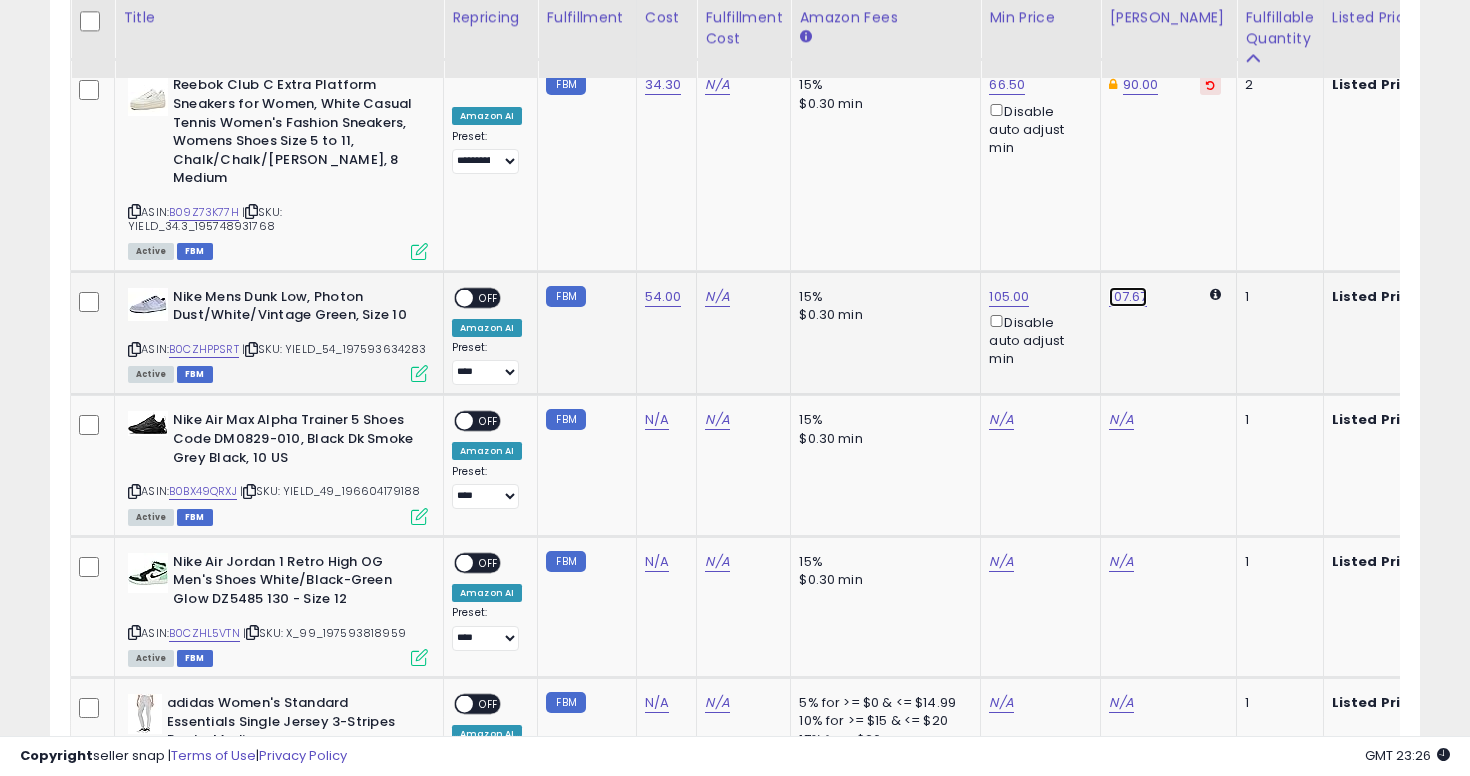 click on "107.67" at bounding box center [1125, -1376] 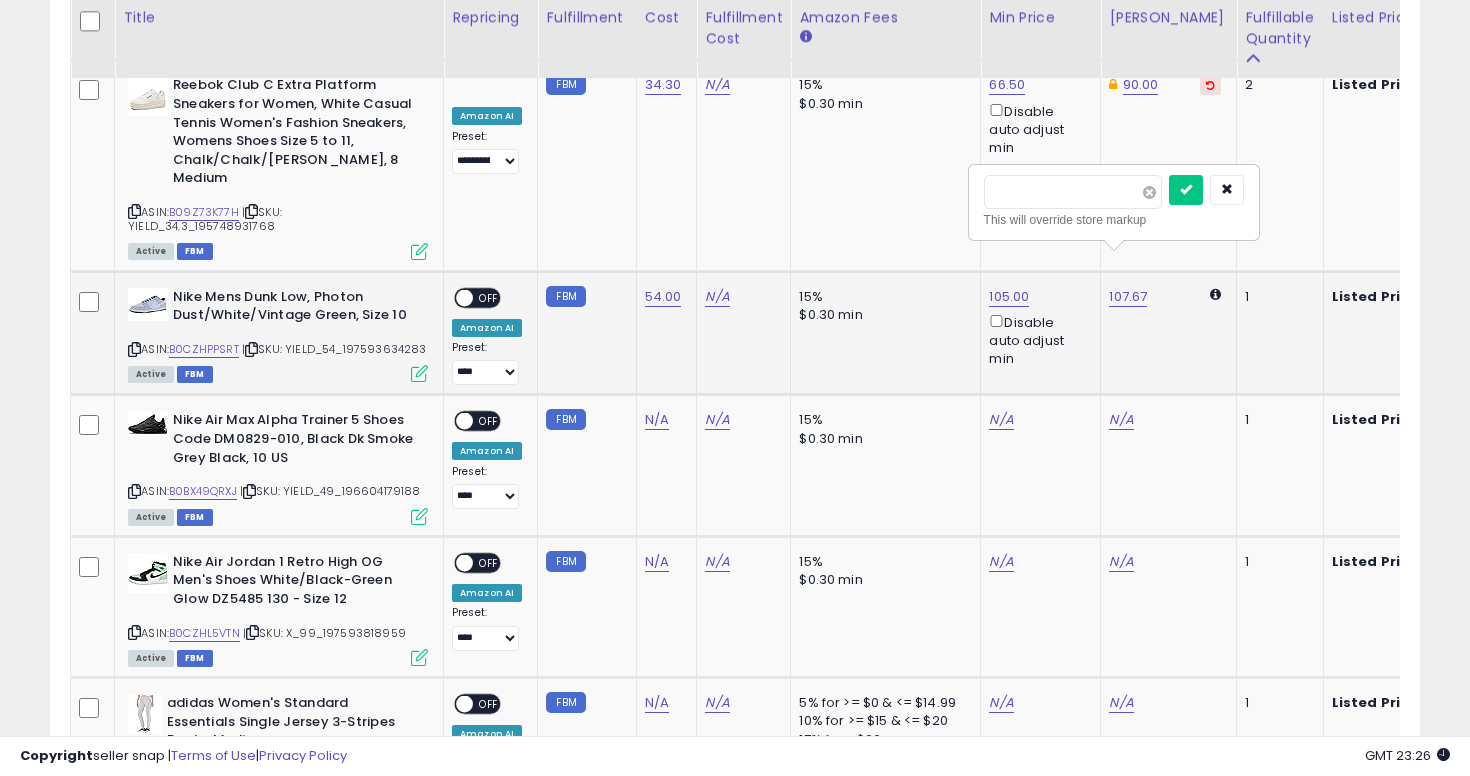click at bounding box center (1149, 192) 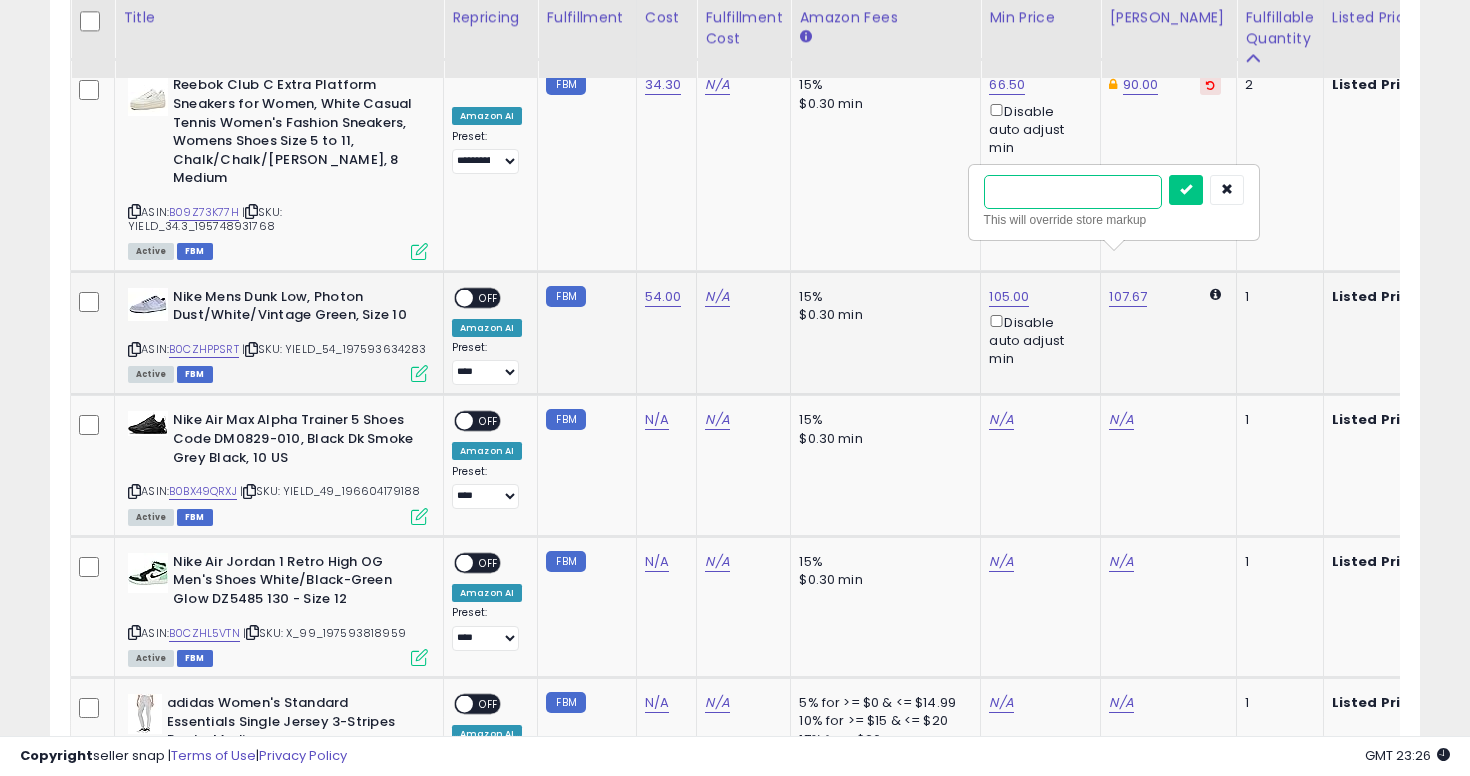 type on "***" 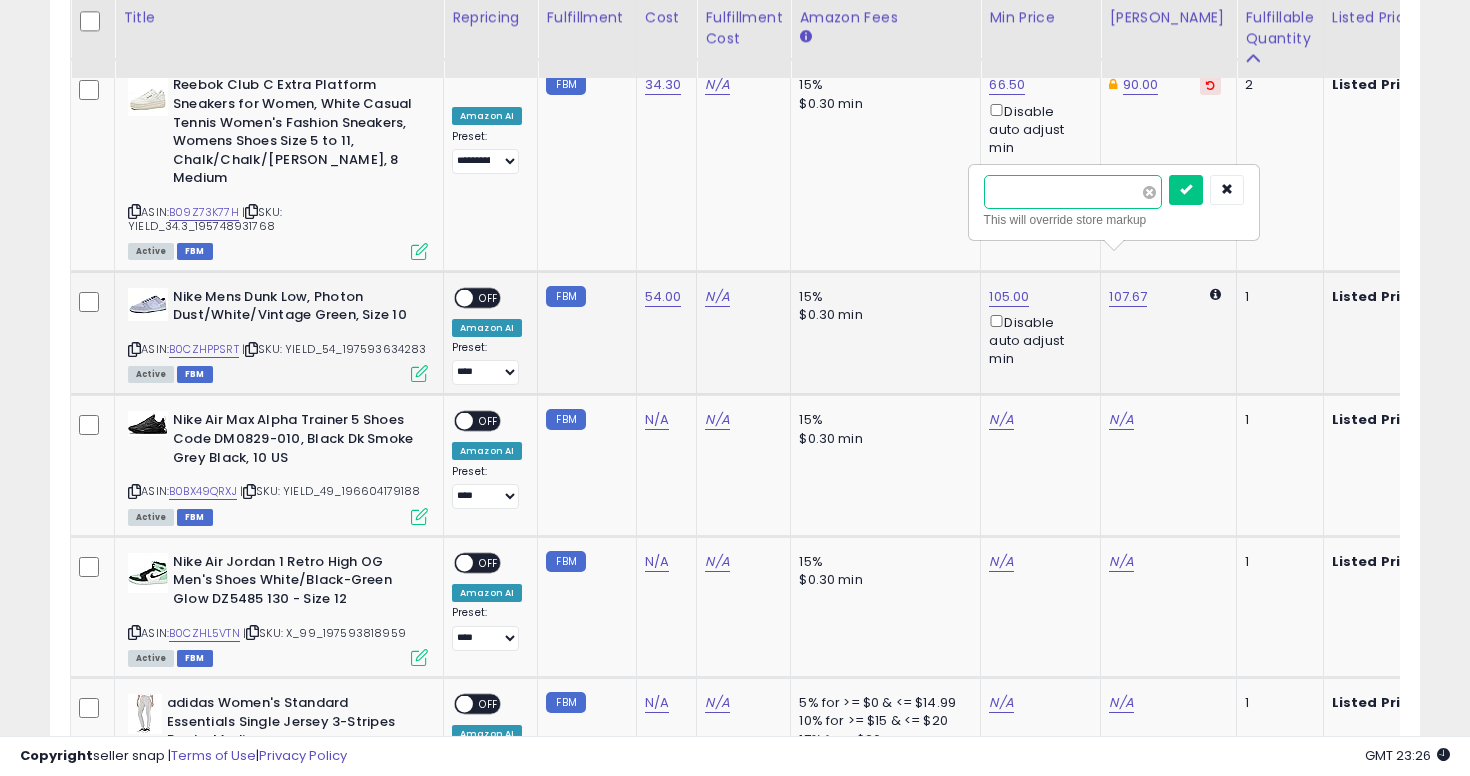 click at bounding box center [1186, 190] 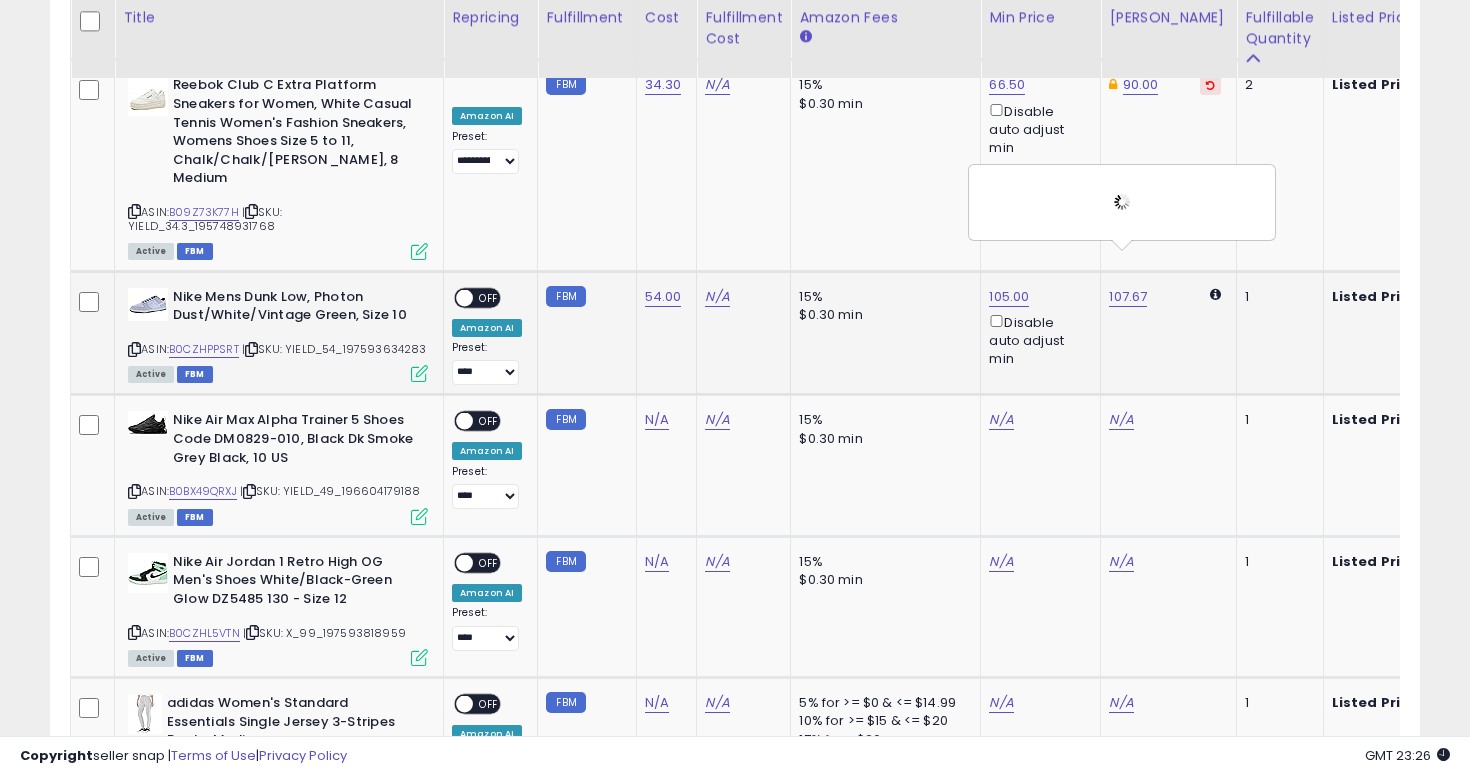 click on "ON   OFF" at bounding box center [455, 297] 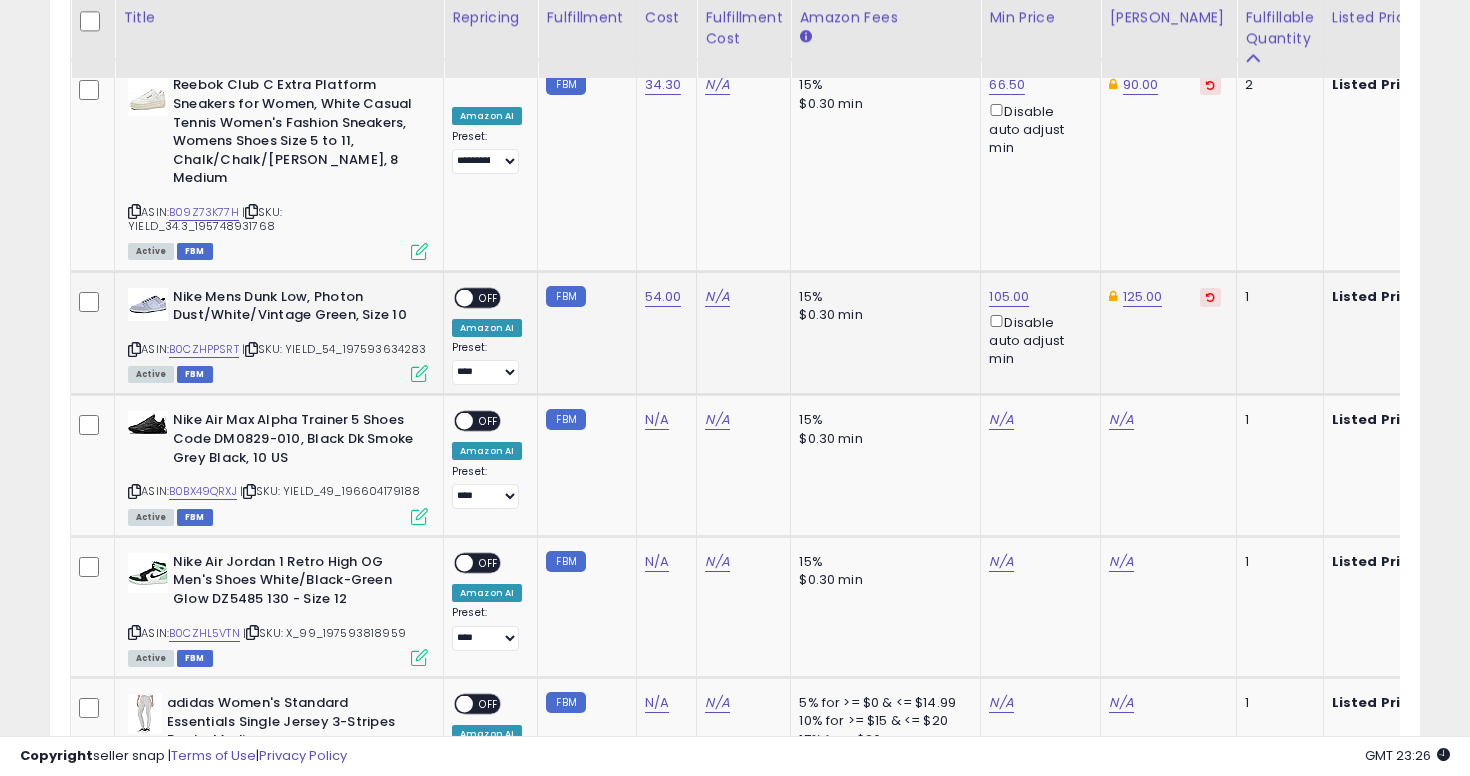 click on "ON   OFF" at bounding box center (455, 297) 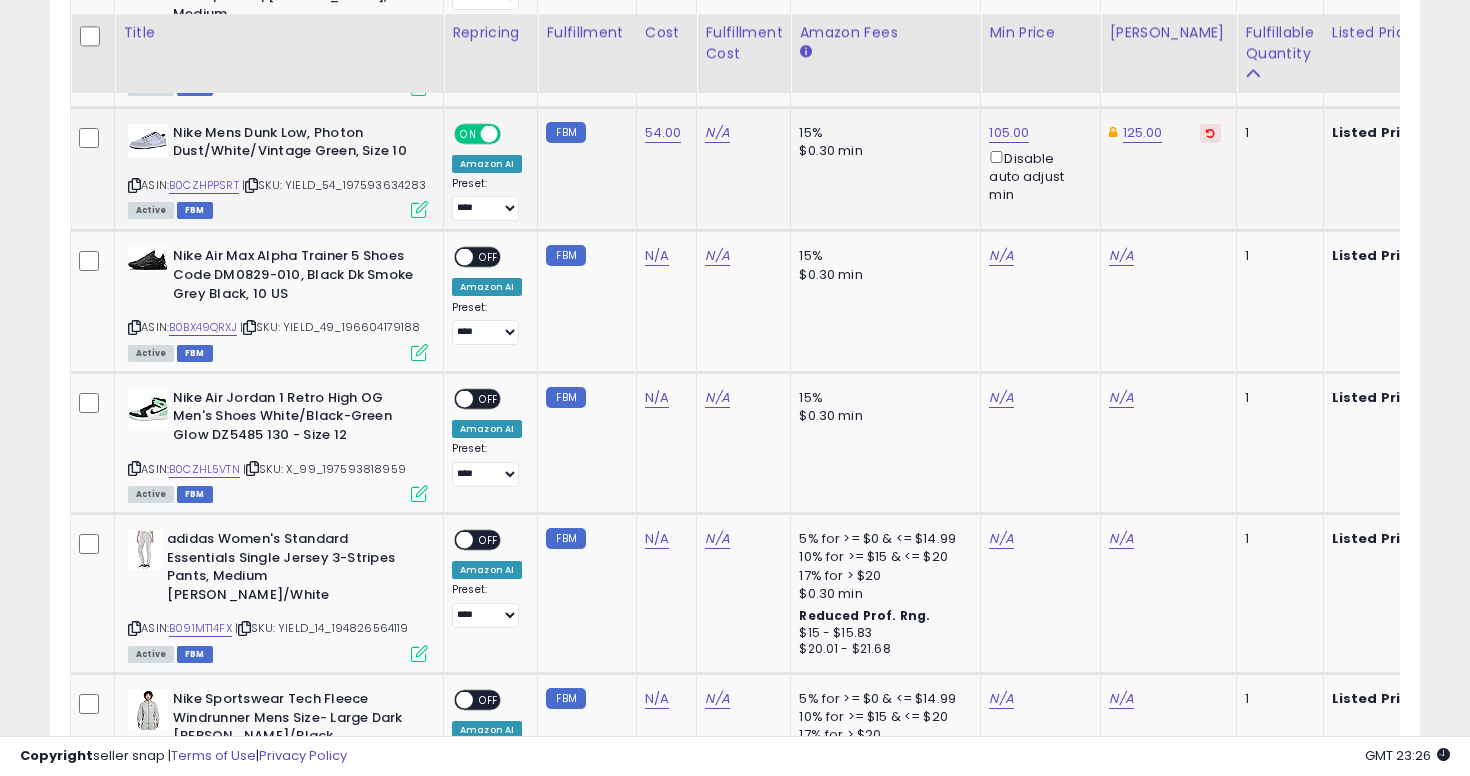 scroll, scrollTop: 3273, scrollLeft: 0, axis: vertical 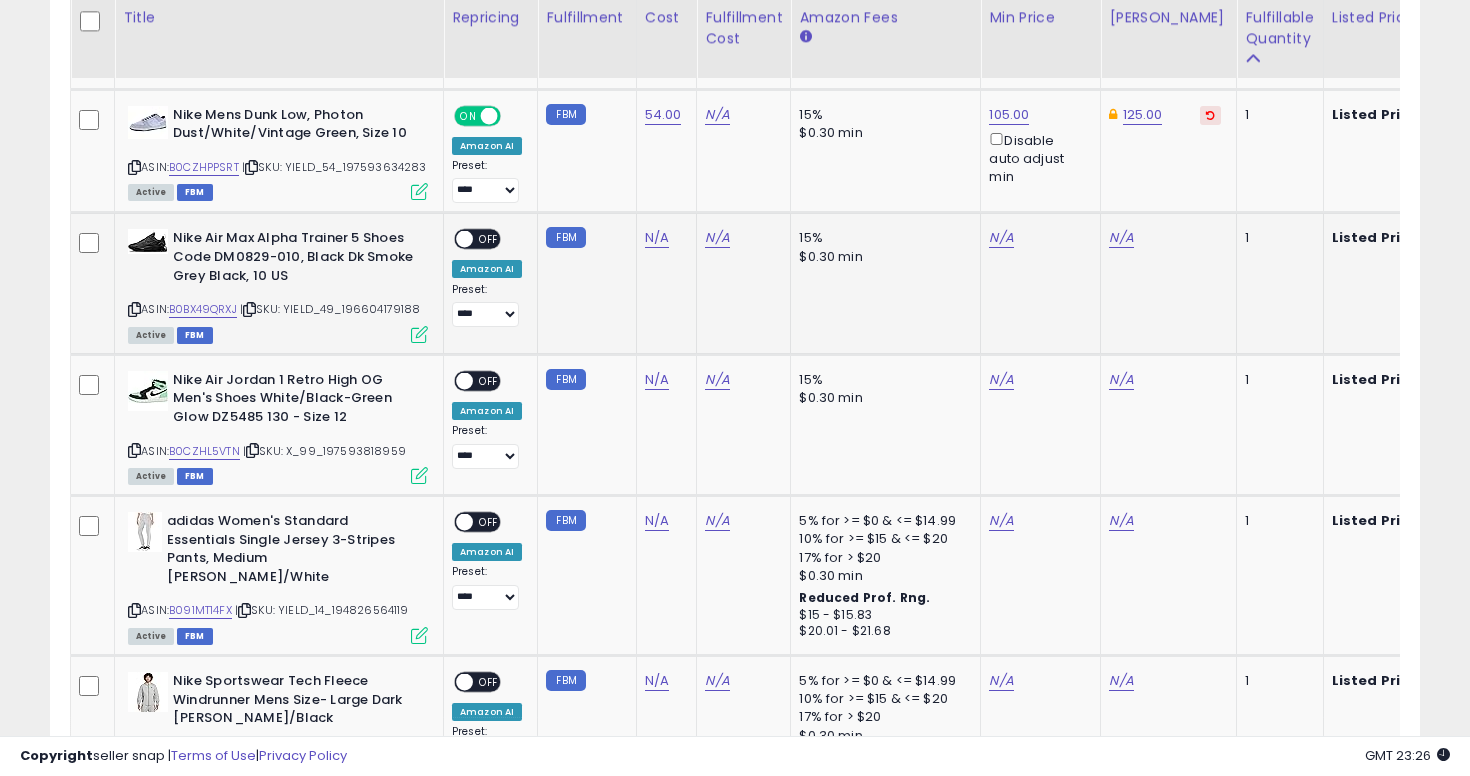 click at bounding box center (134, 309) 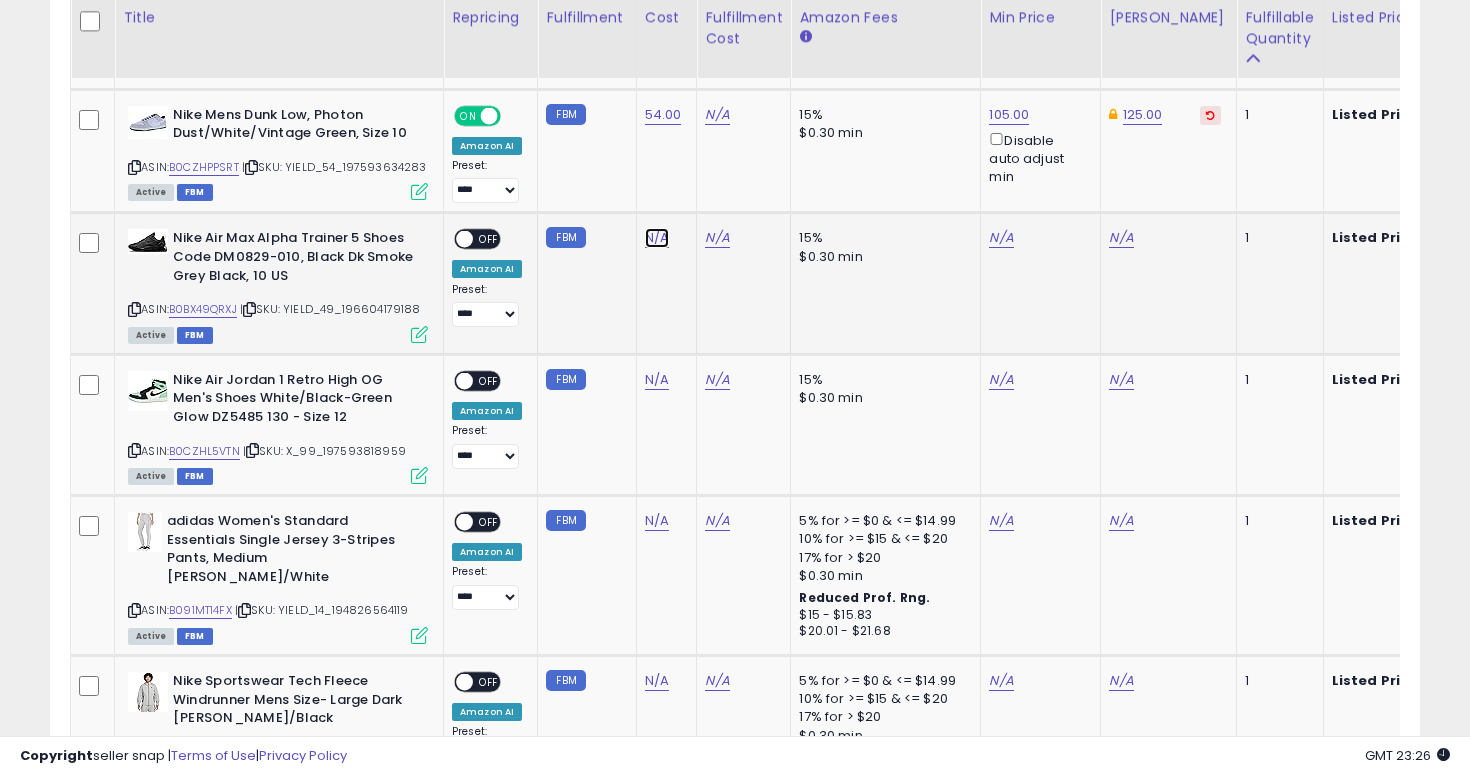 click on "N/A" at bounding box center [657, 238] 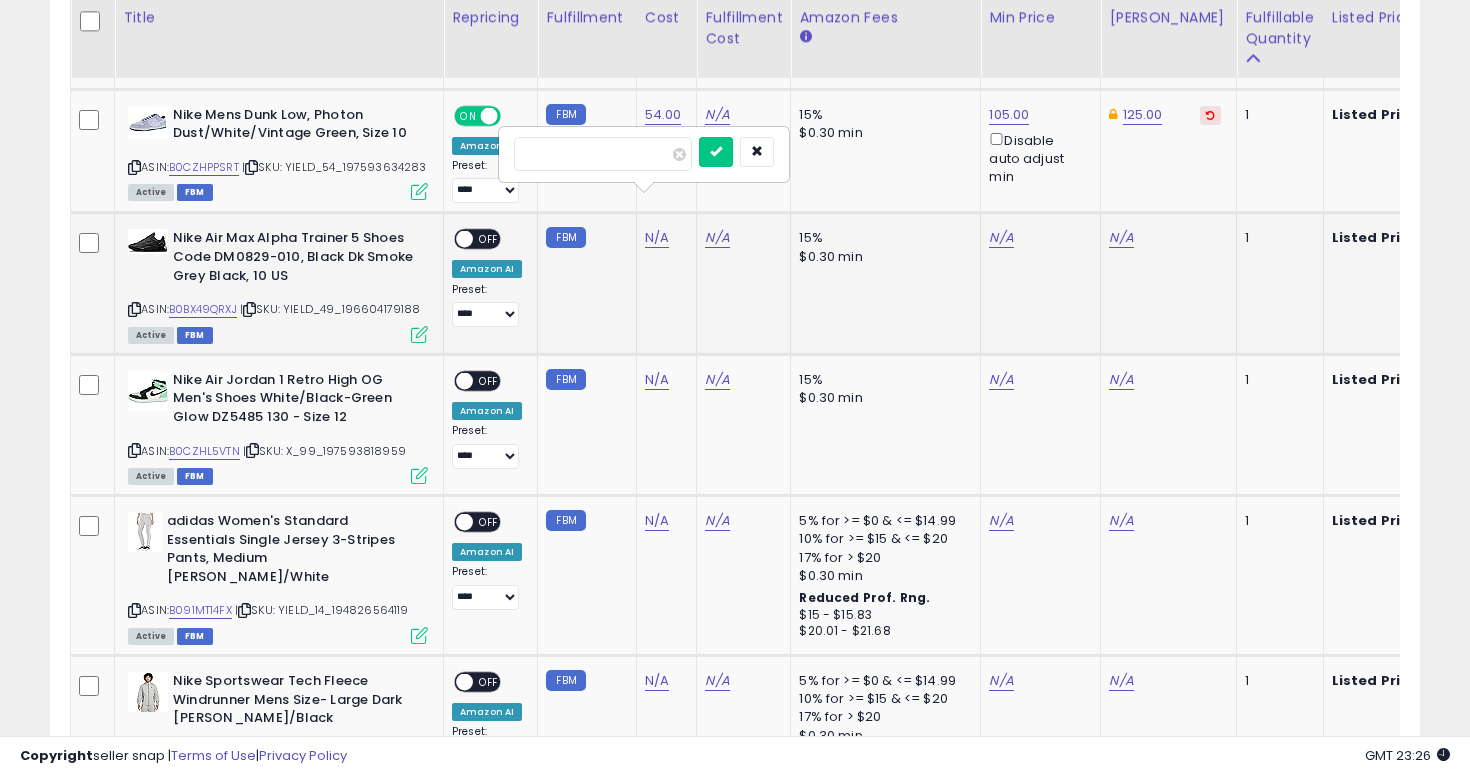 type on "**" 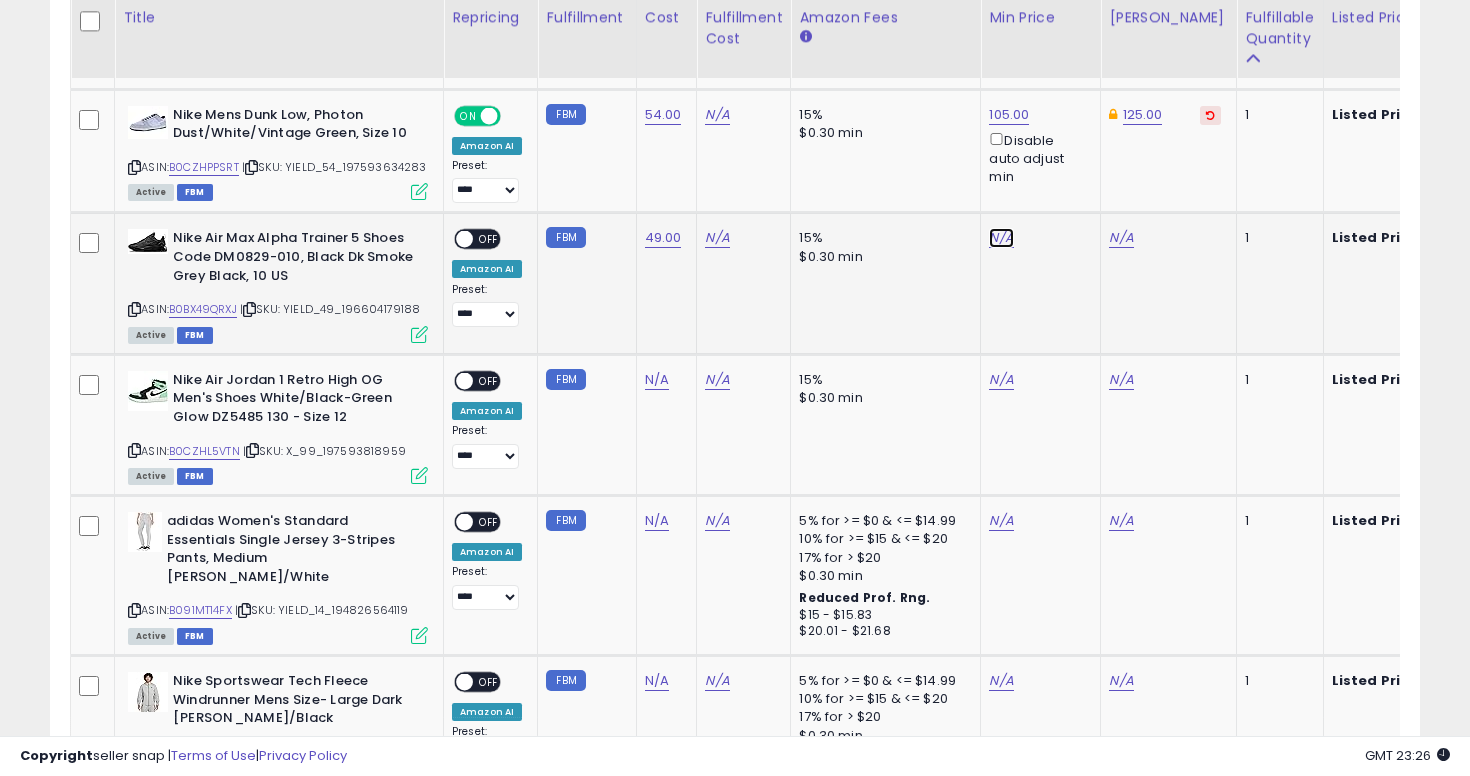 click on "N/A" at bounding box center [1001, 238] 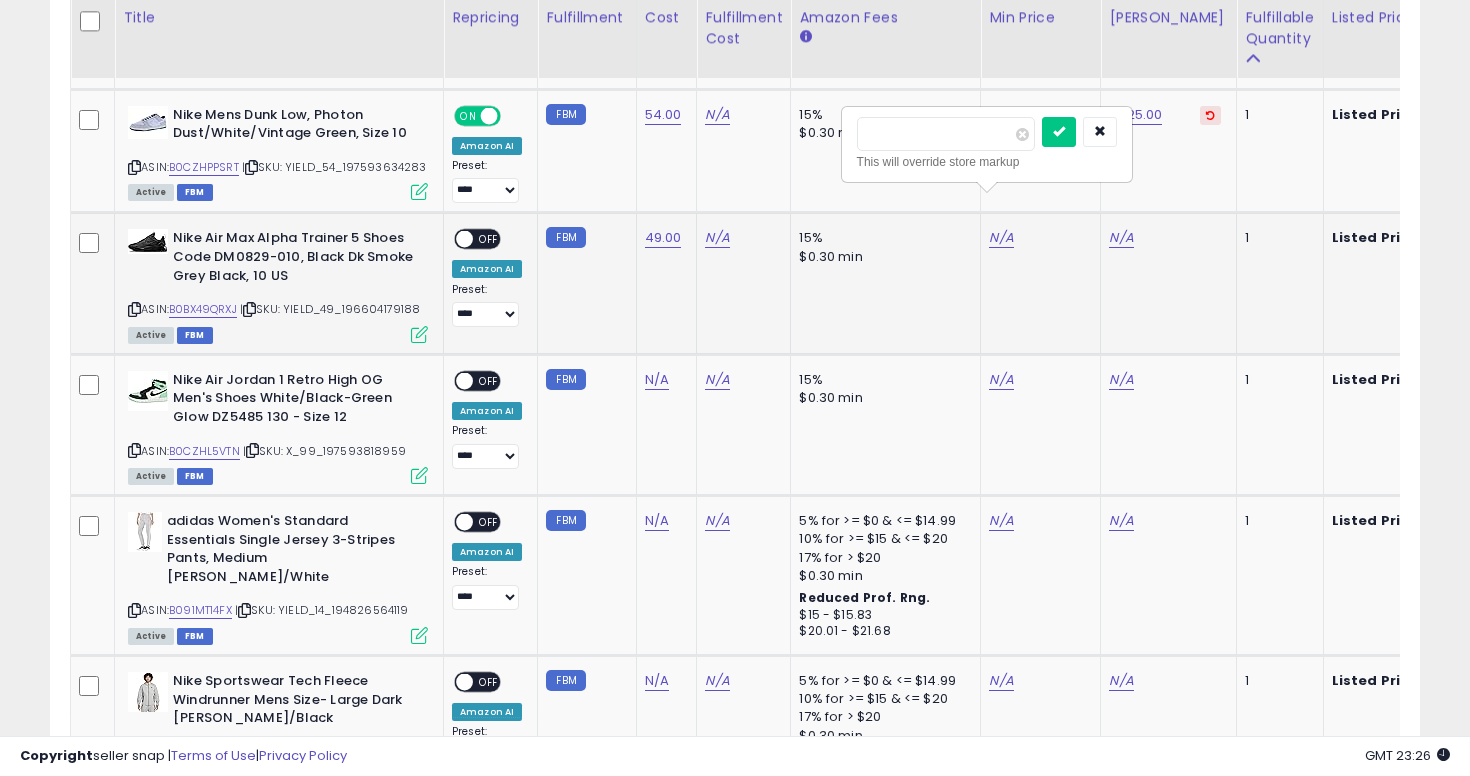 type on "***" 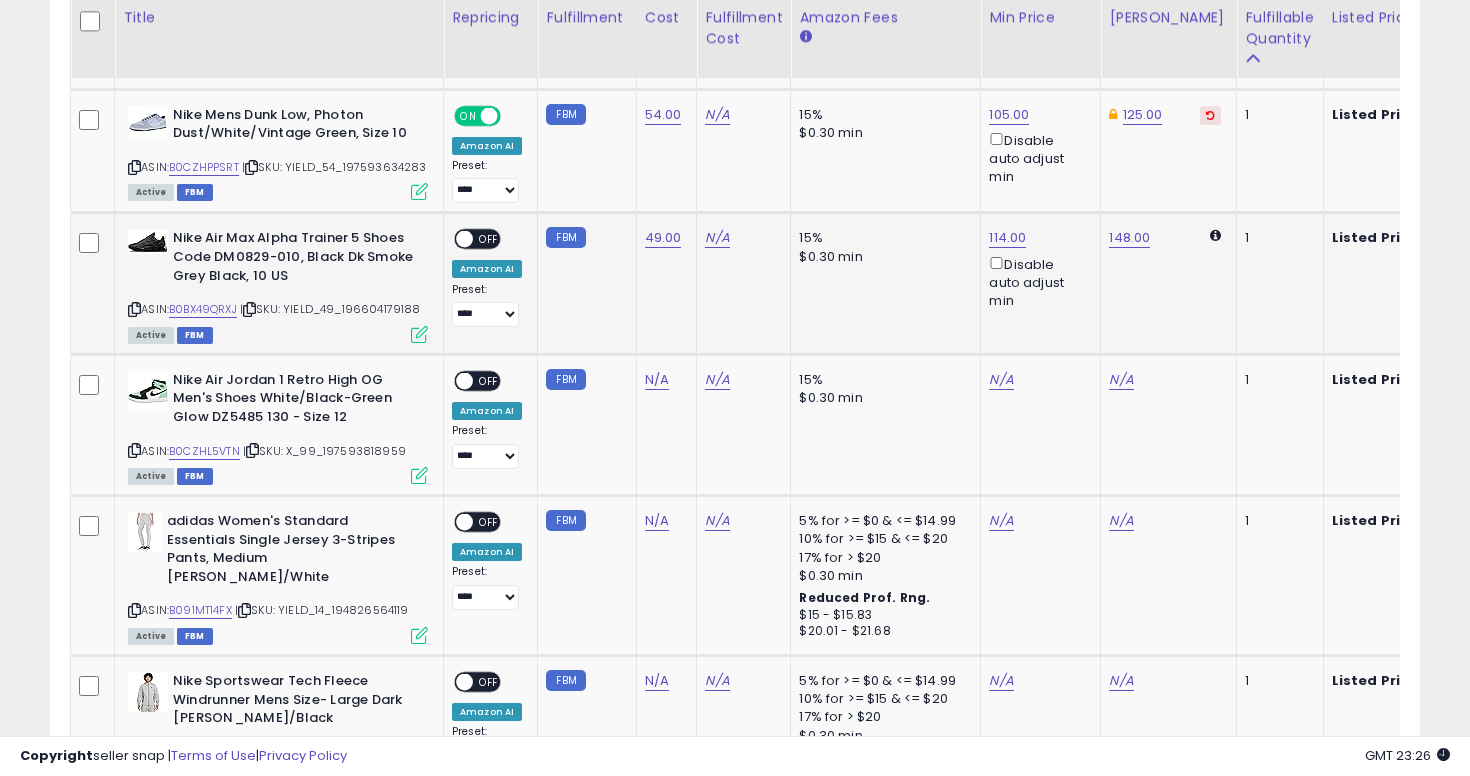 click on "OFF" at bounding box center (489, 239) 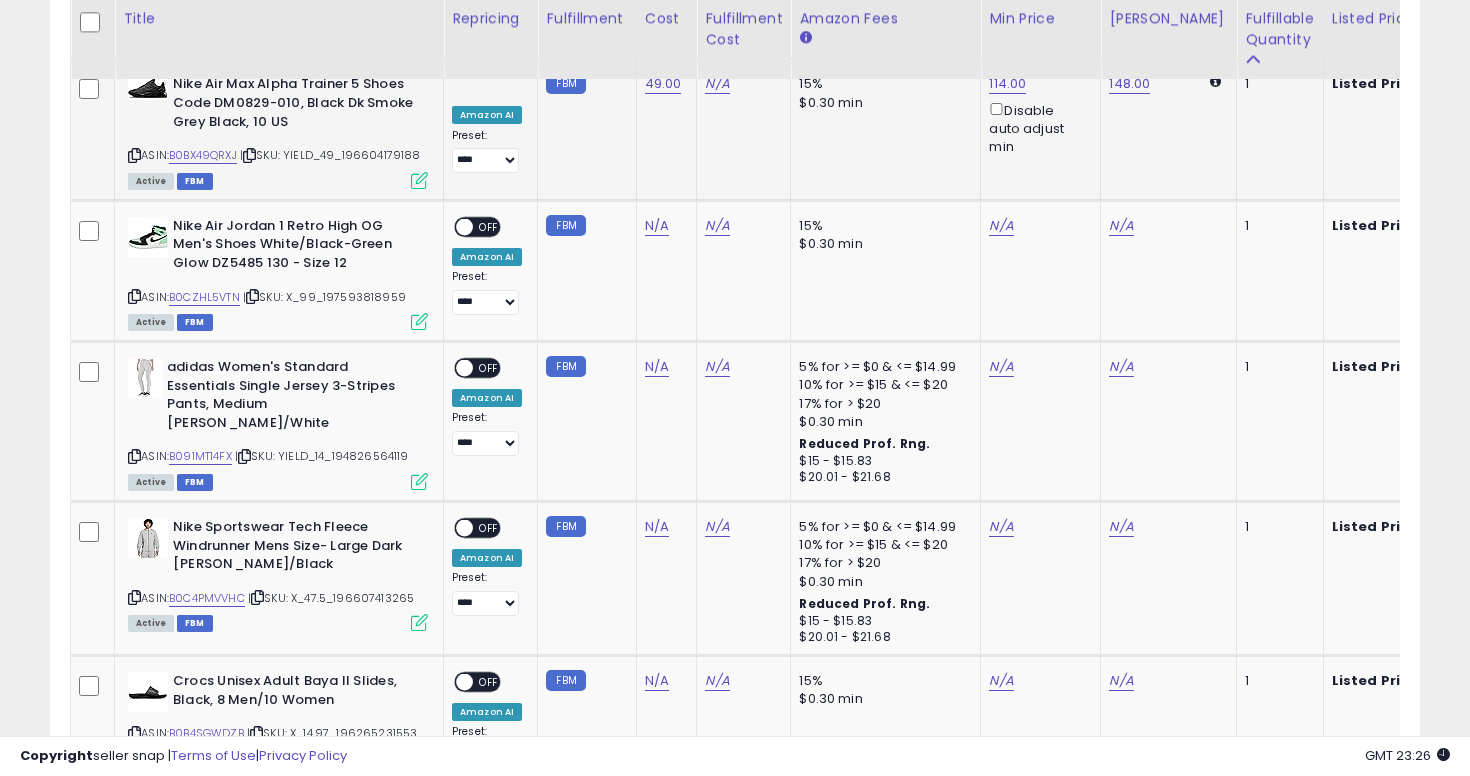 scroll, scrollTop: 3428, scrollLeft: 0, axis: vertical 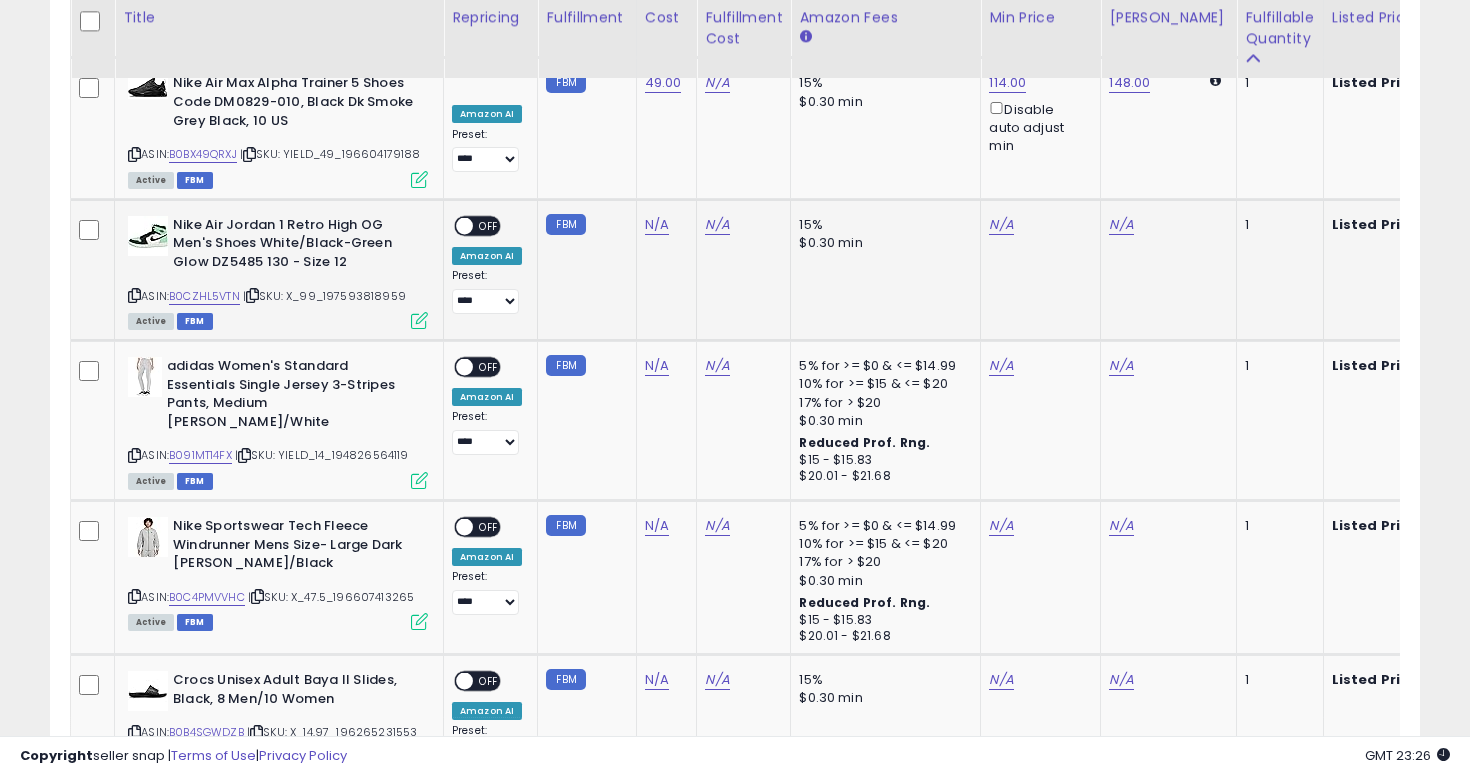 click at bounding box center (134, 295) 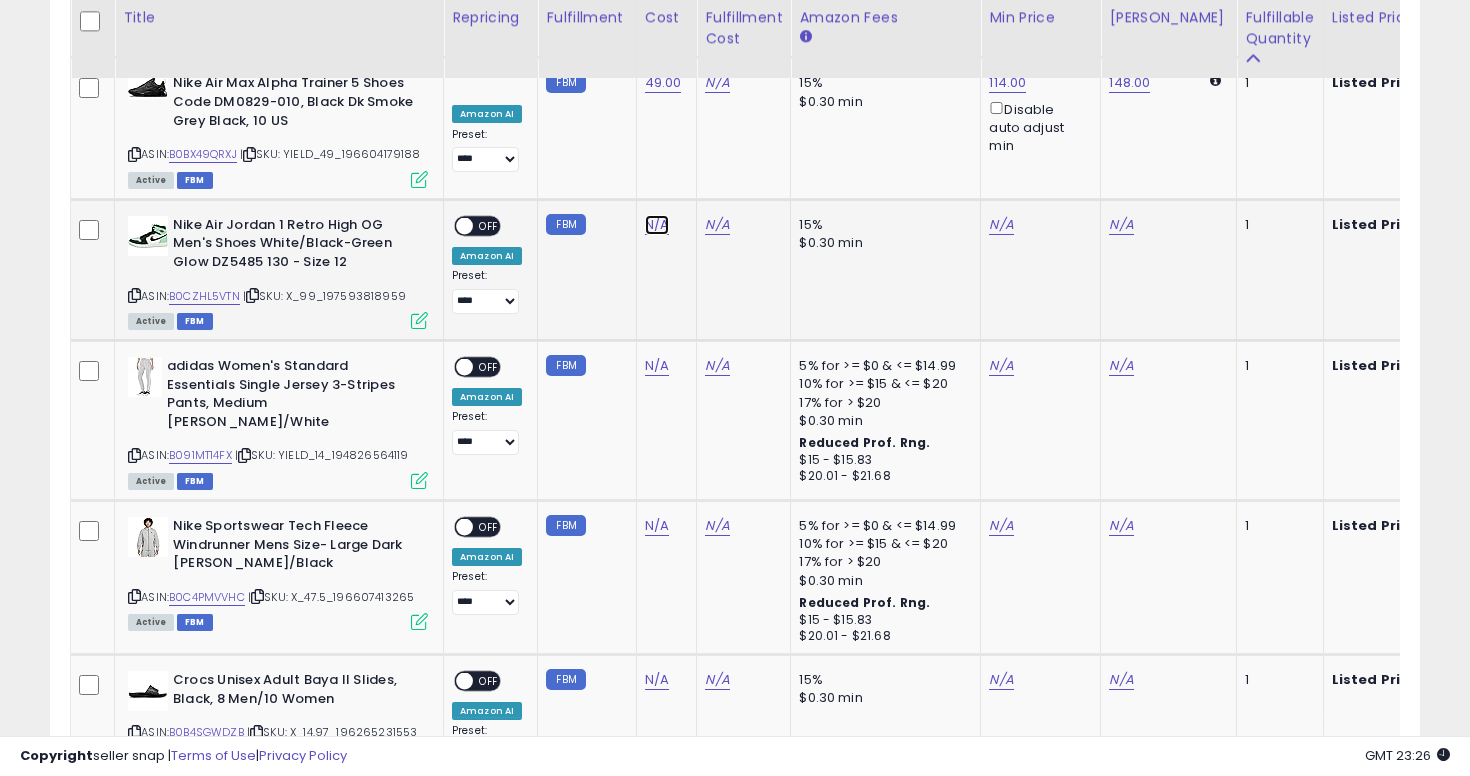 click on "N/A" at bounding box center [657, 225] 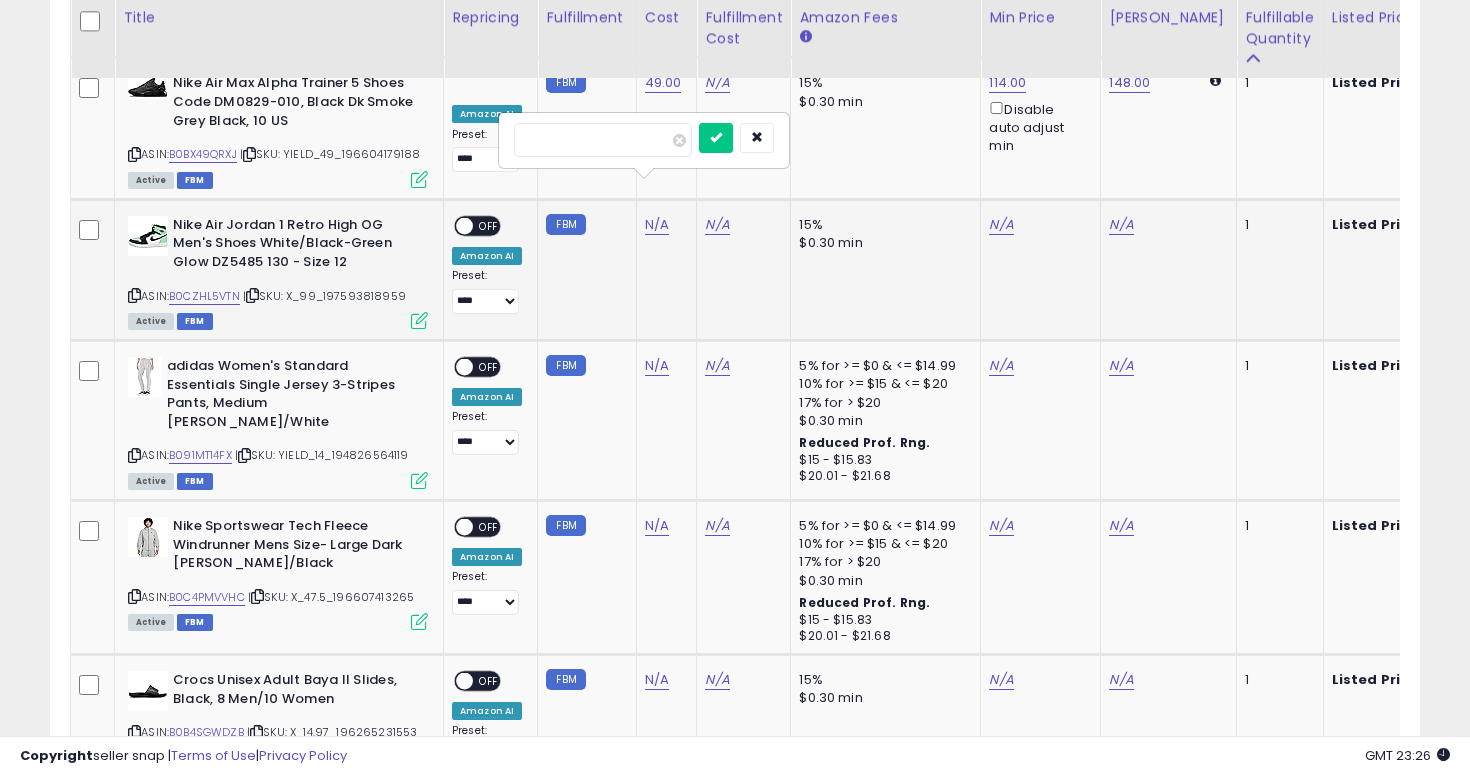 type on "**" 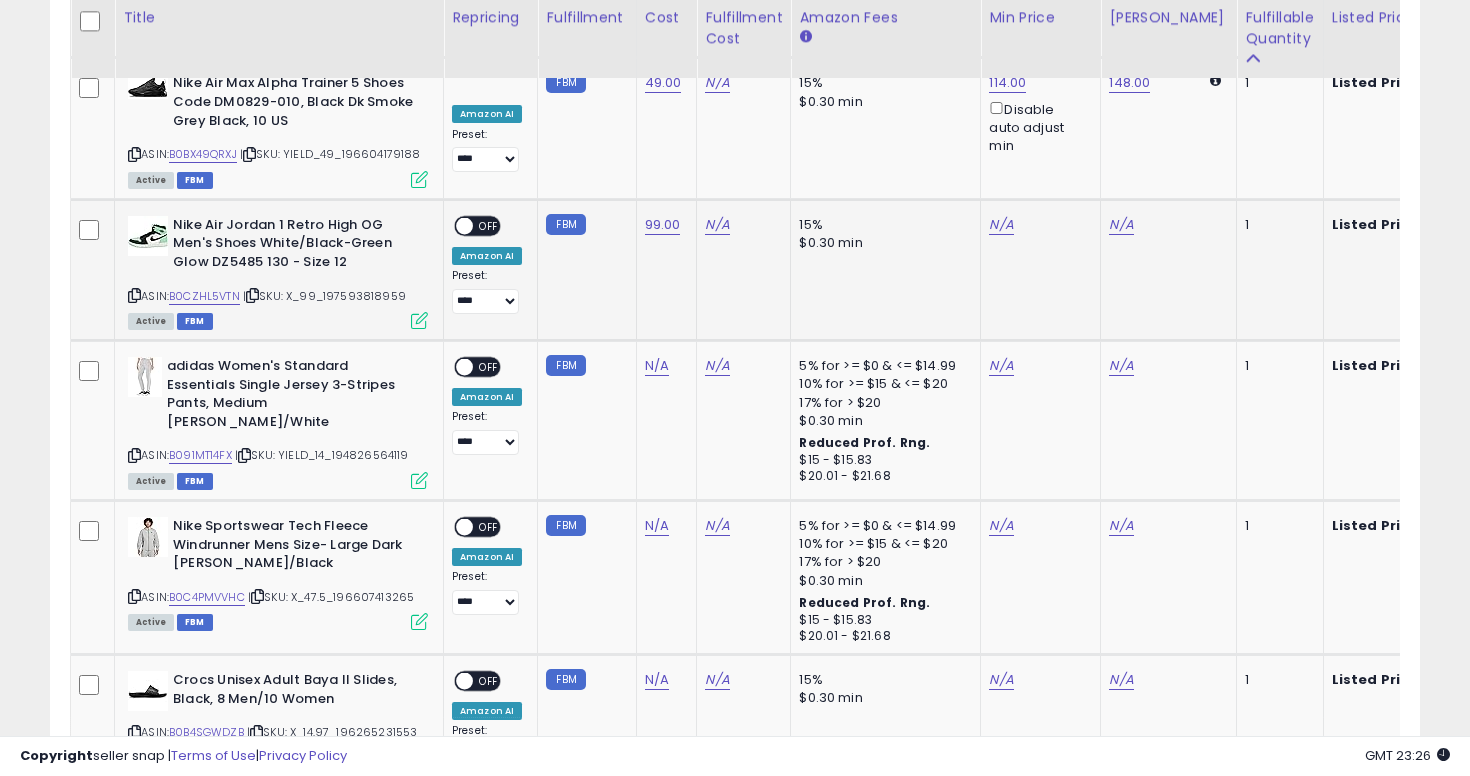 click on "N/A" at bounding box center (1037, 225) 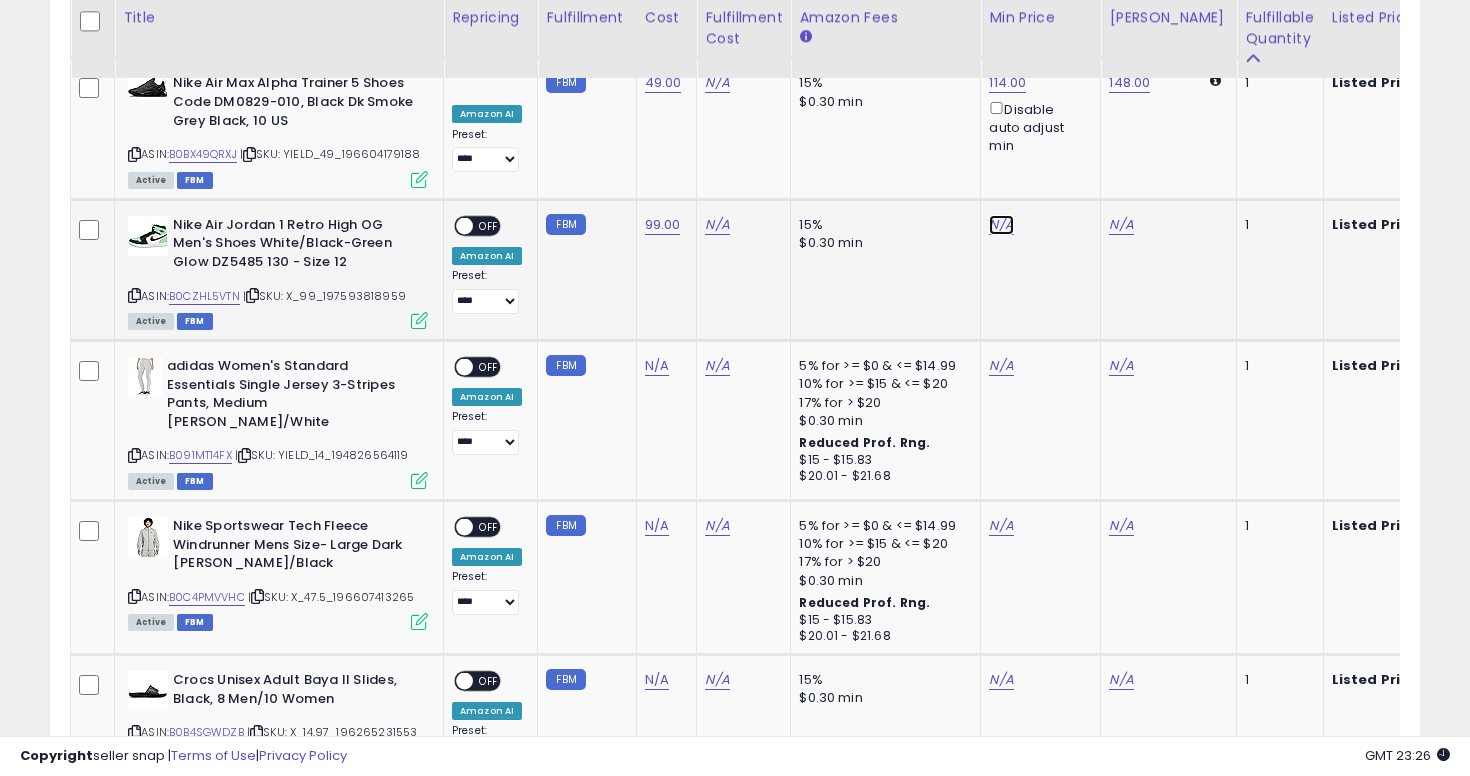 click on "N/A" at bounding box center (1001, 225) 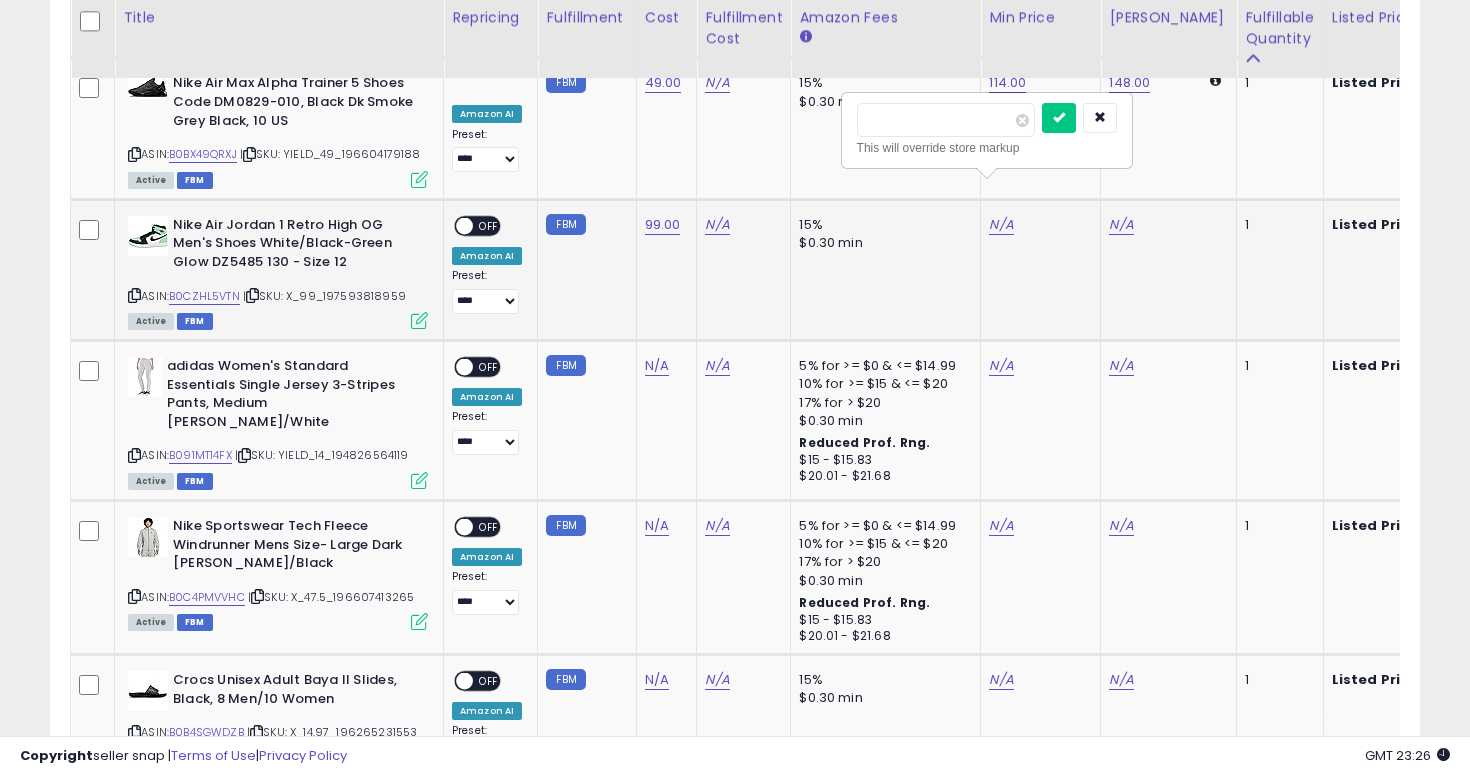 type on "******" 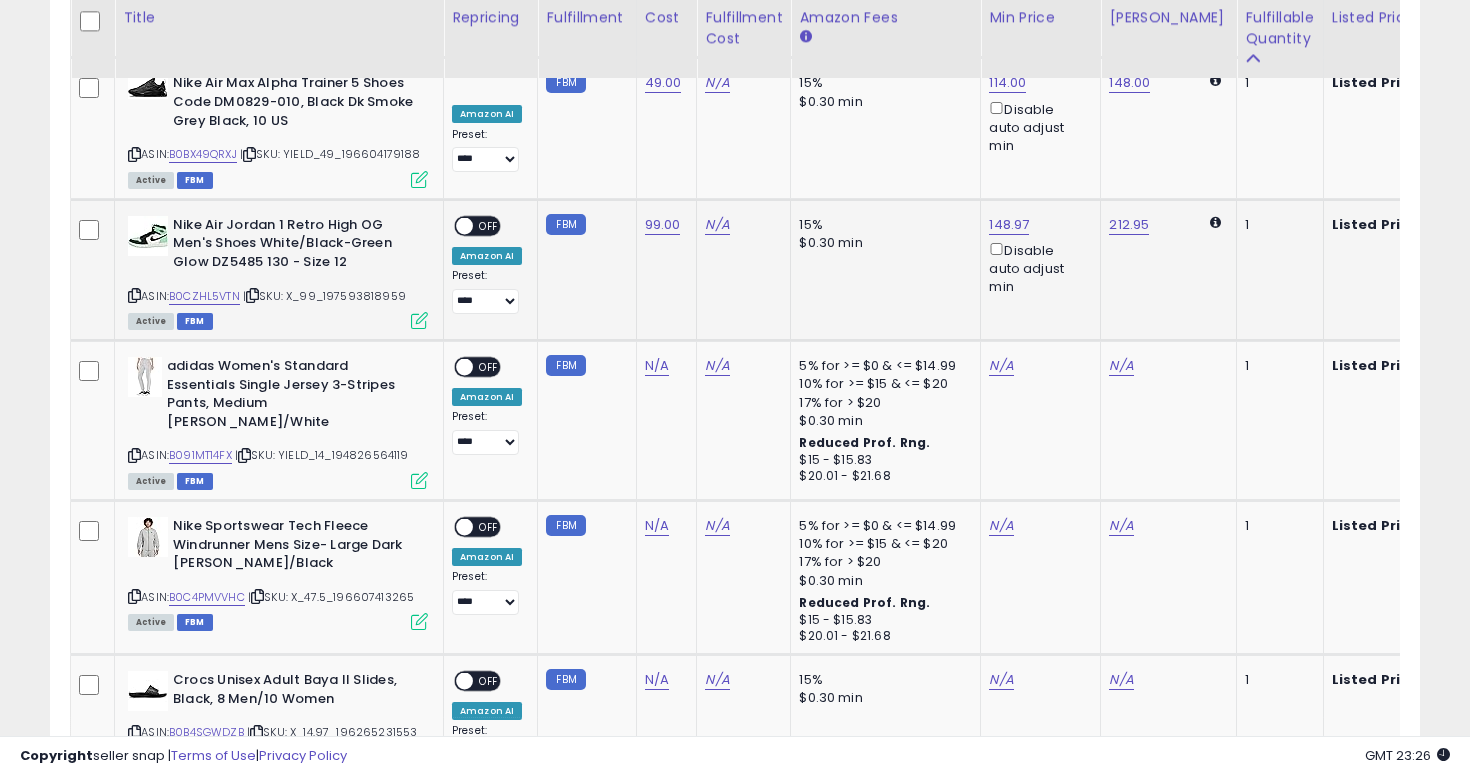 click on "ON   OFF" at bounding box center (477, 225) 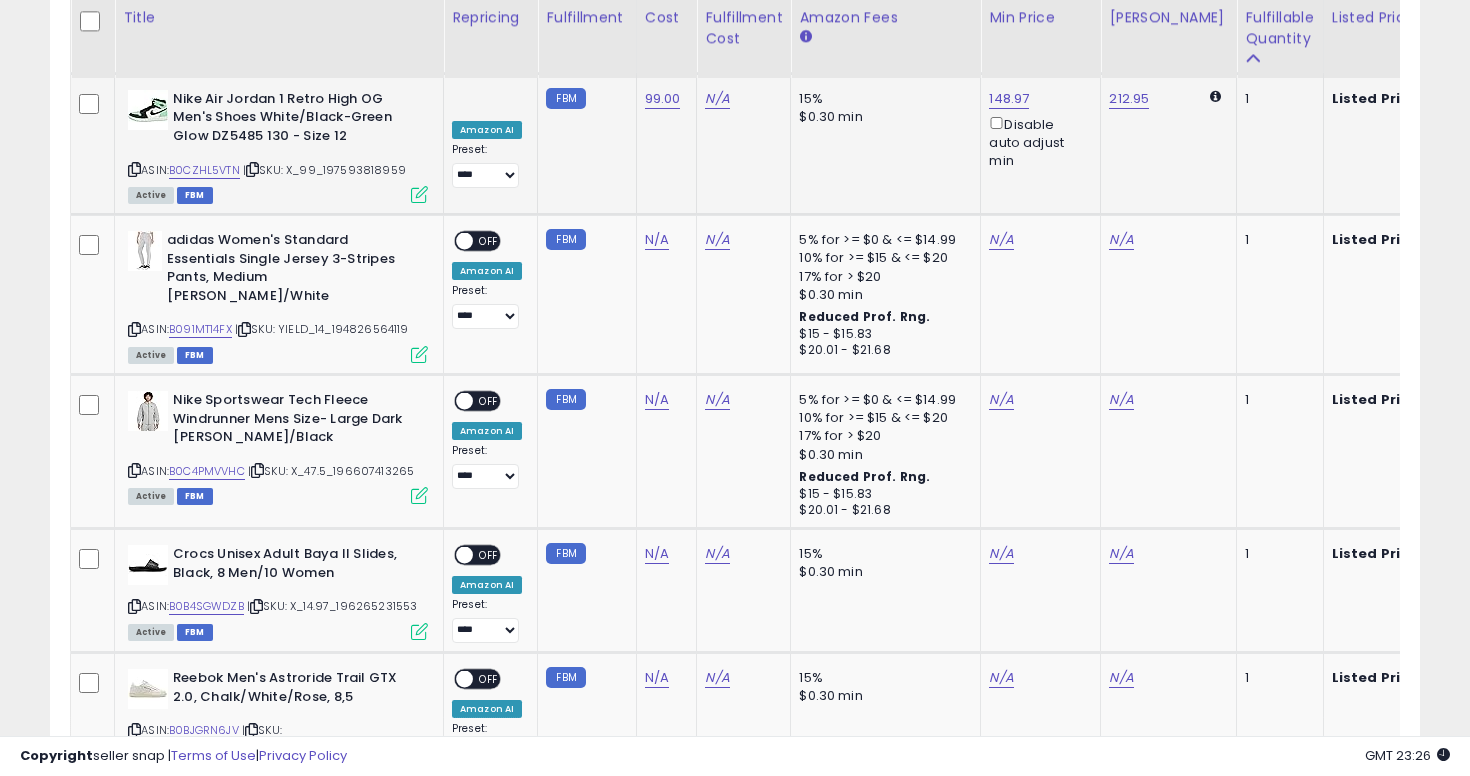 scroll, scrollTop: 3555, scrollLeft: 0, axis: vertical 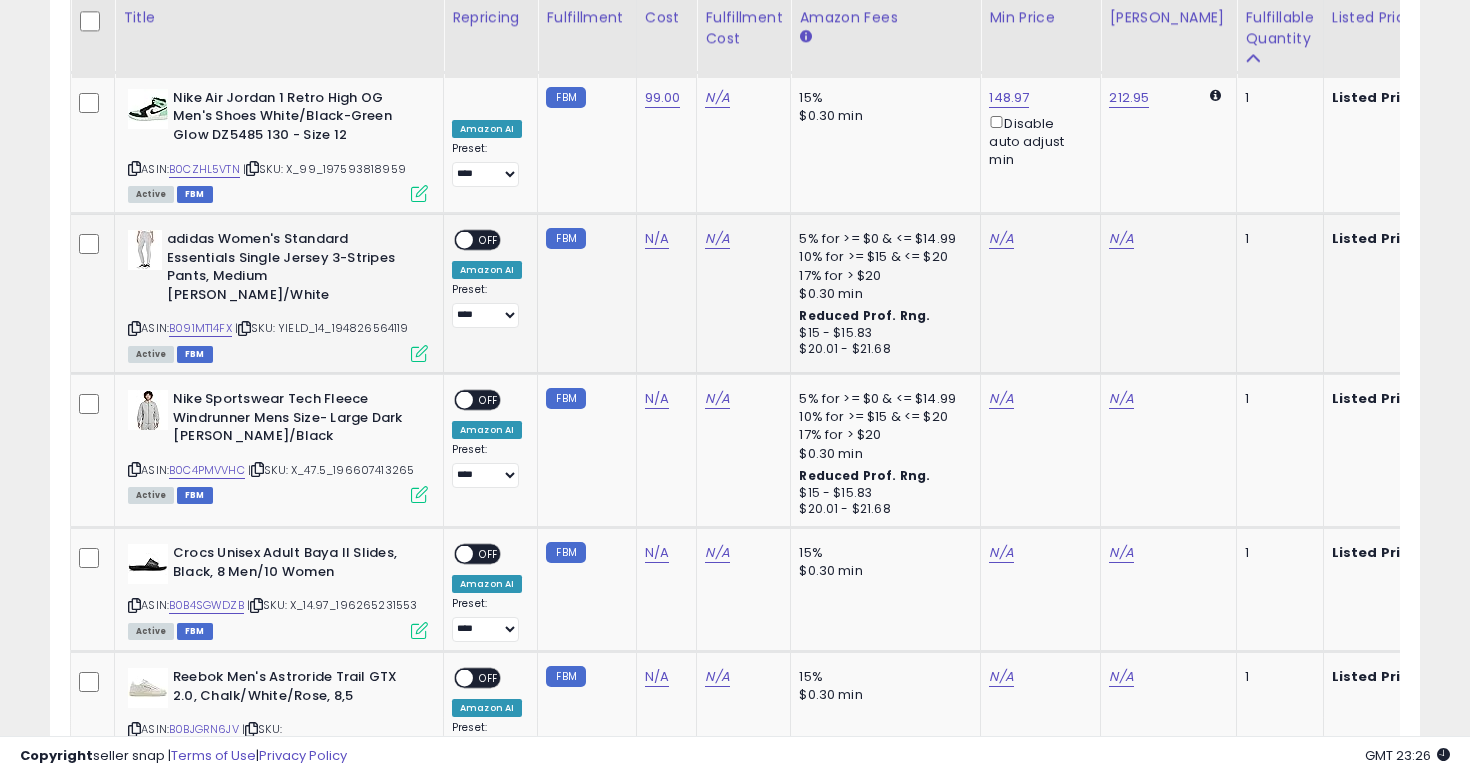 click on "ASIN:  B091MT14FX    |   SKU: YIELD_14_194826564119 Active FBM" at bounding box center [278, 295] 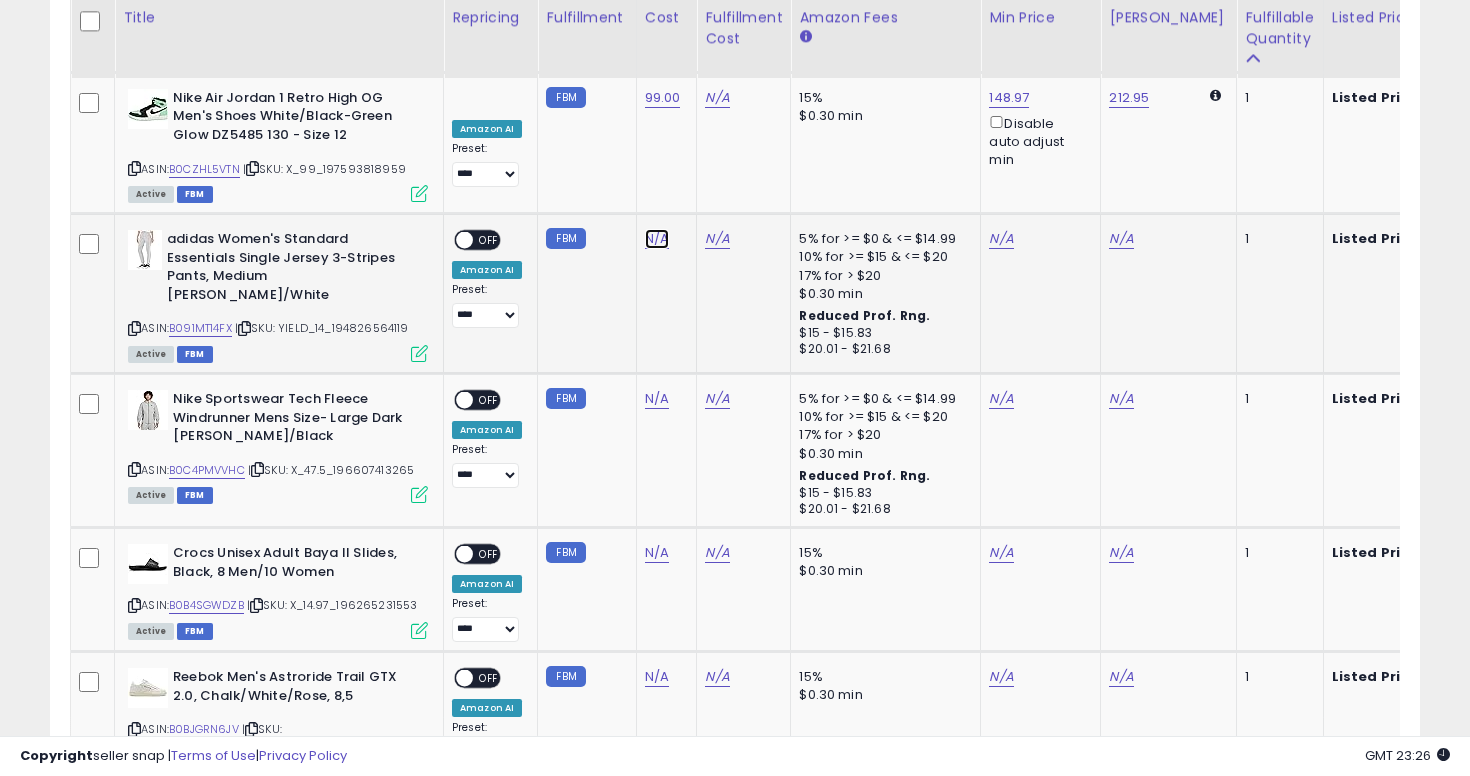 click on "N/A" at bounding box center [657, 239] 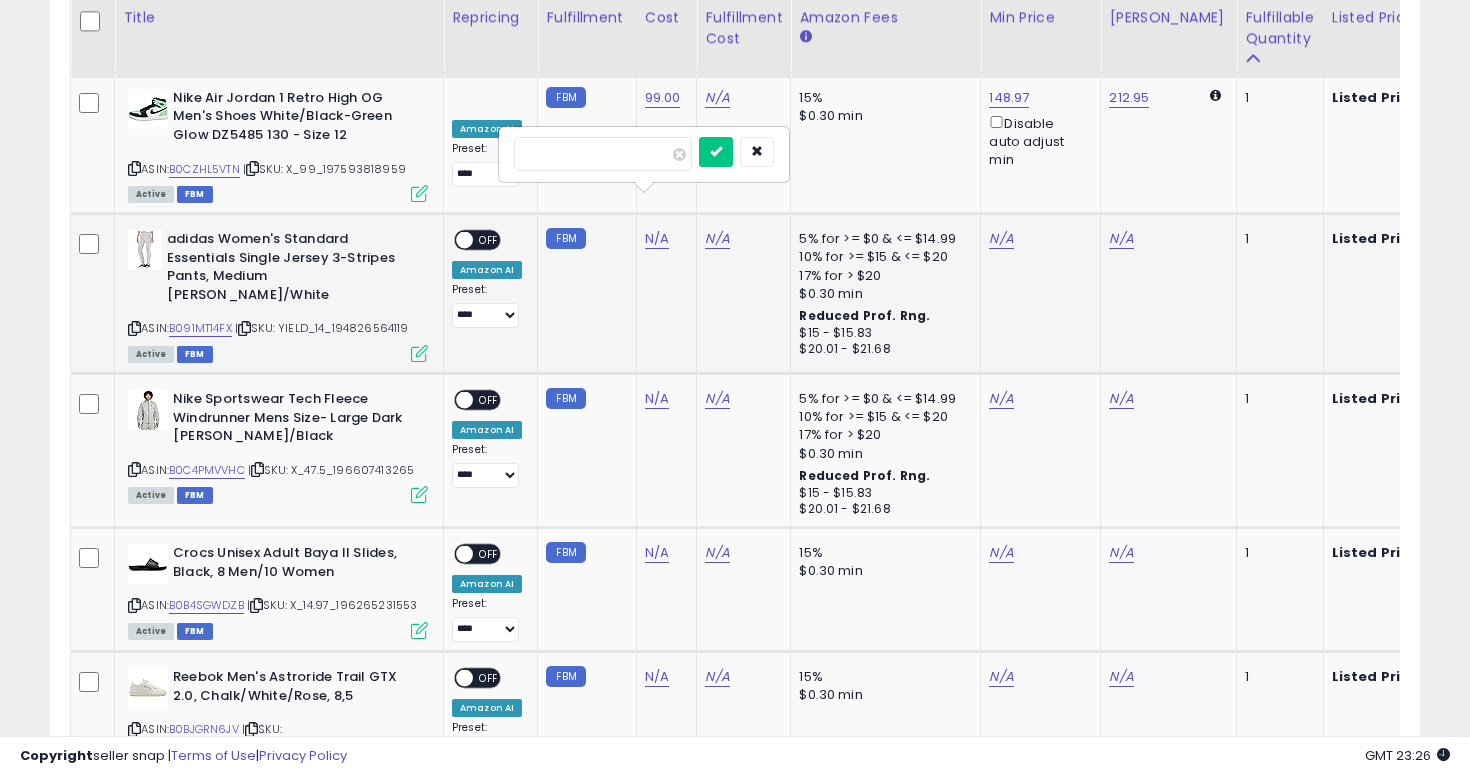 type on "**" 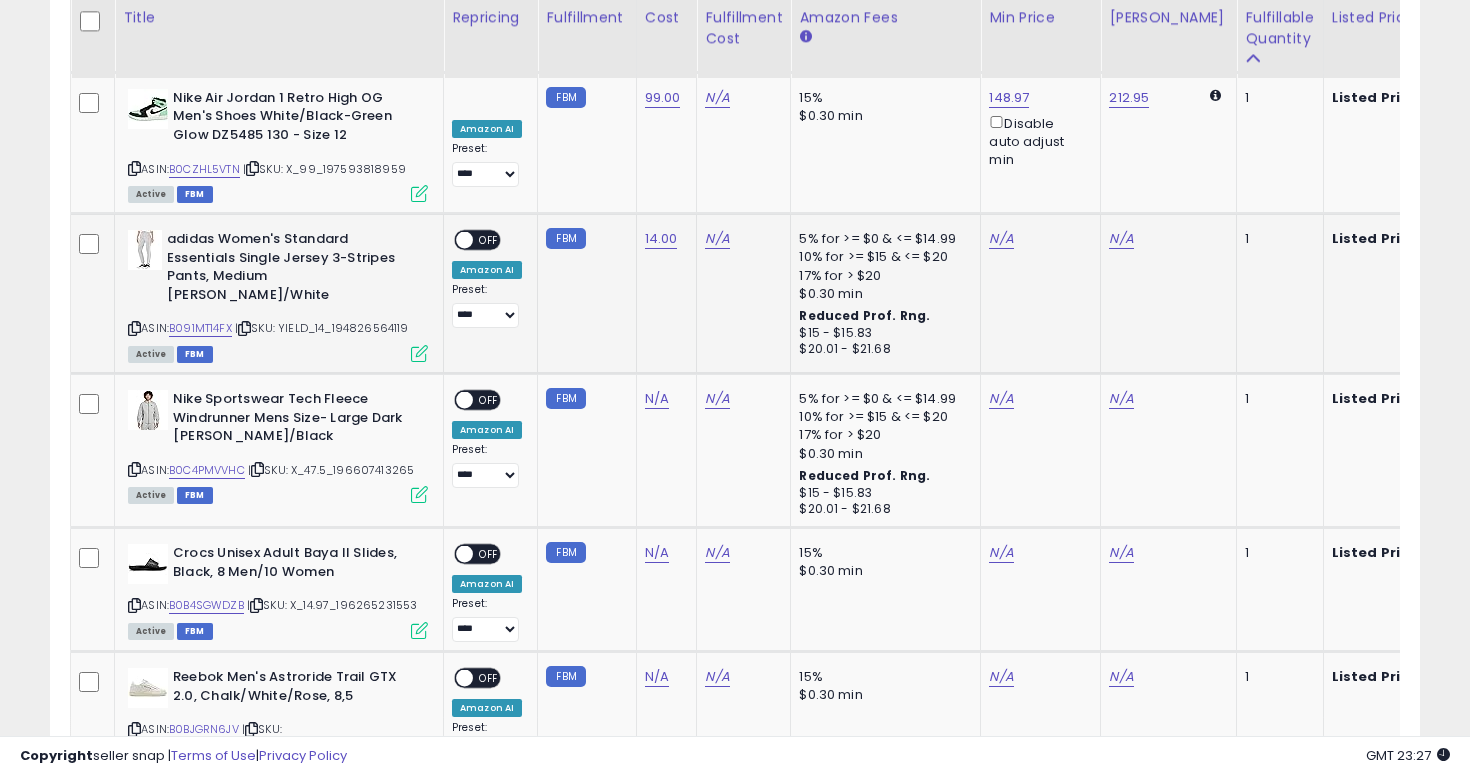 click on "N/A" 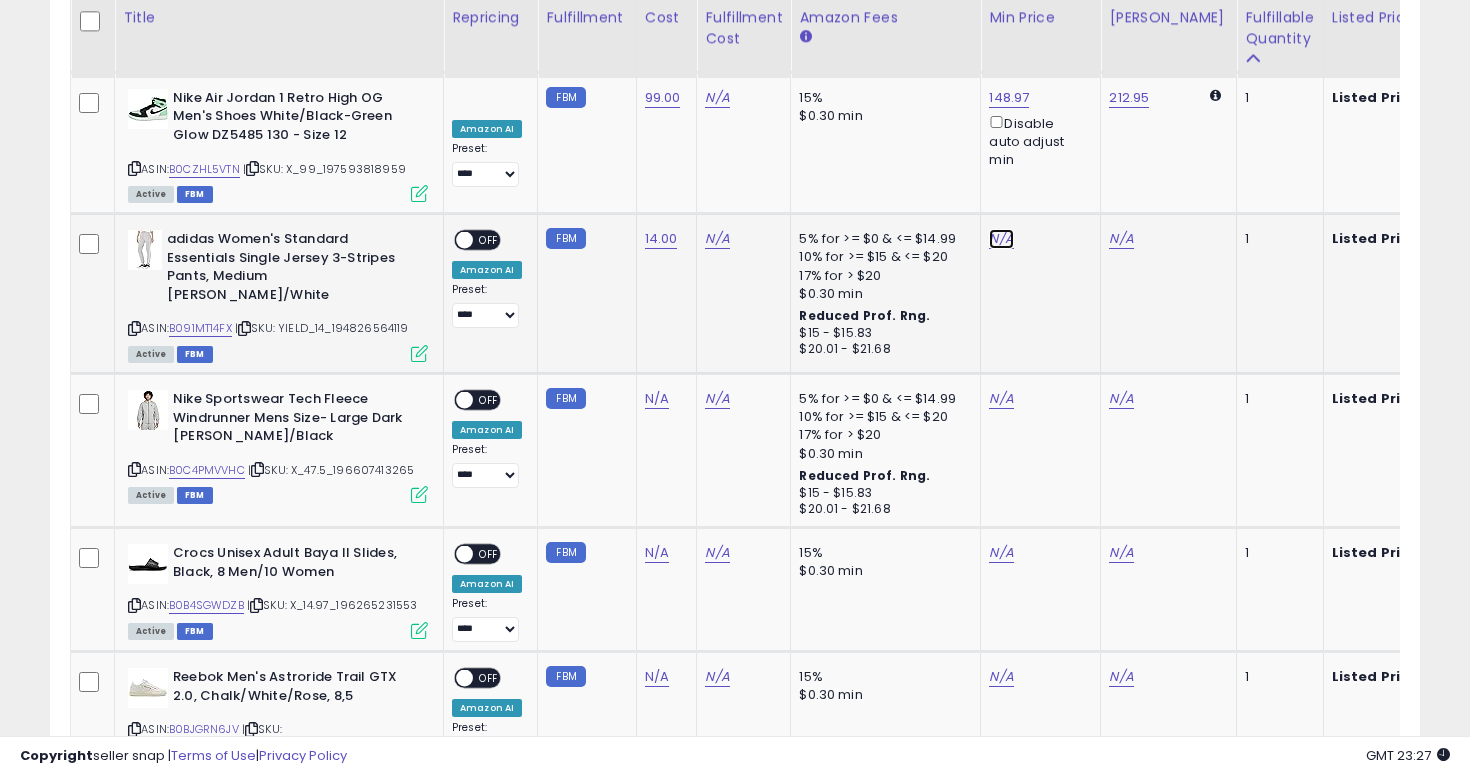click on "N/A" at bounding box center [1001, 239] 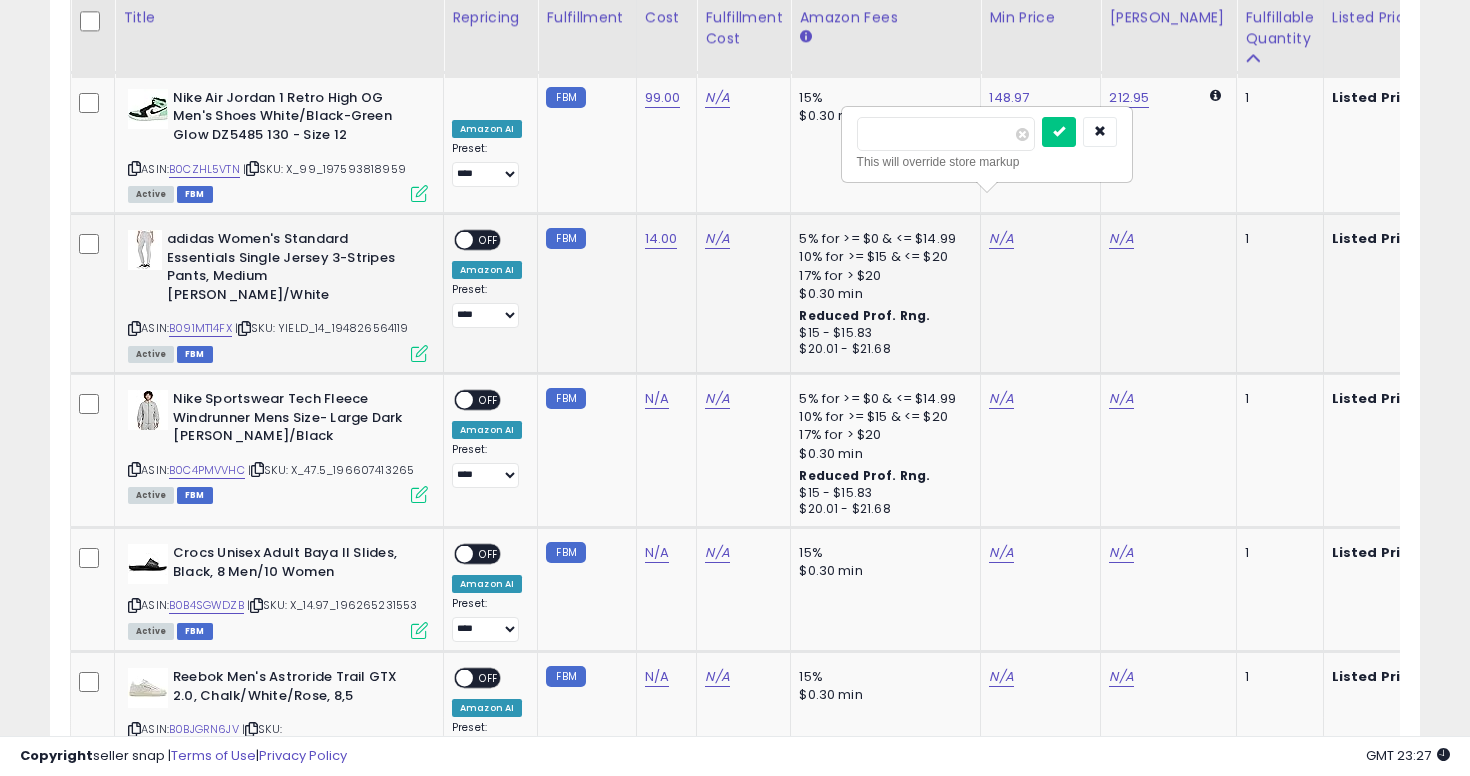 type on "*****" 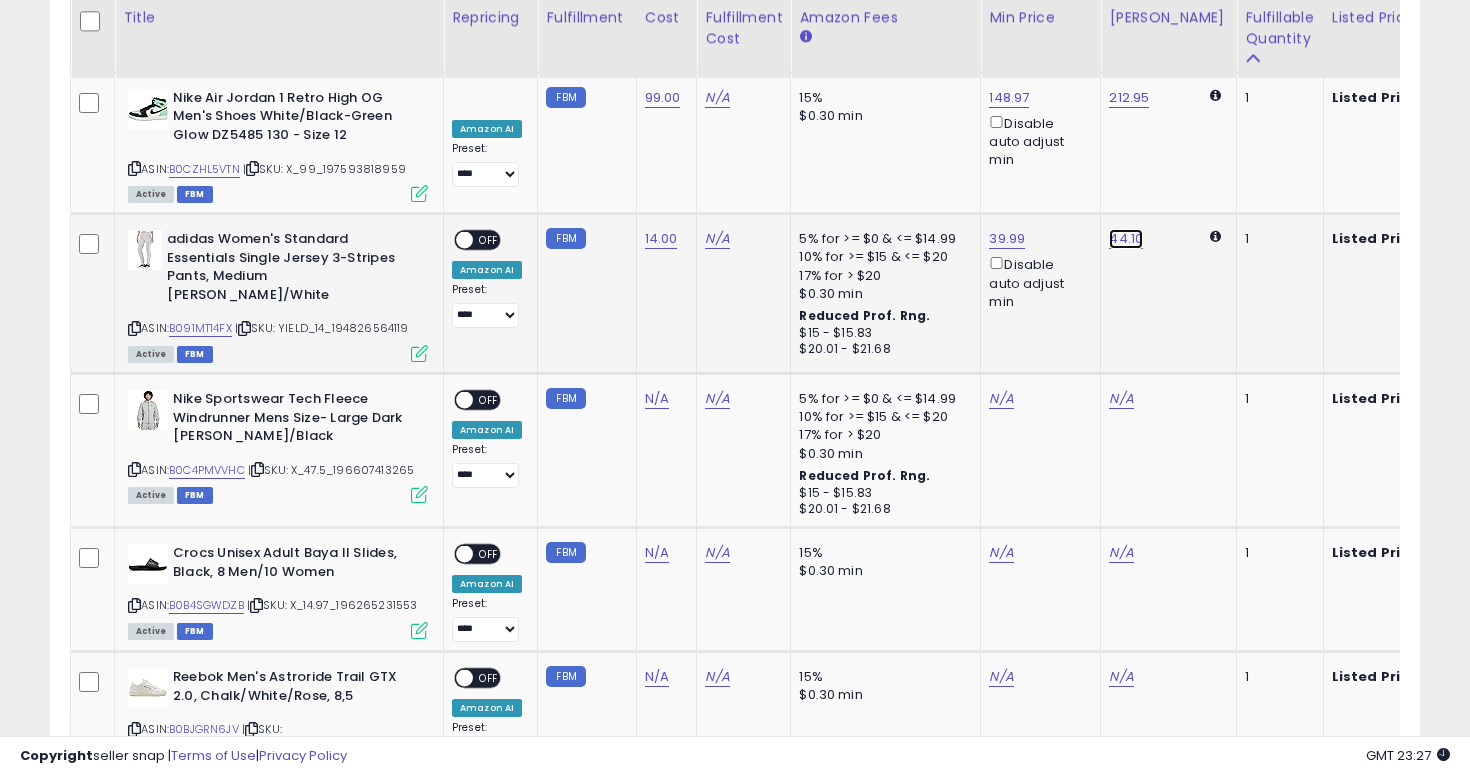click on "44.10" at bounding box center (1125, -1840) 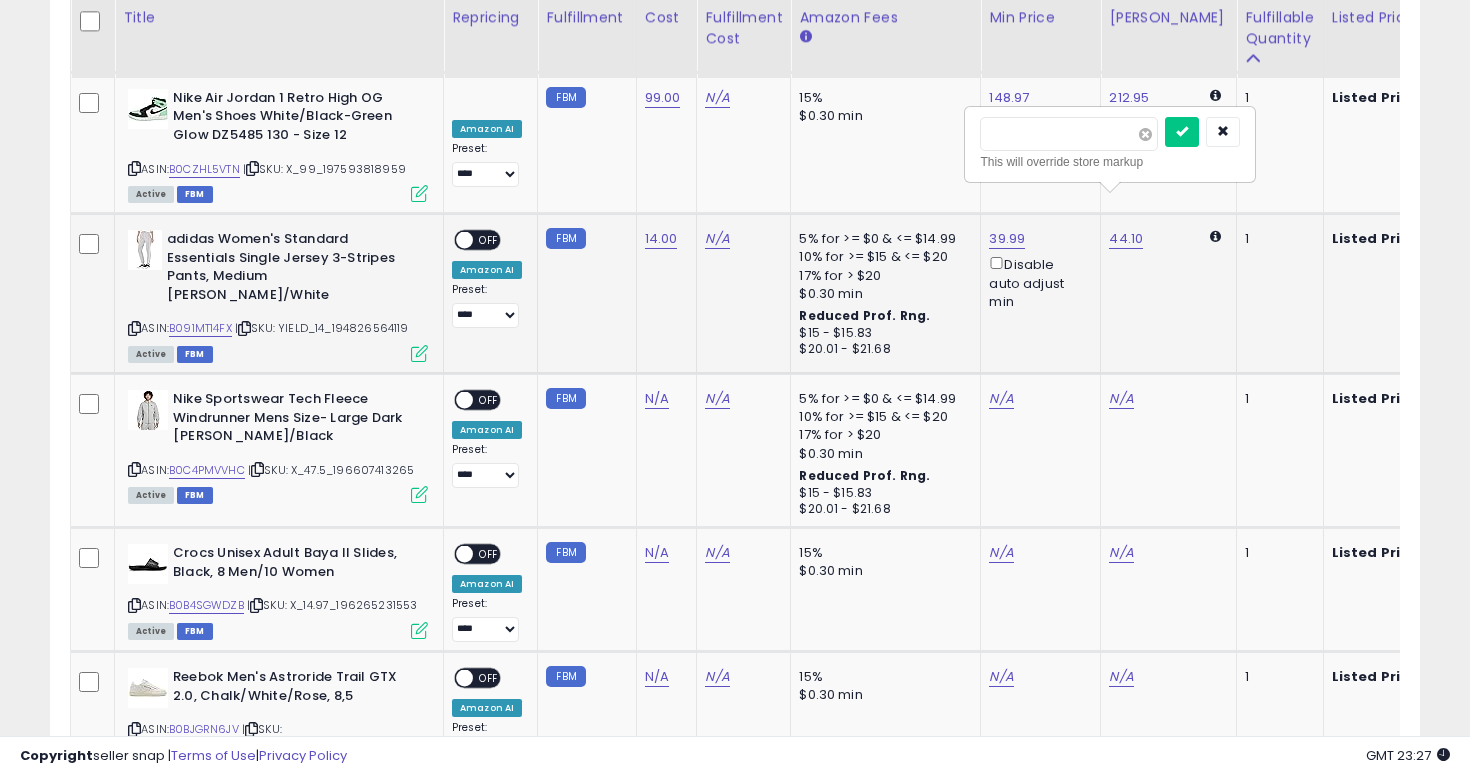 click at bounding box center [1145, 134] 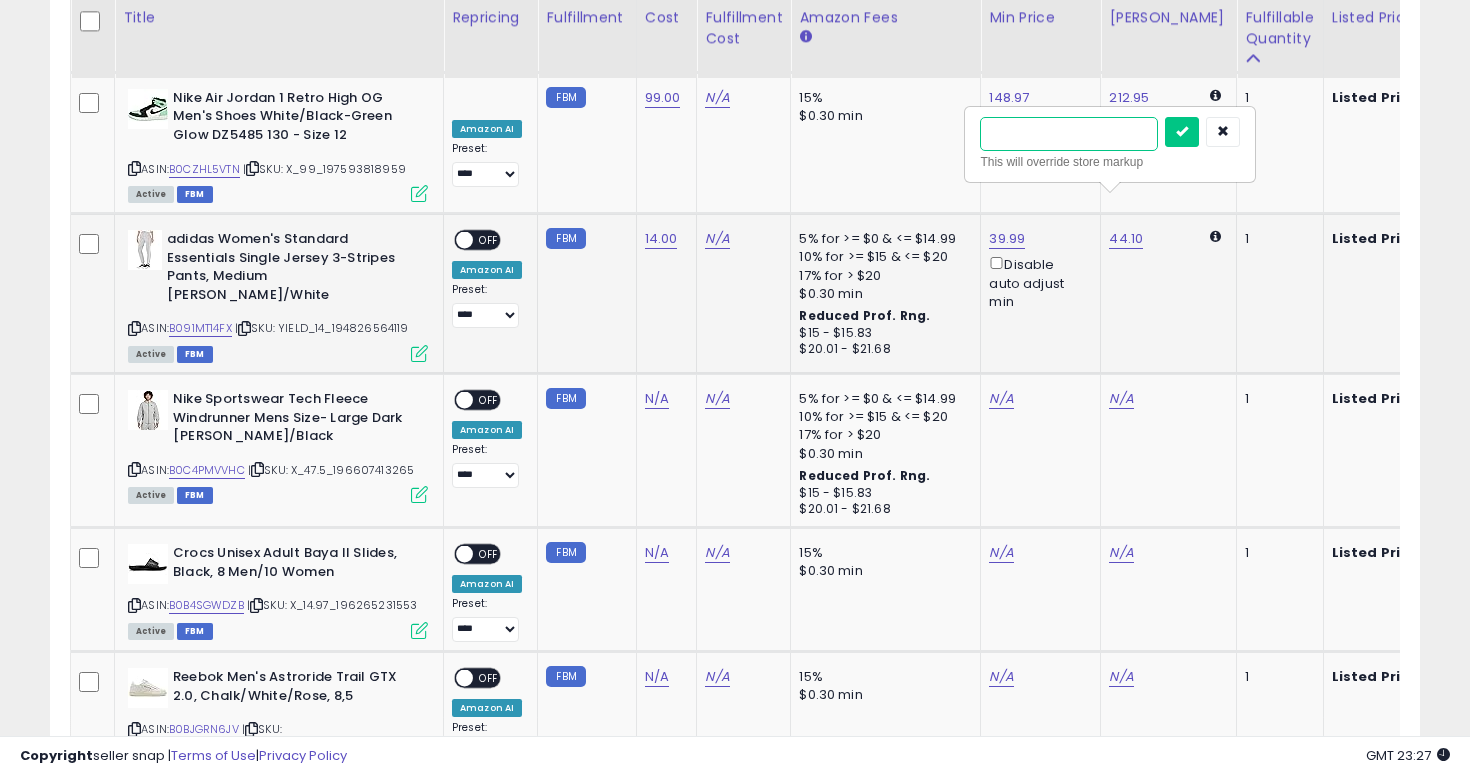 type on "**" 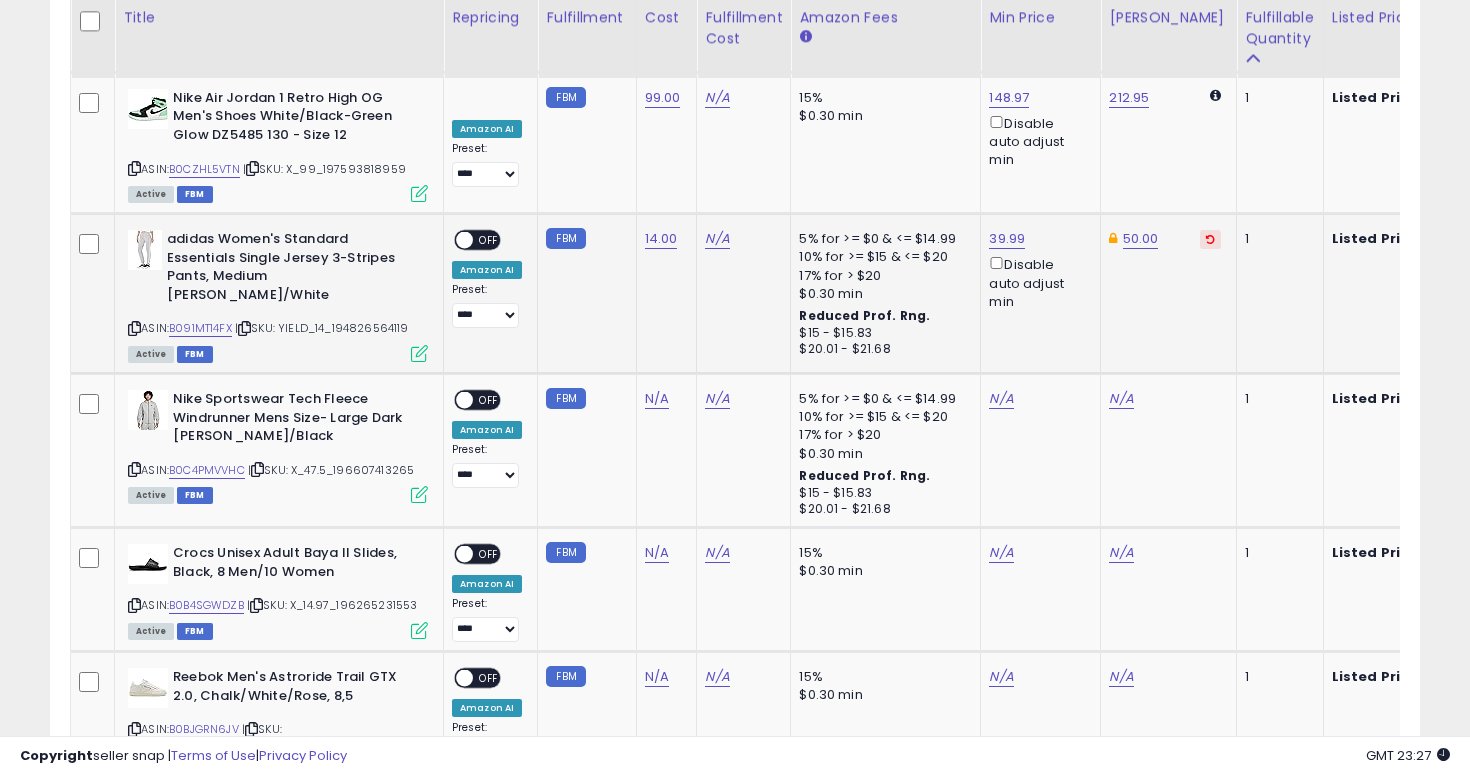 click on "OFF" at bounding box center [489, 240] 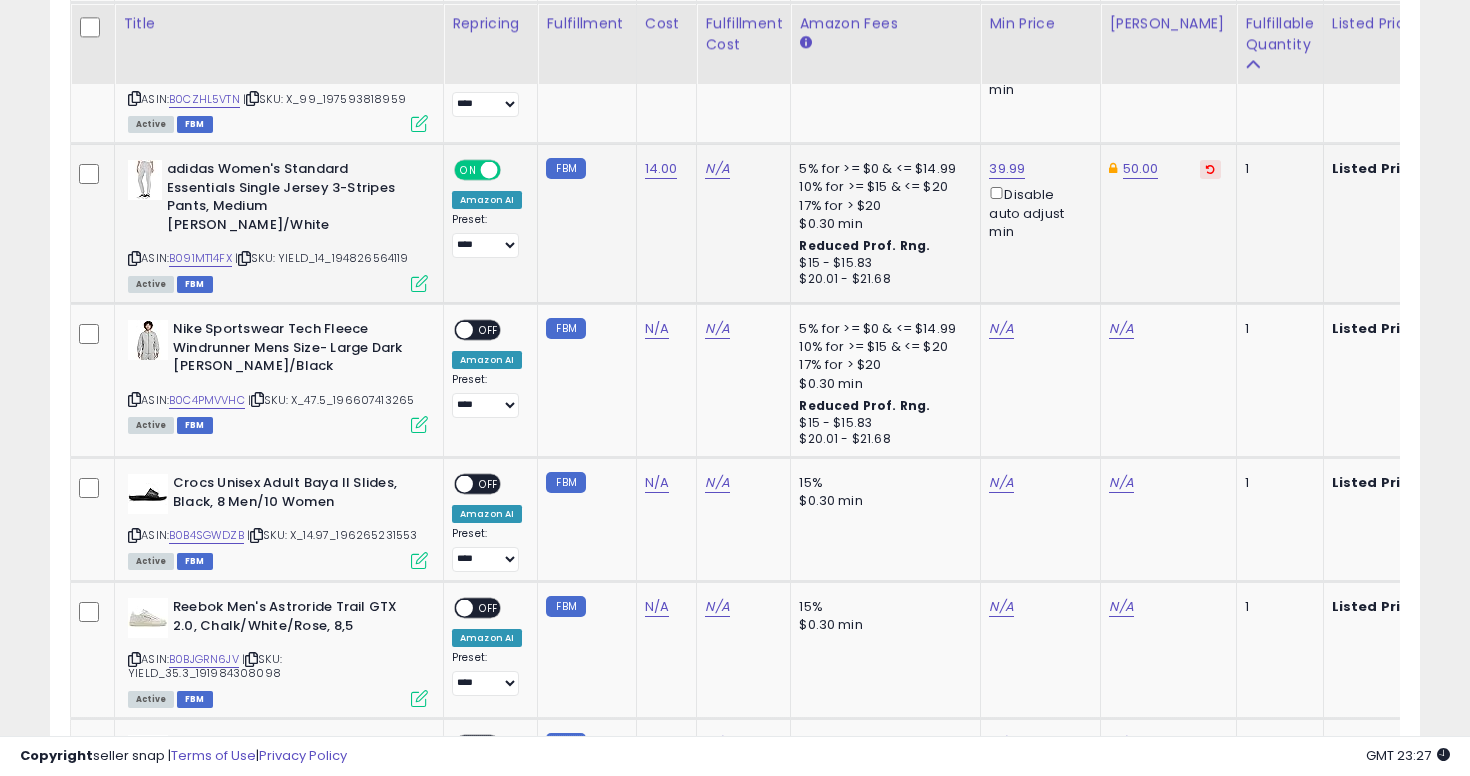 scroll, scrollTop: 3643, scrollLeft: 0, axis: vertical 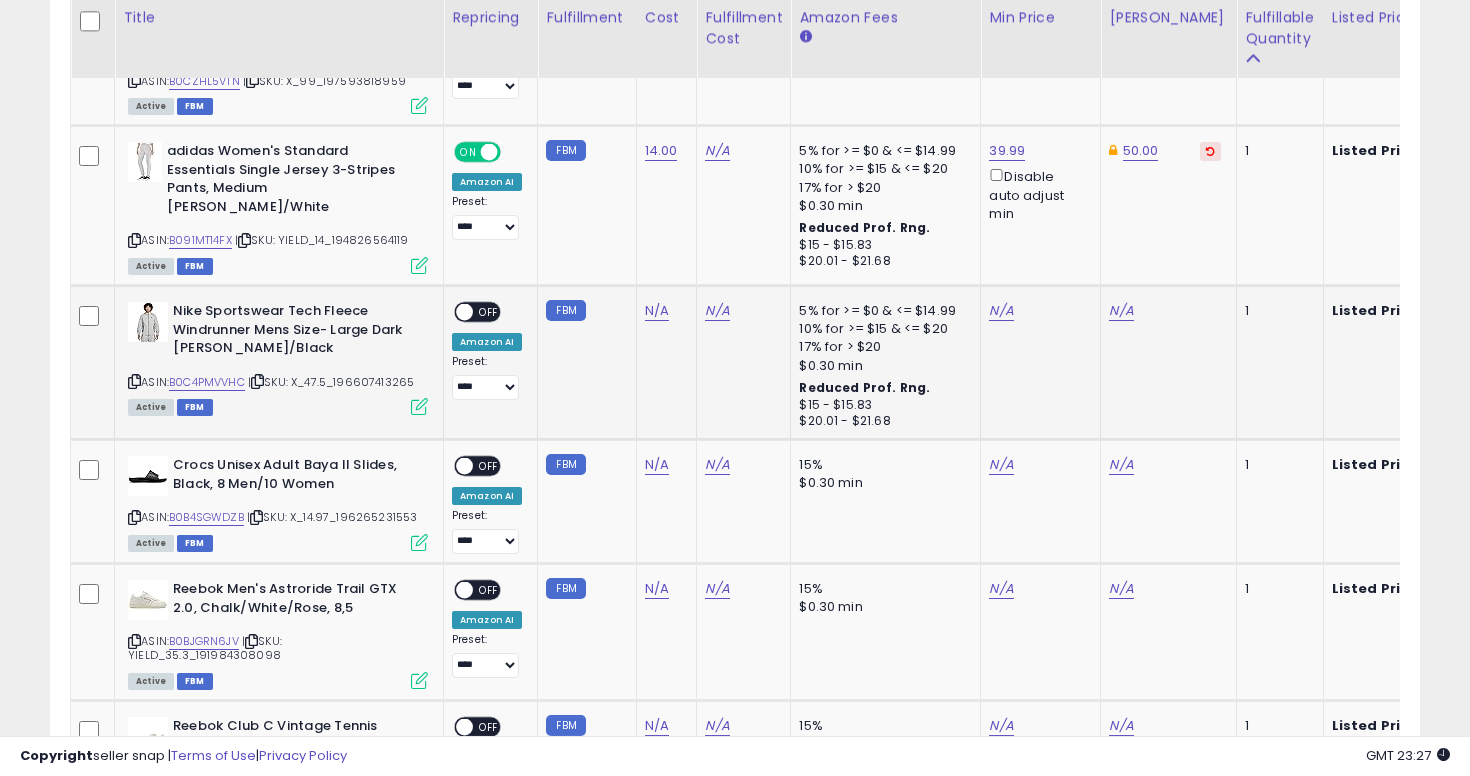 click at bounding box center [134, 381] 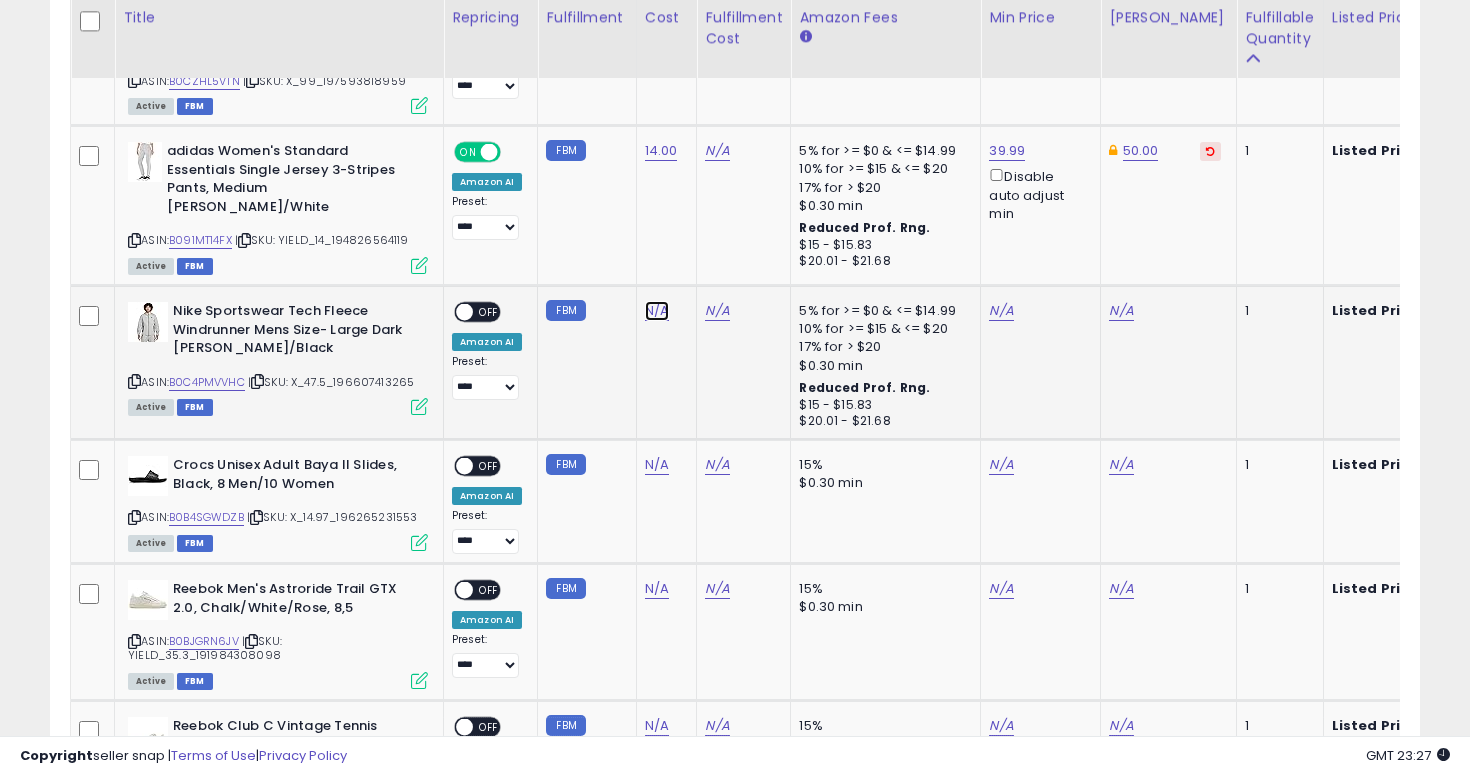 click on "N/A" at bounding box center [657, 311] 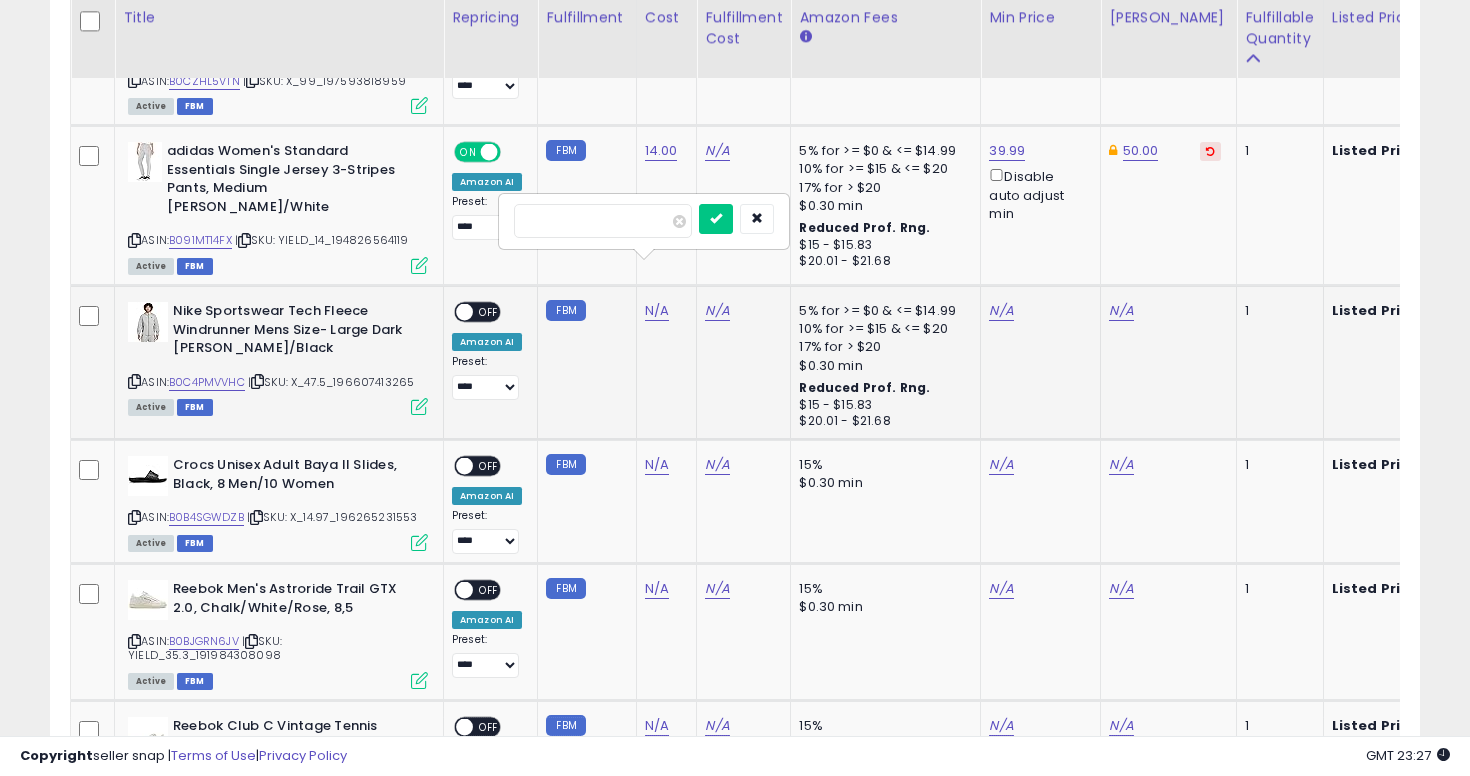 type on "****" 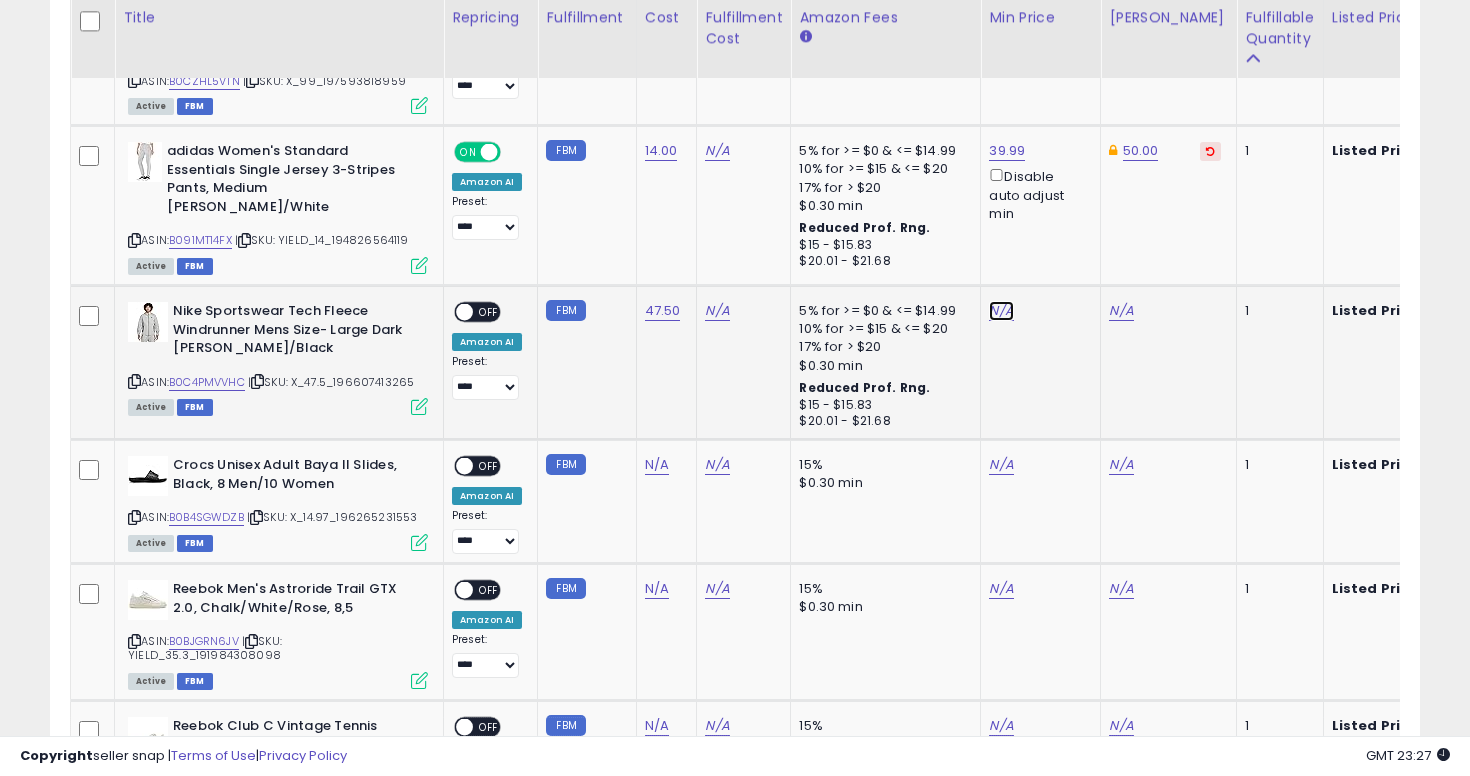click on "N/A" at bounding box center [1001, 311] 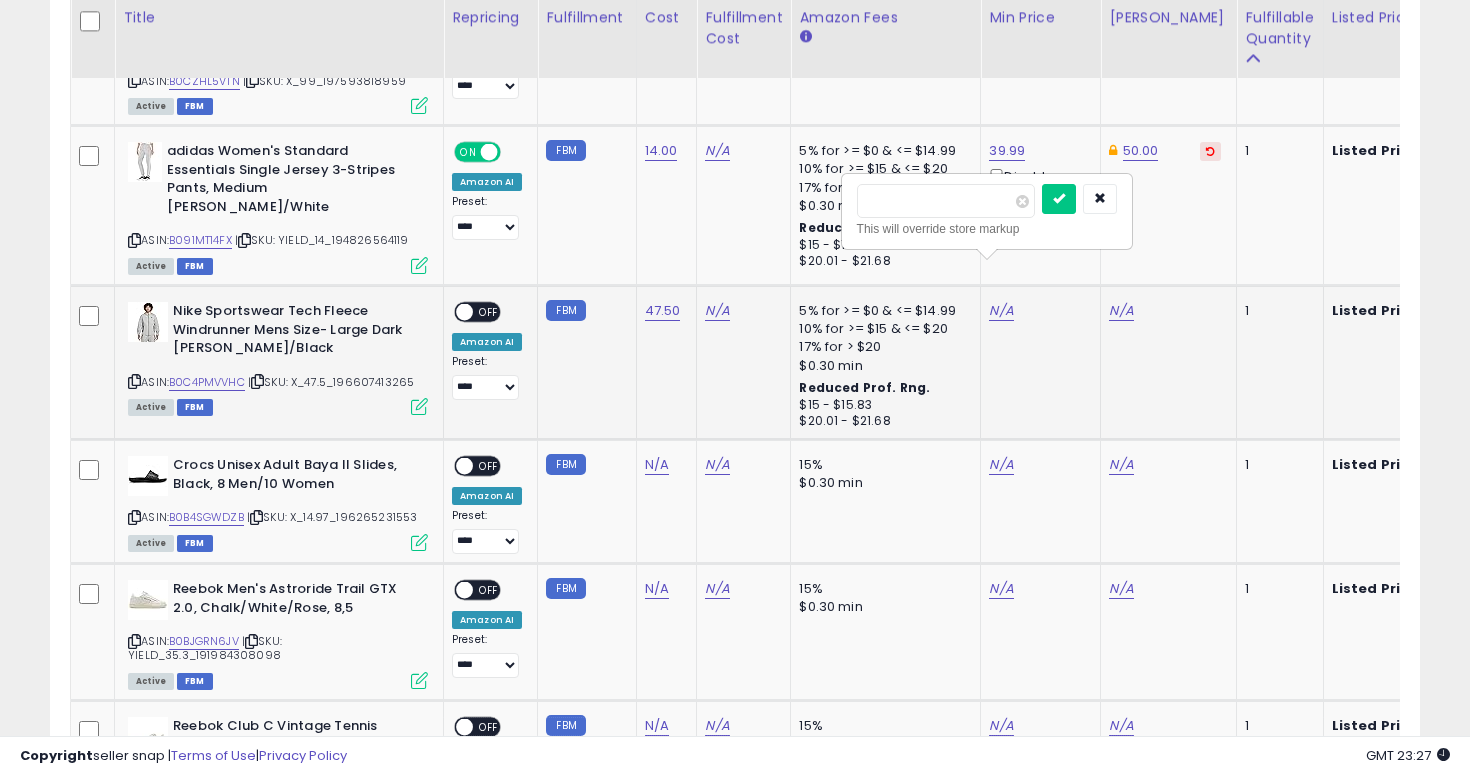 type on "****" 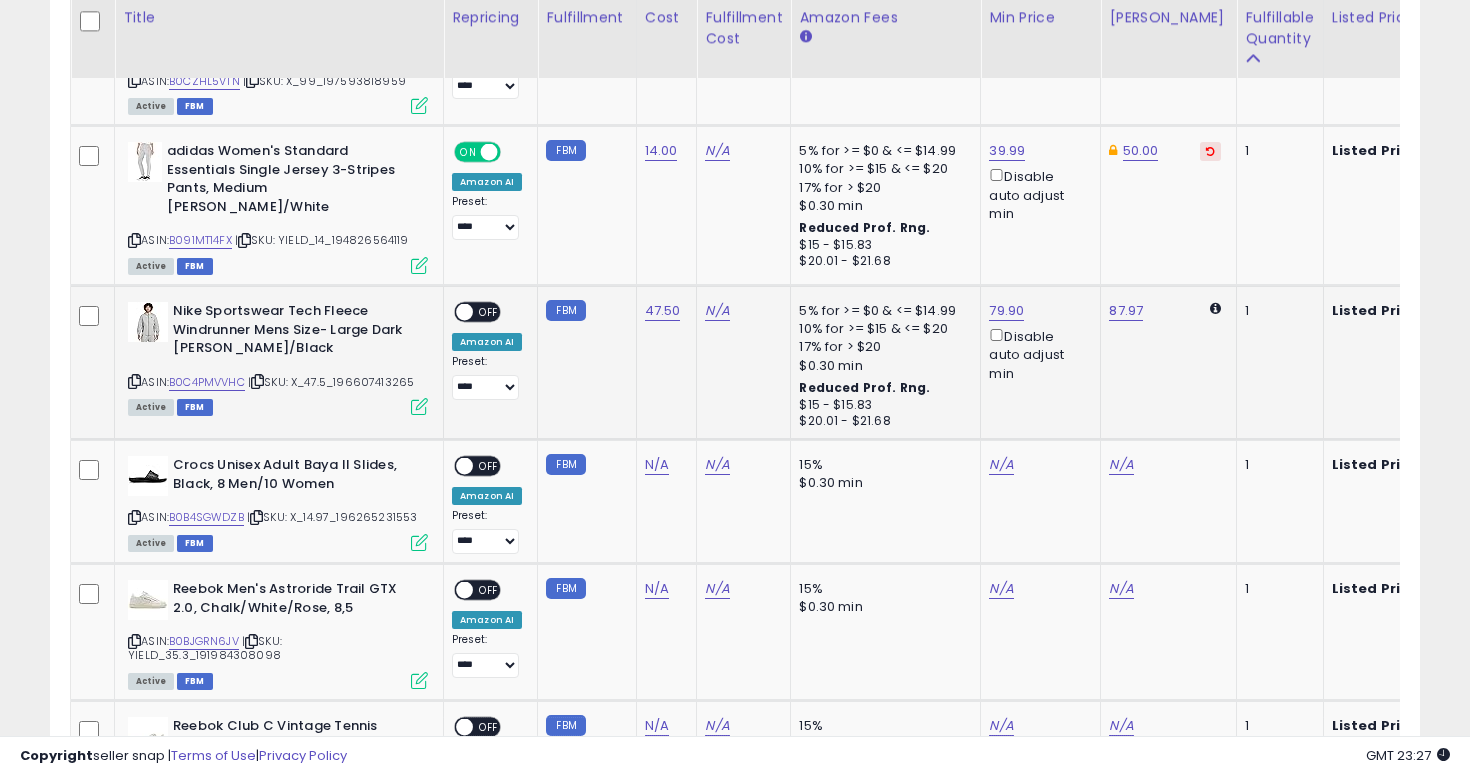 click on "ON   OFF" at bounding box center (455, 312) 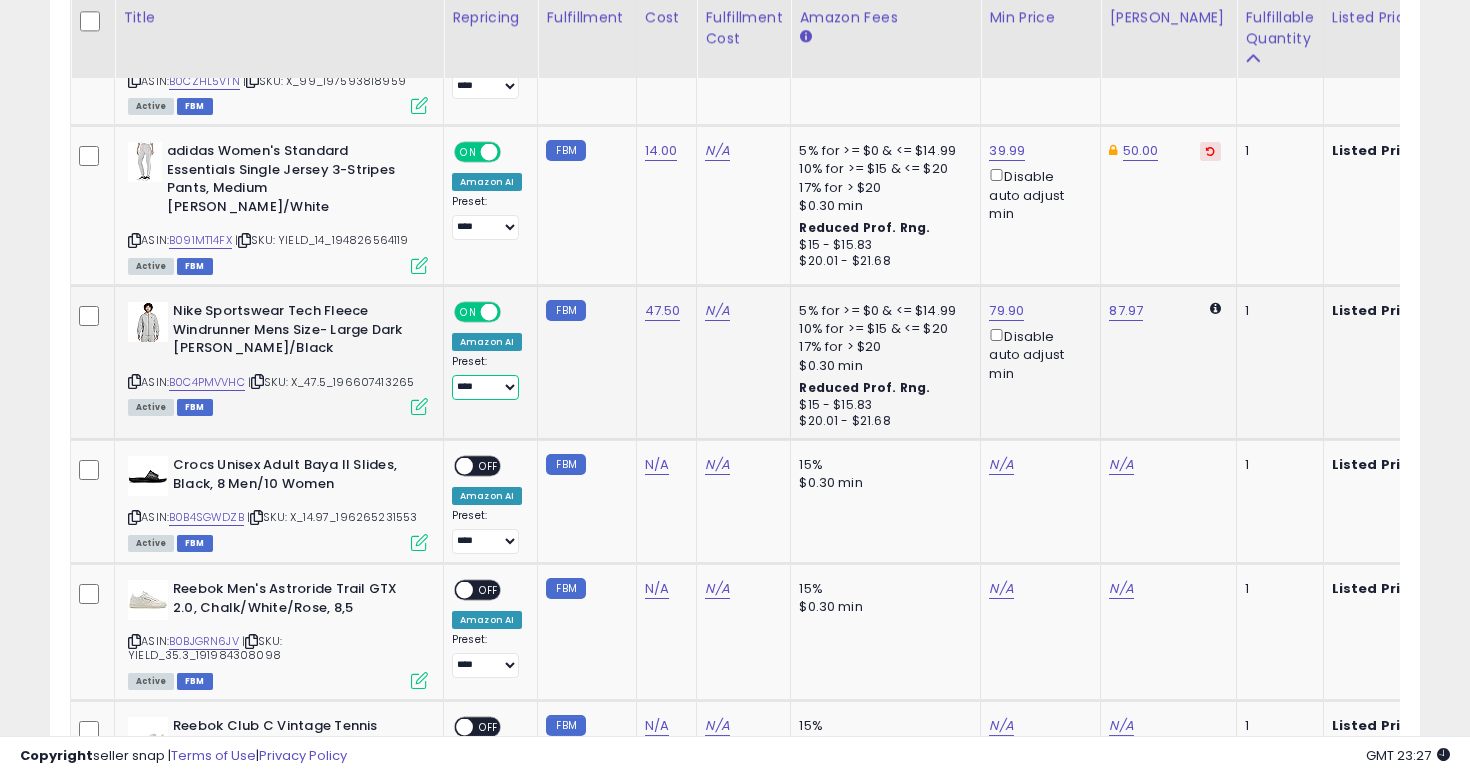 click on "**********" at bounding box center (485, 387) 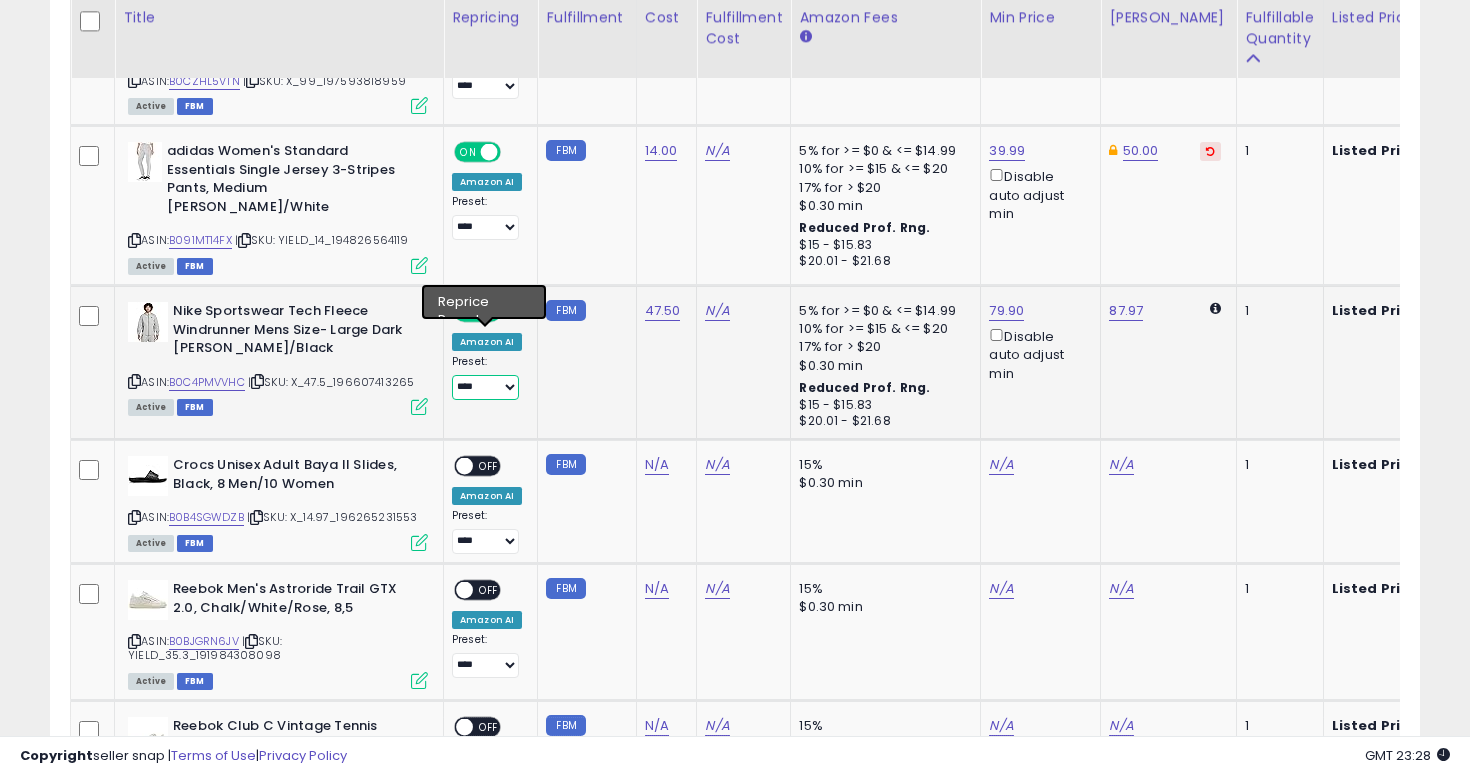 select on "**********" 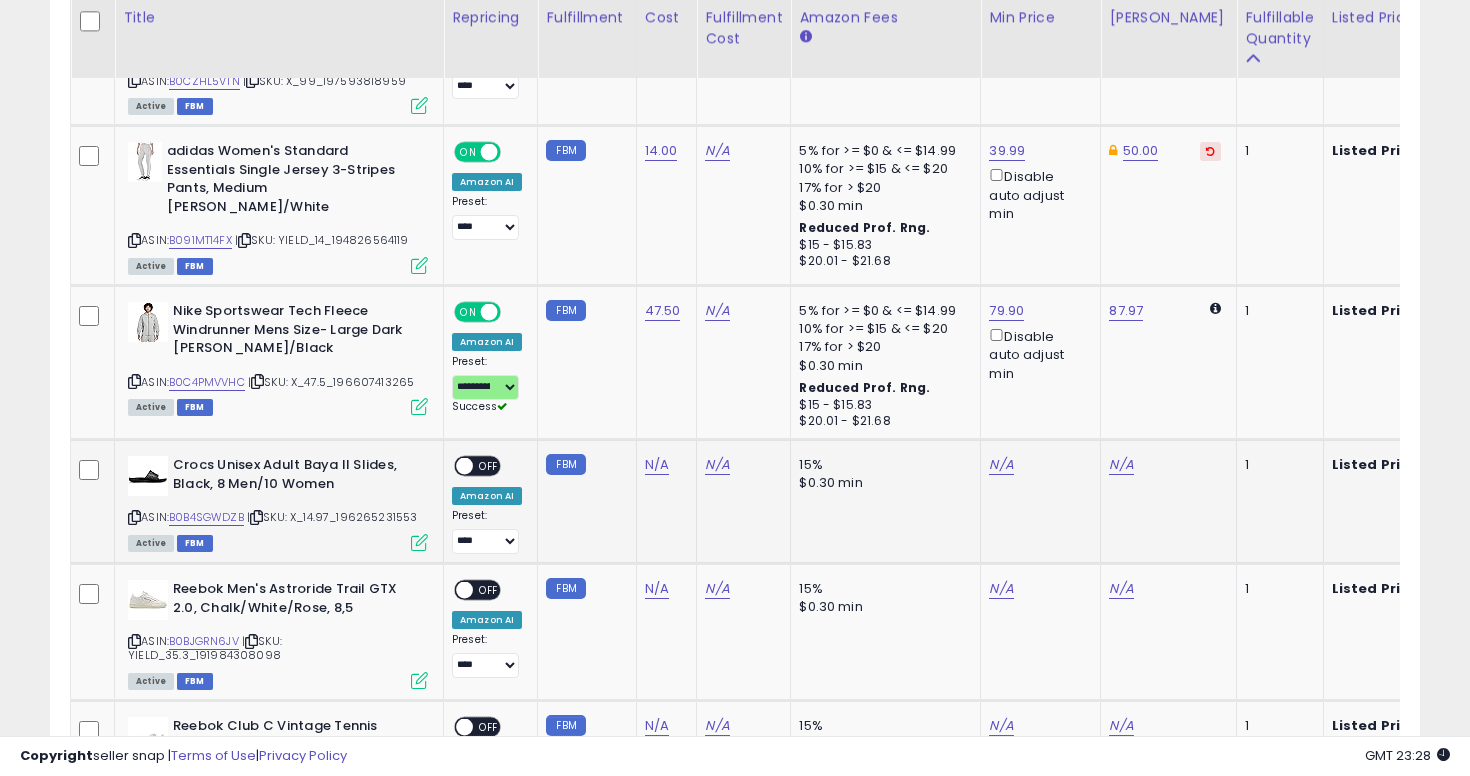 click at bounding box center (134, 517) 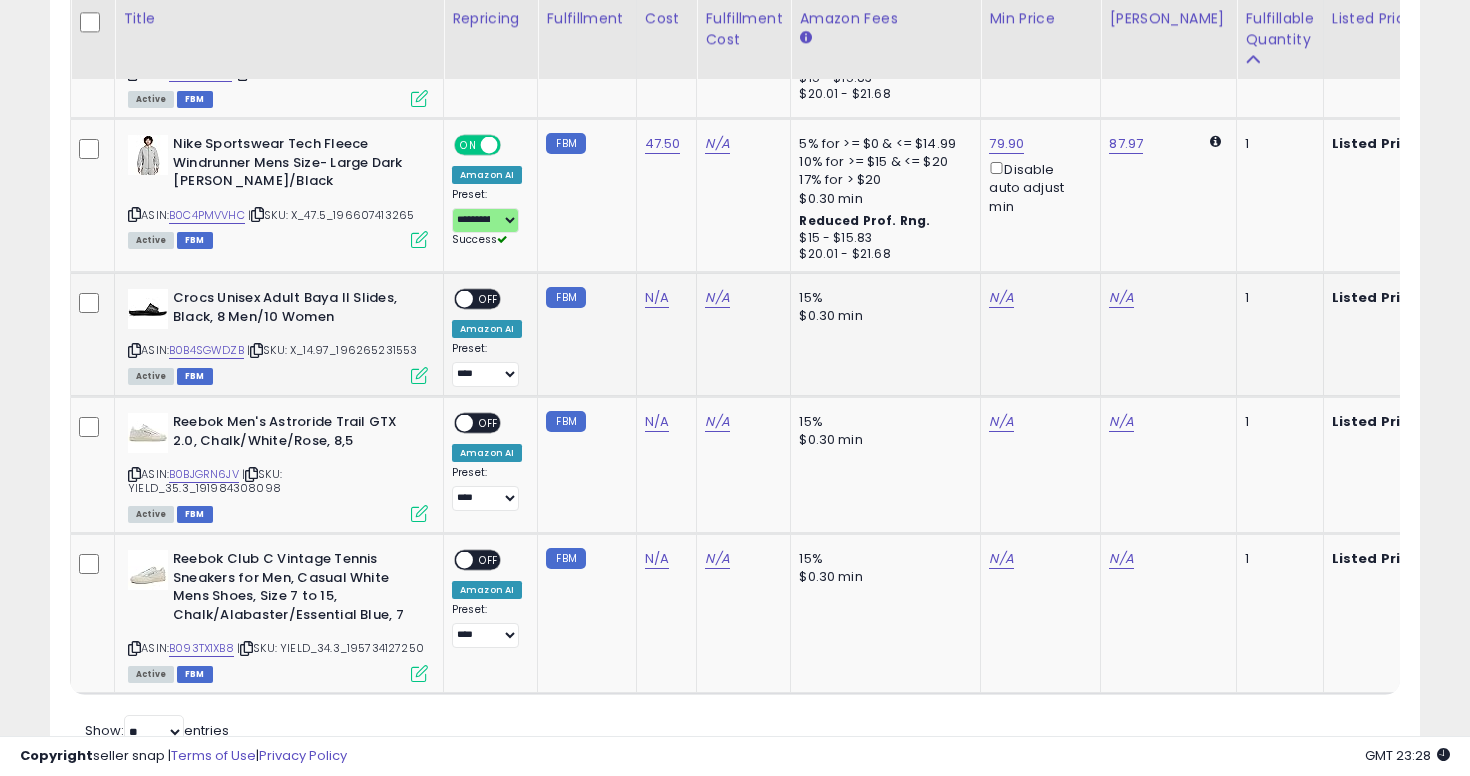 scroll, scrollTop: 3811, scrollLeft: 0, axis: vertical 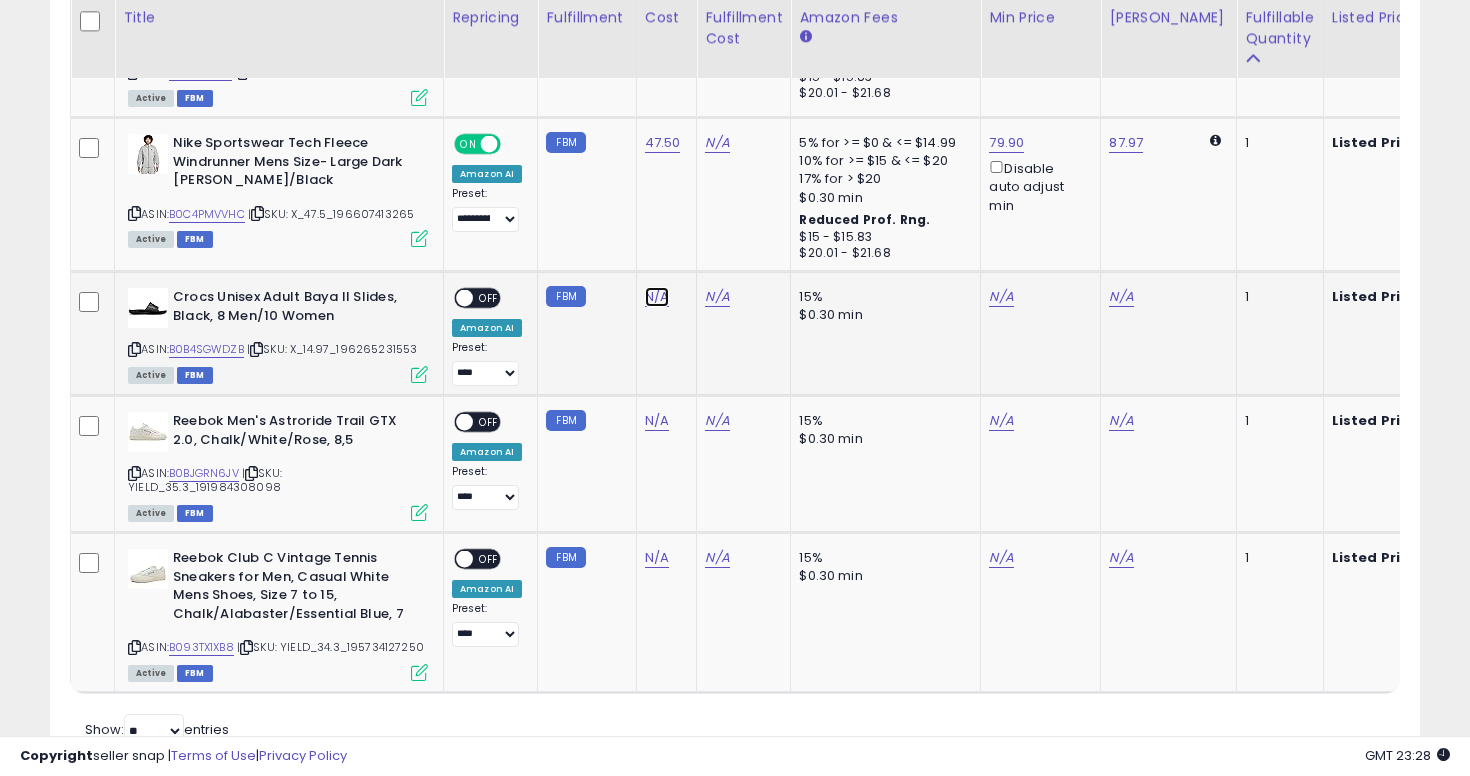 click on "N/A" at bounding box center [657, 297] 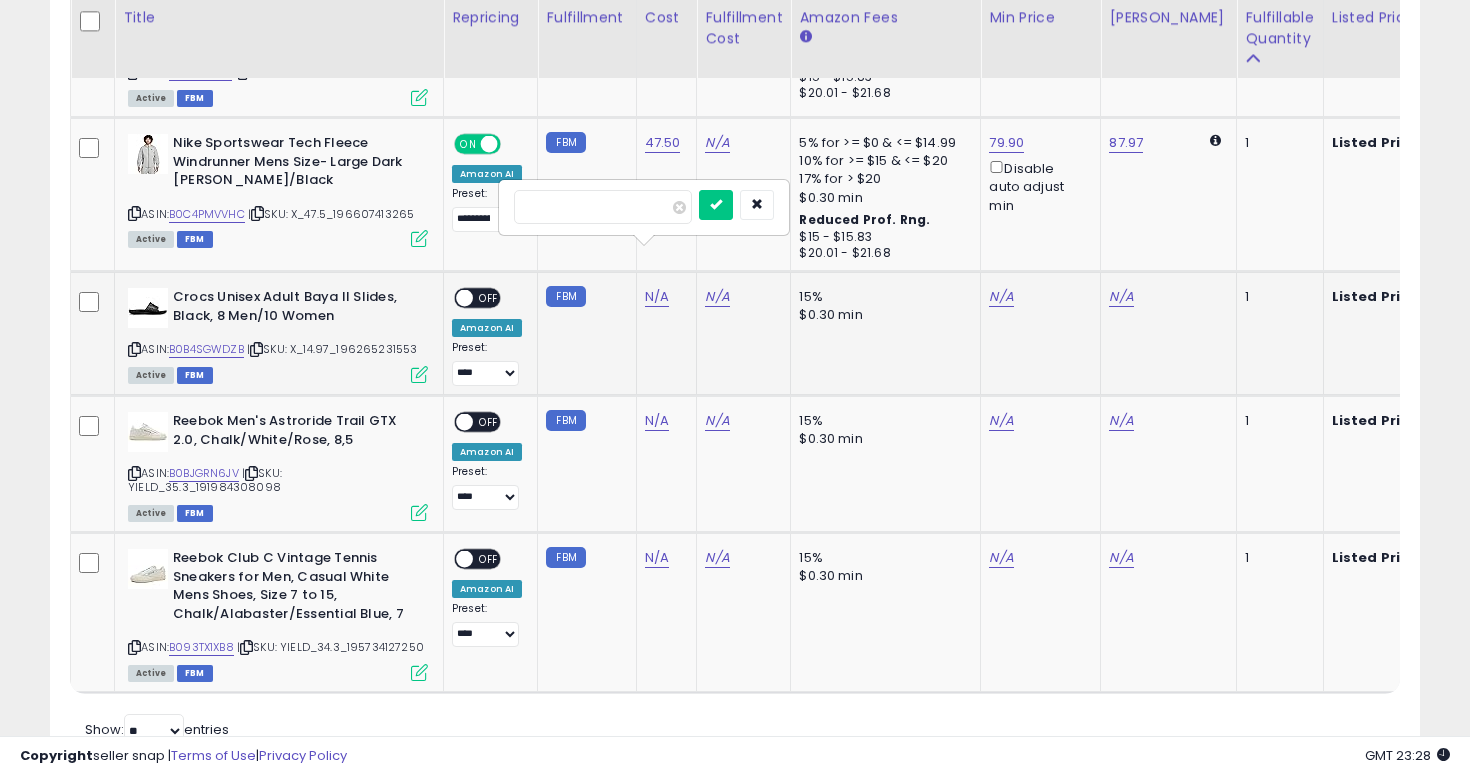 type on "**" 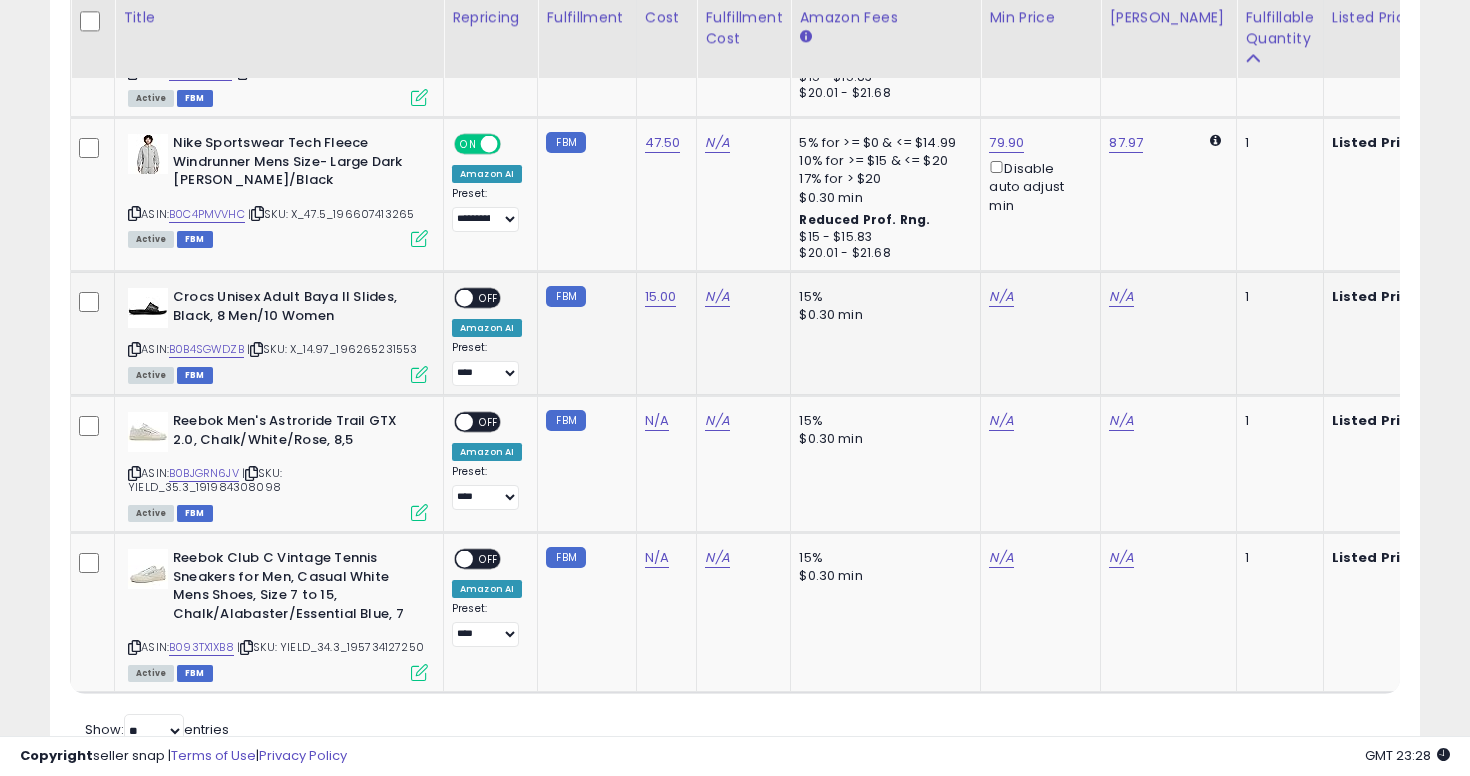 click on "N/A" 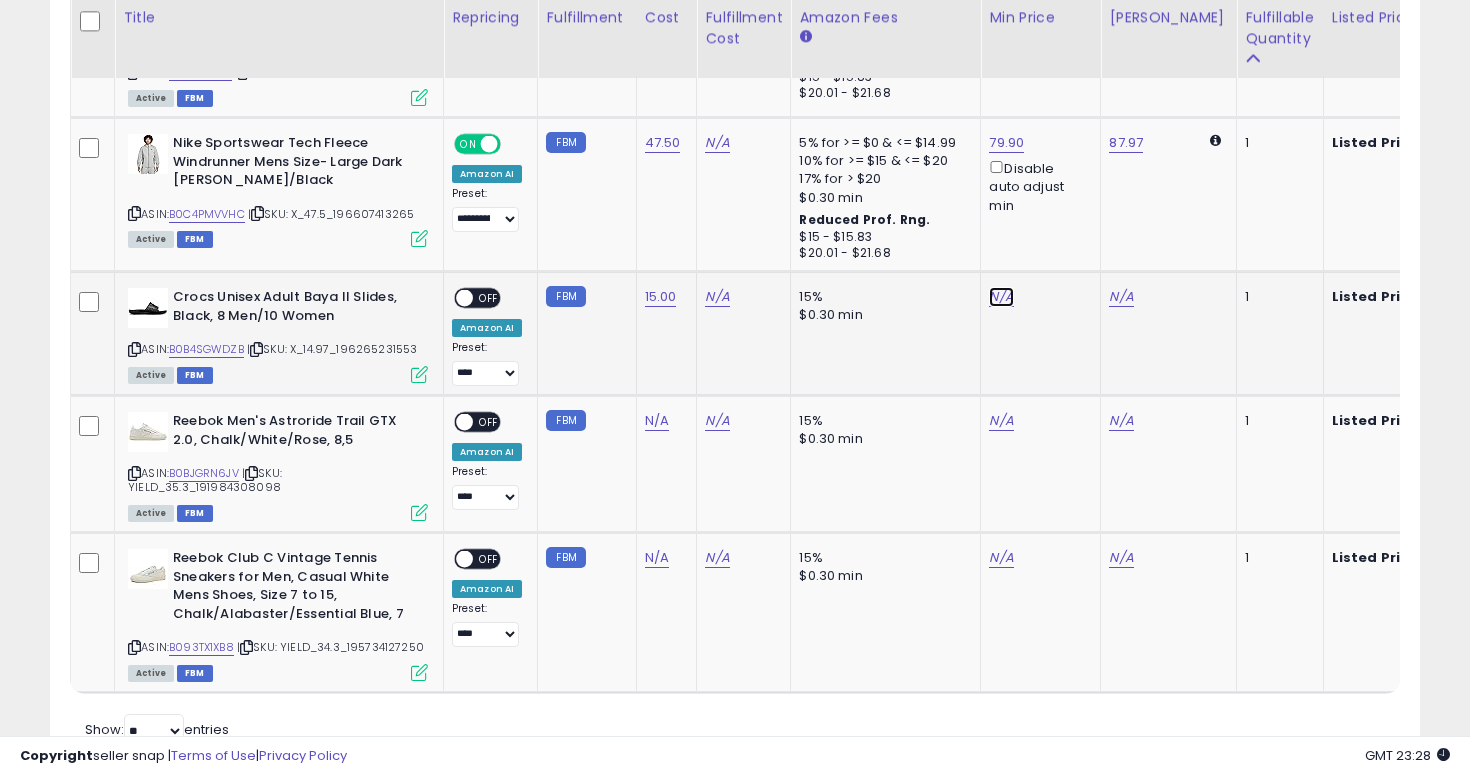 click on "N/A" at bounding box center [1001, 297] 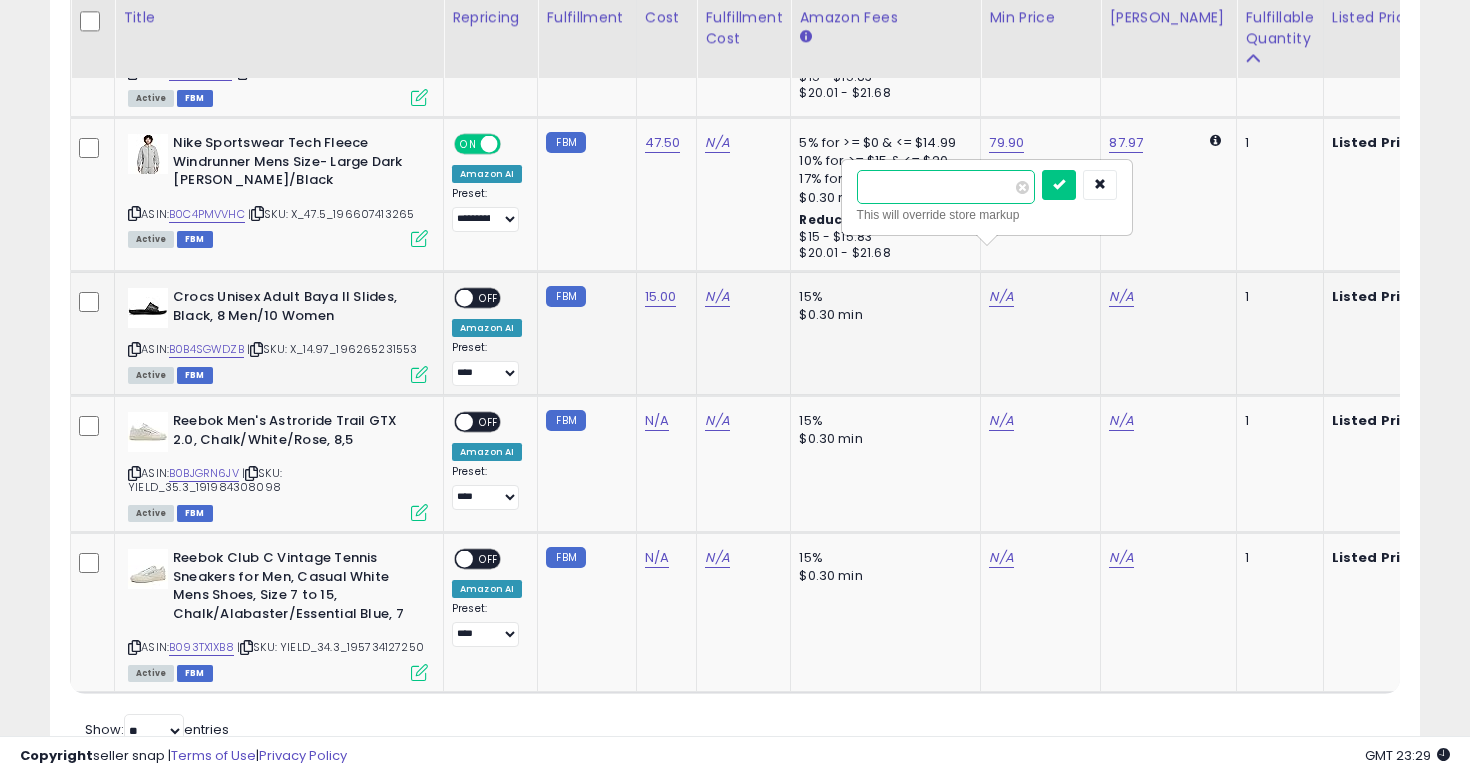 paste on "*****" 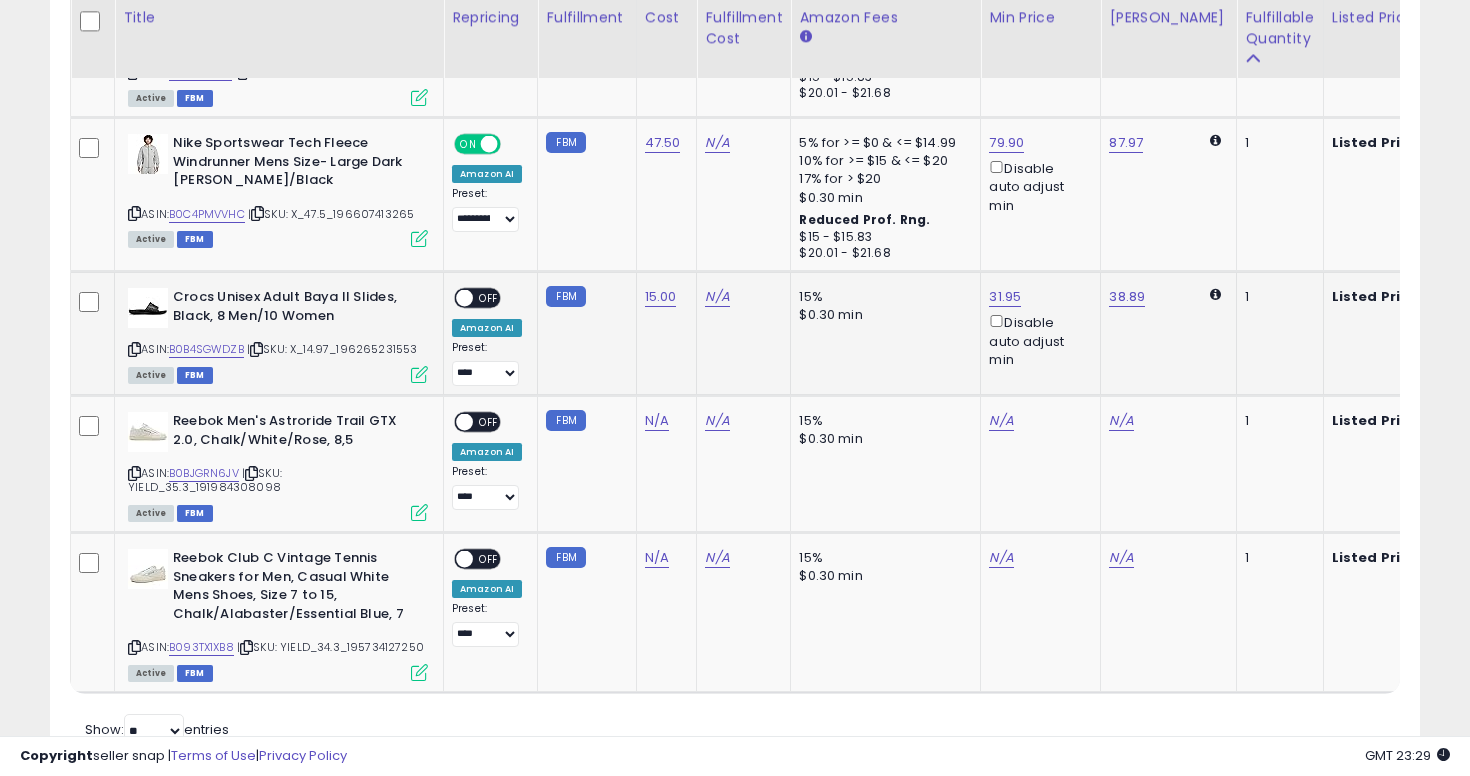 click on "ON   OFF" at bounding box center [455, 298] 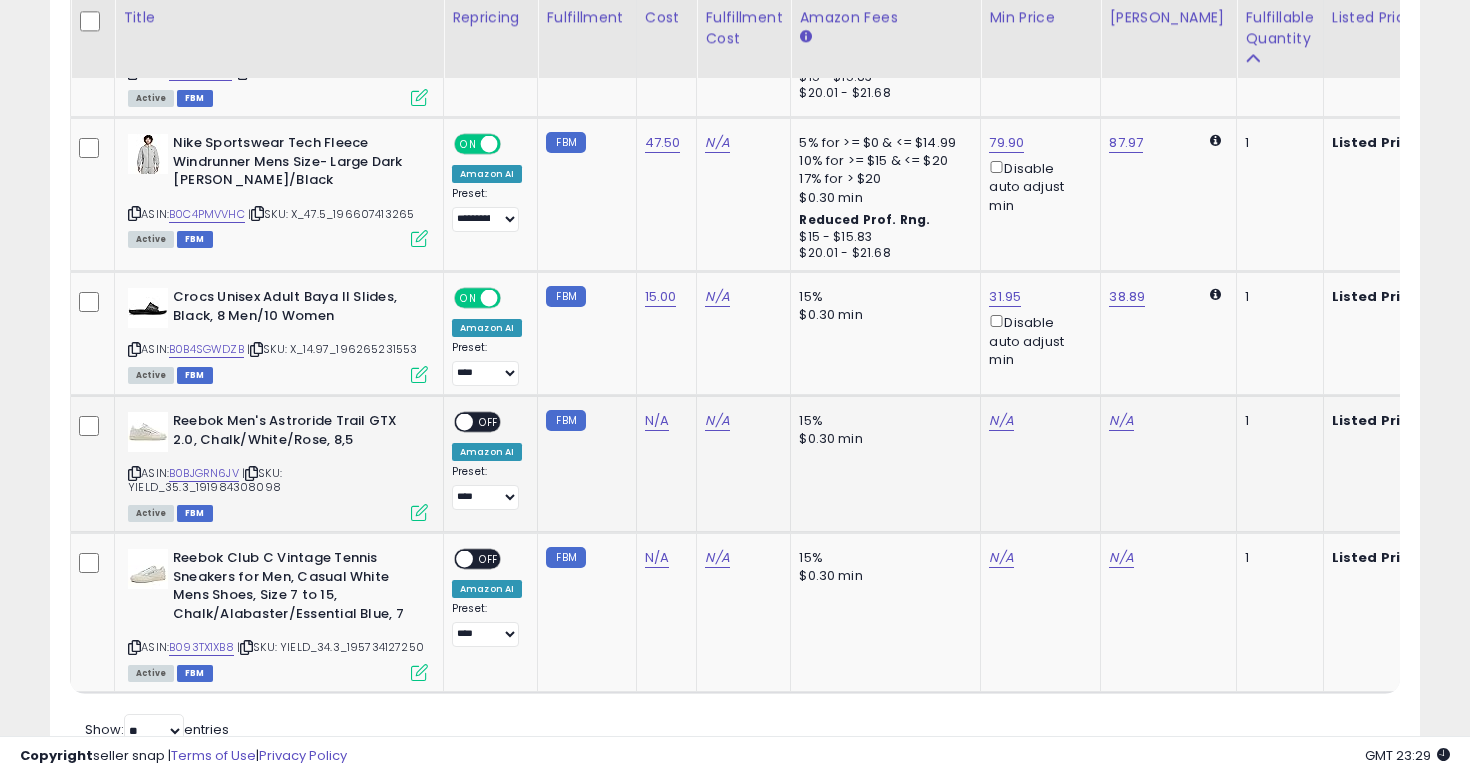 click at bounding box center [134, 473] 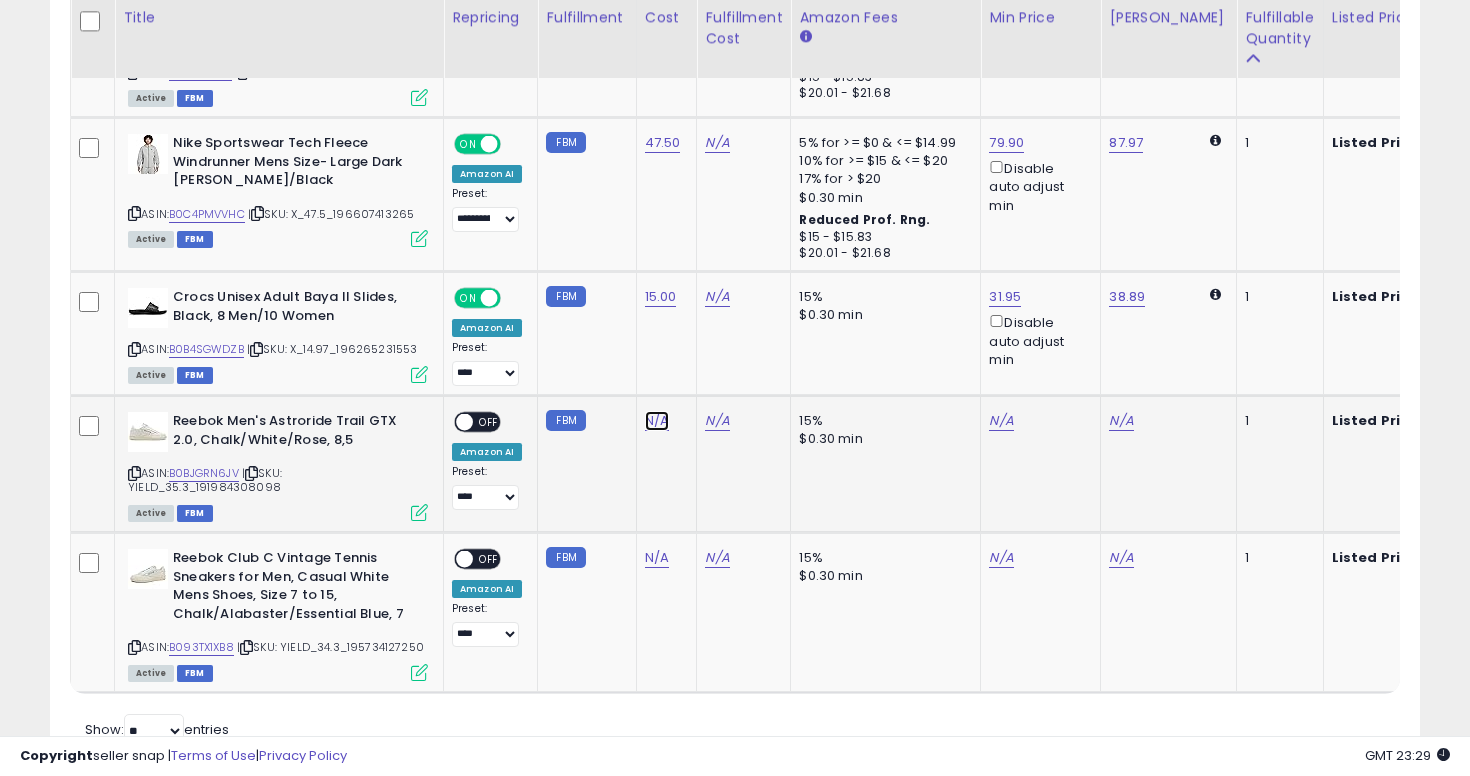 click on "N/A" at bounding box center [657, 421] 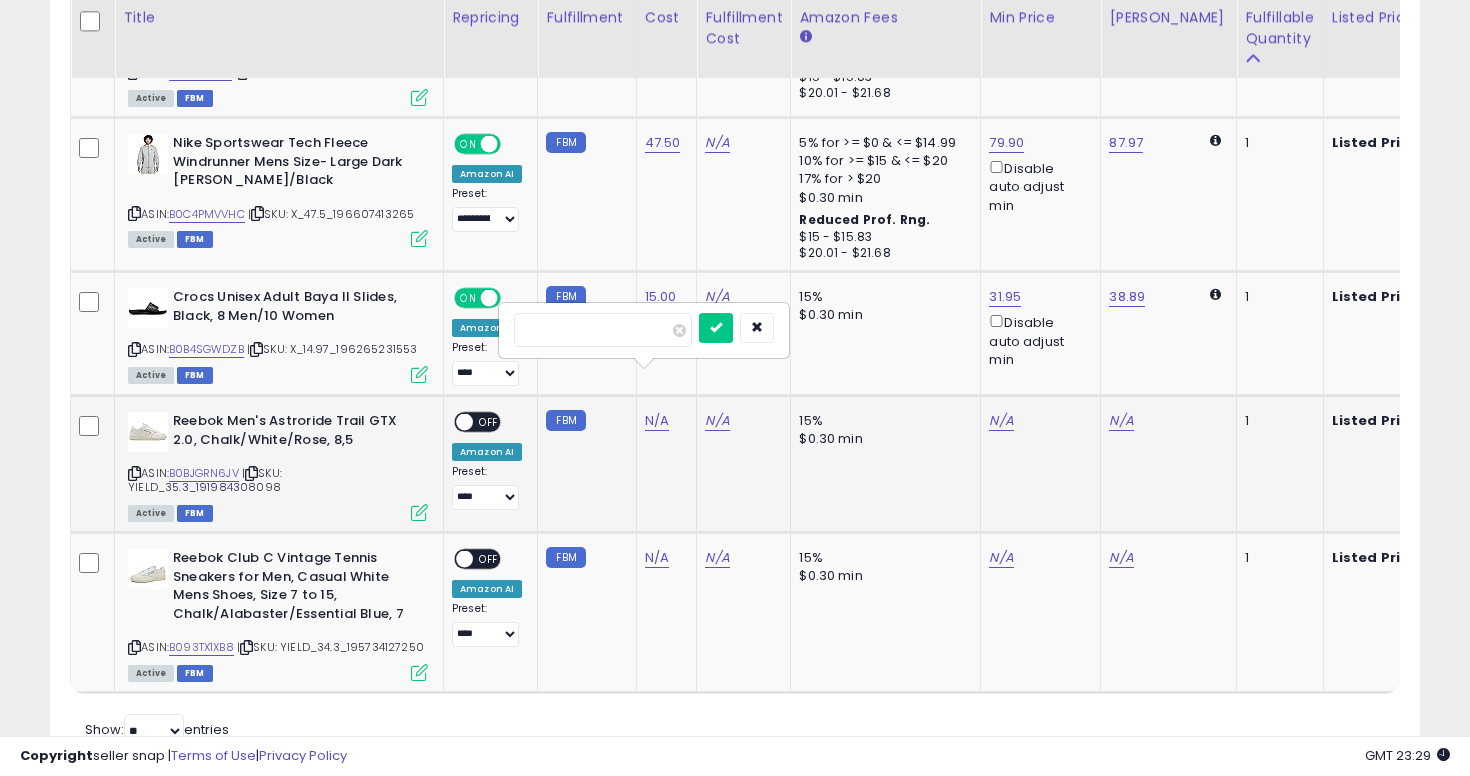 type on "****" 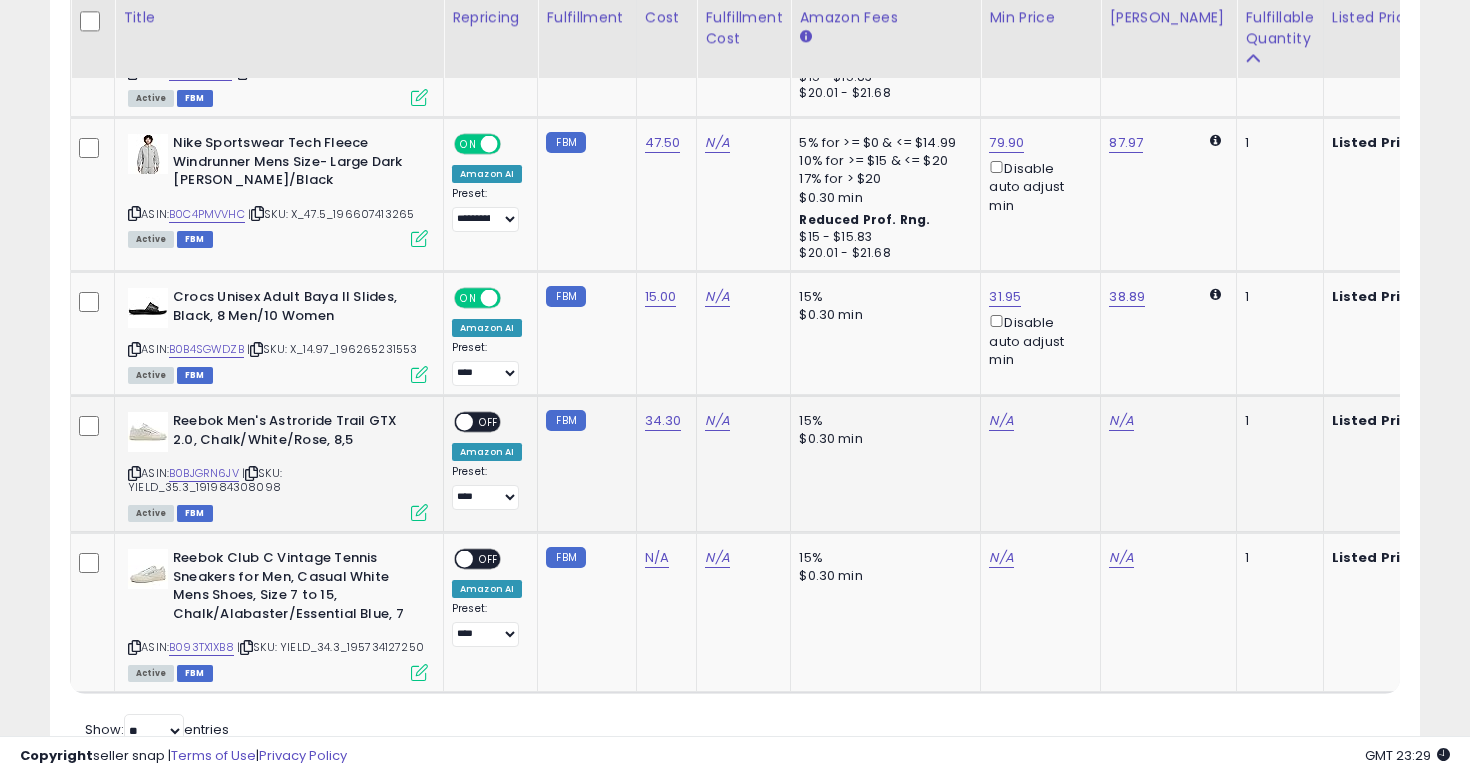 click at bounding box center (134, 473) 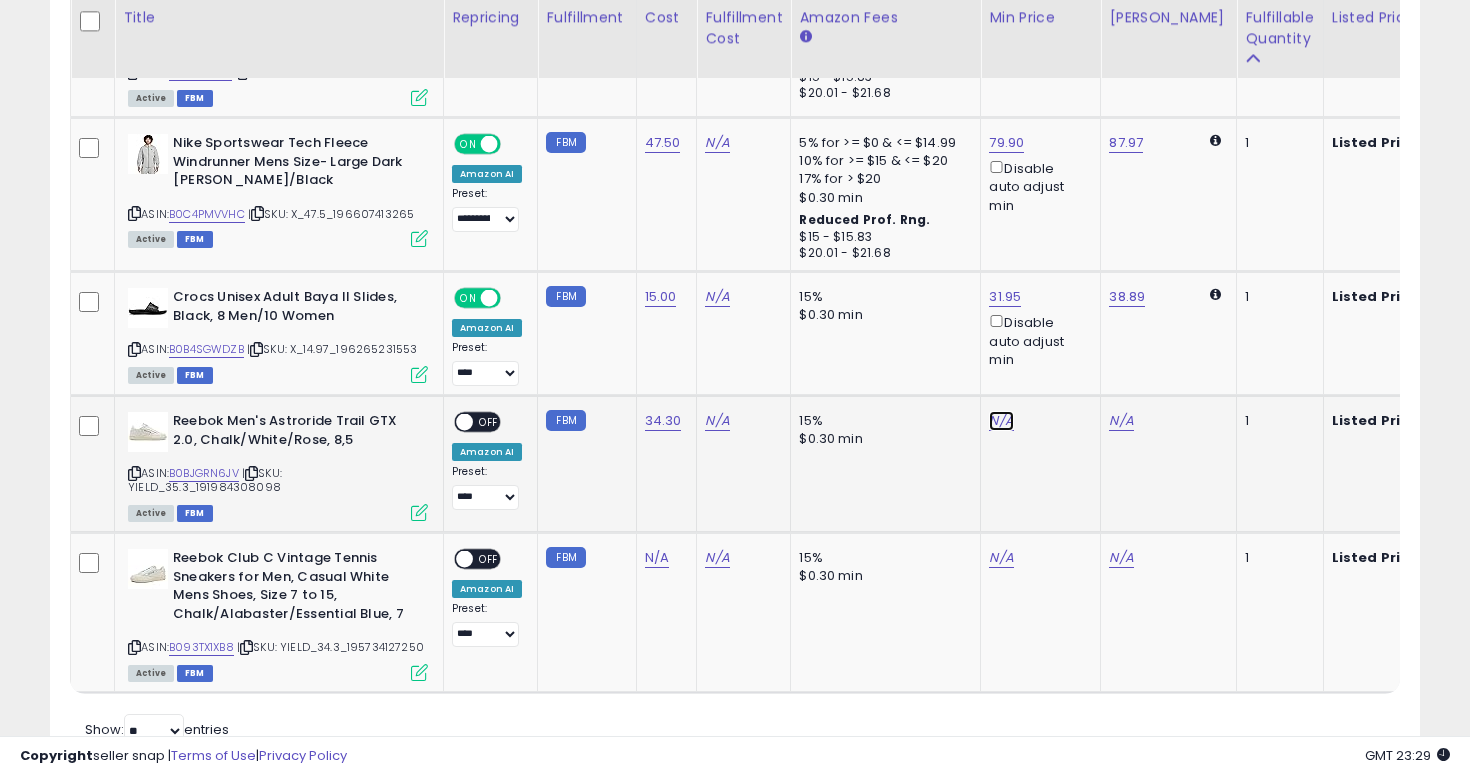 click on "N/A" at bounding box center (1001, 421) 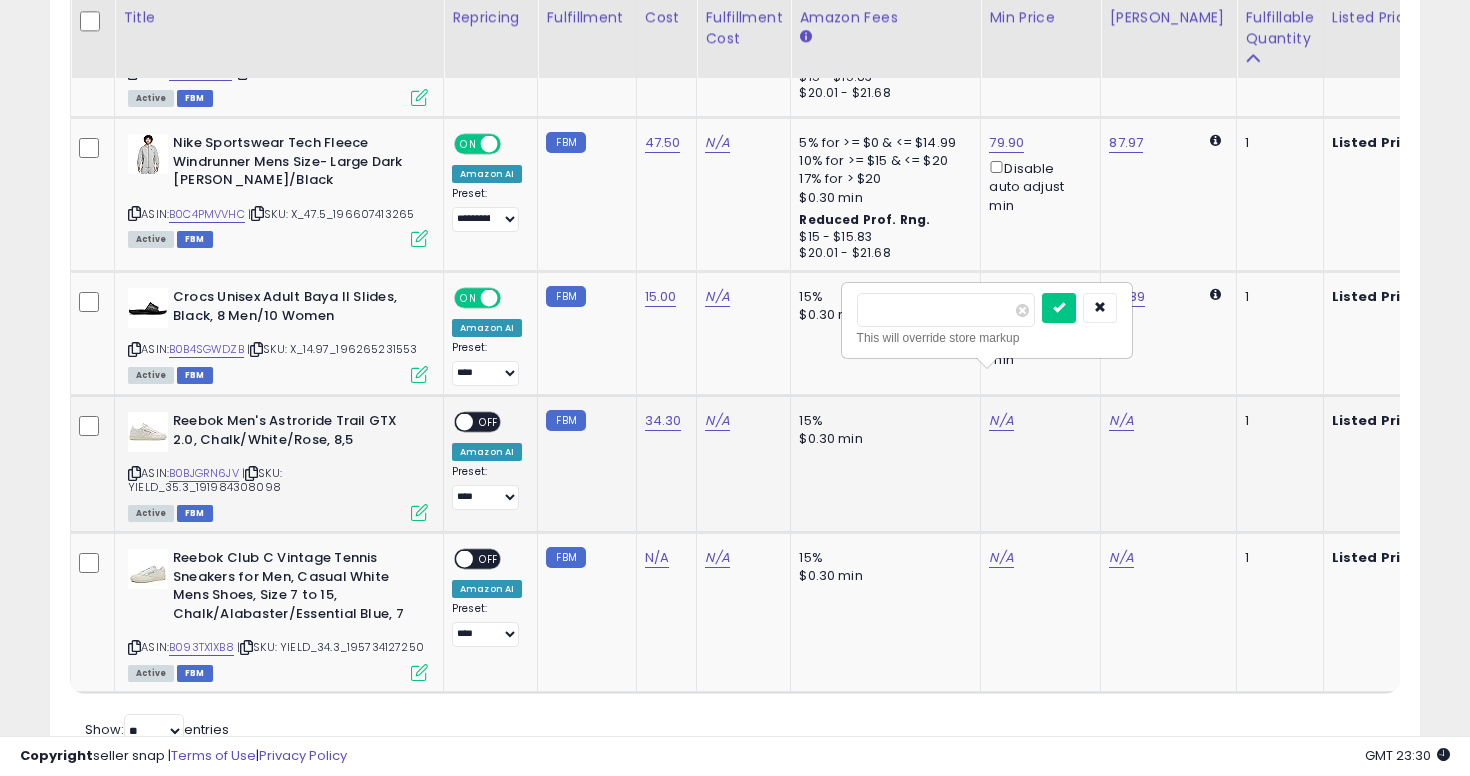 type on "**" 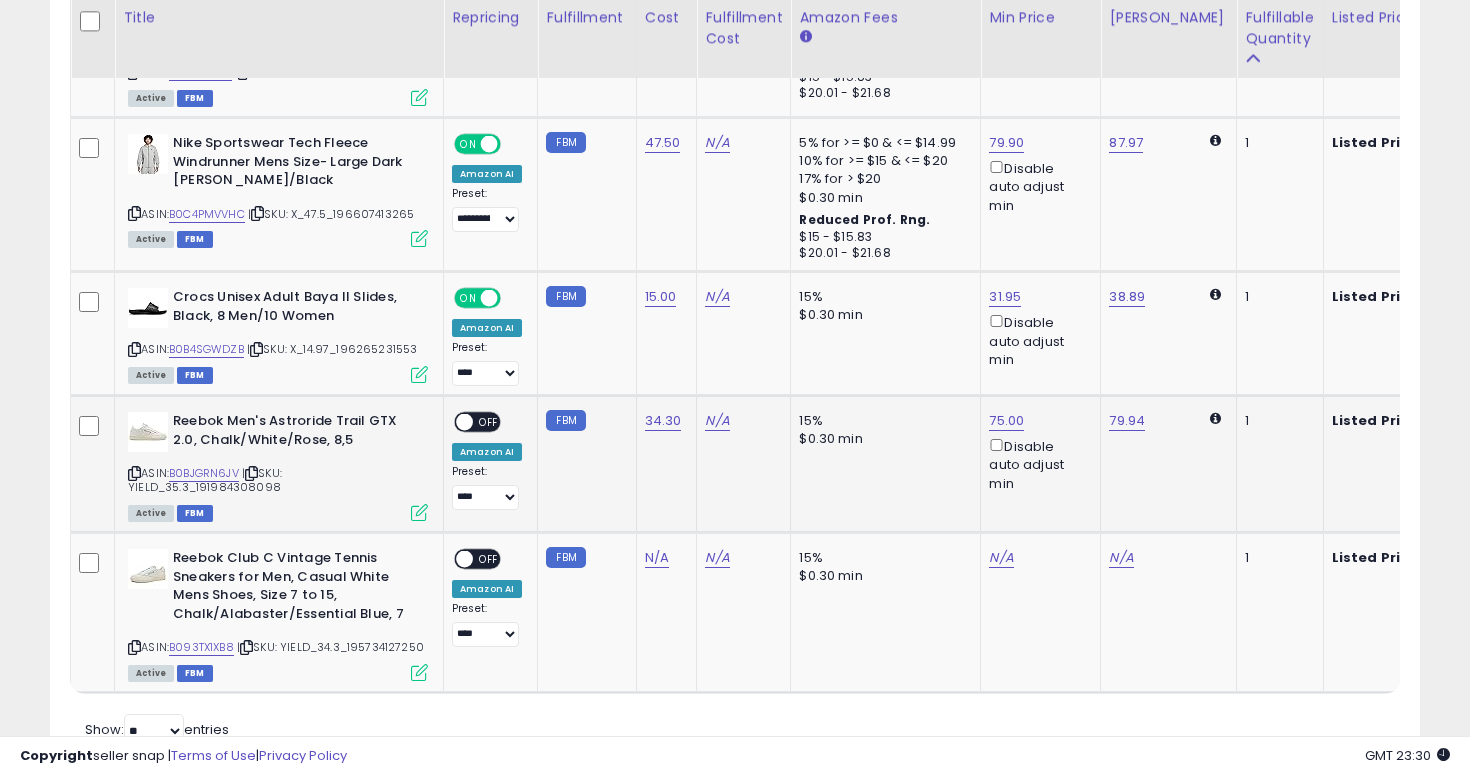 click on "OFF" at bounding box center (489, 422) 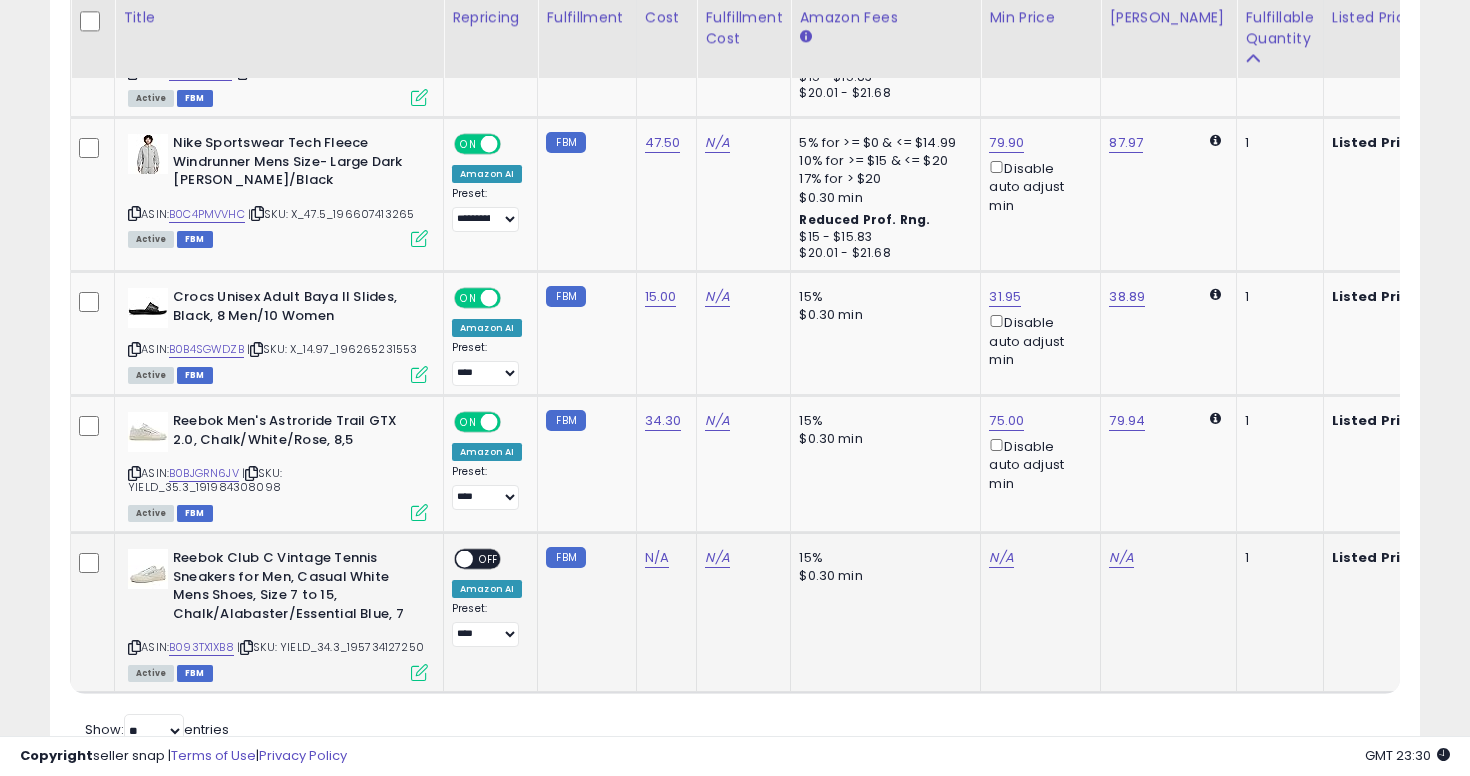 click at bounding box center (134, 647) 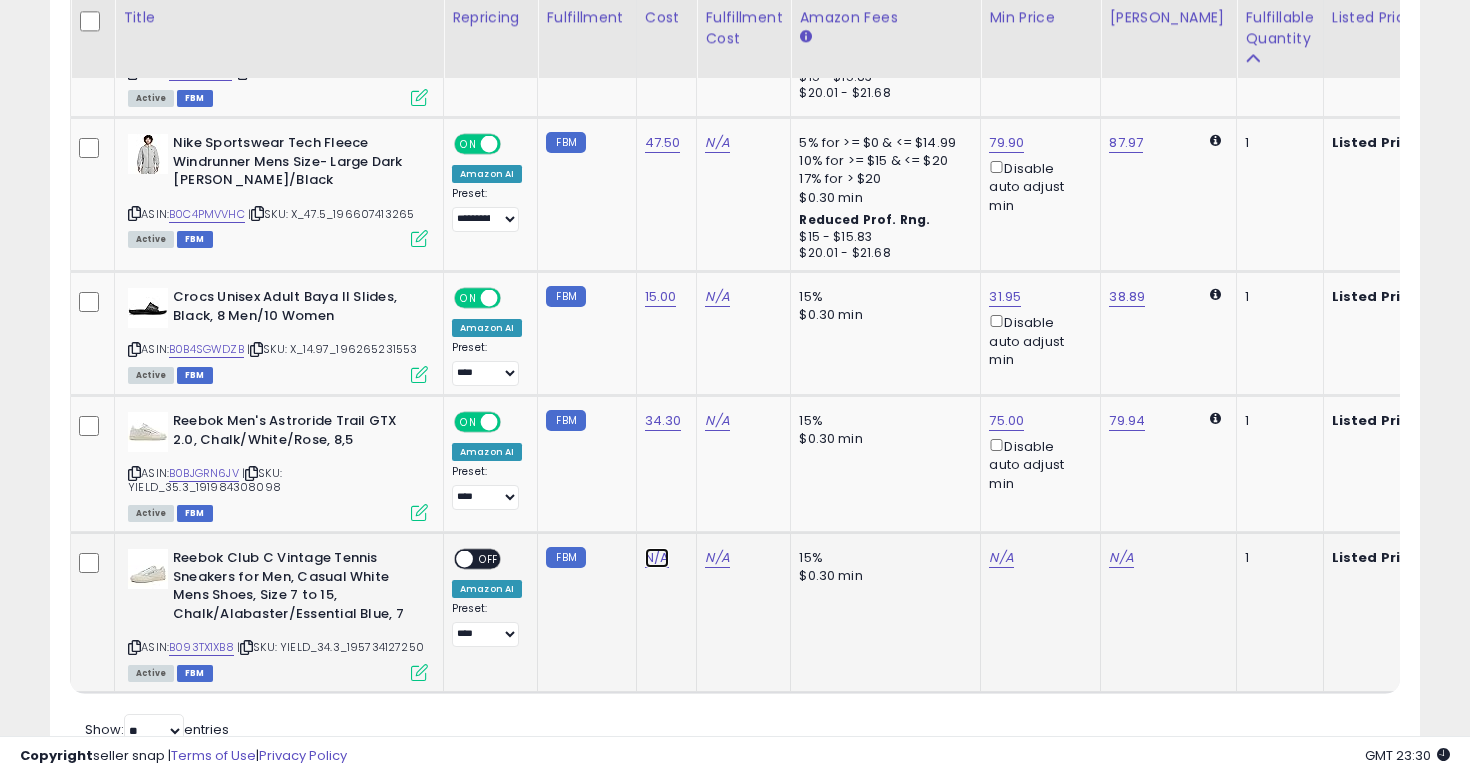 click on "N/A" at bounding box center (657, 558) 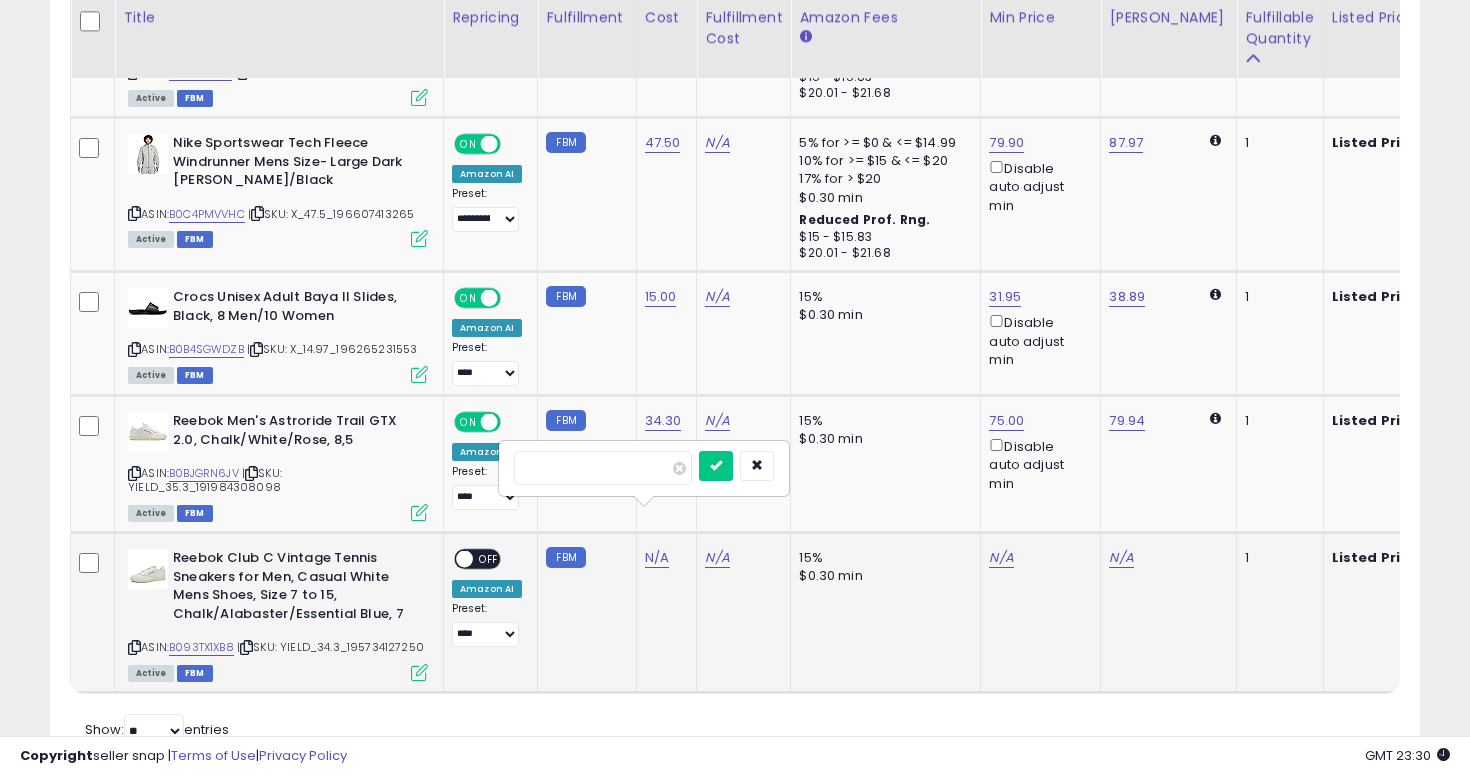 type on "****" 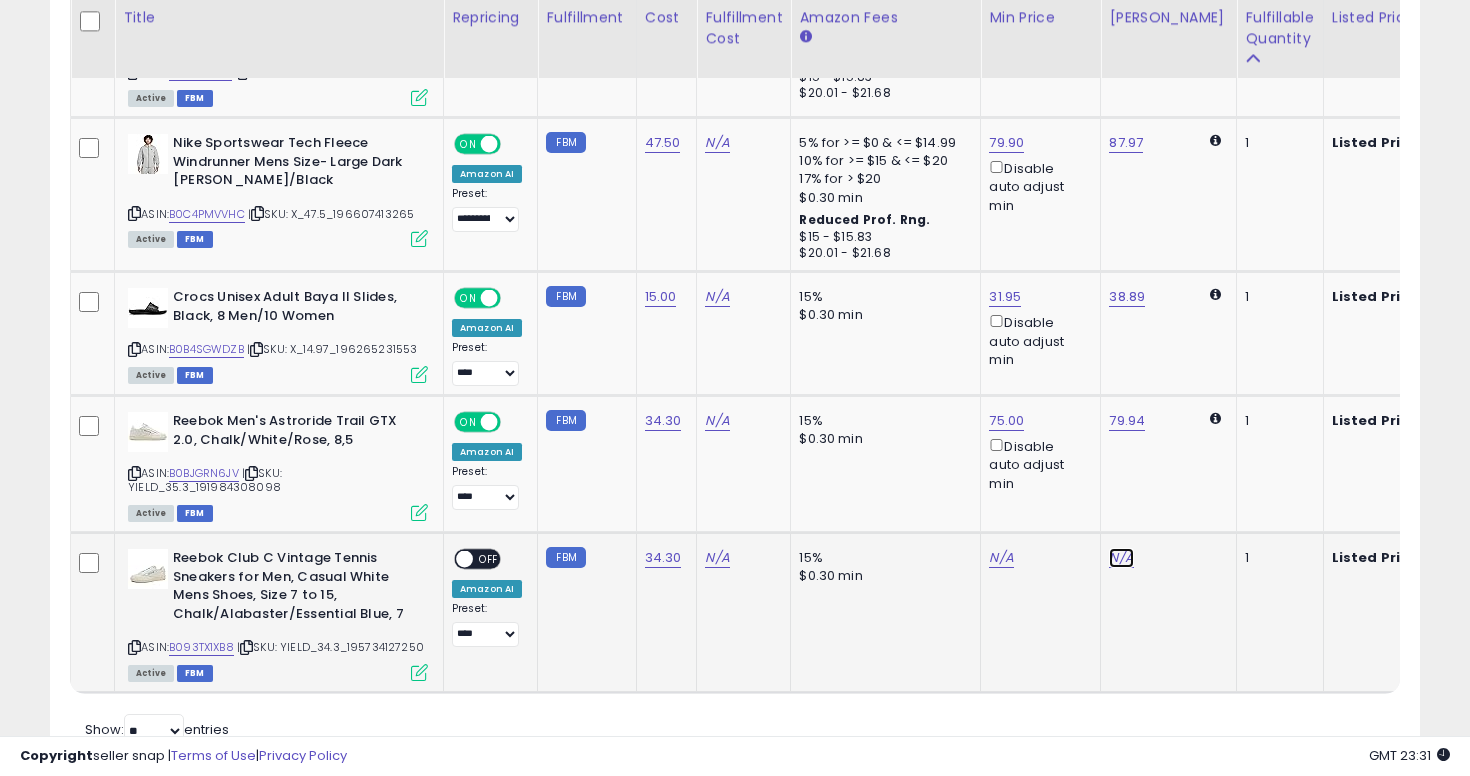 click on "N/A" at bounding box center (1121, 558) 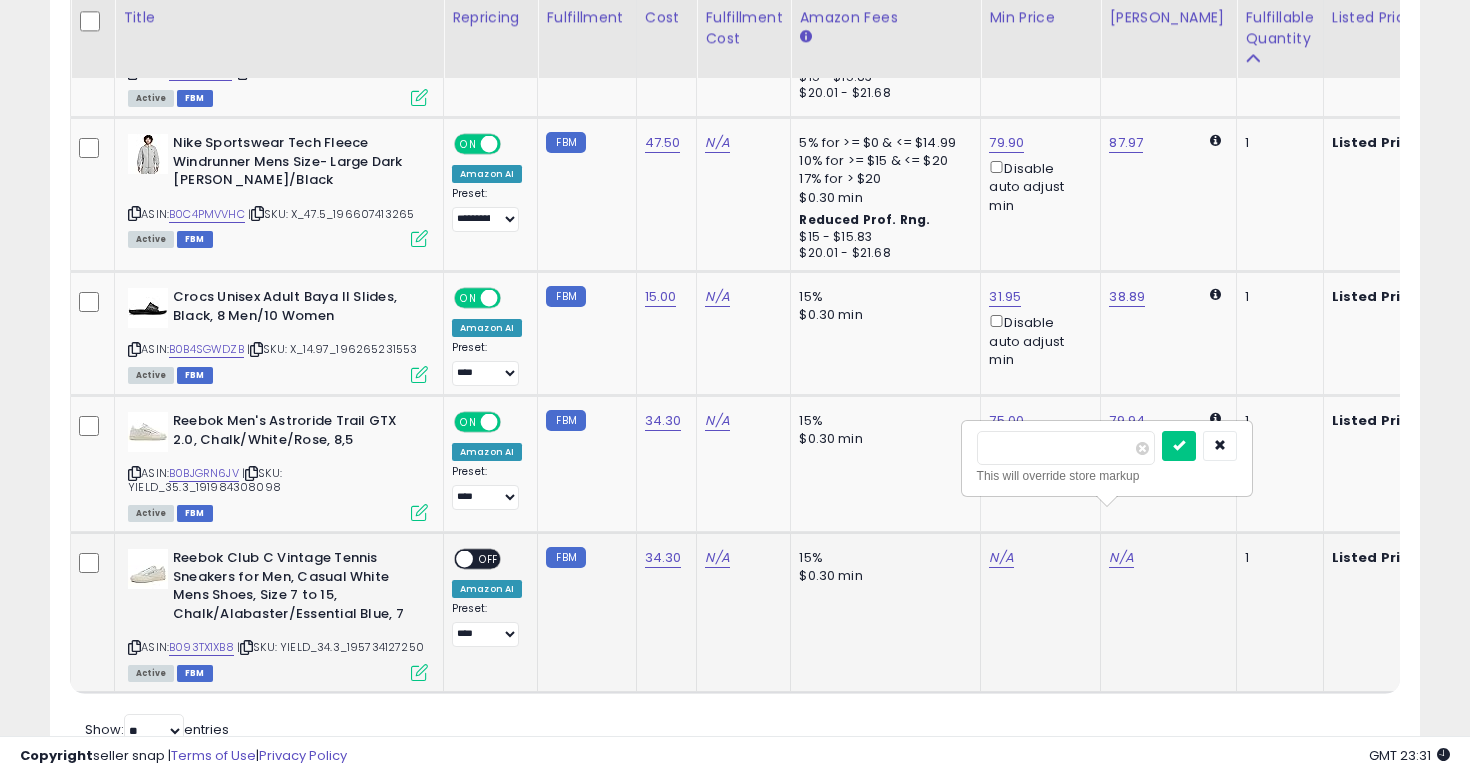 type on "**" 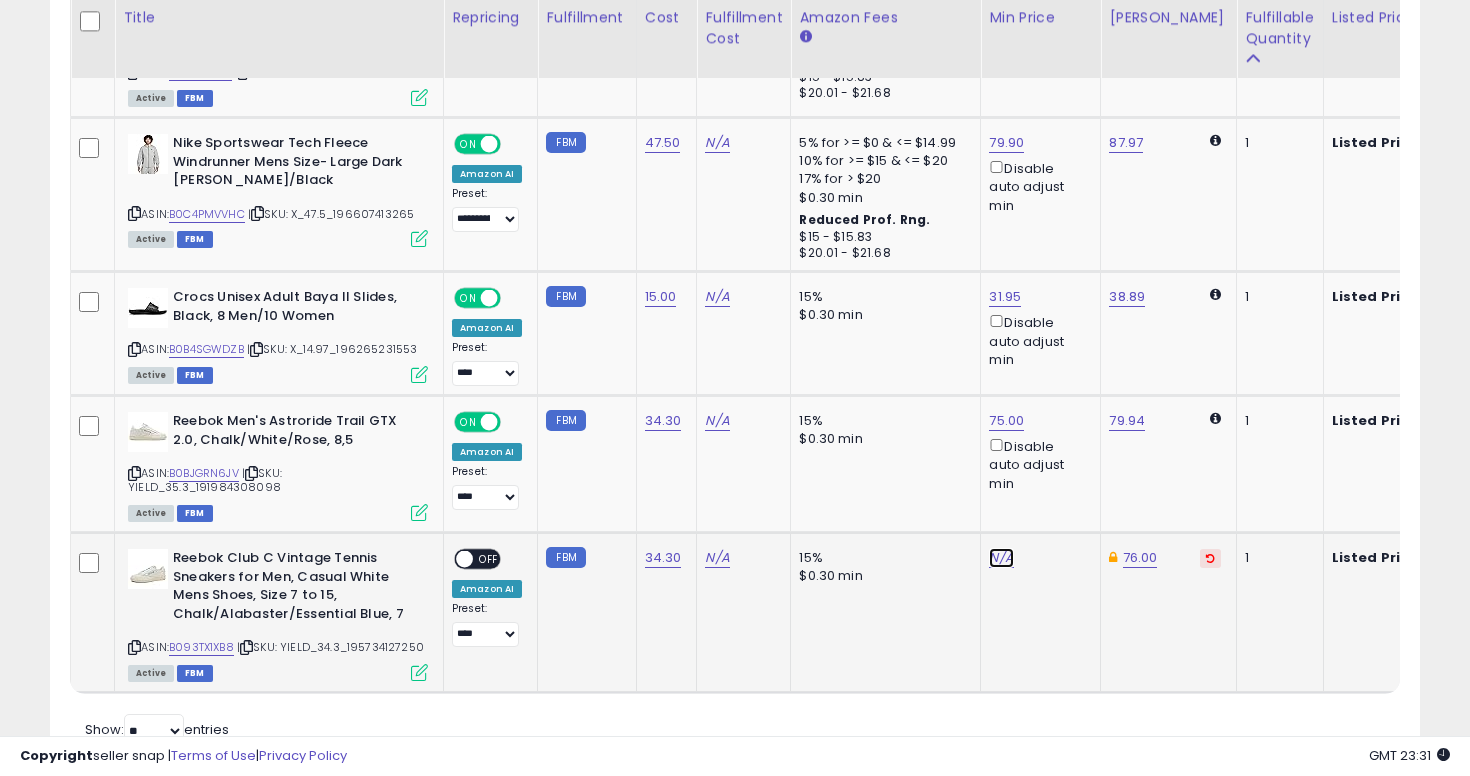 click on "N/A" at bounding box center [1001, 558] 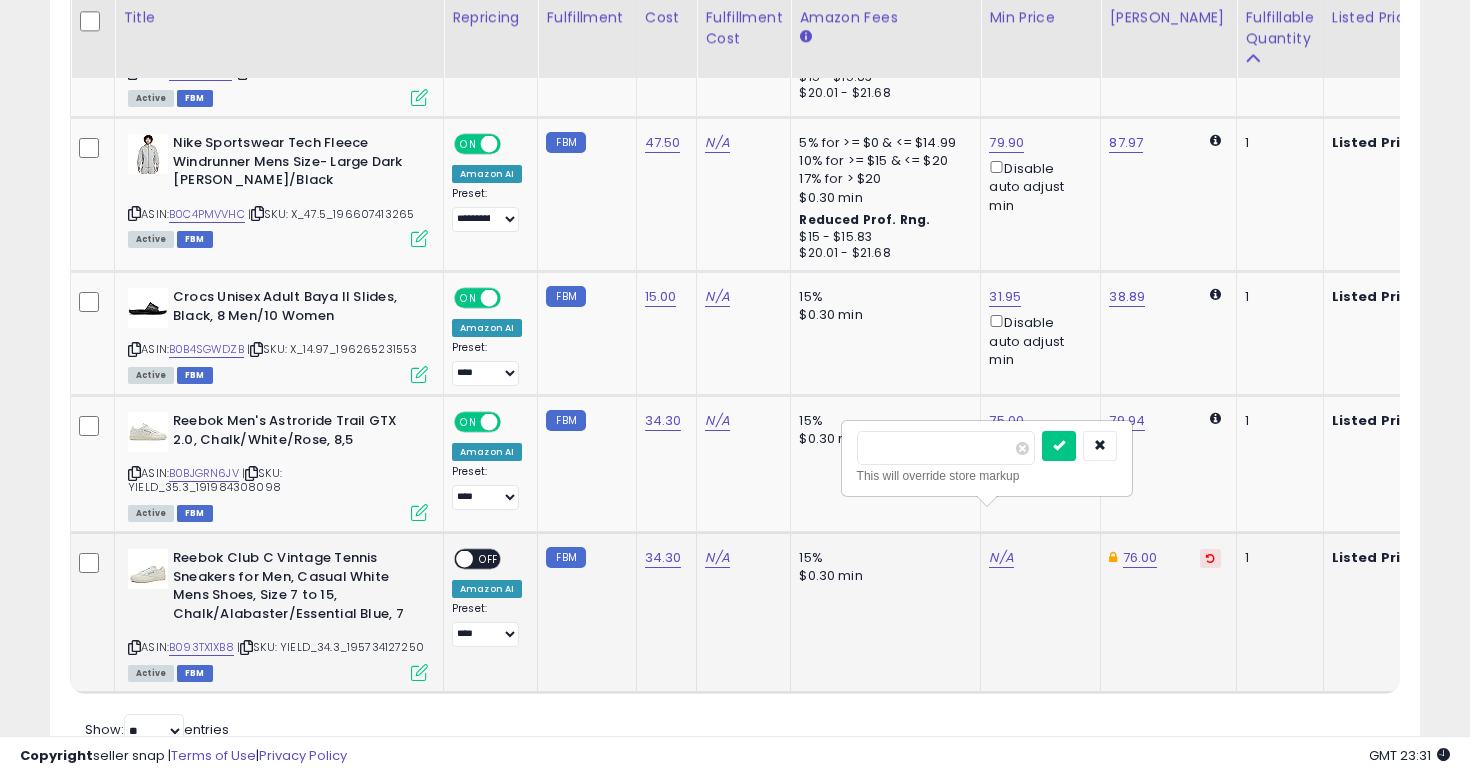 type on "**" 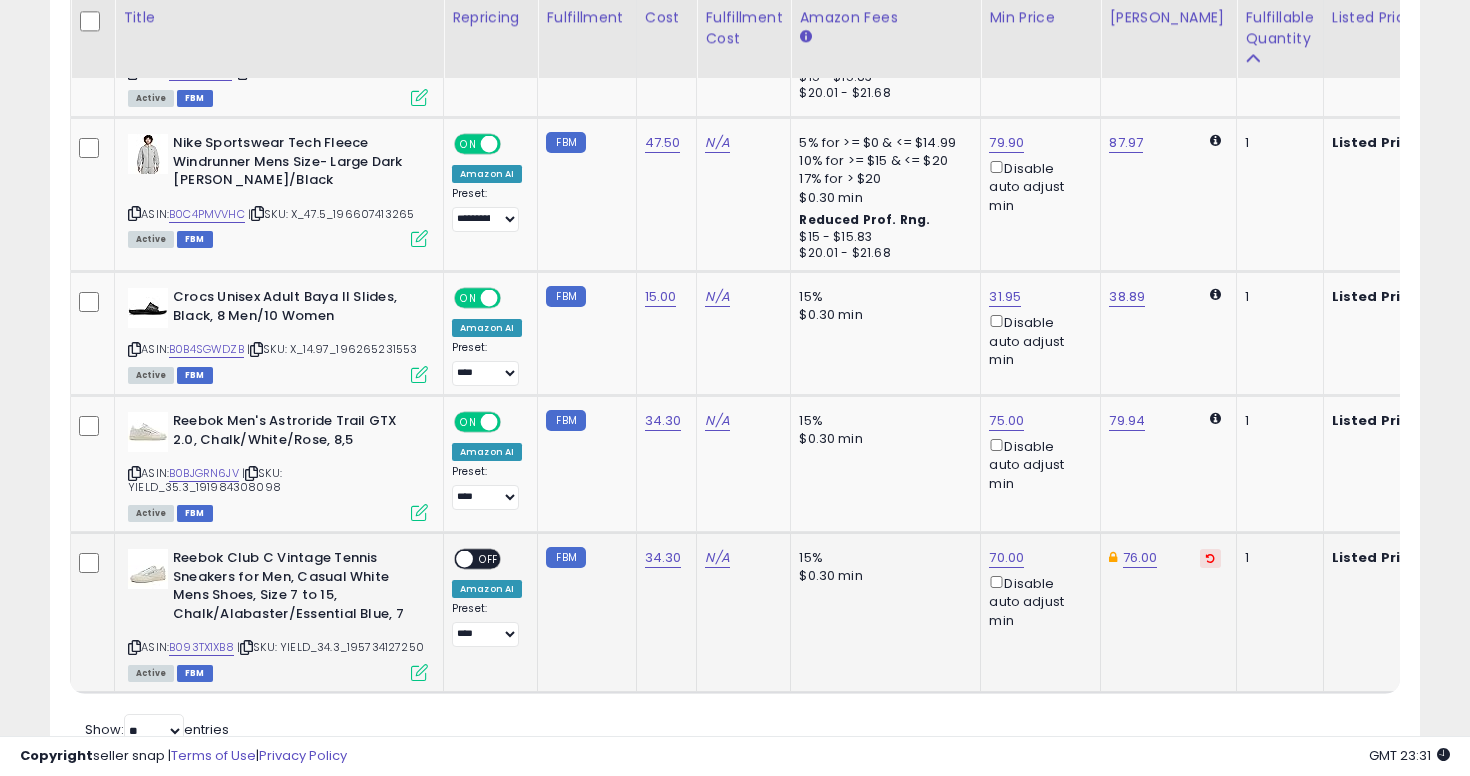 click on "**********" at bounding box center [487, 598] 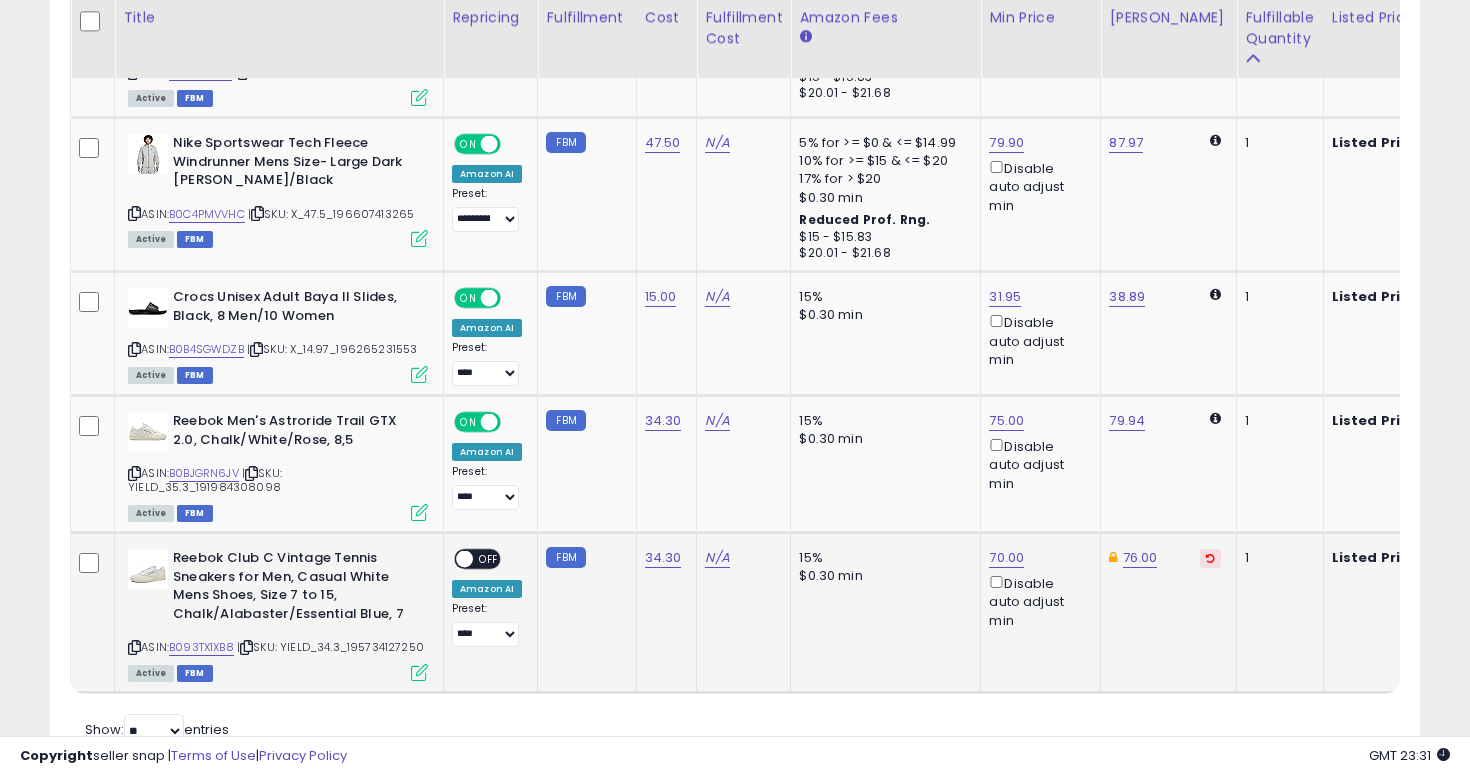 click on "OFF" at bounding box center [489, 559] 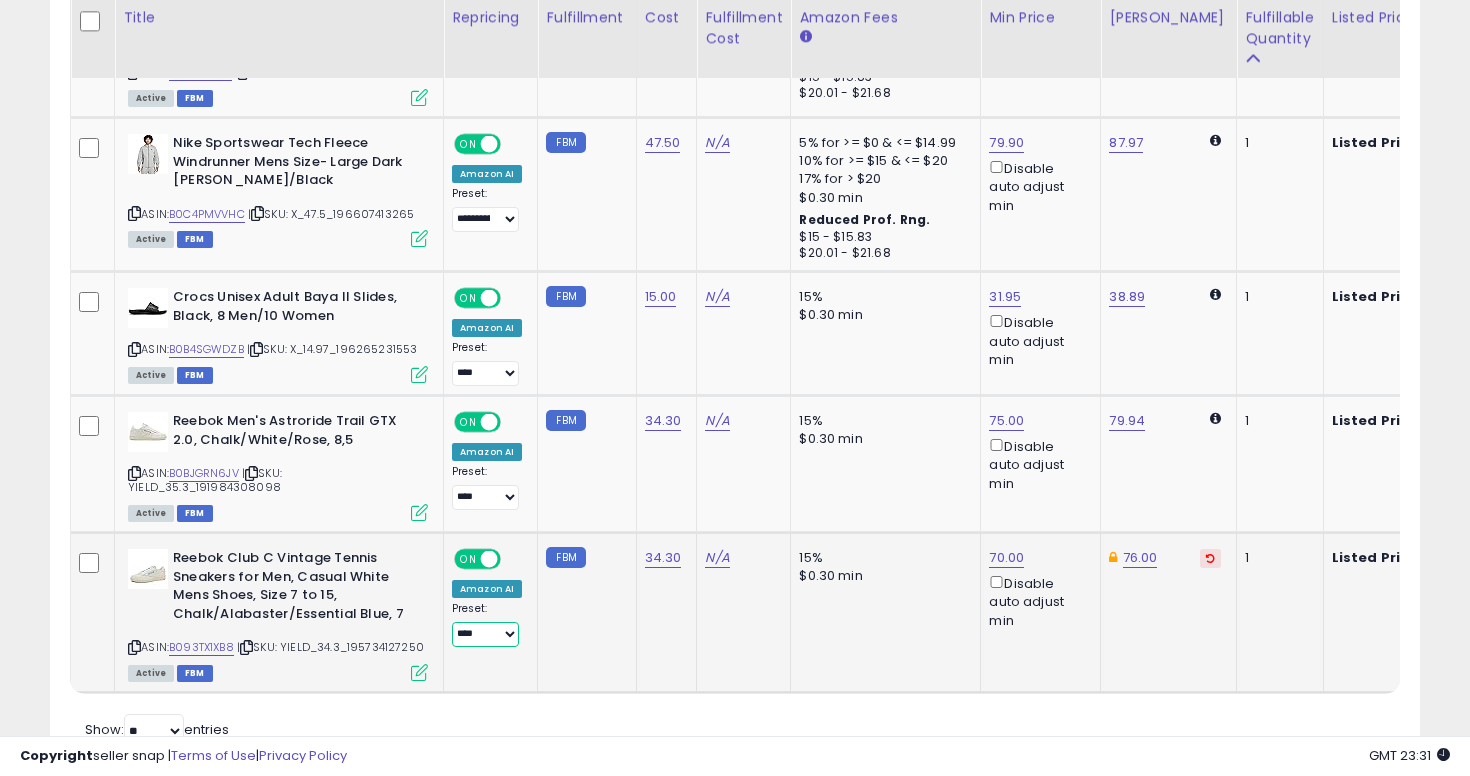 click on "**********" at bounding box center [485, 634] 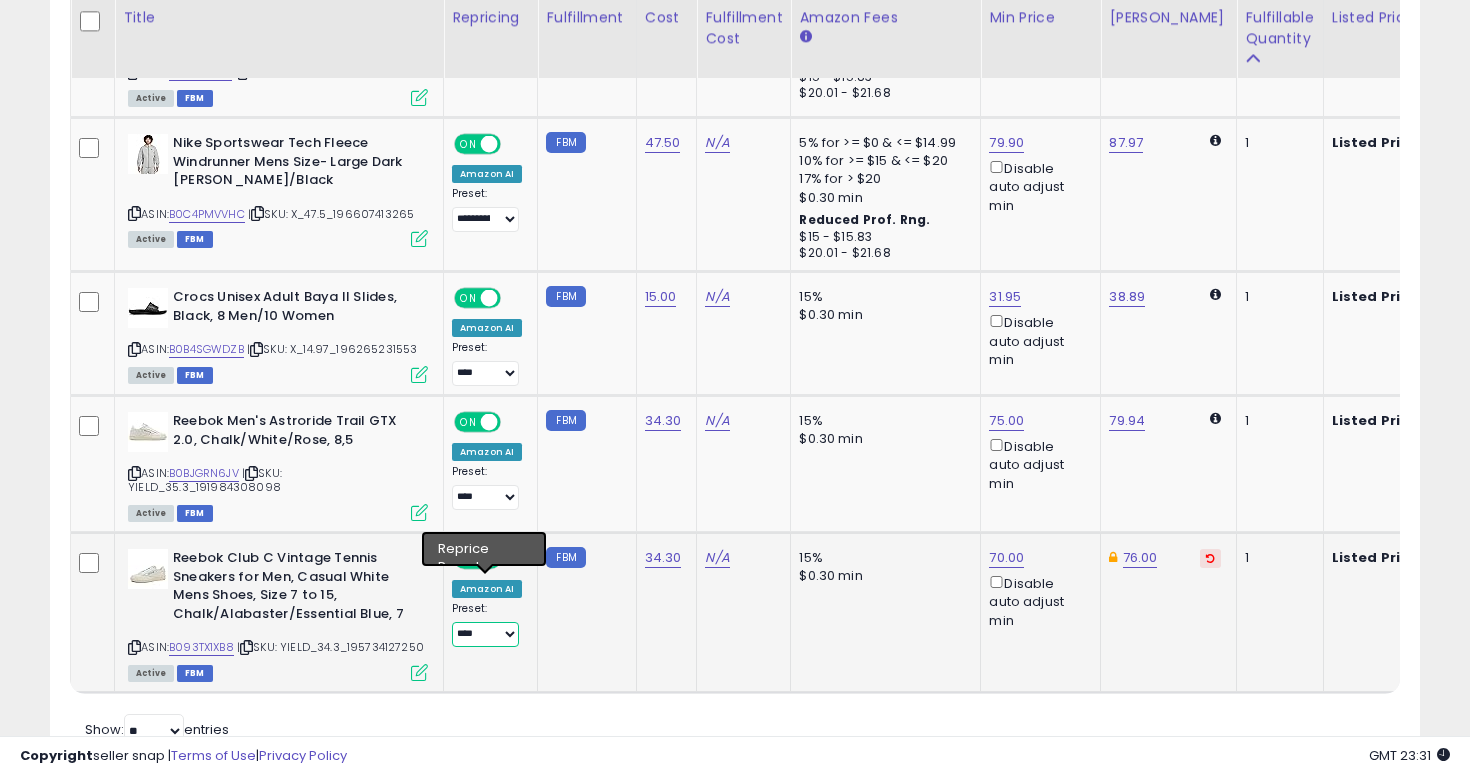 select on "**********" 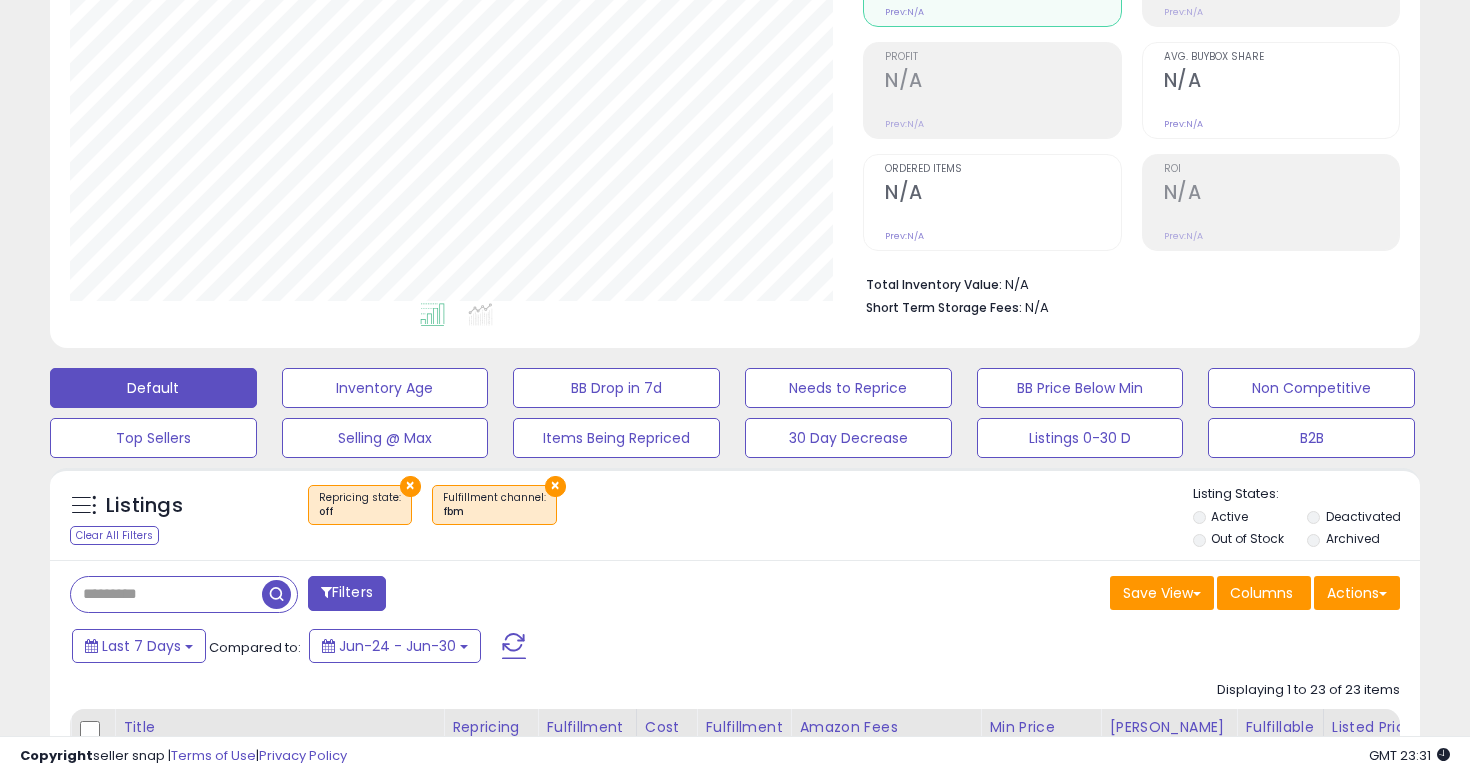 scroll, scrollTop: 317, scrollLeft: 0, axis: vertical 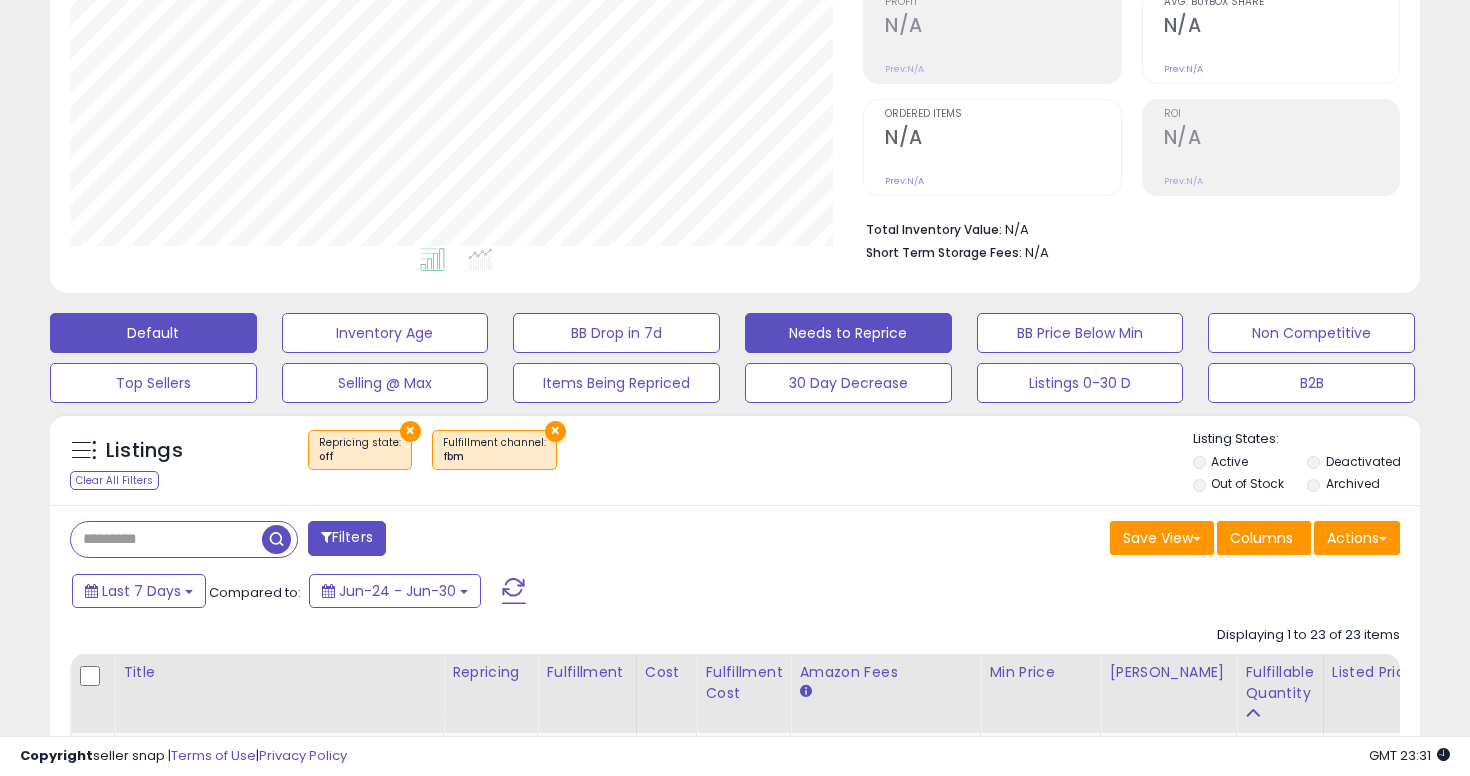 click on "Needs to Reprice" at bounding box center (385, 333) 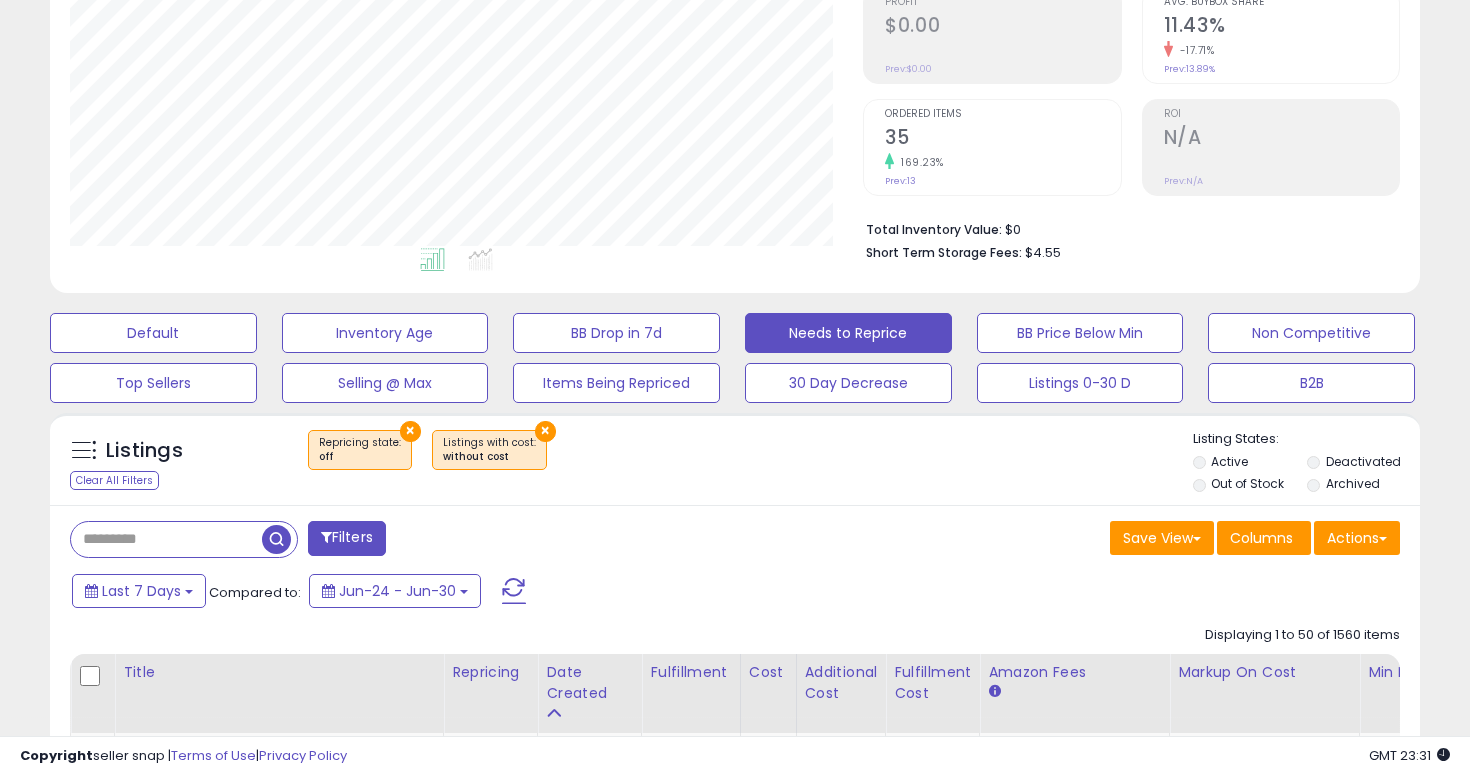 scroll, scrollTop: 999590, scrollLeft: 999206, axis: both 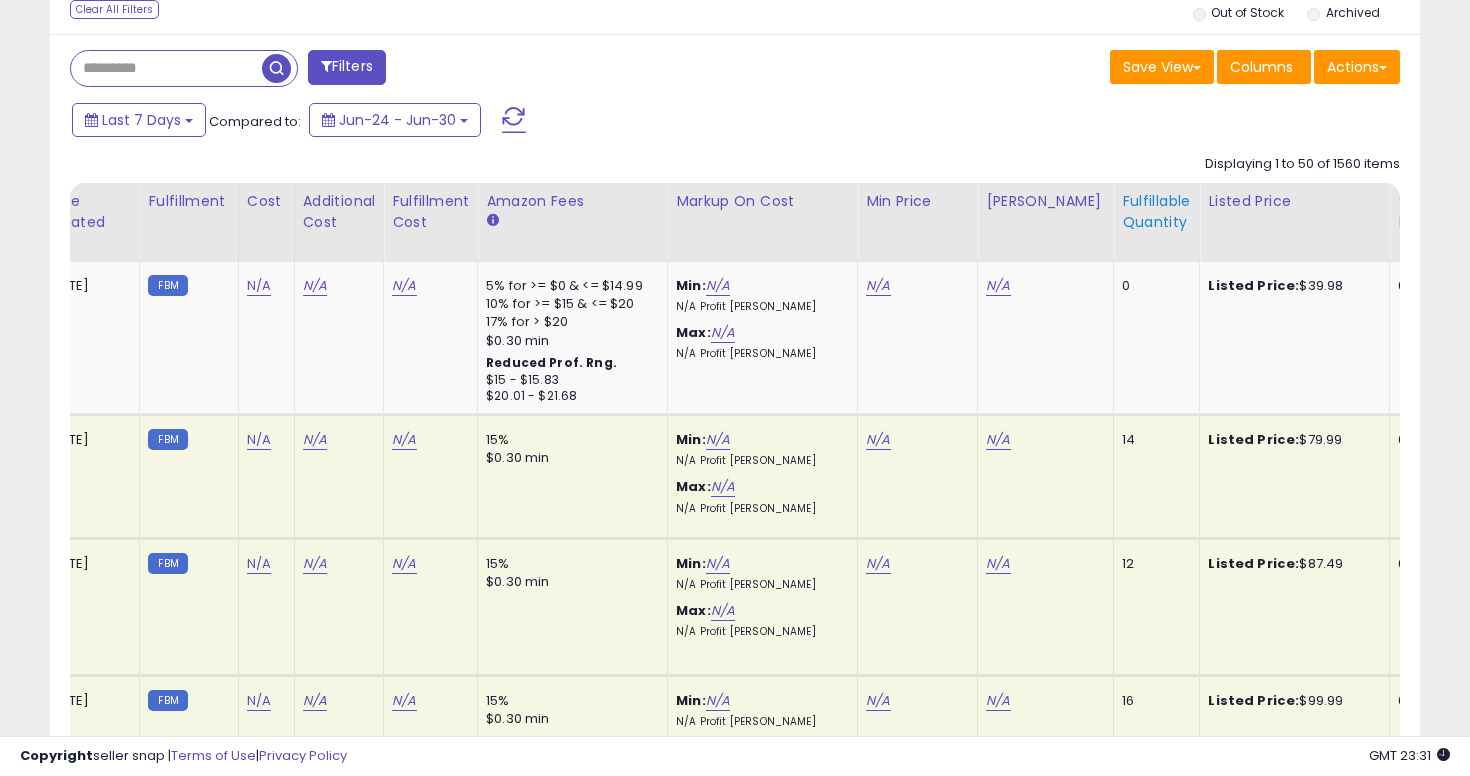 click on "Fulfillable Quantity" at bounding box center [1156, 212] 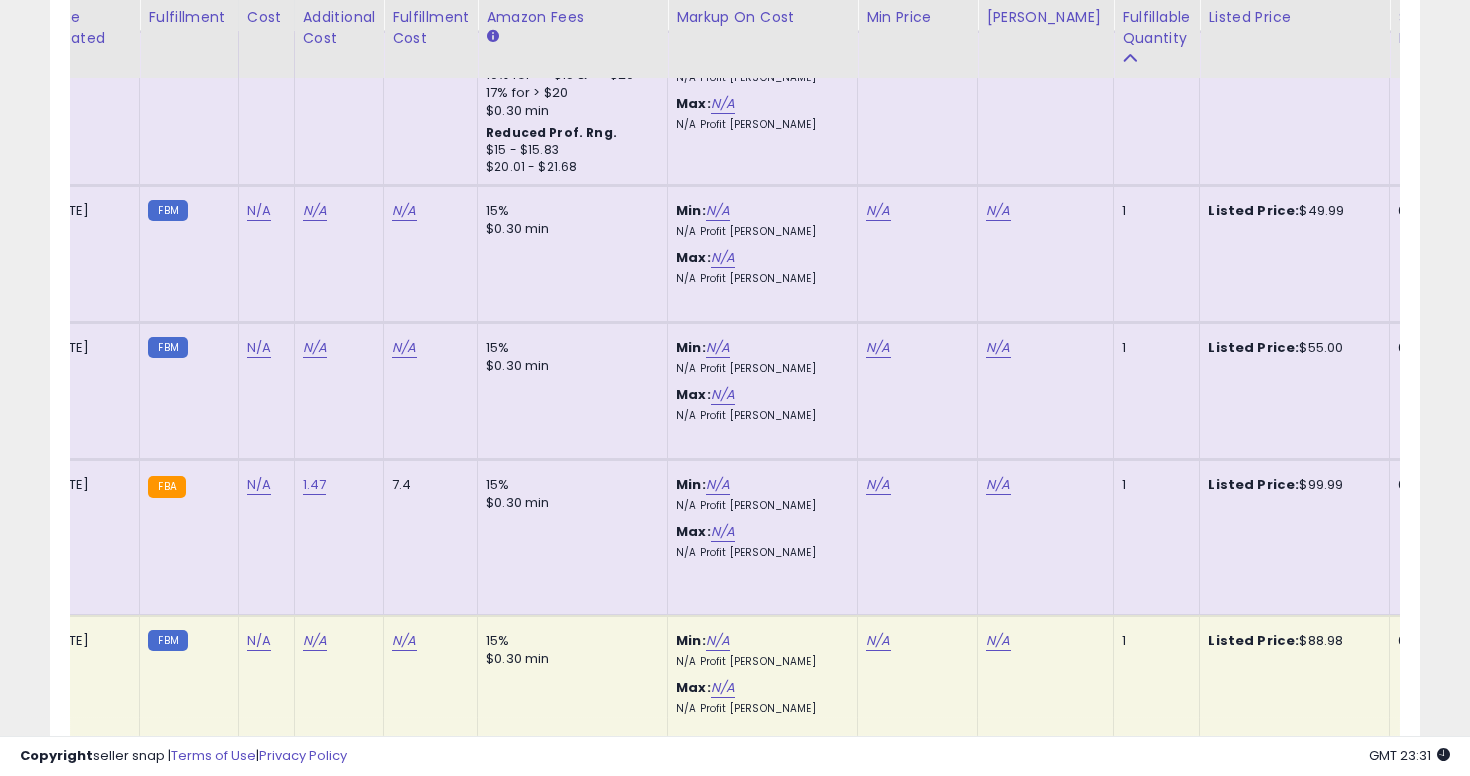 scroll, scrollTop: 2537, scrollLeft: 0, axis: vertical 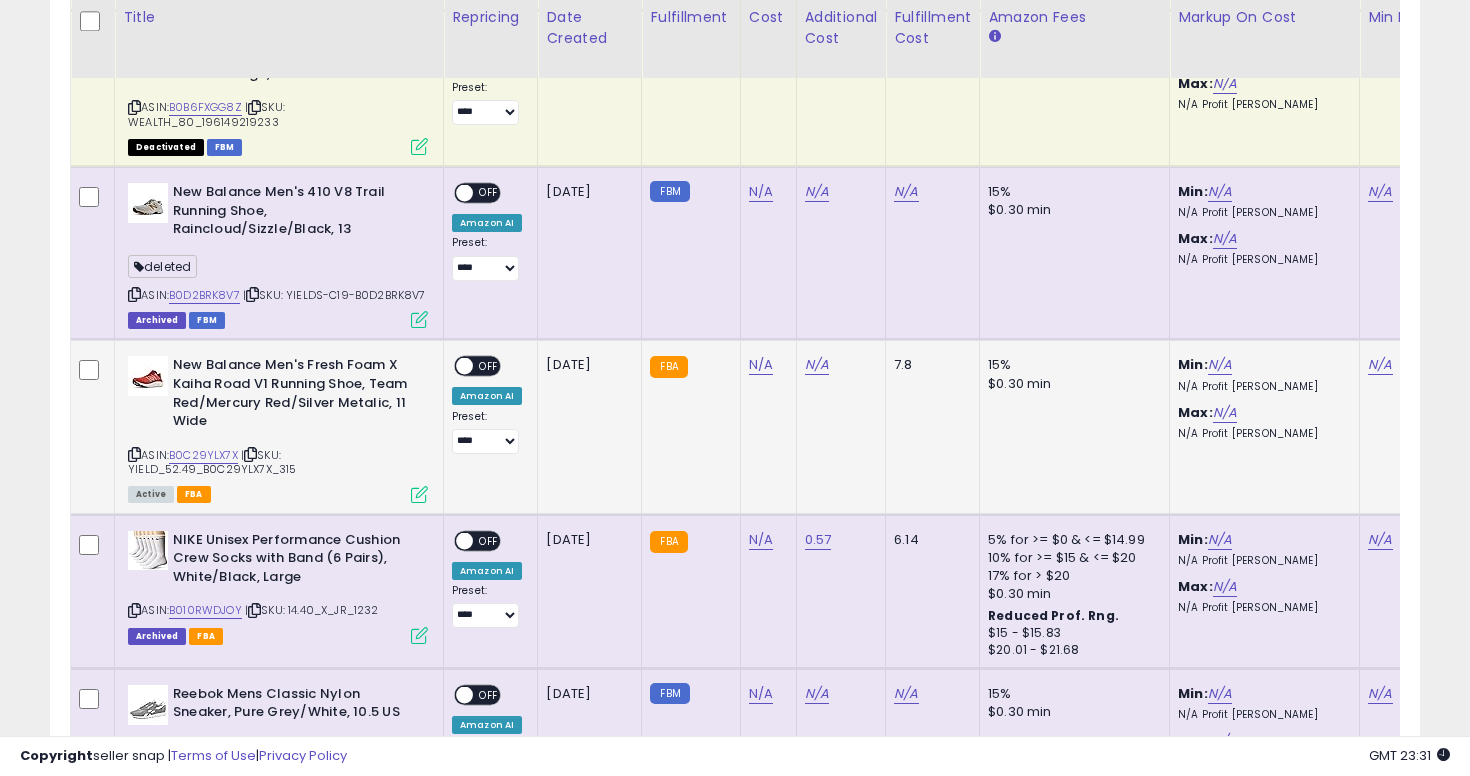 click on "New Balance Men's Fresh Foam X Kaiha Road V1 Running Shoe, Team Red/Mercury Red/Silver Metalic, 11 Wide" at bounding box center (294, 395) 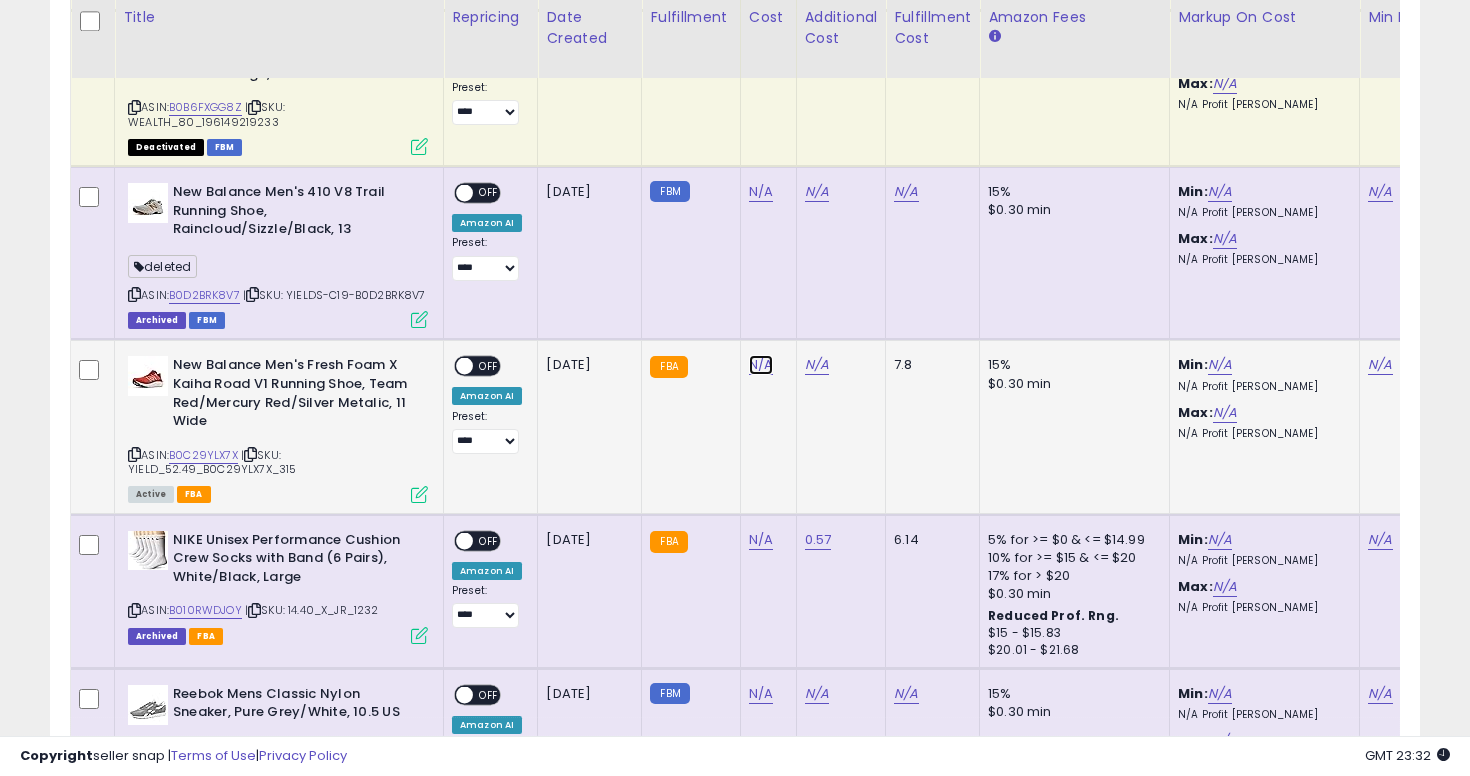 click on "N/A" at bounding box center [761, -1619] 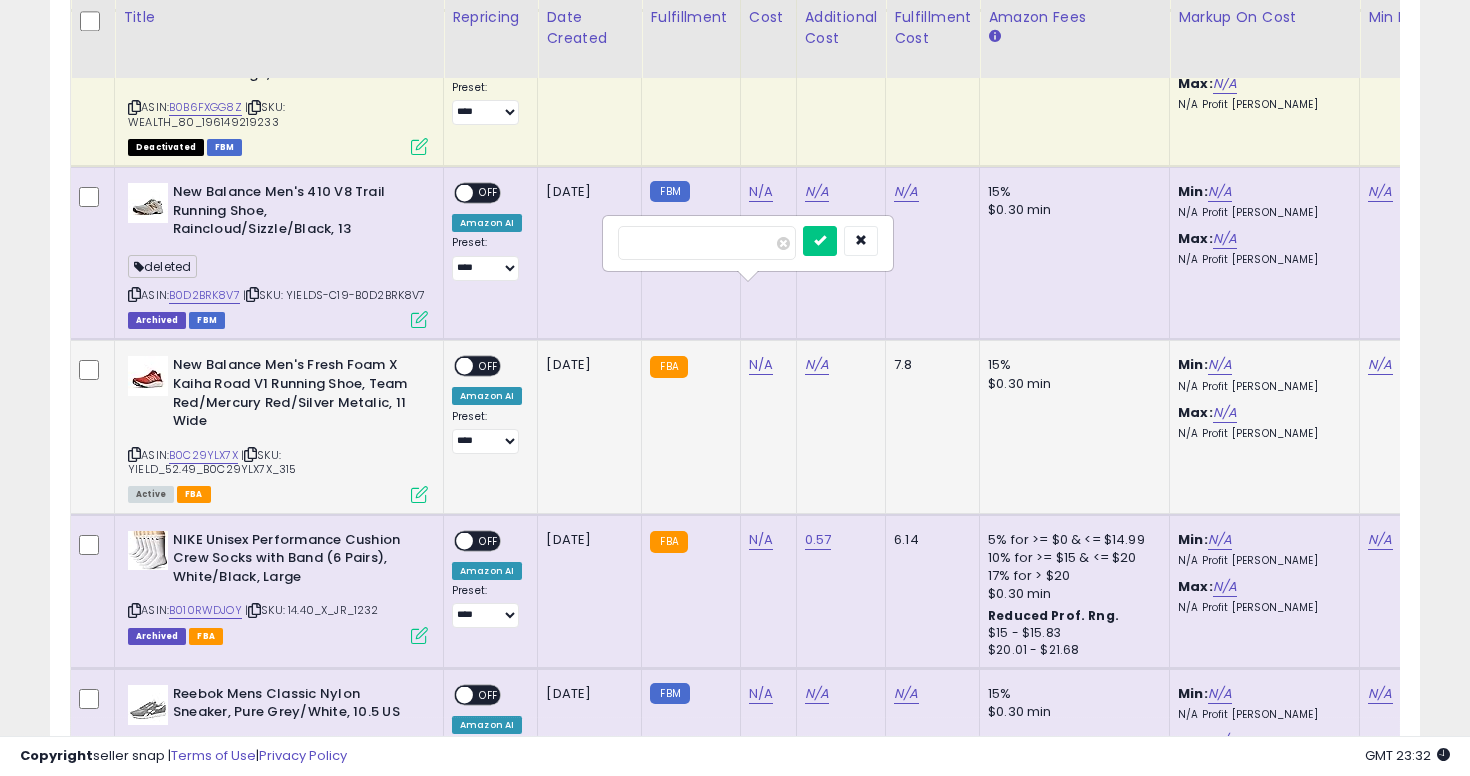 type on "****" 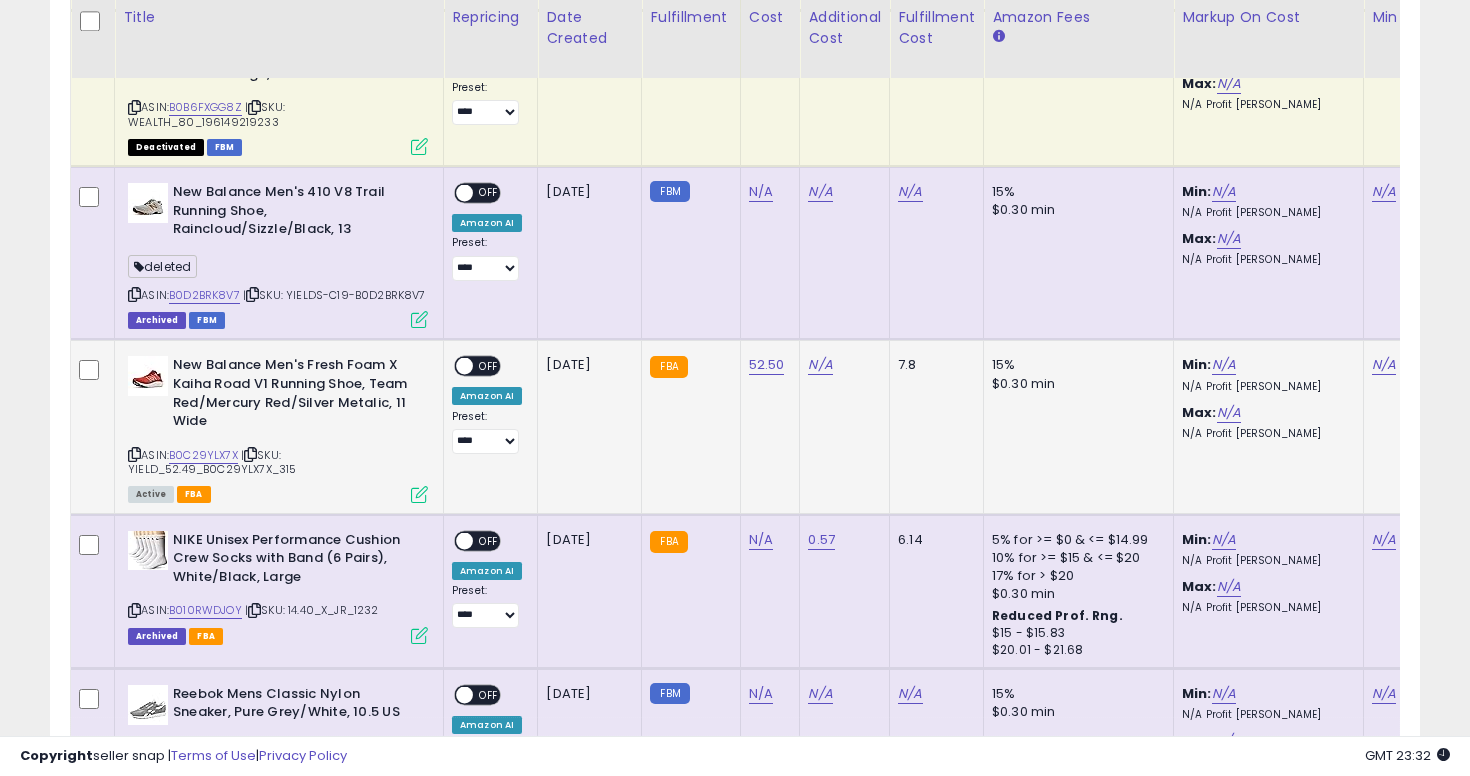 scroll, scrollTop: 0, scrollLeft: 11, axis: horizontal 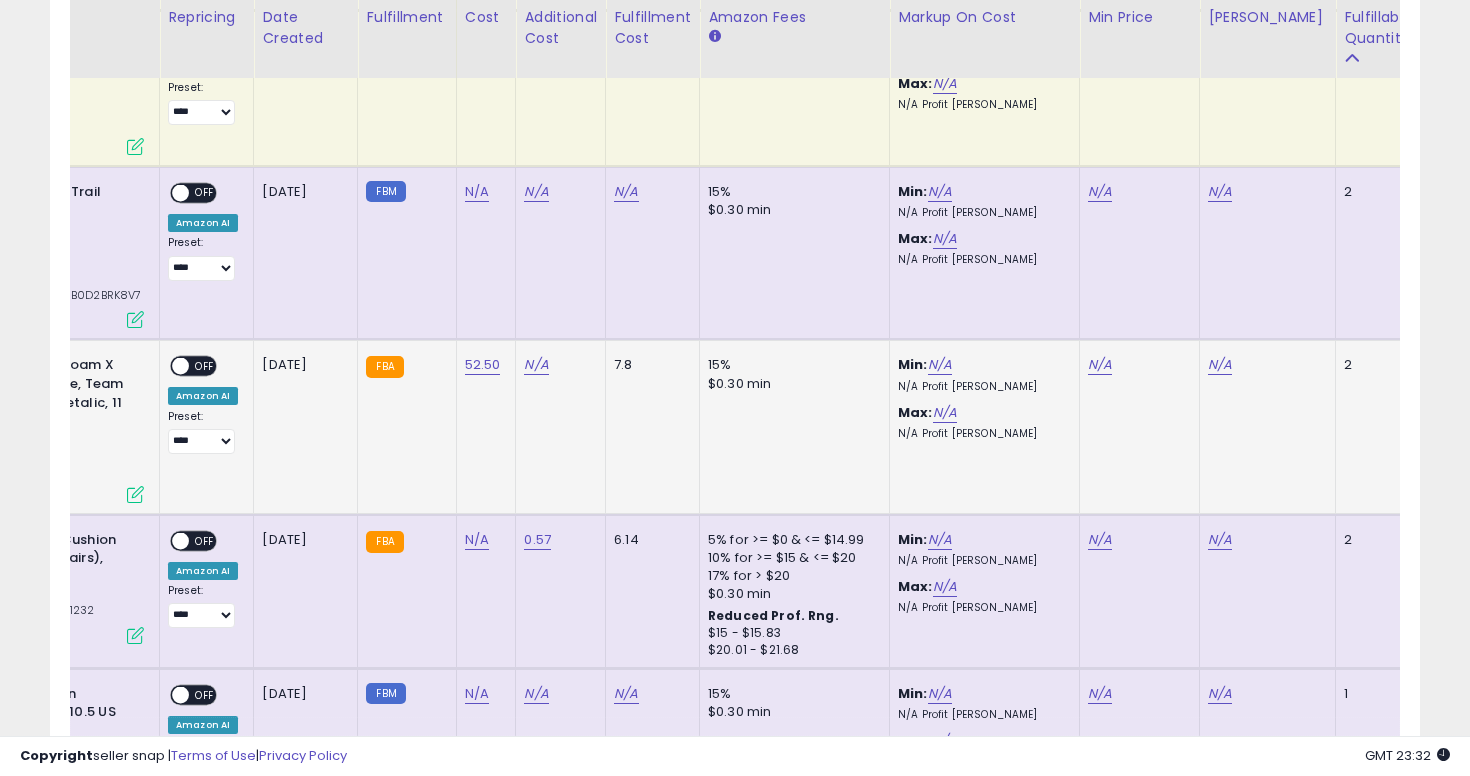 click on "N/A" 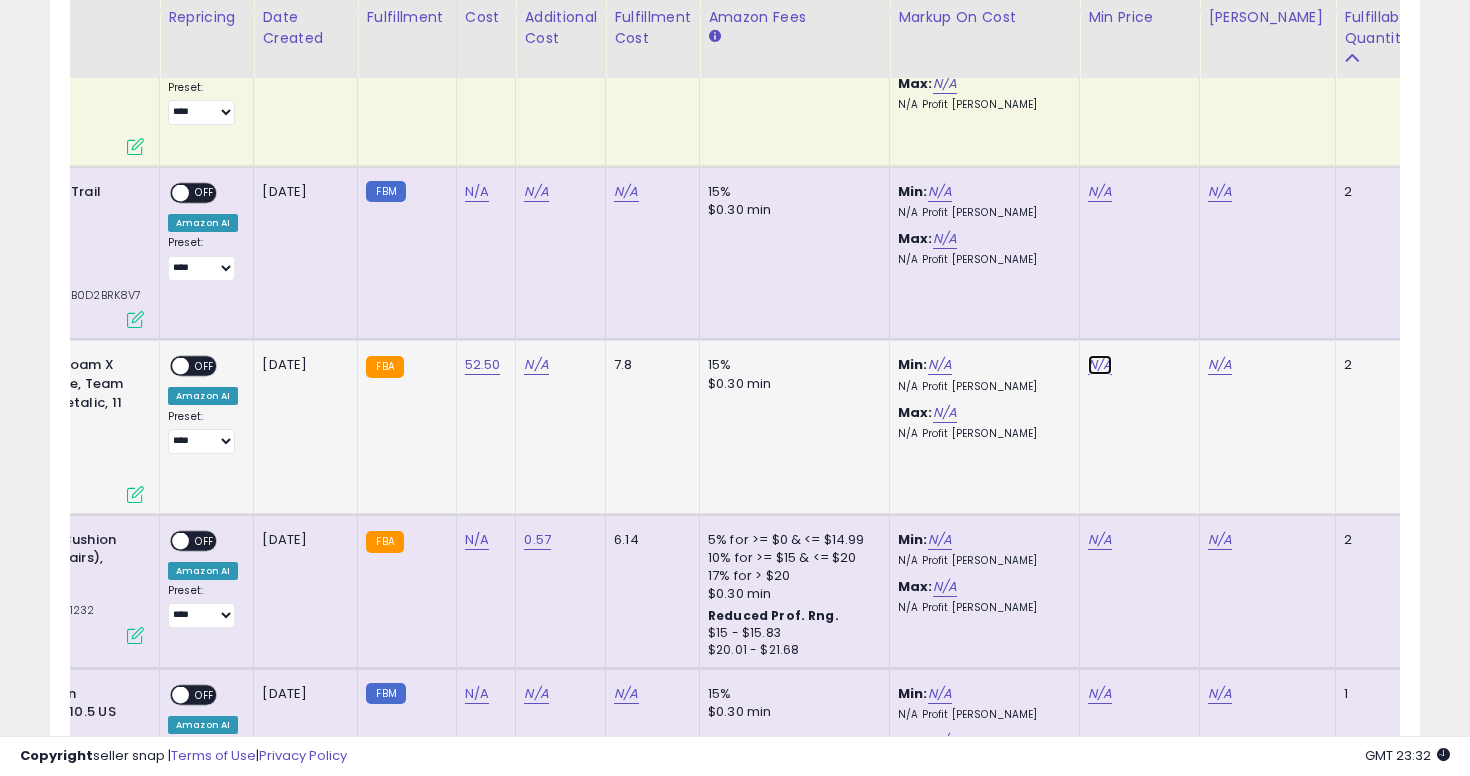 click on "N/A" at bounding box center [1100, -1619] 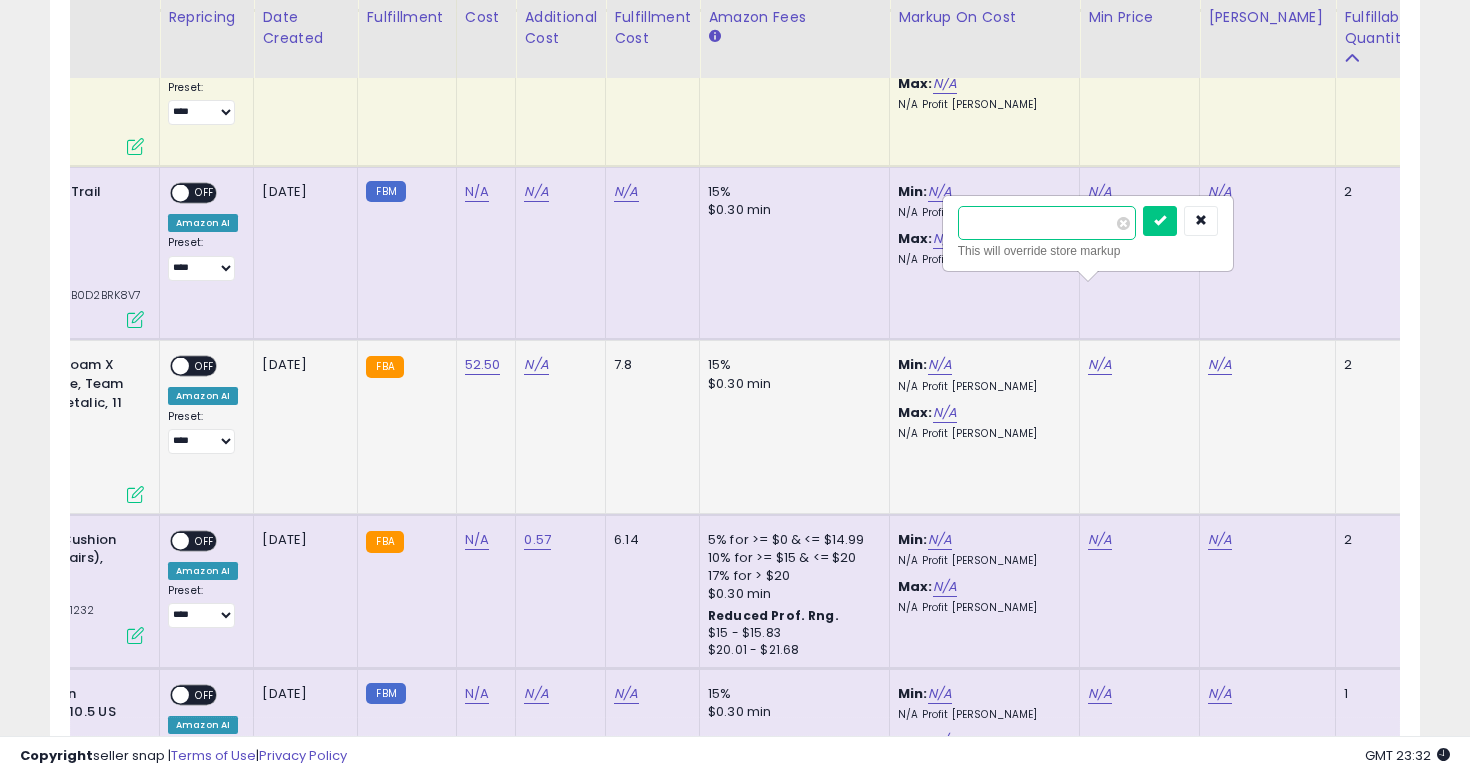 type on "**" 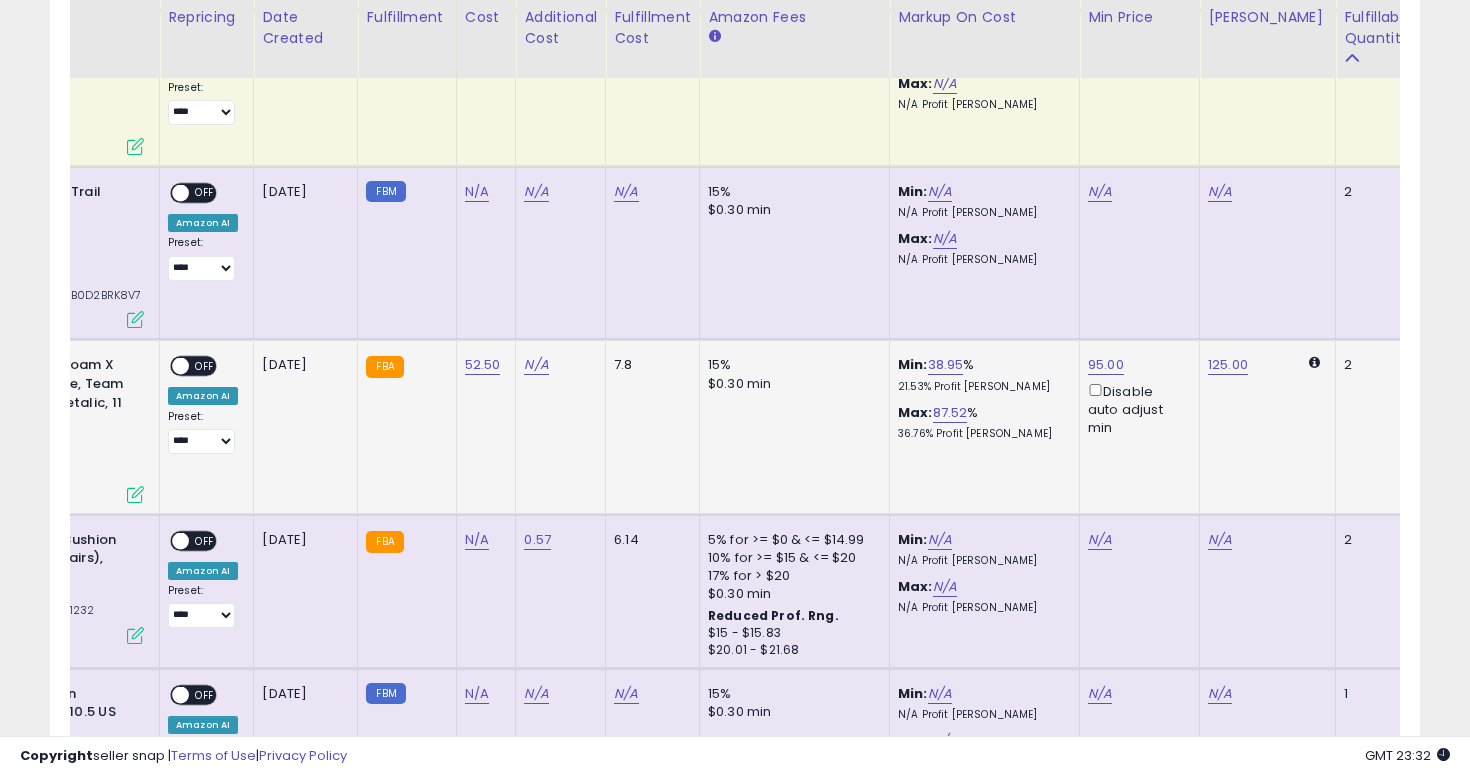 scroll, scrollTop: 0, scrollLeft: 146, axis: horizontal 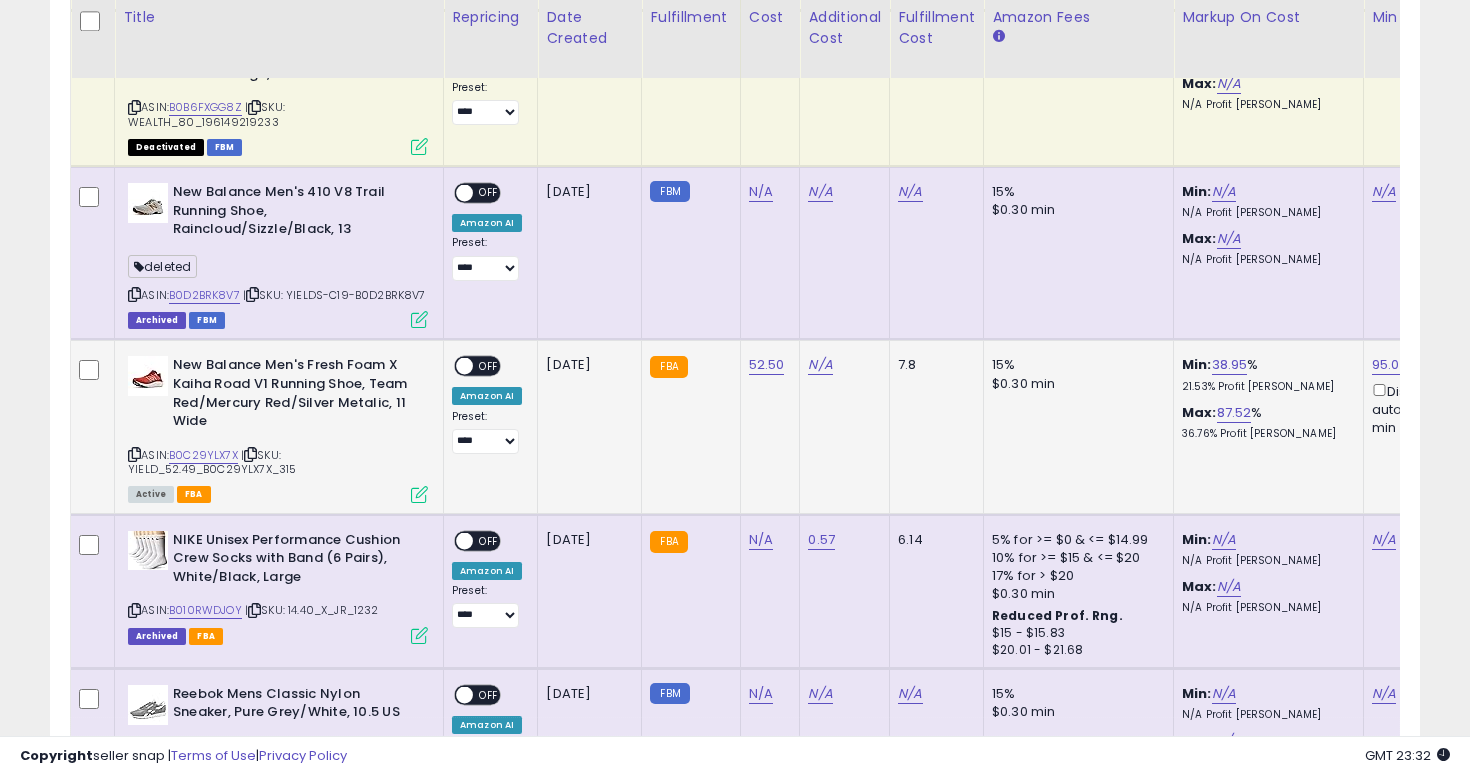 click on "OFF" at bounding box center (489, 366) 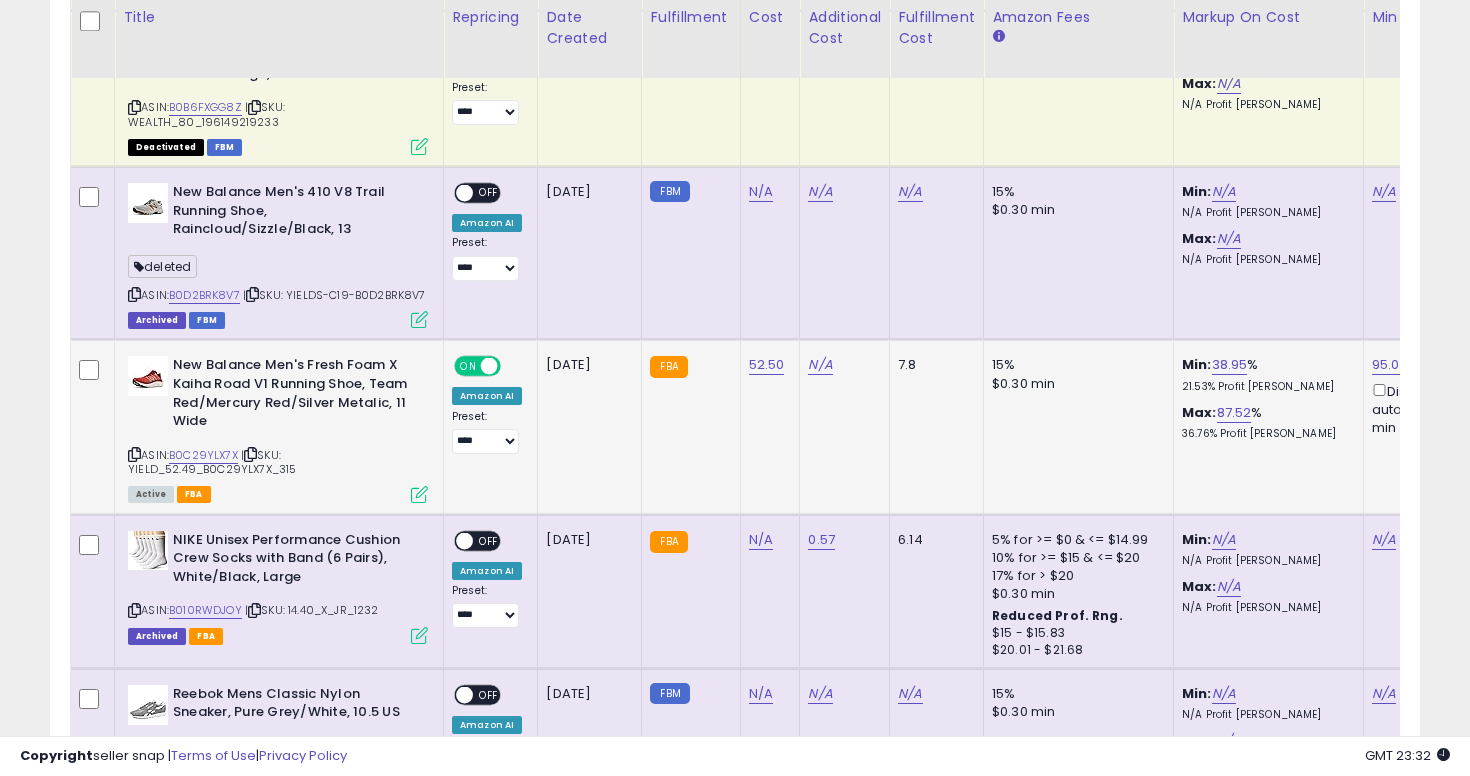 click on "**********" 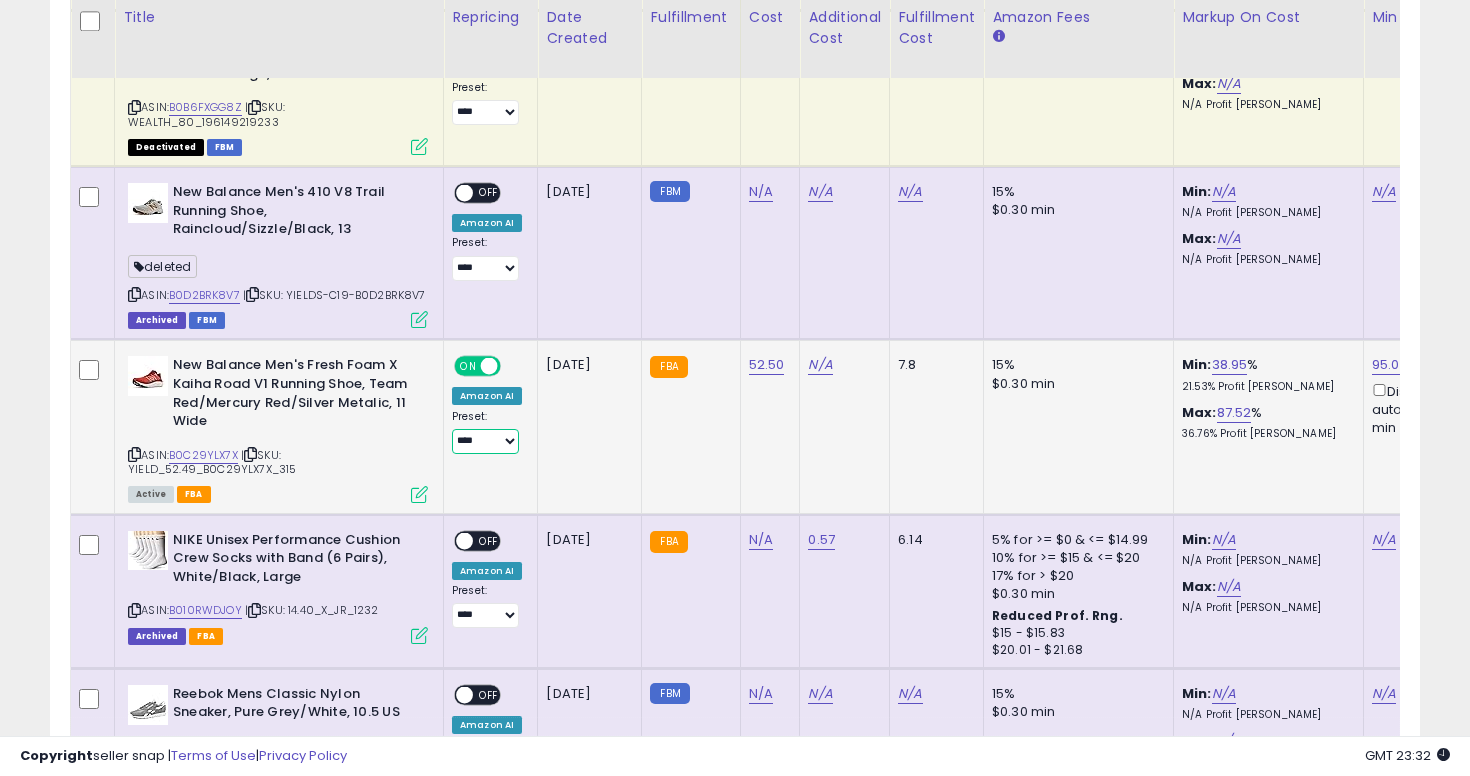click on "**********" at bounding box center [485, 441] 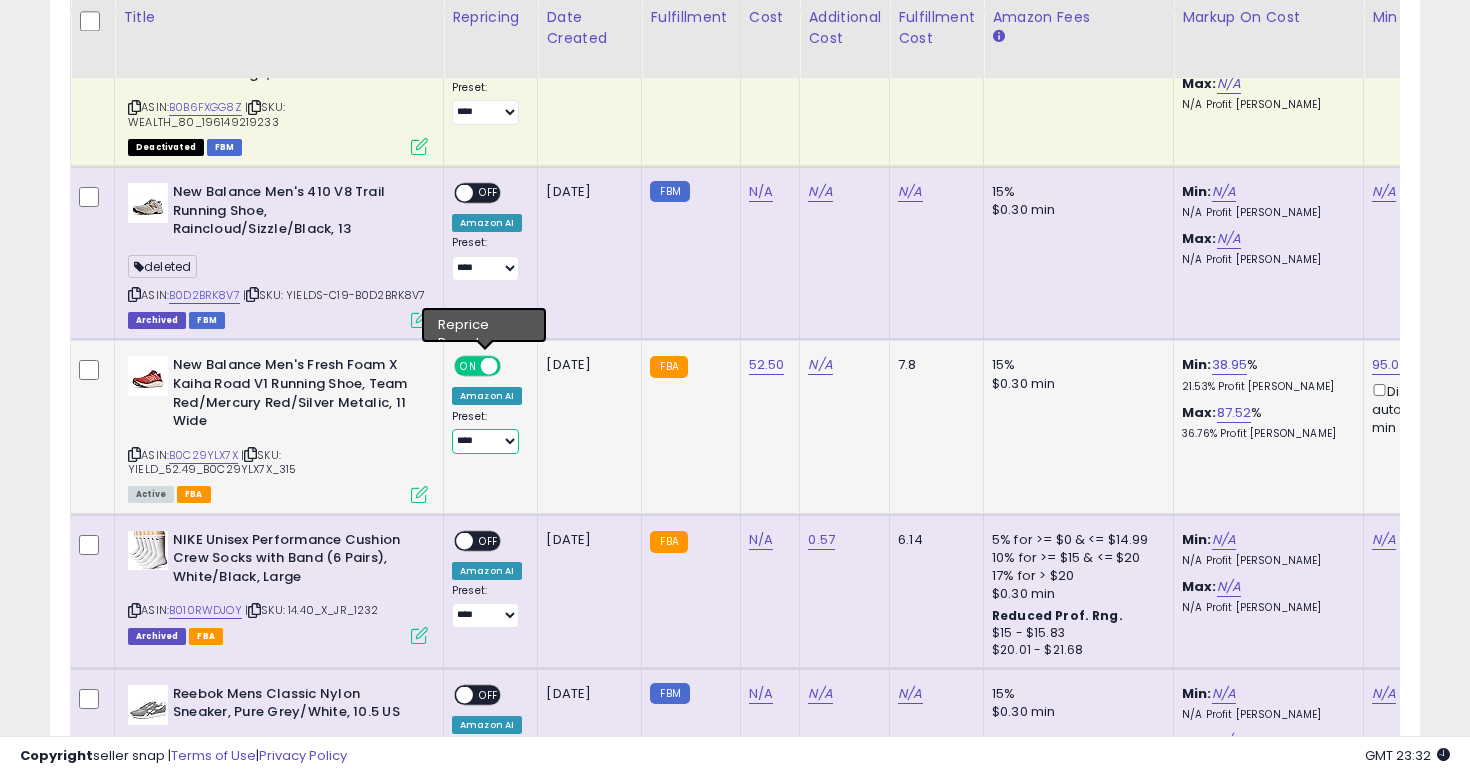 select on "**********" 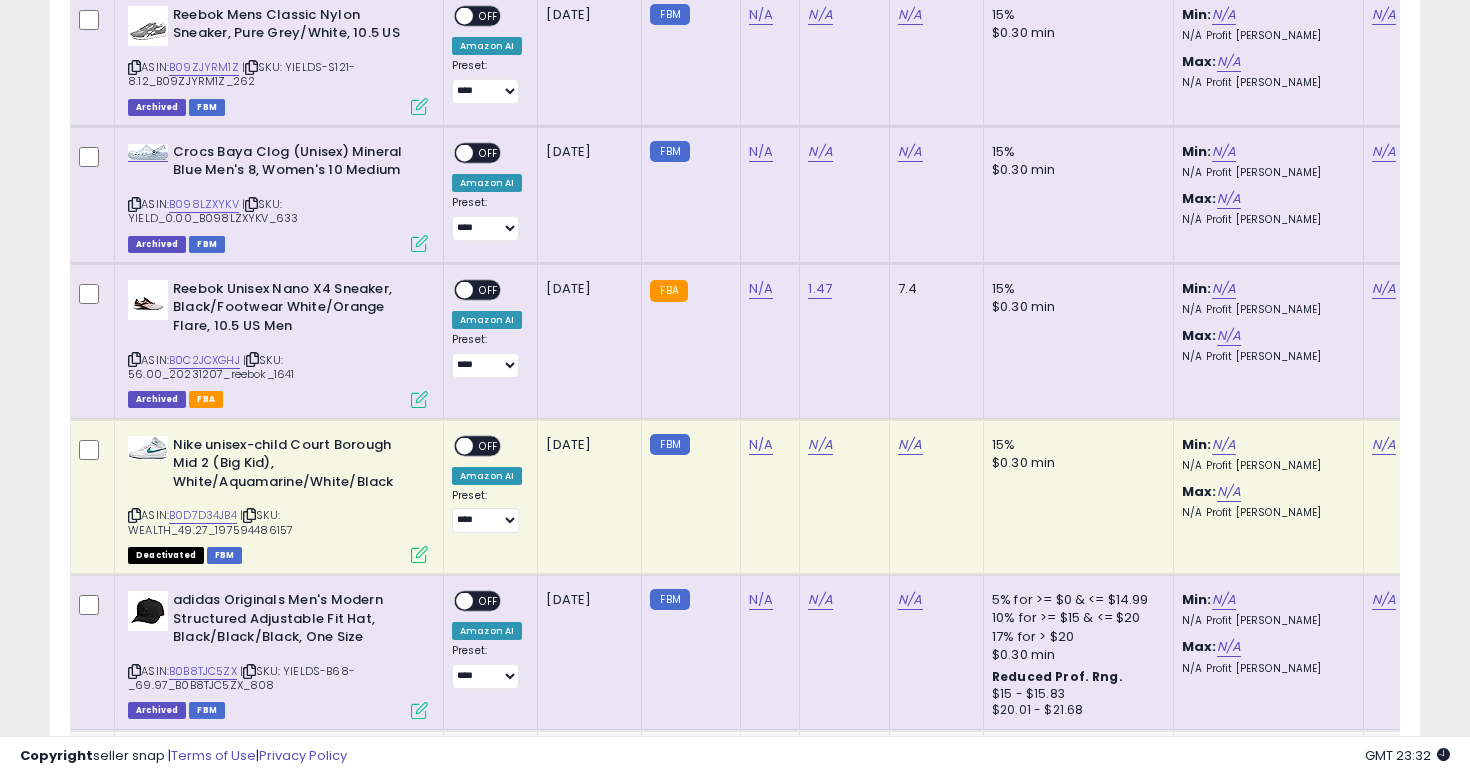 scroll, scrollTop: 3713, scrollLeft: 0, axis: vertical 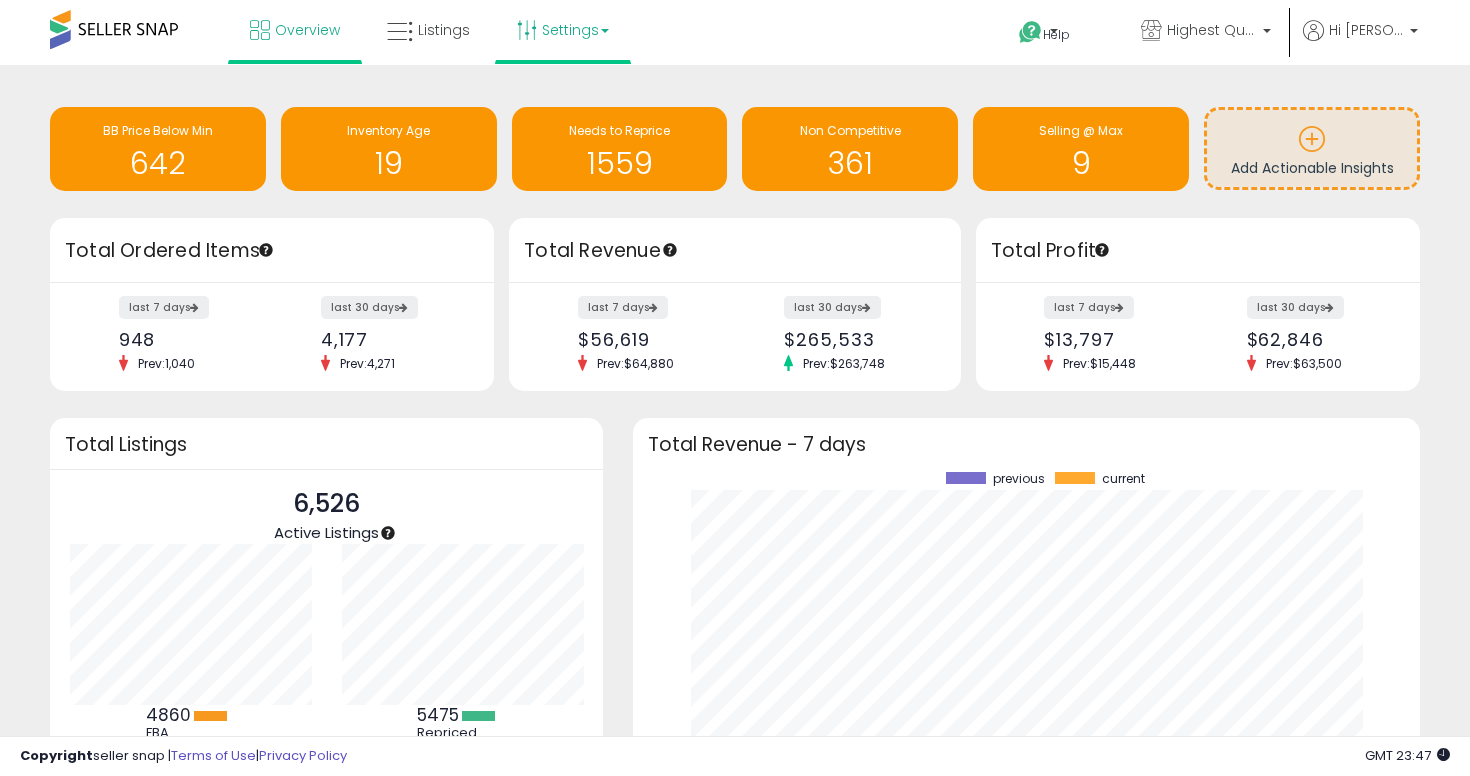 click on "Settings" at bounding box center [563, 30] 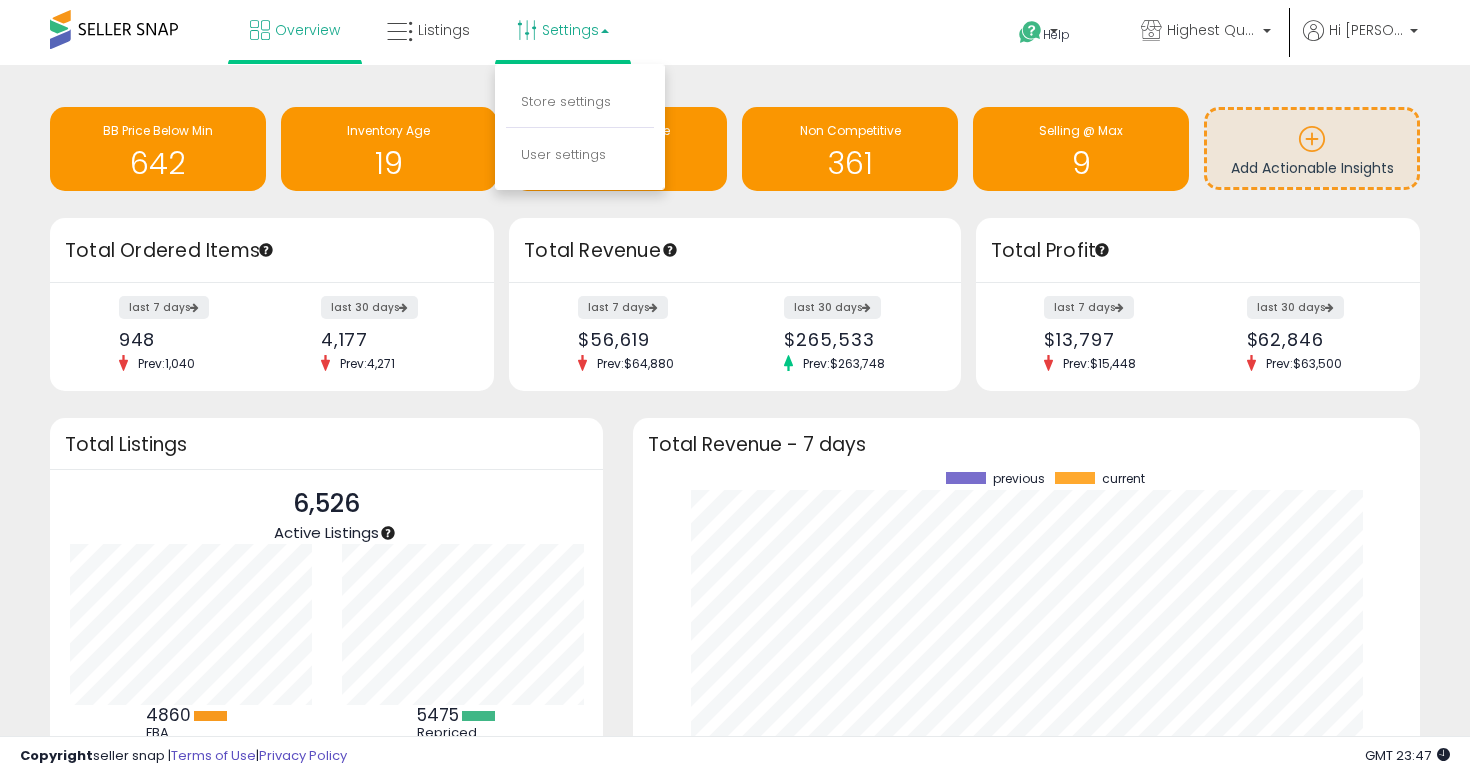 click on "Overview
Listings
Settings" at bounding box center (470, 42) 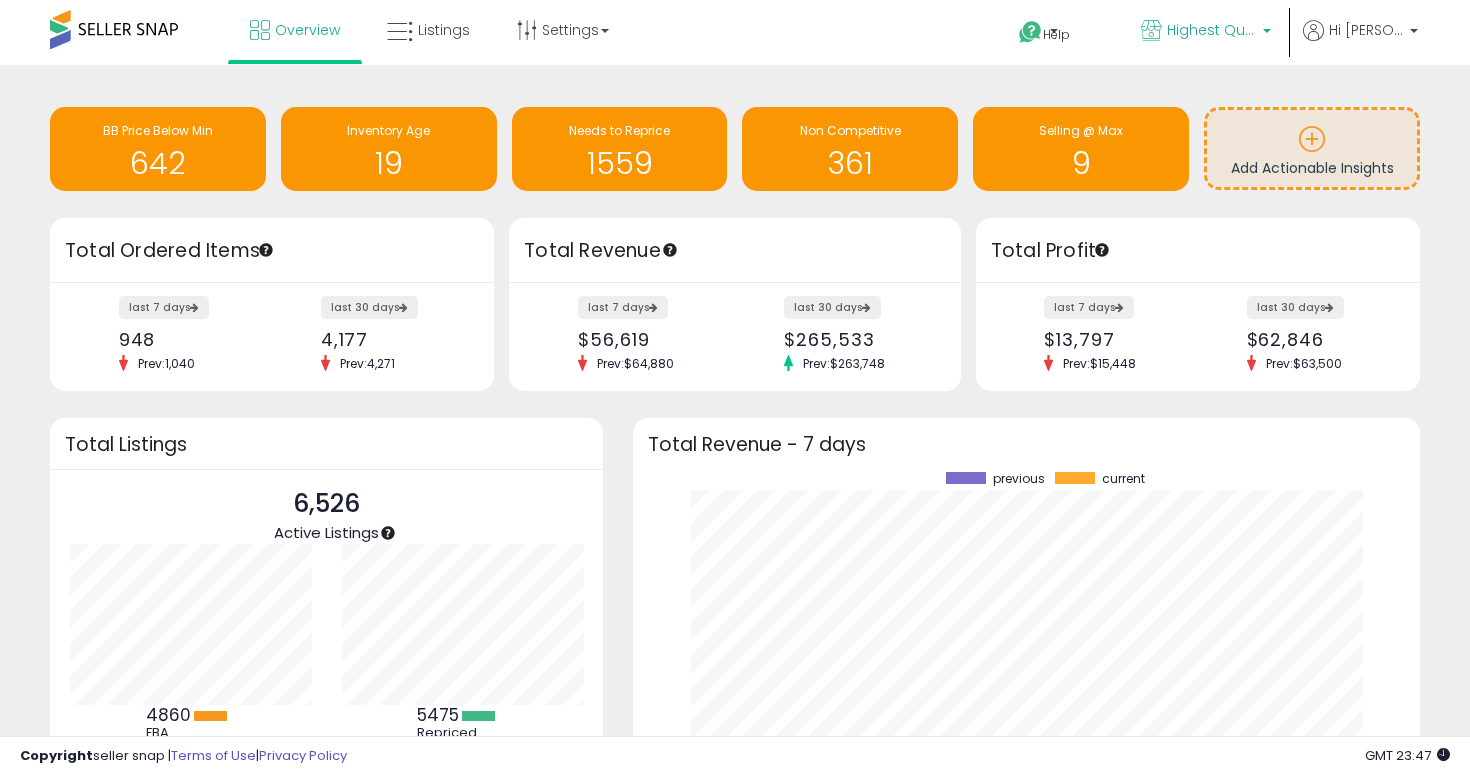 click on "Highest Quality Products" at bounding box center [1212, 30] 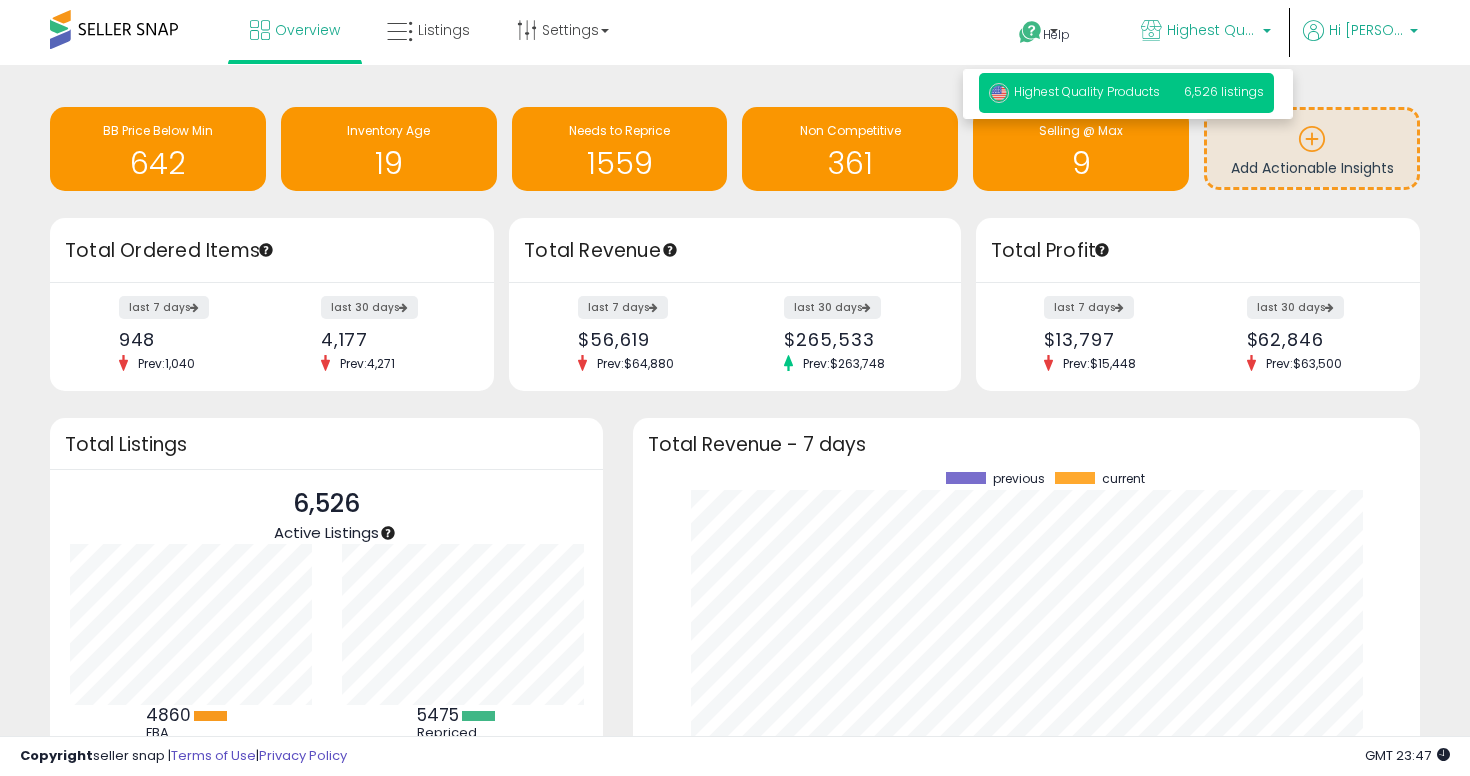 click on "Hi [PERSON_NAME]" at bounding box center (1366, 30) 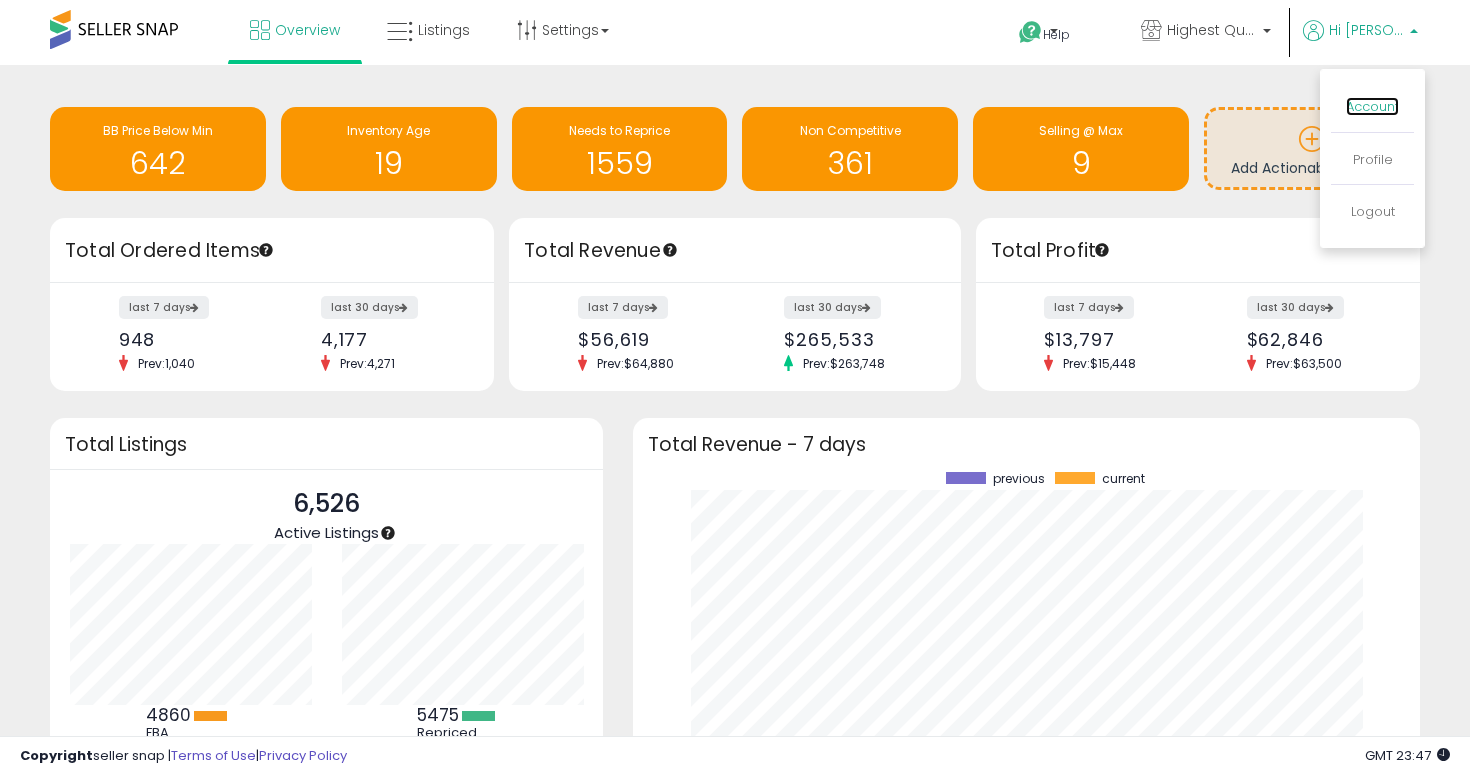 click on "Account" at bounding box center [1372, 106] 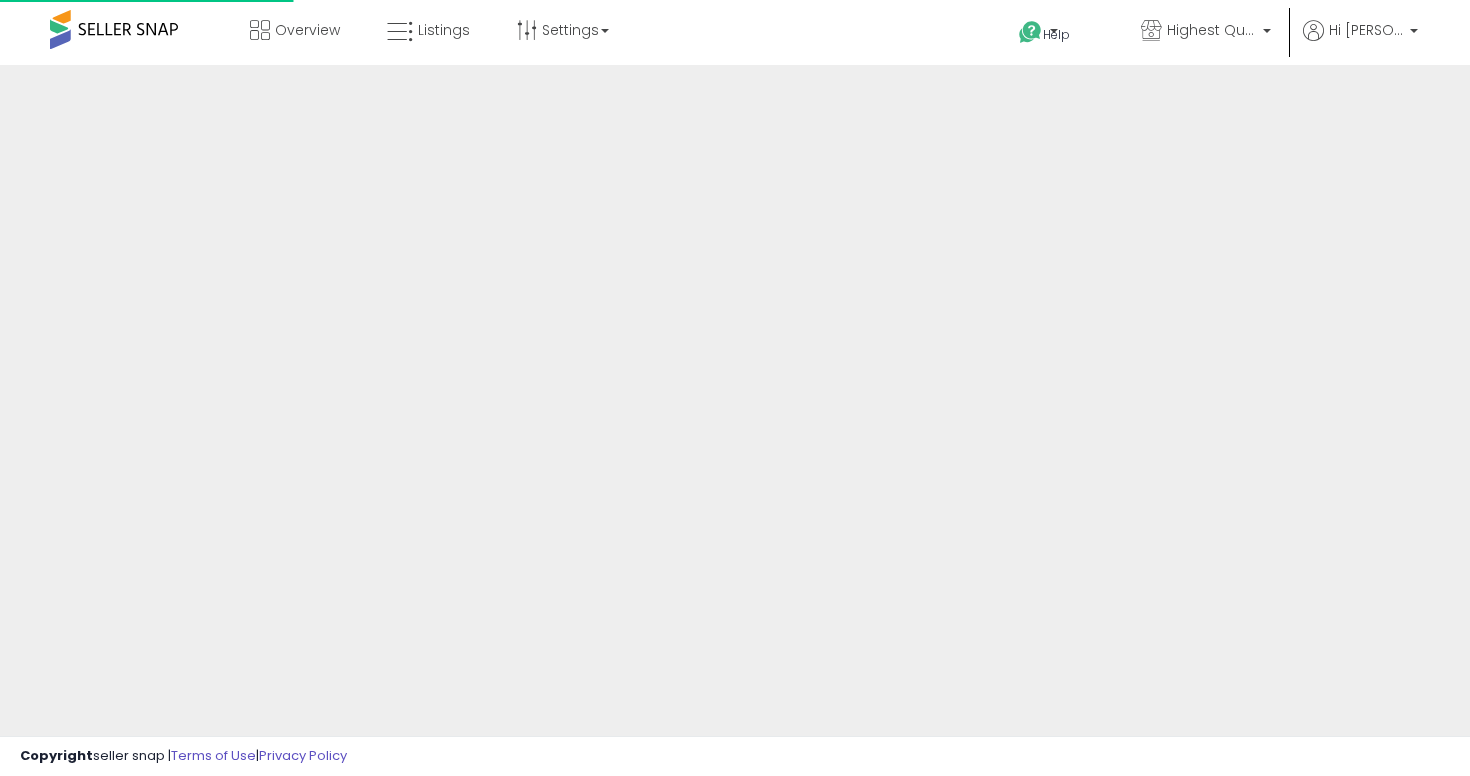 scroll, scrollTop: 0, scrollLeft: 0, axis: both 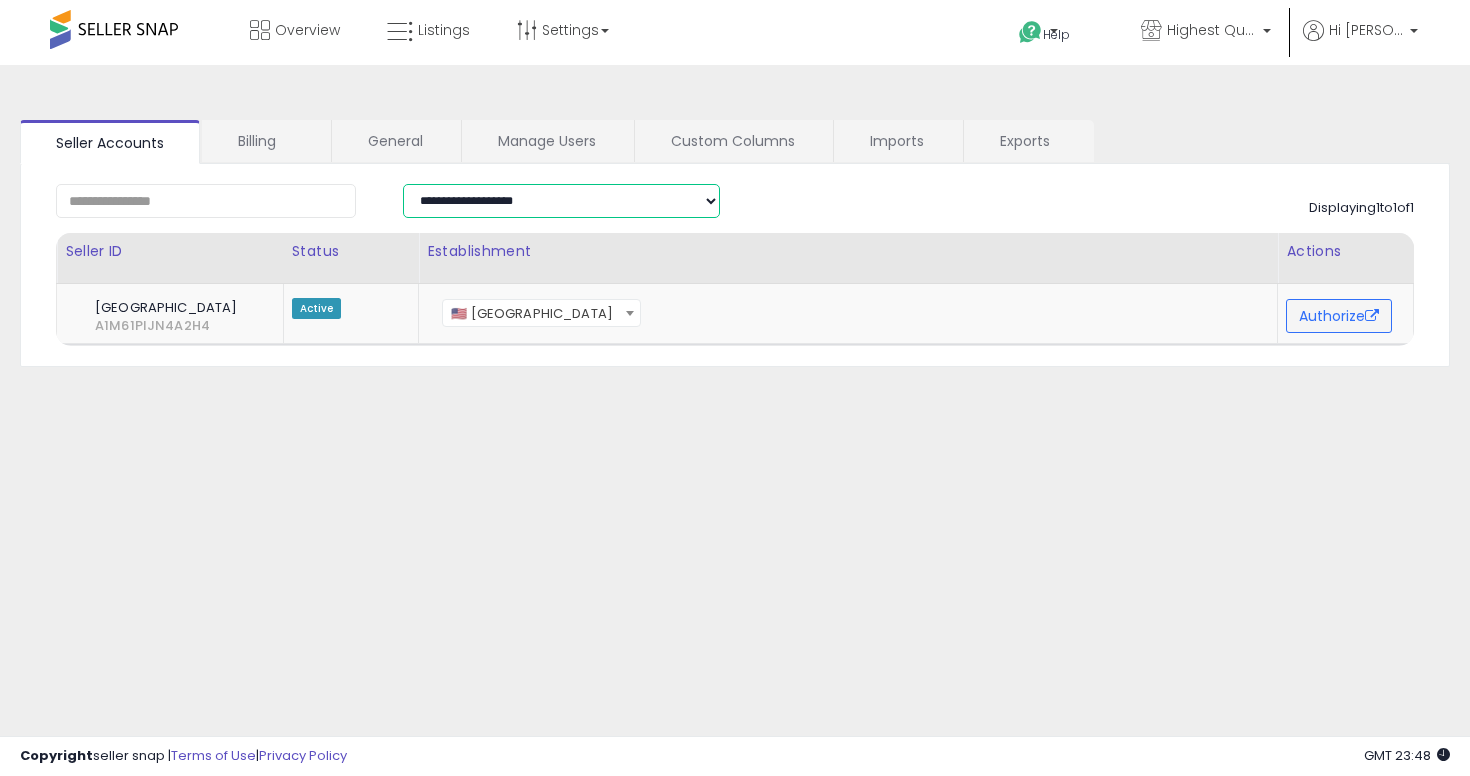 click on "**********" at bounding box center [561, 201] 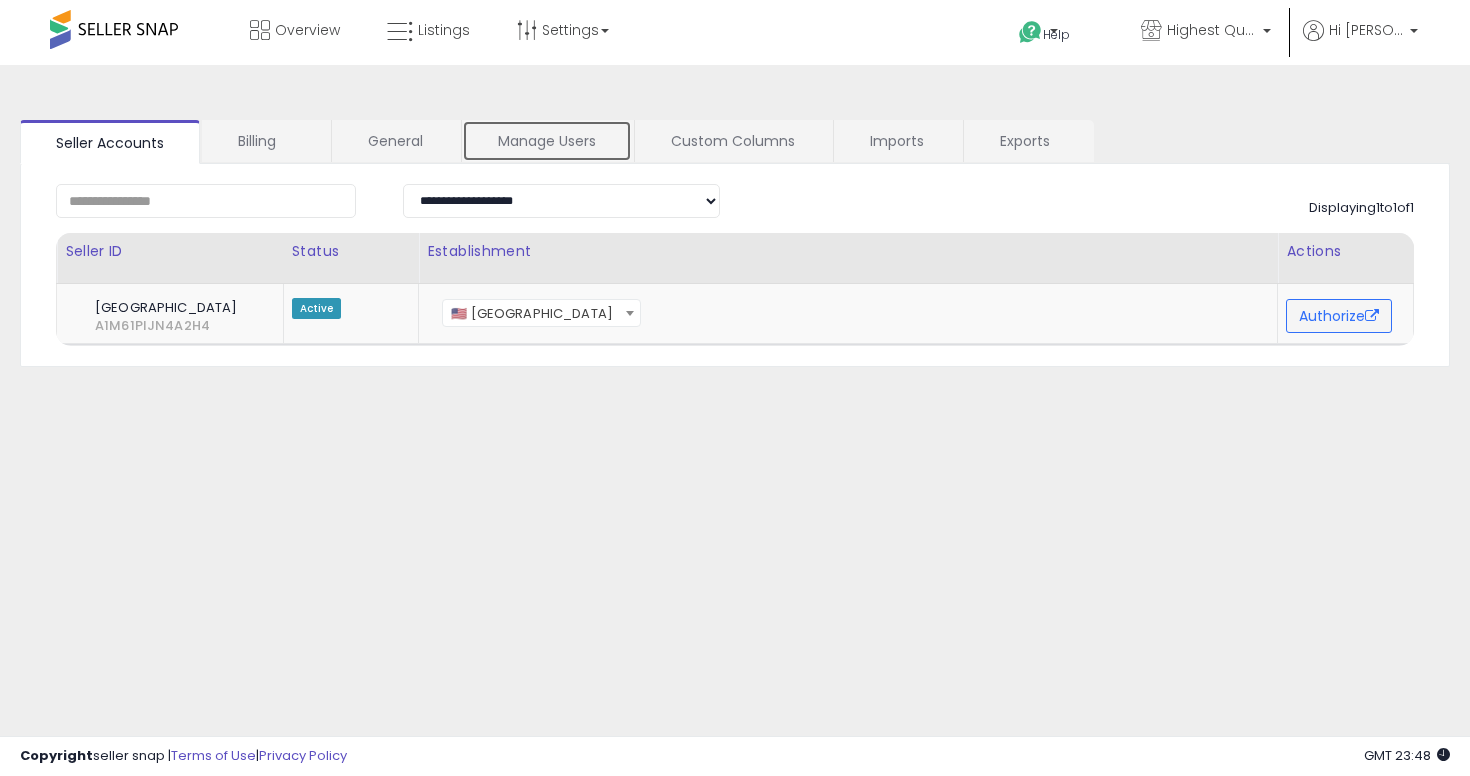click on "Manage Users" at bounding box center [547, 141] 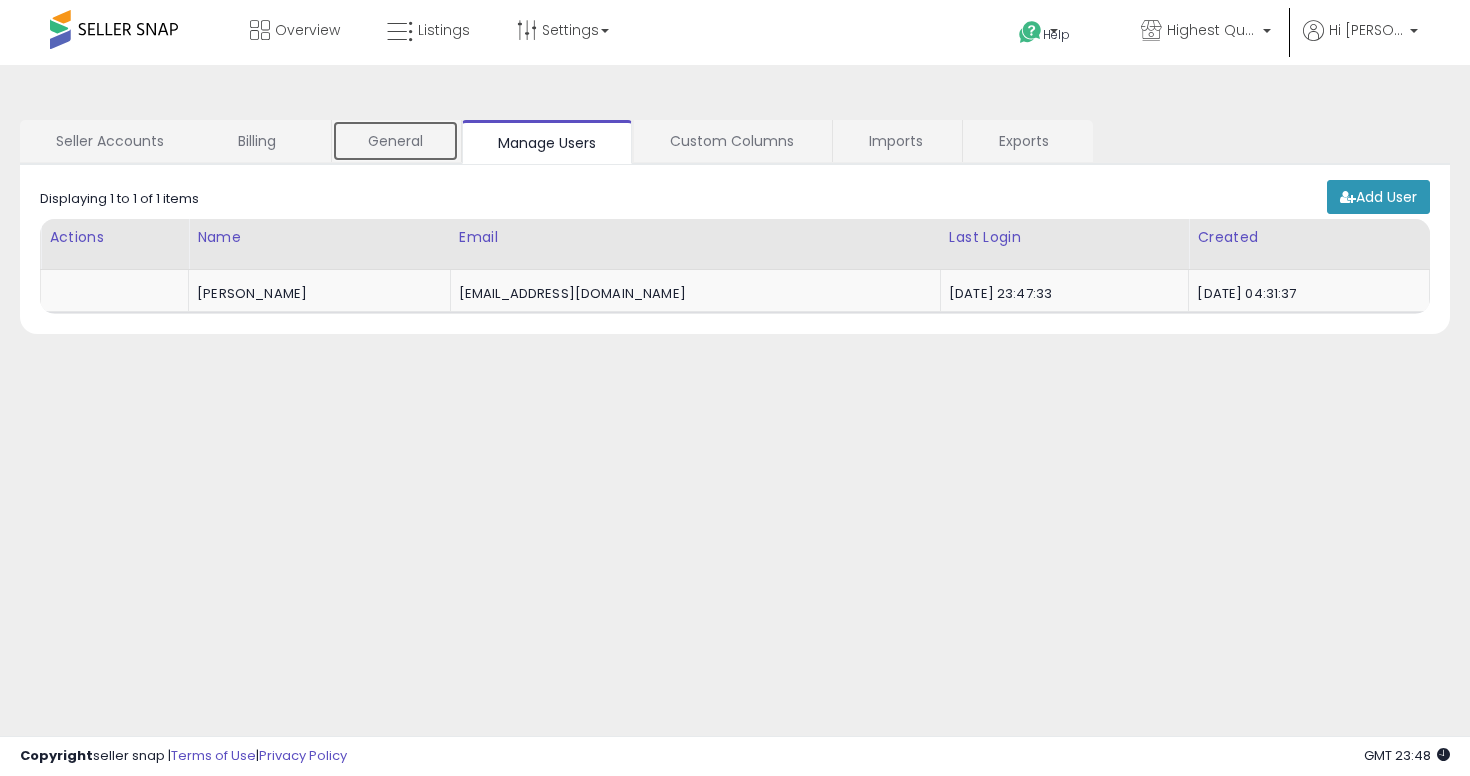 click on "General" at bounding box center [395, 141] 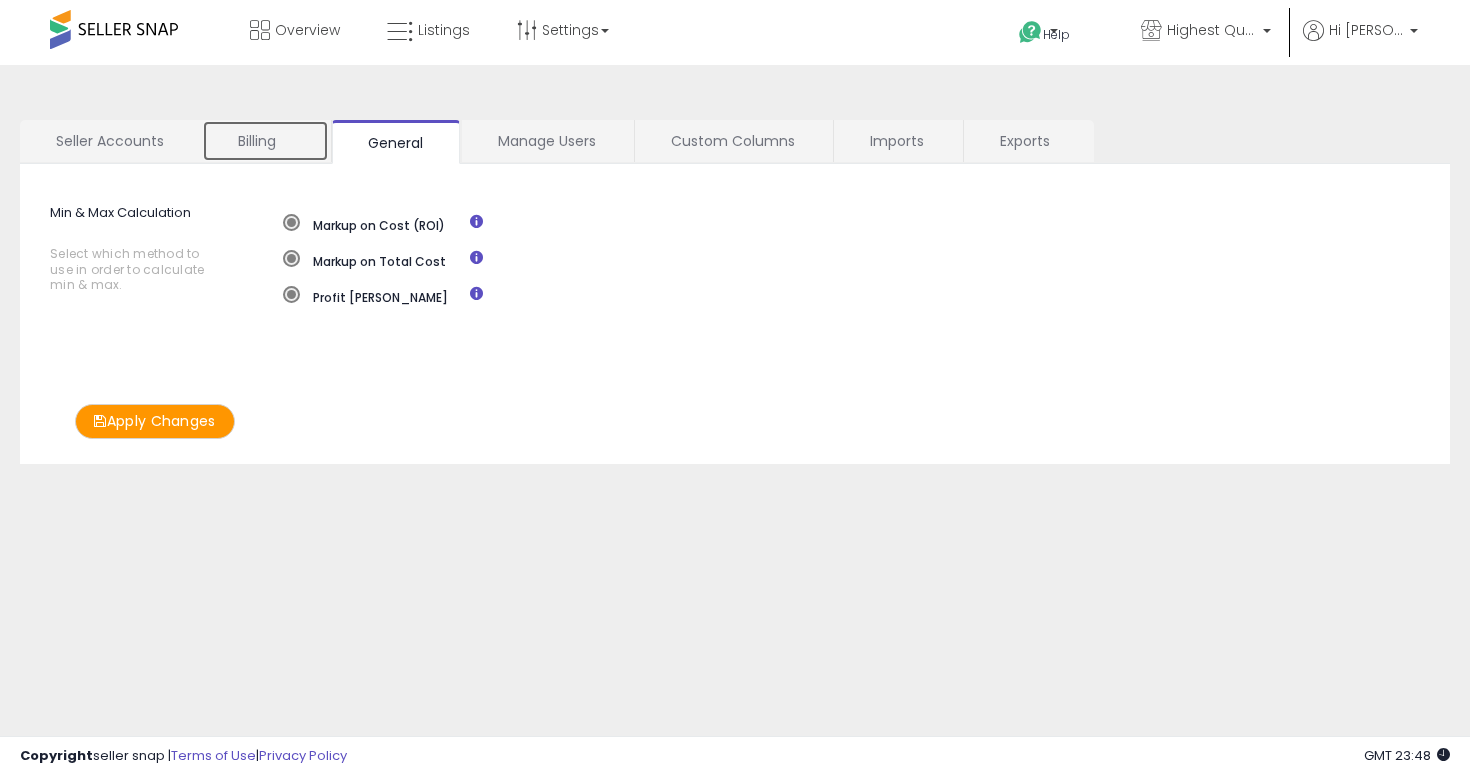 click on "Billing" at bounding box center (265, 141) 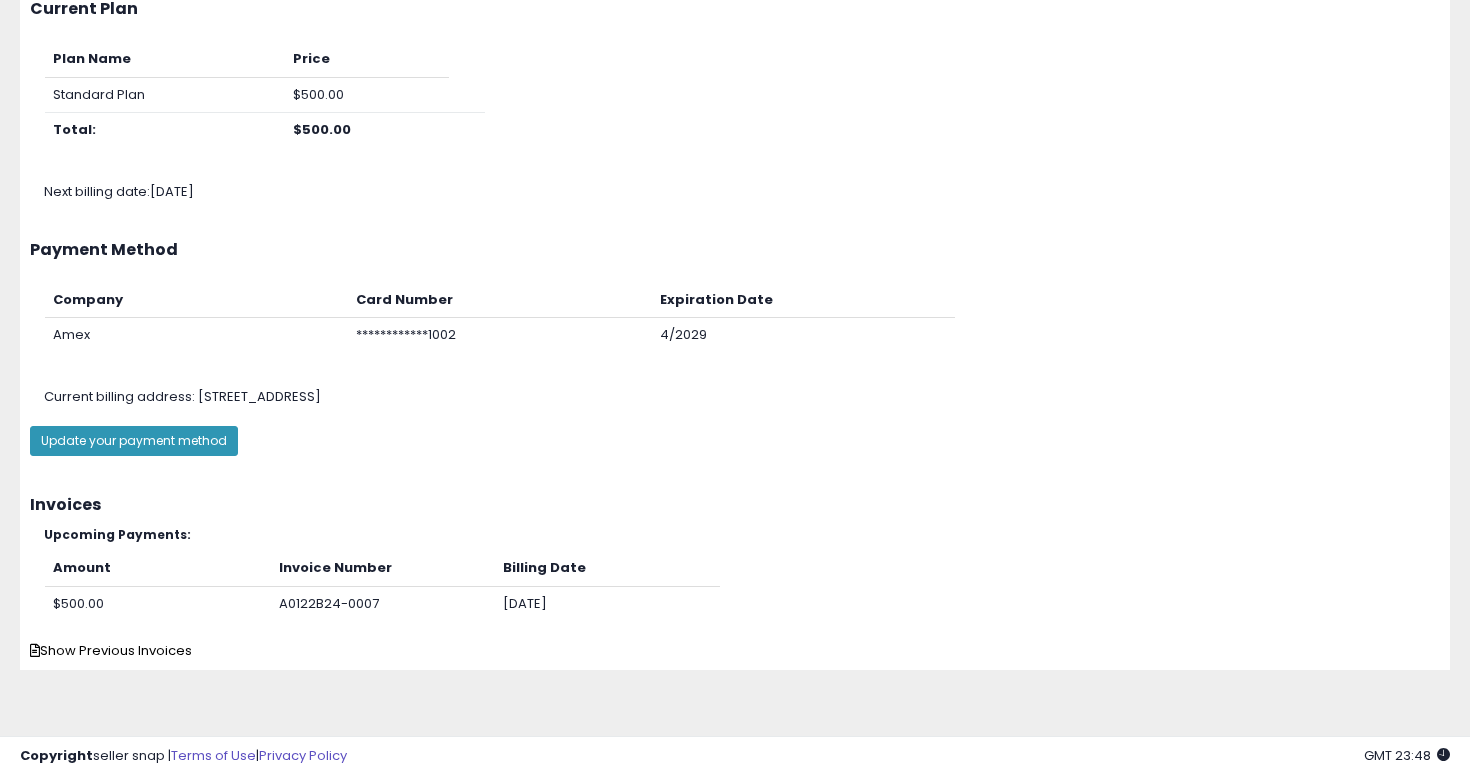 scroll, scrollTop: 0, scrollLeft: 0, axis: both 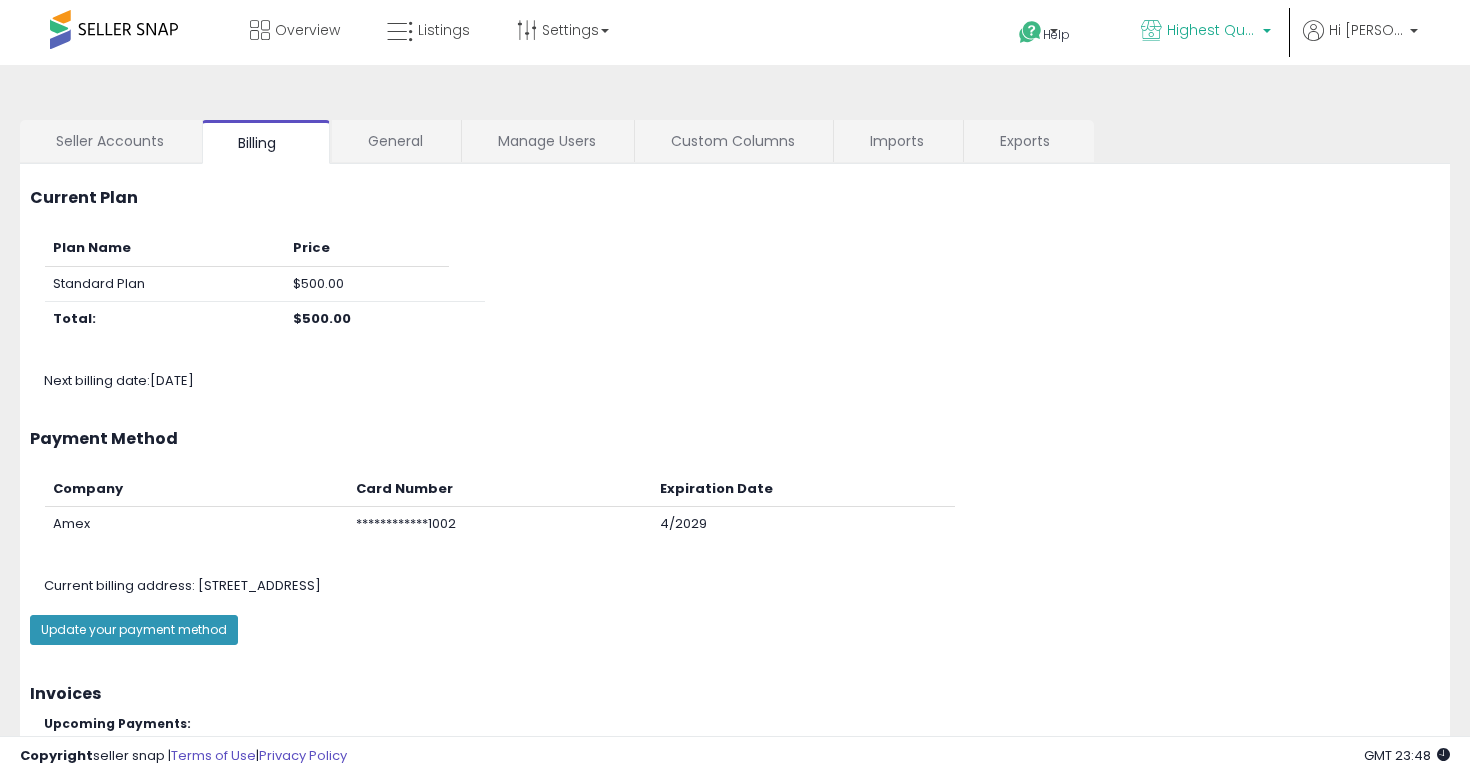click on "Highest Quality Products" at bounding box center (1212, 30) 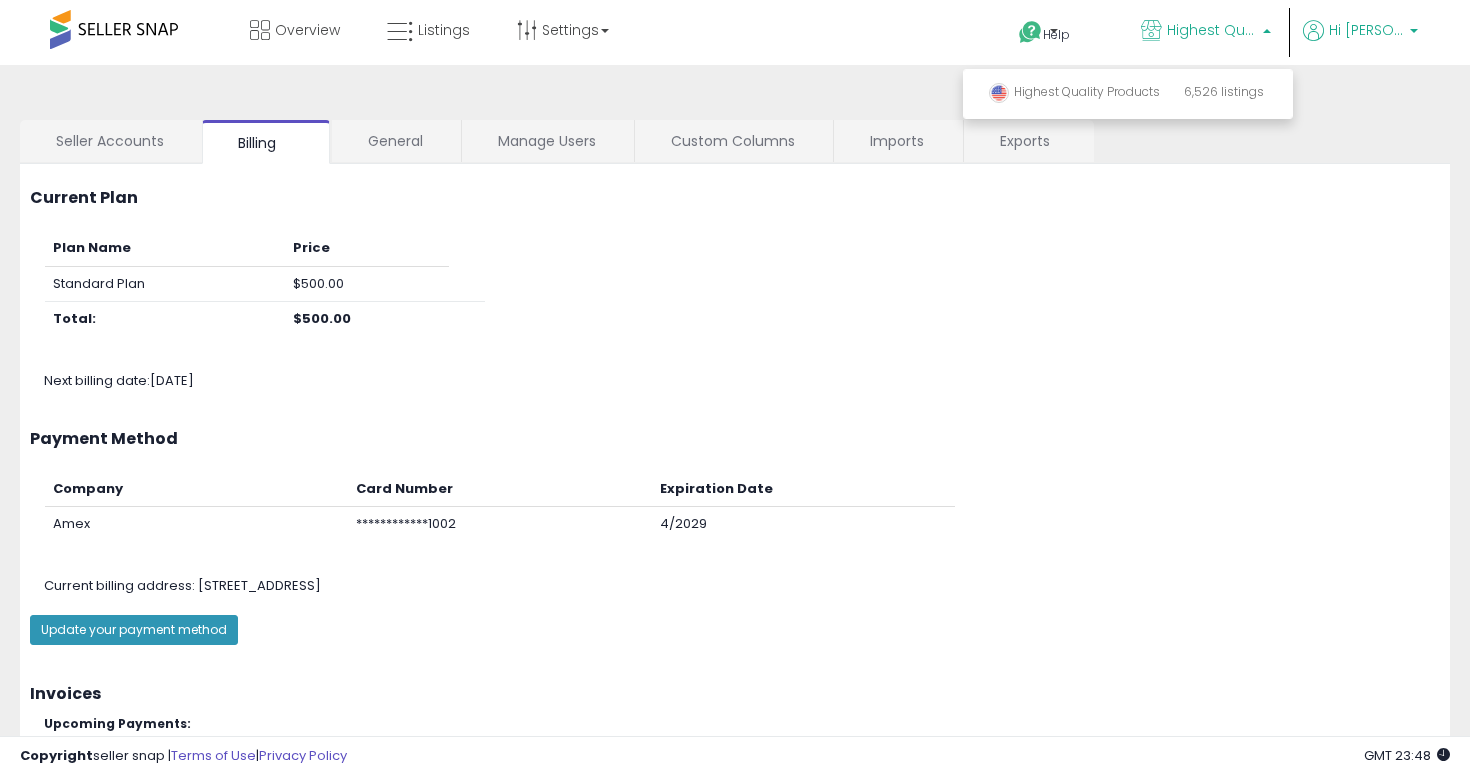 click on "Hi [PERSON_NAME]" at bounding box center [1366, 30] 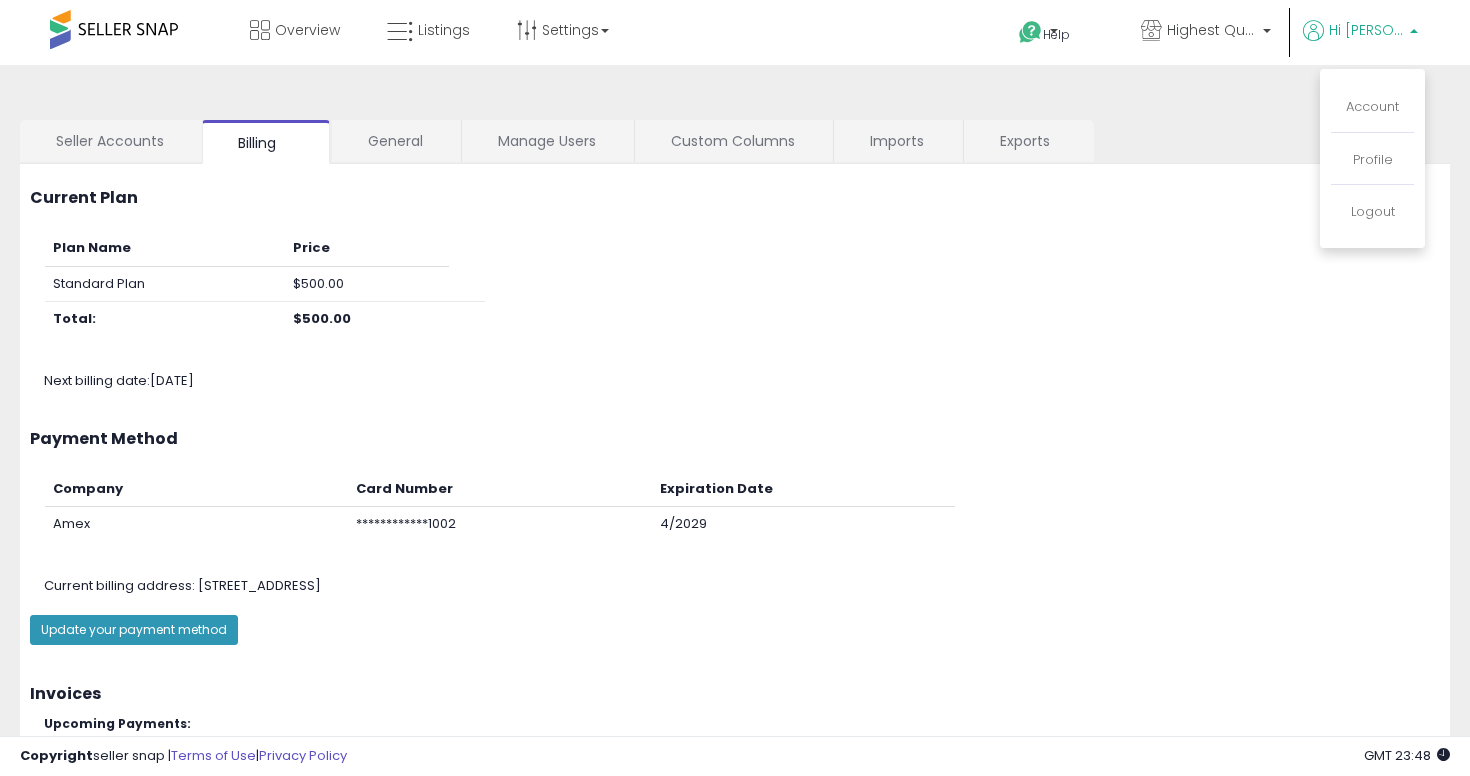 click on "Overview
Listings
Settings" at bounding box center [470, 42] 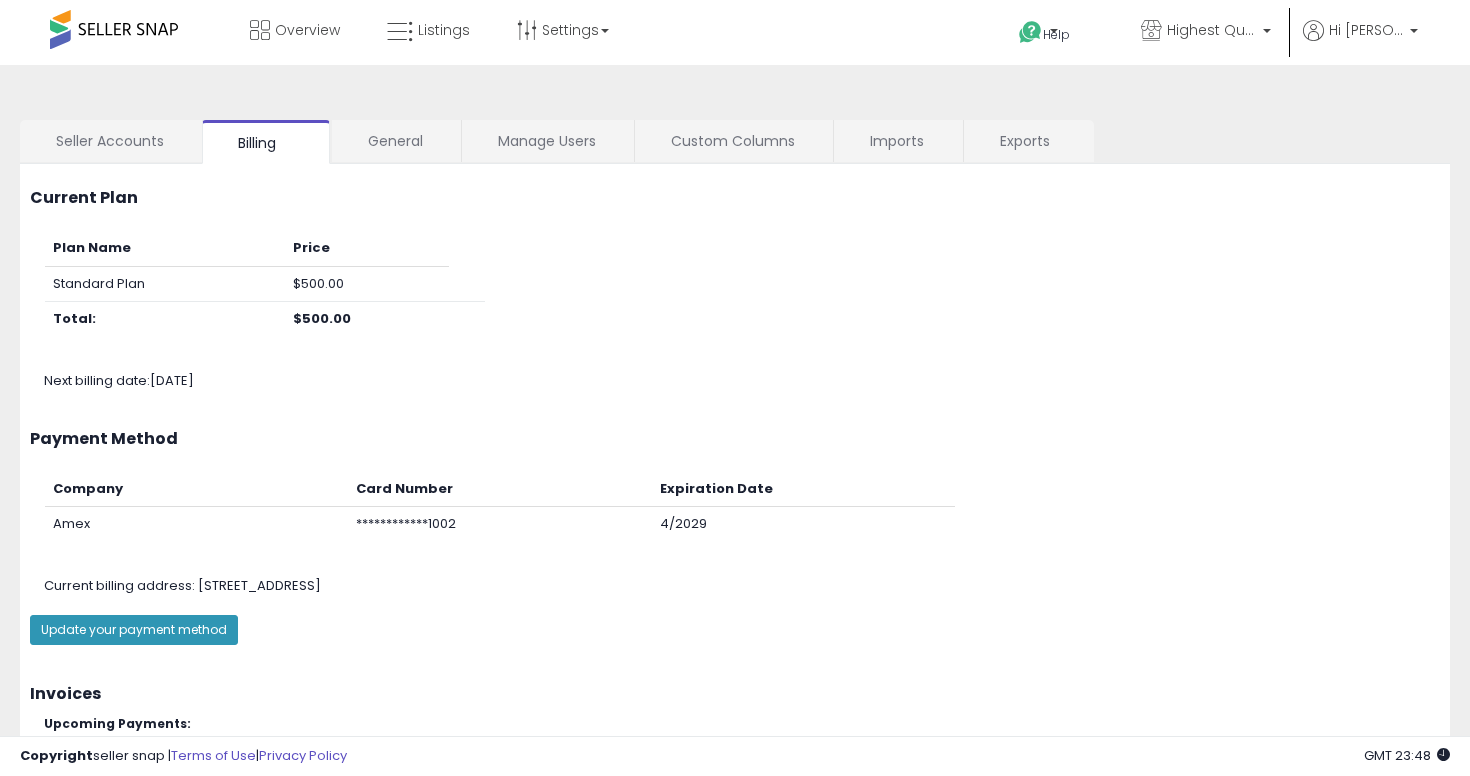 click at bounding box center (114, 29) 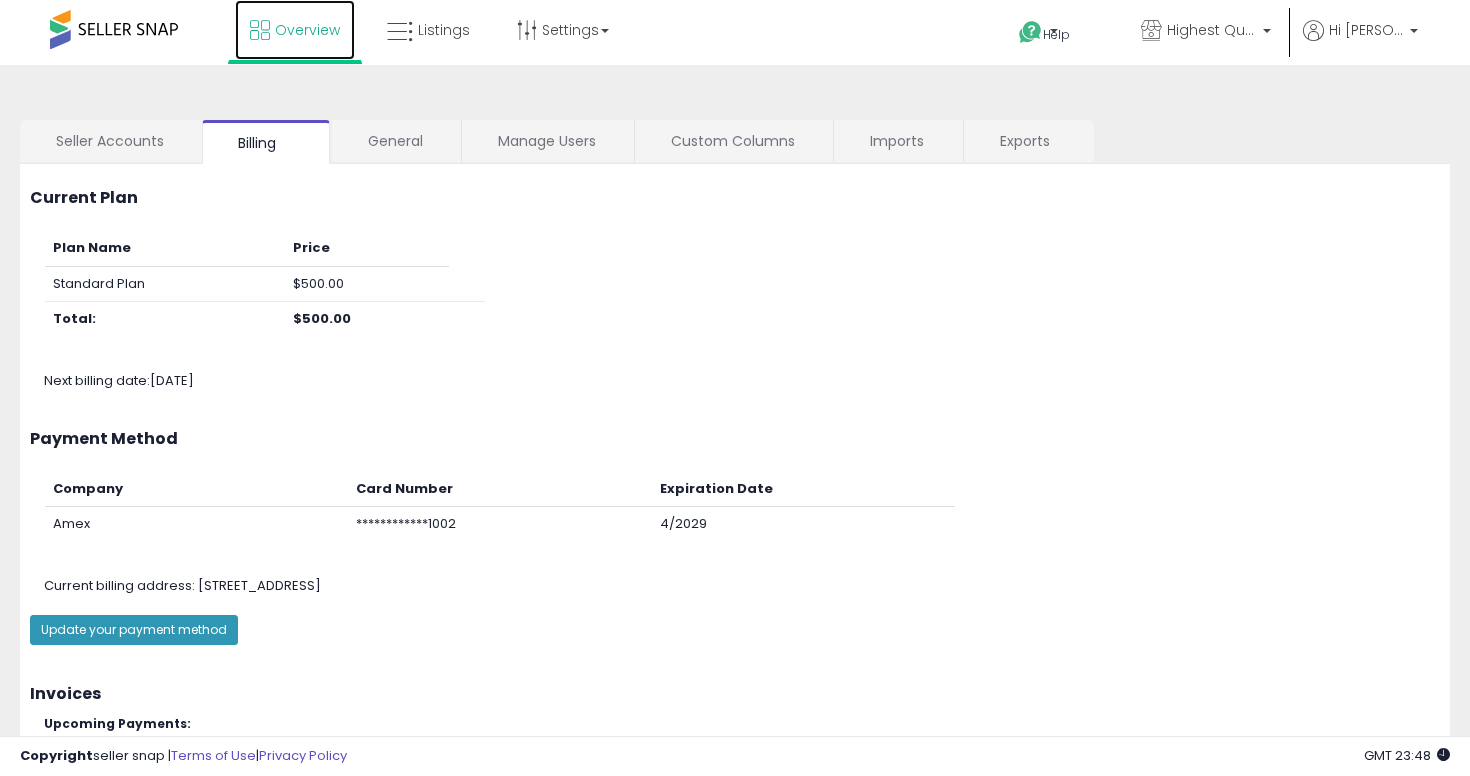 click at bounding box center [260, 30] 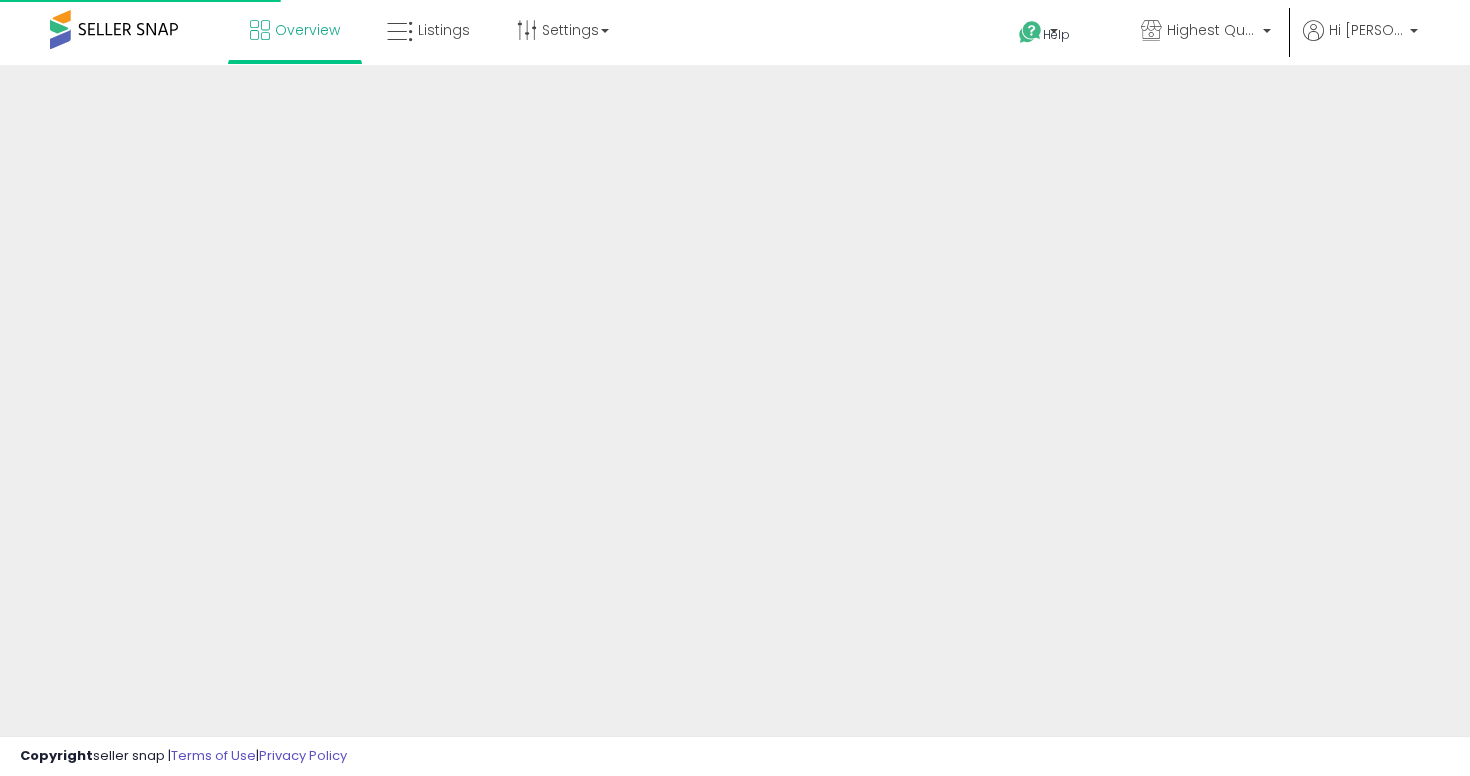 scroll, scrollTop: 0, scrollLeft: 0, axis: both 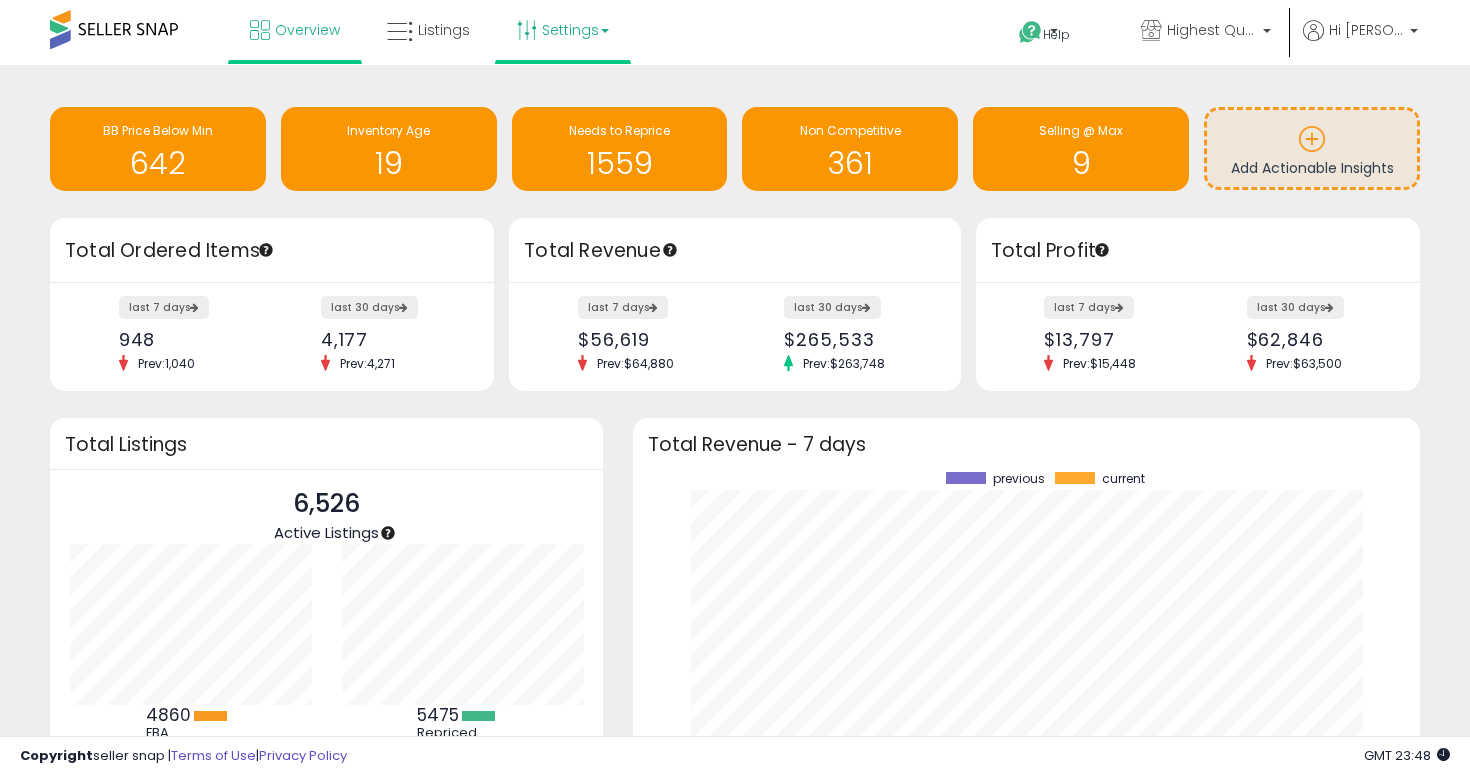 click on "Settings" at bounding box center (563, 30) 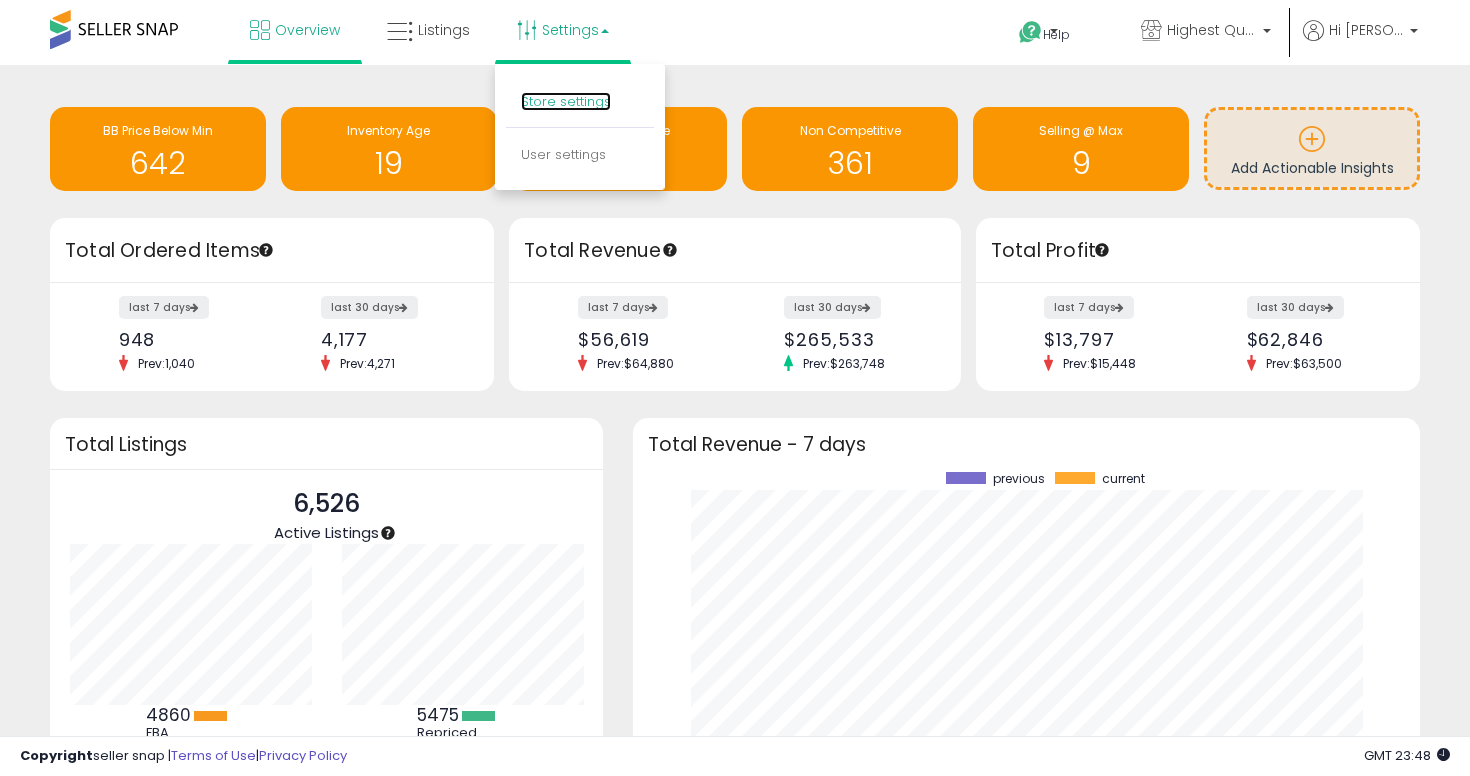 click on "Store
settings" at bounding box center (566, 101) 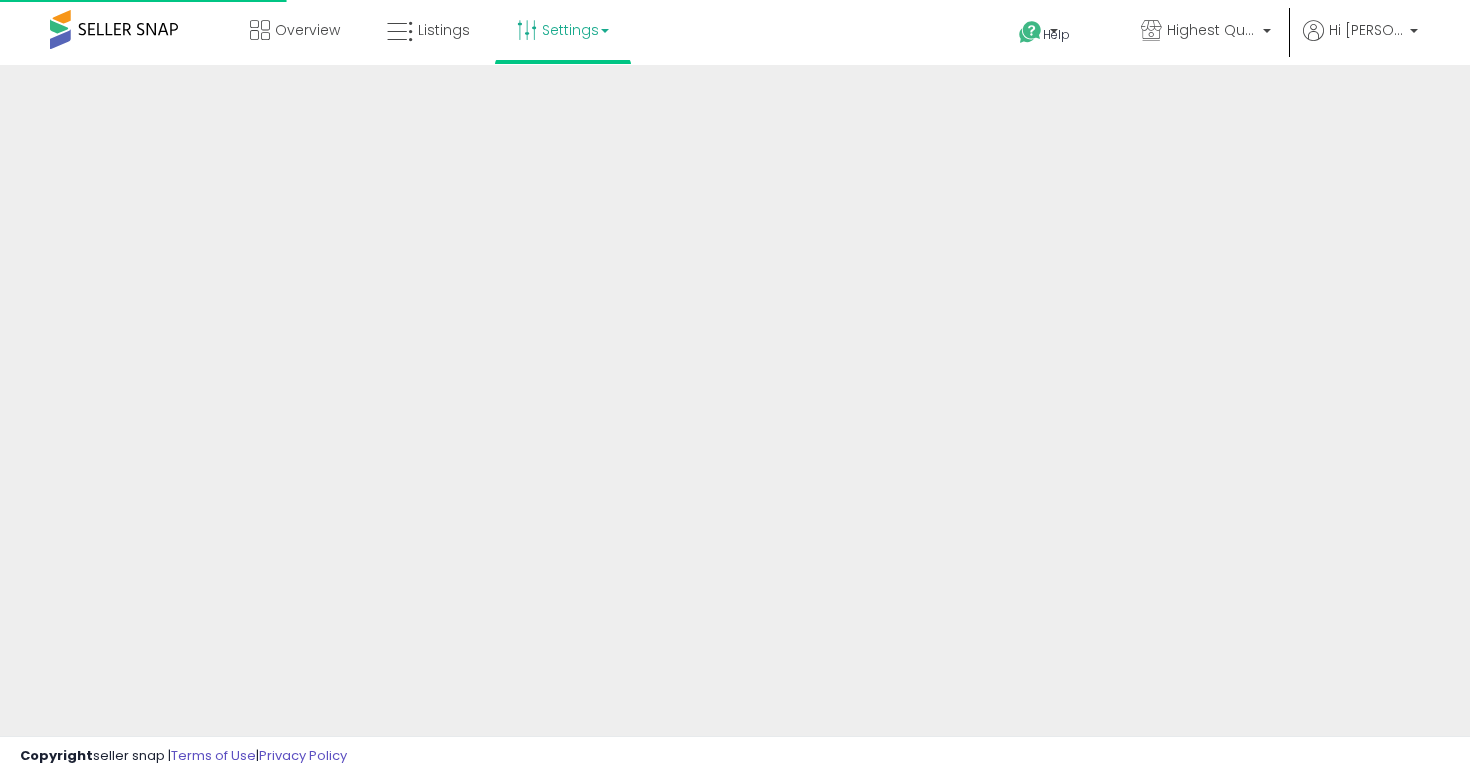 scroll, scrollTop: 0, scrollLeft: 0, axis: both 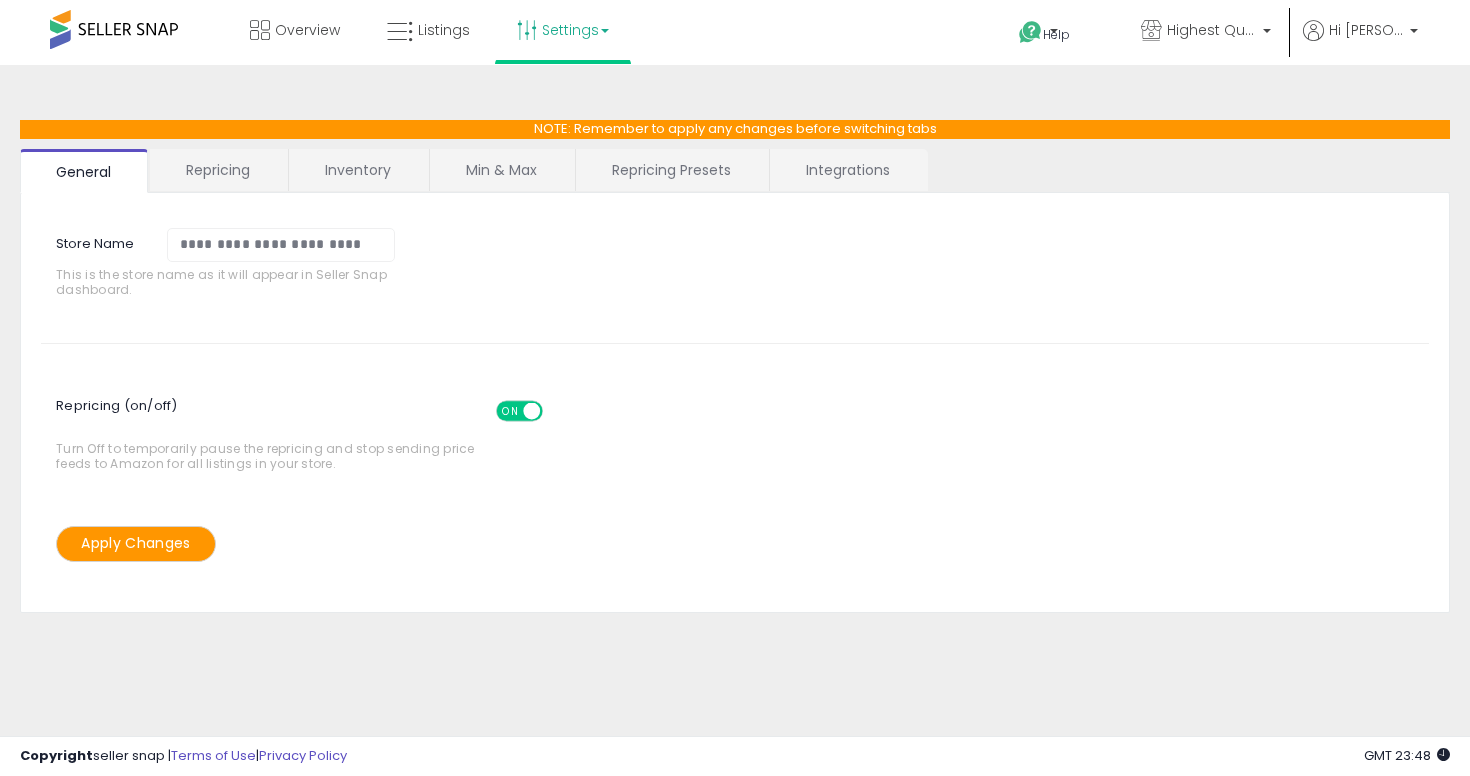 click on "Repricing" at bounding box center (218, 170) 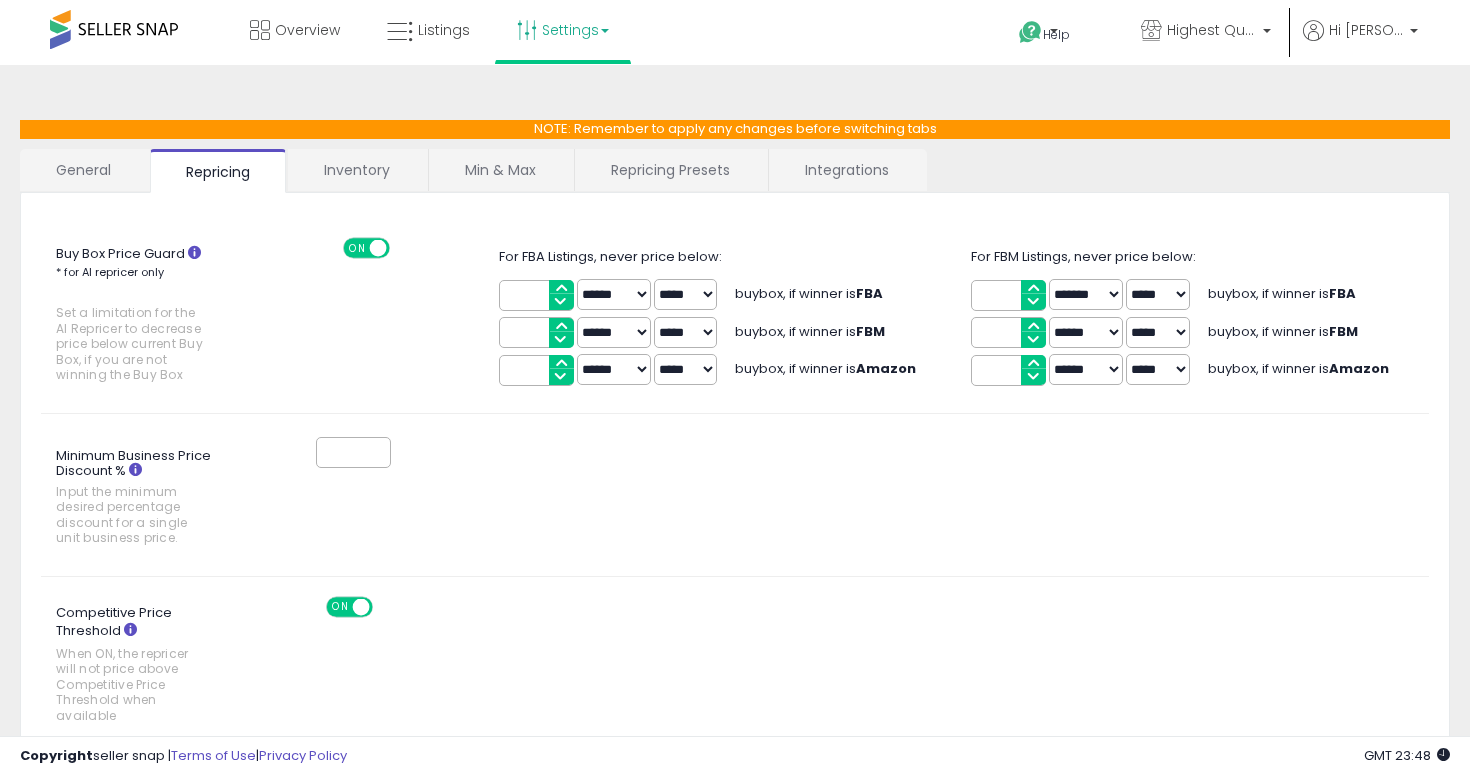 click on "Integrations" at bounding box center [847, 170] 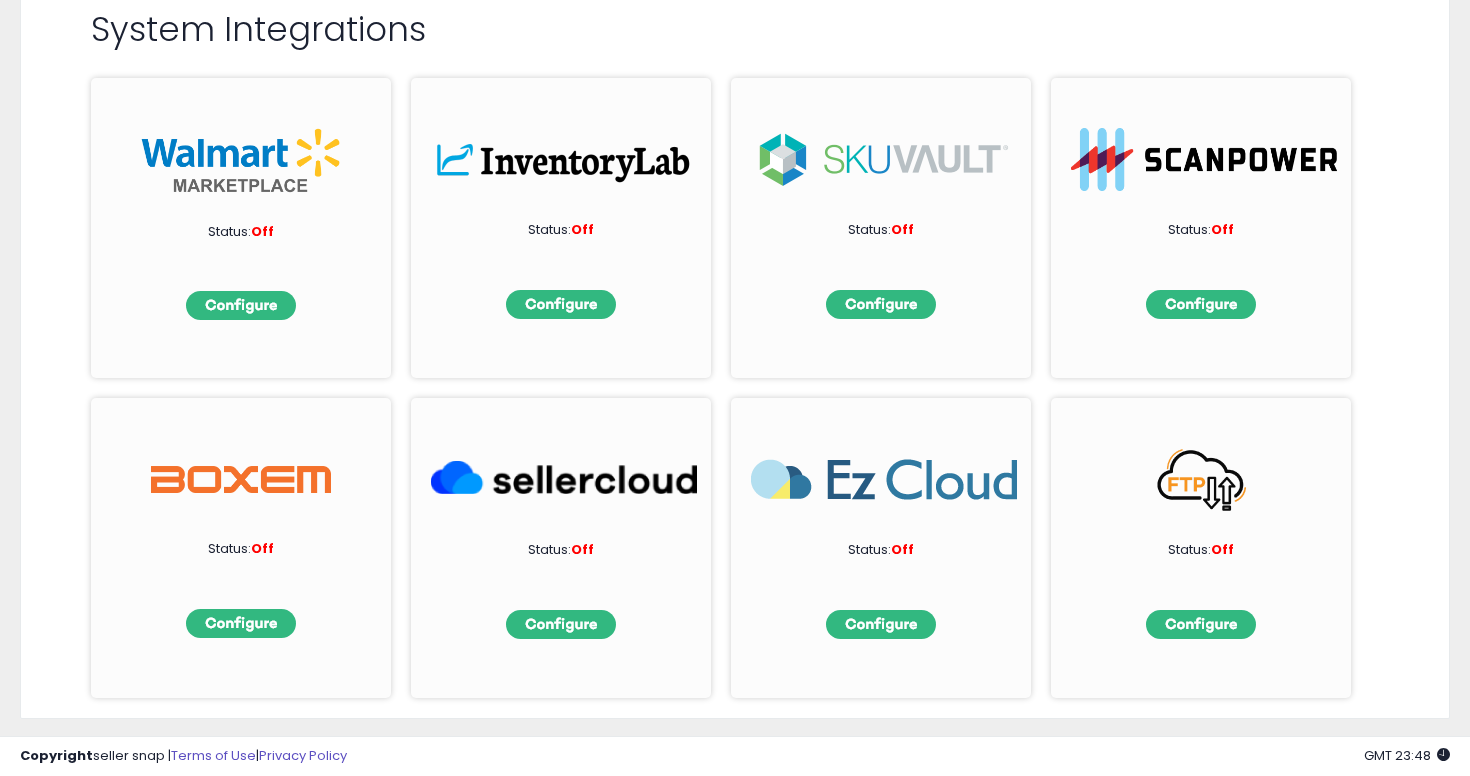 scroll, scrollTop: 315, scrollLeft: 0, axis: vertical 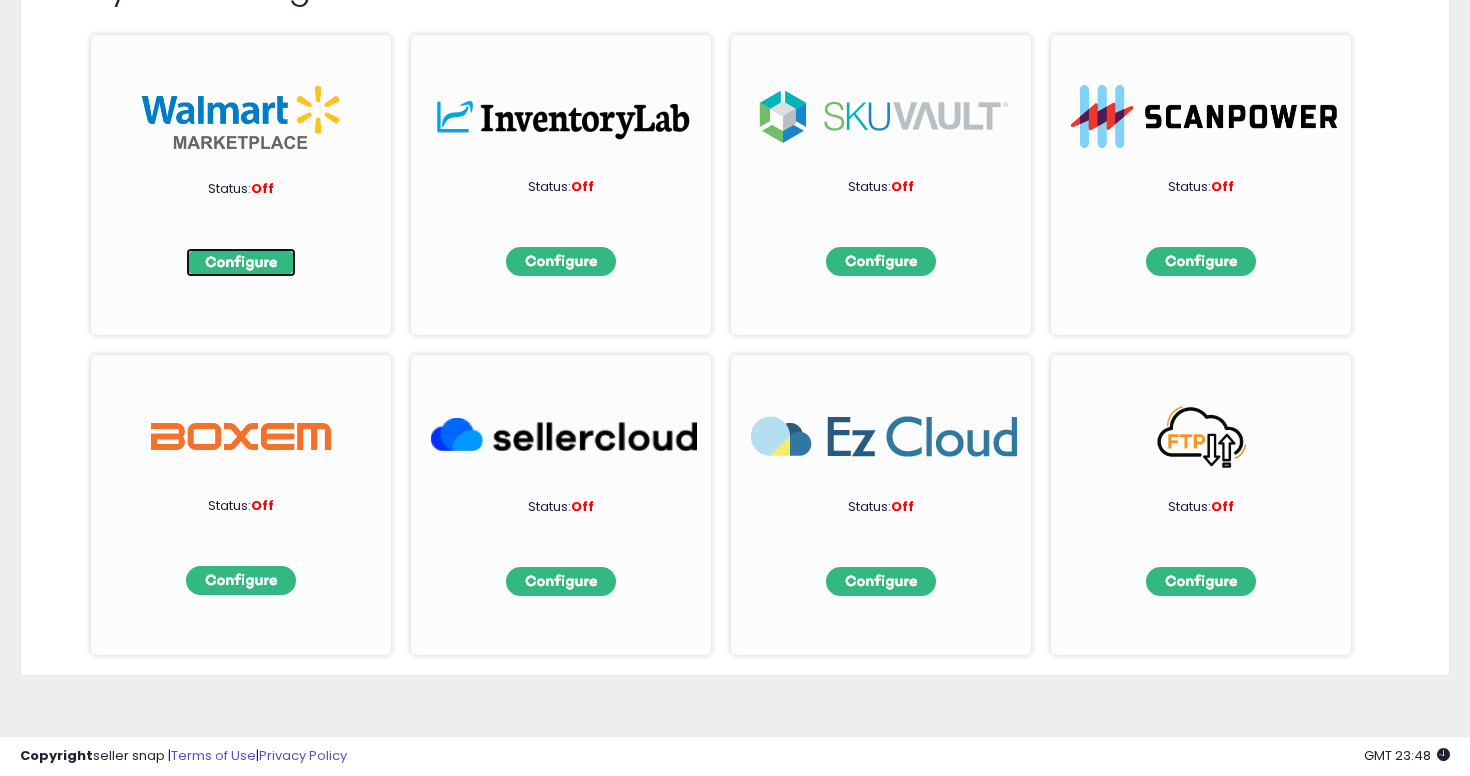click at bounding box center [241, 262] 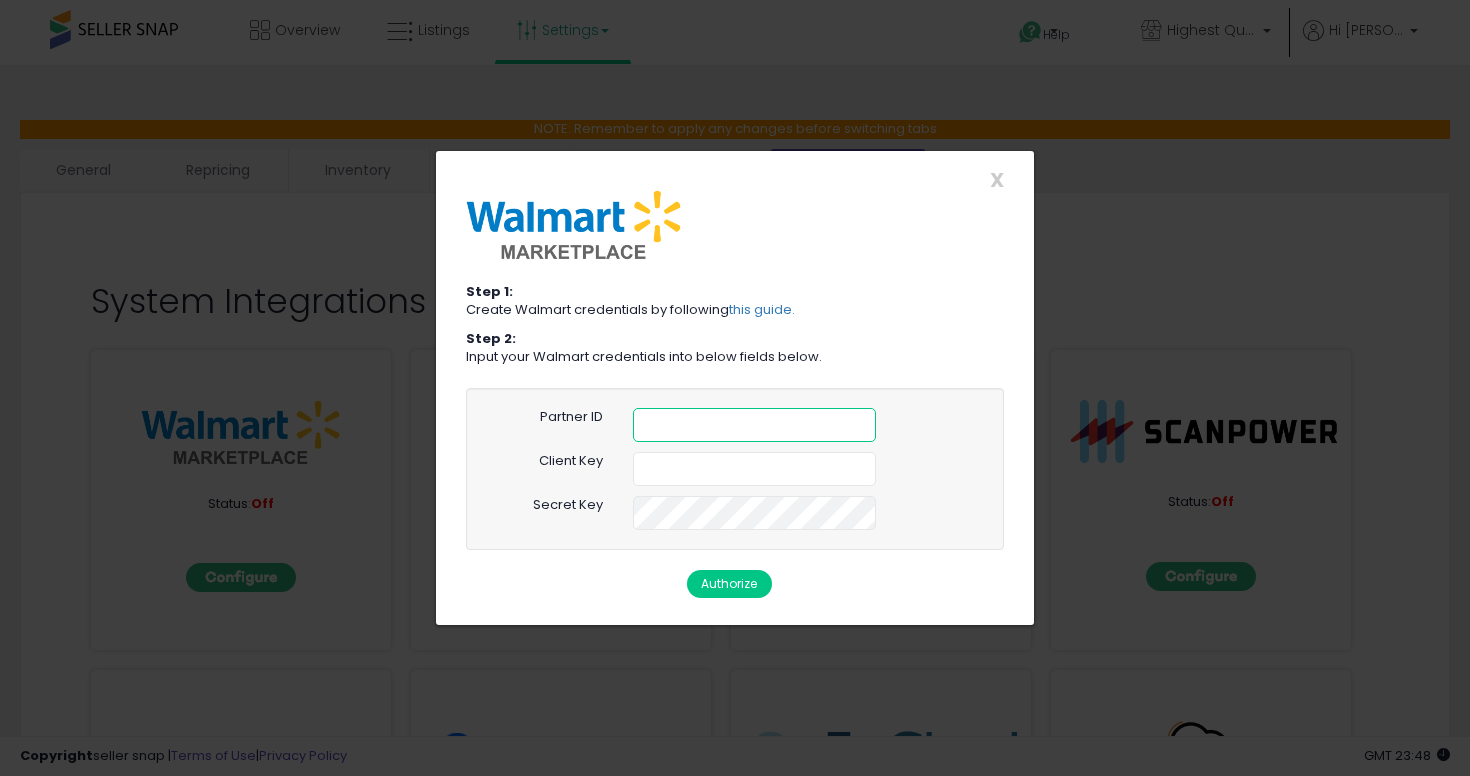 click at bounding box center (754, 425) 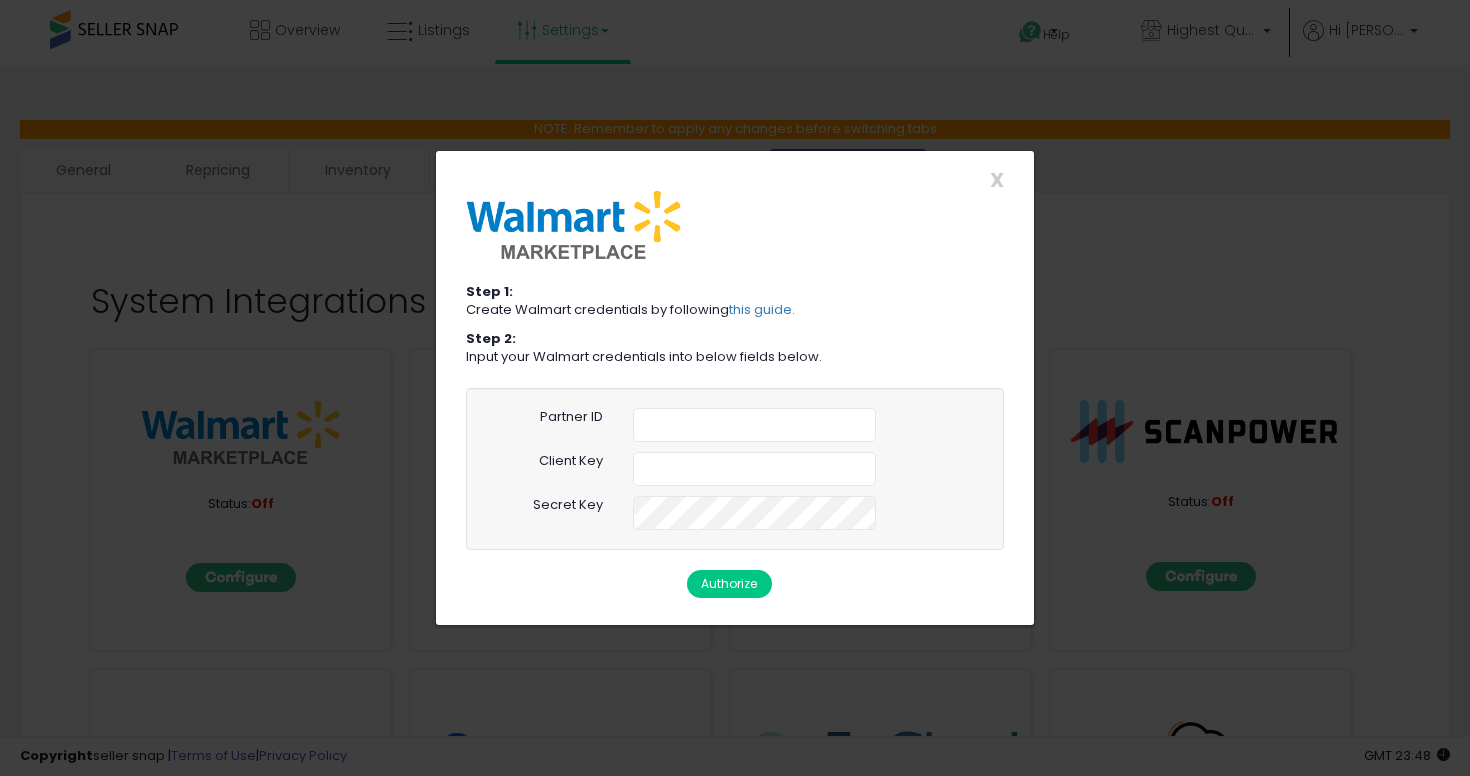 click on "Input your Walmart credentials into below fields below." at bounding box center (735, 357) 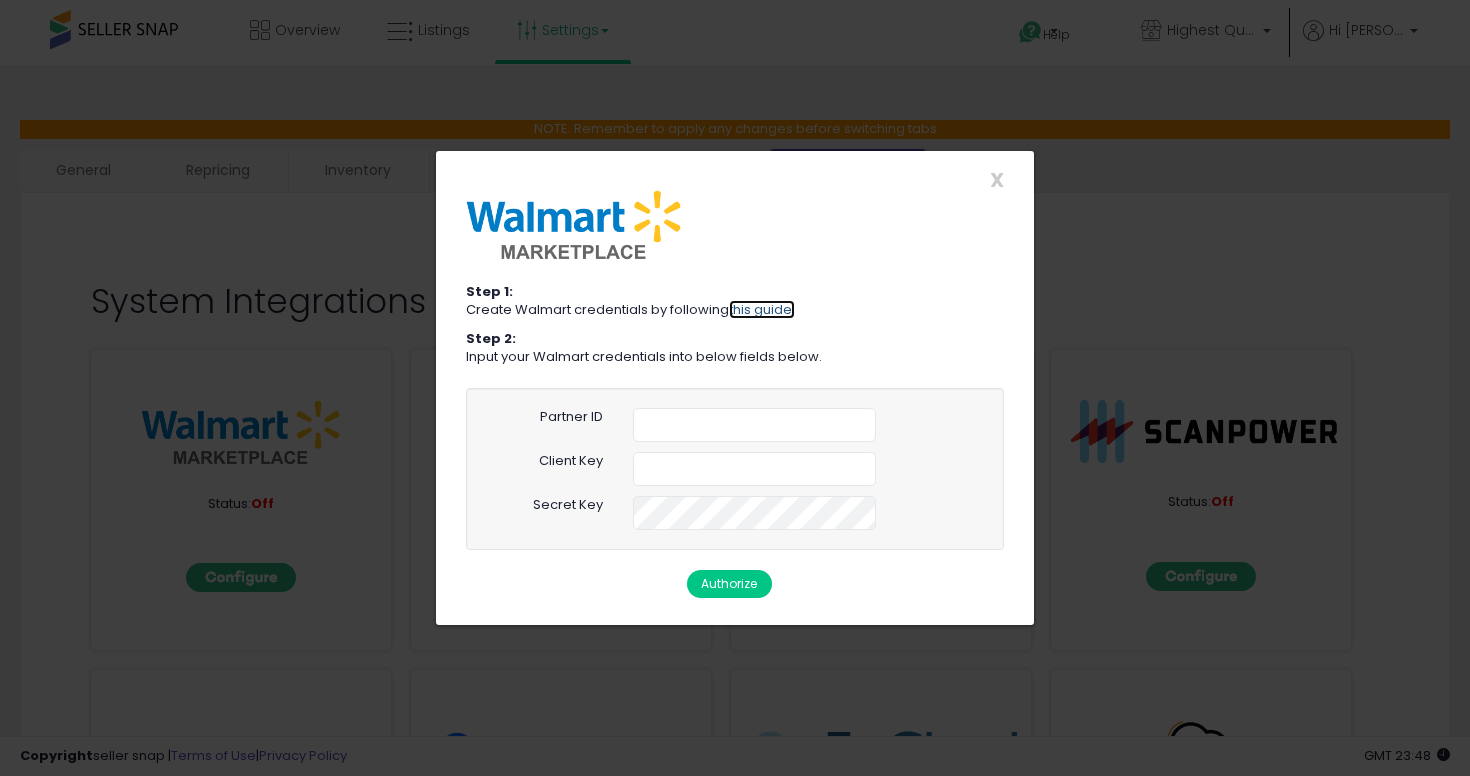 click on "this guide." at bounding box center [762, 309] 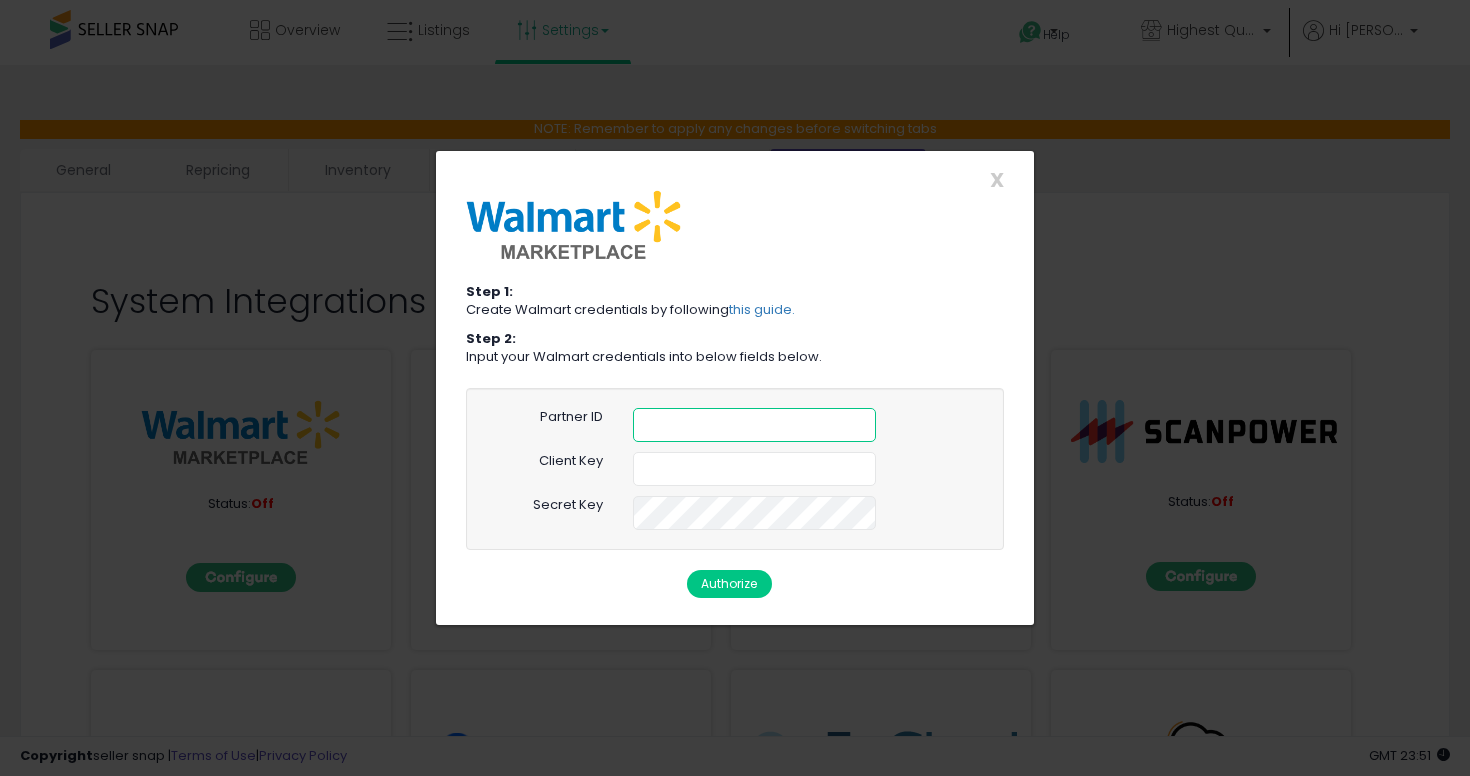 click at bounding box center [754, 425] 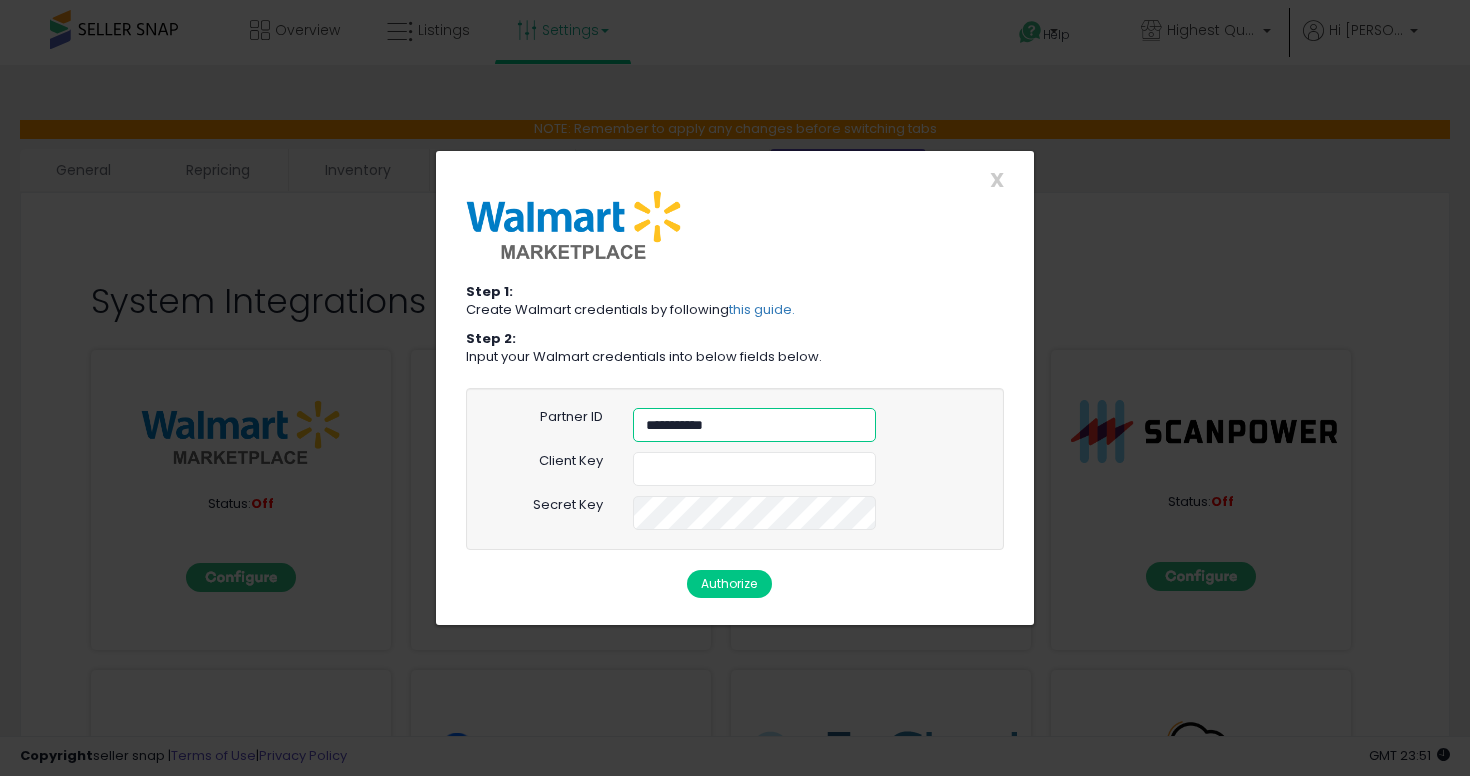 type on "**********" 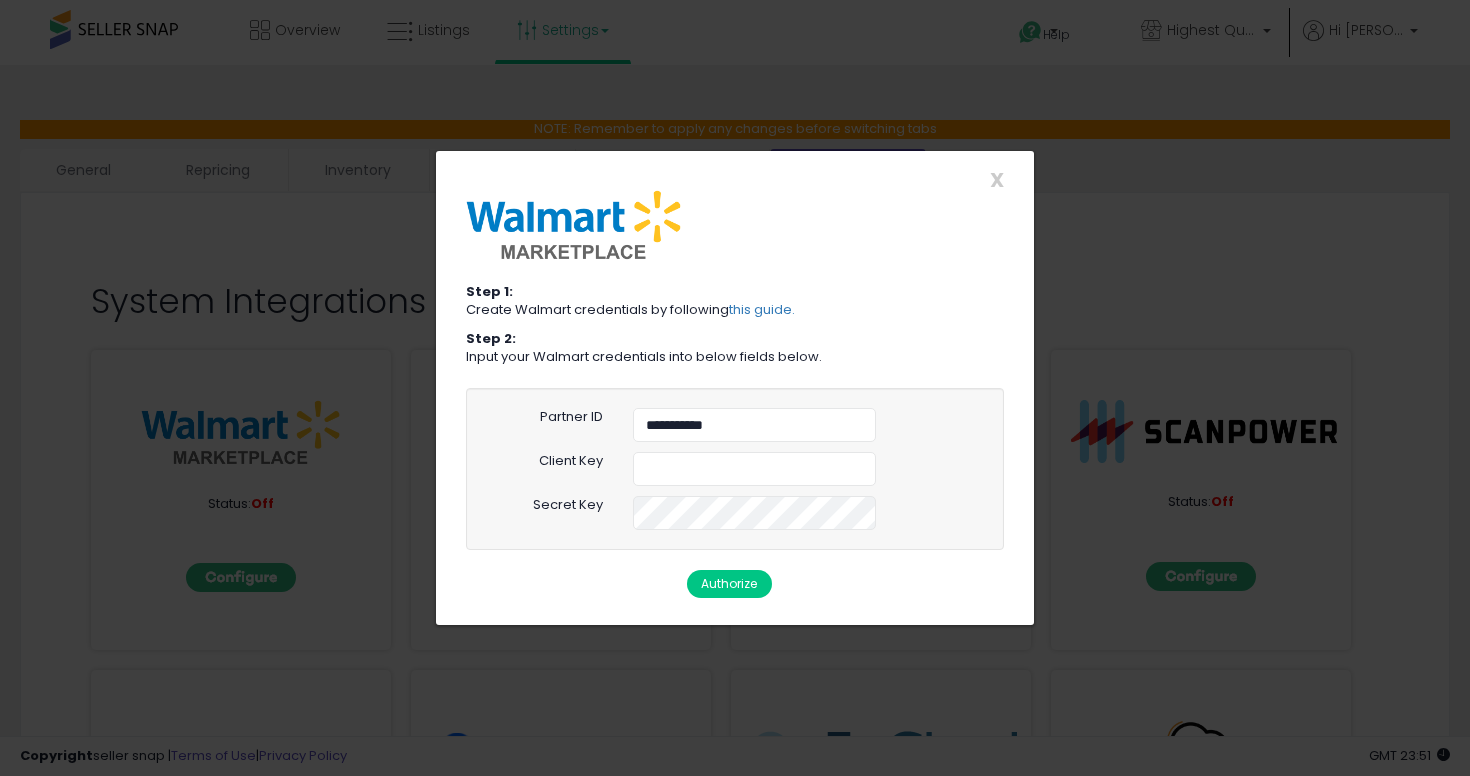click on "Step 2:
Input your Walmart credentials into below fields below." at bounding box center [735, 353] 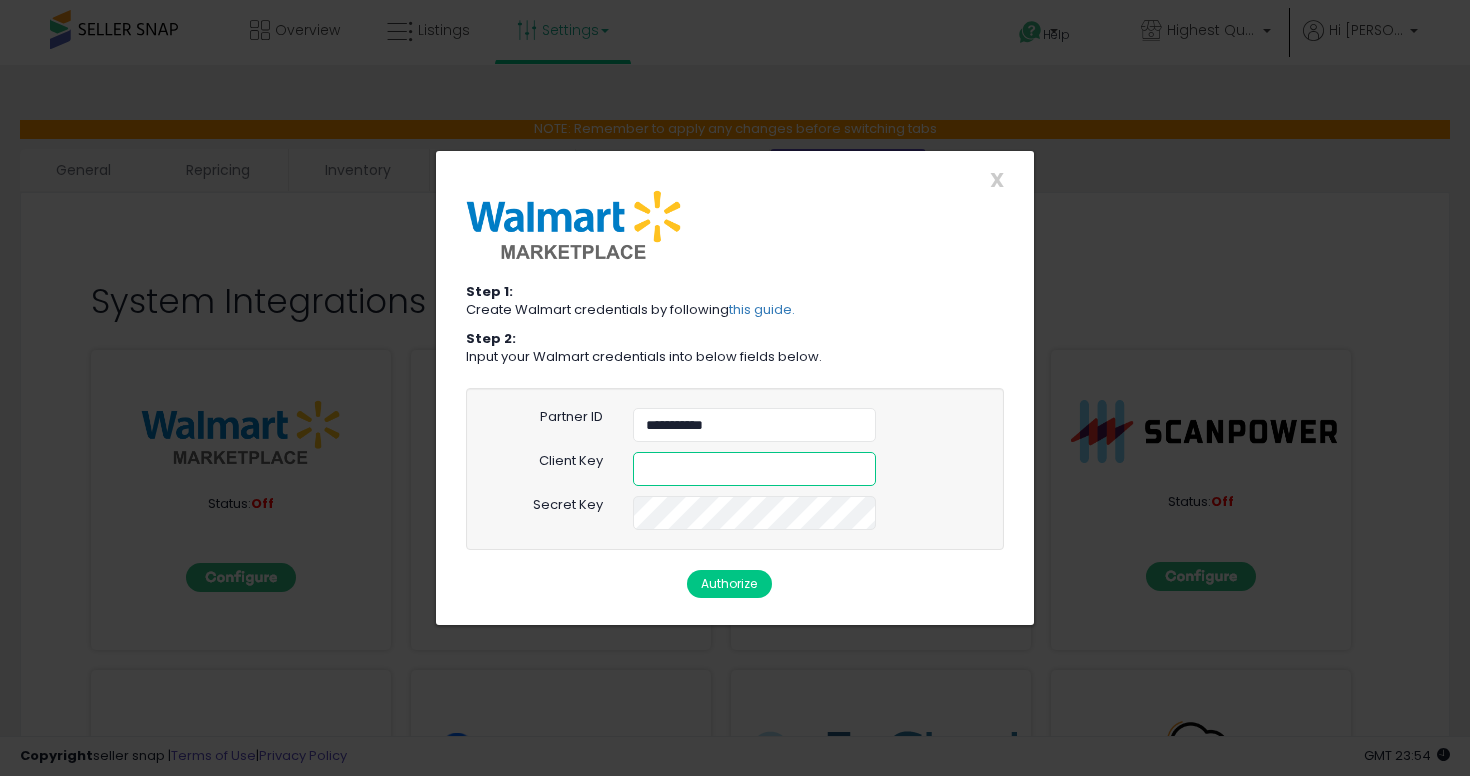 click at bounding box center [754, 469] 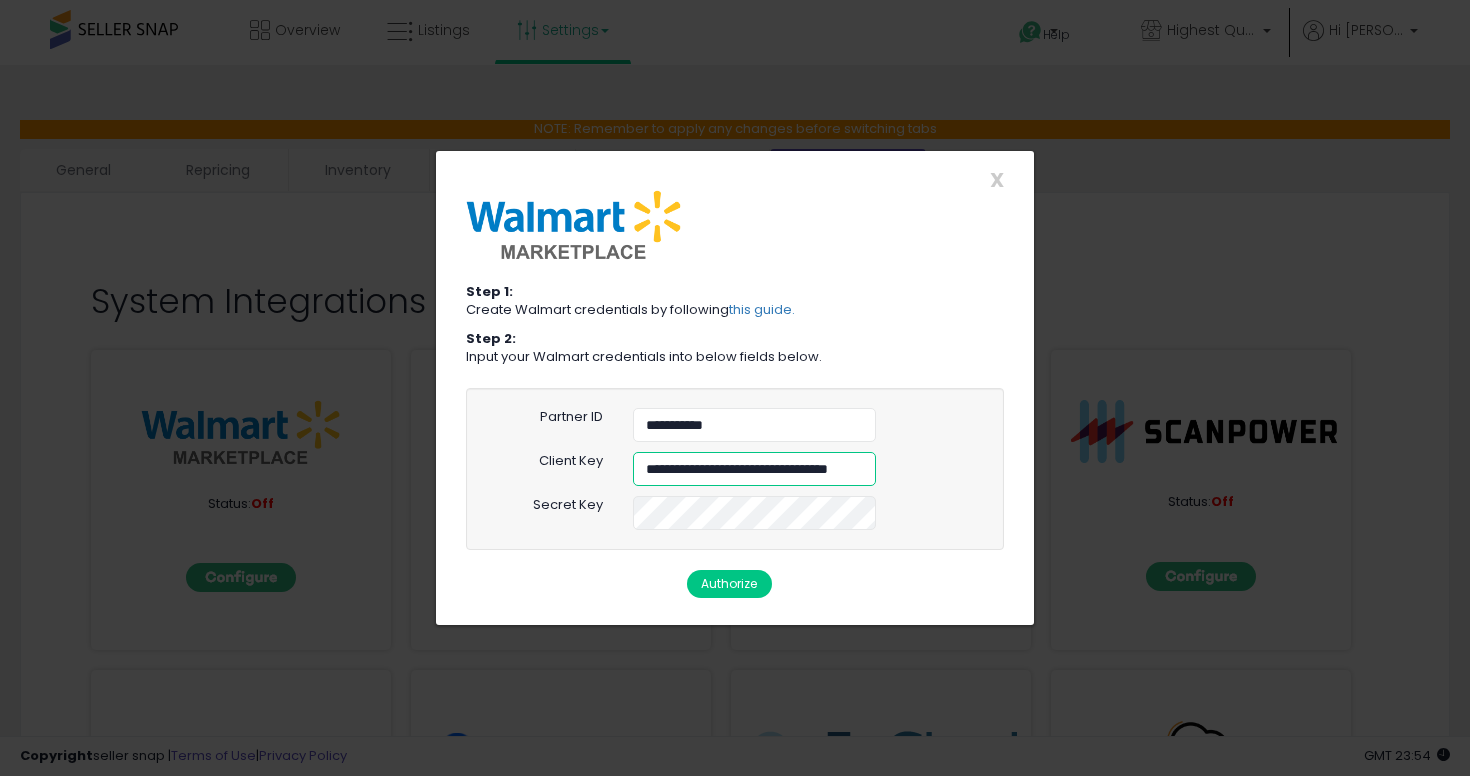 scroll, scrollTop: 0, scrollLeft: 96, axis: horizontal 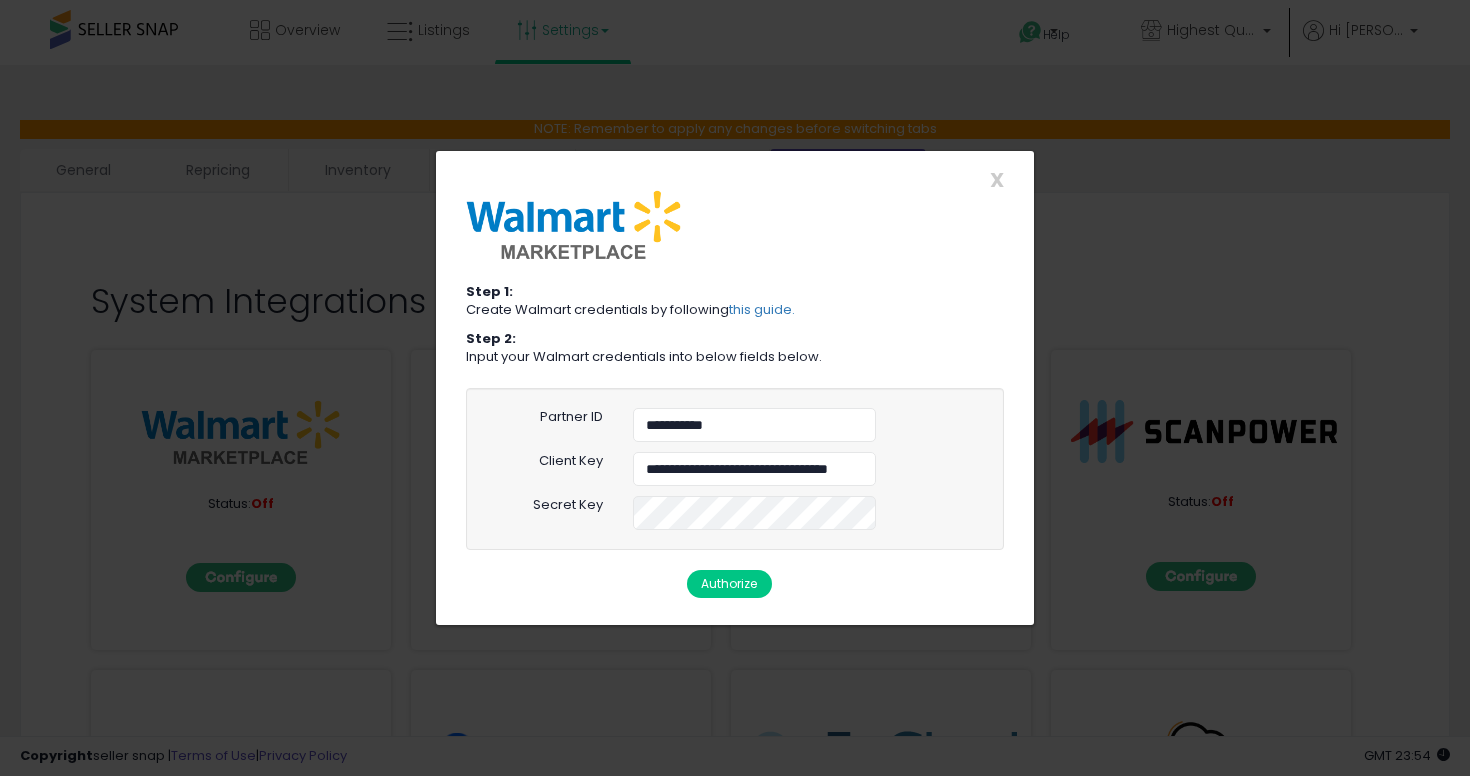 click on "Secret Key" at bounding box center [735, 513] 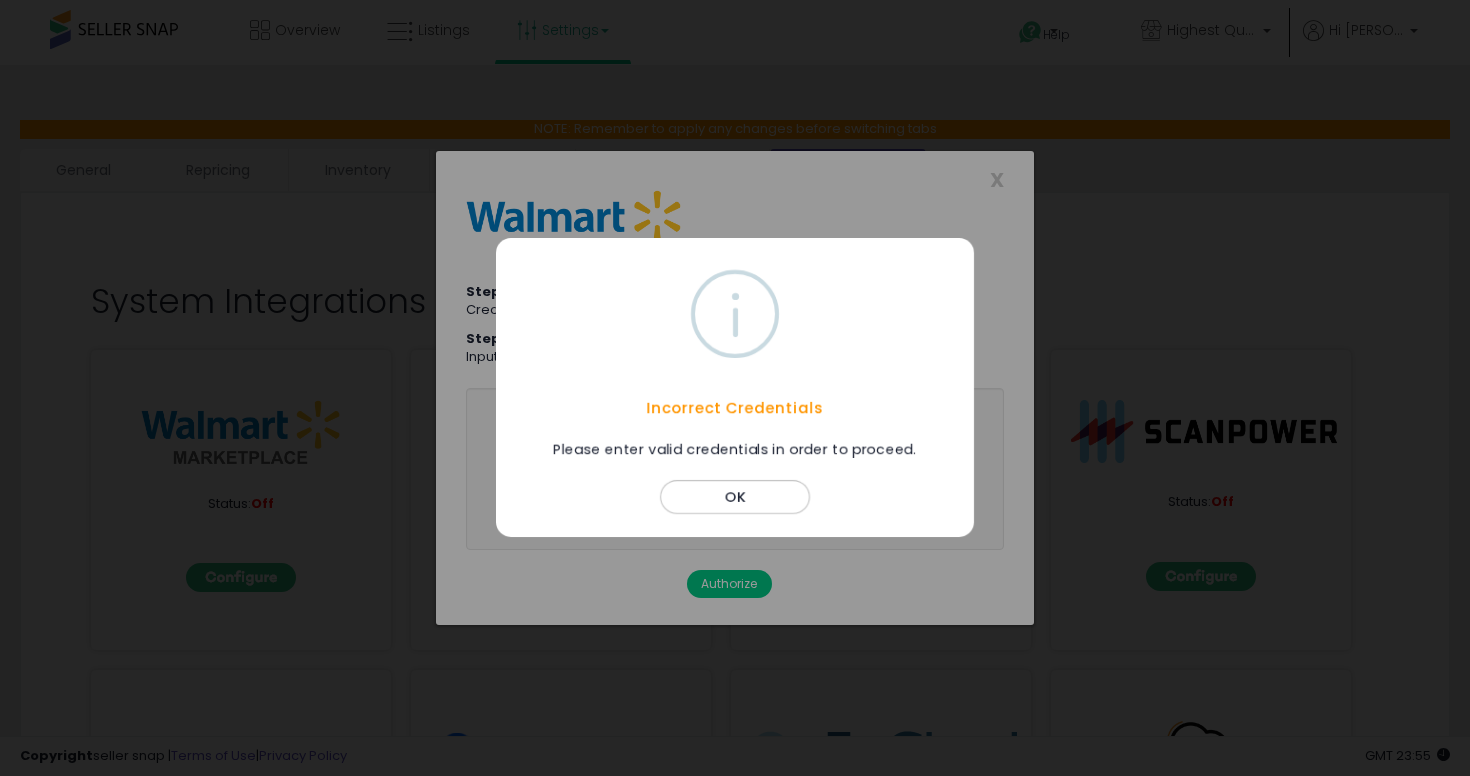 click on "OK" at bounding box center (735, 498) 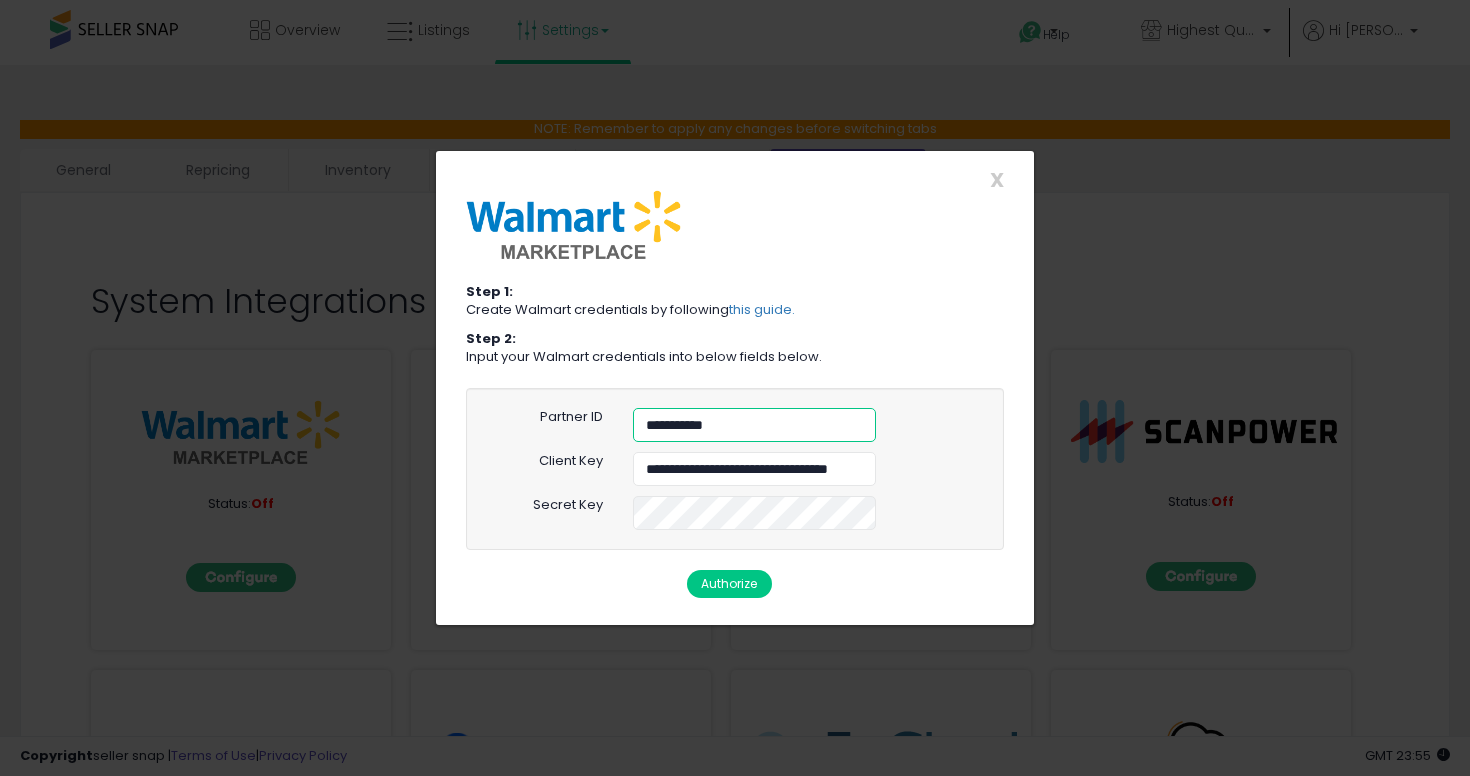 click on "**********" at bounding box center [754, 425] 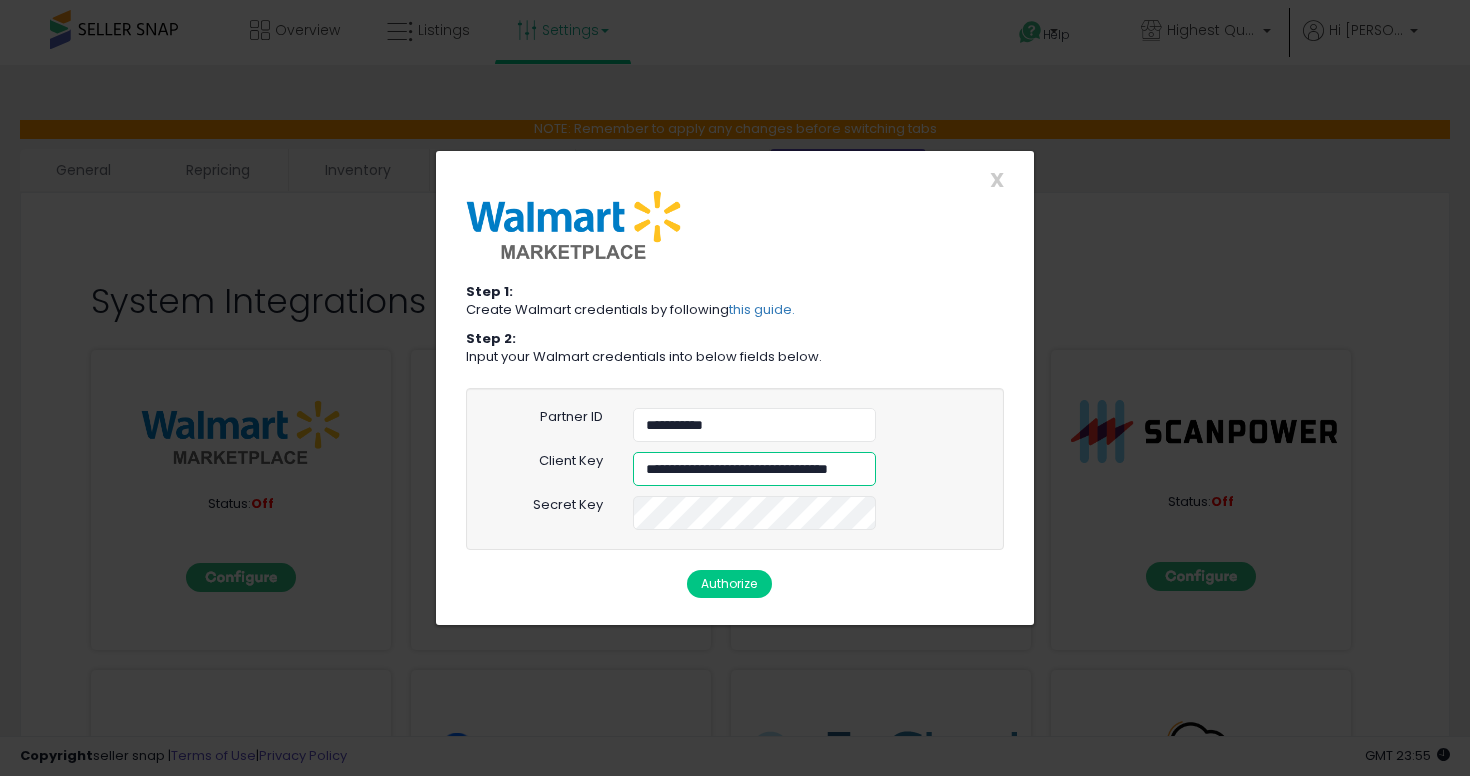 click on "**********" at bounding box center [754, 469] 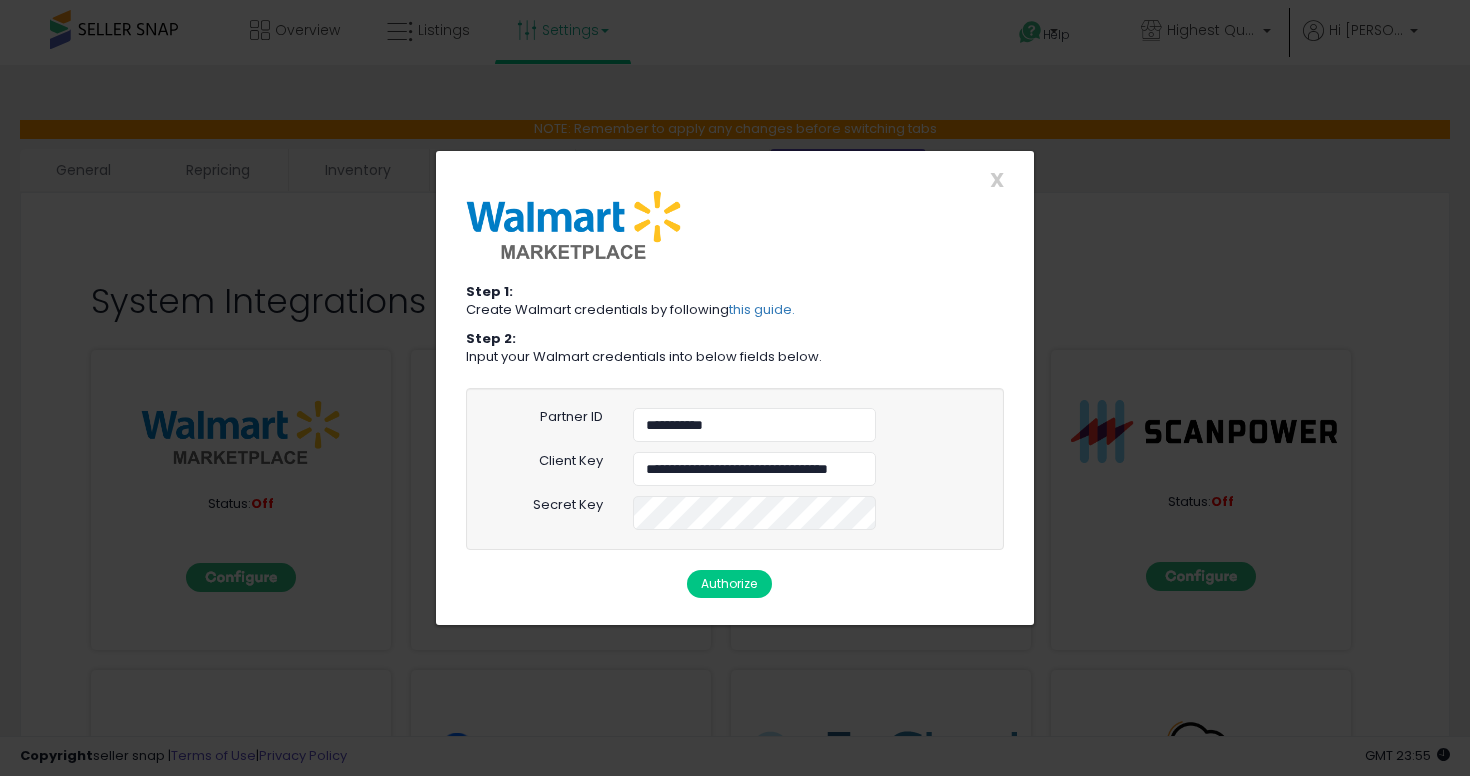 click on "**********" at bounding box center [735, 469] 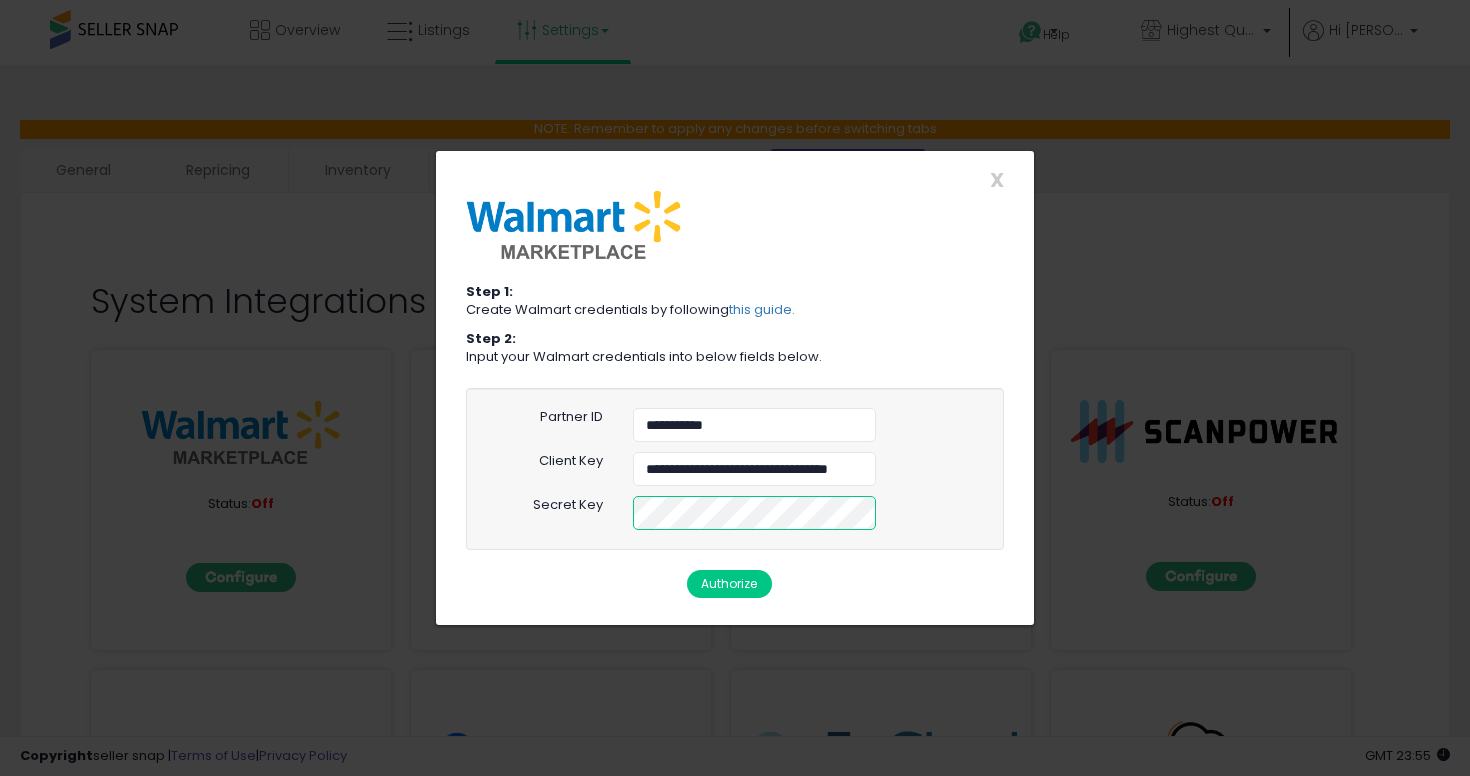 scroll, scrollTop: 0, scrollLeft: 300, axis: horizontal 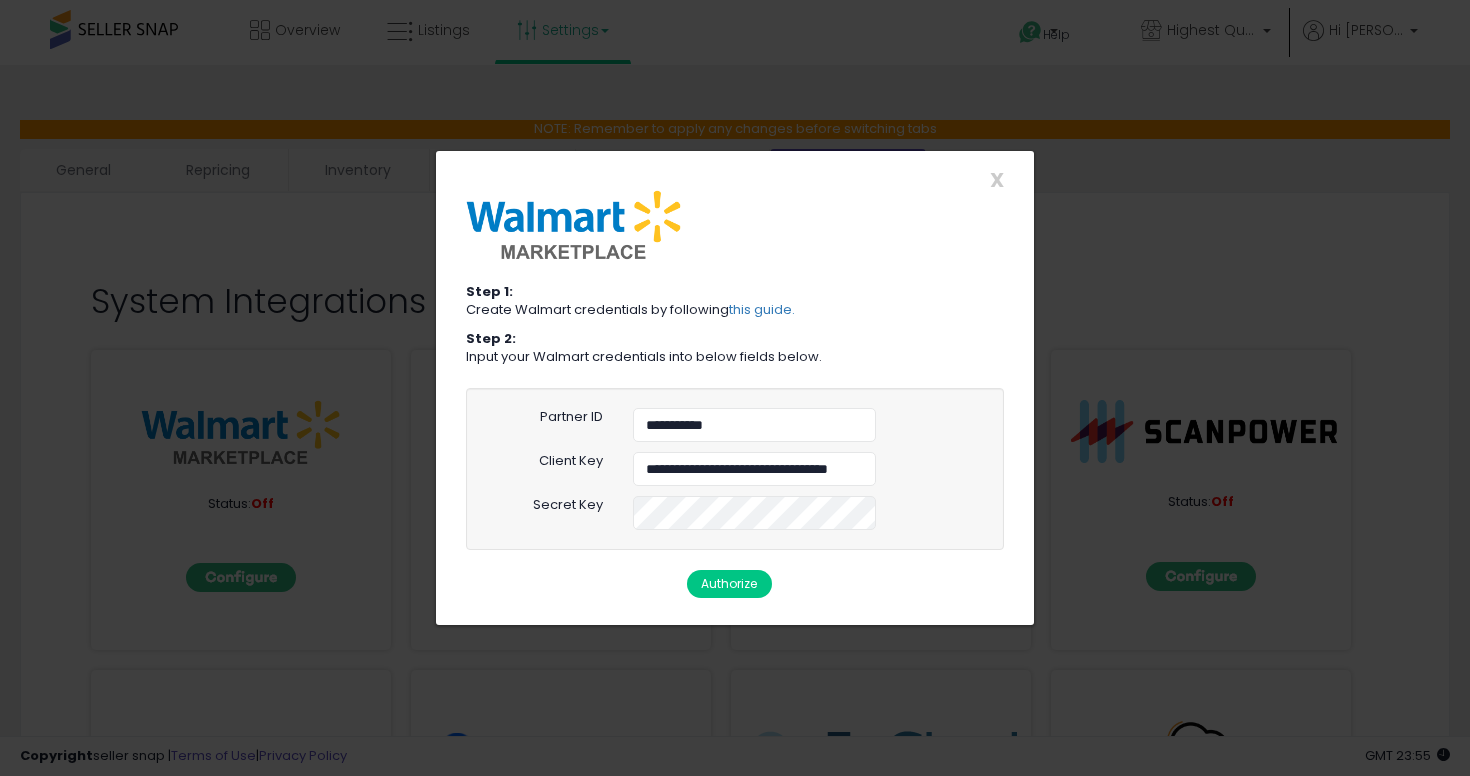 click on "**********" at bounding box center [735, 500] 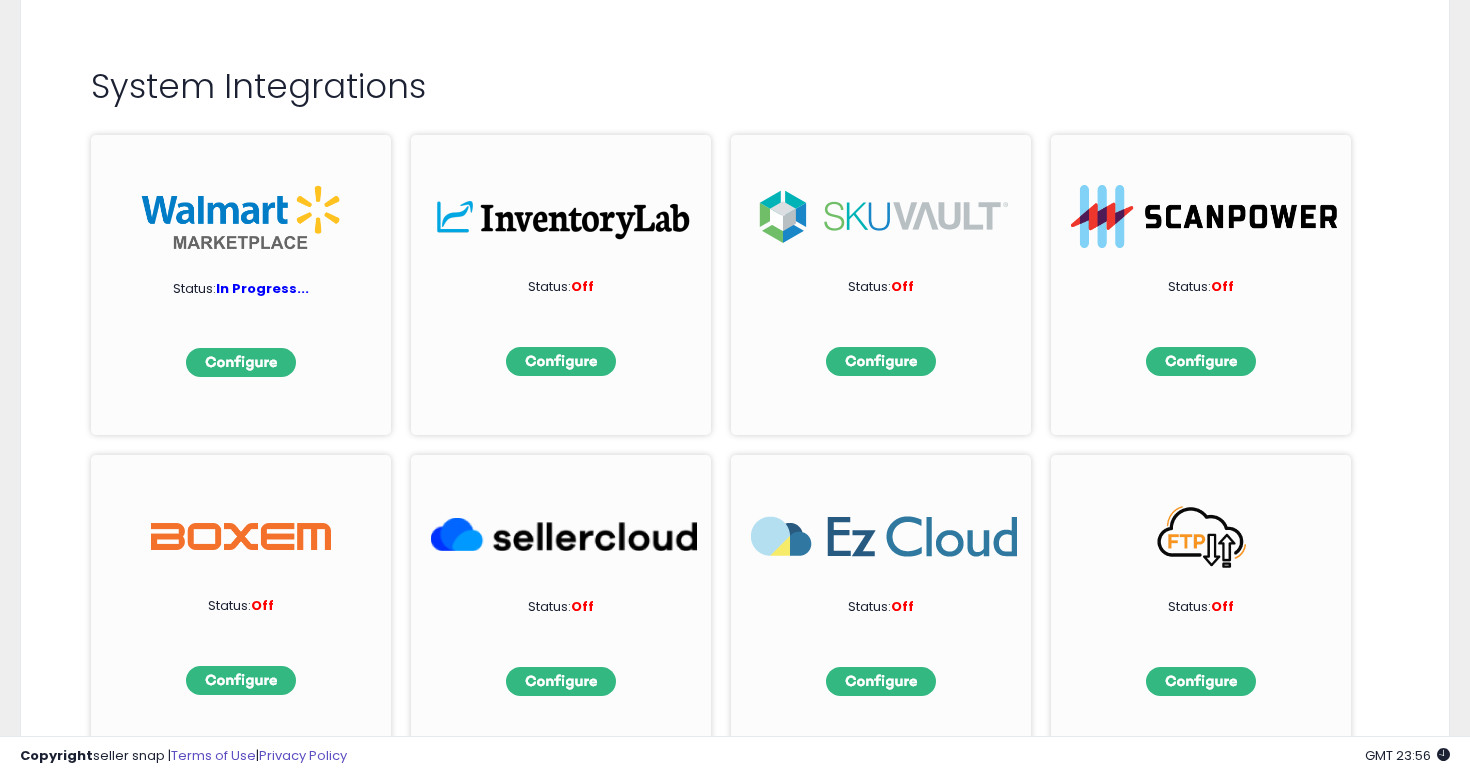 scroll, scrollTop: 315, scrollLeft: 0, axis: vertical 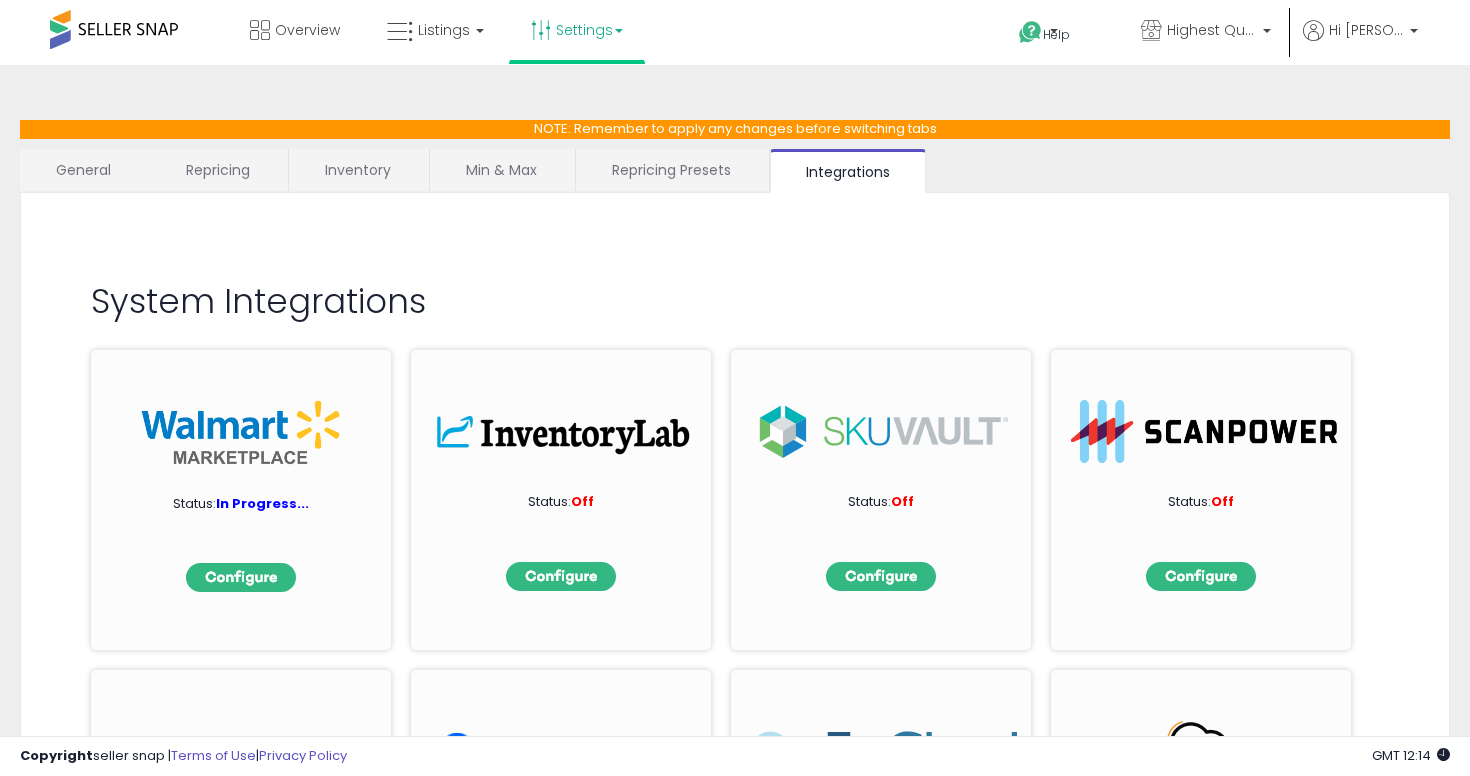 click on "System Integrations
Status:  In Progress...
Status:  Off
Status:  Off
Status:  Off
Status:  Off
Status:  Off
Status:  Off
Status:  Off" 